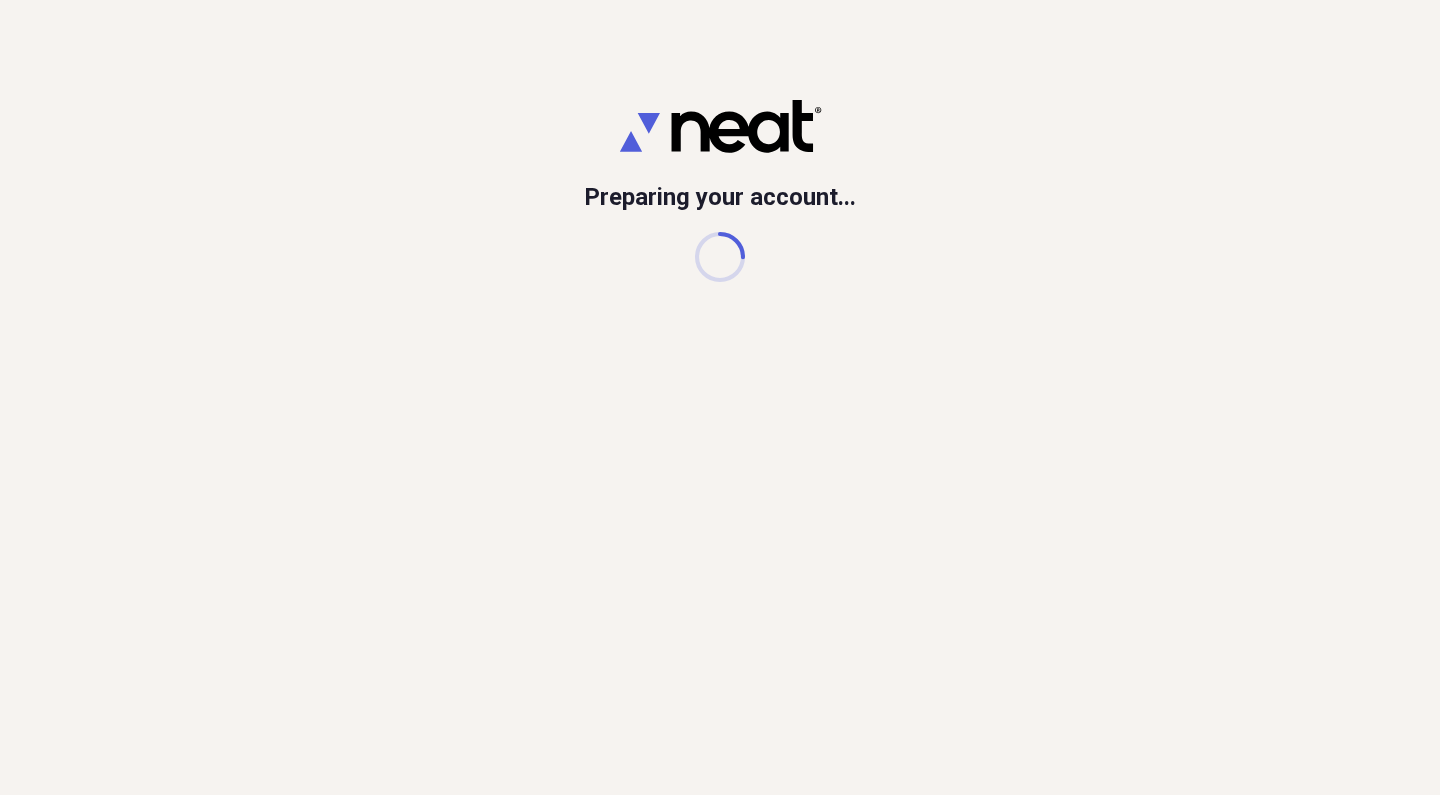 scroll, scrollTop: 0, scrollLeft: 0, axis: both 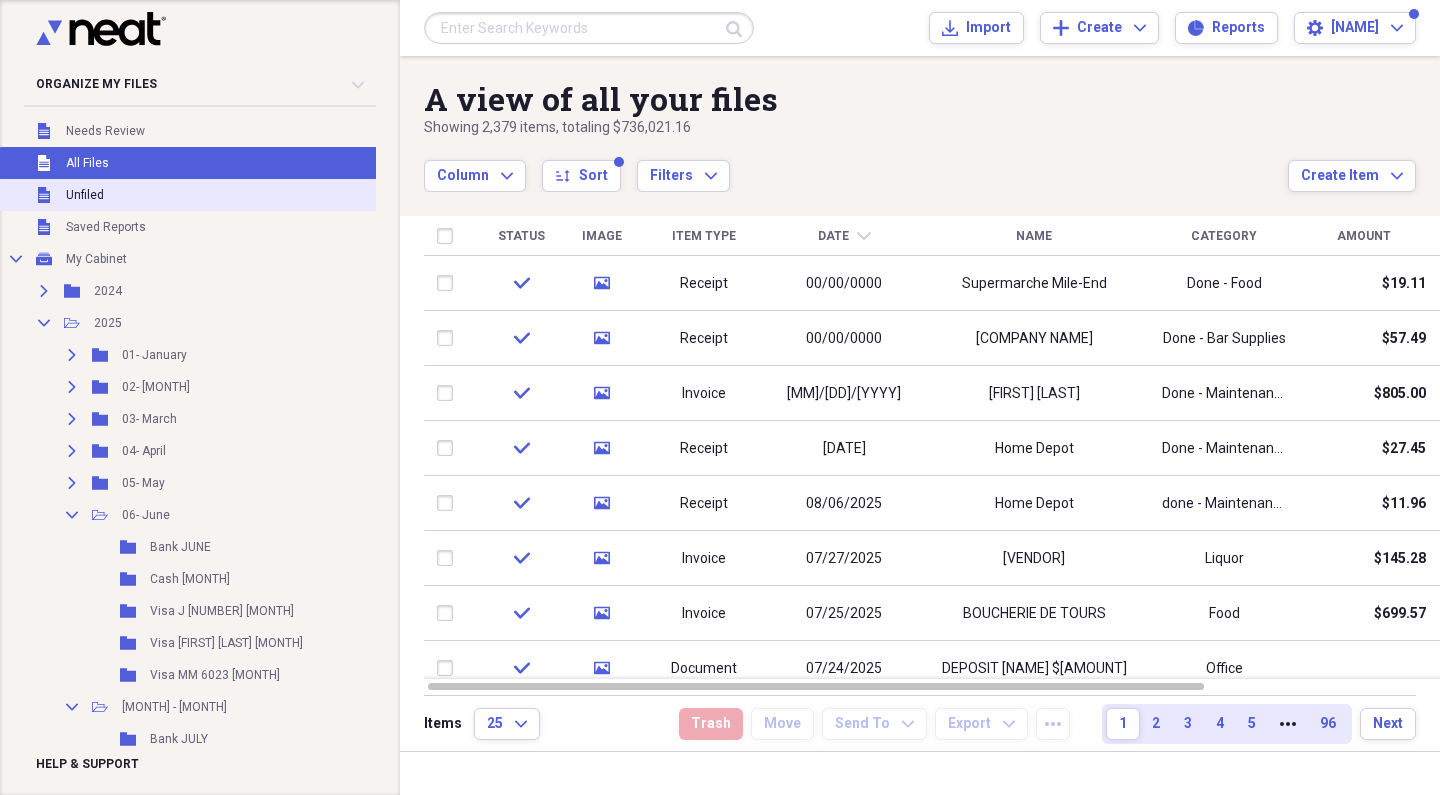 click on "Unfiled Unfiled" at bounding box center [193, 195] 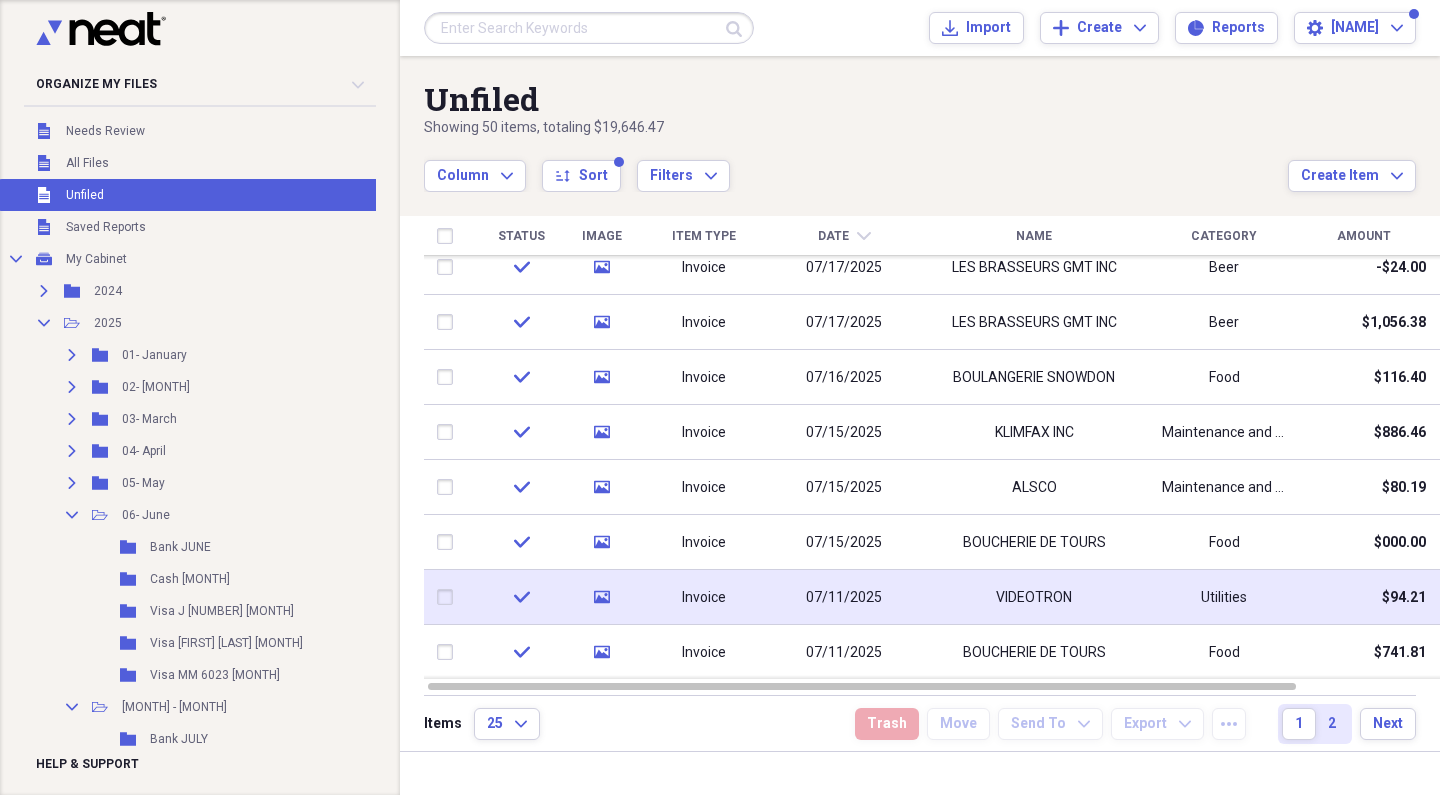 click on "VIDEOTRON" at bounding box center (1034, 598) 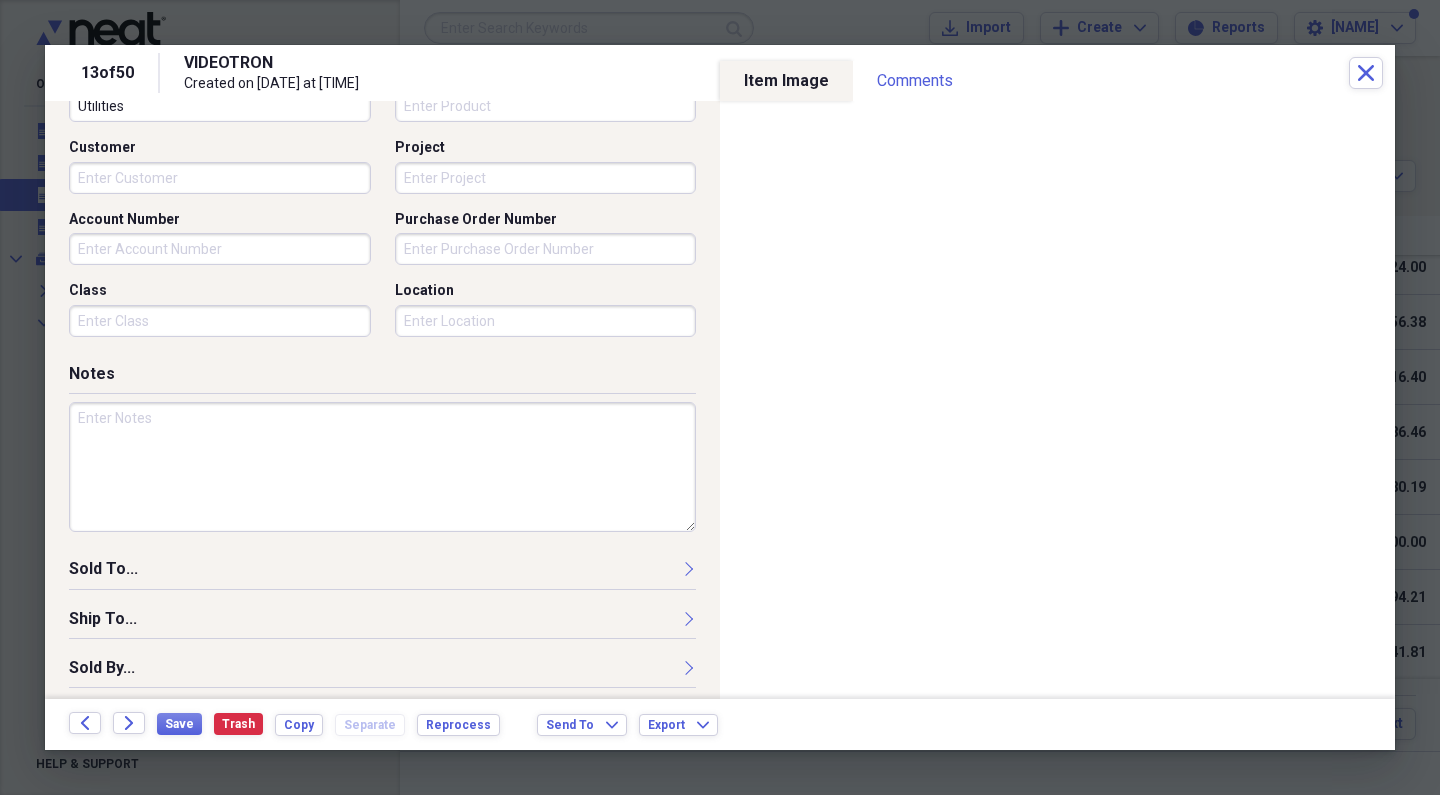scroll, scrollTop: 586, scrollLeft: 0, axis: vertical 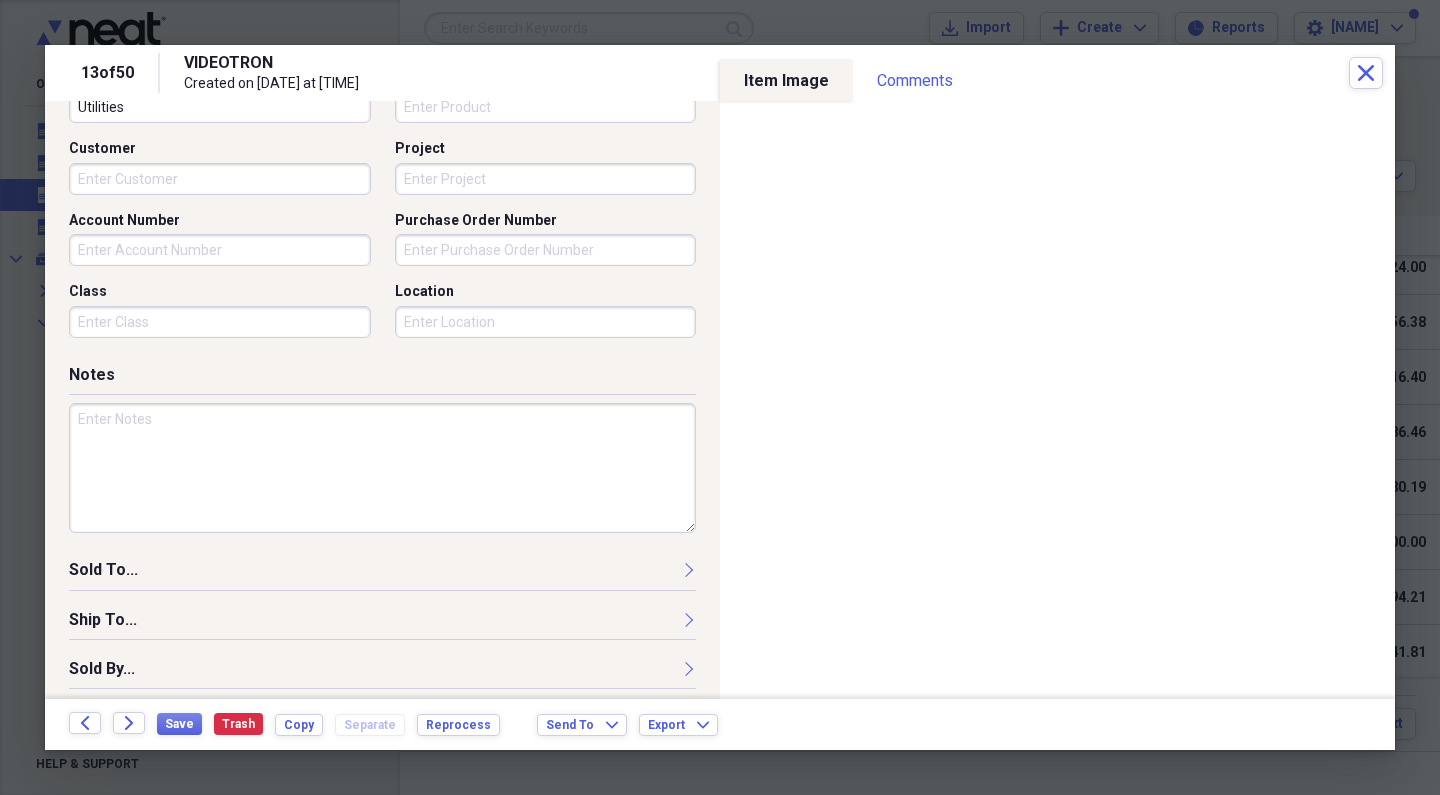 click at bounding box center (382, 468) 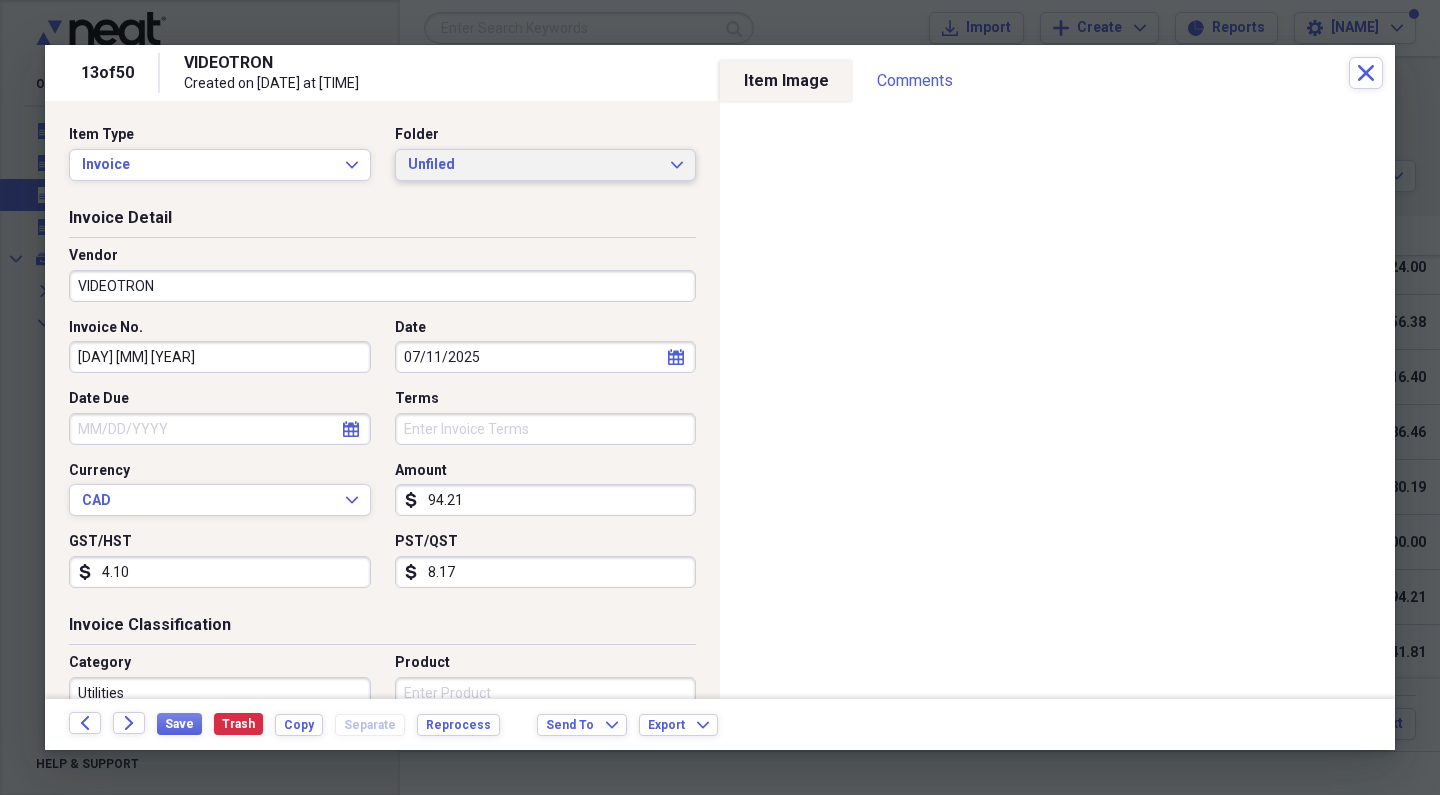 scroll, scrollTop: 0, scrollLeft: 0, axis: both 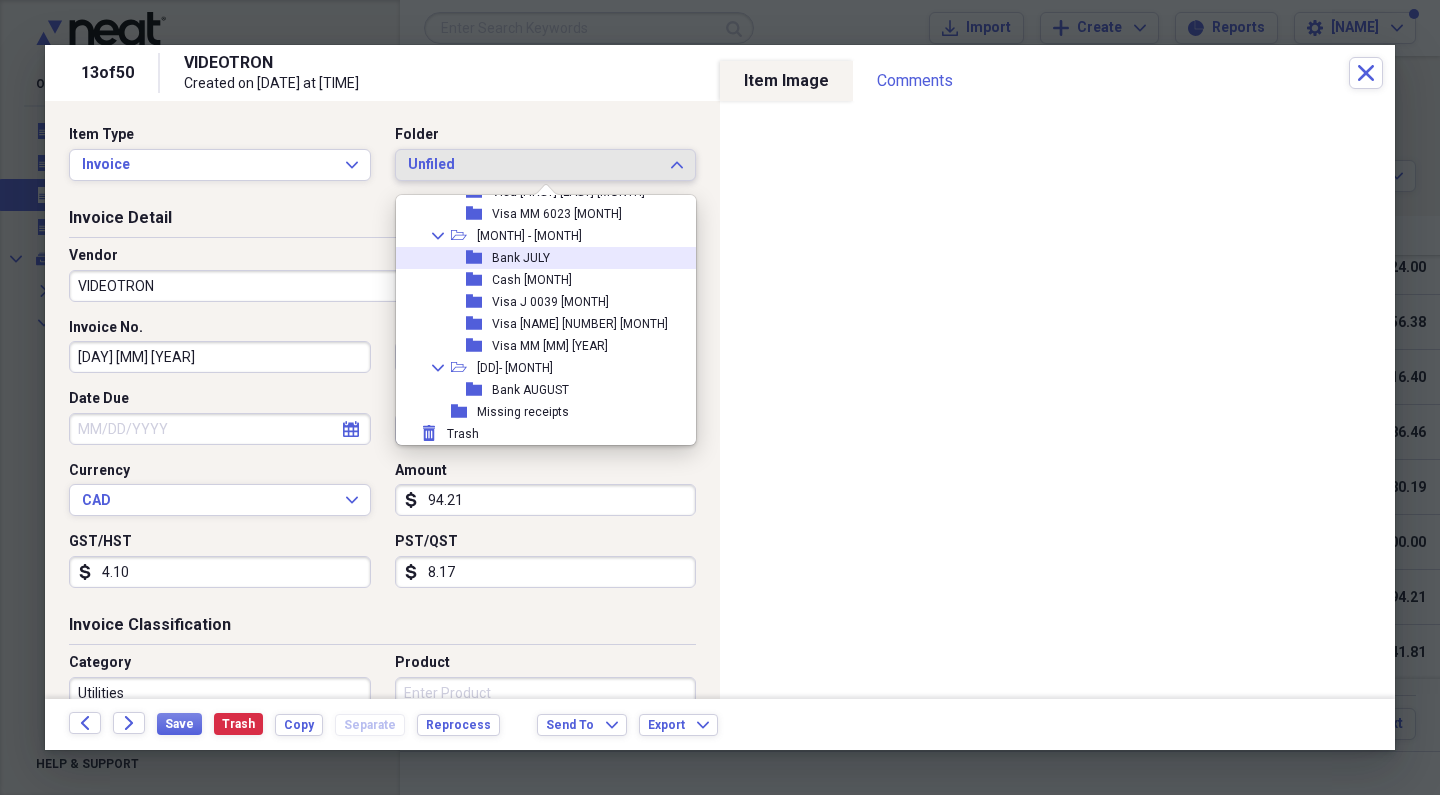 click on "Bank JULY" at bounding box center [521, 258] 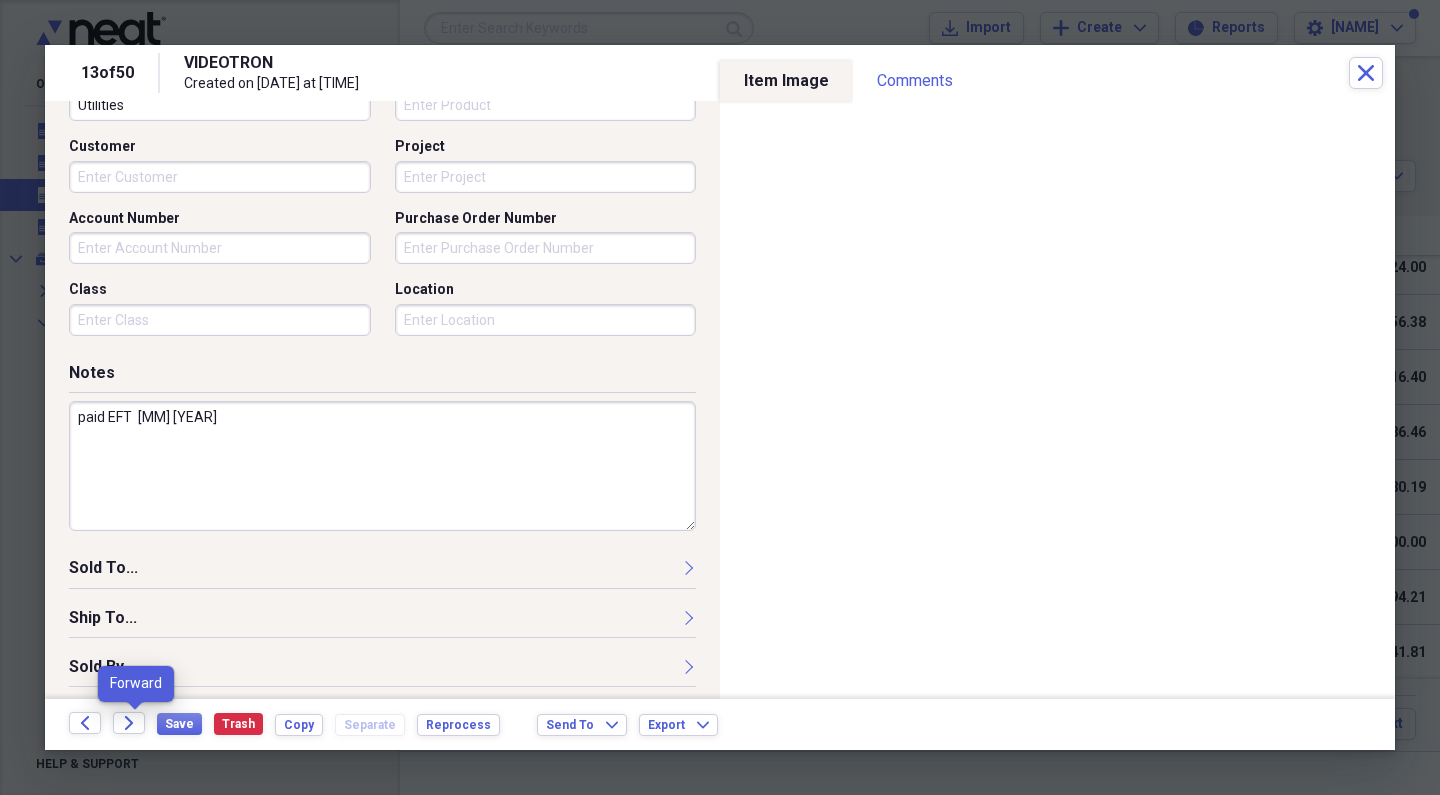scroll, scrollTop: 586, scrollLeft: 0, axis: vertical 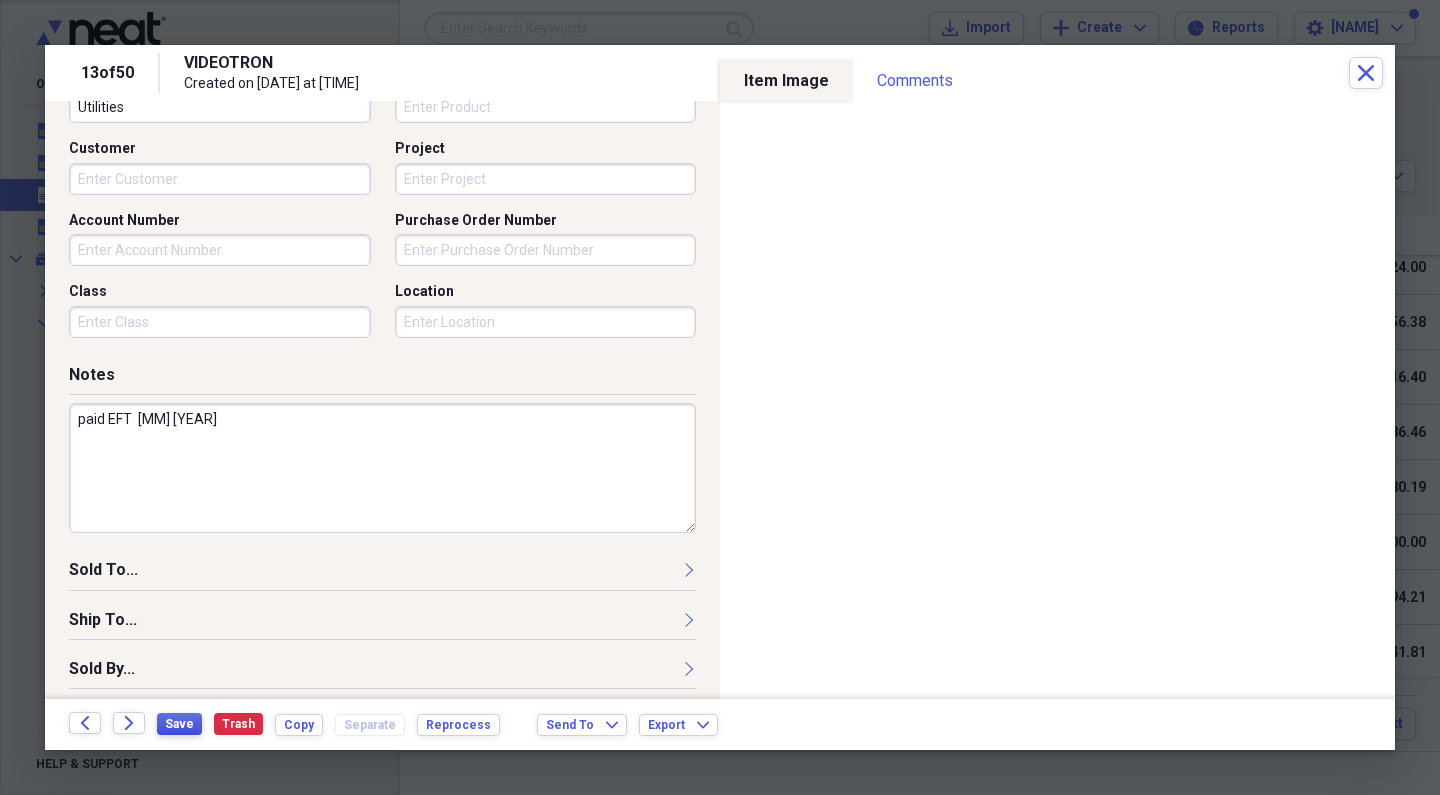 click on "Save" at bounding box center [179, 724] 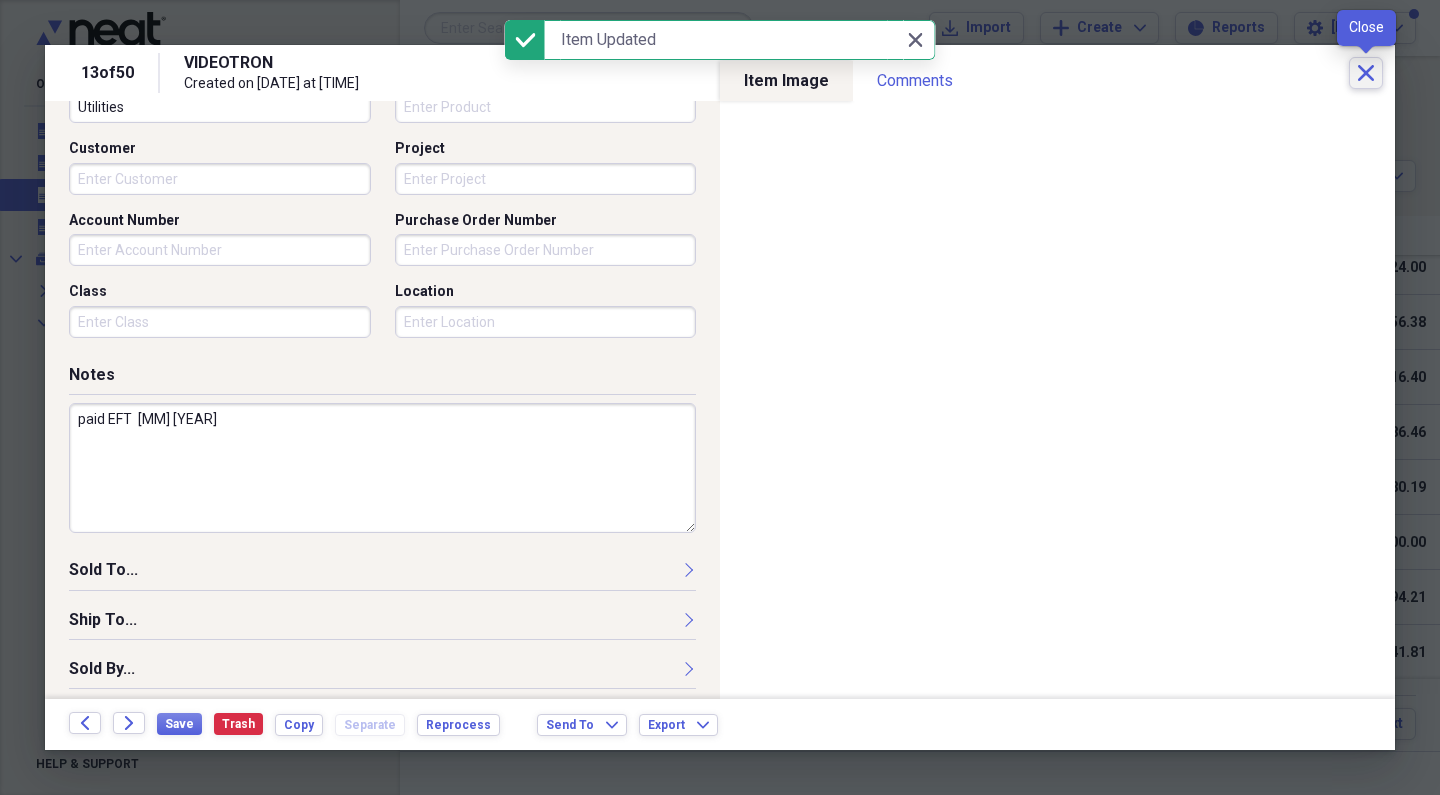 click on "Close" at bounding box center [1366, 73] 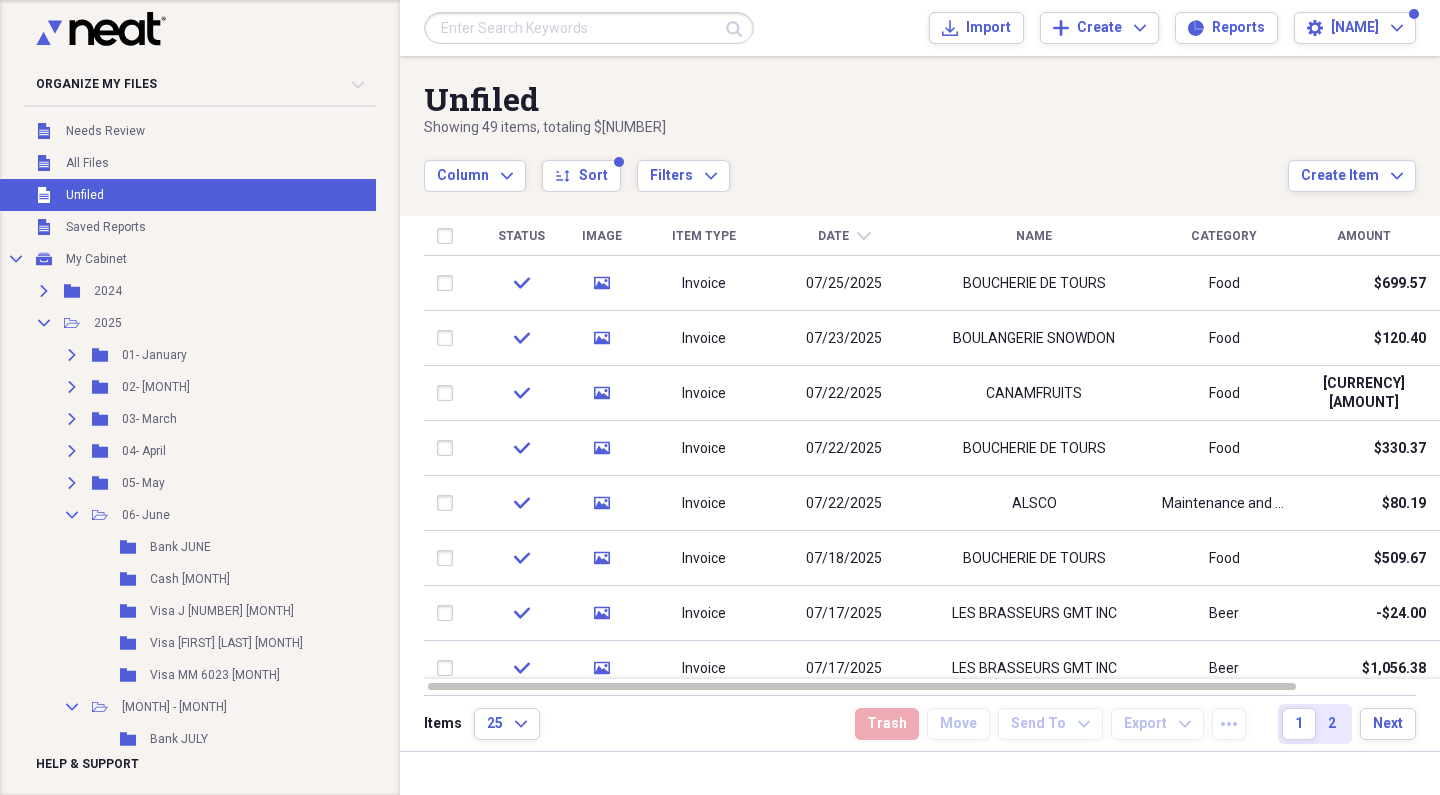 click at bounding box center [589, 28] 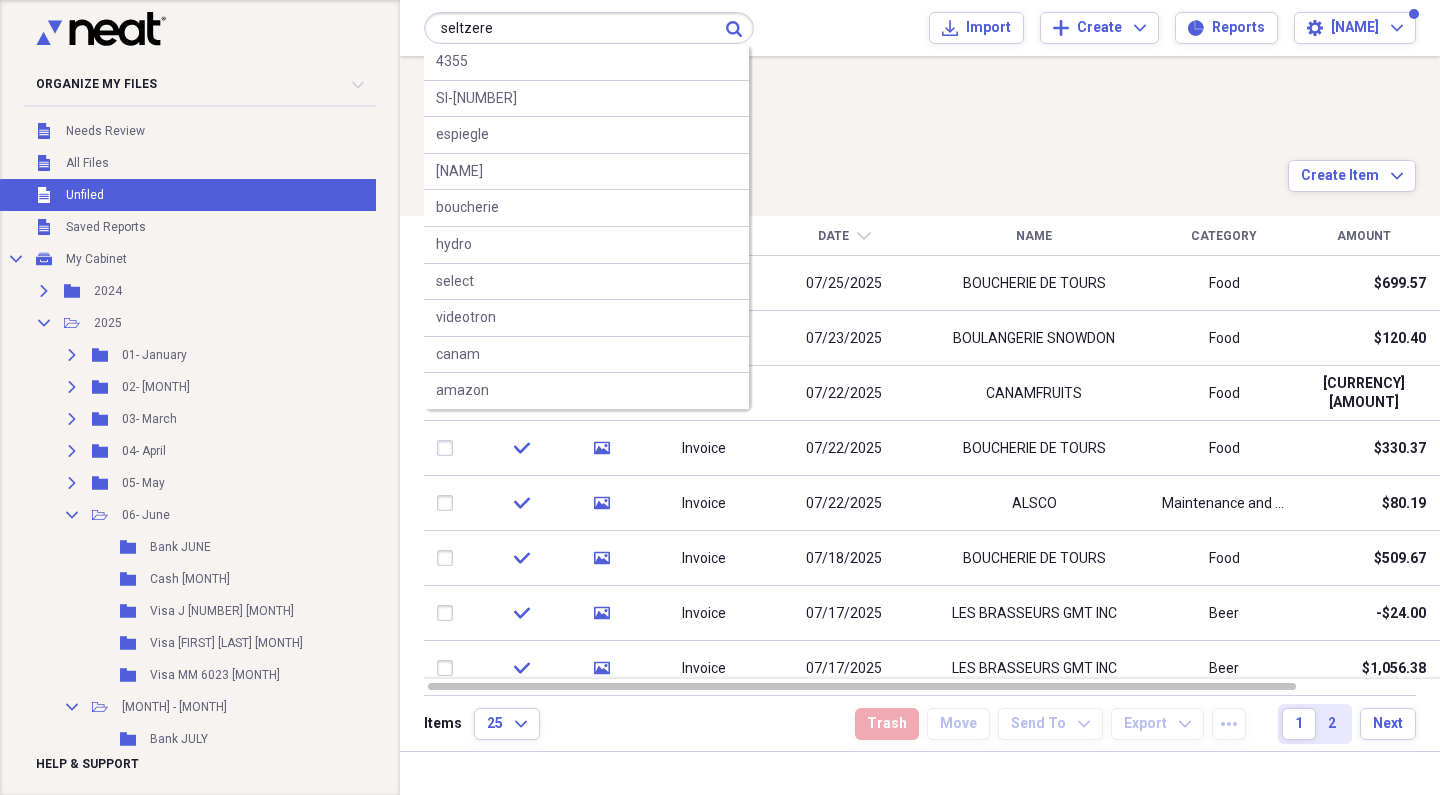 type on "seltzere" 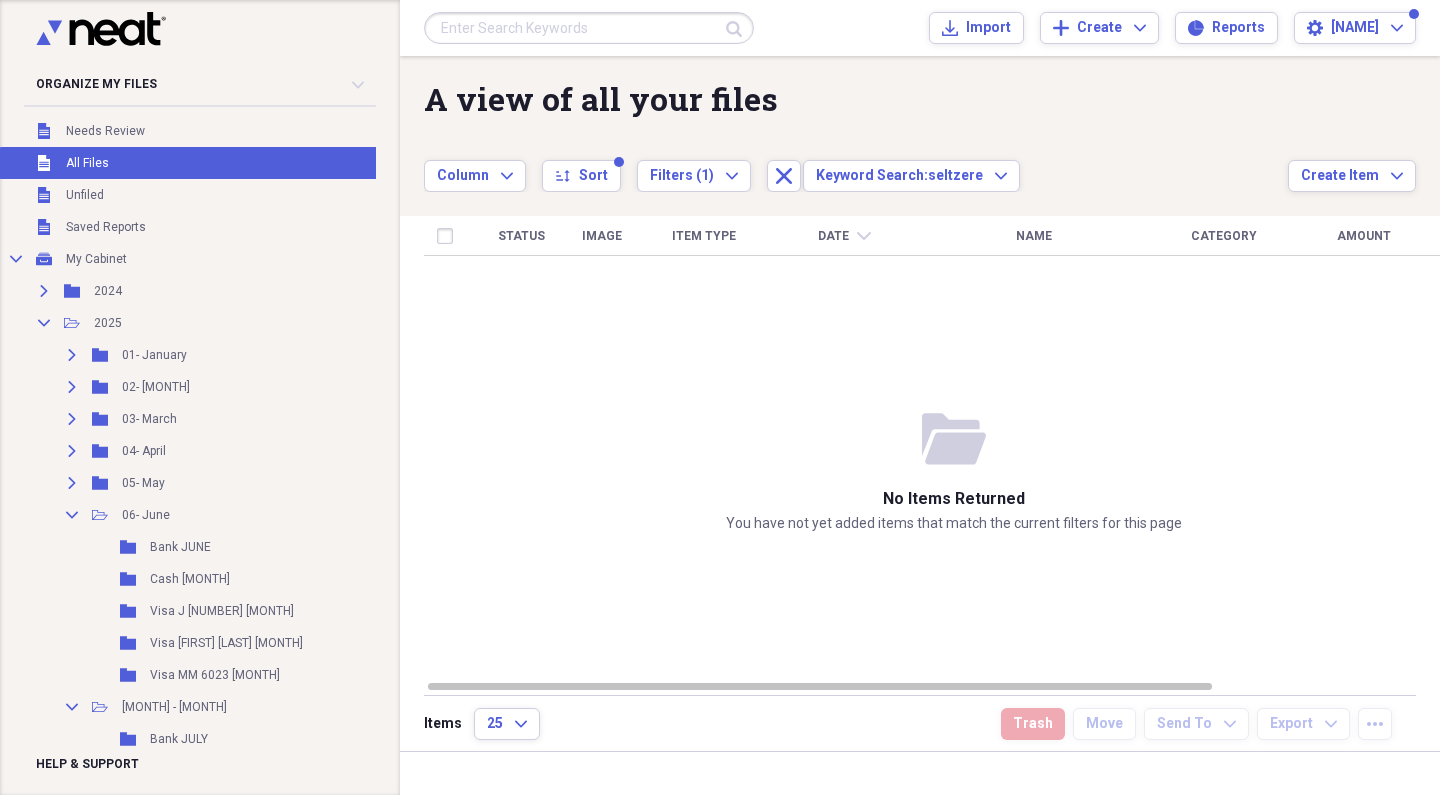 click at bounding box center [589, 28] 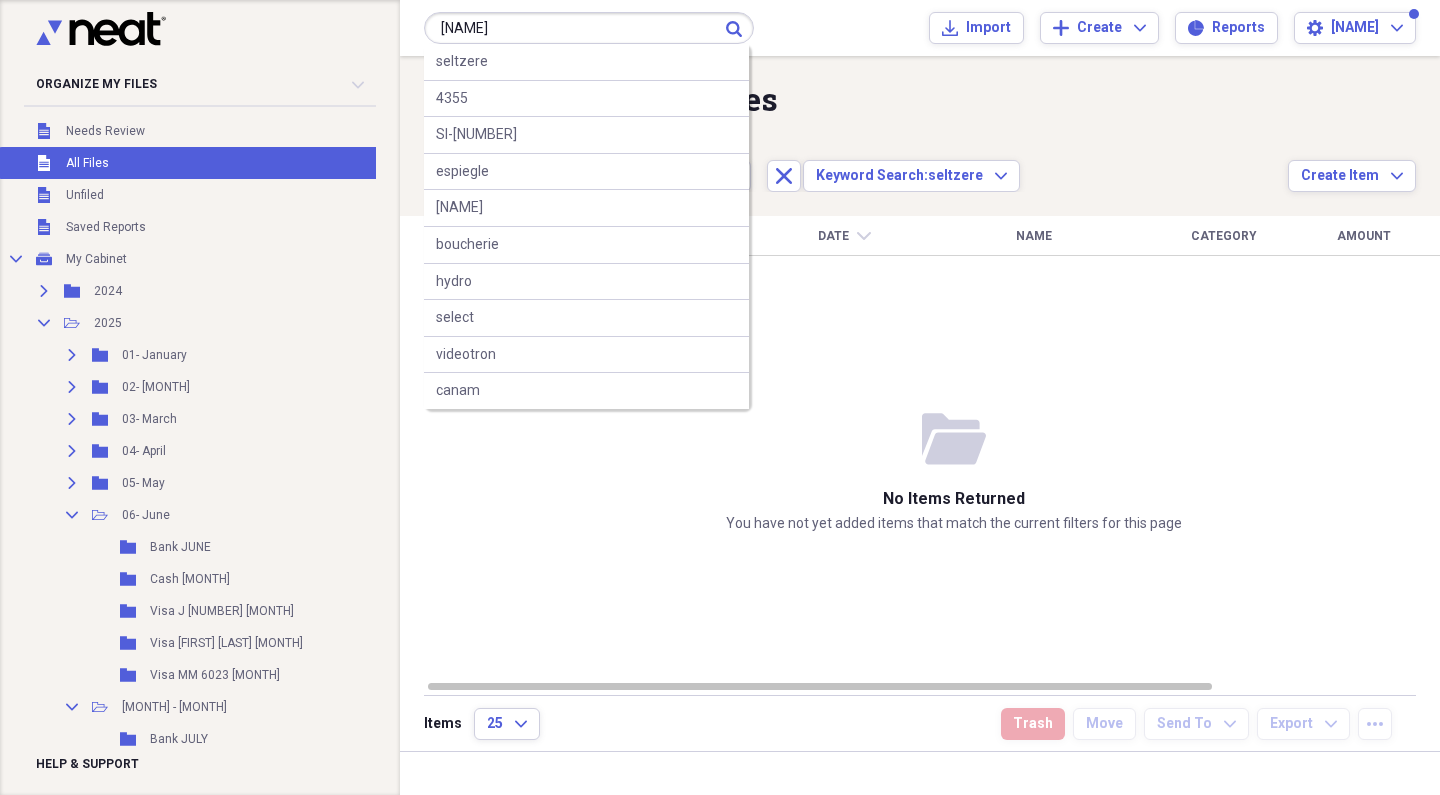 type on "[NAME]" 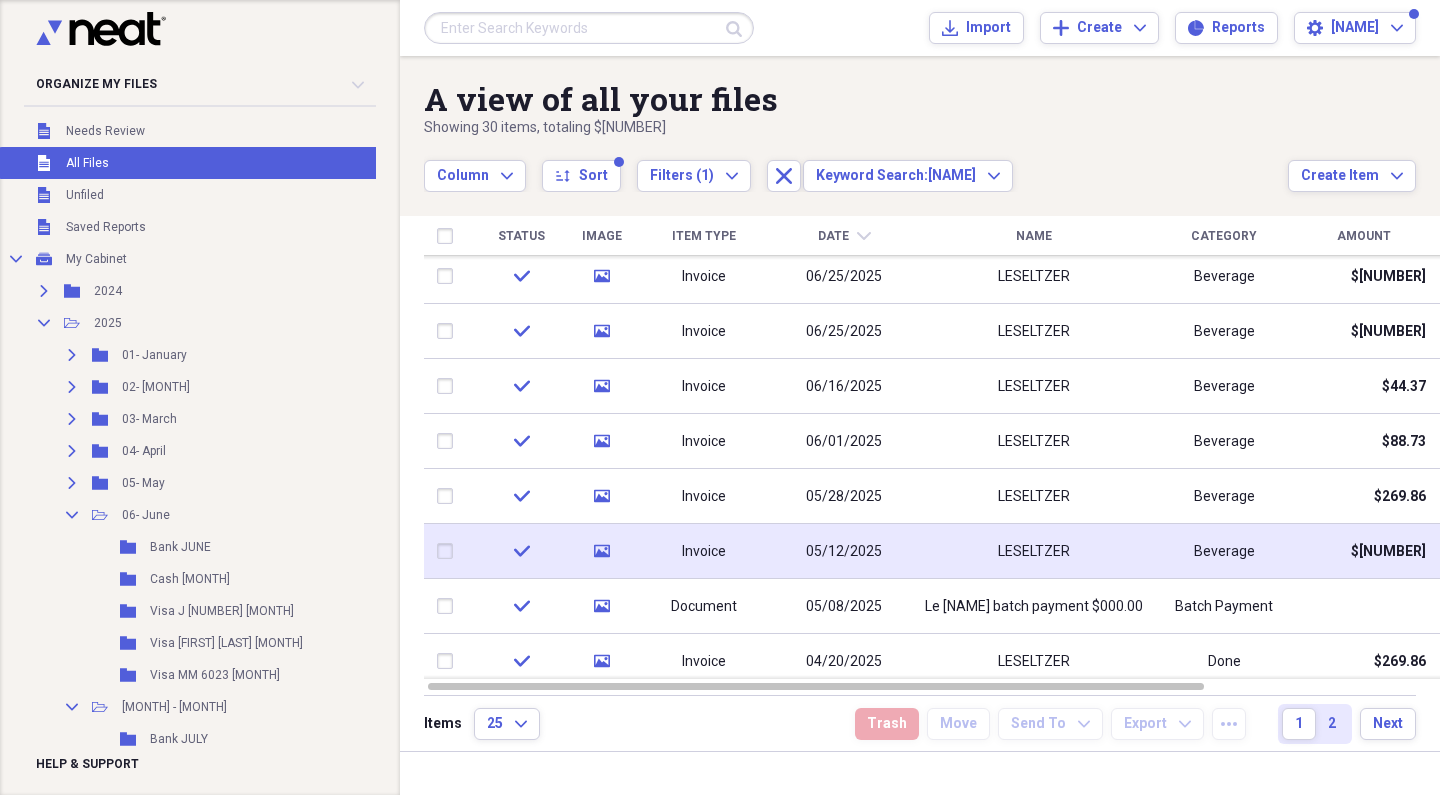 click on "LESELTZER" at bounding box center (1034, 551) 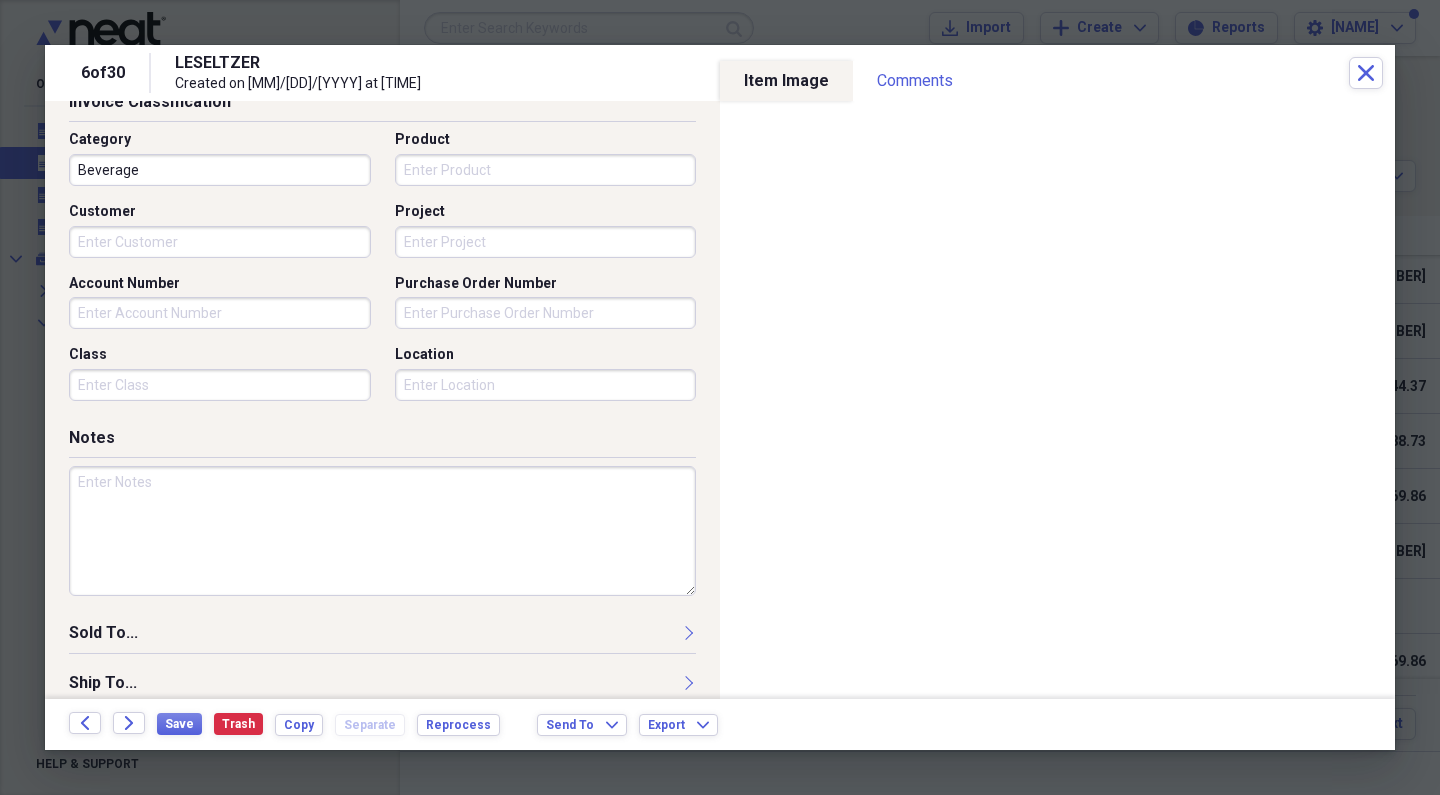 scroll, scrollTop: 568, scrollLeft: 0, axis: vertical 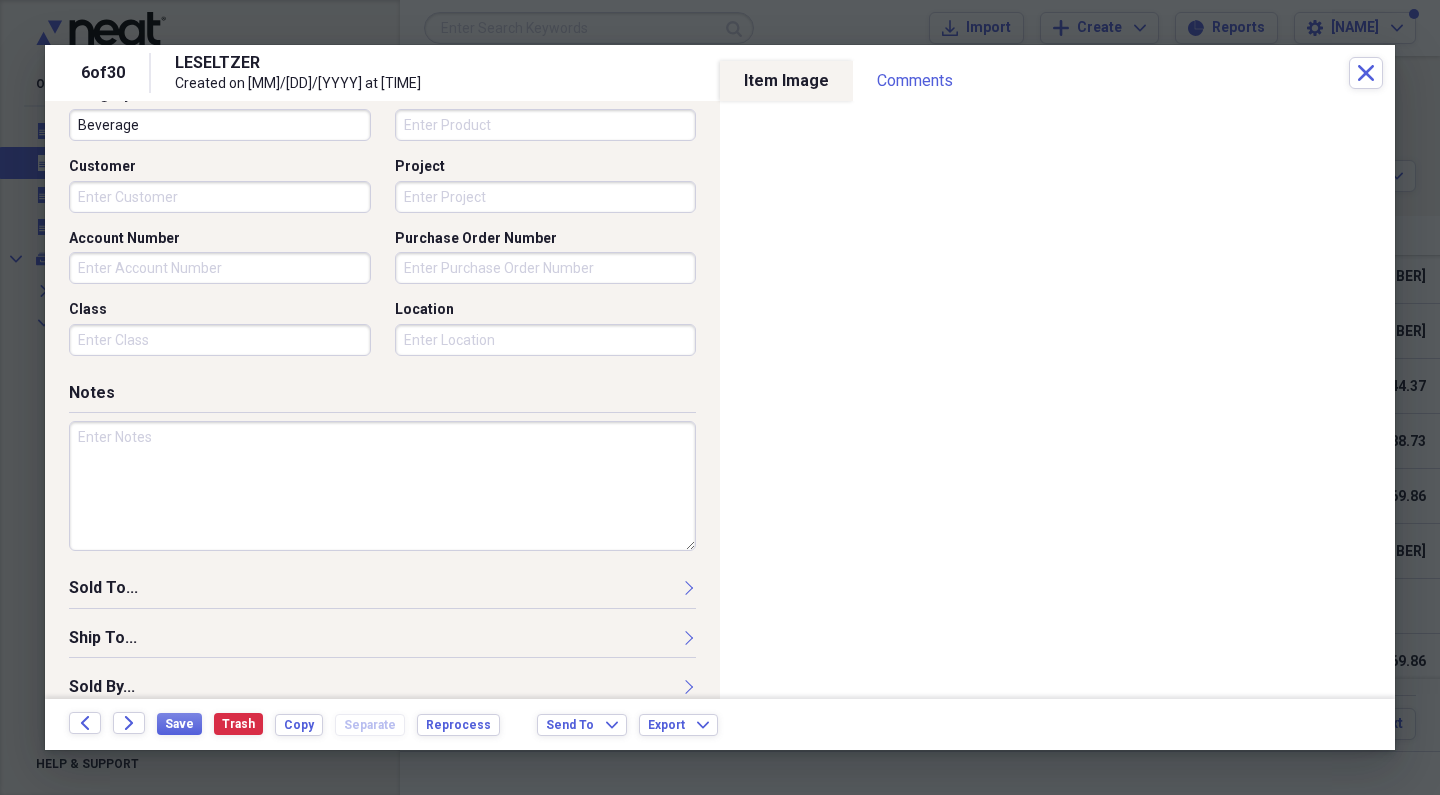 click at bounding box center [382, 486] 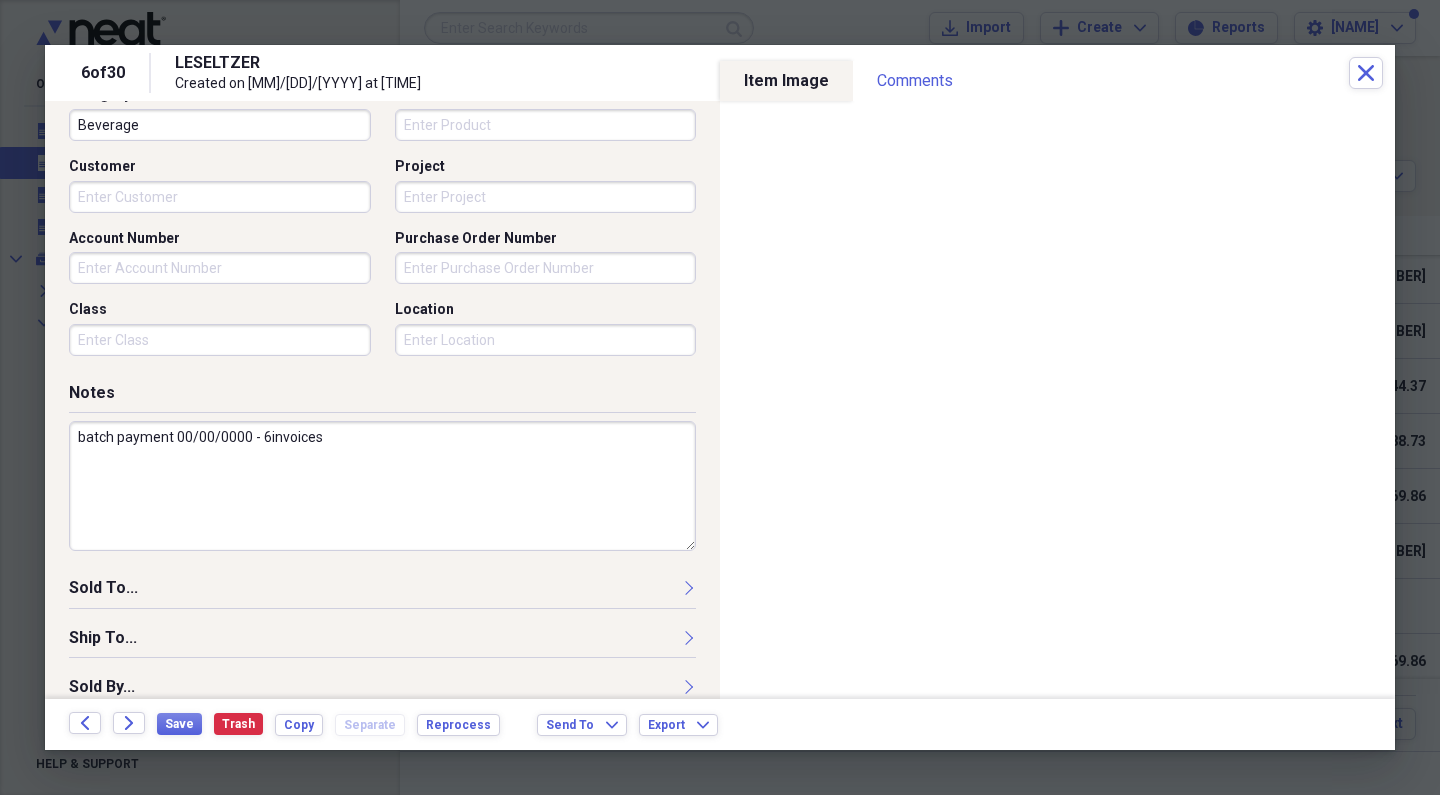 click on "batch payment 00/00/0000 - 6invoices" at bounding box center [382, 486] 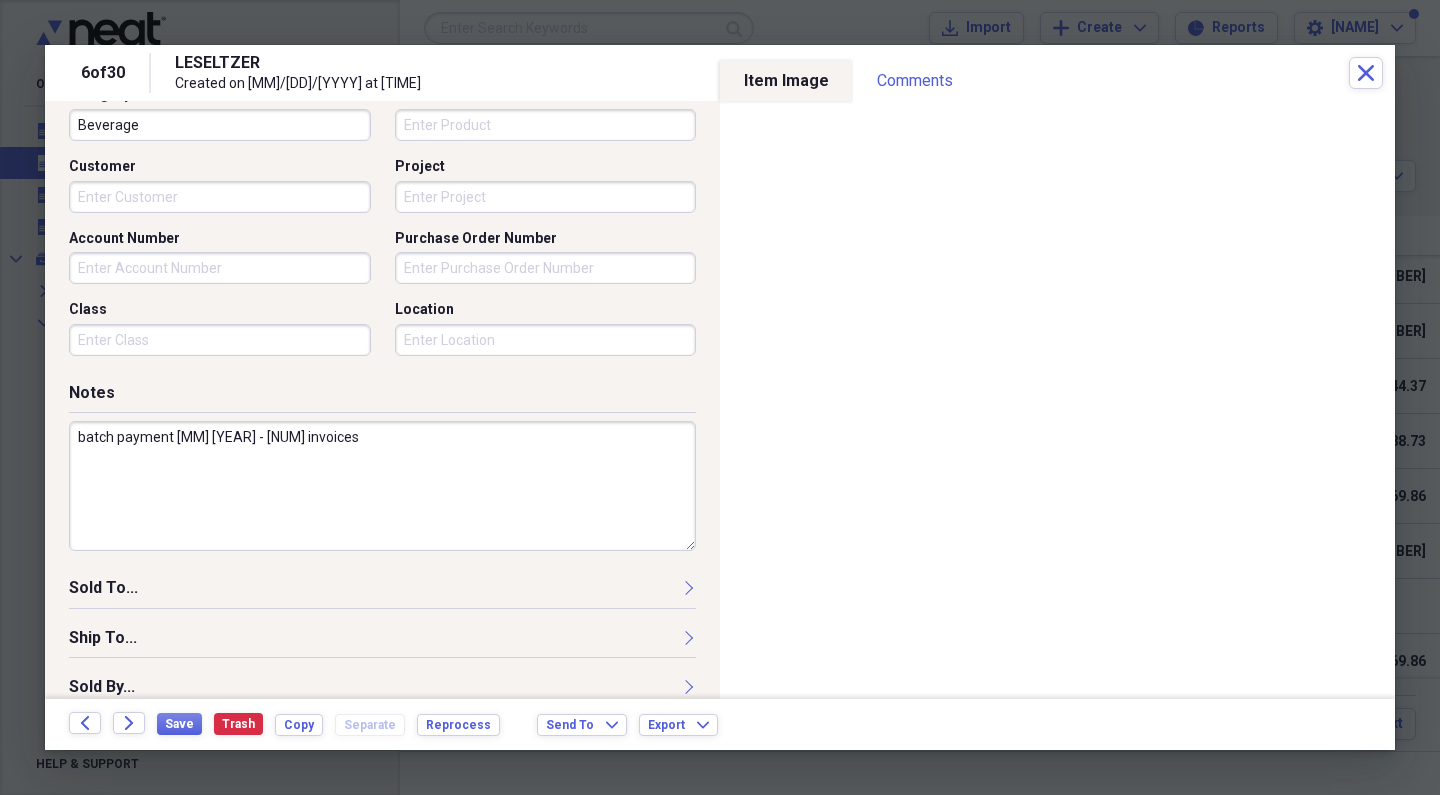 click on "batch payment [MM] [YEAR] - [NUM] invoices" at bounding box center (382, 486) 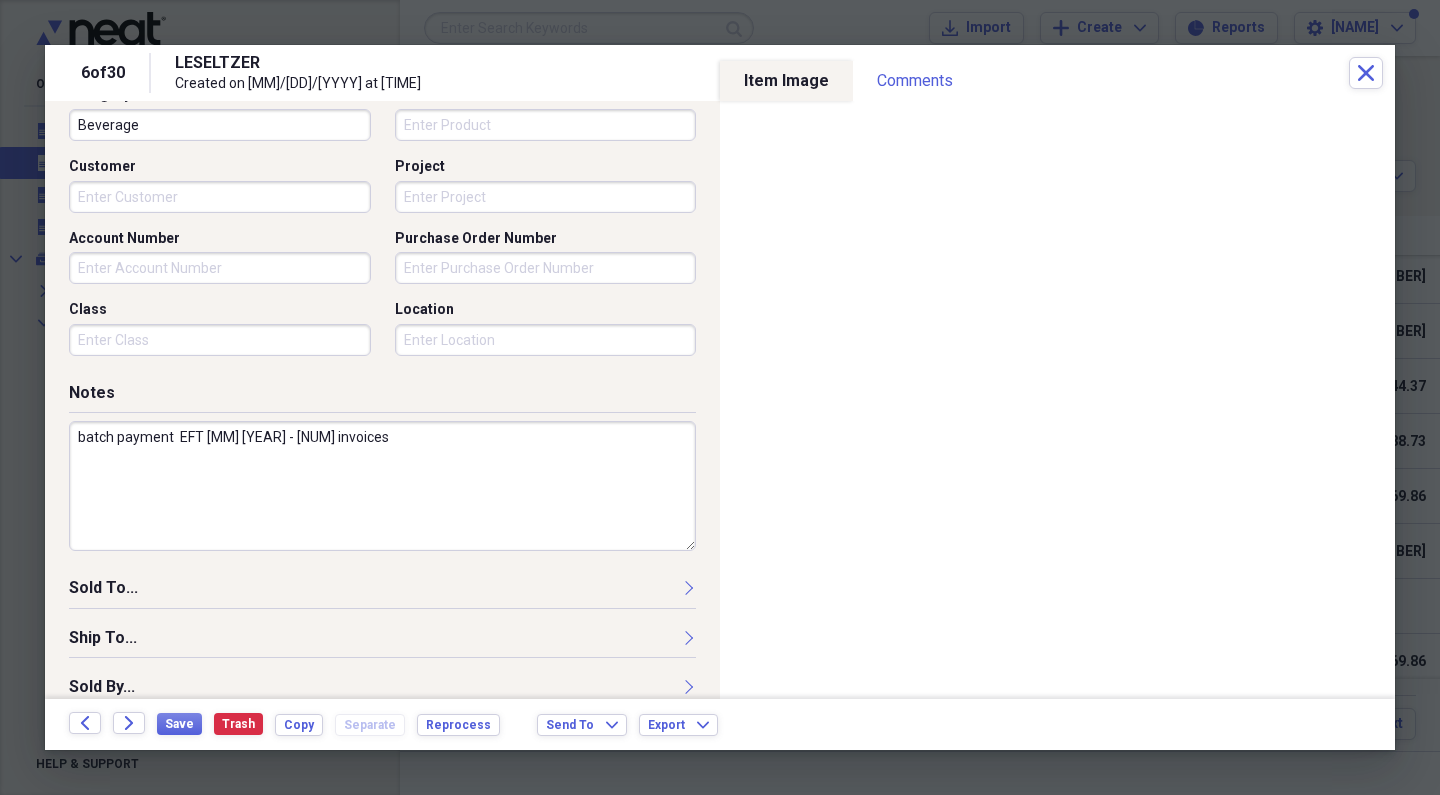 click on "batch payment  EFT [MM] [YEAR] - [NUM] invoices" at bounding box center [382, 486] 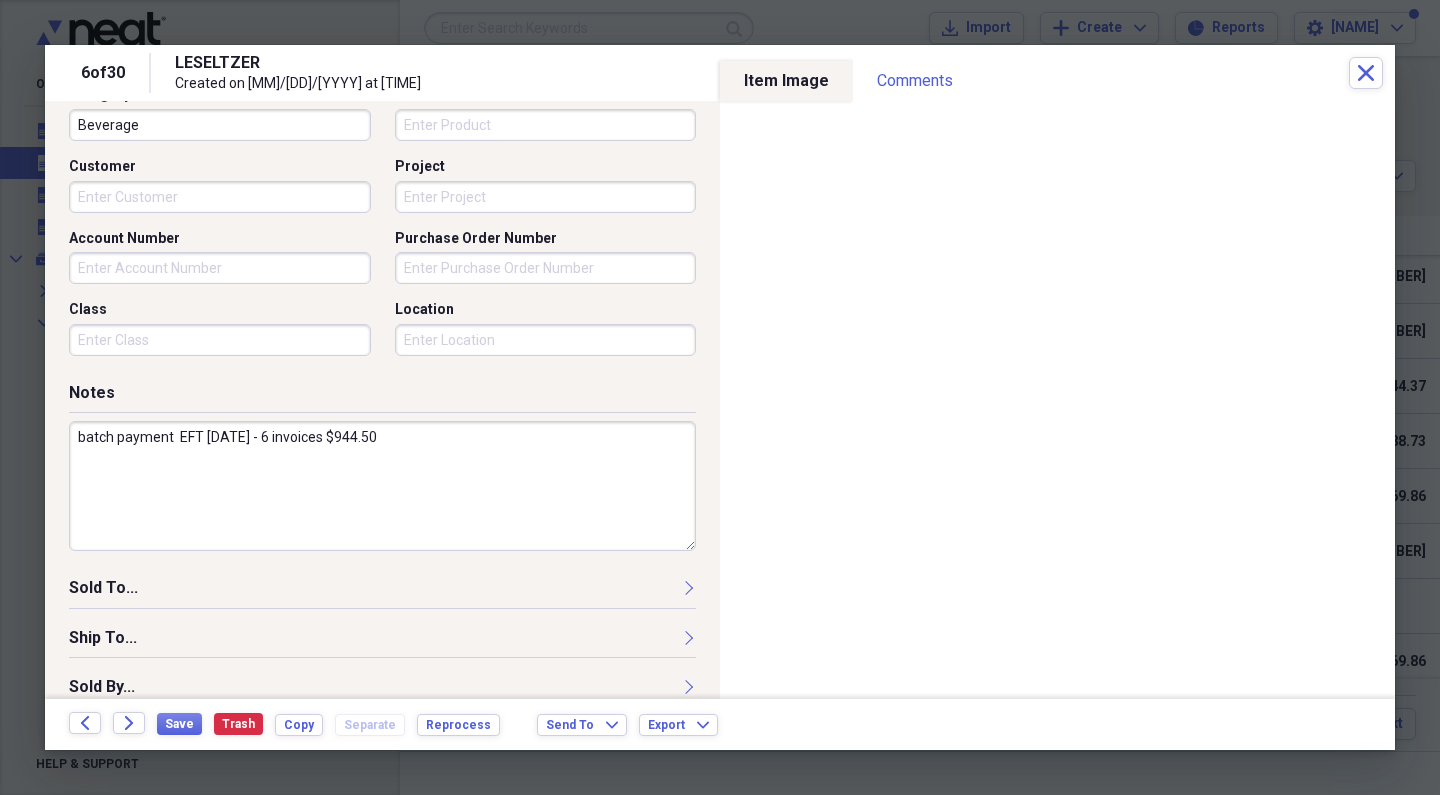 click on "batch payment  EFT [DATE] - 6 invoices $944.50" at bounding box center (382, 486) 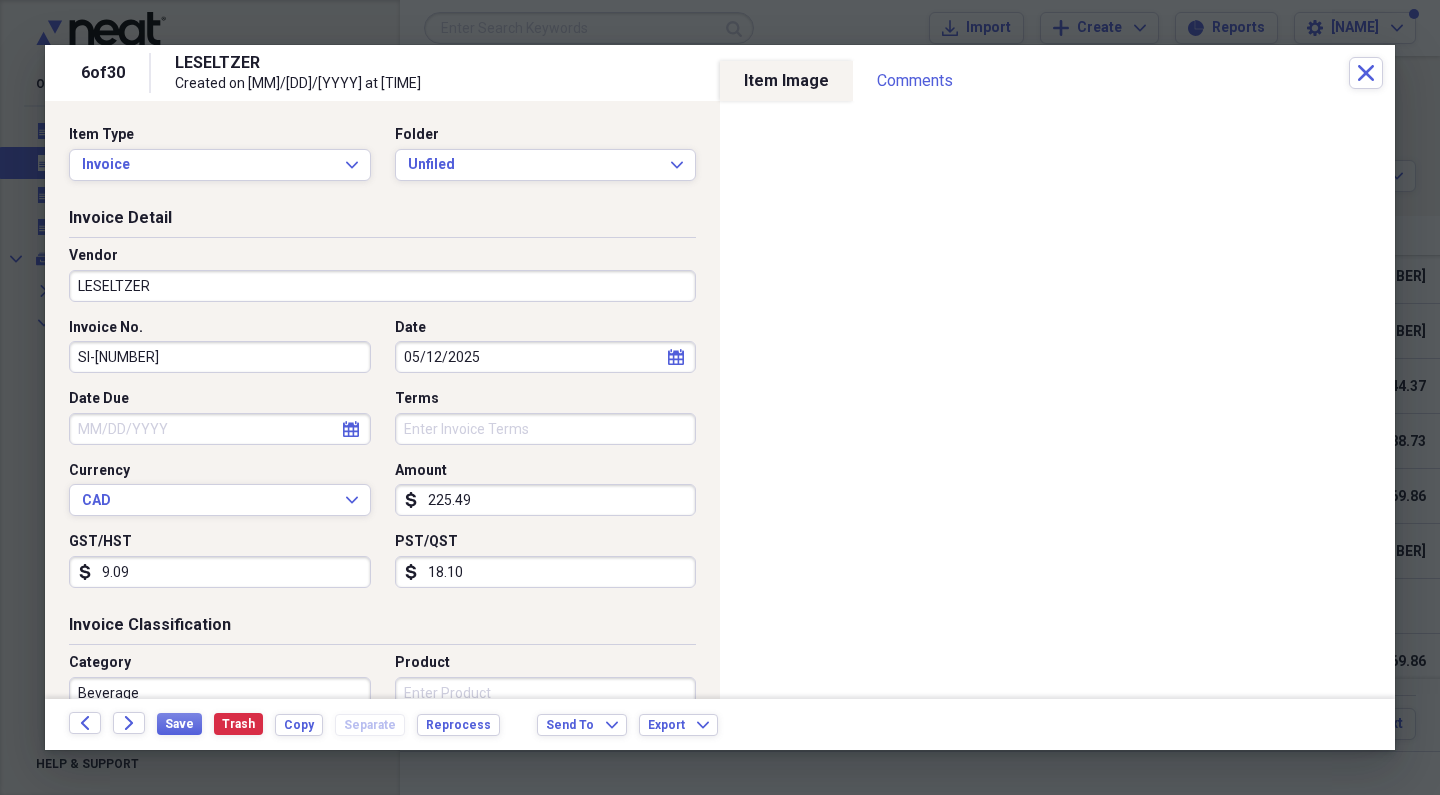 scroll, scrollTop: 0, scrollLeft: 0, axis: both 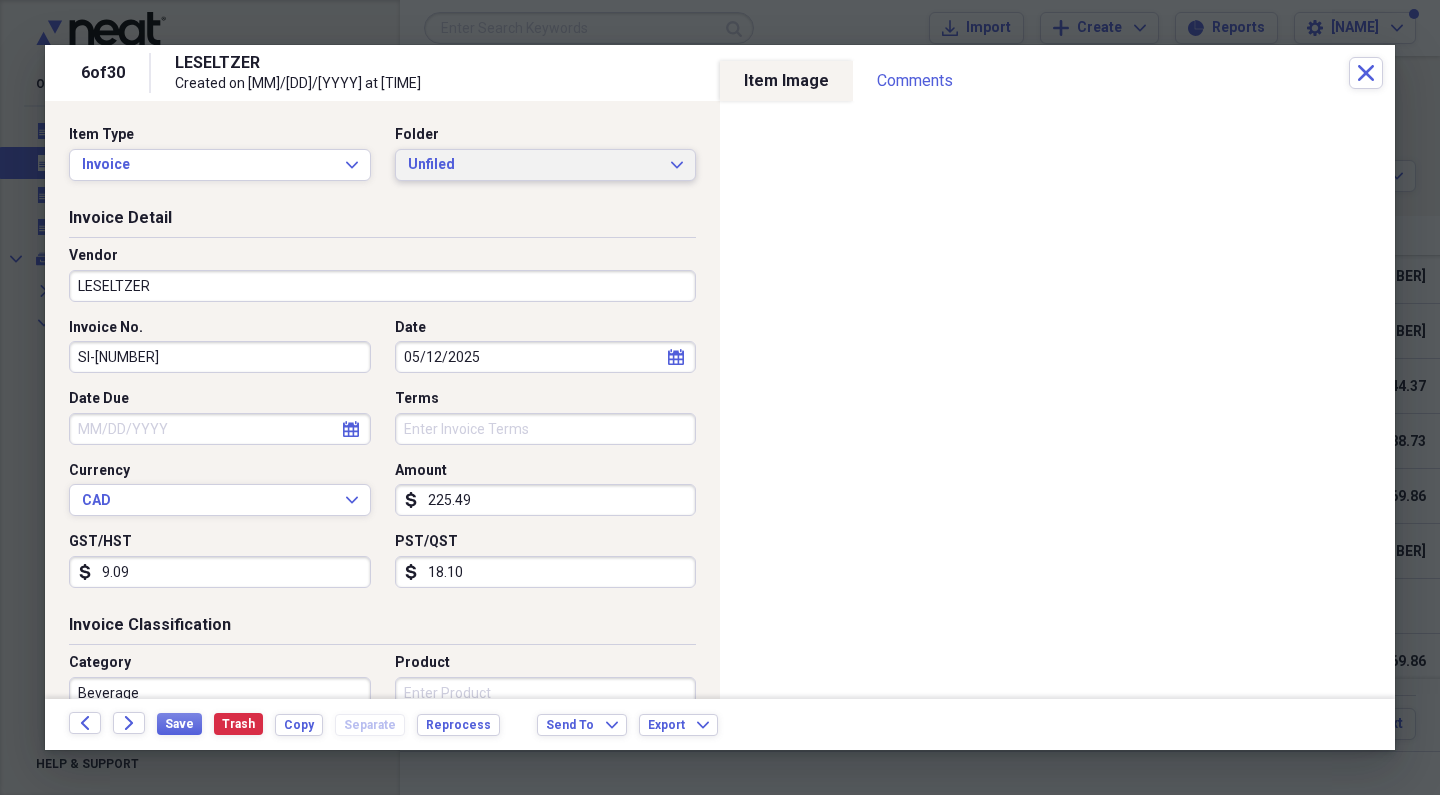 type on "batch payment  EFT [DATE] - 6 invoices $944.50" 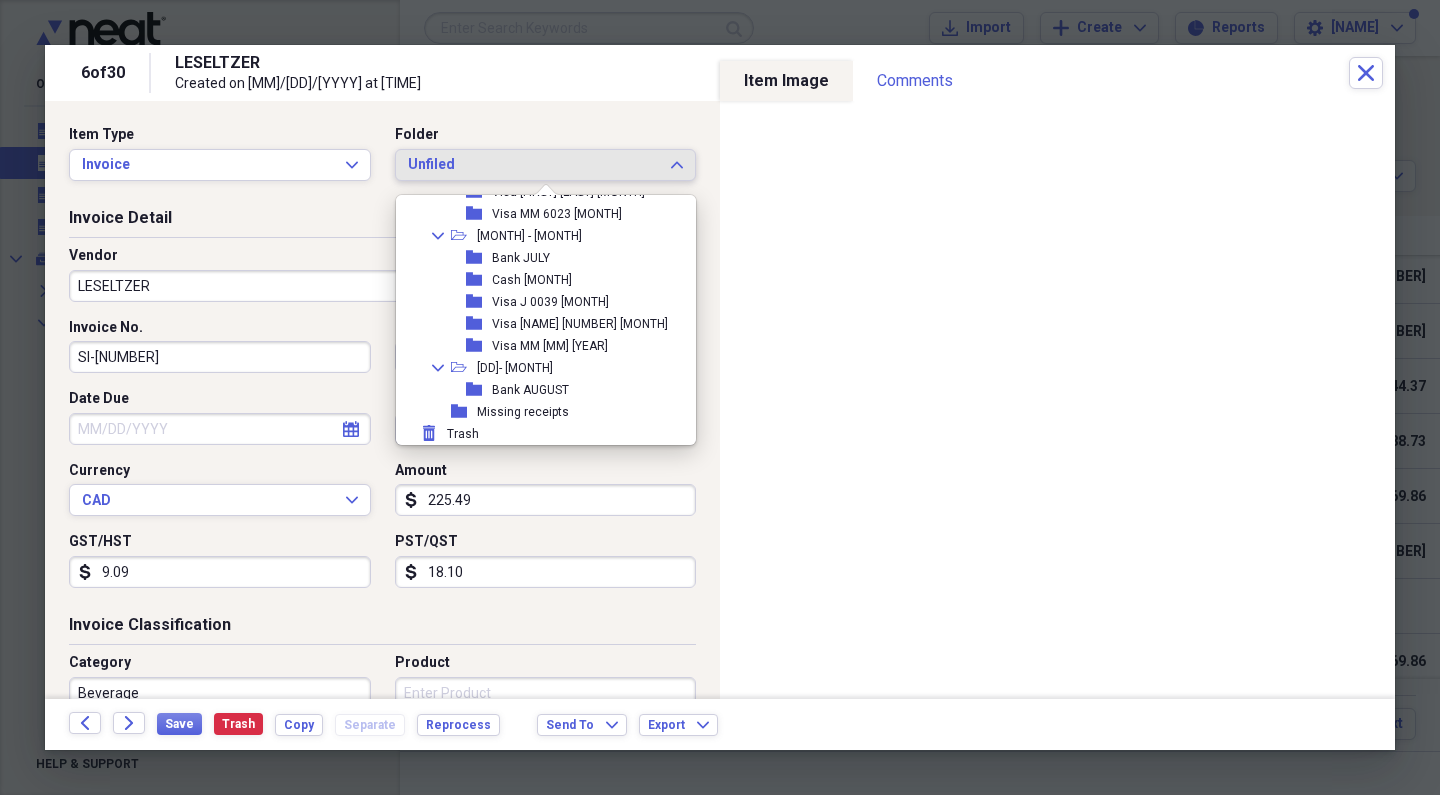 scroll, scrollTop: 315, scrollLeft: 0, axis: vertical 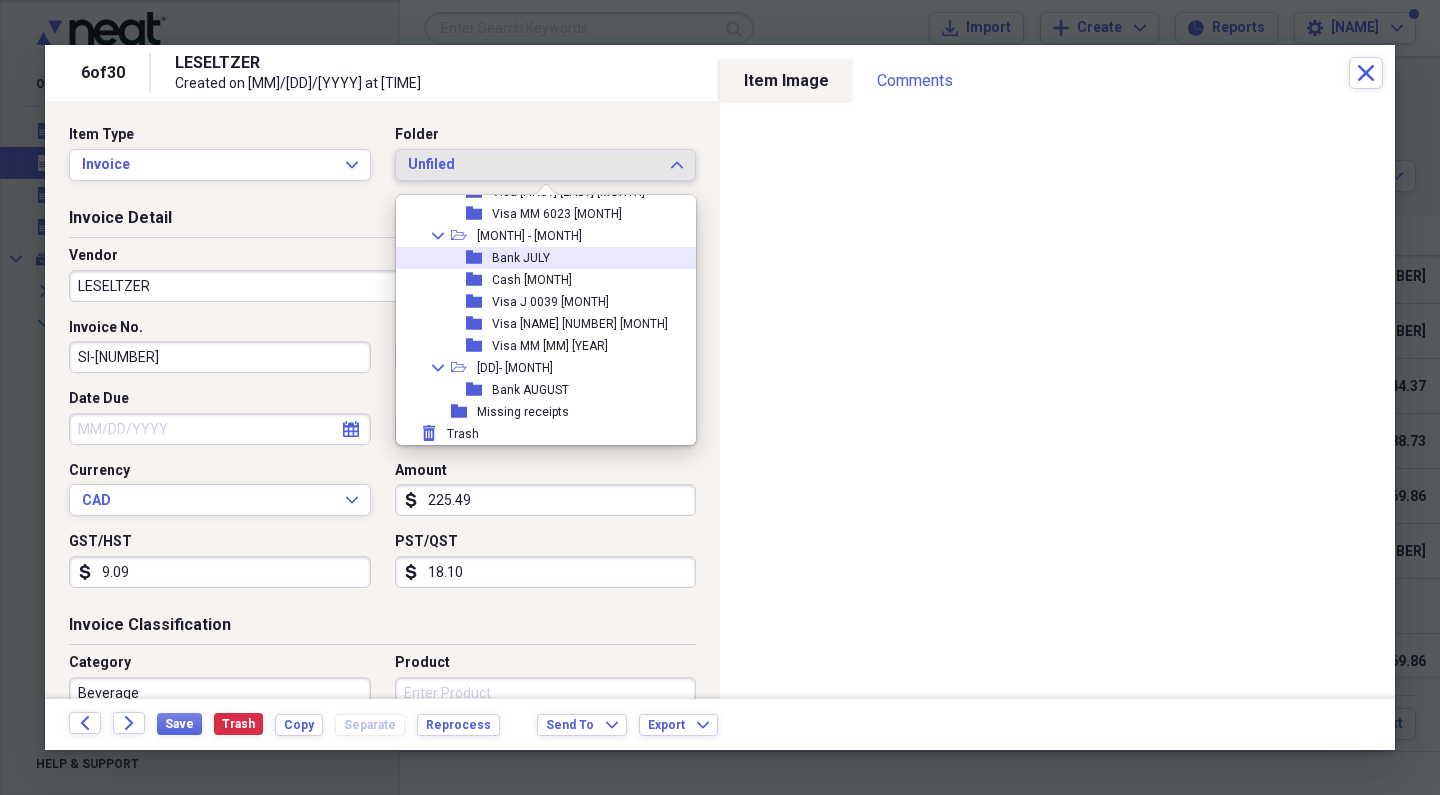 click on "Bank JULY" at bounding box center [521, 258] 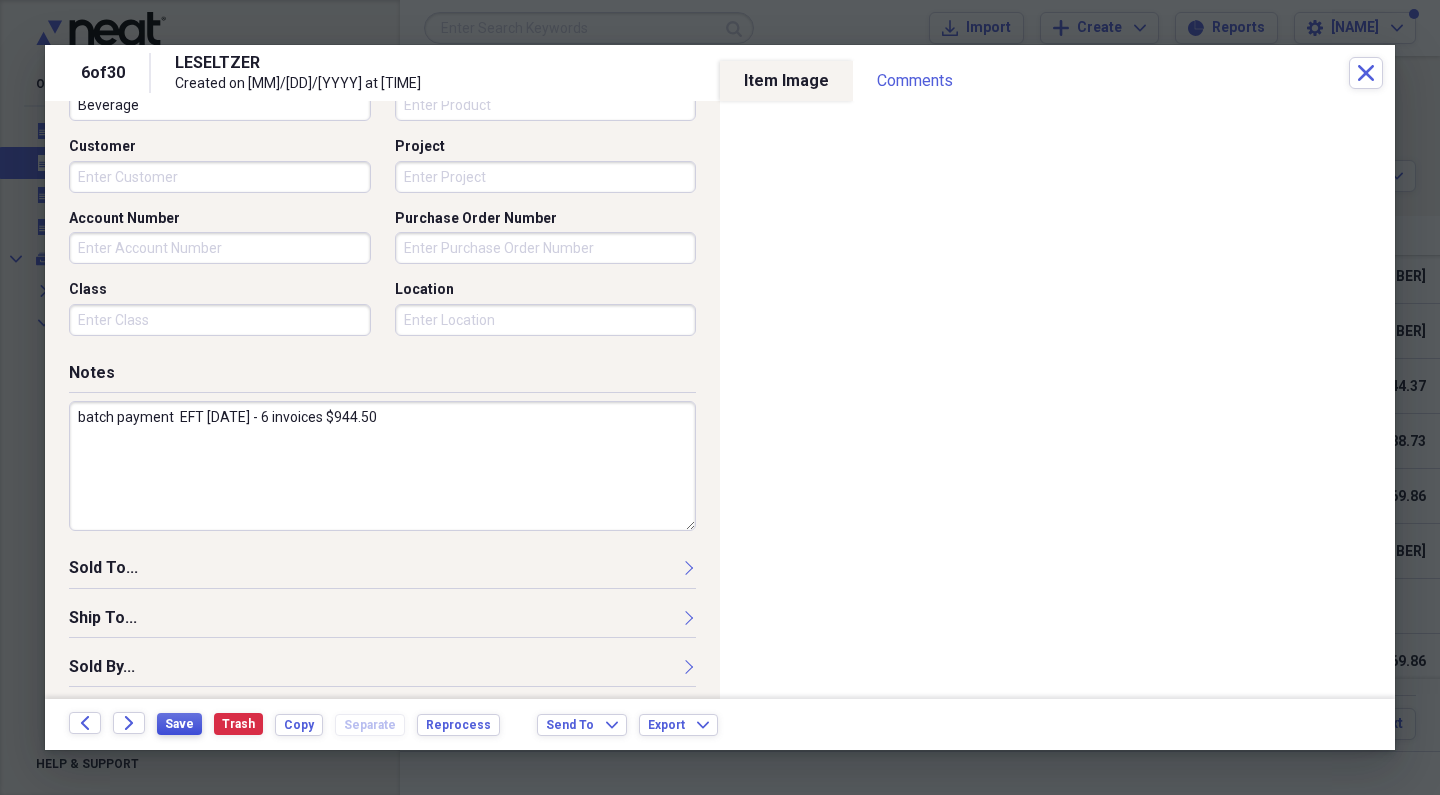 scroll, scrollTop: 586, scrollLeft: 0, axis: vertical 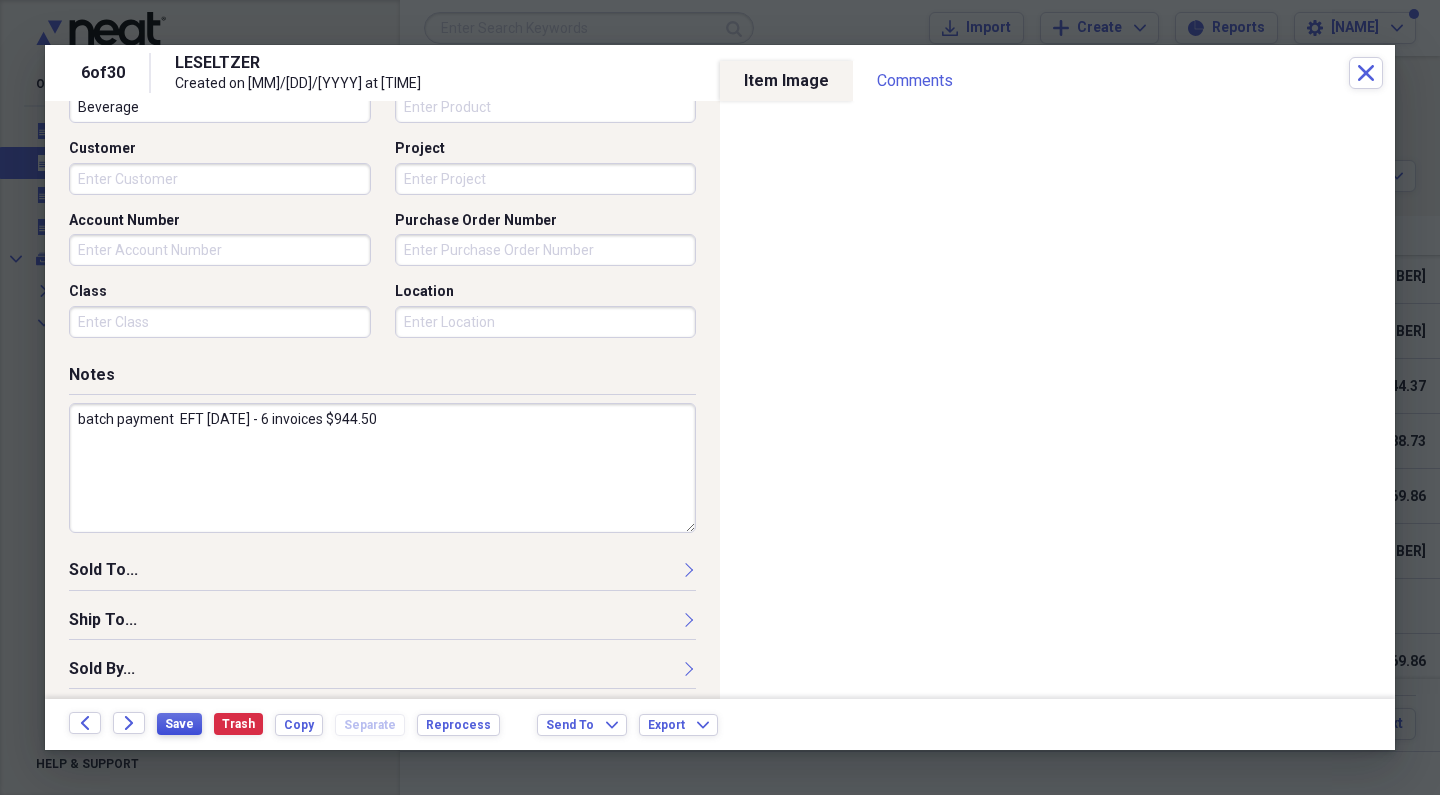 click on "Save" at bounding box center (179, 724) 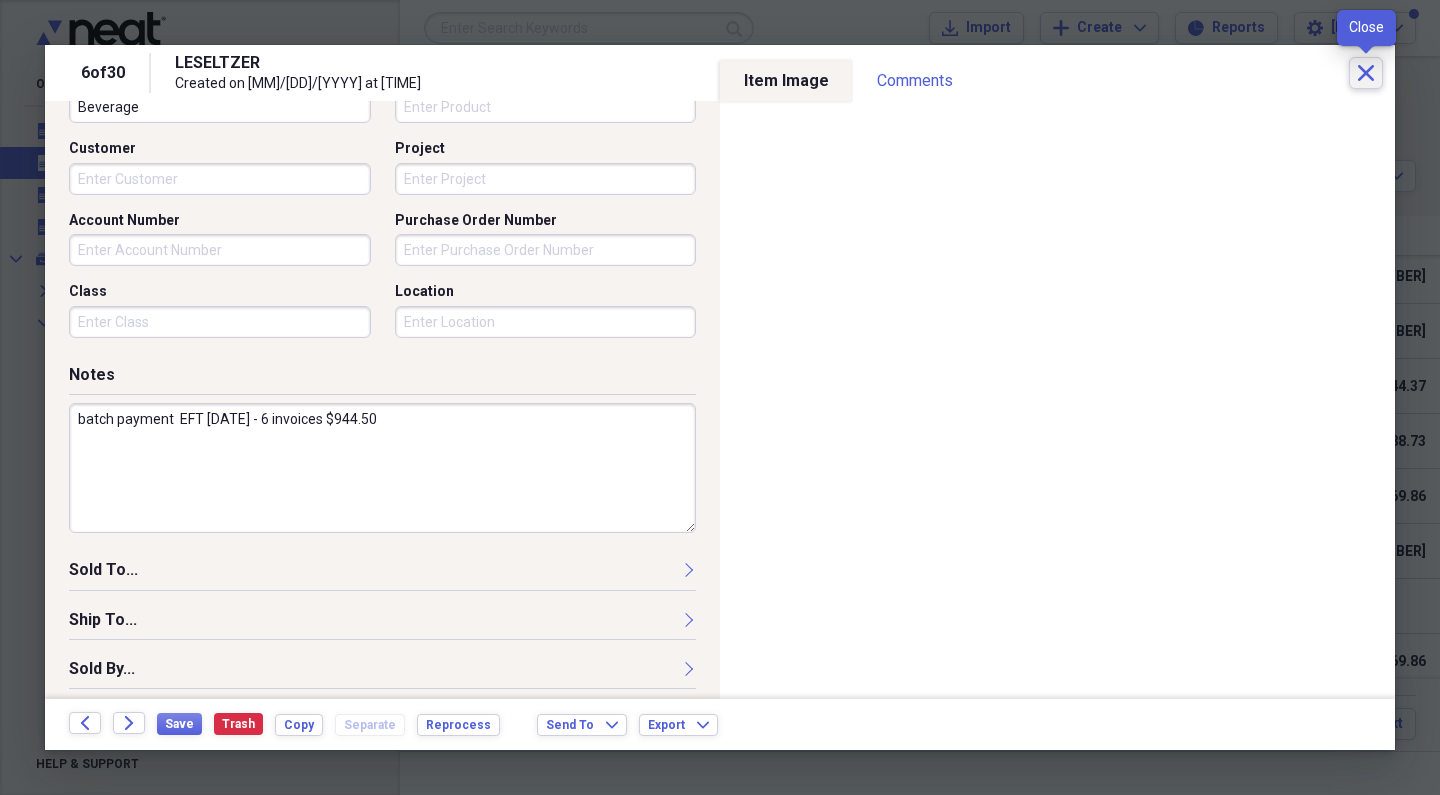 click on "Close" 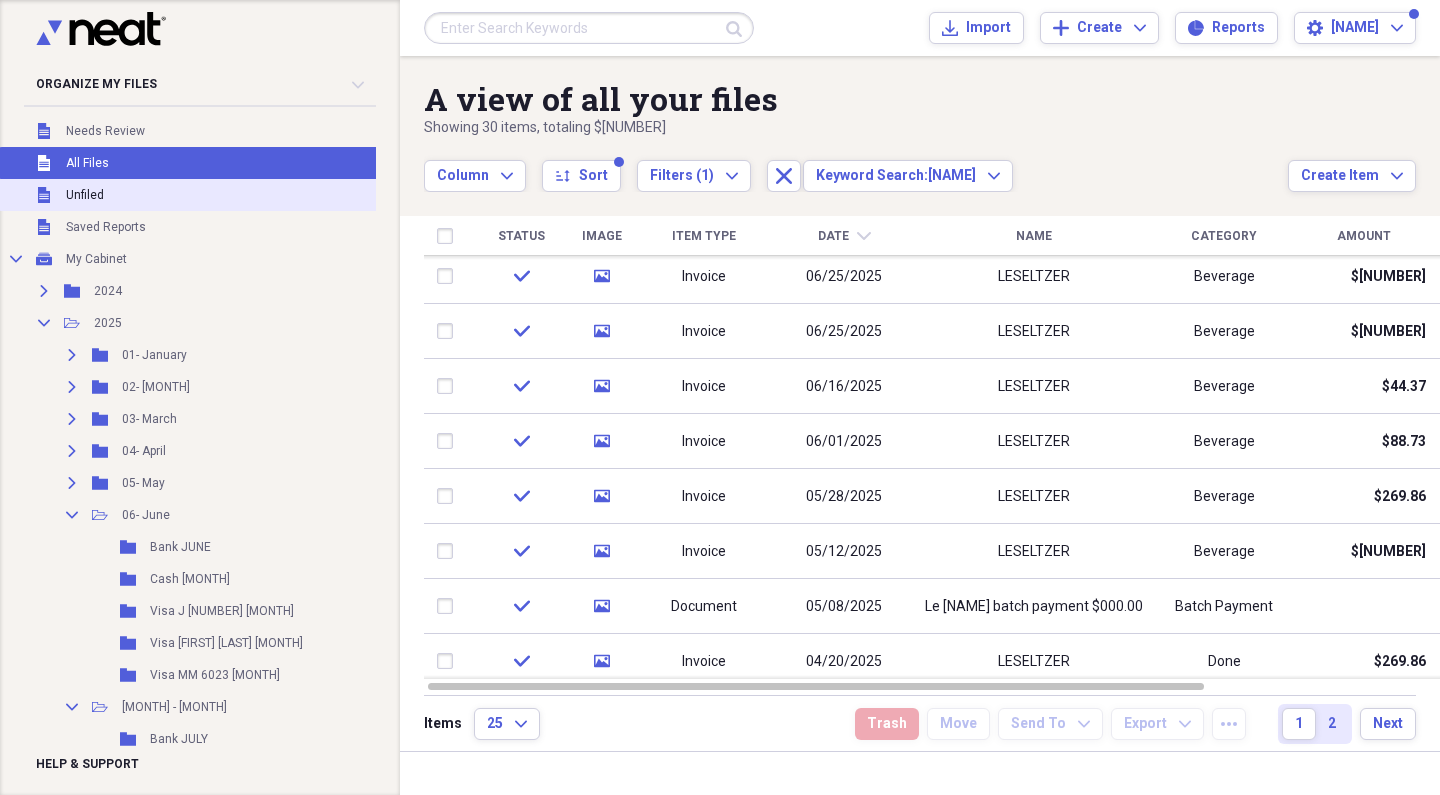 click on "Unfiled Unfiled" at bounding box center [193, 195] 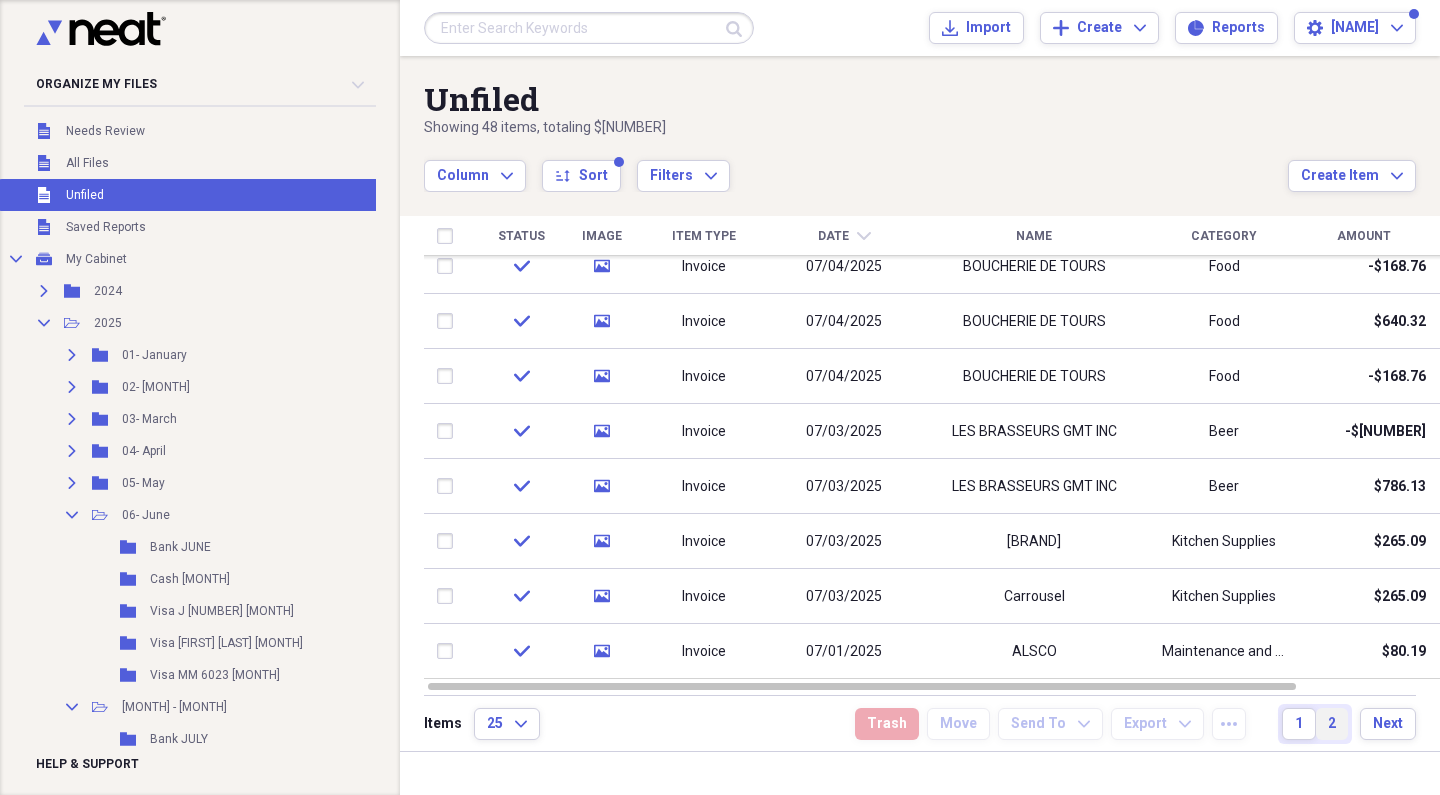 click on "2" at bounding box center [1332, 724] 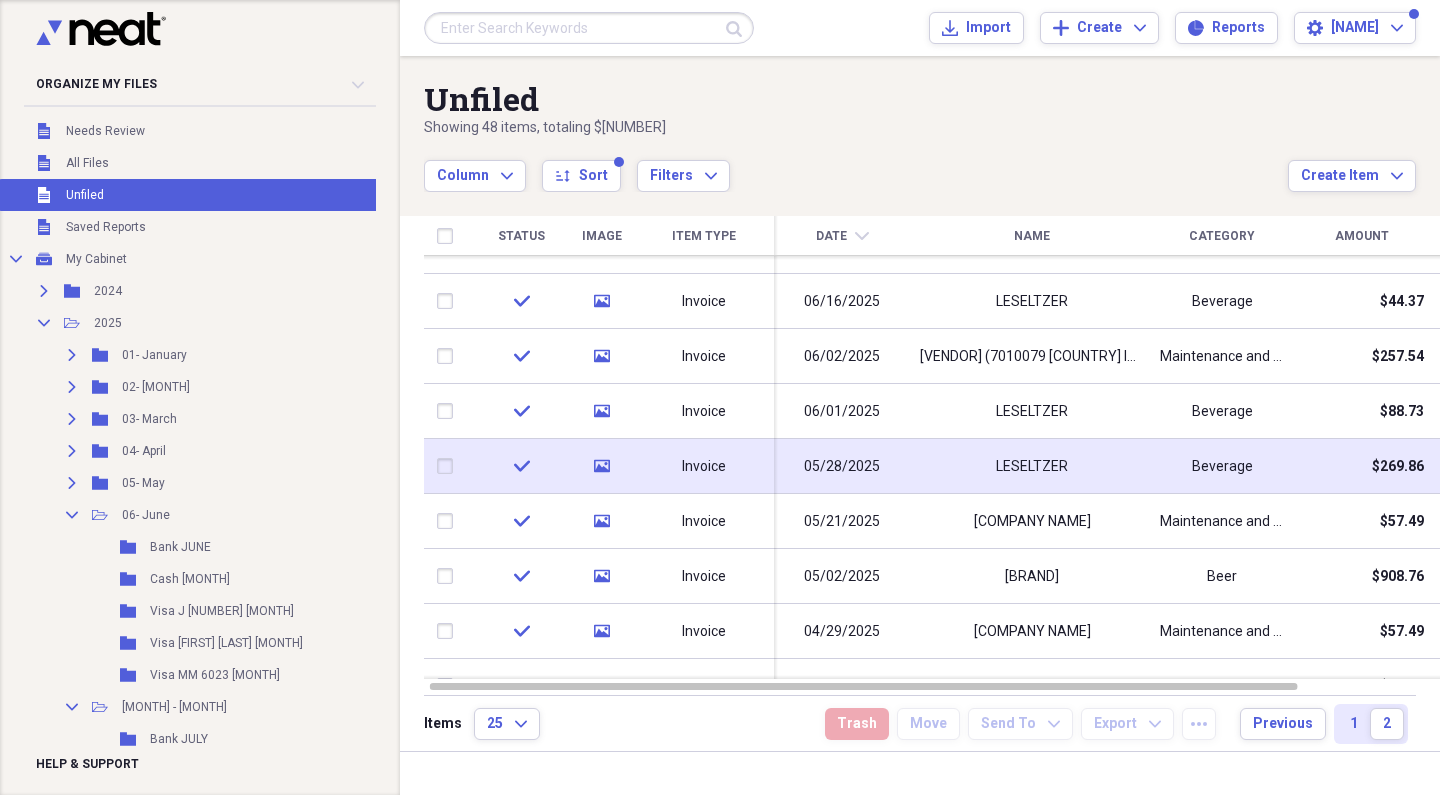 click on "LESELTZER" at bounding box center (1032, 466) 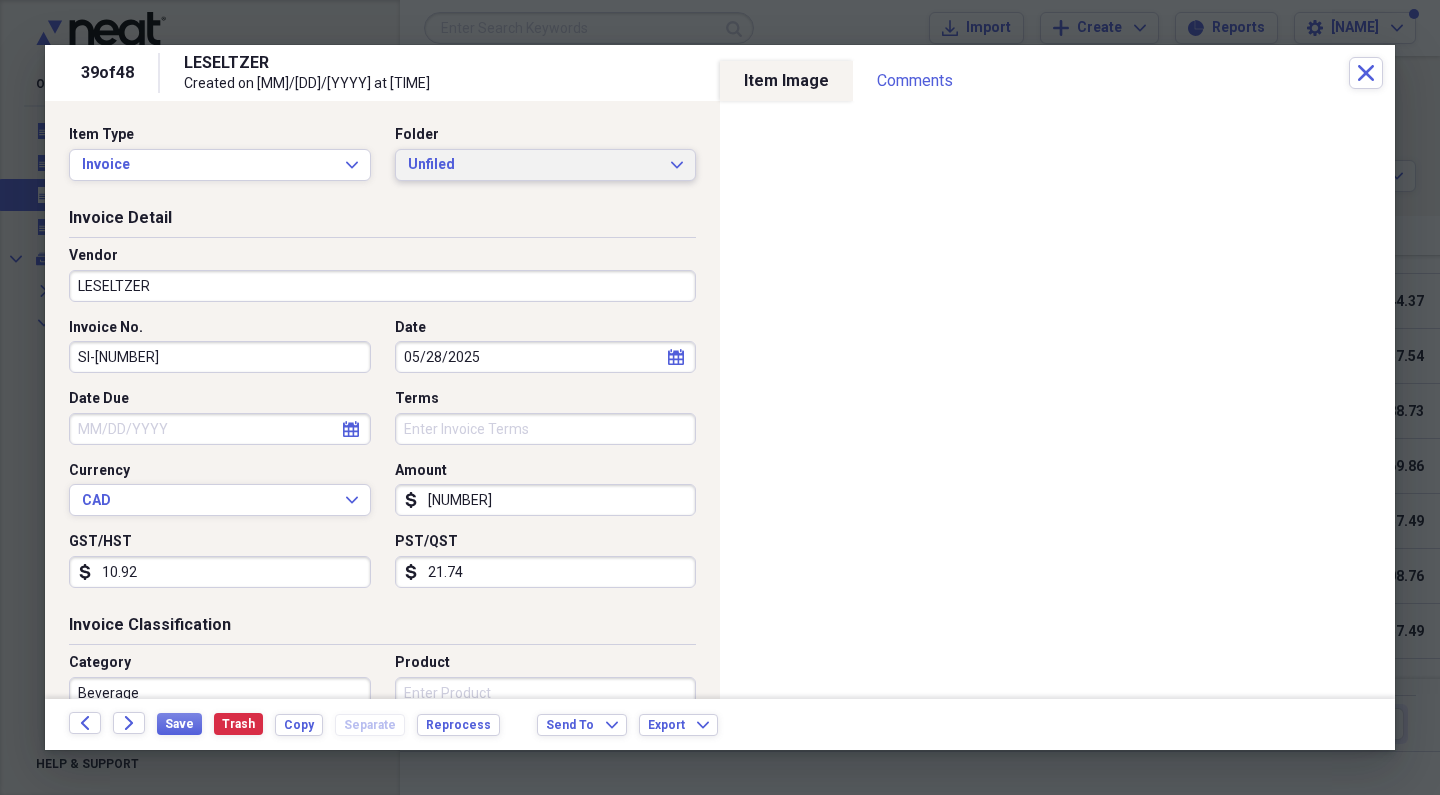 click on "Unfiled" at bounding box center [534, 165] 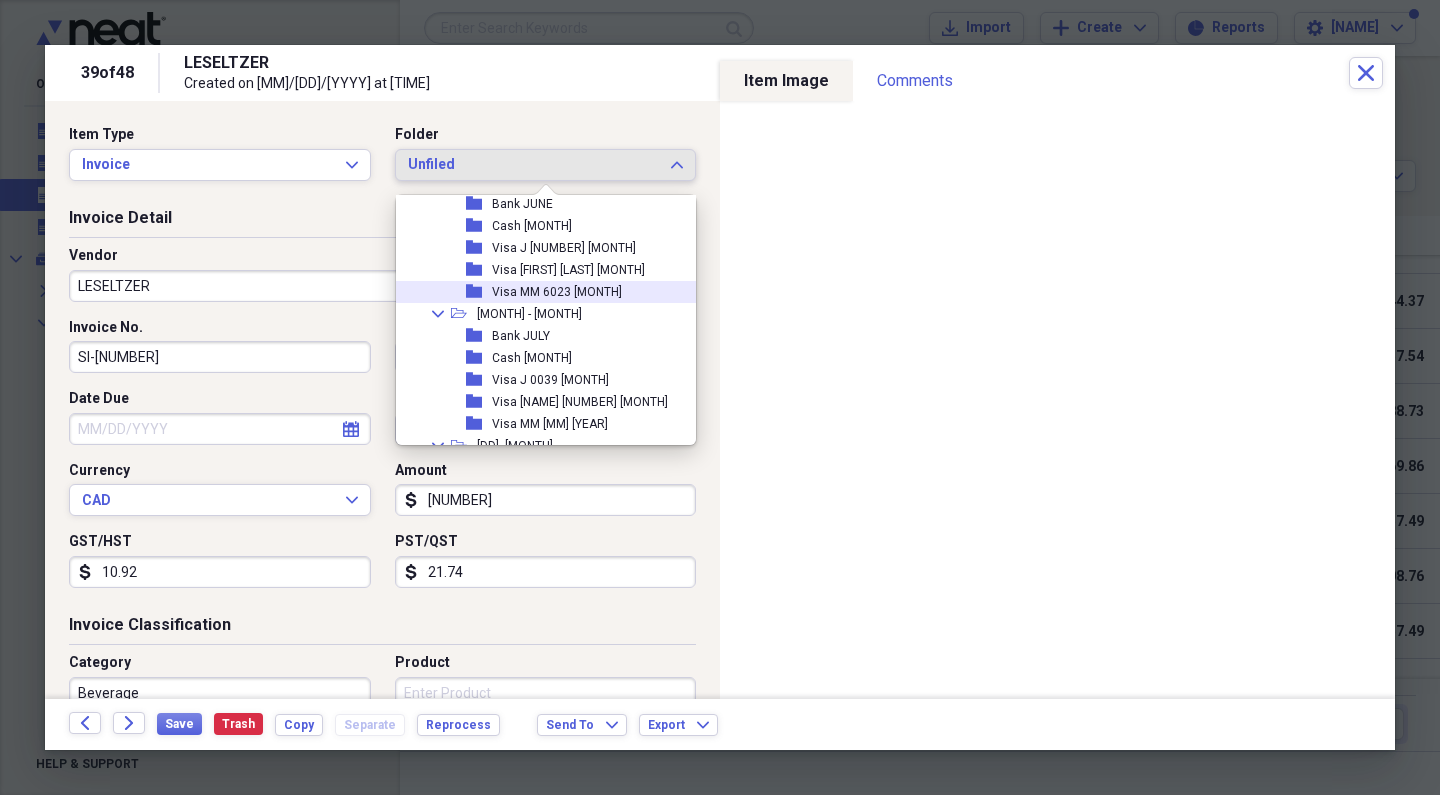 scroll, scrollTop: 226, scrollLeft: 0, axis: vertical 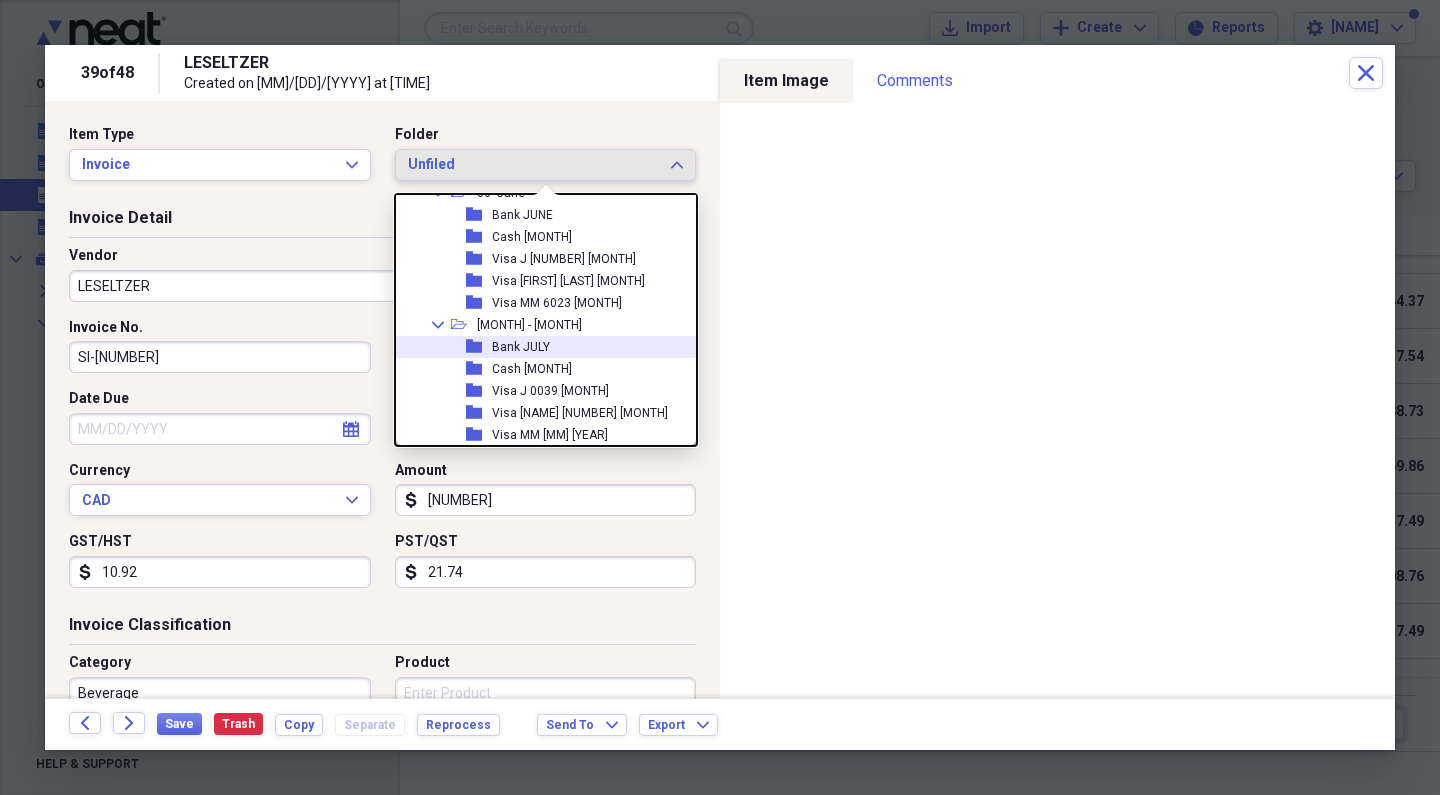 click on "Bank JULY" at bounding box center (521, 347) 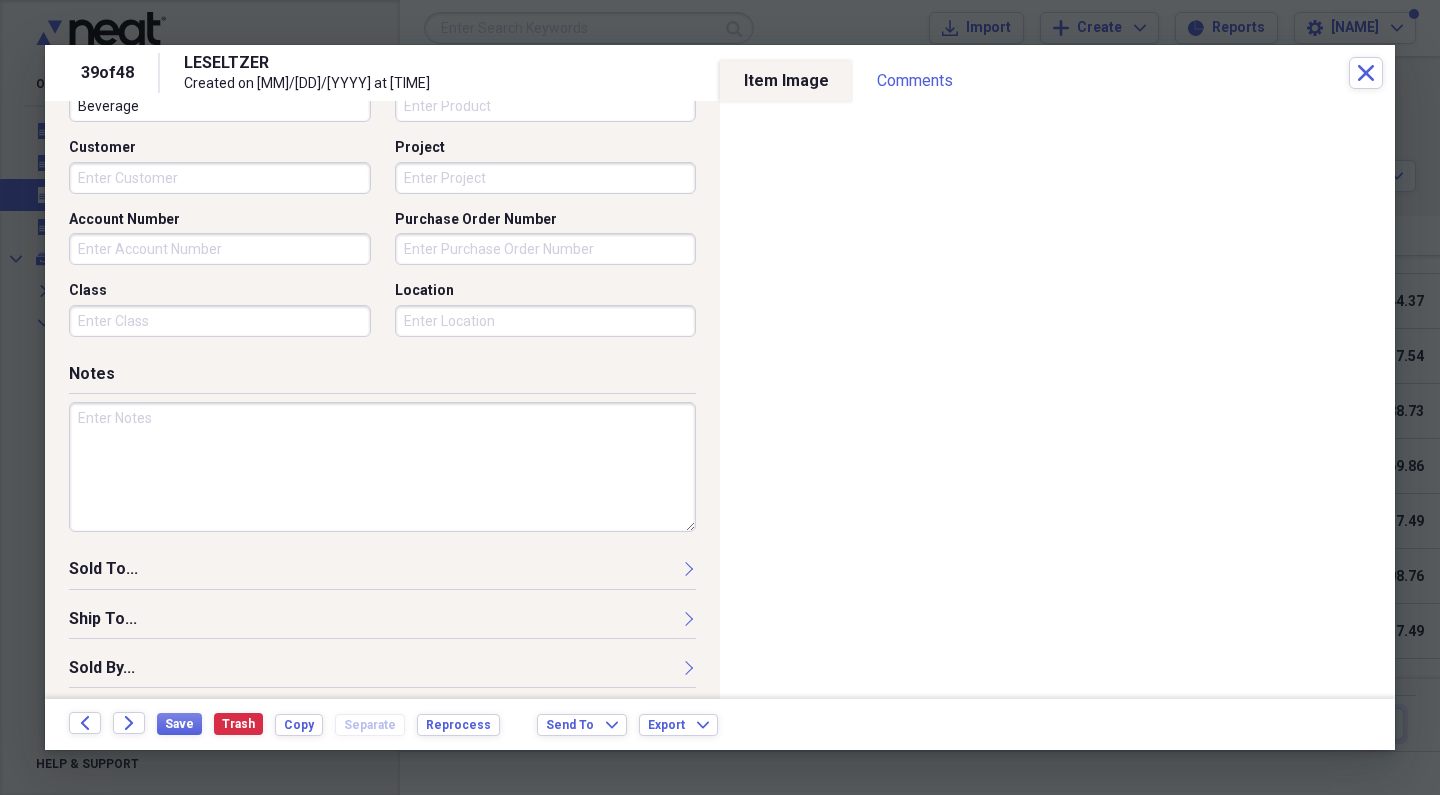 scroll, scrollTop: 586, scrollLeft: 0, axis: vertical 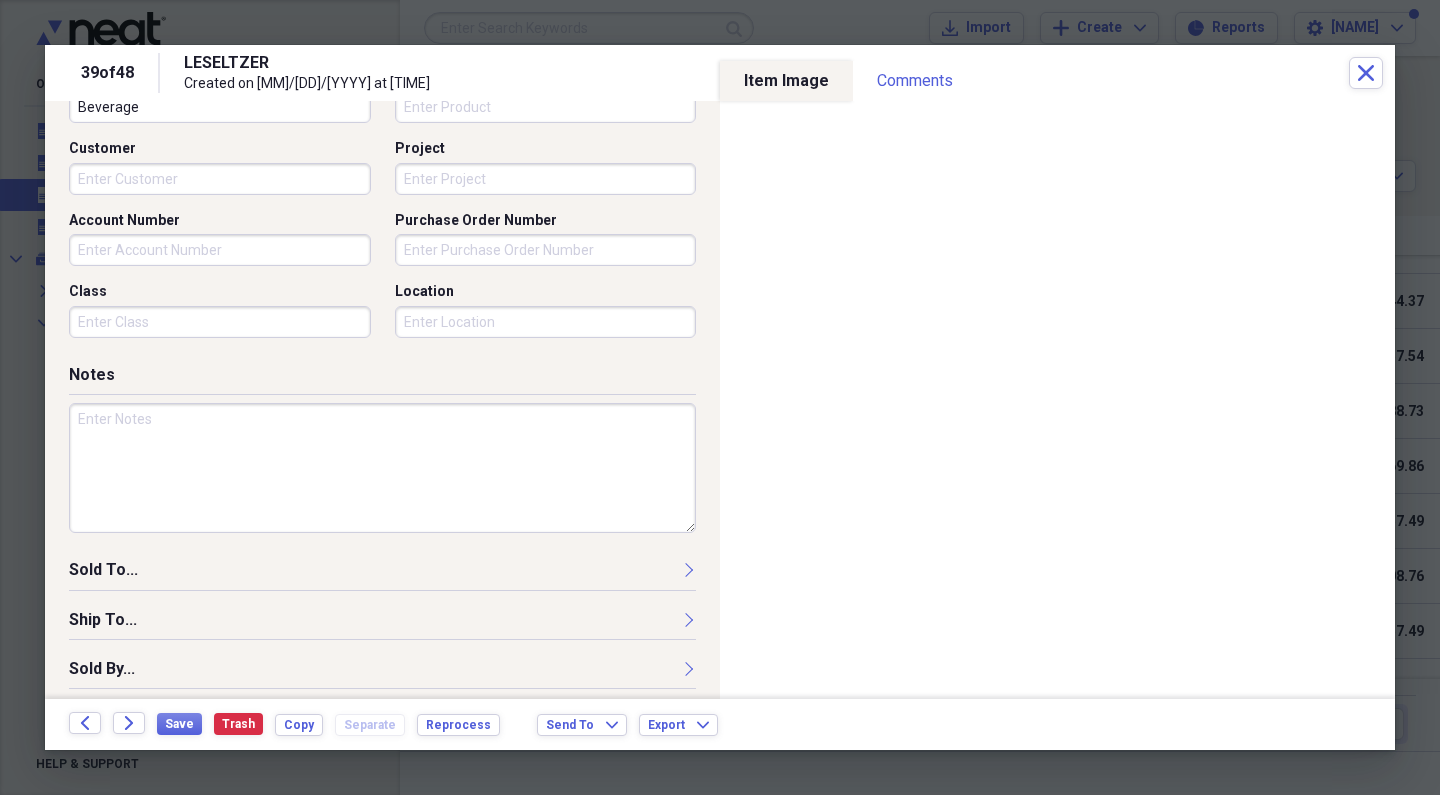 click at bounding box center (382, 468) 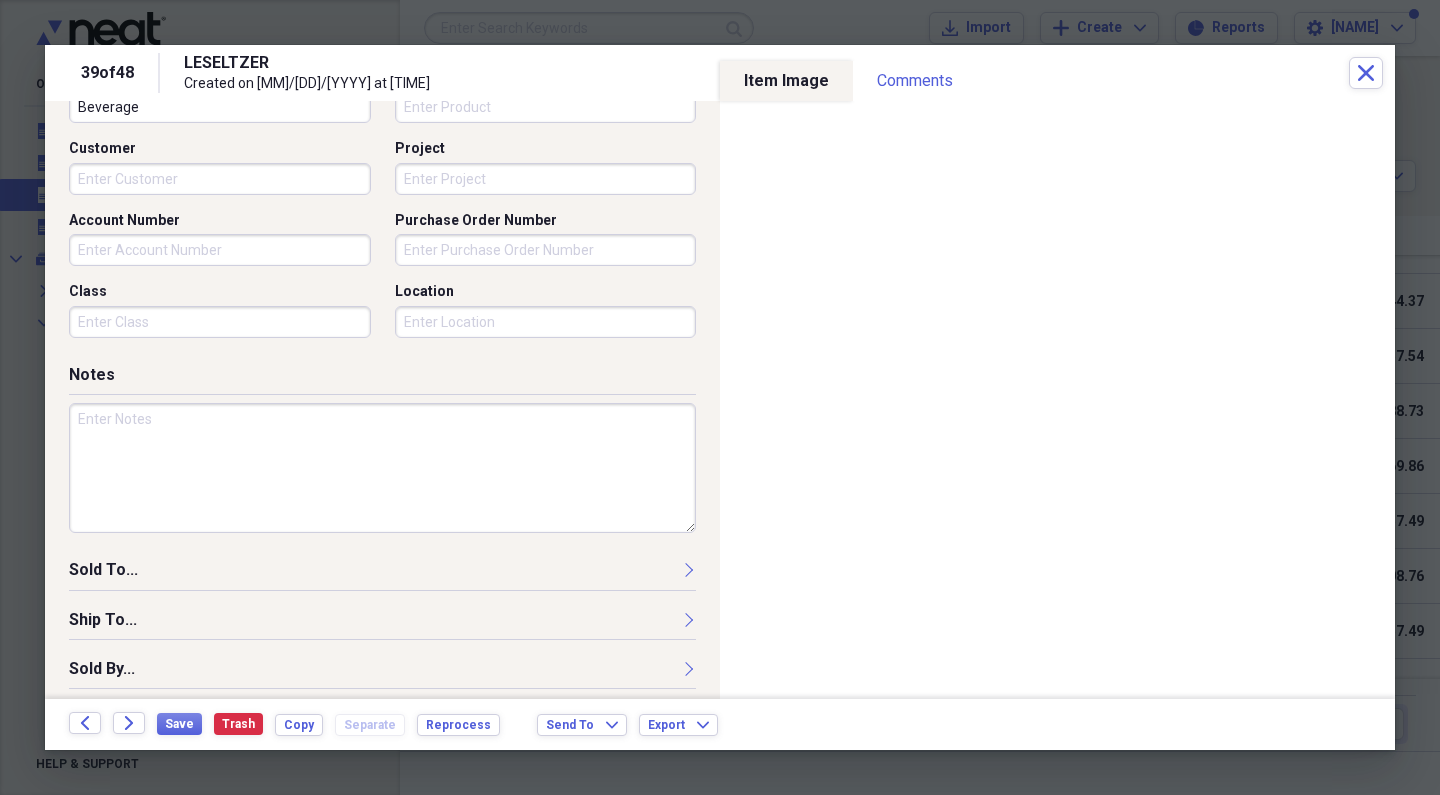 paste on "batch payment  EFT [DATE] - 6 invoices $944.50" 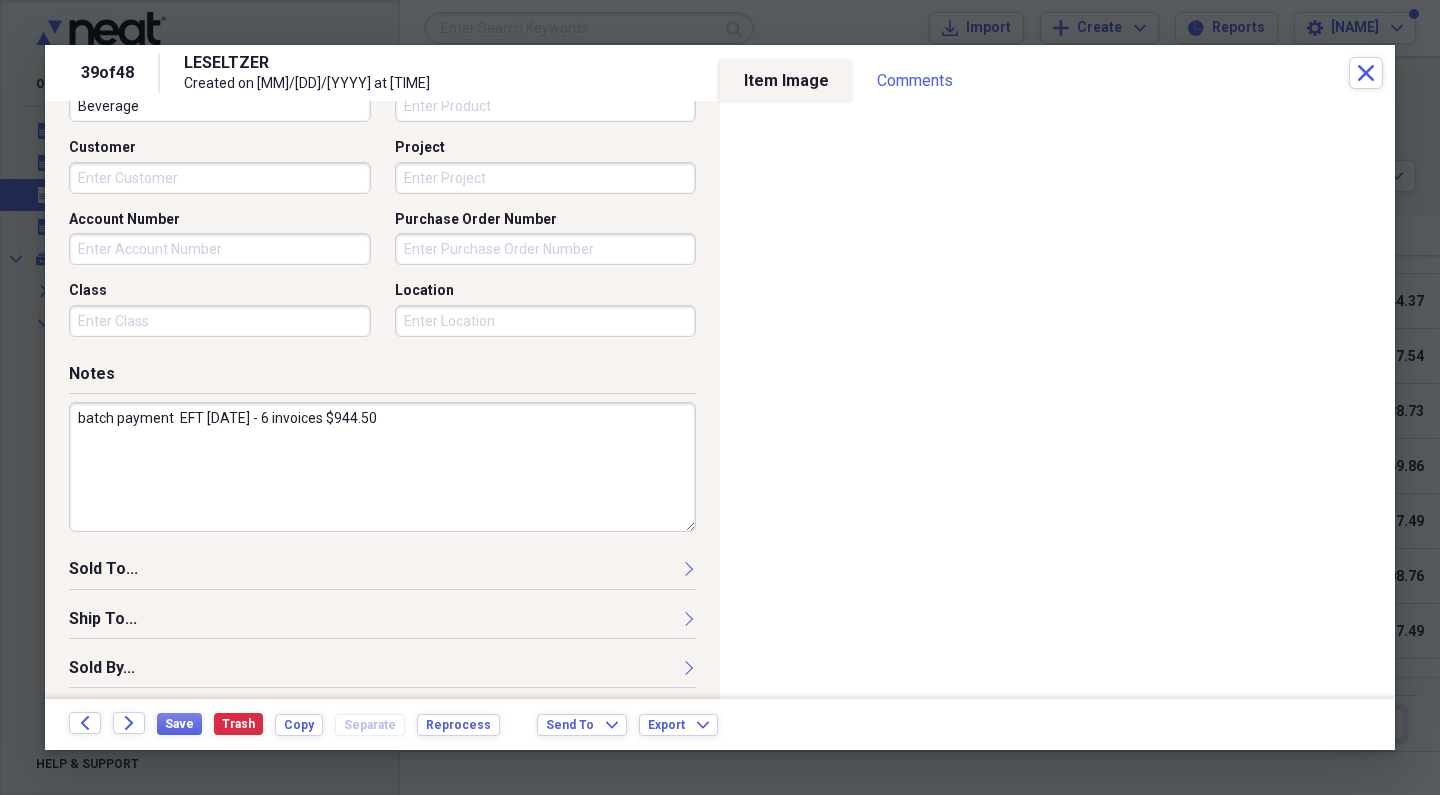 scroll, scrollTop: 586, scrollLeft: 0, axis: vertical 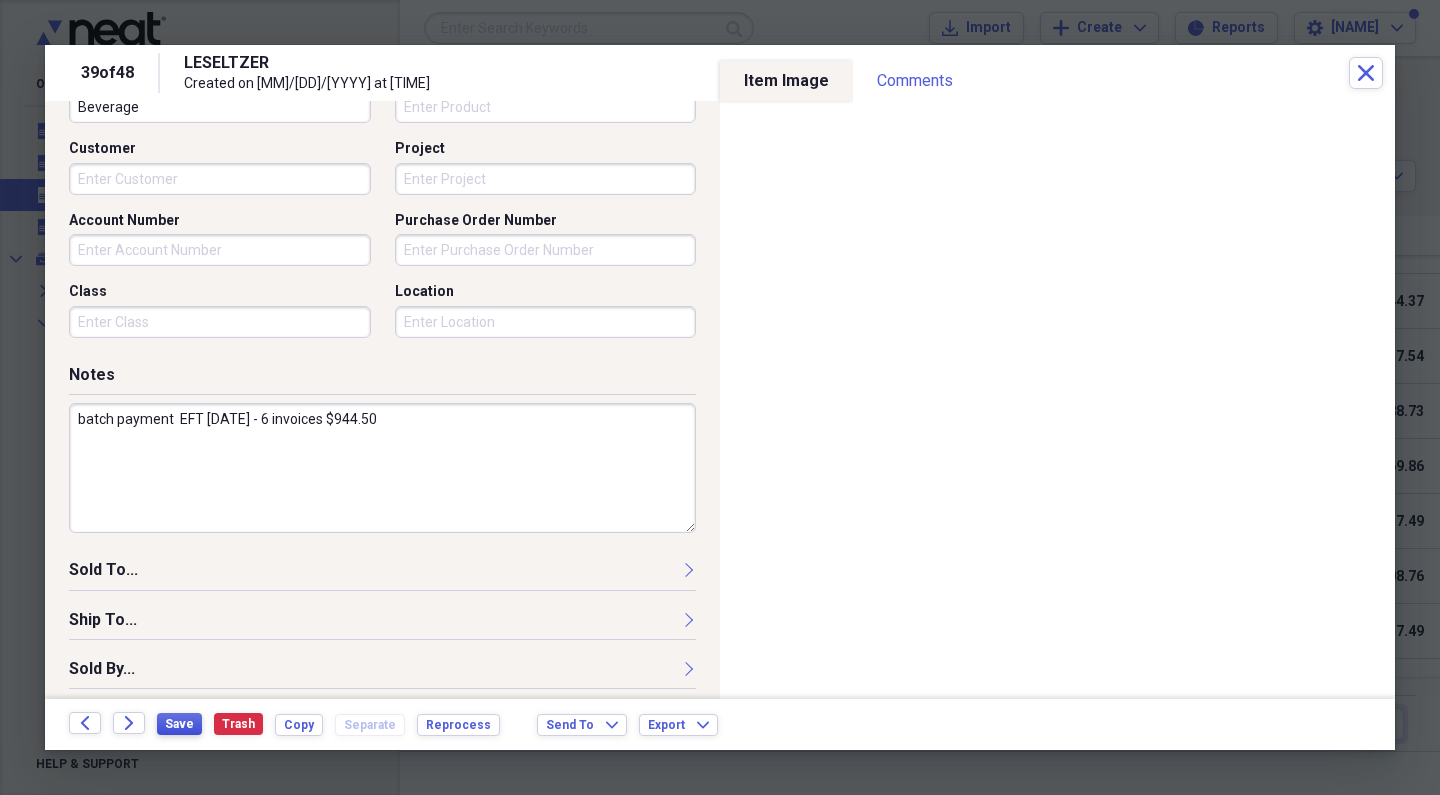 type on "batch payment  EFT [DATE] - 6 invoices $944.50" 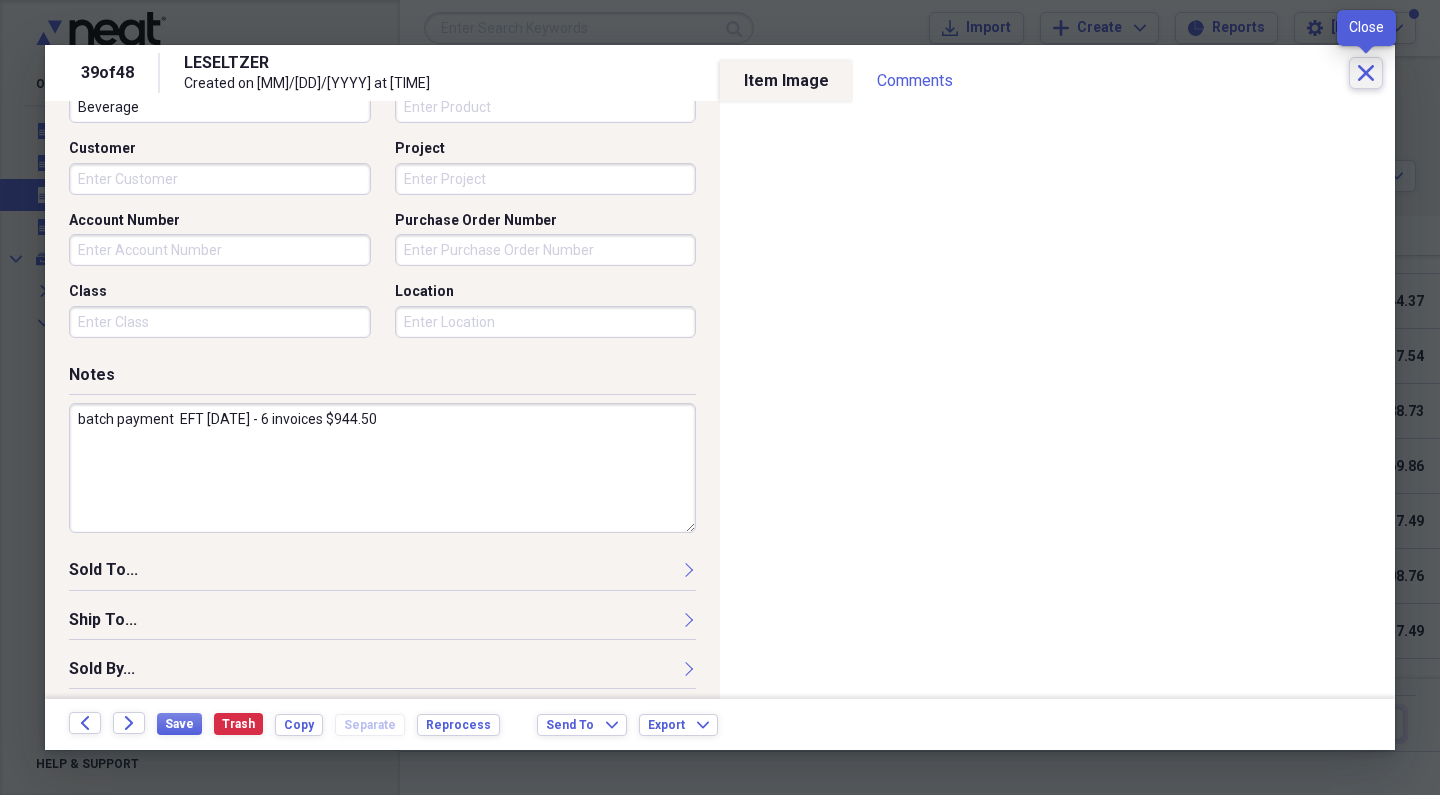 click on "Close" at bounding box center (1366, 73) 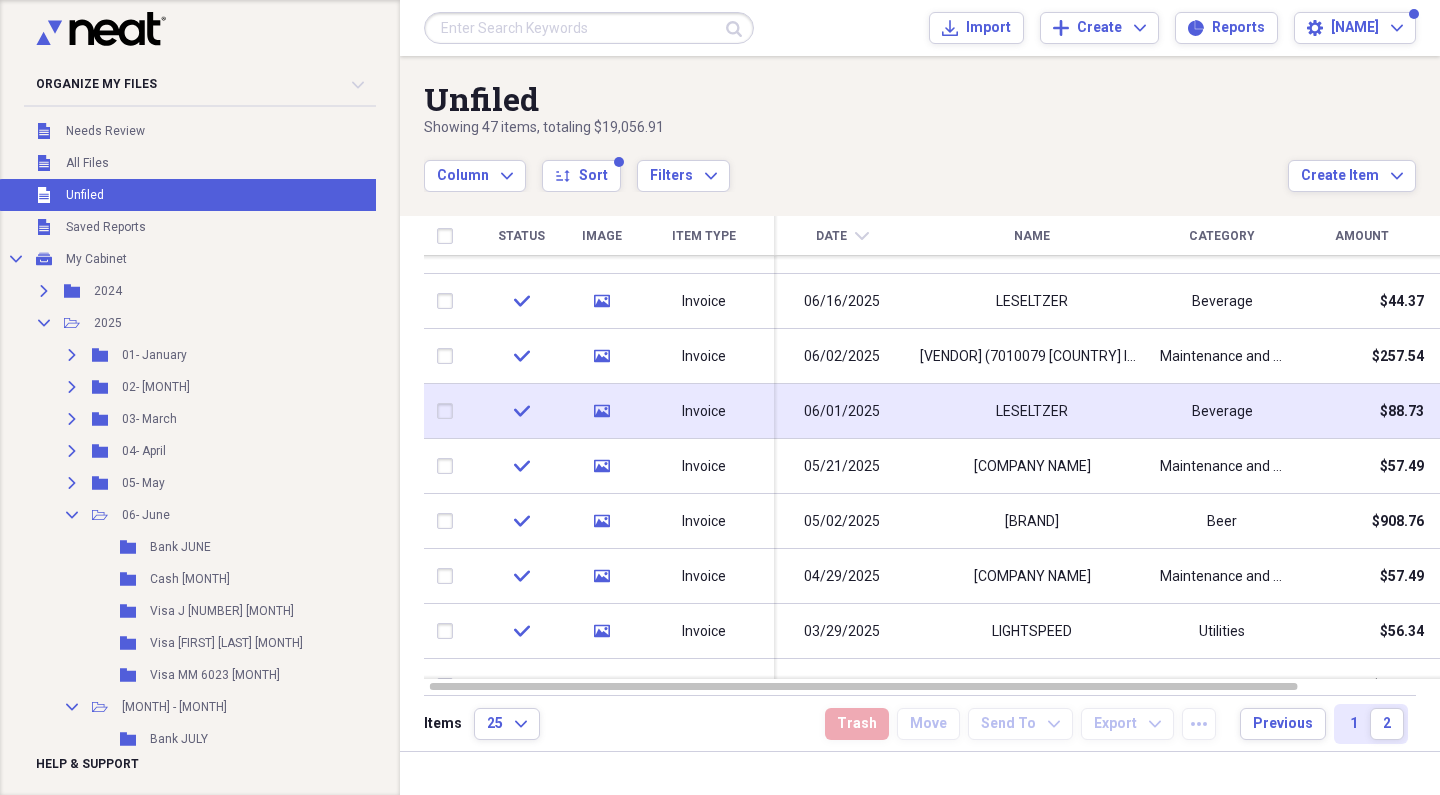 click on "LESELTZER" at bounding box center (1032, 412) 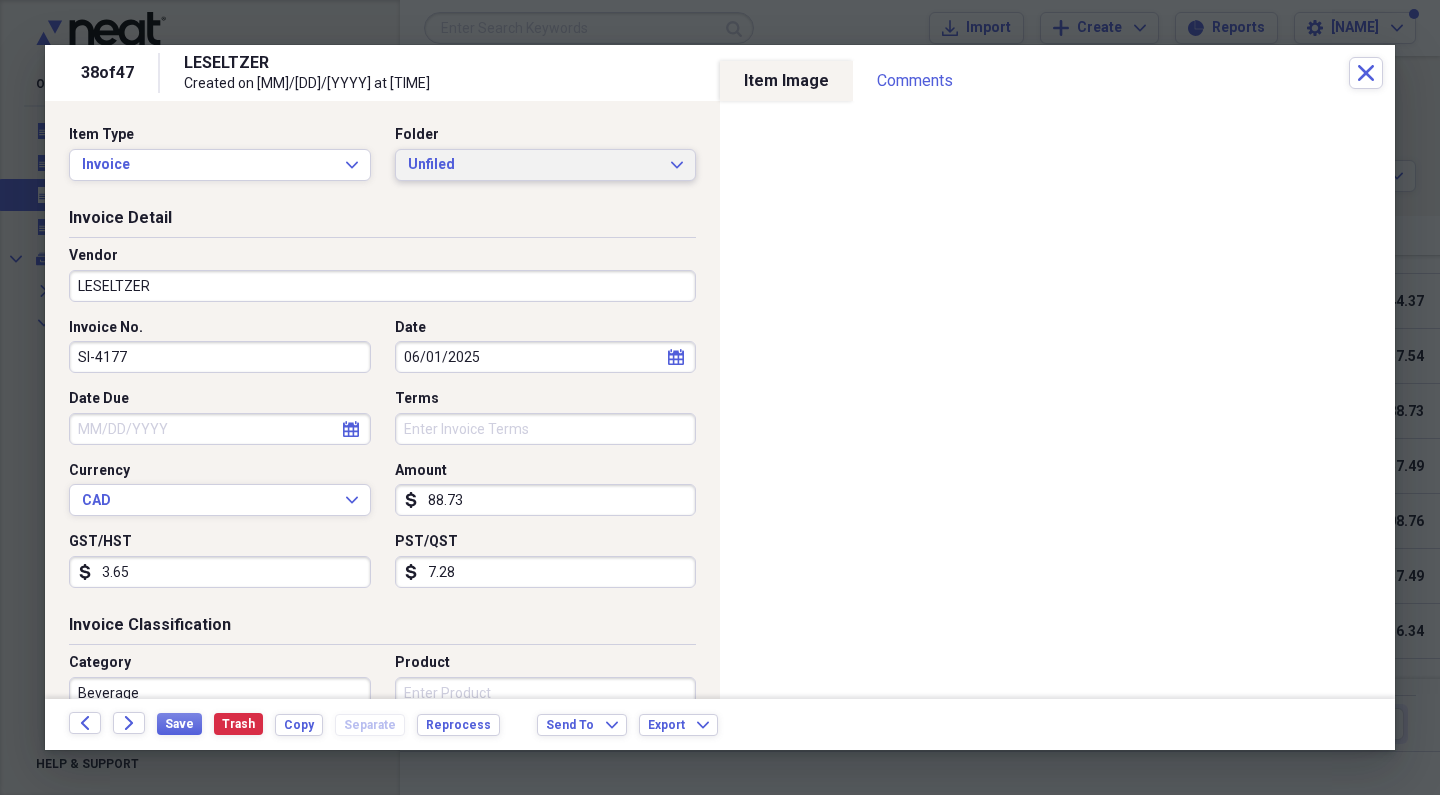 click on "Unfiled" at bounding box center [534, 165] 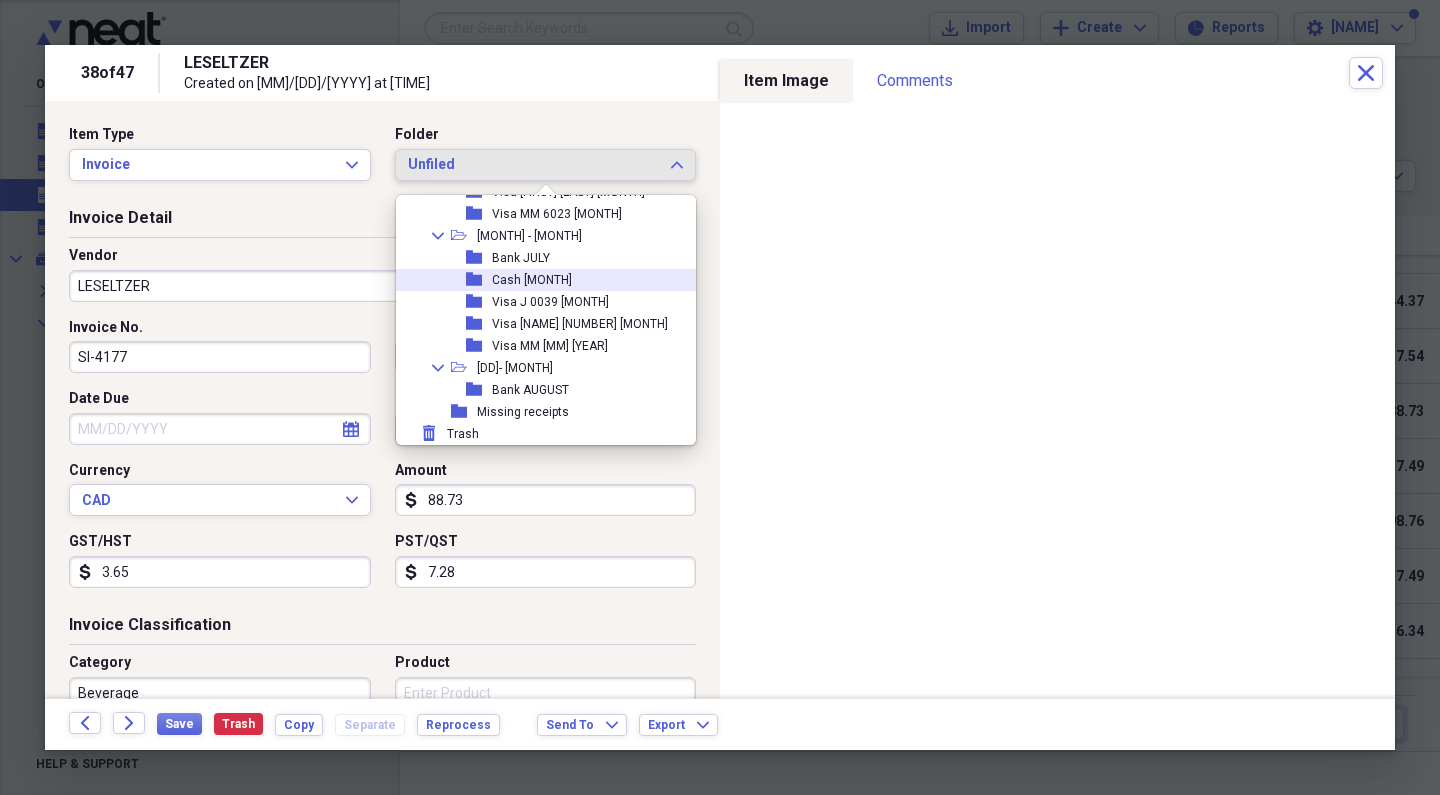 scroll, scrollTop: 315, scrollLeft: 0, axis: vertical 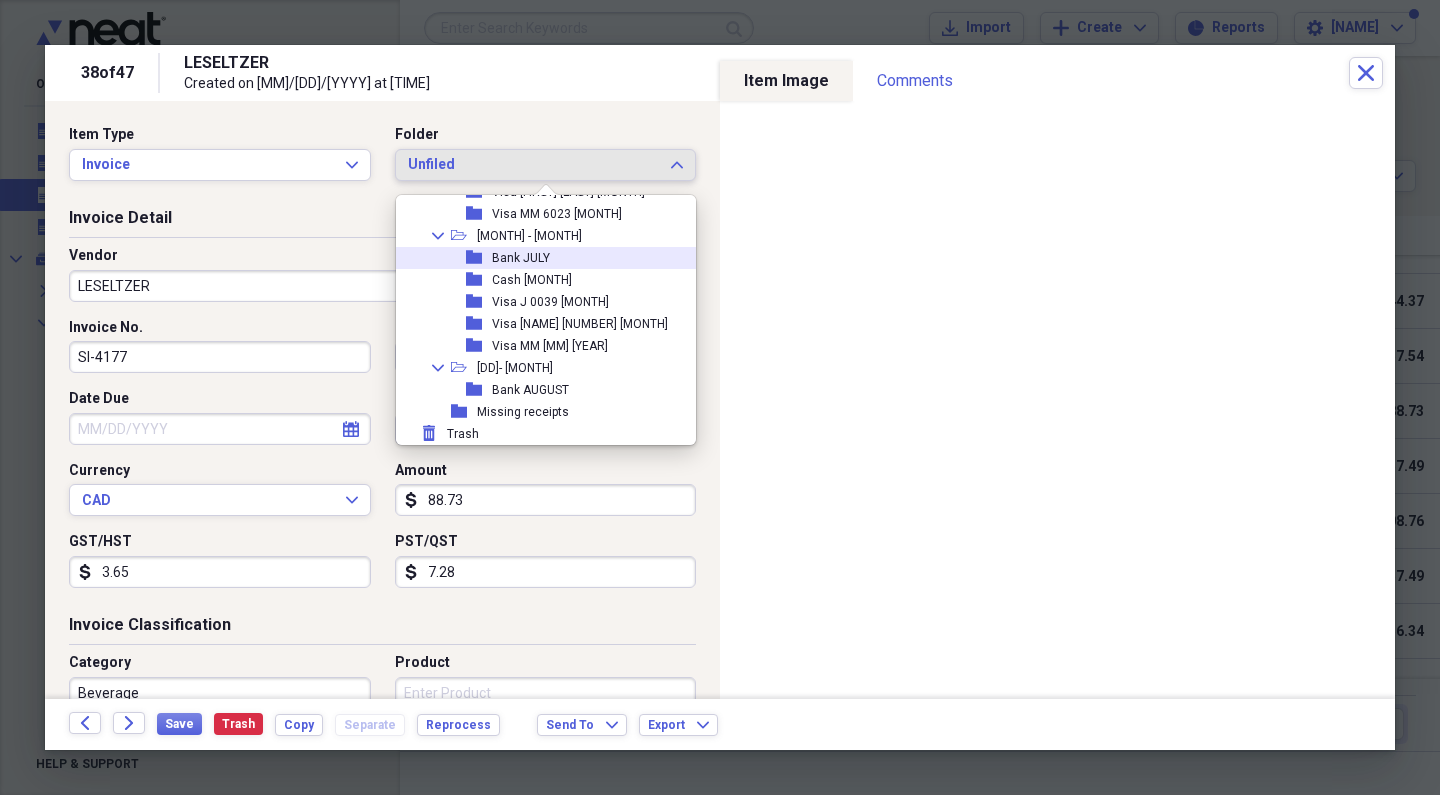 click on "Bank JULY" at bounding box center [521, 258] 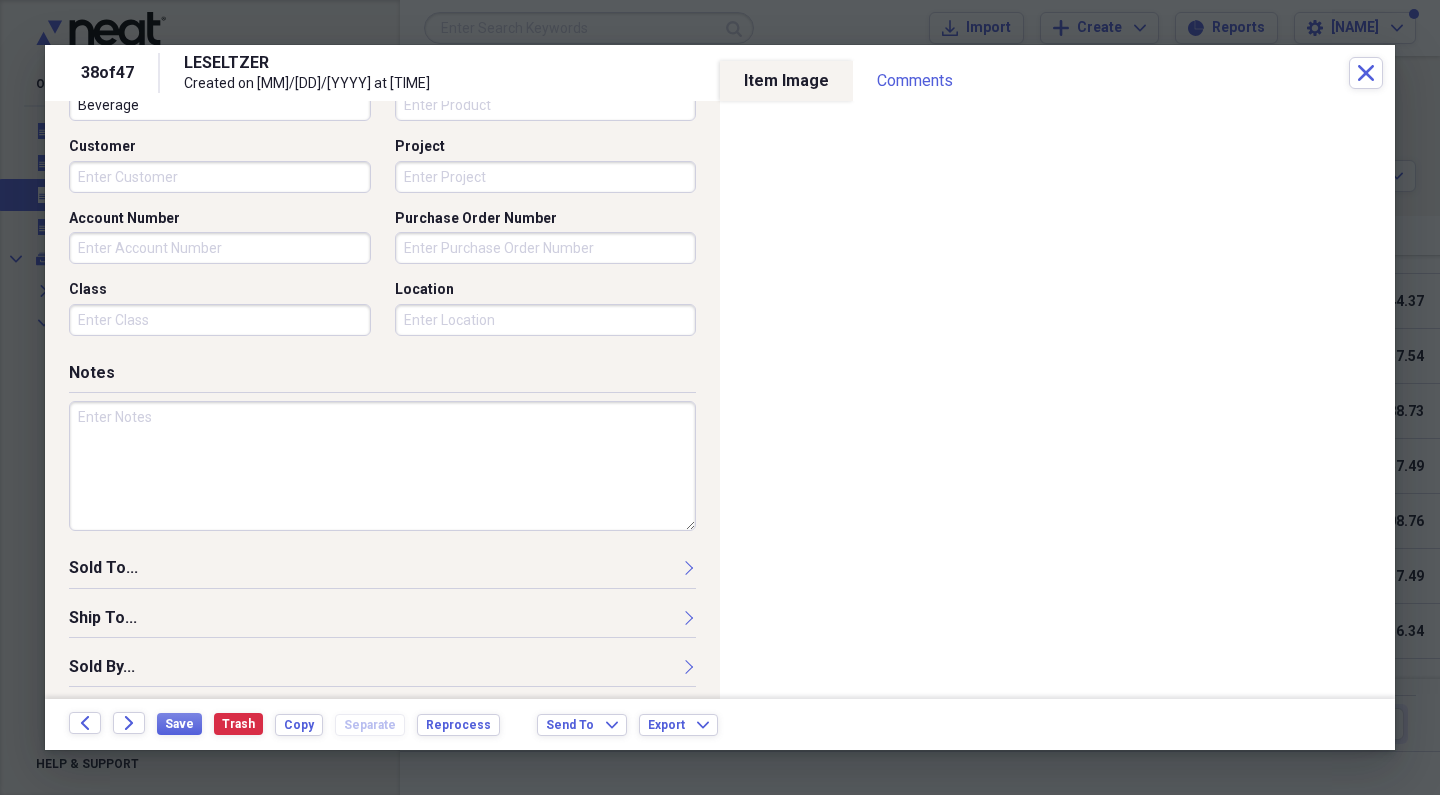 scroll, scrollTop: 586, scrollLeft: 0, axis: vertical 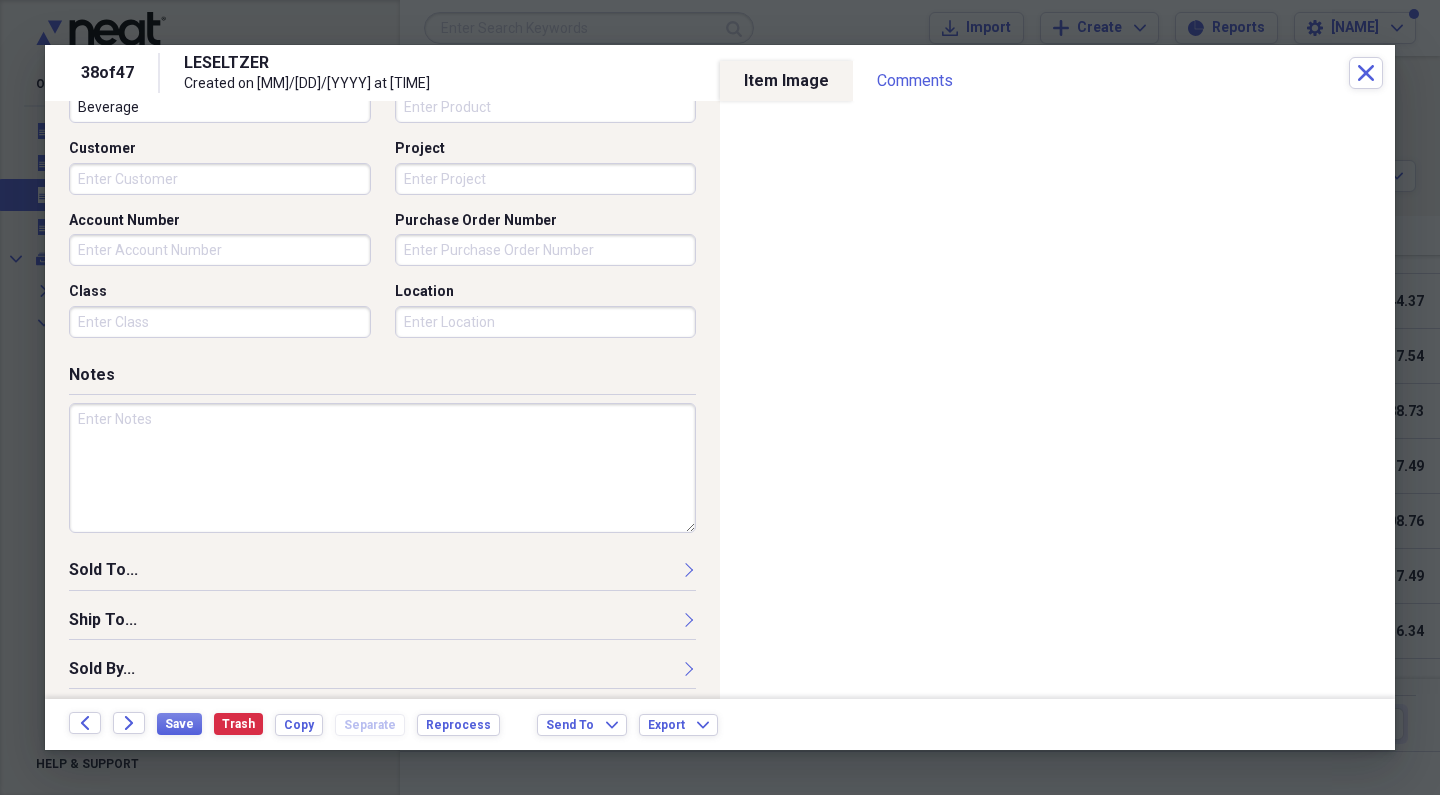 click at bounding box center [382, 468] 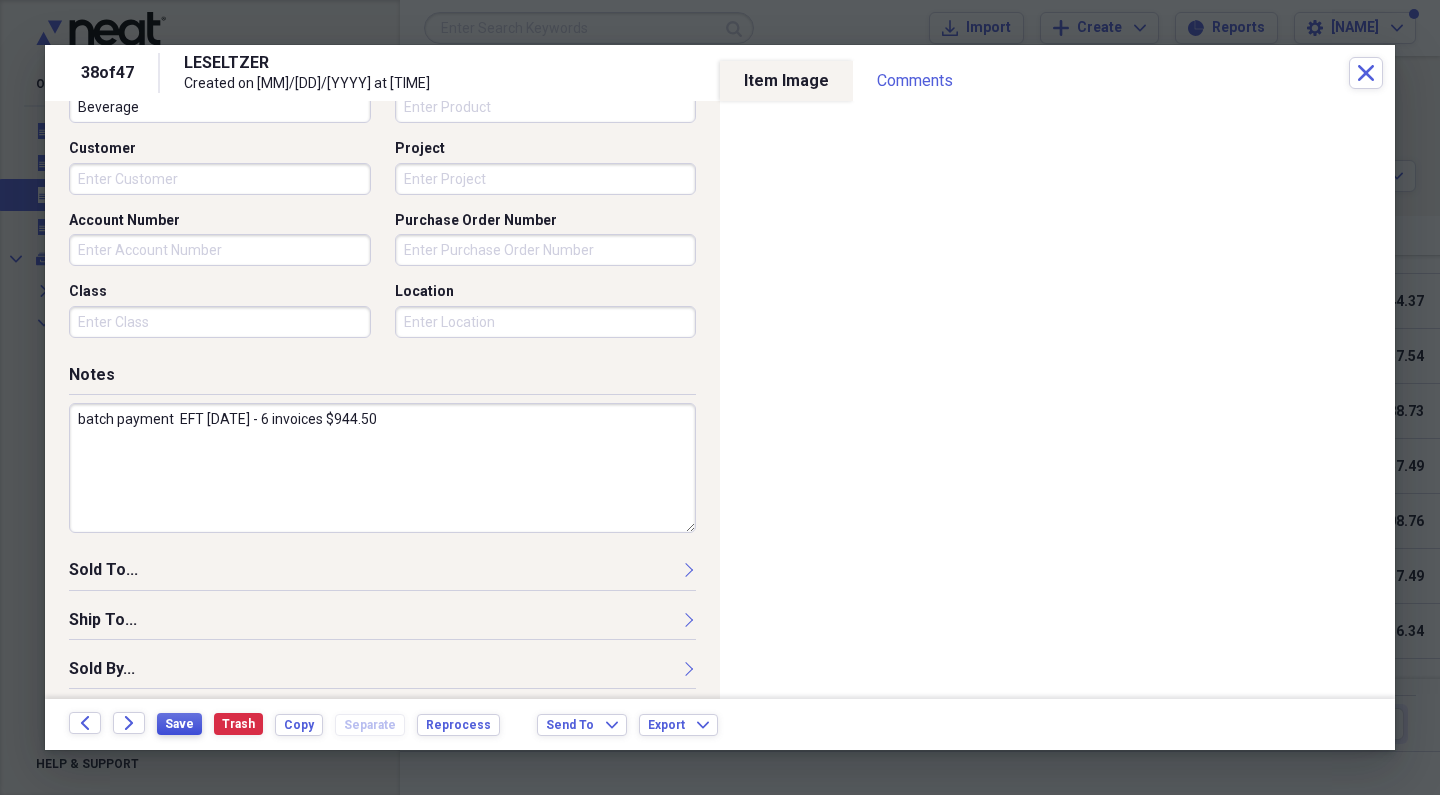type on "batch payment  EFT [DATE] - 6 invoices $944.50" 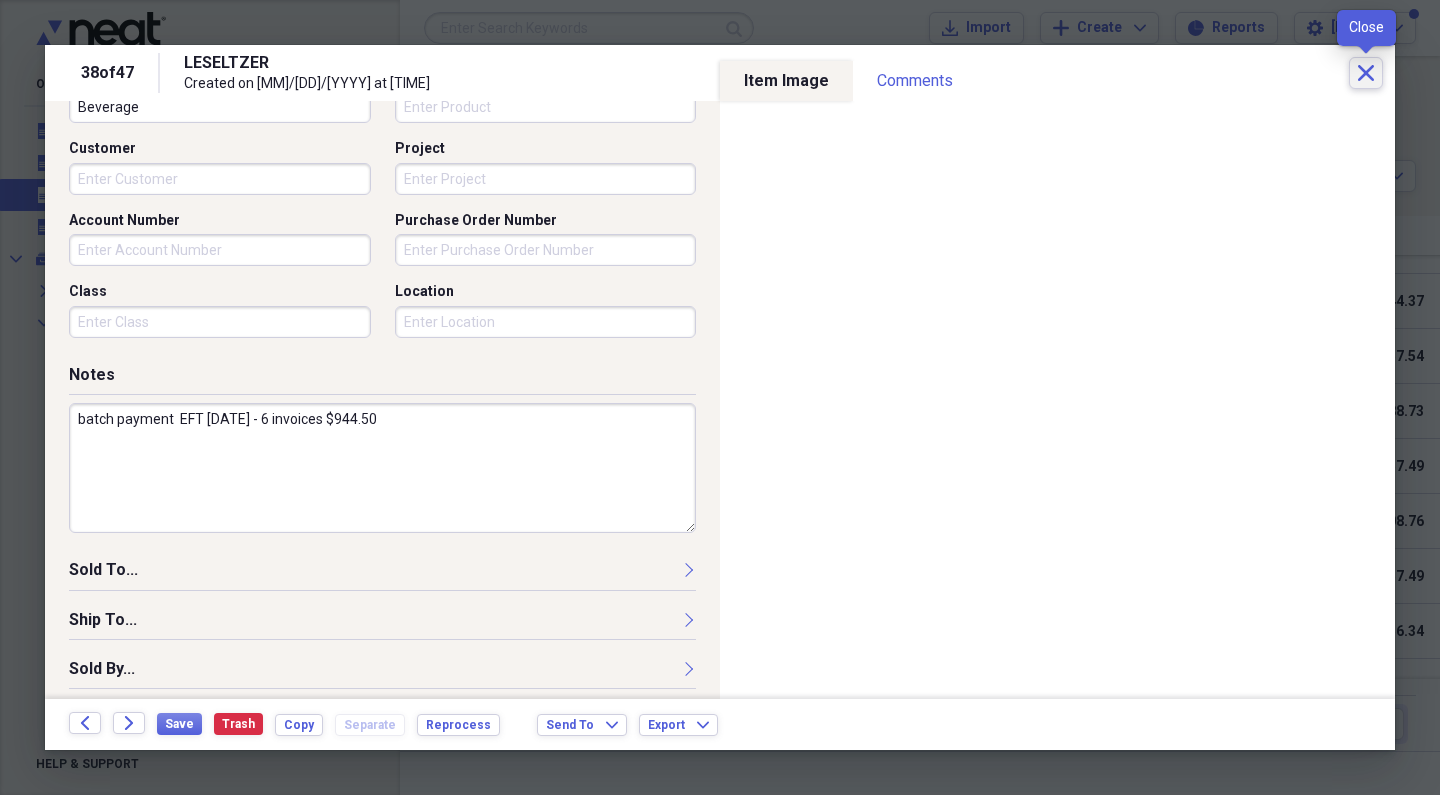 click on "Close" 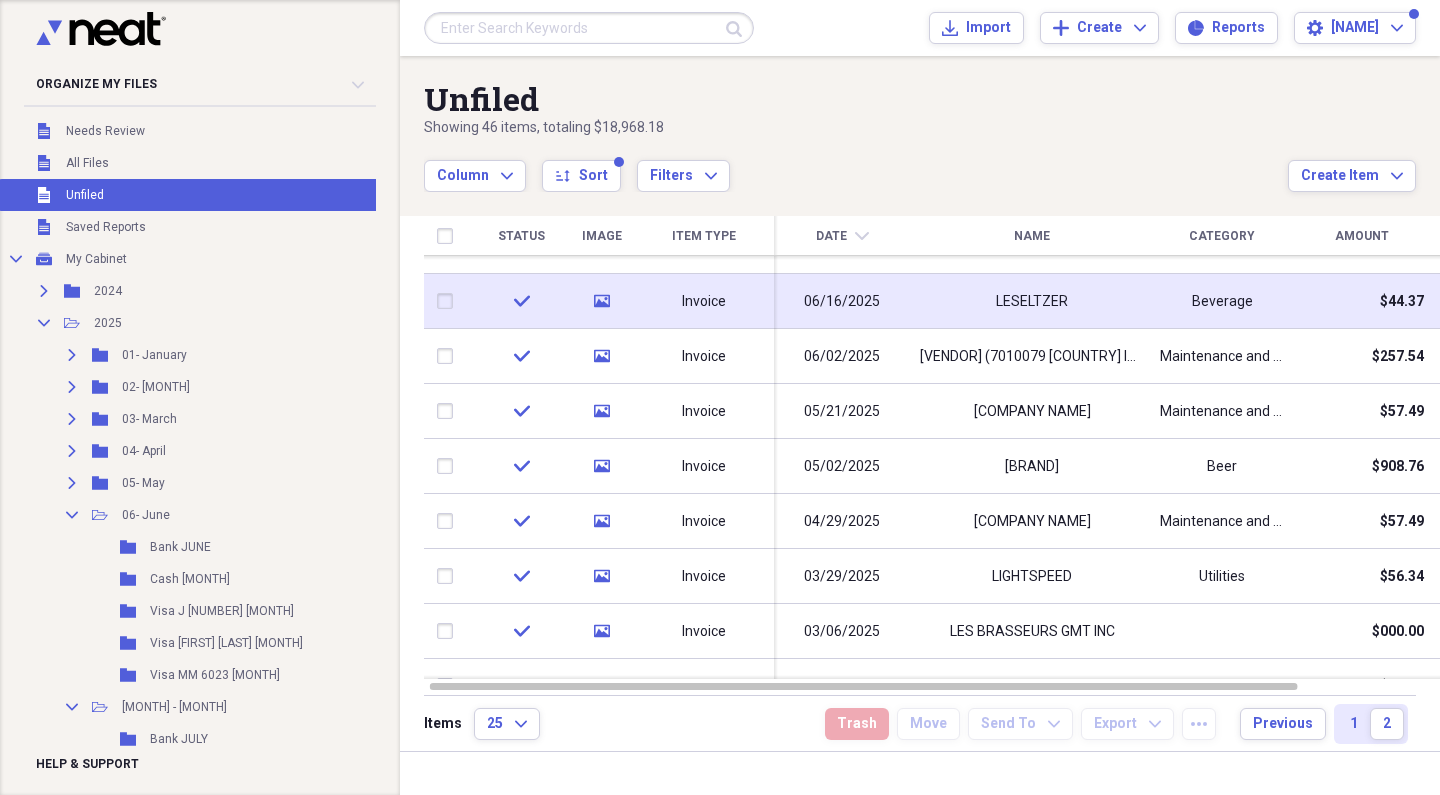 click on "LESELTZER" at bounding box center (1032, 301) 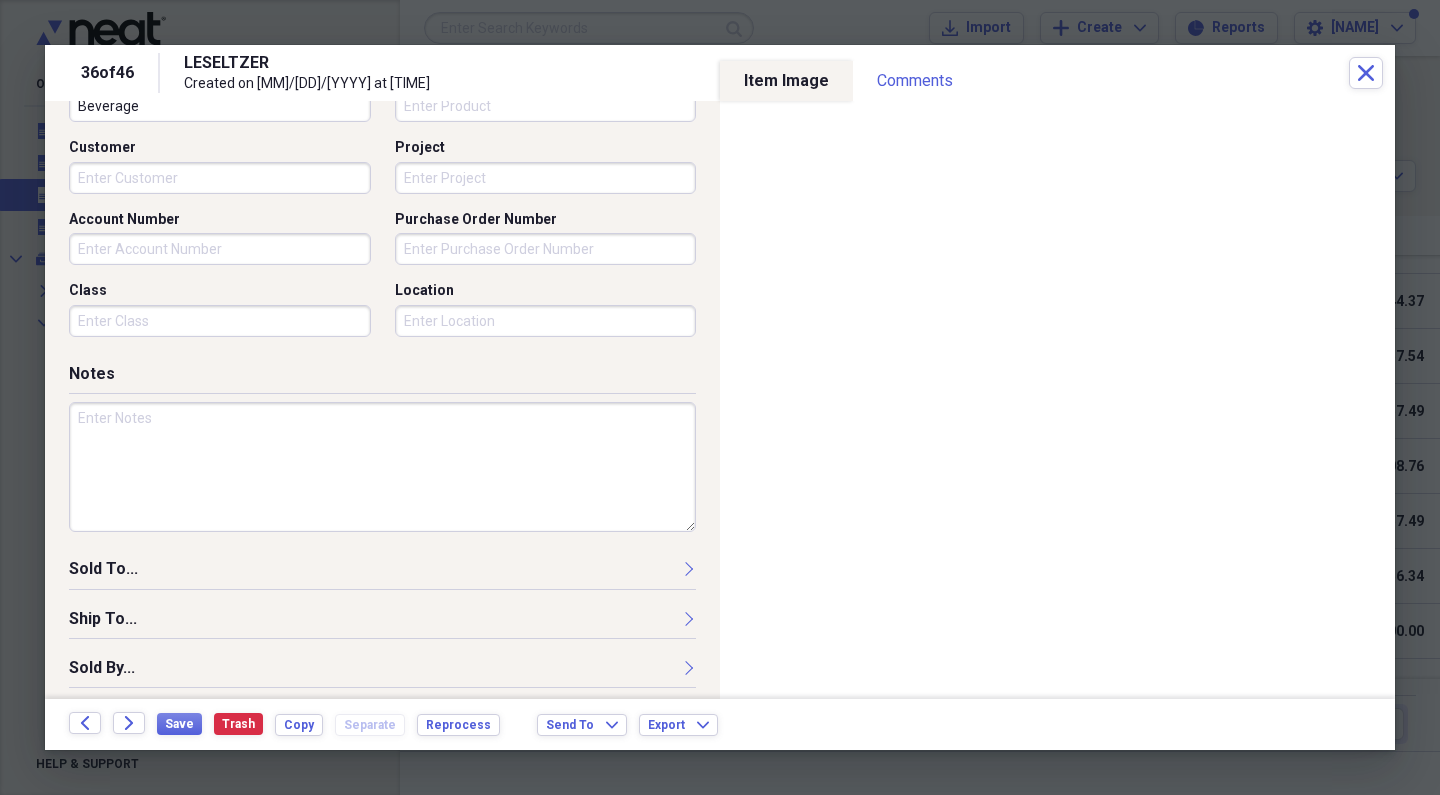 scroll, scrollTop: 586, scrollLeft: 0, axis: vertical 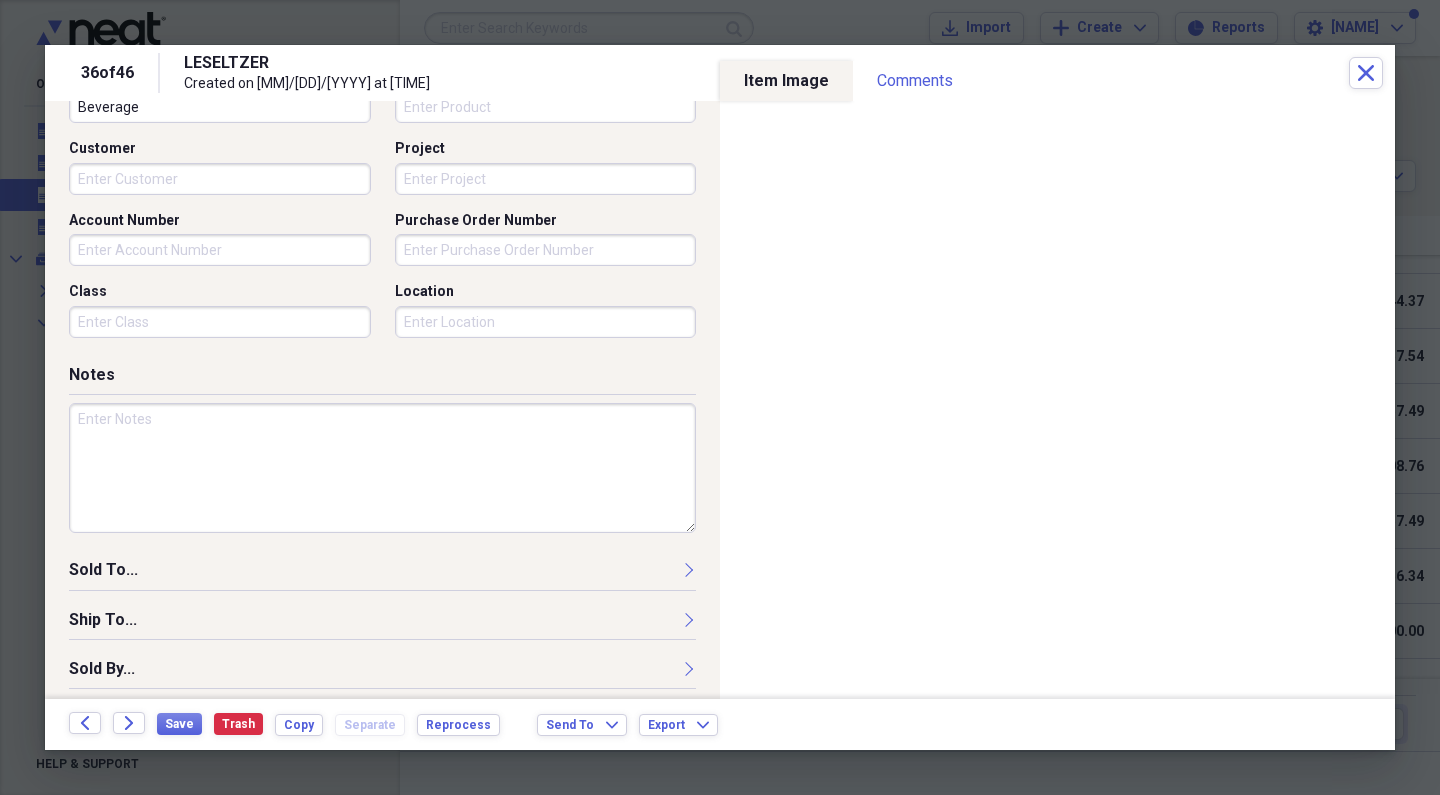 click at bounding box center (382, 468) 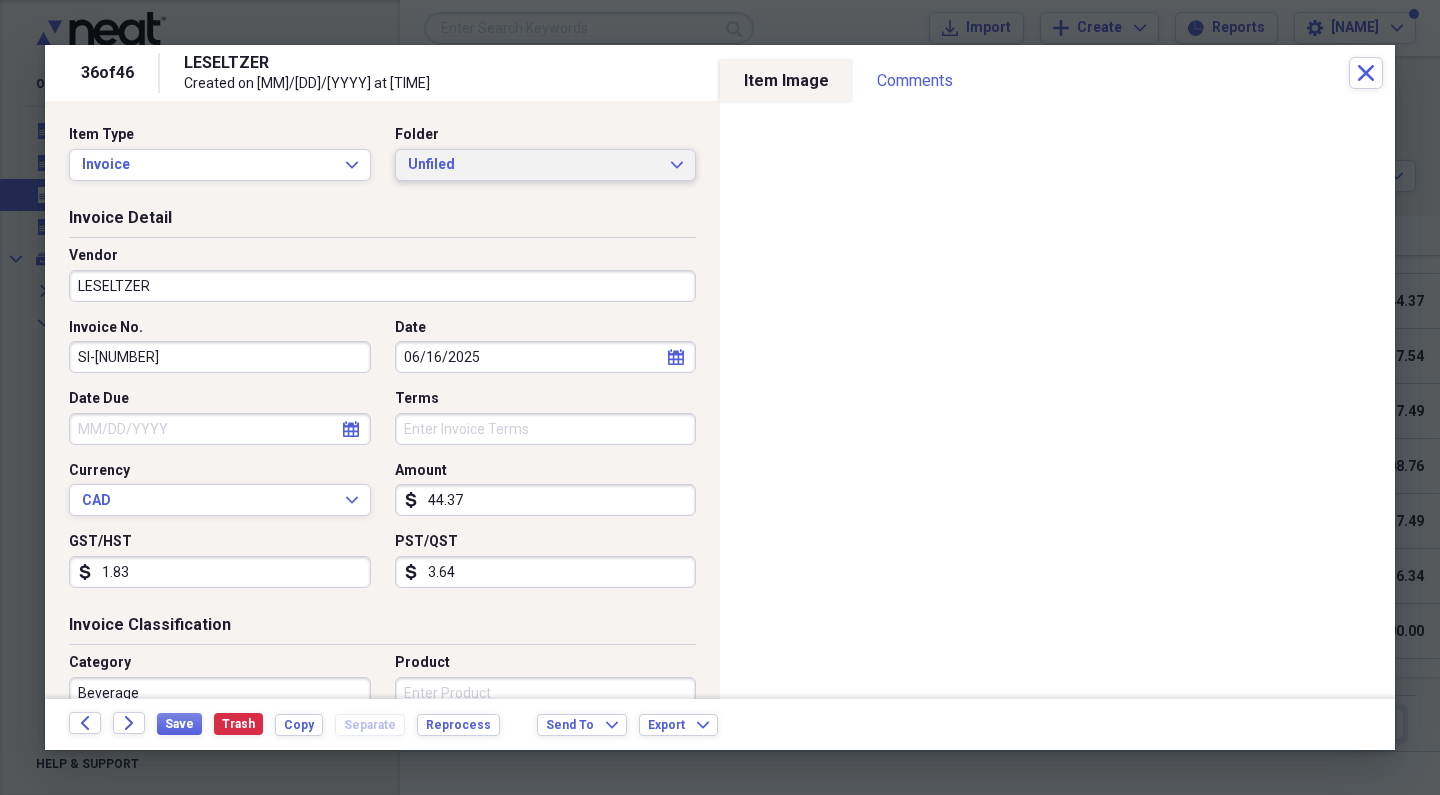 scroll, scrollTop: 0, scrollLeft: 0, axis: both 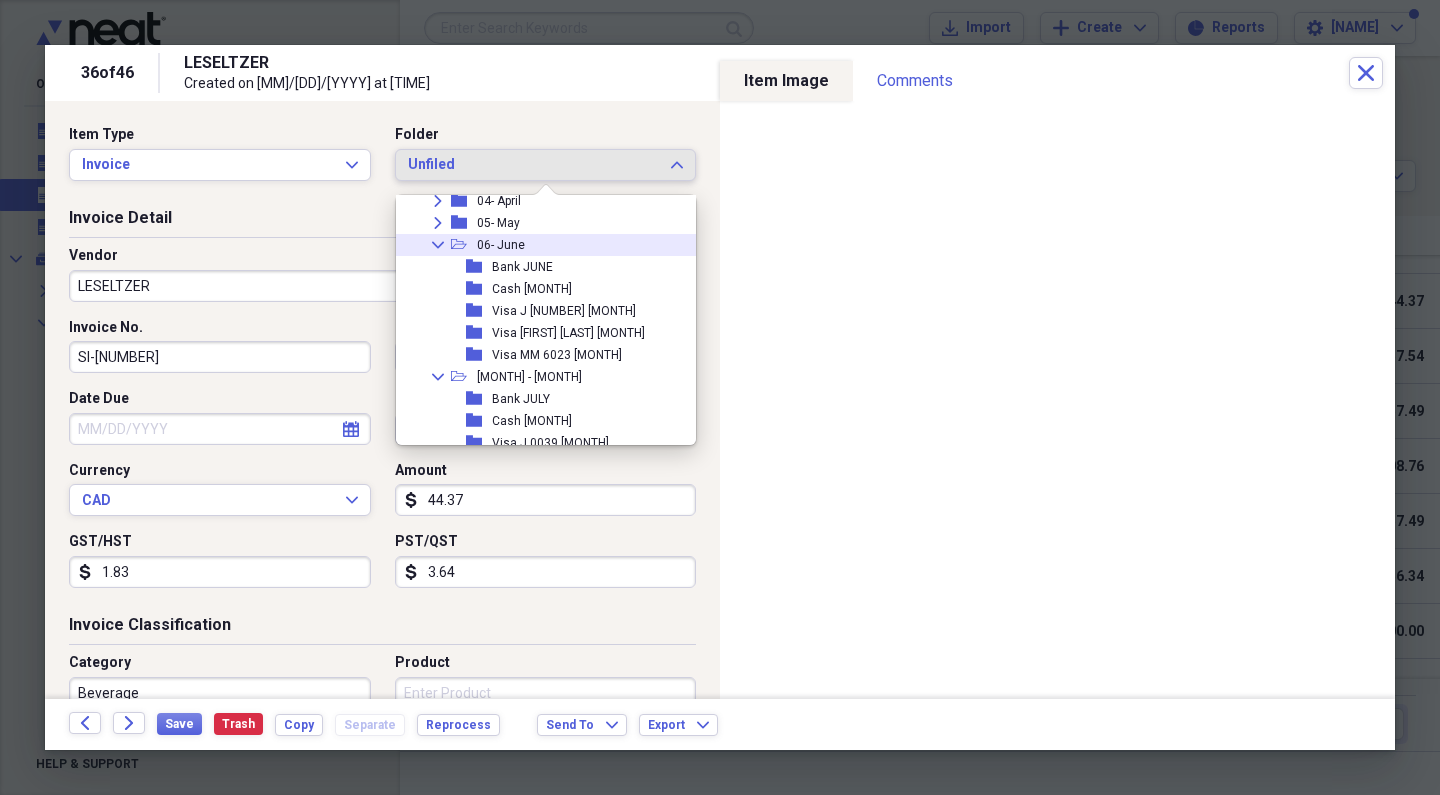 click on "Collapse" 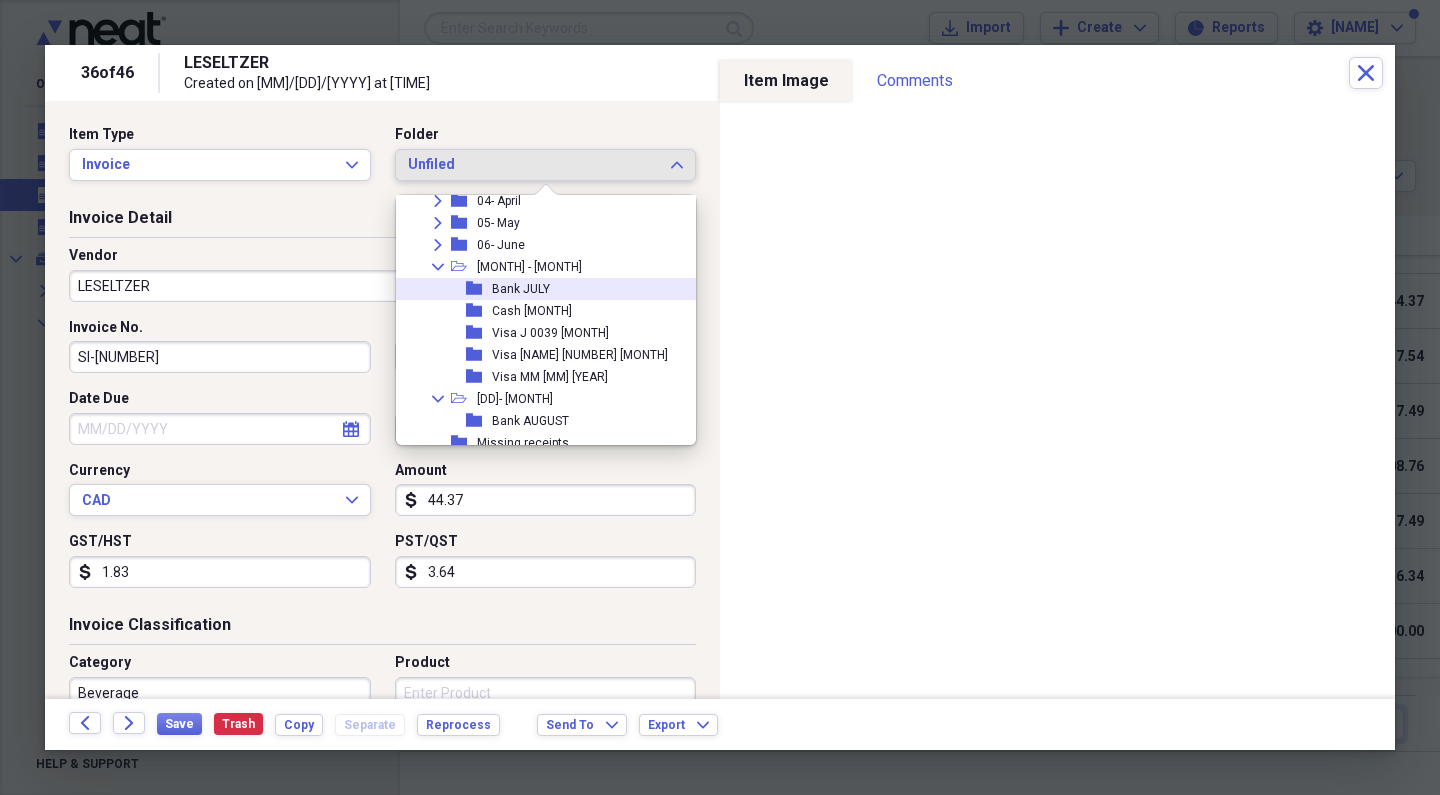 click on "folder" at bounding box center (479, 289) 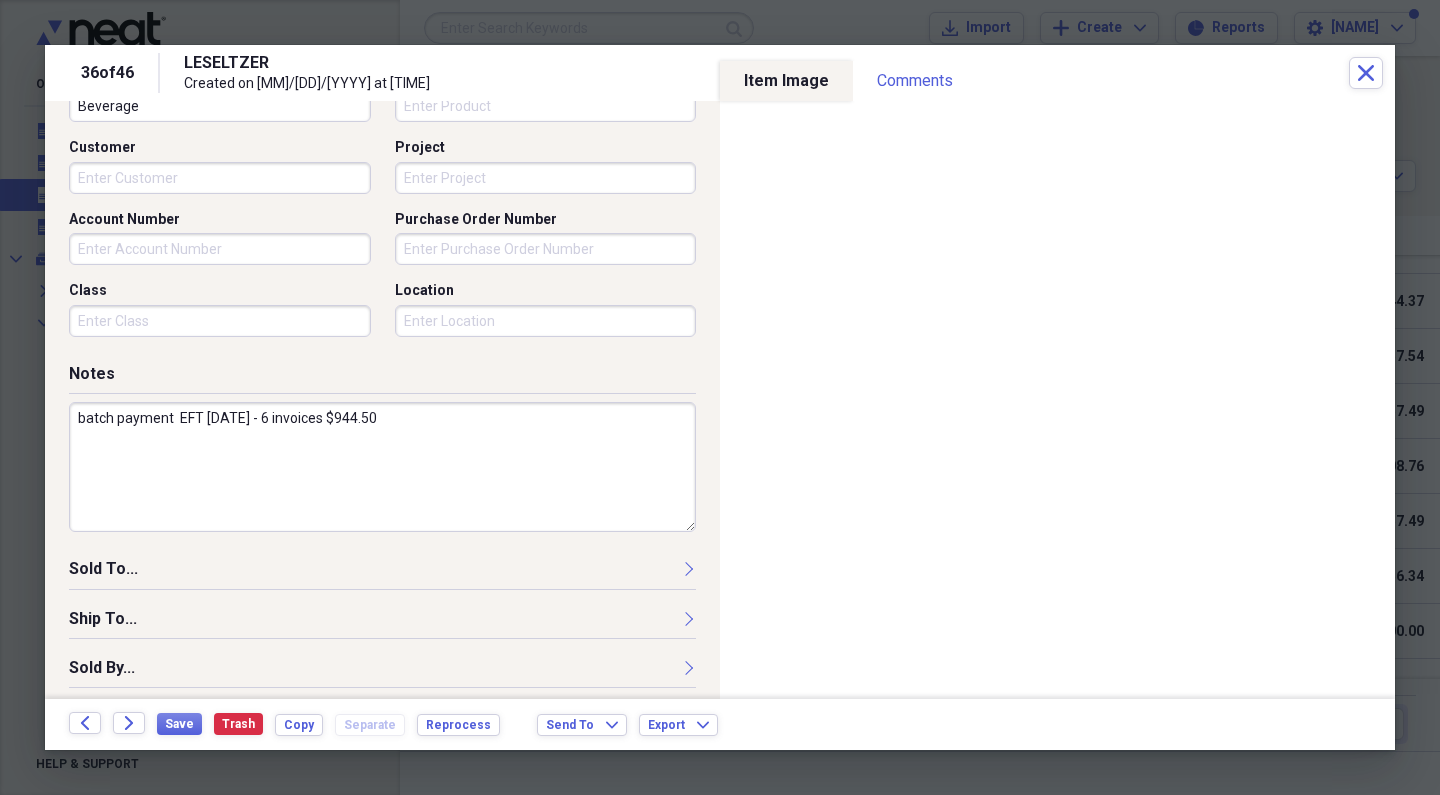 scroll, scrollTop: 586, scrollLeft: 0, axis: vertical 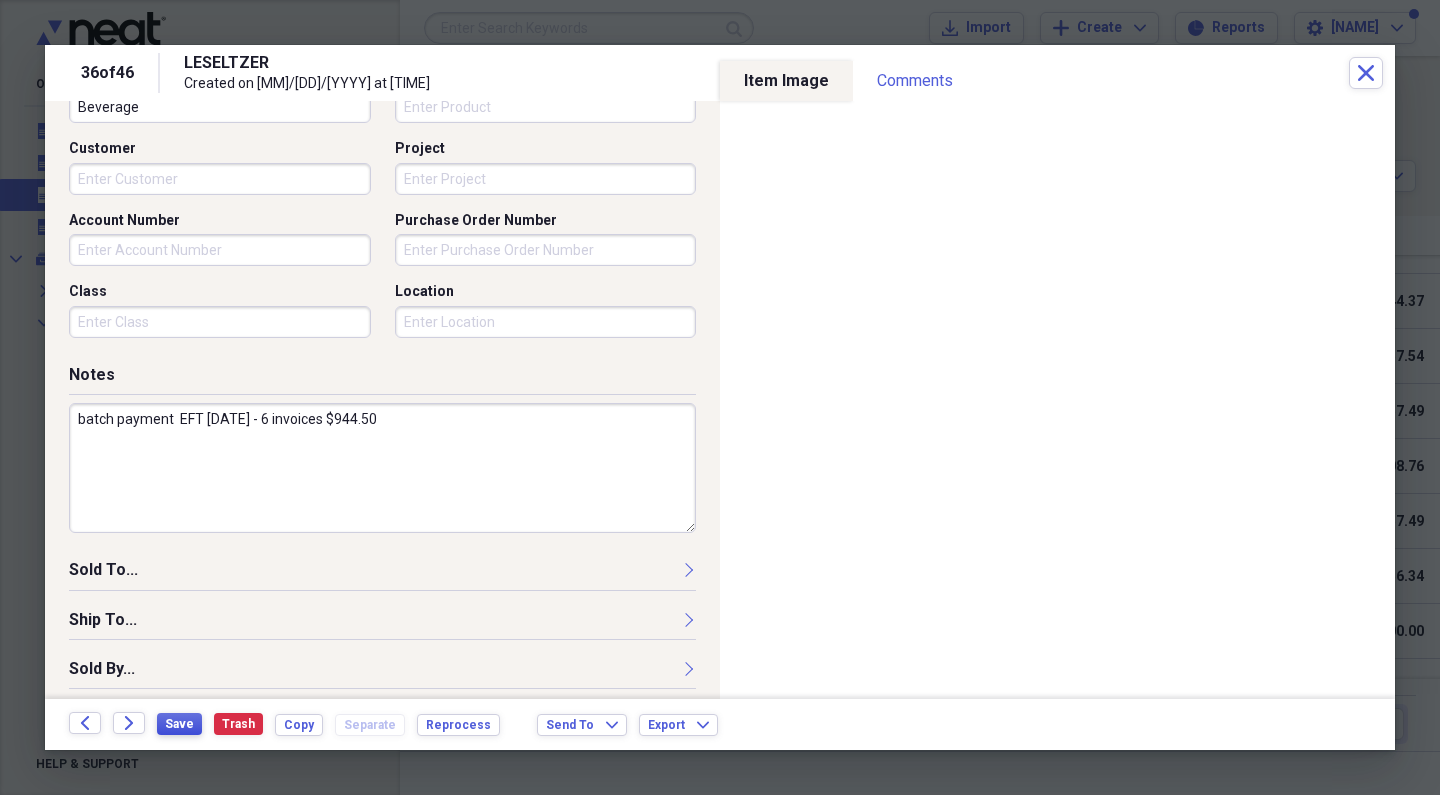 click on "Save" at bounding box center (179, 724) 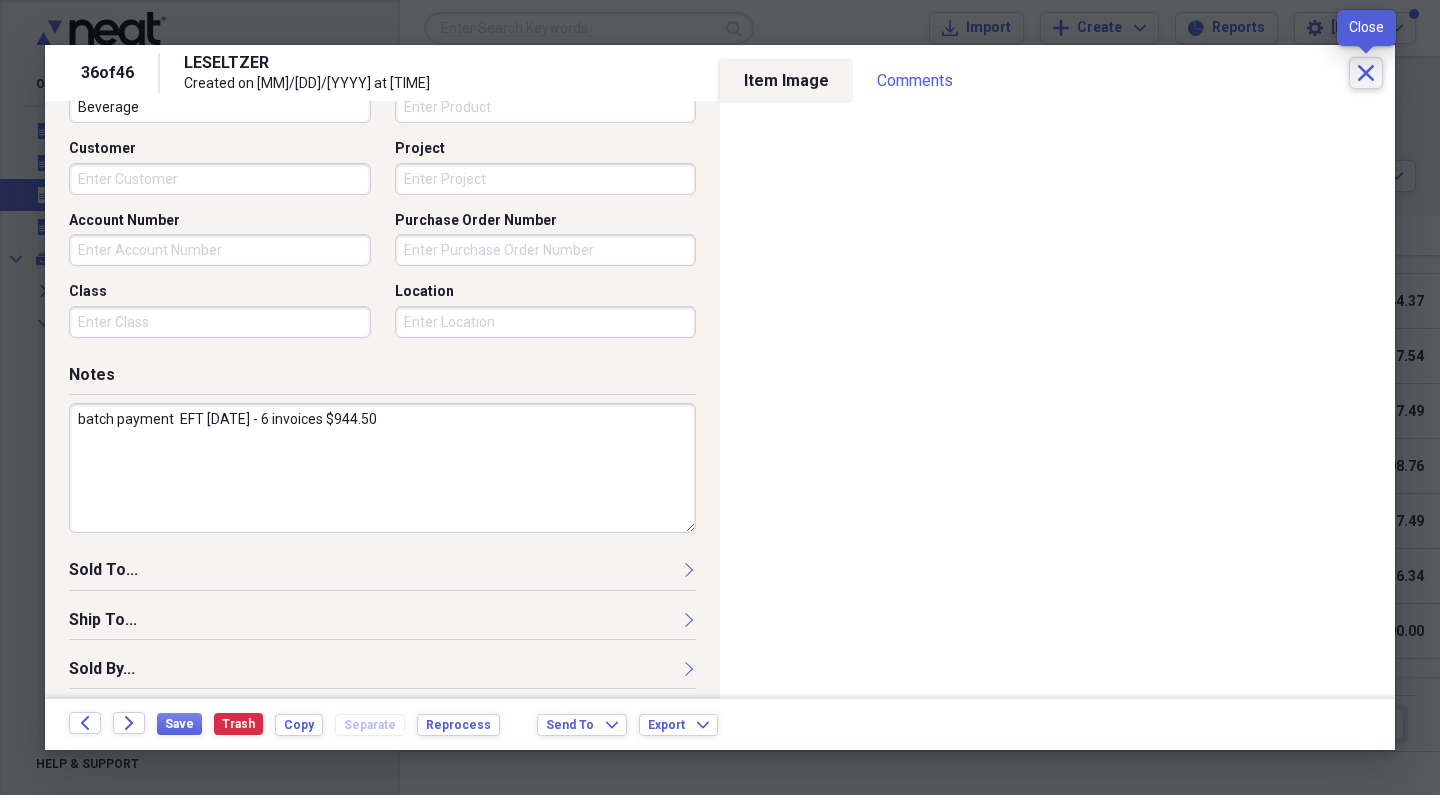 click on "Close" 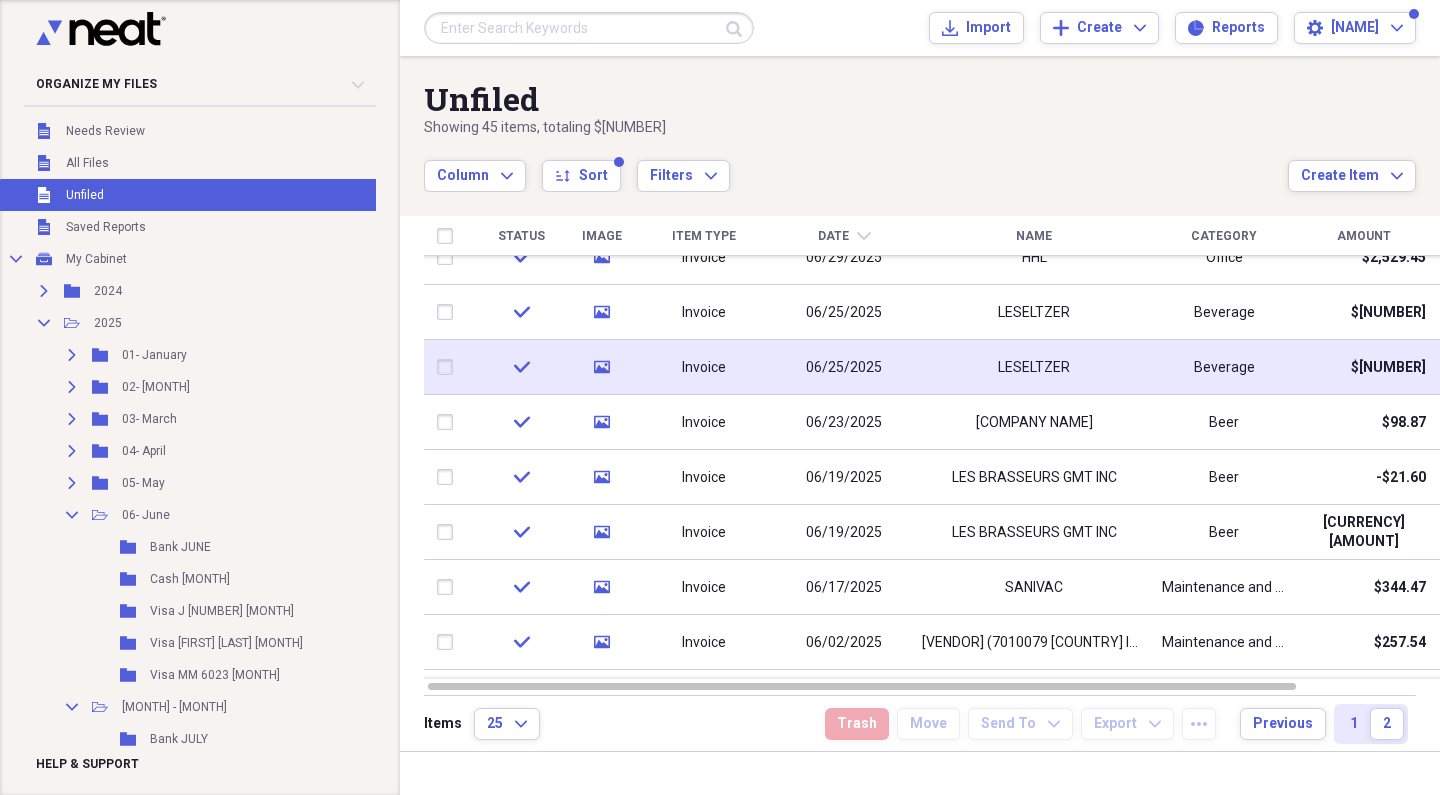 click on "LESELTZER" at bounding box center (1034, 367) 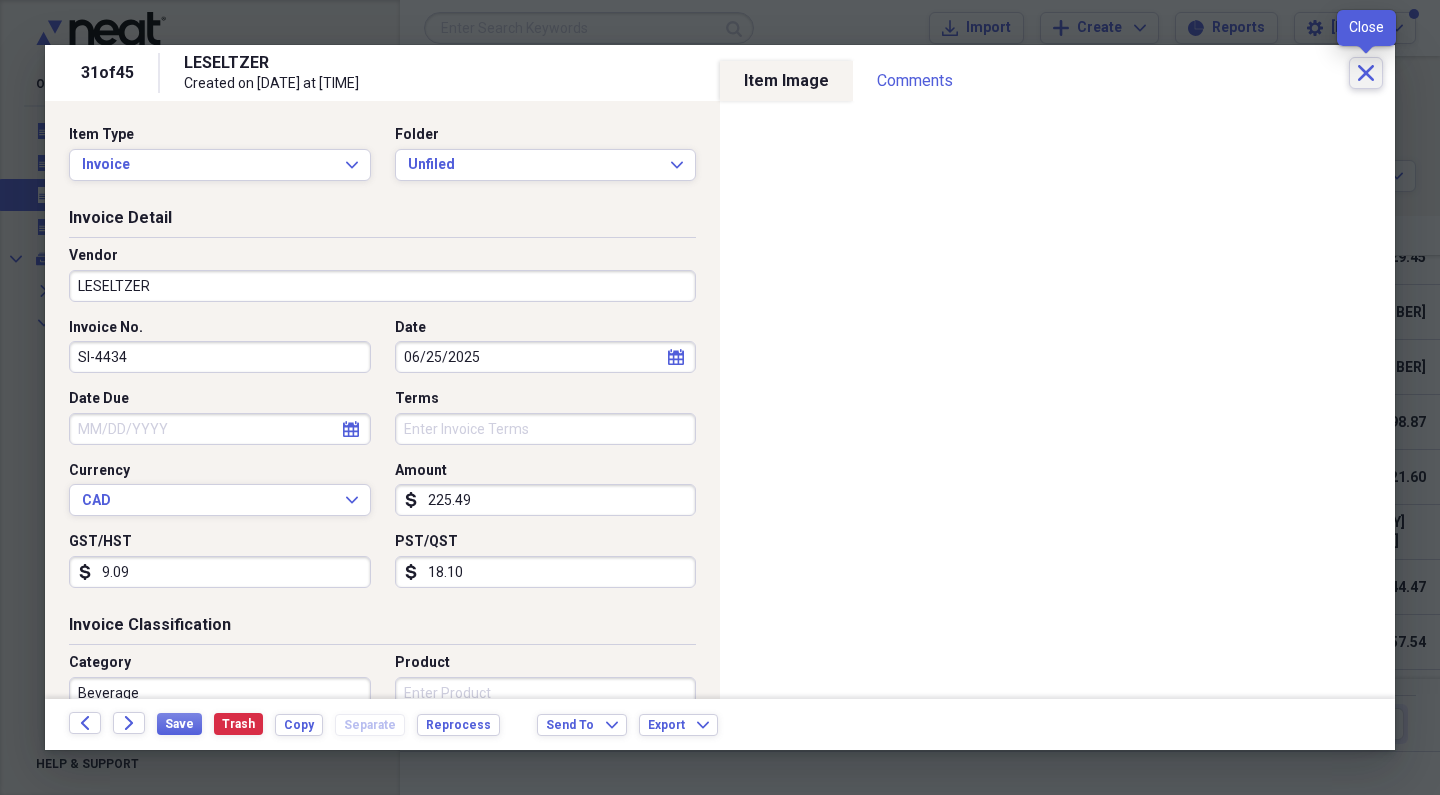 click on "Close" 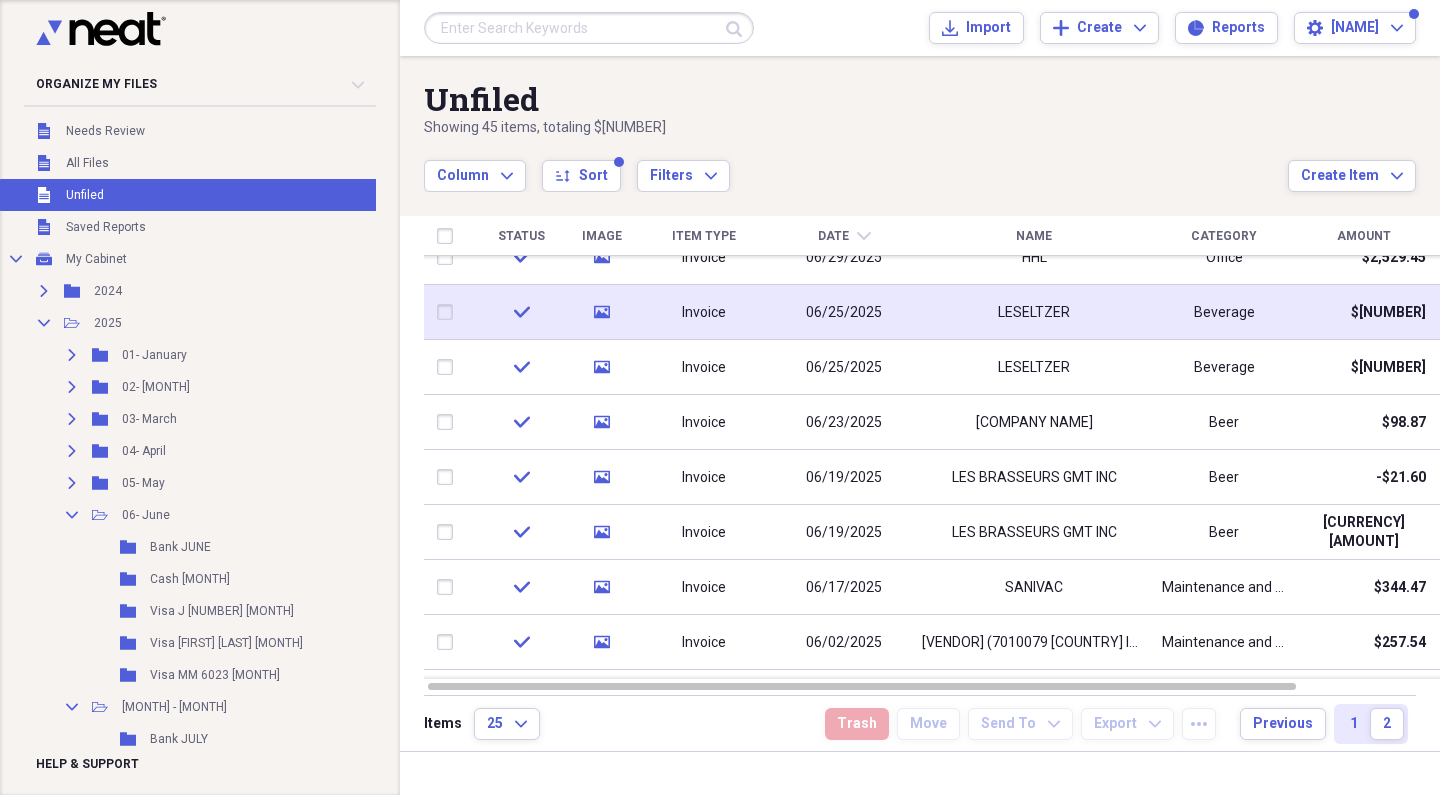 click on "LESELTZER" at bounding box center [1034, 312] 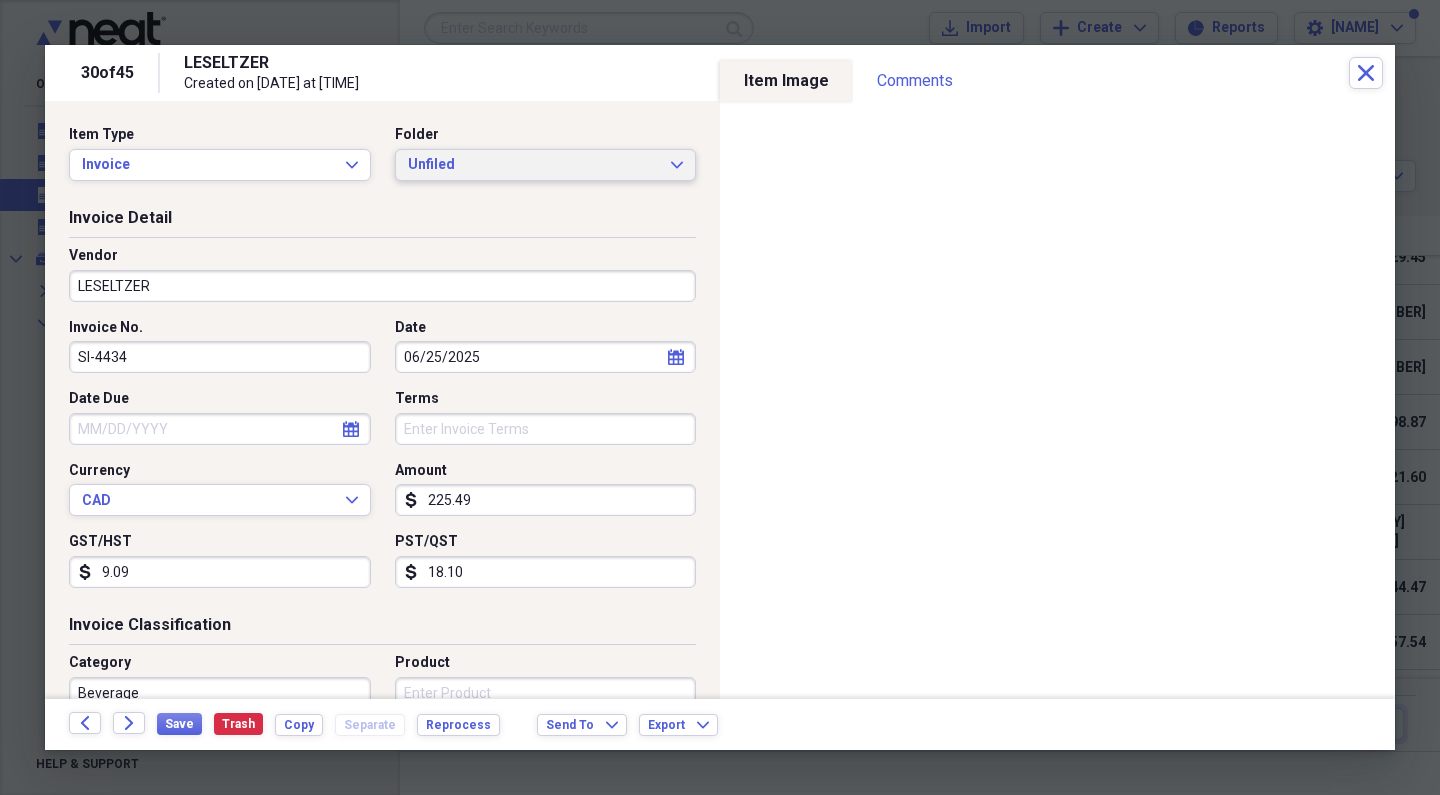 click on "Unfiled" at bounding box center (534, 165) 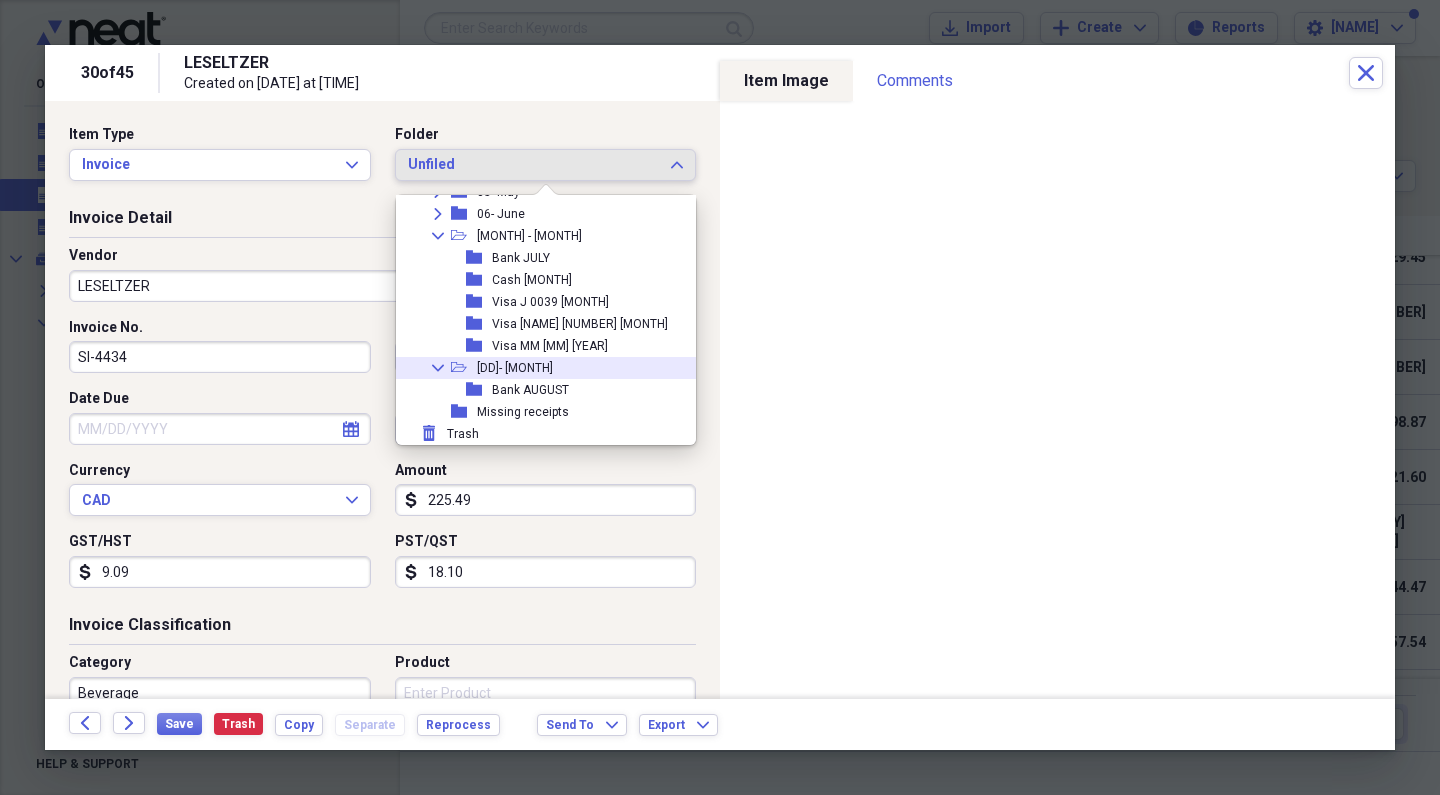 scroll, scrollTop: 205, scrollLeft: 0, axis: vertical 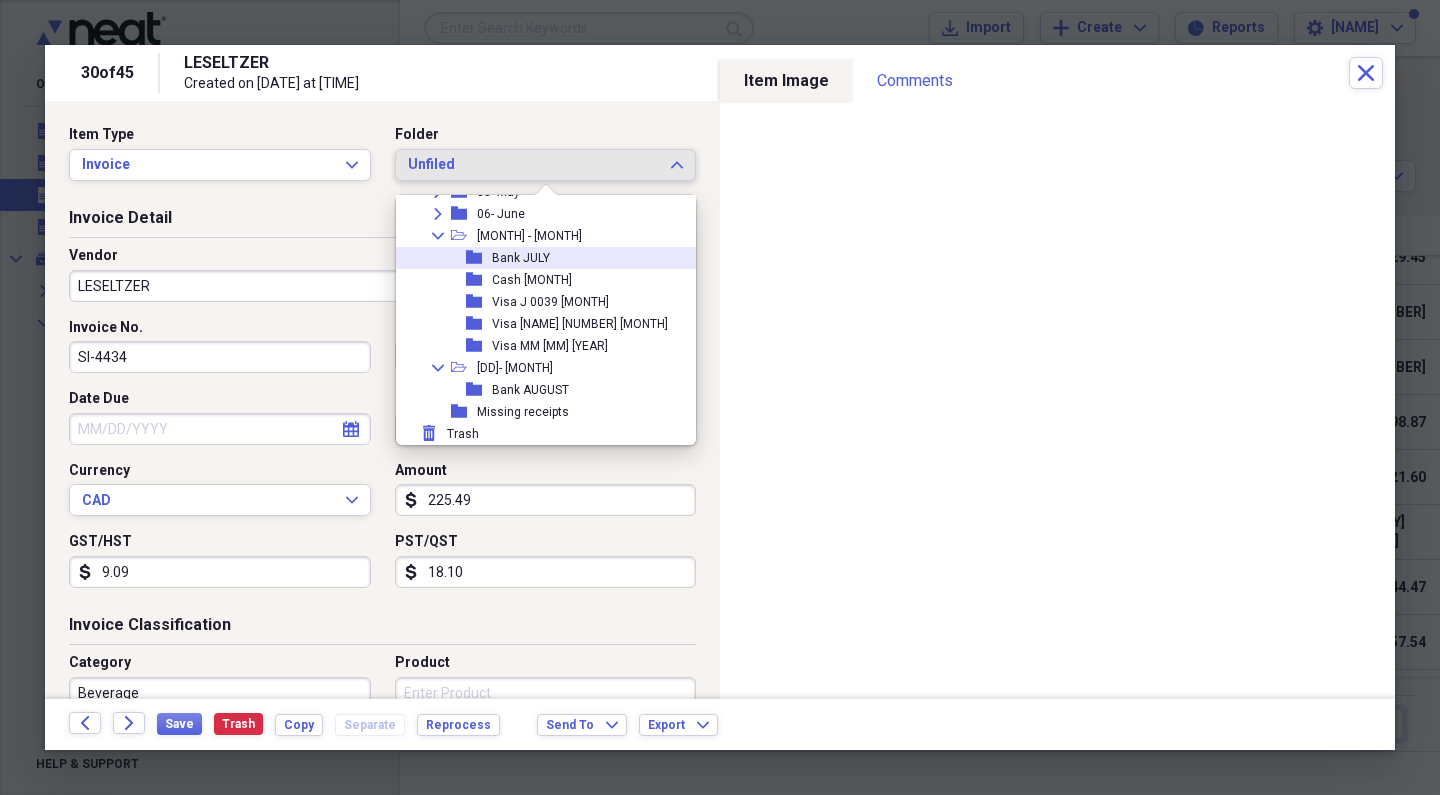 click on "Bank JULY" at bounding box center (521, 258) 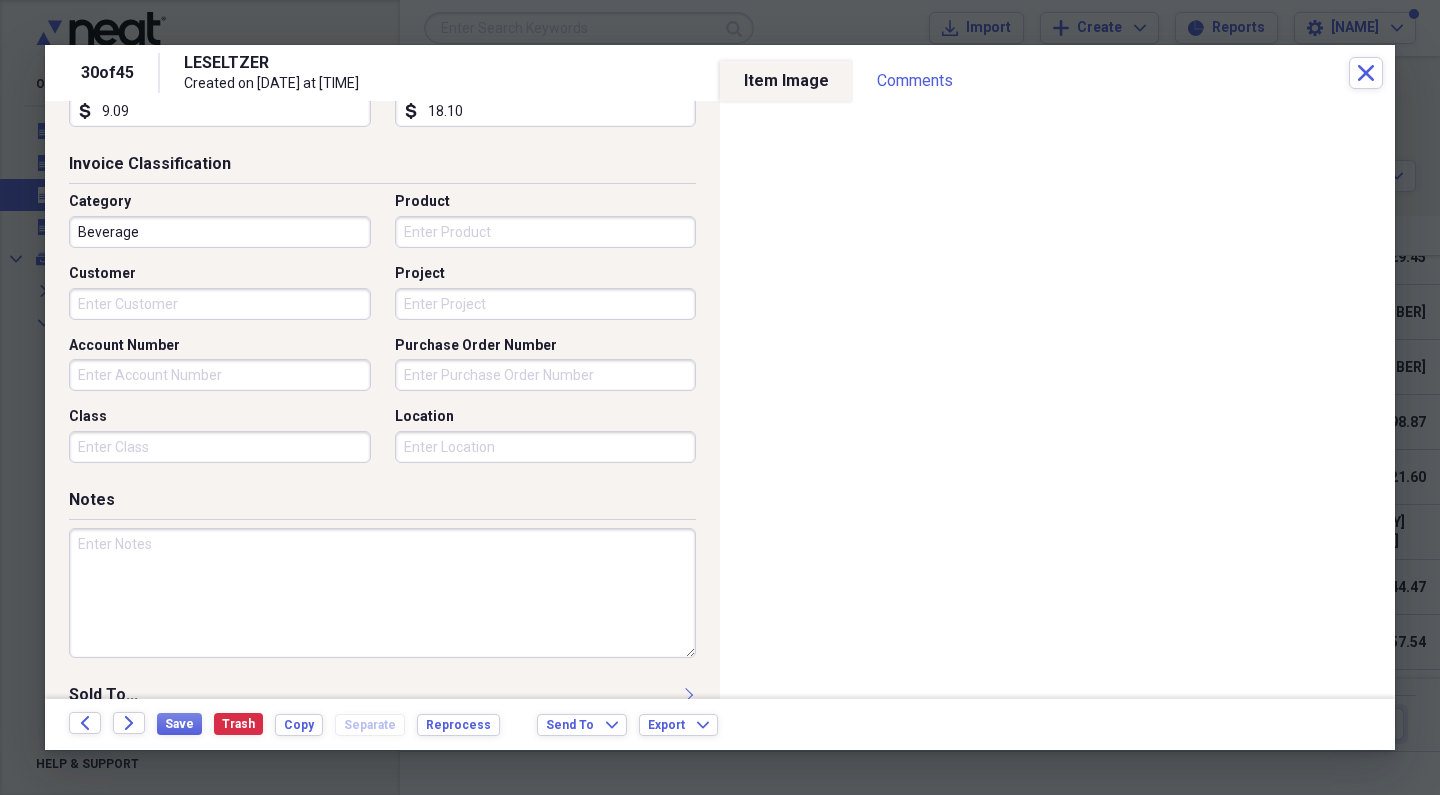 scroll, scrollTop: 534, scrollLeft: 0, axis: vertical 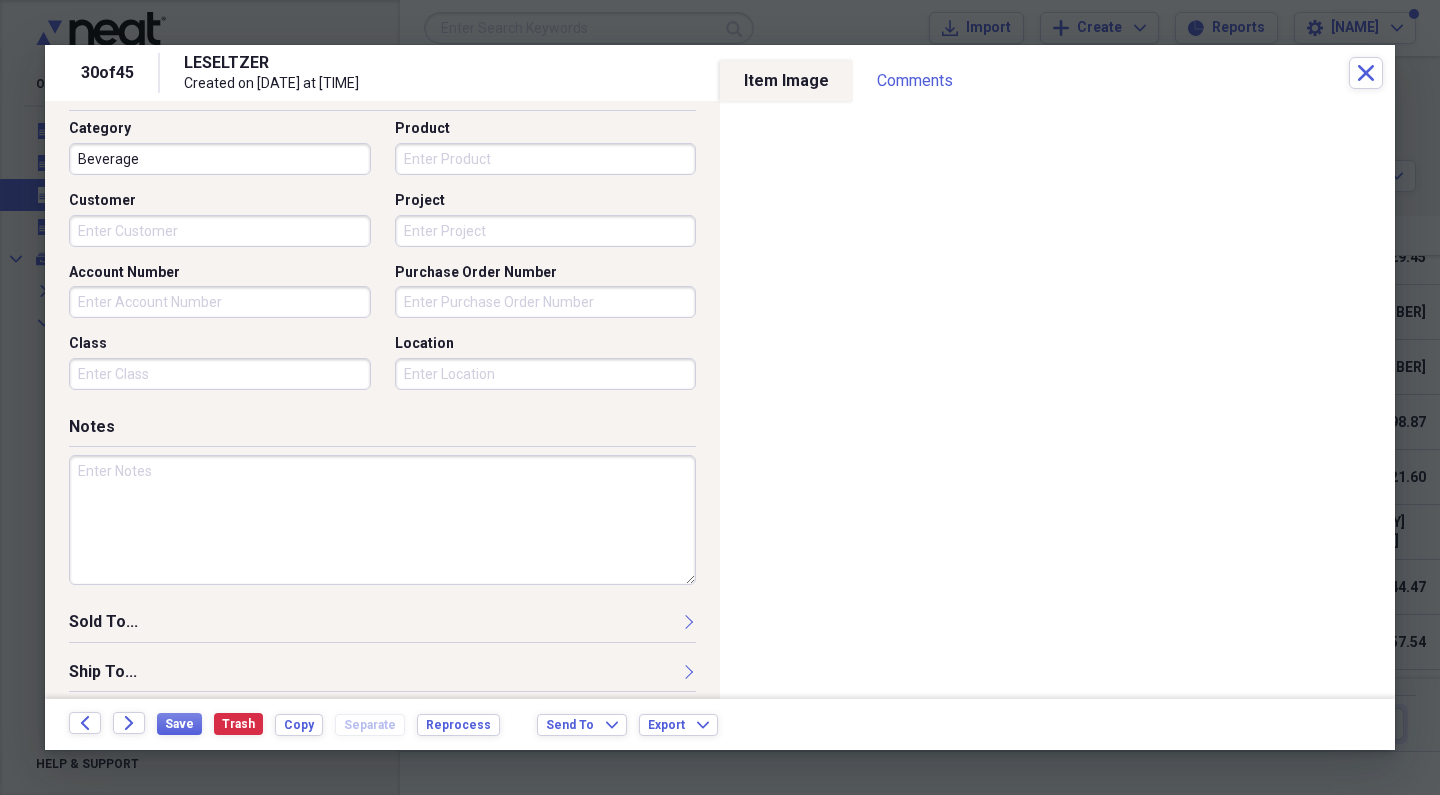 click at bounding box center [382, 520] 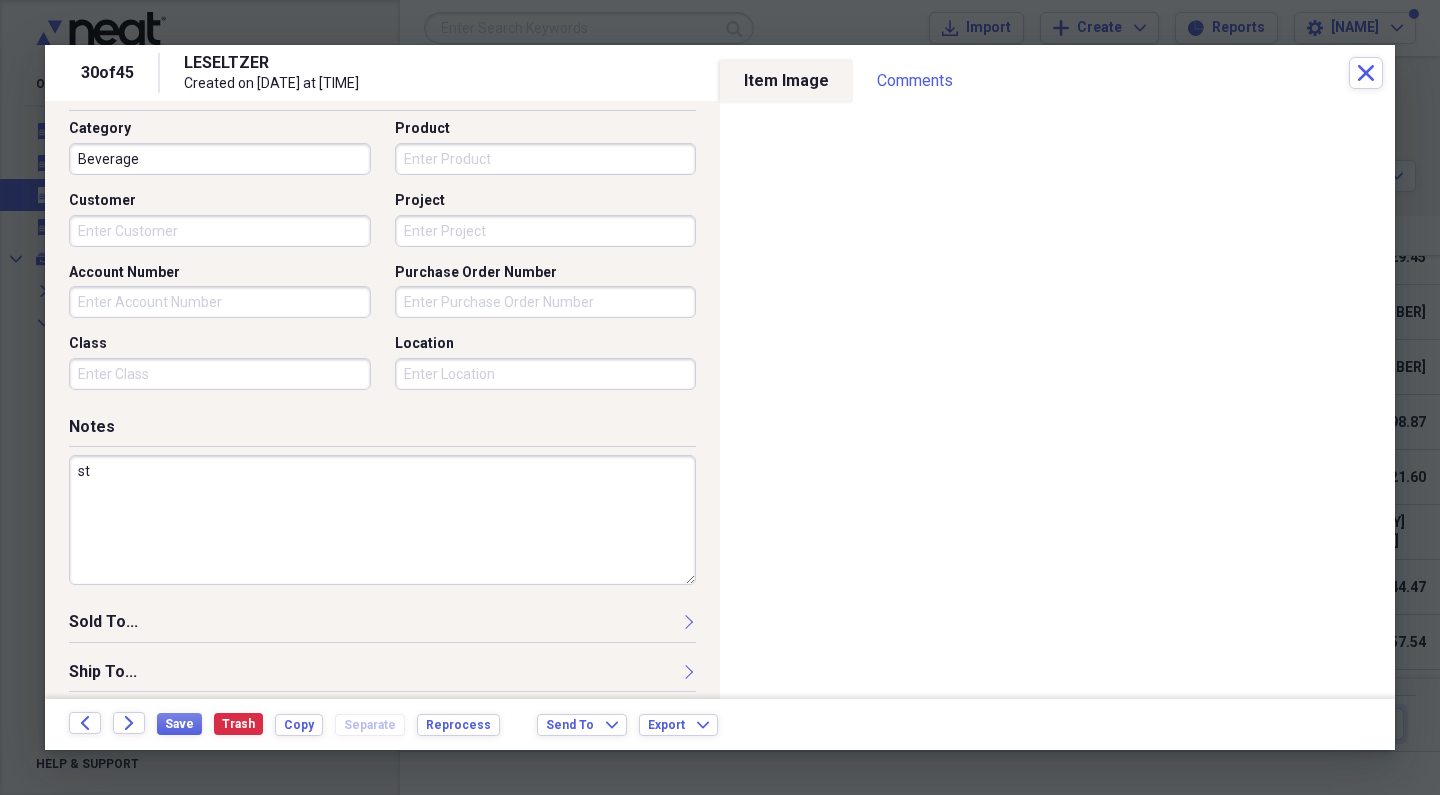 type on "s" 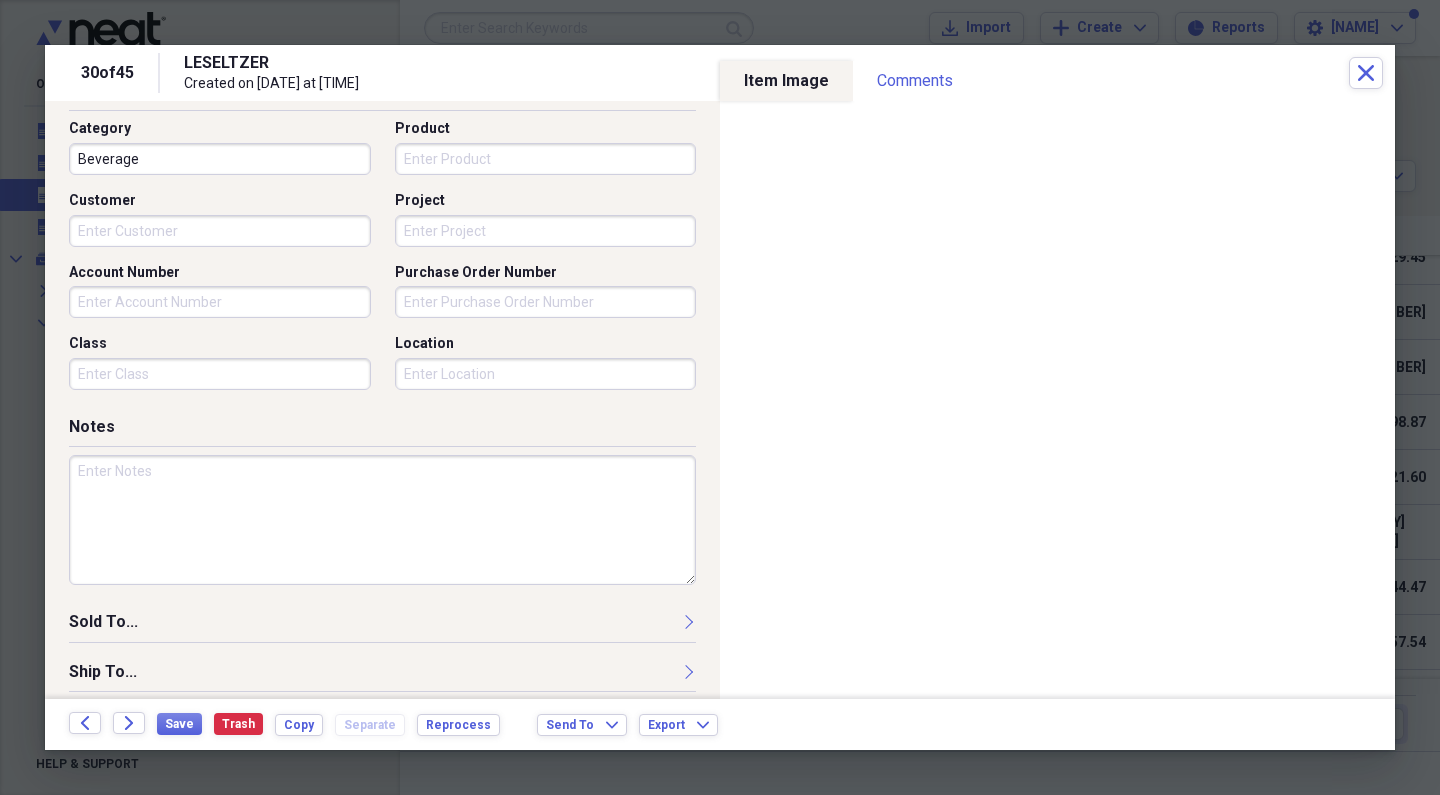 paste on "batch payment  EFT [DATE] - 6 invoices $944.50" 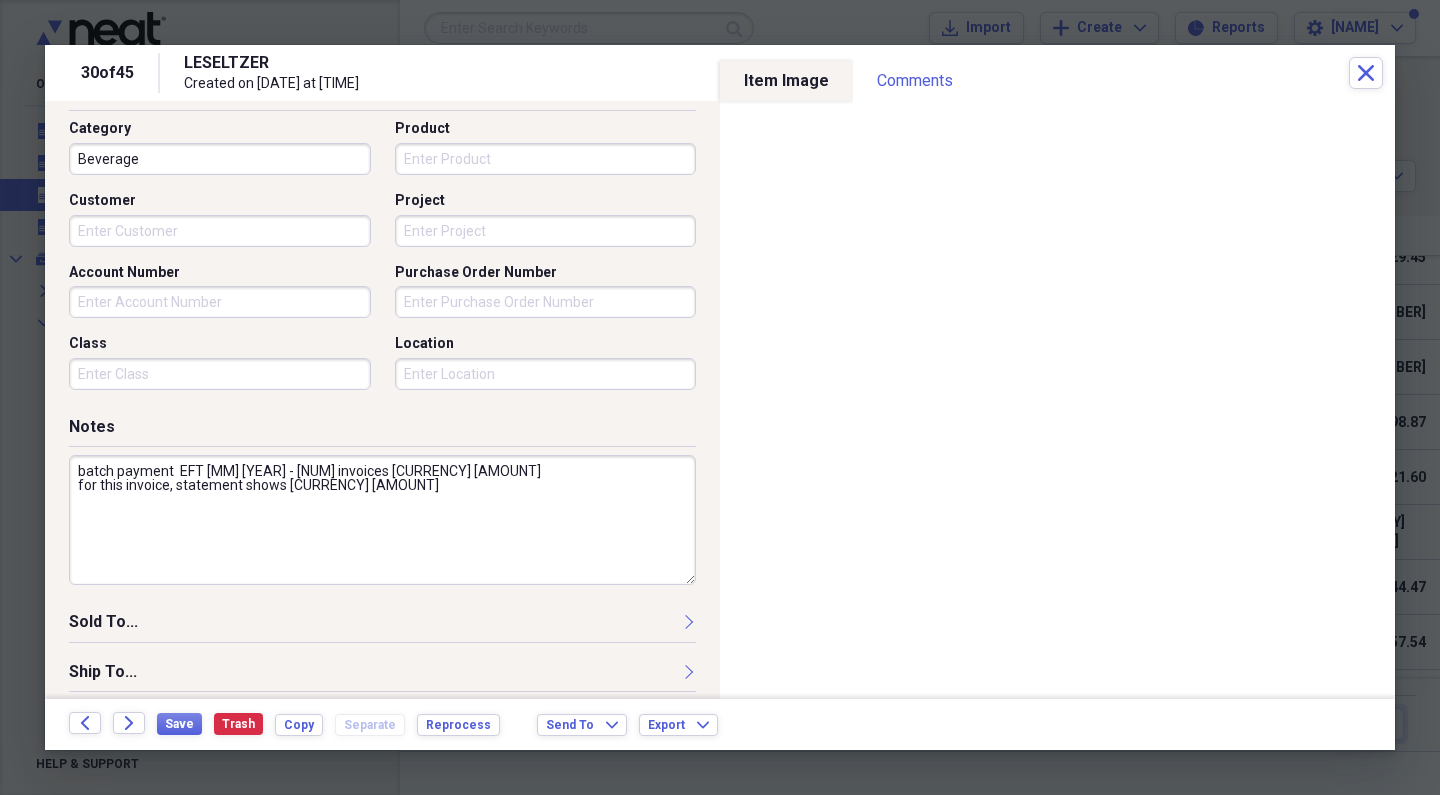 click on "batch payment  EFT [MM] [YEAR] - [NUM] invoices [CURRENCY] [AMOUNT]
for this invoice, statement shows [CURRENCY] [AMOUNT]" at bounding box center [382, 520] 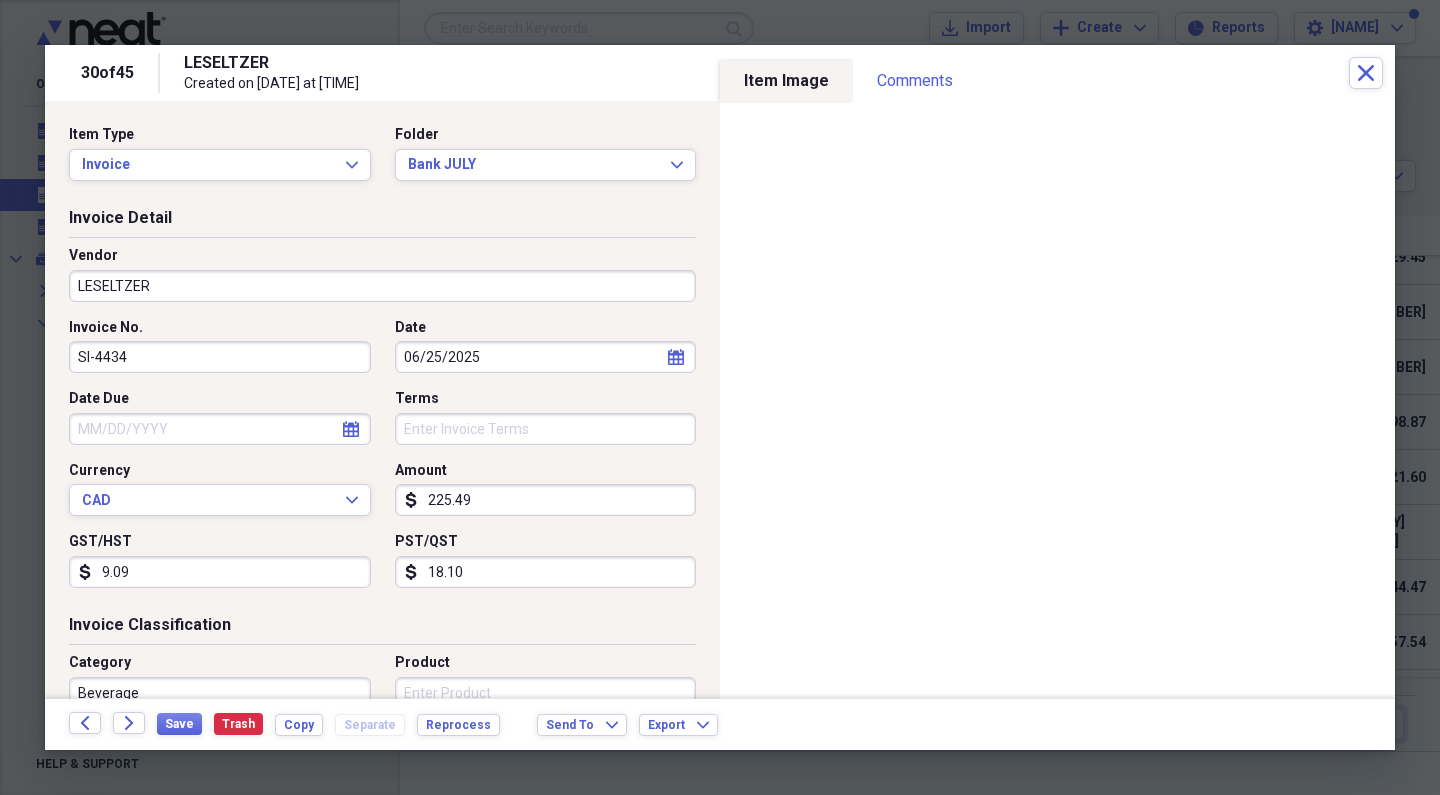 scroll, scrollTop: 0, scrollLeft: 0, axis: both 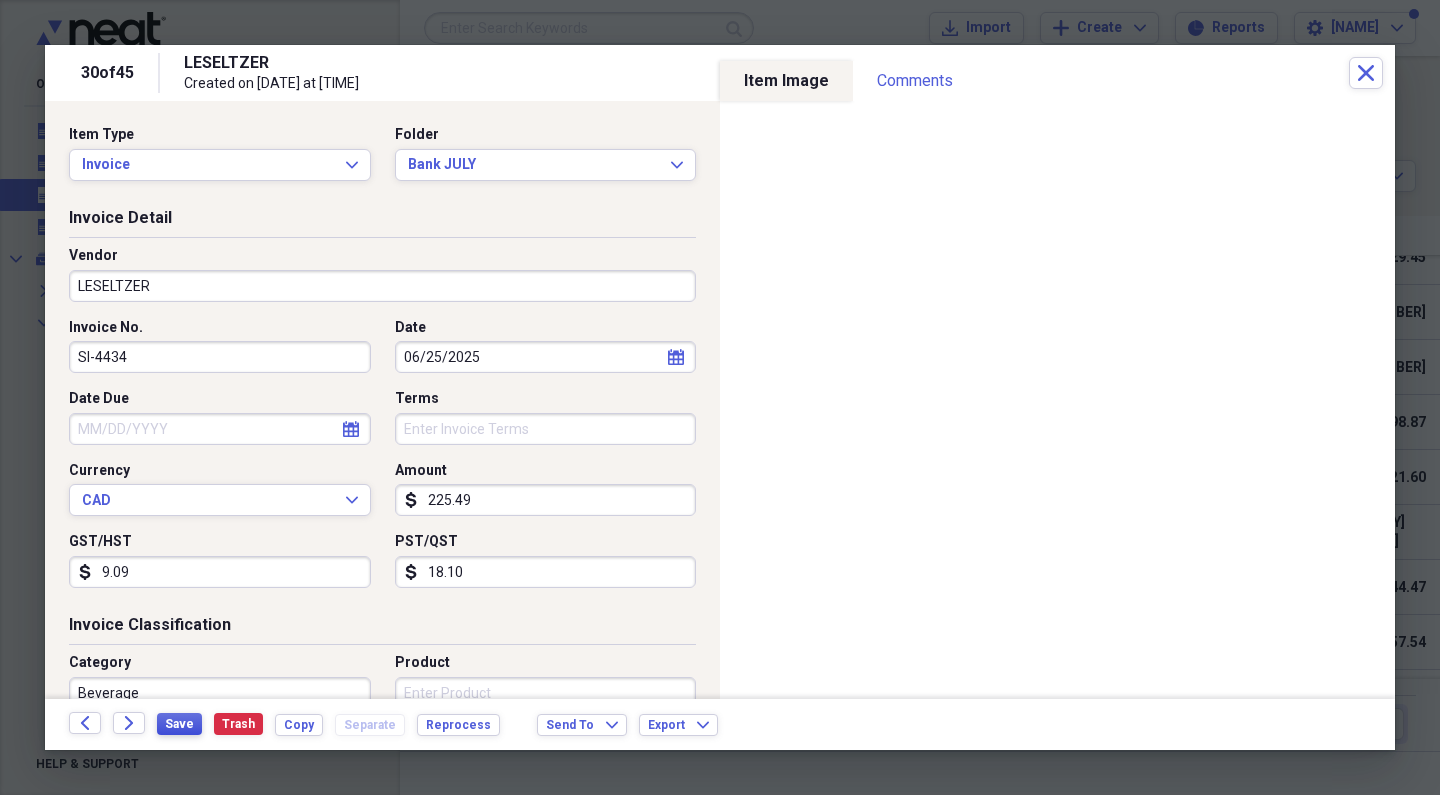 type on "batch payment  EFT [MM] [YEAR] - [NUM] invoices [CURRENCY] [AMOUNT]
for this invoice, statement shows [CURRENCY] [AMOUNT]" 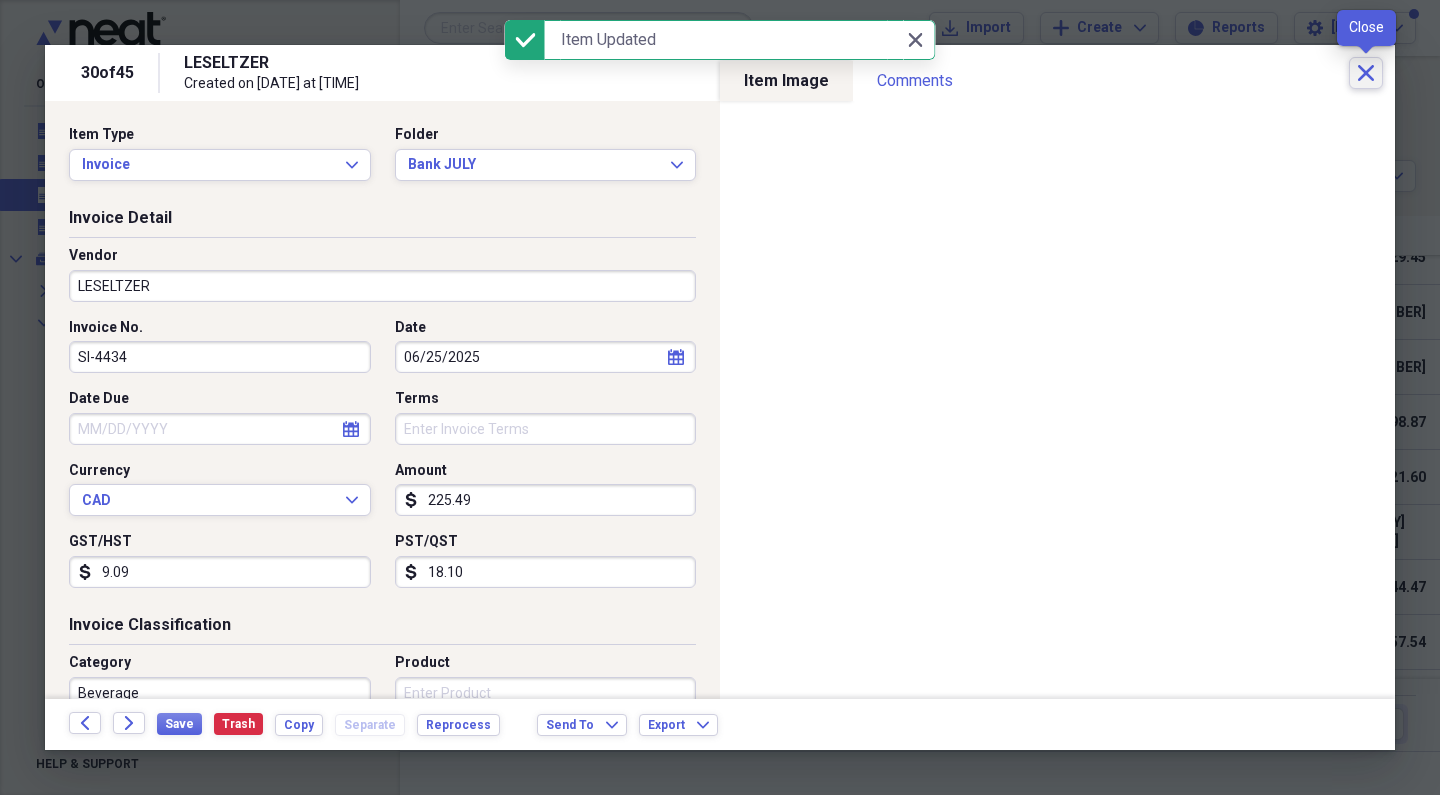 click 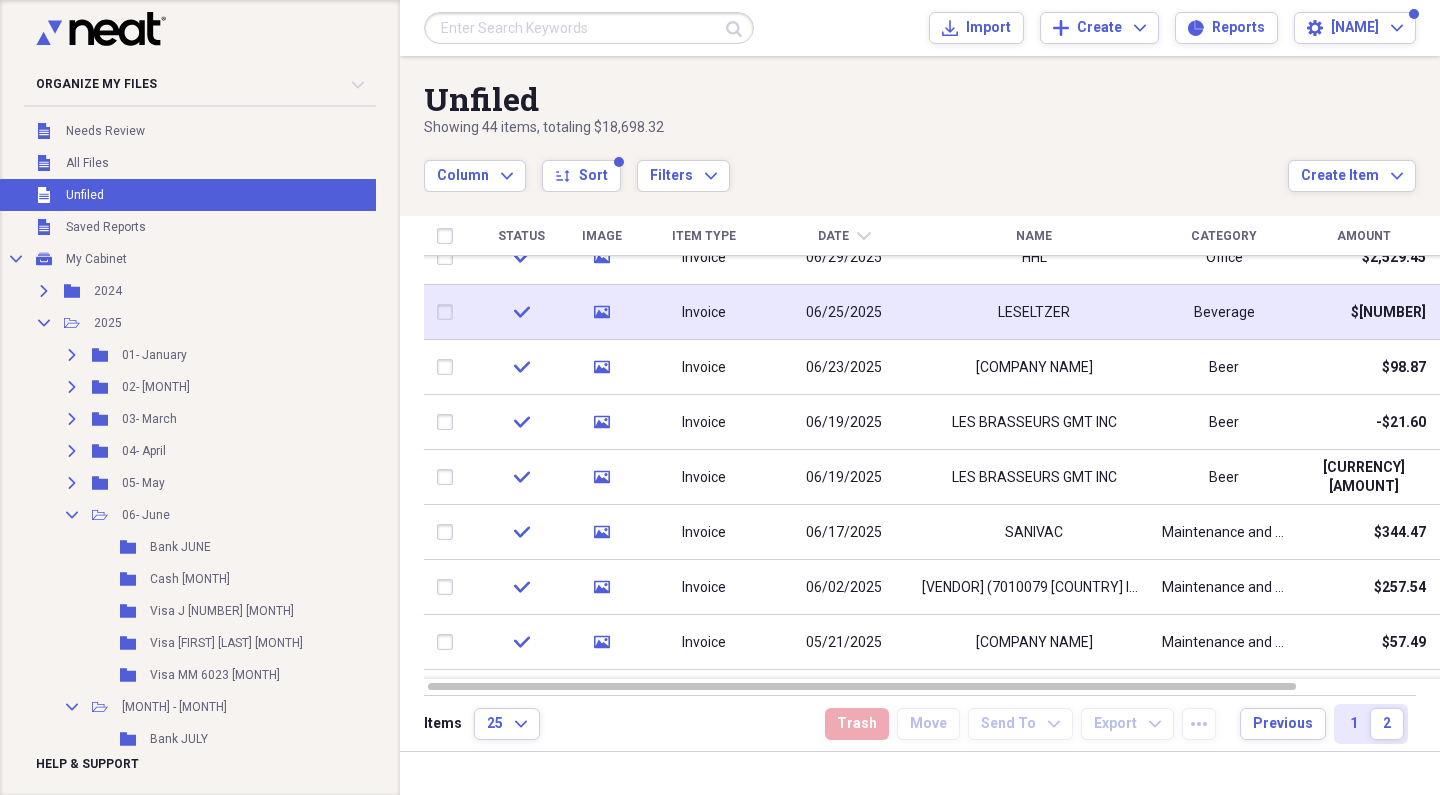 click on "LESELTZER" at bounding box center [1034, 312] 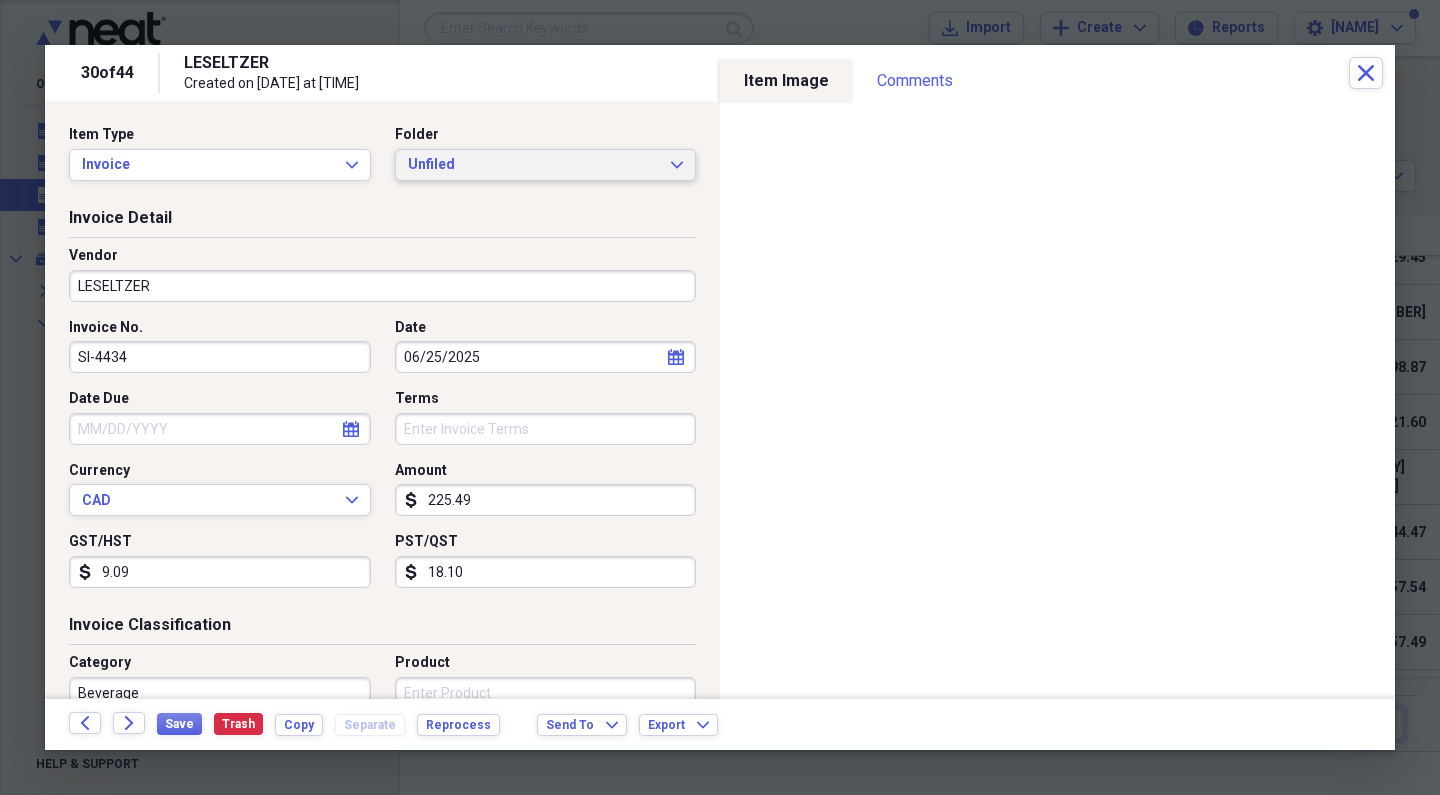 click on "Expand" 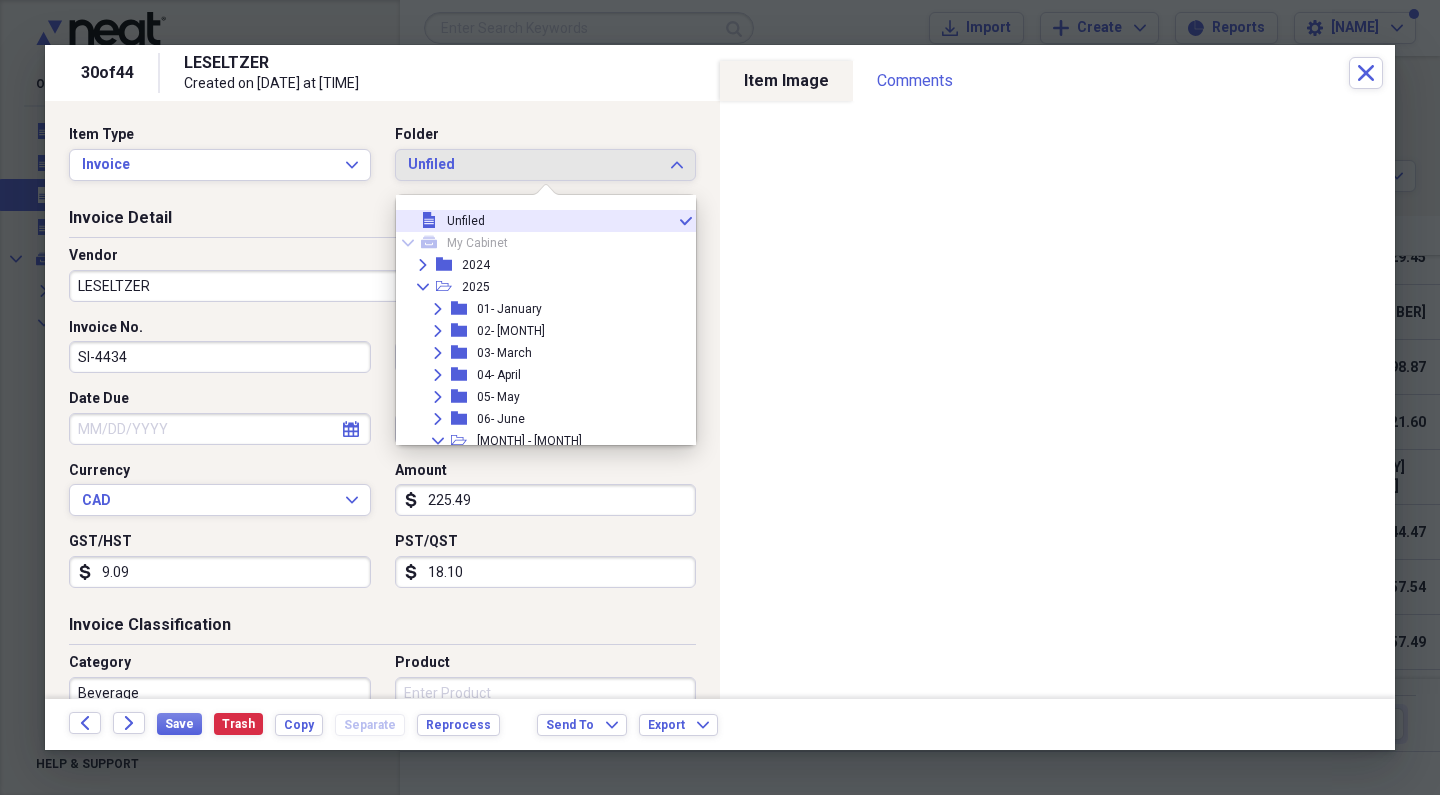 click on "Item Type Invoice Expand Folder Unfiled Expand Invoice Detail Vendor [VENDOR] Invoice No. SI-4434 Date [DATE] calendar Calendar Date Due calendar Calendar Terms Currency CAD Expand Amount [CURRENCY] [AMOUNT] GST/HST [CURRENCY] [AMOUNT] PST/QST [CURRENCY] [AMOUNT] Invoice Classification Category Beverage Product Customer Project Account Number Purchase Order Number Class Location Notes Sold To... [FIRST] [LAST] Suffix Street 1 Street 2 Country Select Country Expand State/Province Select State/Province Expand City [CITY] Zip Ship To... [FIRST] [LAST] Suffix Street 1 Street 2 Country Select Country Expand State/Province Select State/Province Expand City [CITY] Zip Sold By... [FIRST] [LAST] Suffix Street 1 Street 2 Country Select Country Expand State/Province Select State/Province Expand City [CITY] Zip" at bounding box center (382, 400) 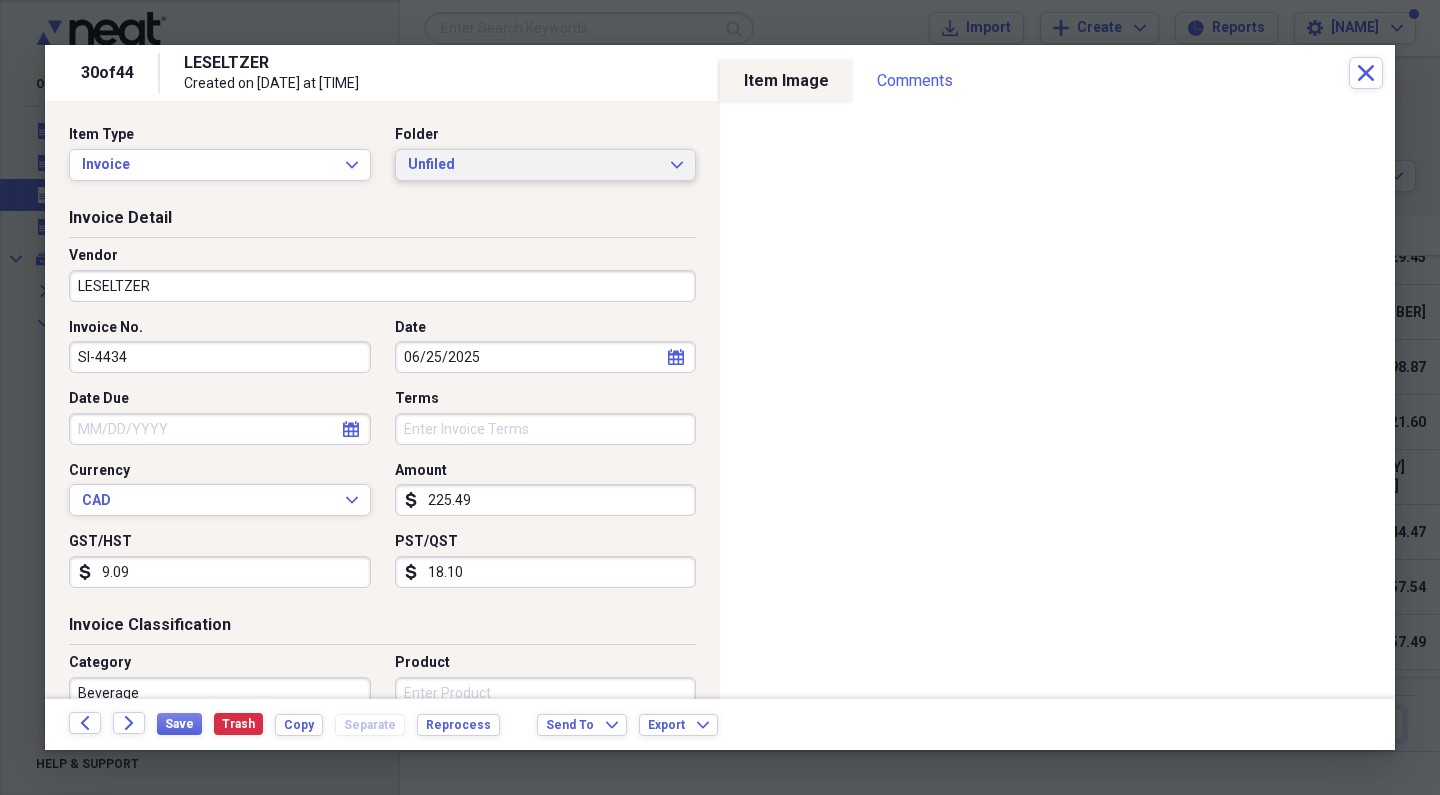 scroll, scrollTop: 0, scrollLeft: 0, axis: both 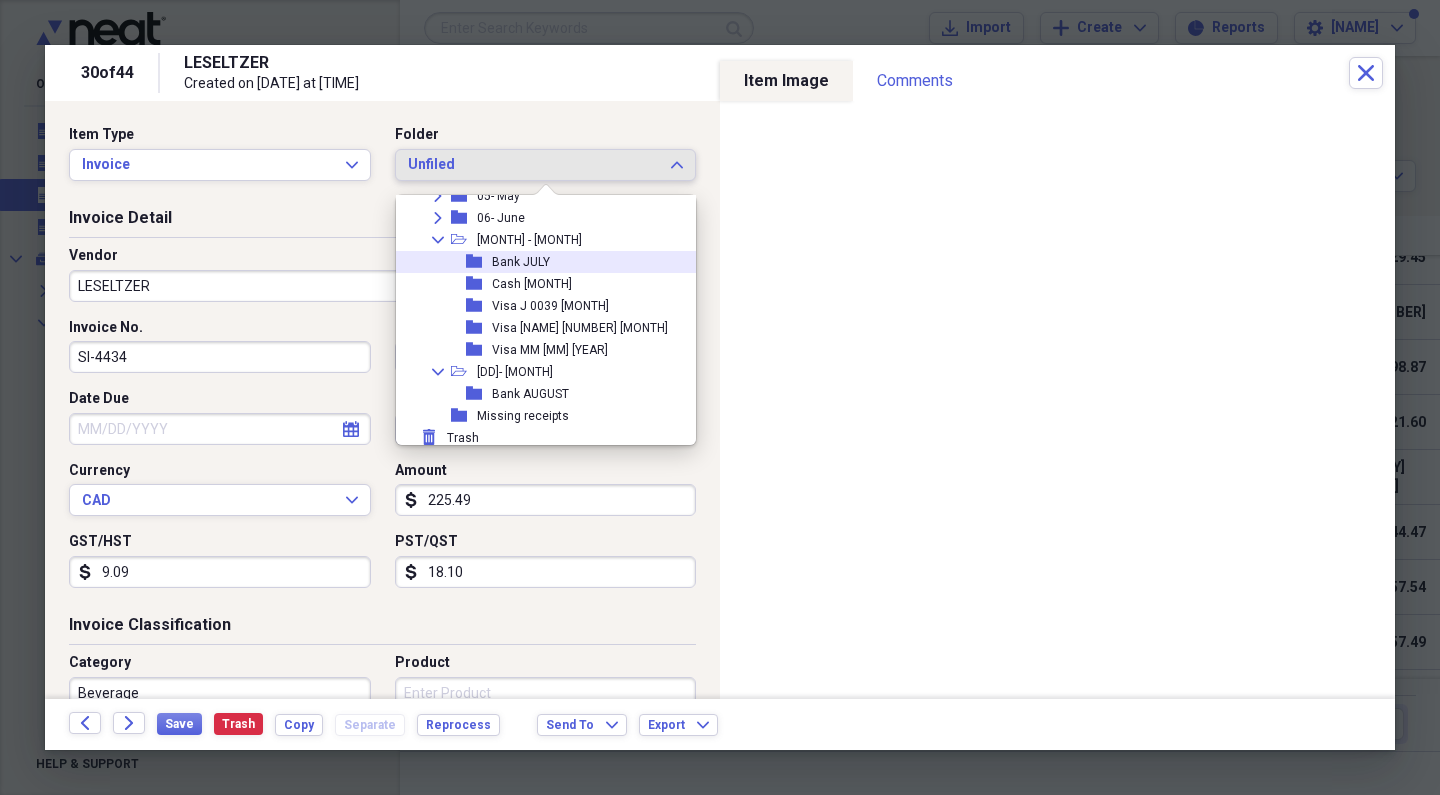 click on "folder Bank JULY" at bounding box center [538, 262] 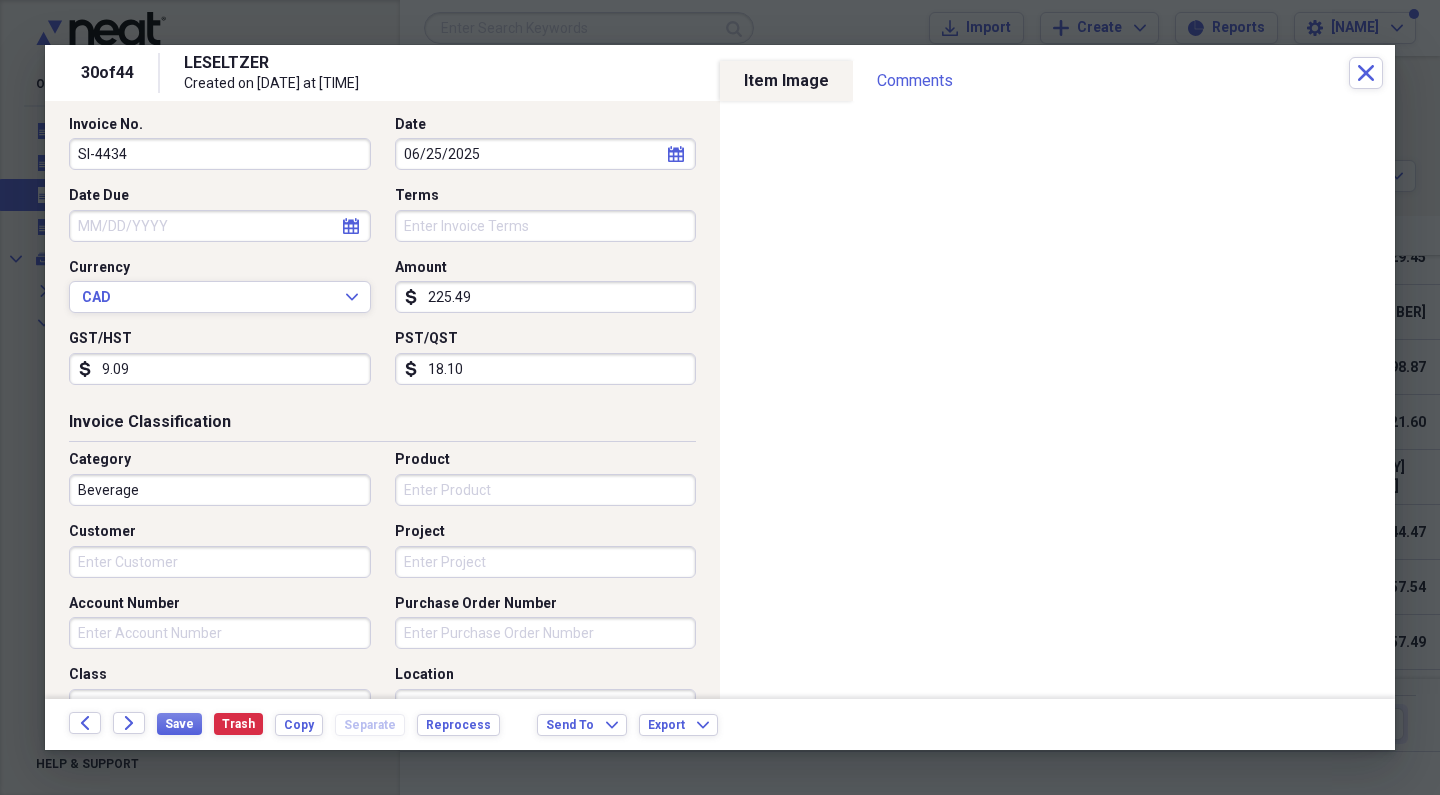 scroll, scrollTop: 395, scrollLeft: 0, axis: vertical 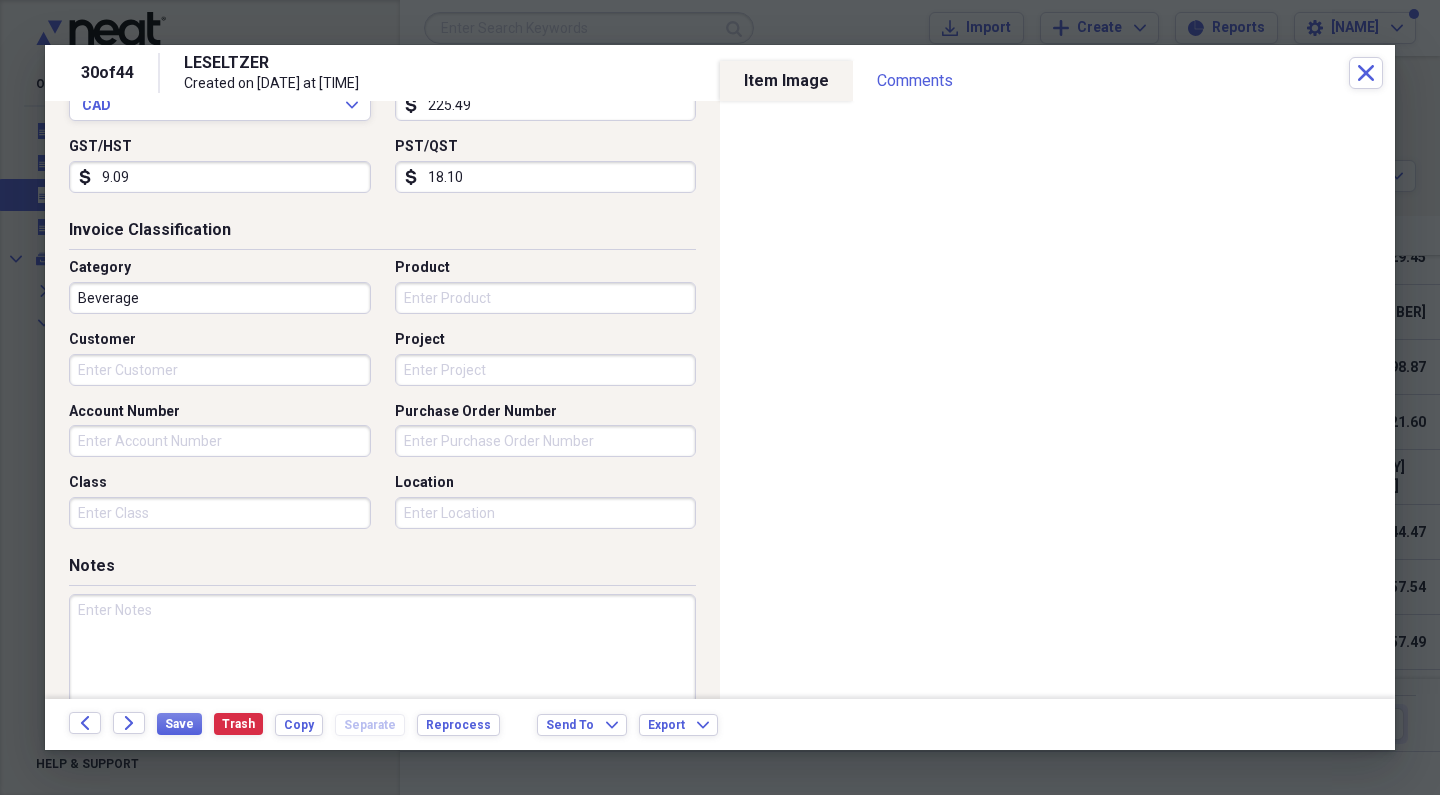 click at bounding box center (382, 659) 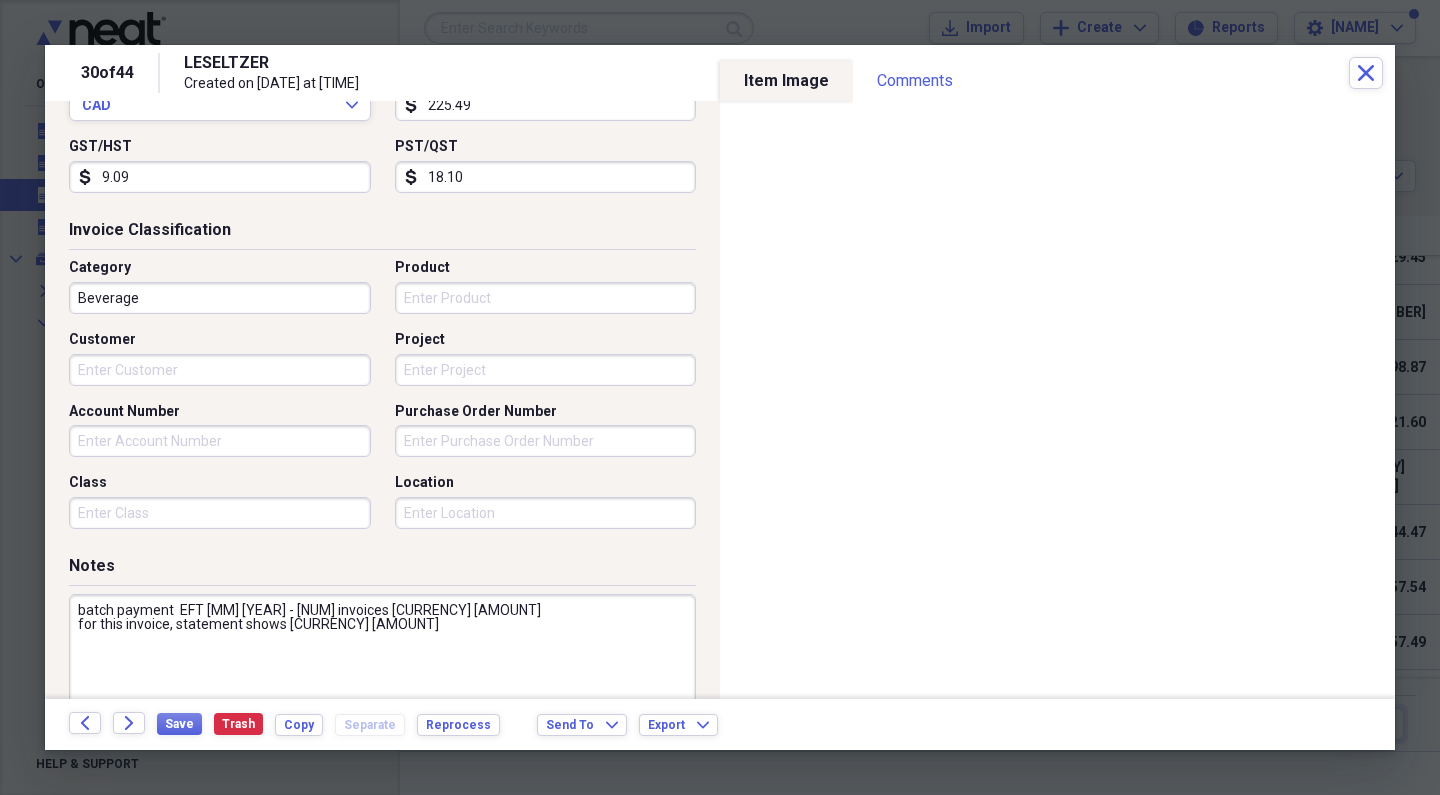 scroll, scrollTop: 484, scrollLeft: 0, axis: vertical 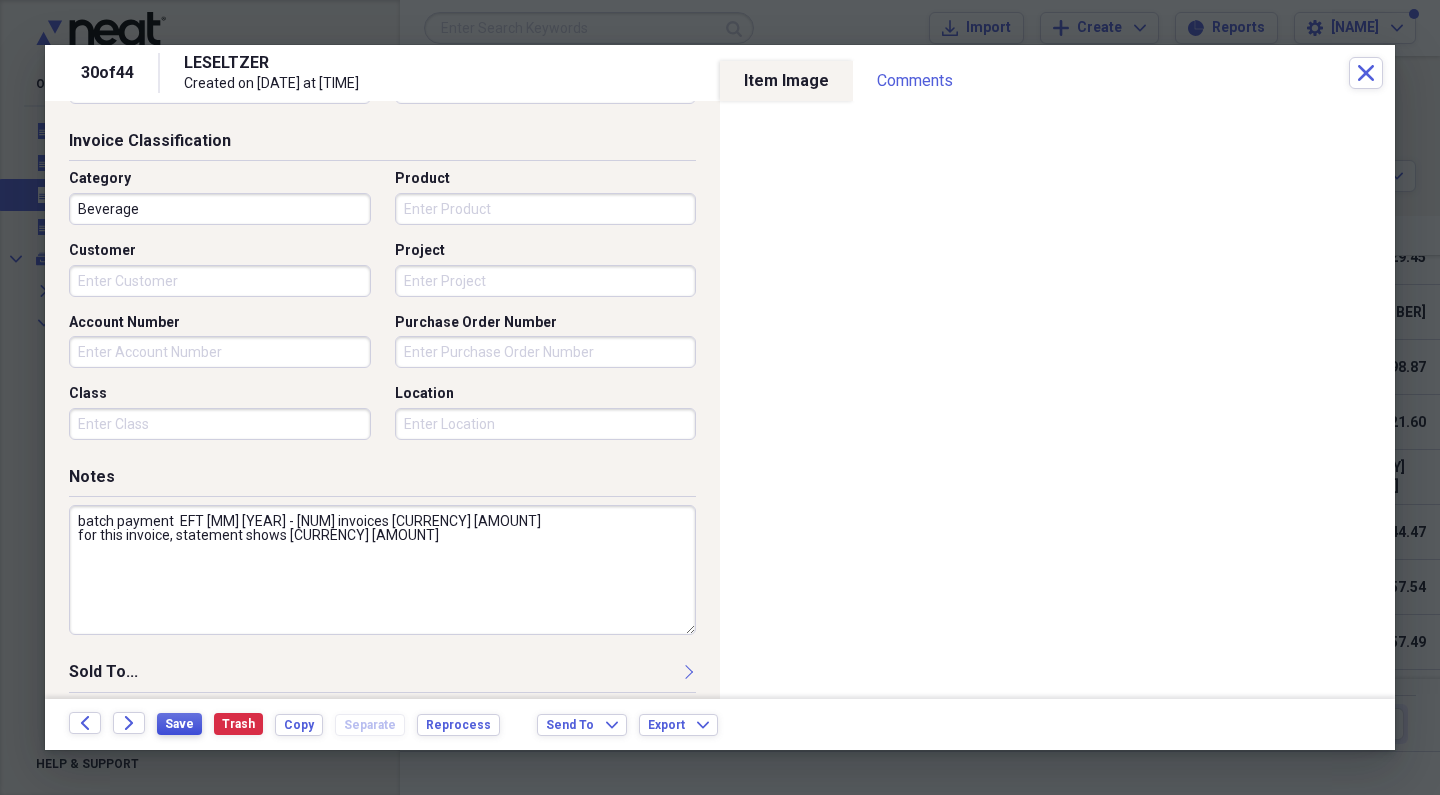 type on "batch payment  EFT [MM] [YEAR] - [NUM] invoices [CURRENCY] [AMOUNT]
for this invoice, statement shows [CURRENCY] [AMOUNT]" 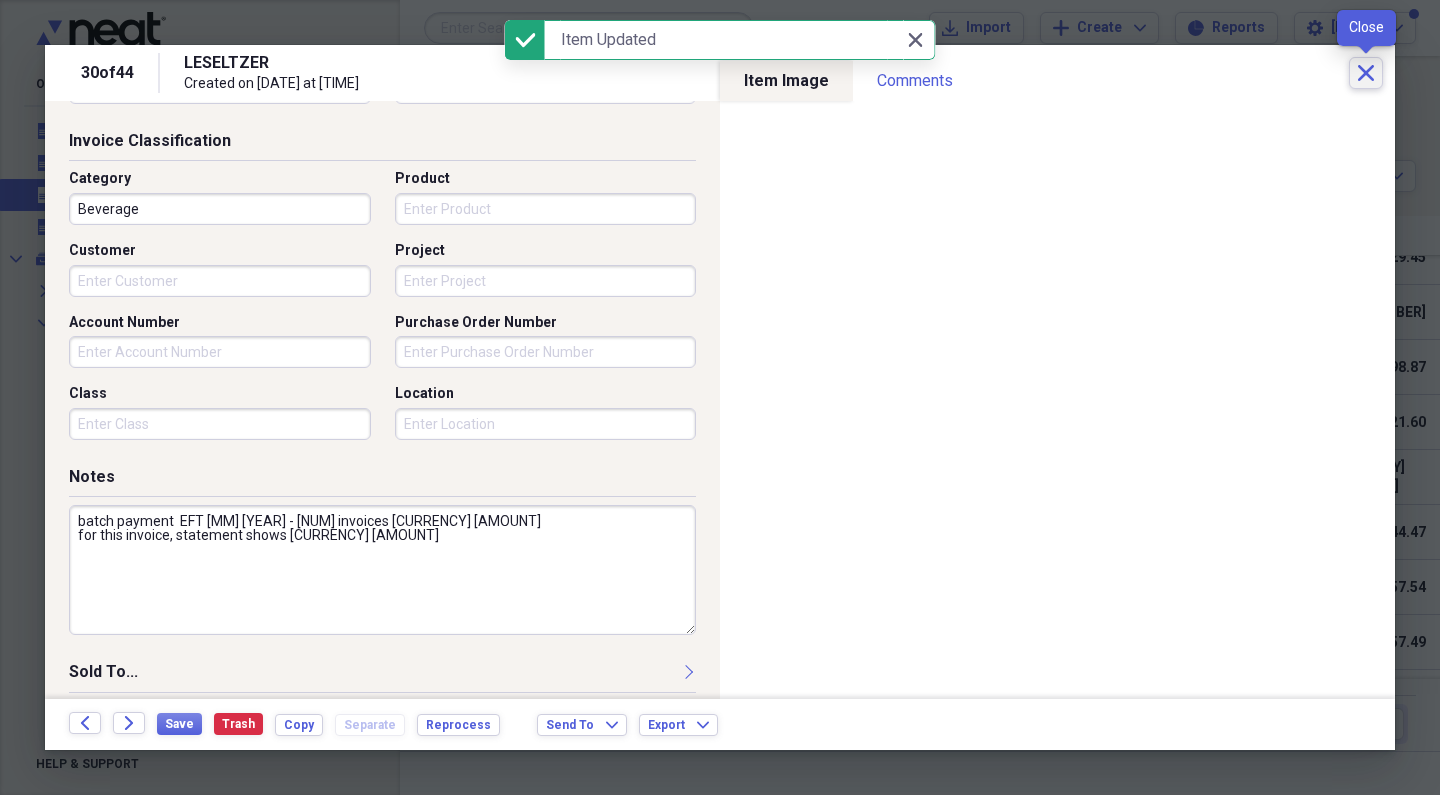 click 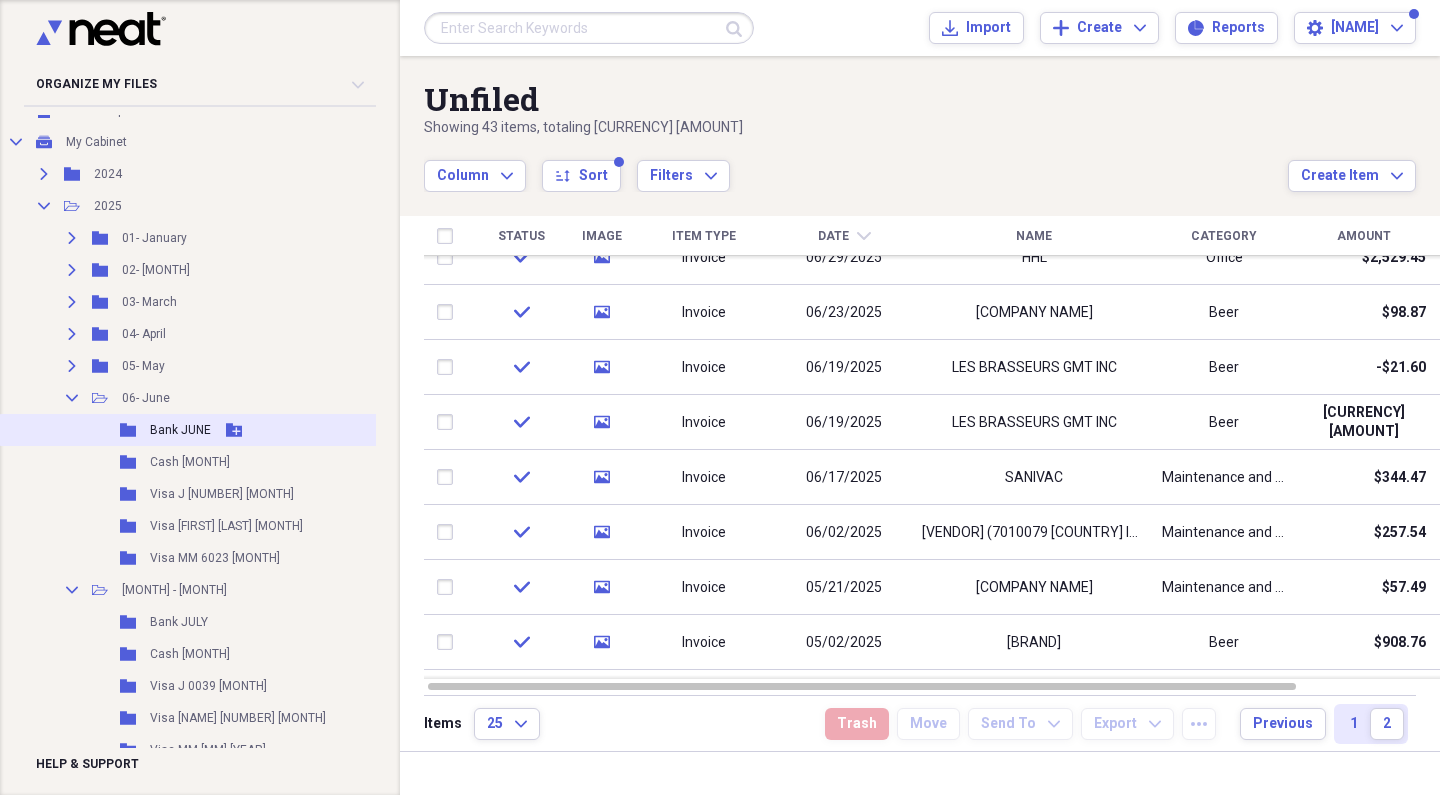 scroll, scrollTop: 125, scrollLeft: 0, axis: vertical 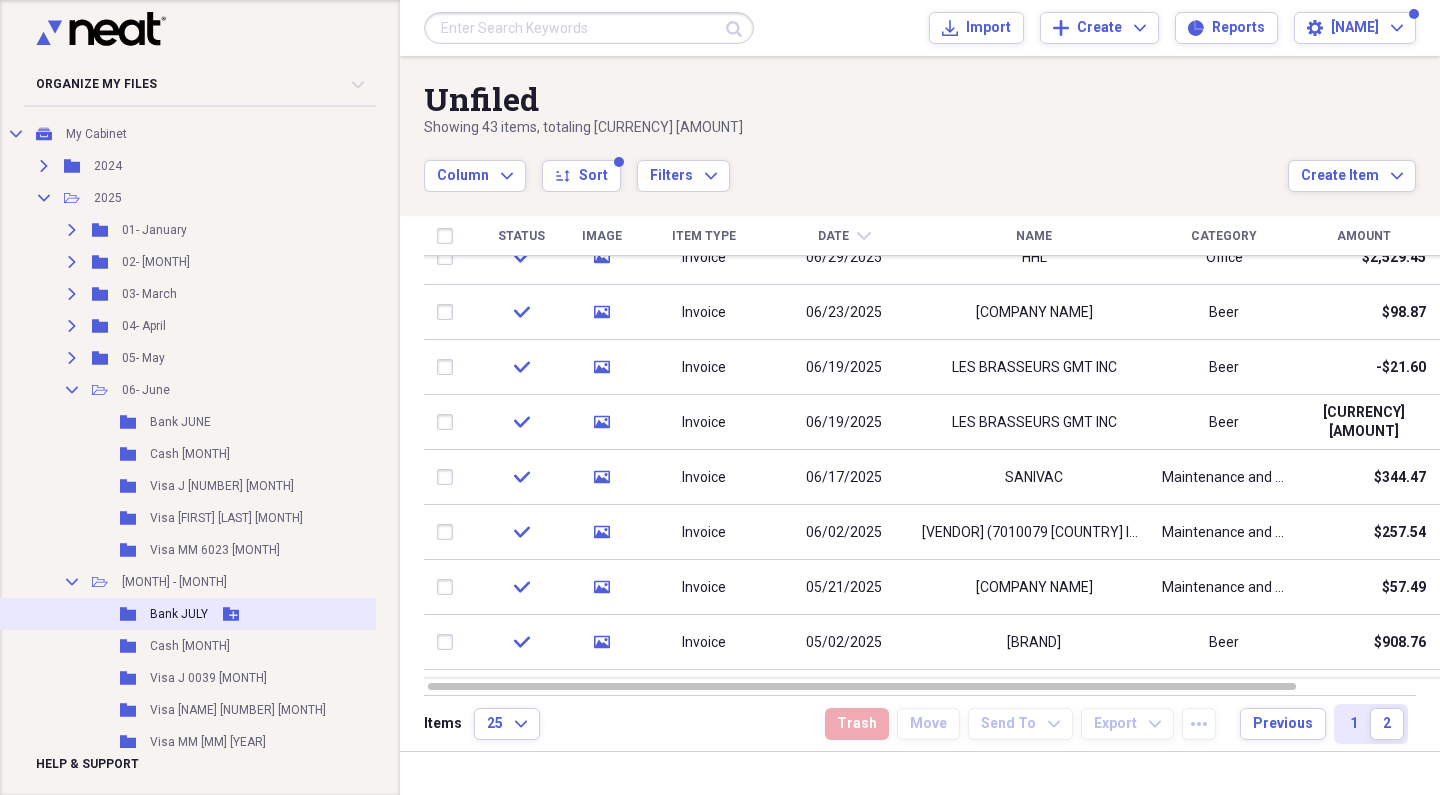 click on "Folder Bank JULY Add Folder" at bounding box center [193, 614] 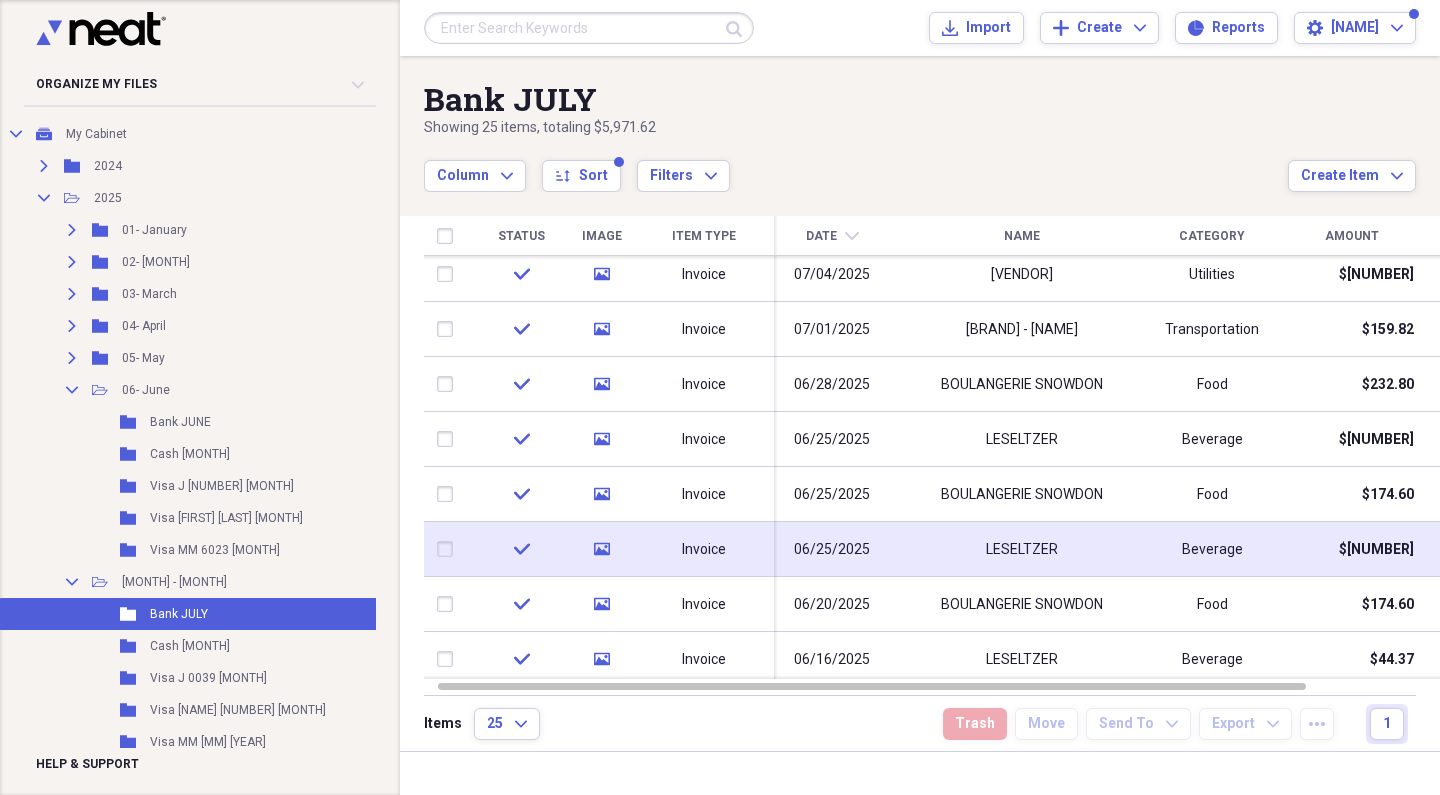 click on "06/25/2025" at bounding box center [832, 550] 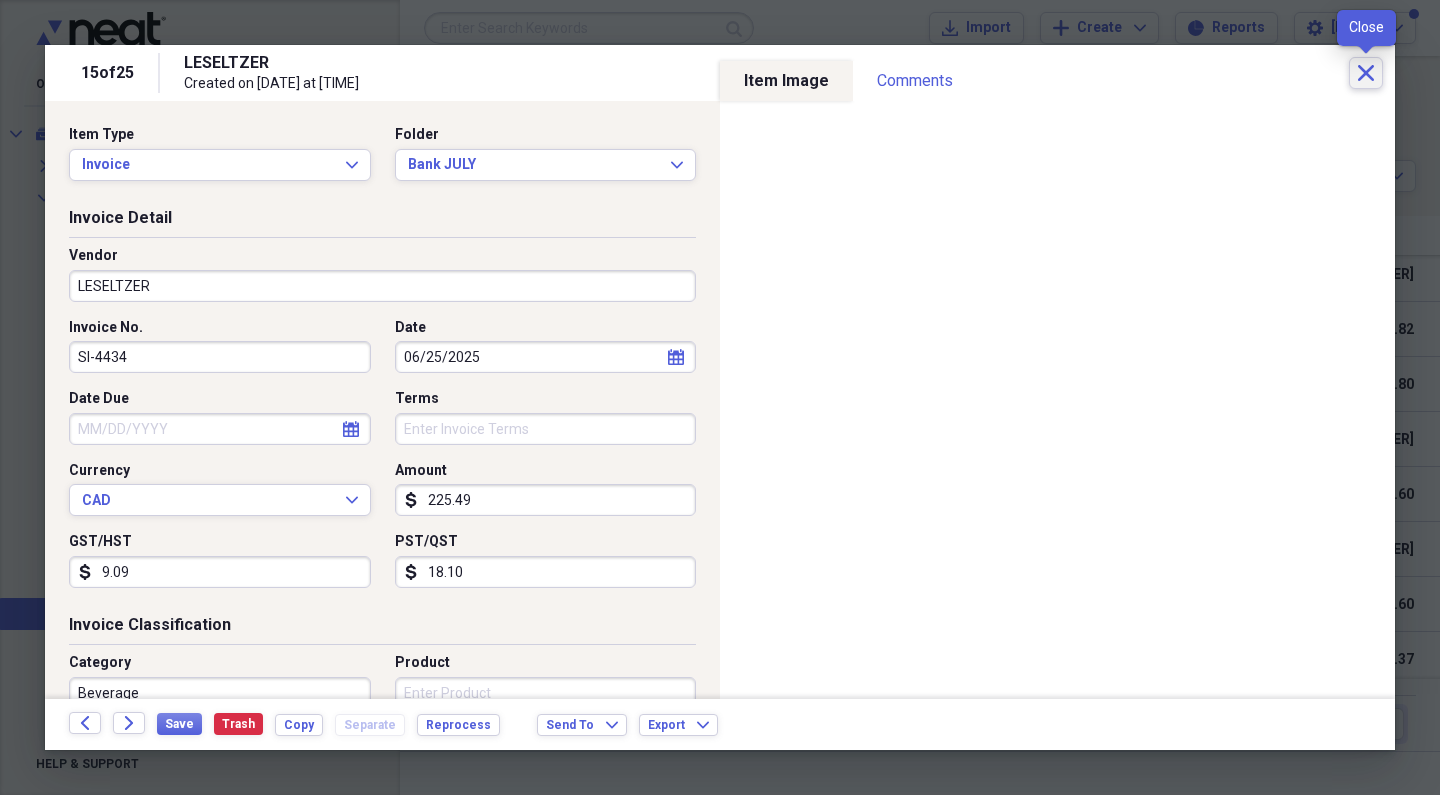 click on "Close" 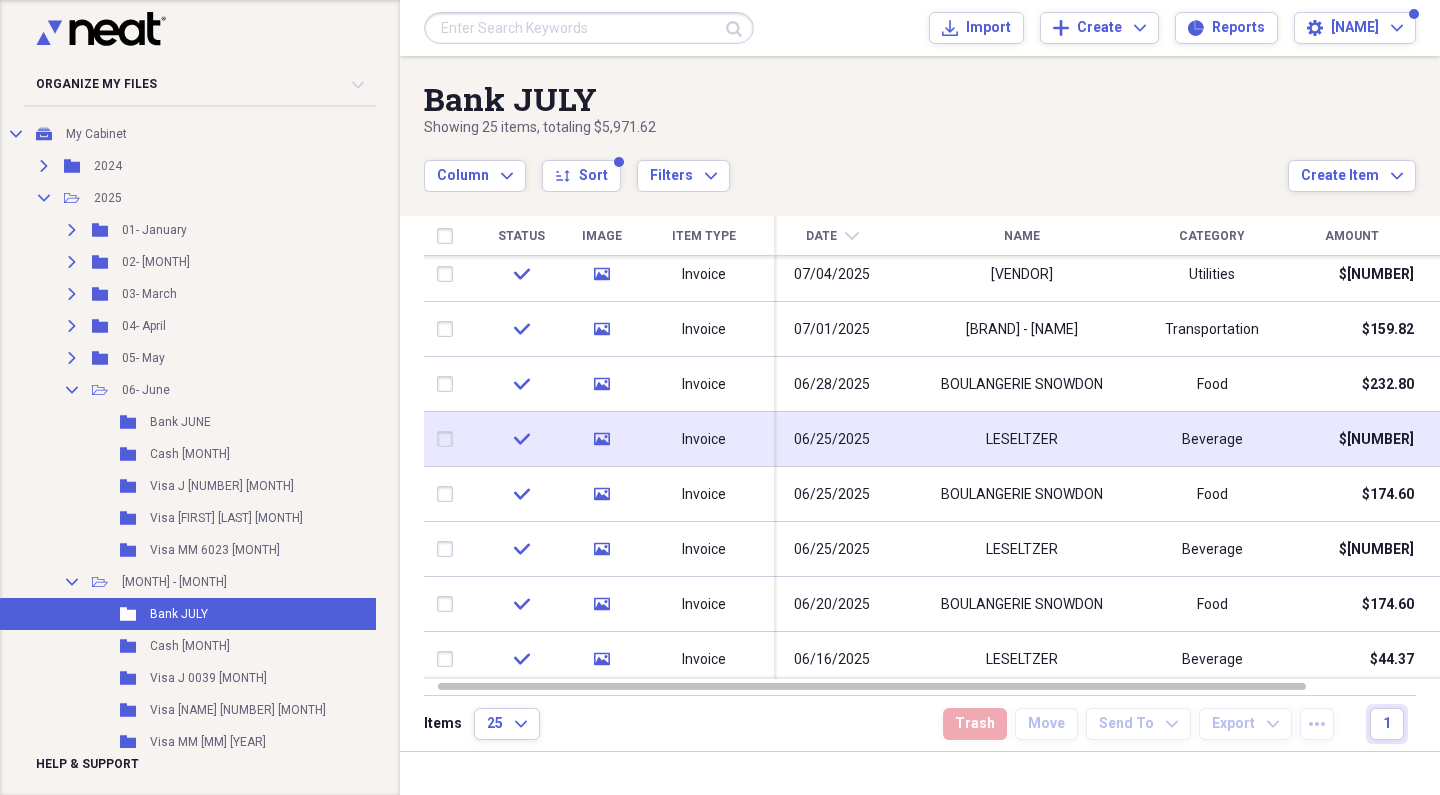 click on "LESELTZER" at bounding box center (1022, 440) 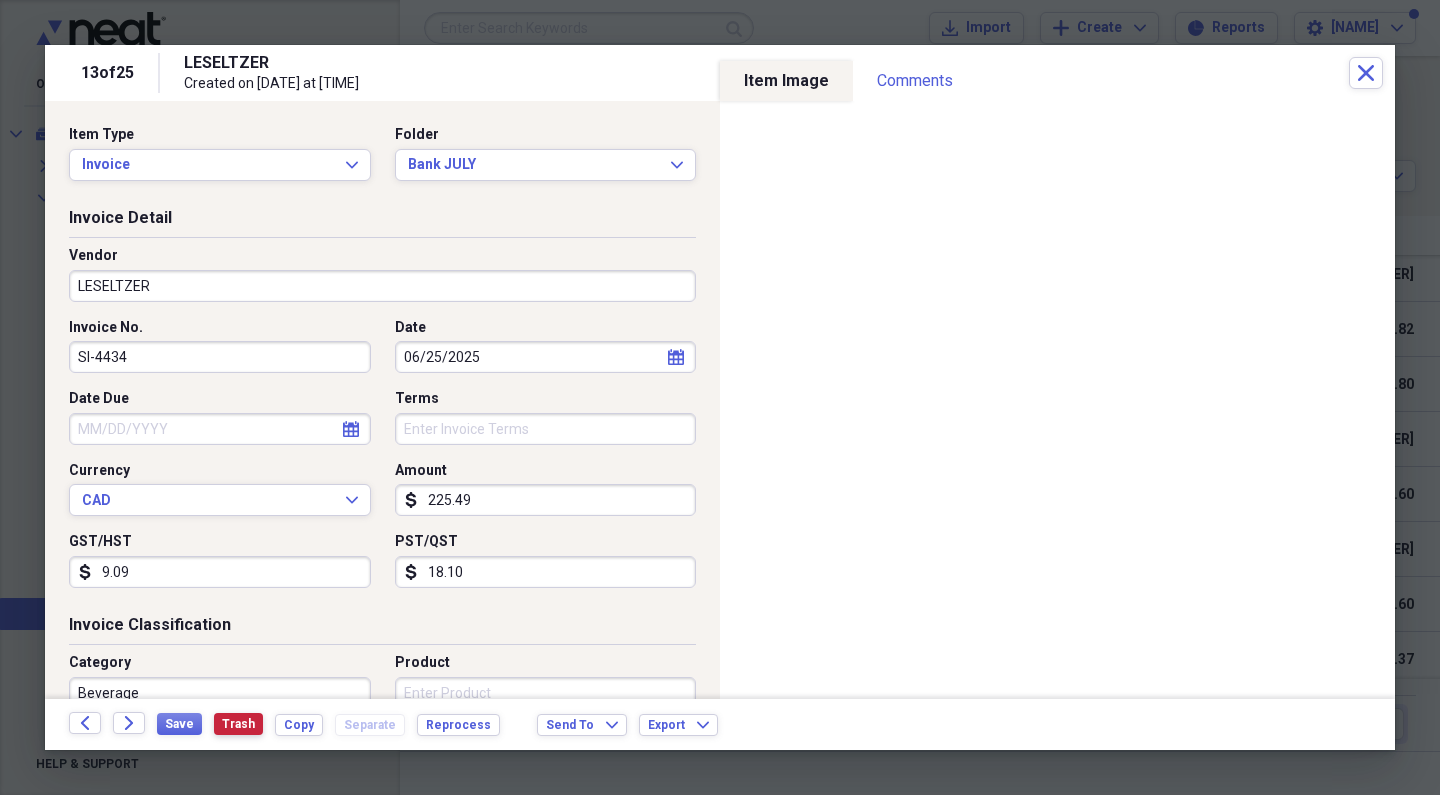 click on "Trash" at bounding box center (238, 724) 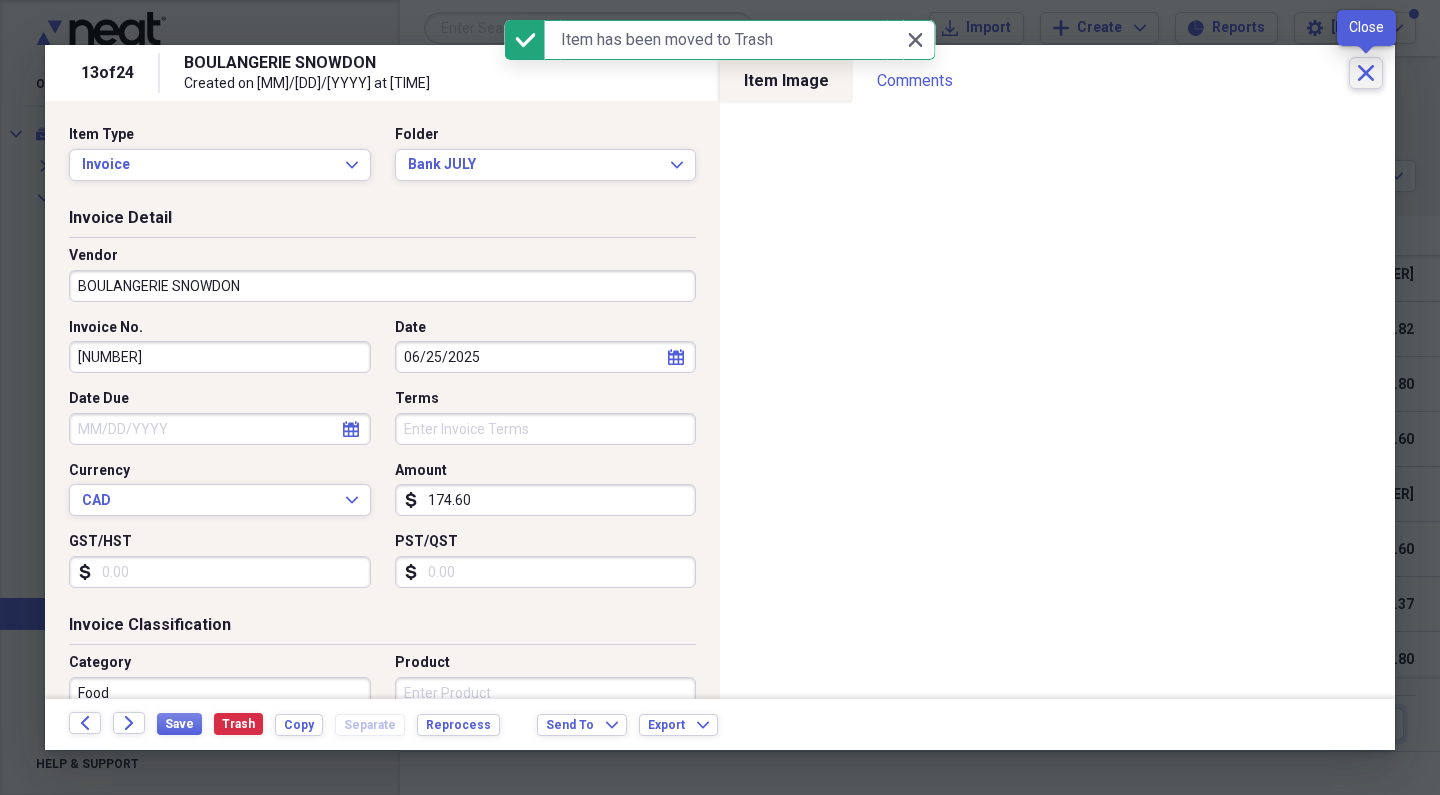 click on "Close" 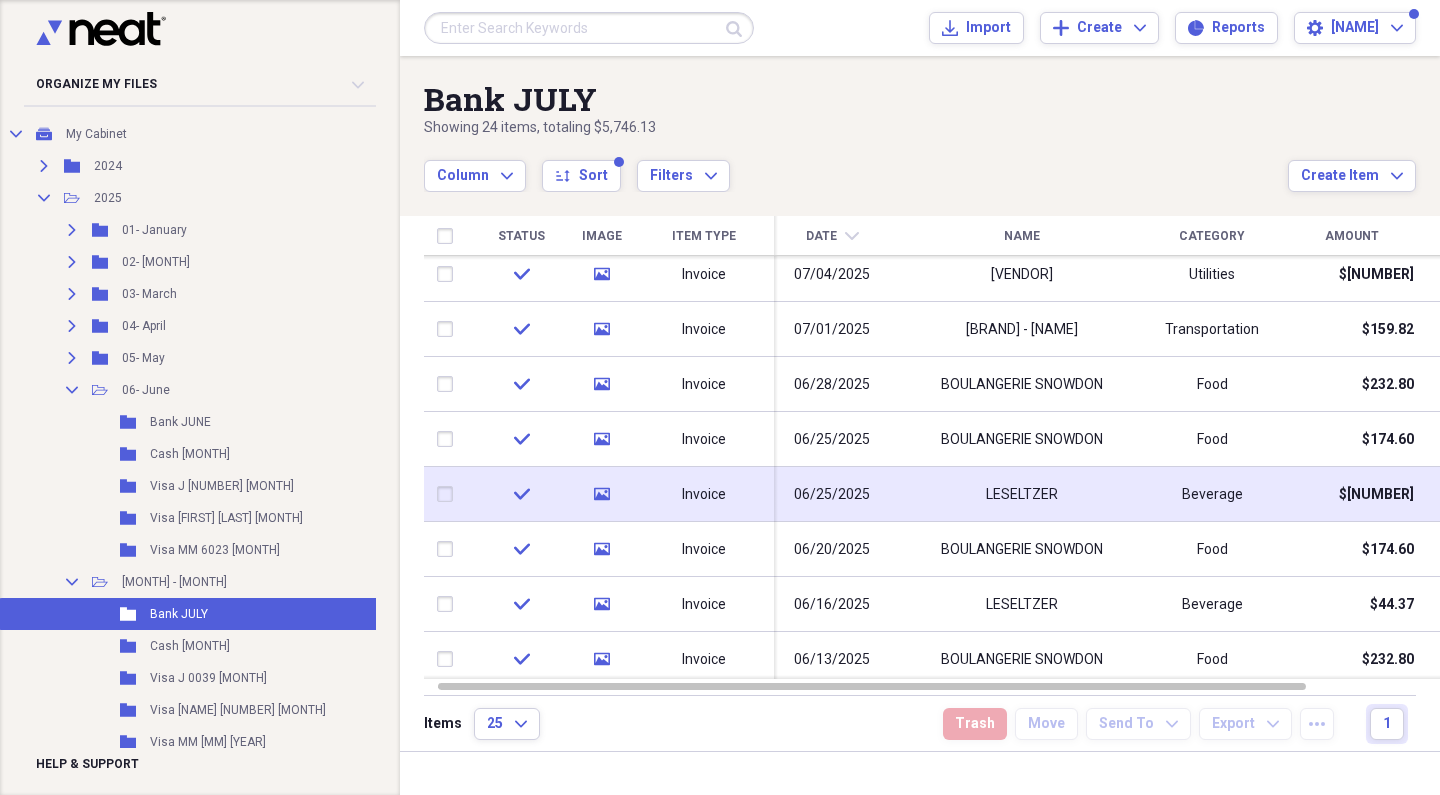 click on "Beverage" at bounding box center [1212, 494] 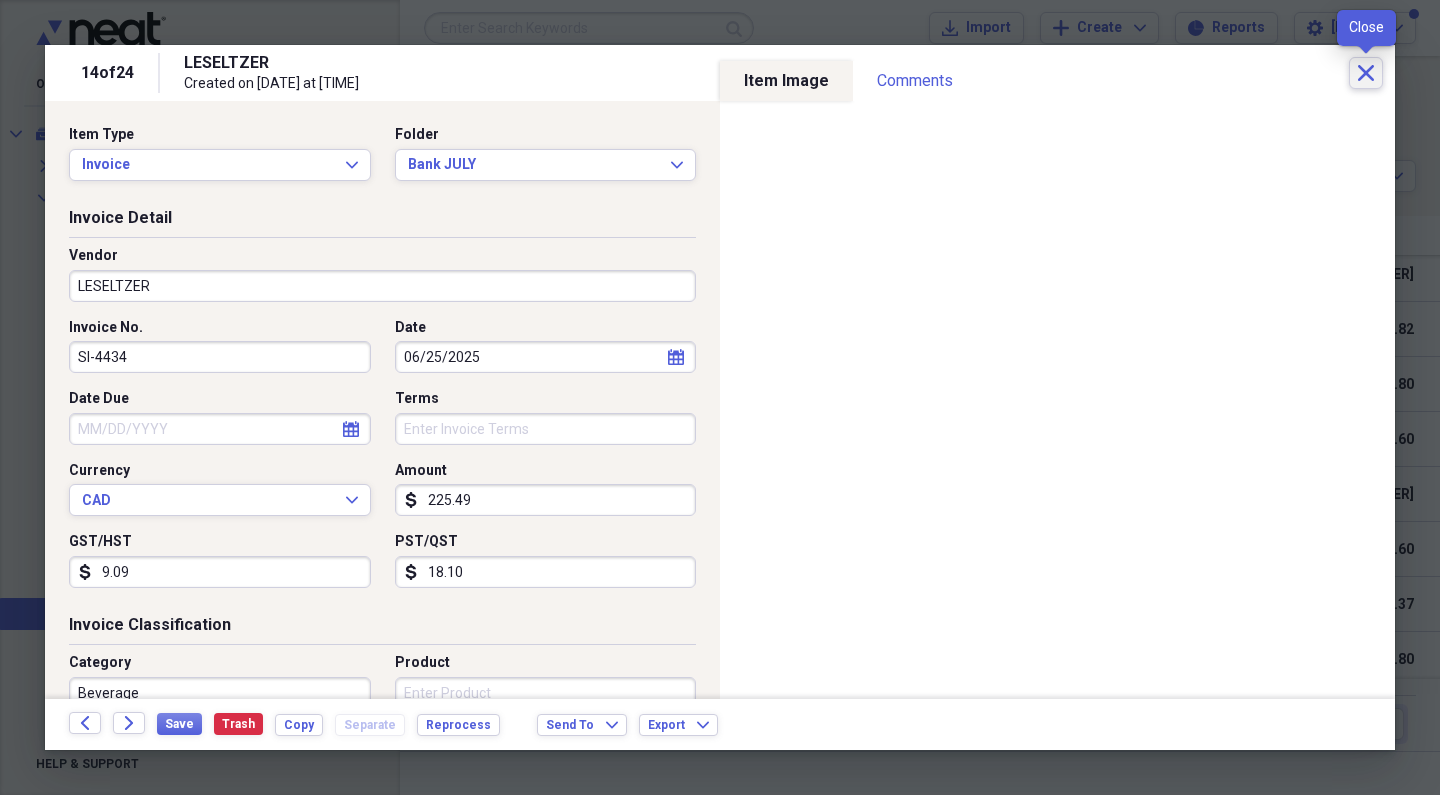 click on "Close" 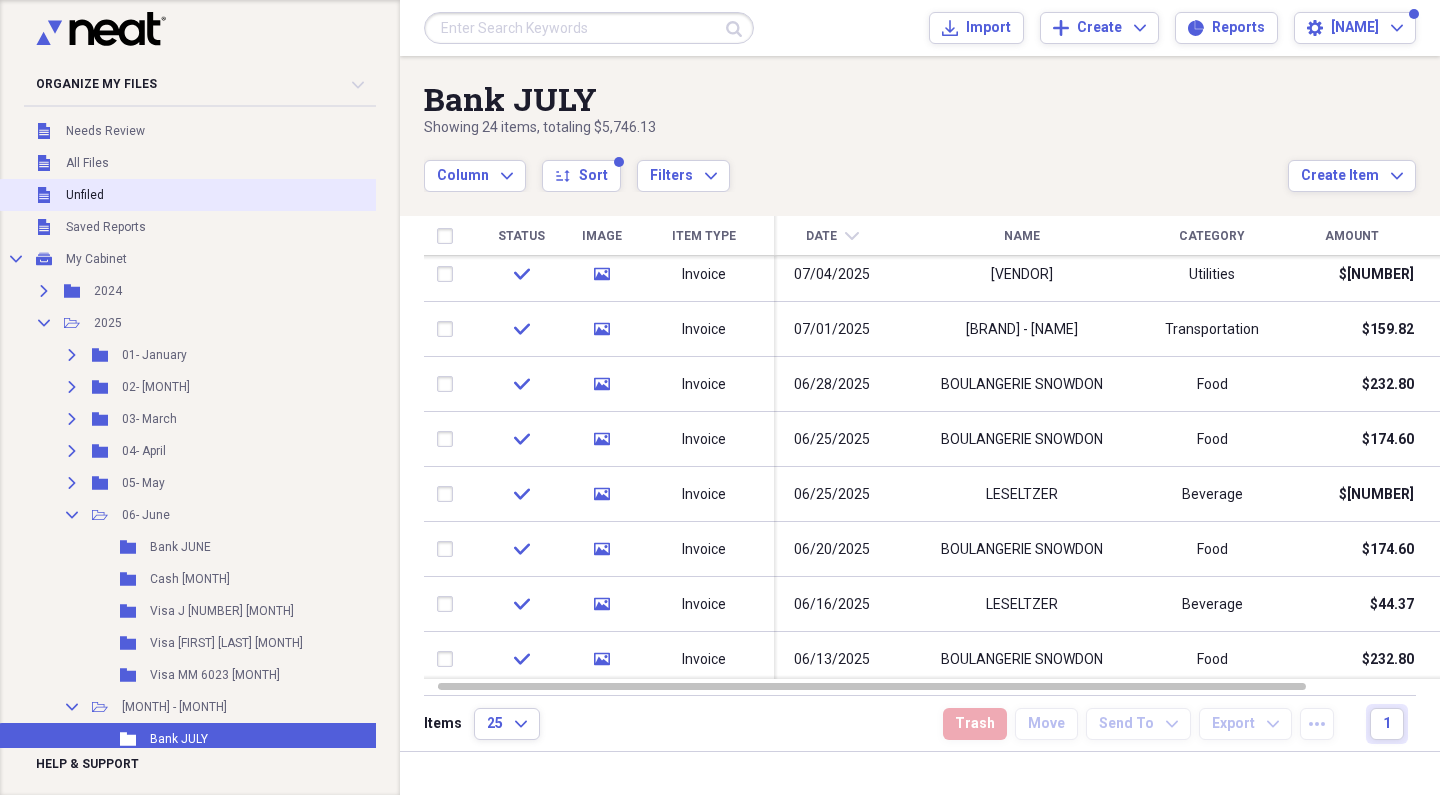 scroll, scrollTop: 0, scrollLeft: 0, axis: both 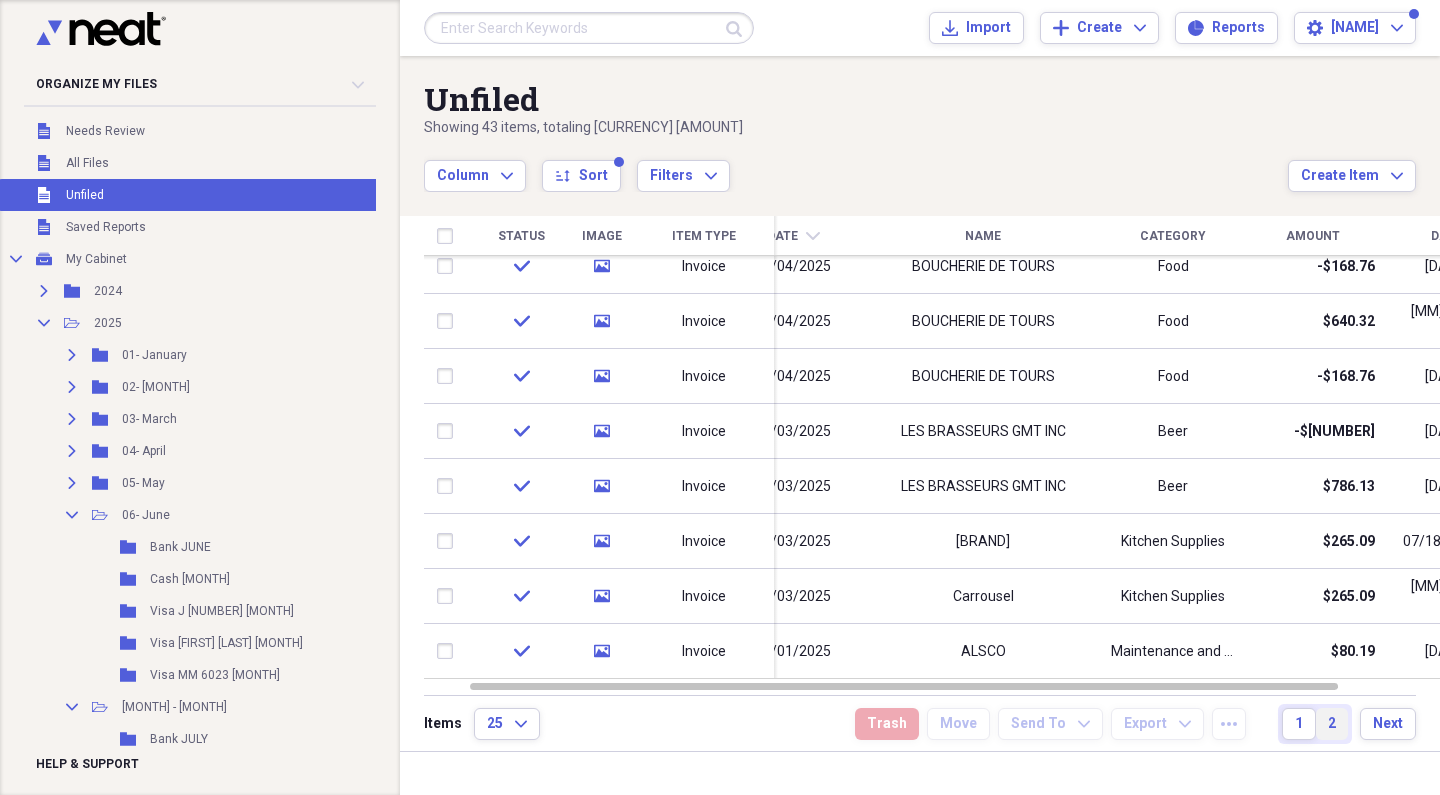 click on "2" at bounding box center [1332, 724] 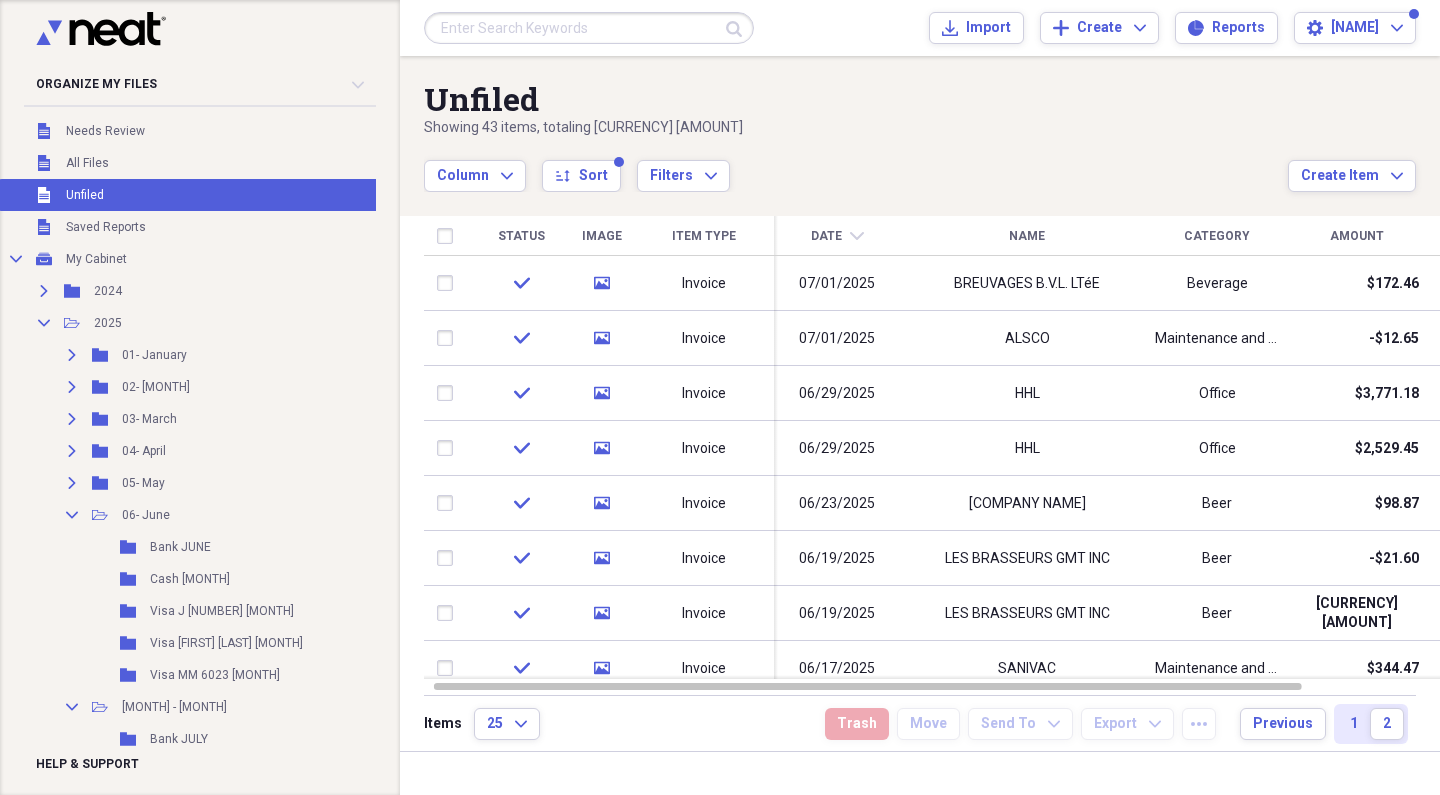 click at bounding box center [194, 32] 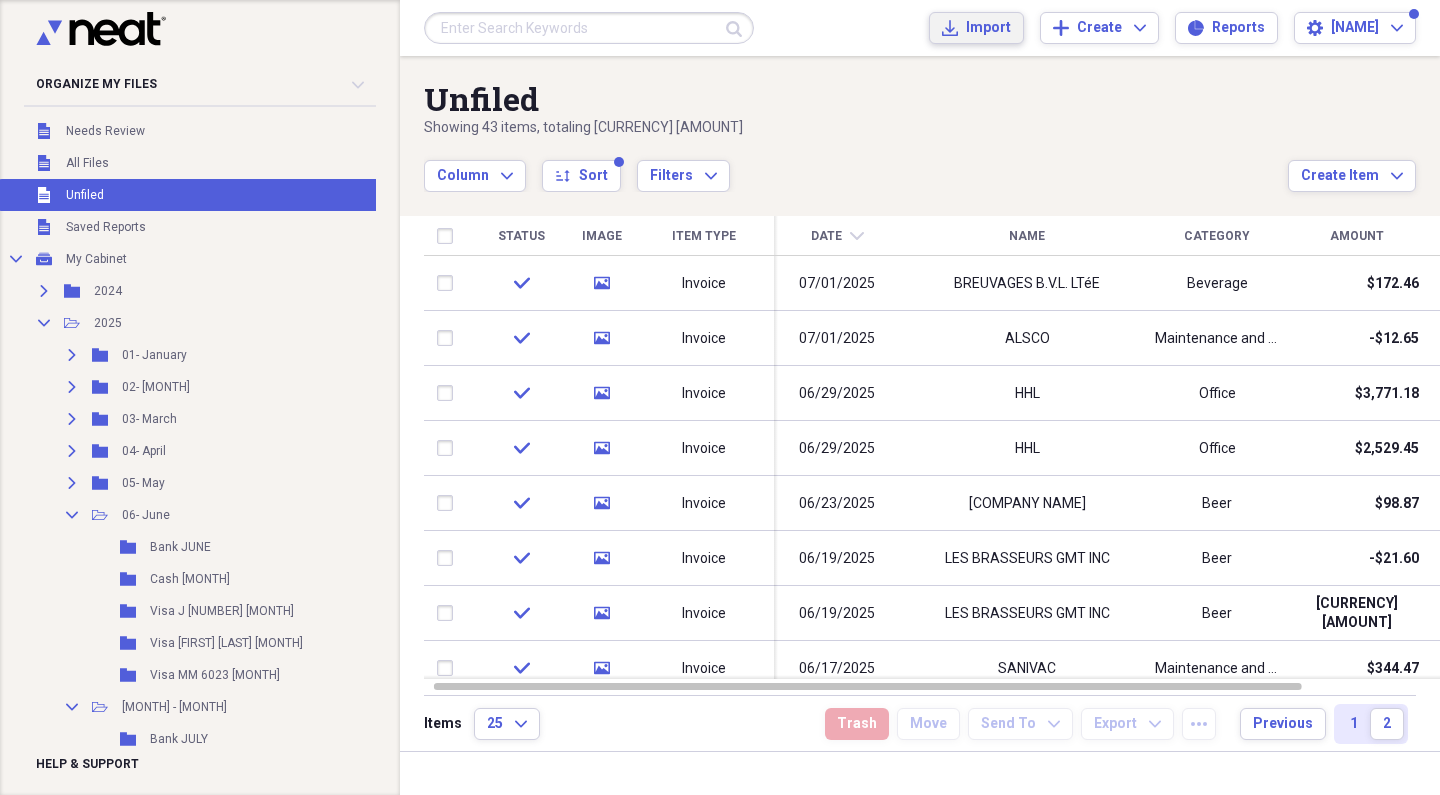 click on "Import Import" at bounding box center (976, 28) 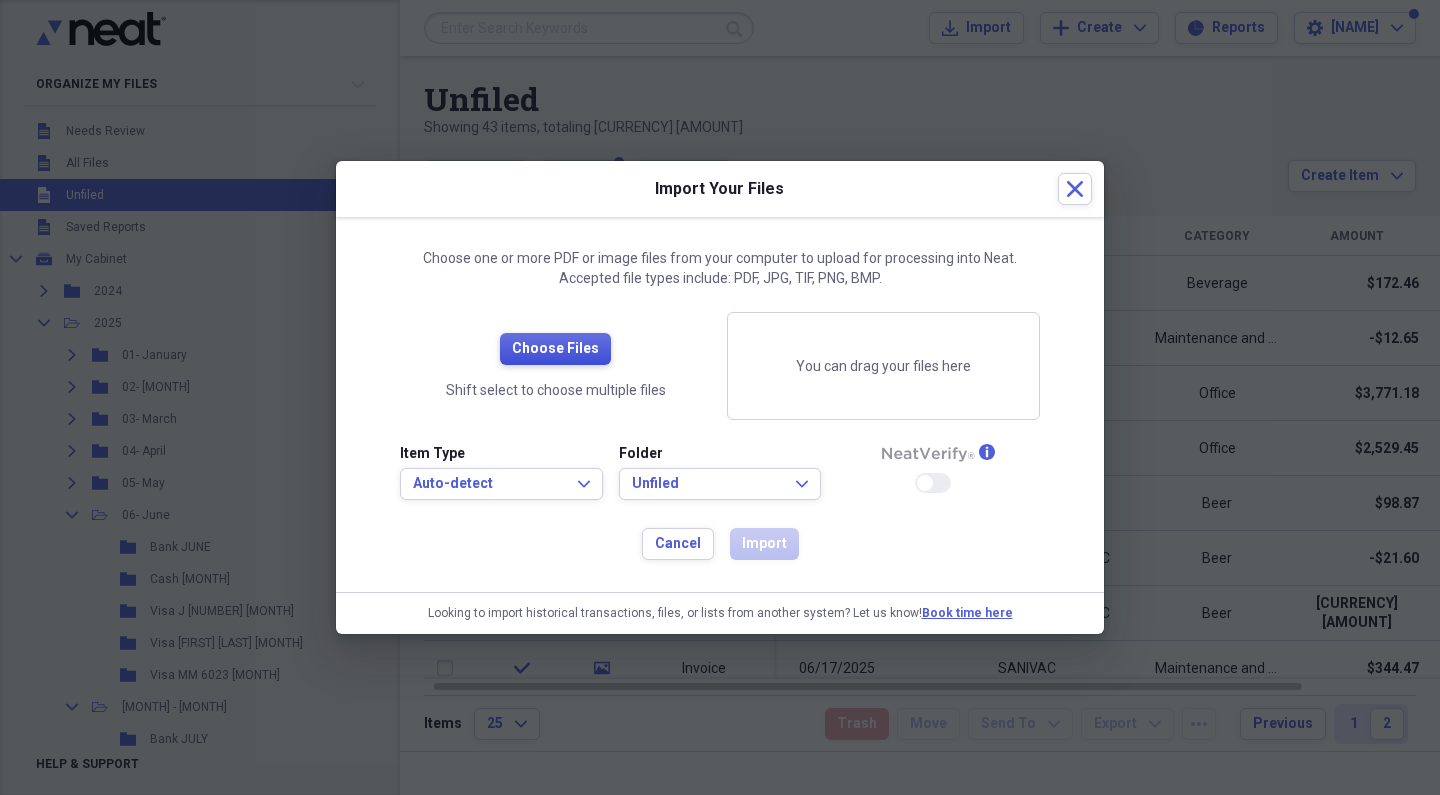 click on "Choose Files" at bounding box center [555, 349] 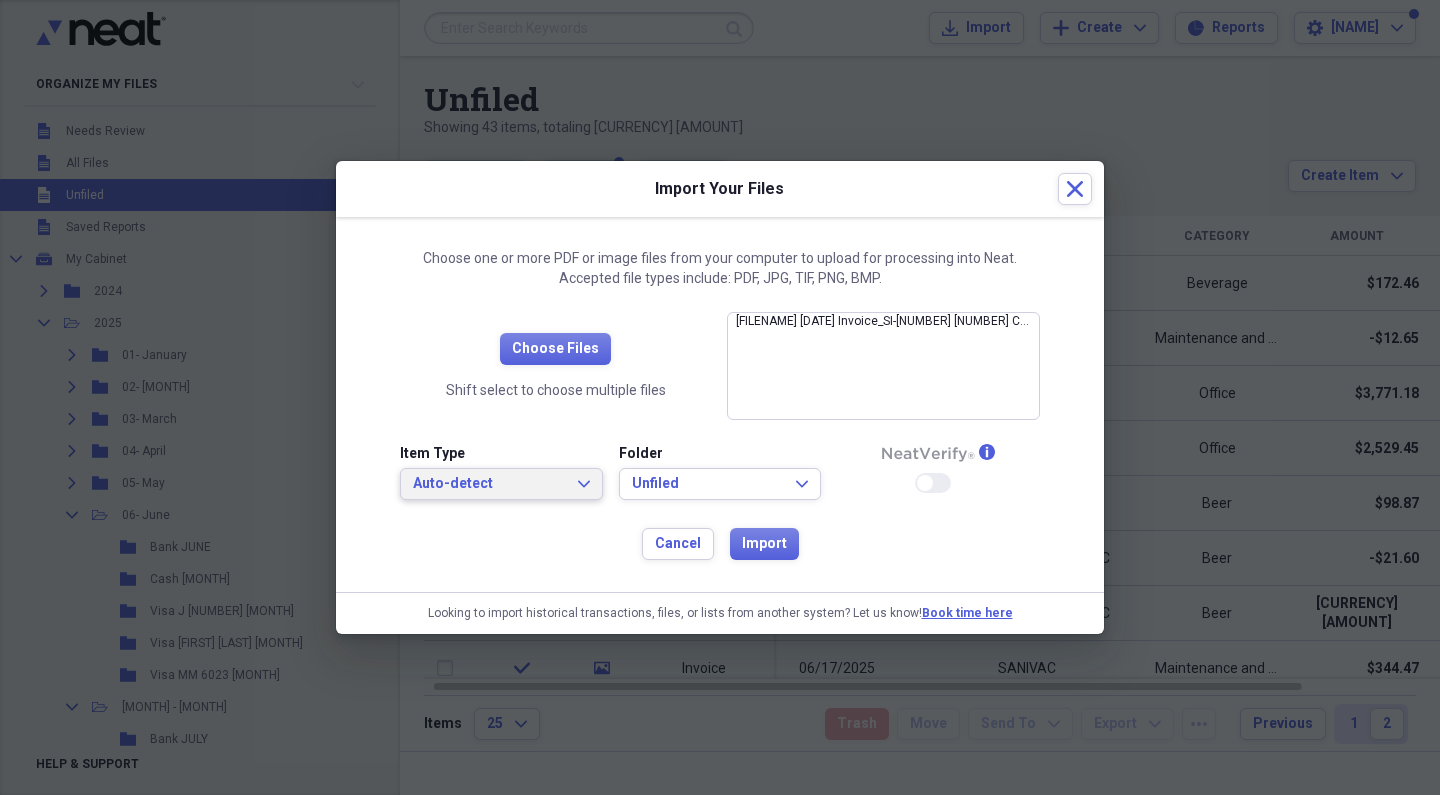 click on "Auto-detect" at bounding box center [489, 484] 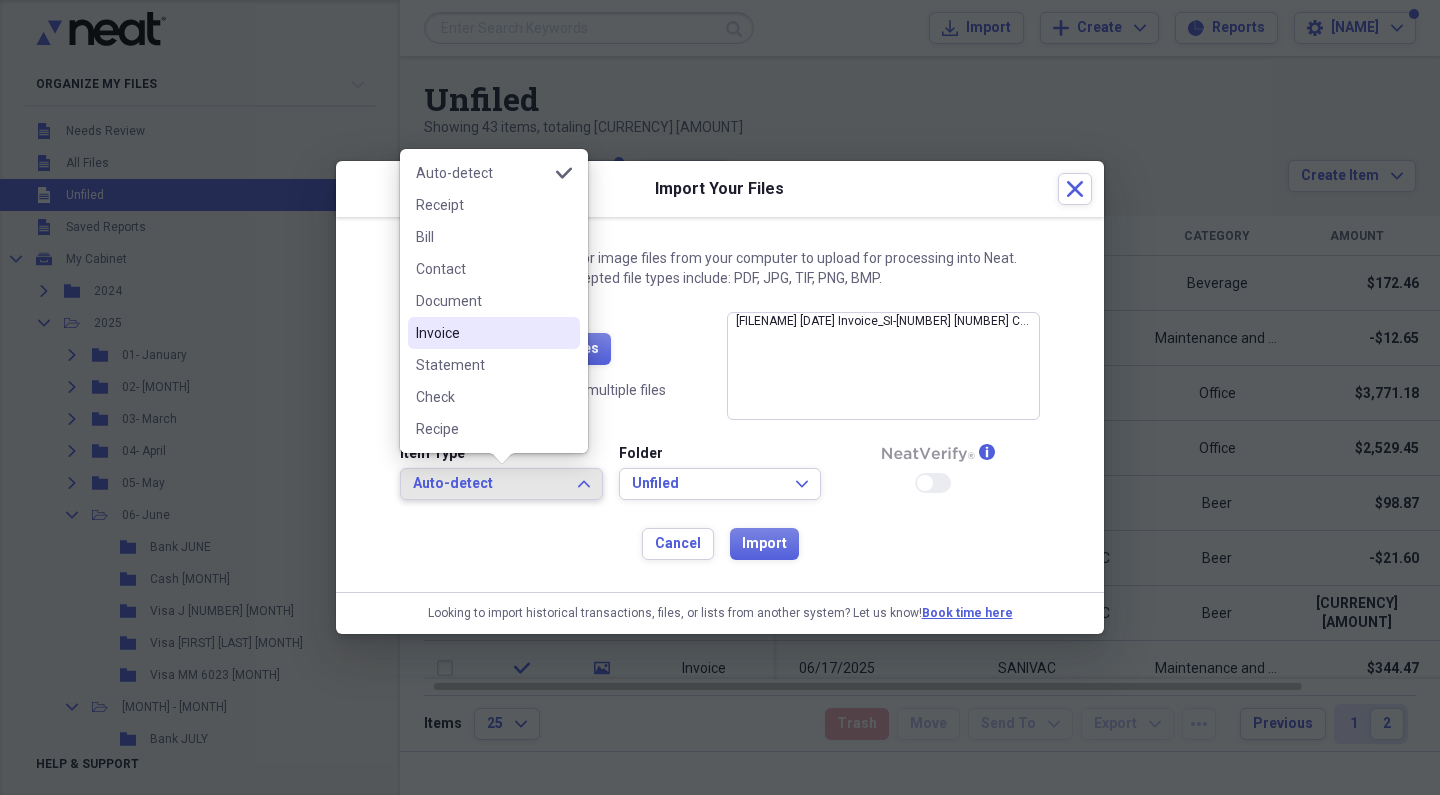 click on "Invoice" at bounding box center (482, 333) 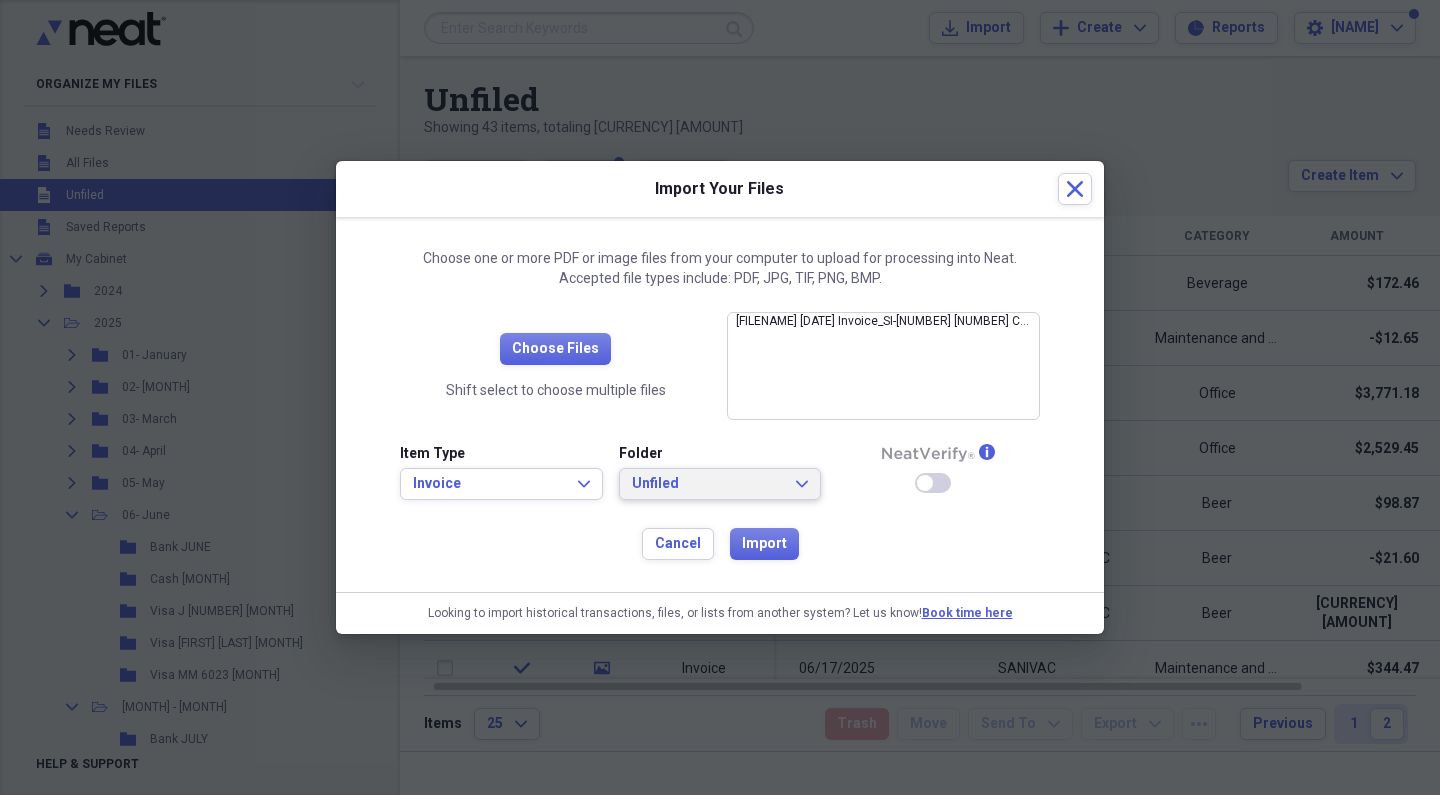 click on "Unfiled" at bounding box center [708, 484] 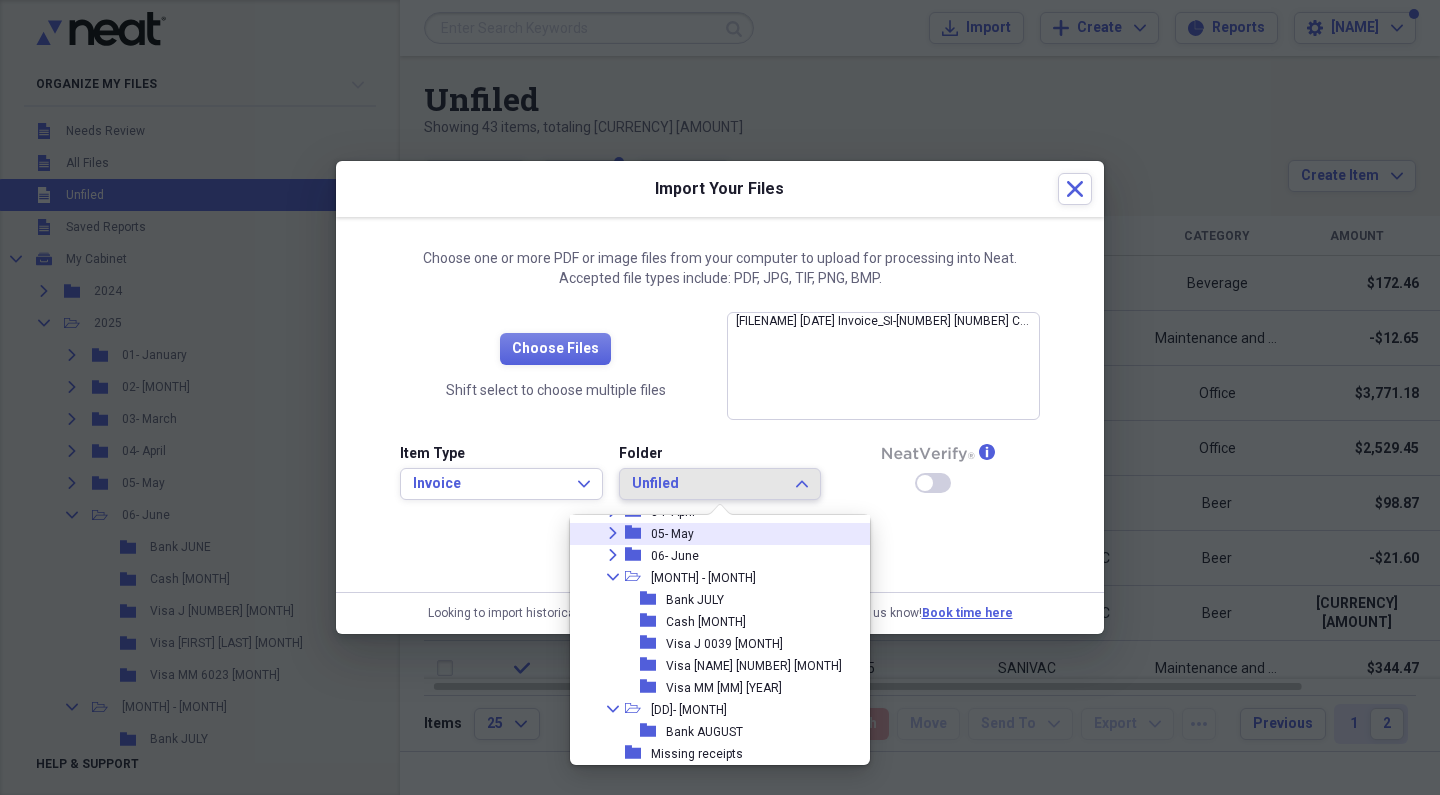 scroll, scrollTop: 183, scrollLeft: 0, axis: vertical 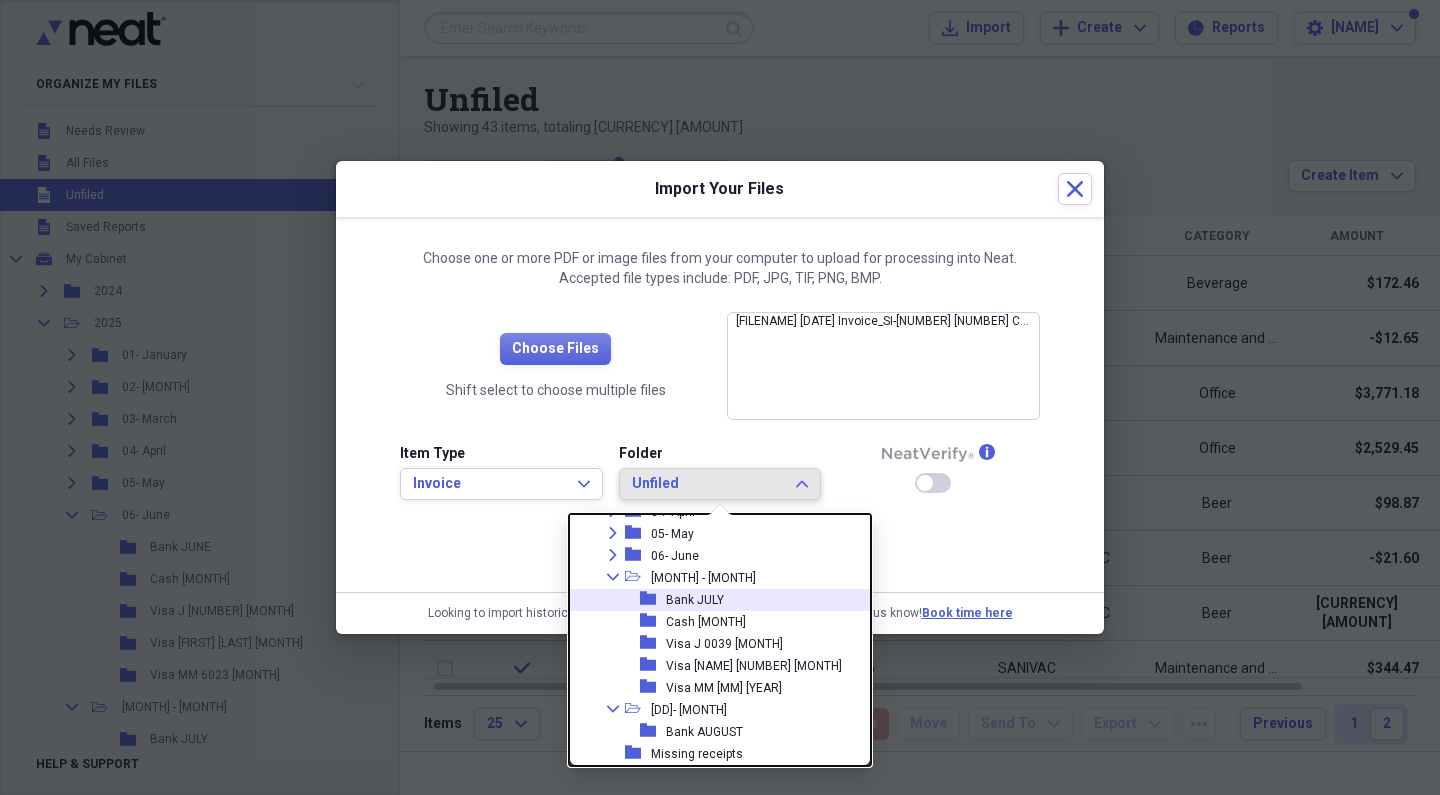 click on "Bank JULY" at bounding box center [695, 600] 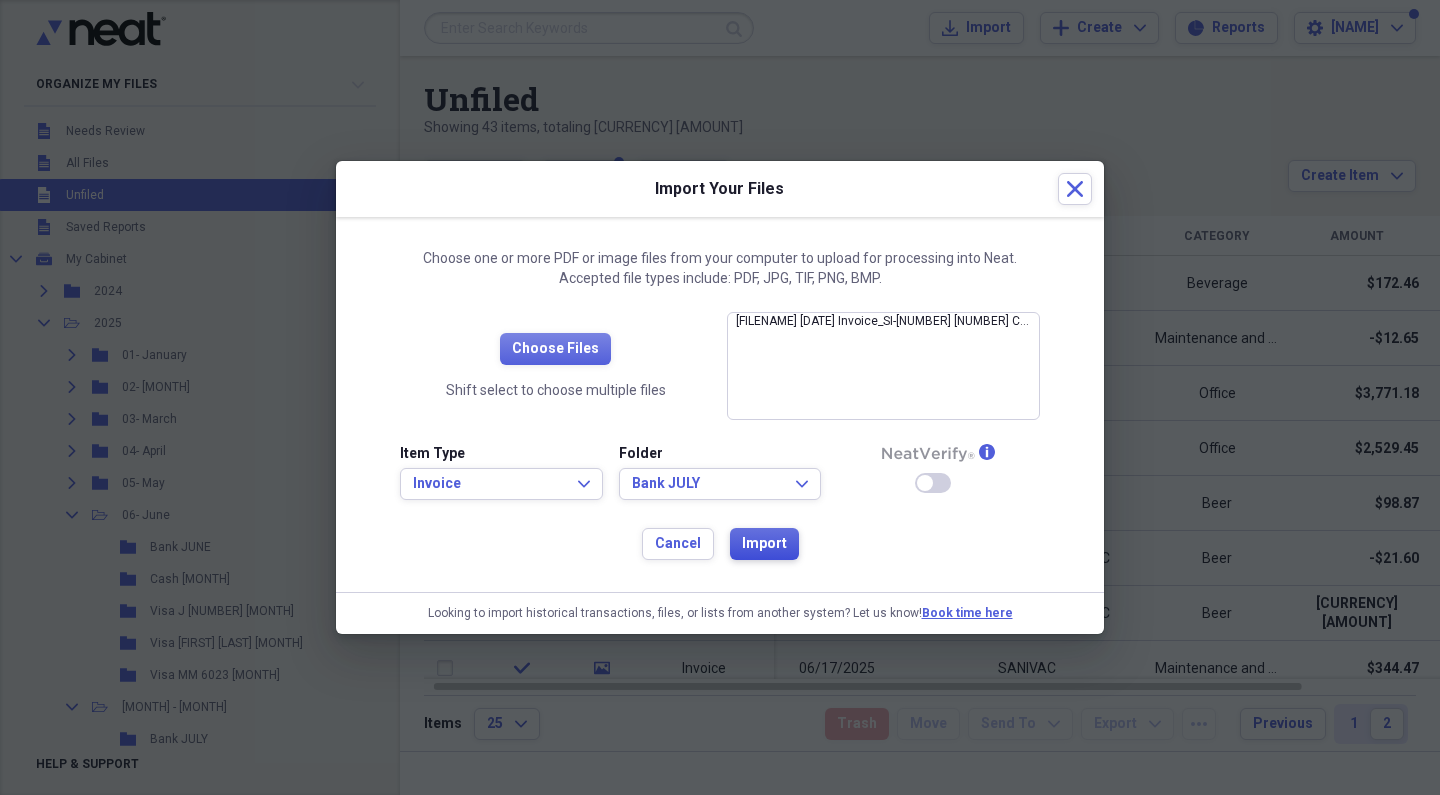 click on "Import" at bounding box center [764, 544] 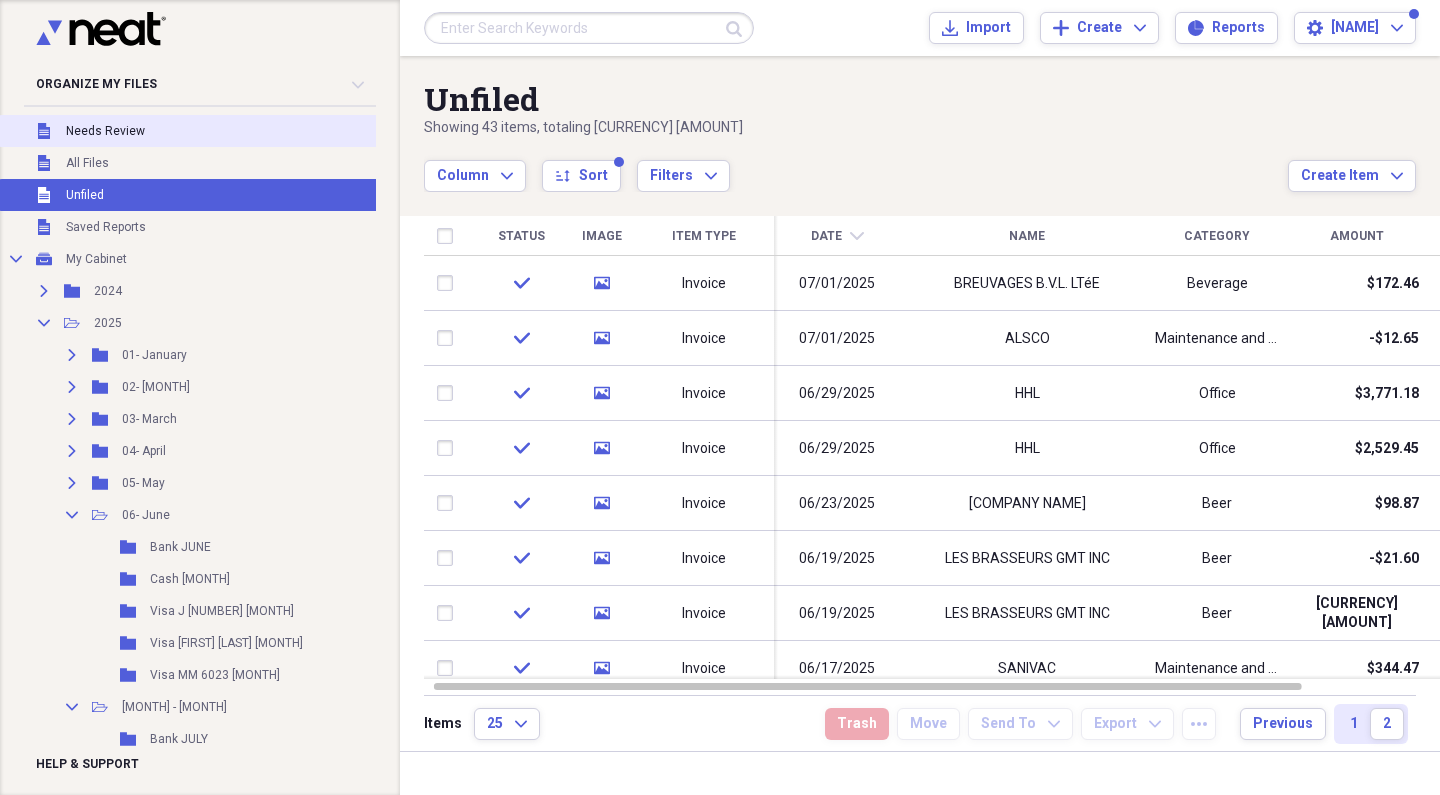 click on "Needs Review" at bounding box center (105, 131) 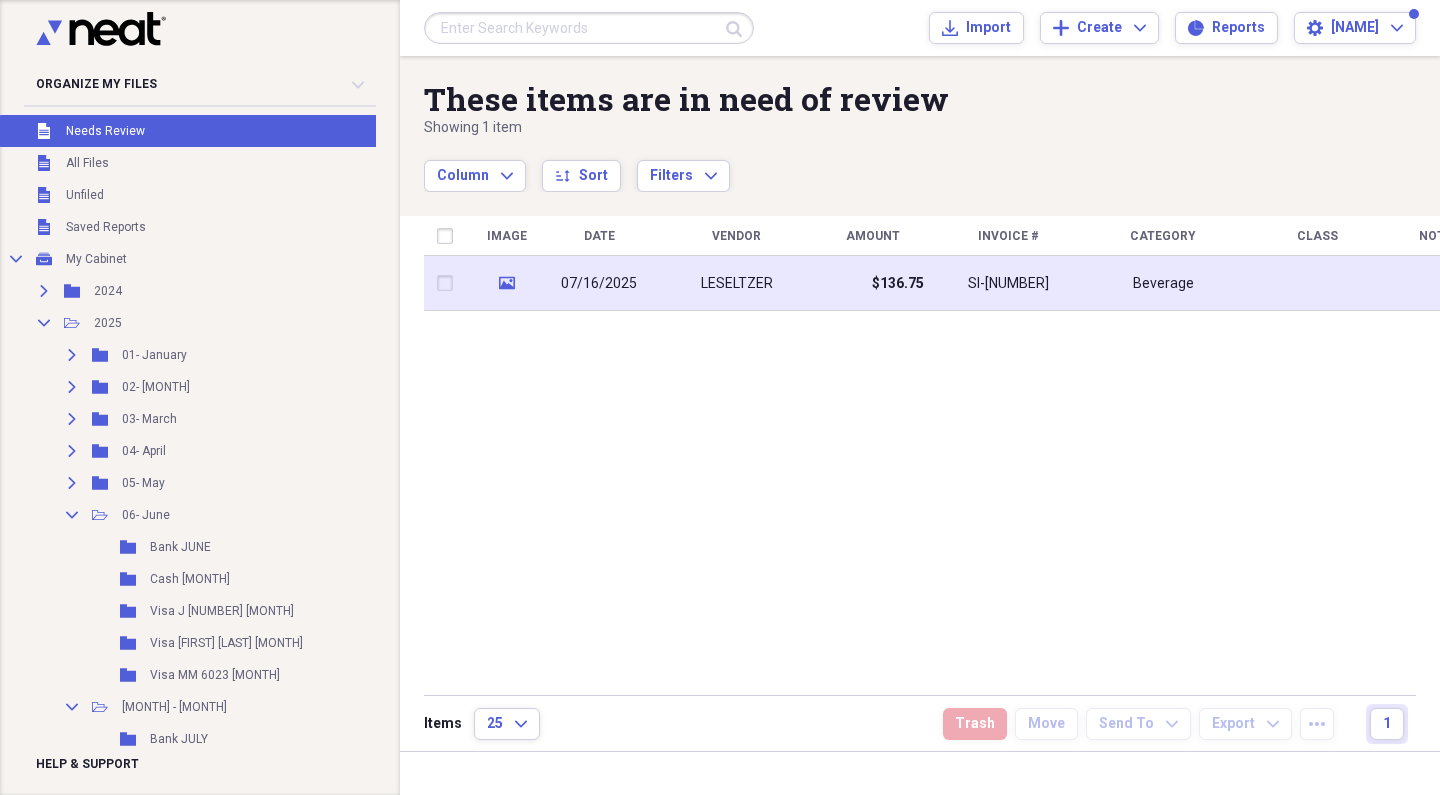 click on "07/16/2025" at bounding box center (599, 283) 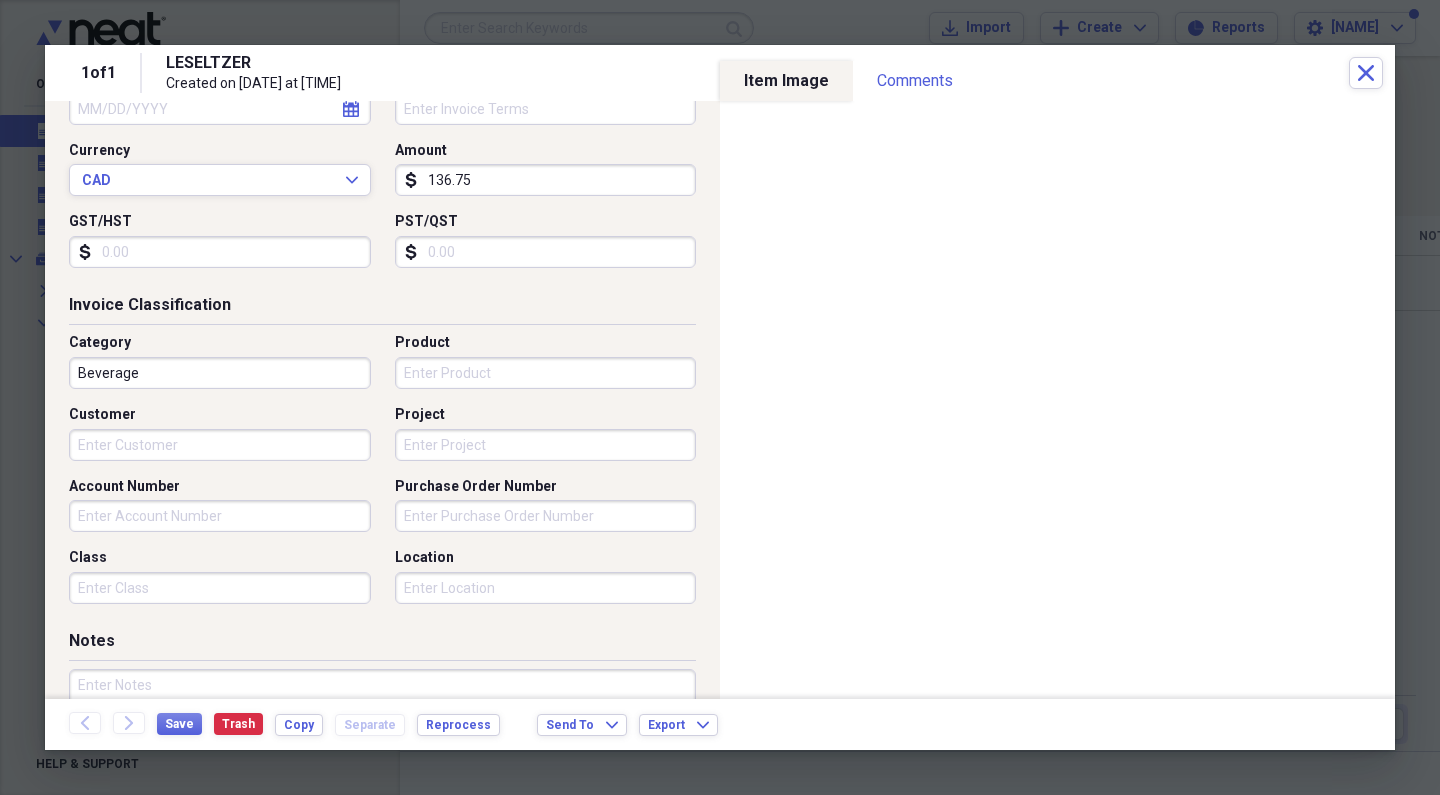 scroll, scrollTop: 344, scrollLeft: 0, axis: vertical 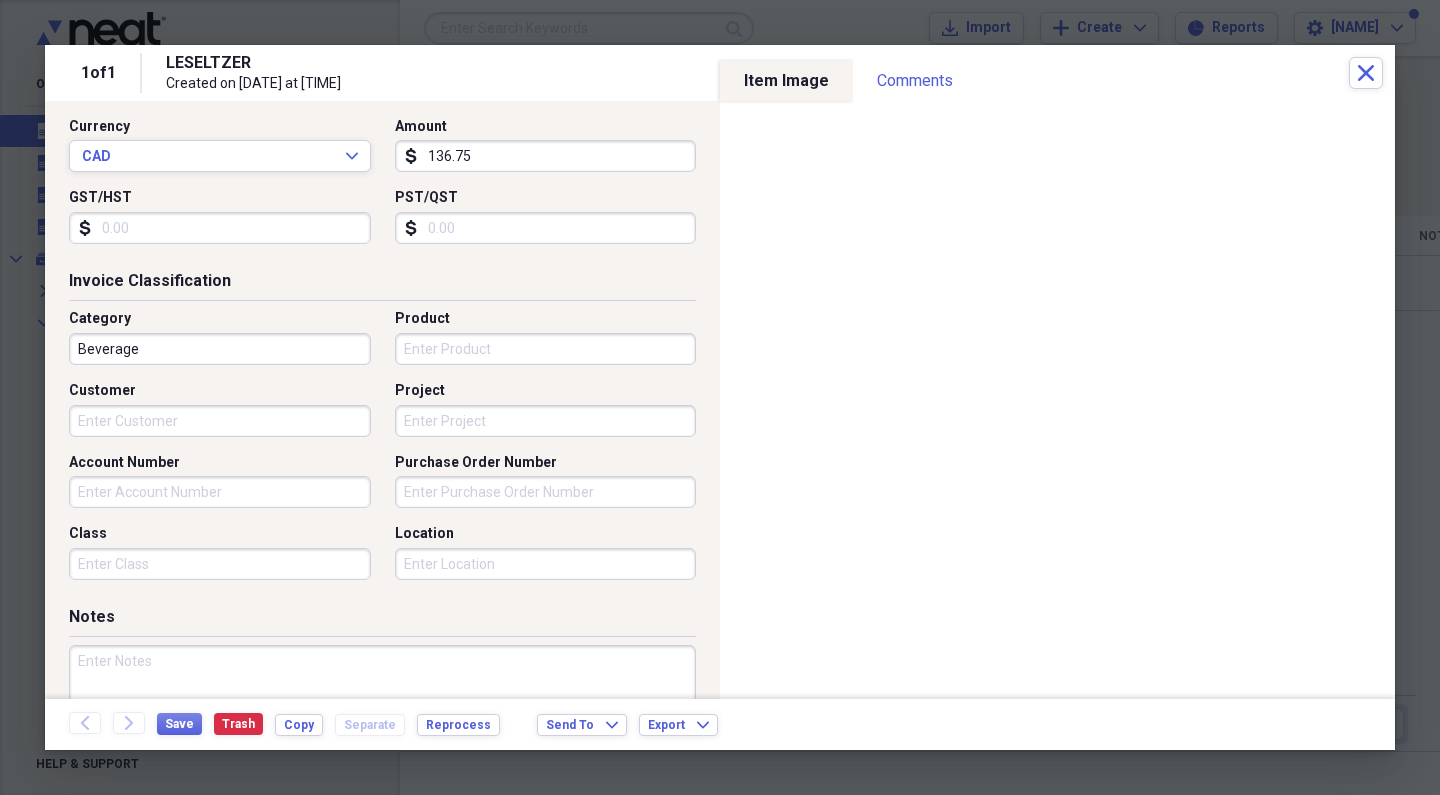 click at bounding box center [382, 710] 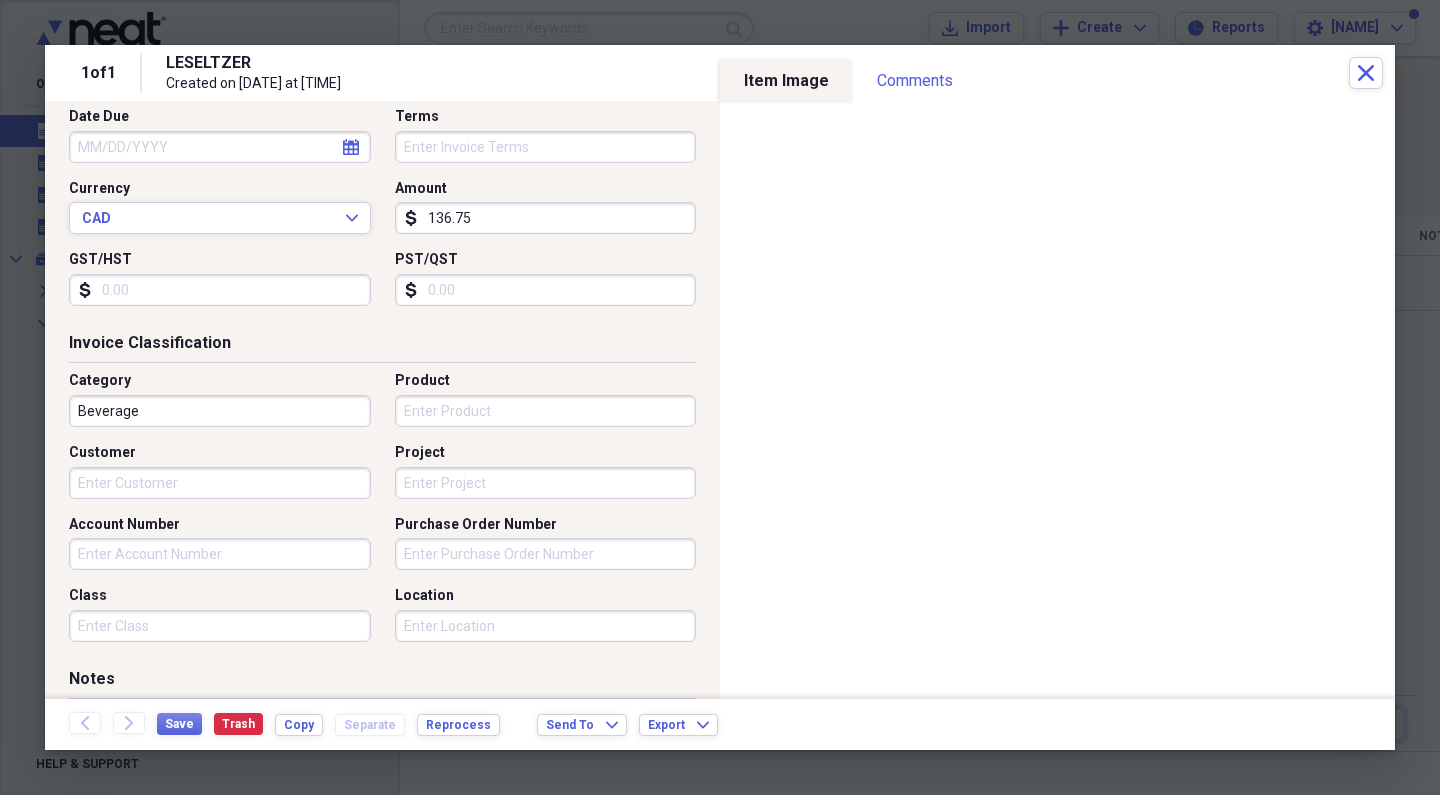 scroll, scrollTop: 289, scrollLeft: 0, axis: vertical 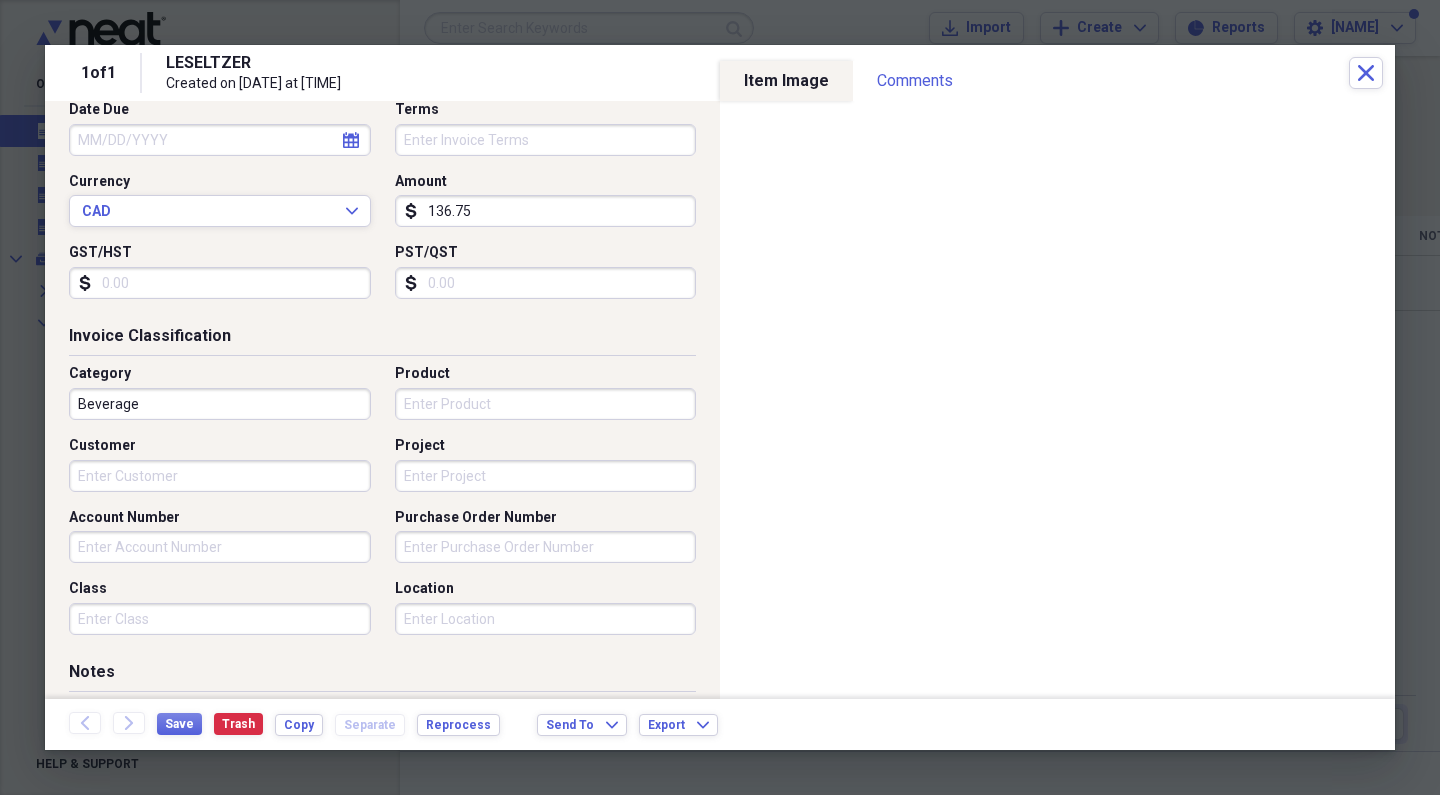 type on "batch payment  EFT [DATE] - 6 invoices $944.50" 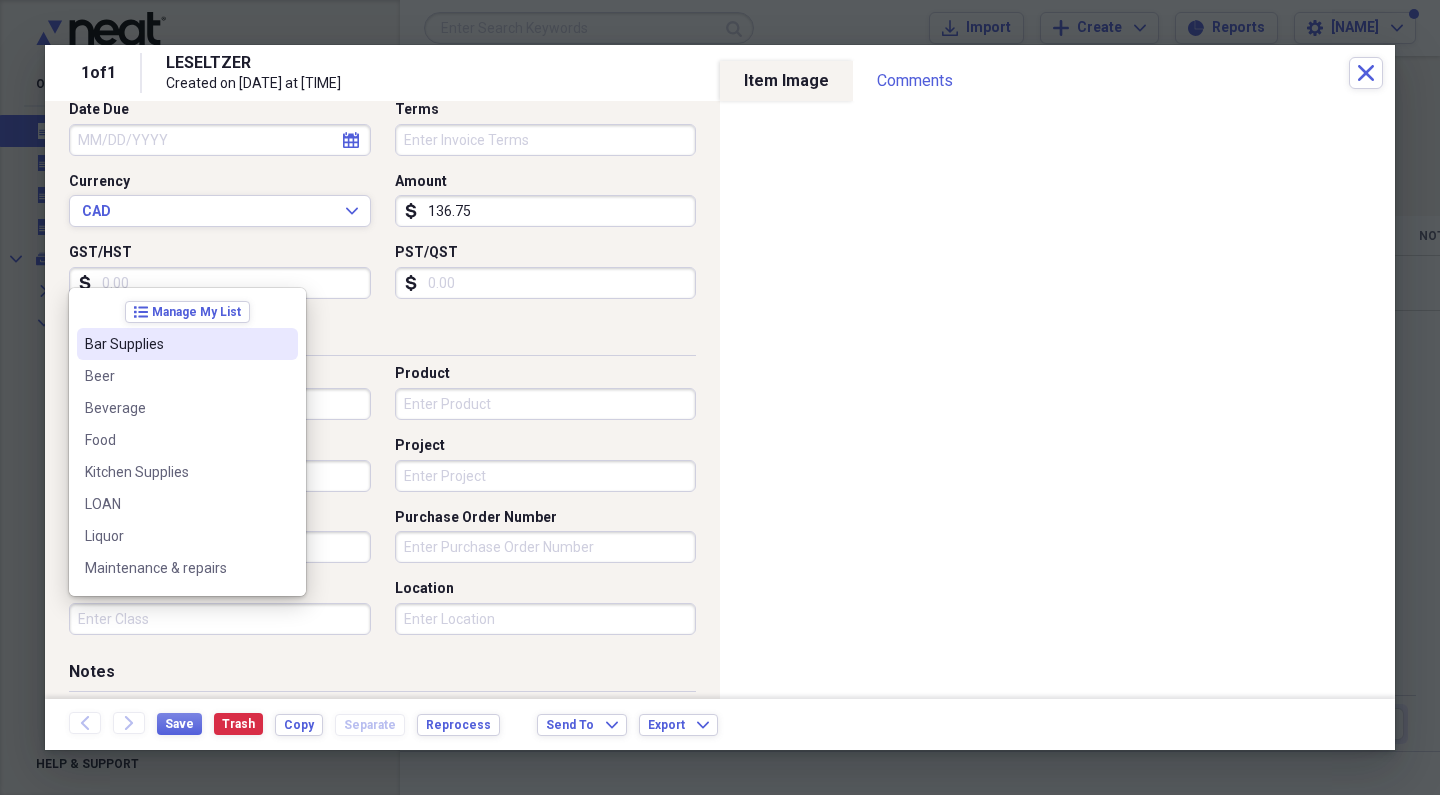 click on "Invoice Classification" at bounding box center [382, 340] 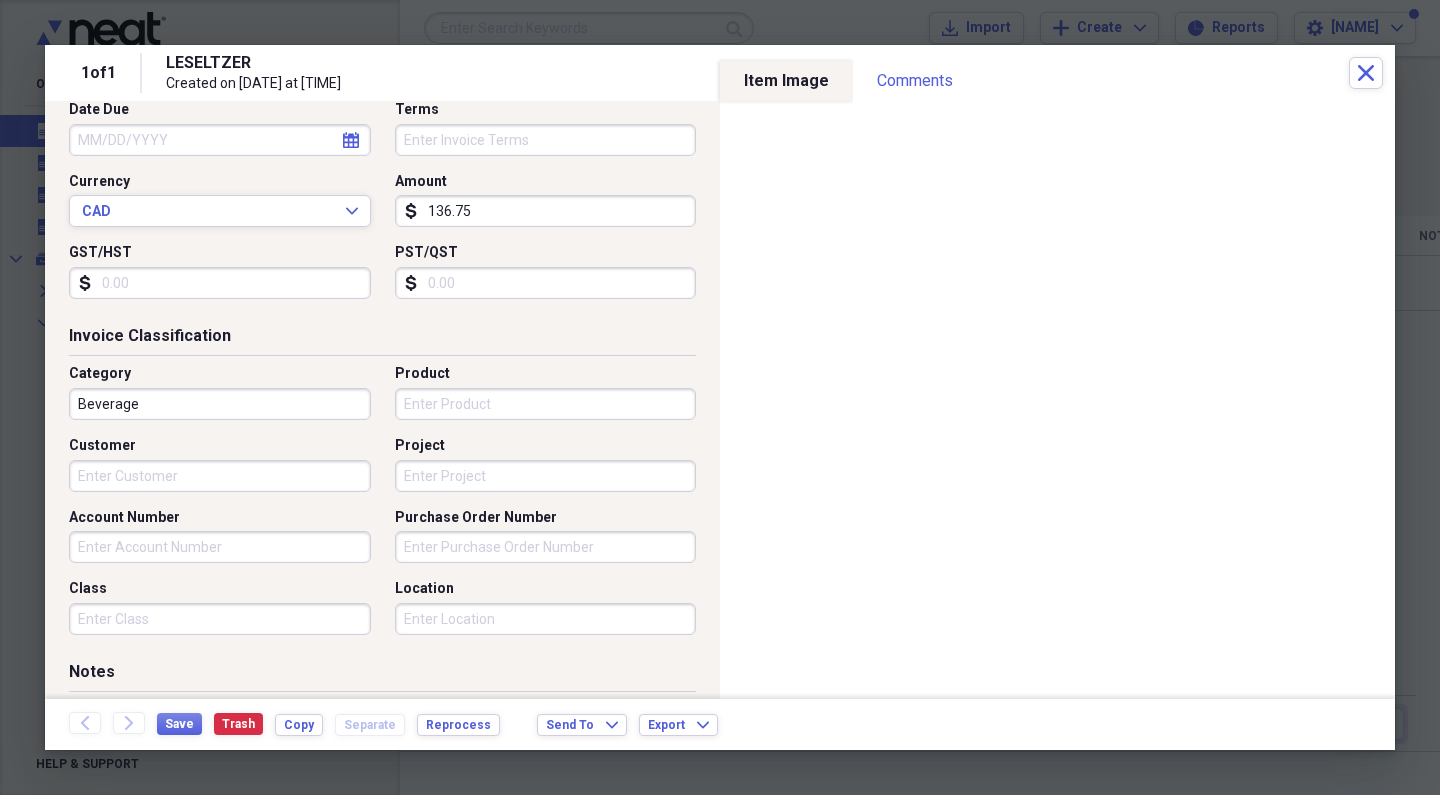 click on "GST/HST" at bounding box center [220, 283] 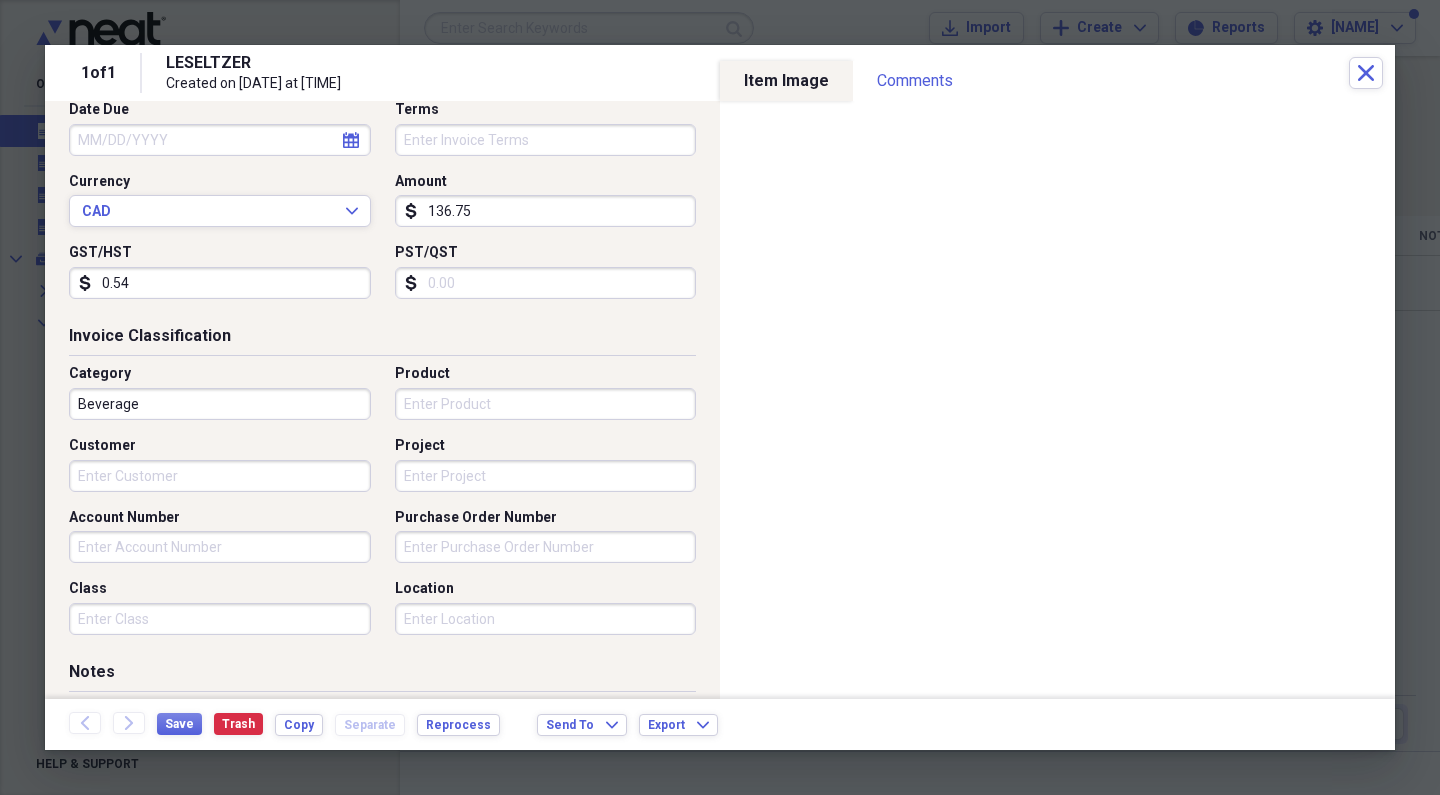 type on "5.43" 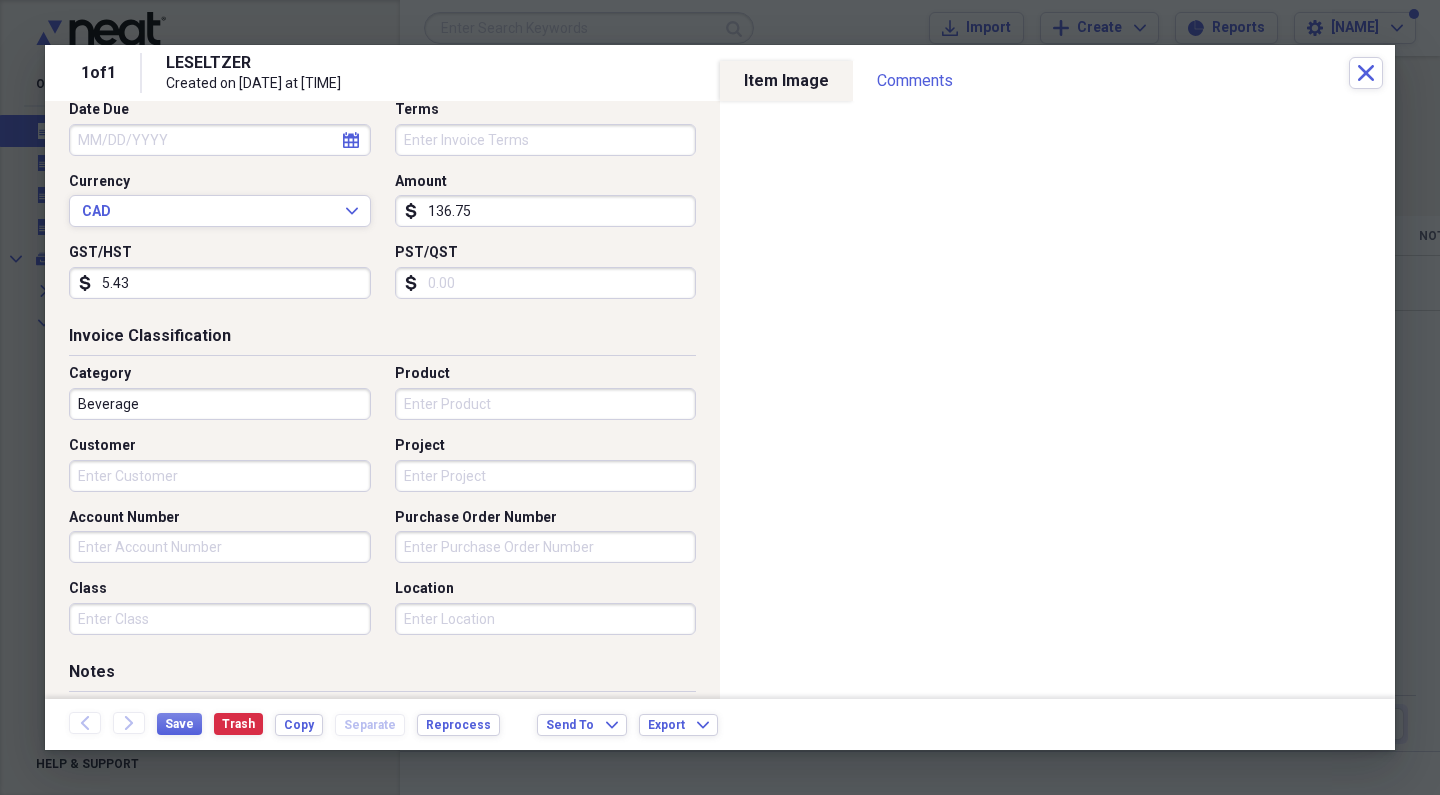 click on "PST/QST" at bounding box center (546, 283) 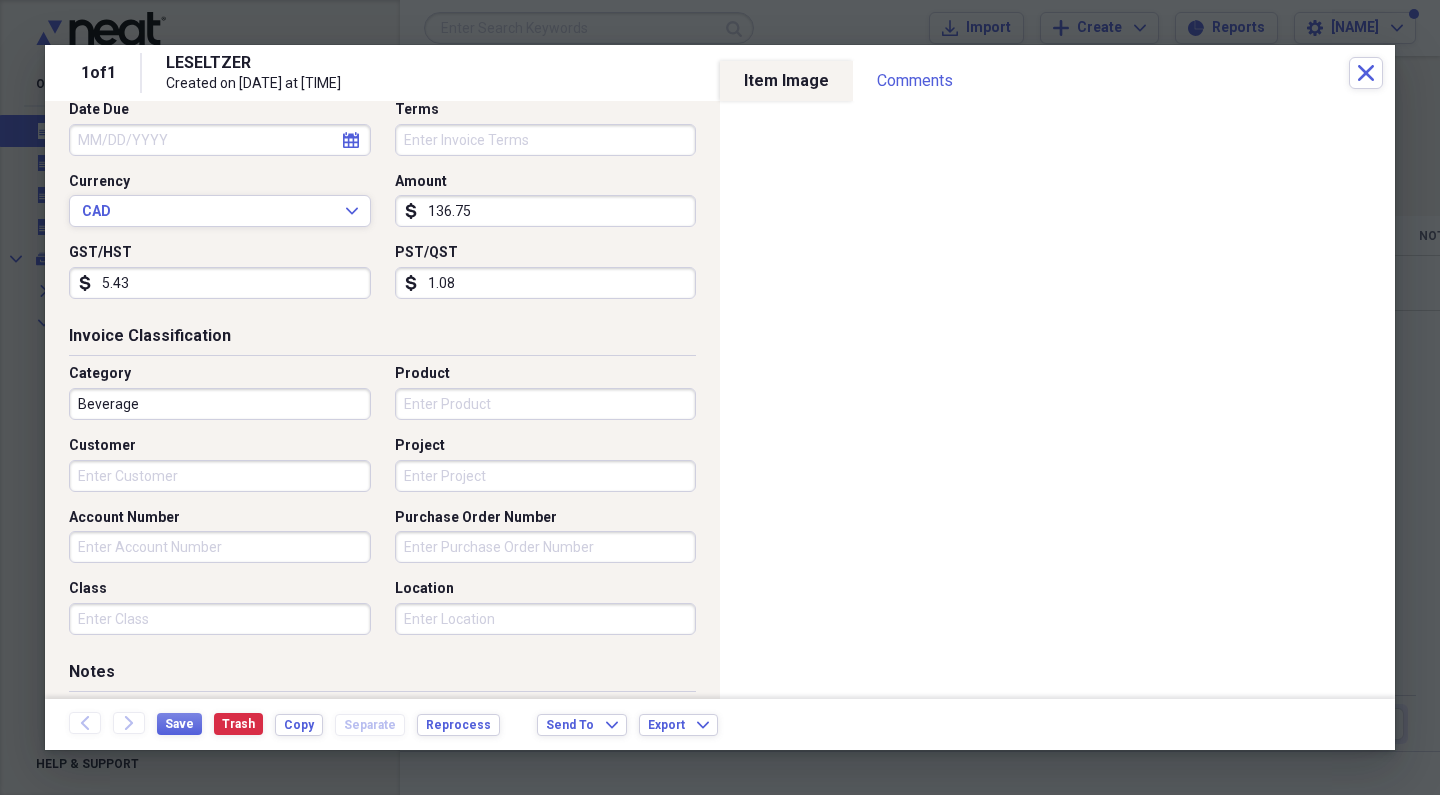type on "10.82" 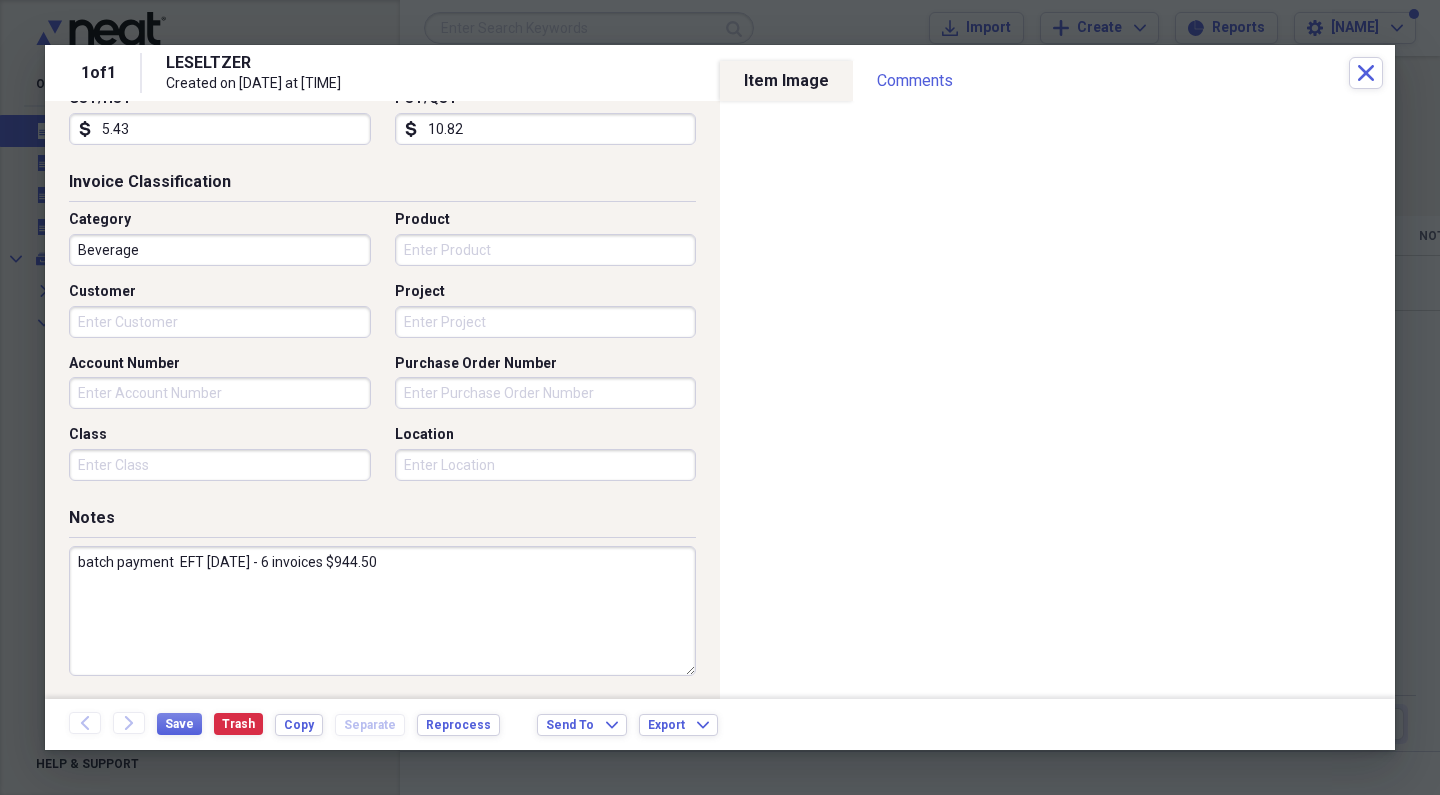 scroll, scrollTop: 460, scrollLeft: 0, axis: vertical 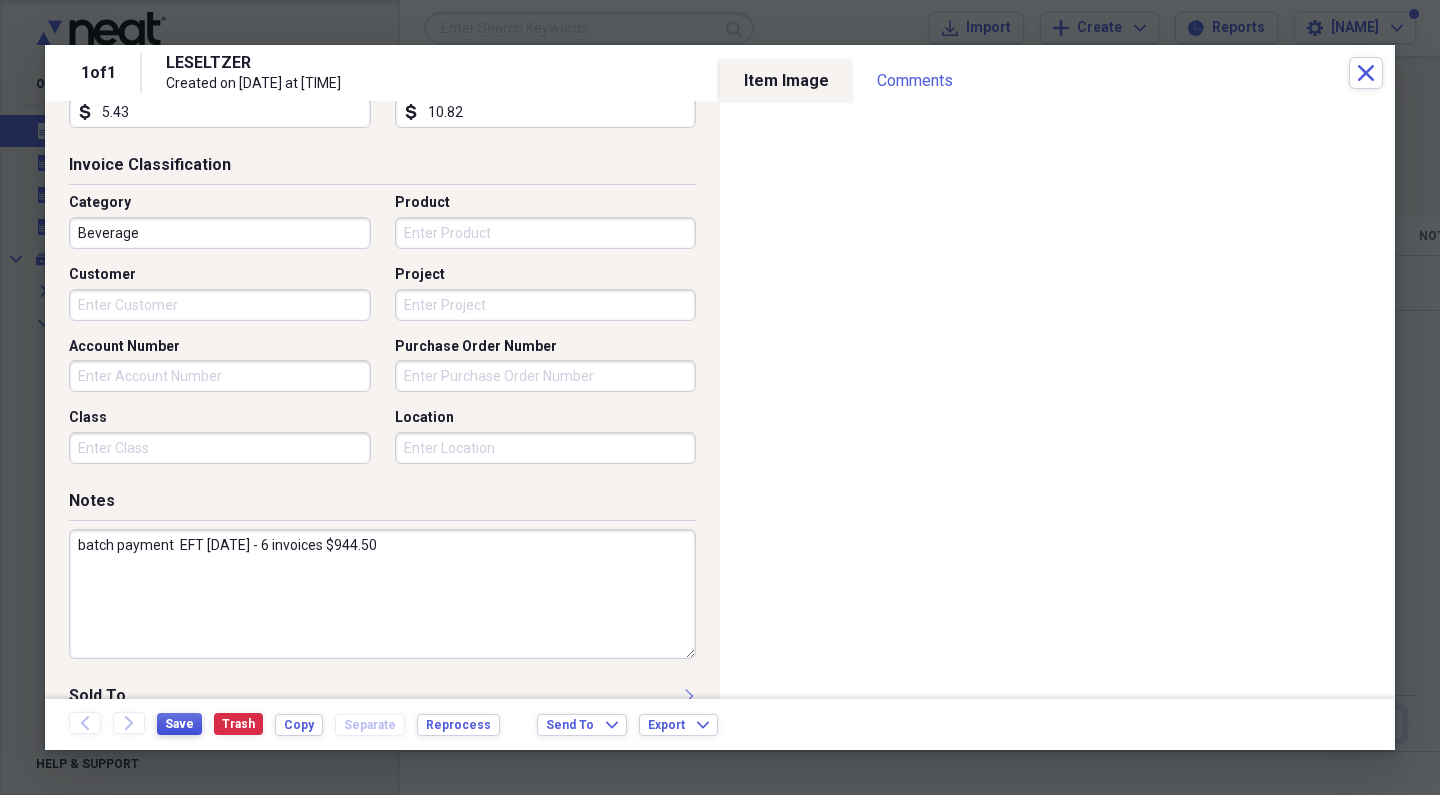 click on "Save" at bounding box center (179, 724) 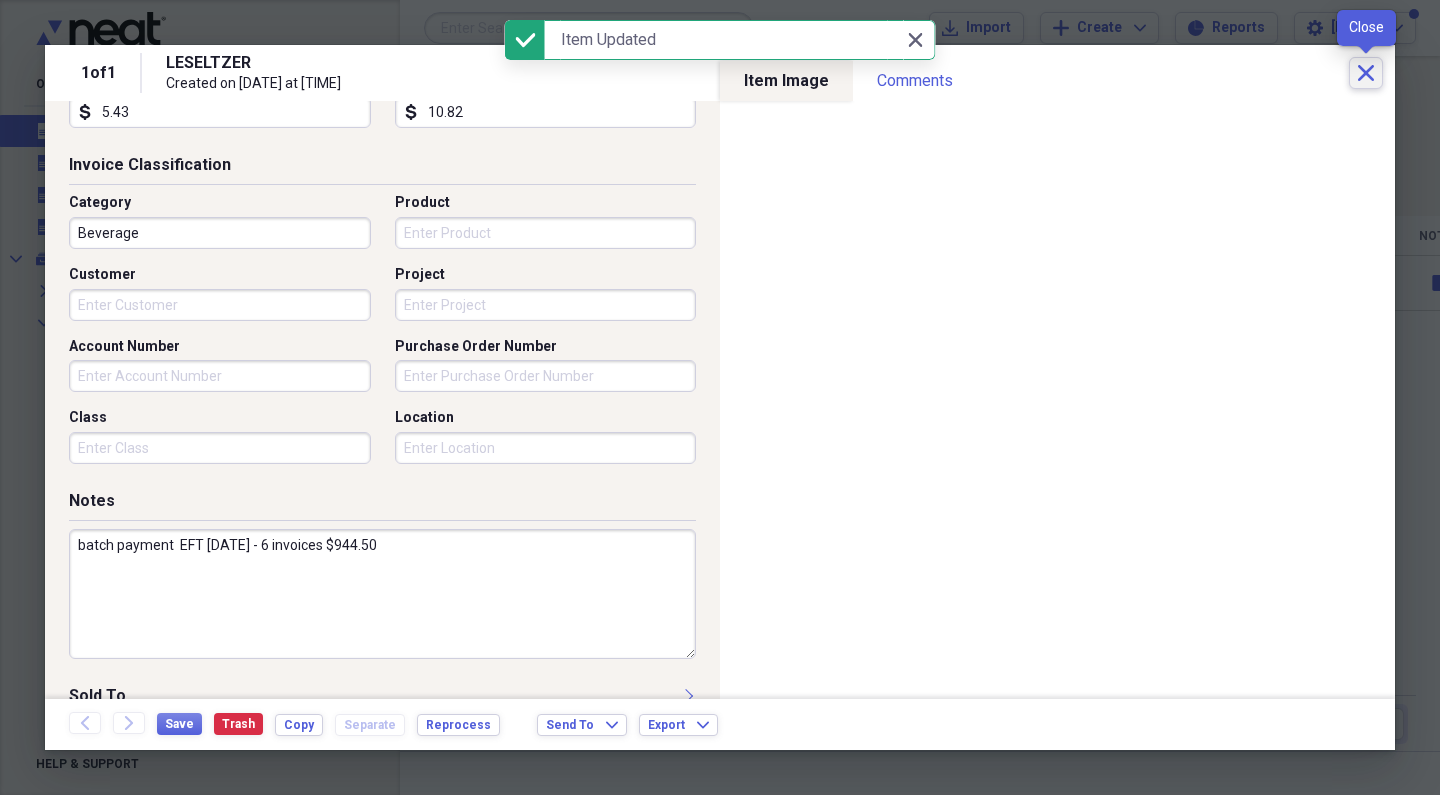 click 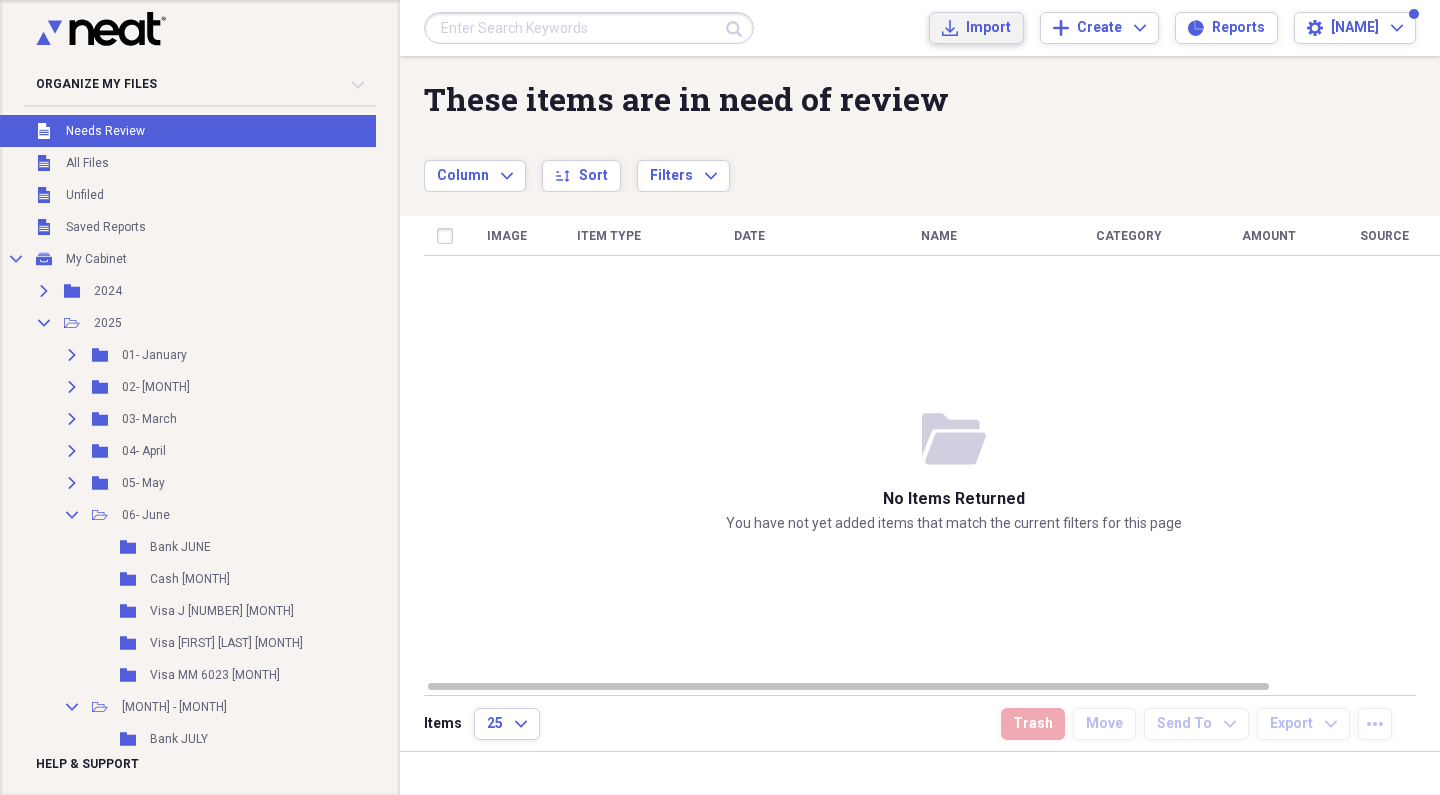 click on "Import" at bounding box center (988, 28) 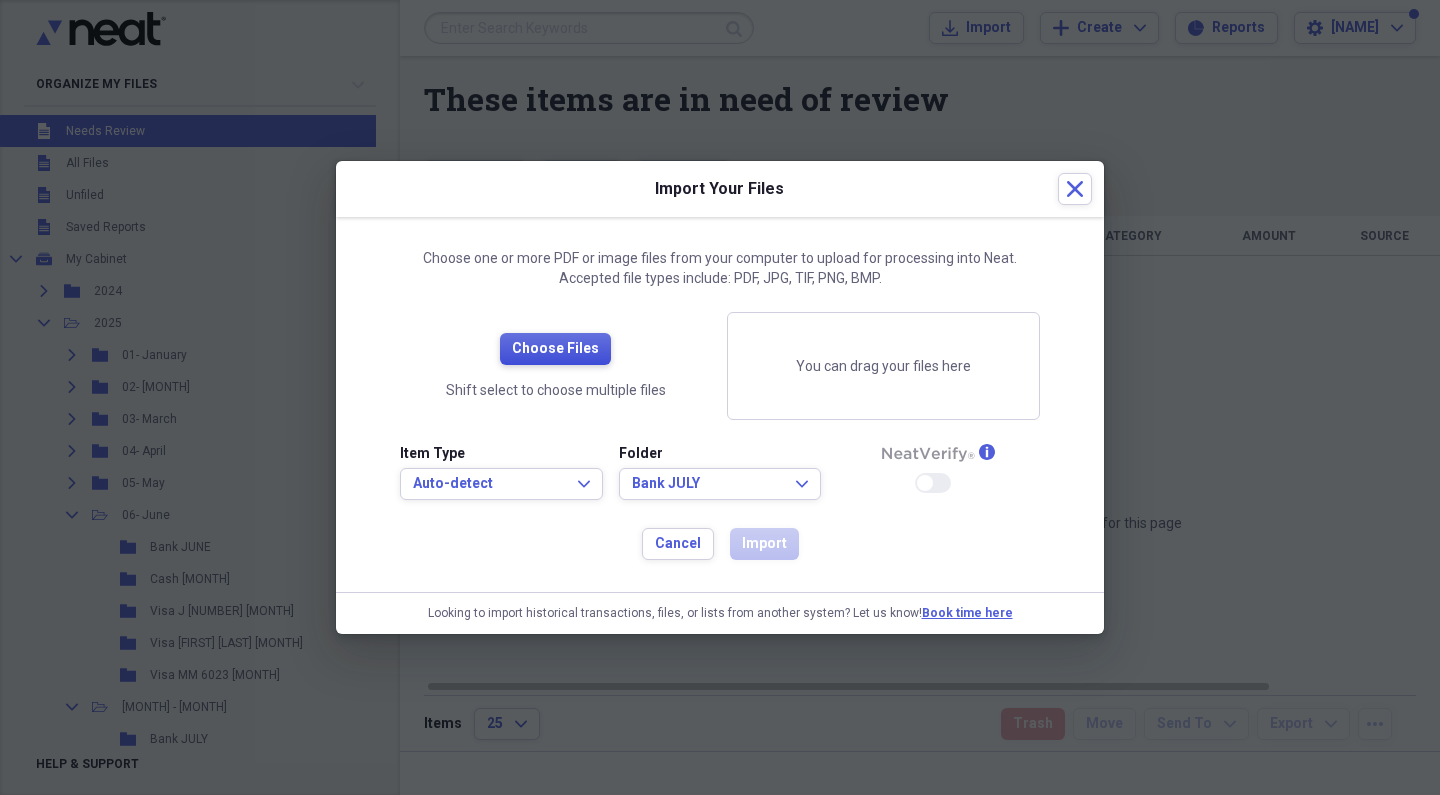 click on "Choose Files" at bounding box center [555, 349] 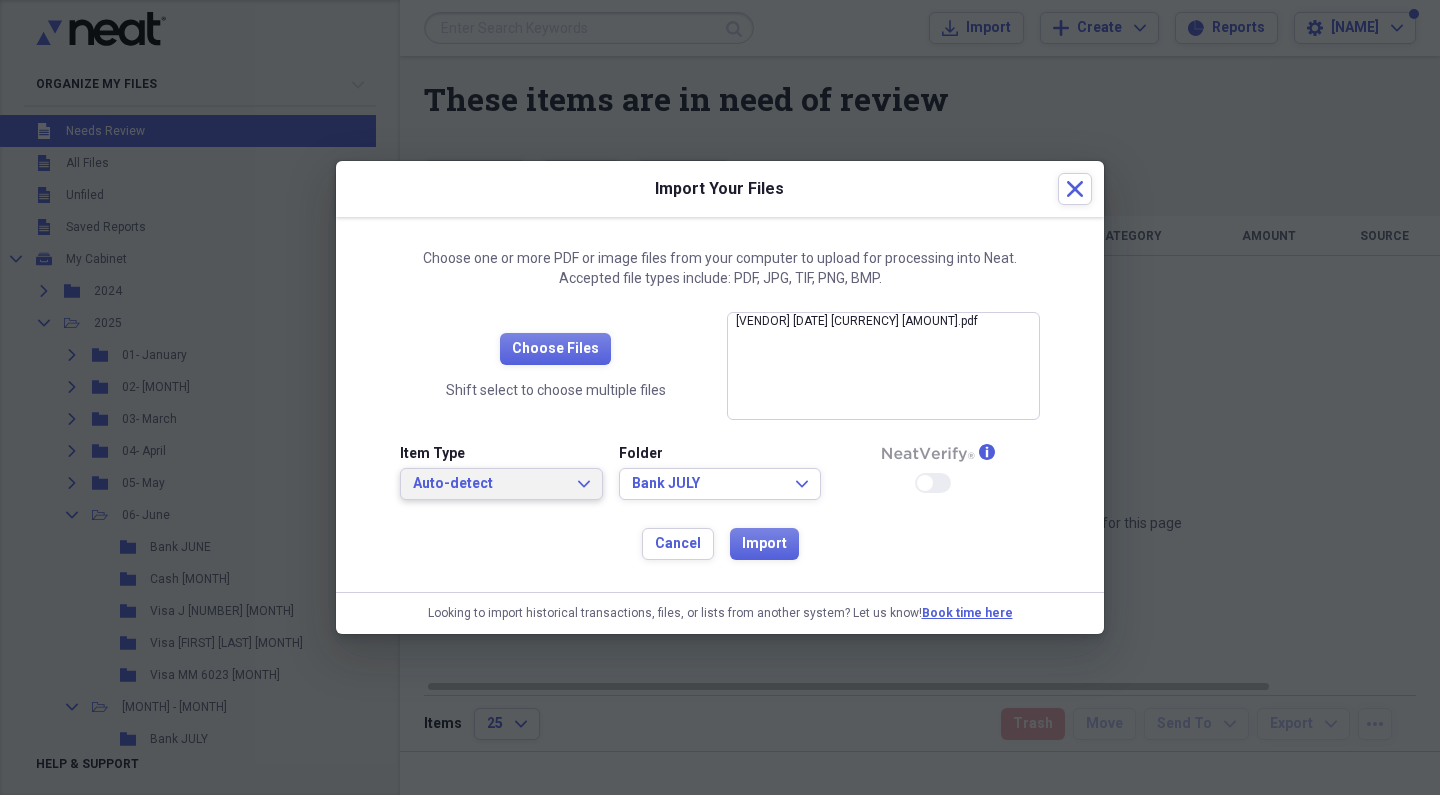 click on "Expand" 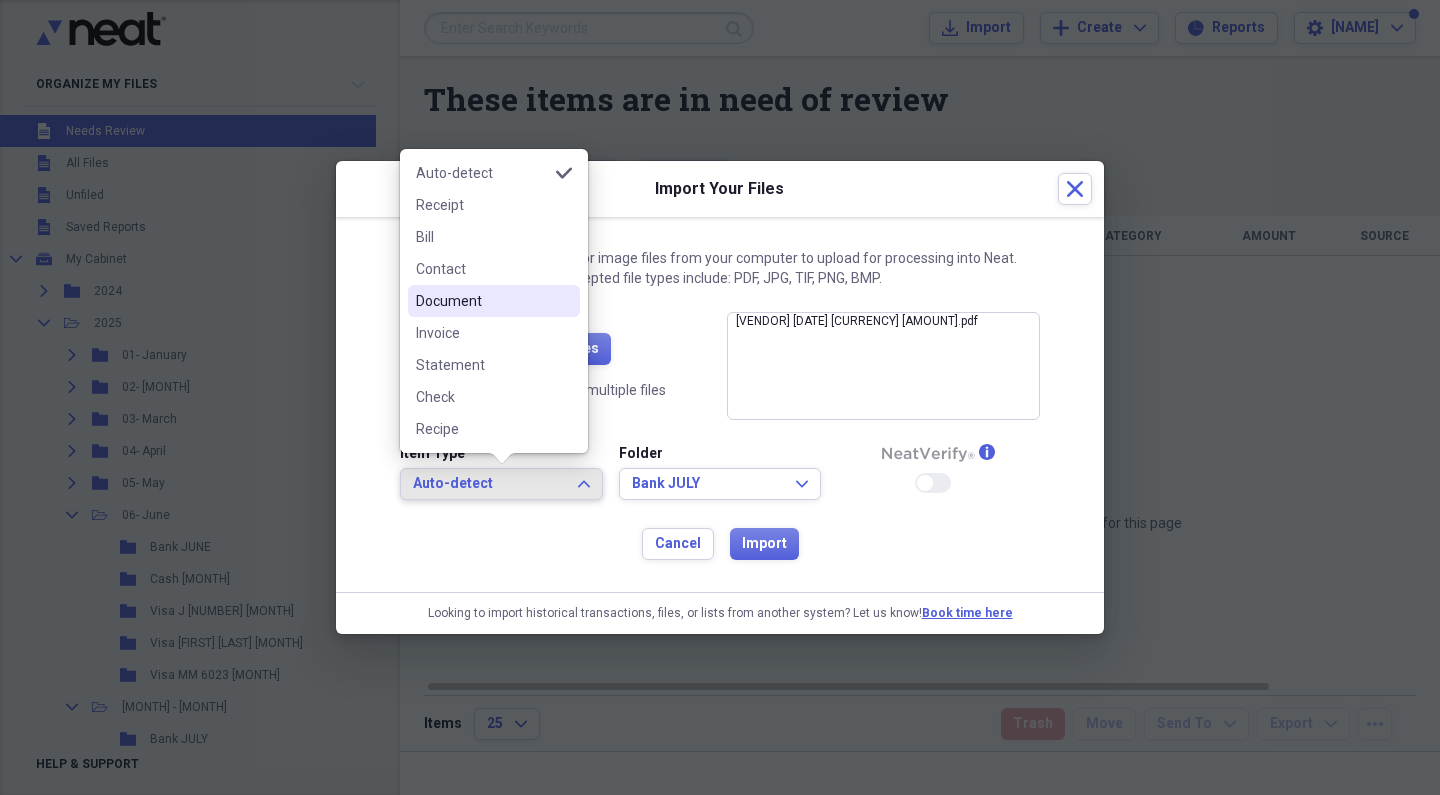 click on "Document" at bounding box center [482, 301] 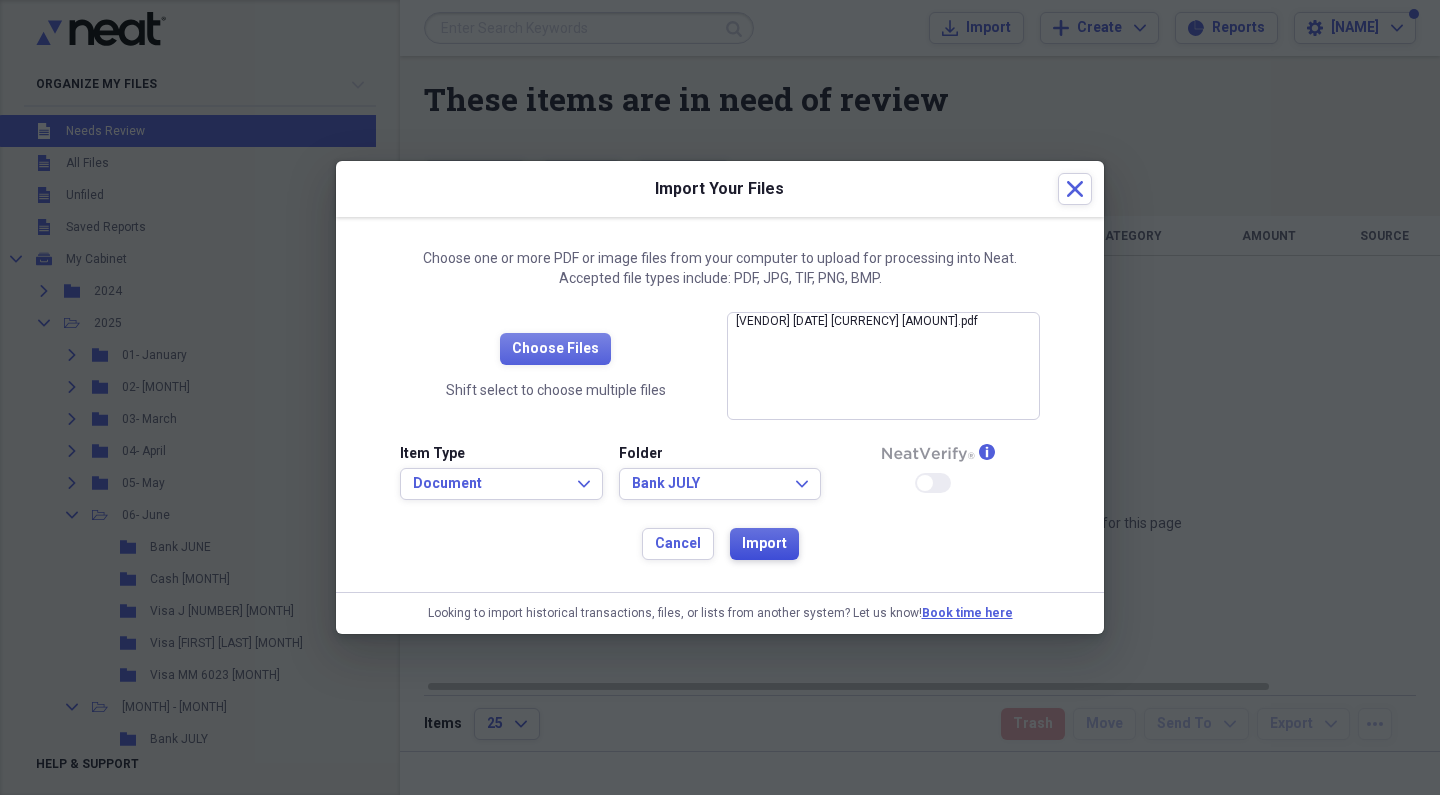 click on "Import" at bounding box center (764, 544) 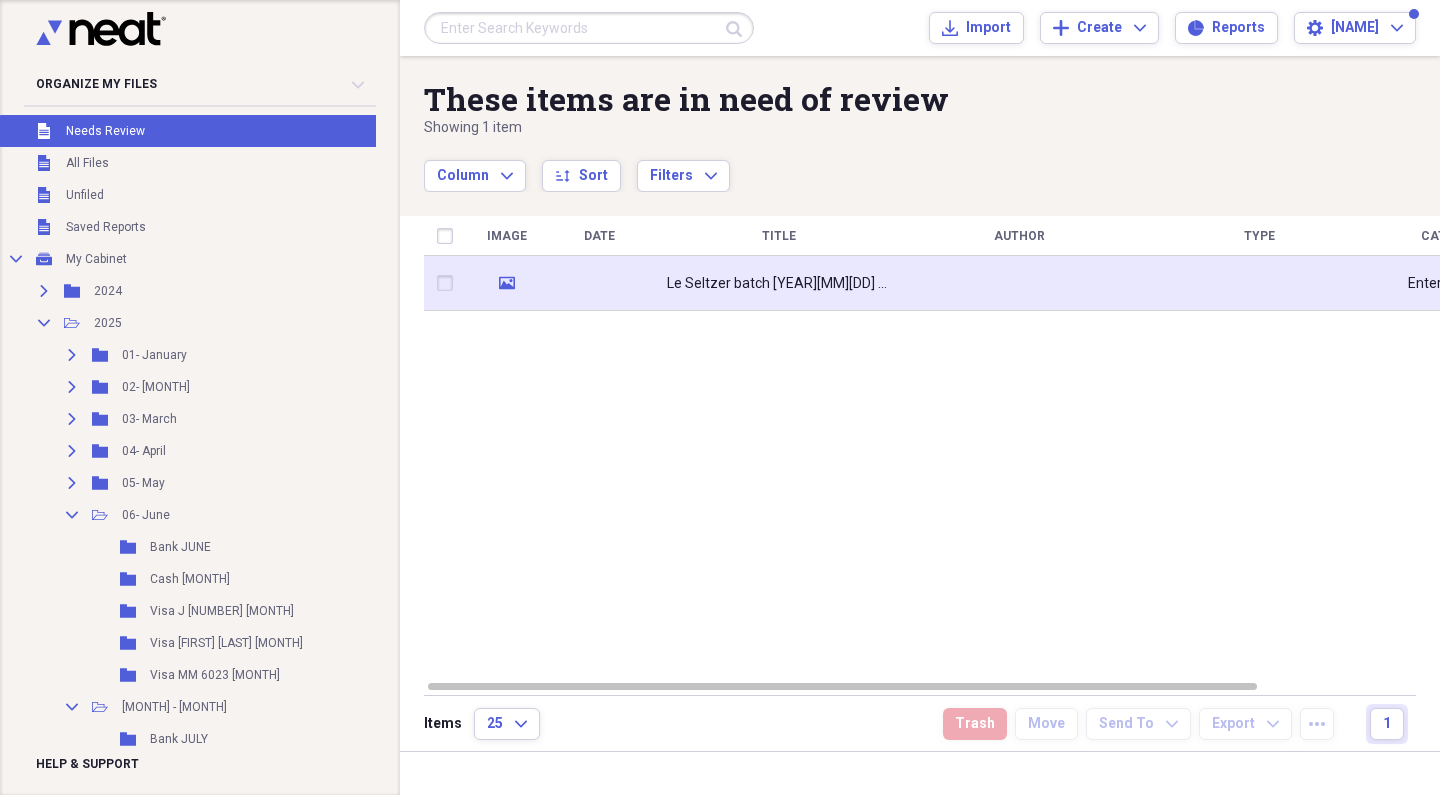 click on "Le Seltzer batch [YEAR][MM][DD] $944.50" at bounding box center [779, 284] 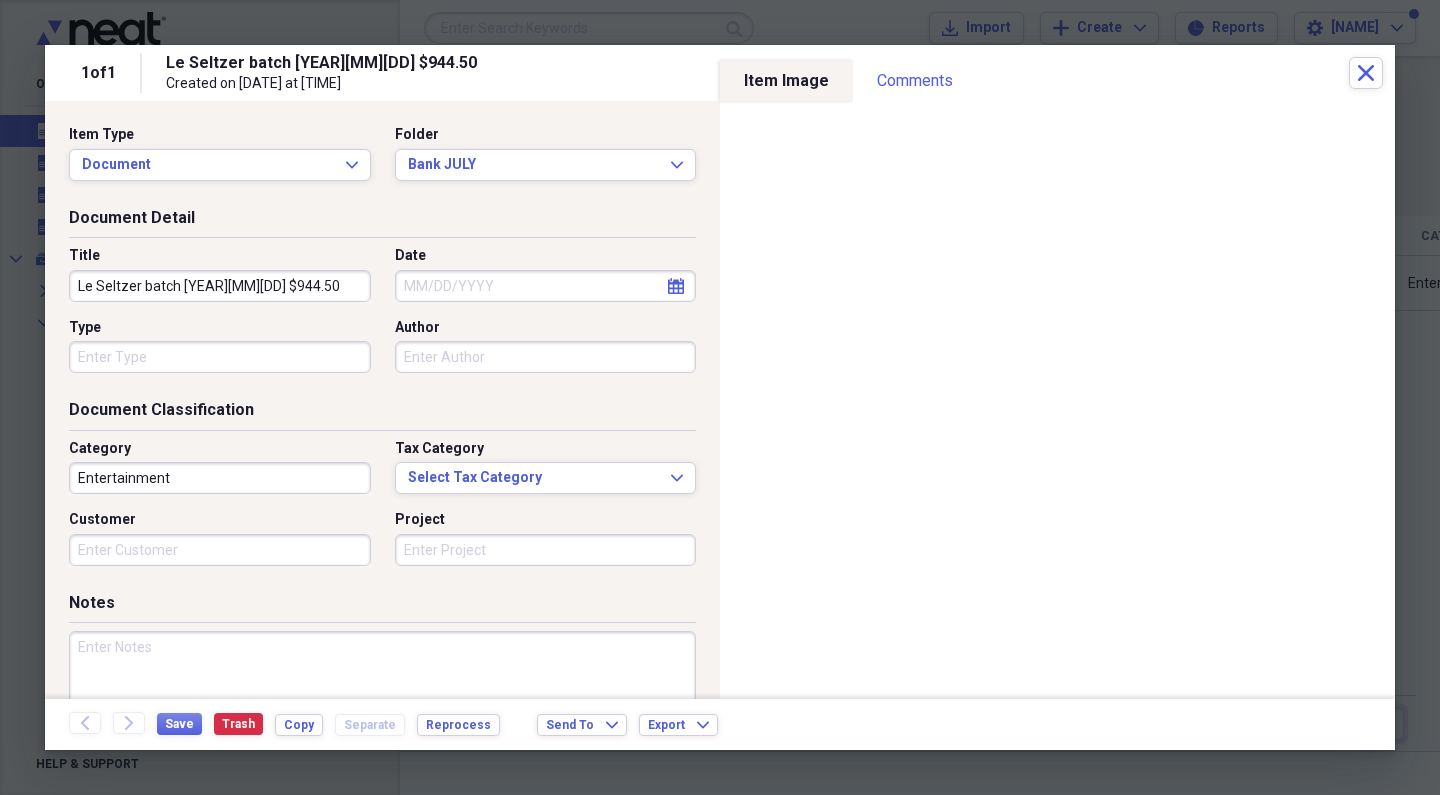 click 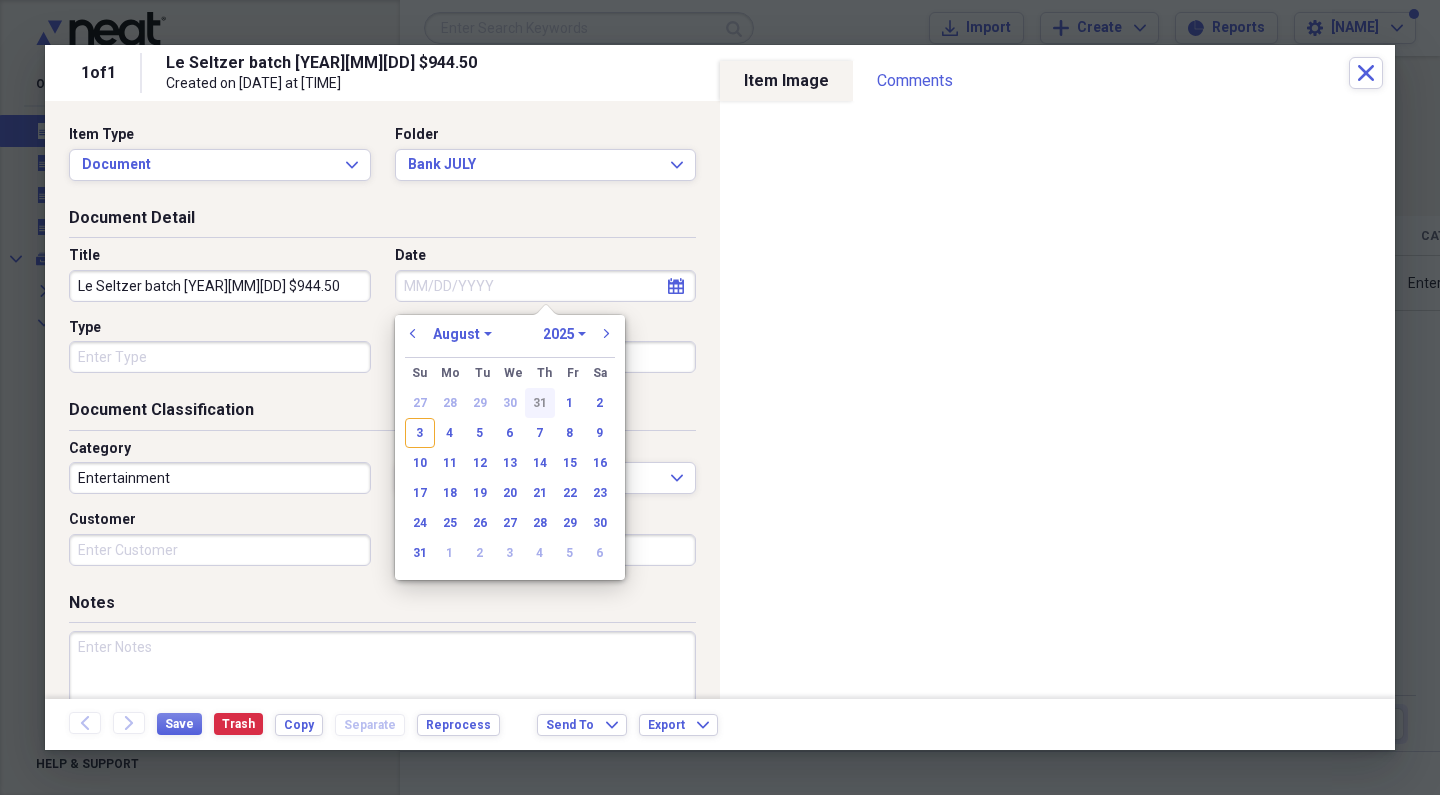click on "31" at bounding box center (540, 403) 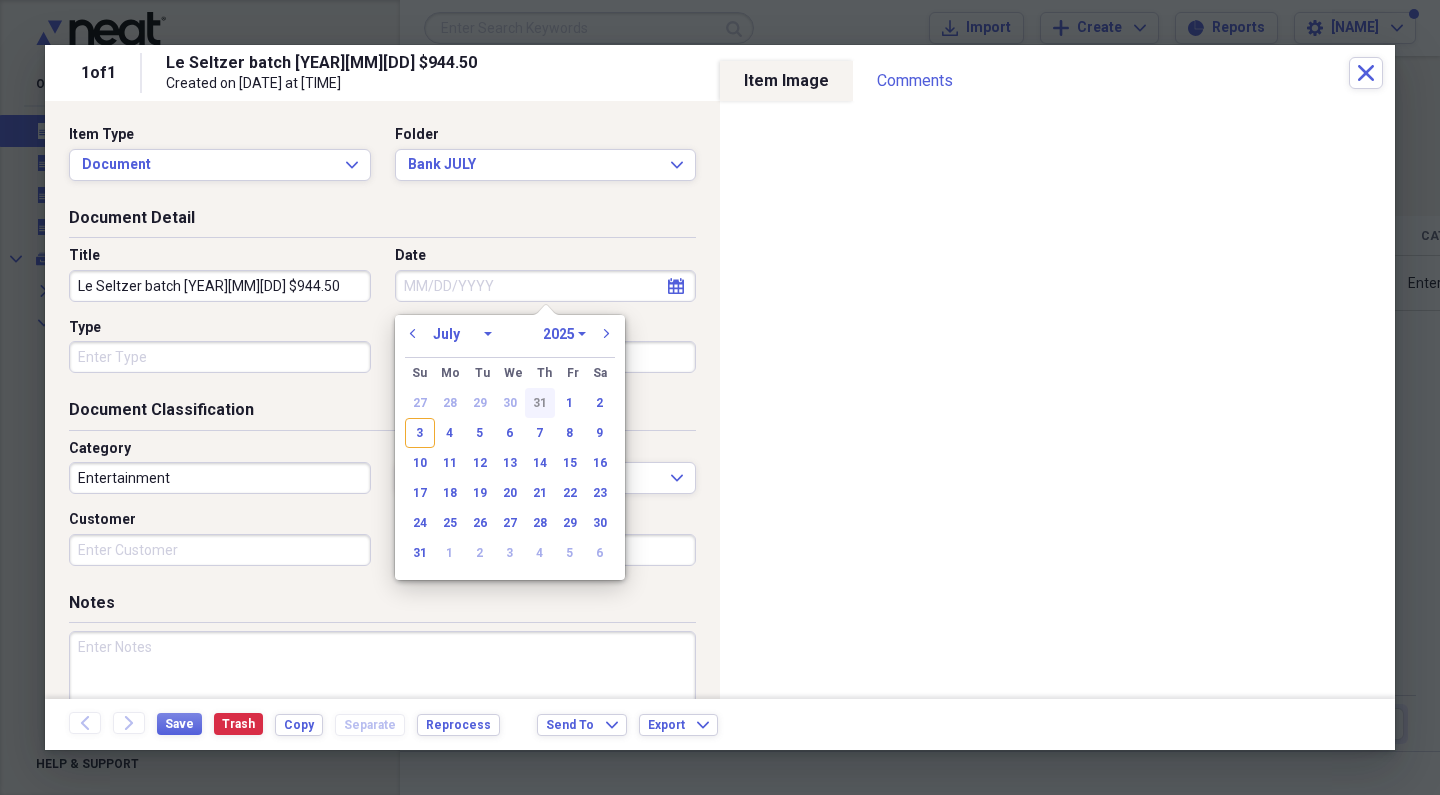 type on "07/31/2025" 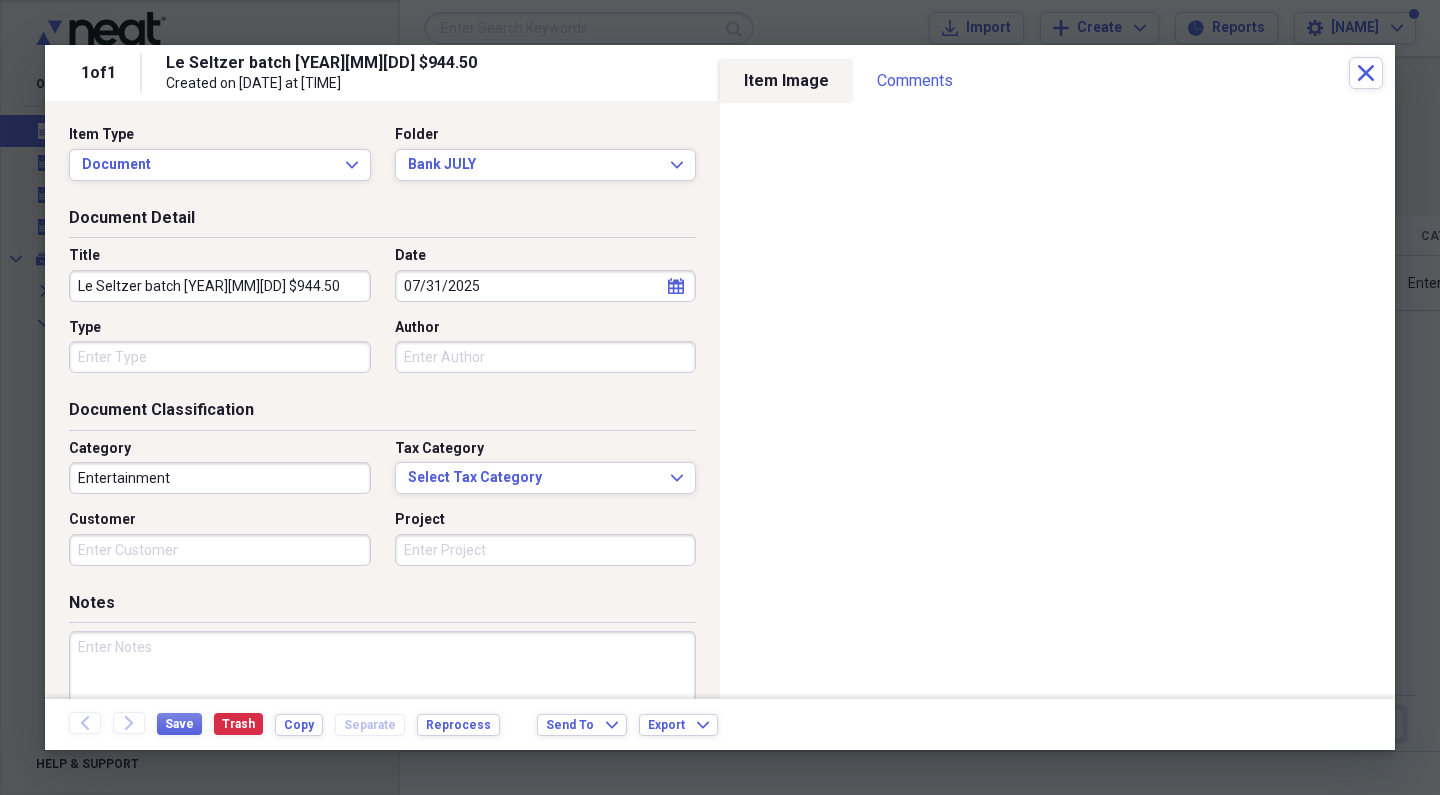 click on "Type" at bounding box center [220, 357] 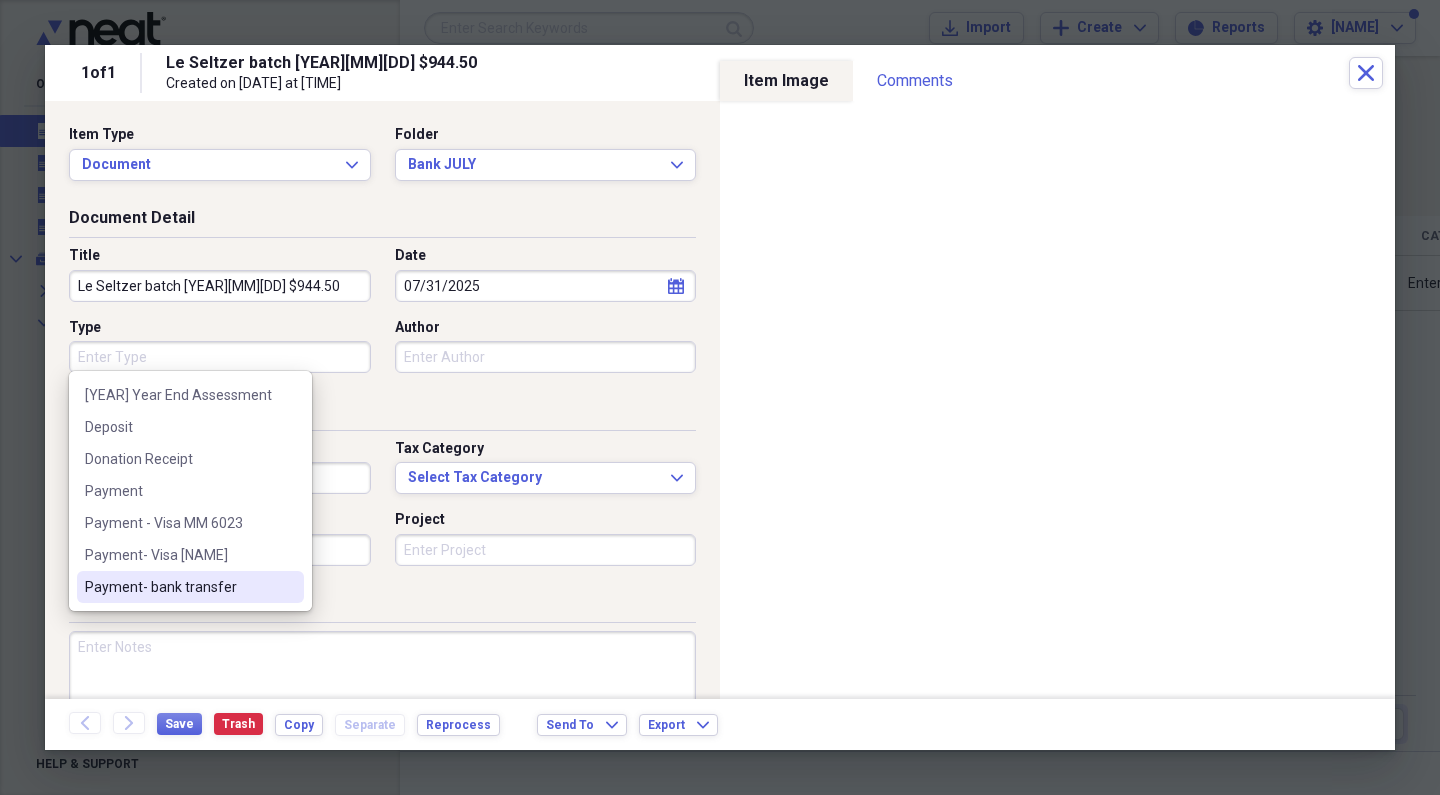 click on "Payment- bank transfer" at bounding box center (178, 587) 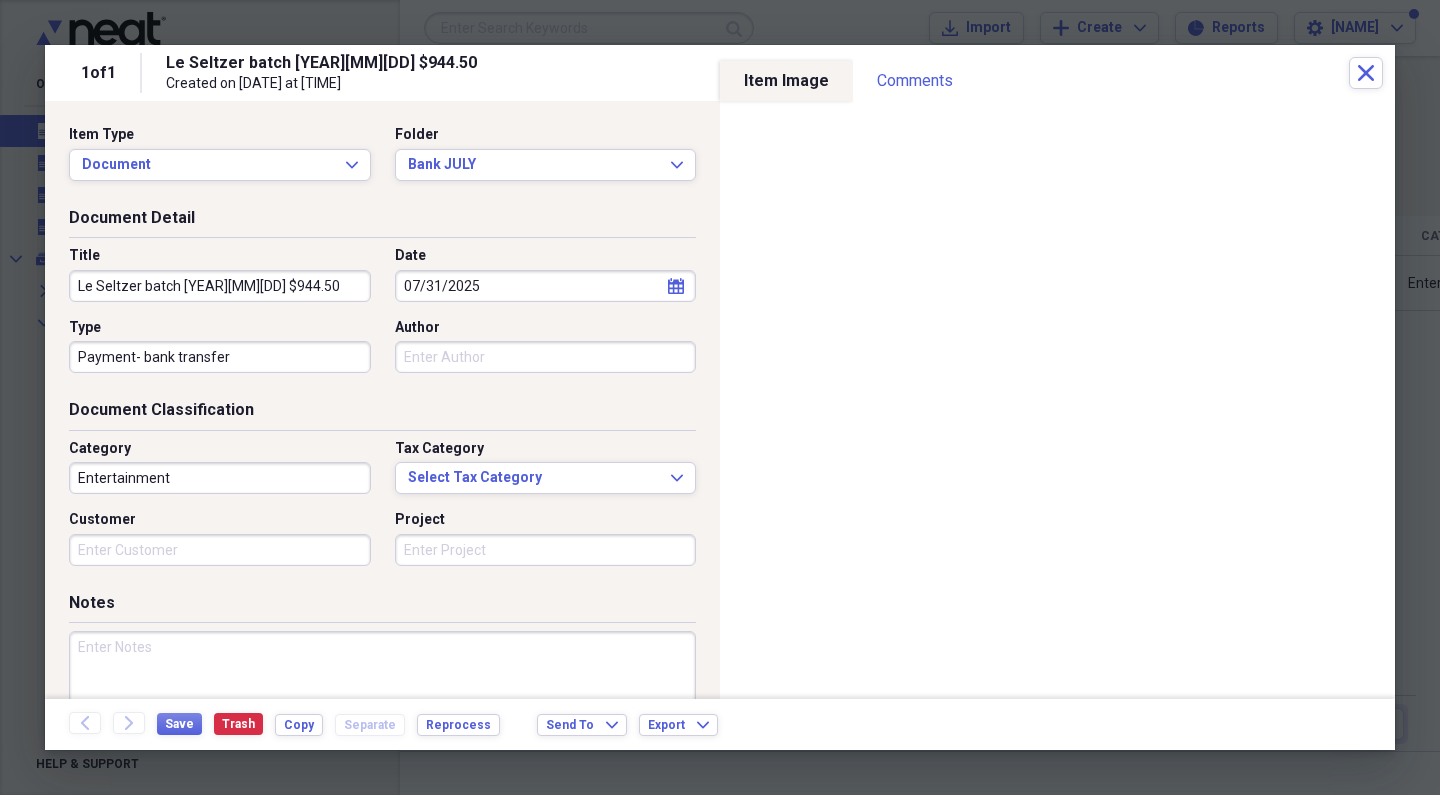 drag, startPoint x: 180, startPoint y: 282, endPoint x: 246, endPoint y: 283, distance: 66.007576 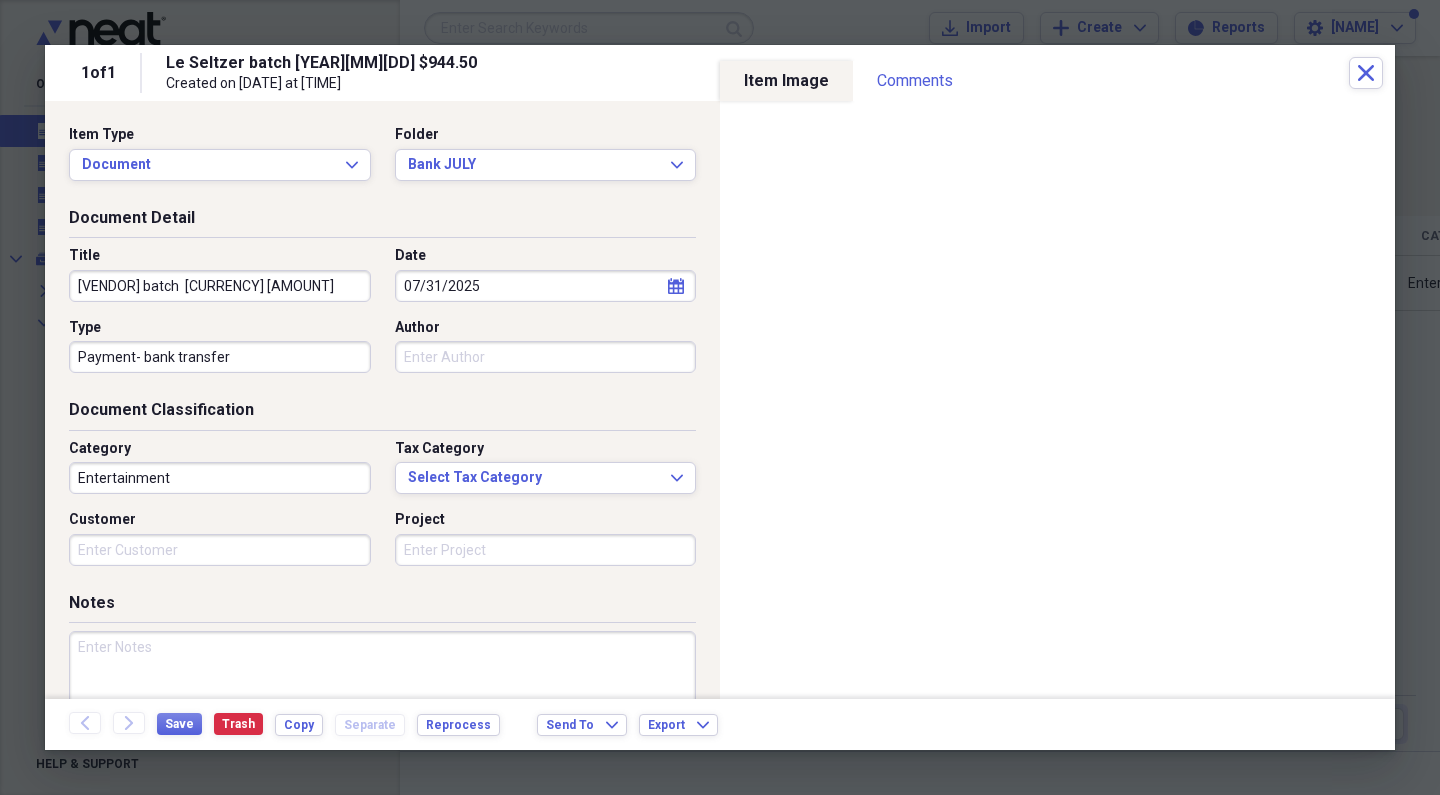 type on "[VENDOR] batch  [CURRENCY] [AMOUNT]" 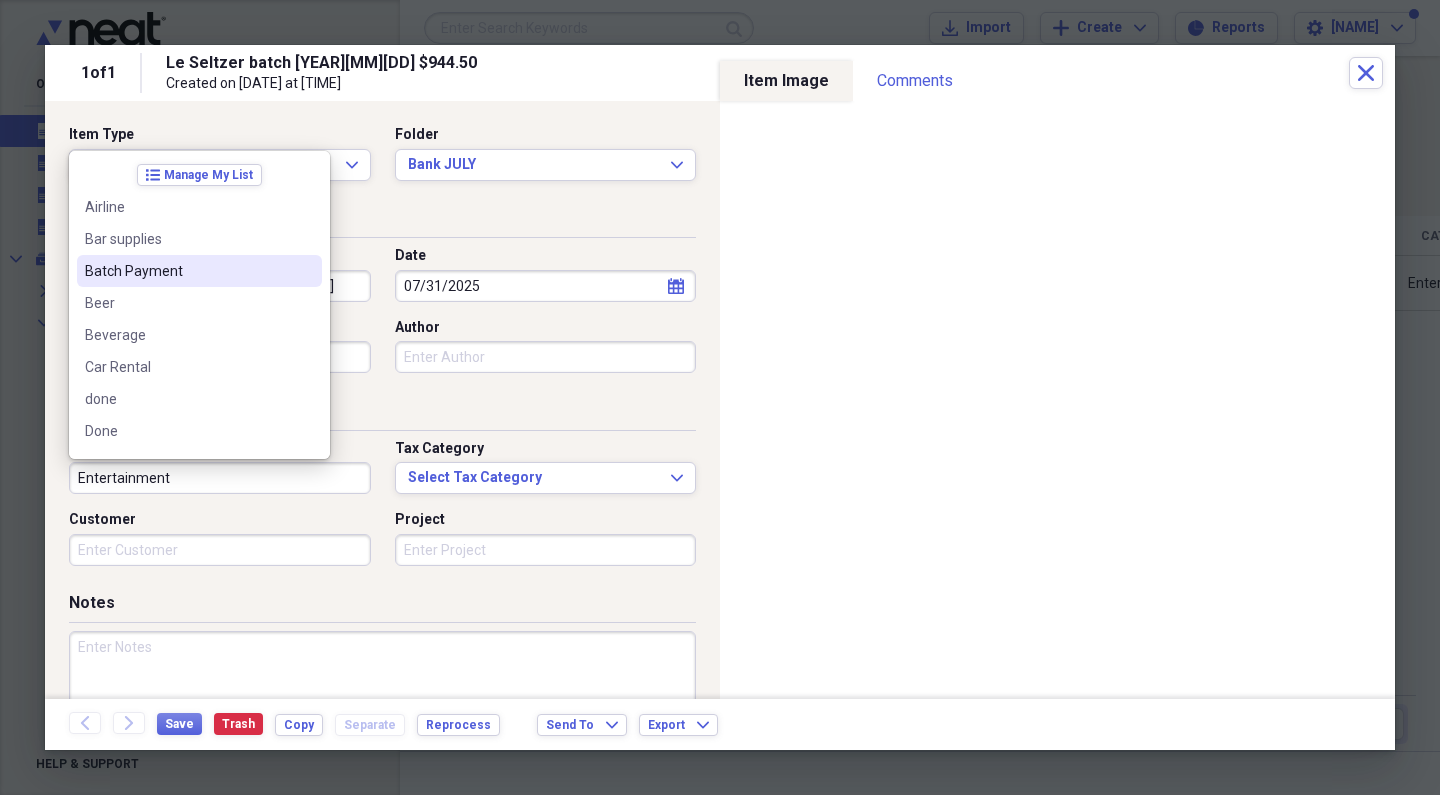 click on "Batch Payment" at bounding box center (187, 271) 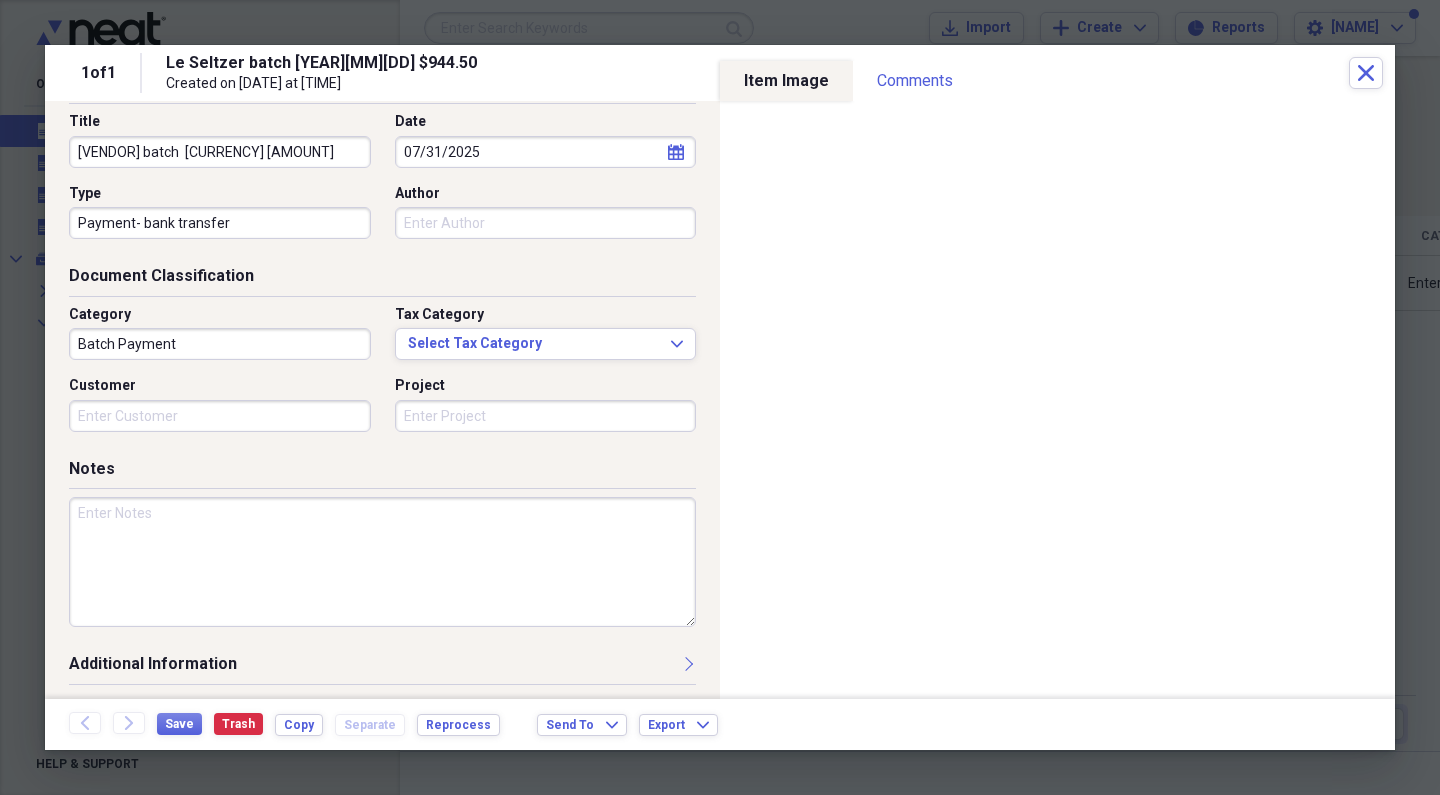 scroll, scrollTop: 133, scrollLeft: 0, axis: vertical 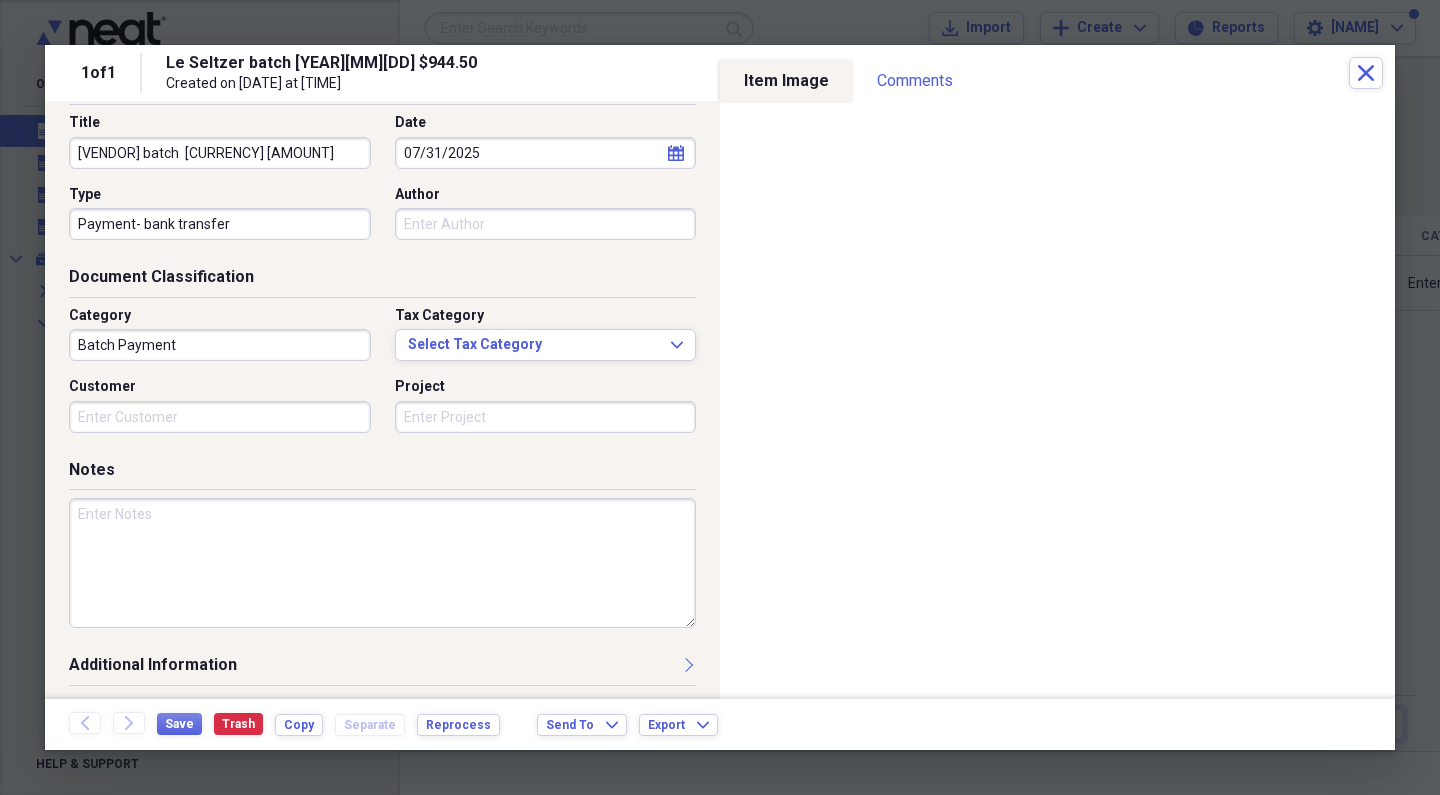 click at bounding box center [382, 563] 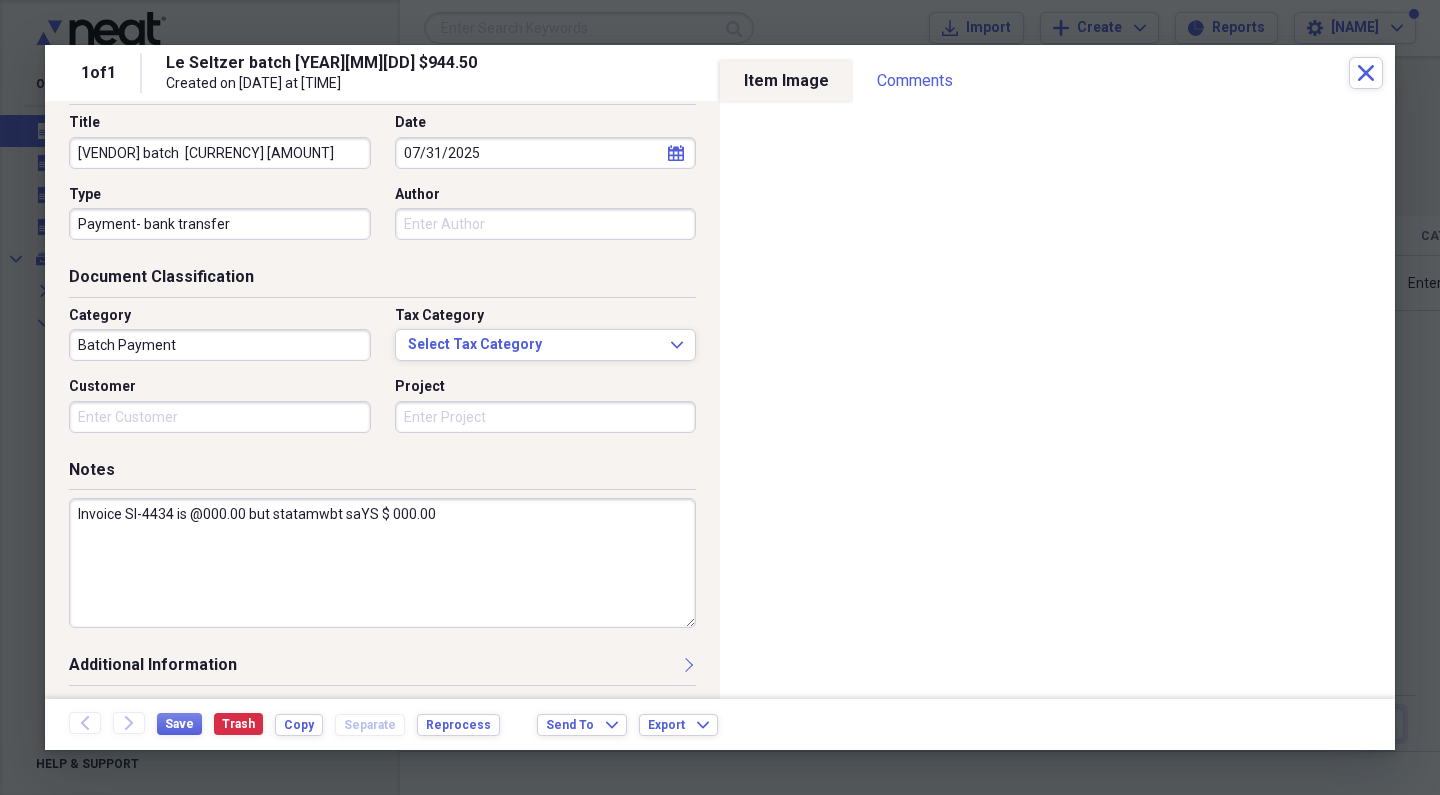 click on "Invoice SI-4434 is @000.00 but statamwbt saYS $ 000.00" at bounding box center [382, 563] 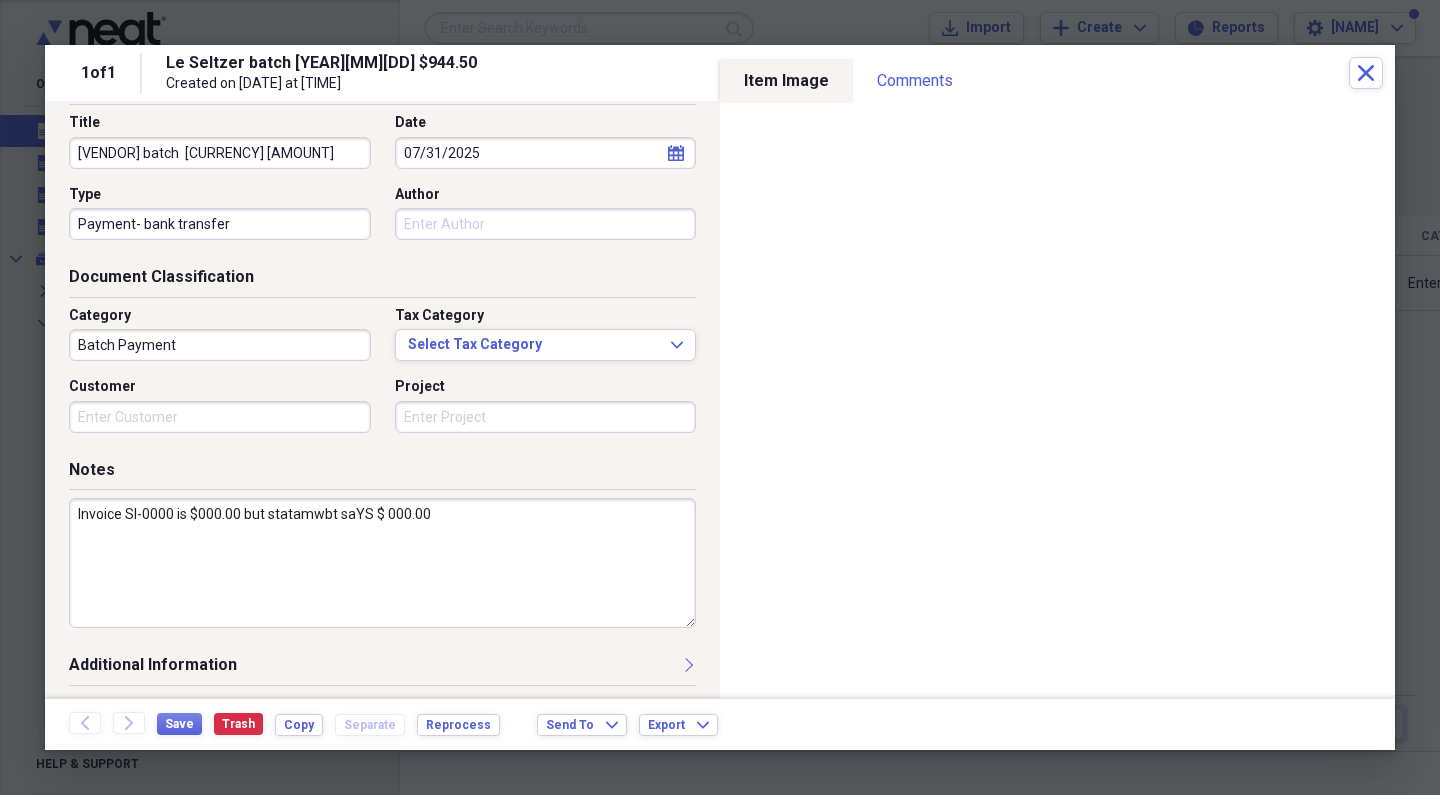 click on "Invoice SI-0000 is $000.00 but statamwbt saYS $ 000.00" at bounding box center (382, 563) 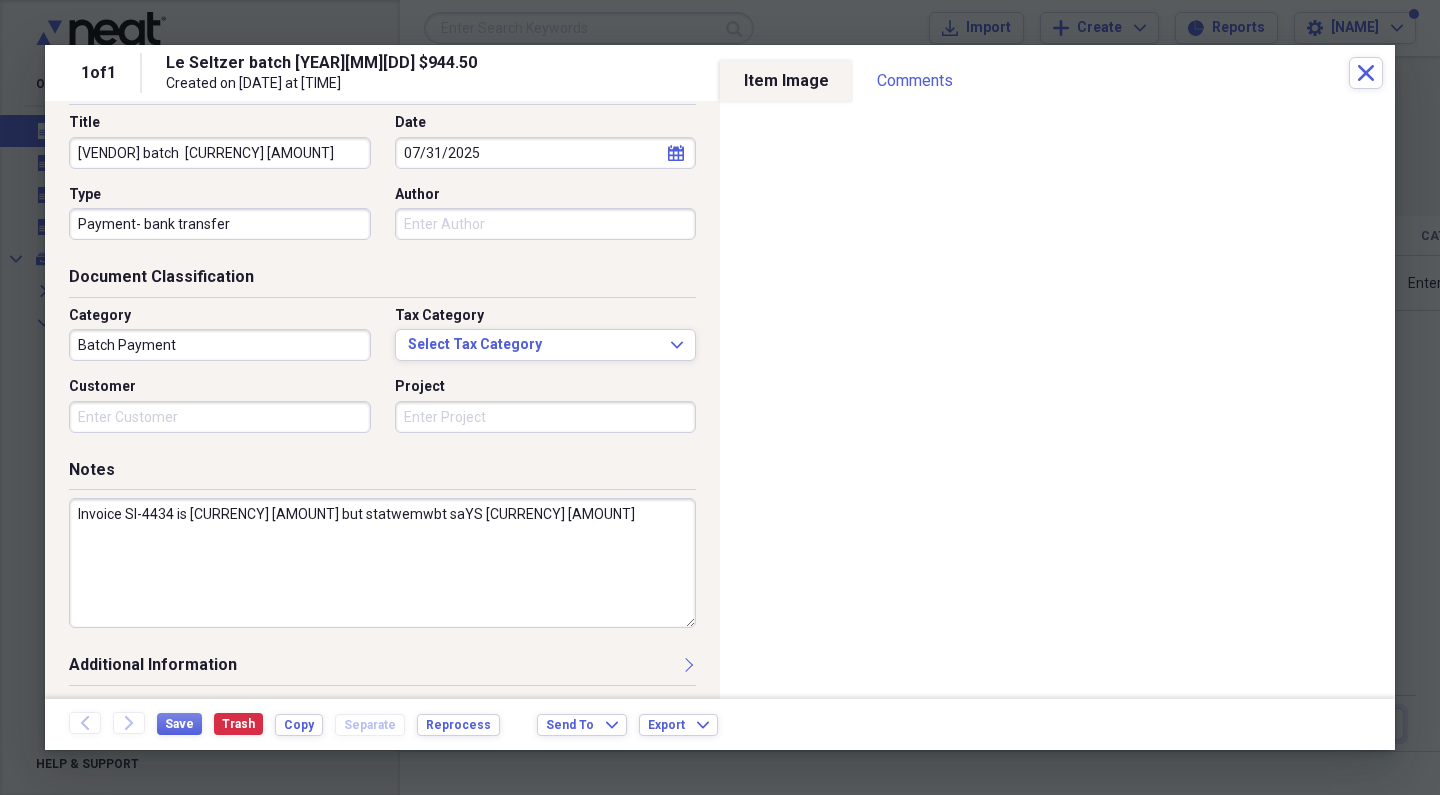 click on "Invoice SI-4434 is [CURRENCY] [AMOUNT] but statwemwbt saYS [CURRENCY] [AMOUNT]" at bounding box center (382, 563) 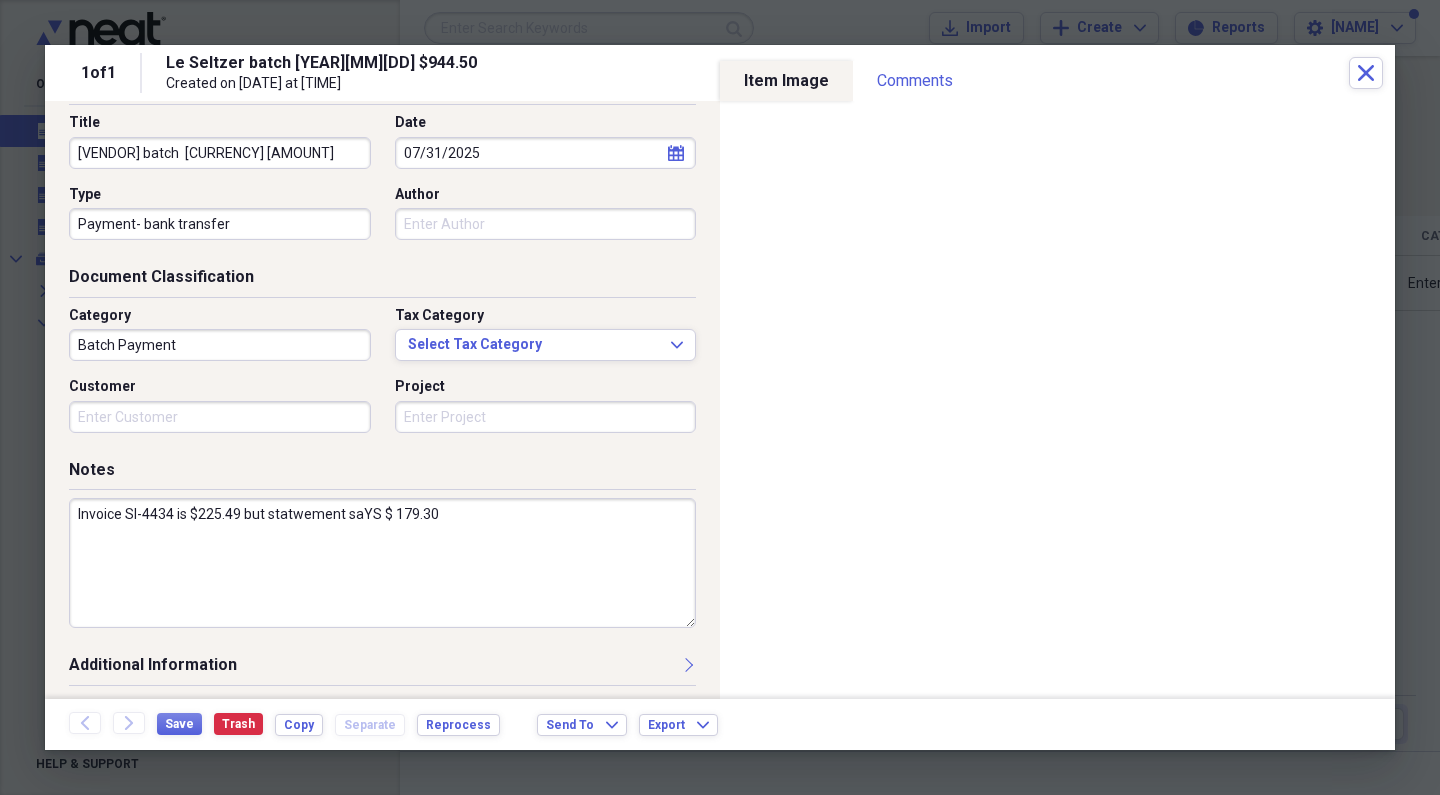 click on "Invoice SI-4434 is $225.49 but statwement saYS $ 179.30" at bounding box center [382, 563] 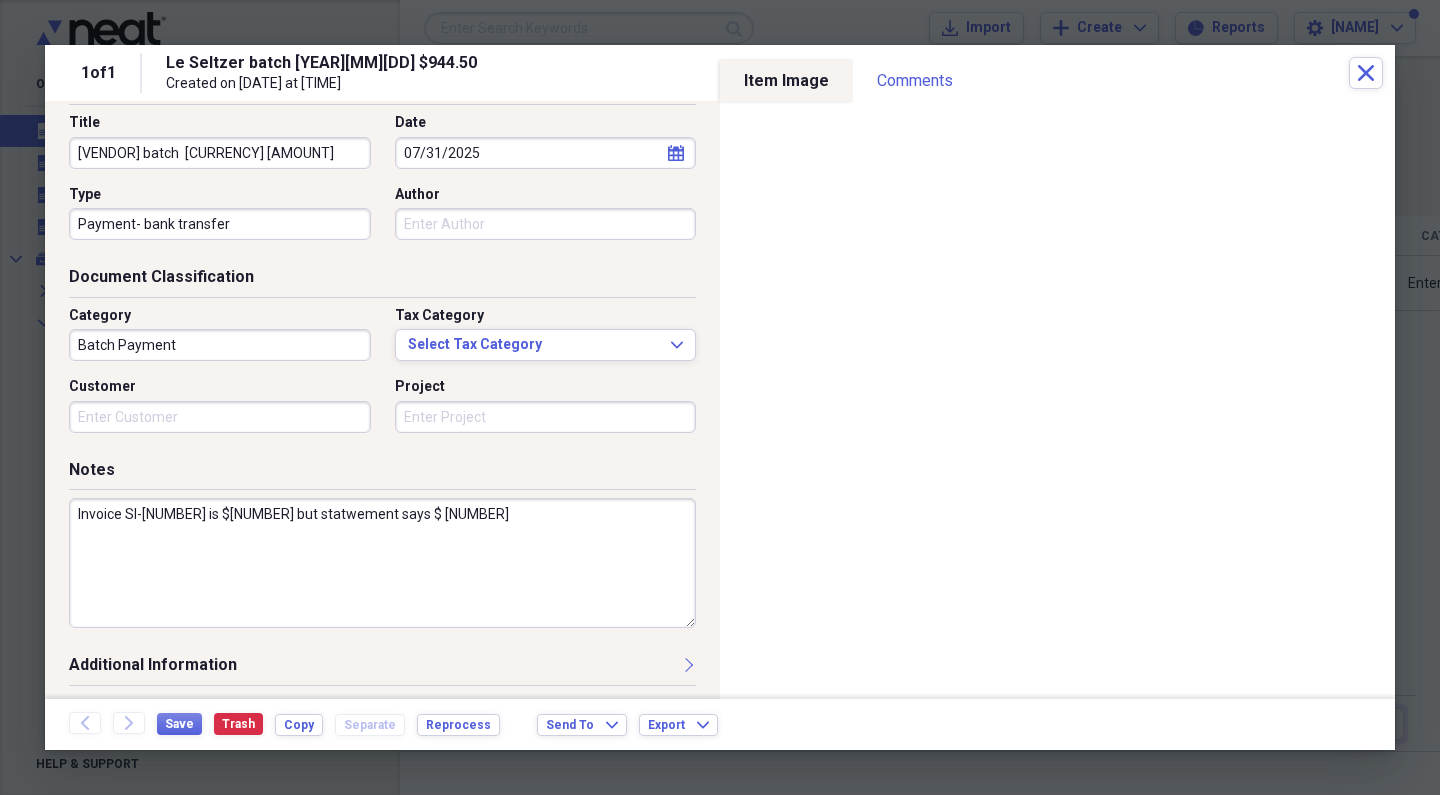 click on "Invoice SI-[NUMBER] is $[NUMBER] but statwement says $ [NUMBER]" at bounding box center [382, 563] 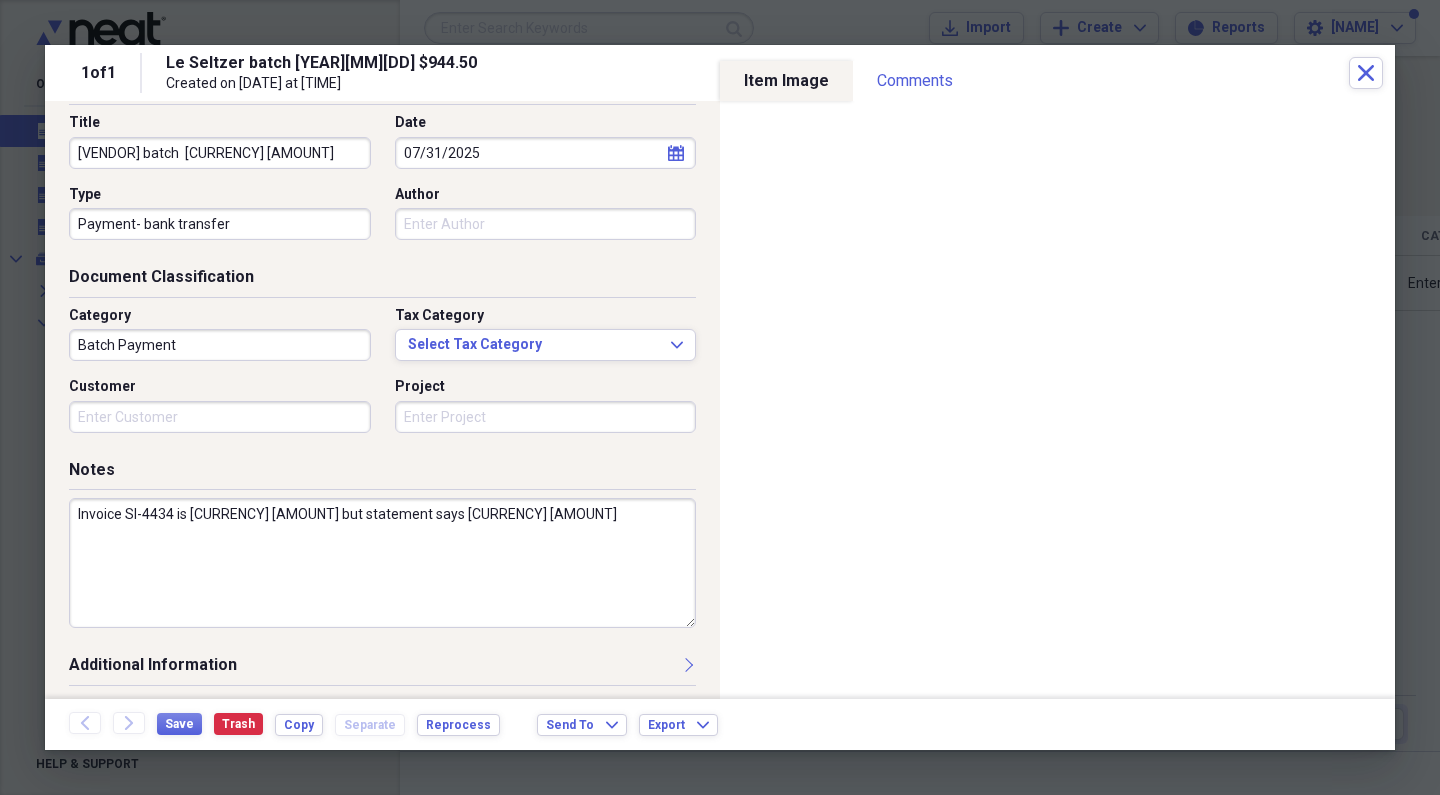 click on "Invoice SI-4434 is [CURRENCY] [AMOUNT] but statement says [CURRENCY] [AMOUNT]" at bounding box center [382, 563] 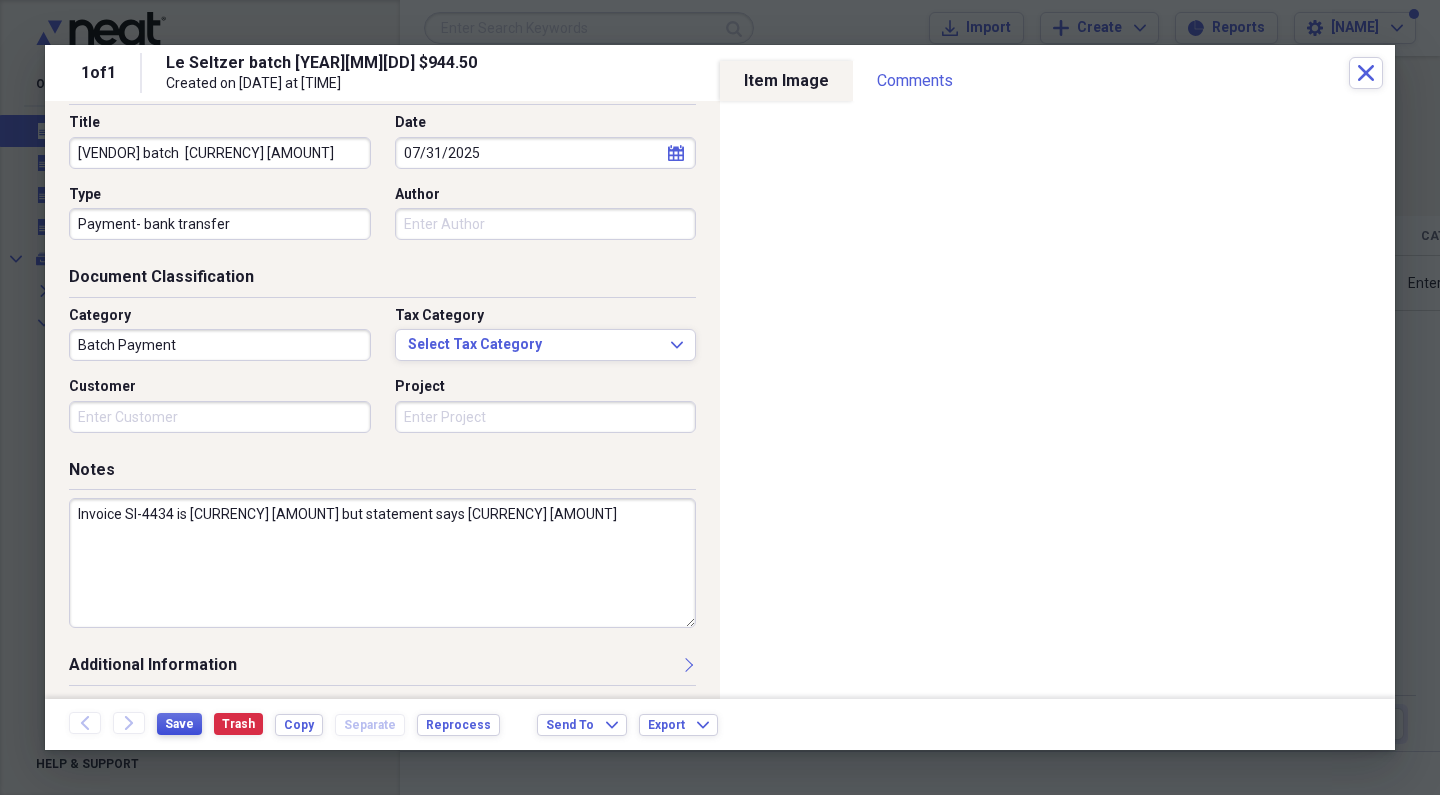 type on "Invoice SI-4434 is [CURRENCY] [AMOUNT] but statement says [CURRENCY] [AMOUNT]" 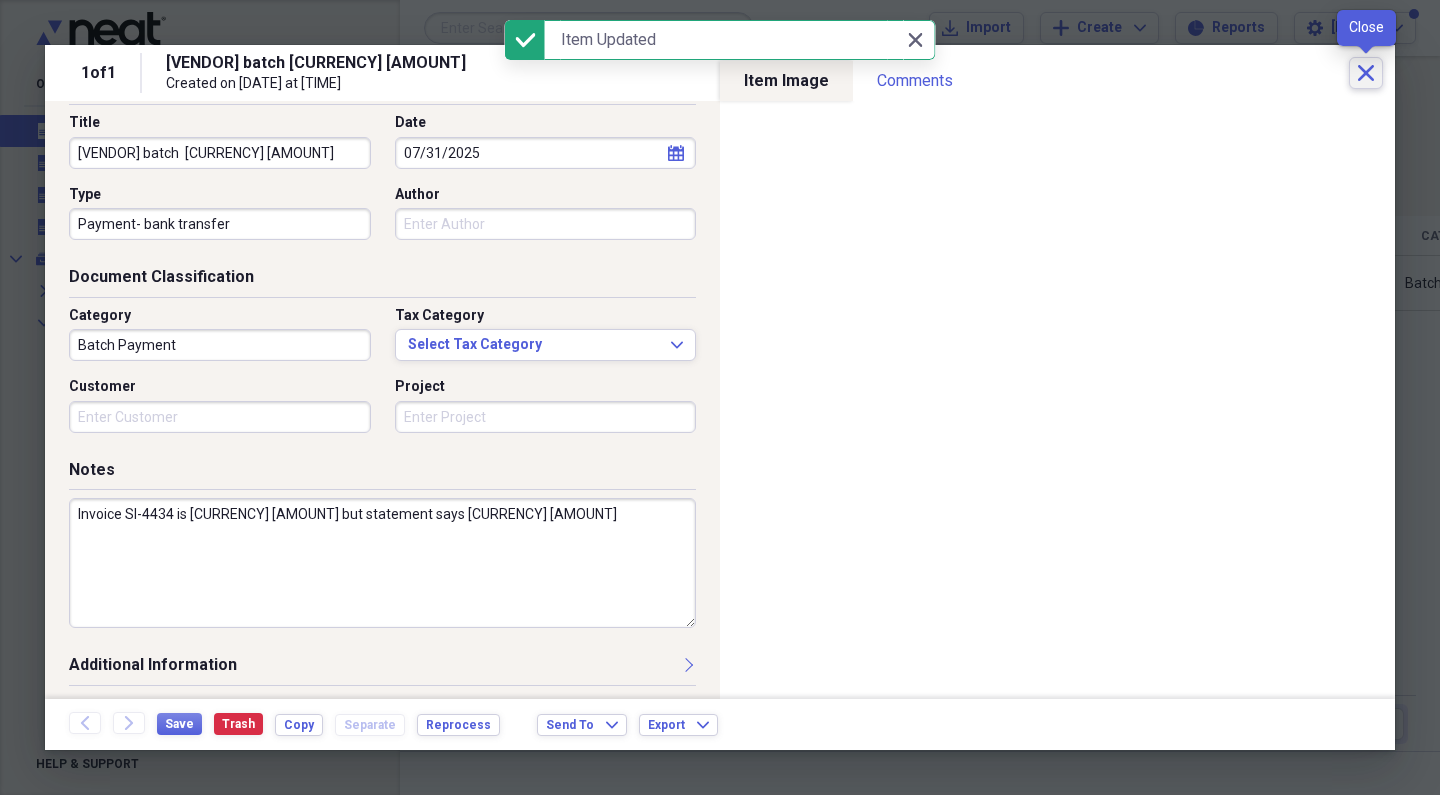 click 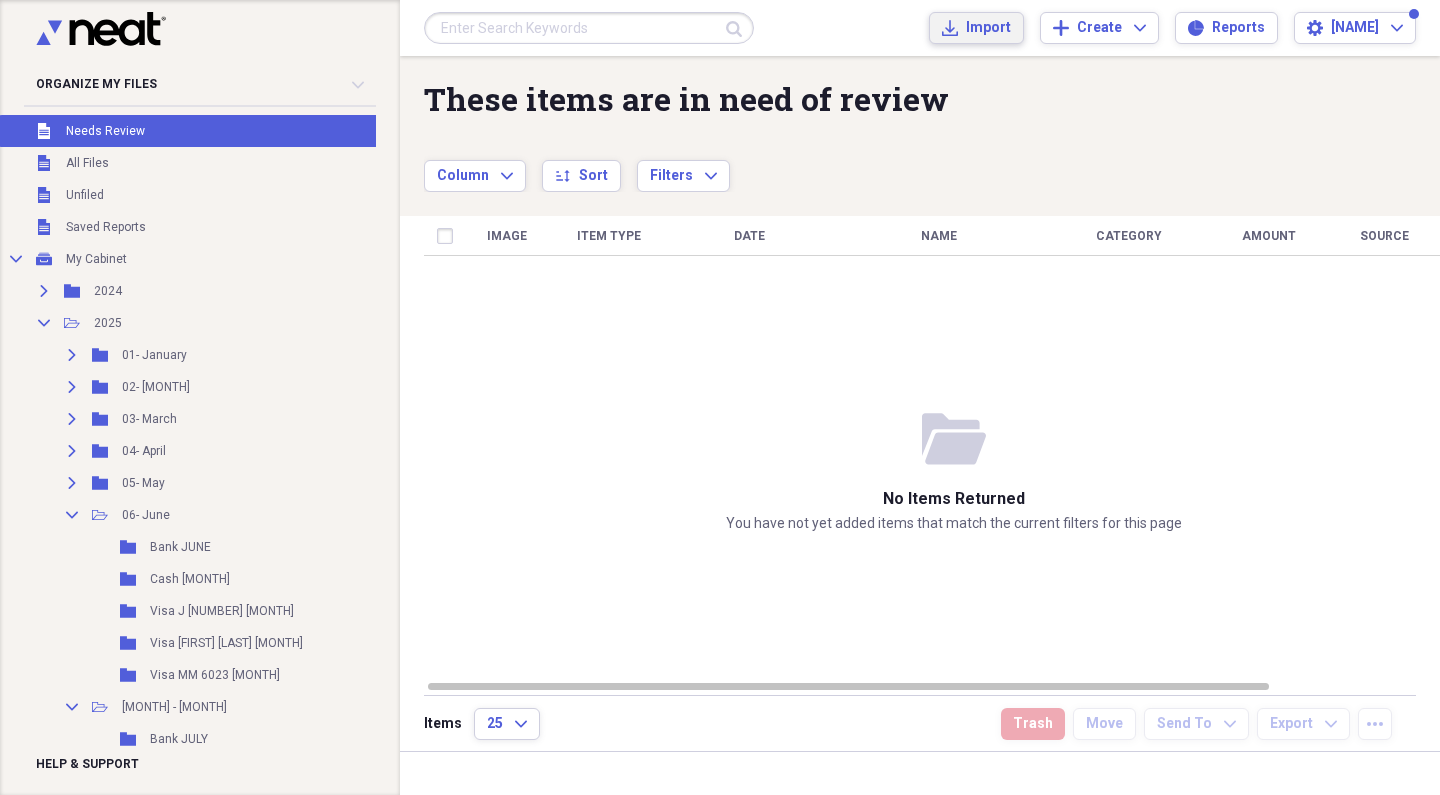click on "Import" at bounding box center [988, 28] 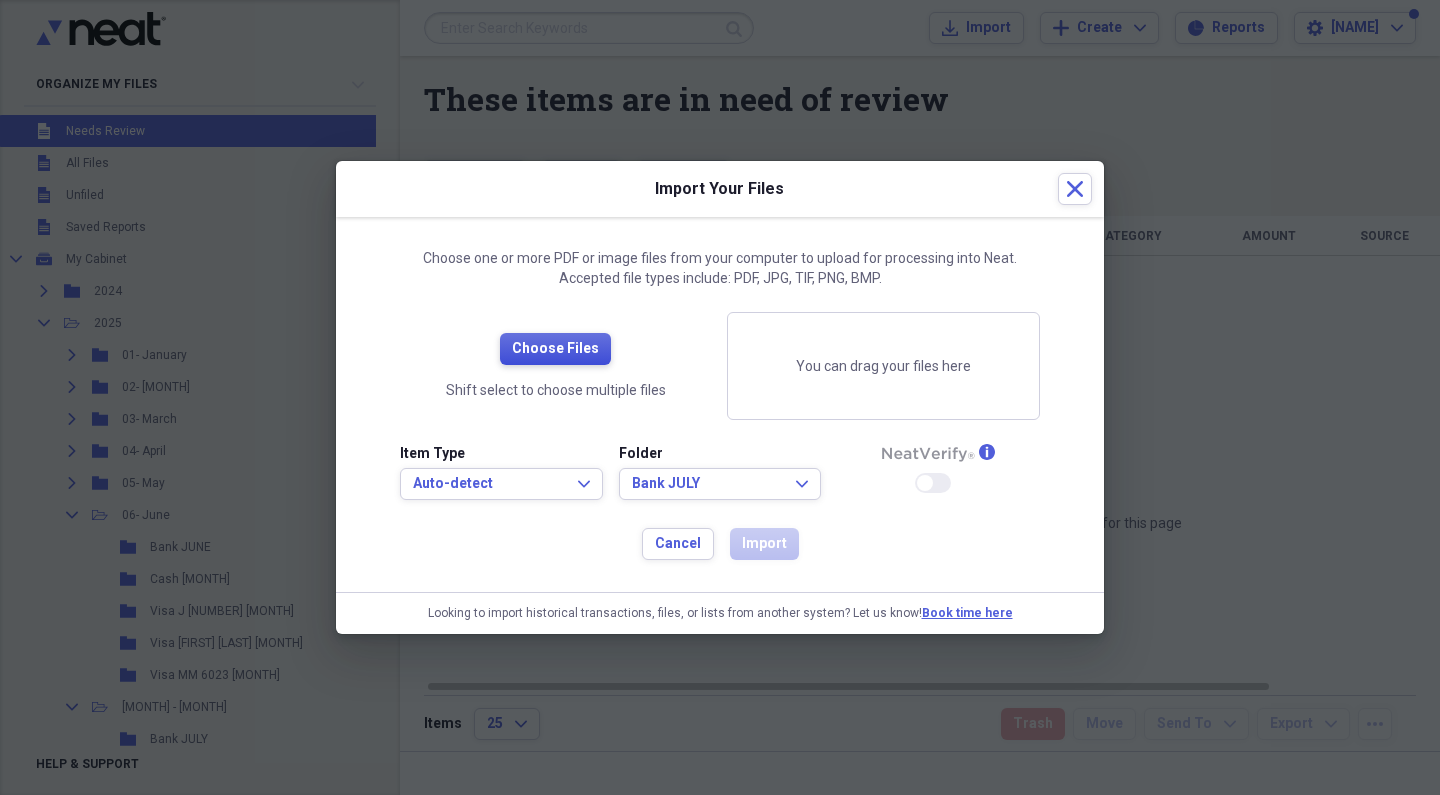 click on "Choose Files" at bounding box center (555, 349) 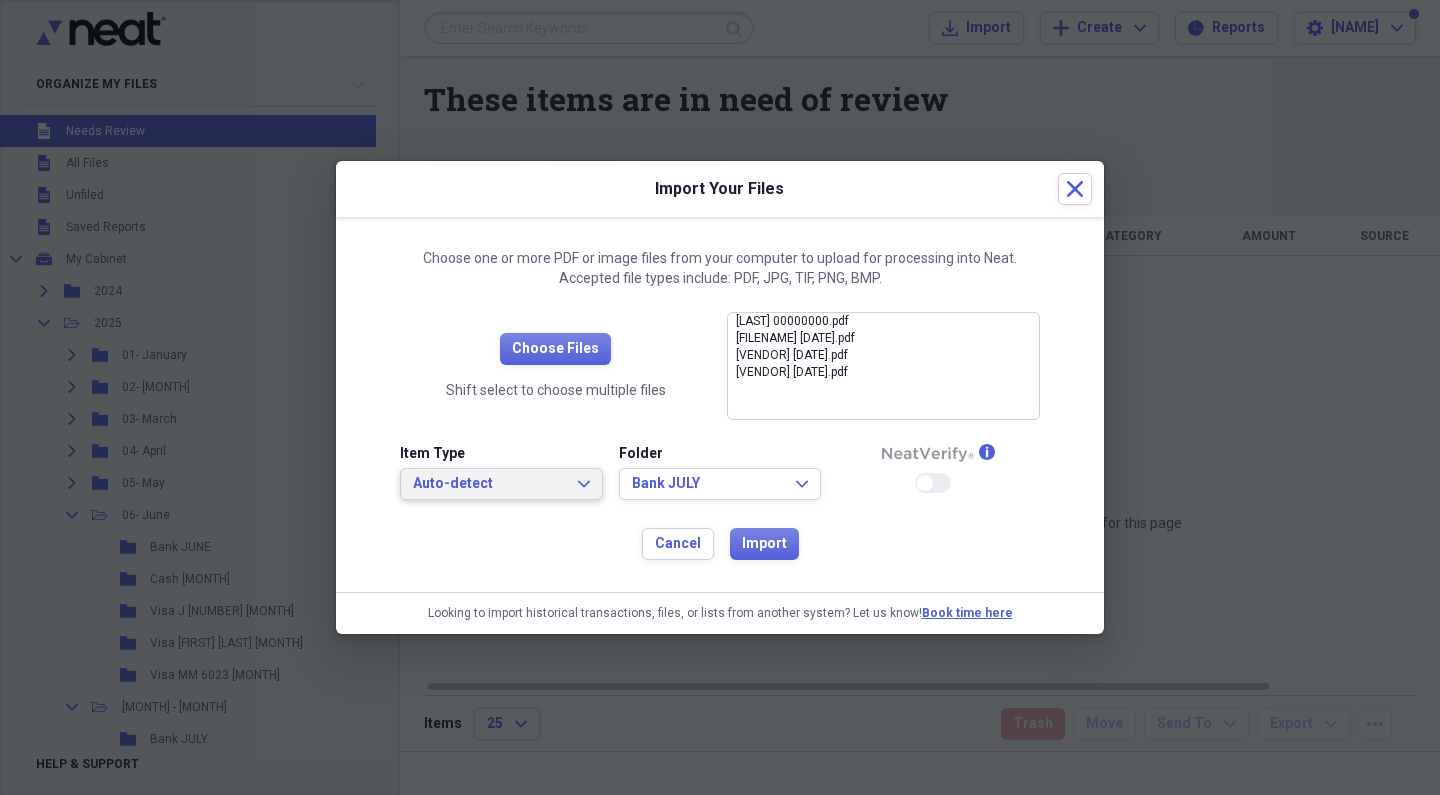 click on "Auto-detect Expand" at bounding box center [501, 484] 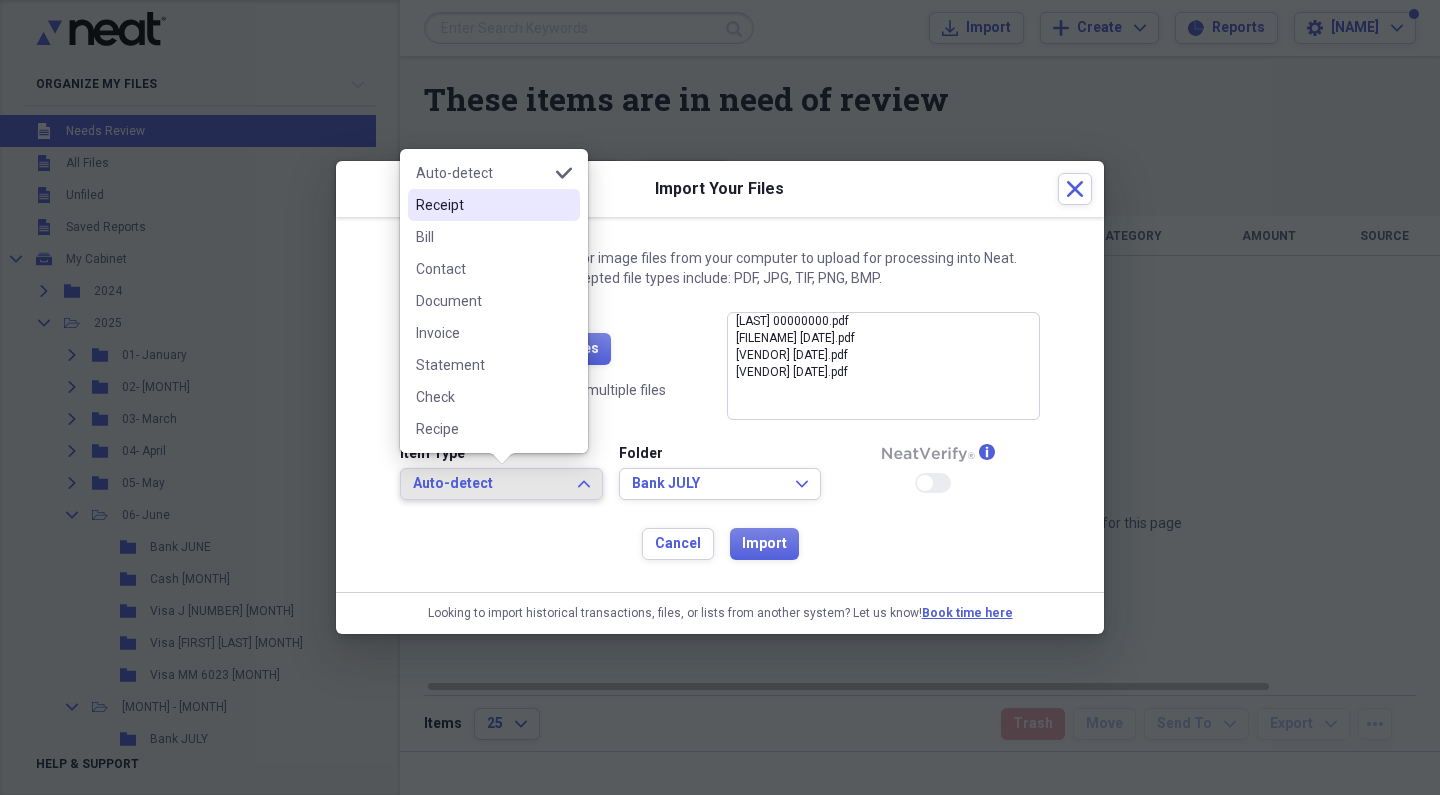 click on "Receipt" at bounding box center [494, 205] 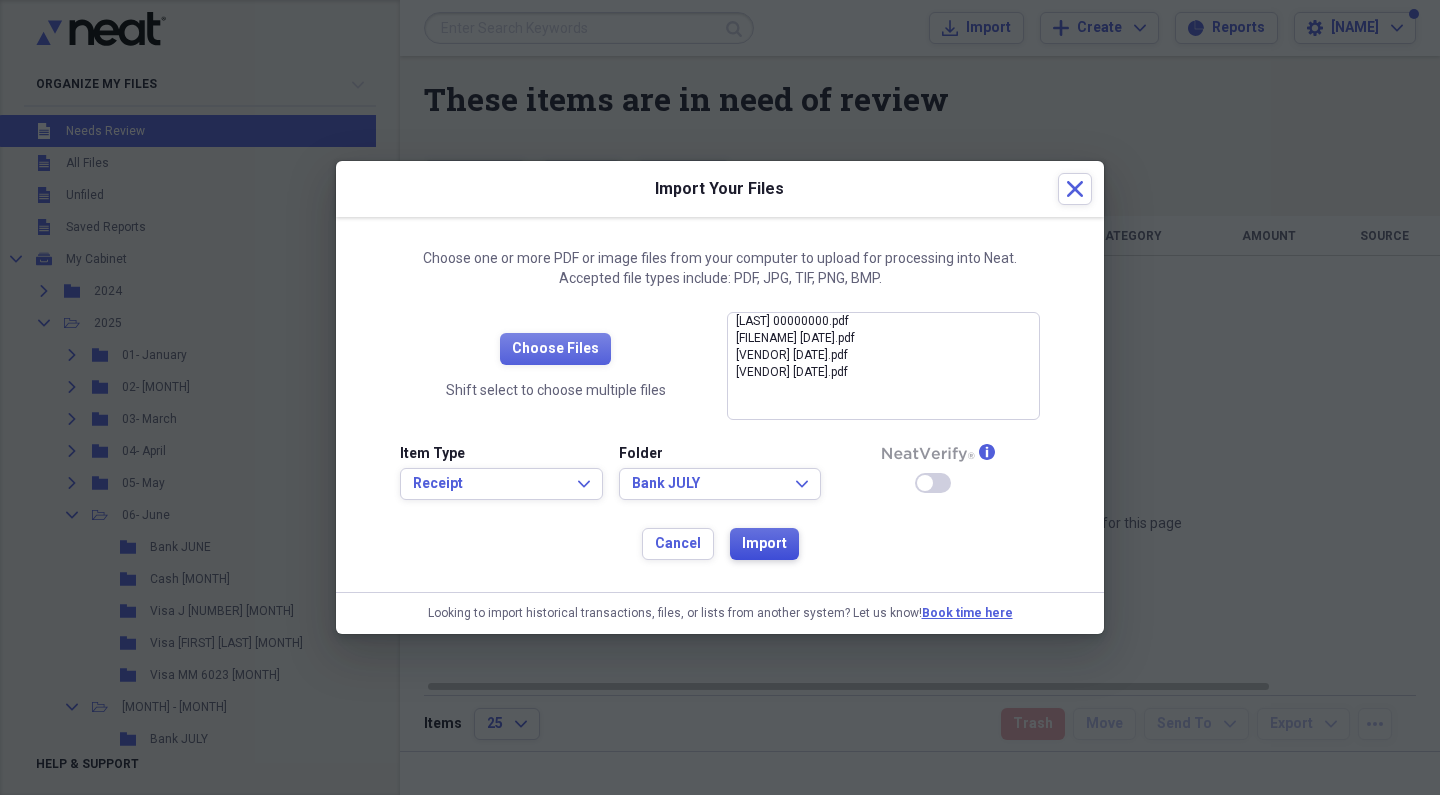 click on "Import" at bounding box center [764, 544] 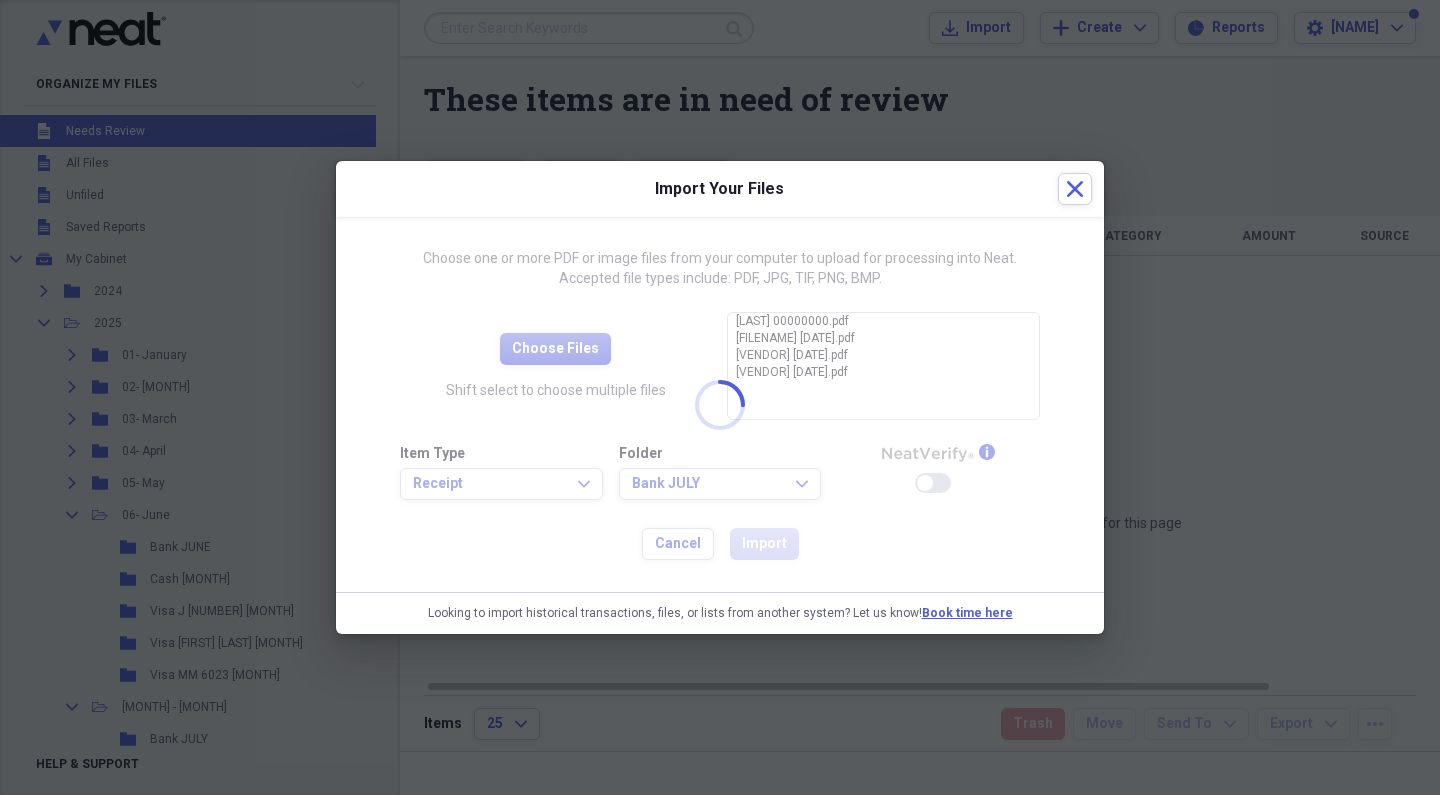 click at bounding box center (720, 397) 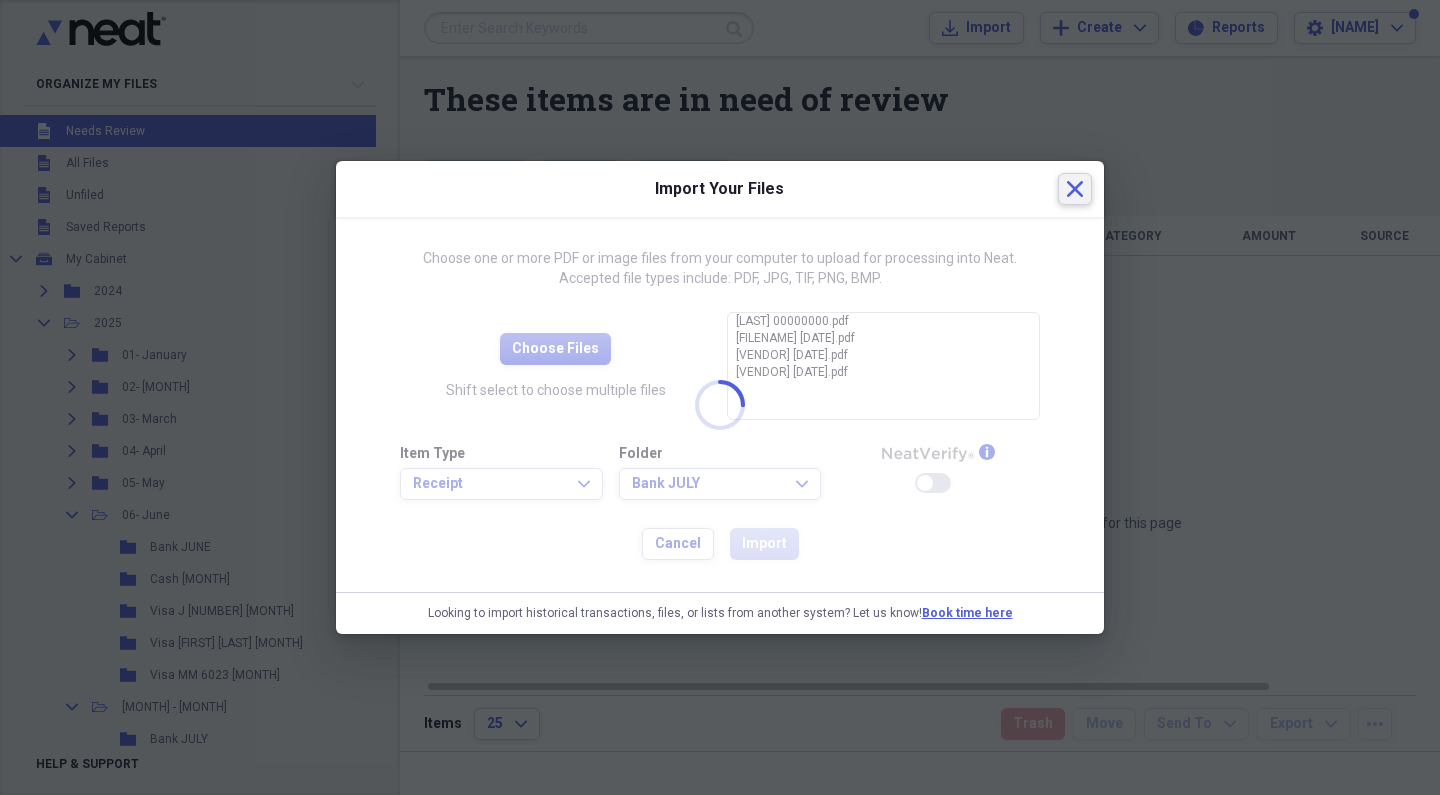 click on "Close" 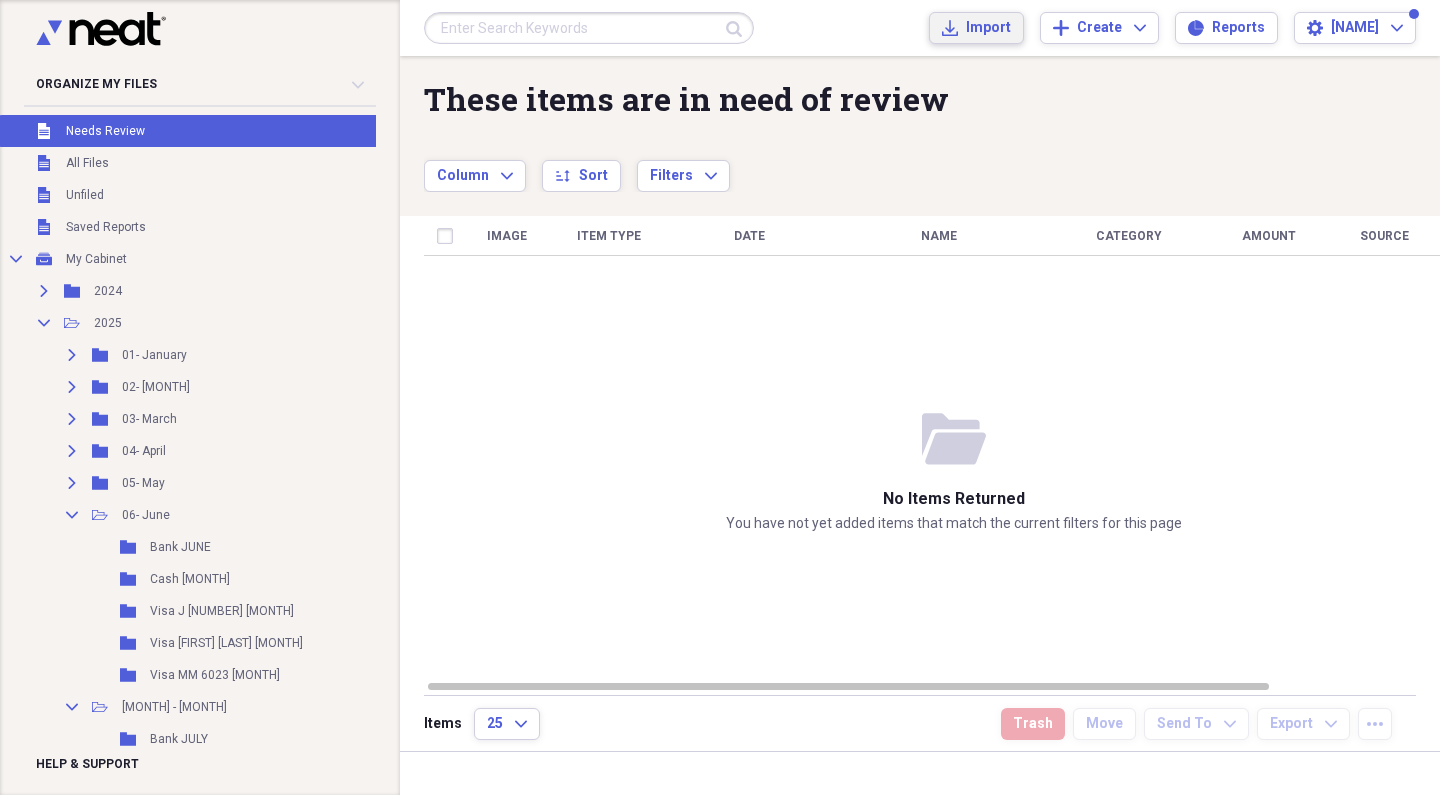 click on "Import" at bounding box center (988, 28) 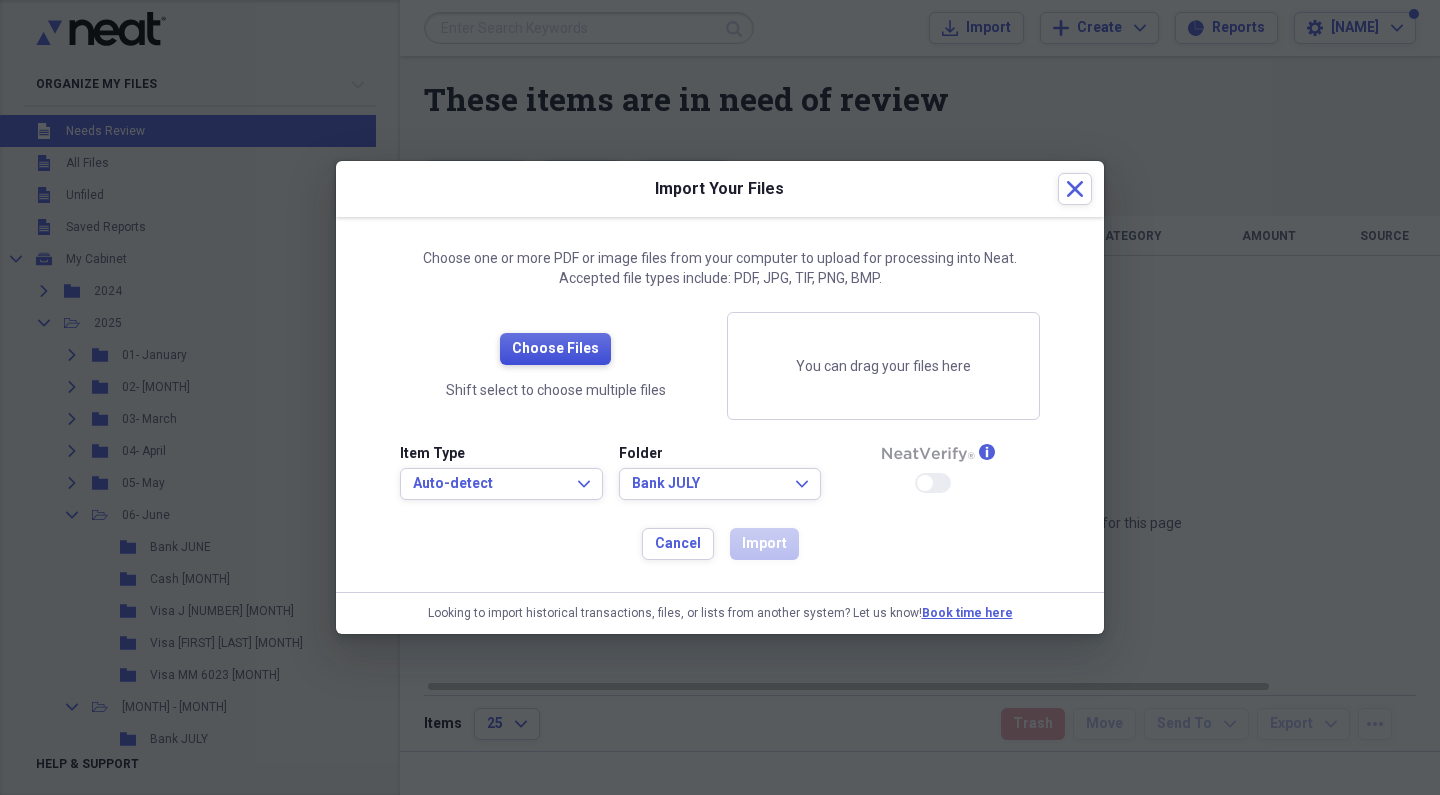 click on "Choose Files" at bounding box center [555, 349] 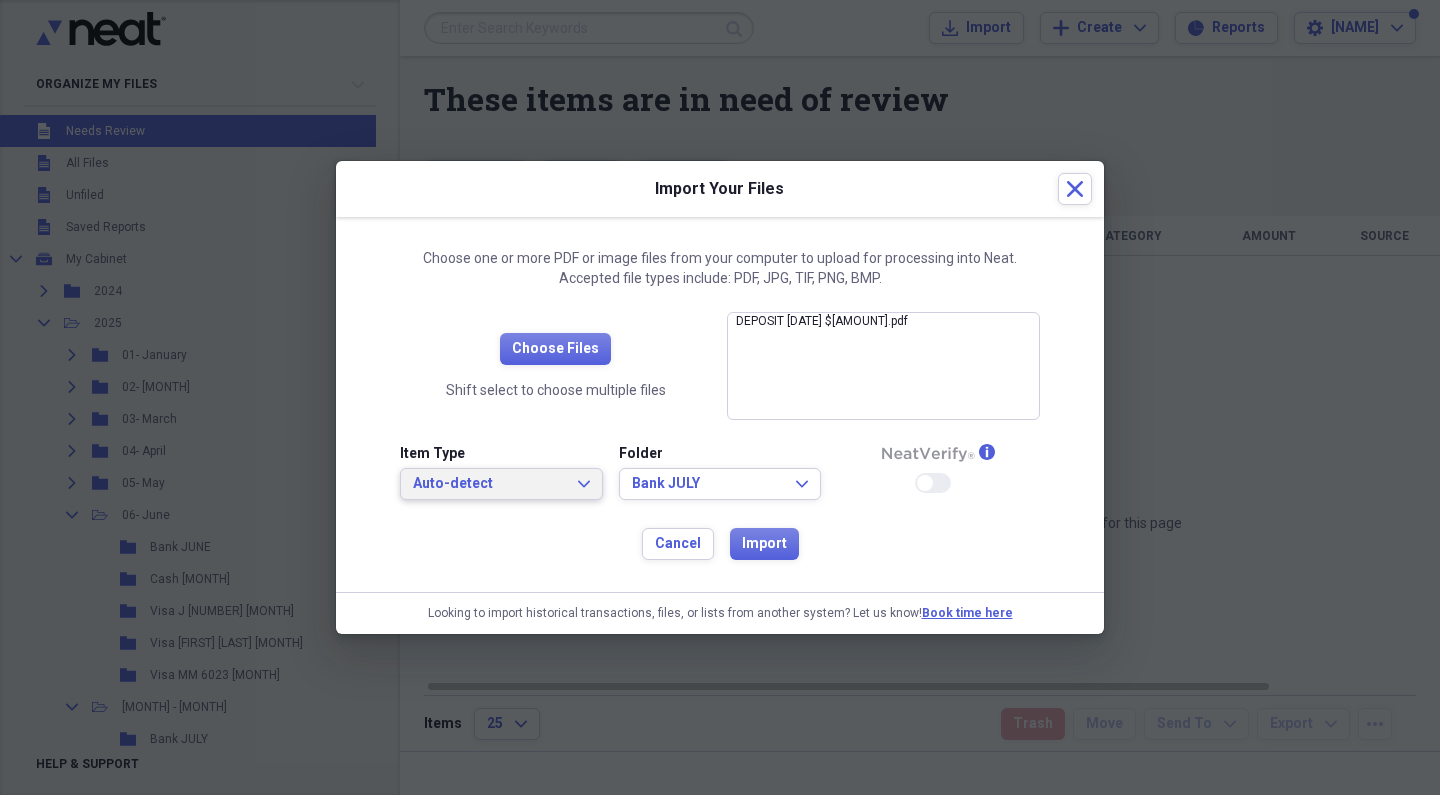 click on "Auto-detect" at bounding box center [489, 484] 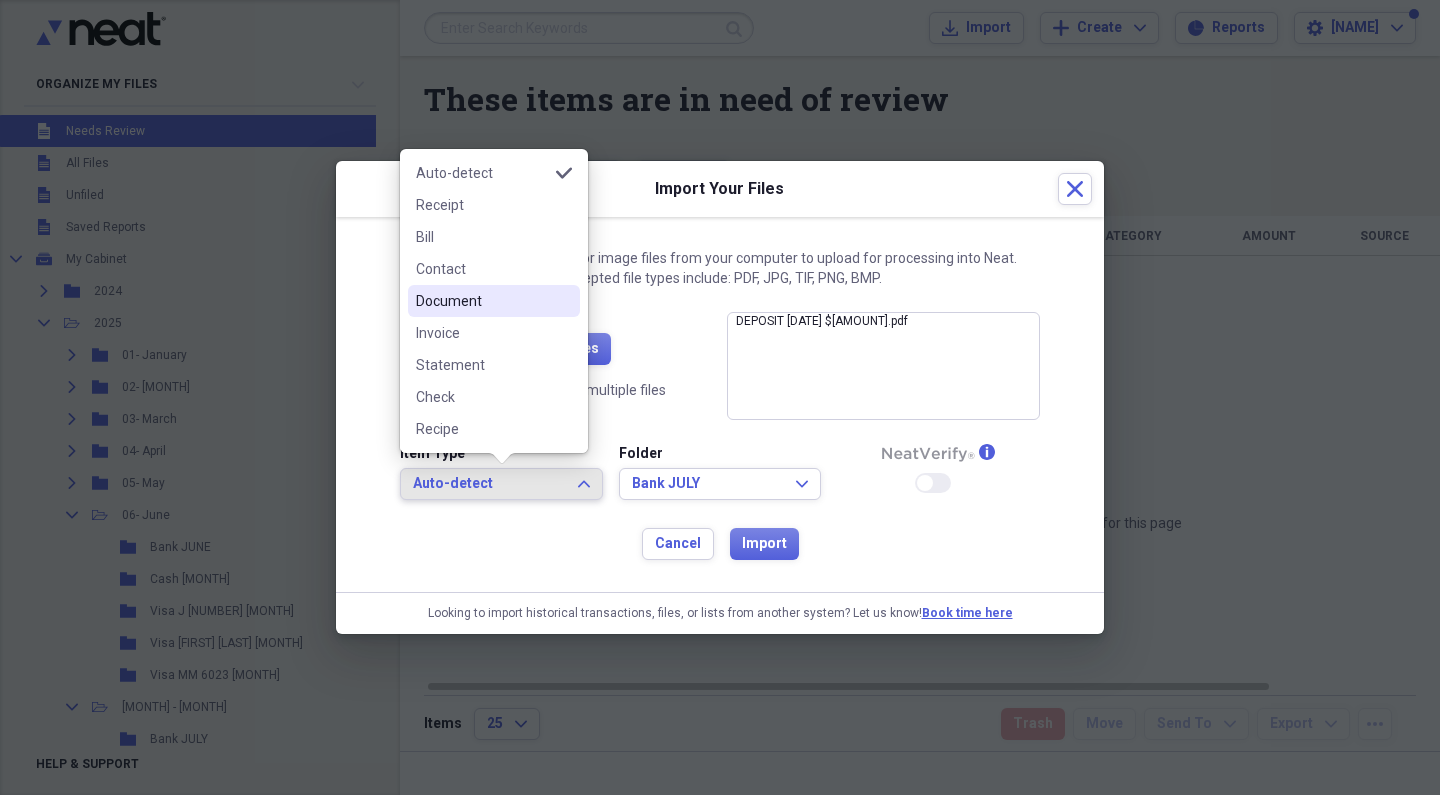 click on "Document" at bounding box center [494, 301] 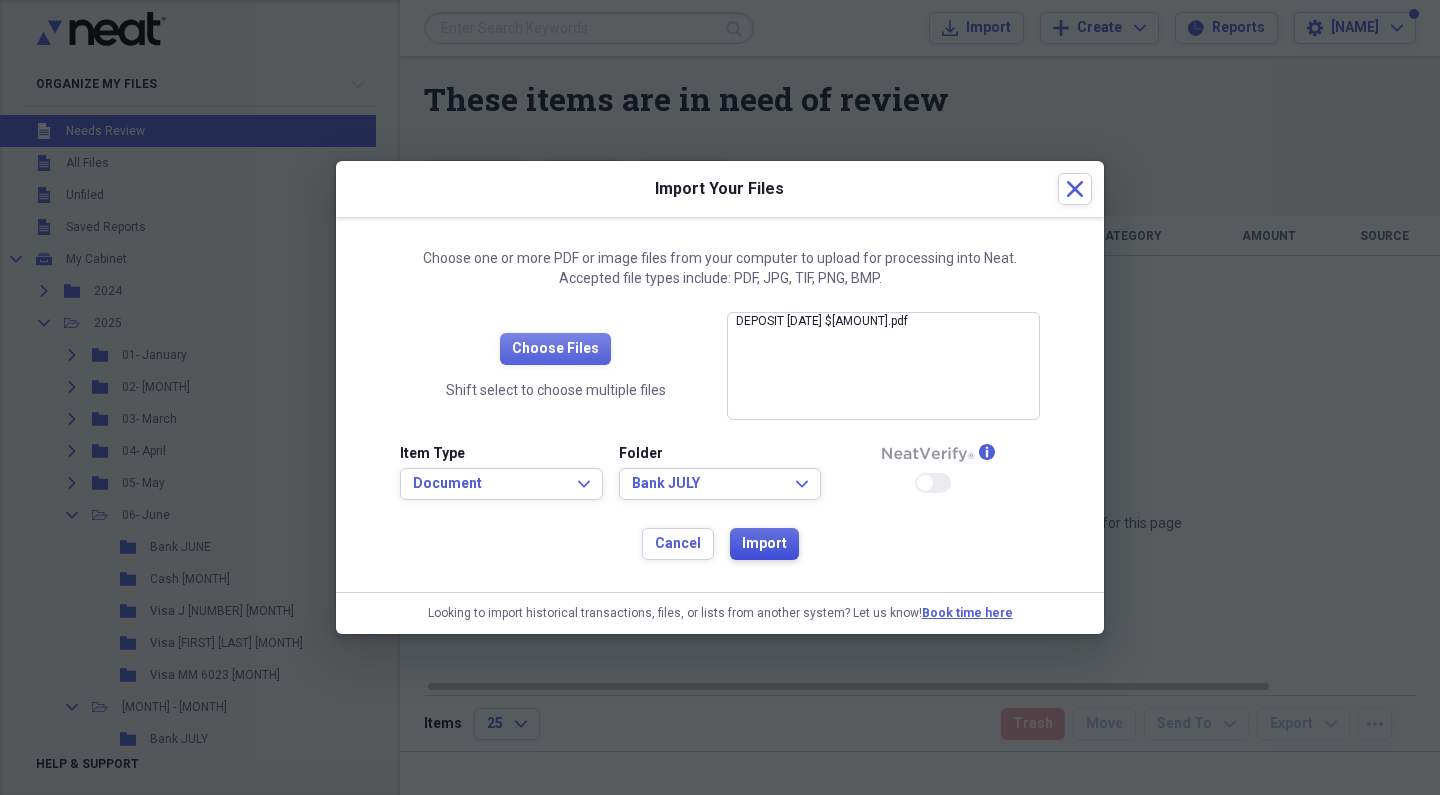 click on "Import" at bounding box center [764, 544] 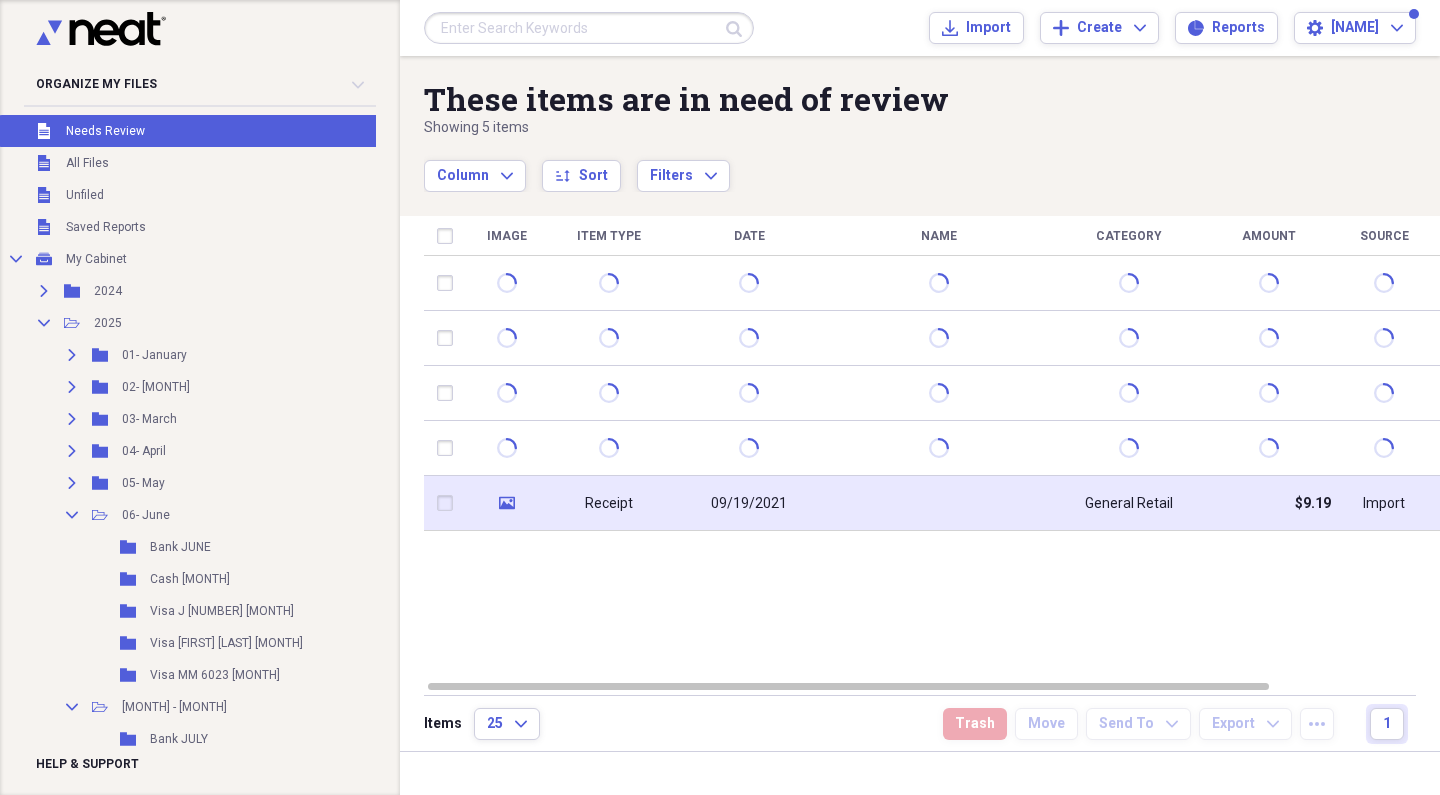 click on "09/19/2021" at bounding box center (749, 504) 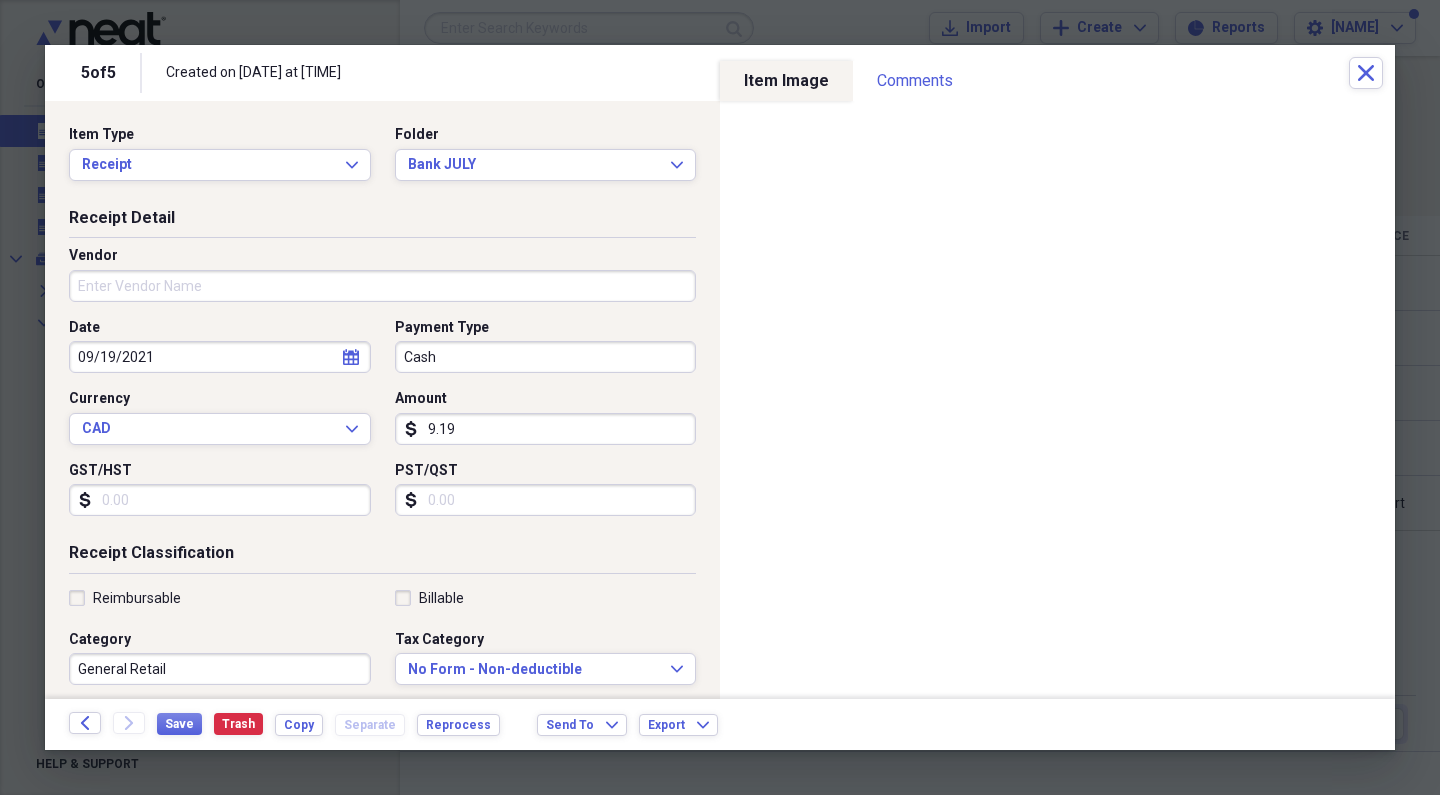click on "Vendor" at bounding box center (382, 286) 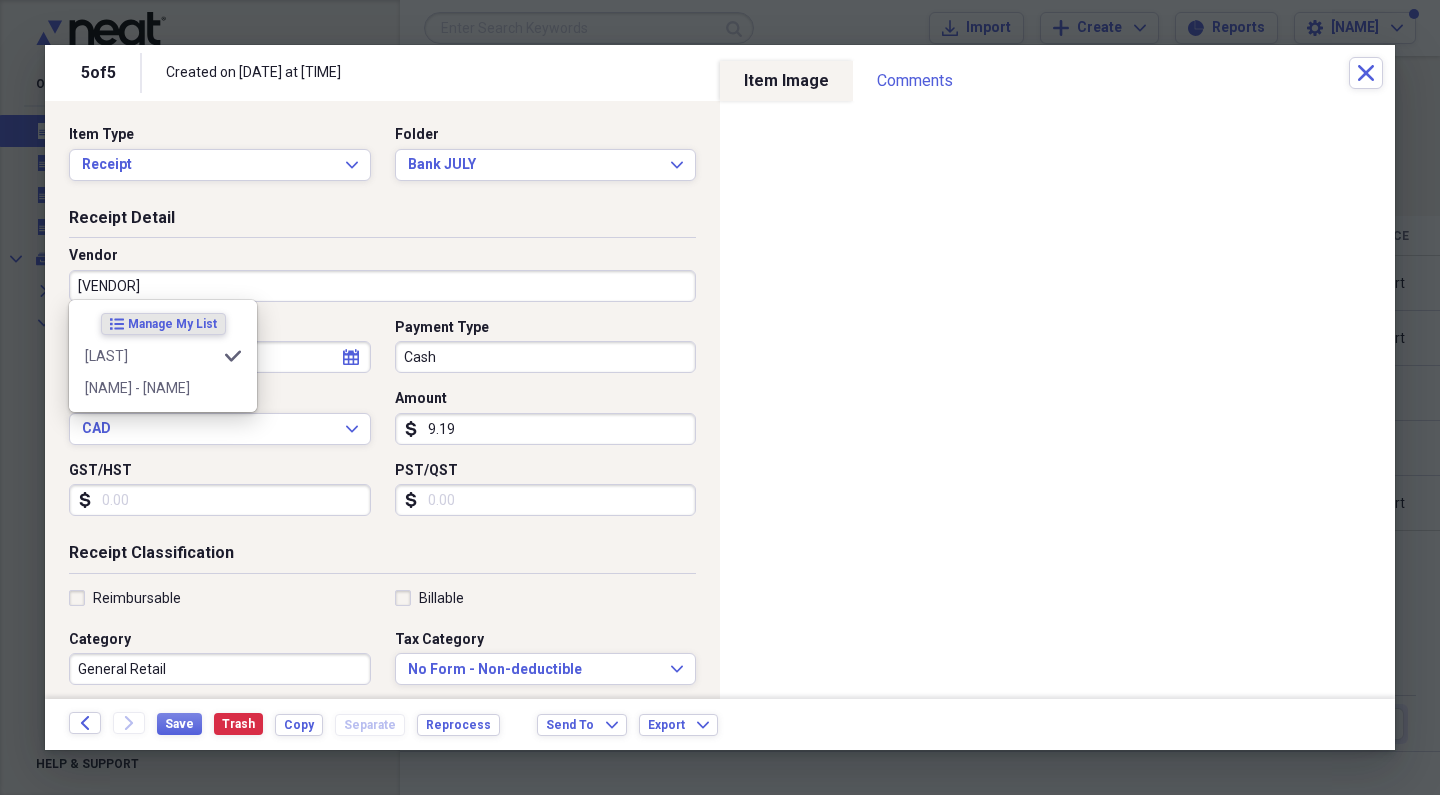 type on "[LAST]" 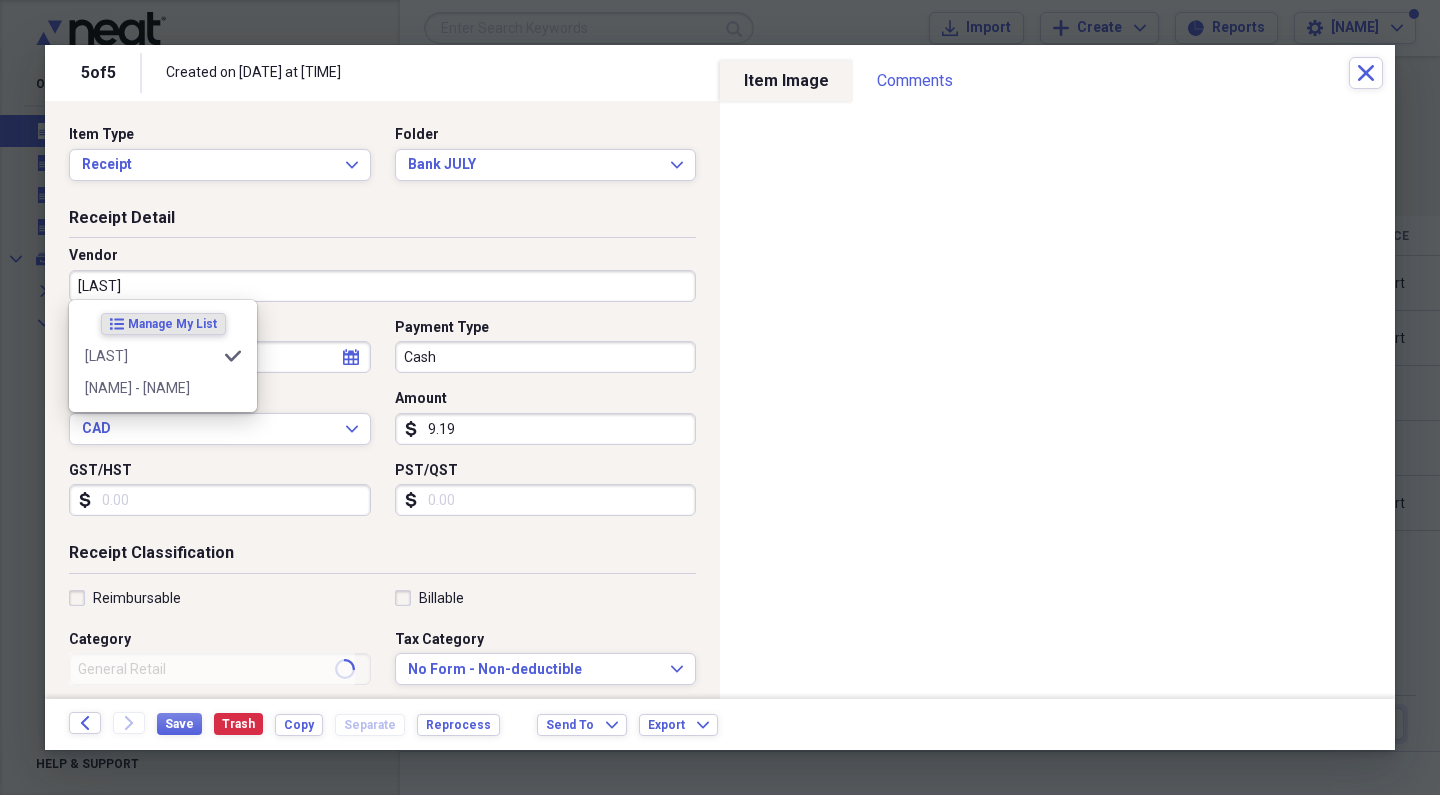 type on "Done" 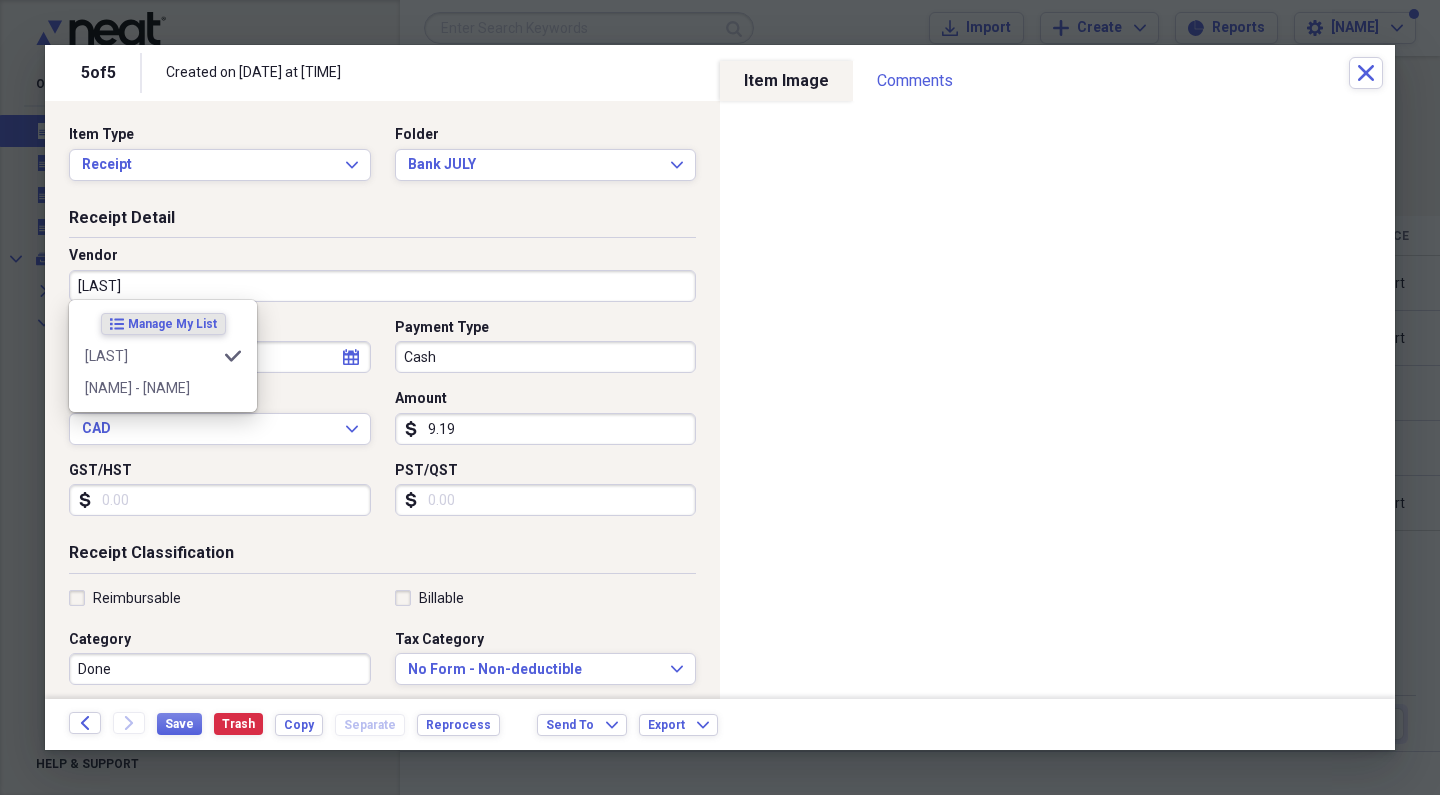 type on "[LAST]" 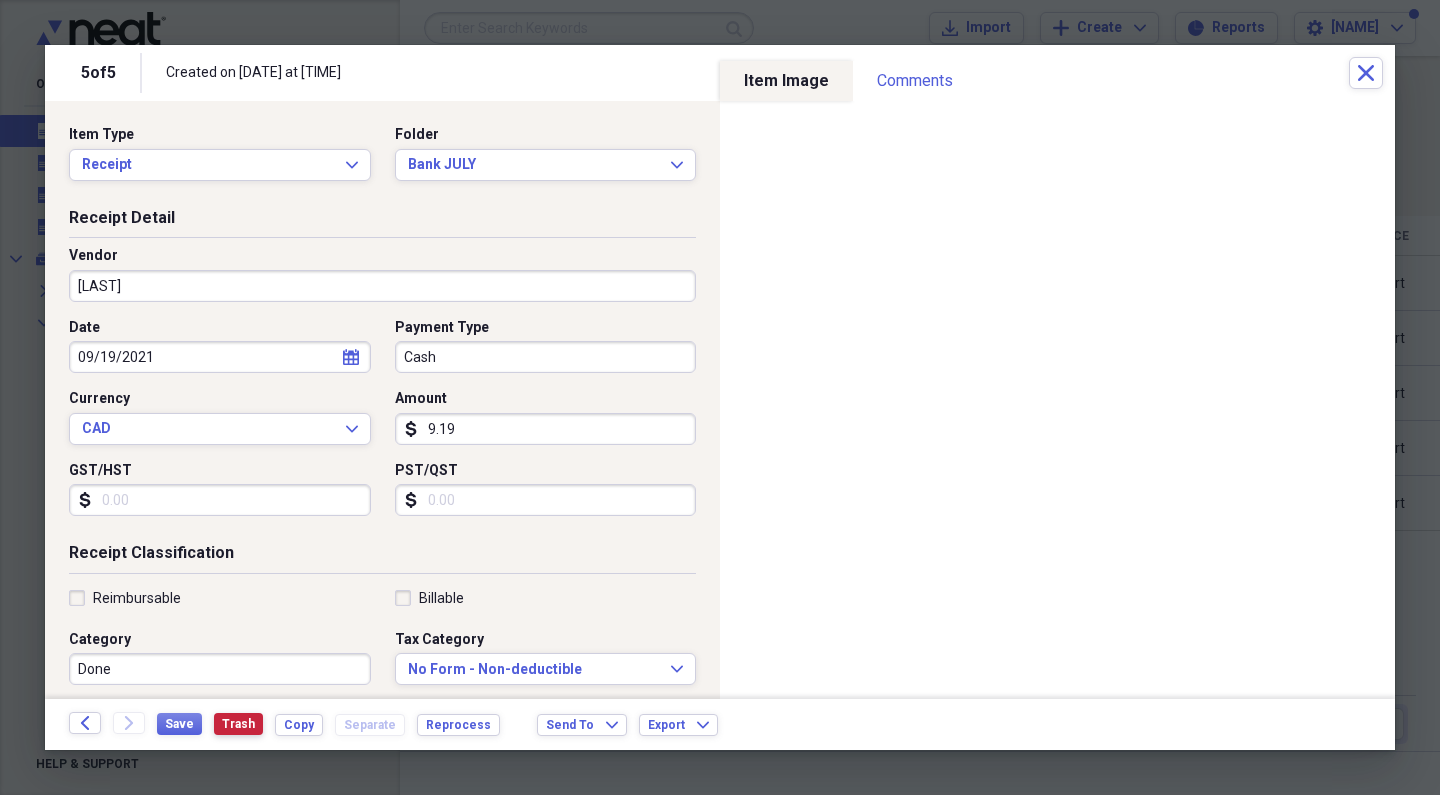click on "Trash" at bounding box center (238, 724) 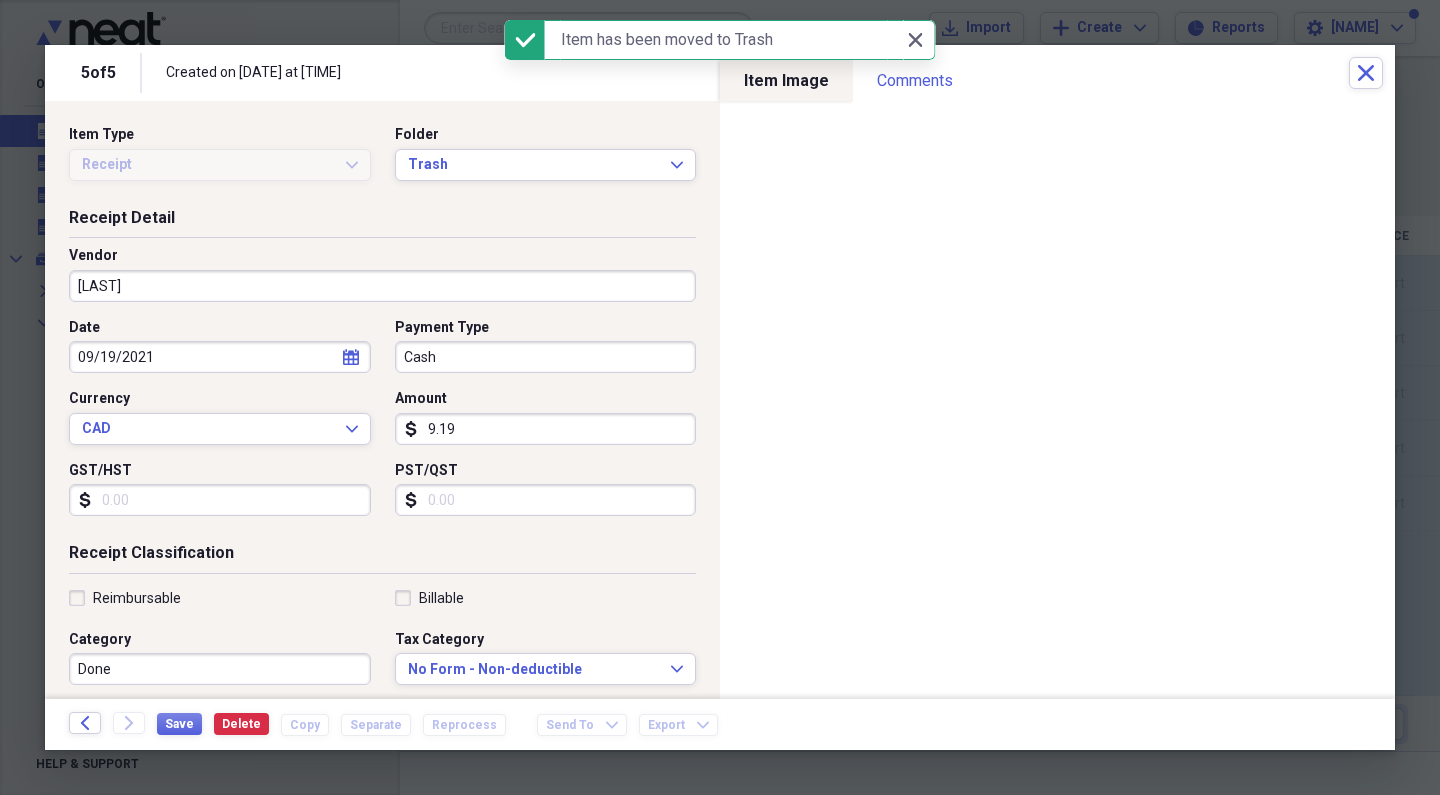 type 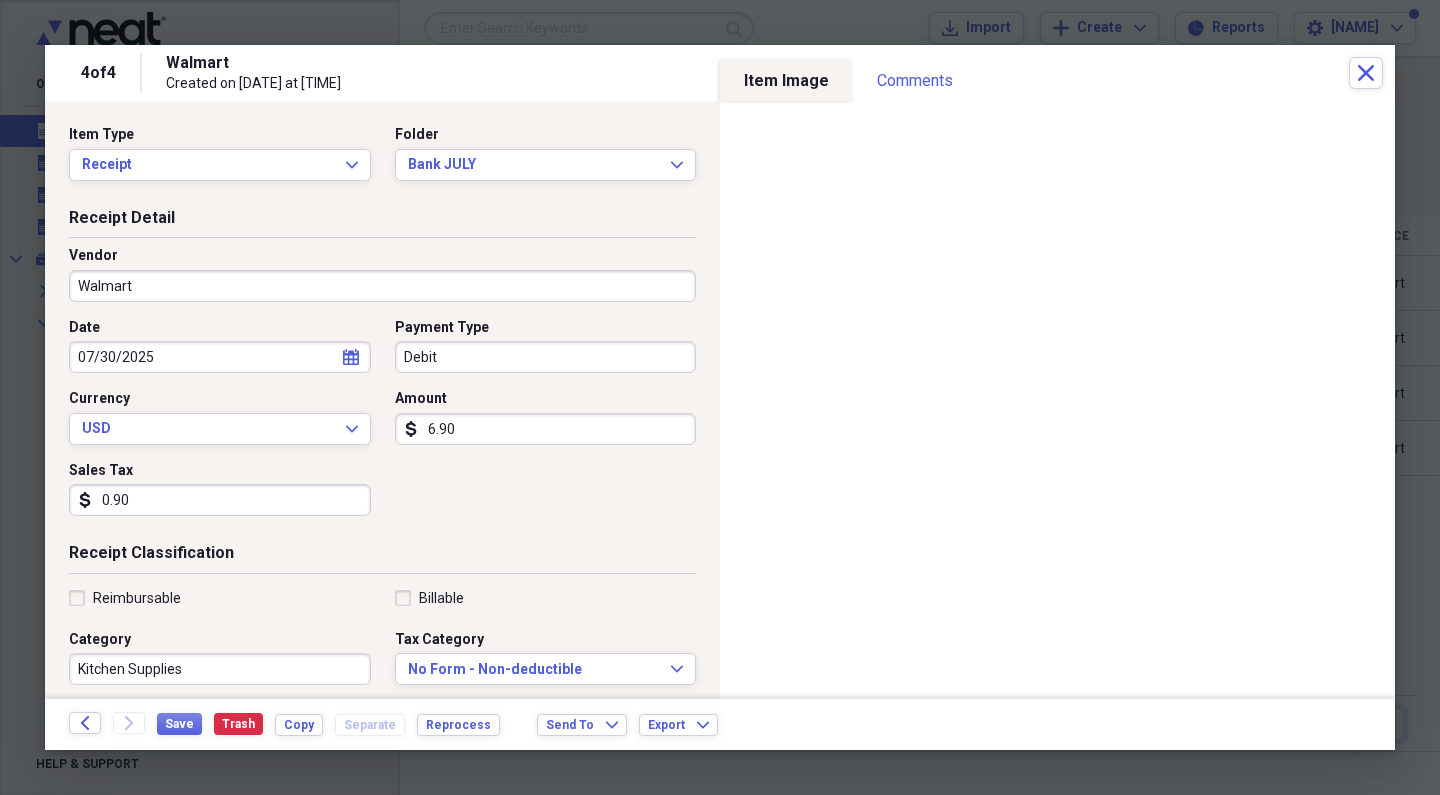 click on "Debit" at bounding box center [546, 357] 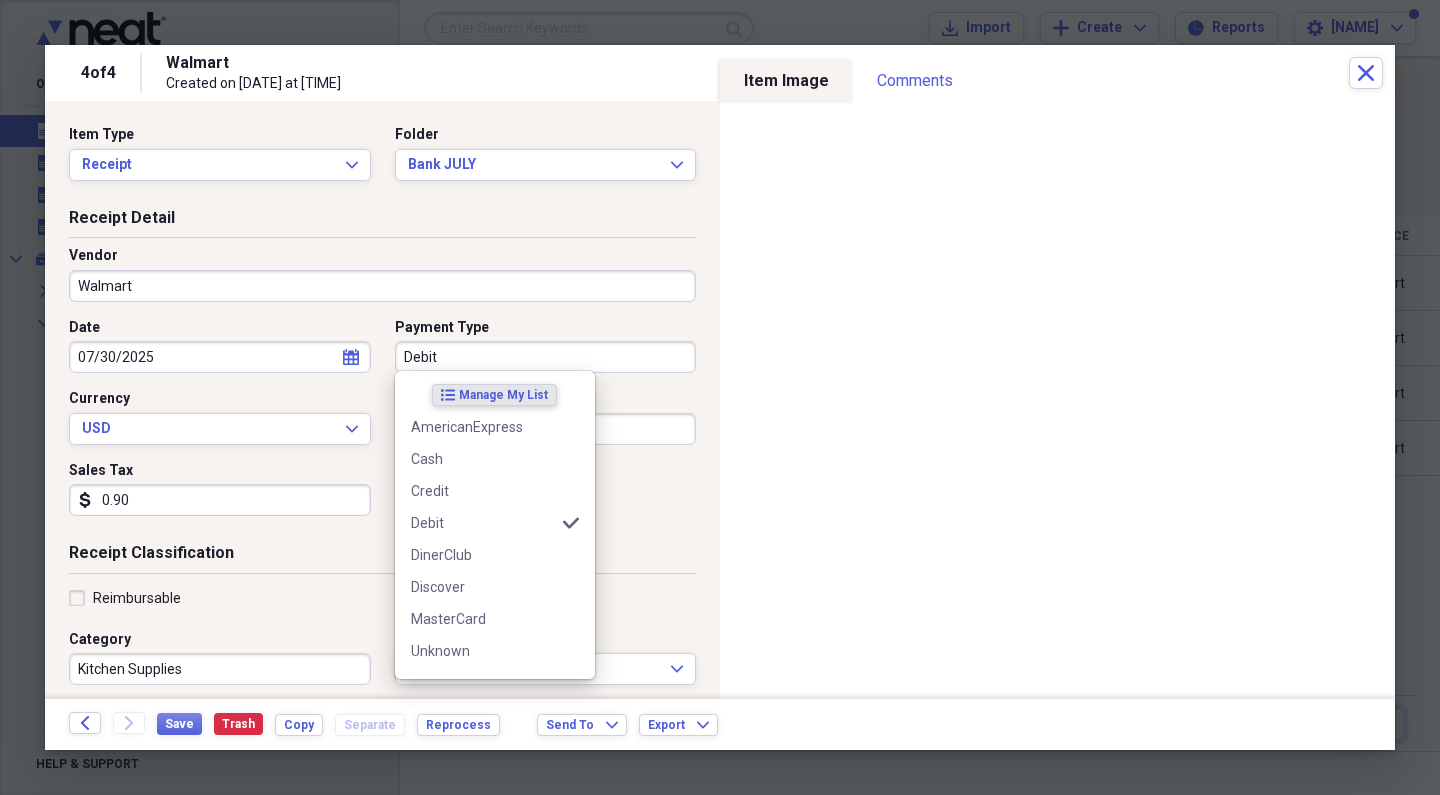 click on "Debit" at bounding box center (546, 357) 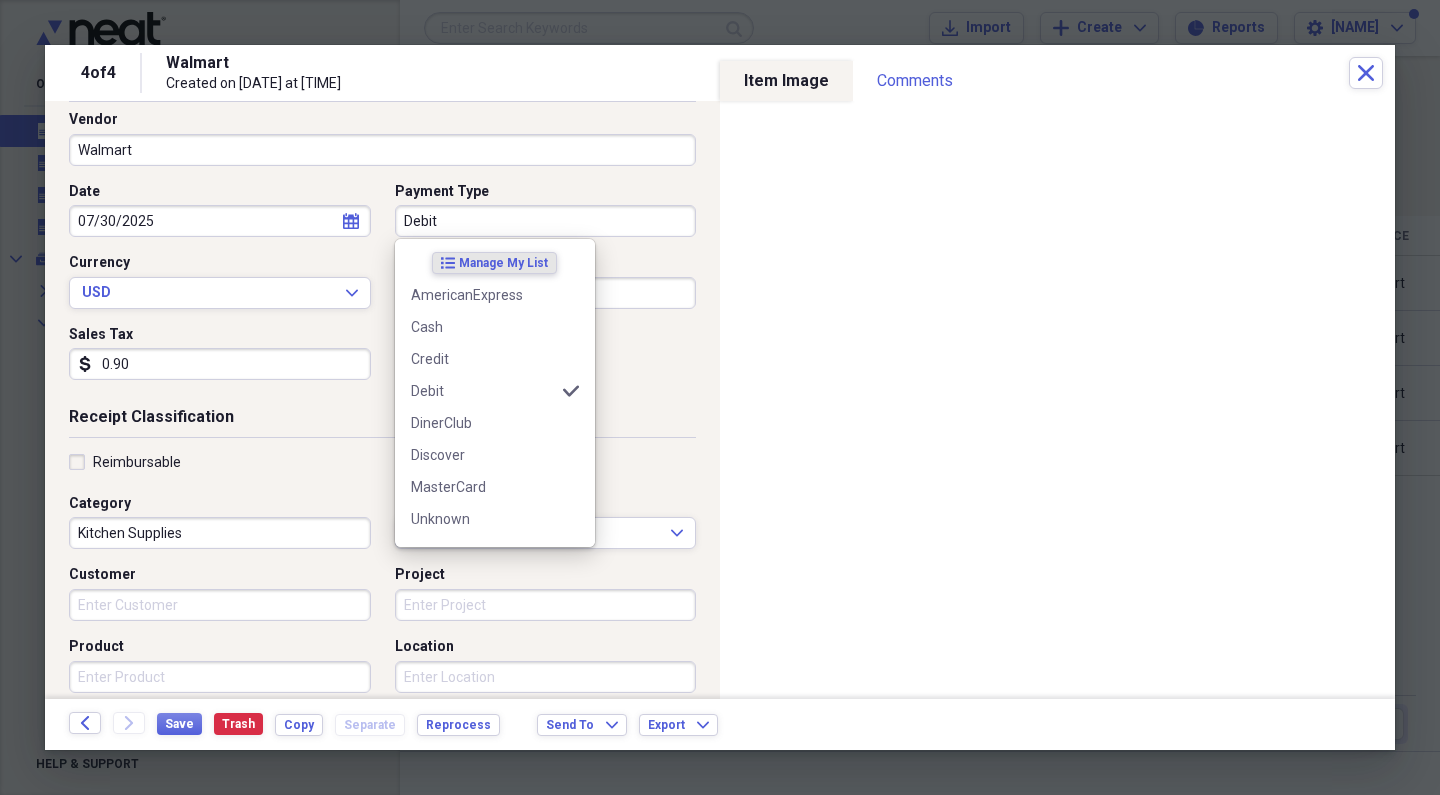 scroll, scrollTop: 145, scrollLeft: 0, axis: vertical 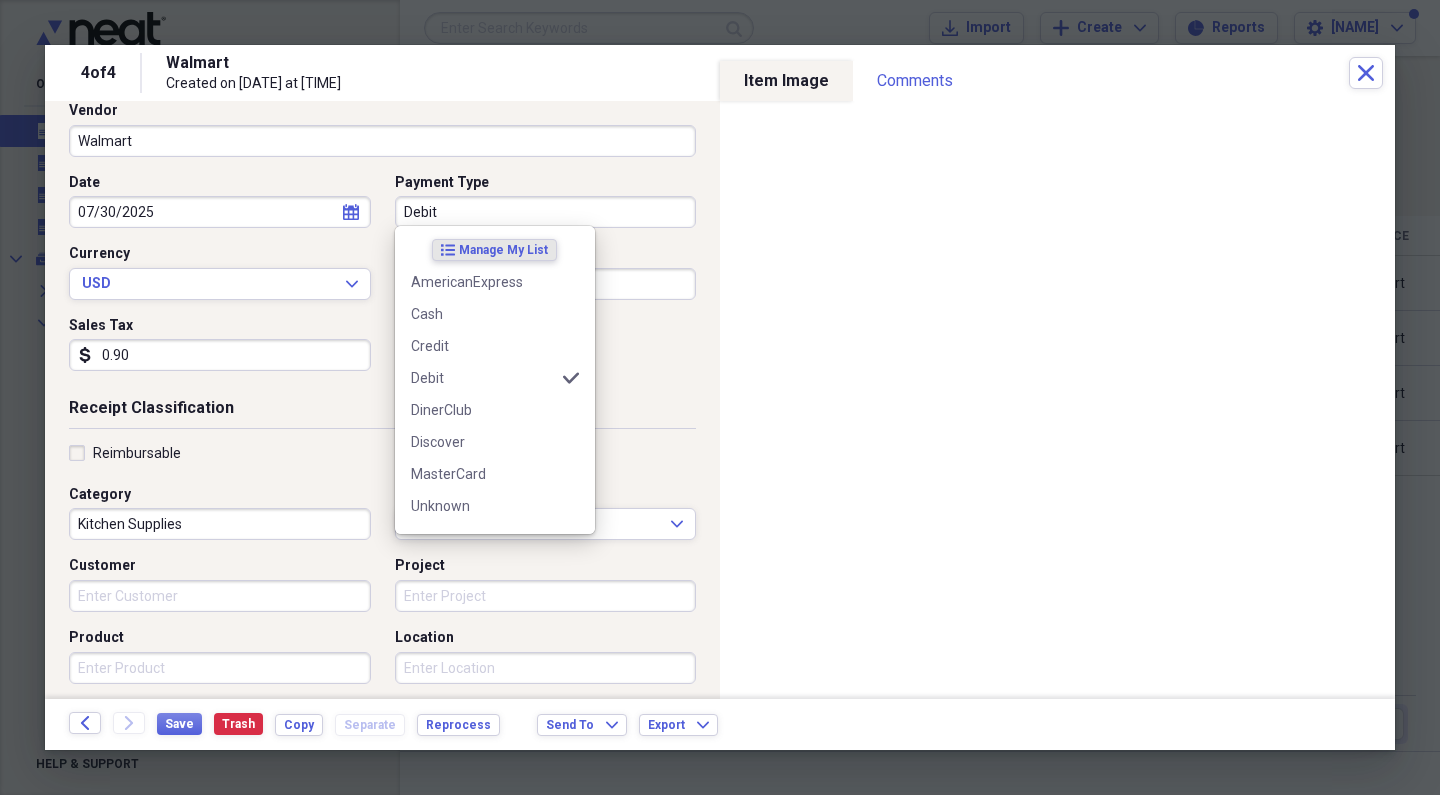 click on "Receipt Classification Reimbursable Billable Category Kitchen Supplies Tax Category No Form - Non-deductible Expand Customer Project Product Location Class" at bounding box center [382, 589] 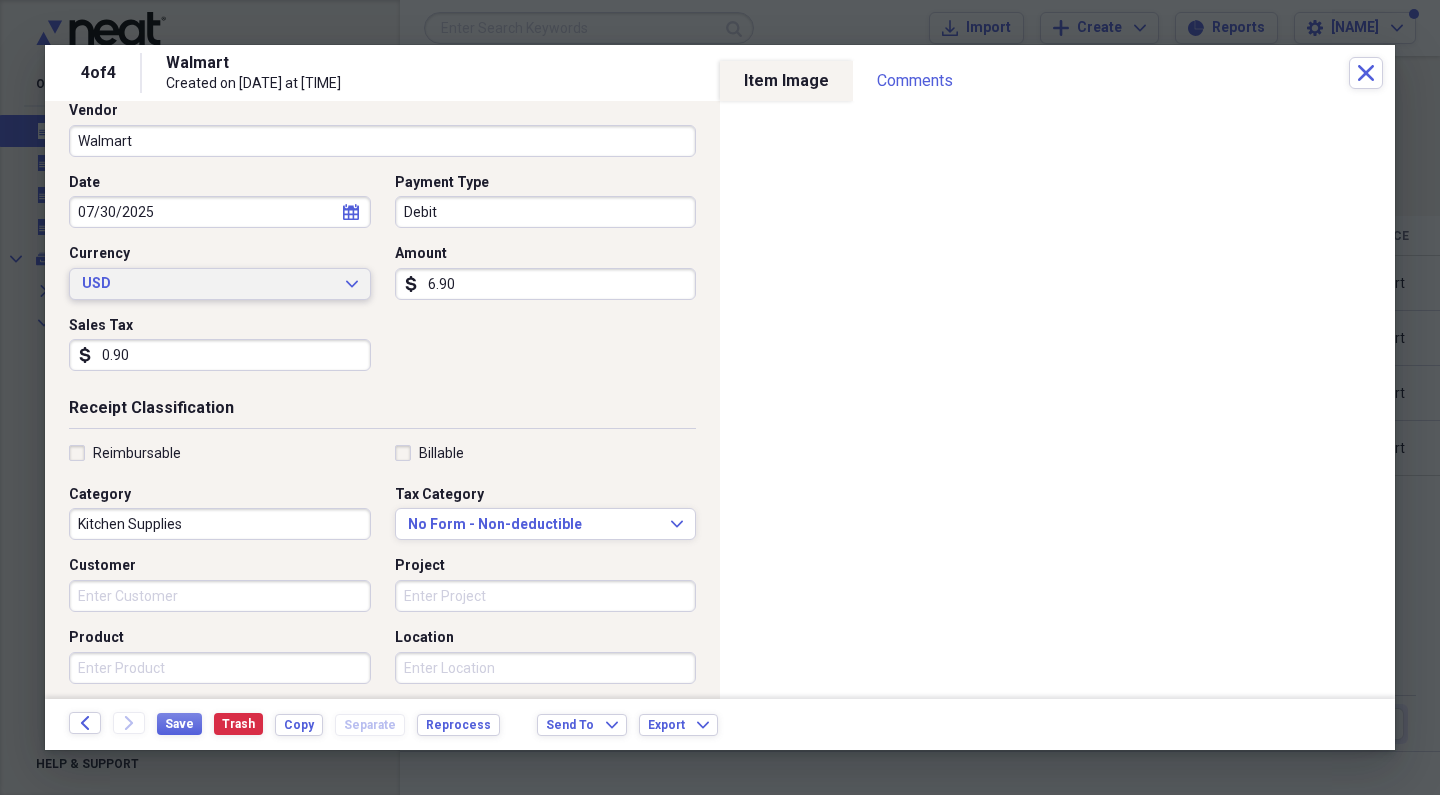 click on "Expand" 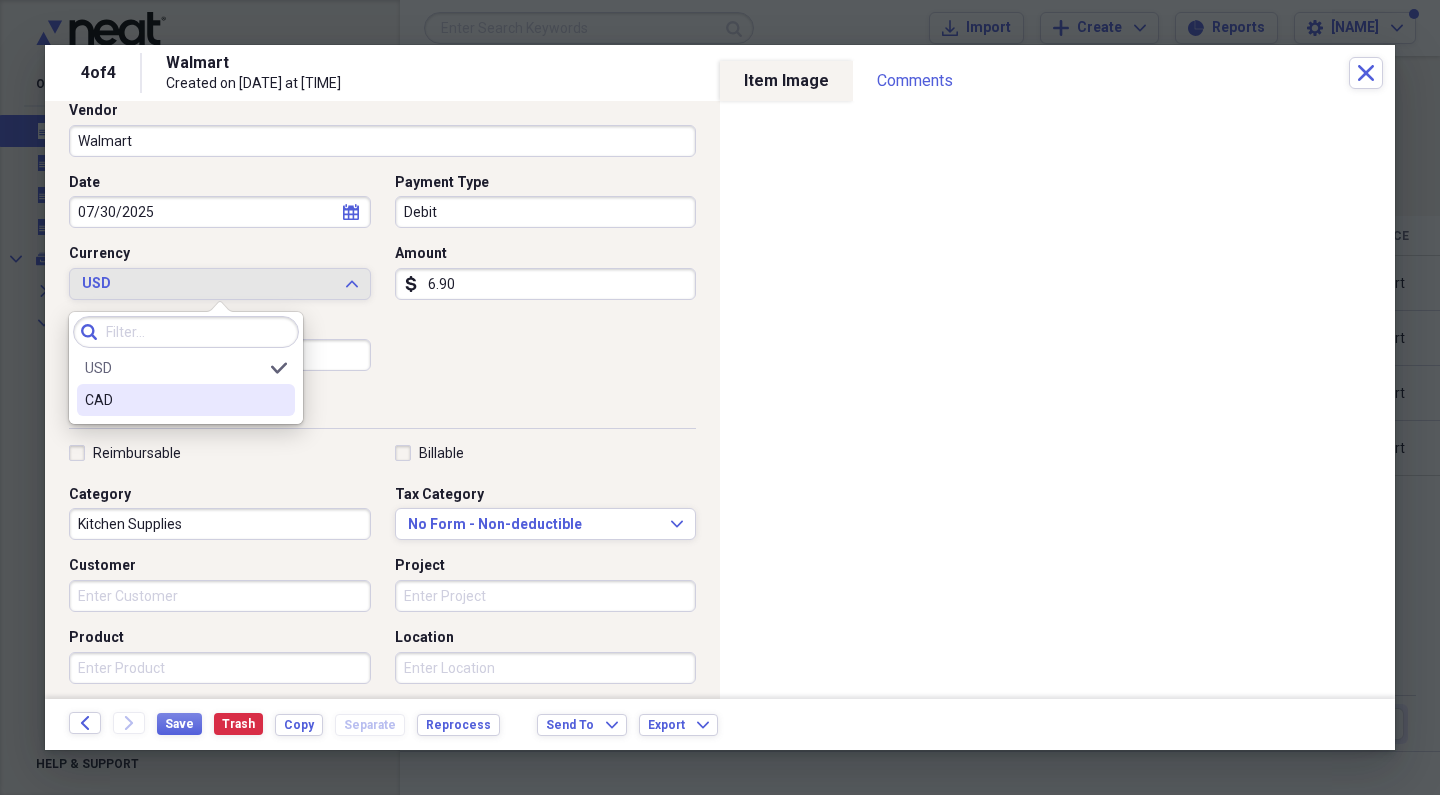 click on "CAD" at bounding box center (174, 400) 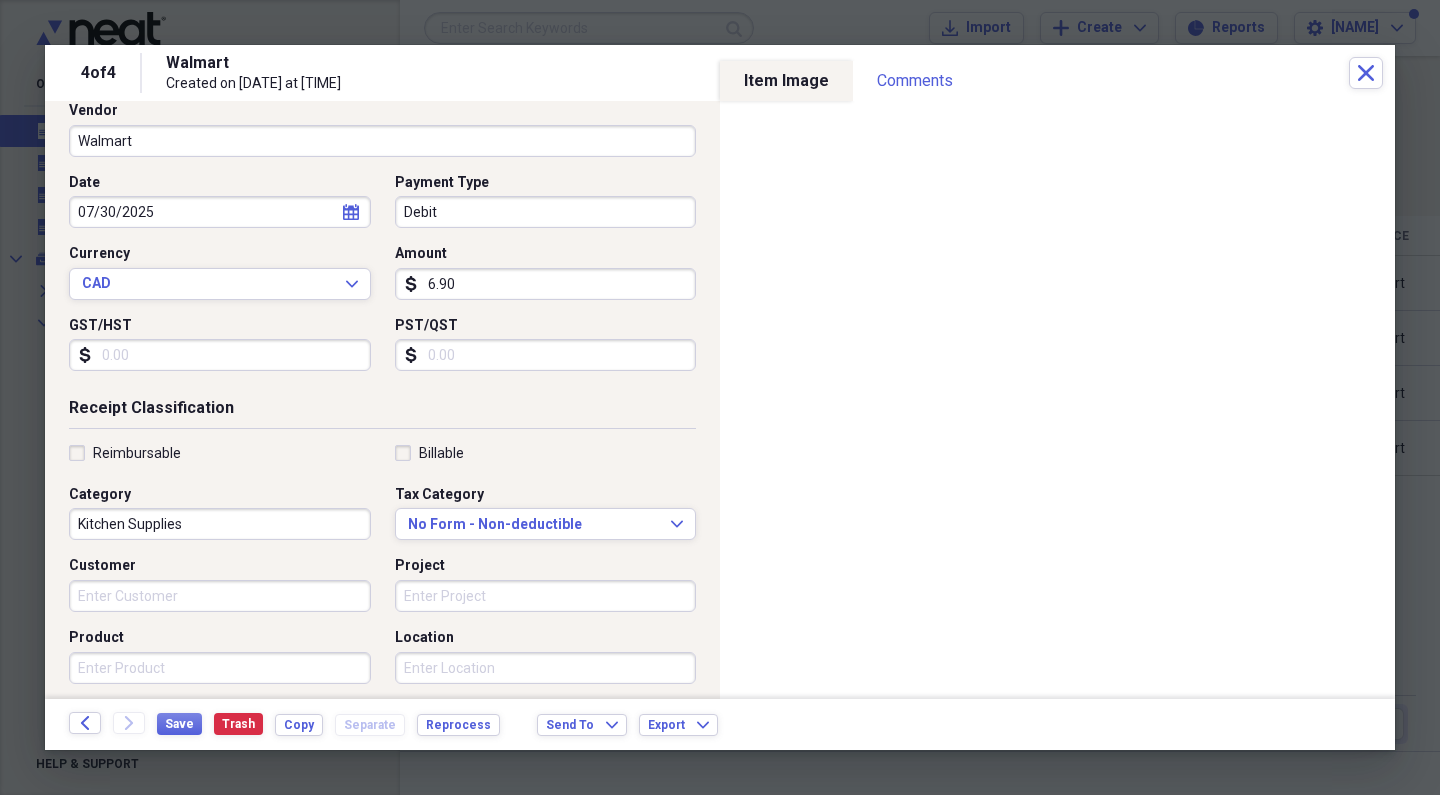 click on "Reimbursable" at bounding box center (220, 453) 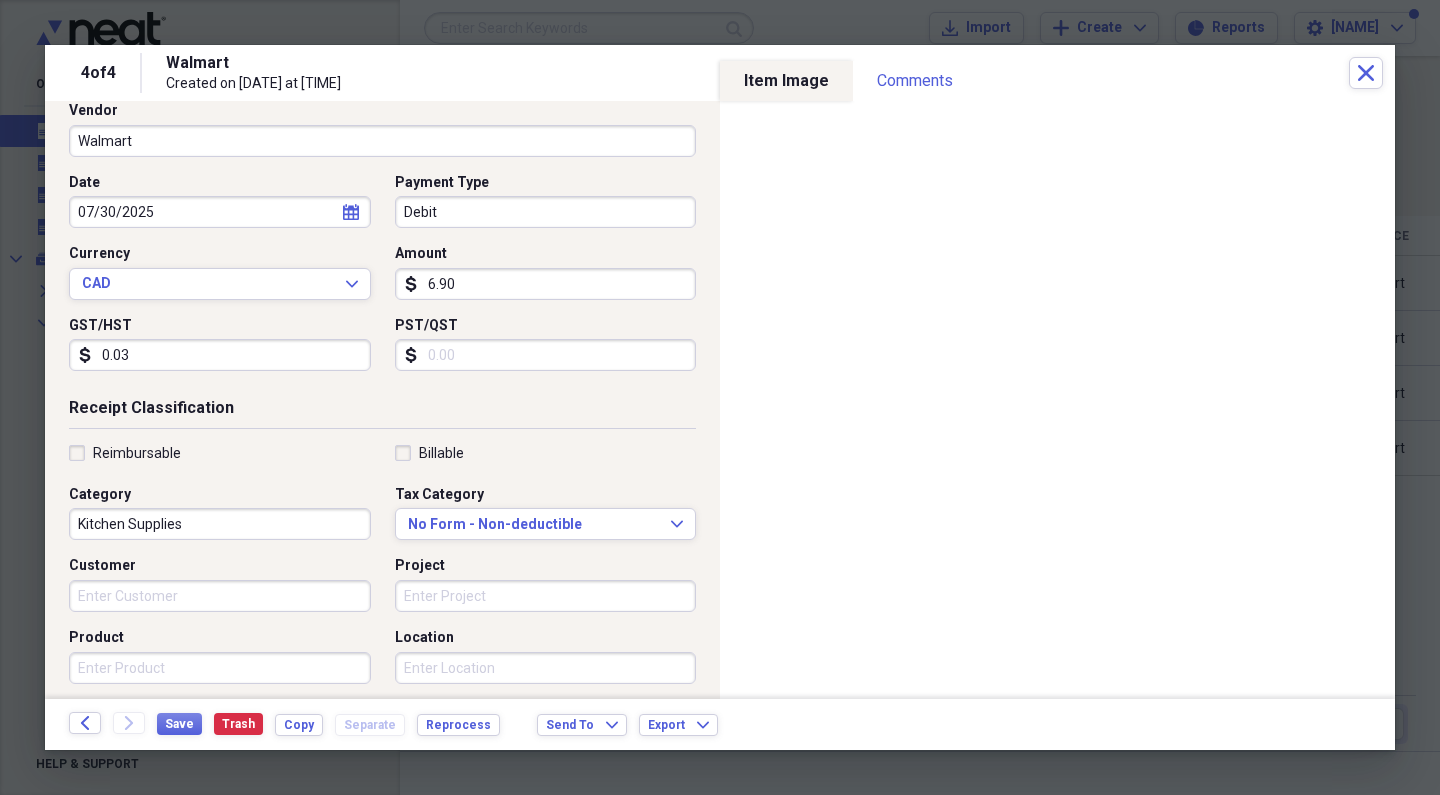 type on "0.30" 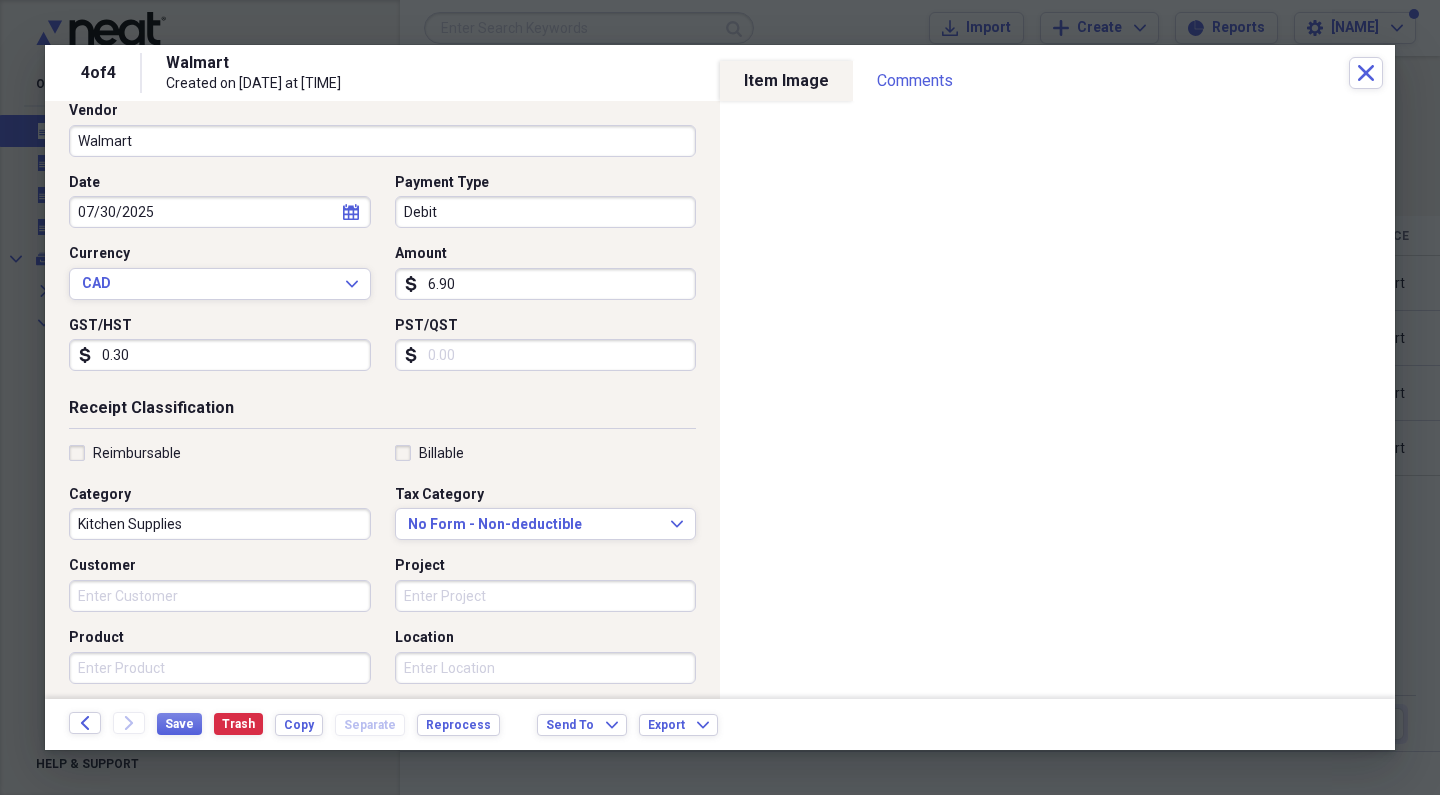 click on "PST/QST" at bounding box center (546, 355) 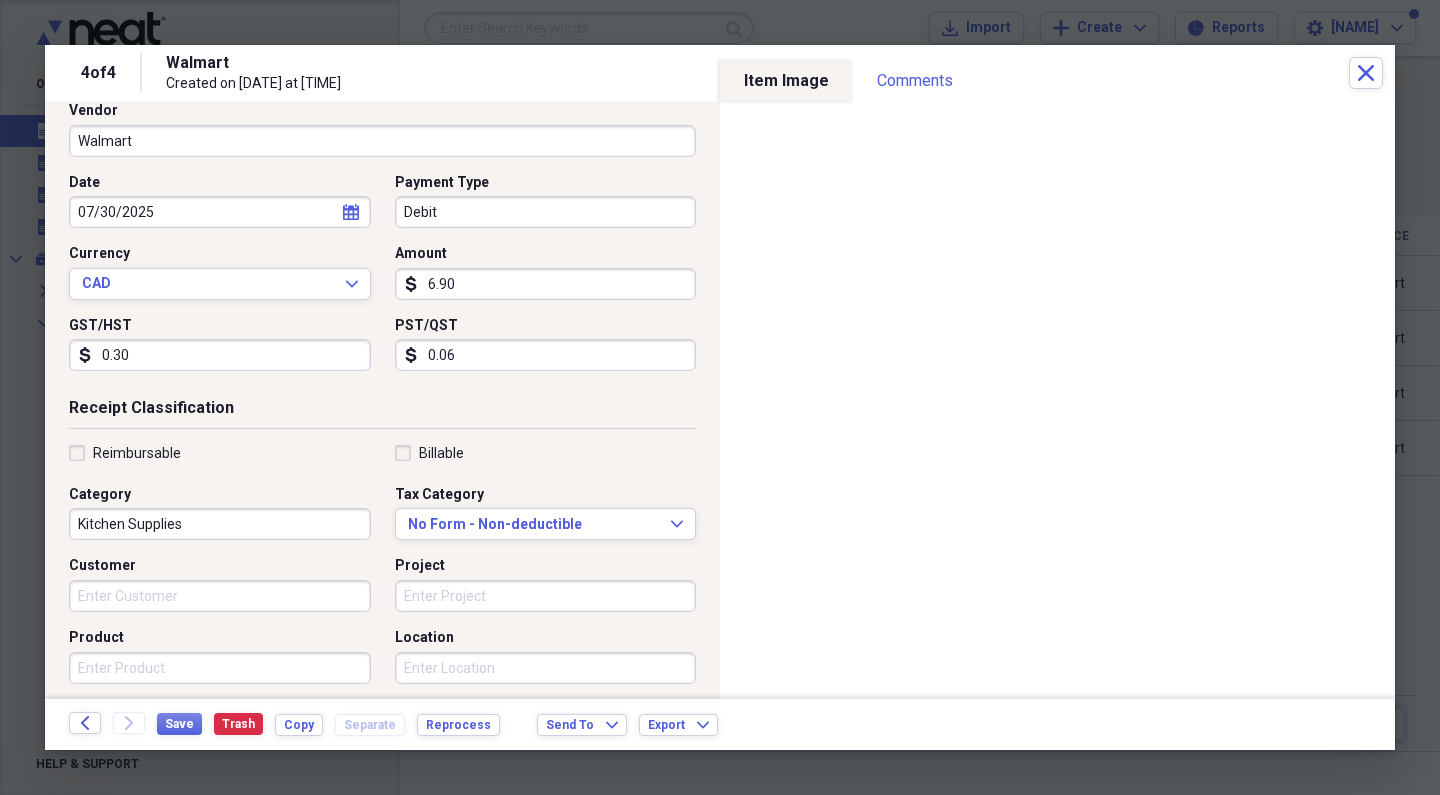 type on "0.60" 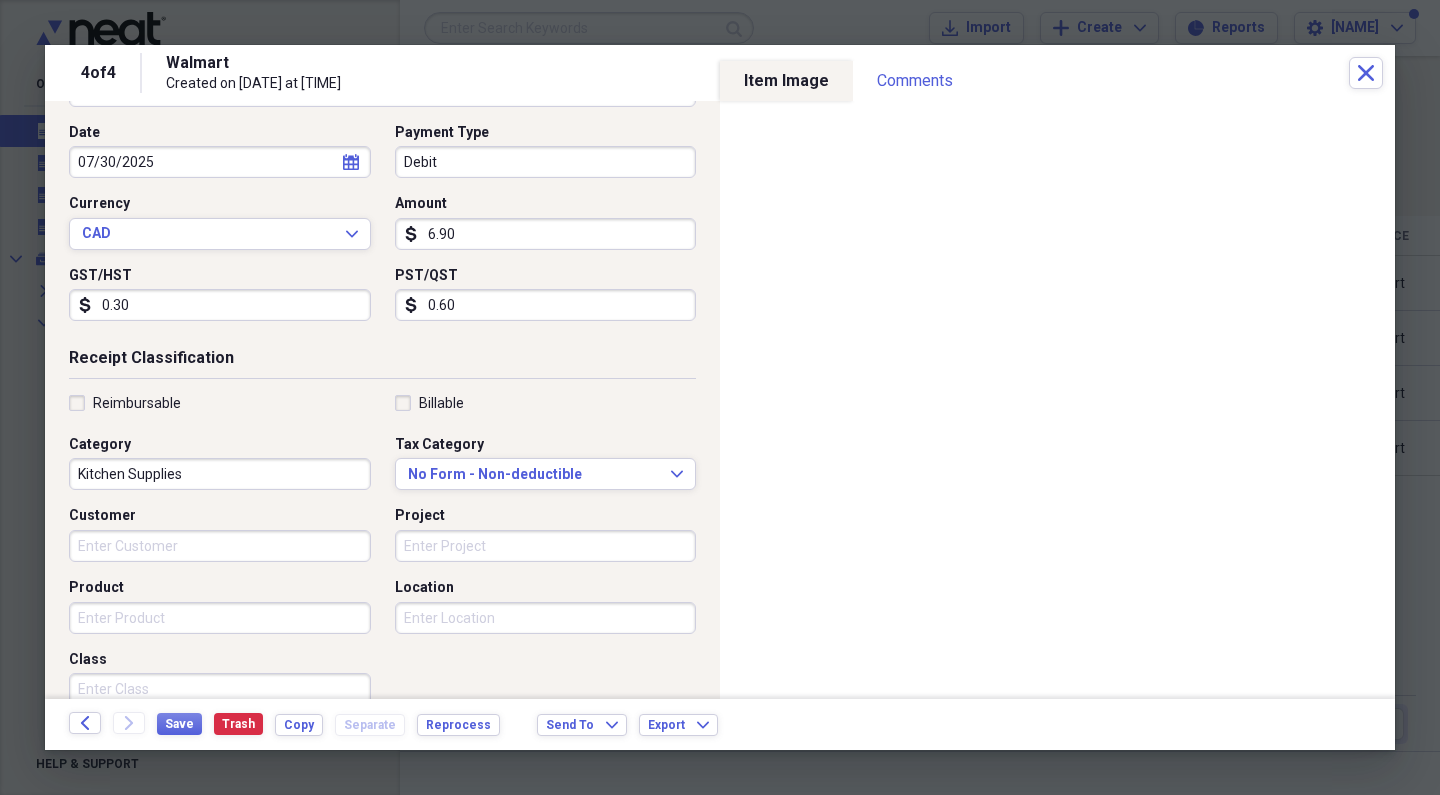 scroll, scrollTop: 200, scrollLeft: 0, axis: vertical 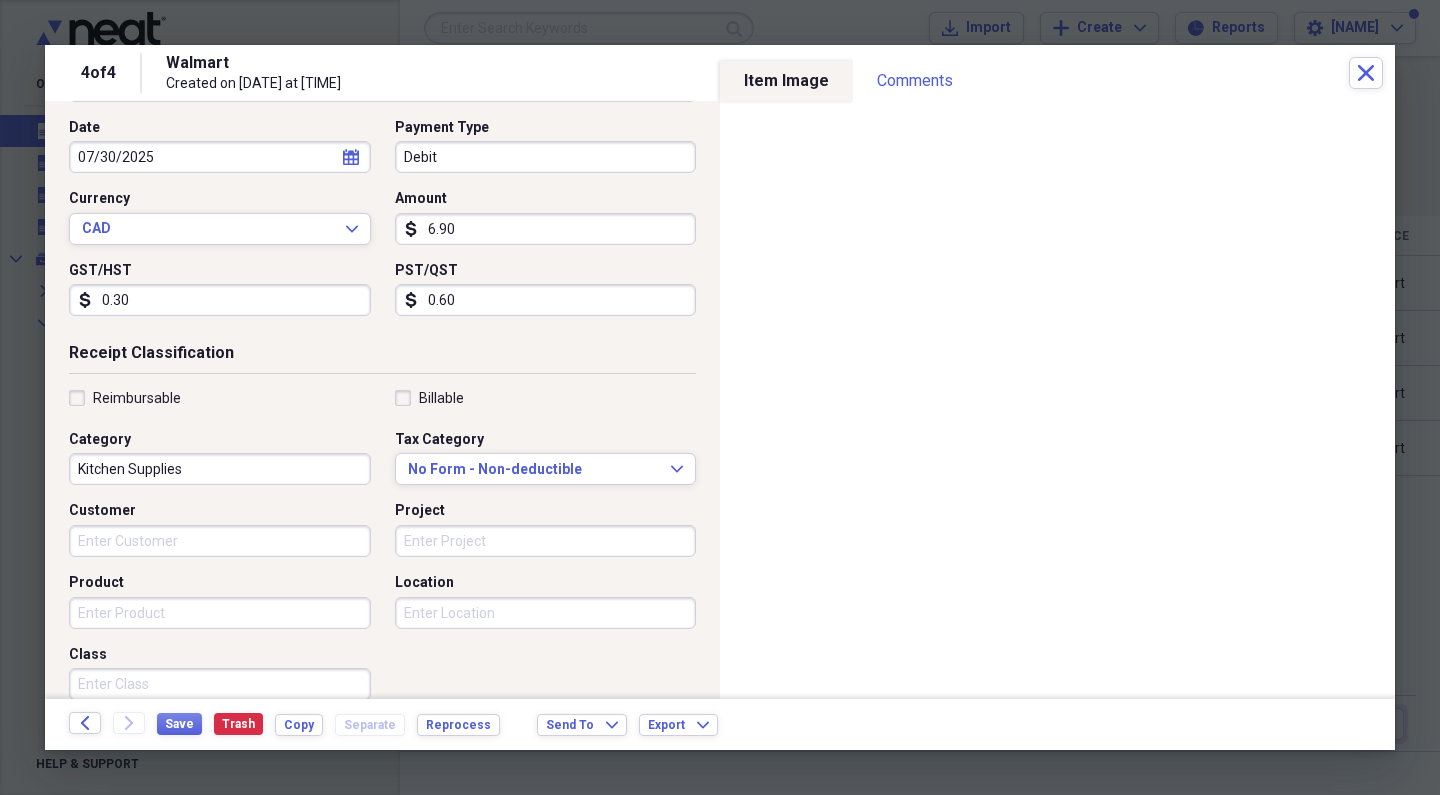 click on "Kitchen Supplies" at bounding box center (220, 469) 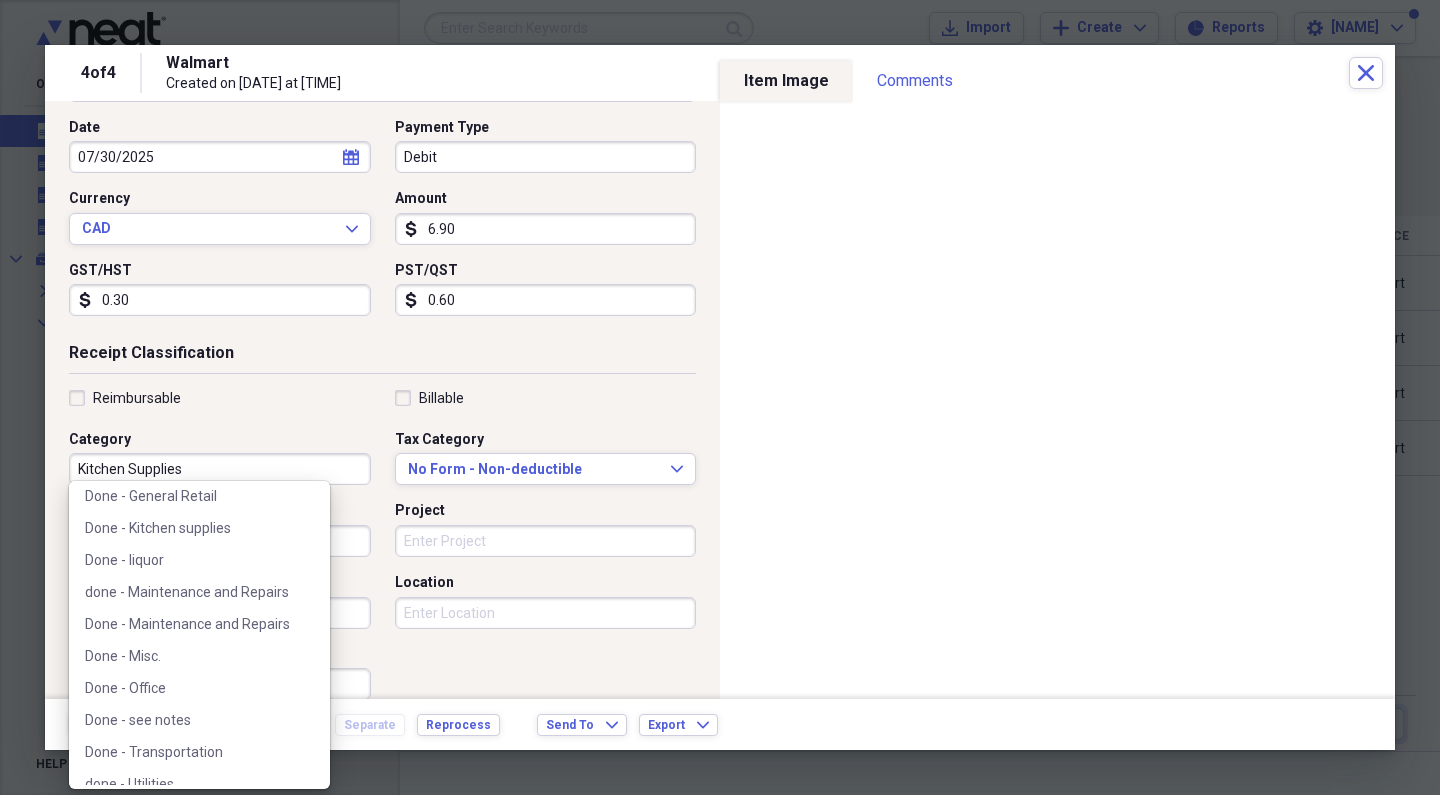 scroll, scrollTop: 557, scrollLeft: 0, axis: vertical 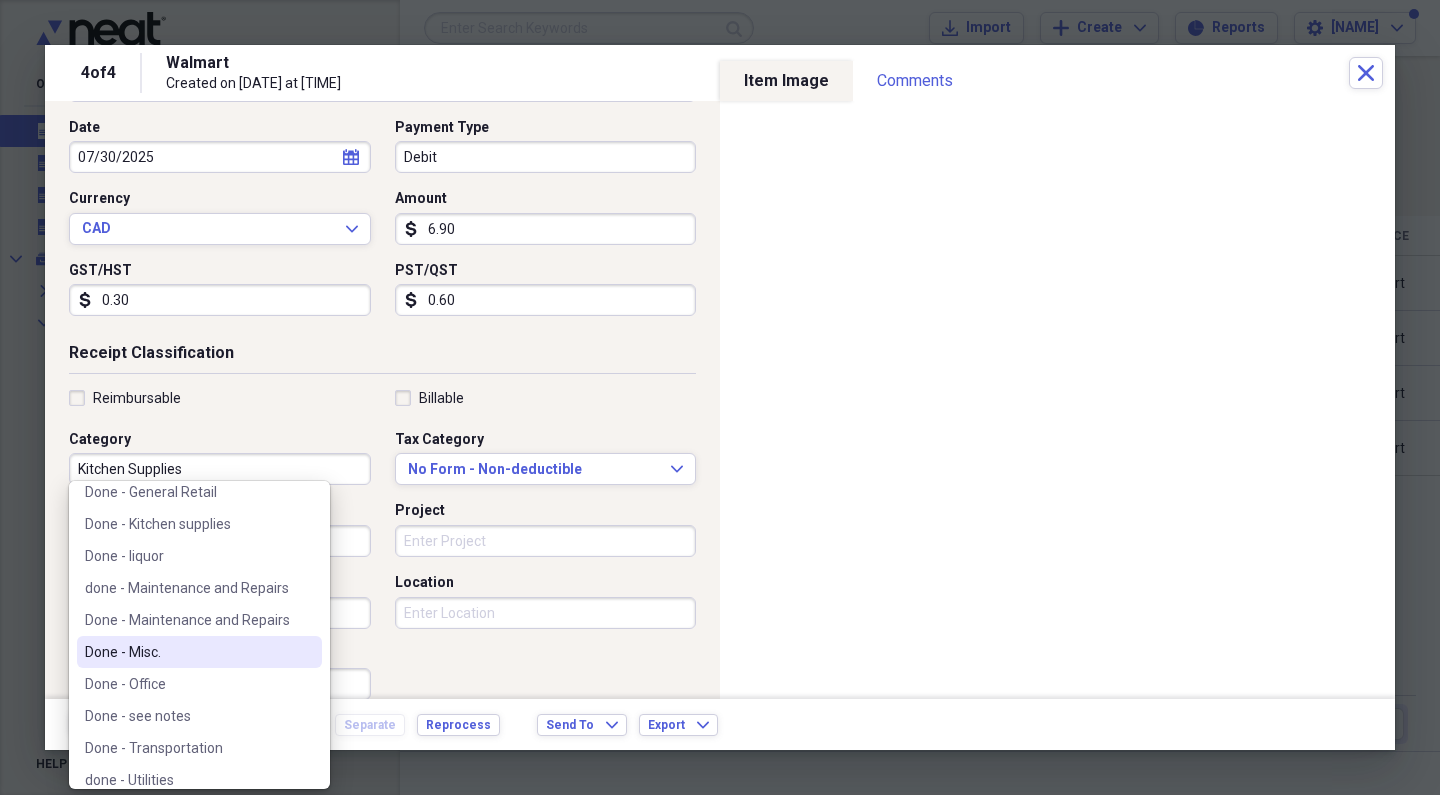 click on "Done - Misc." at bounding box center [187, 652] 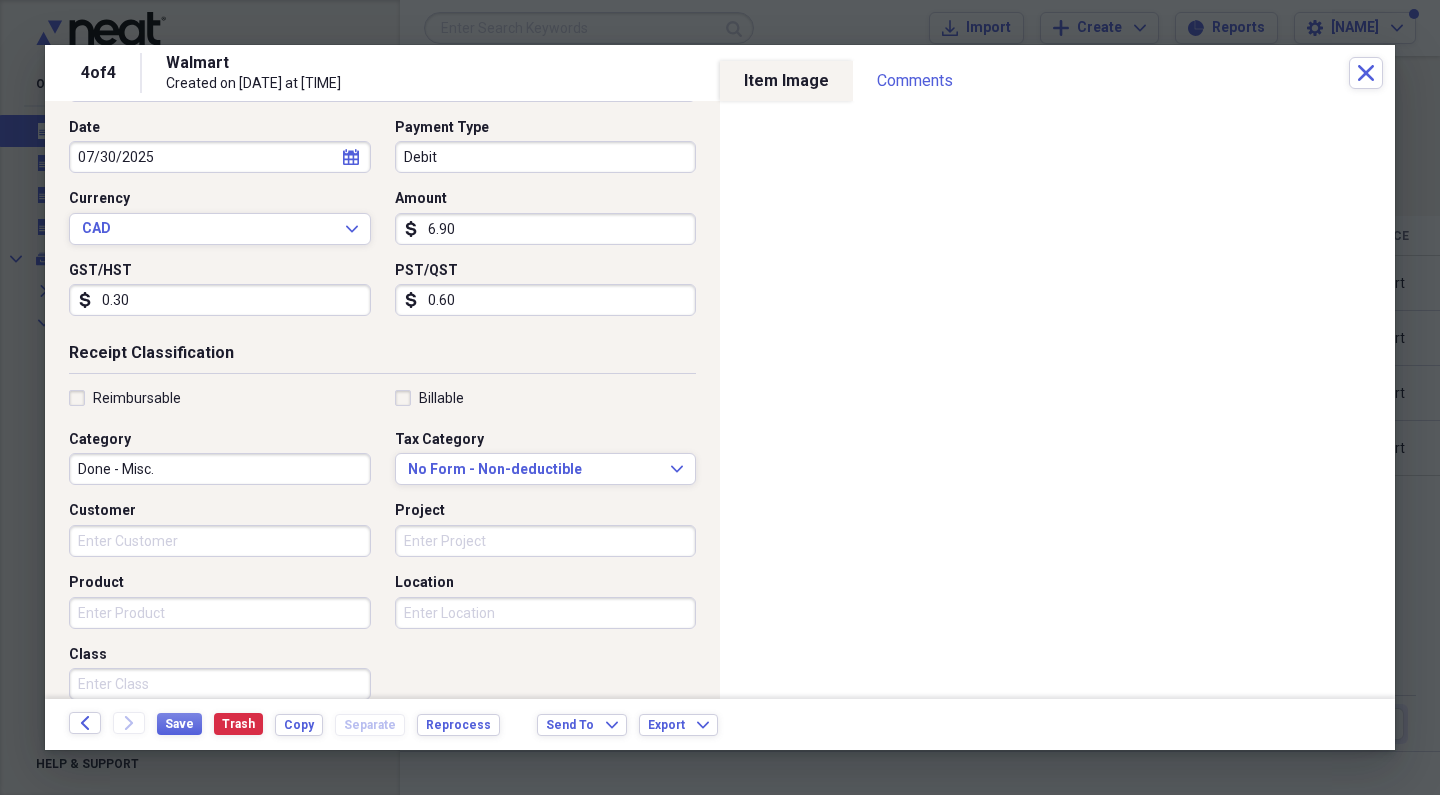 scroll, scrollTop: 231, scrollLeft: 0, axis: vertical 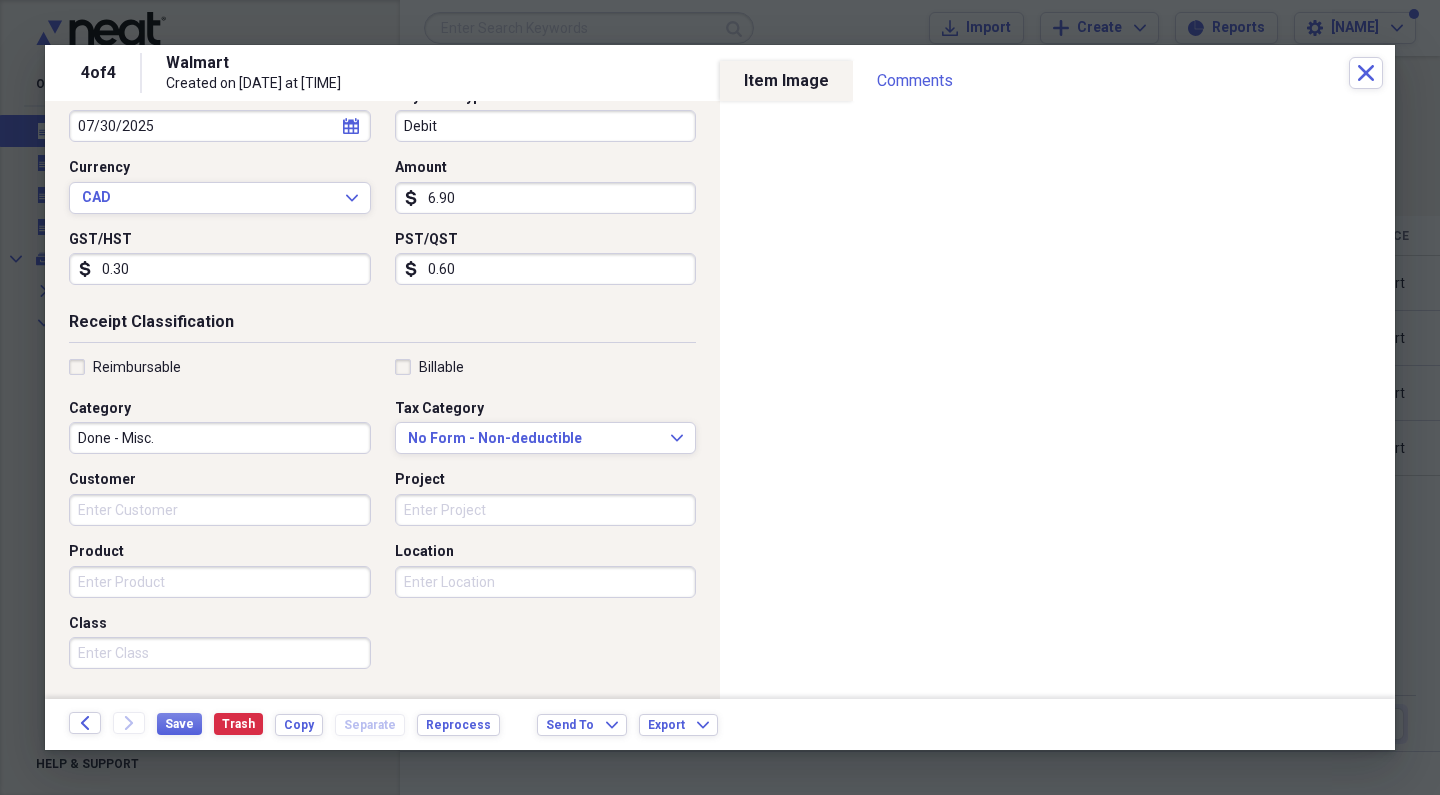 click on "Done - Misc." at bounding box center [220, 438] 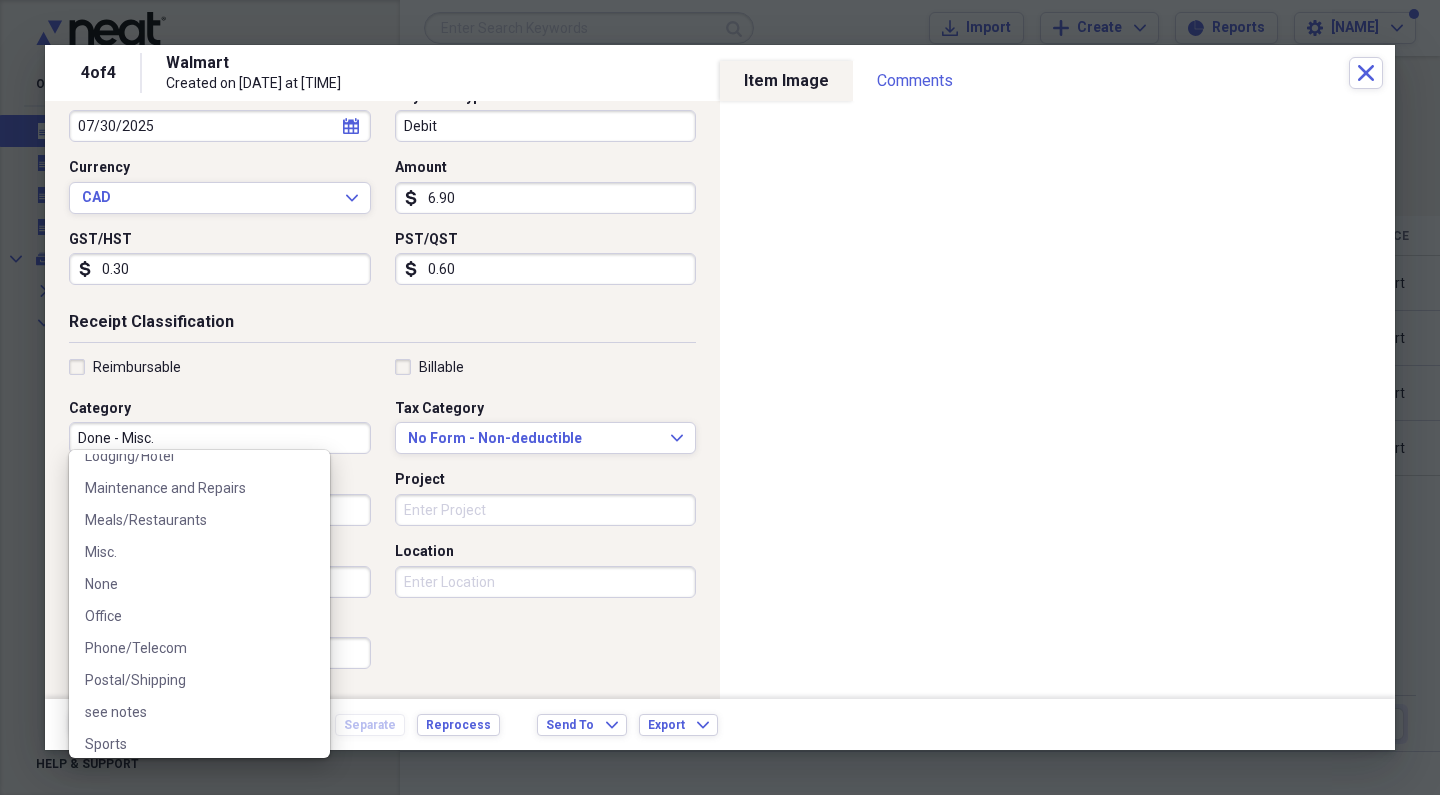 scroll, scrollTop: 1164, scrollLeft: 0, axis: vertical 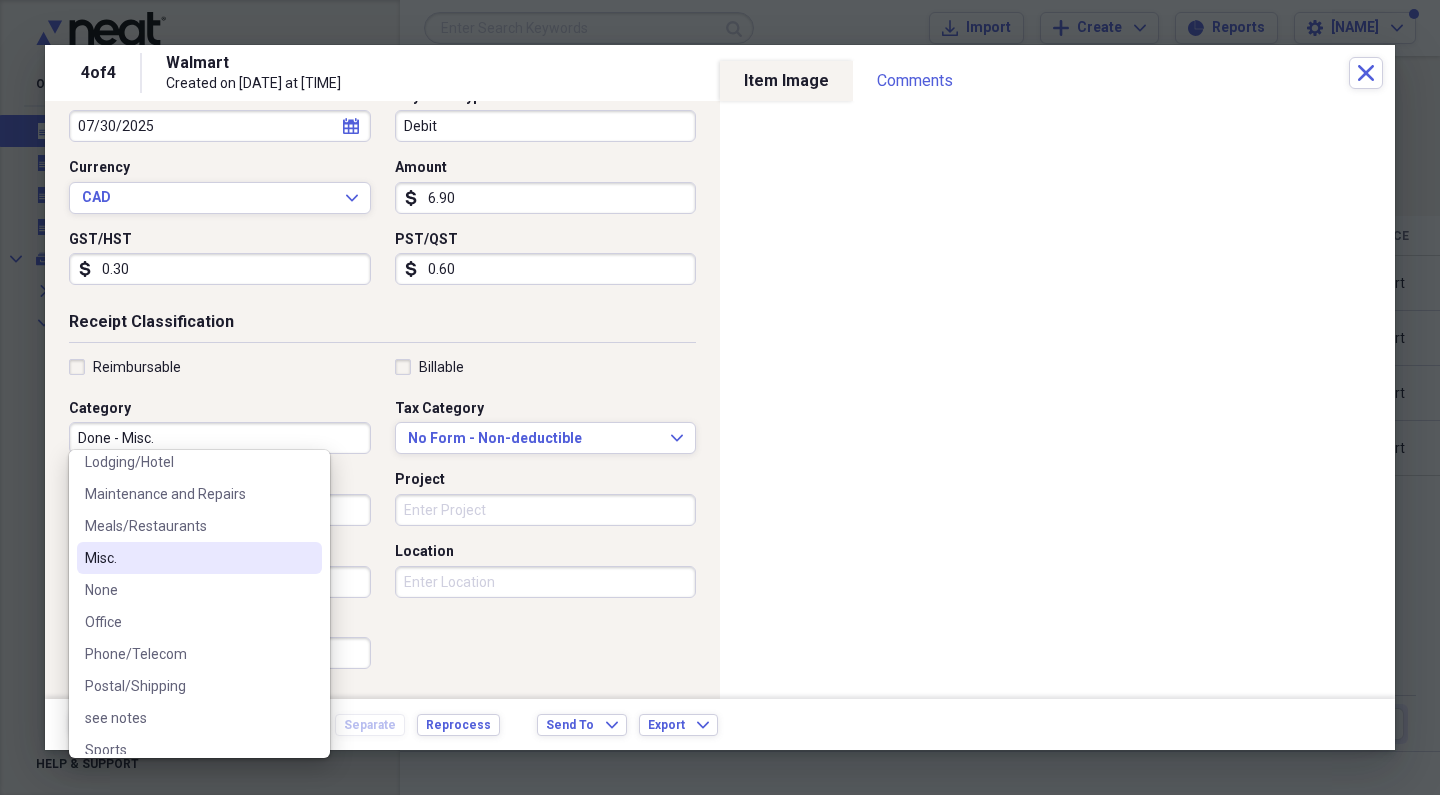 click on "Misc." at bounding box center (187, 558) 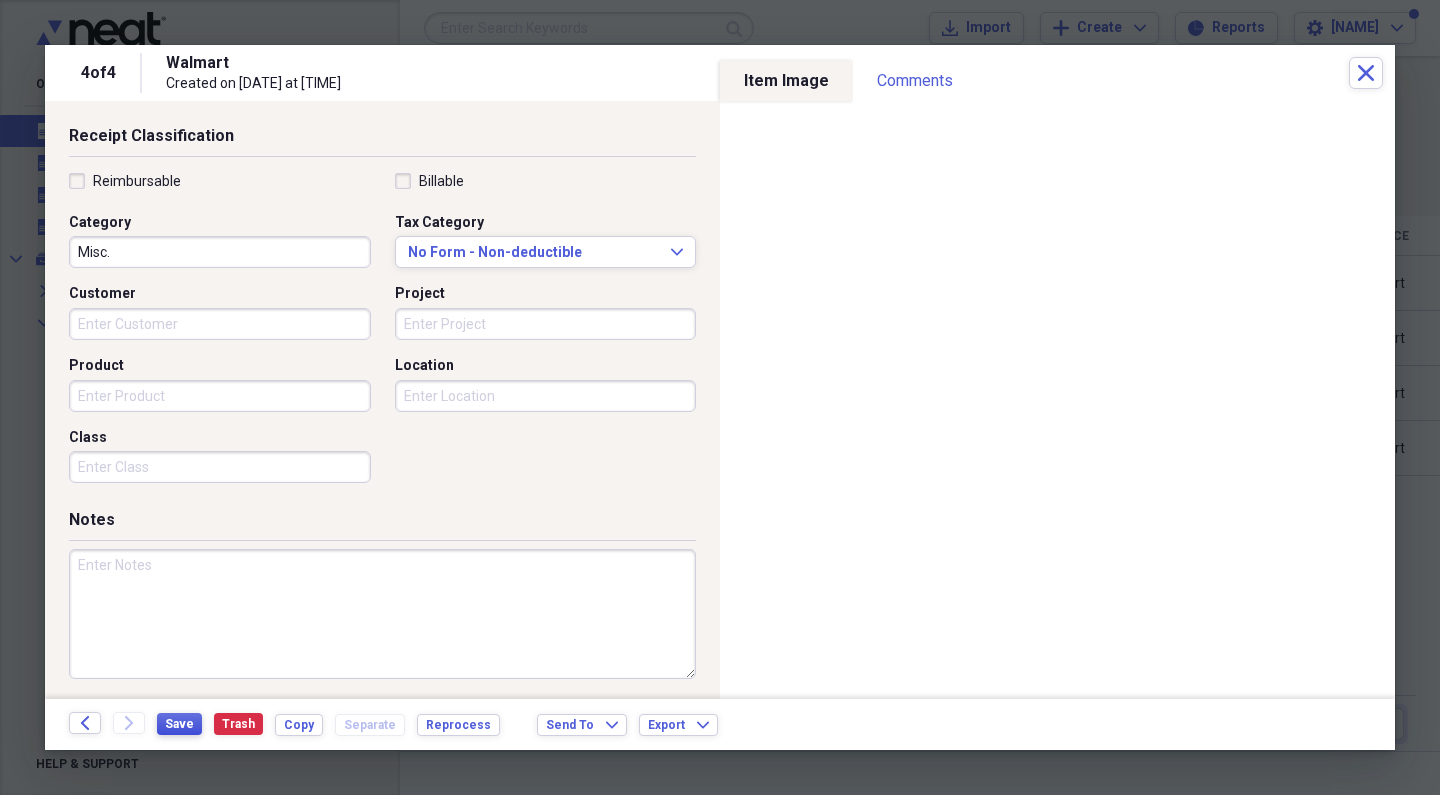 scroll, scrollTop: 416, scrollLeft: 0, axis: vertical 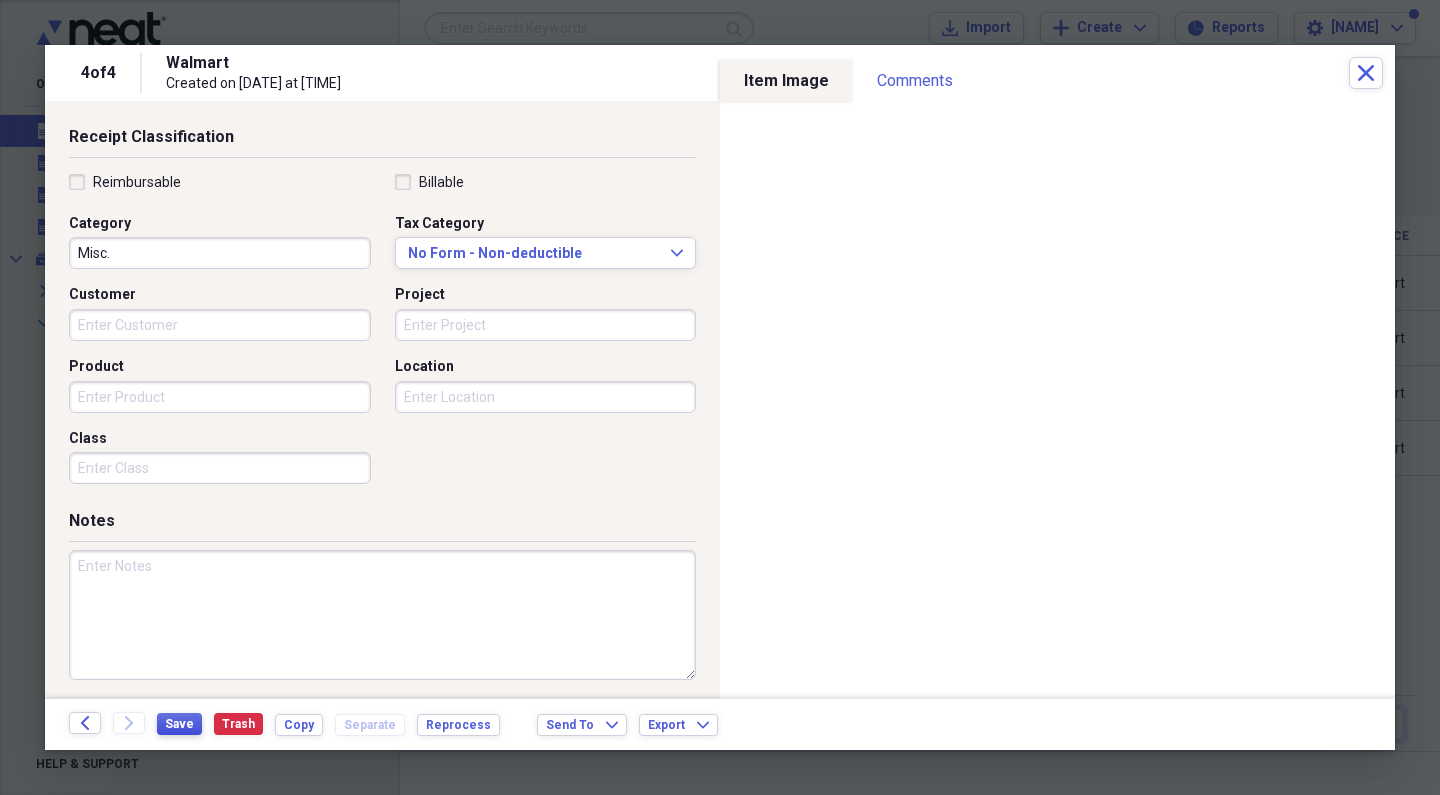 click on "Save" at bounding box center [179, 724] 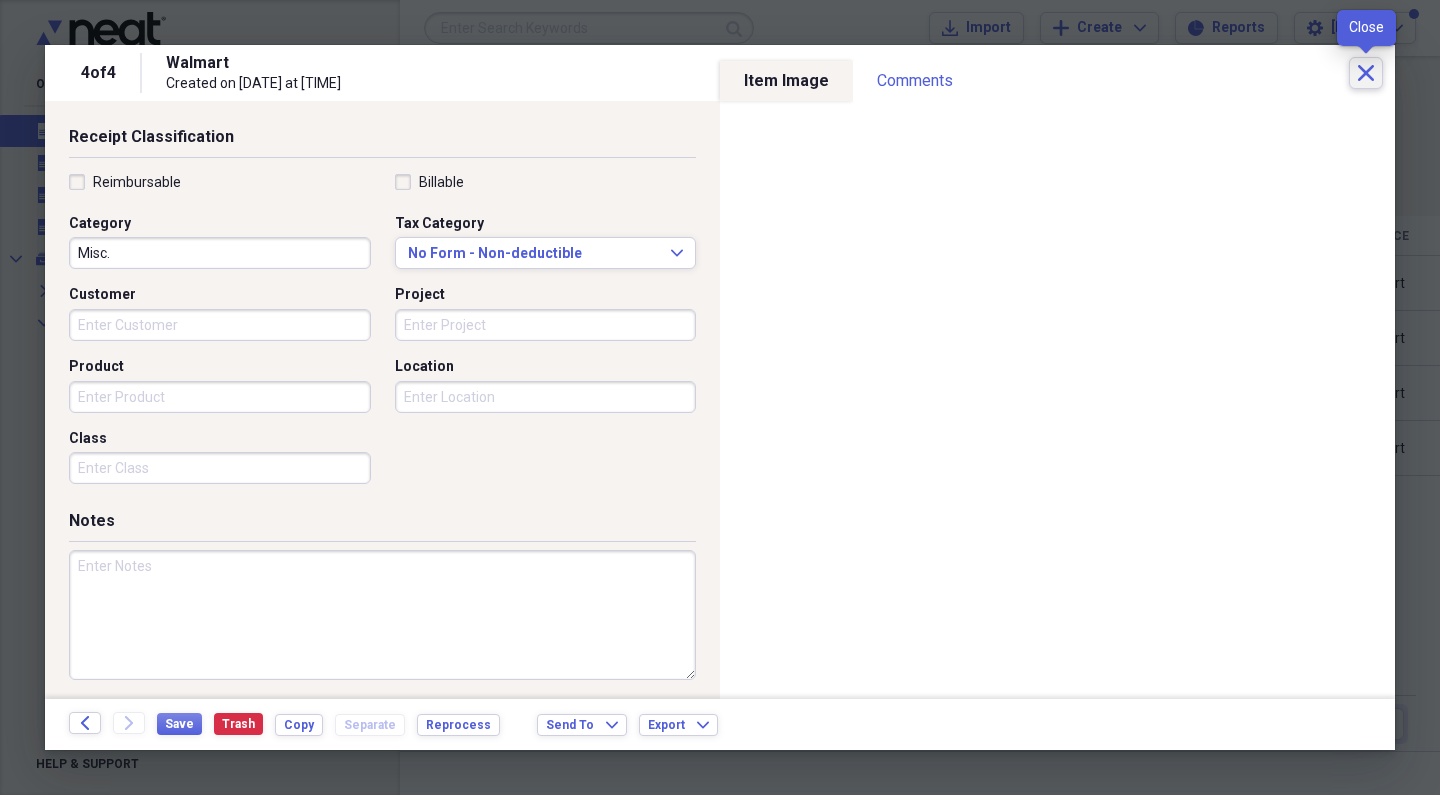click on "Close" 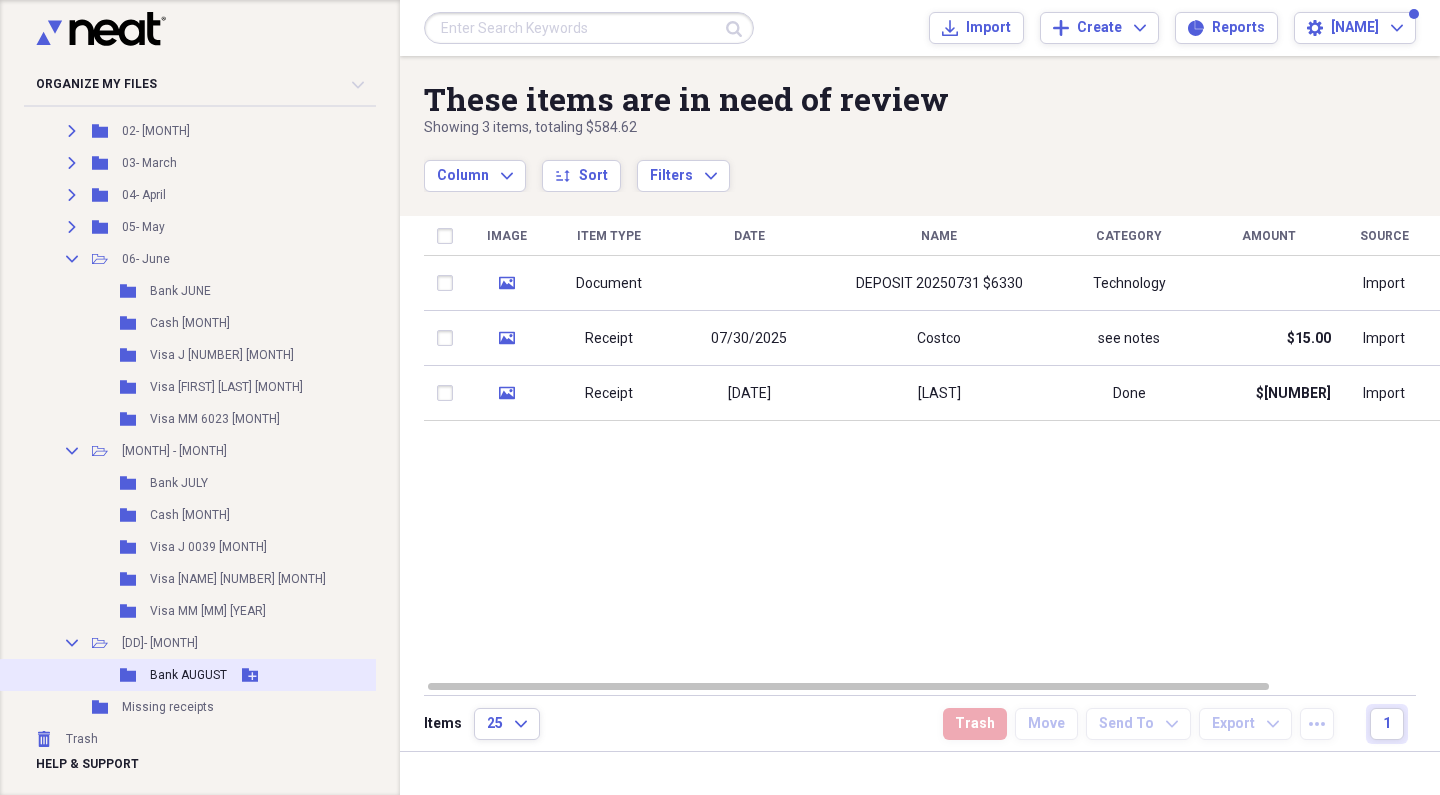scroll, scrollTop: 255, scrollLeft: 0, axis: vertical 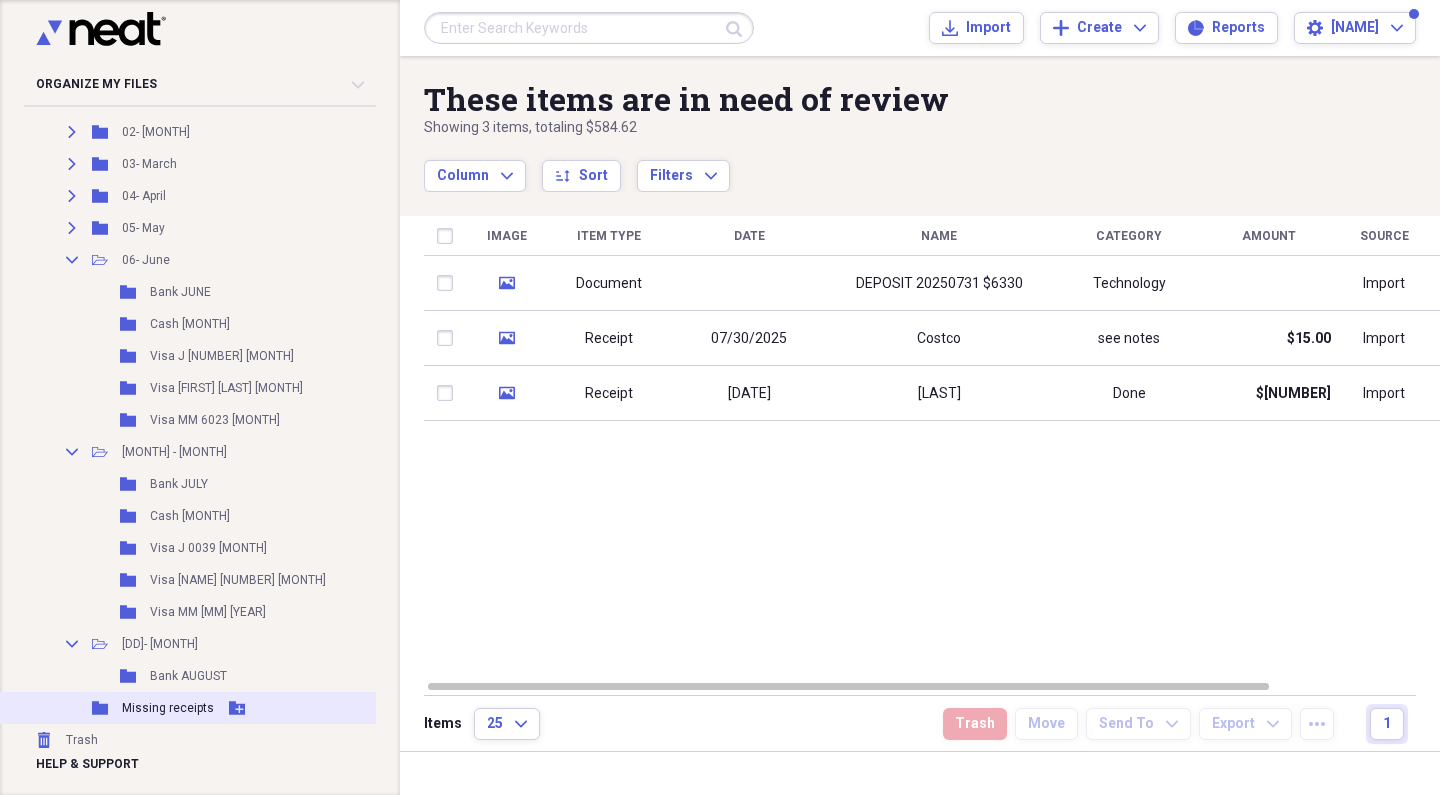 click on "Missing receipts" at bounding box center (168, 708) 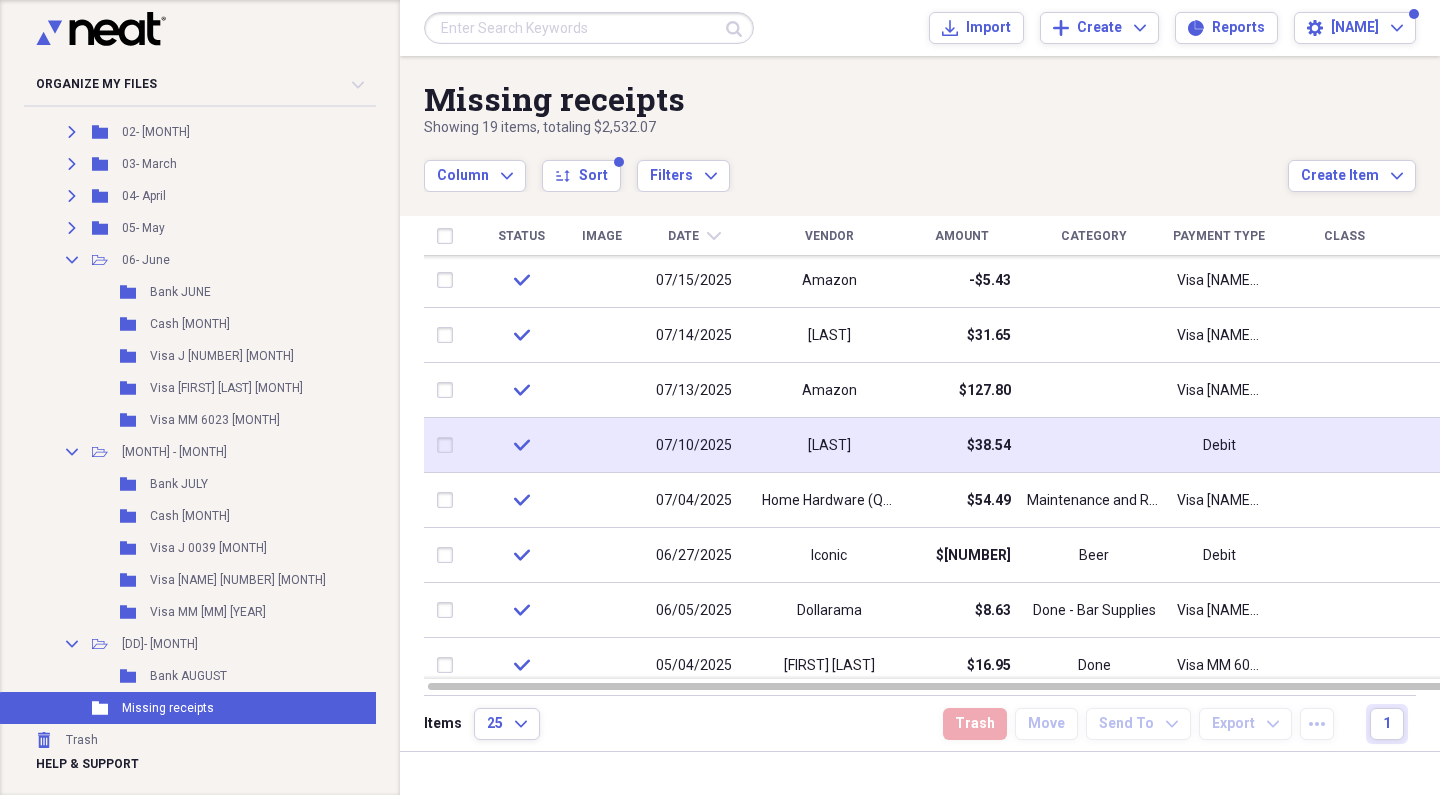 click on "[LAST]" at bounding box center [829, 445] 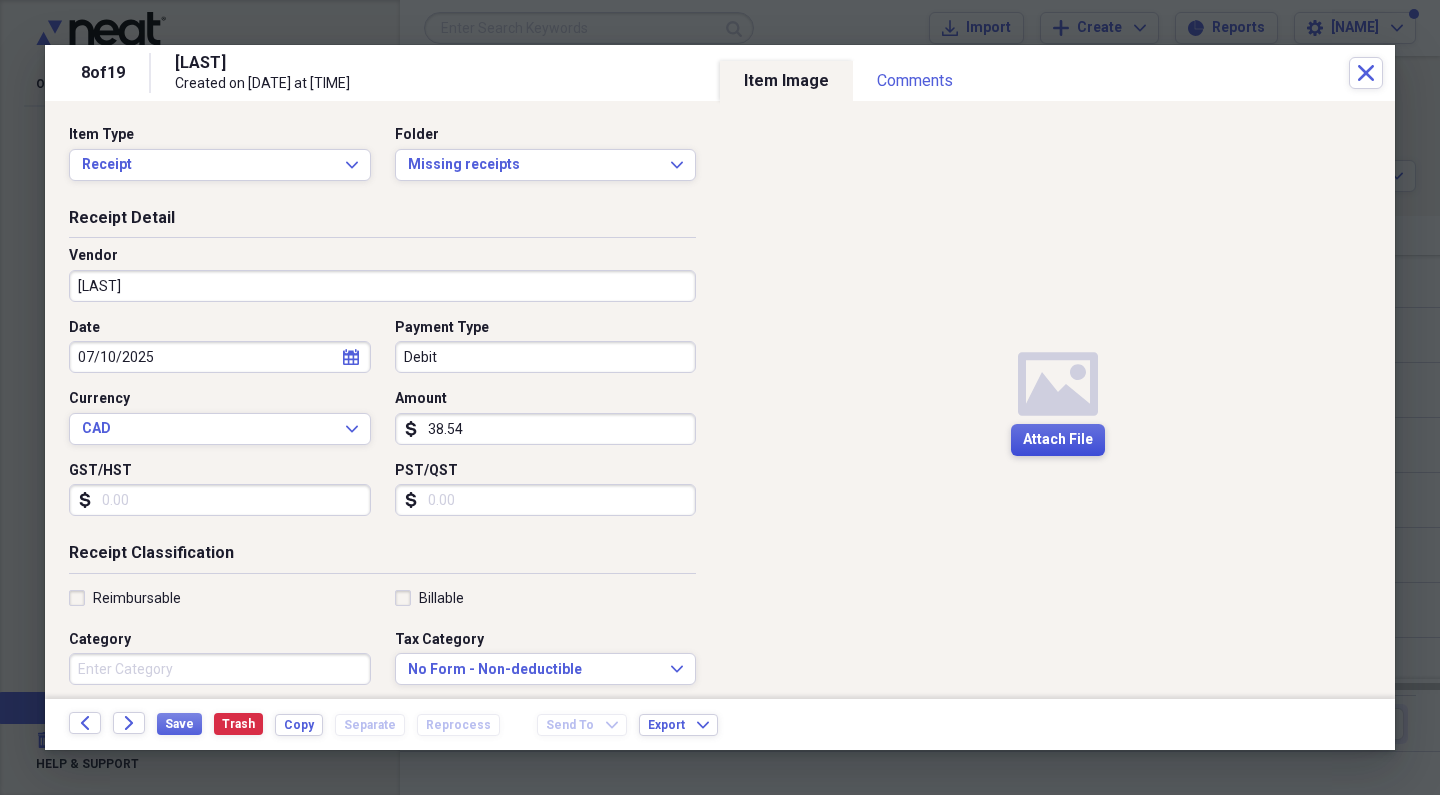 click on "Attach File" at bounding box center [1058, 440] 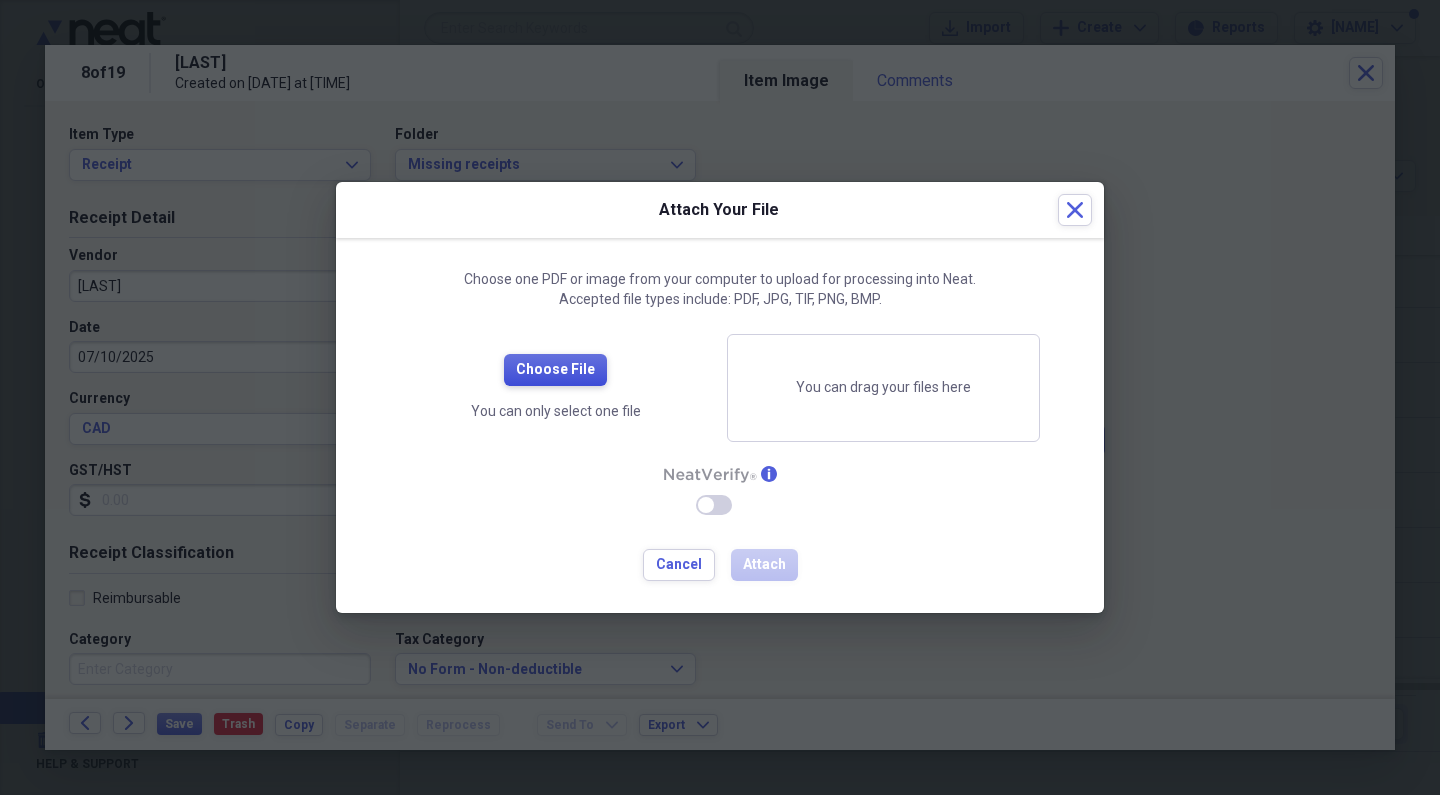 click on "Choose File" at bounding box center (555, 370) 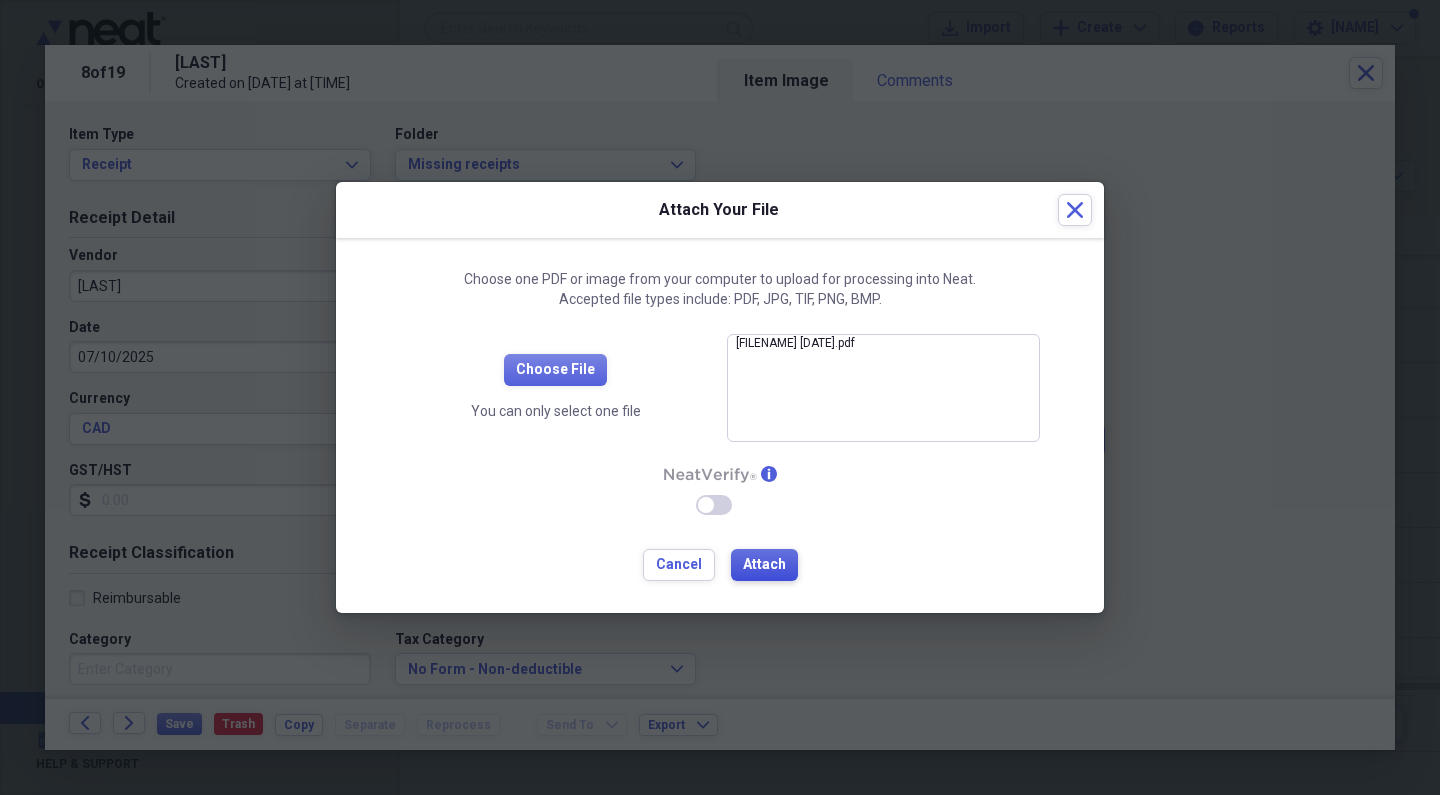 click on "Attach" at bounding box center (764, 565) 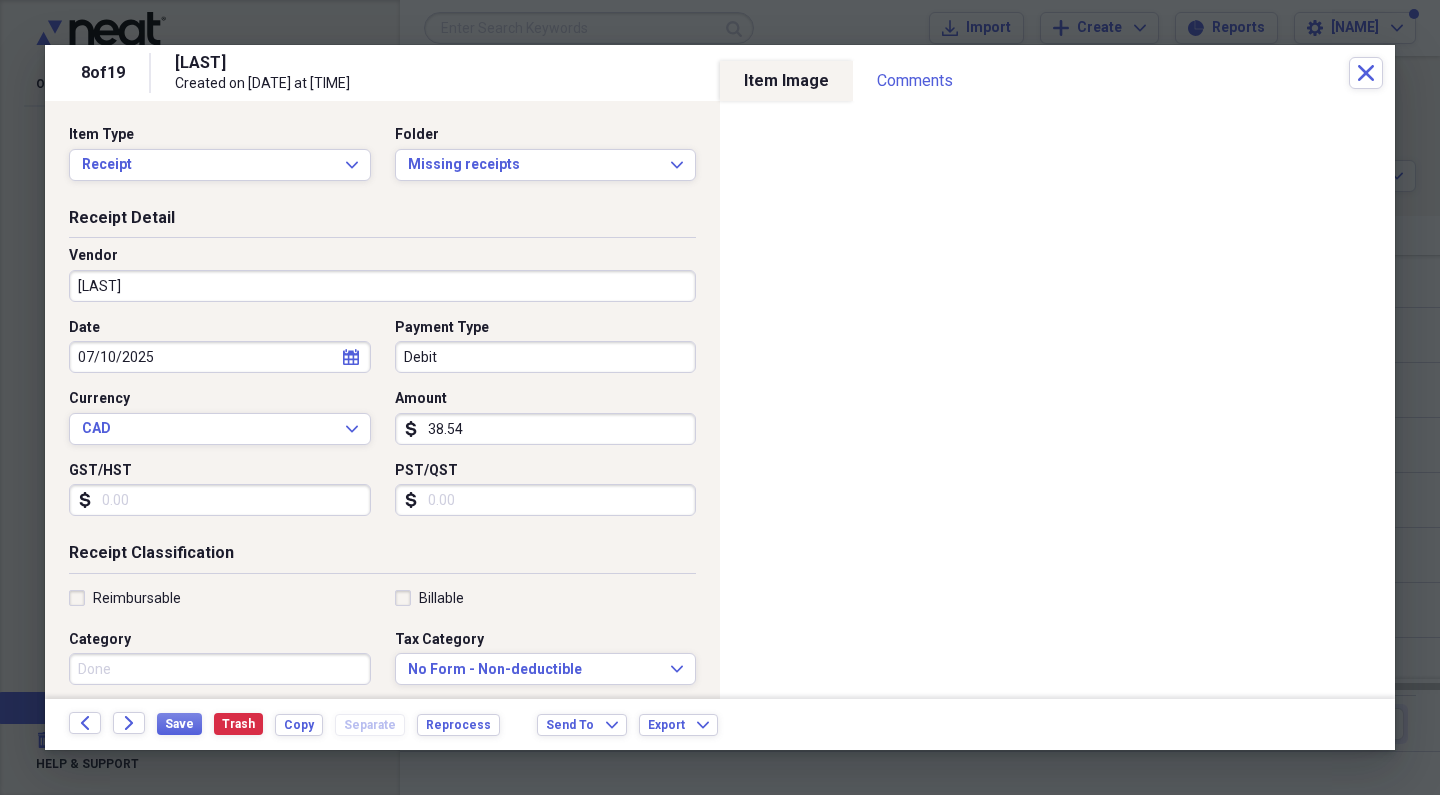 type on "Done" 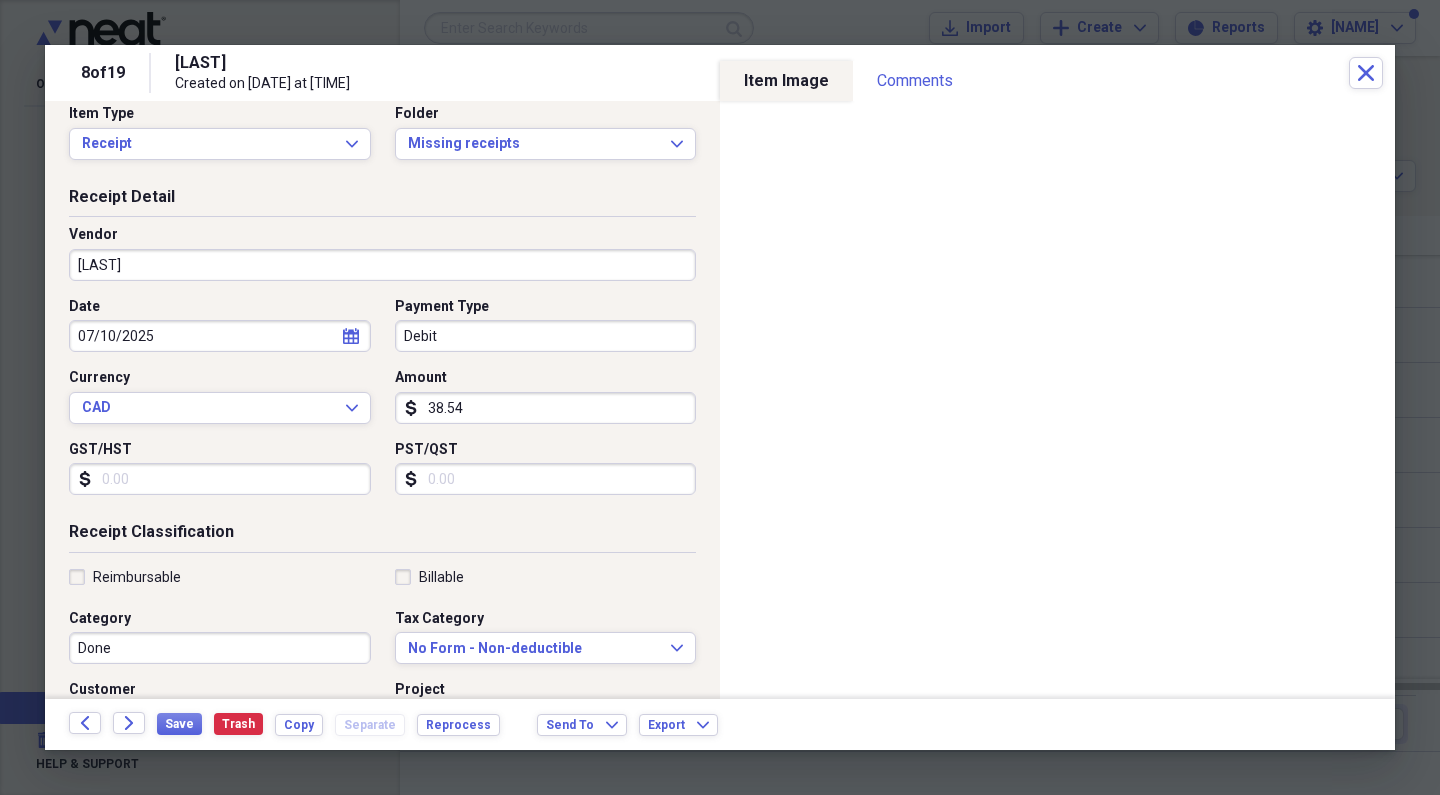 scroll, scrollTop: 54, scrollLeft: 0, axis: vertical 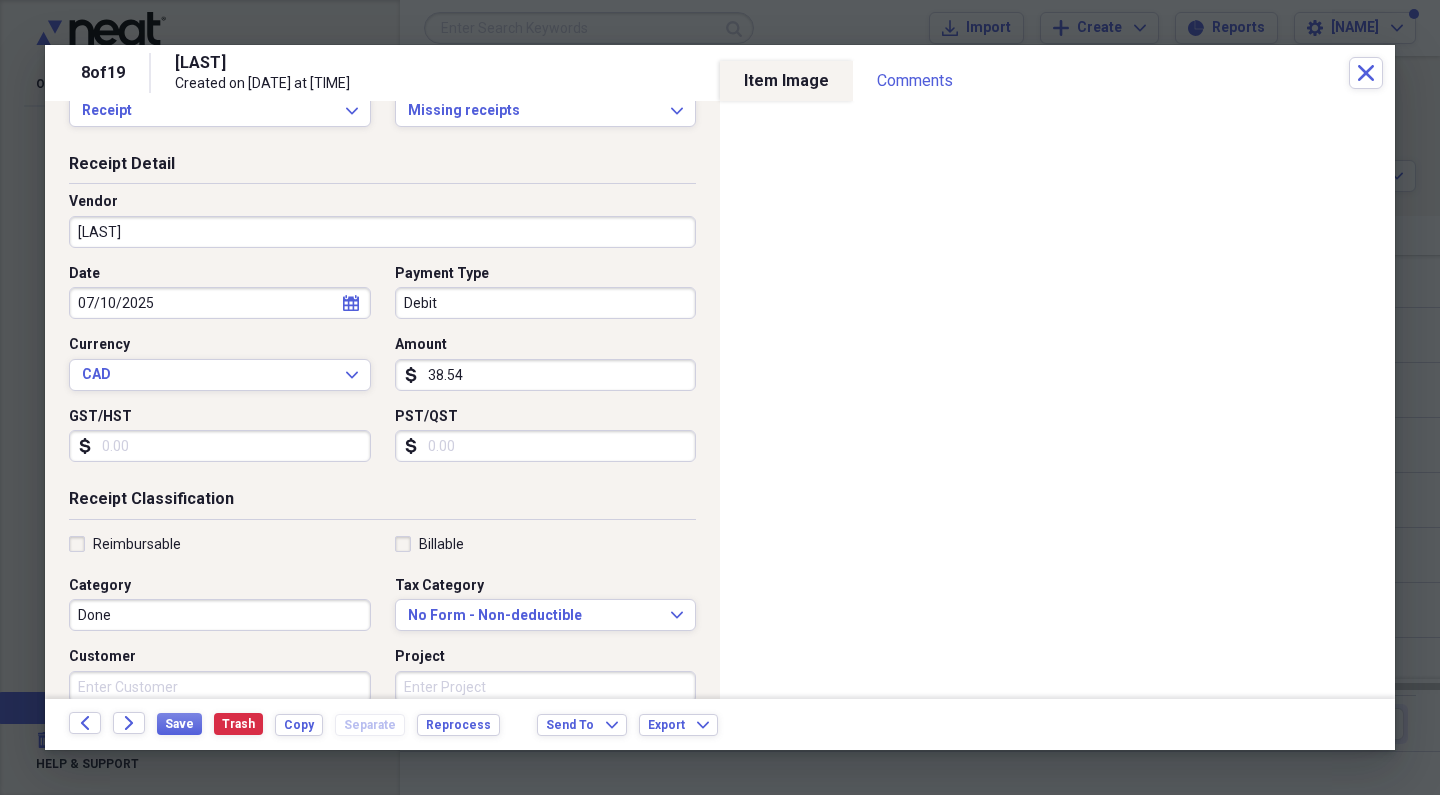 click on "GST/HST" at bounding box center (220, 446) 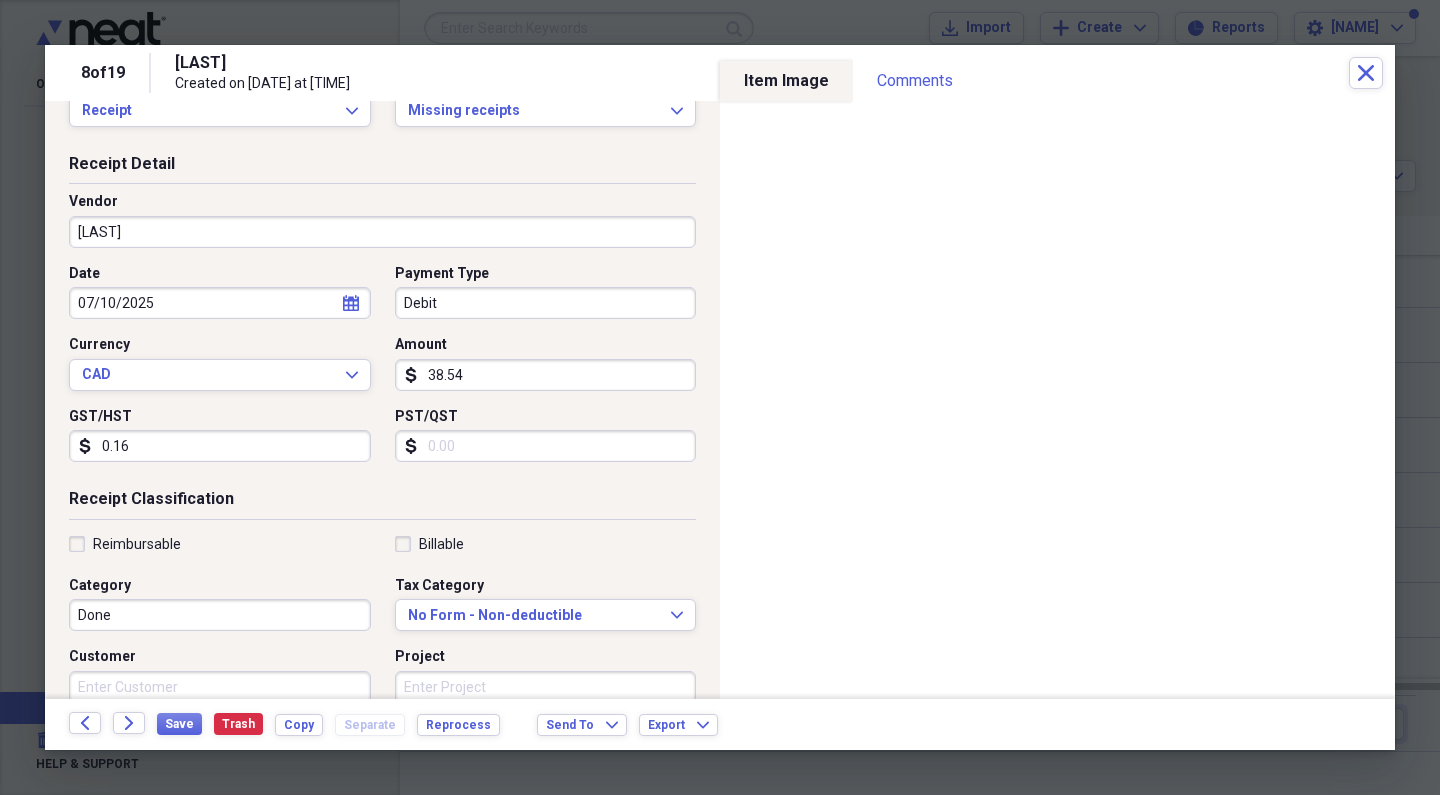 type on "1.68" 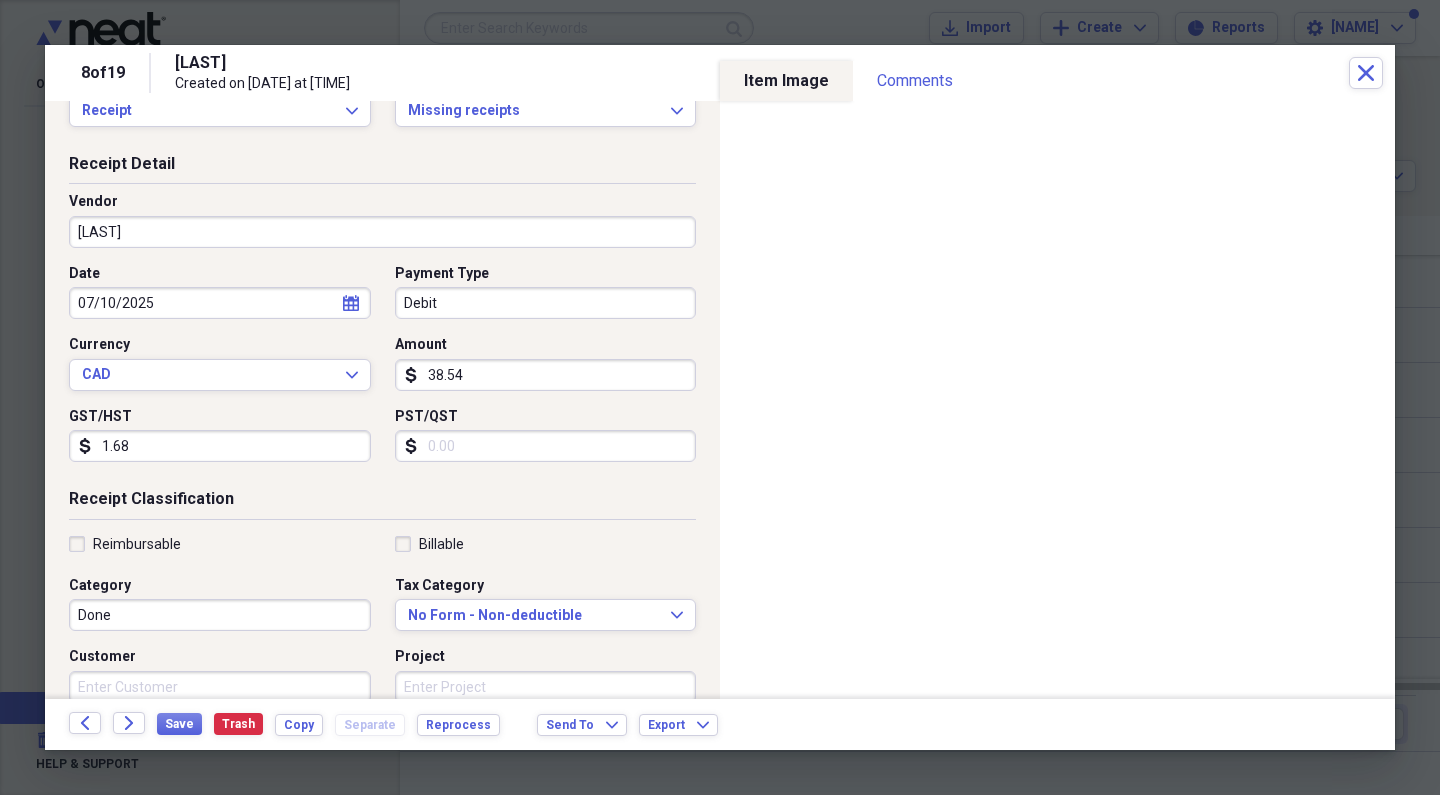 click on "PST/QST" at bounding box center (546, 446) 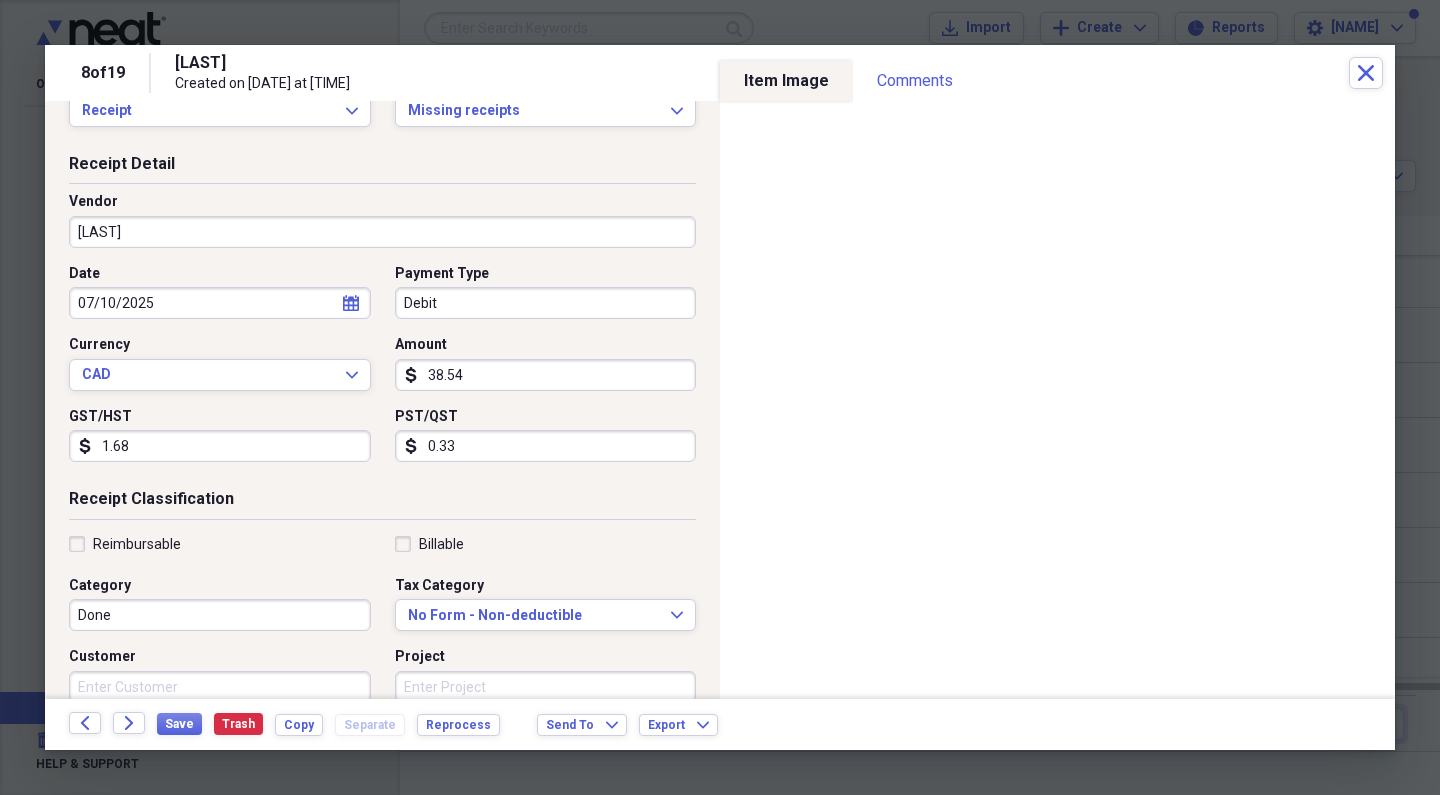 type on "3.34" 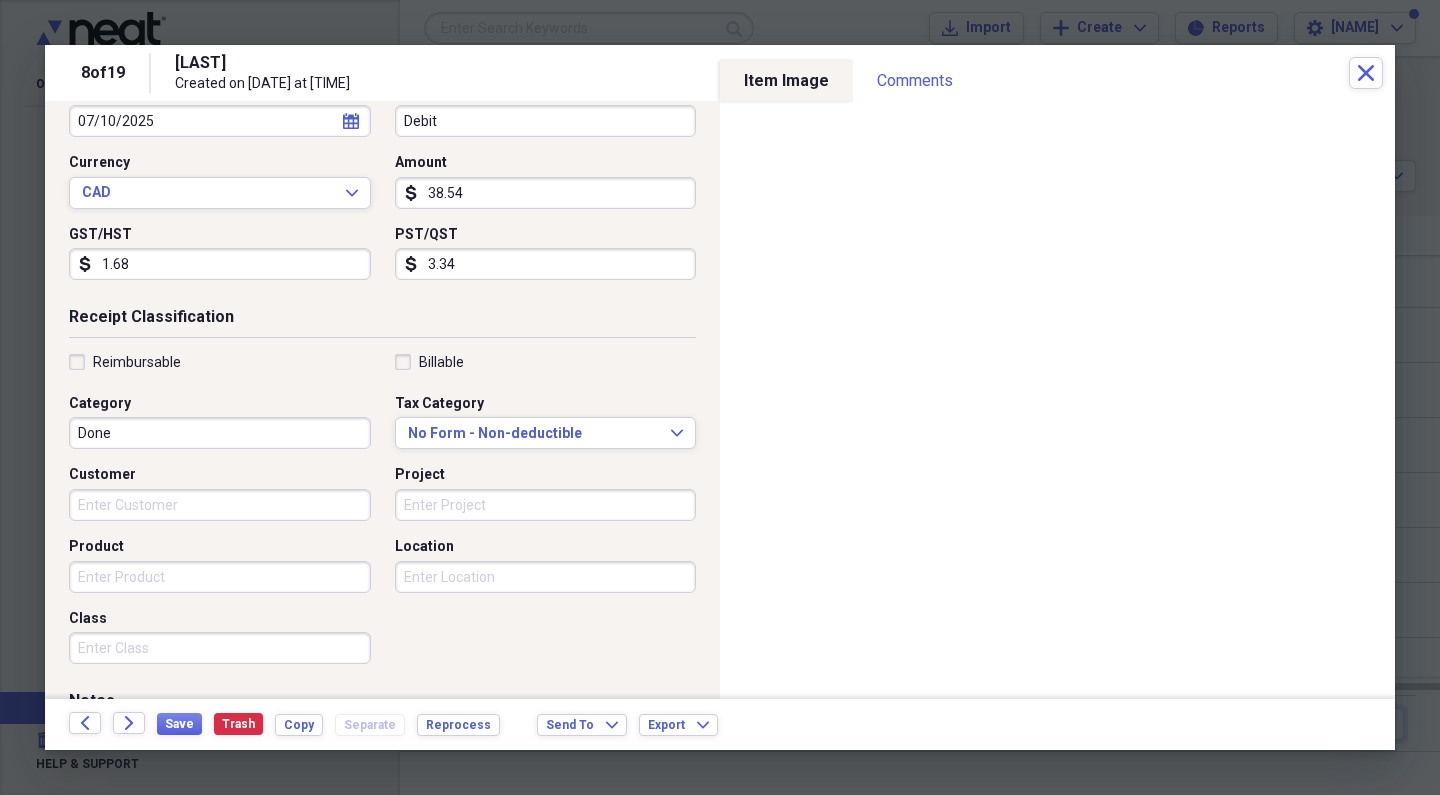 scroll, scrollTop: 242, scrollLeft: 0, axis: vertical 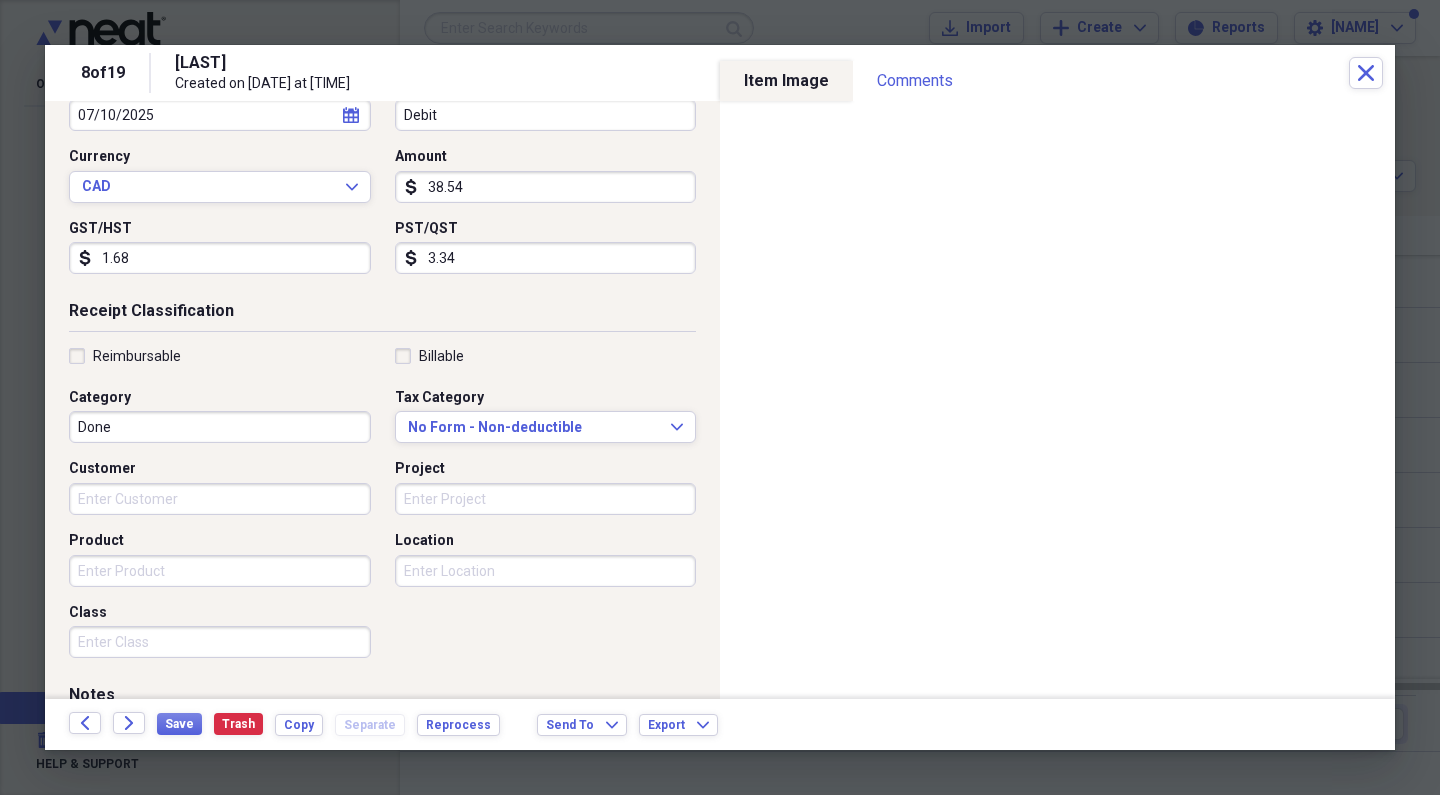 click on "Done" at bounding box center (220, 427) 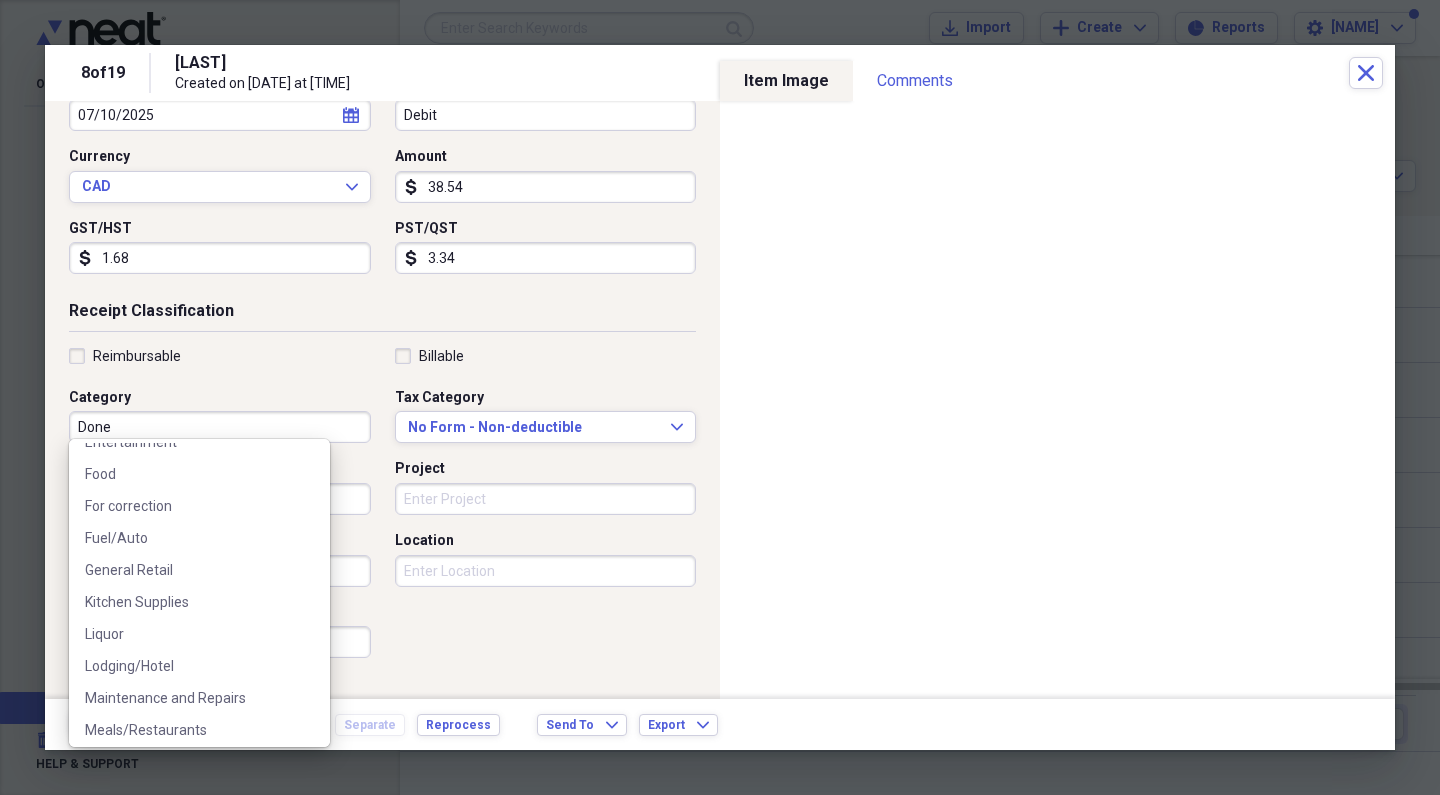 scroll, scrollTop: 1055, scrollLeft: 0, axis: vertical 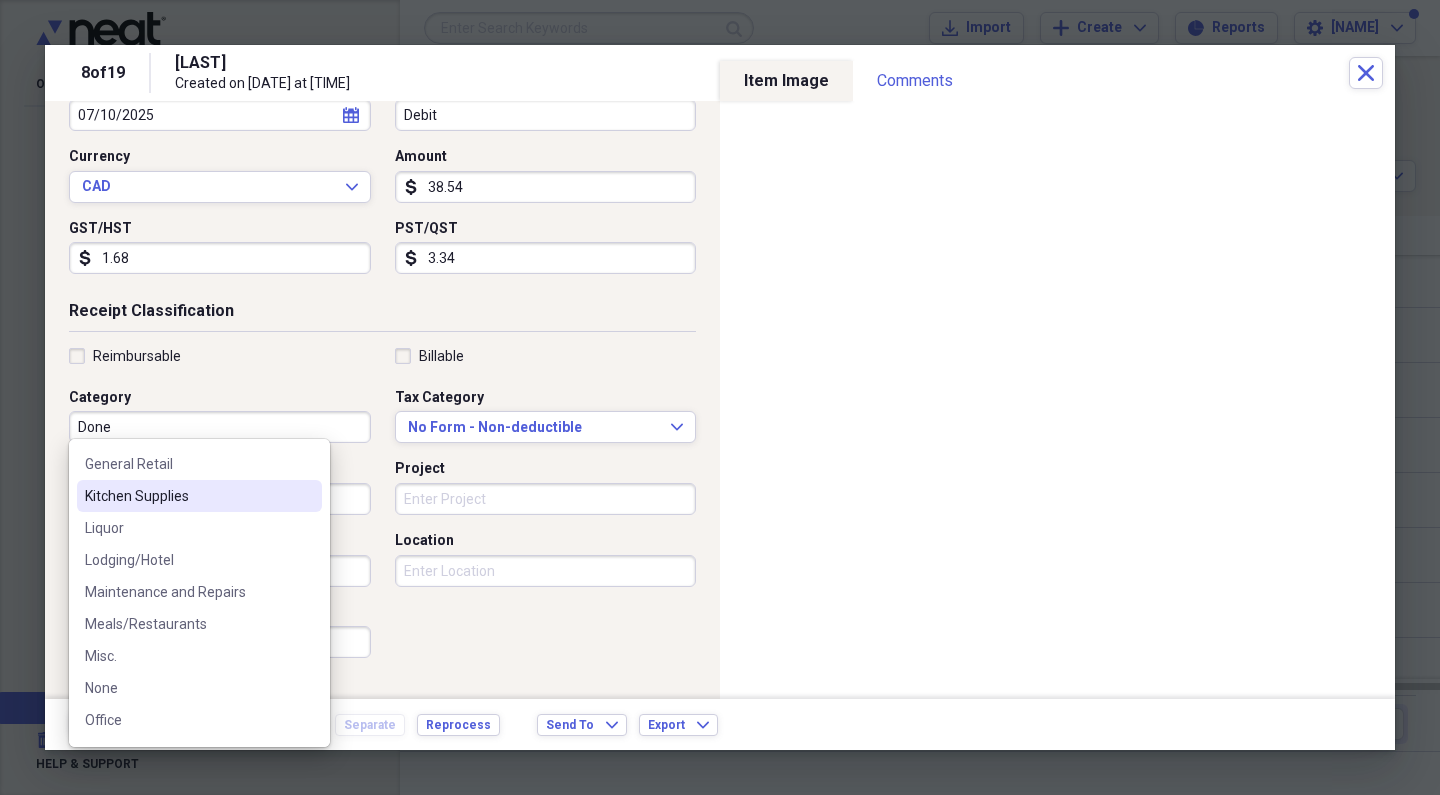 click on "Kitchen Supplies" at bounding box center [199, 496] 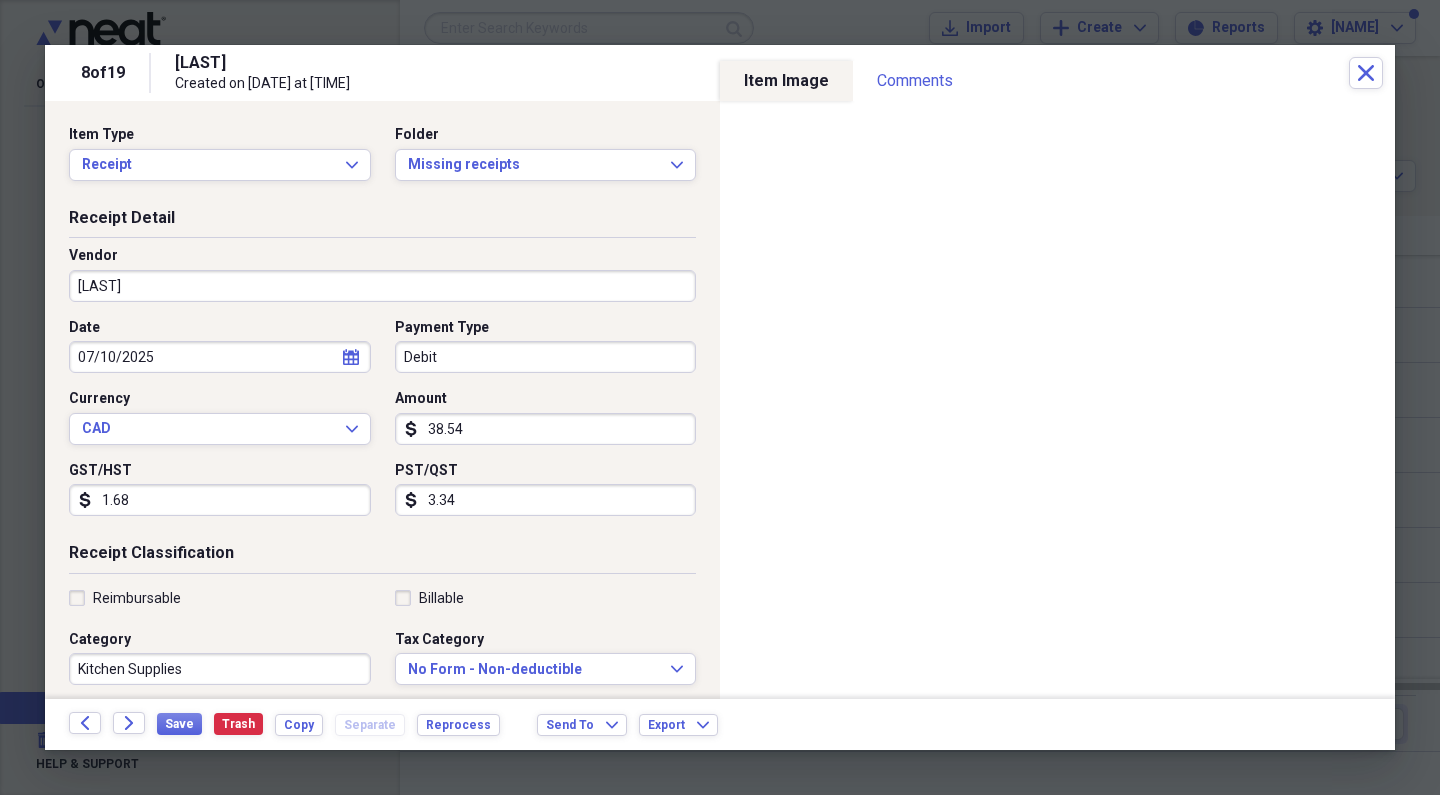 scroll, scrollTop: 0, scrollLeft: 0, axis: both 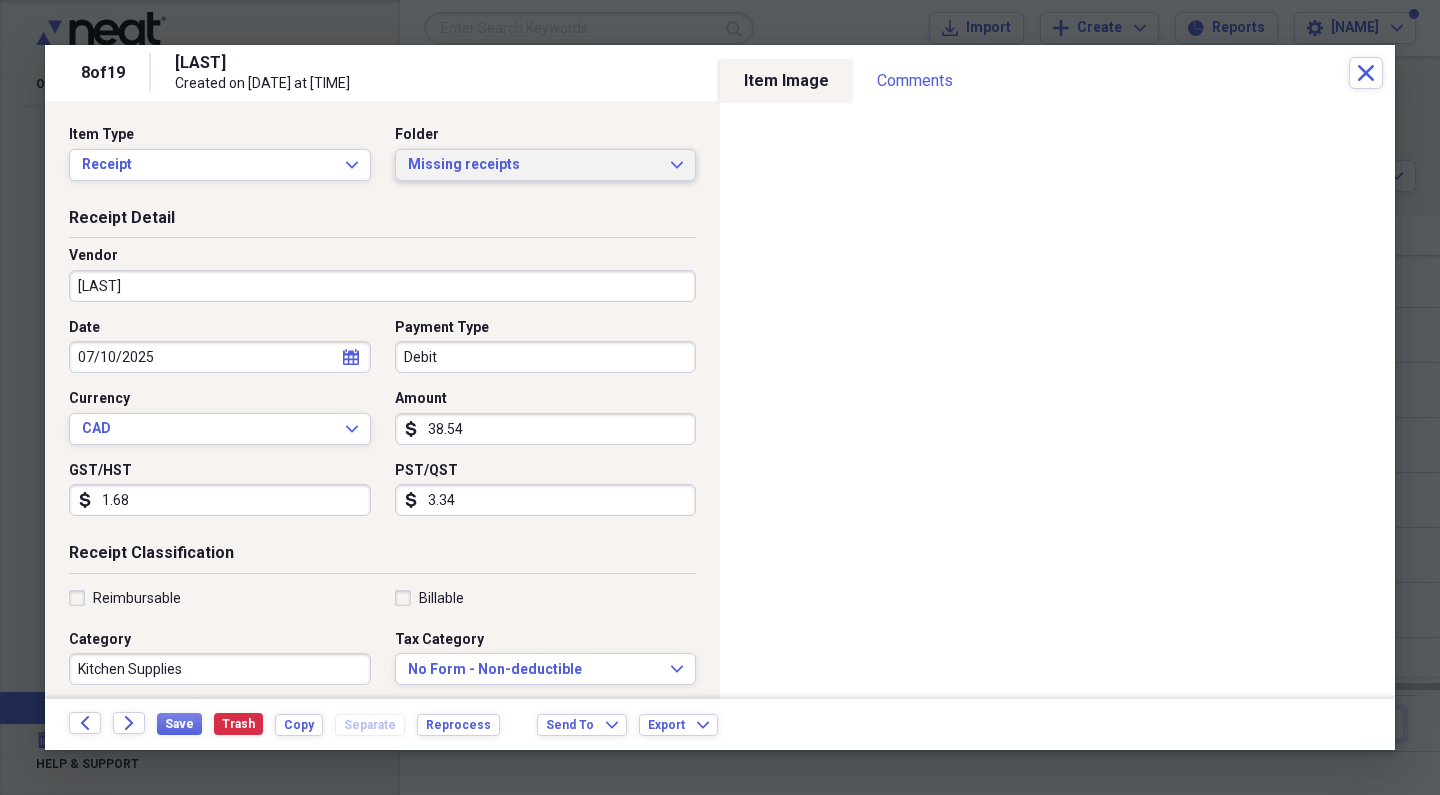 click on "Missing receipts" at bounding box center (534, 165) 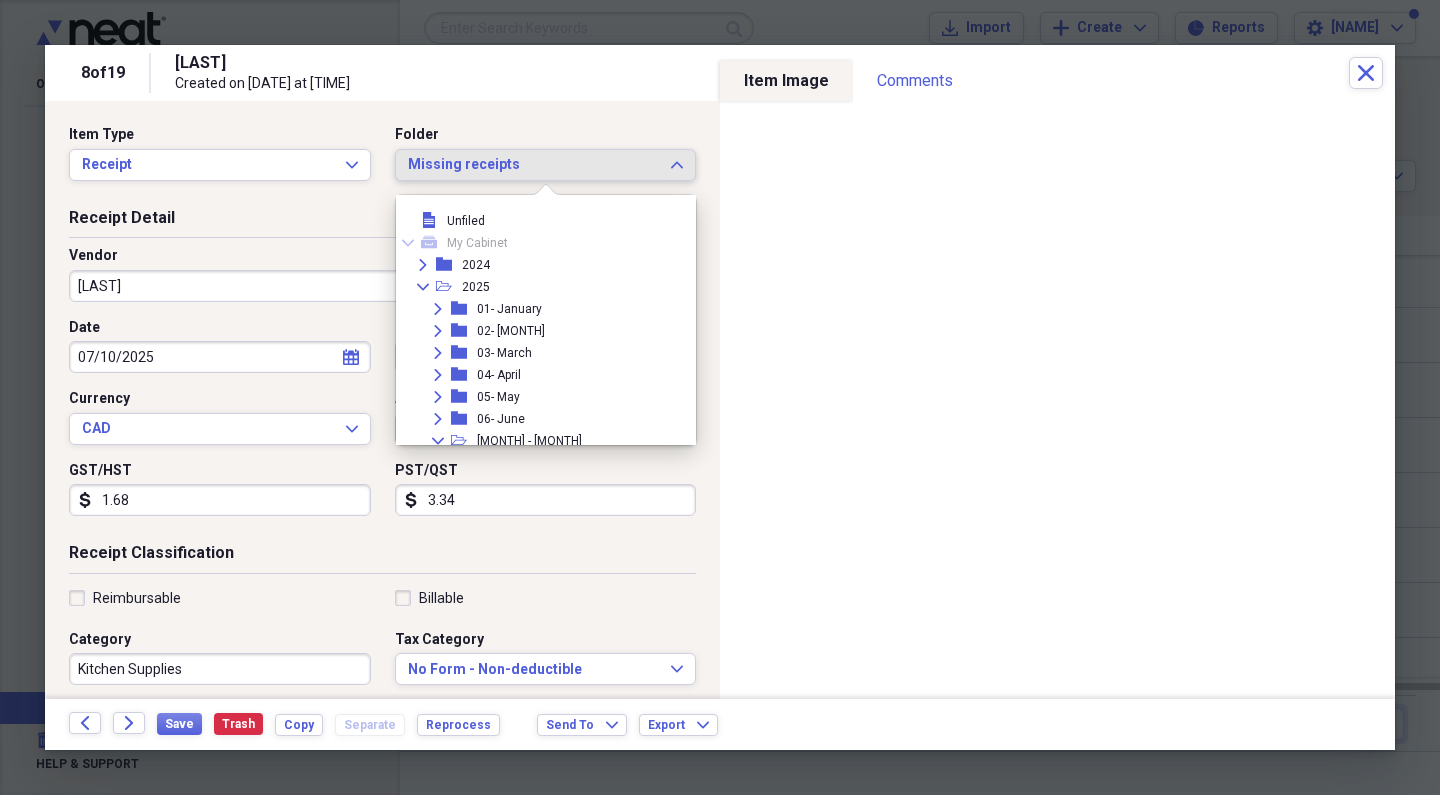 scroll, scrollTop: 205, scrollLeft: 0, axis: vertical 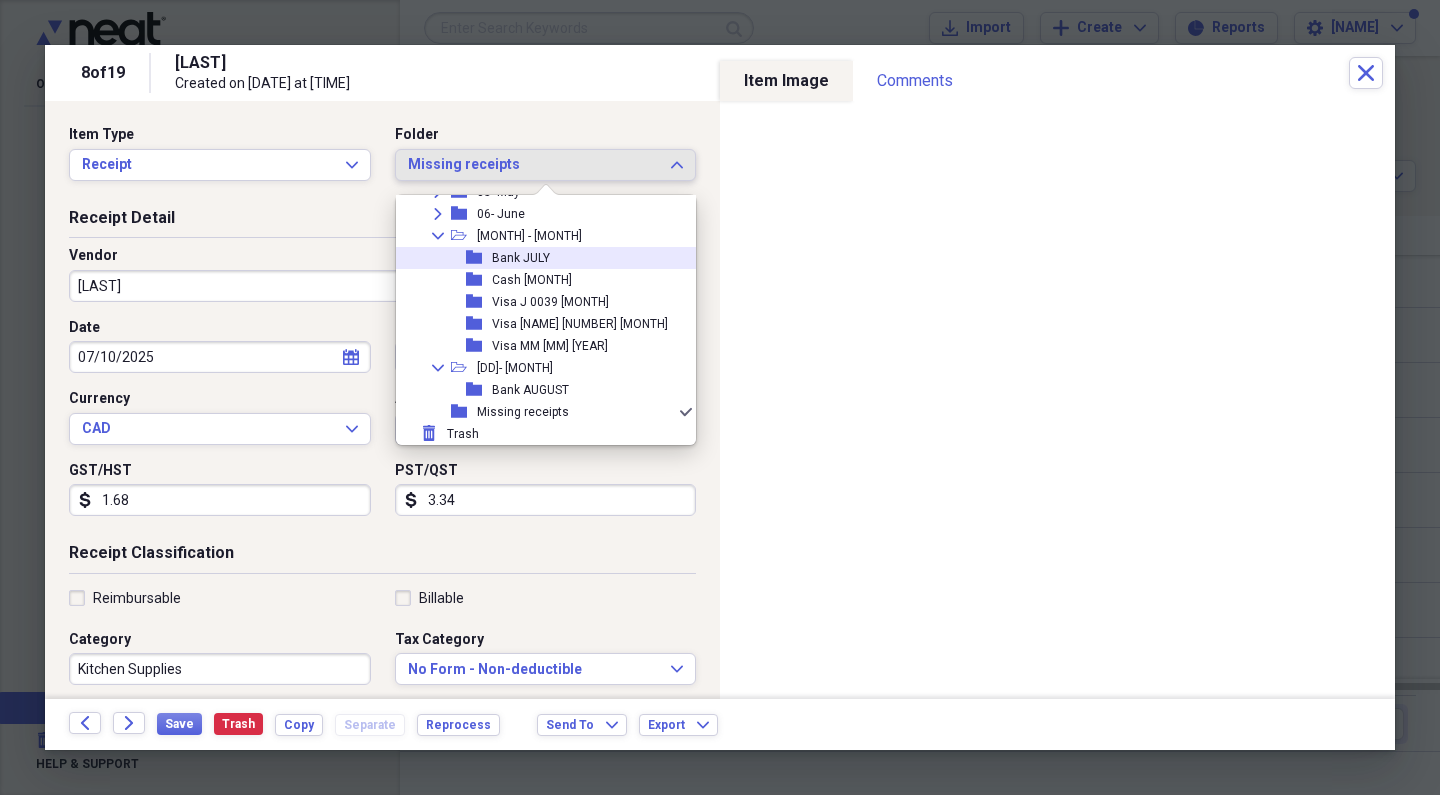 click on "Bank JULY" at bounding box center (521, 258) 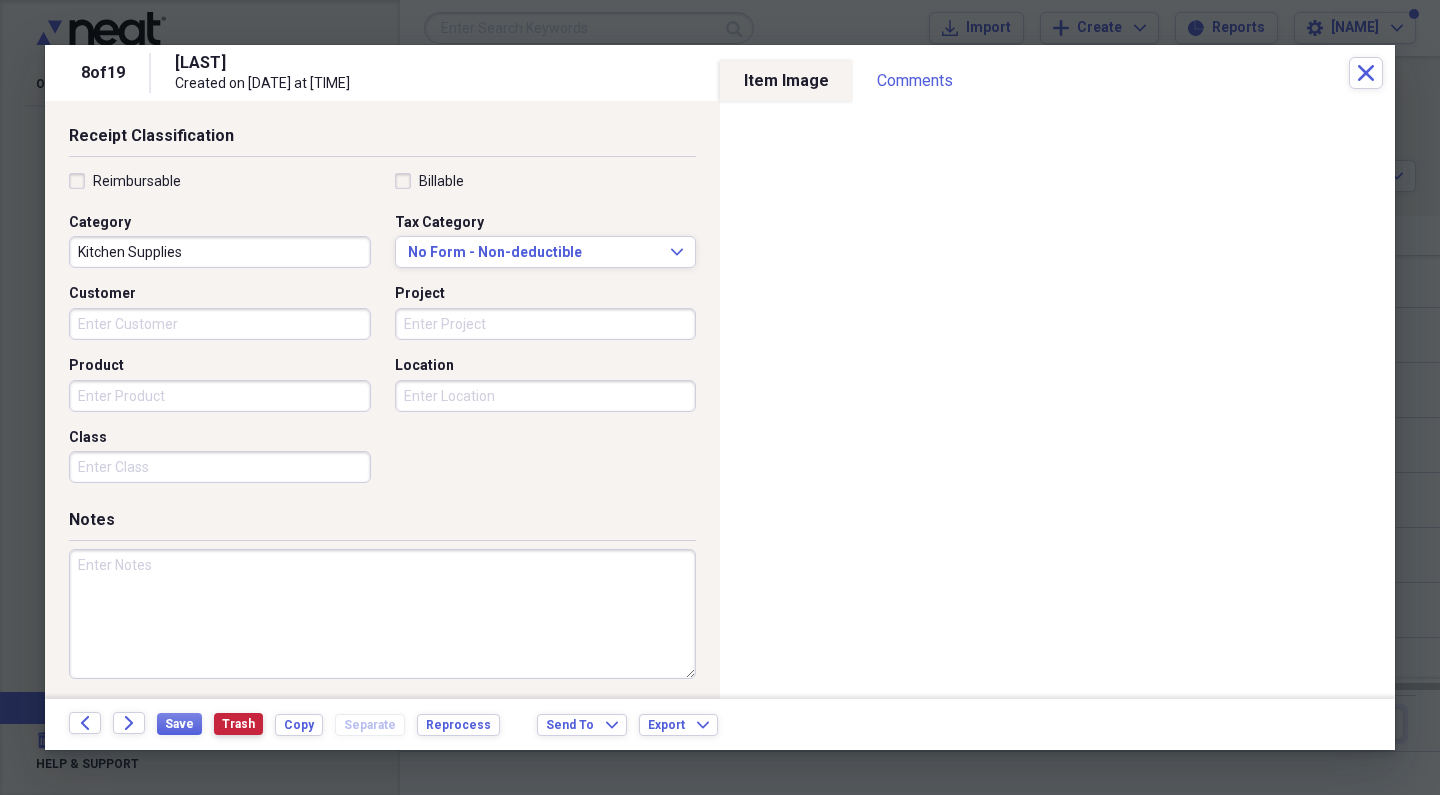 scroll, scrollTop: 416, scrollLeft: 0, axis: vertical 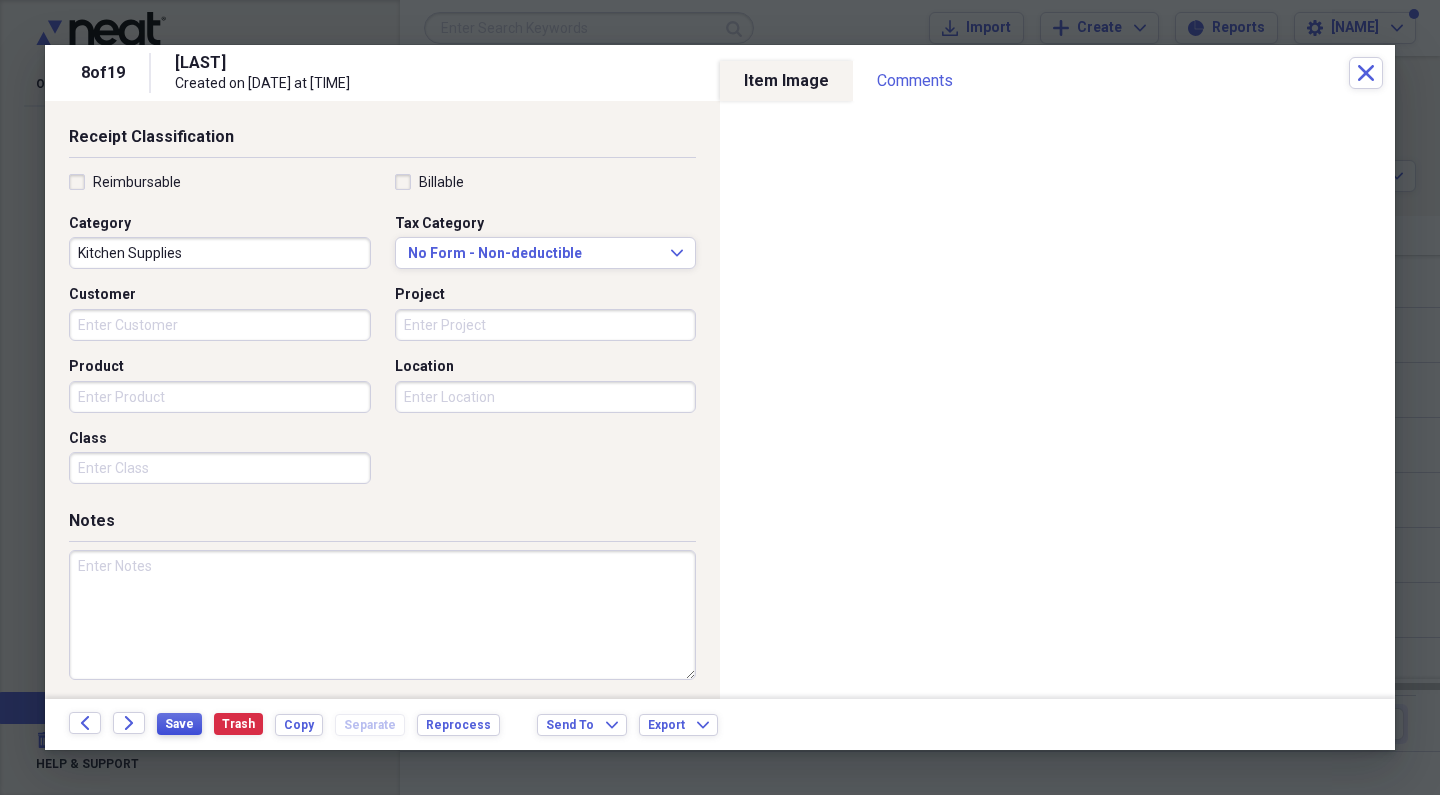 click on "Save" at bounding box center (179, 724) 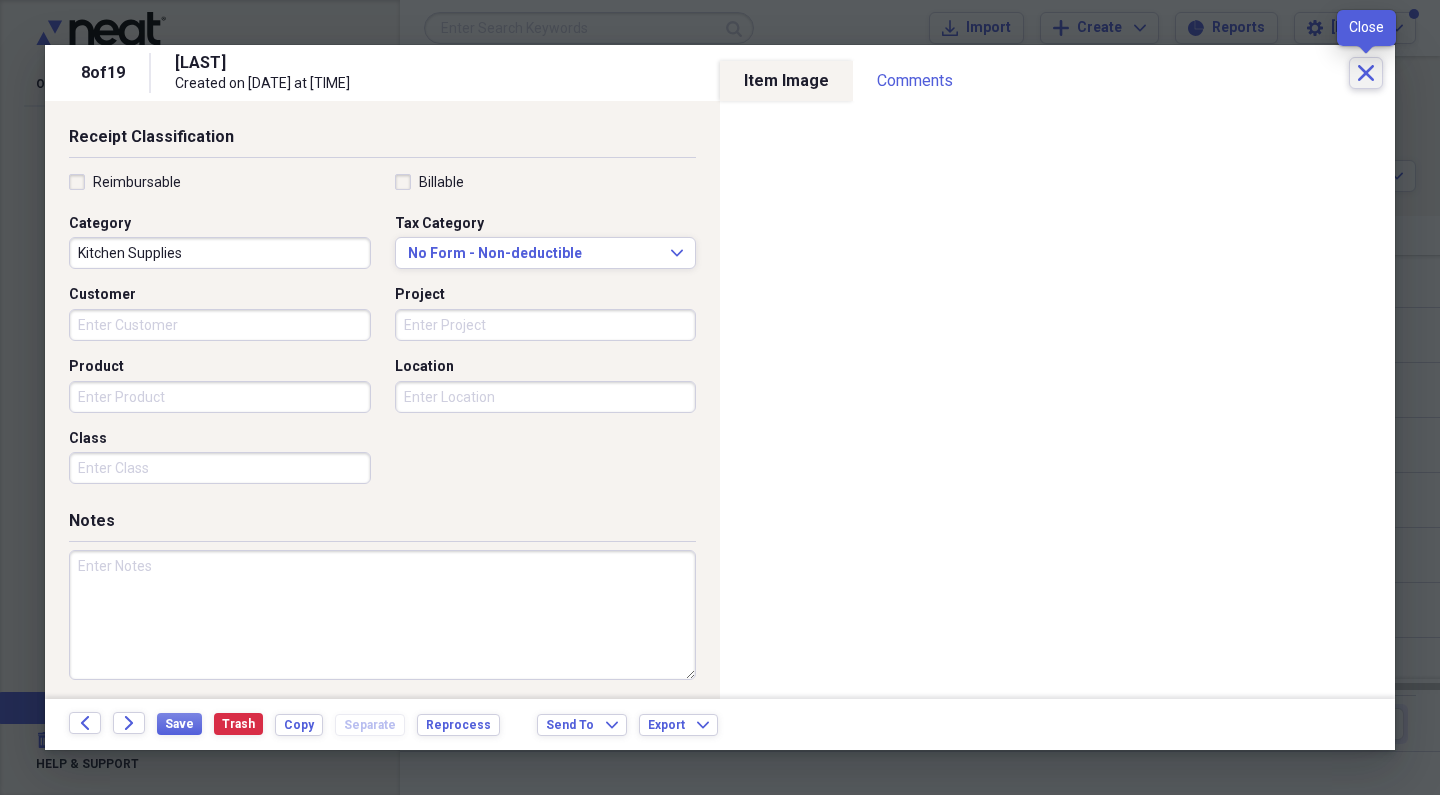 click 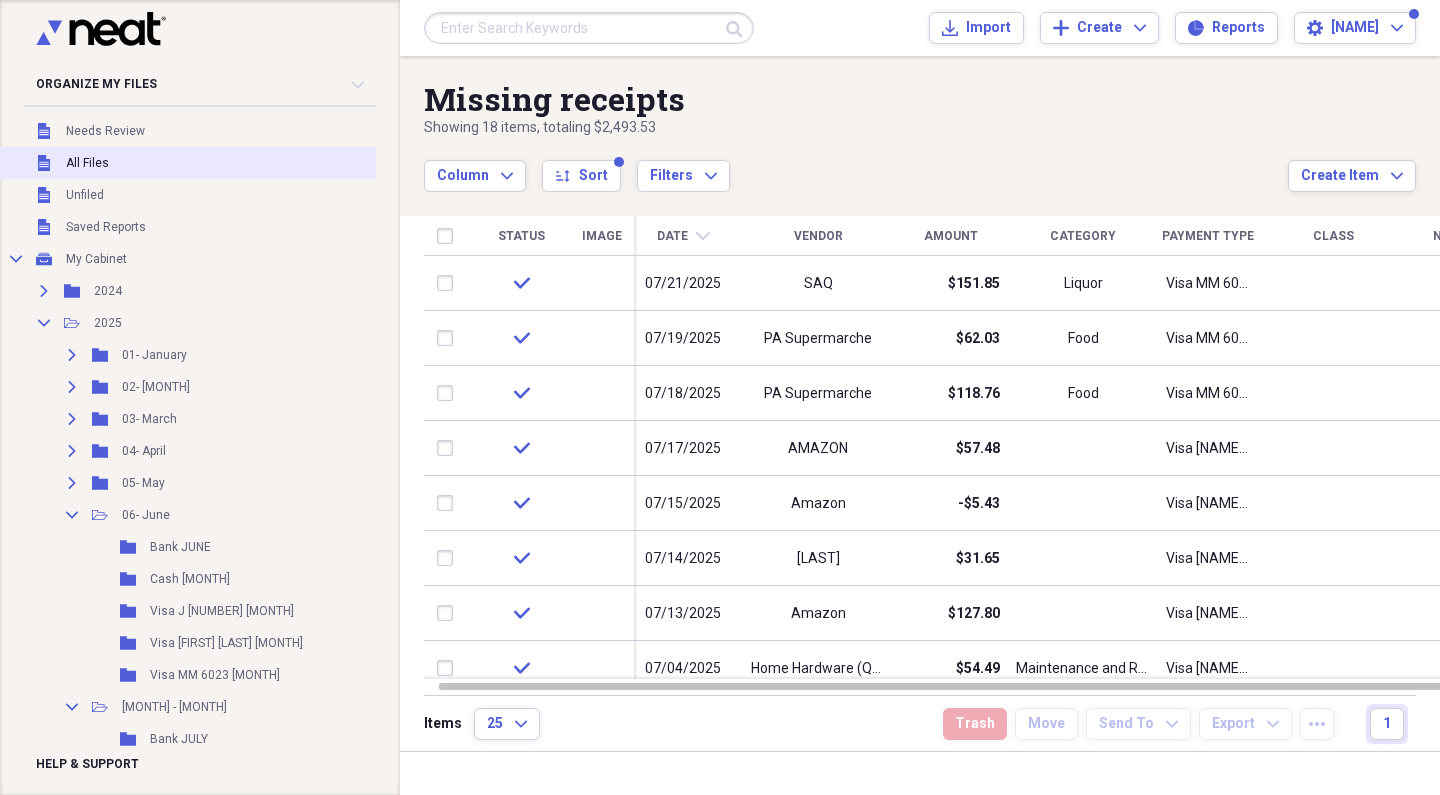scroll, scrollTop: 0, scrollLeft: 0, axis: both 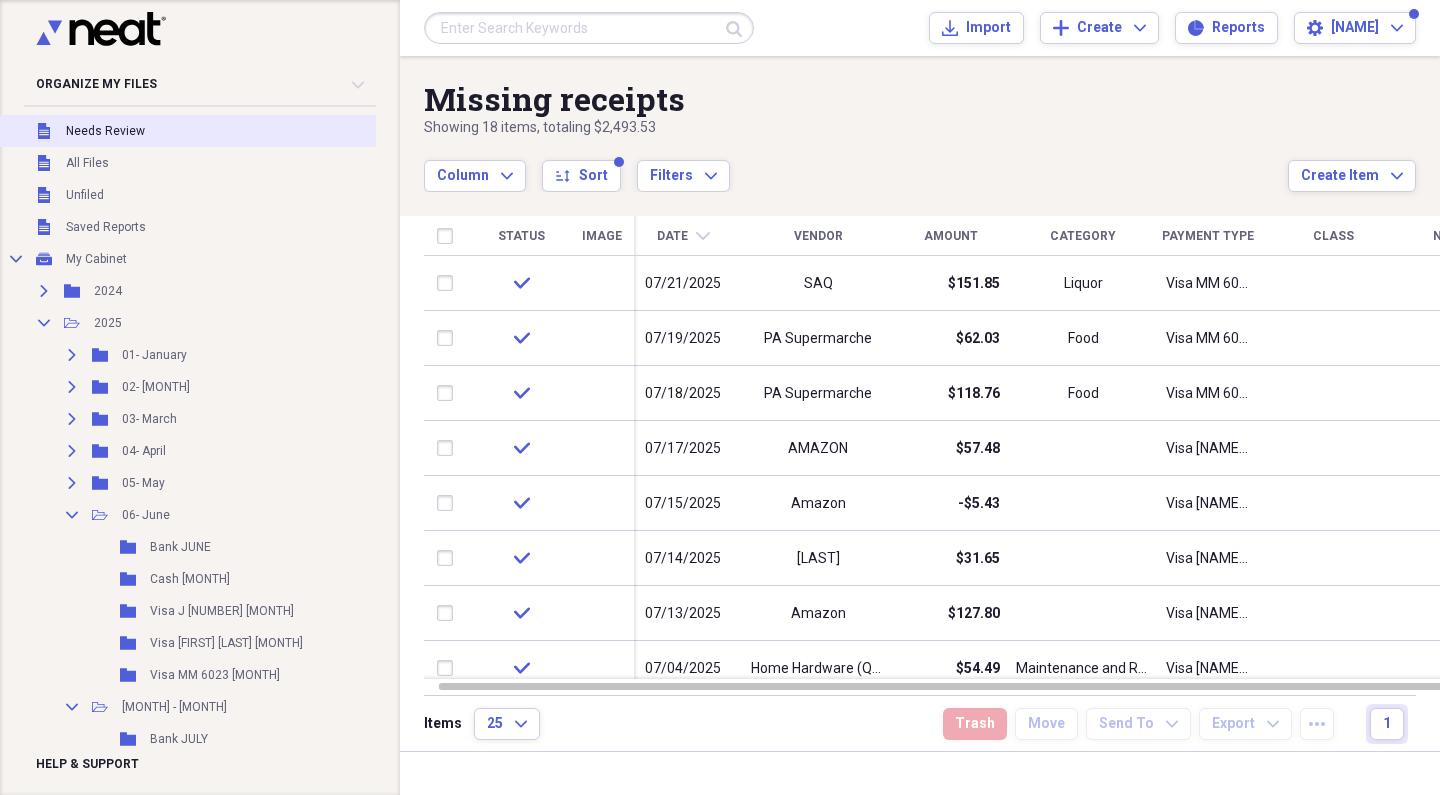 click on "Needs Review" at bounding box center (105, 131) 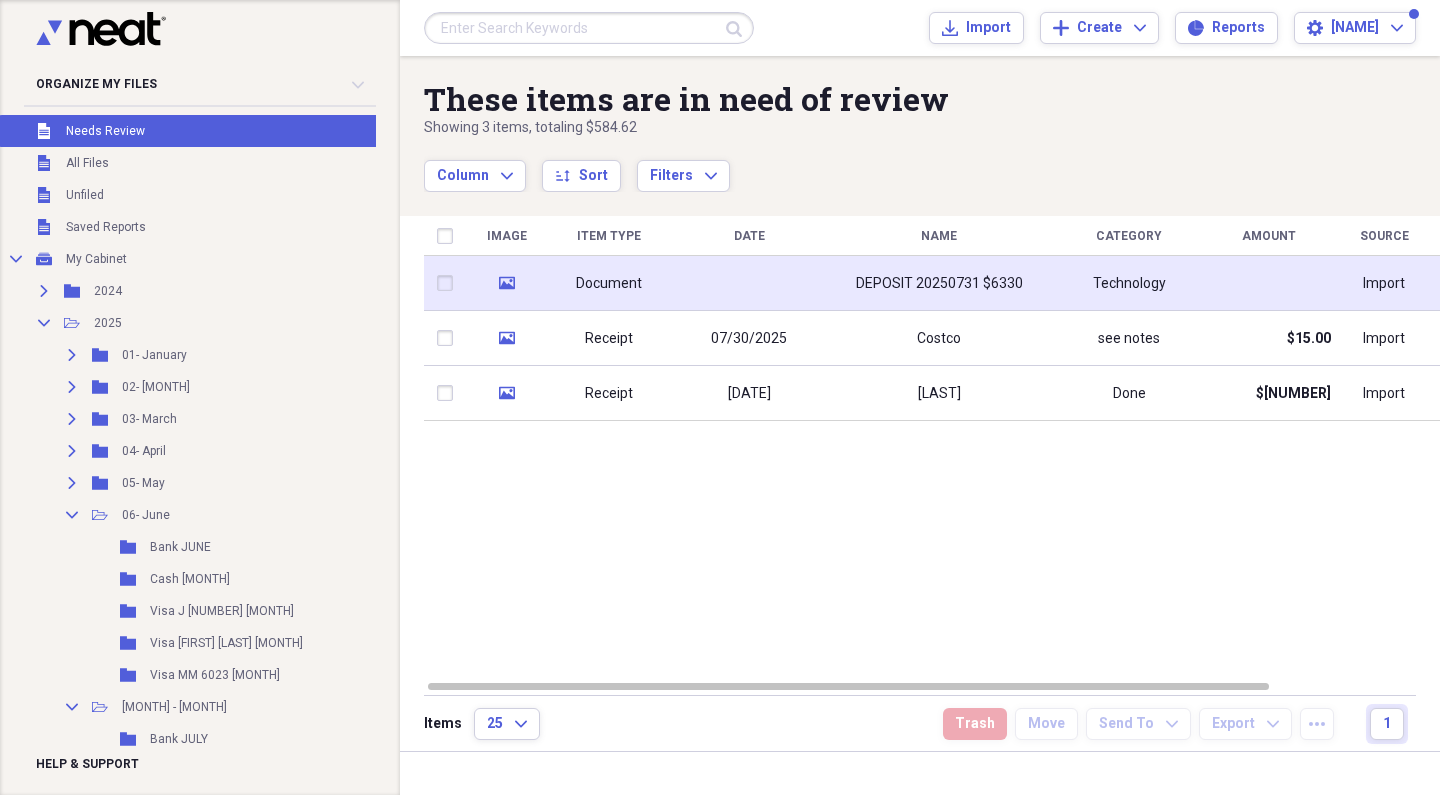click at bounding box center (749, 283) 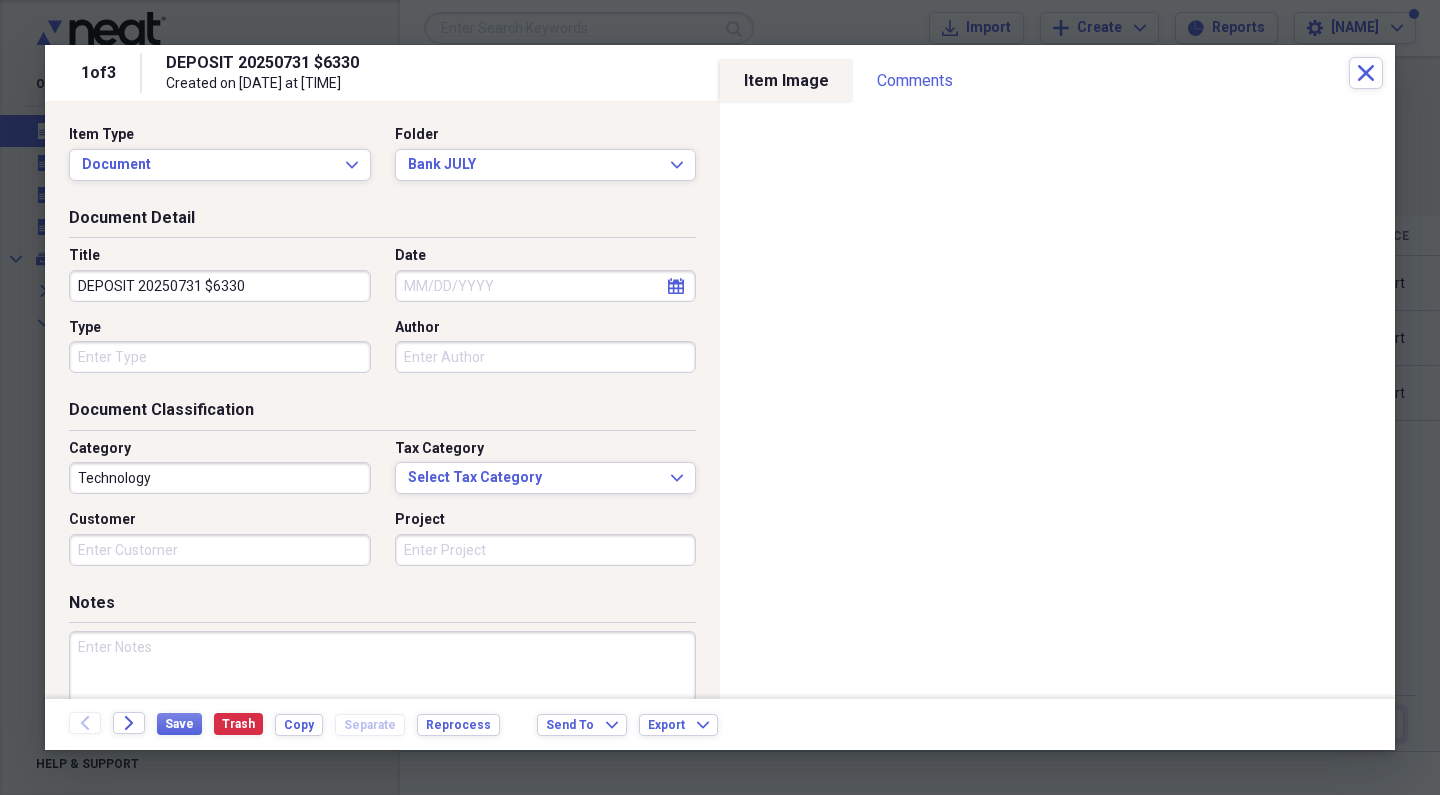 click 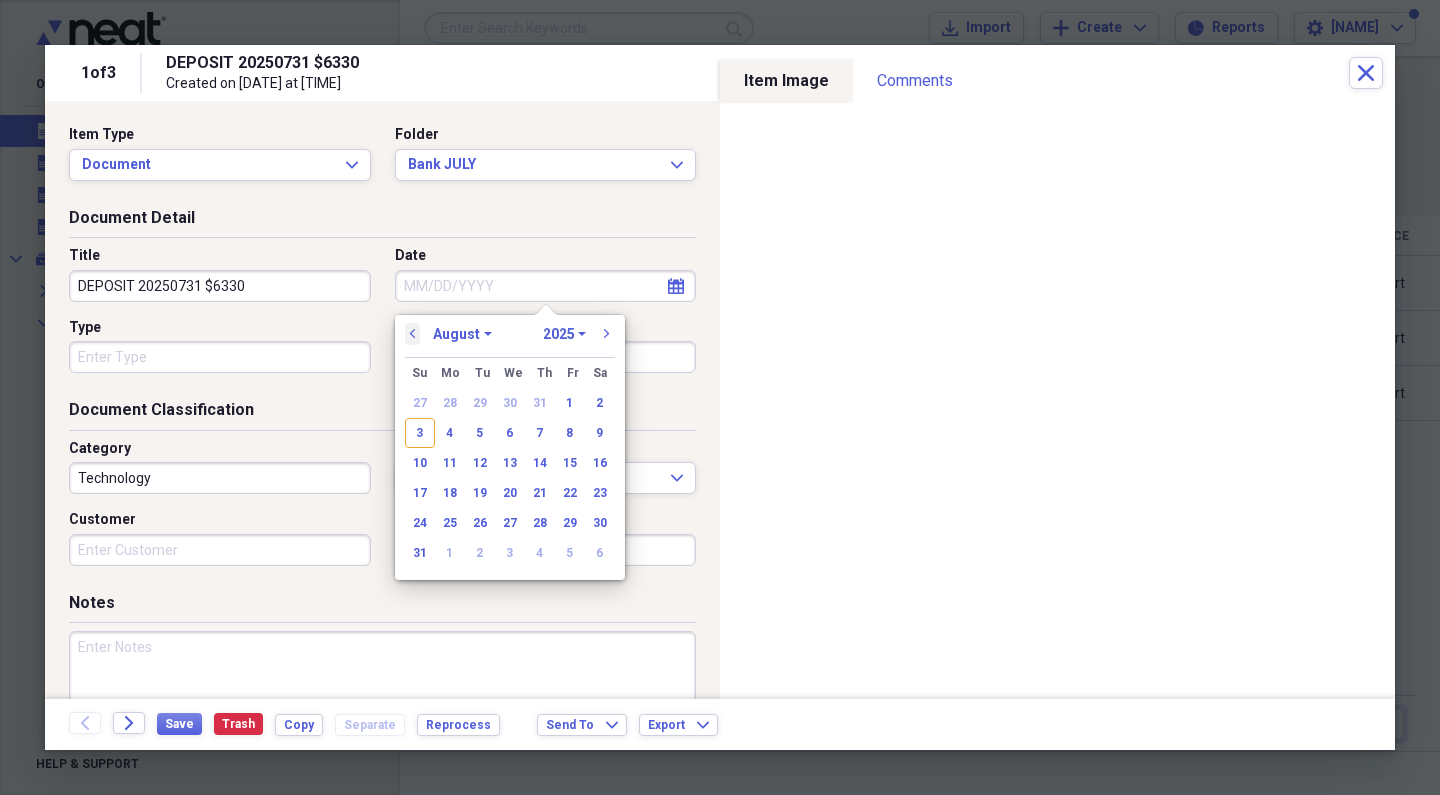 click on "previous" at bounding box center [413, 334] 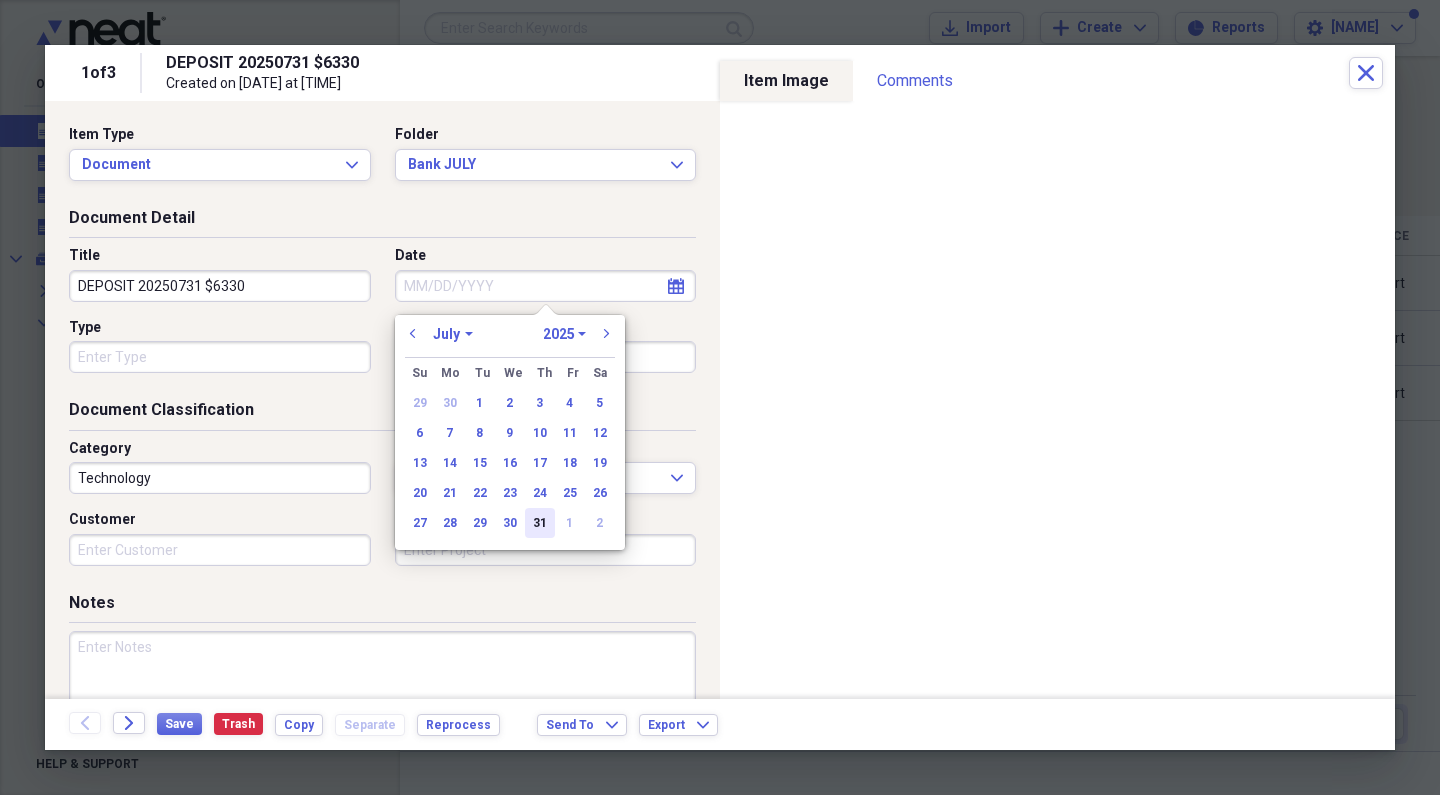 click on "31" at bounding box center (540, 523) 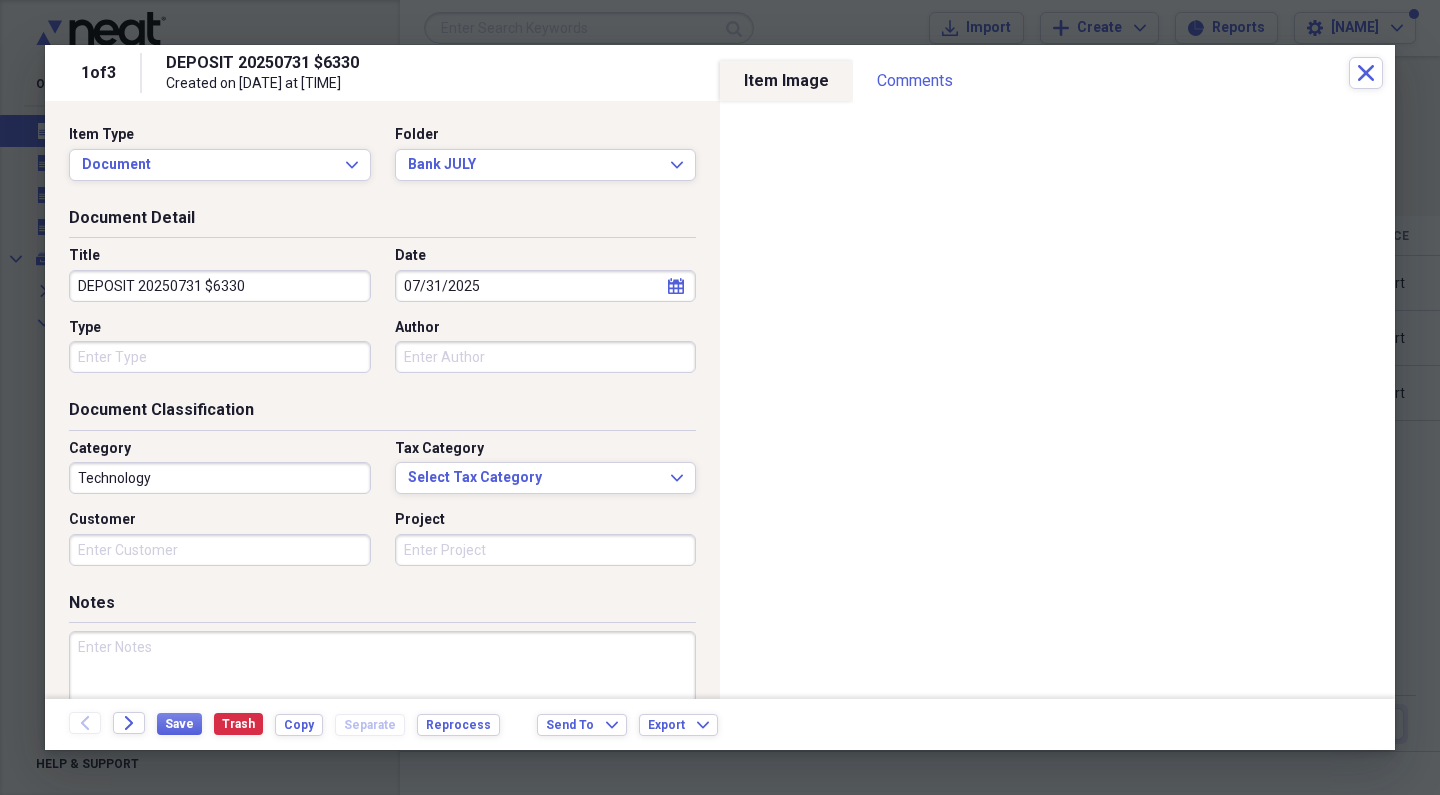 click on "Type" at bounding box center (220, 357) 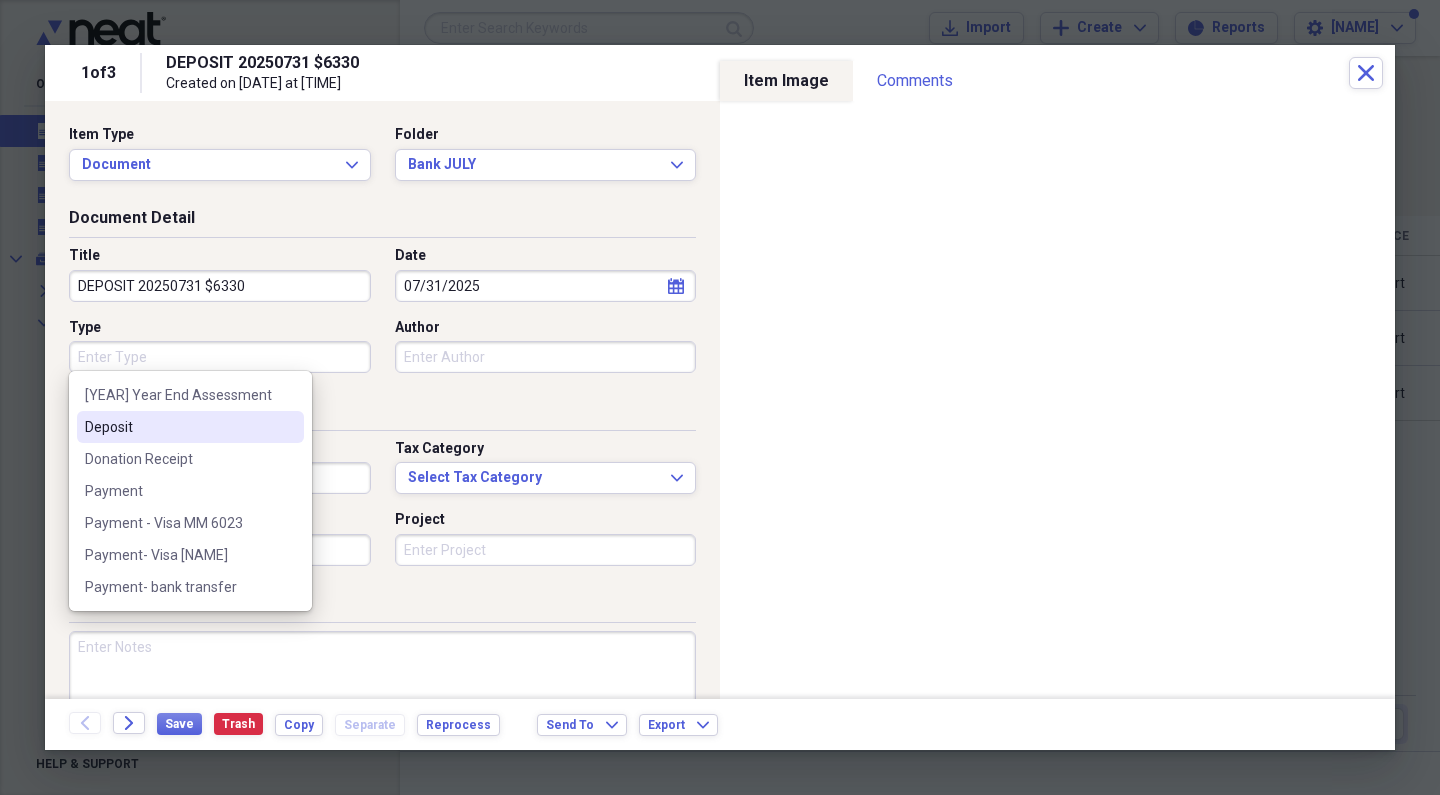 click at bounding box center [288, 427] 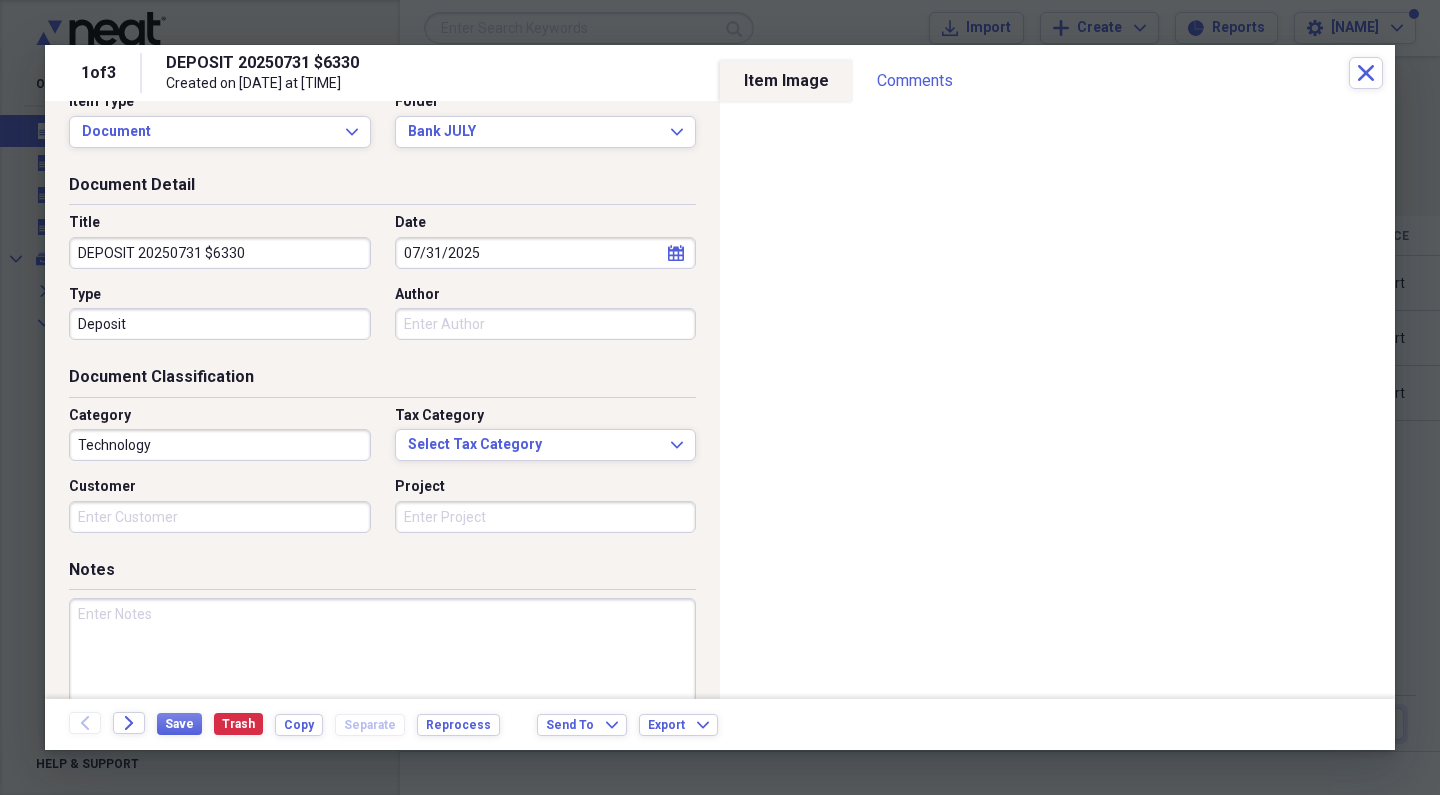 scroll, scrollTop: 50, scrollLeft: 0, axis: vertical 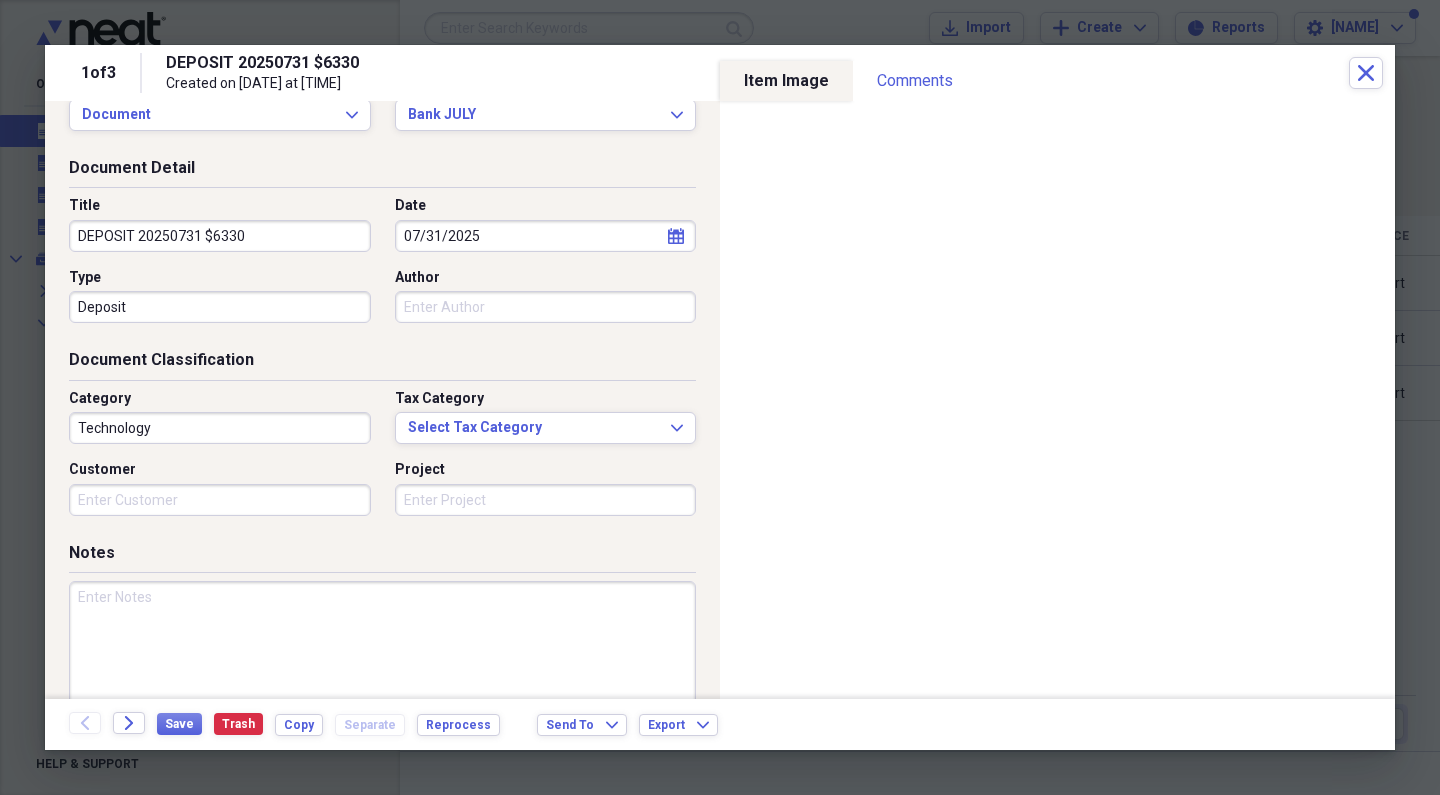 click on "Technology" at bounding box center [220, 428] 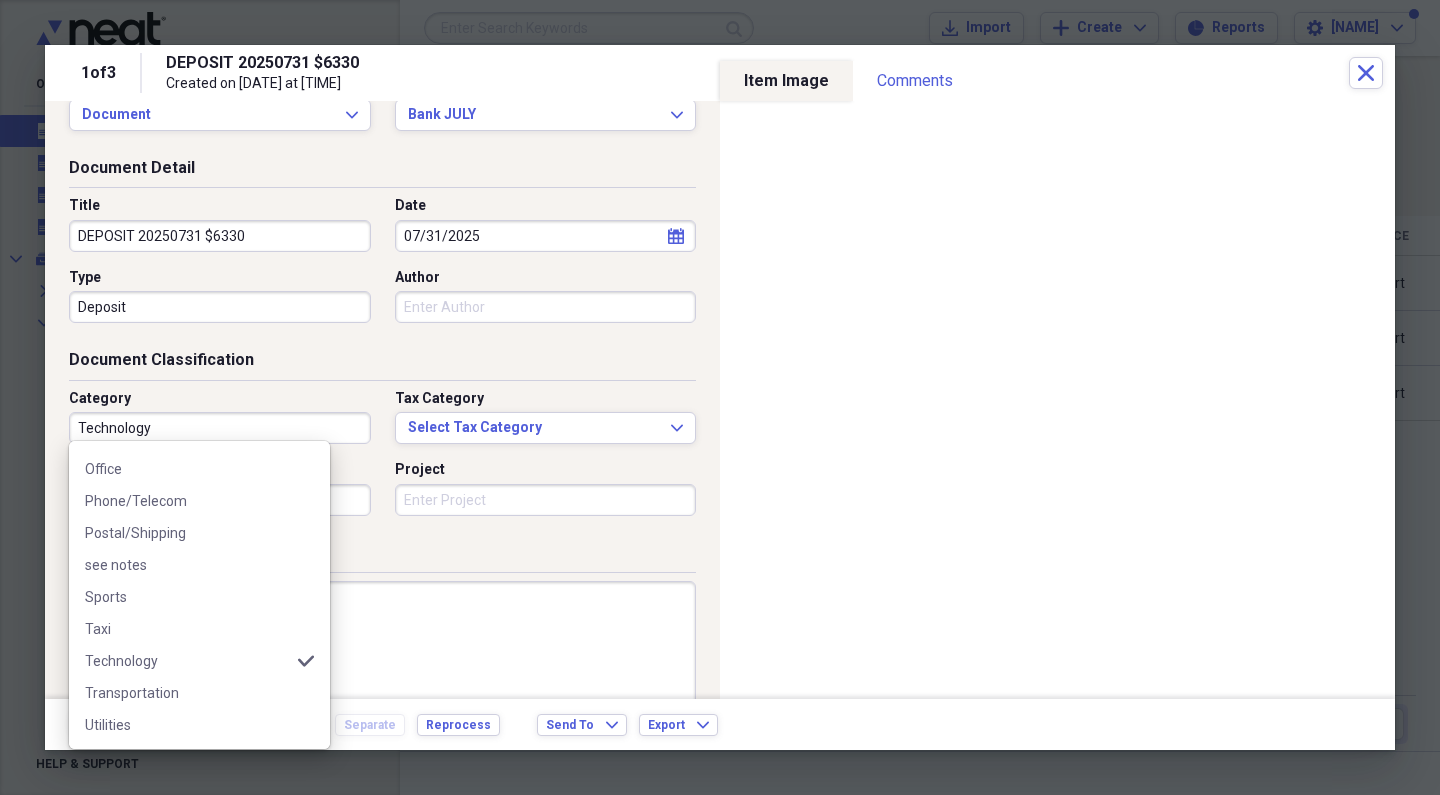 scroll, scrollTop: 1308, scrollLeft: 0, axis: vertical 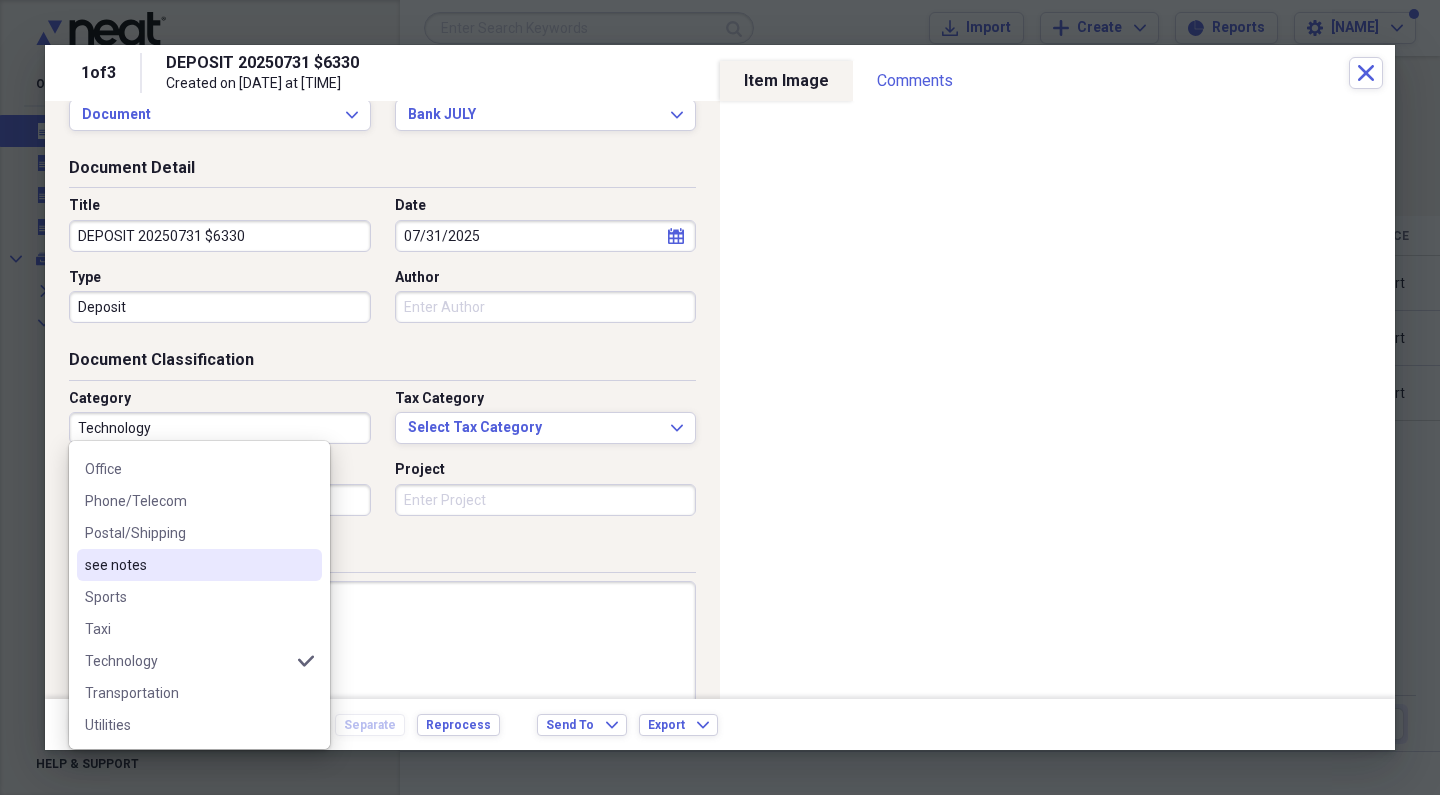 click on "see notes" at bounding box center [187, 565] 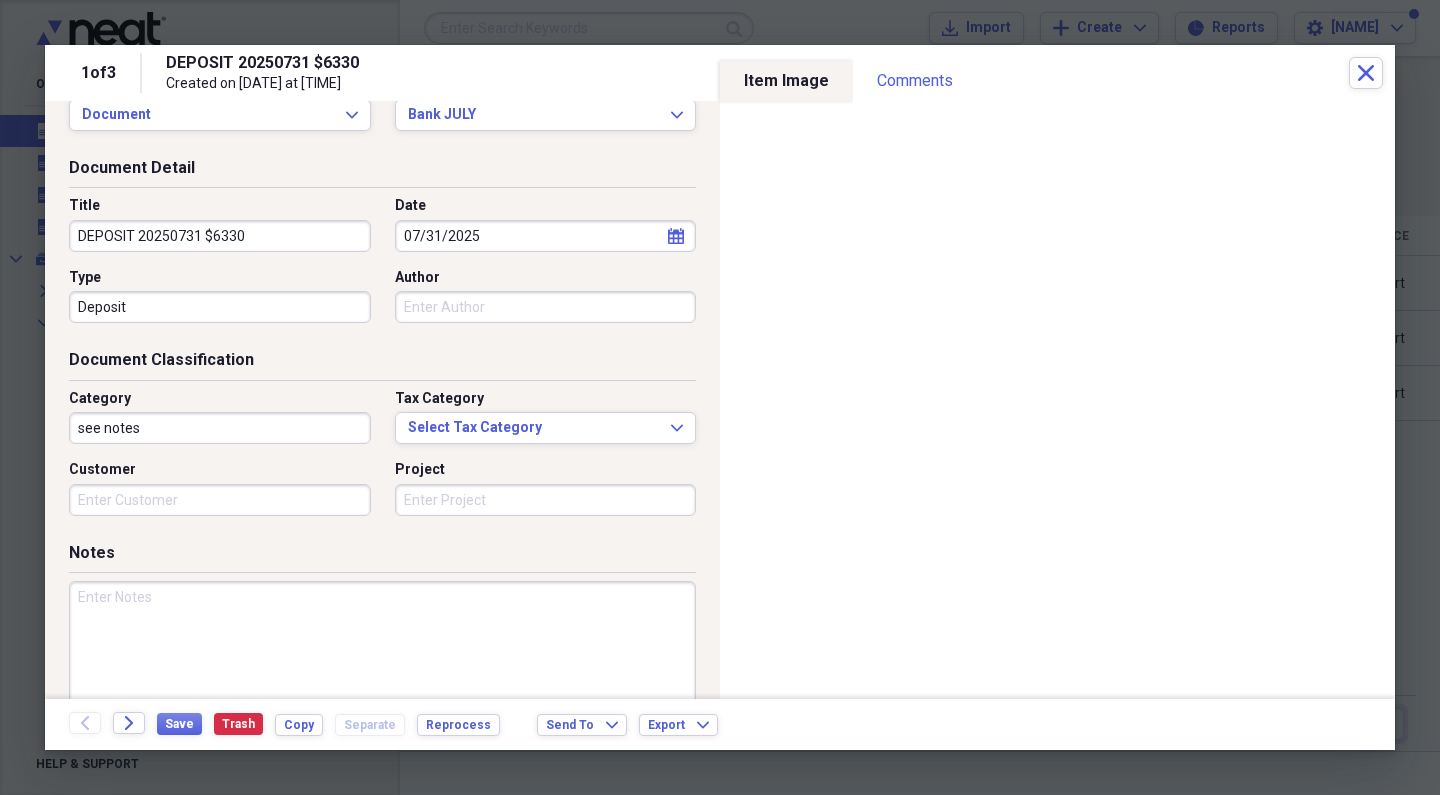 click on "Notes" at bounding box center [382, 557] 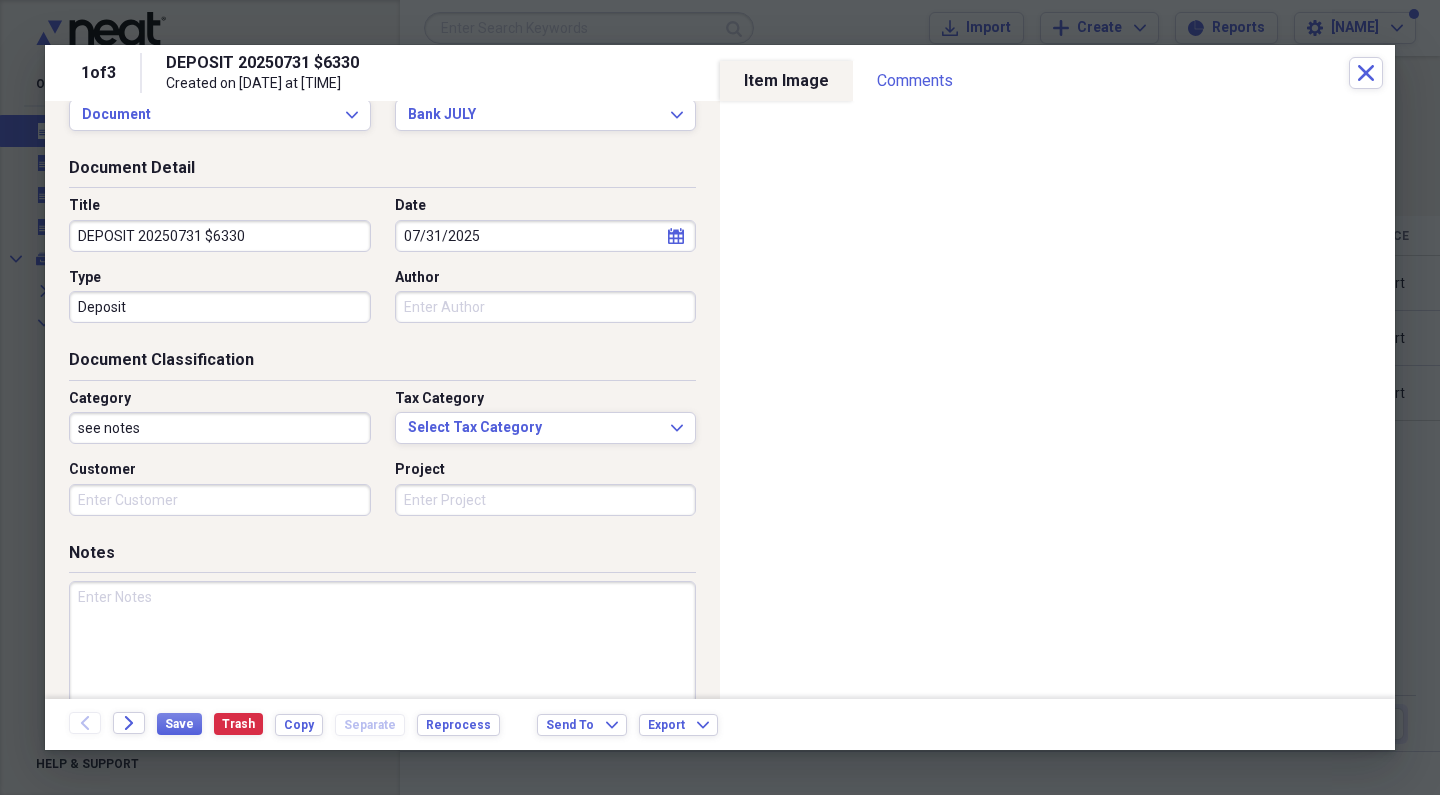 click on "Notes" at bounding box center (382, 639) 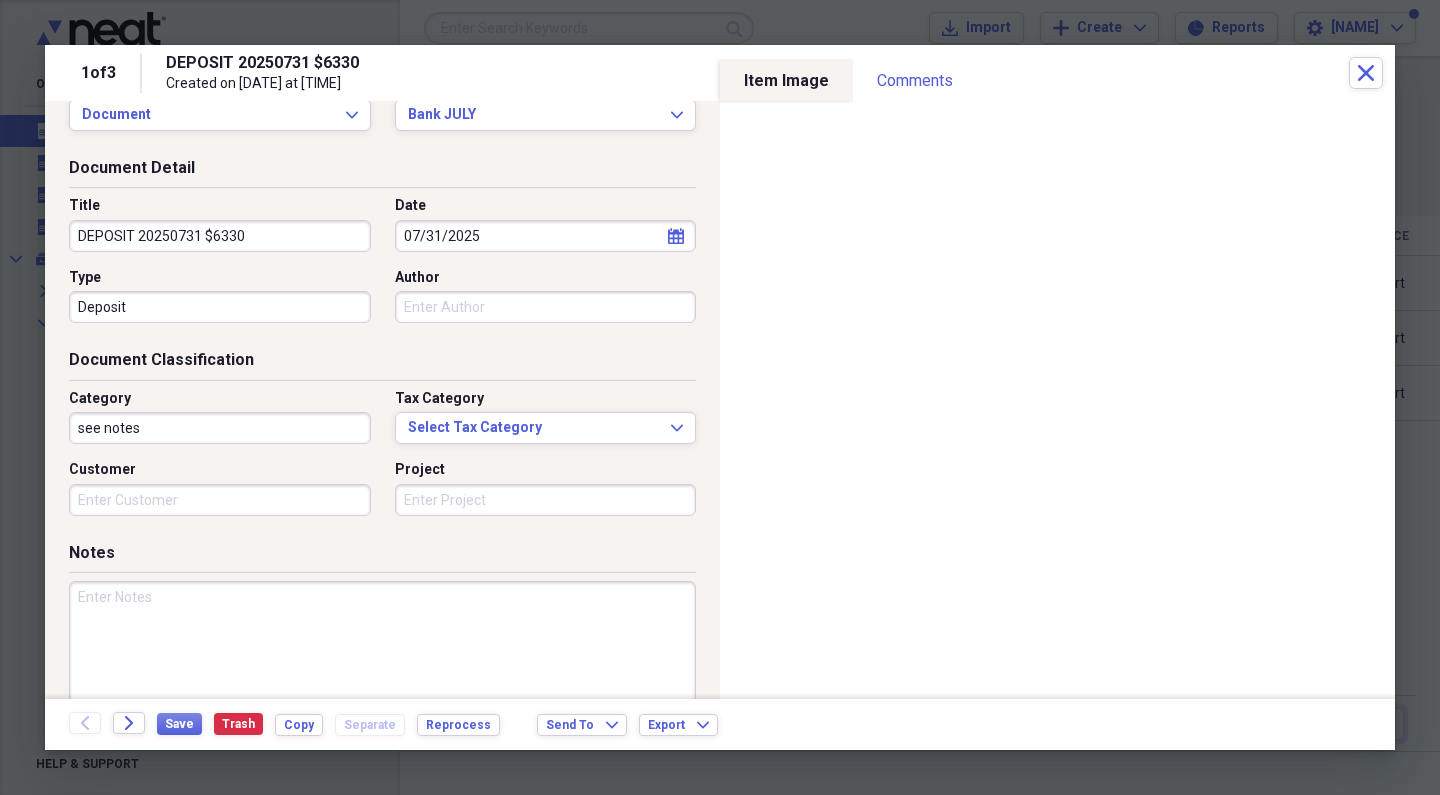 click at bounding box center [382, 646] 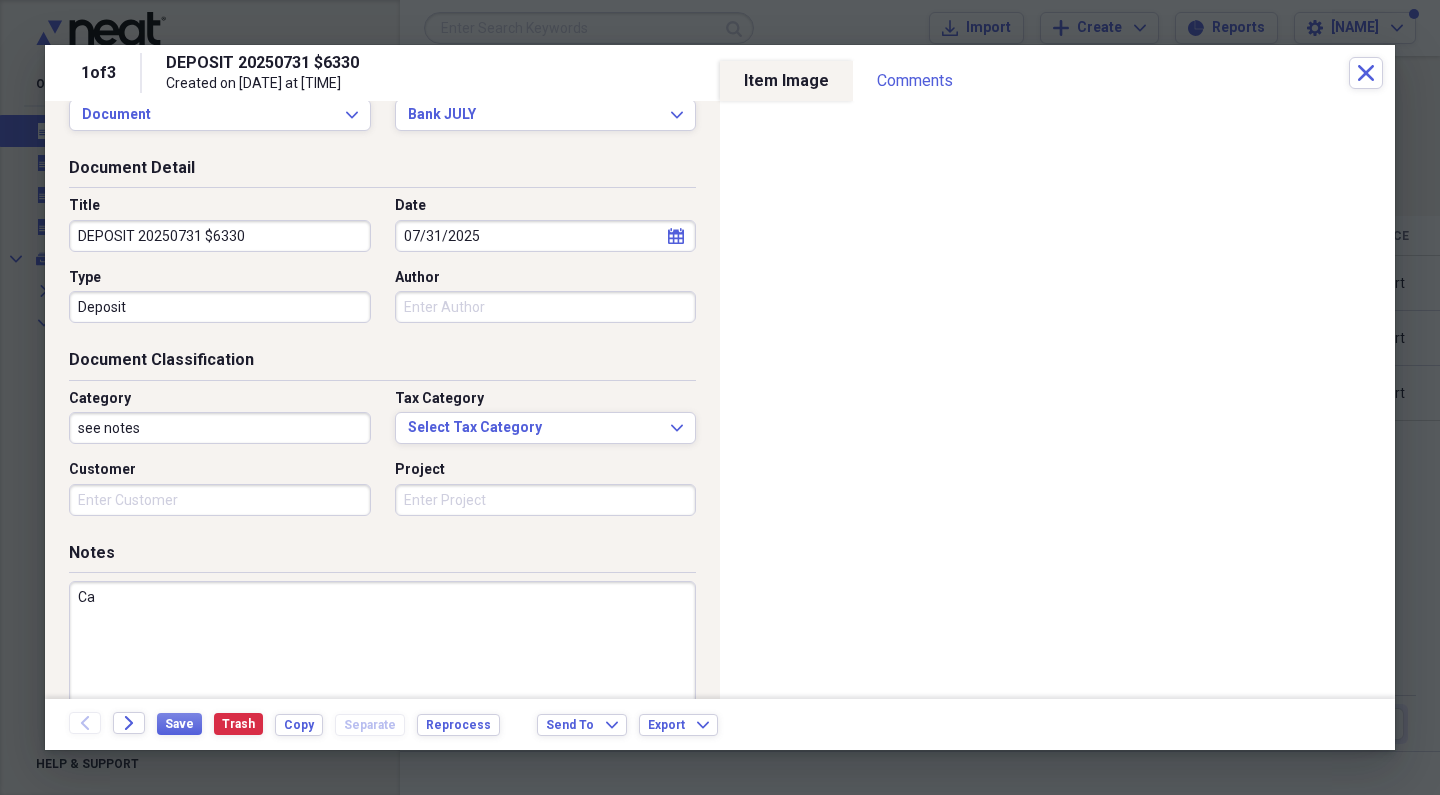type on "C" 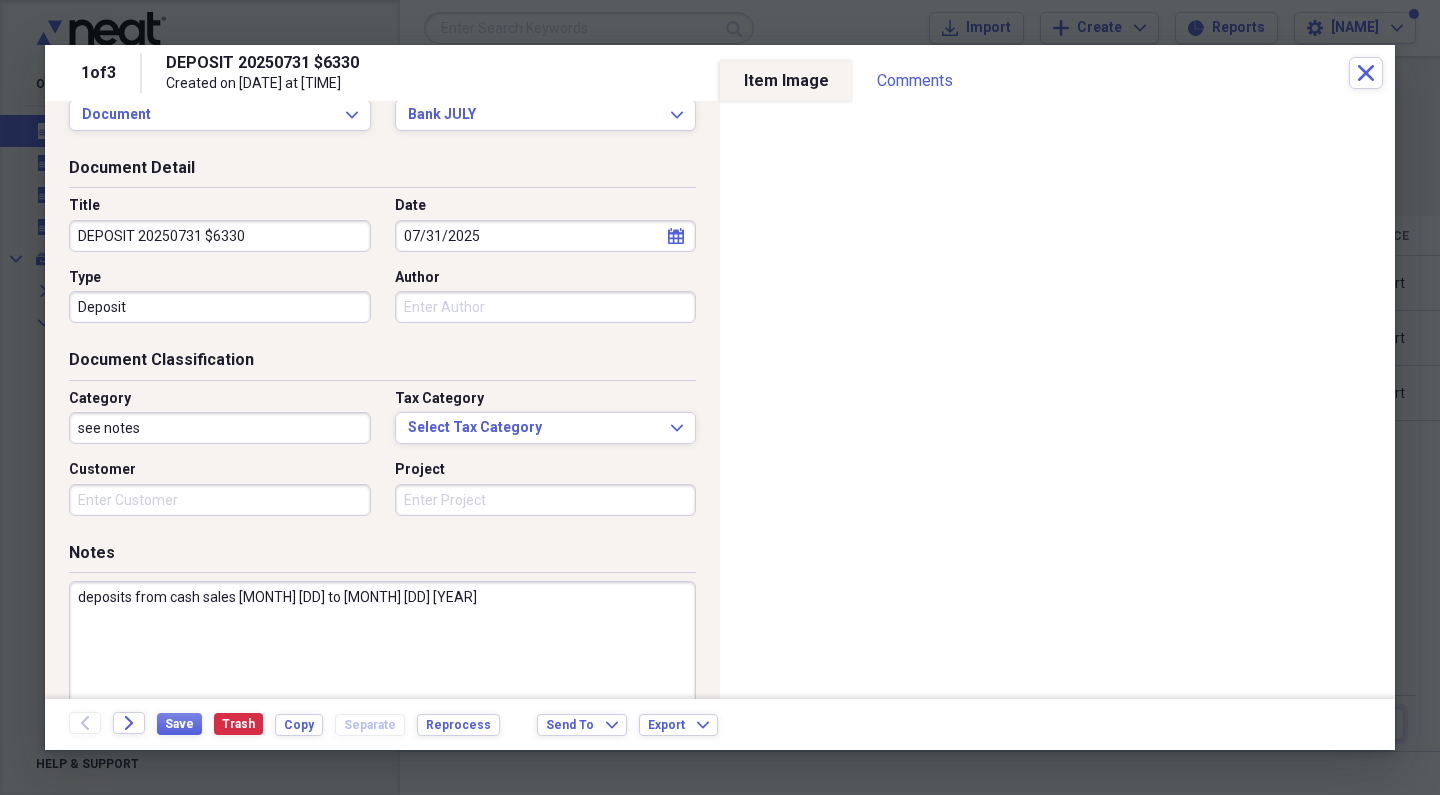 drag, startPoint x: 241, startPoint y: 592, endPoint x: 452, endPoint y: 594, distance: 211.00948 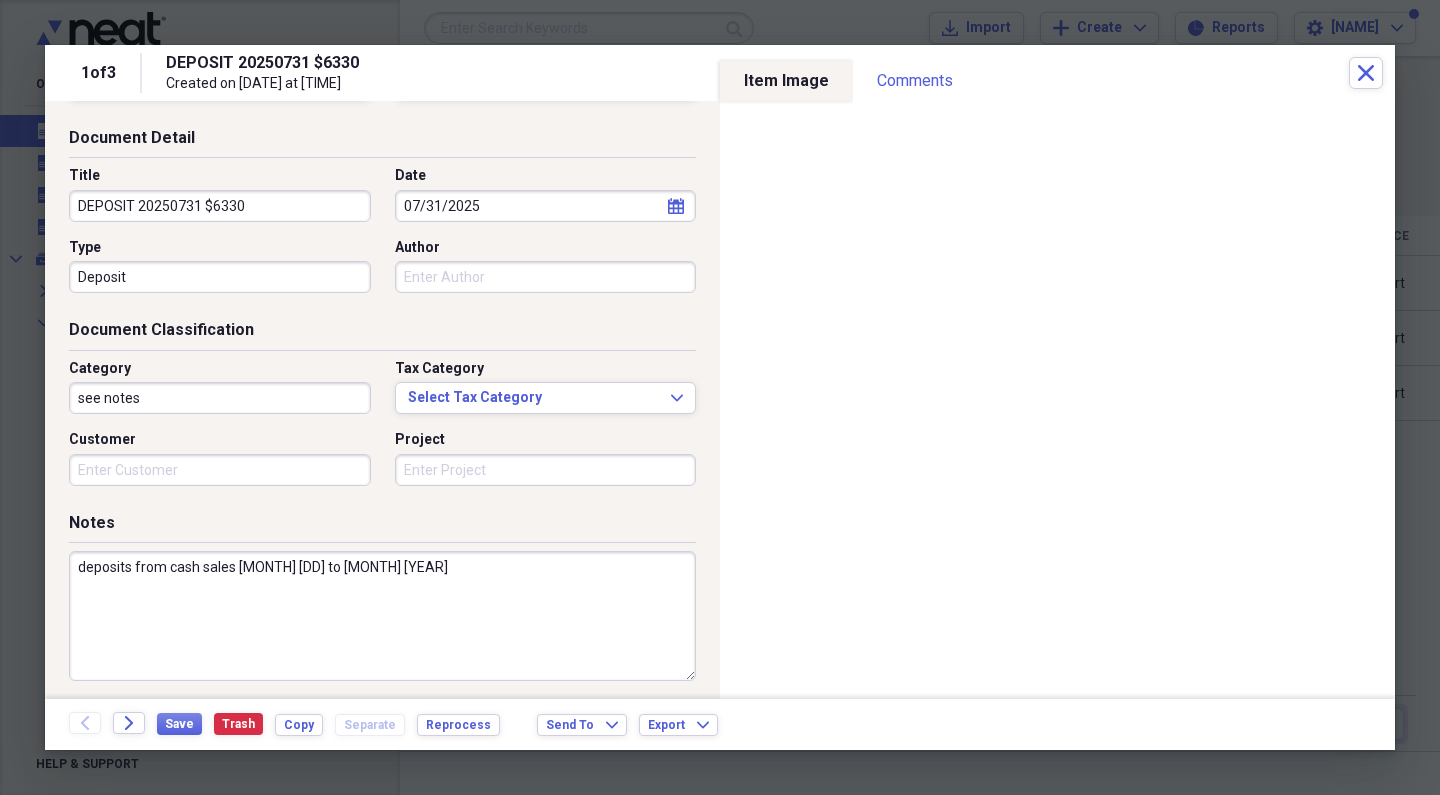scroll, scrollTop: 92, scrollLeft: 0, axis: vertical 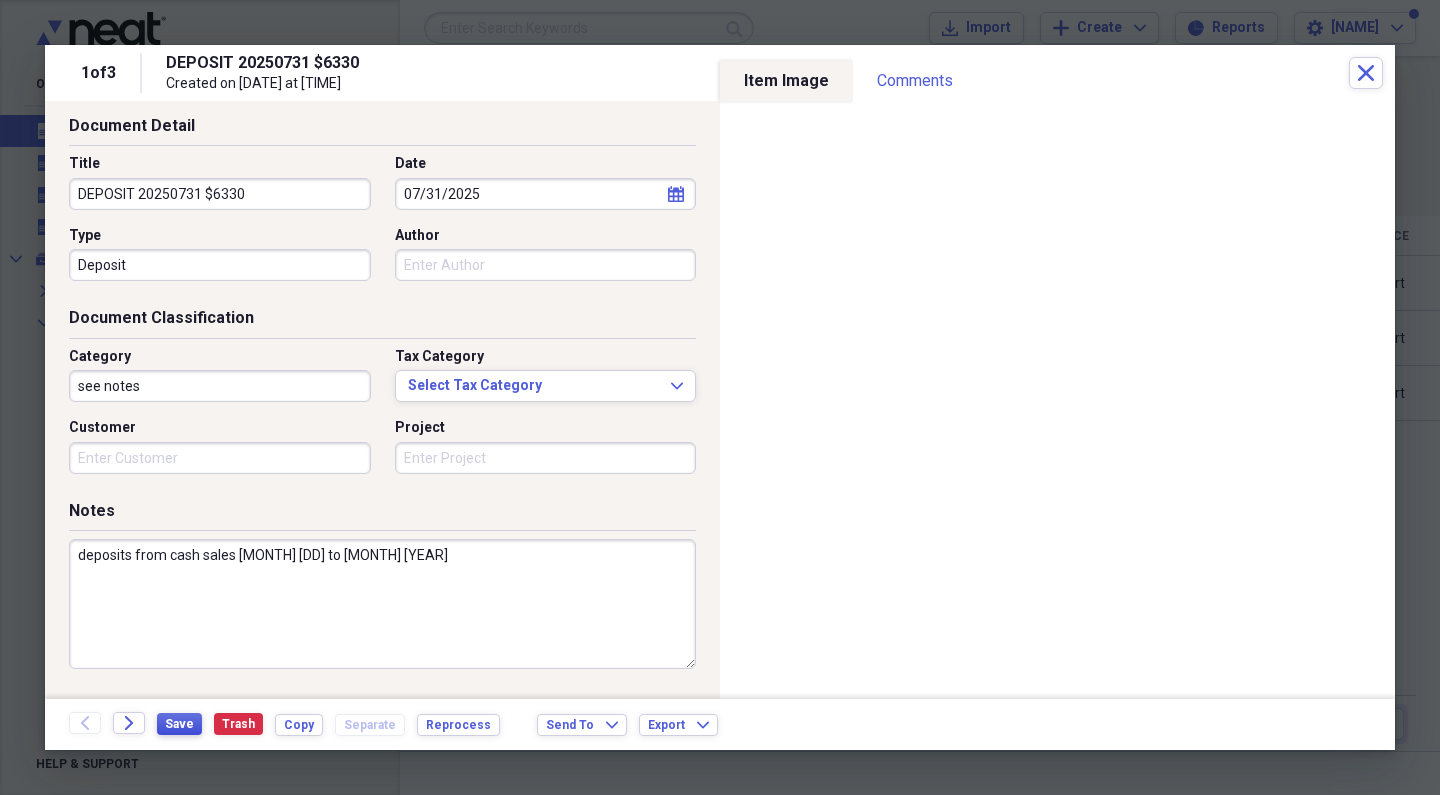 click on "Save" at bounding box center (179, 724) 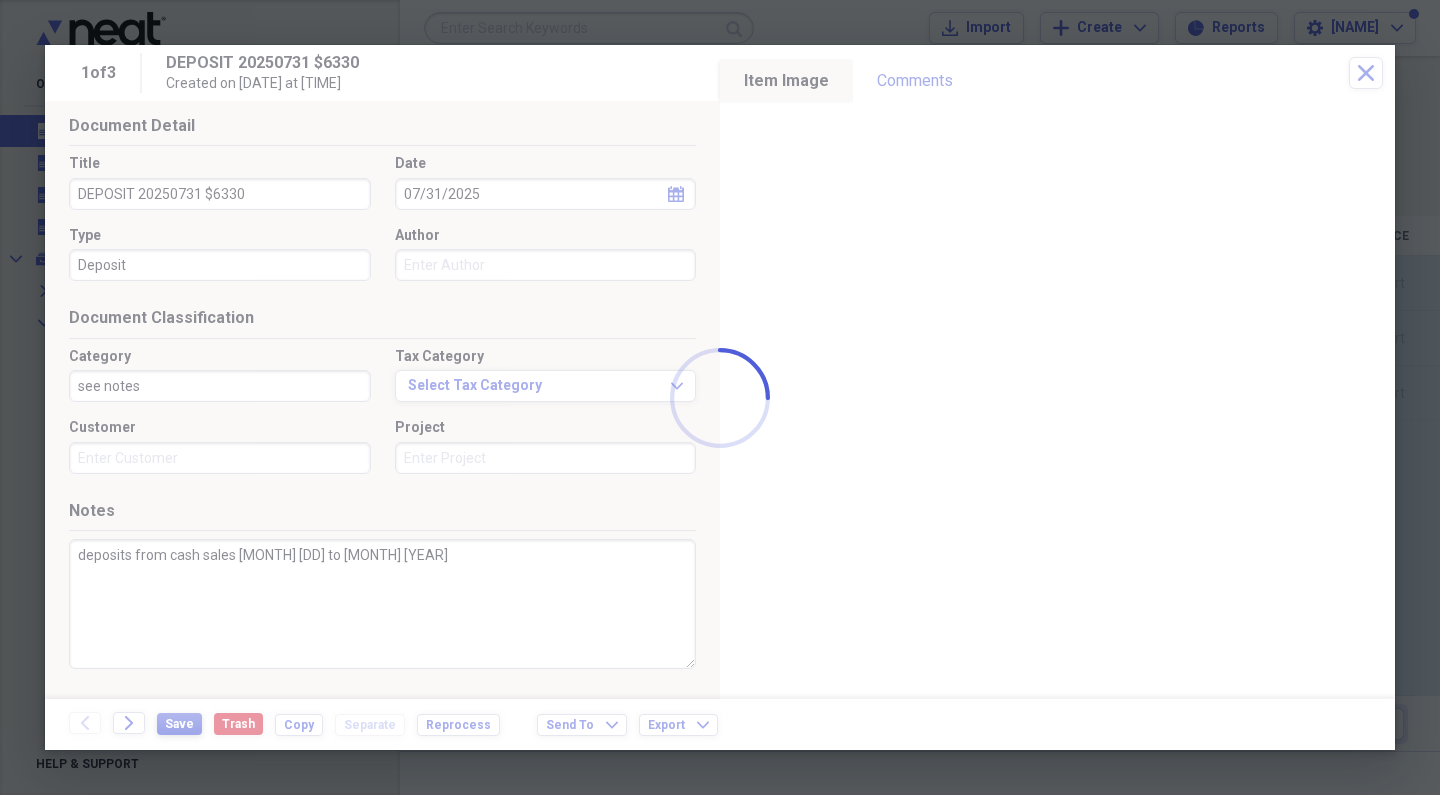 type on "deposits from cash sales [MONTH] [DD] to [MONTH] [YEAR]" 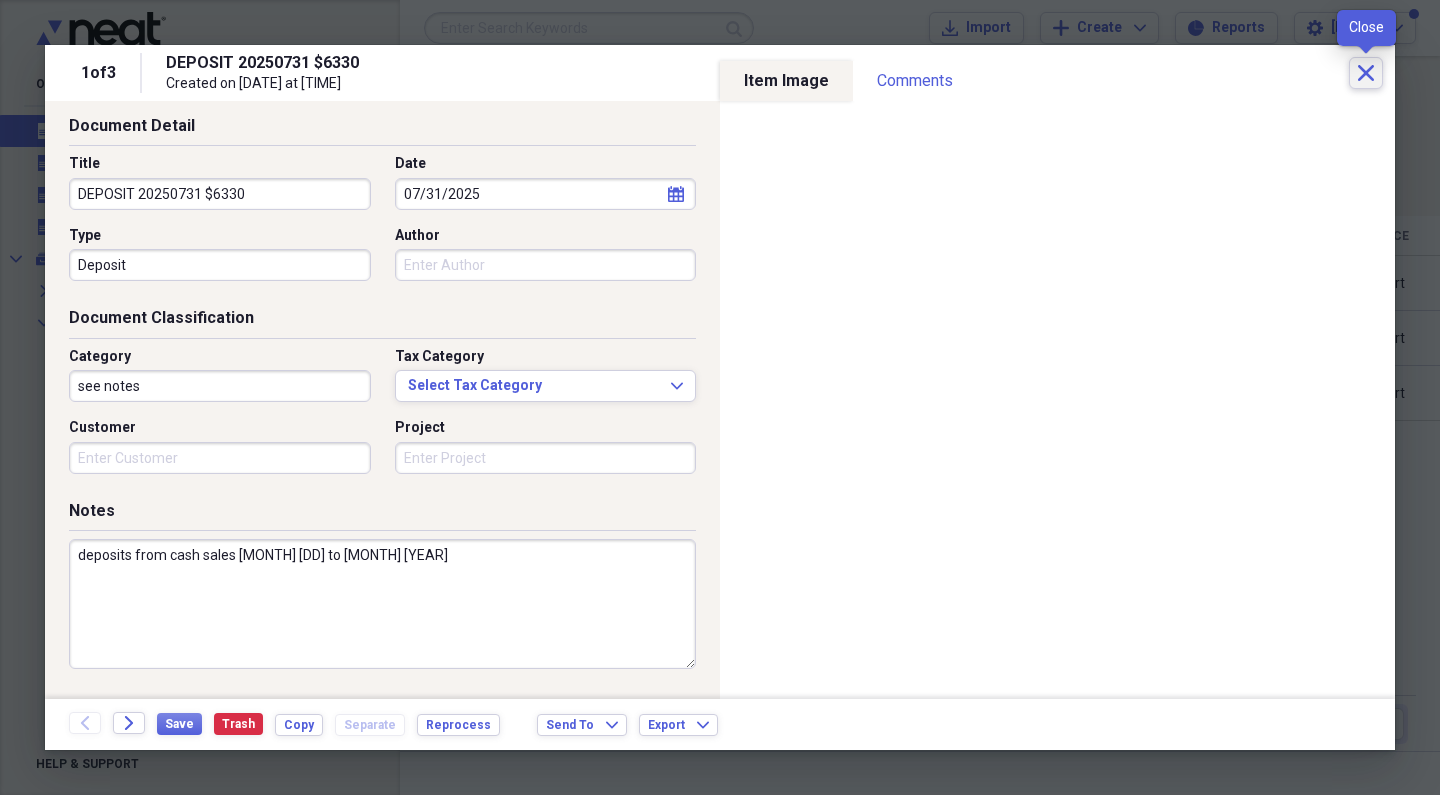 click on "Close" 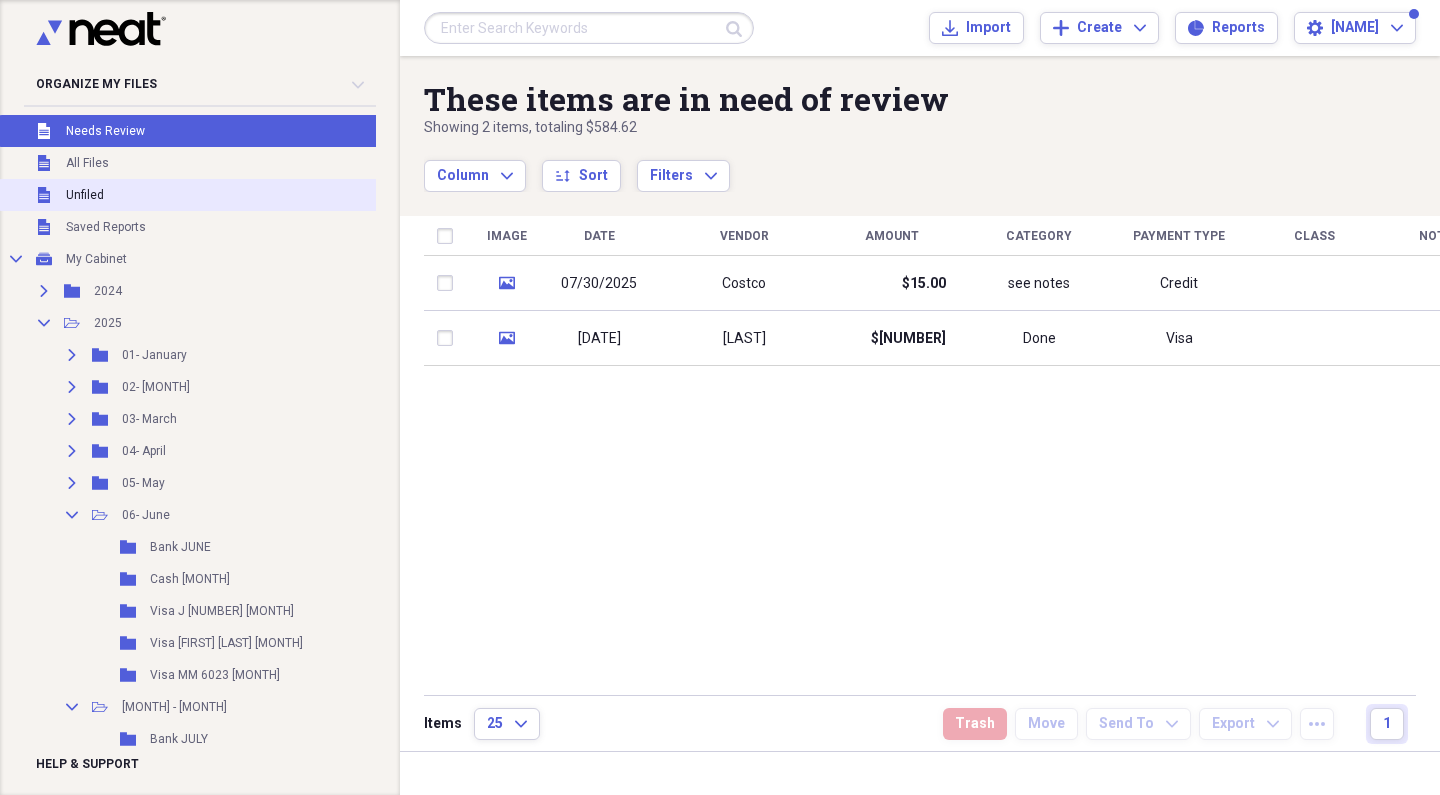 click on "Unfiled Unfiled" at bounding box center (193, 195) 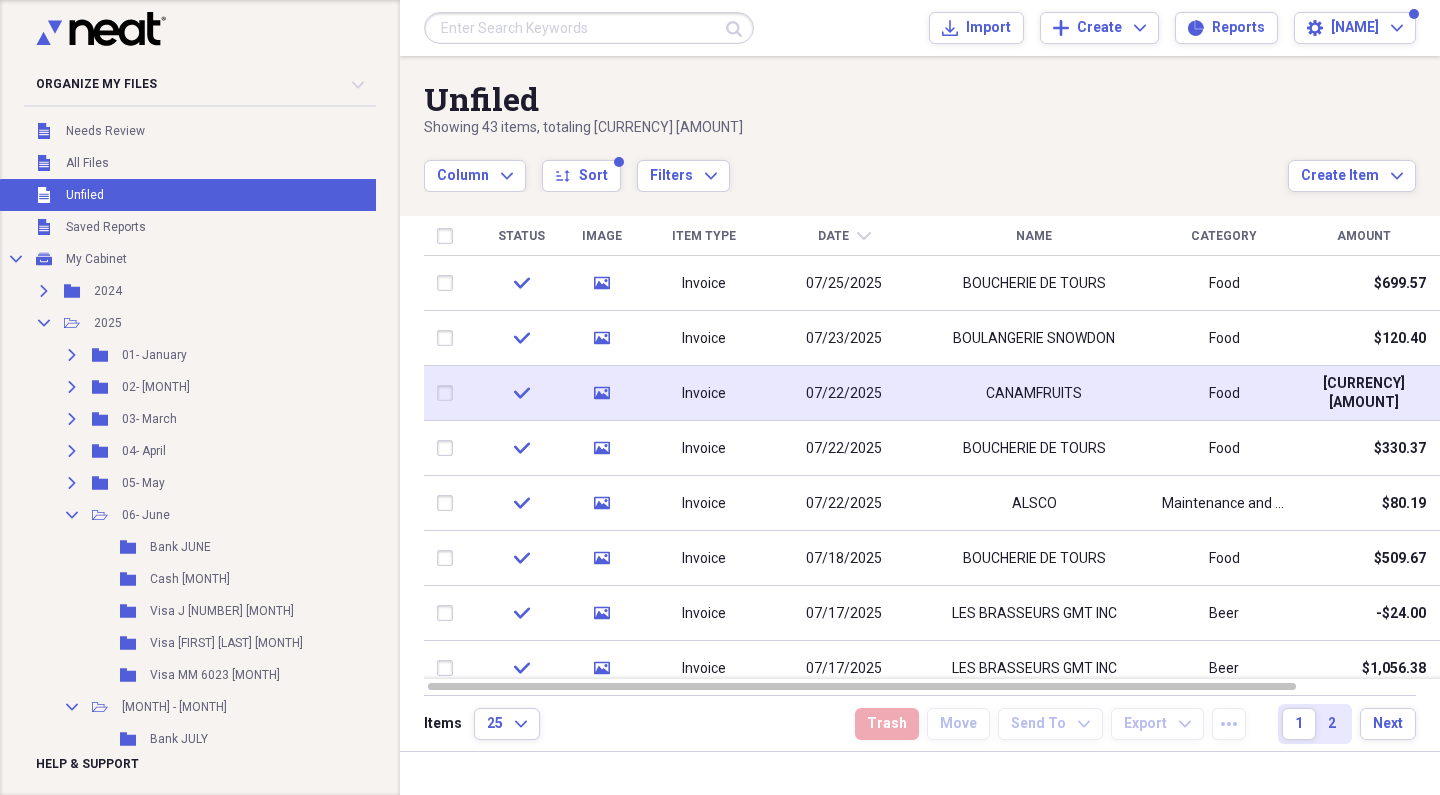 click on "Invoice" at bounding box center [704, 393] 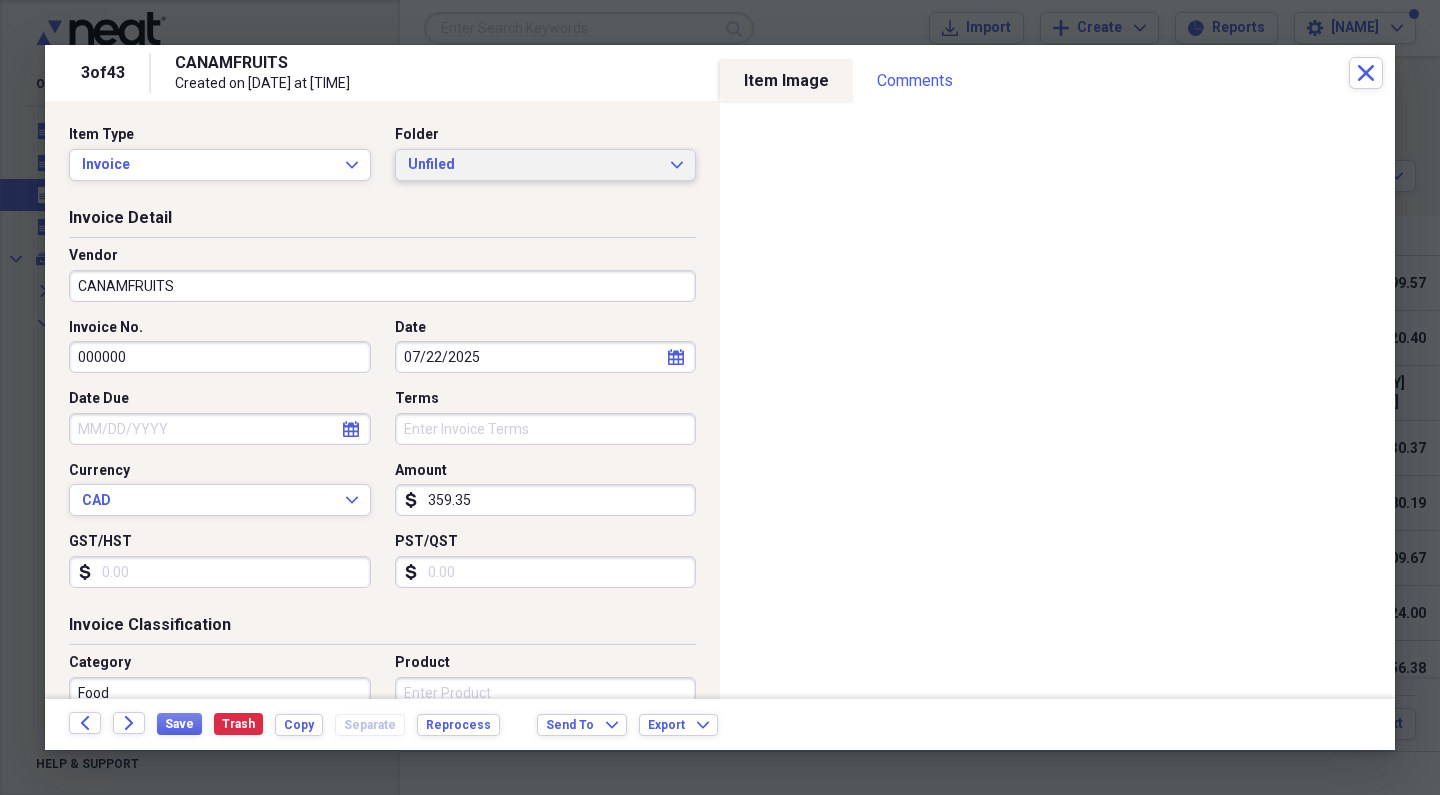 click on "Unfiled" at bounding box center (534, 165) 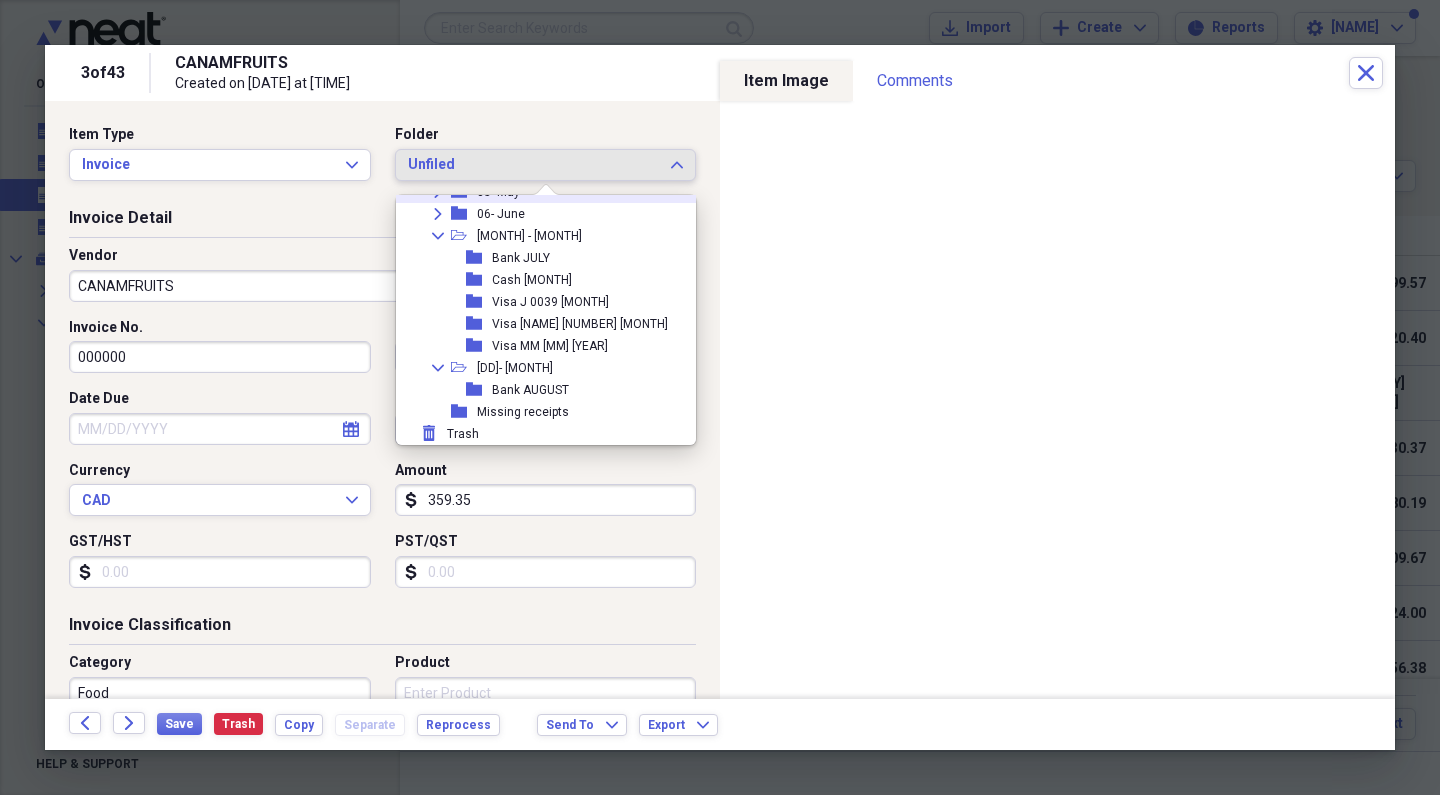 scroll, scrollTop: 205, scrollLeft: 0, axis: vertical 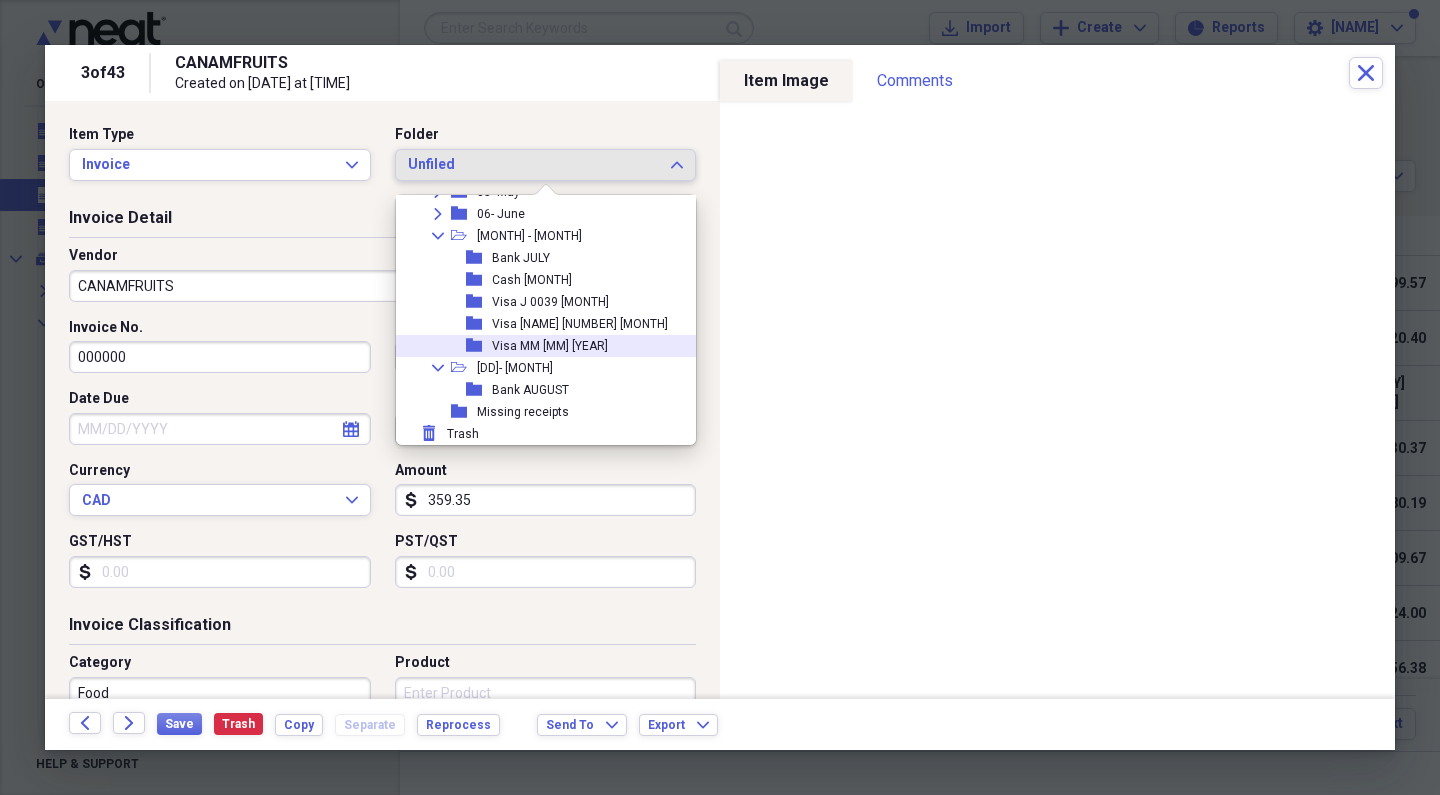 click on "Visa MM [MM] [YEAR]" at bounding box center (550, 346) 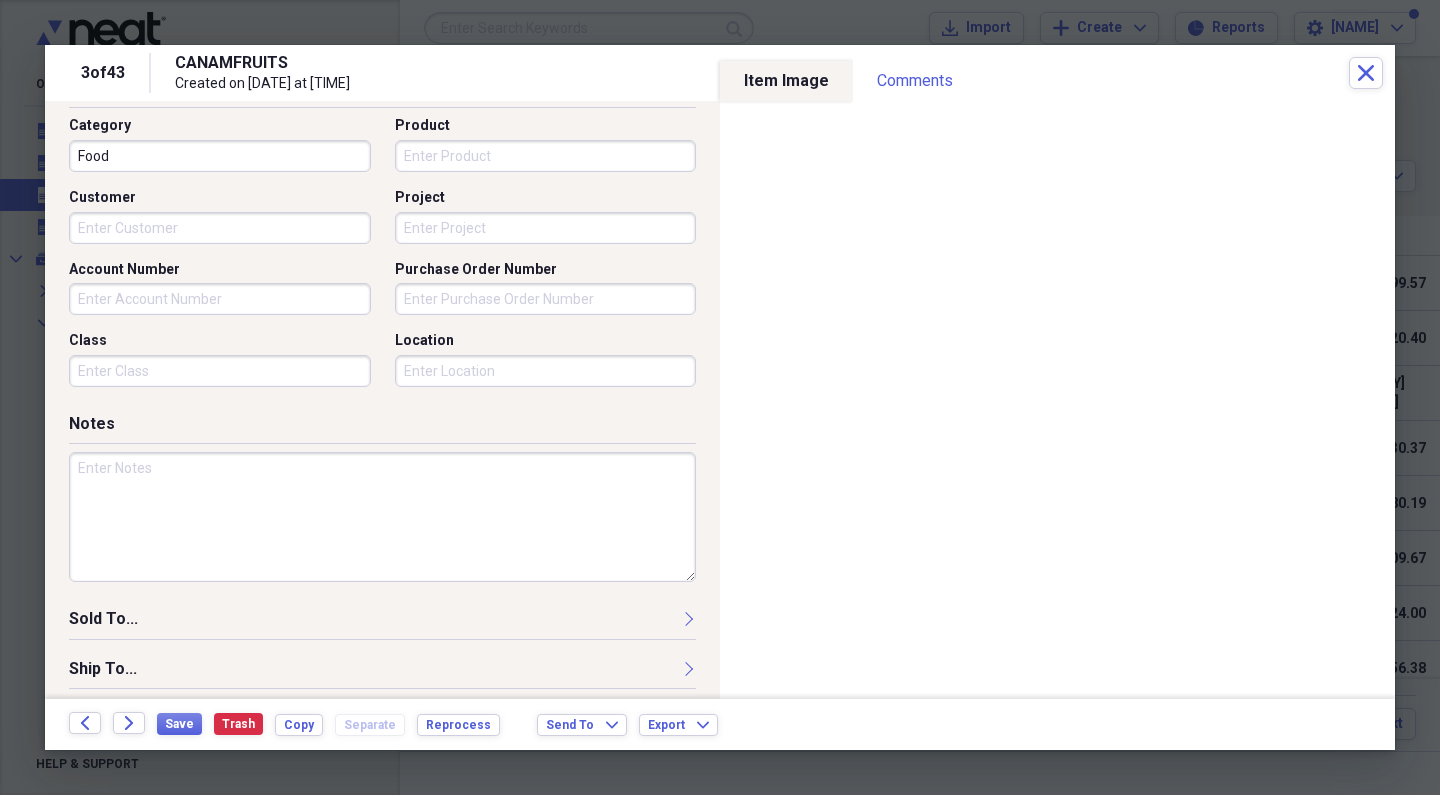 scroll, scrollTop: 552, scrollLeft: 0, axis: vertical 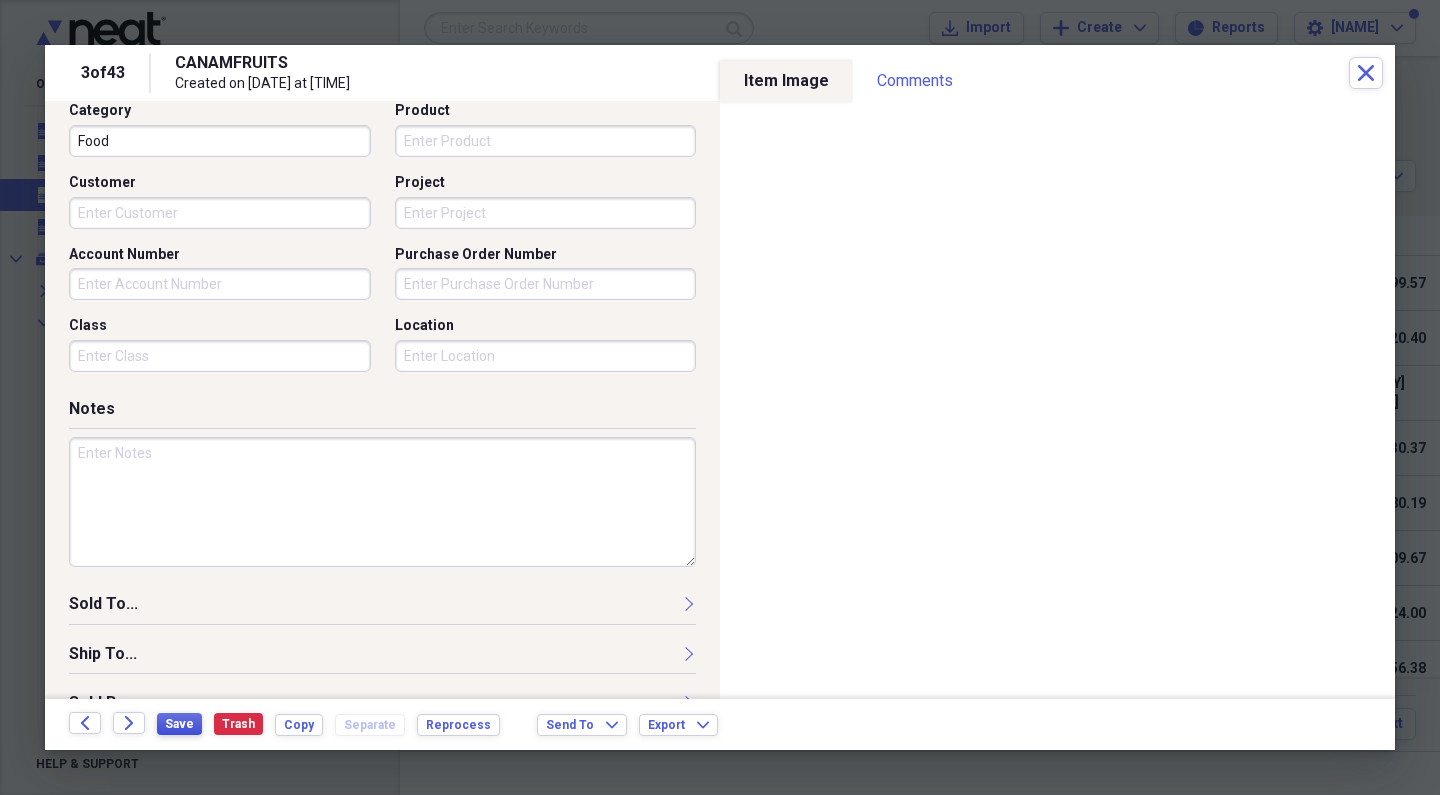 click on "Save" at bounding box center [179, 724] 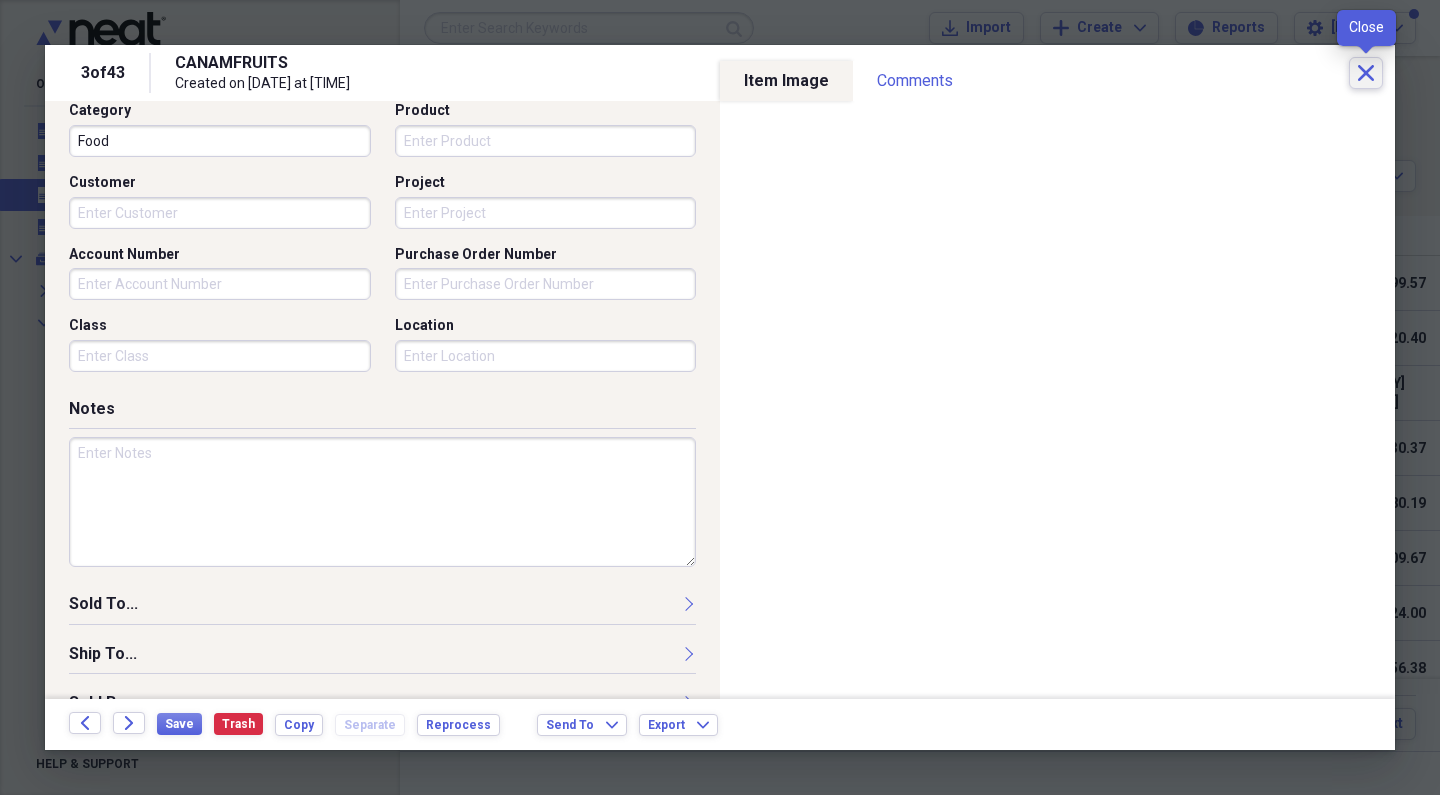click on "Close" 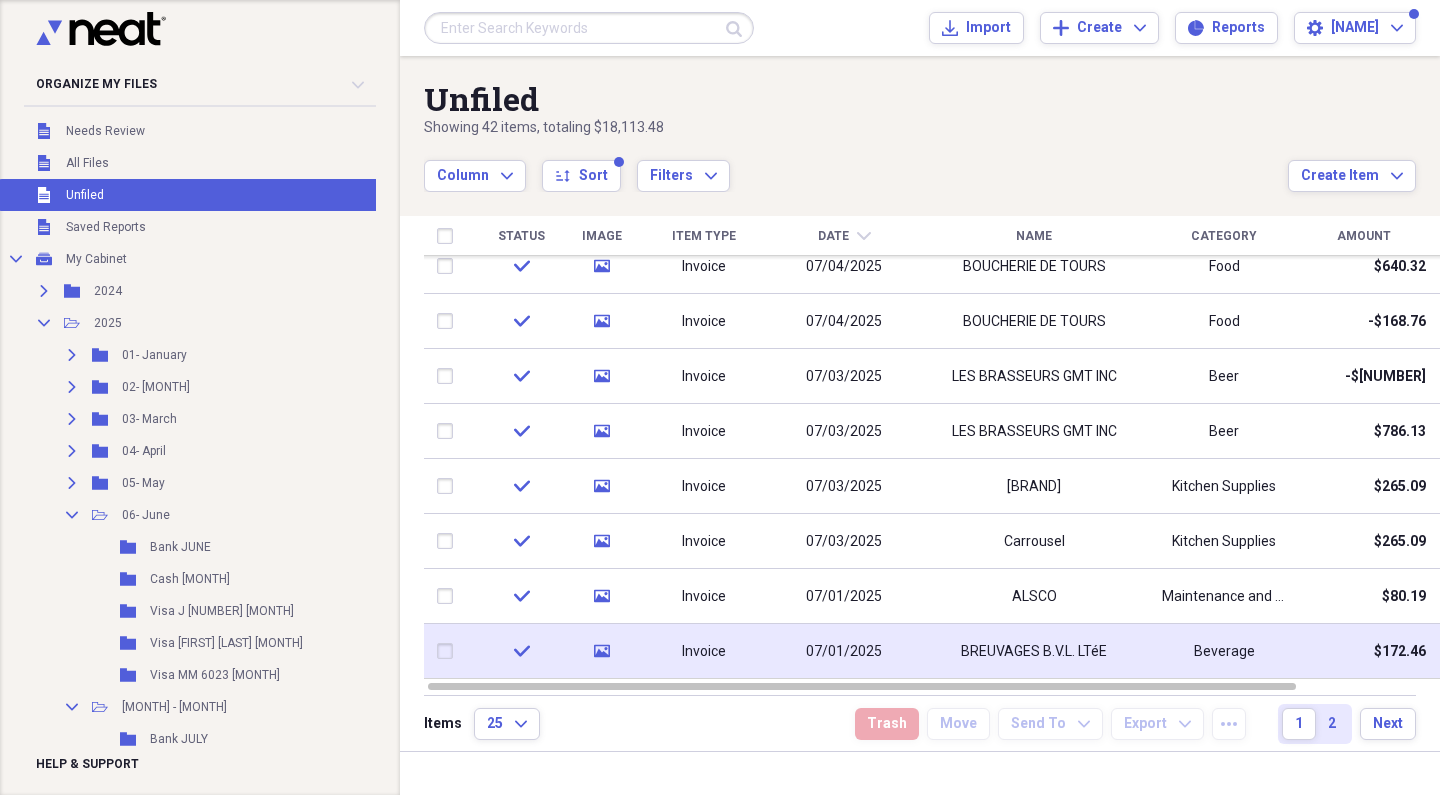 click on "07/01/2025" at bounding box center (844, 652) 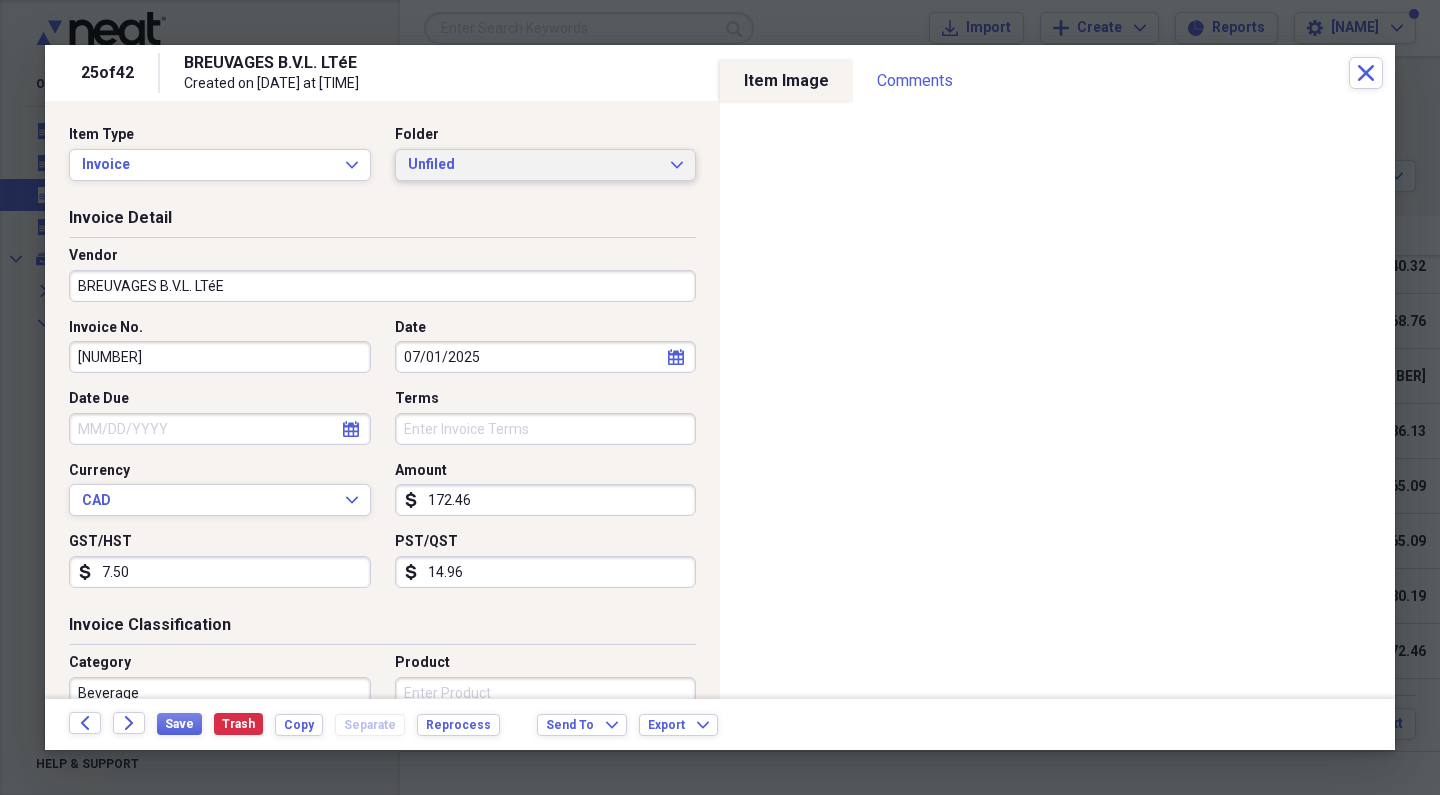 click on "Unfiled" at bounding box center [534, 165] 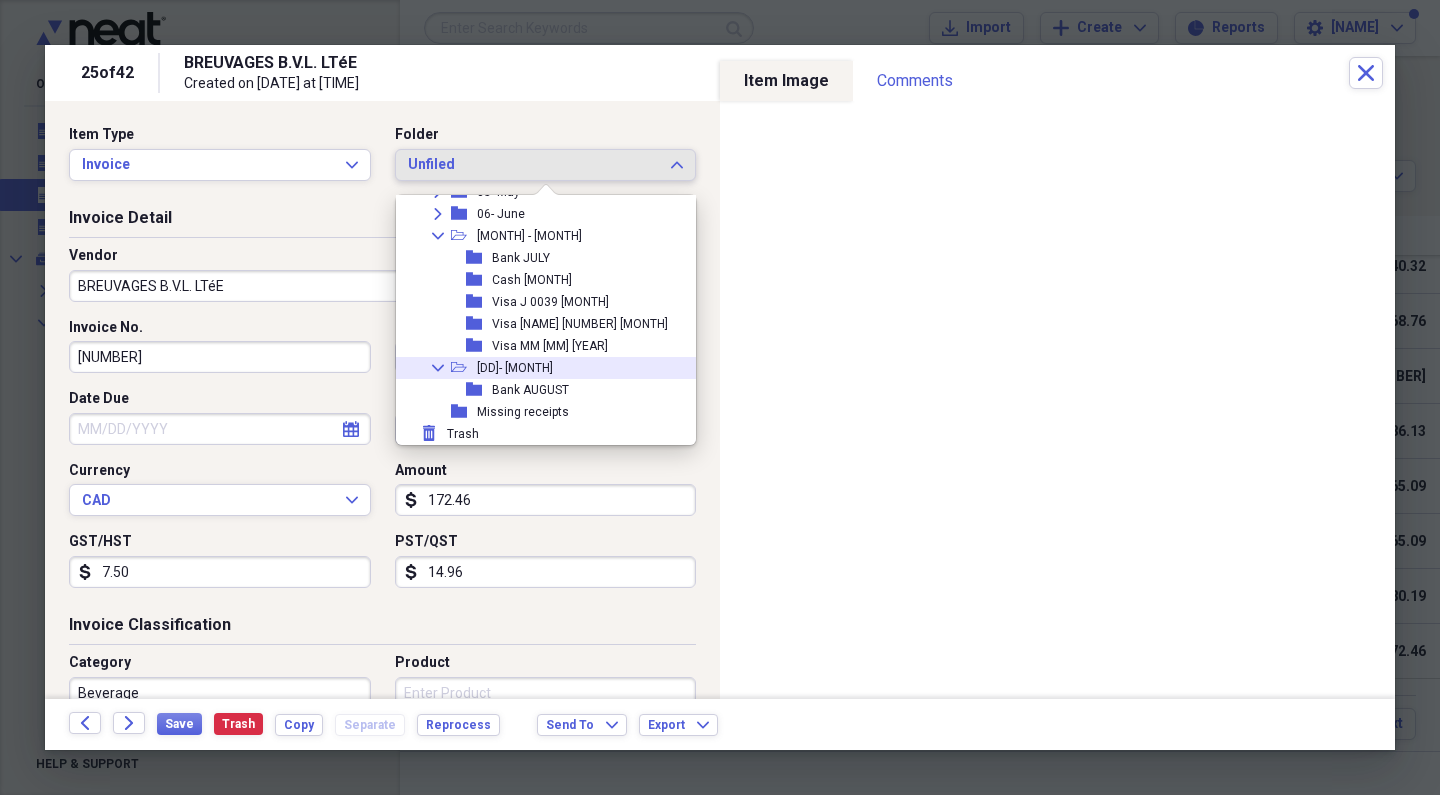 scroll, scrollTop: 205, scrollLeft: 0, axis: vertical 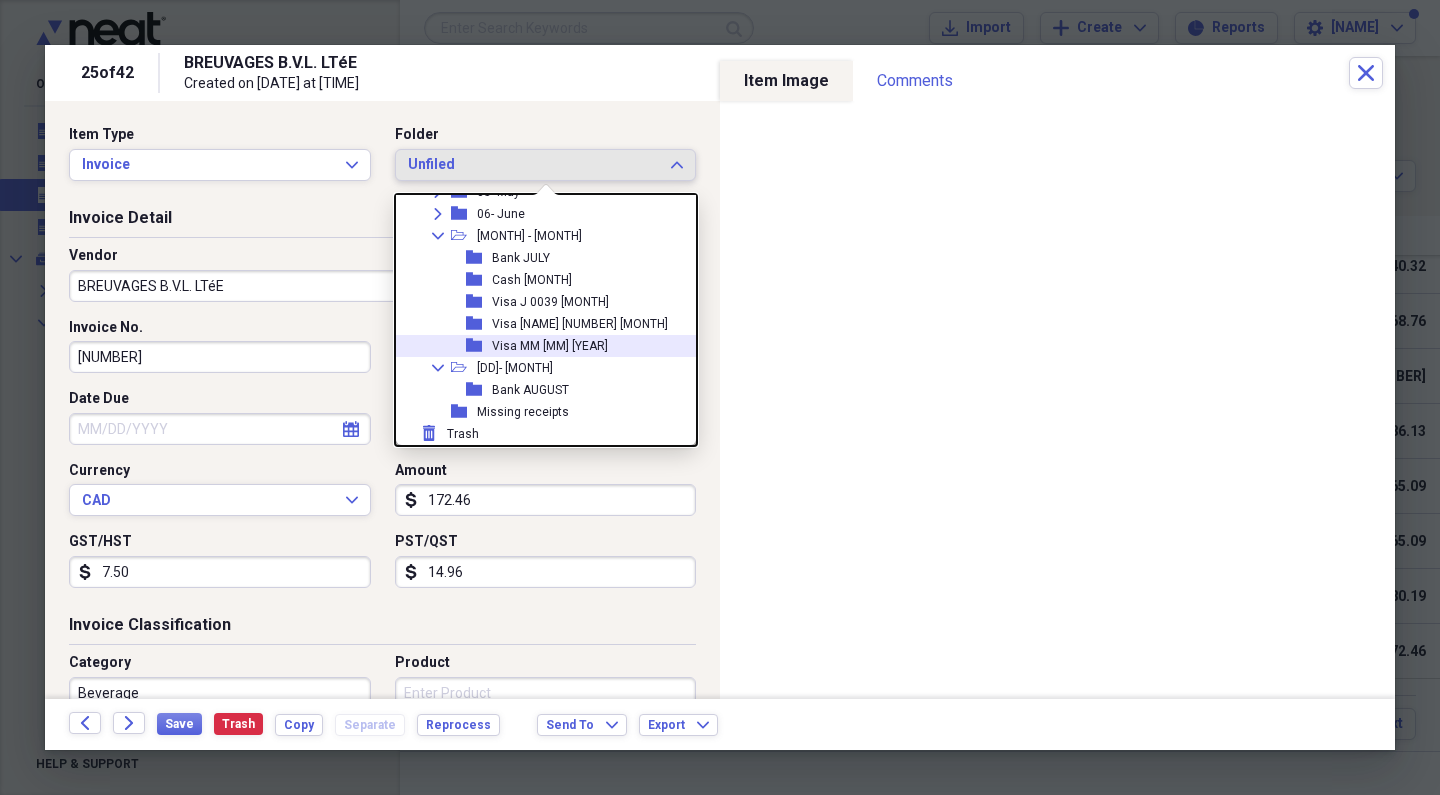click on "Visa MM [MM] [YEAR]" at bounding box center (550, 346) 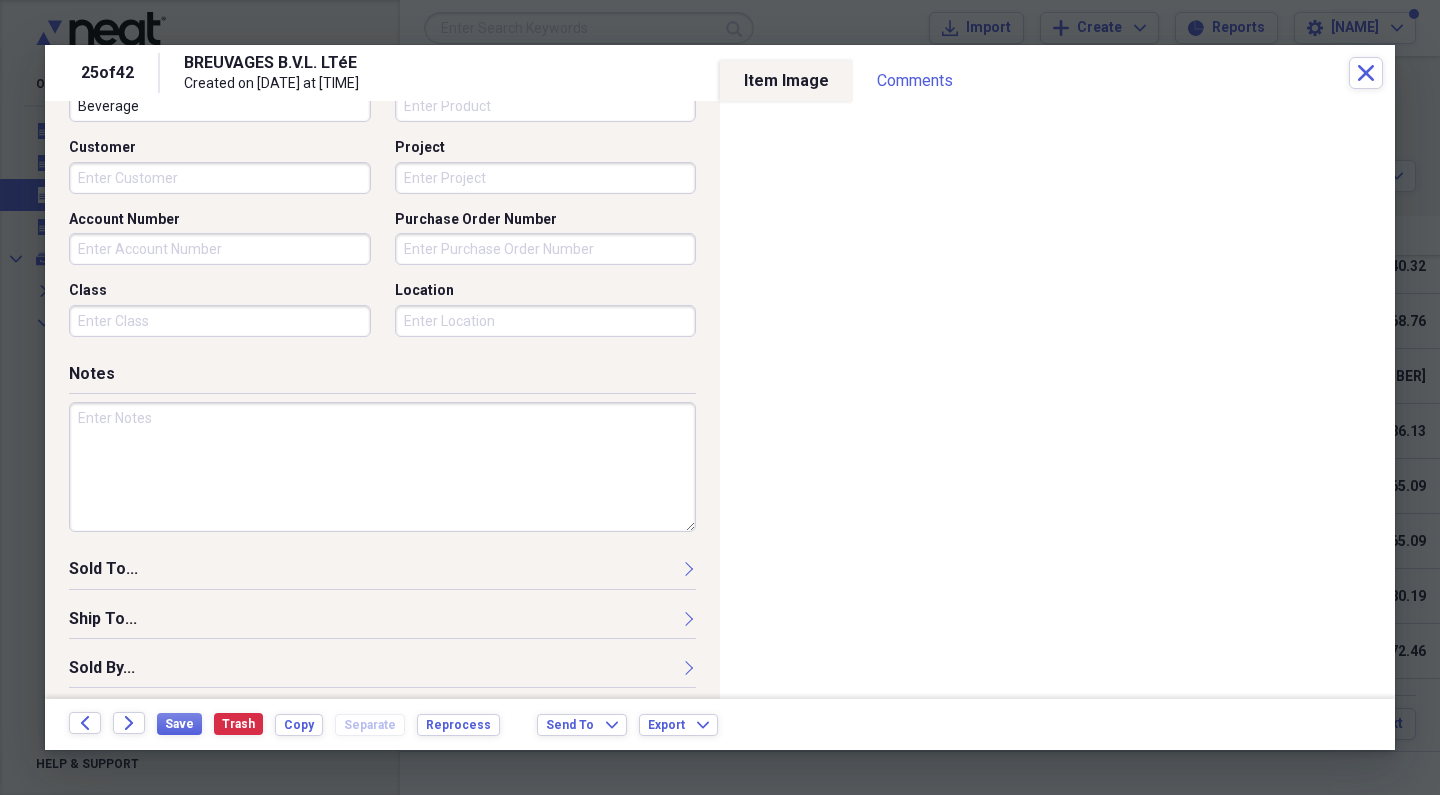 scroll, scrollTop: 586, scrollLeft: 0, axis: vertical 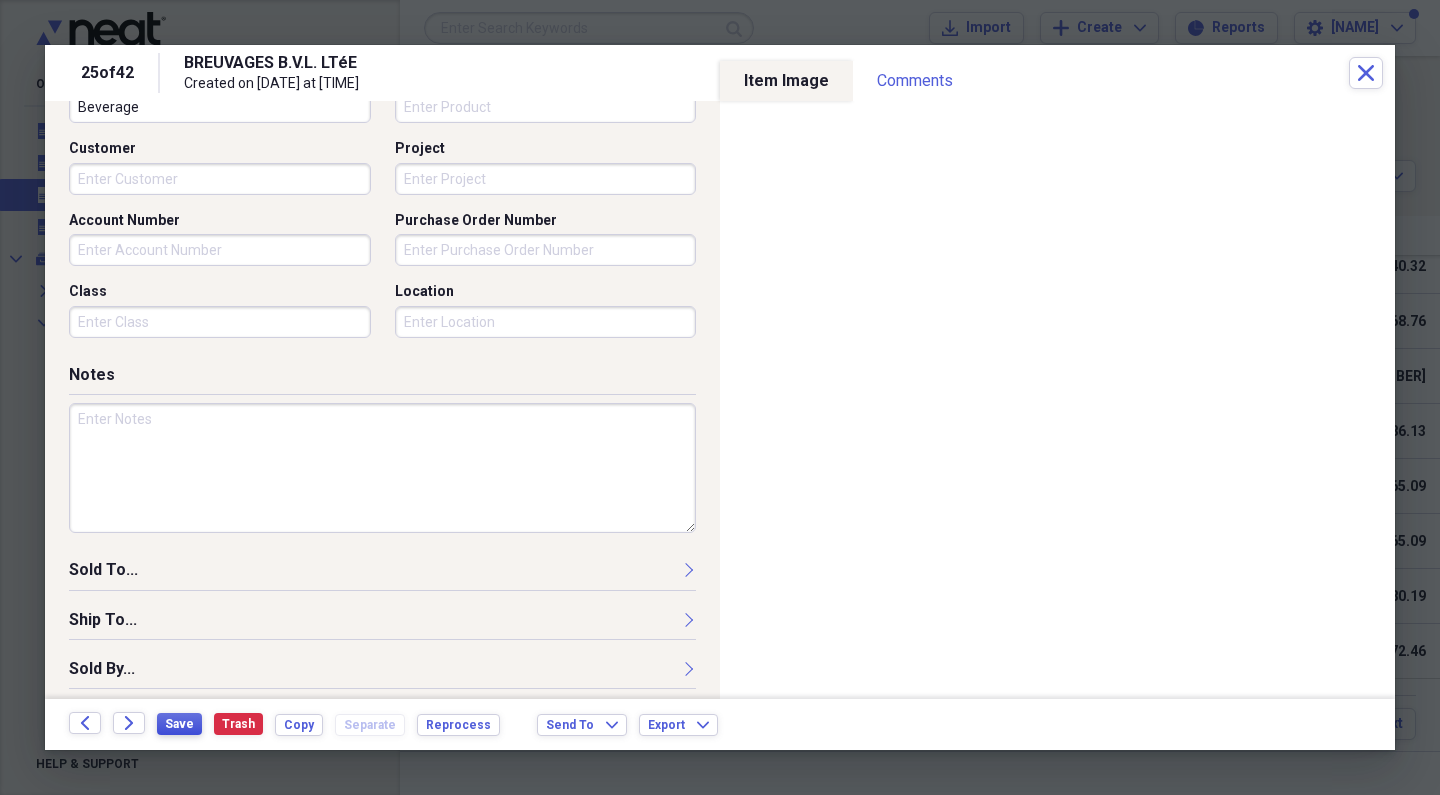 click on "Save" at bounding box center [179, 724] 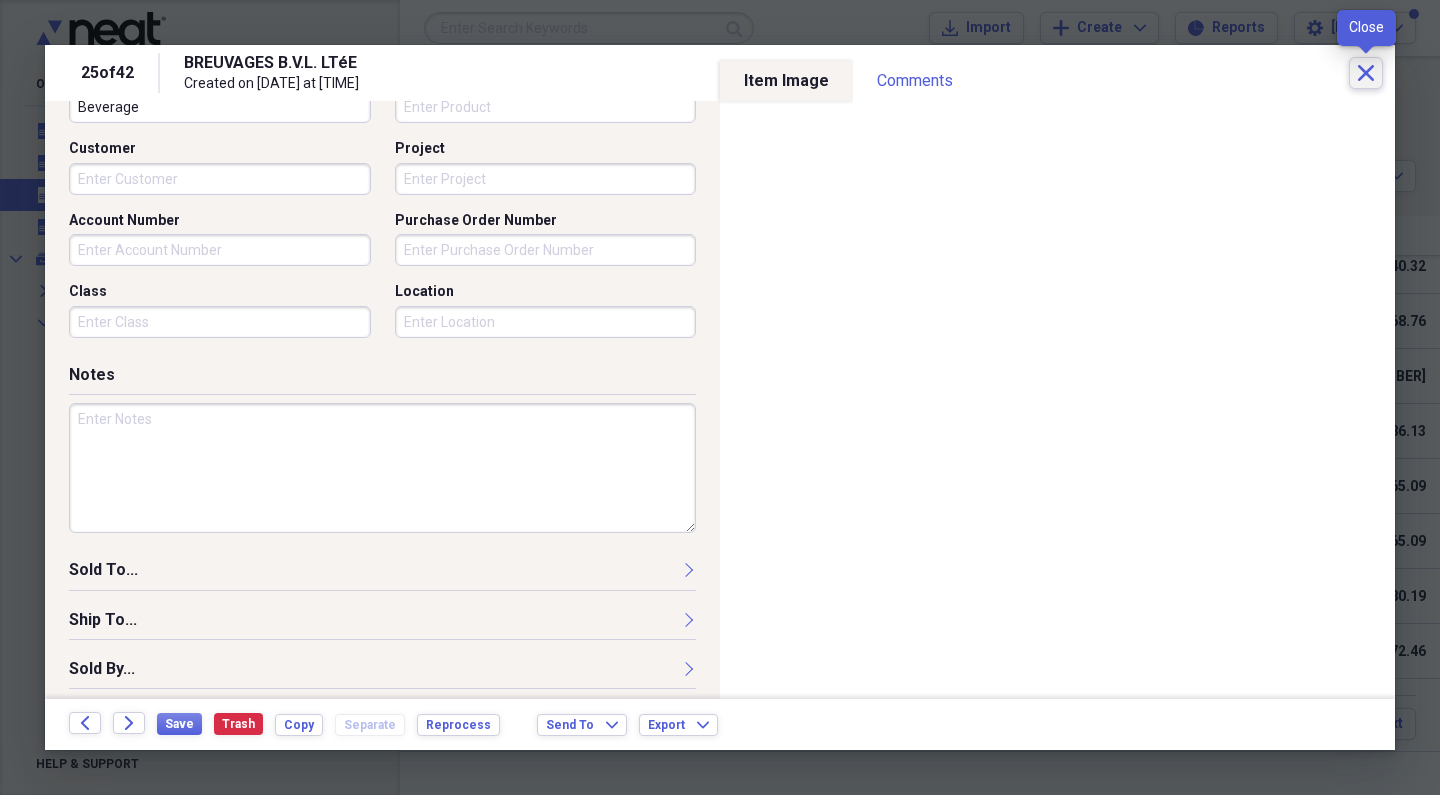click 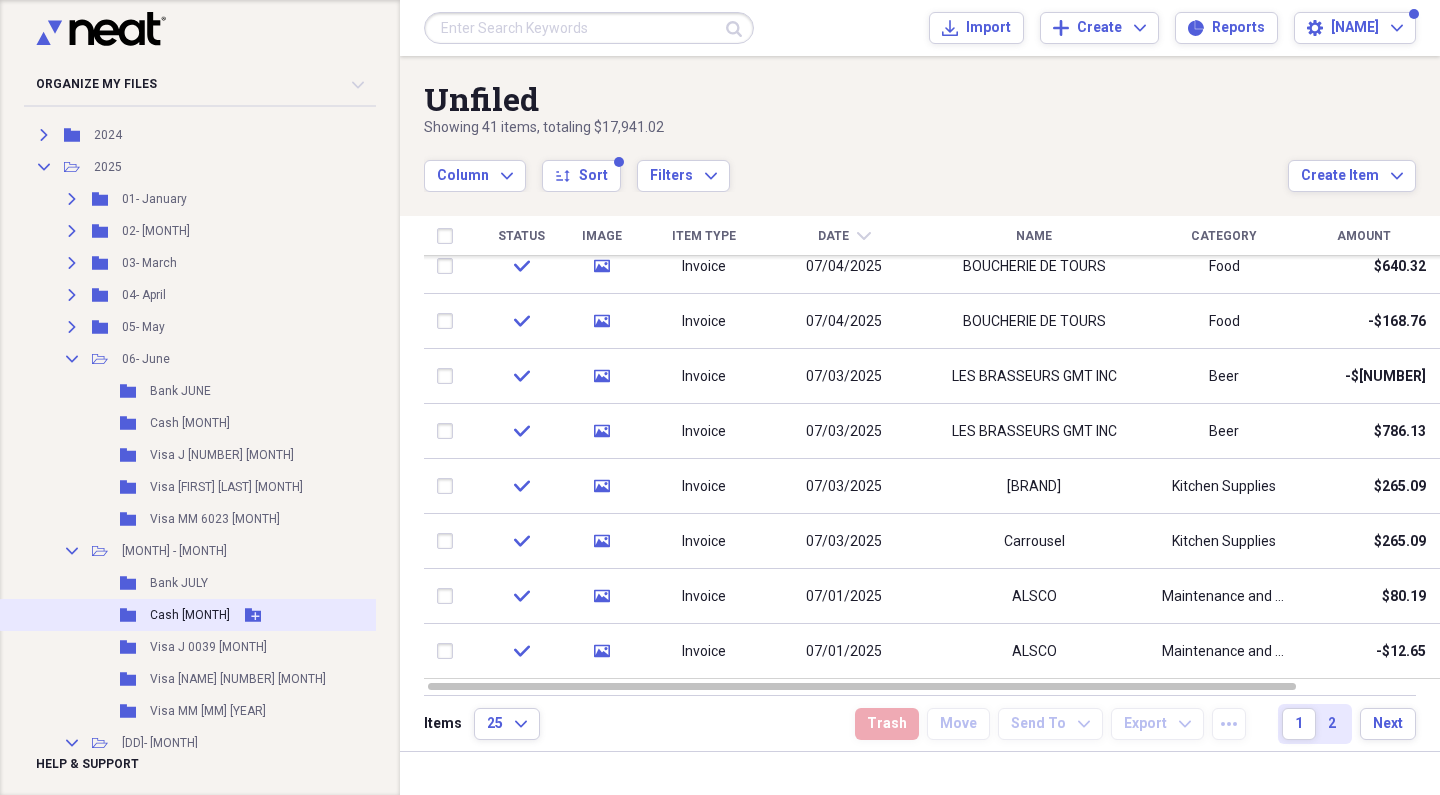 scroll, scrollTop: 159, scrollLeft: 0, axis: vertical 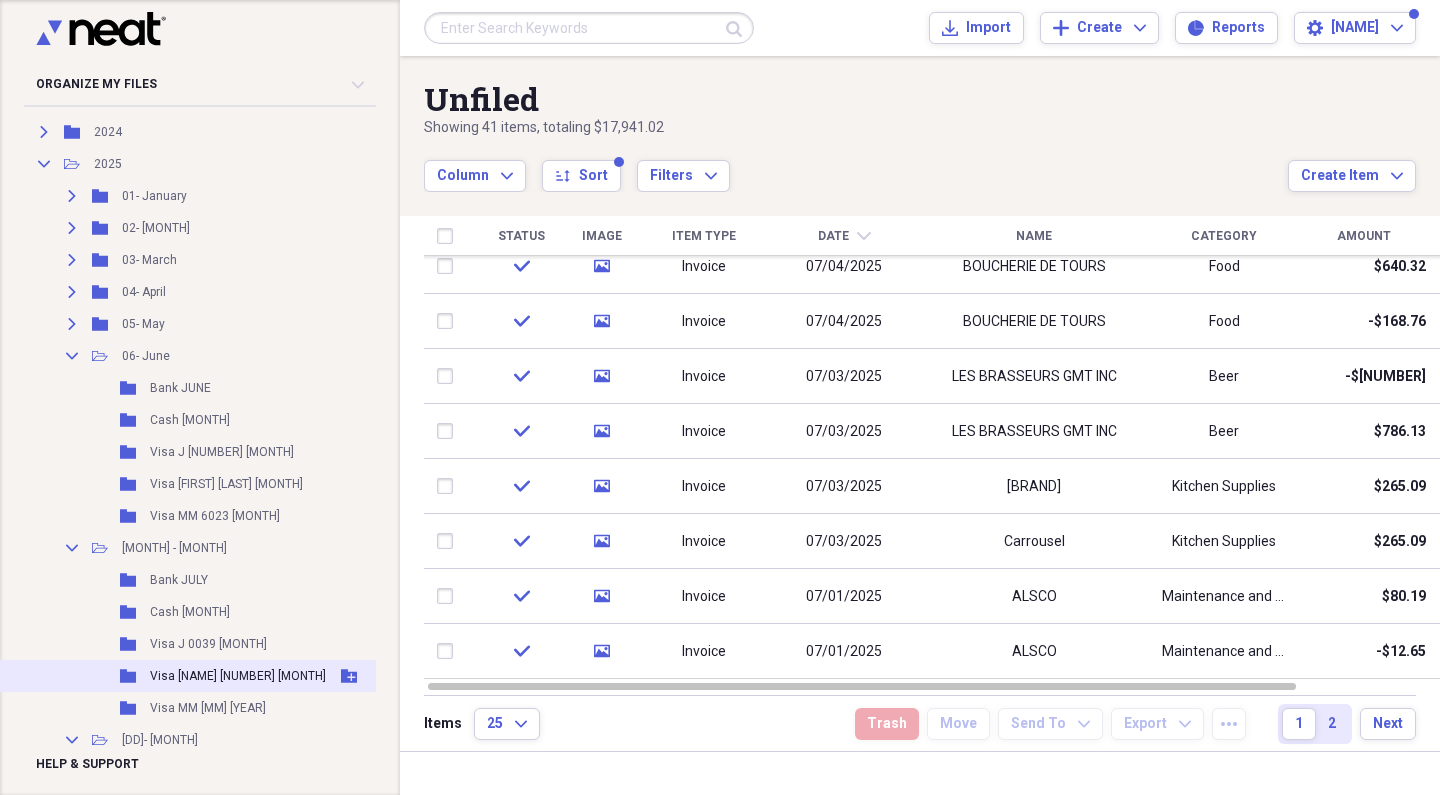 click on "Folder Visa [FIRST] [LAST] [MONTH] Add Folder" at bounding box center (193, 676) 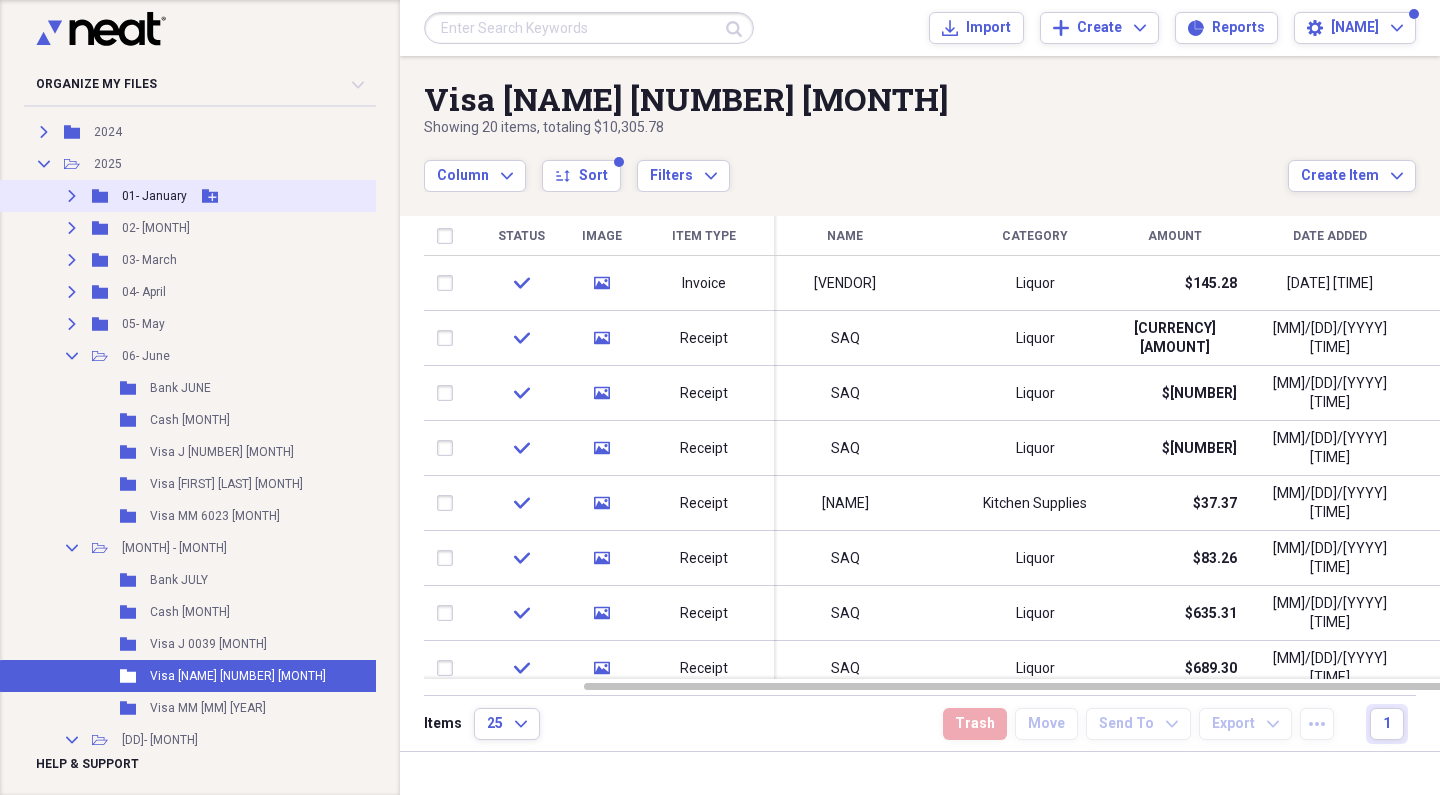 scroll, scrollTop: 0, scrollLeft: 0, axis: both 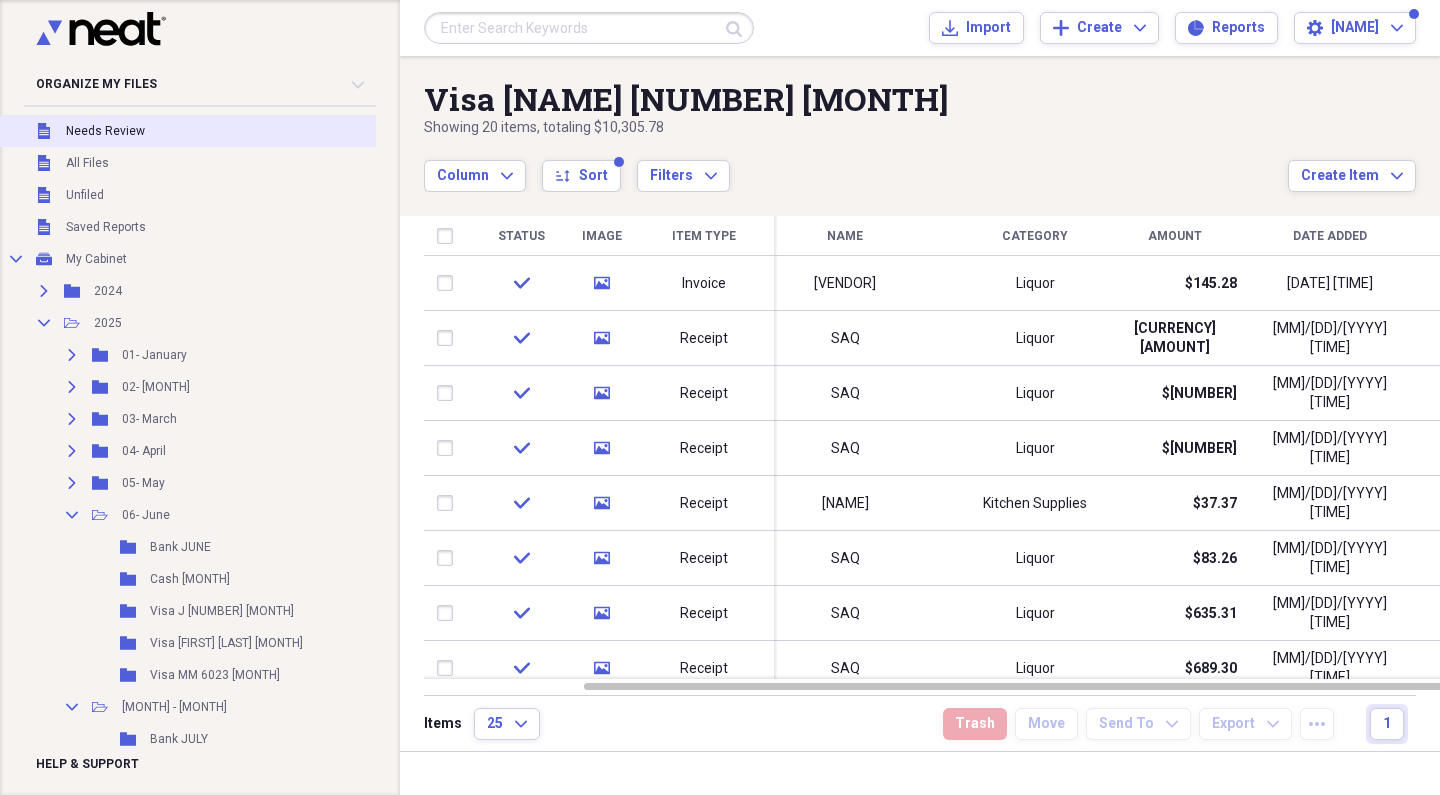 click on "Needs Review" at bounding box center (105, 131) 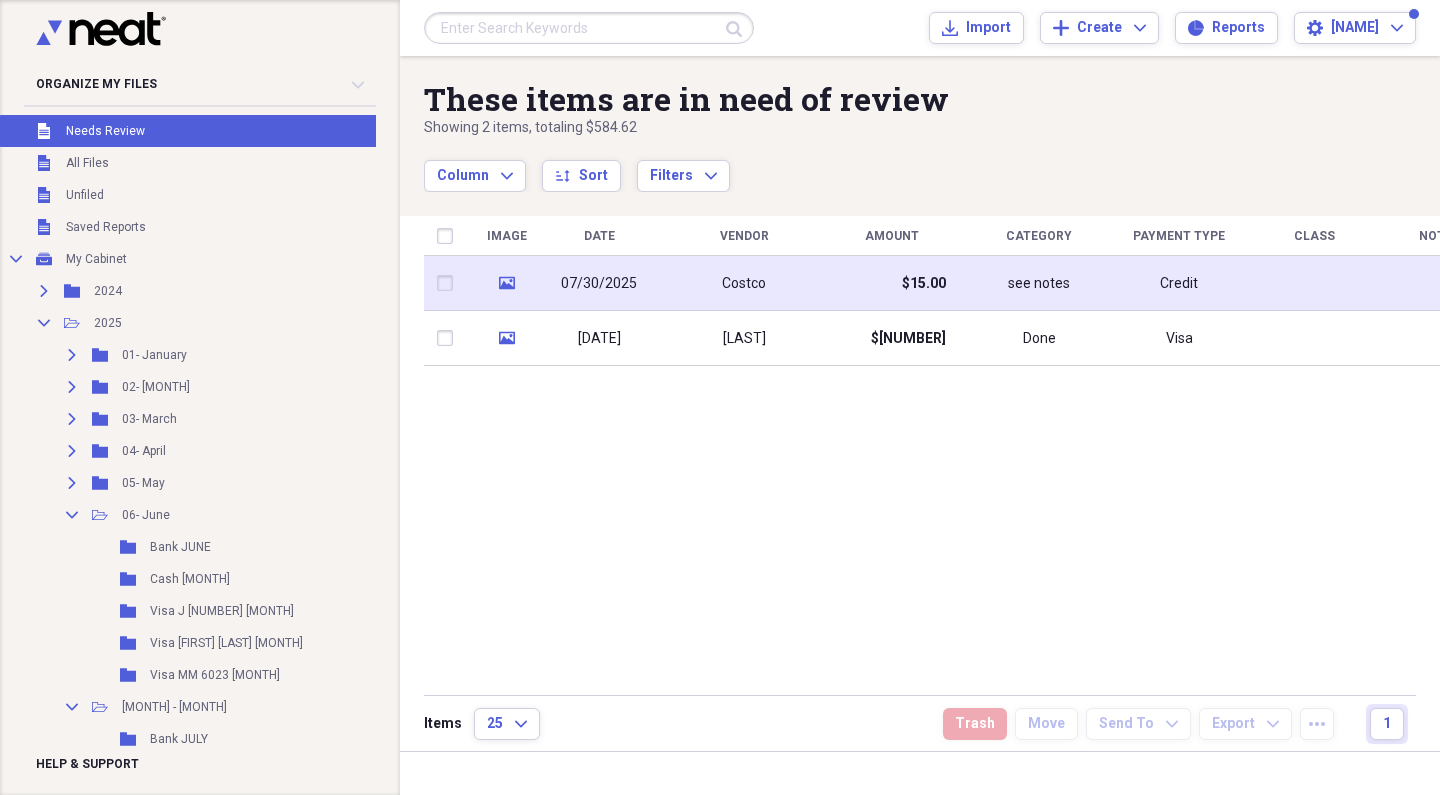 click on "Costco" at bounding box center (744, 283) 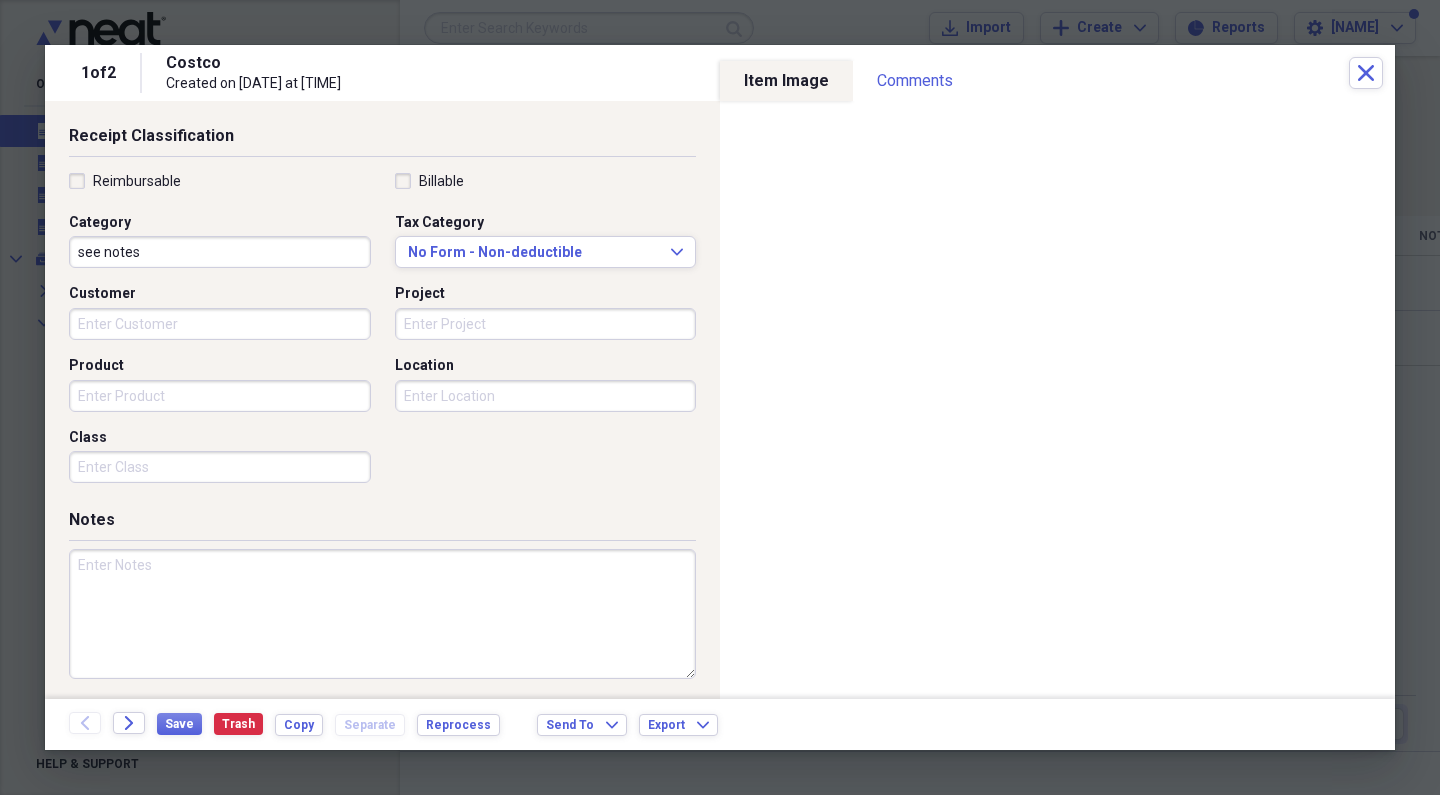 scroll, scrollTop: 416, scrollLeft: 0, axis: vertical 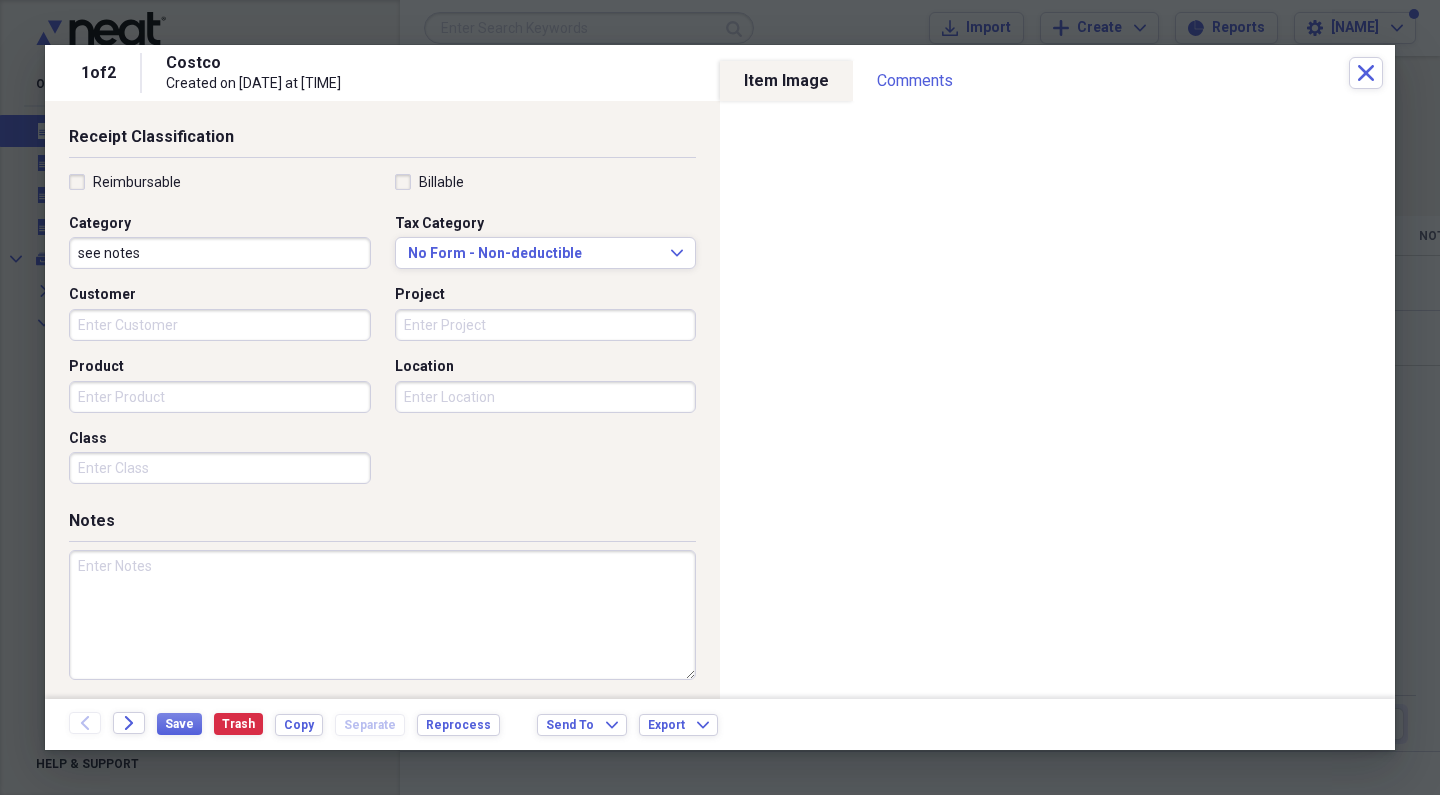 click at bounding box center [382, 615] 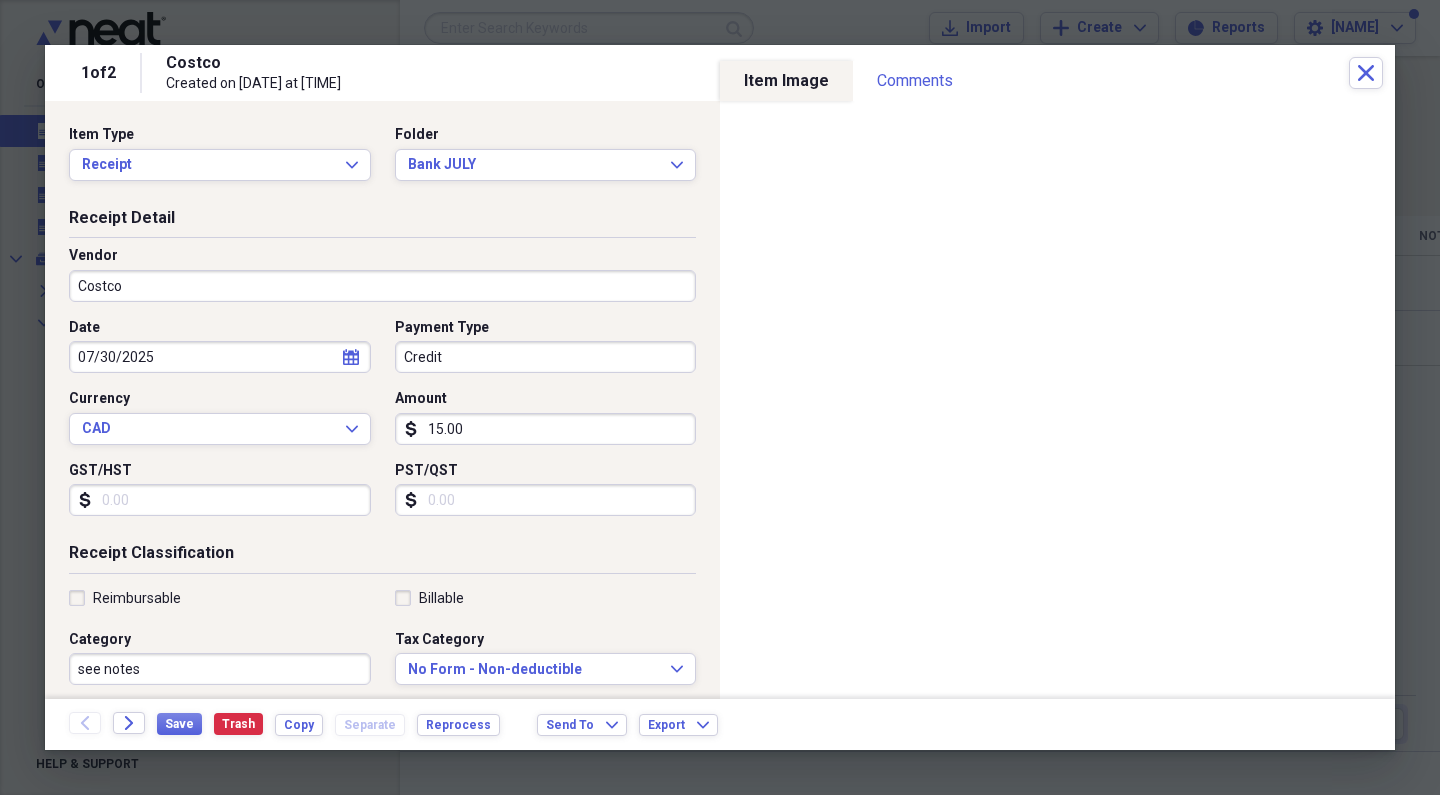 scroll, scrollTop: 0, scrollLeft: 0, axis: both 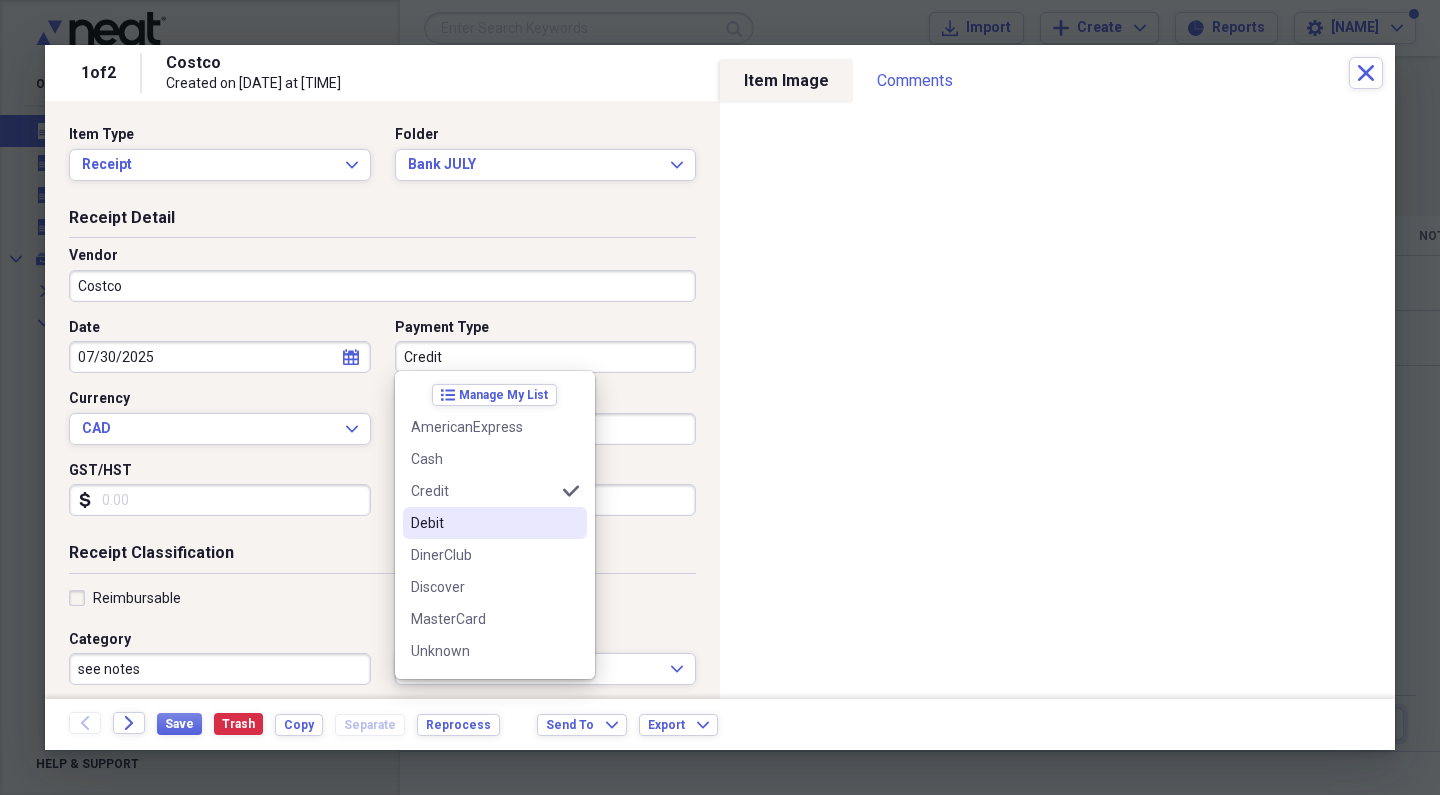 click on "Debit" at bounding box center [483, 523] 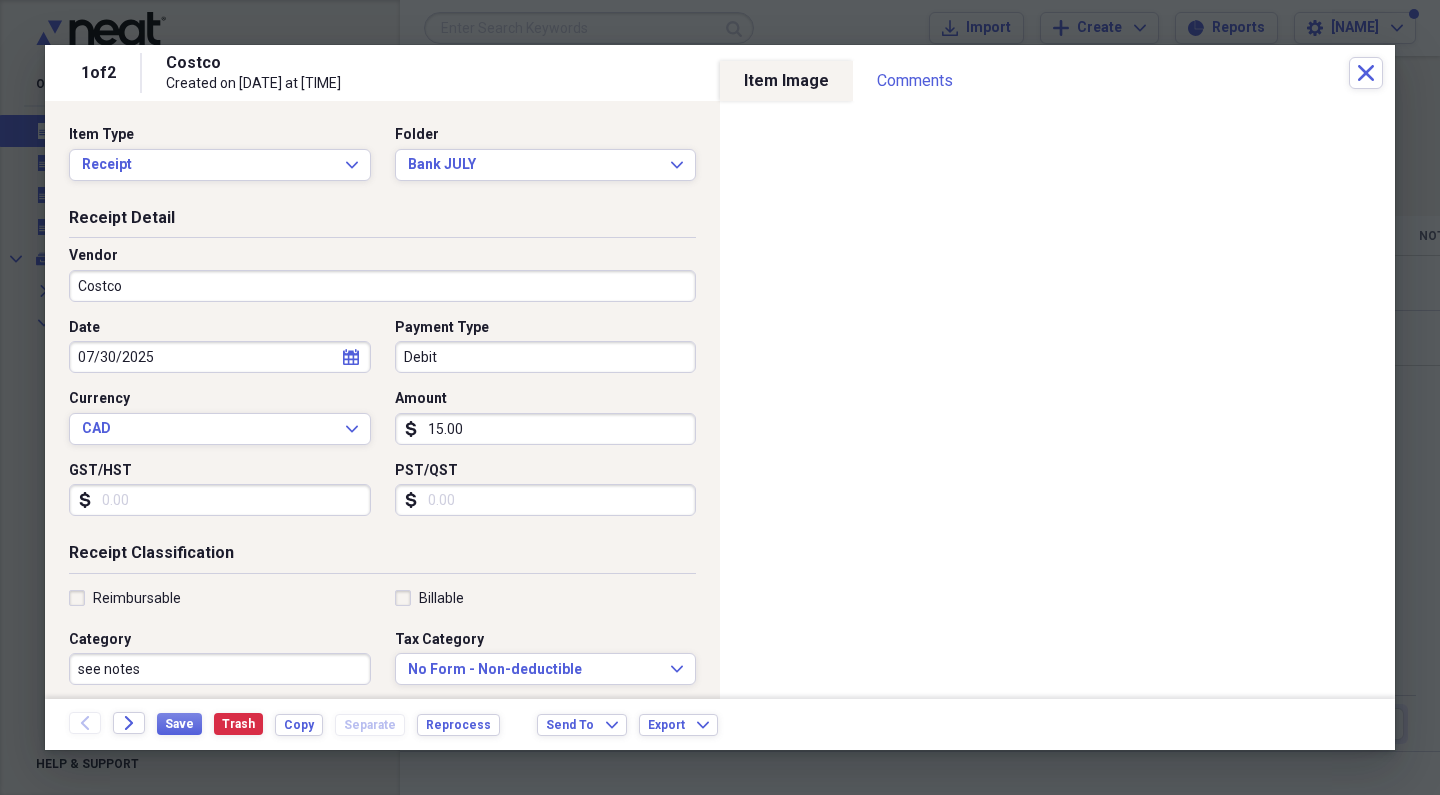 scroll, scrollTop: 0, scrollLeft: 0, axis: both 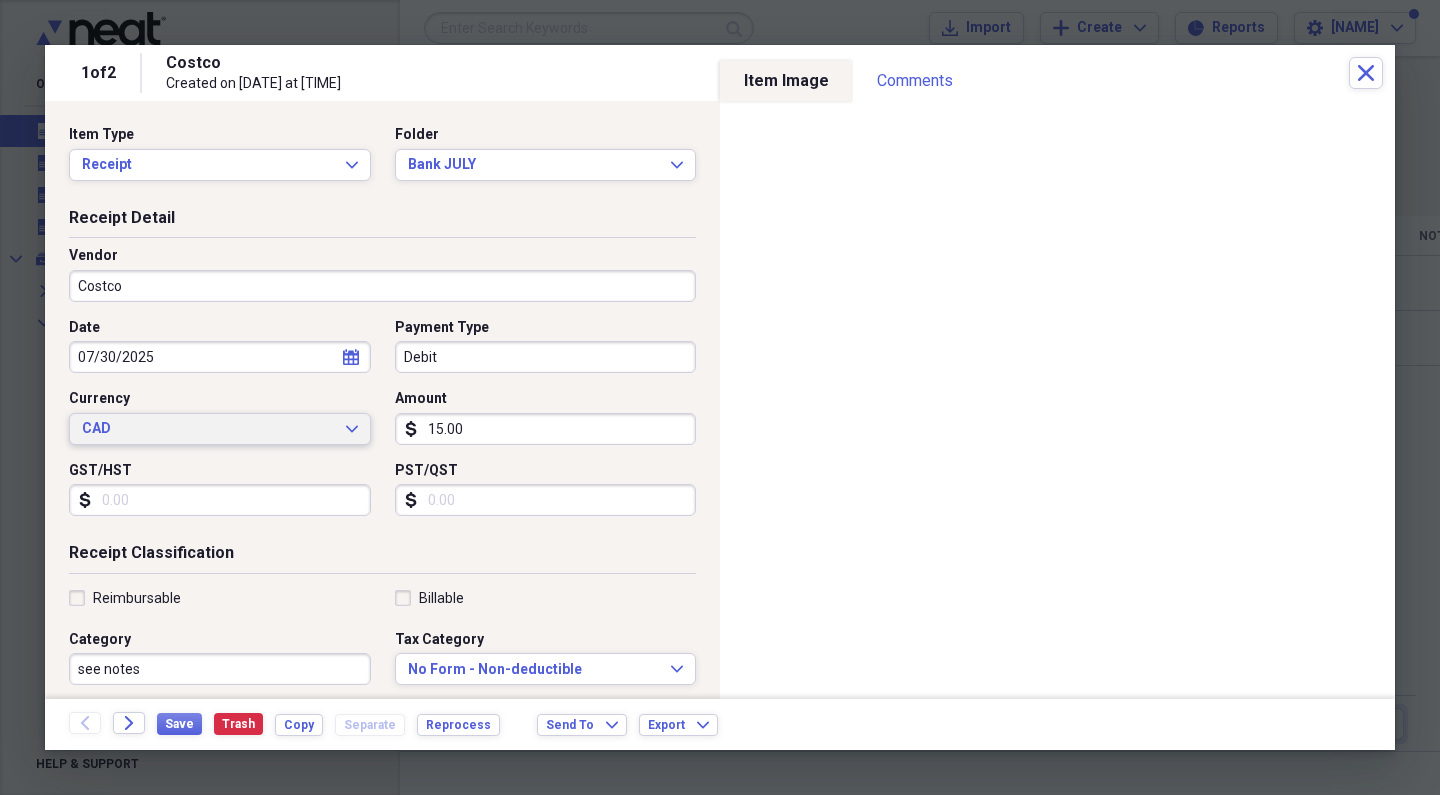 drag, startPoint x: 506, startPoint y: 425, endPoint x: 307, endPoint y: 426, distance: 199.00252 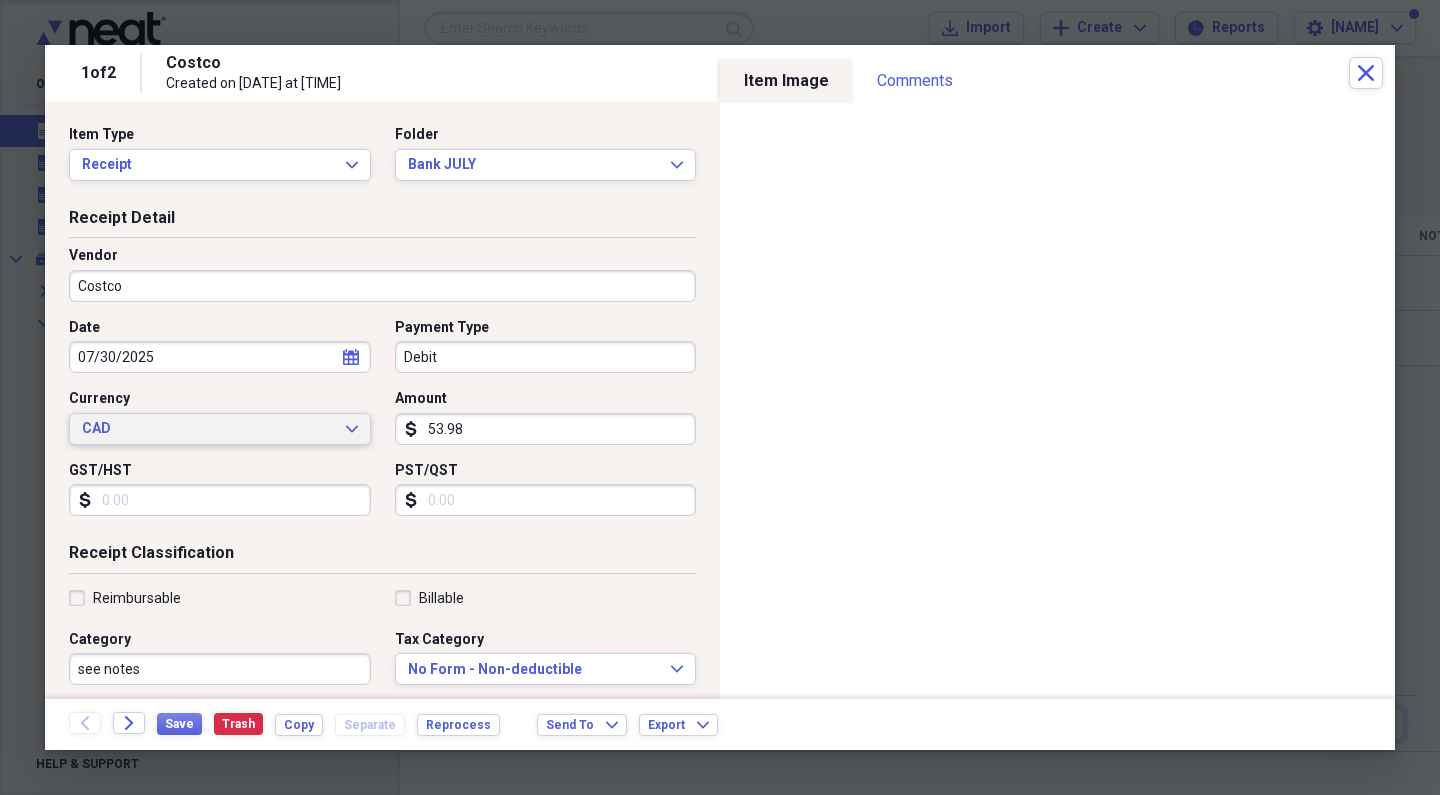 type on "539.88" 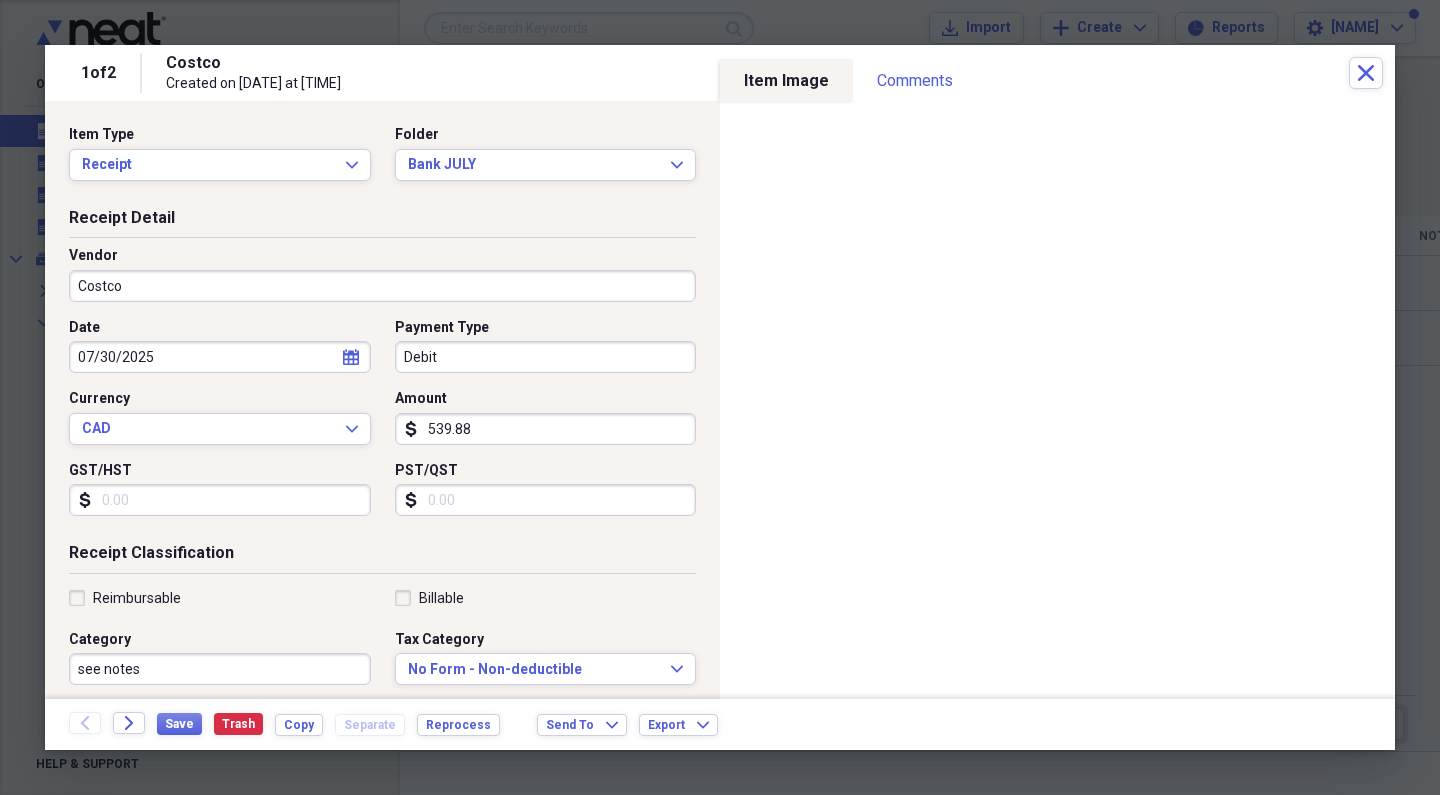 click on "GST/HST" at bounding box center (220, 500) 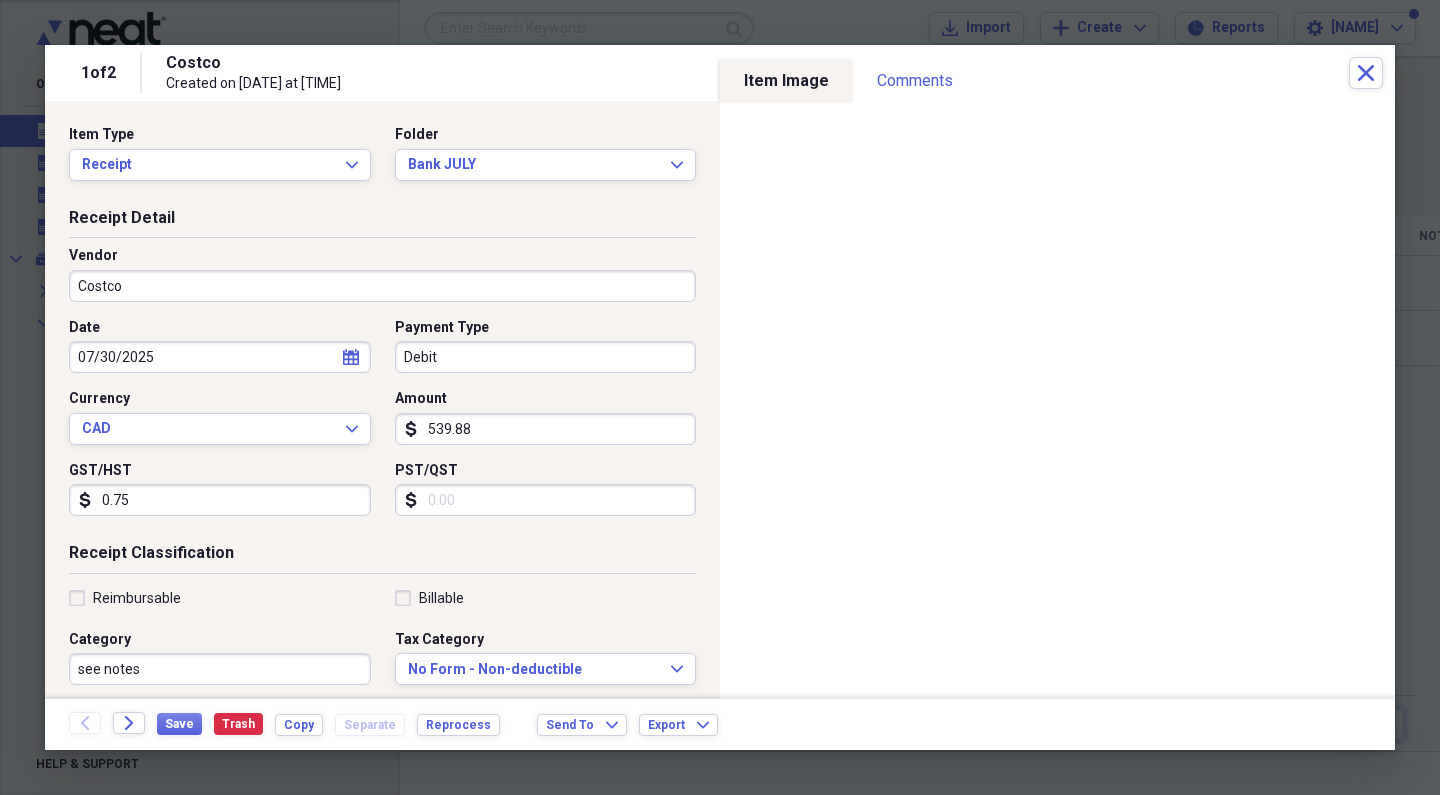 type on "7.53" 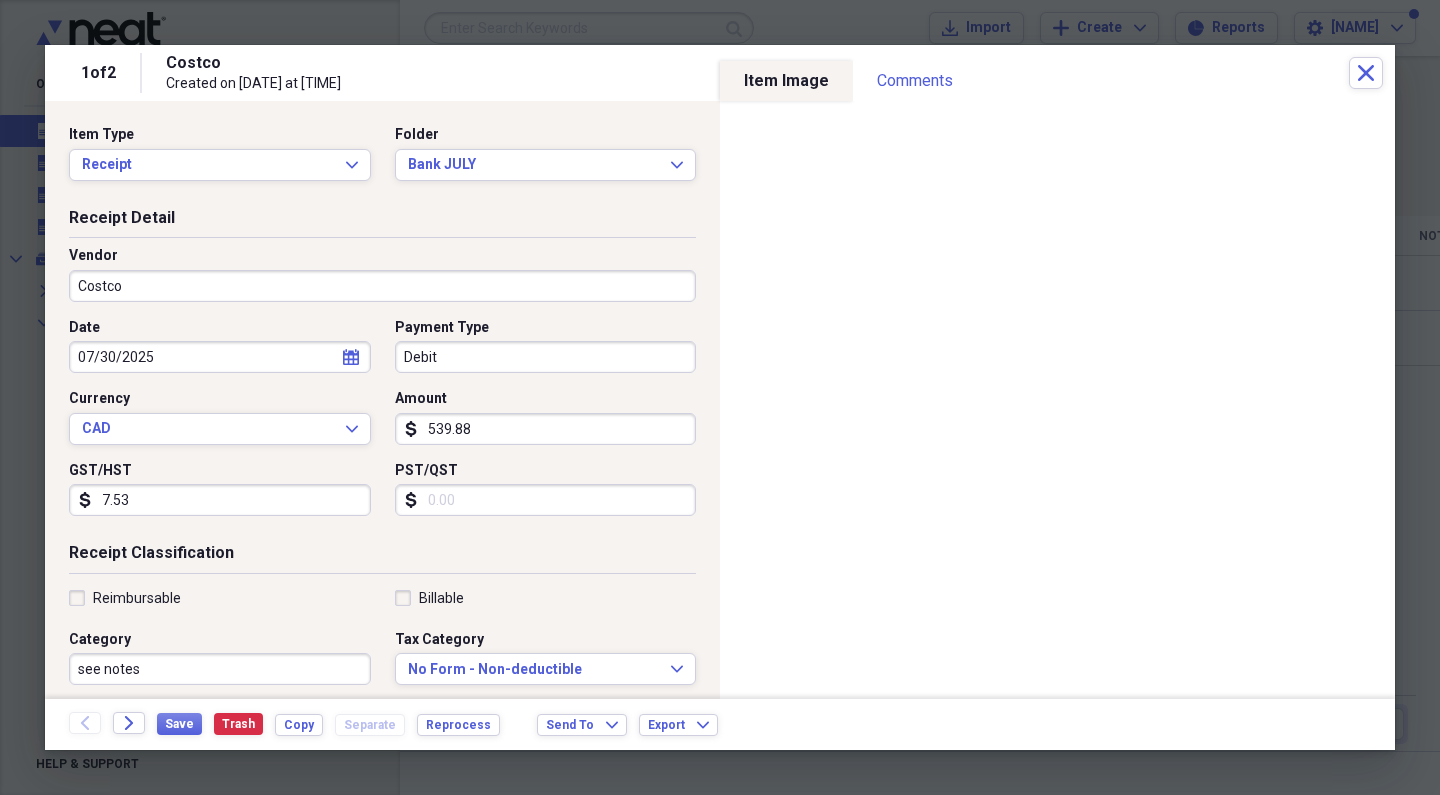 click on "PST/QST" at bounding box center (546, 500) 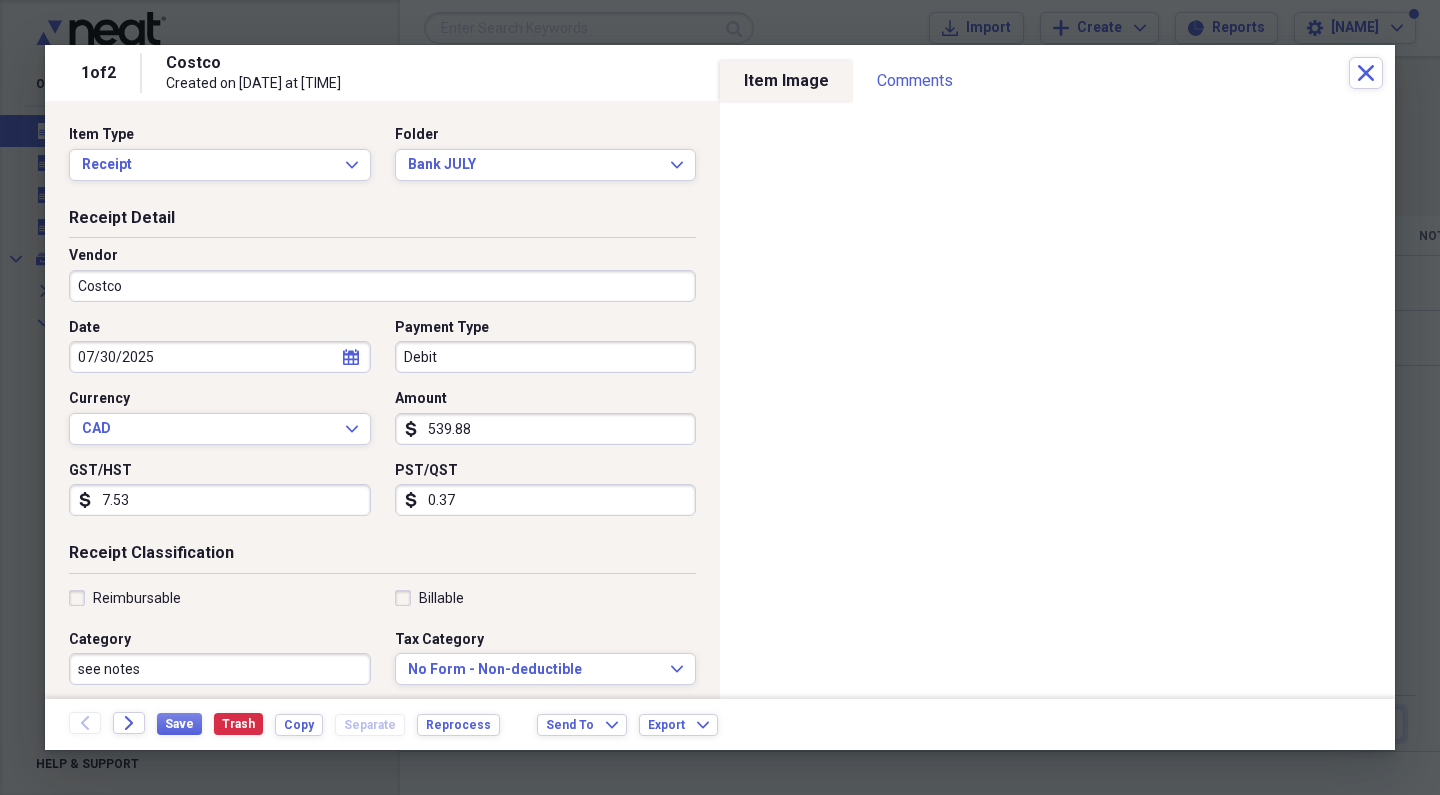 type on "3.77" 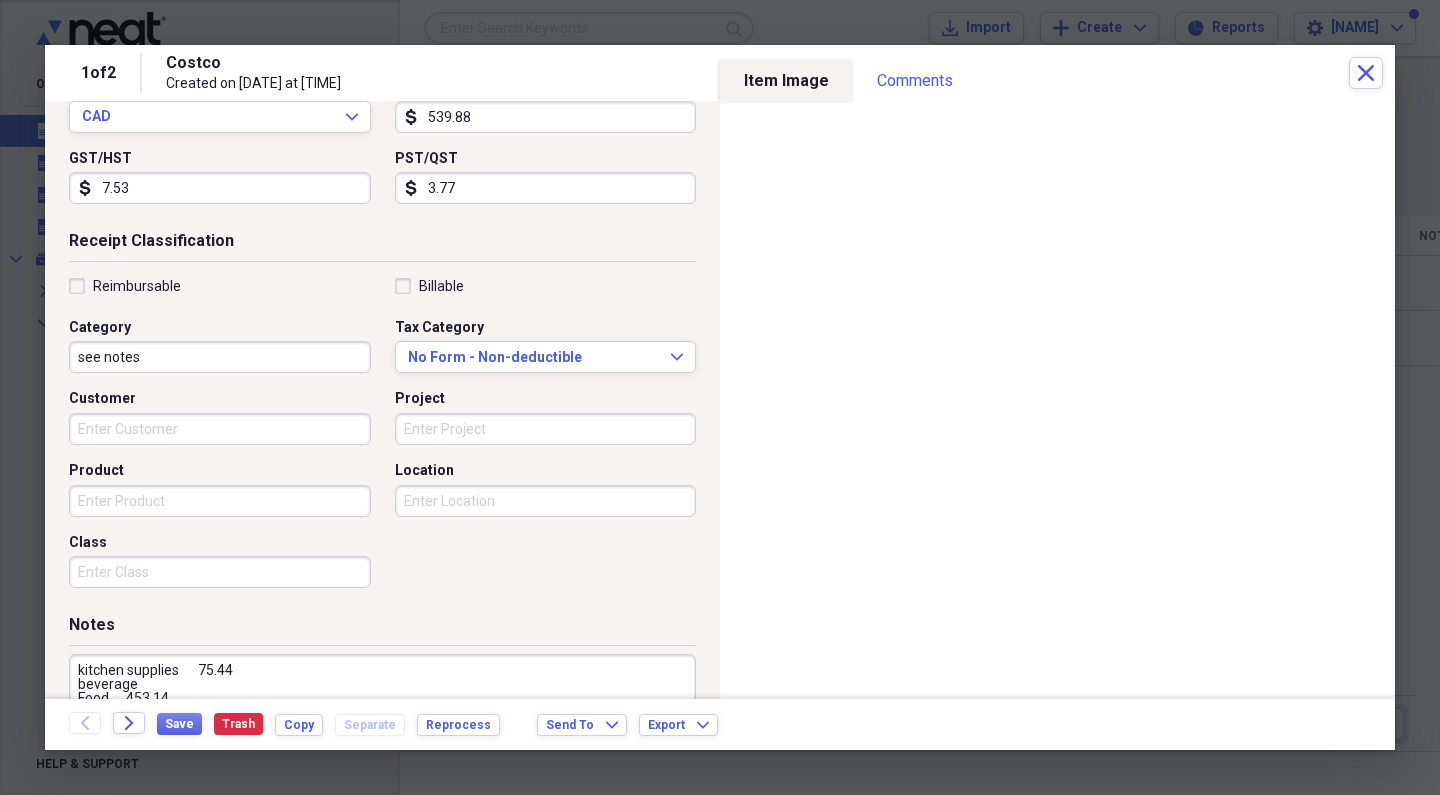 scroll, scrollTop: 416, scrollLeft: 0, axis: vertical 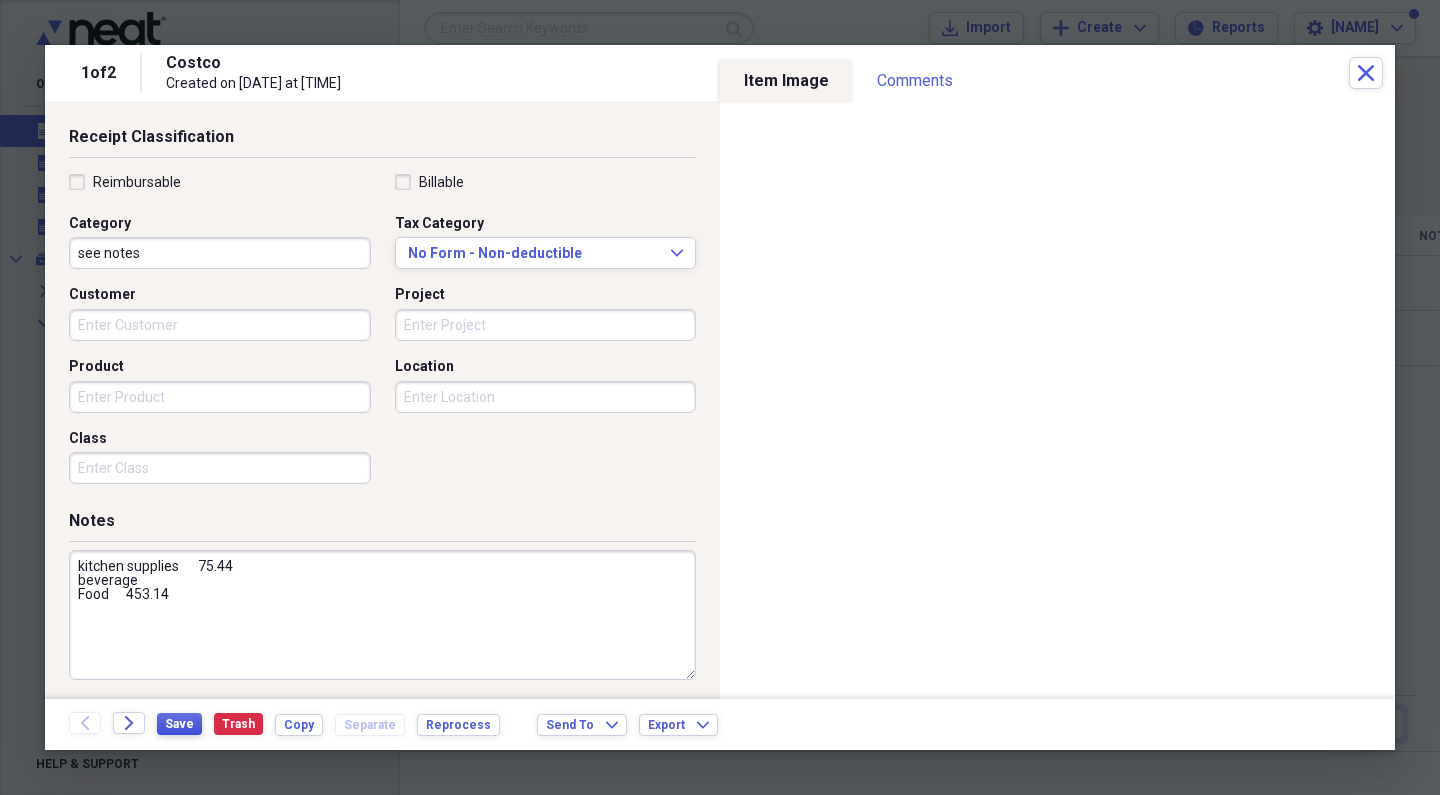 click on "Save" at bounding box center [179, 724] 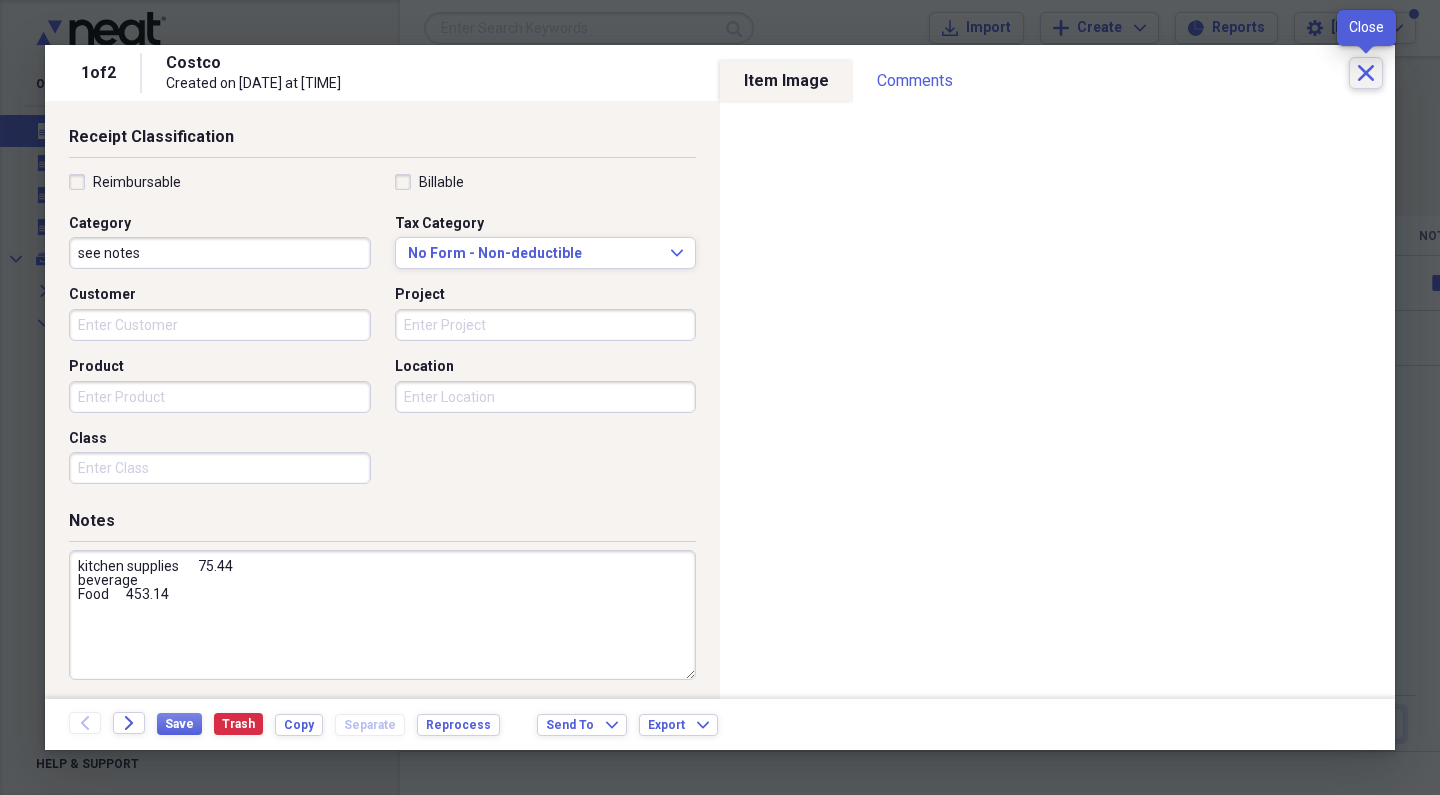 click on "Close" 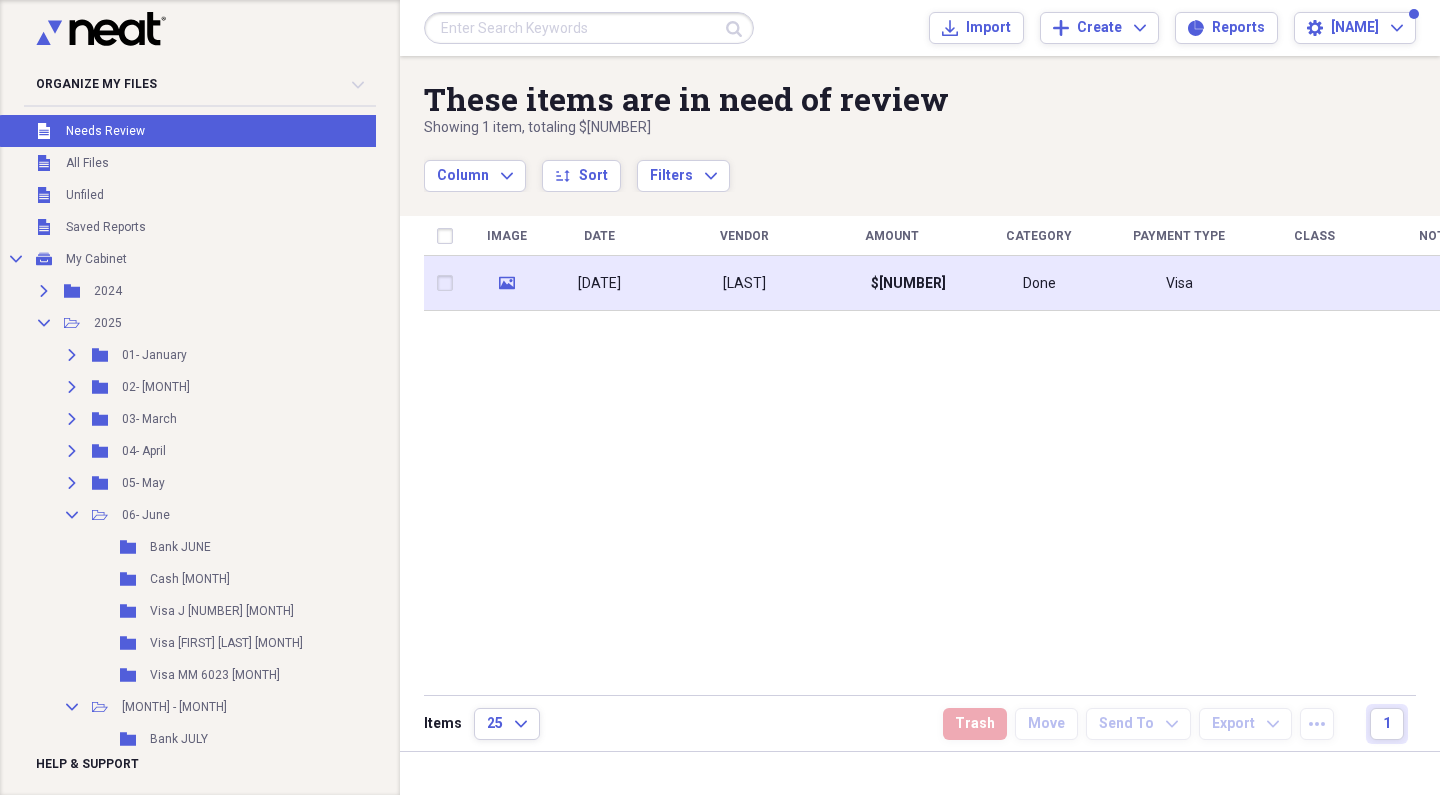 click on "[LAST]" at bounding box center (744, 283) 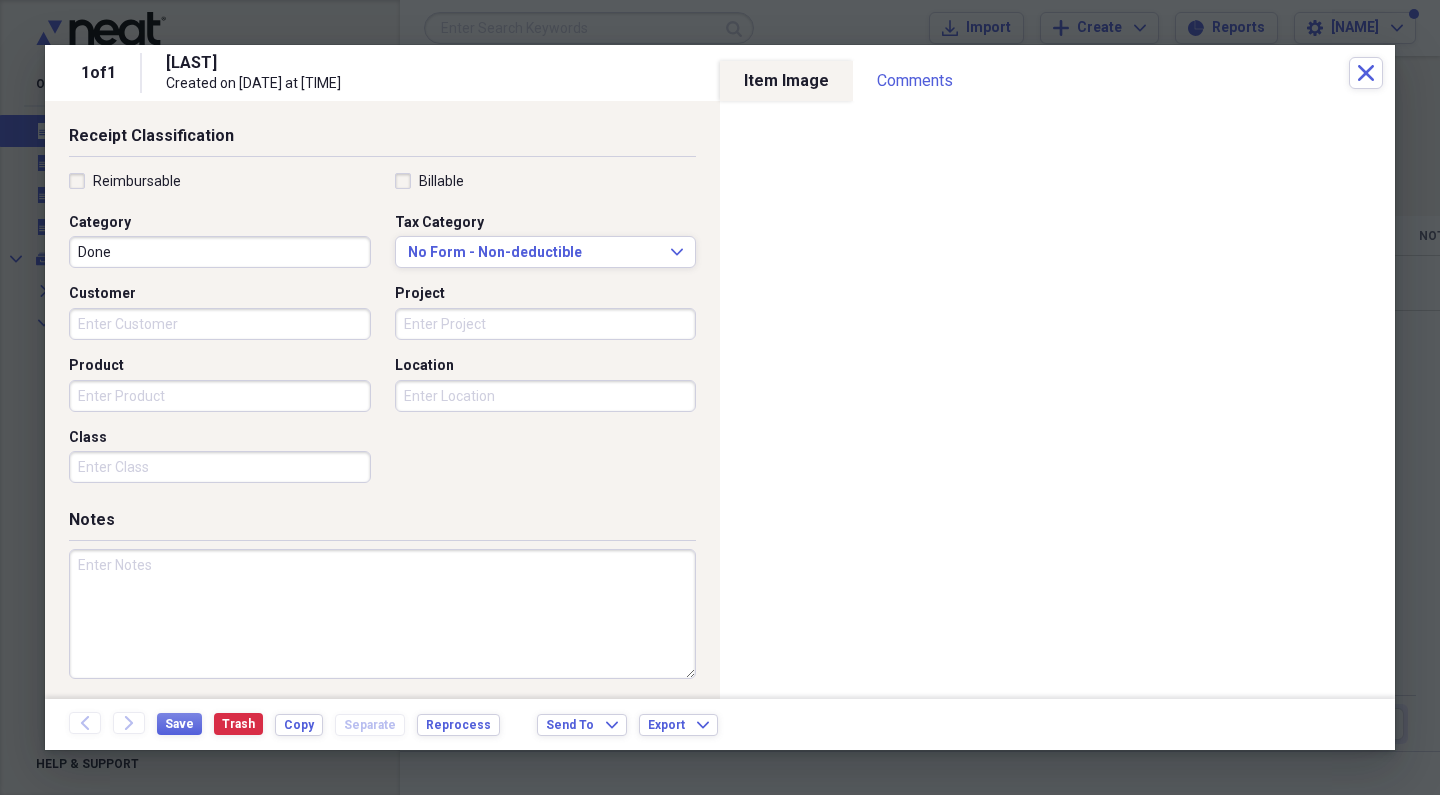 scroll, scrollTop: 416, scrollLeft: 0, axis: vertical 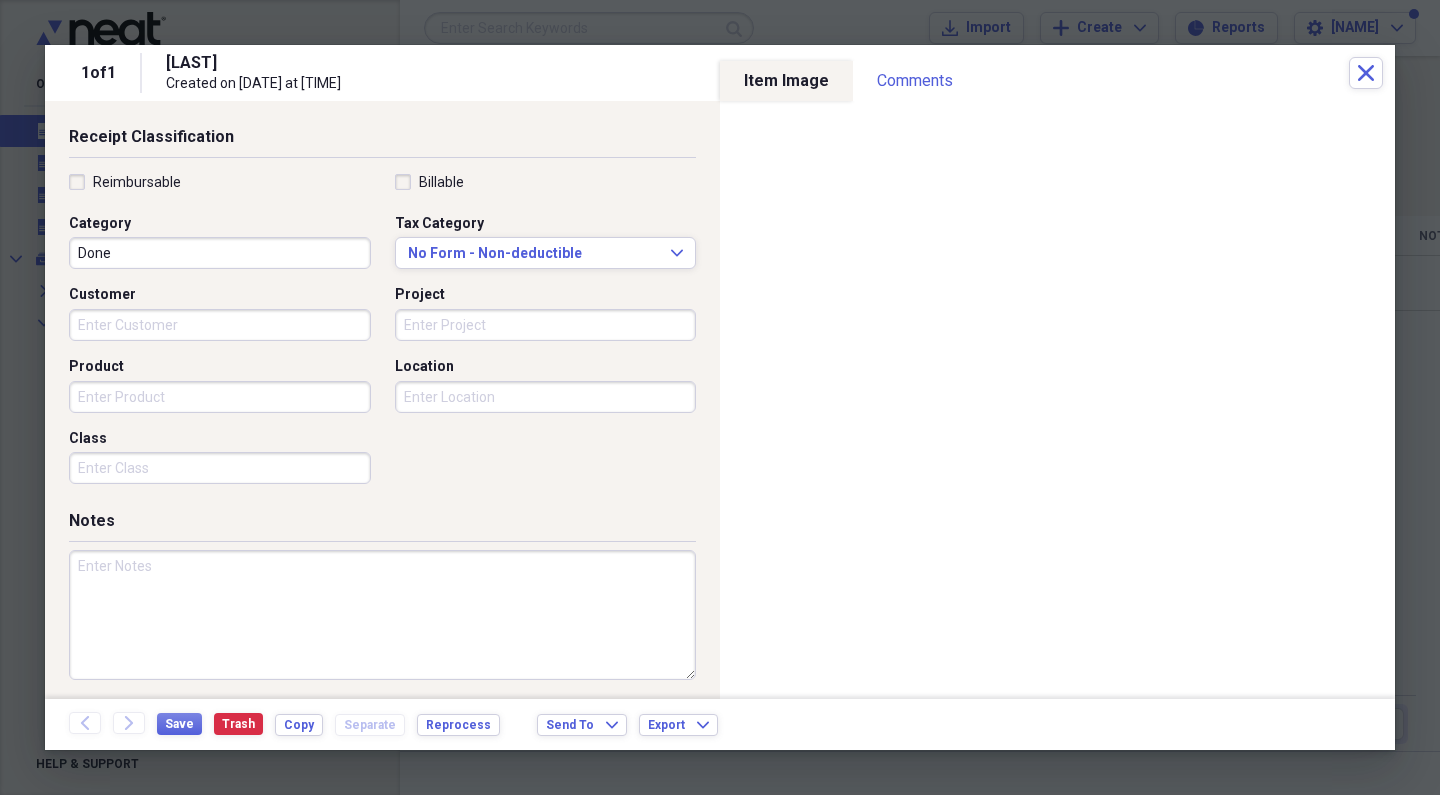 click at bounding box center [382, 615] 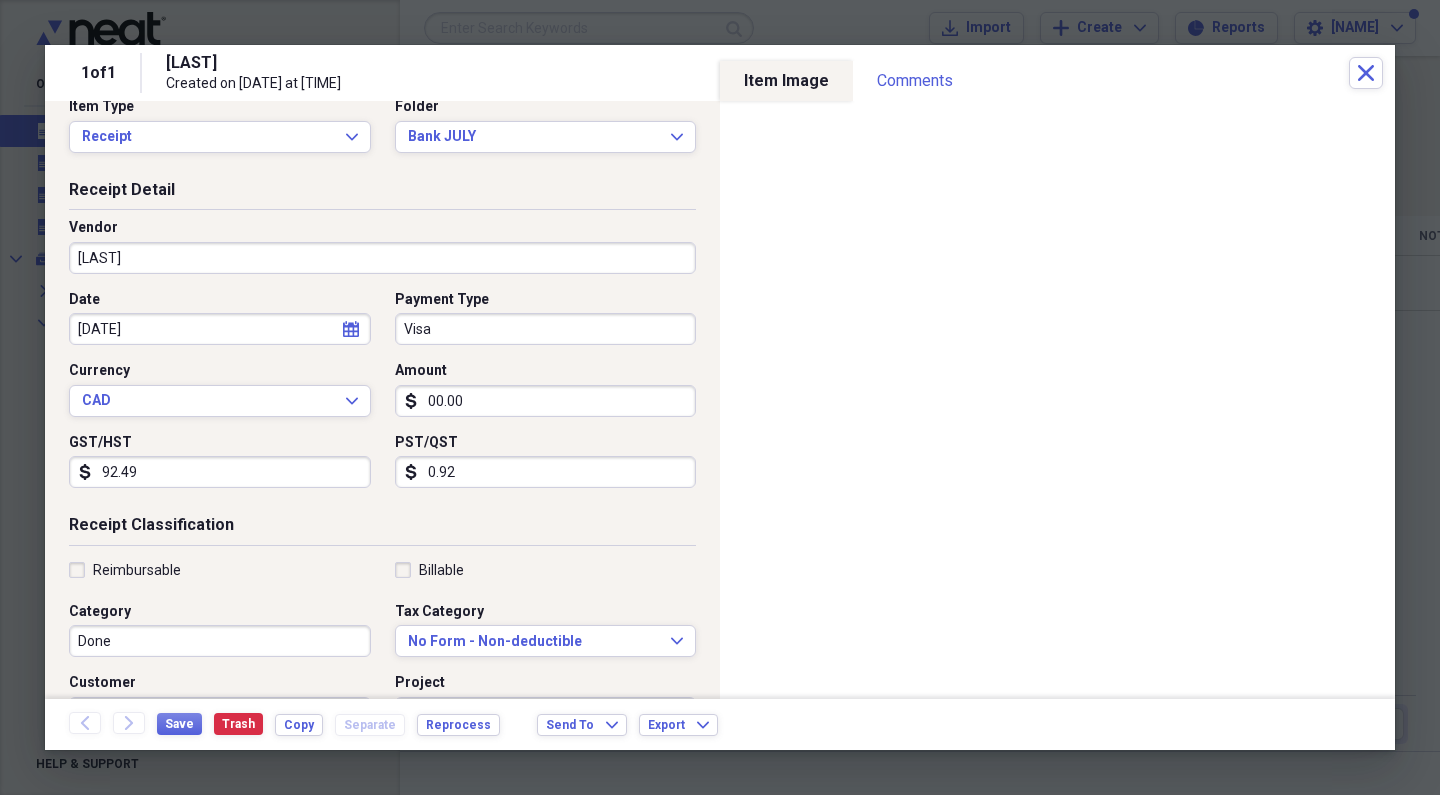 scroll, scrollTop: 4, scrollLeft: 0, axis: vertical 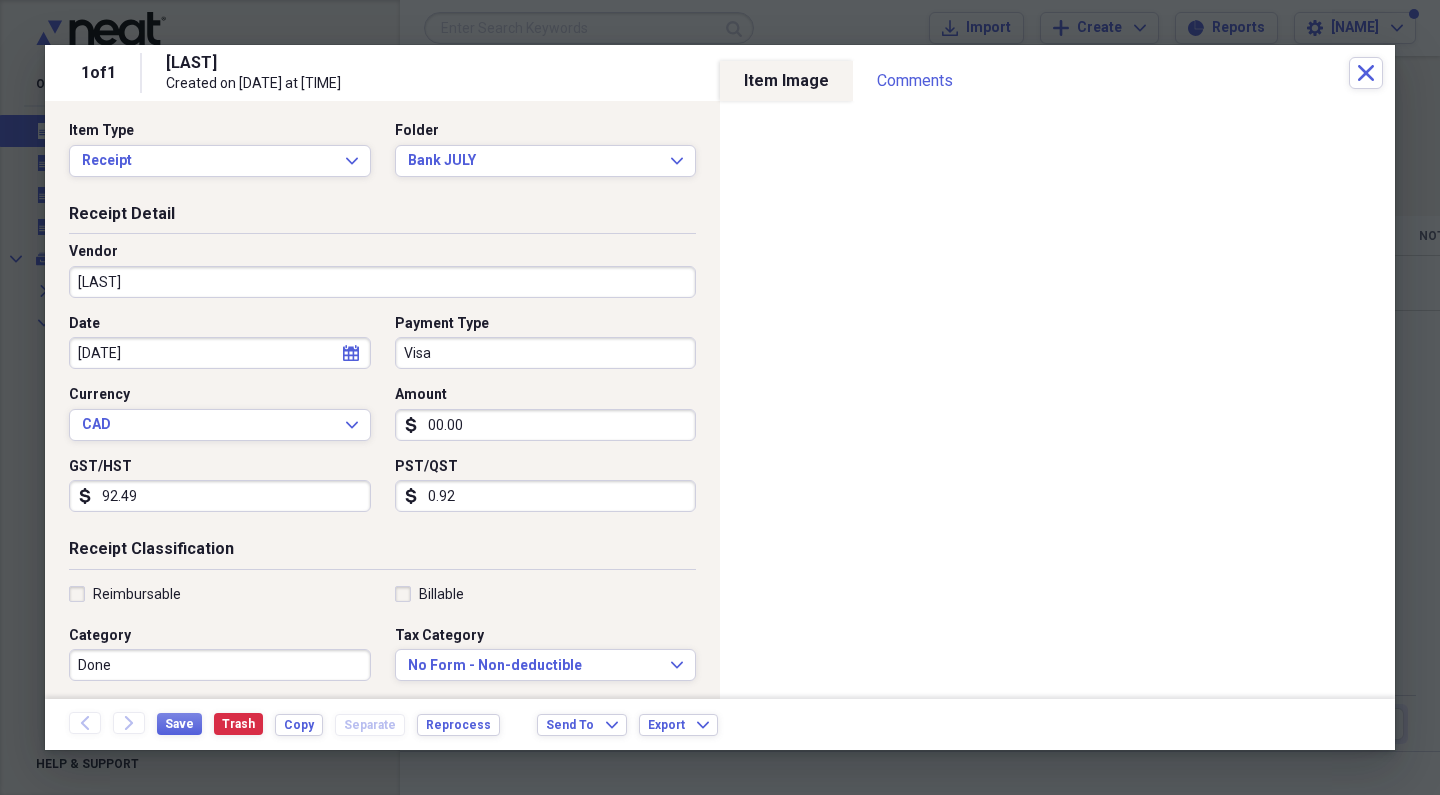 type on "kitchen supplies 	 [CURRENCY] [AMOUNT]
beverage	 [CURRENCY] [AMOUNT]
Food	 [CURRENCY] [AMOUNT]" 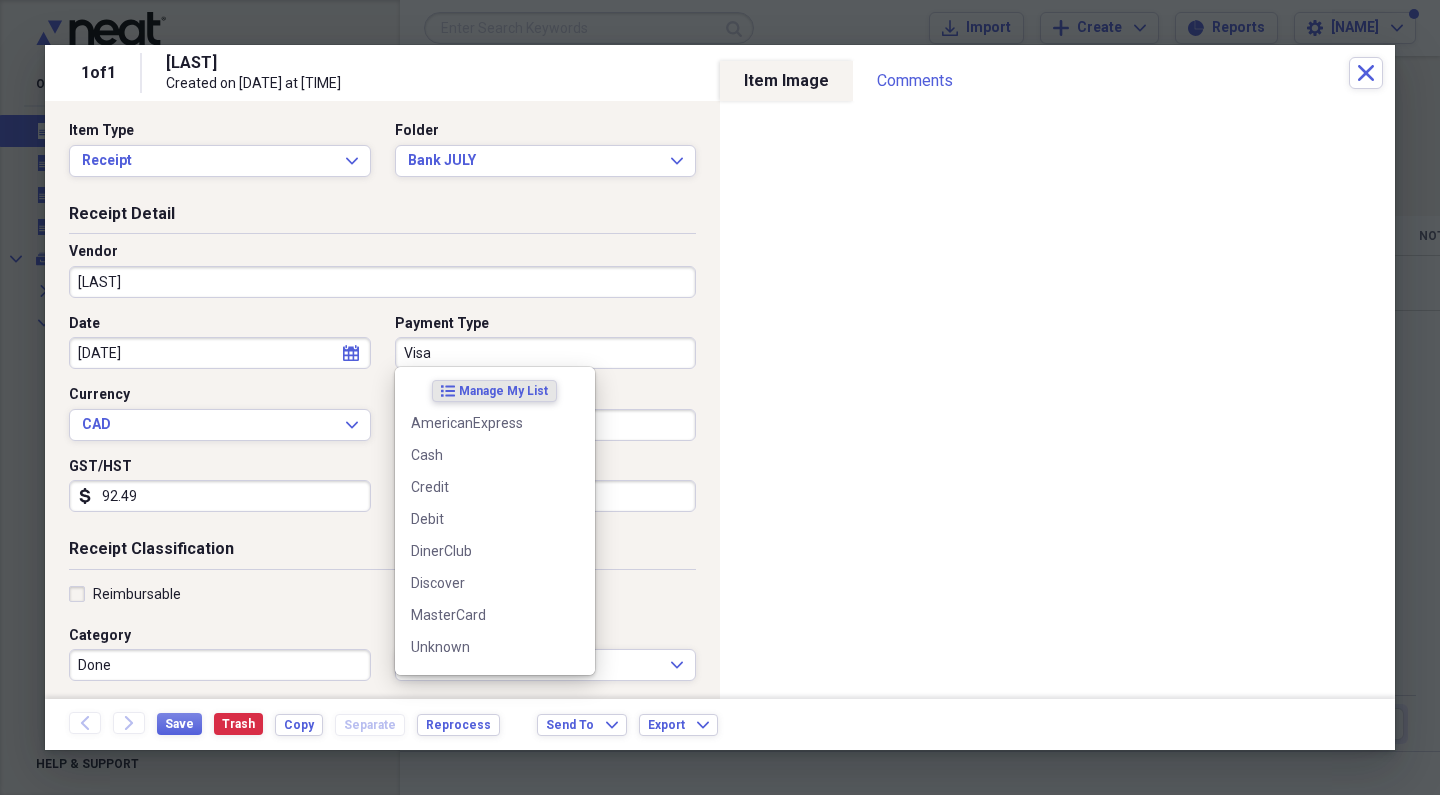 click on "Visa" at bounding box center (546, 353) 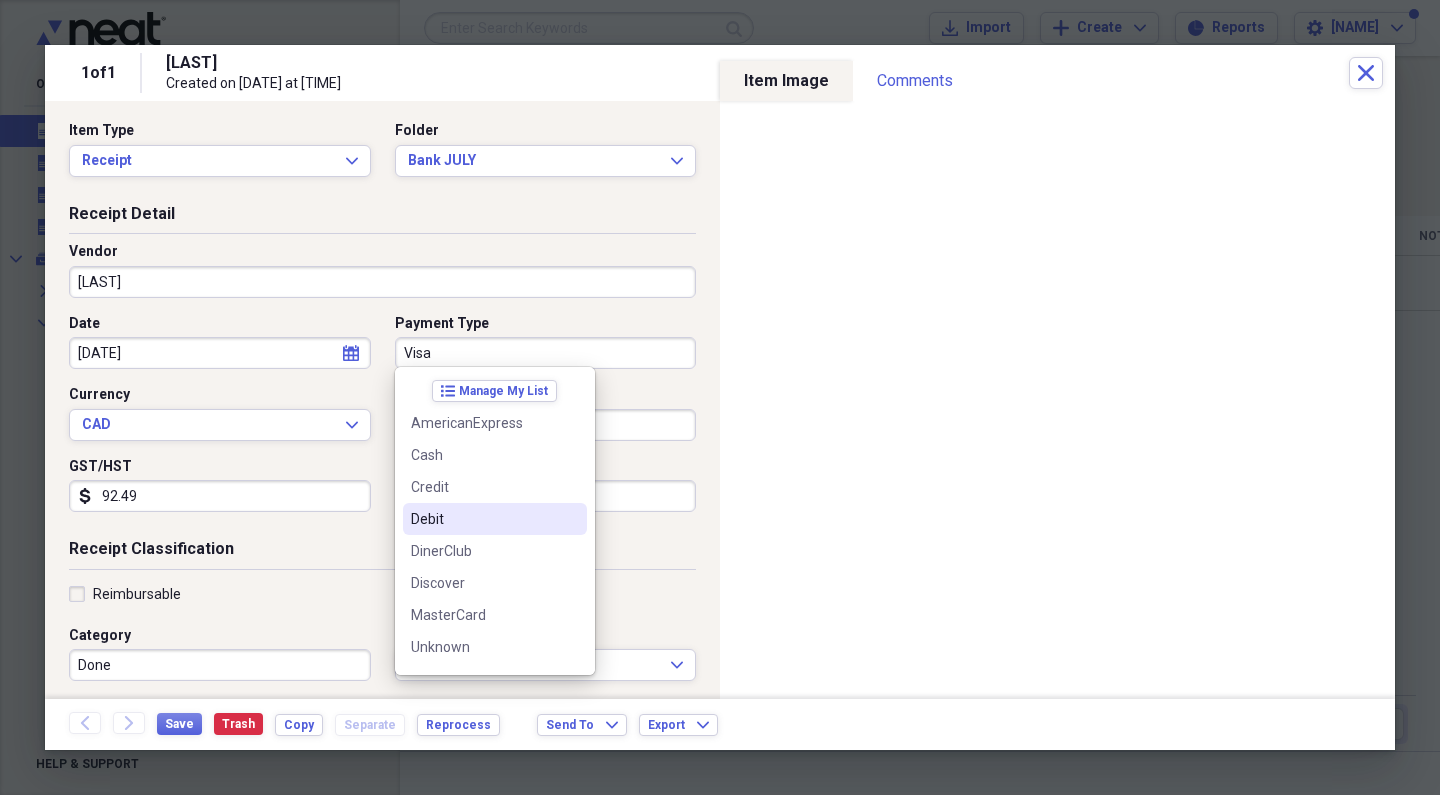 click on "Debit" at bounding box center (495, 519) 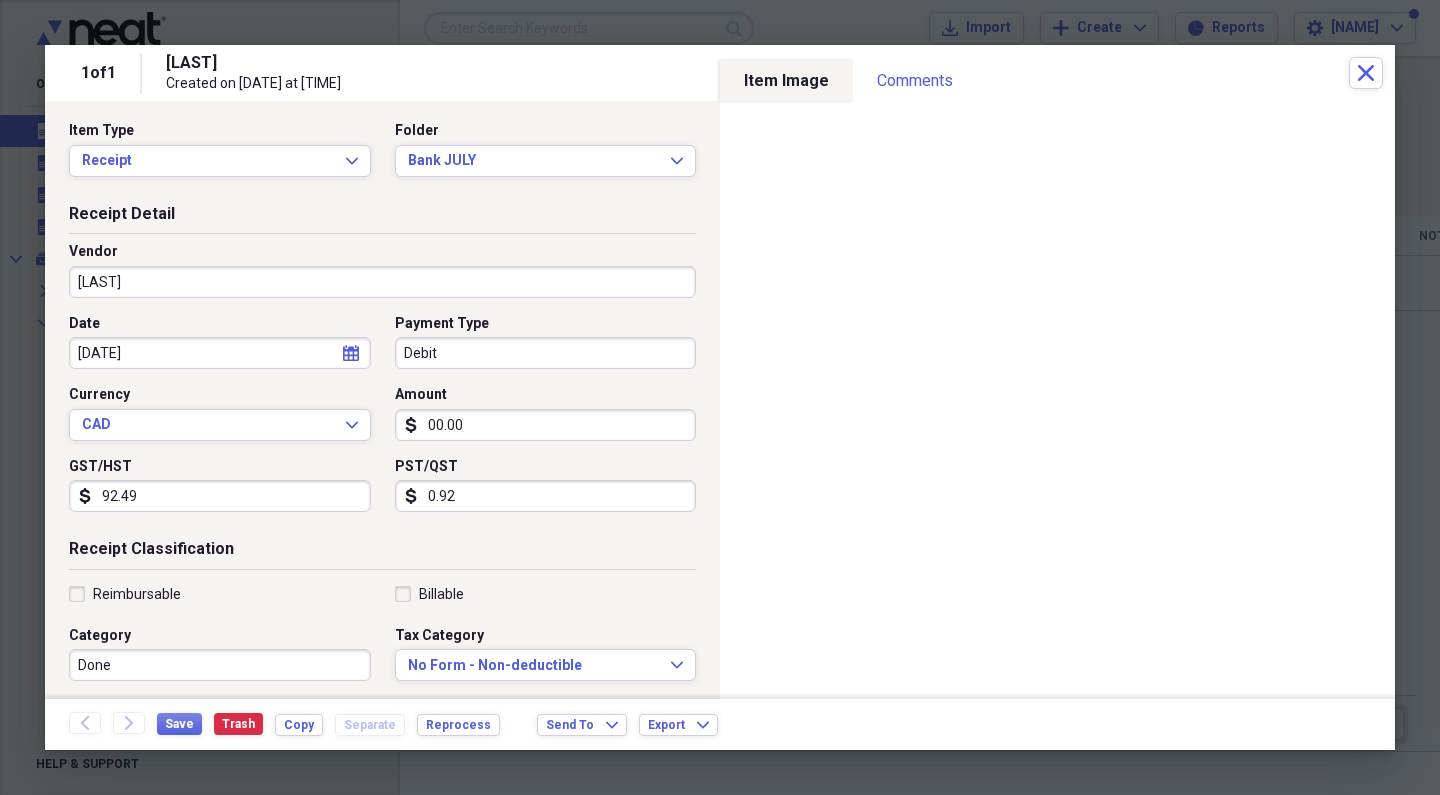 drag, startPoint x: 165, startPoint y: 487, endPoint x: 57, endPoint y: 481, distance: 108.16654 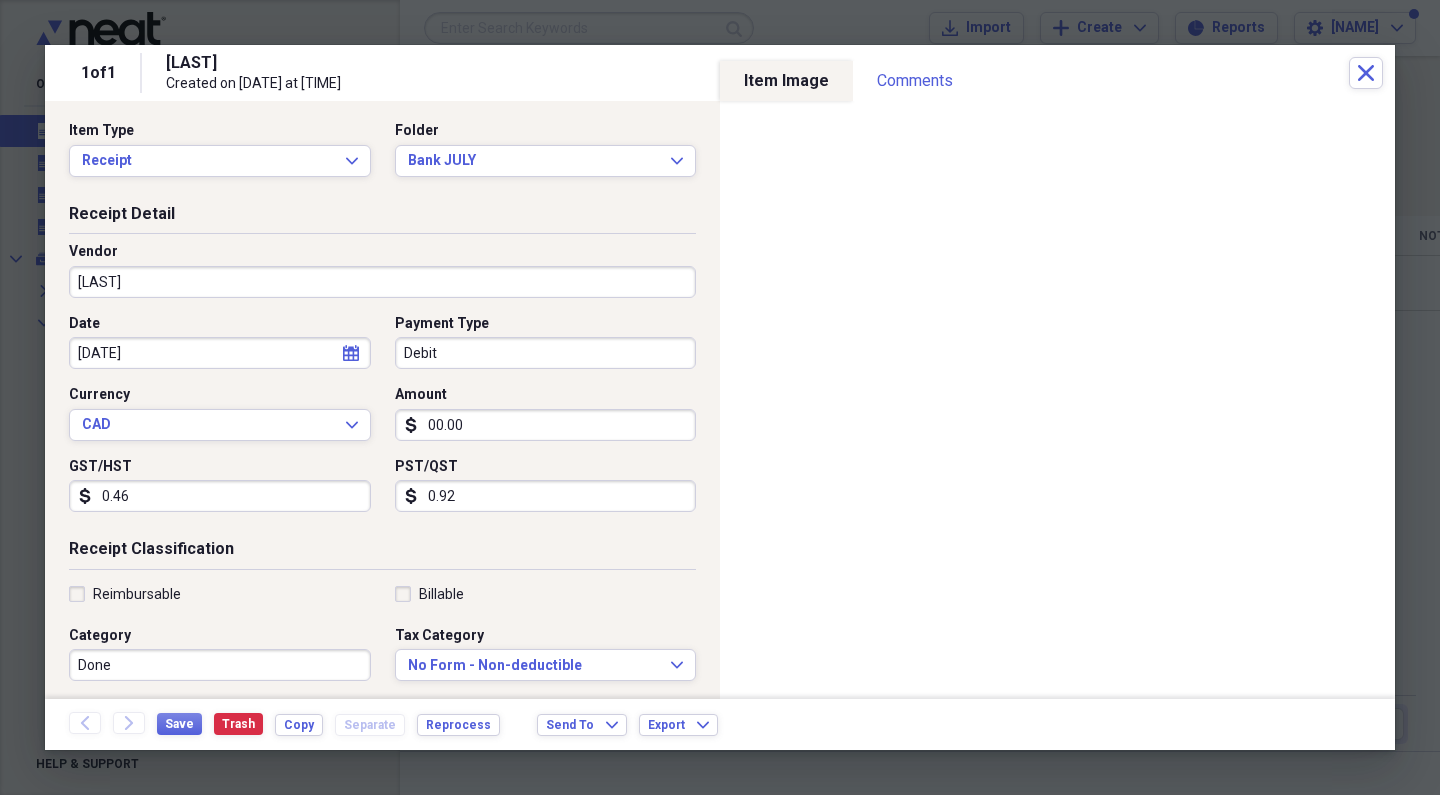type on "4.62" 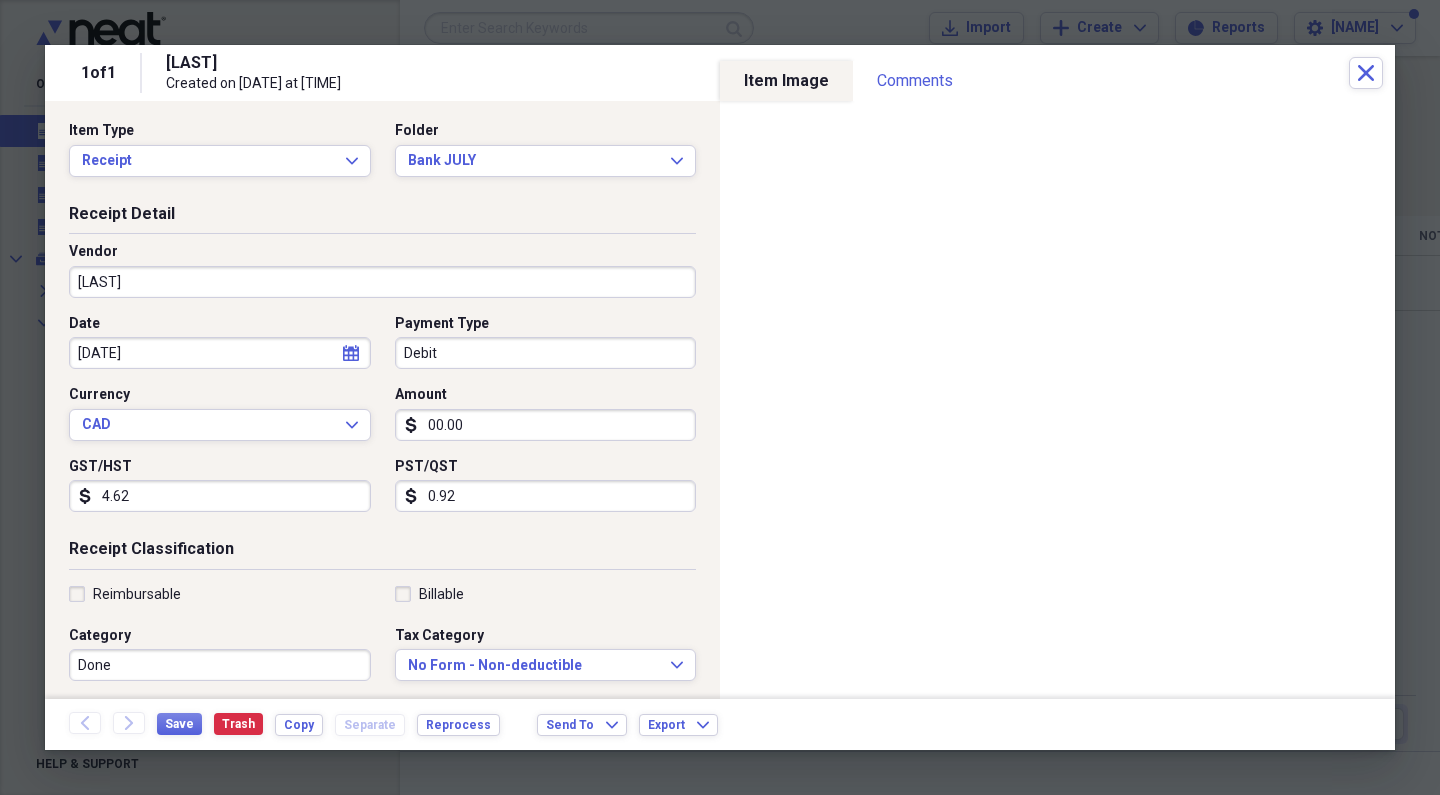 drag, startPoint x: 489, startPoint y: 497, endPoint x: 345, endPoint y: 463, distance: 147.95946 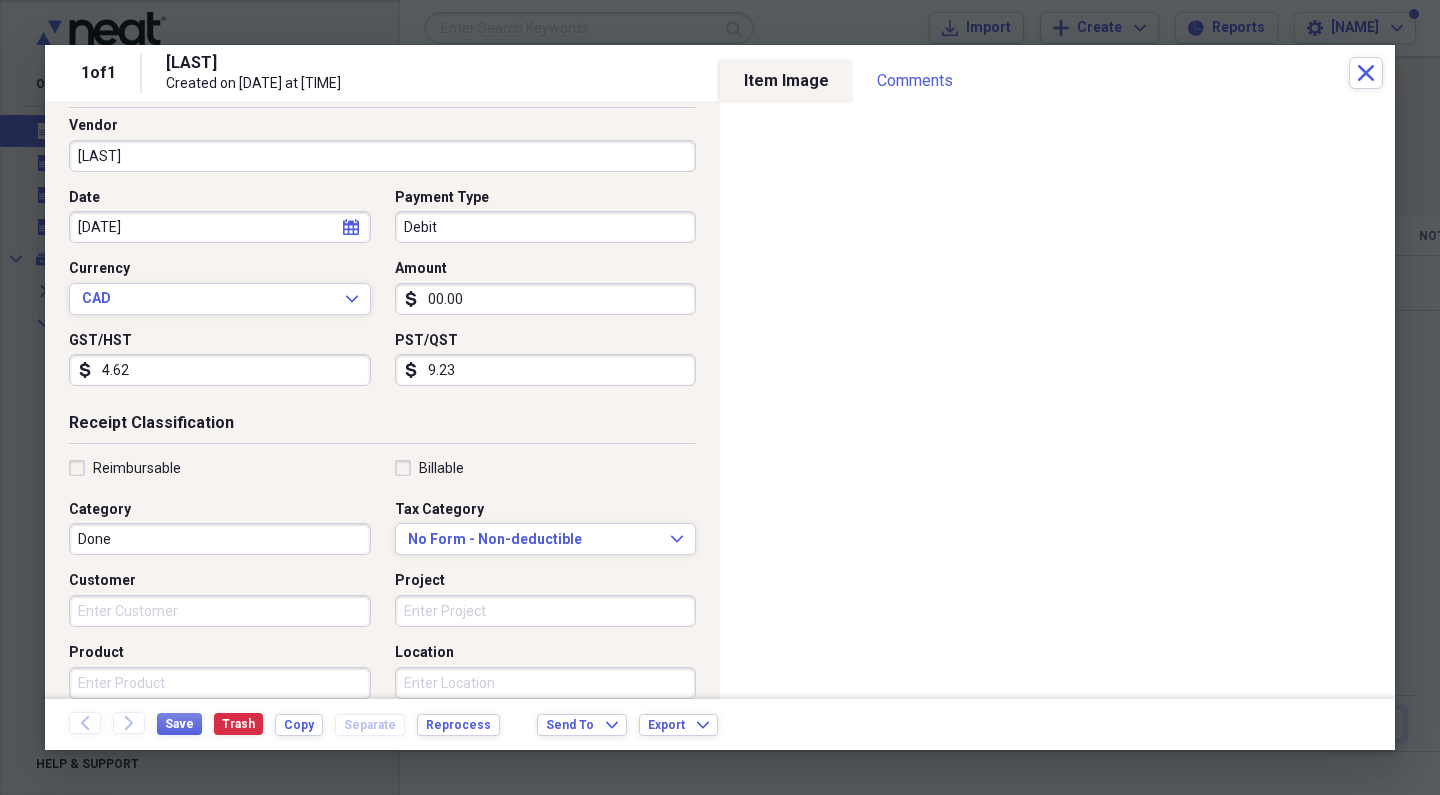 scroll, scrollTop: 212, scrollLeft: 0, axis: vertical 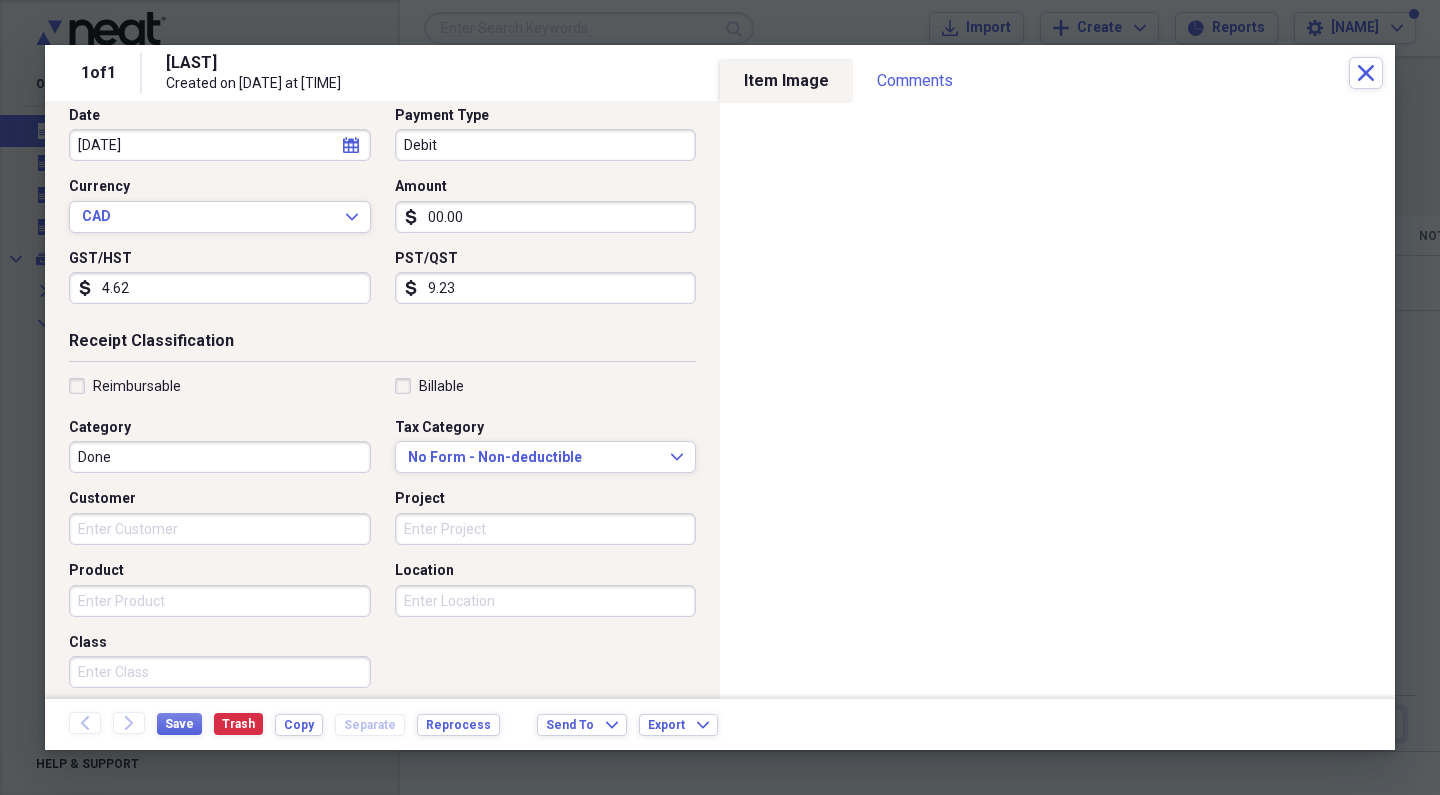 click on "Done" at bounding box center [220, 457] 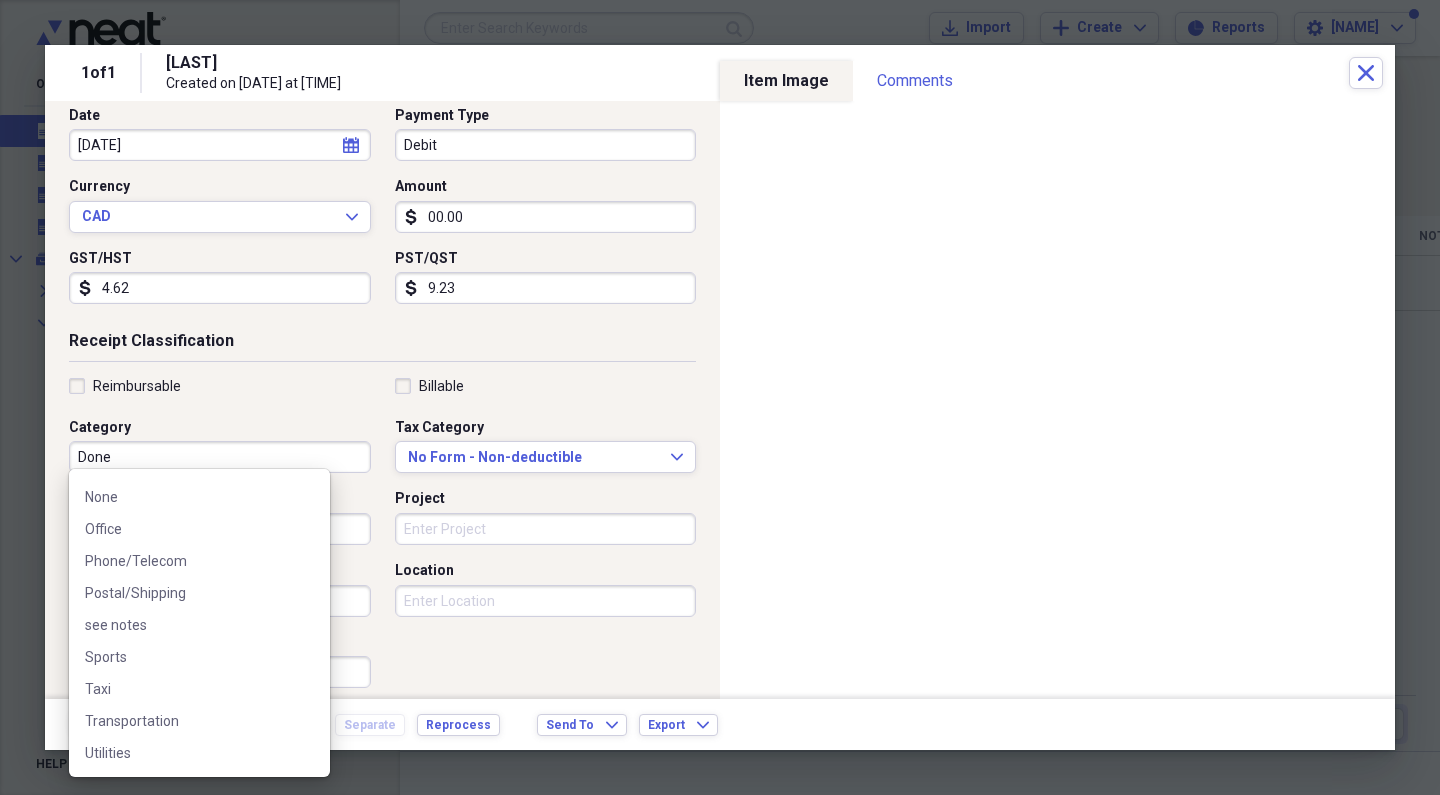 scroll, scrollTop: 1276, scrollLeft: 0, axis: vertical 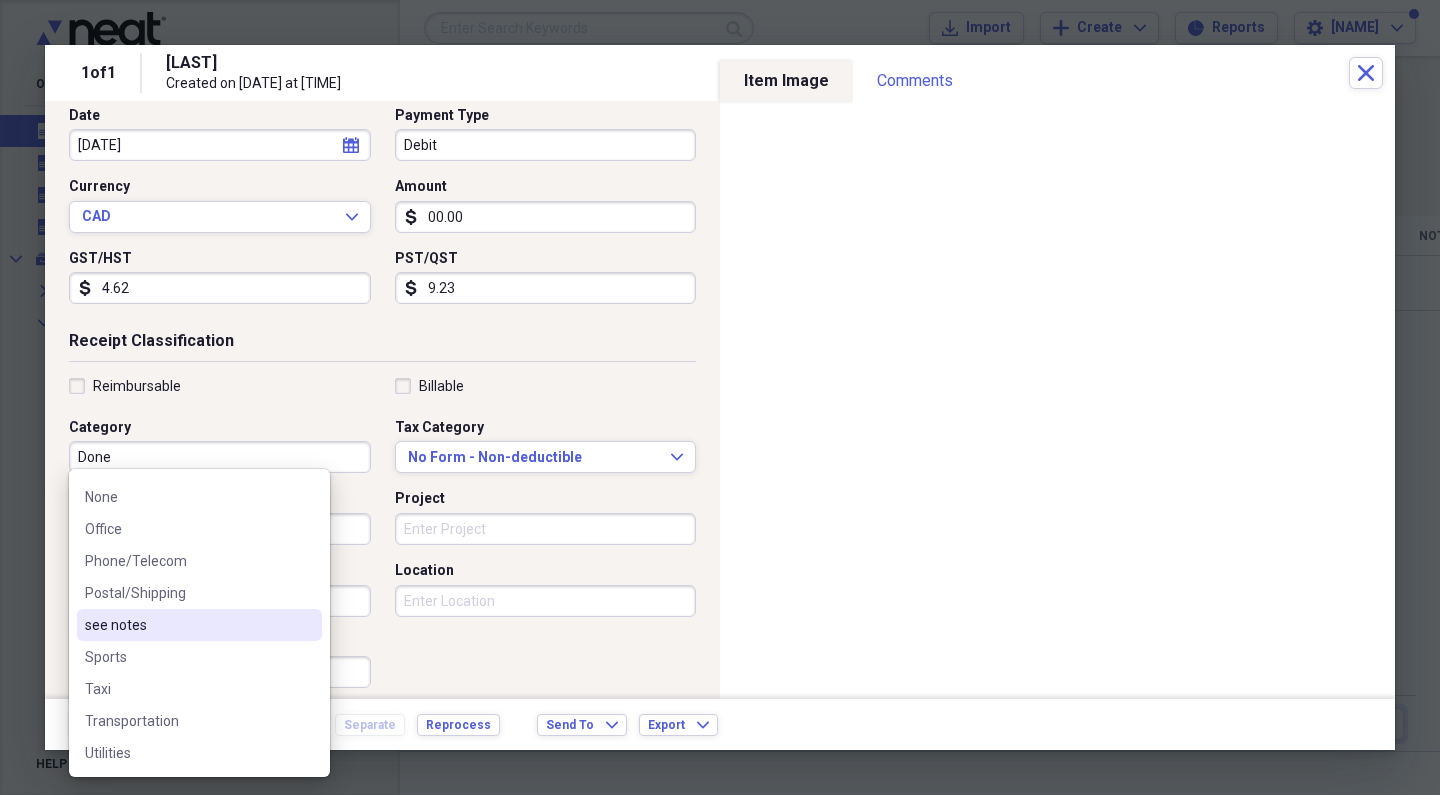 click on "see notes" at bounding box center (187, 625) 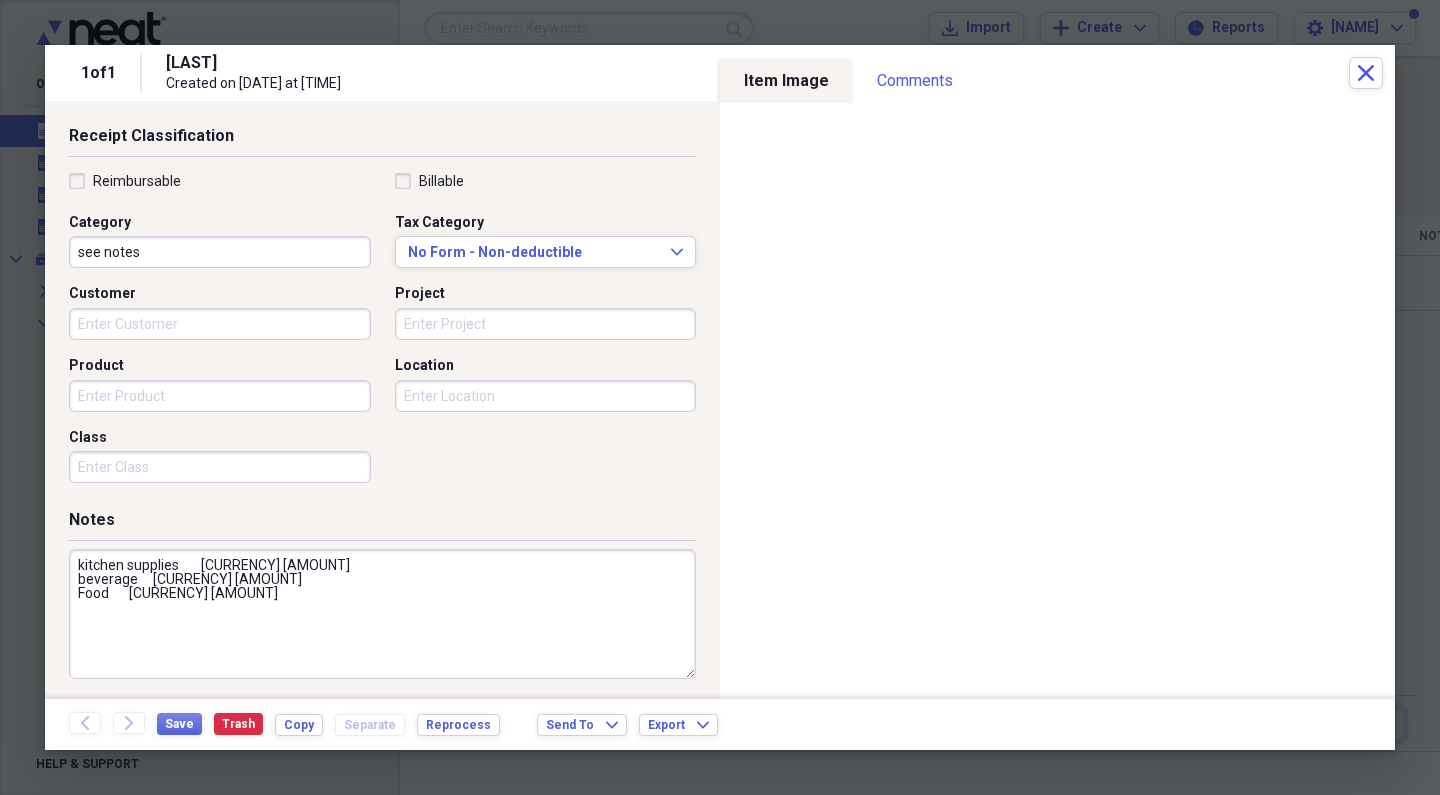 scroll, scrollTop: 416, scrollLeft: 0, axis: vertical 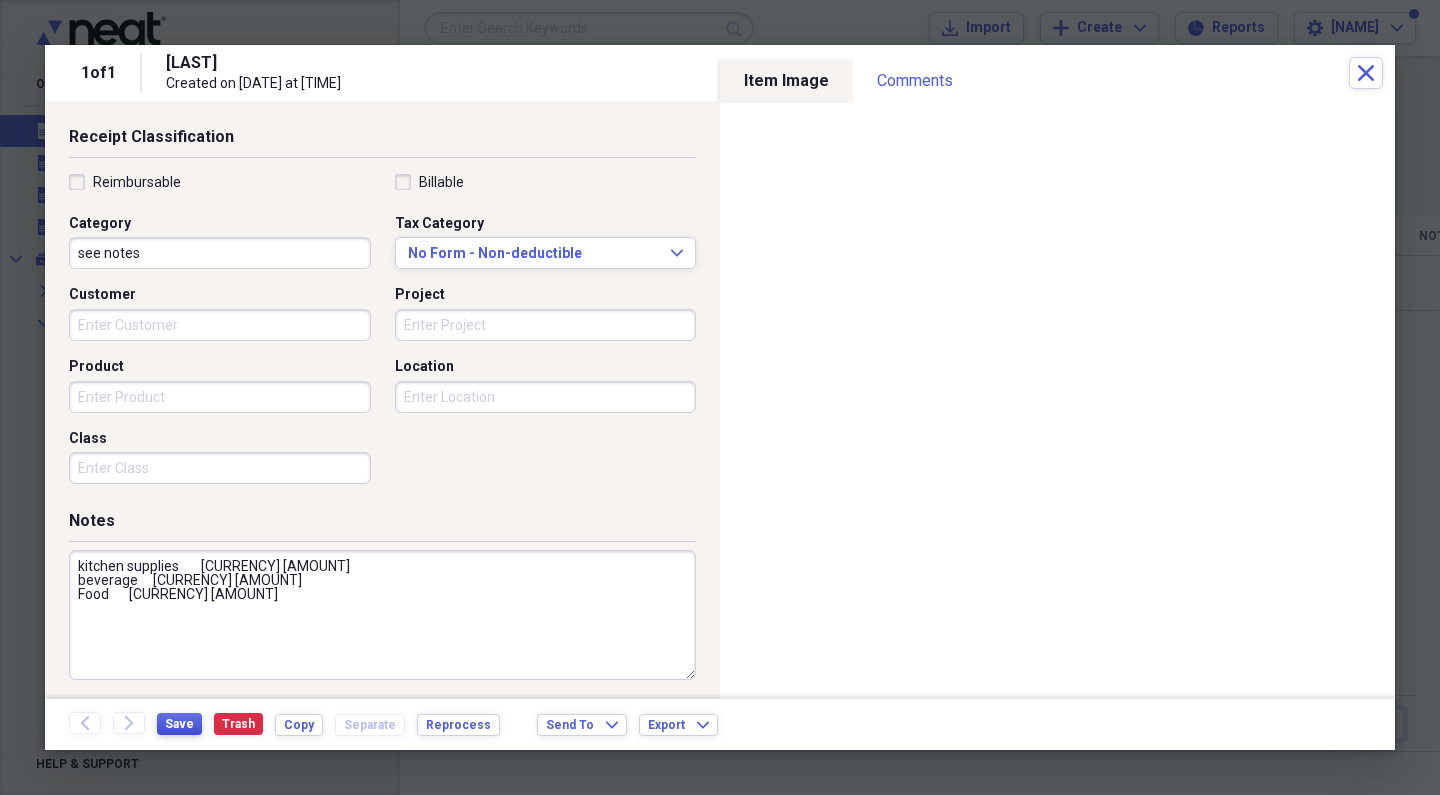 click on "Save" at bounding box center [179, 724] 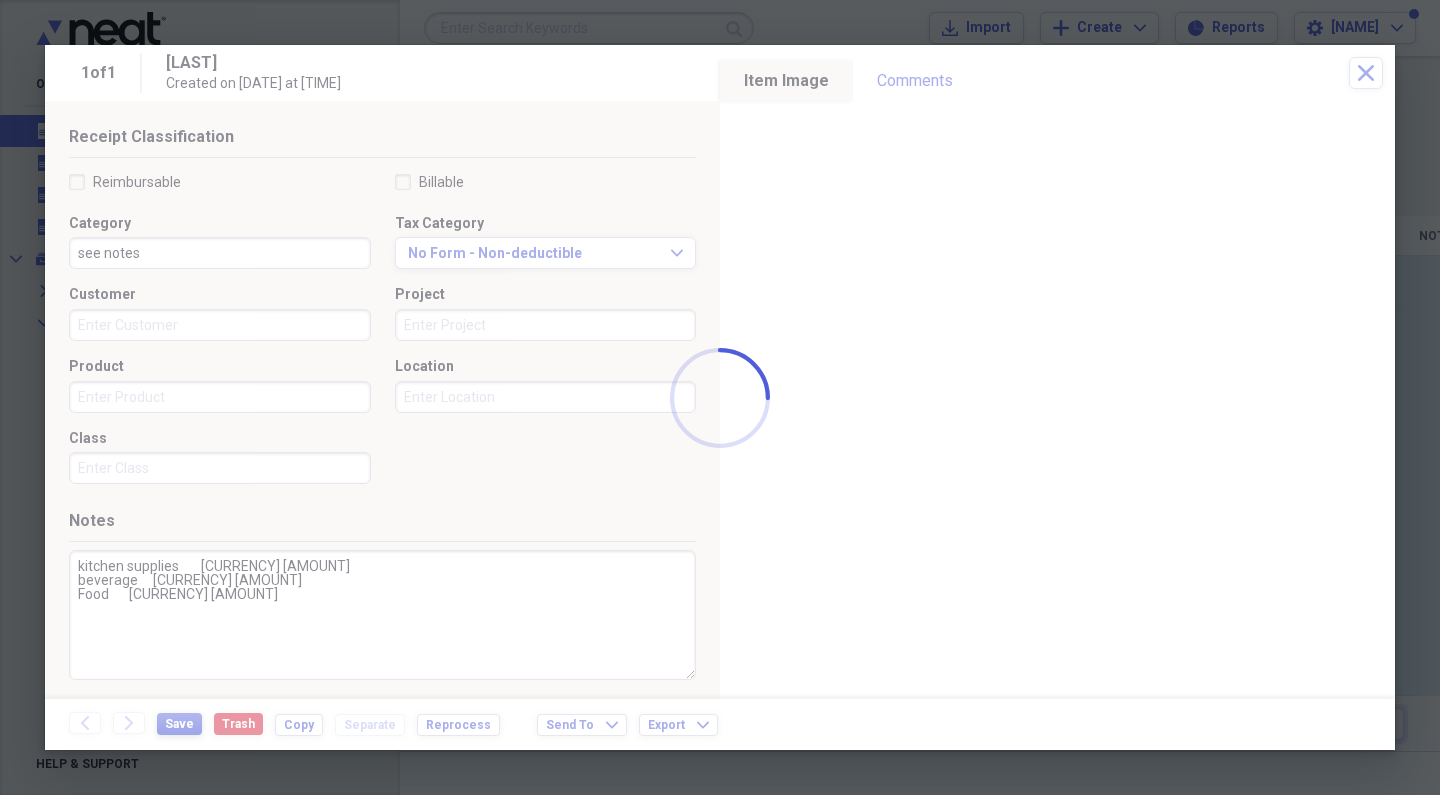 type on "kitchen supplies 	 [CURRENCY] [AMOUNT]
beverage	 [CURRENCY] [AMOUNT]
Food	 [CURRENCY] [AMOUNT]" 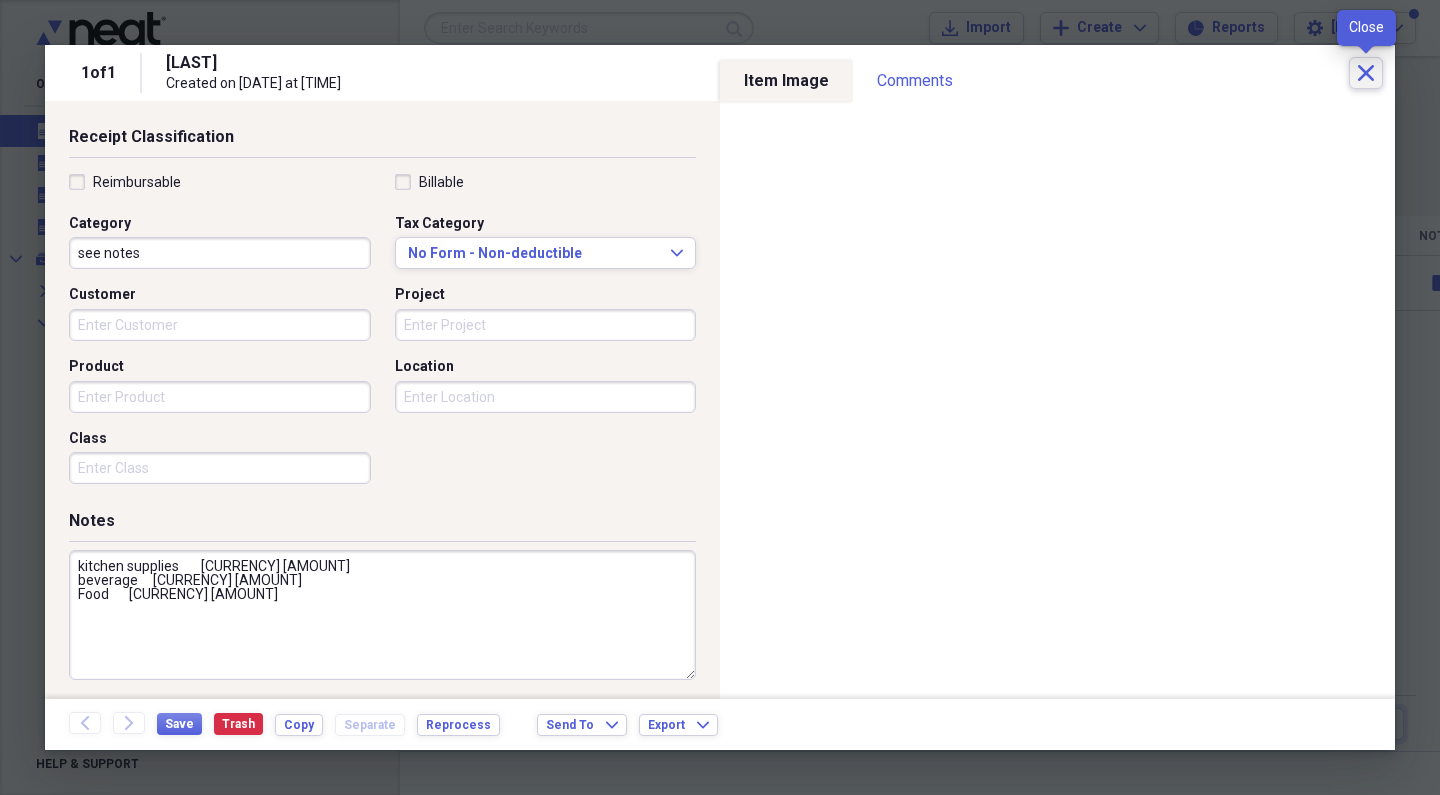 click on "Close" 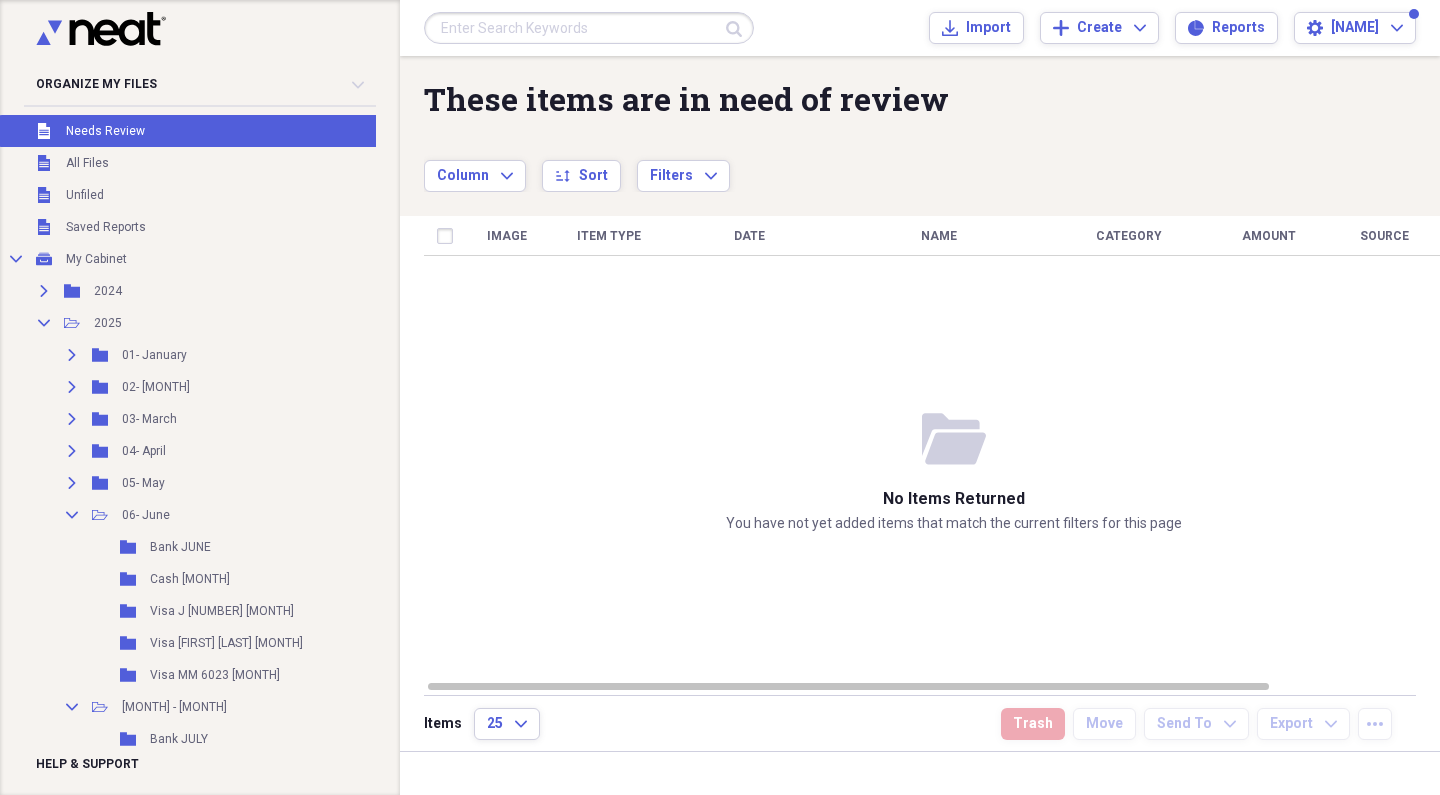click at bounding box center (589, 28) 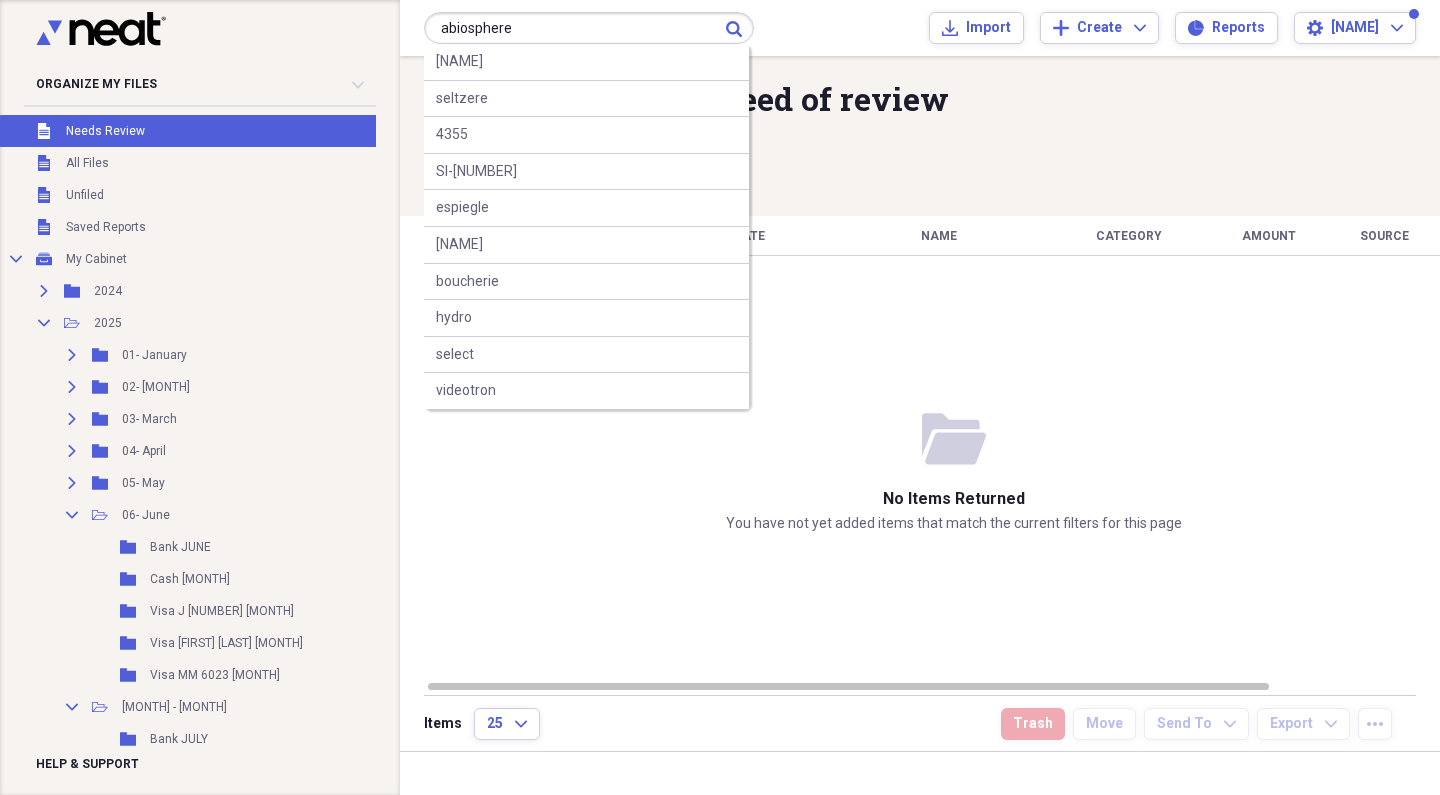 type on "abiosphere" 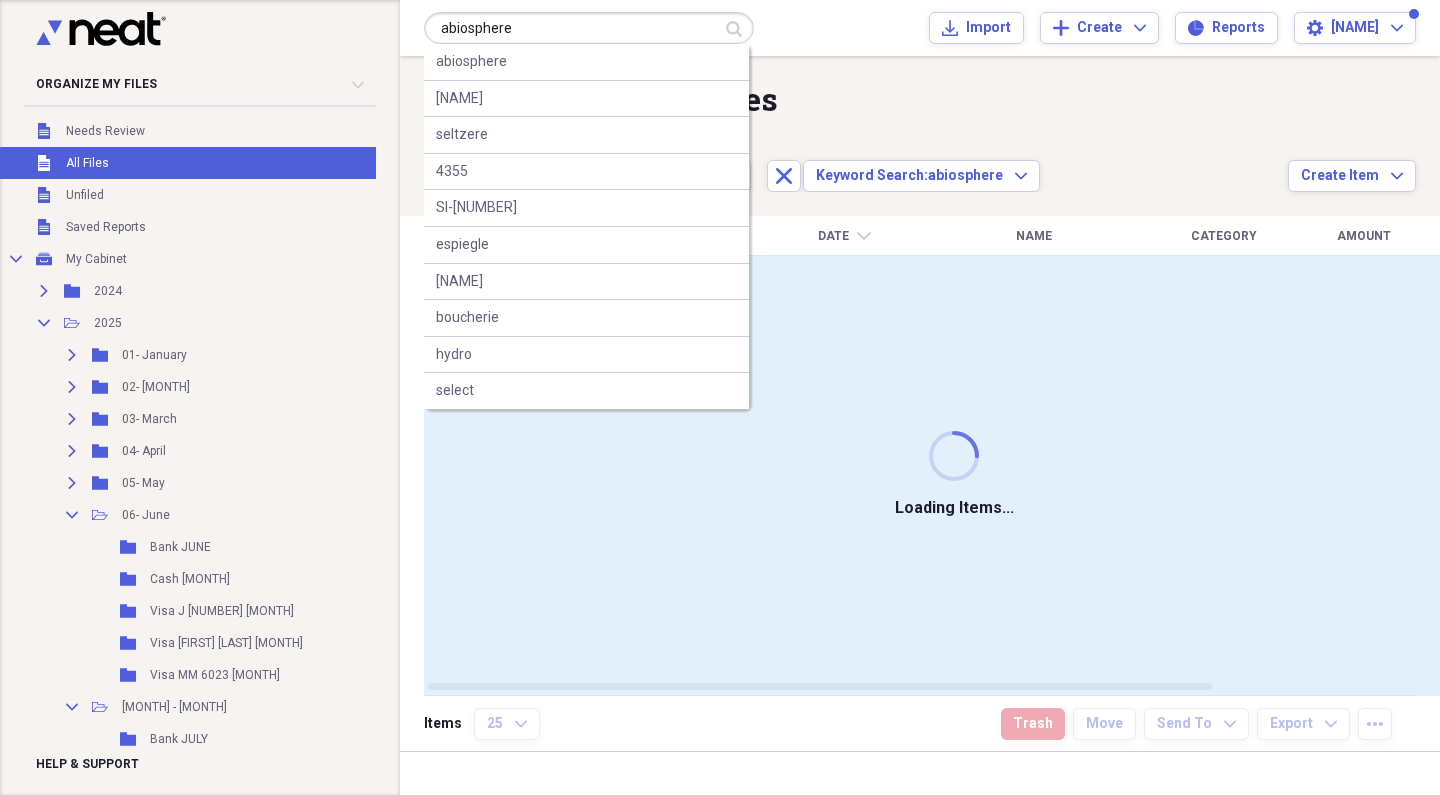 type 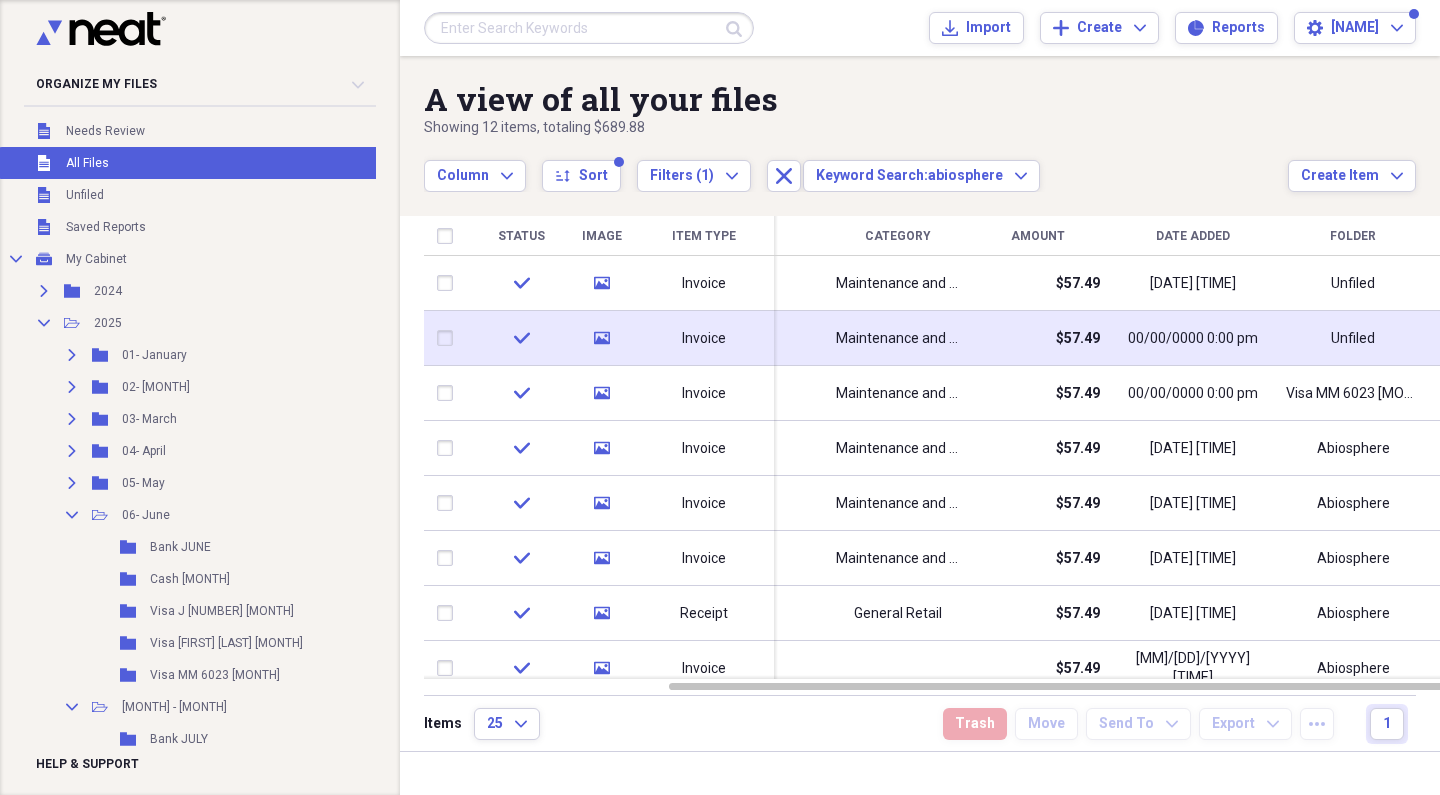 click on "Maintenance and Repairs" at bounding box center (898, 339) 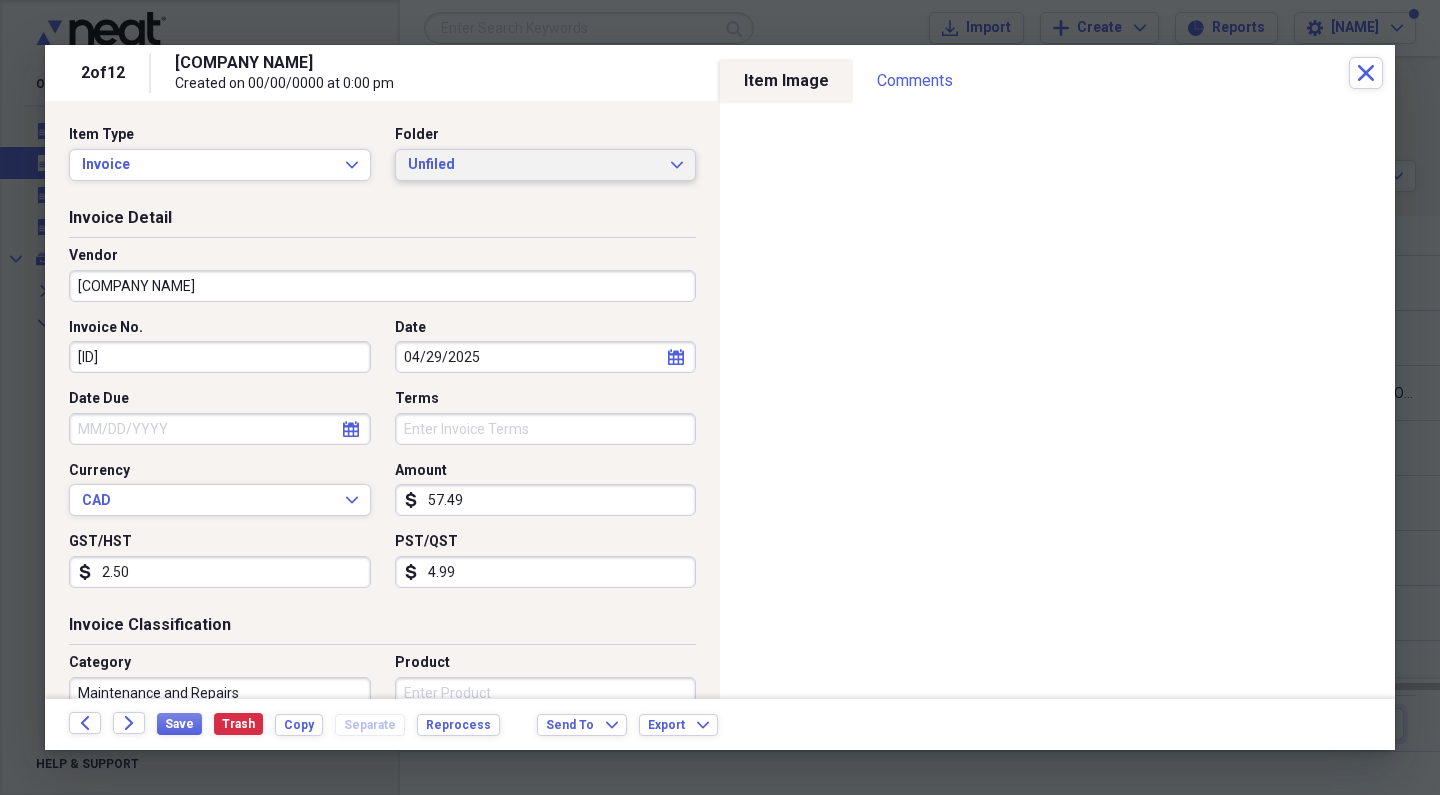 click on "Unfiled" at bounding box center [534, 165] 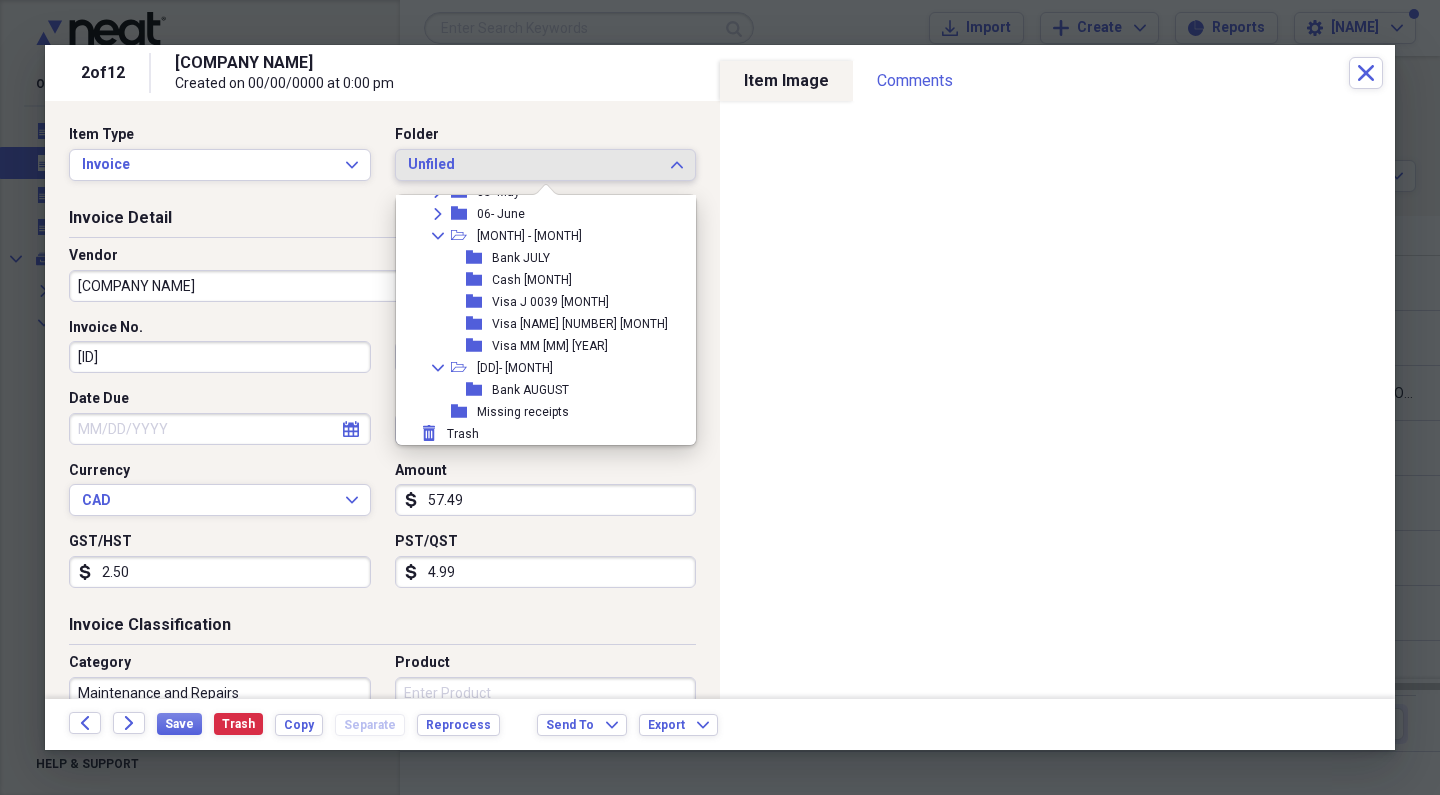 scroll, scrollTop: 205, scrollLeft: 0, axis: vertical 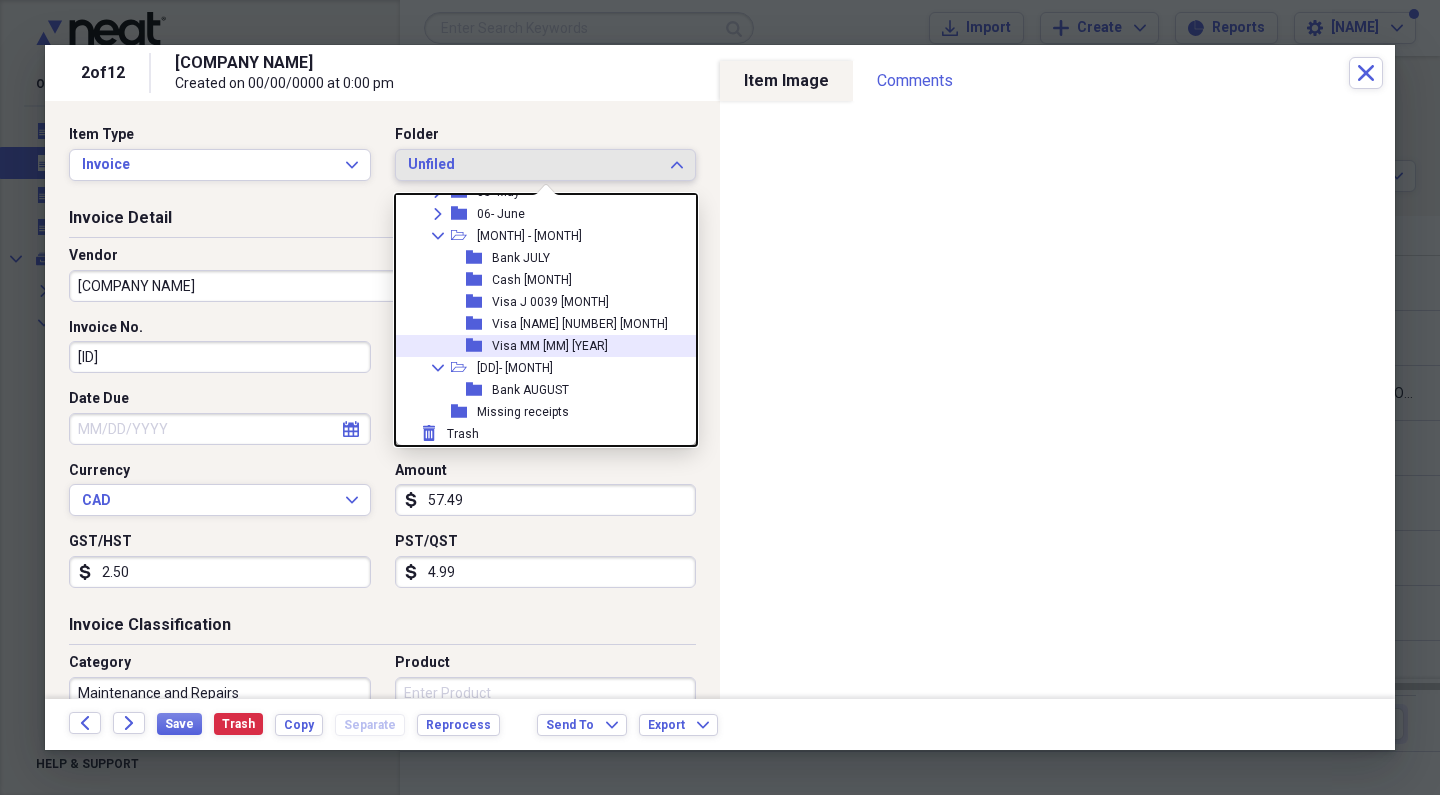 click on "Visa MM [MM] [YEAR]" at bounding box center [550, 346] 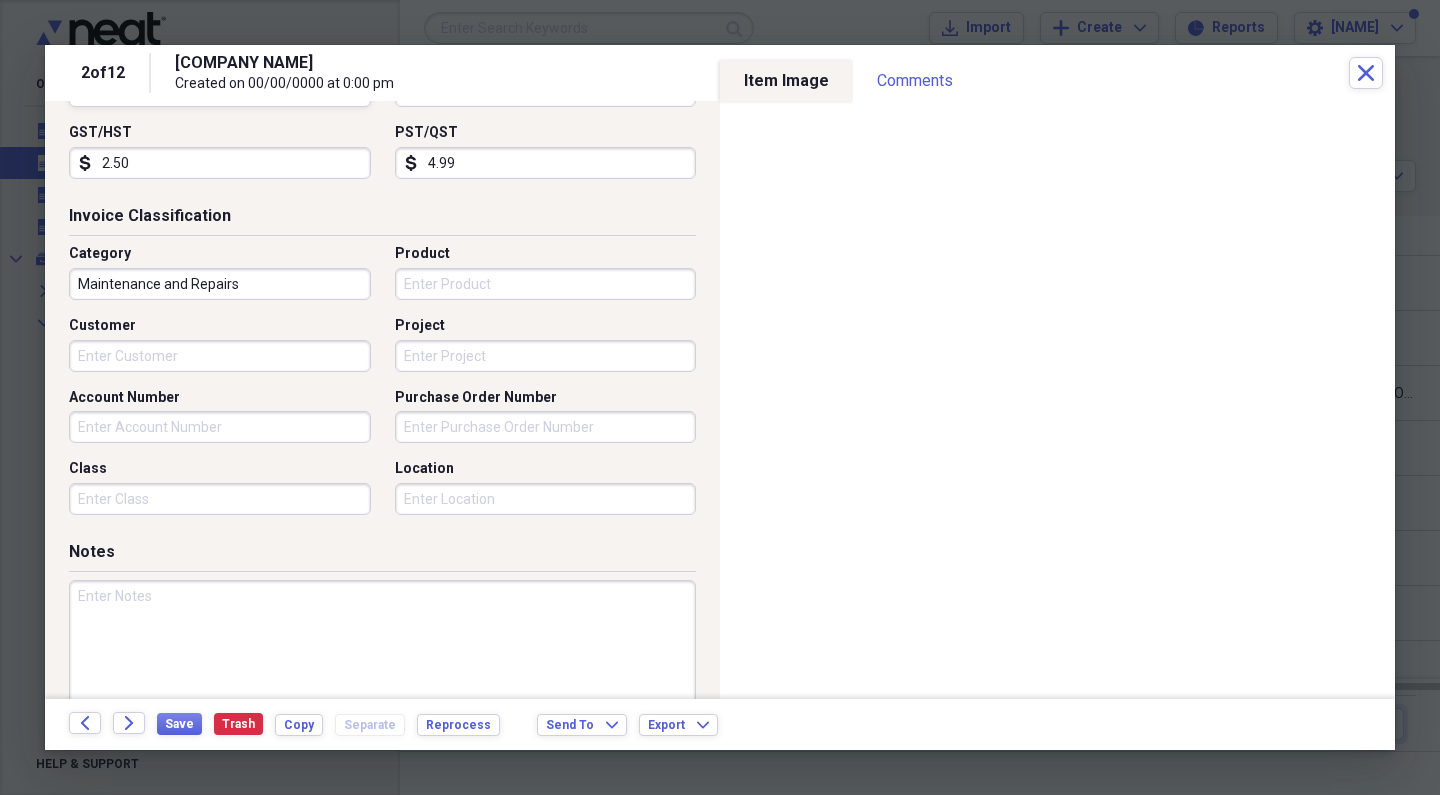 scroll, scrollTop: 496, scrollLeft: 0, axis: vertical 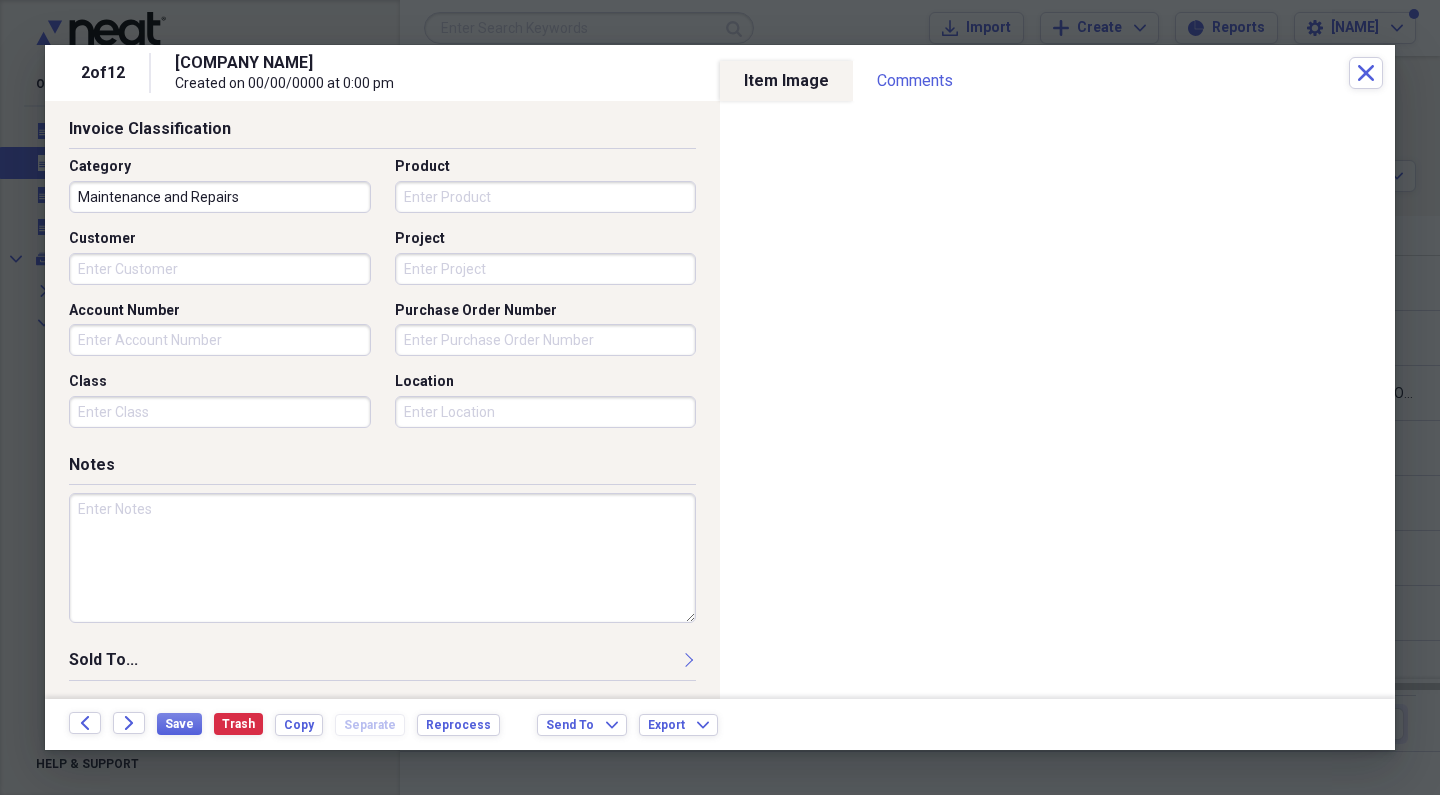 click at bounding box center (382, 558) 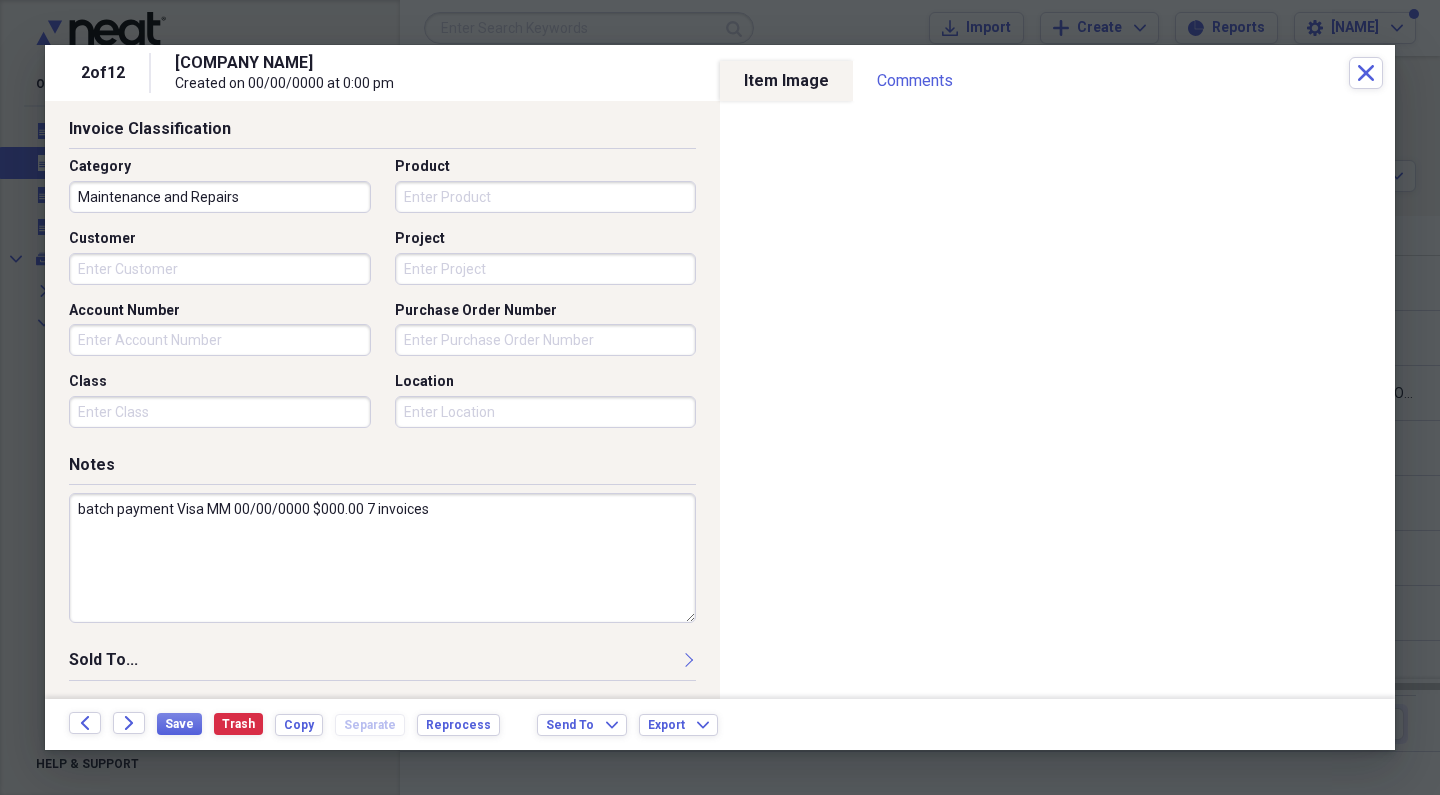 click on "batch payment Visa MM 00/00/0000 $000.00 7 invoices" at bounding box center (382, 558) 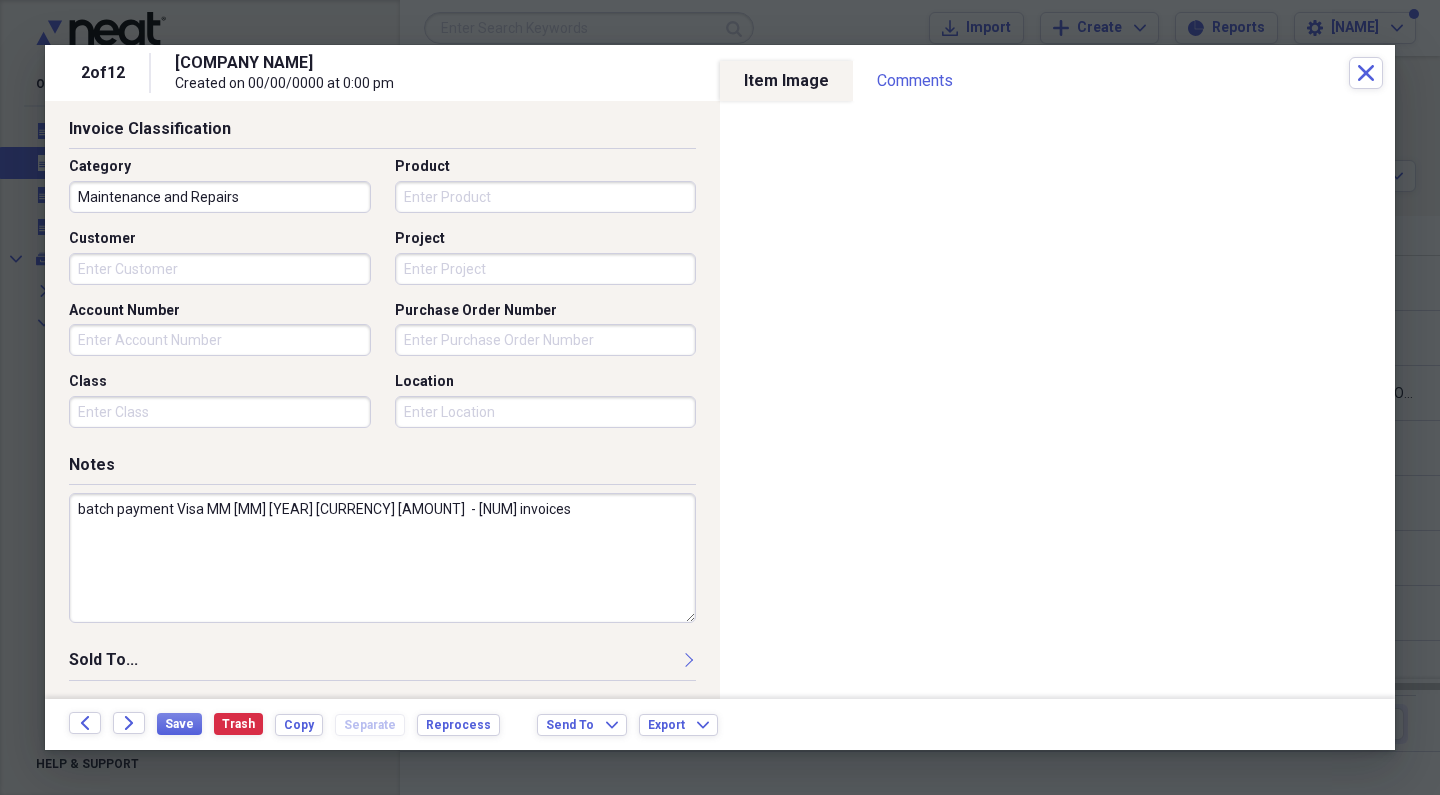 click on "batch payment Visa MM [MM] [YEAR] [CURRENCY] [AMOUNT]  - [NUM] invoices" at bounding box center (382, 558) 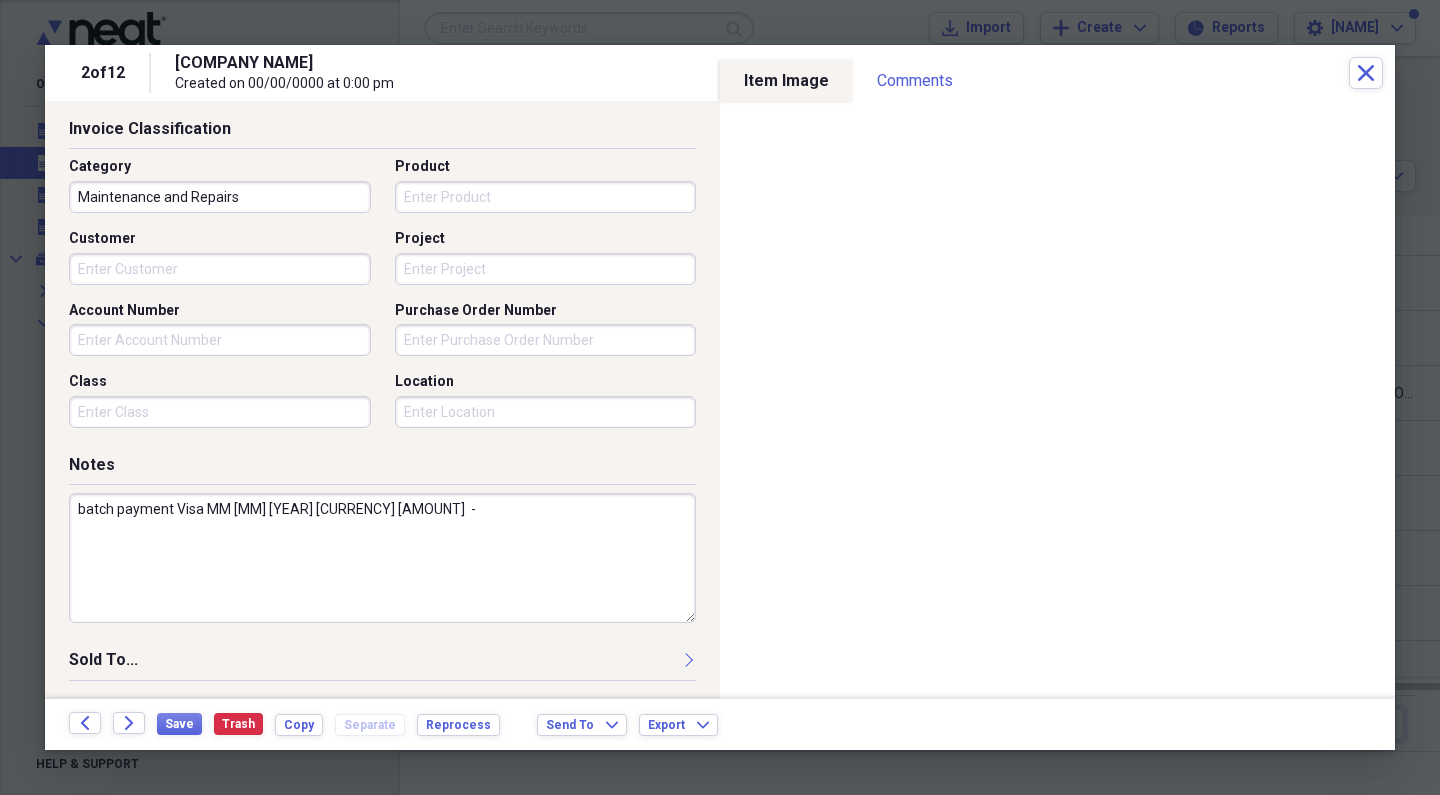 click on "batch payment Visa MM [MM] [YEAR] [CURRENCY] [AMOUNT]  -" at bounding box center (382, 558) 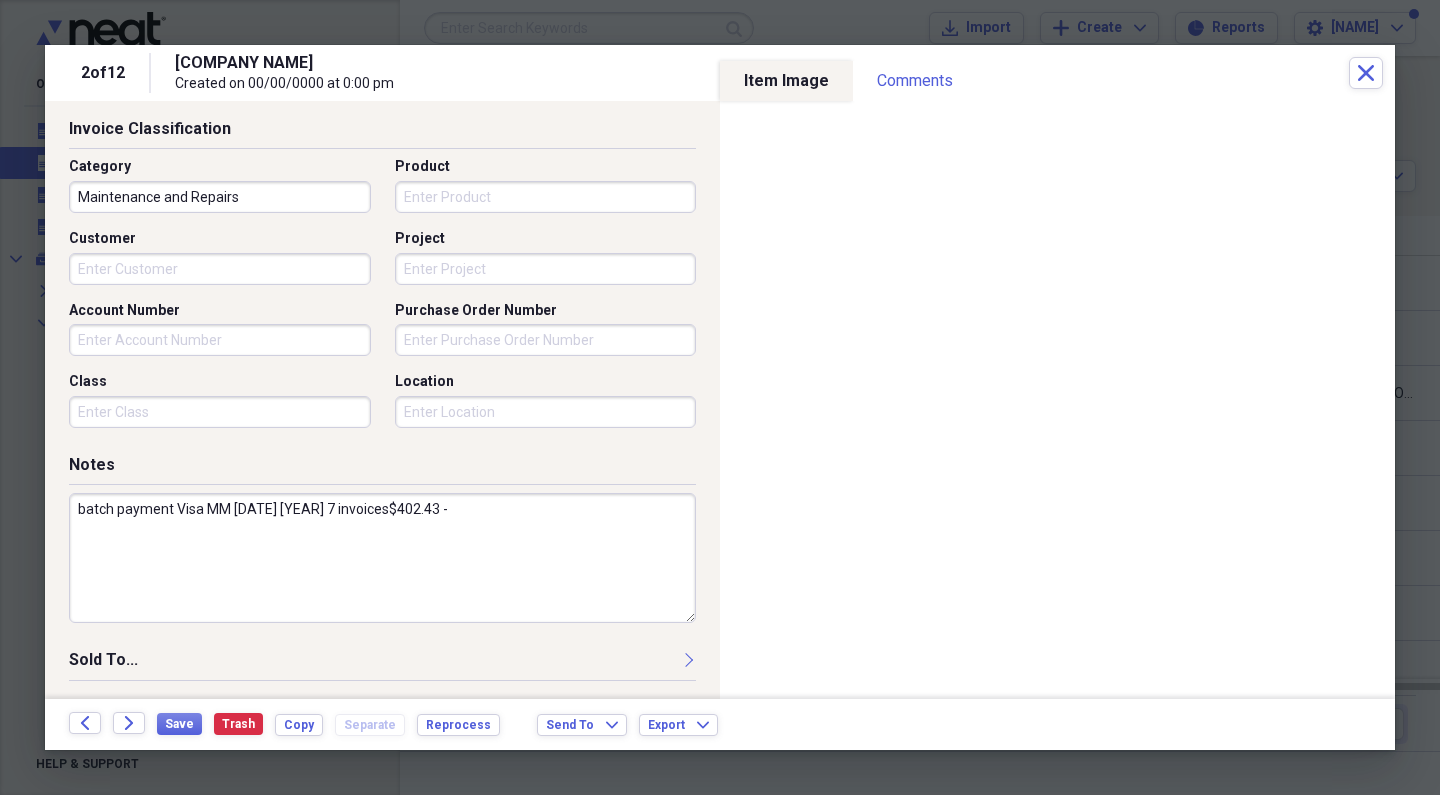 paste on "7 invoices" 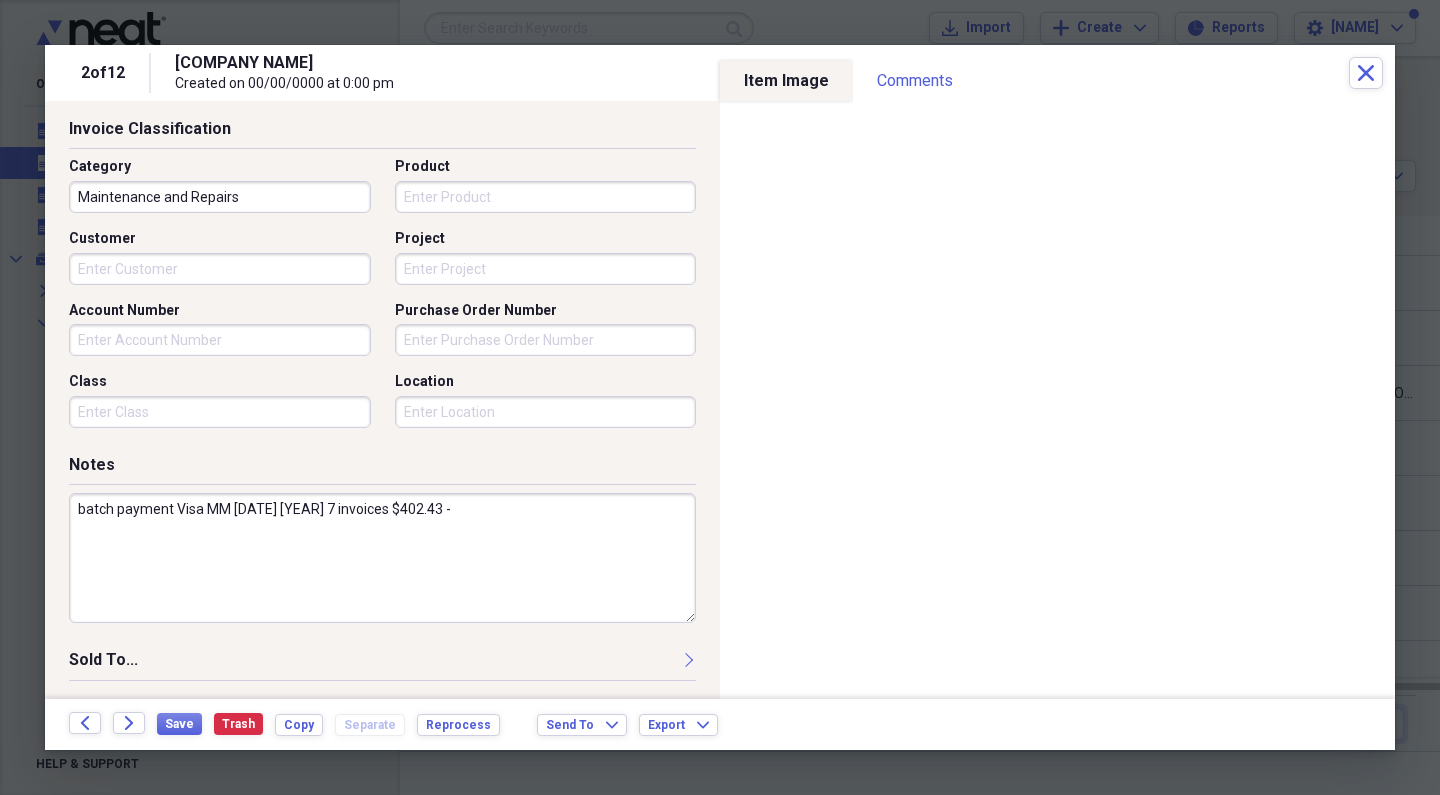 click on "batch payment Visa MM [DATE] [YEAR] 7 invoices $402.43 -" at bounding box center (382, 558) 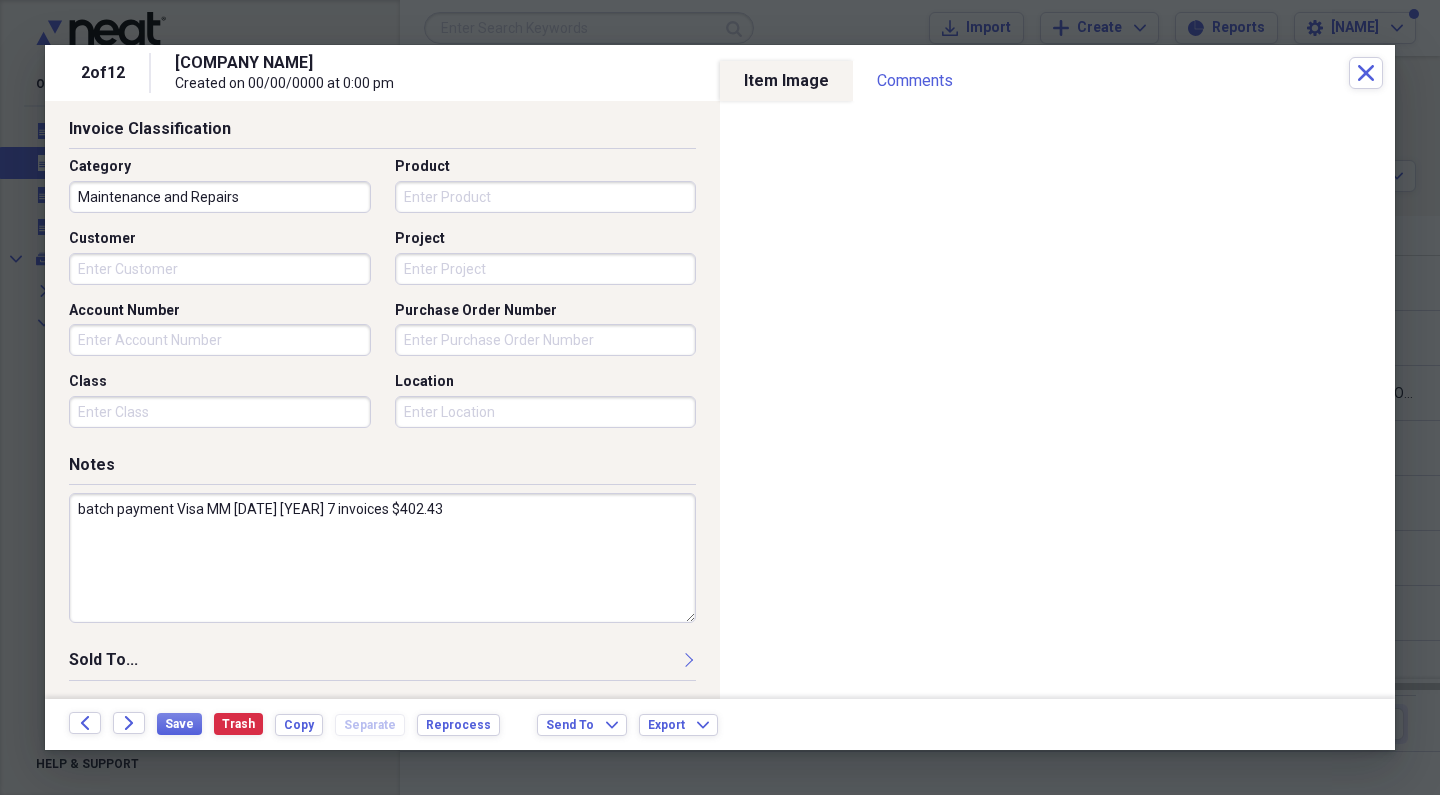 click on "batch payment Visa MM [DATE] [YEAR] 7 invoices $402.43" at bounding box center (382, 558) 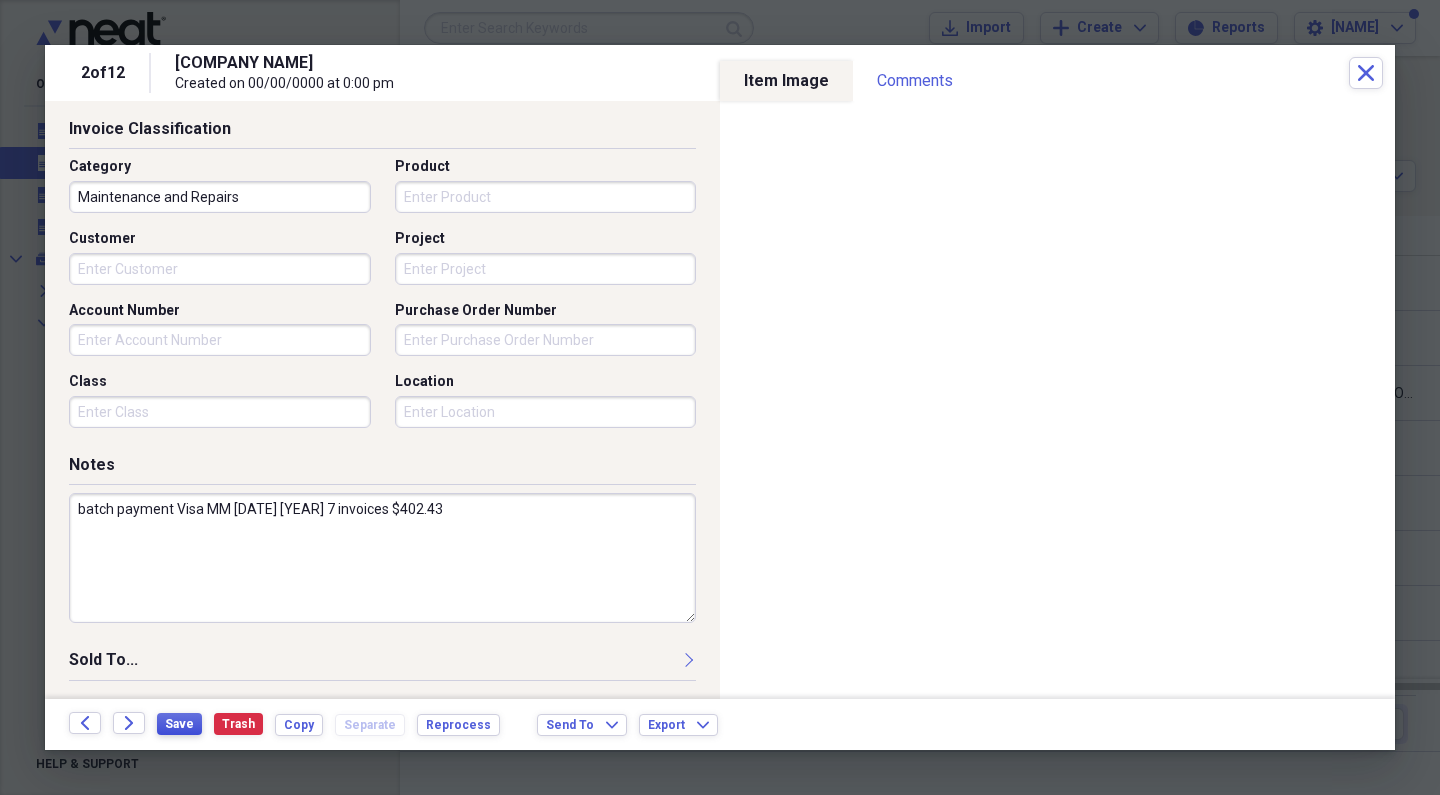 click on "Save" at bounding box center [179, 724] 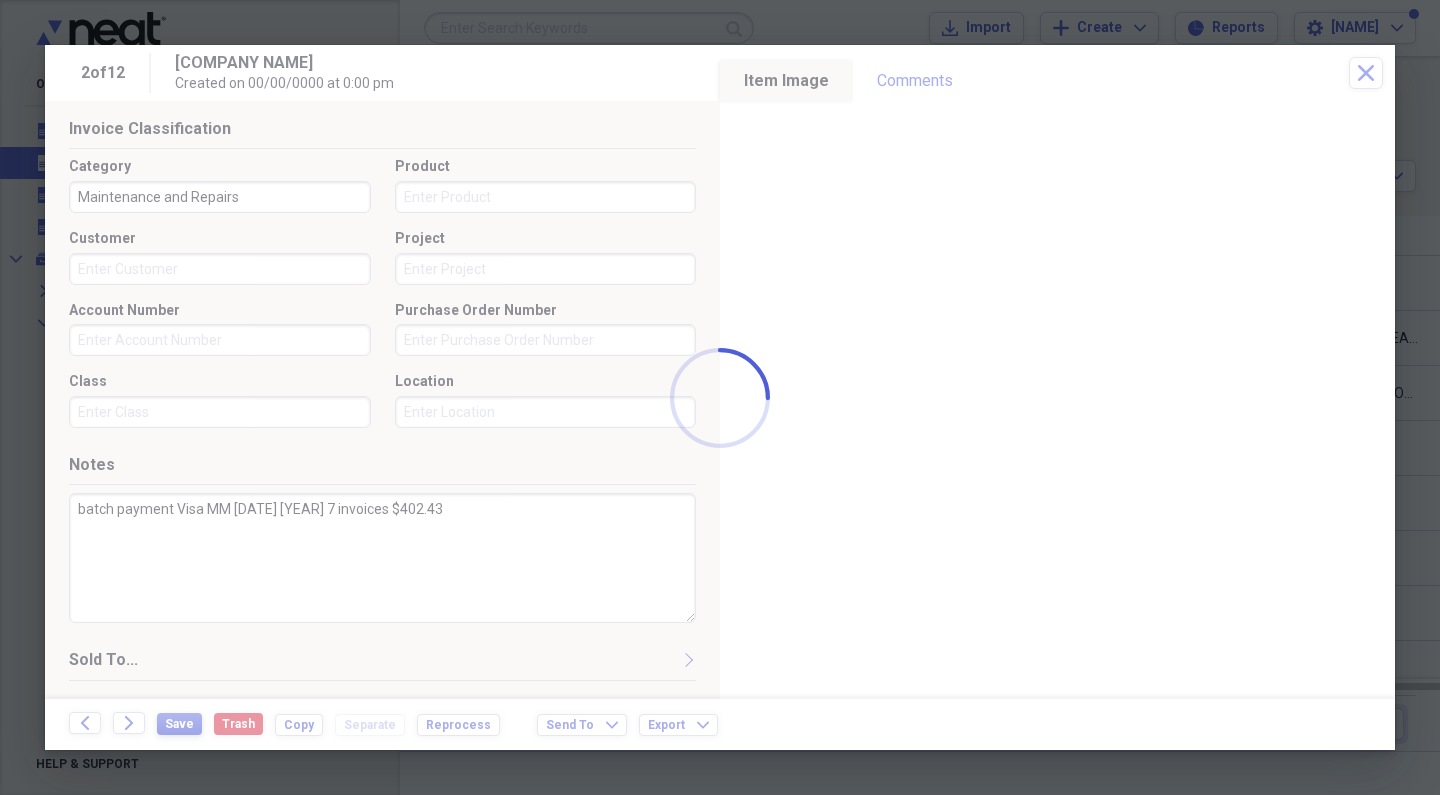 type on "batch payment Visa MM [DATE] [YEAR] 7 invoices $402.43" 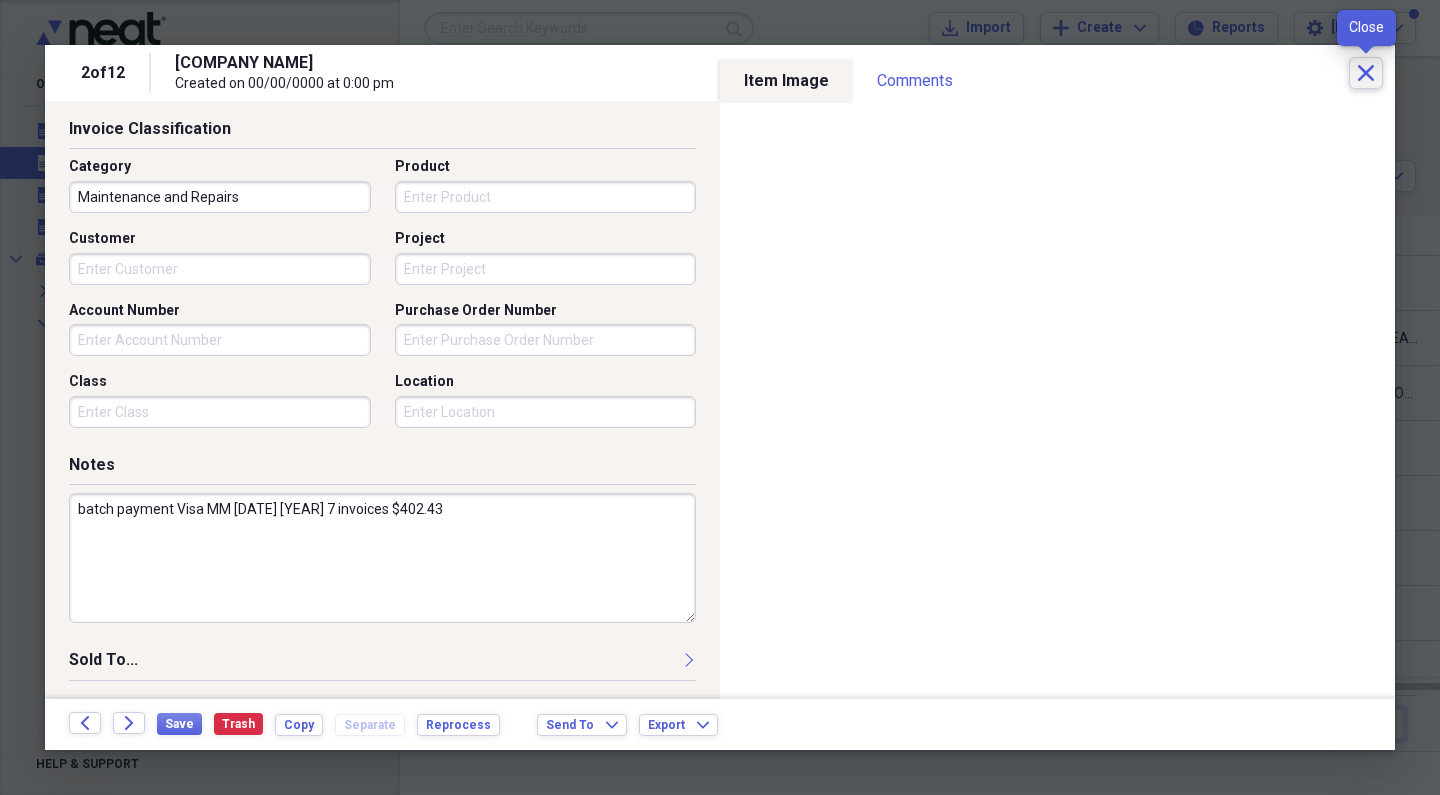 click on "Close" at bounding box center [1366, 73] 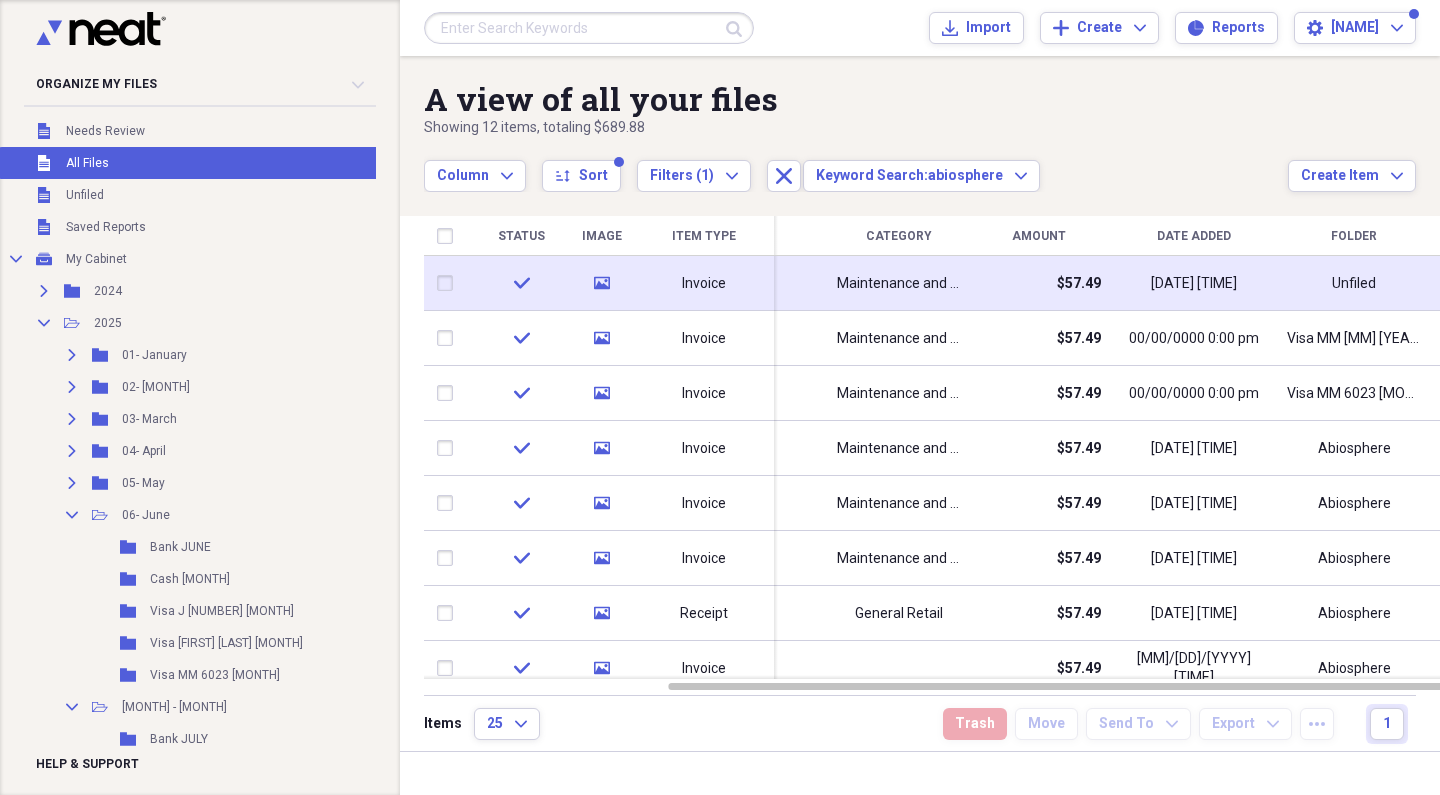click on "$57.49" at bounding box center (1039, 283) 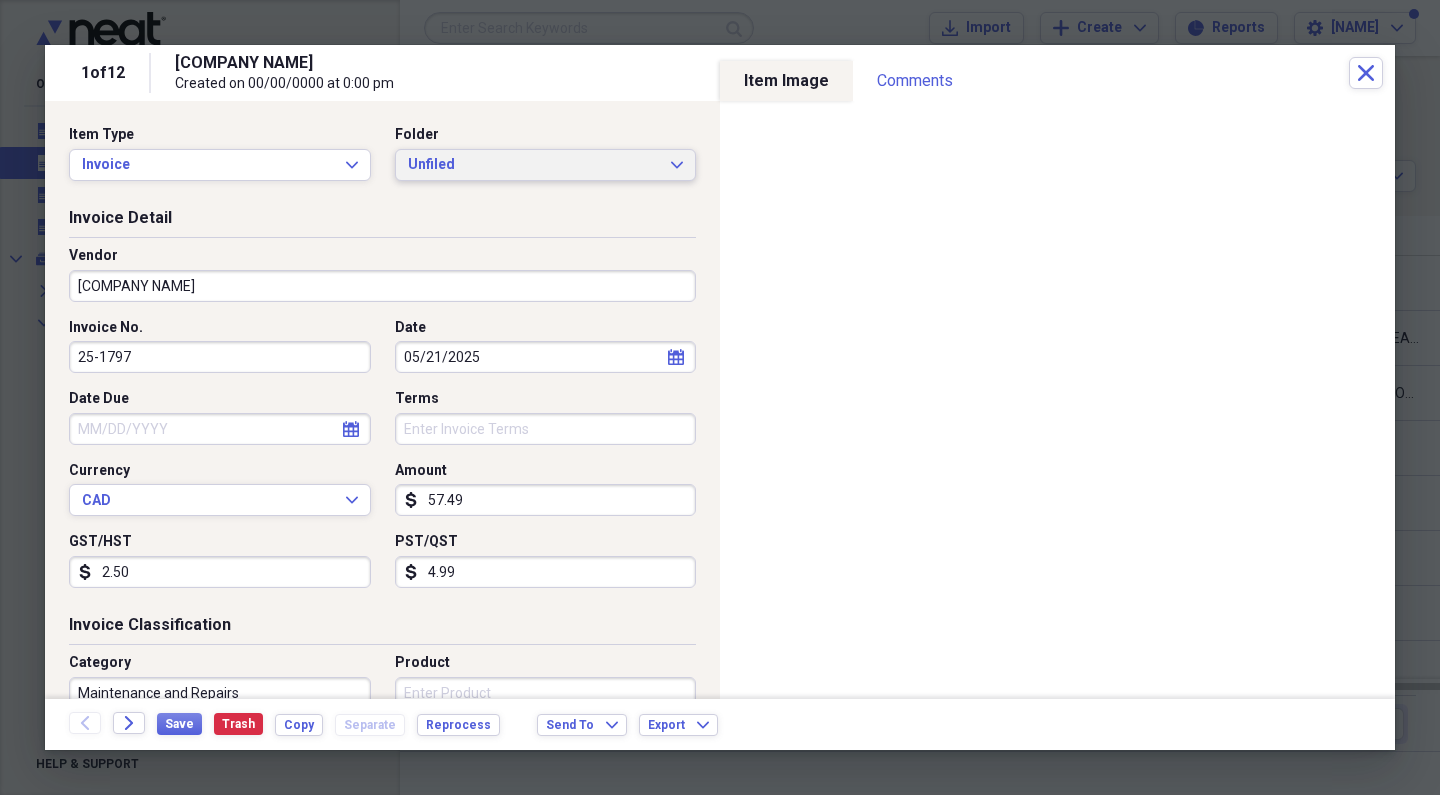 click on "Unfiled" at bounding box center (534, 165) 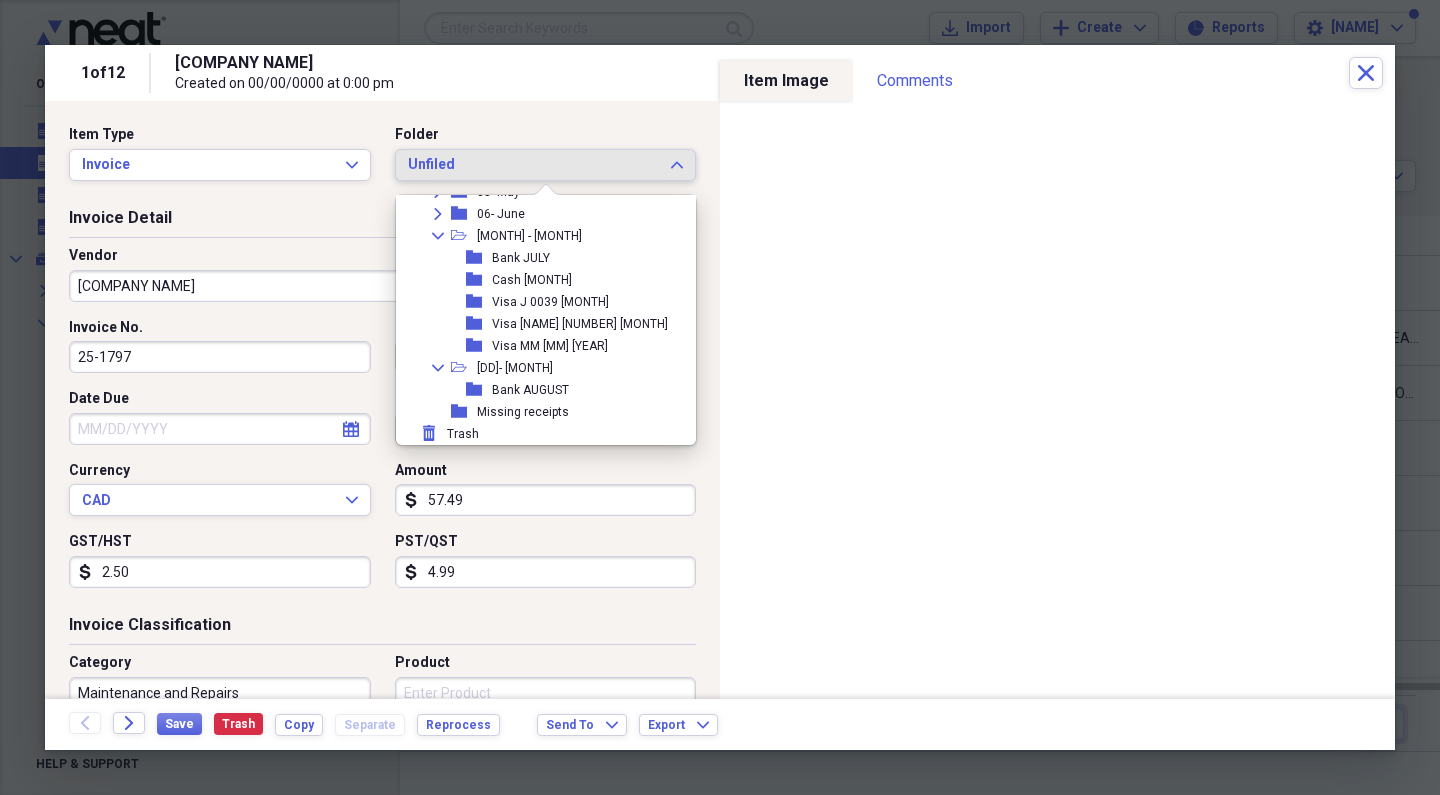 scroll, scrollTop: 205, scrollLeft: 0, axis: vertical 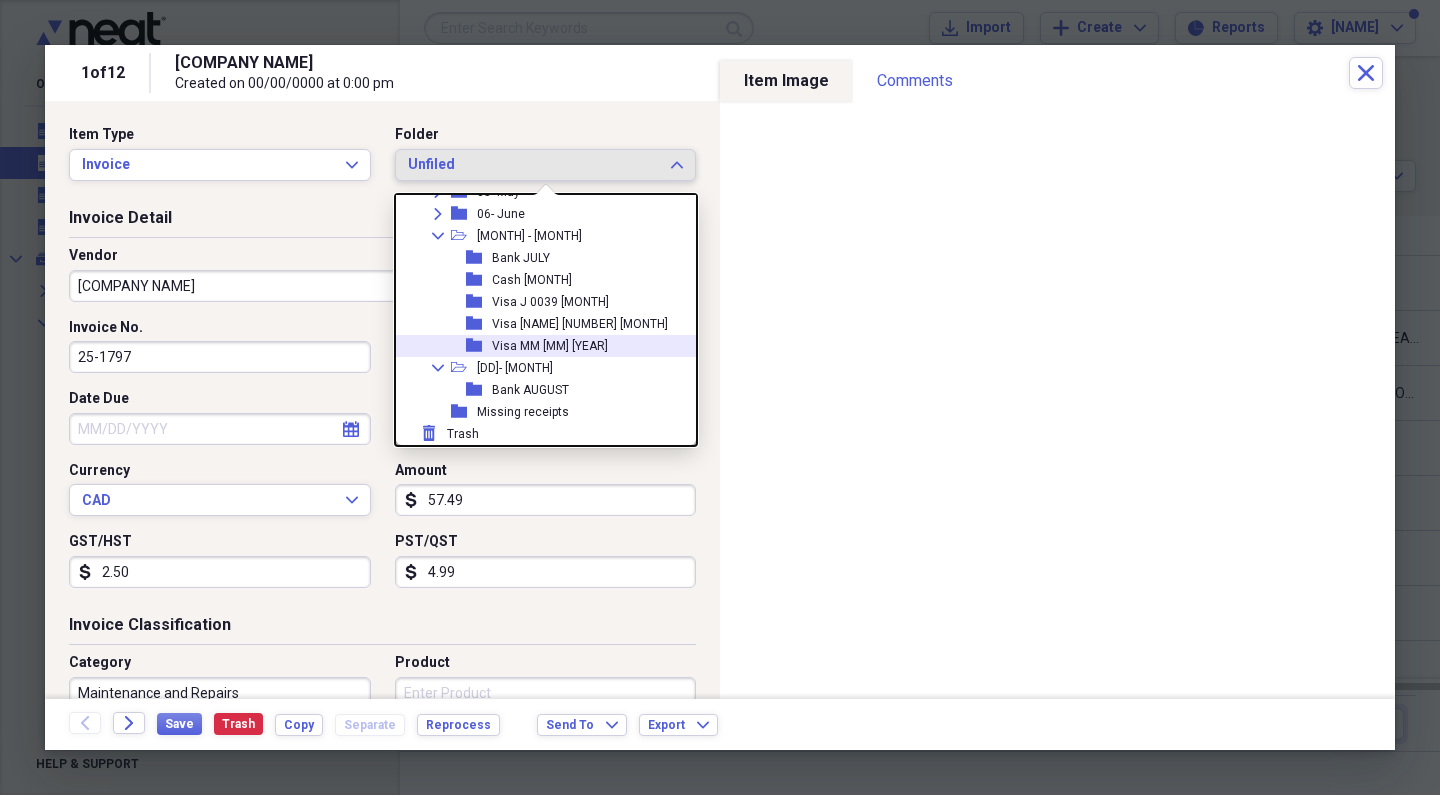 click on "Visa MM [MM] [YEAR]" at bounding box center (550, 346) 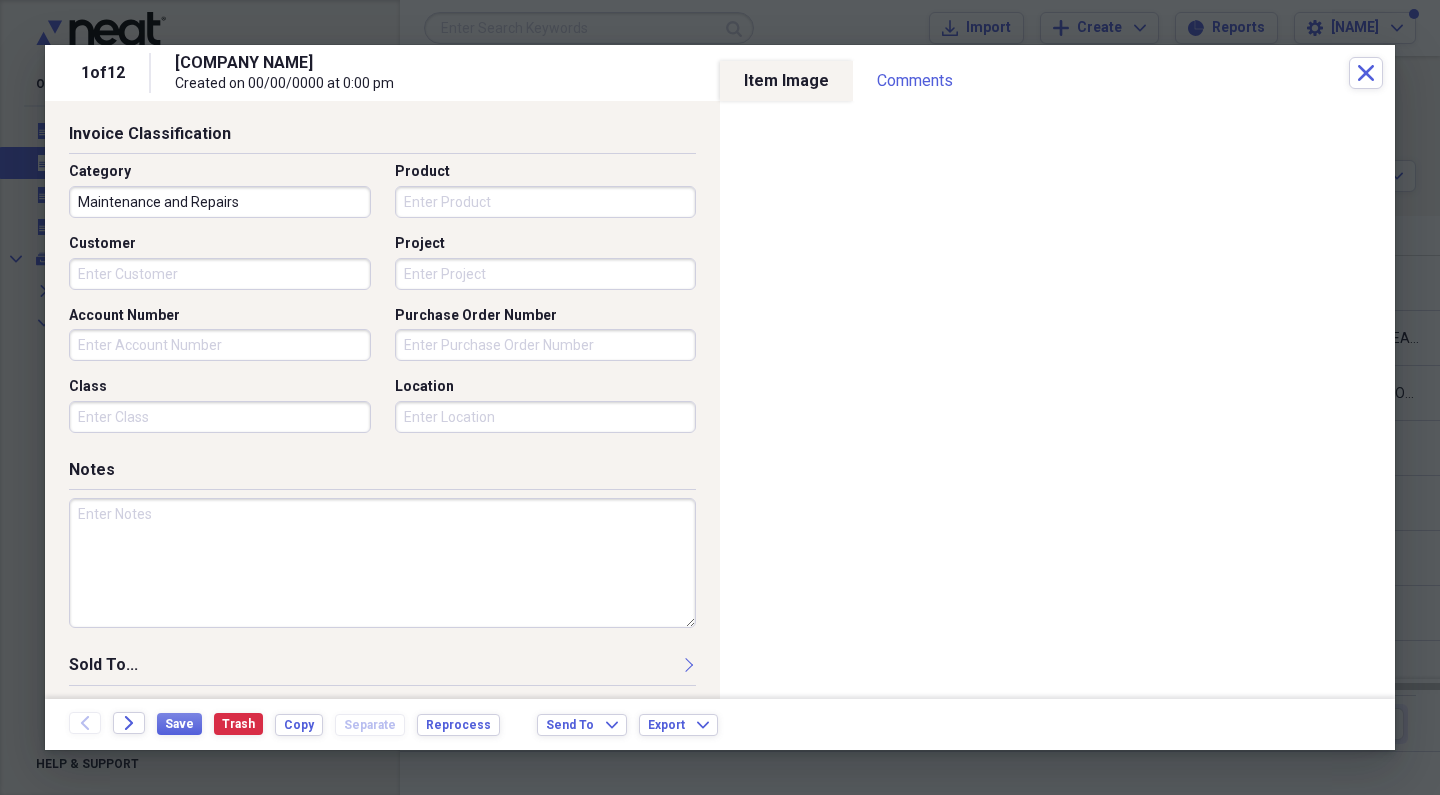 scroll, scrollTop: 529, scrollLeft: 0, axis: vertical 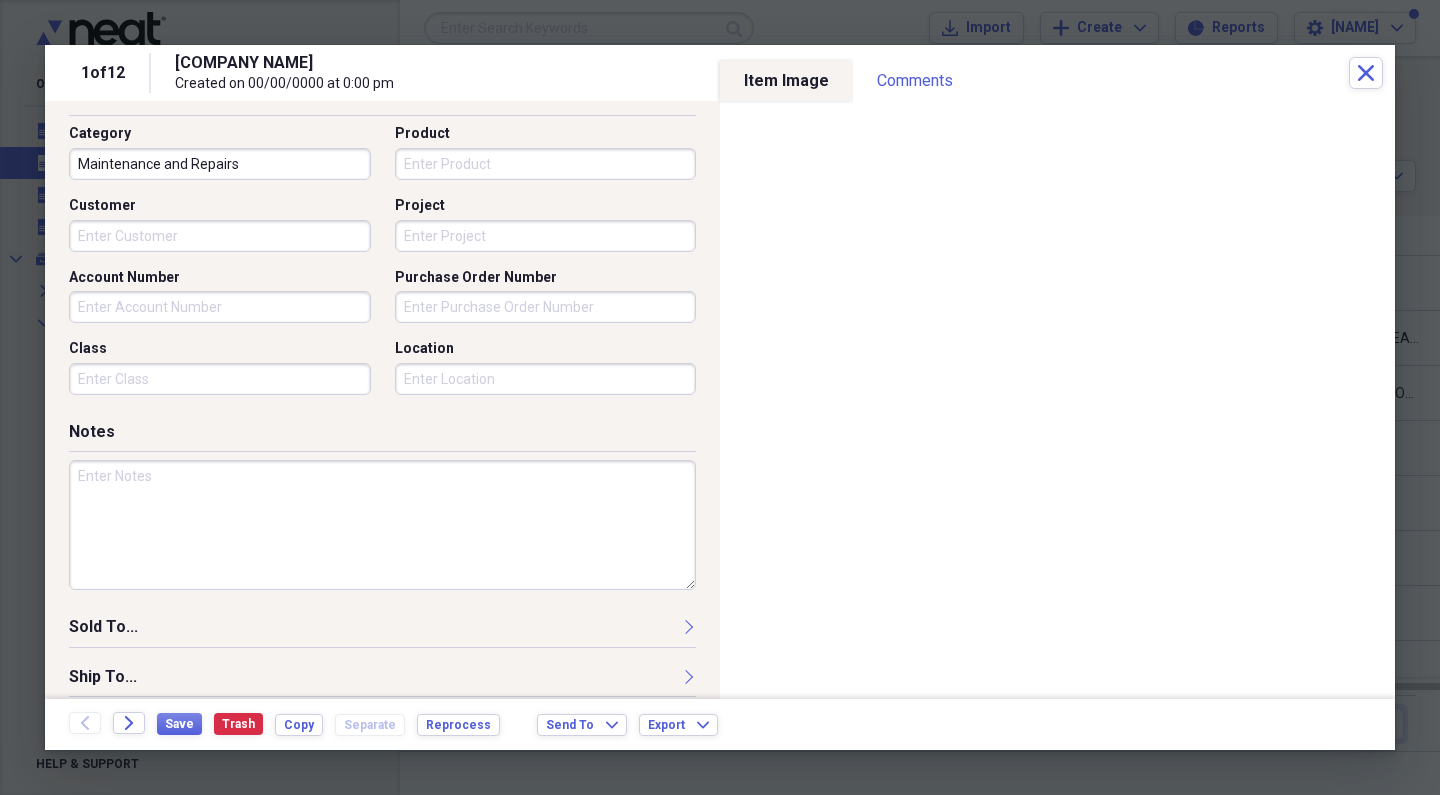click at bounding box center (382, 525) 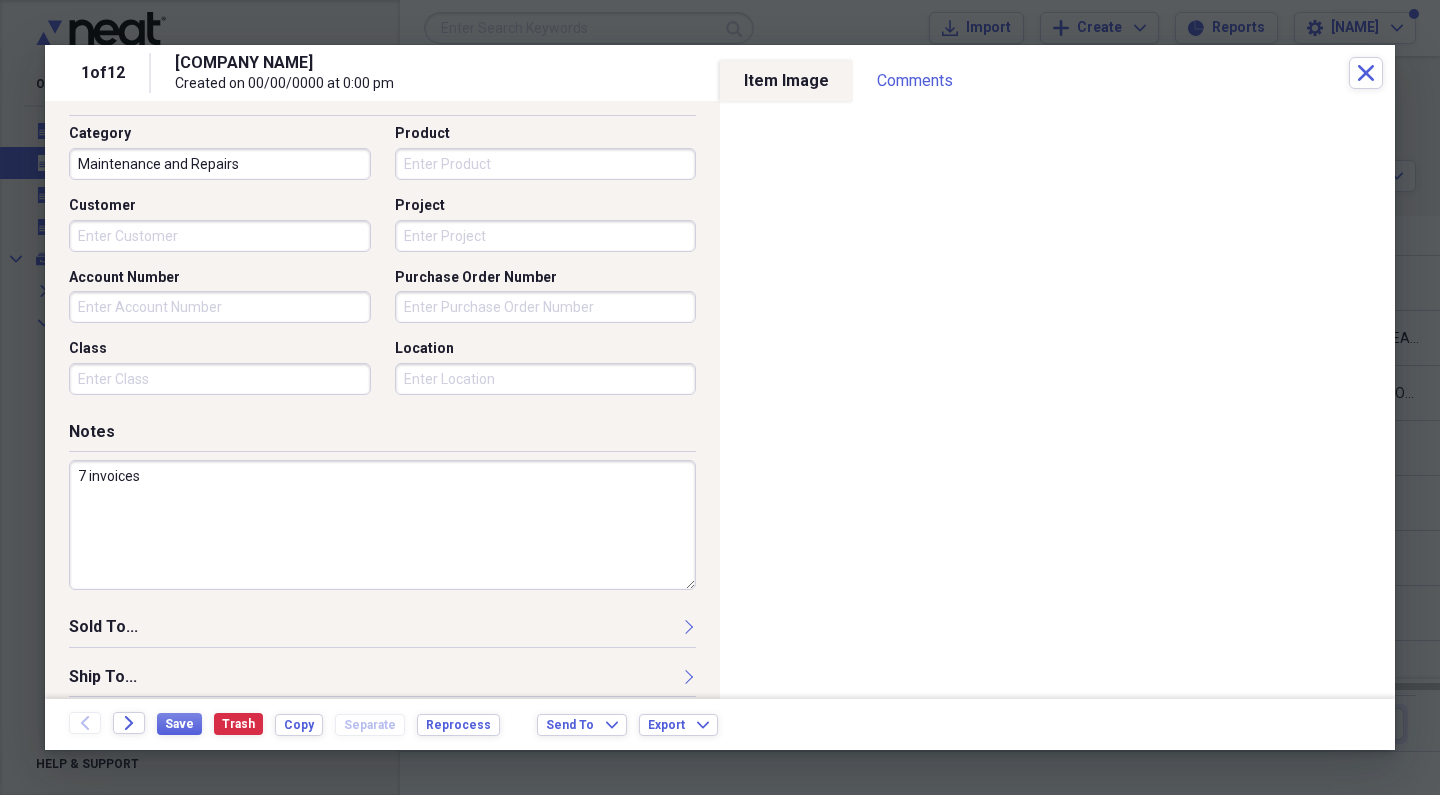 drag, startPoint x: 215, startPoint y: 477, endPoint x: 52, endPoint y: 441, distance: 166.92813 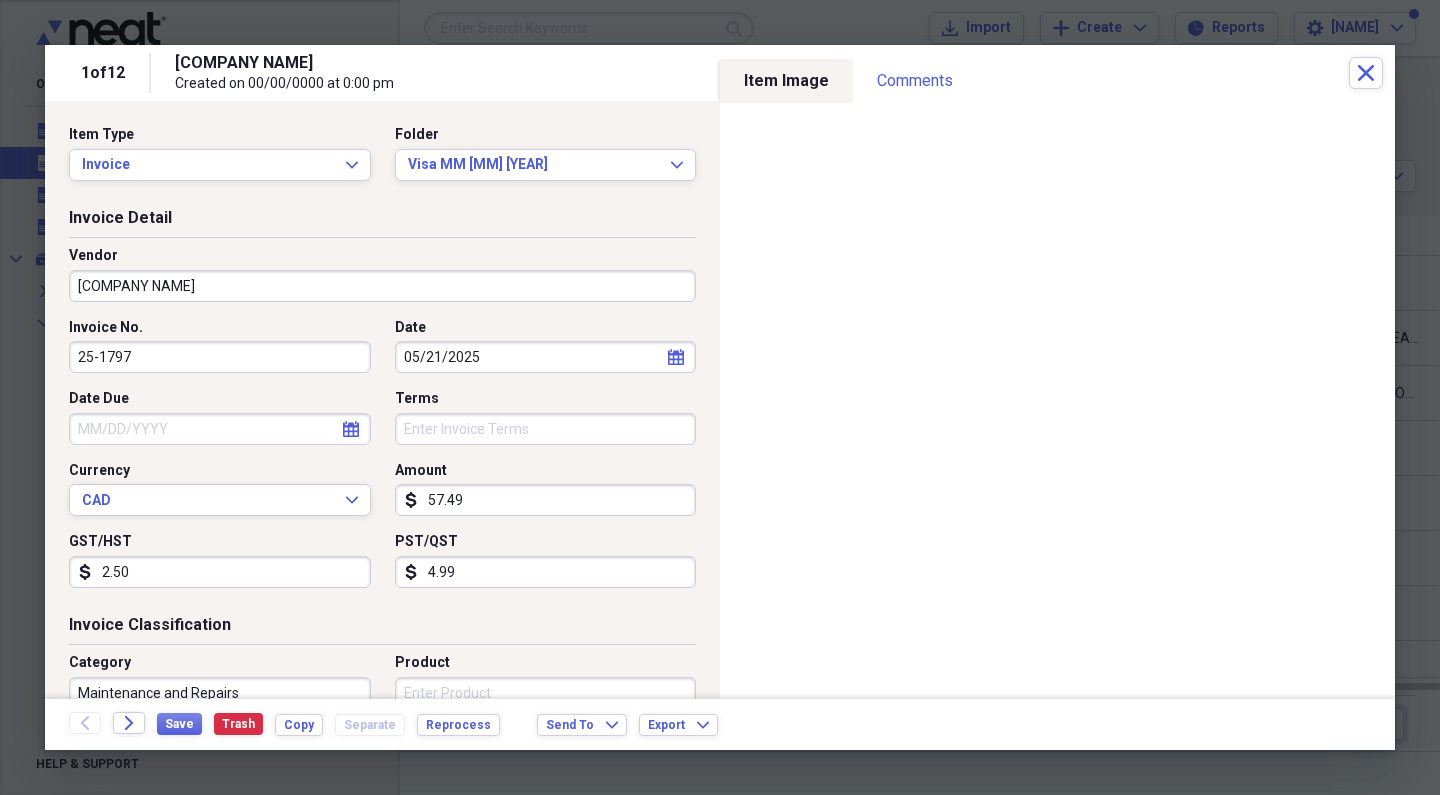 scroll, scrollTop: 47, scrollLeft: 0, axis: vertical 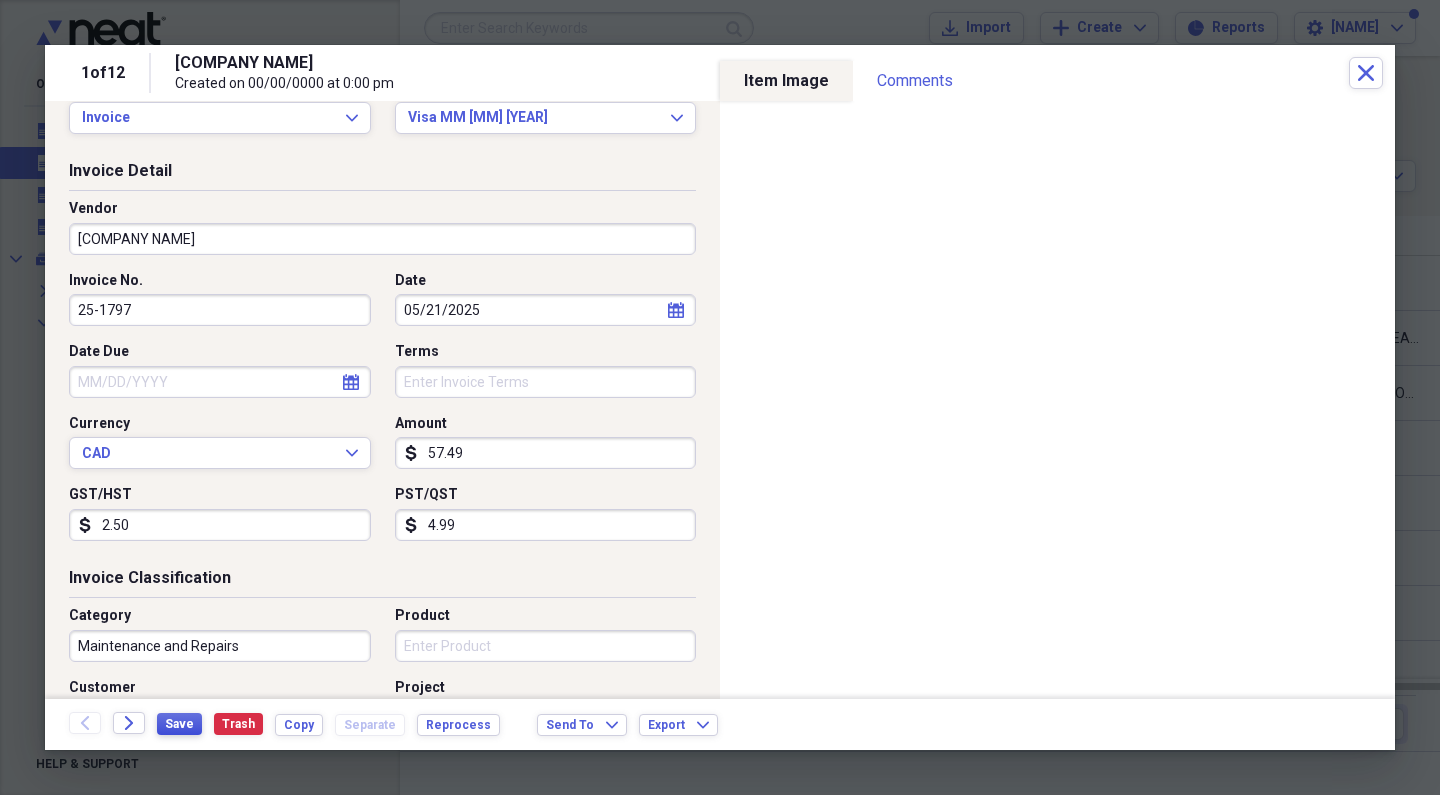 click on "Save" at bounding box center (179, 724) 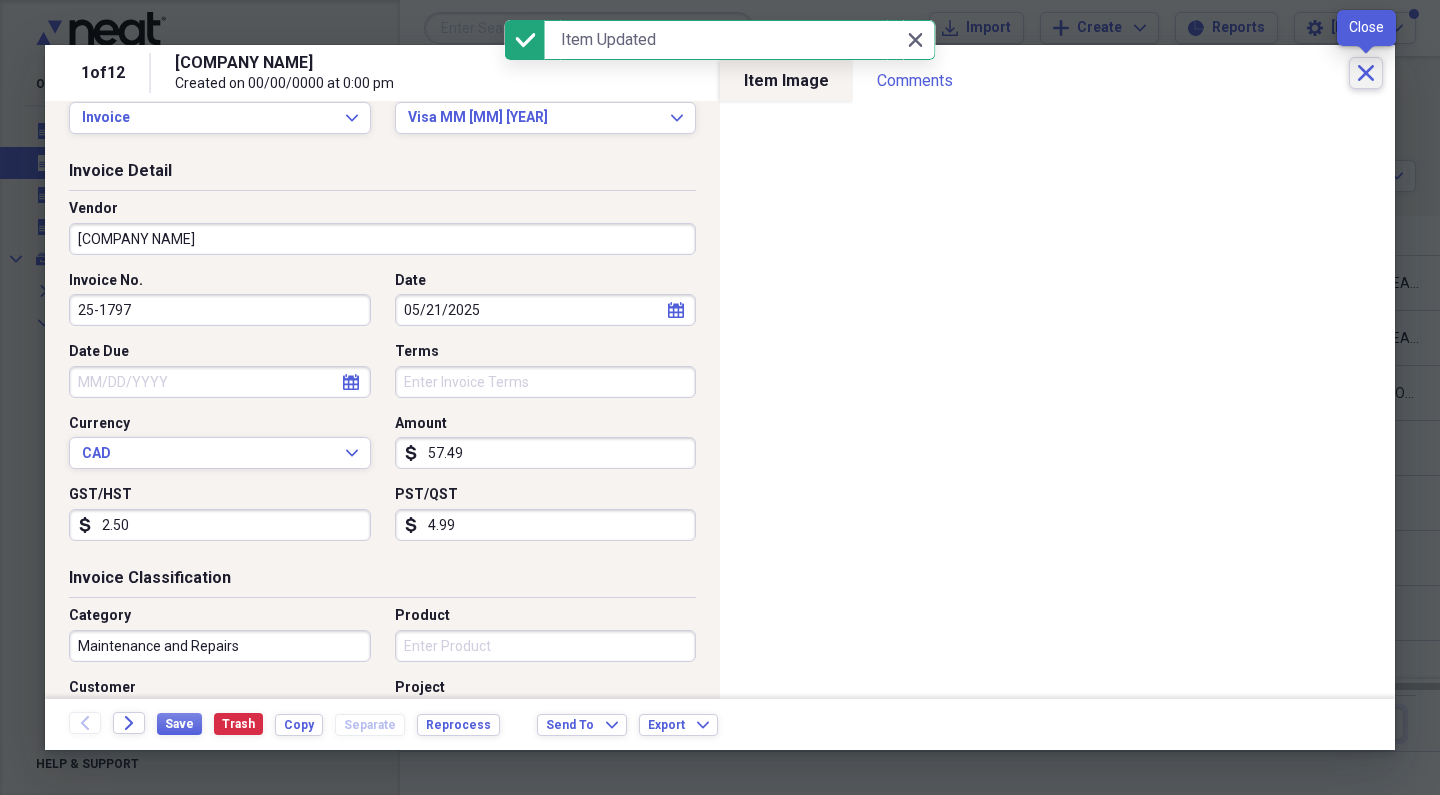 click on "Close" 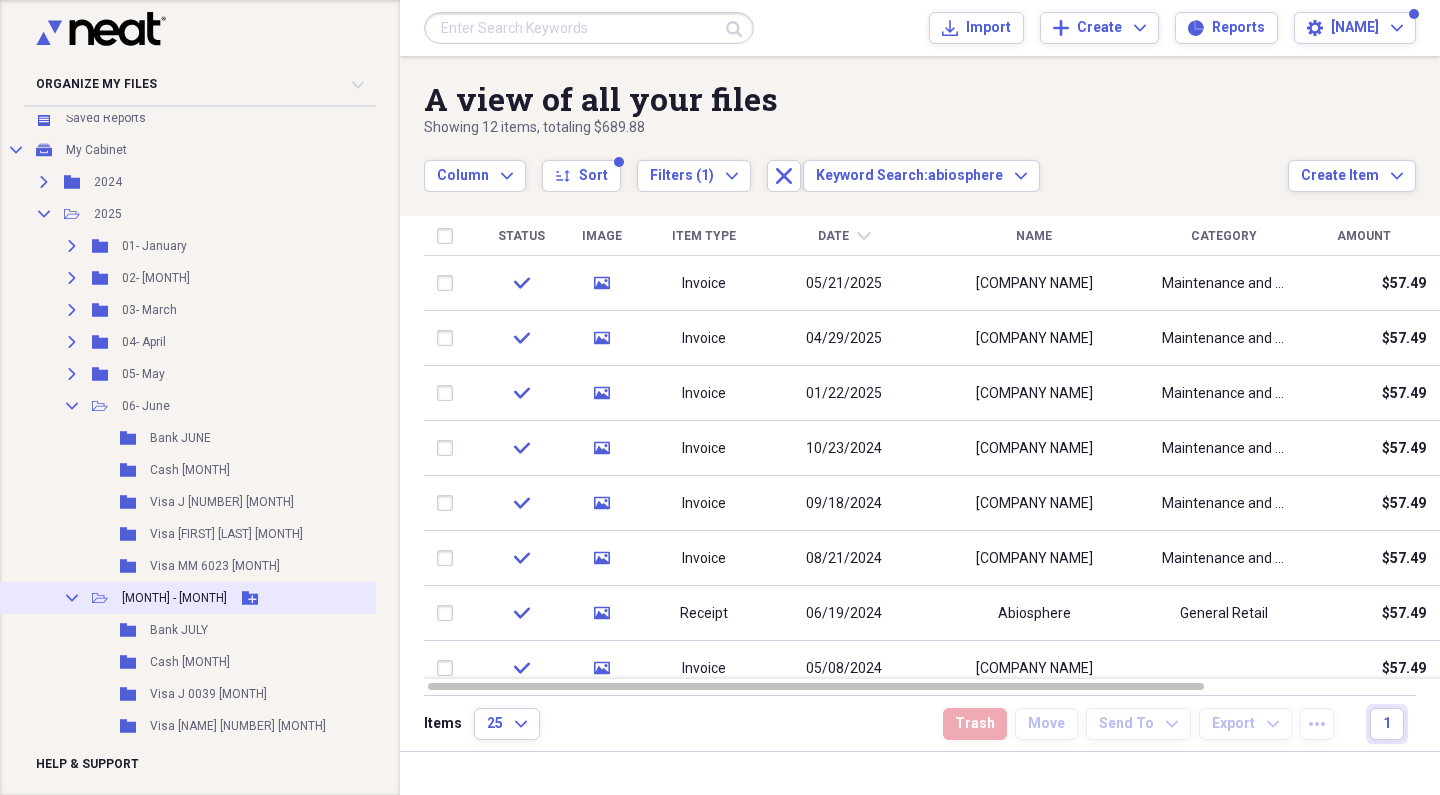 scroll, scrollTop: 128, scrollLeft: 0, axis: vertical 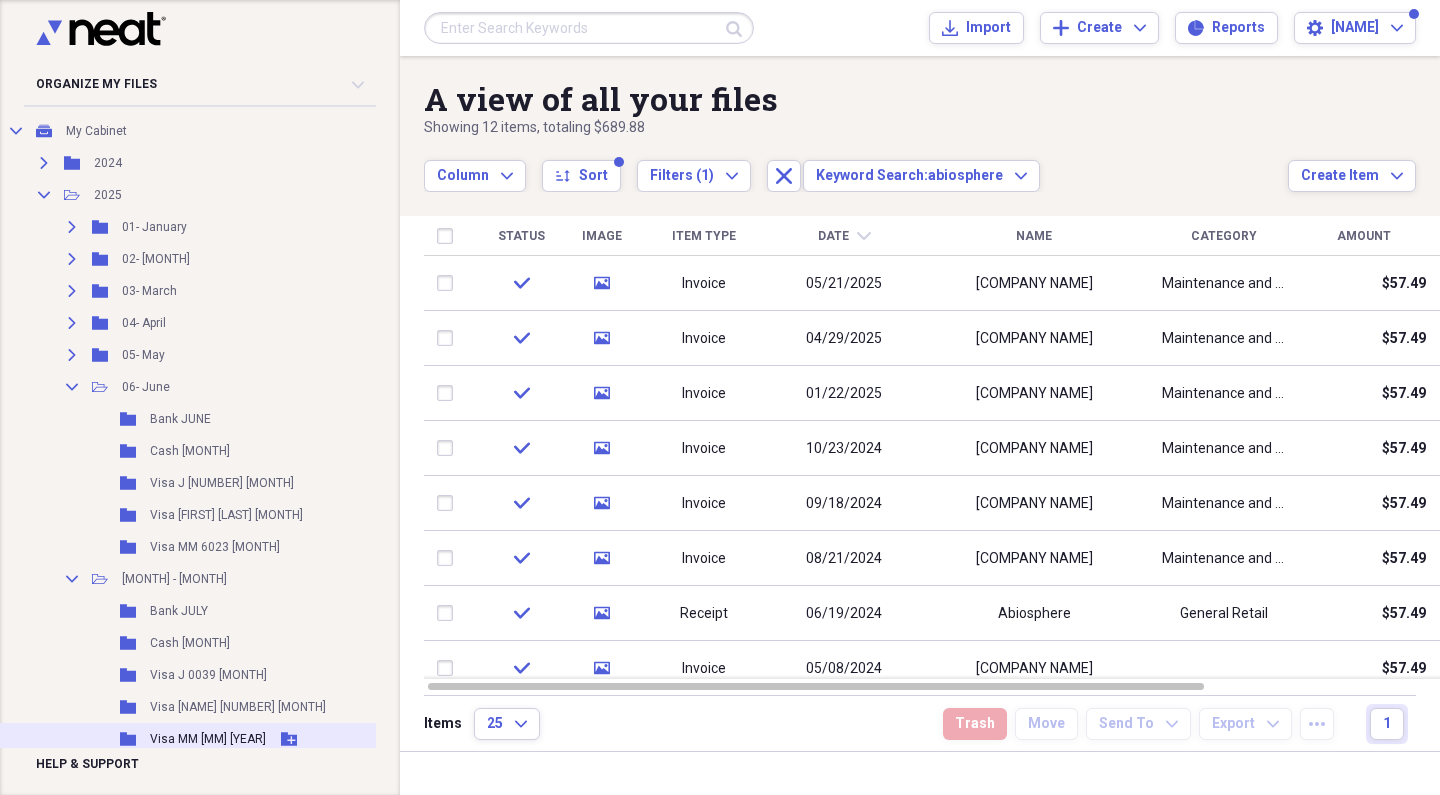 click on "Visa MM [MM] [YEAR]" at bounding box center [208, 739] 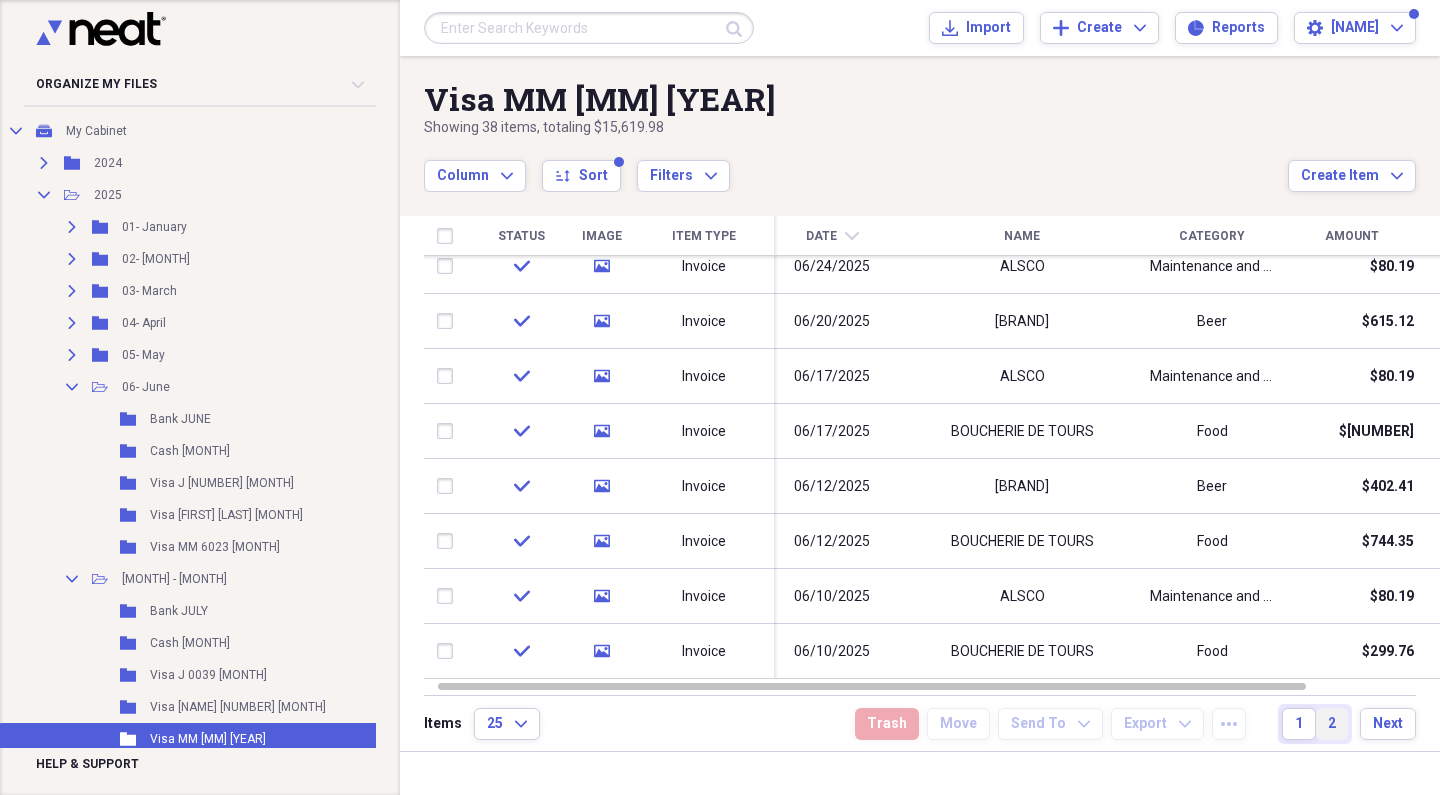 click on "2" at bounding box center (1332, 724) 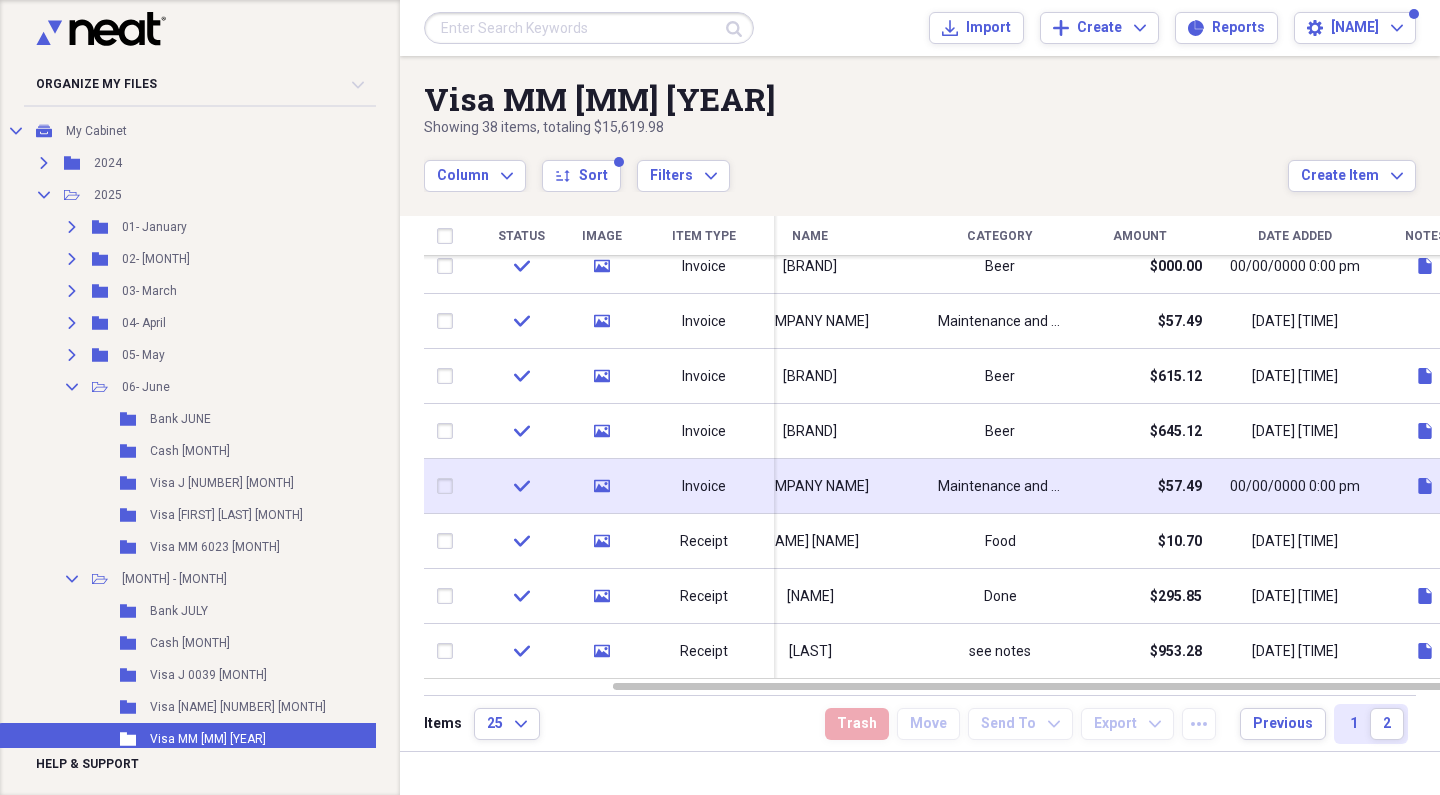 click on "Maintenance and Repairs" at bounding box center [1000, 487] 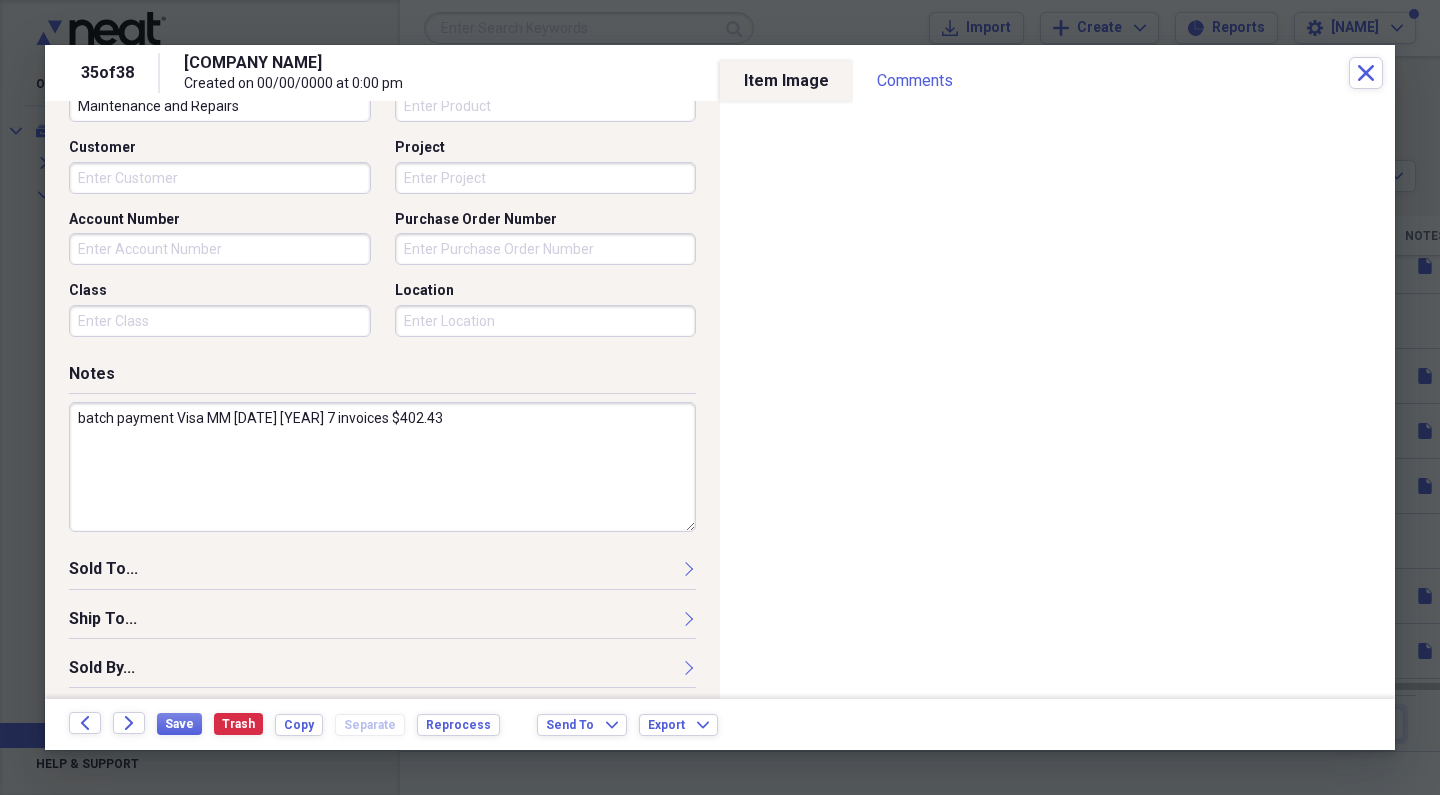 scroll, scrollTop: 586, scrollLeft: 0, axis: vertical 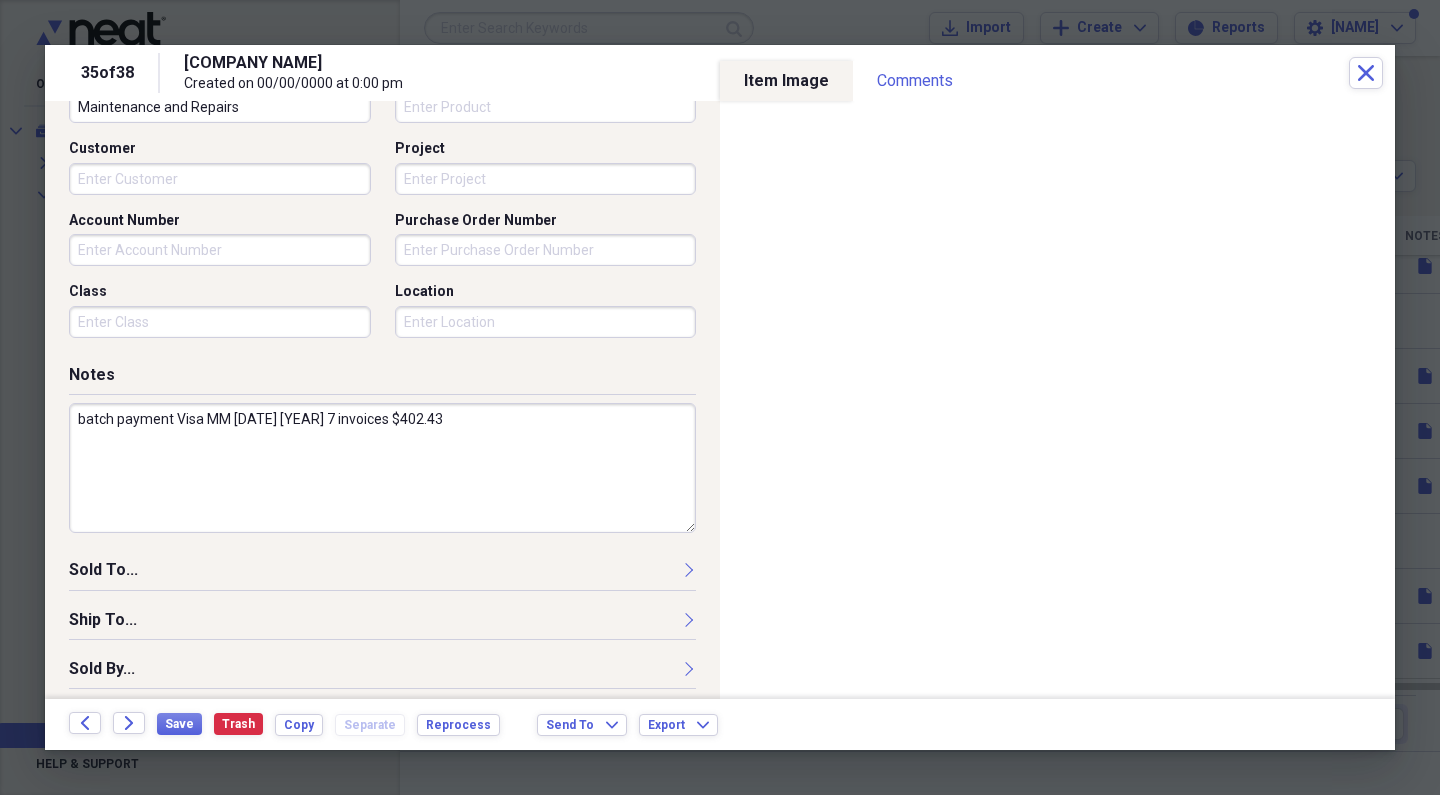 drag, startPoint x: 506, startPoint y: 417, endPoint x: 21, endPoint y: 413, distance: 485.01648 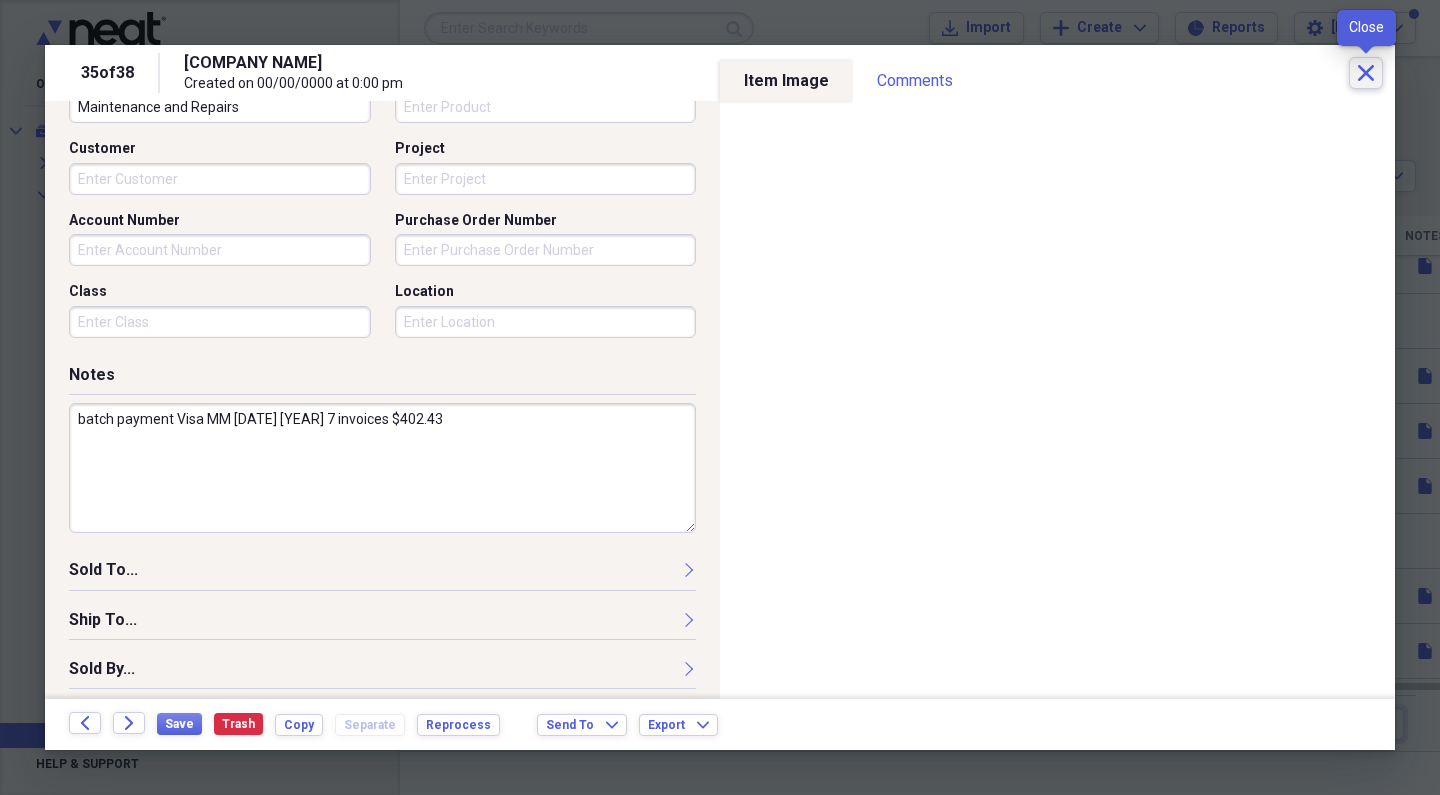 click 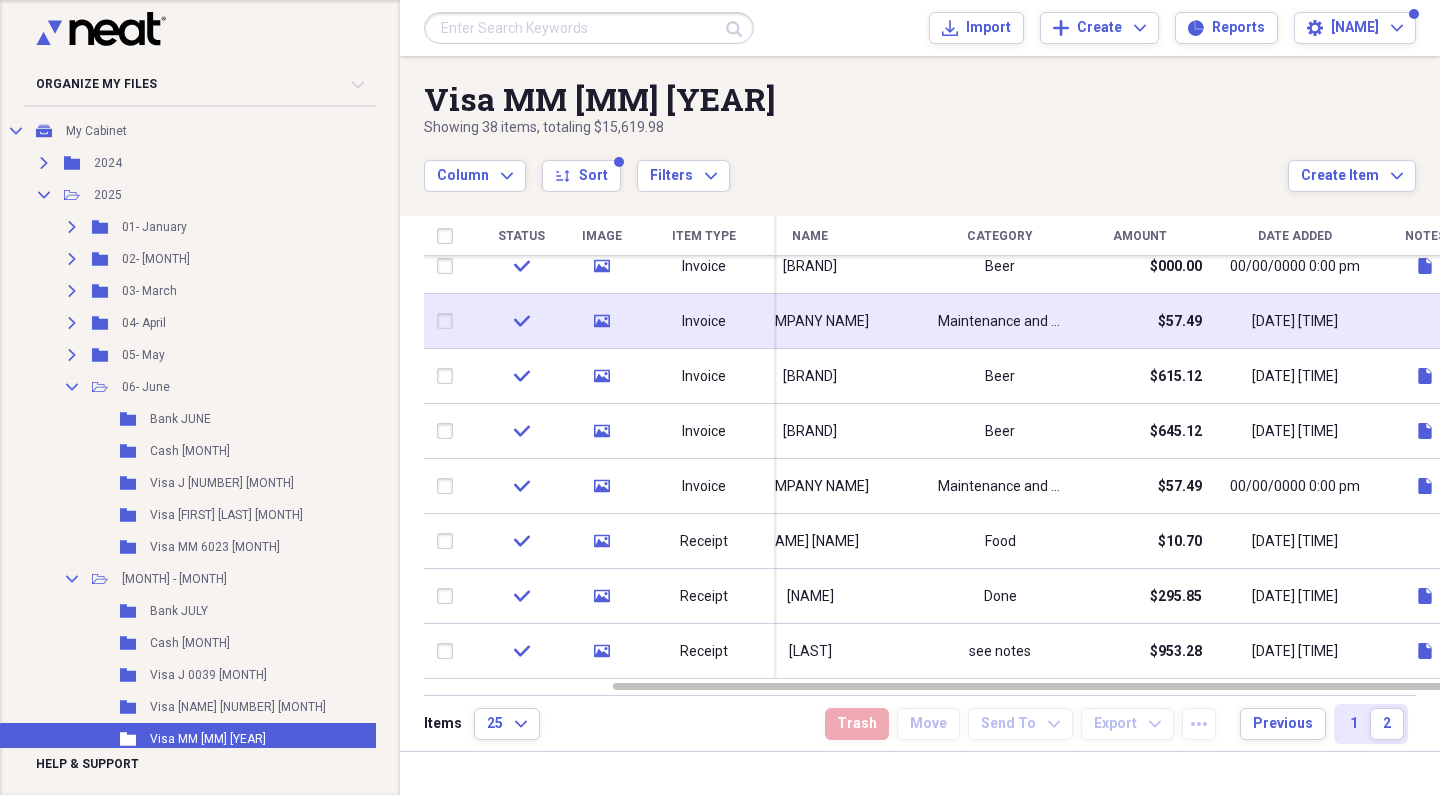 click on "Maintenance and Repairs" at bounding box center (1000, 321) 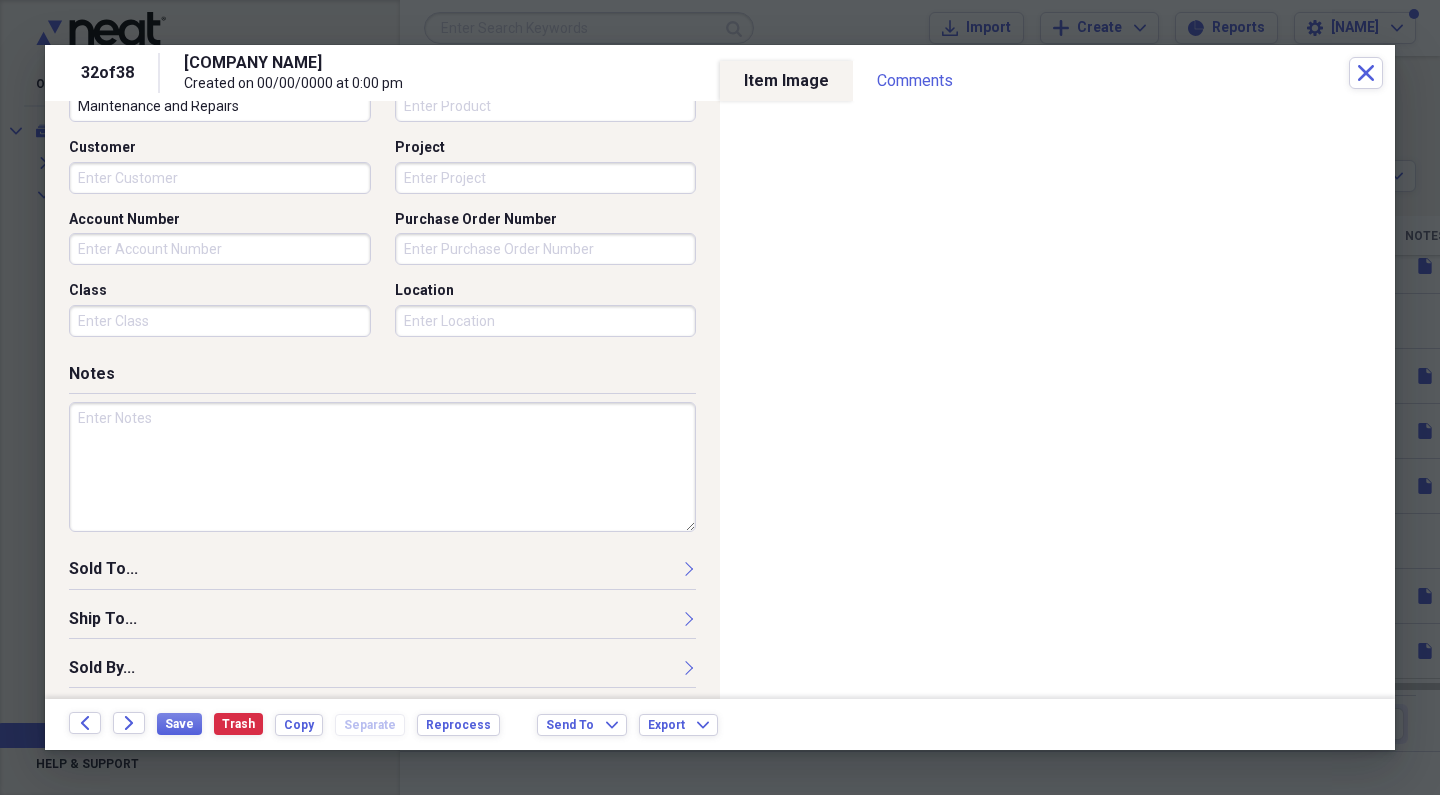 scroll, scrollTop: 586, scrollLeft: 0, axis: vertical 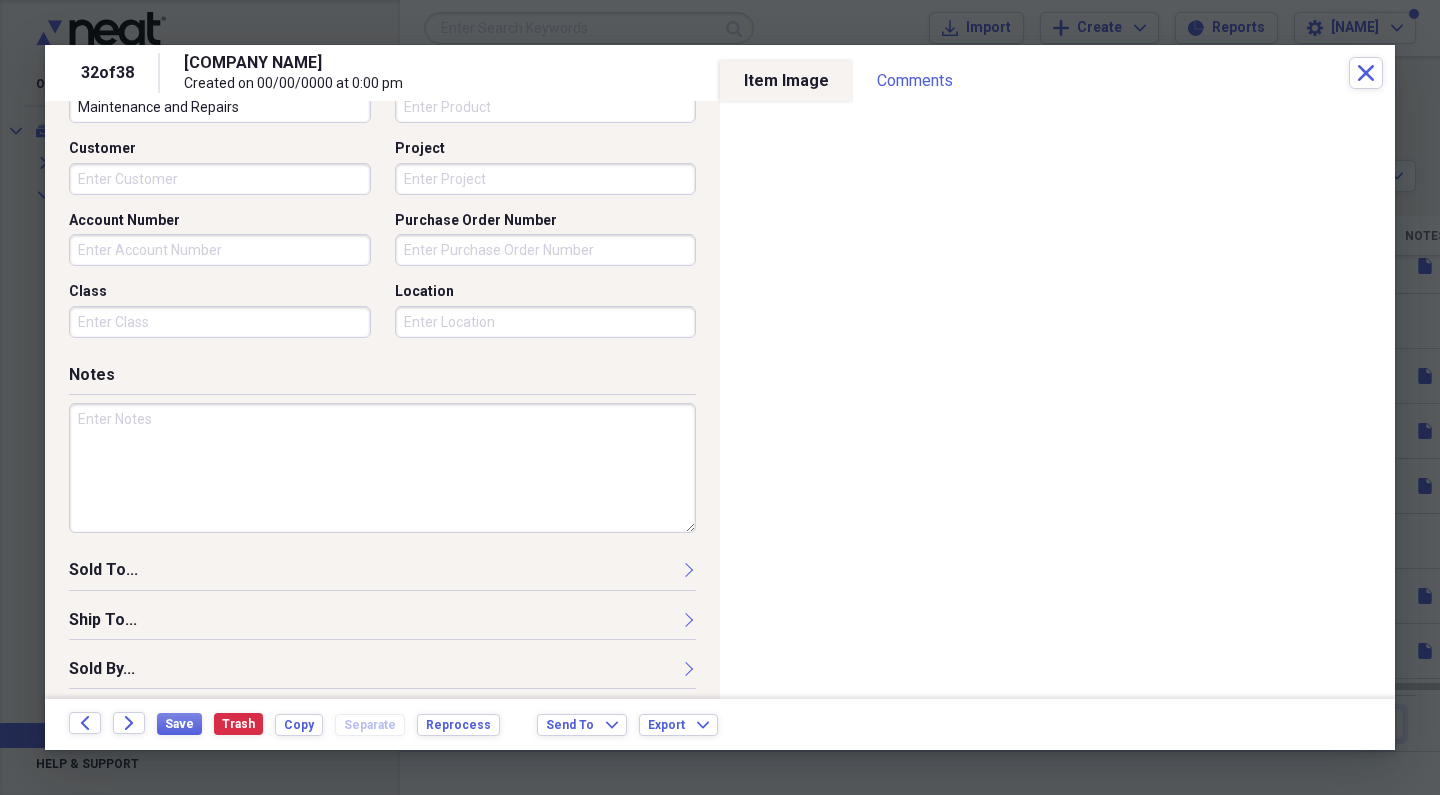 click at bounding box center (382, 468) 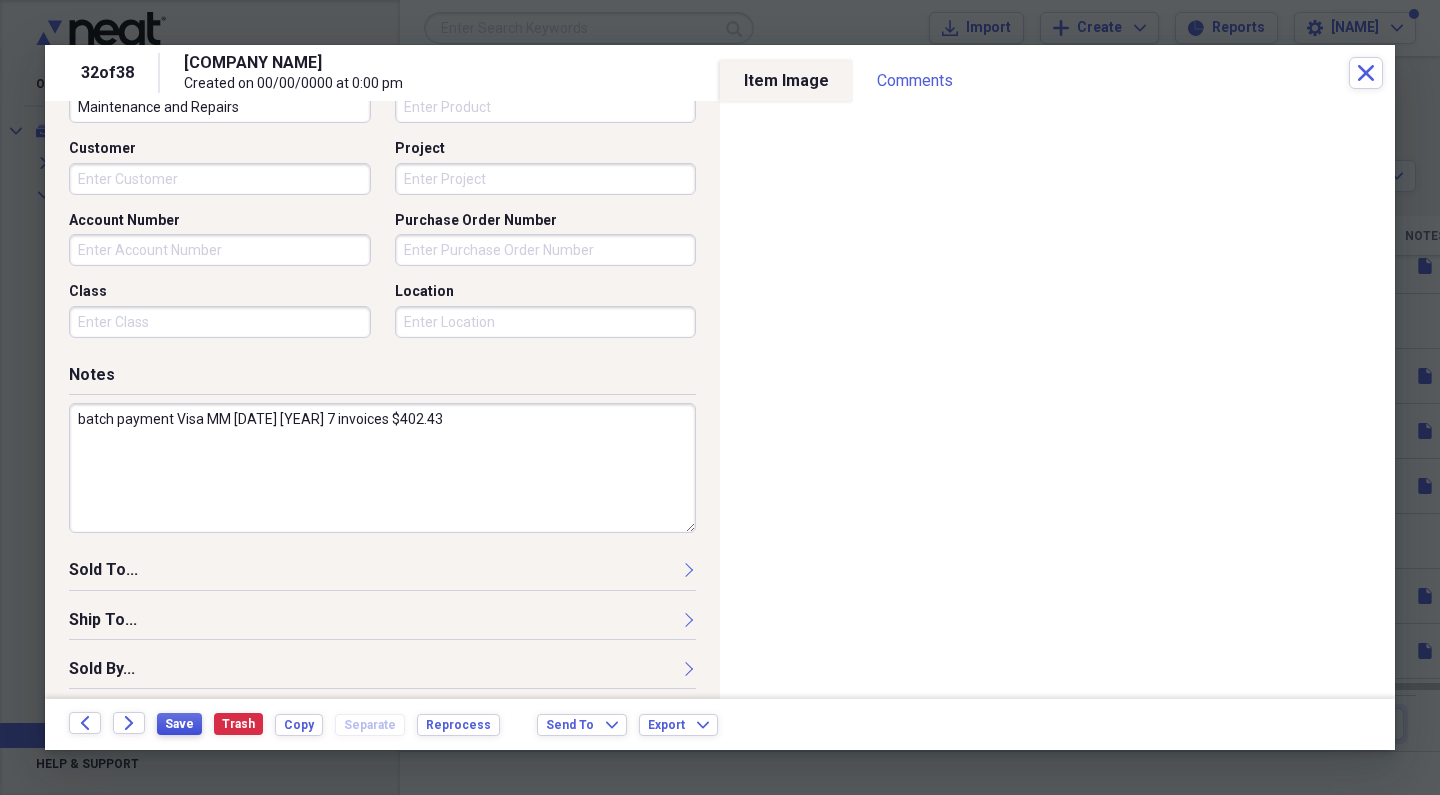 type on "batch payment Visa MM [DATE] [YEAR] 7 invoices $402.43" 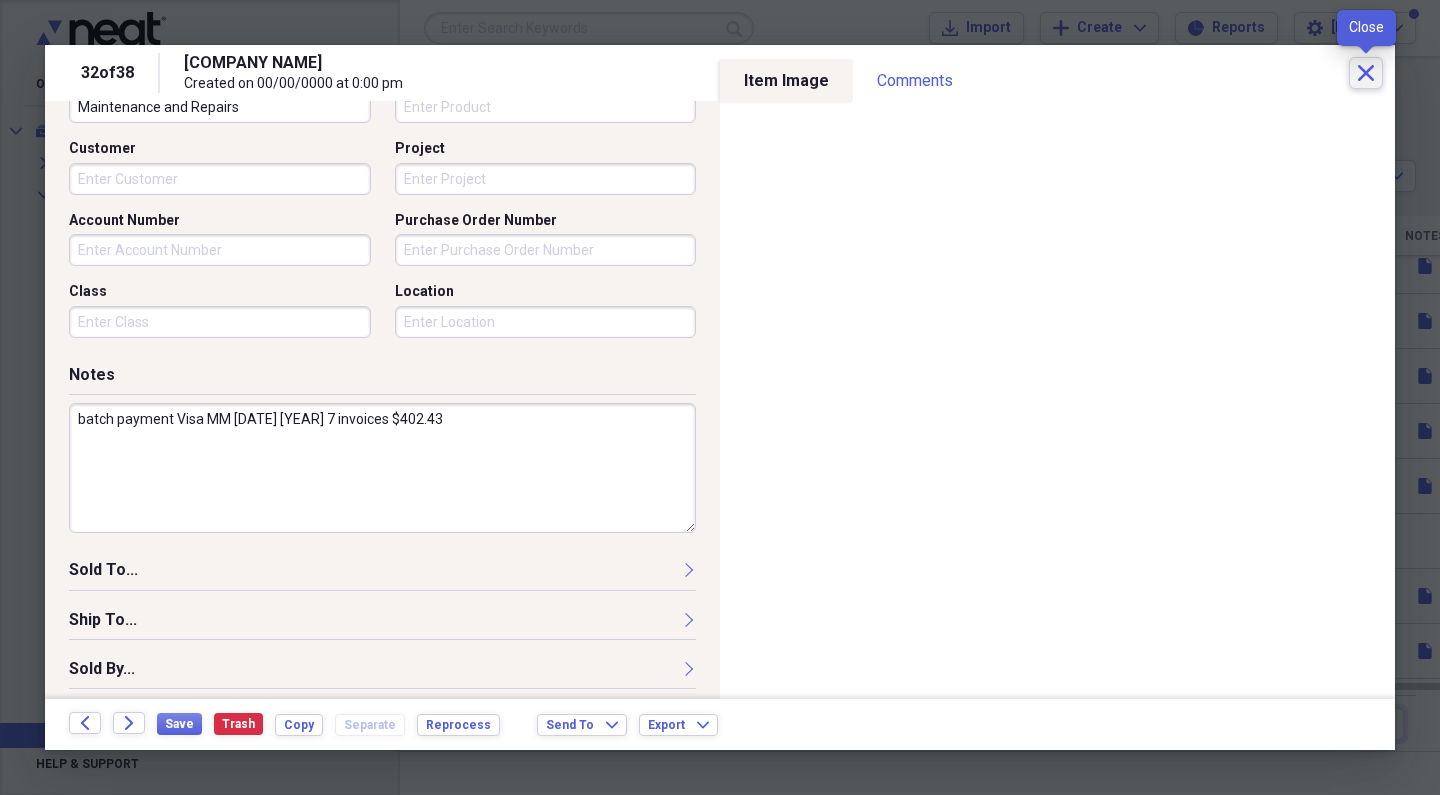 click on "Close" 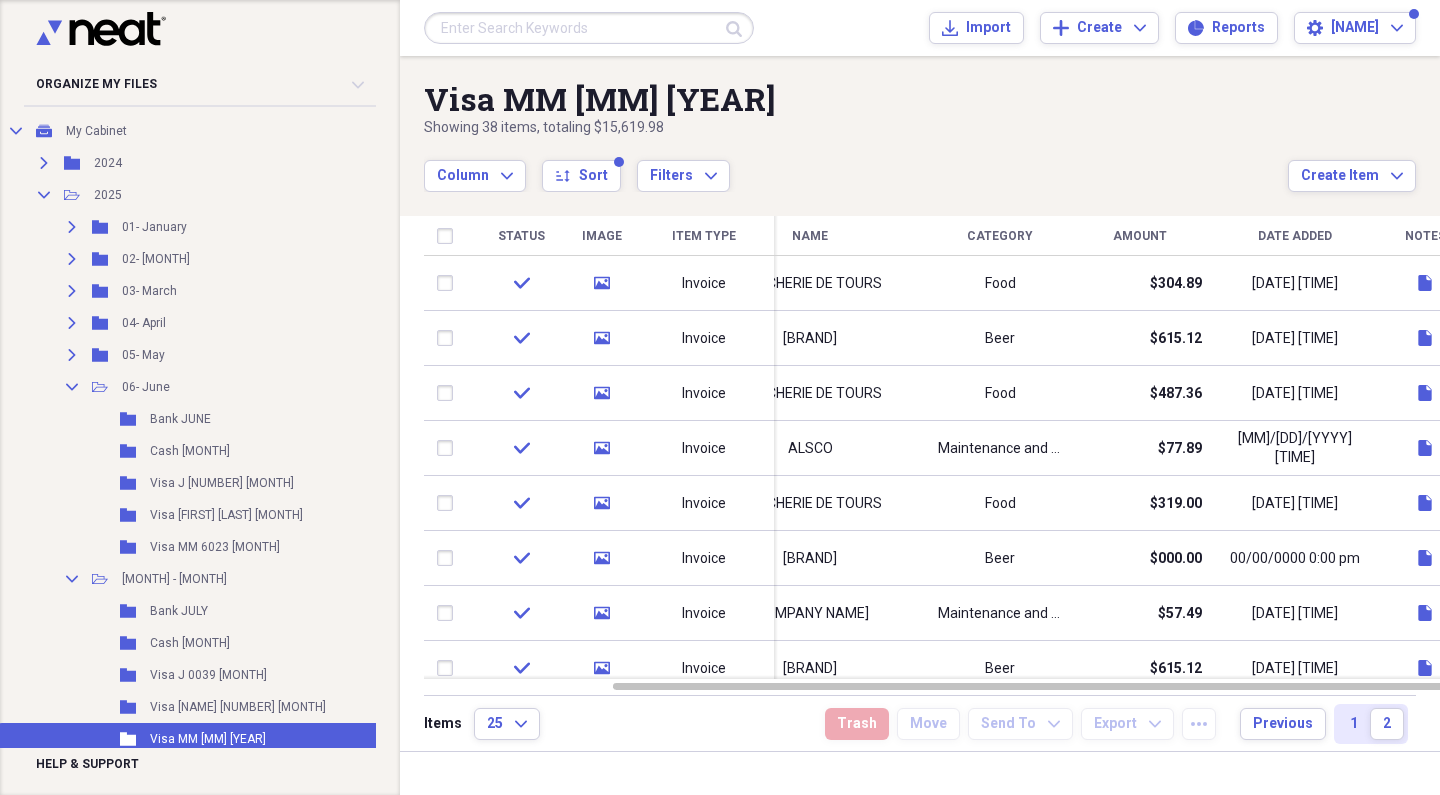 click at bounding box center [589, 28] 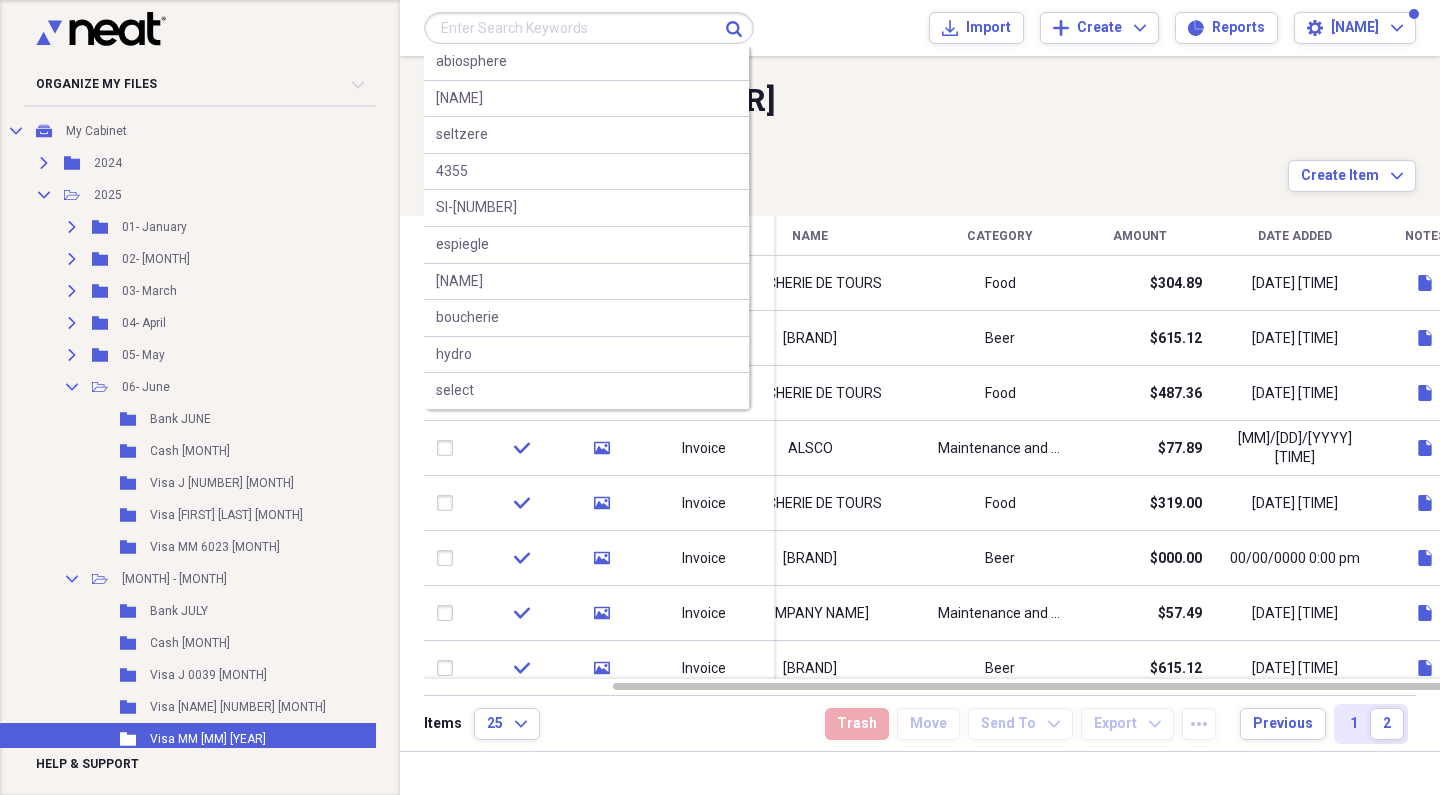 type on "a" 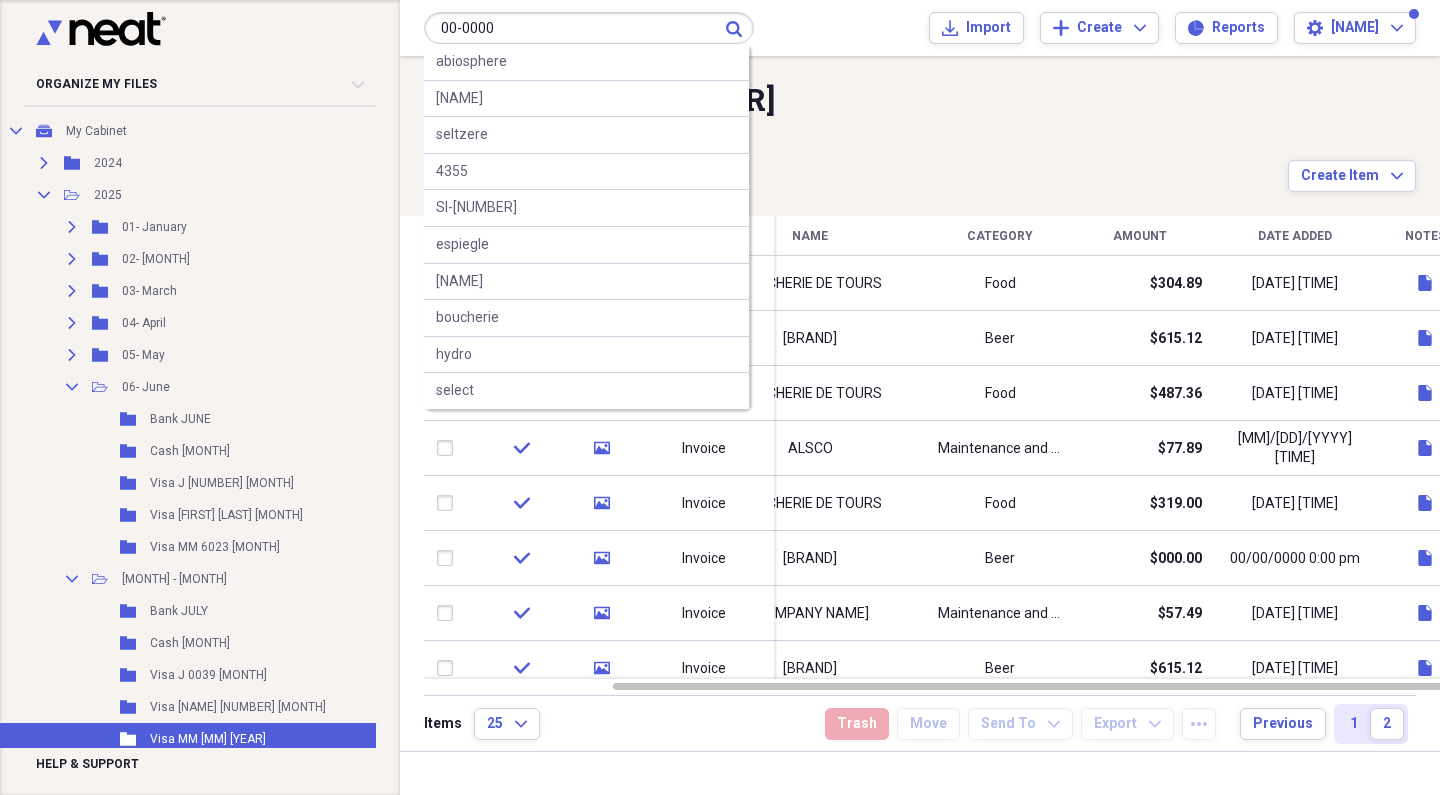 type on "00-0000" 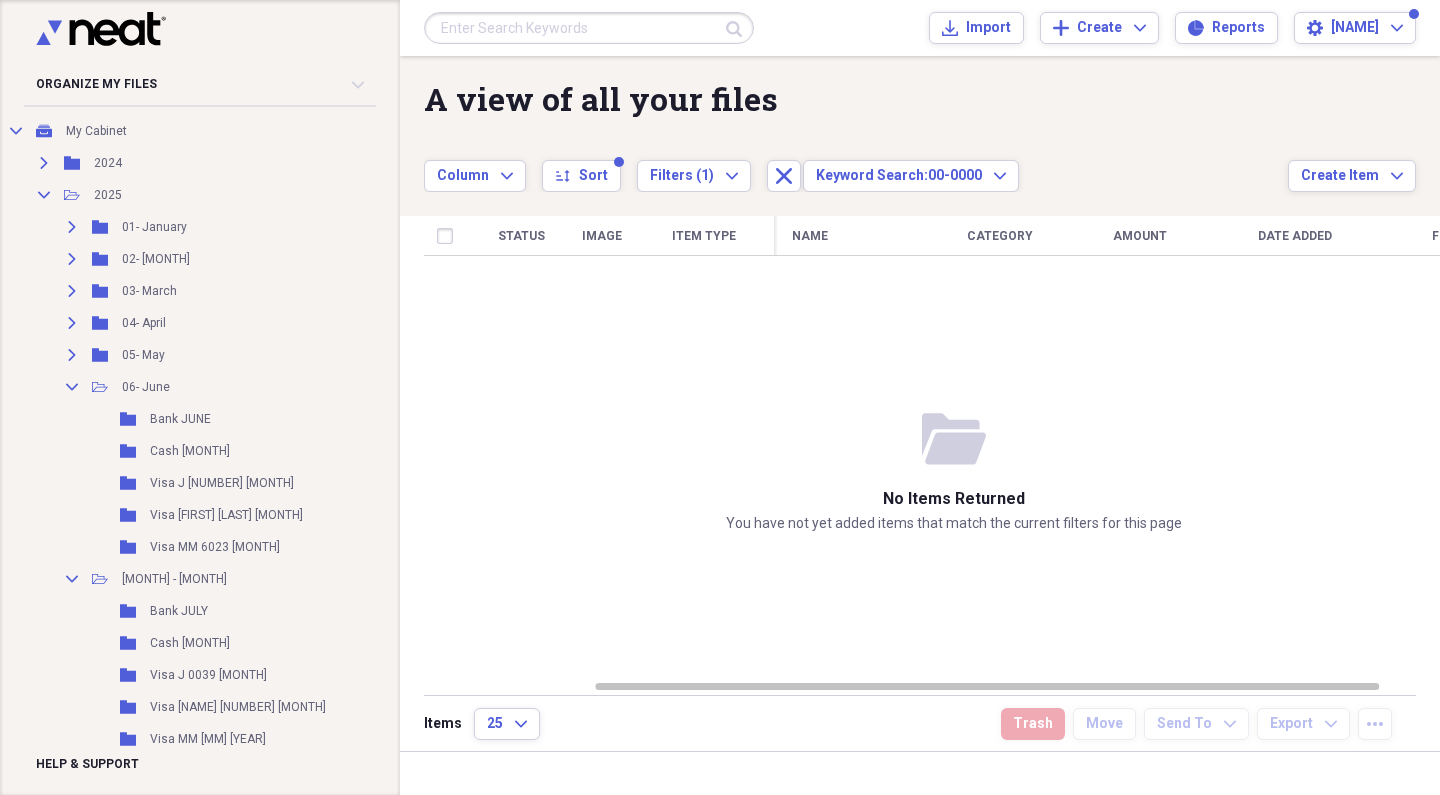 click at bounding box center [589, 28] 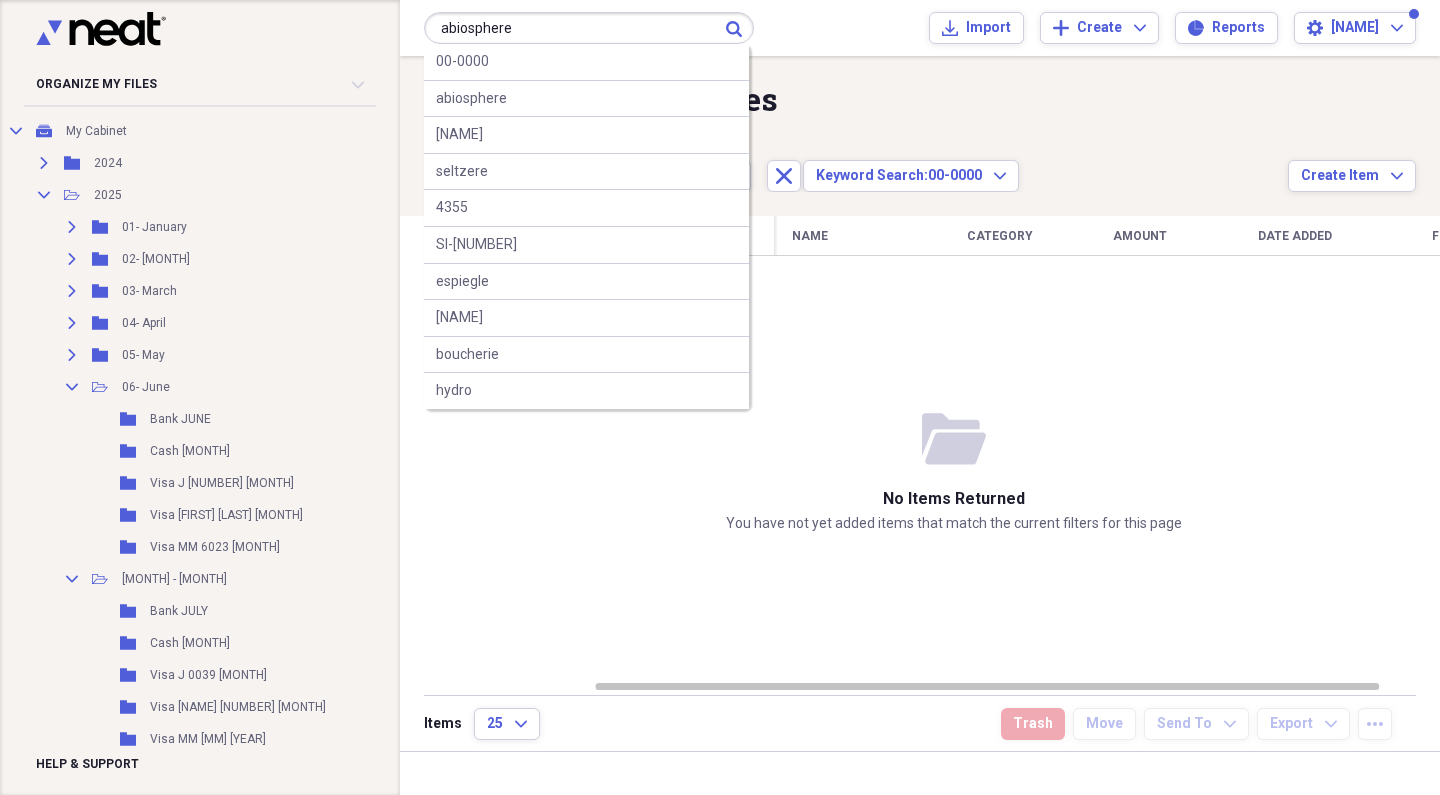 type on "abiosphere" 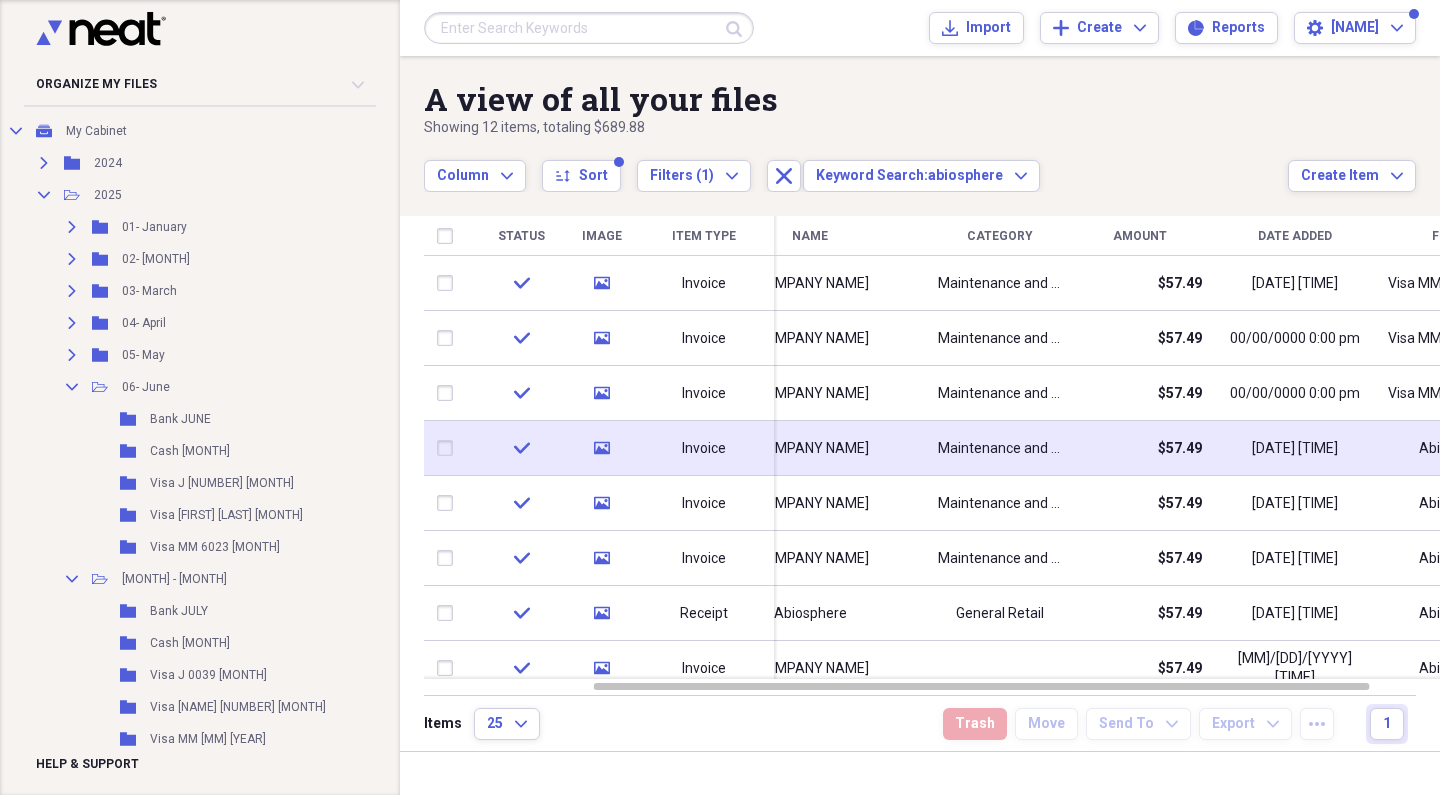 click on "Maintenance and Repairs" at bounding box center [1000, 449] 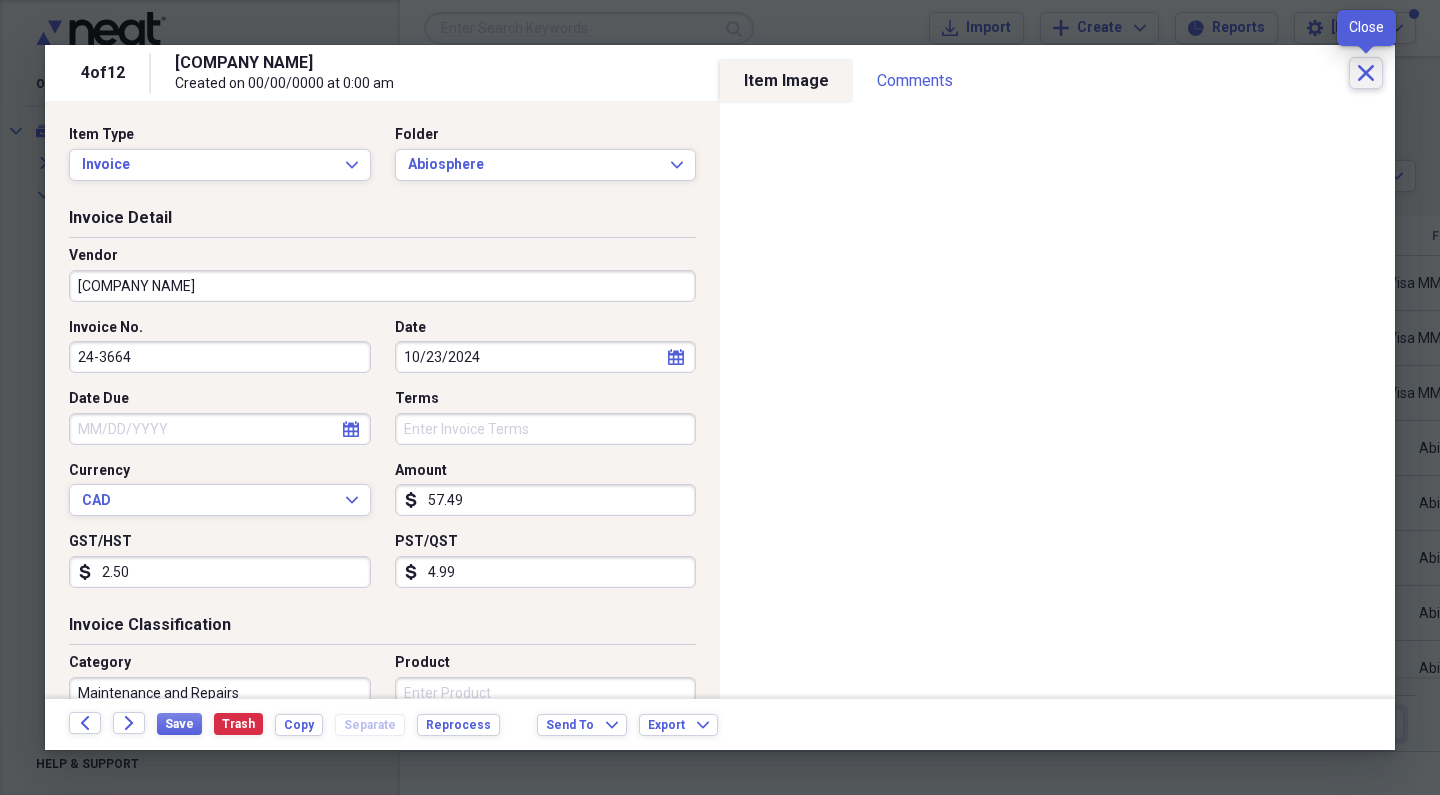 click 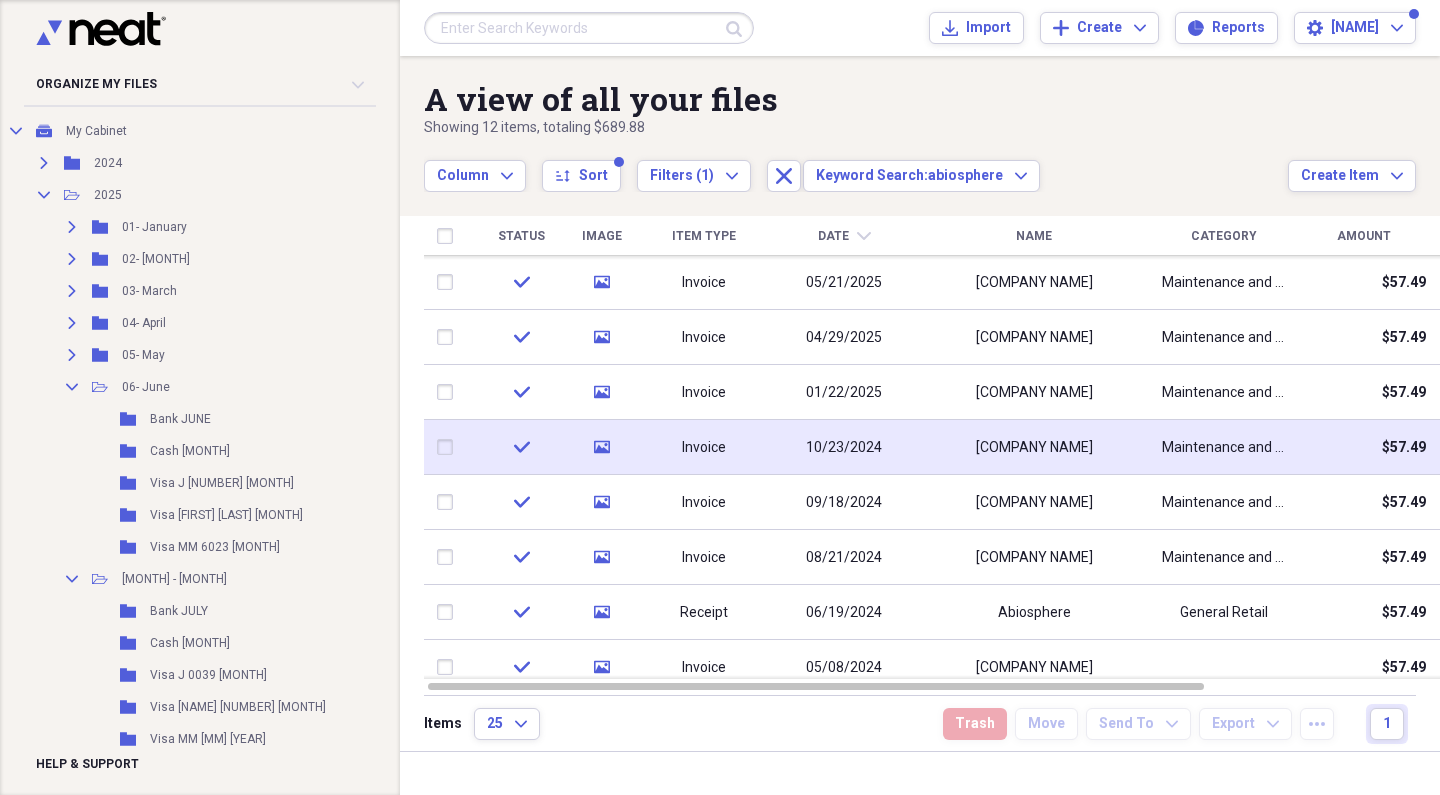 click on "Maintenance and Repairs" at bounding box center (1224, 448) 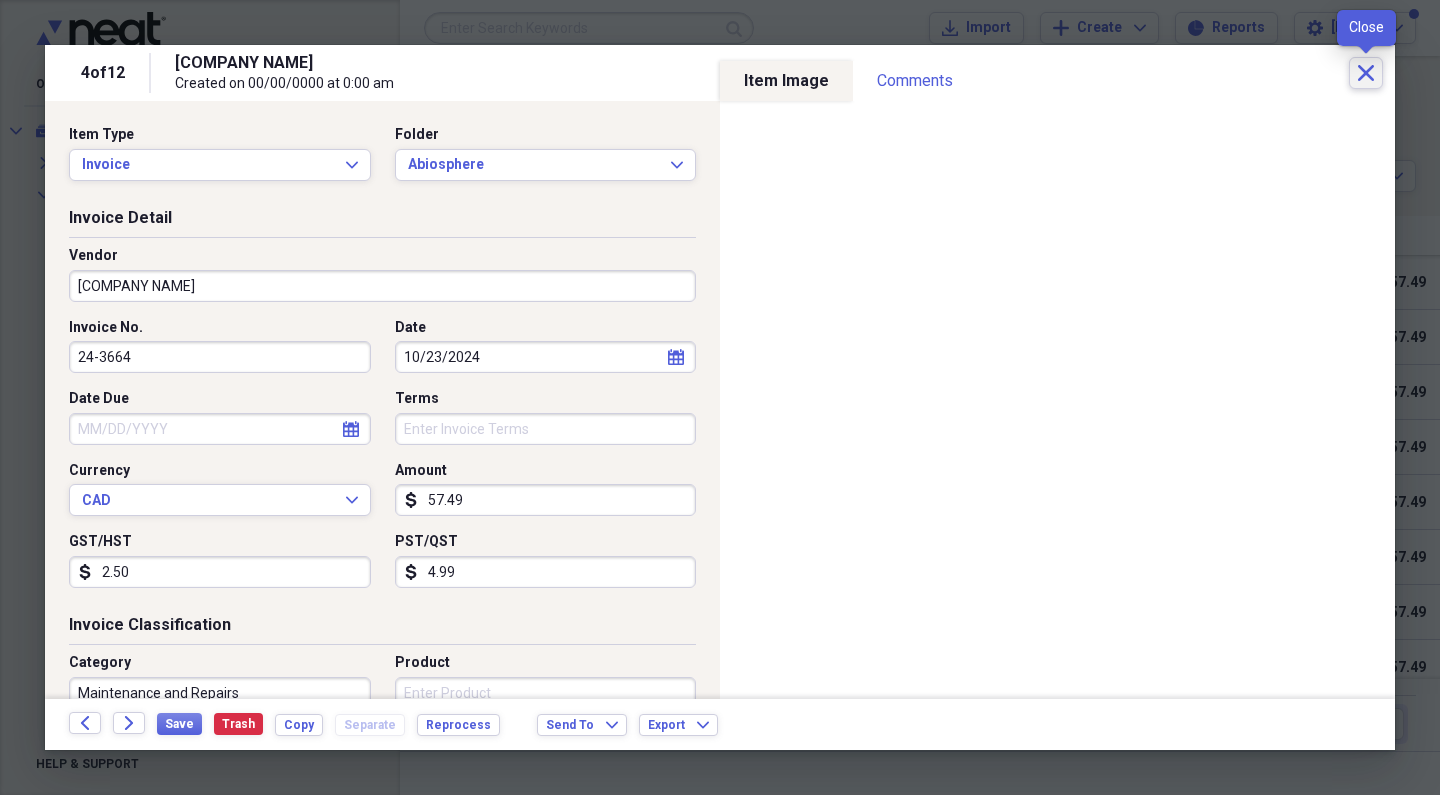 click on "Close" 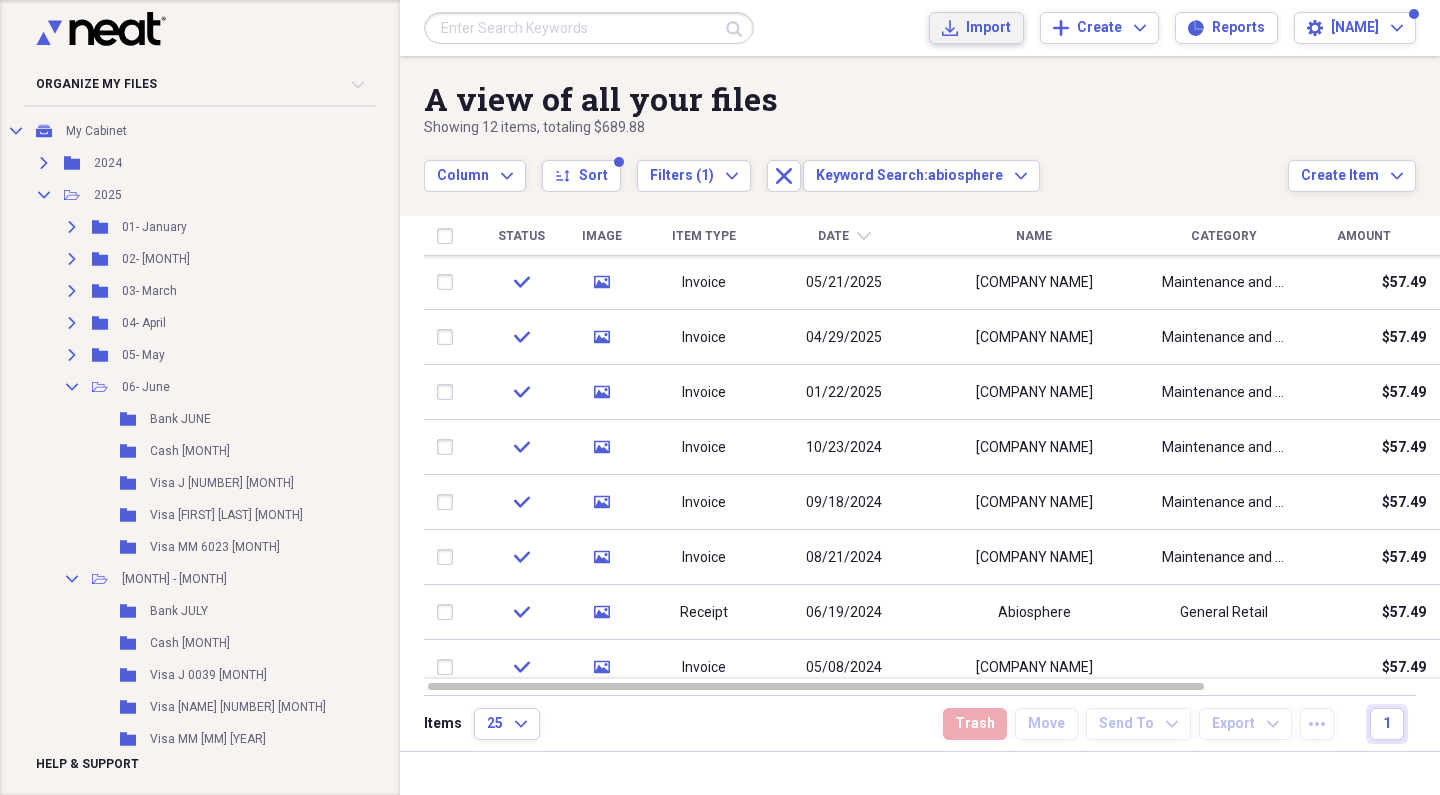click on "Import" at bounding box center [988, 28] 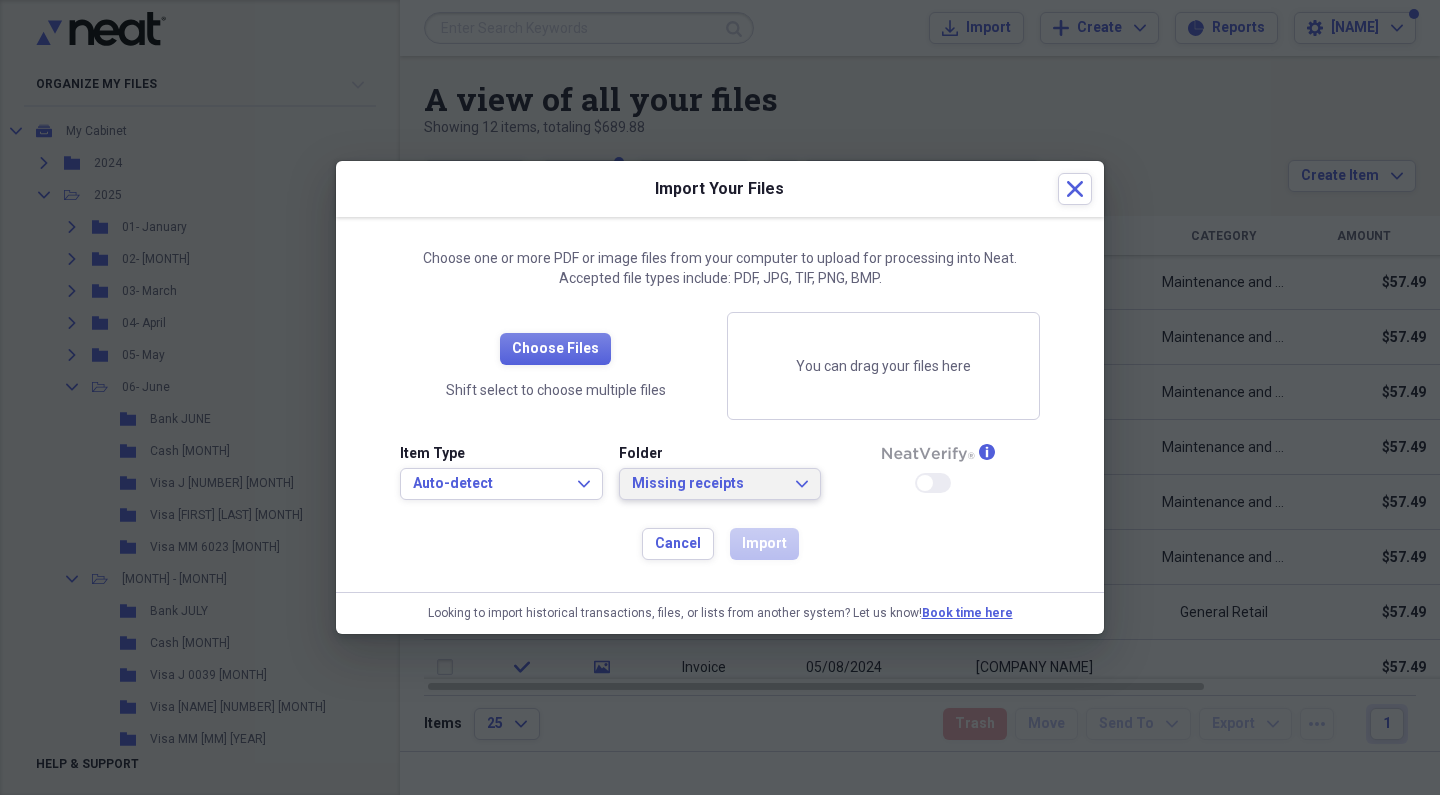 click on "Missing receipts" at bounding box center [708, 484] 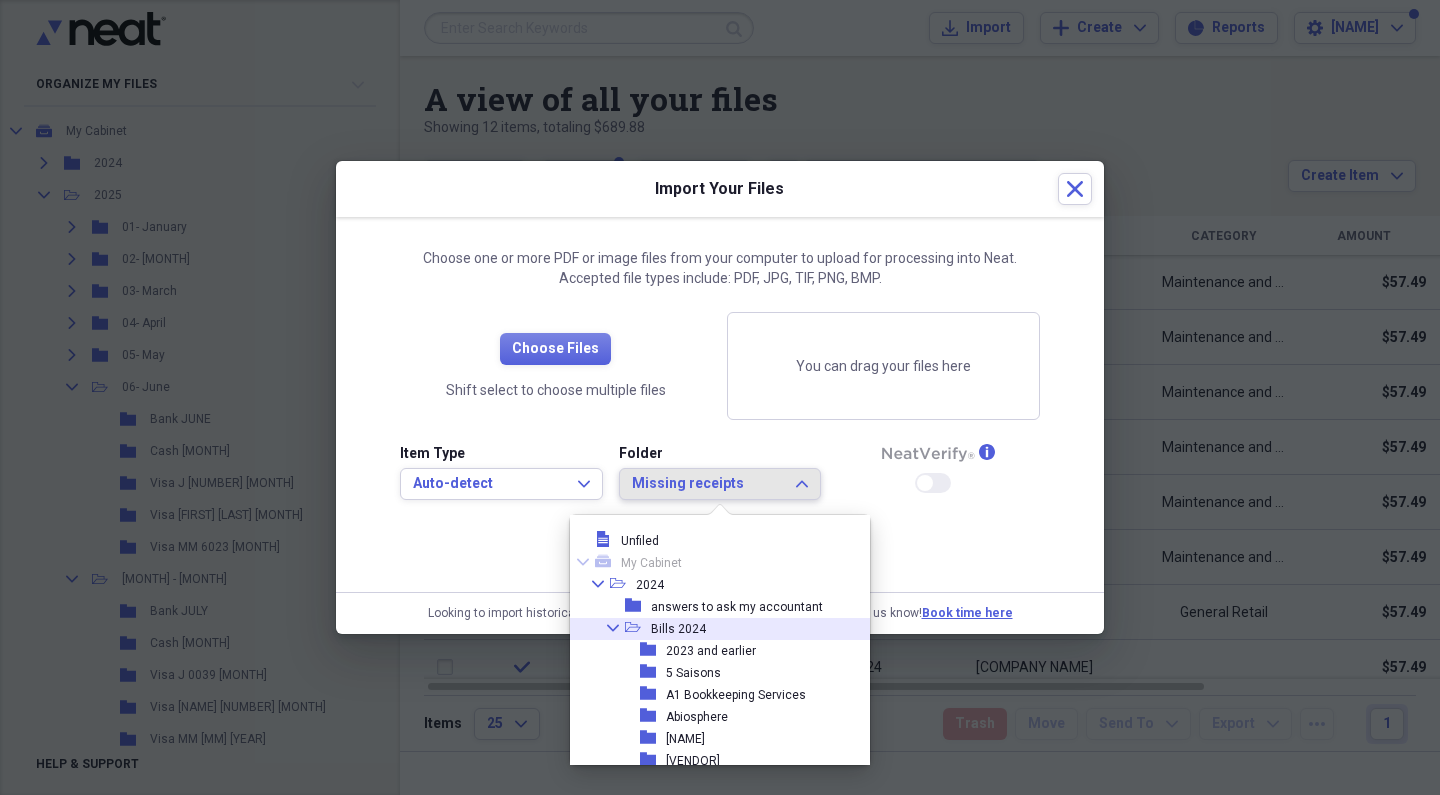 scroll, scrollTop: 0, scrollLeft: 0, axis: both 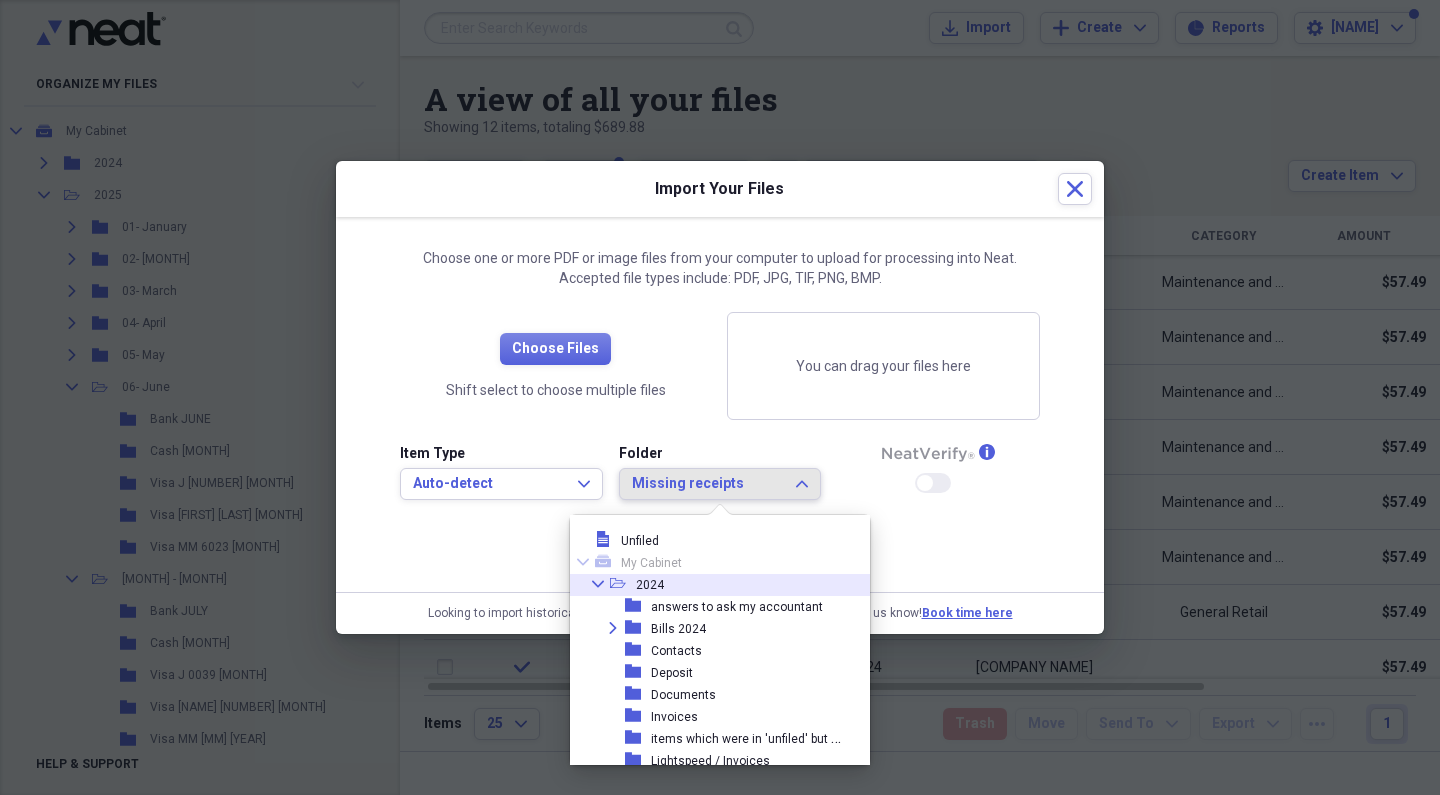 click on "Collapse" 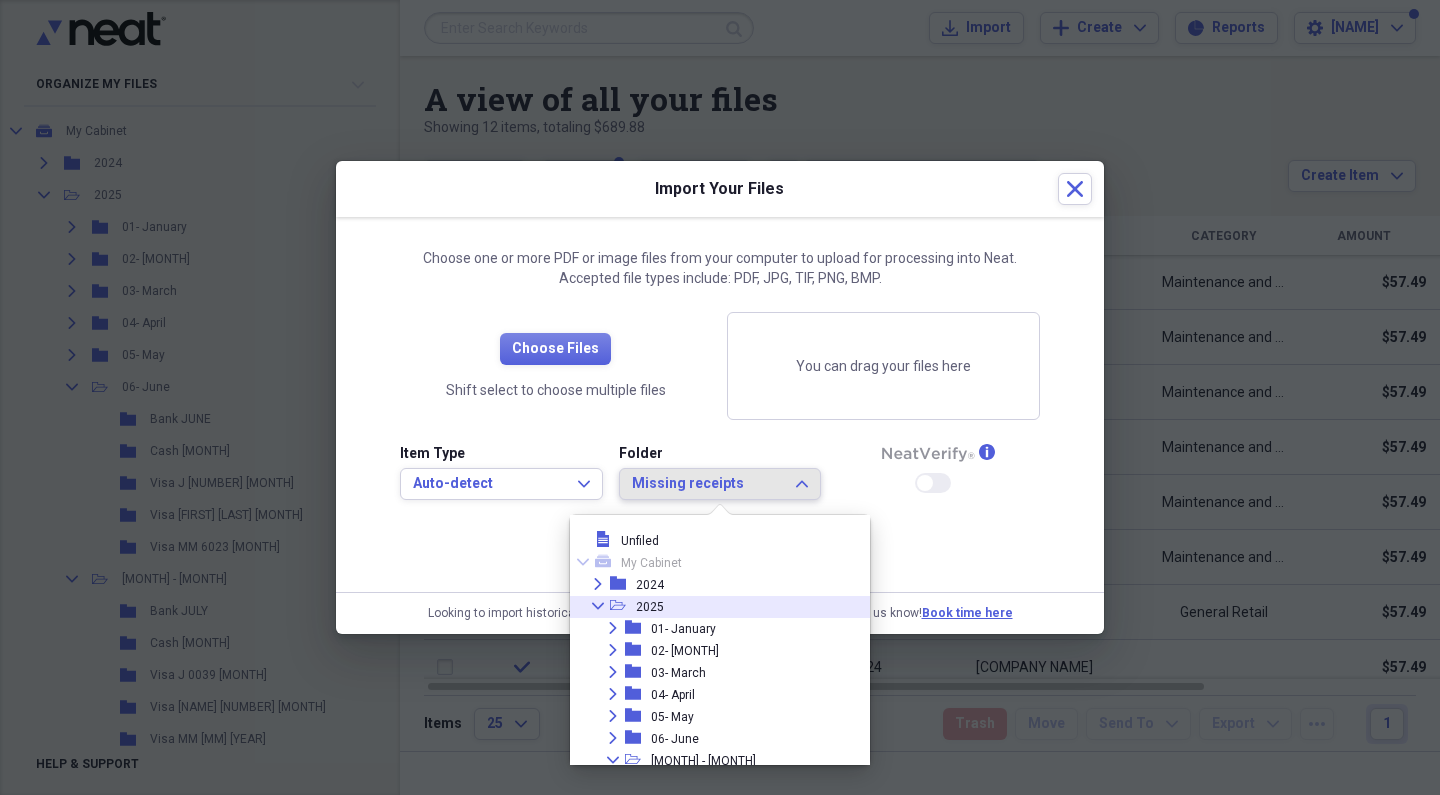 click on "Collapse" 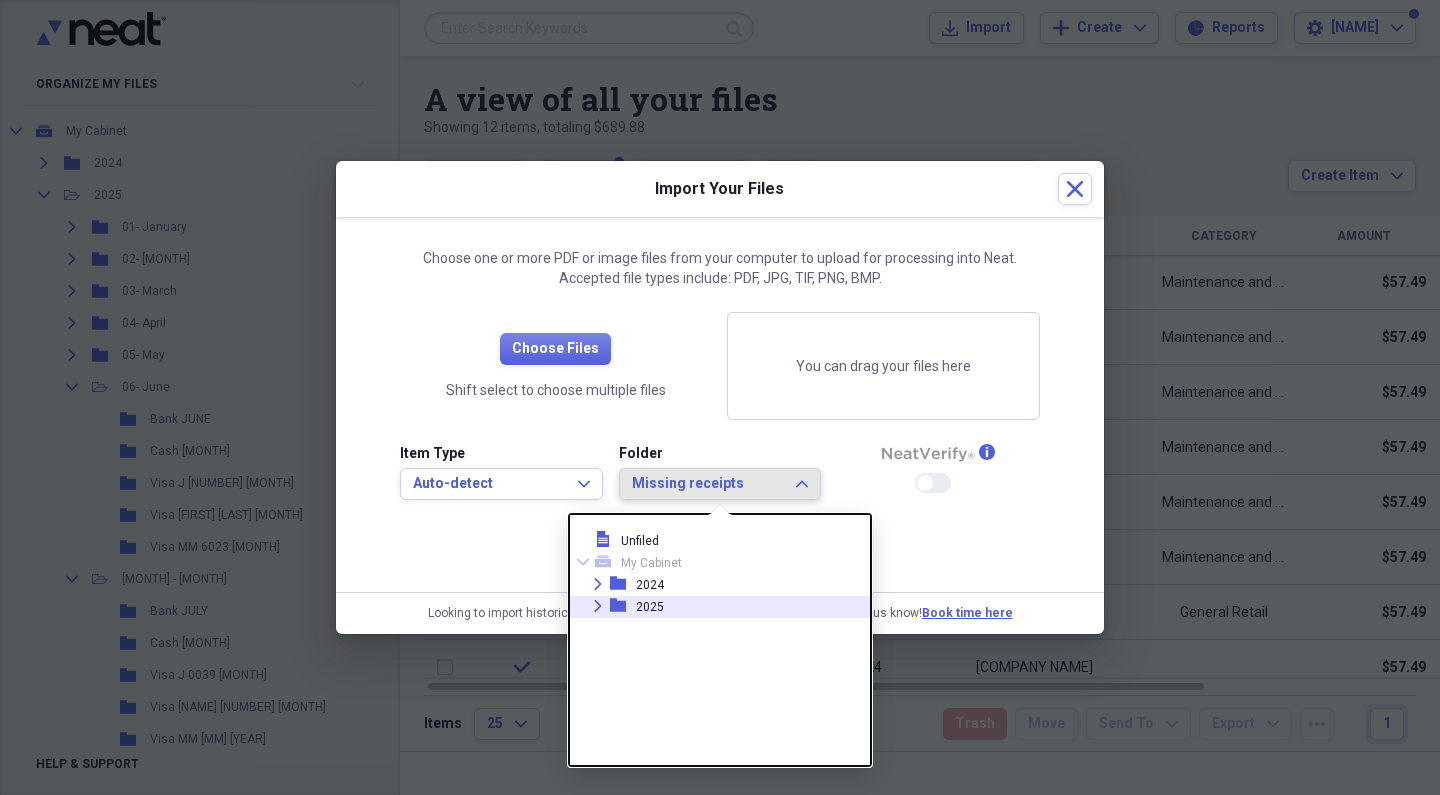 click 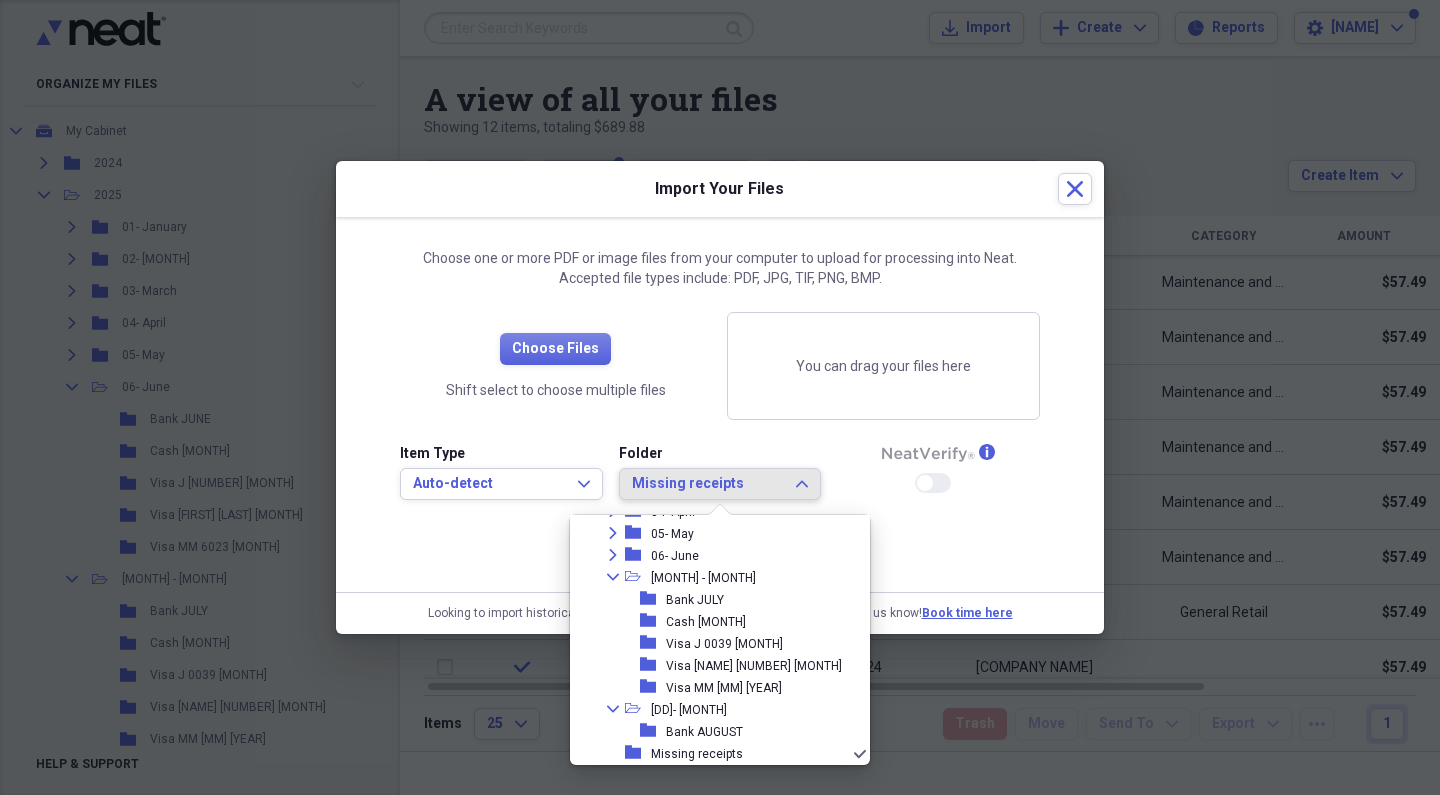scroll, scrollTop: 183, scrollLeft: 0, axis: vertical 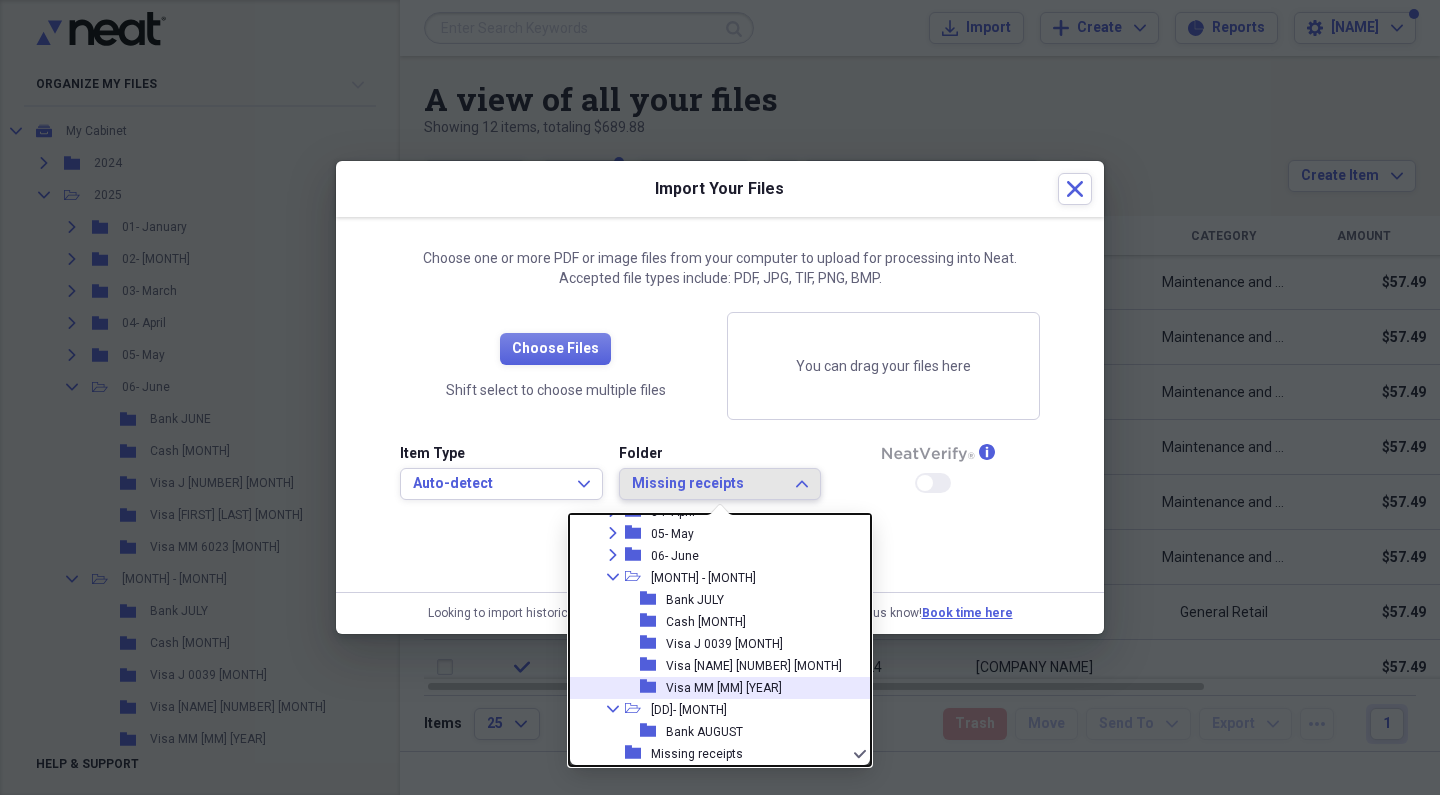click on "Visa MM [MM] [YEAR]" at bounding box center [724, 688] 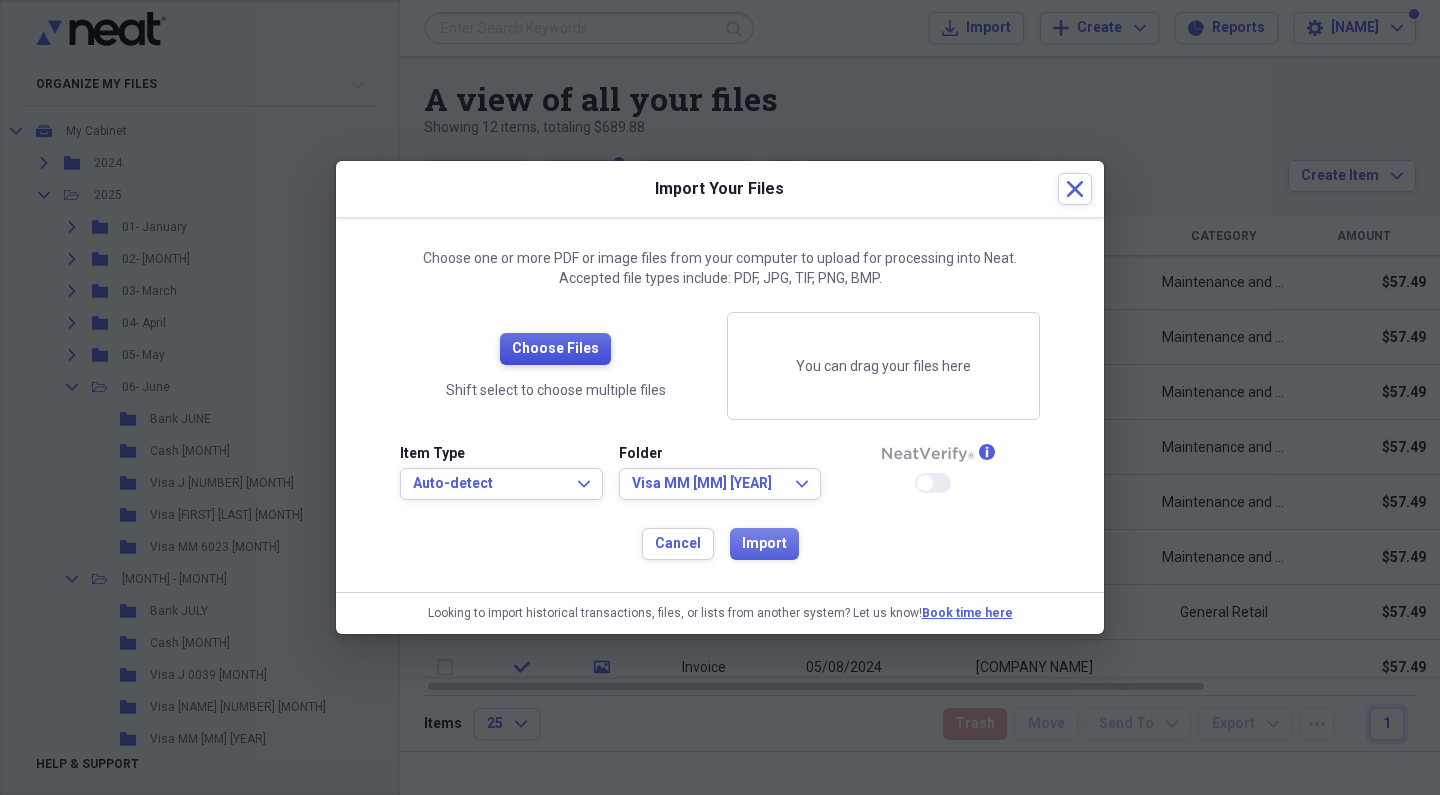 click on "Choose Files" at bounding box center [555, 349] 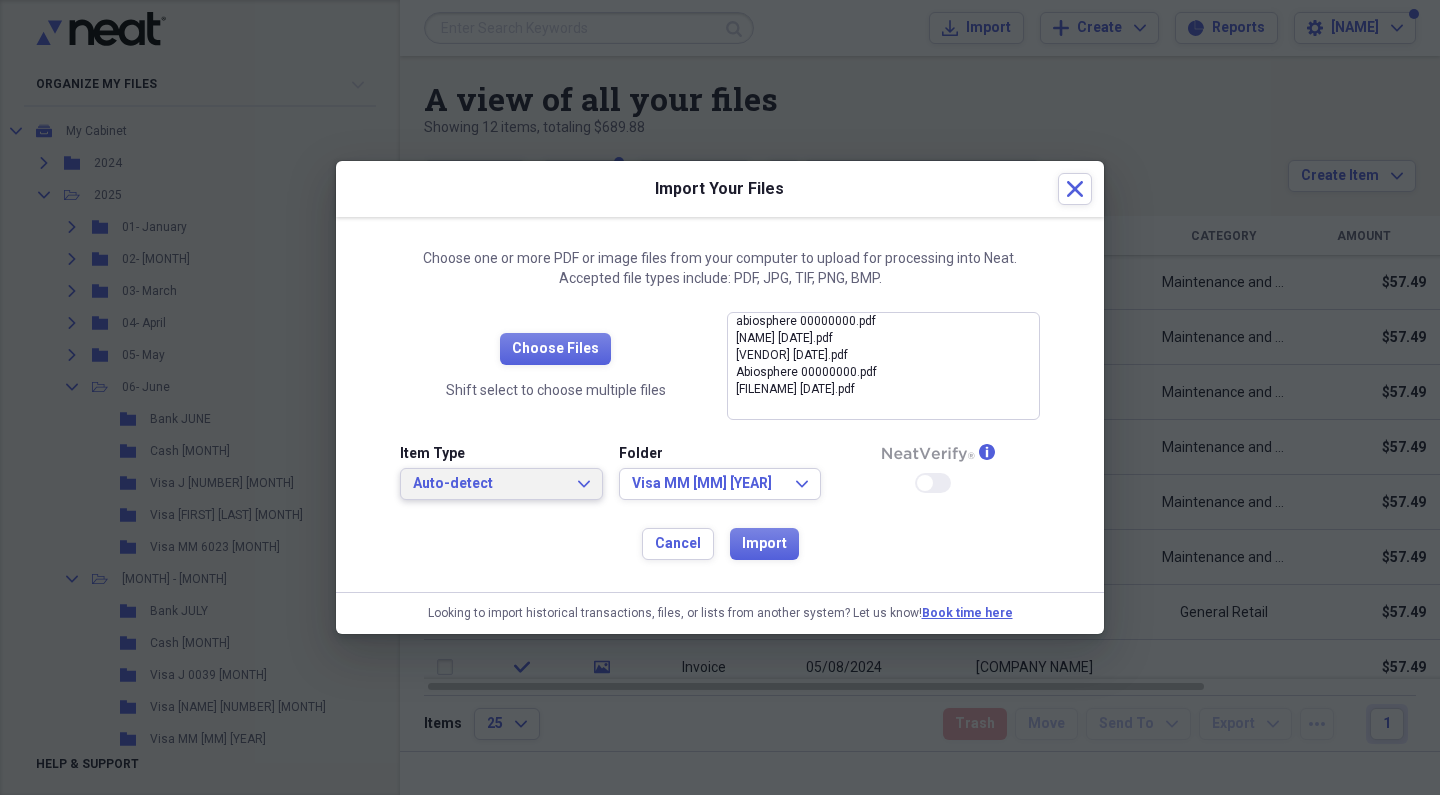 click on "Auto-detect" at bounding box center [489, 484] 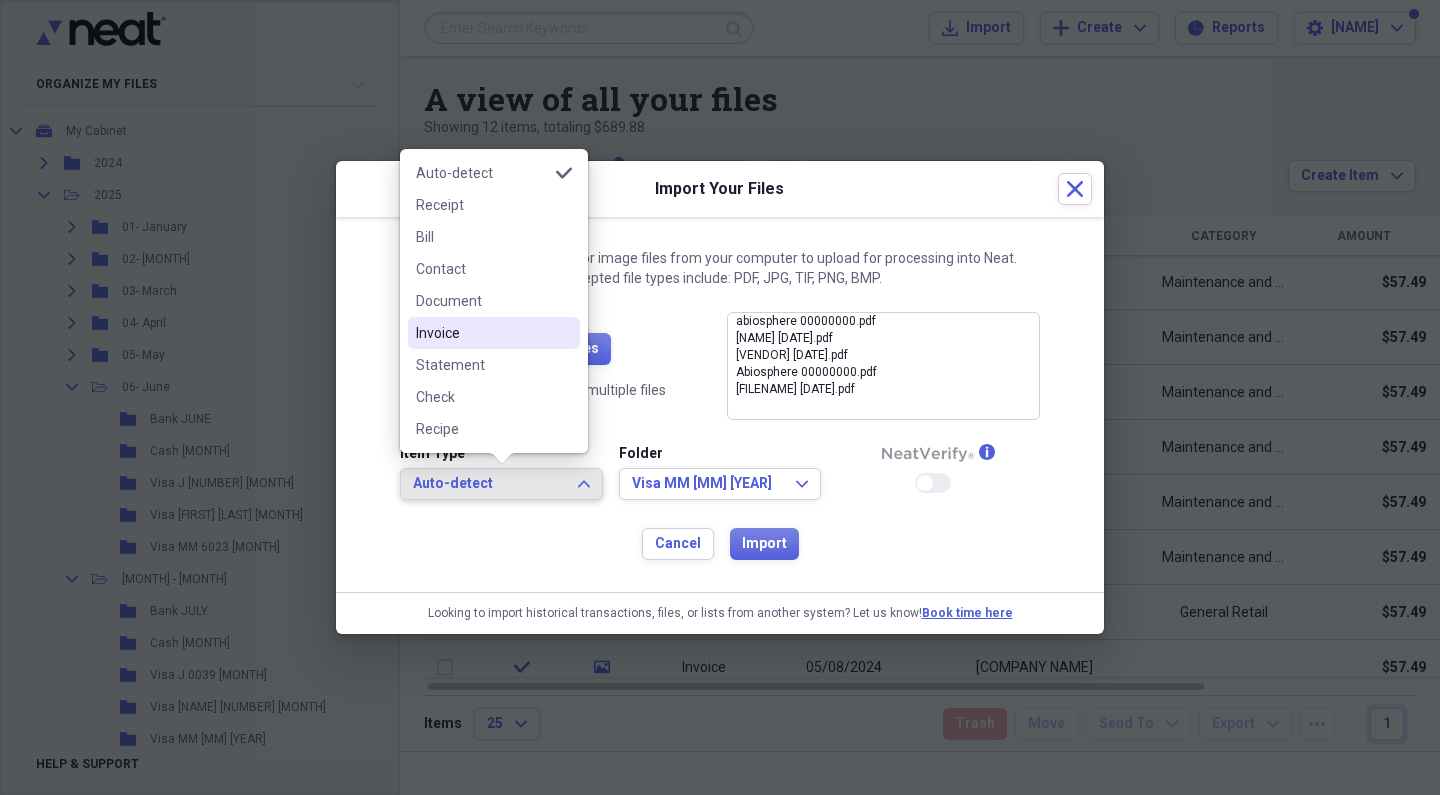 click on "Invoice" at bounding box center [482, 333] 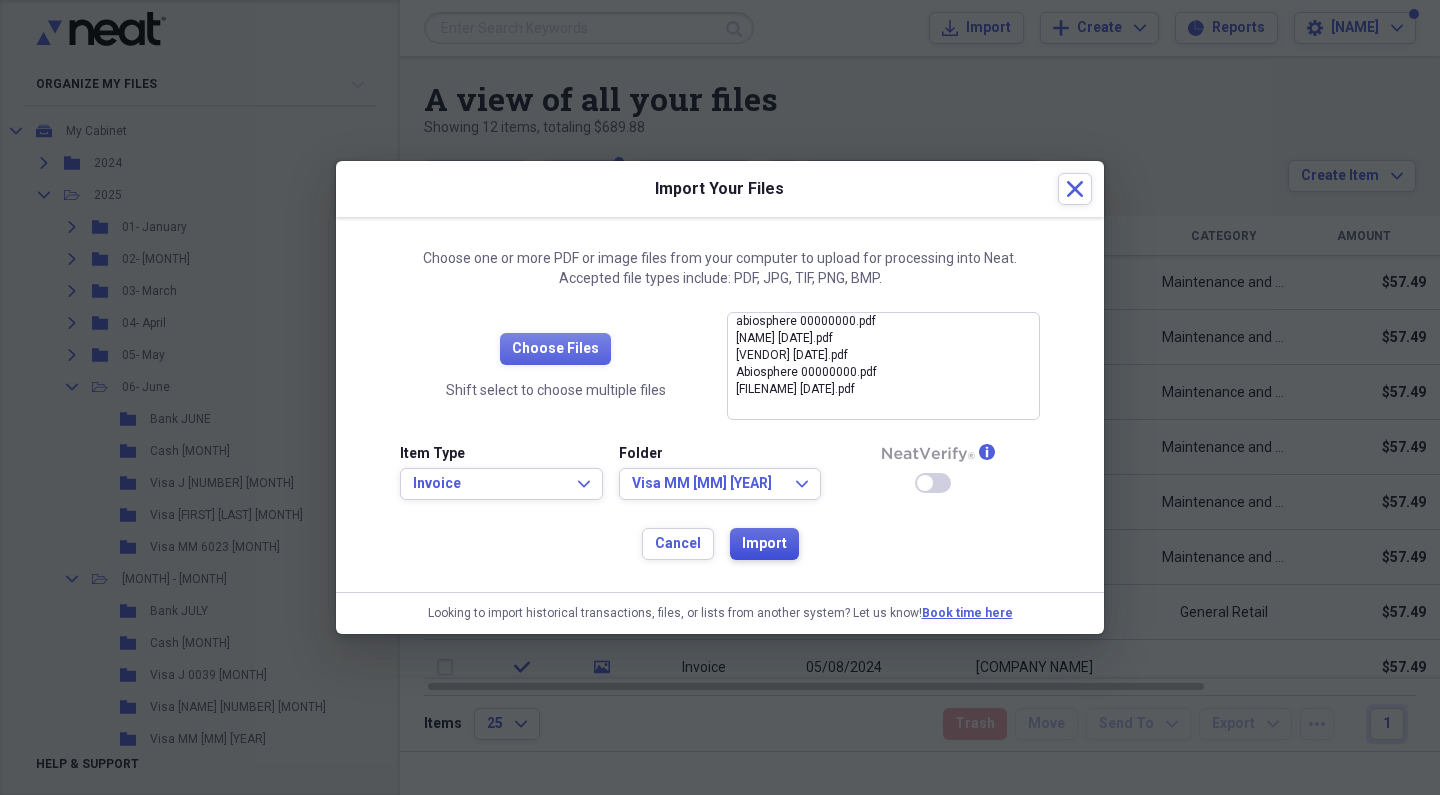 click on "Import" at bounding box center [764, 544] 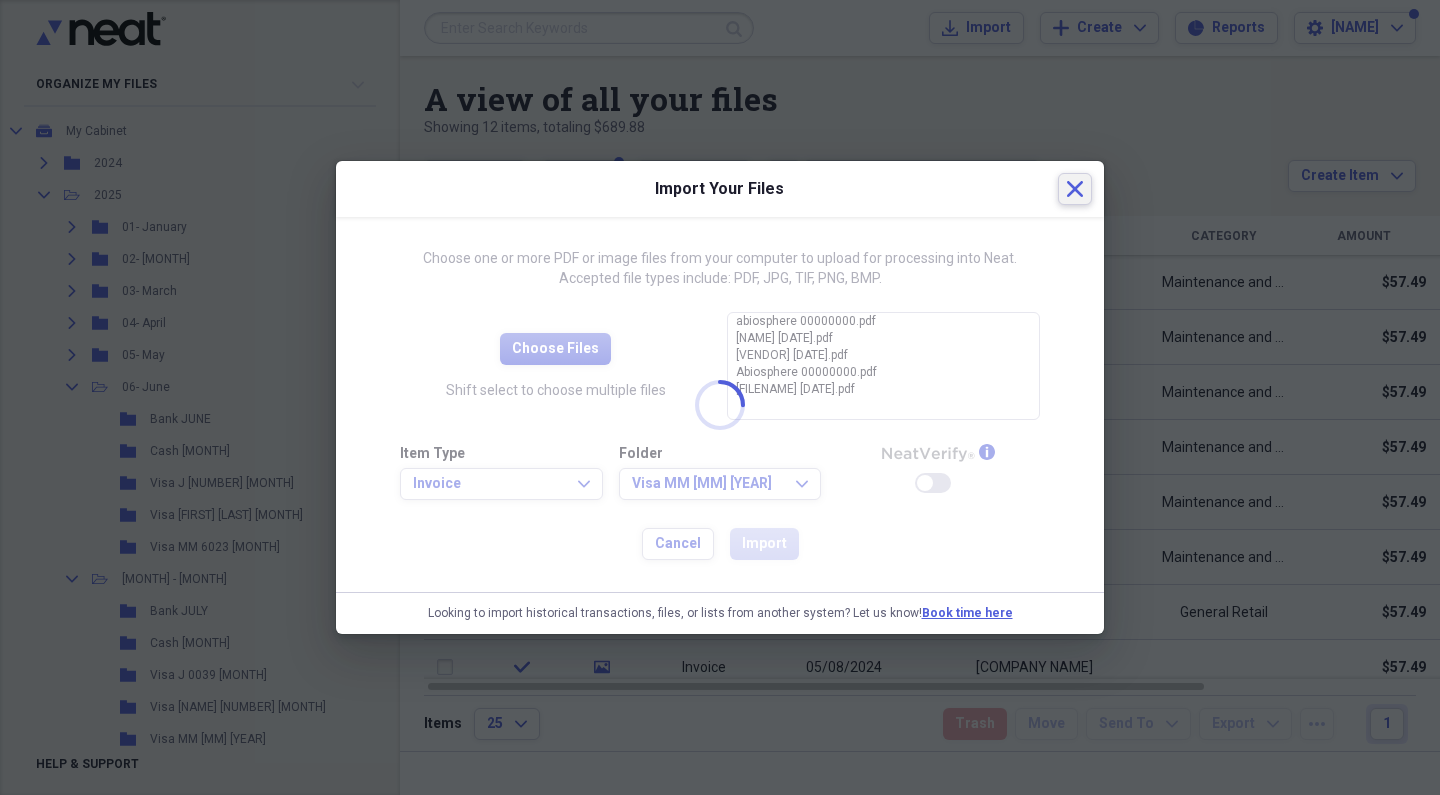 click 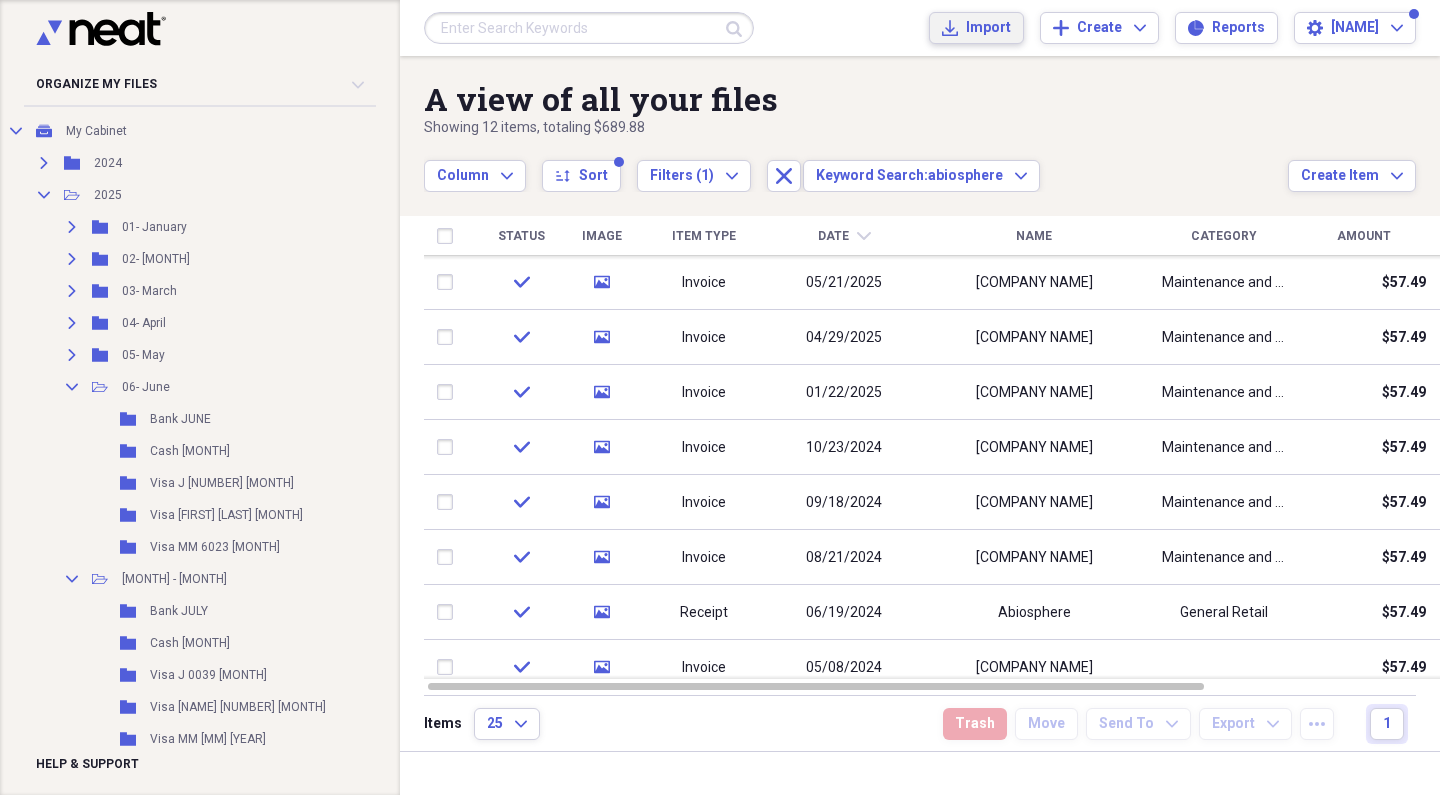 click on "Import" at bounding box center [988, 28] 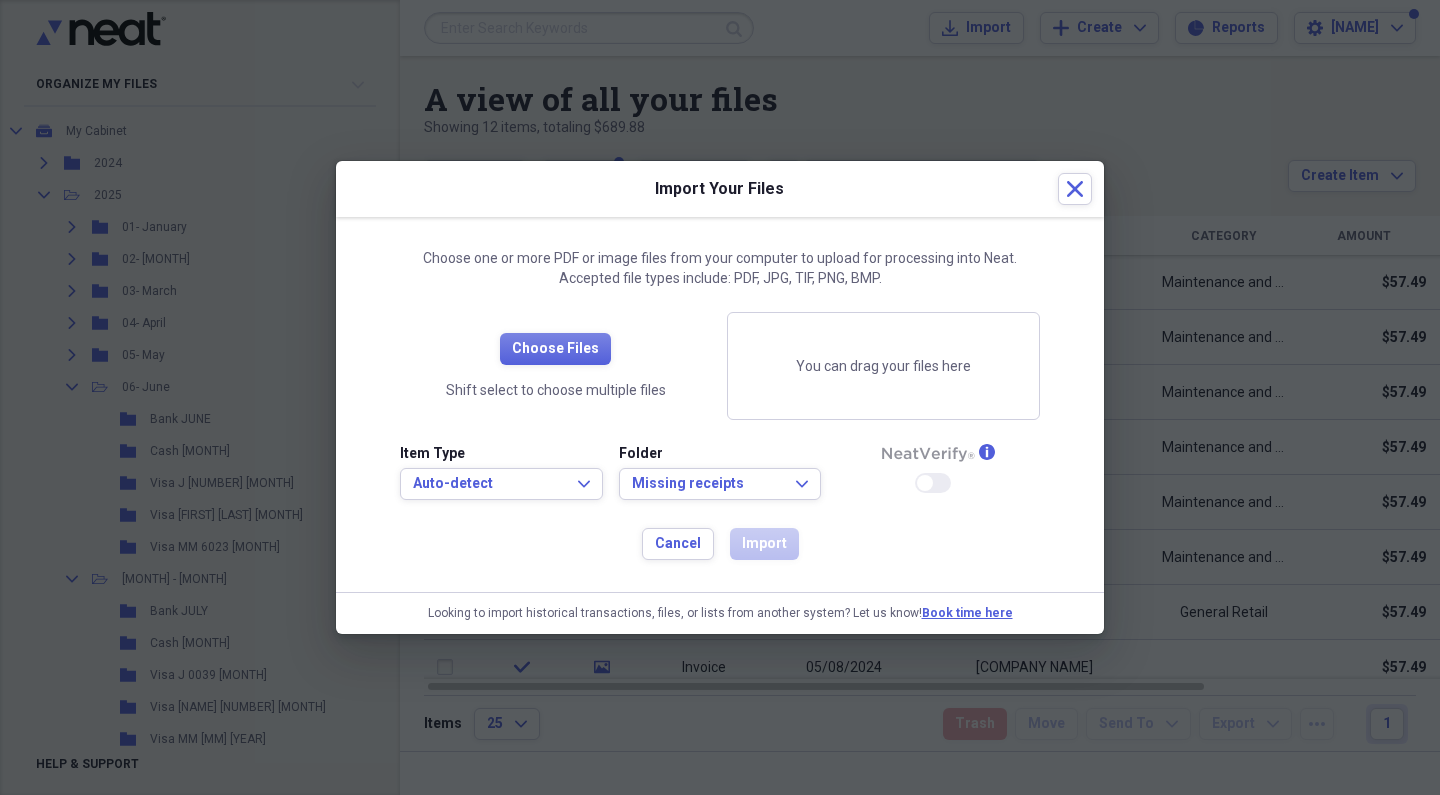 click on "Choose Files Shift select to choose multiple files" at bounding box center [555, 366] 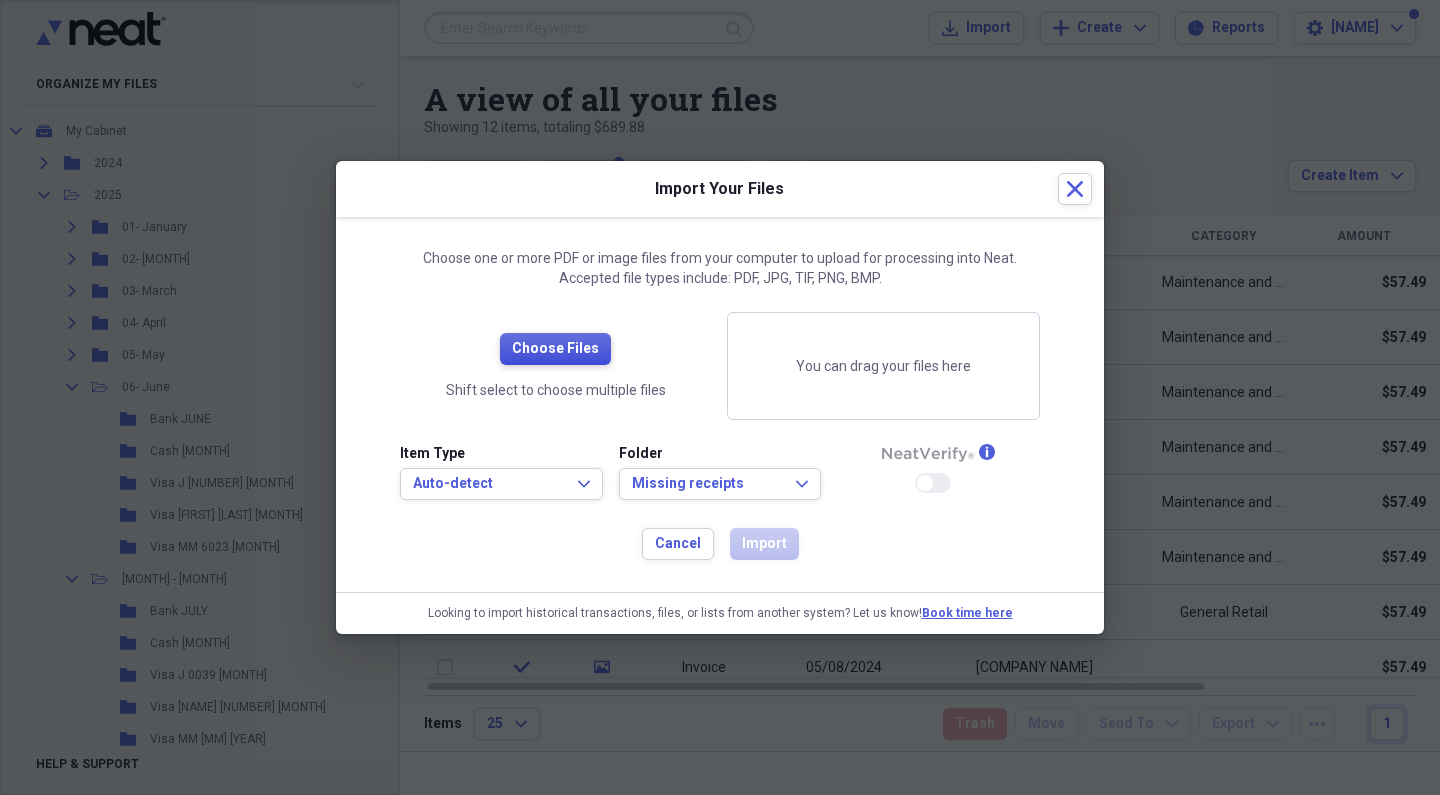 click on "Choose Files" at bounding box center (555, 349) 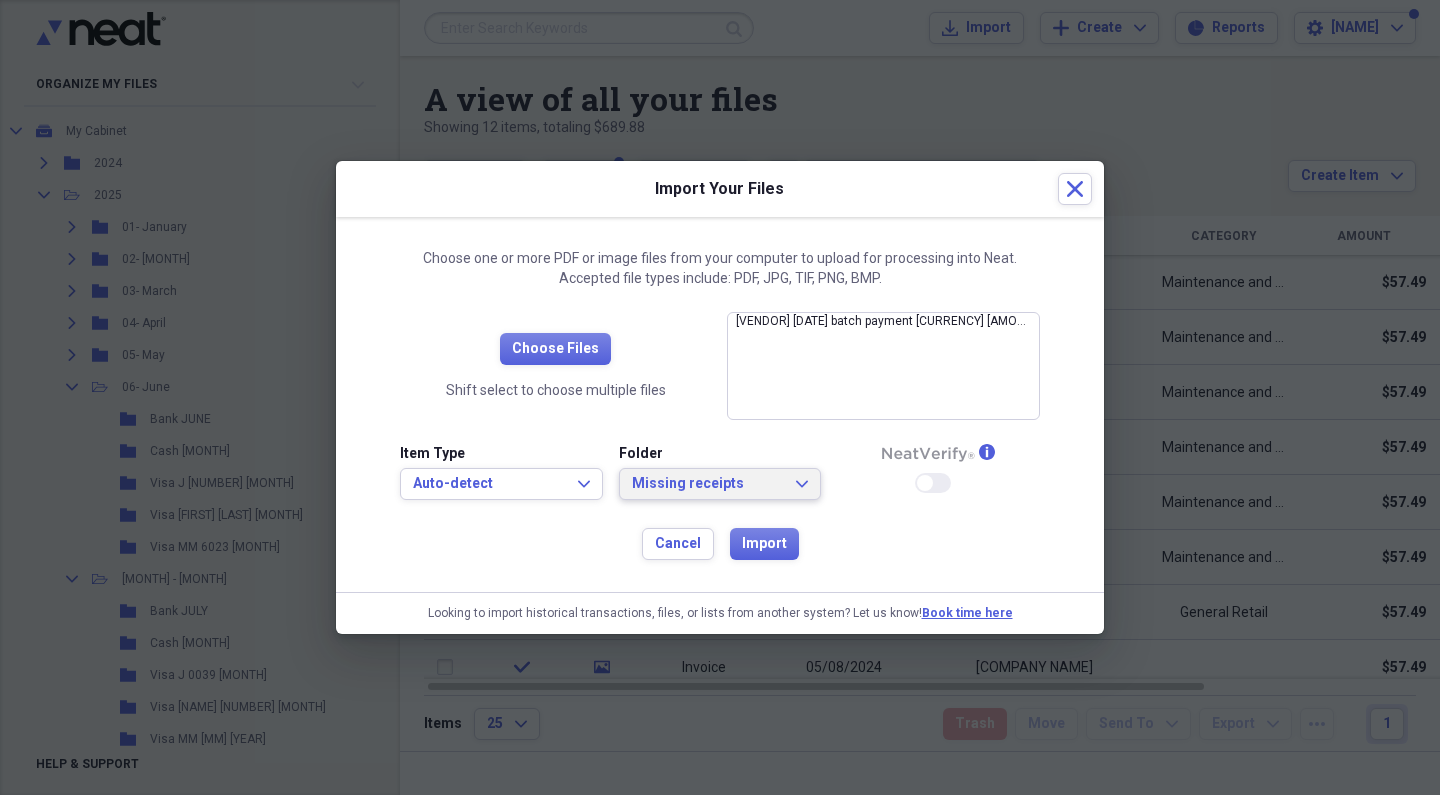 click on "Missing receipts Expand" at bounding box center [720, 484] 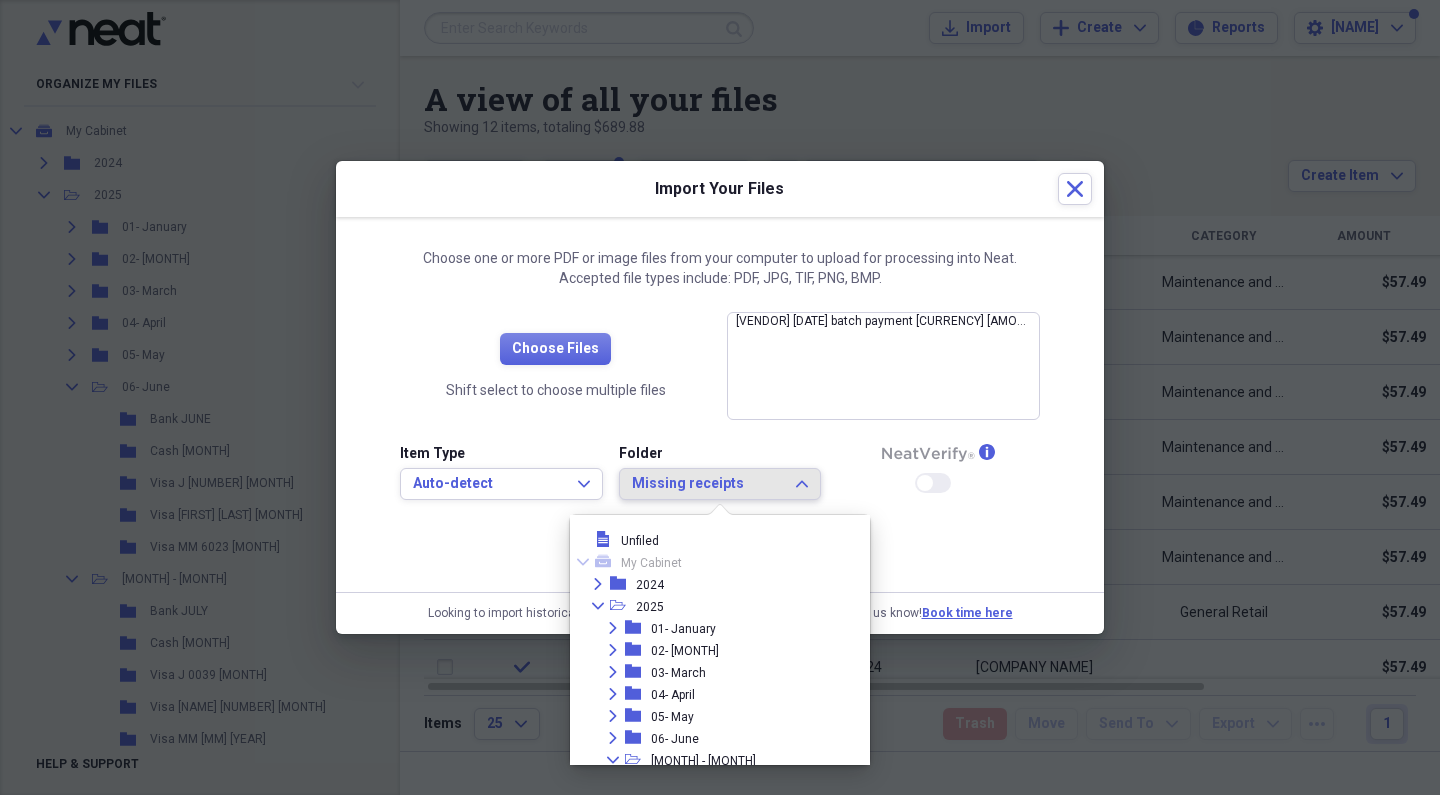 scroll, scrollTop: 183, scrollLeft: 0, axis: vertical 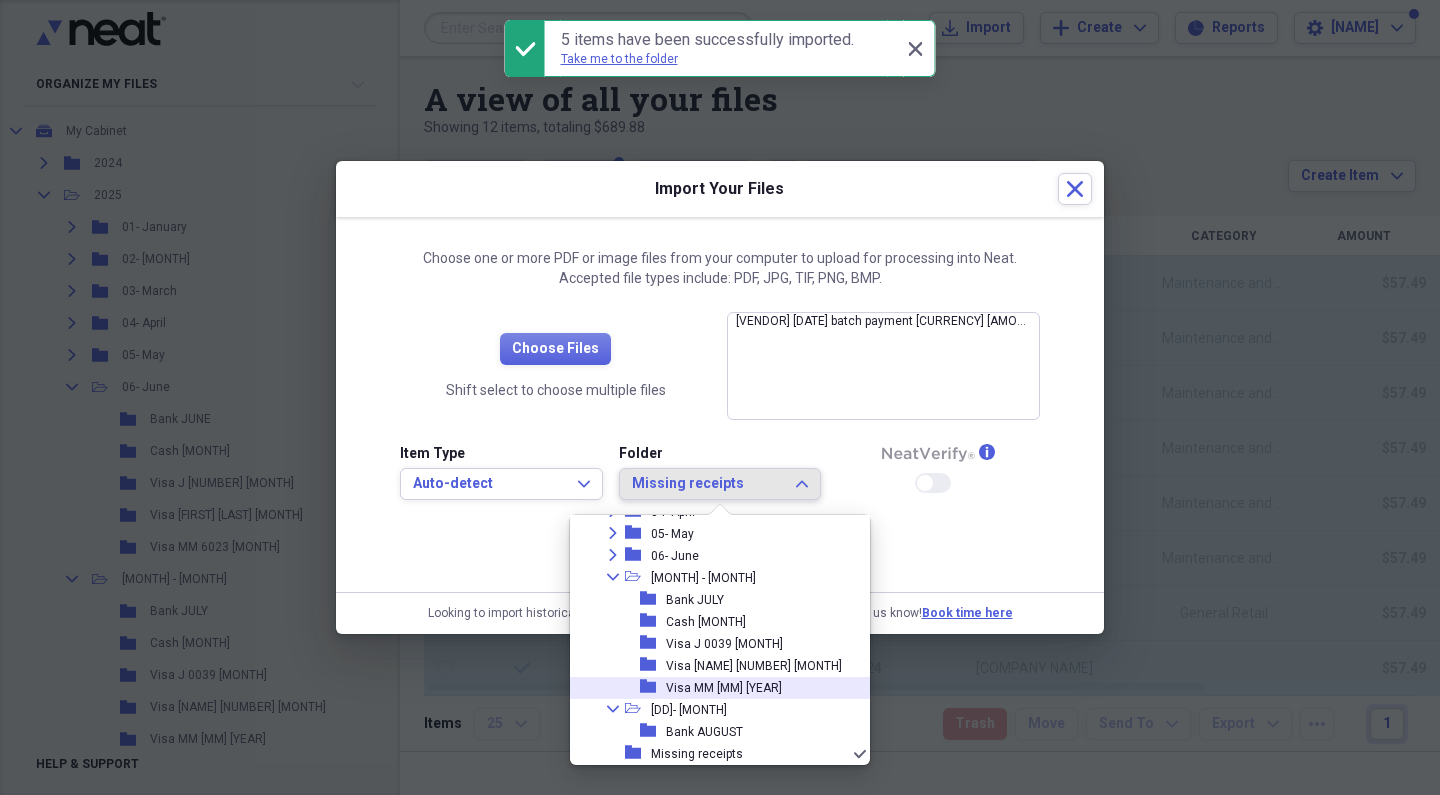 click on "Visa MM [MM] [YEAR]" at bounding box center [724, 688] 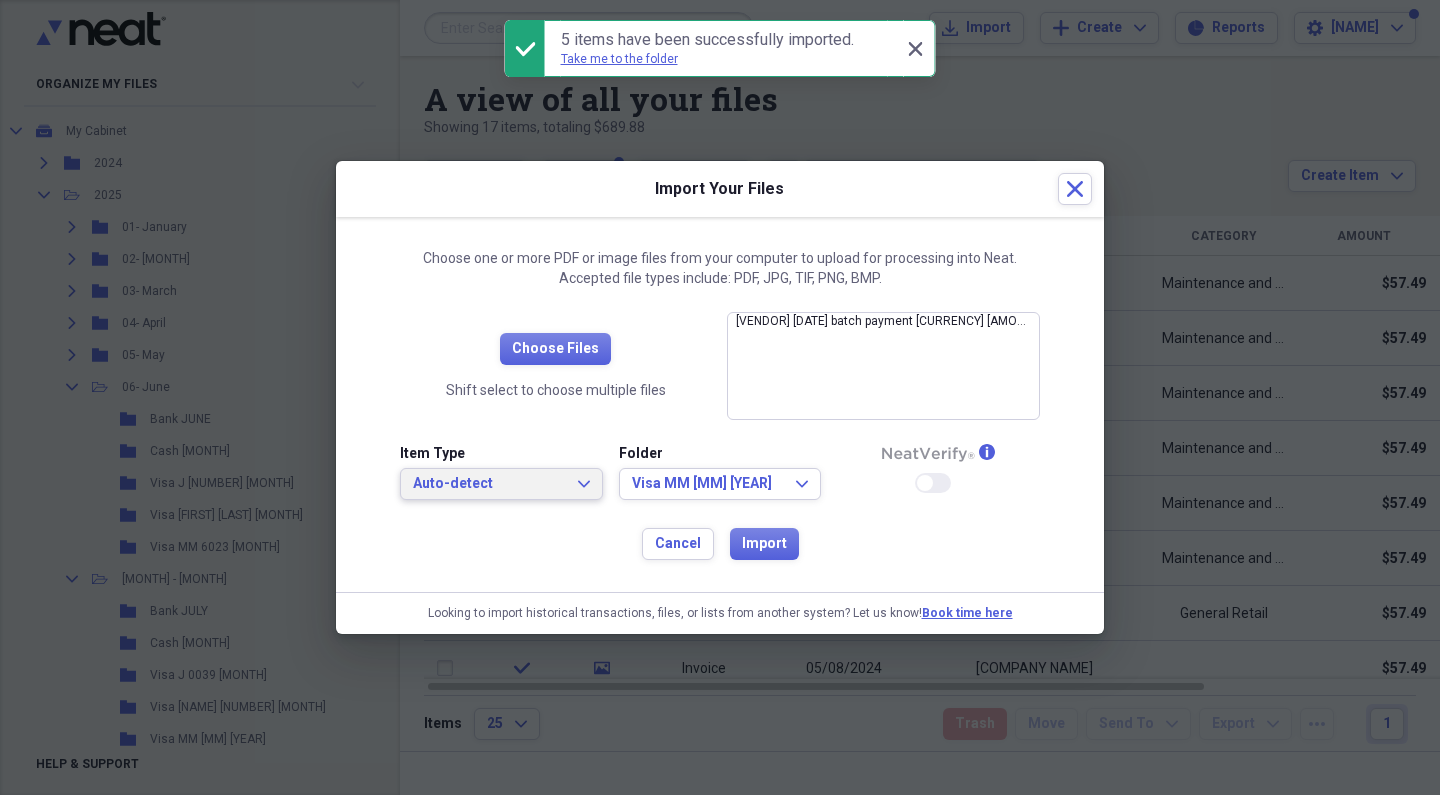 click on "Auto-detect Expand" at bounding box center [501, 484] 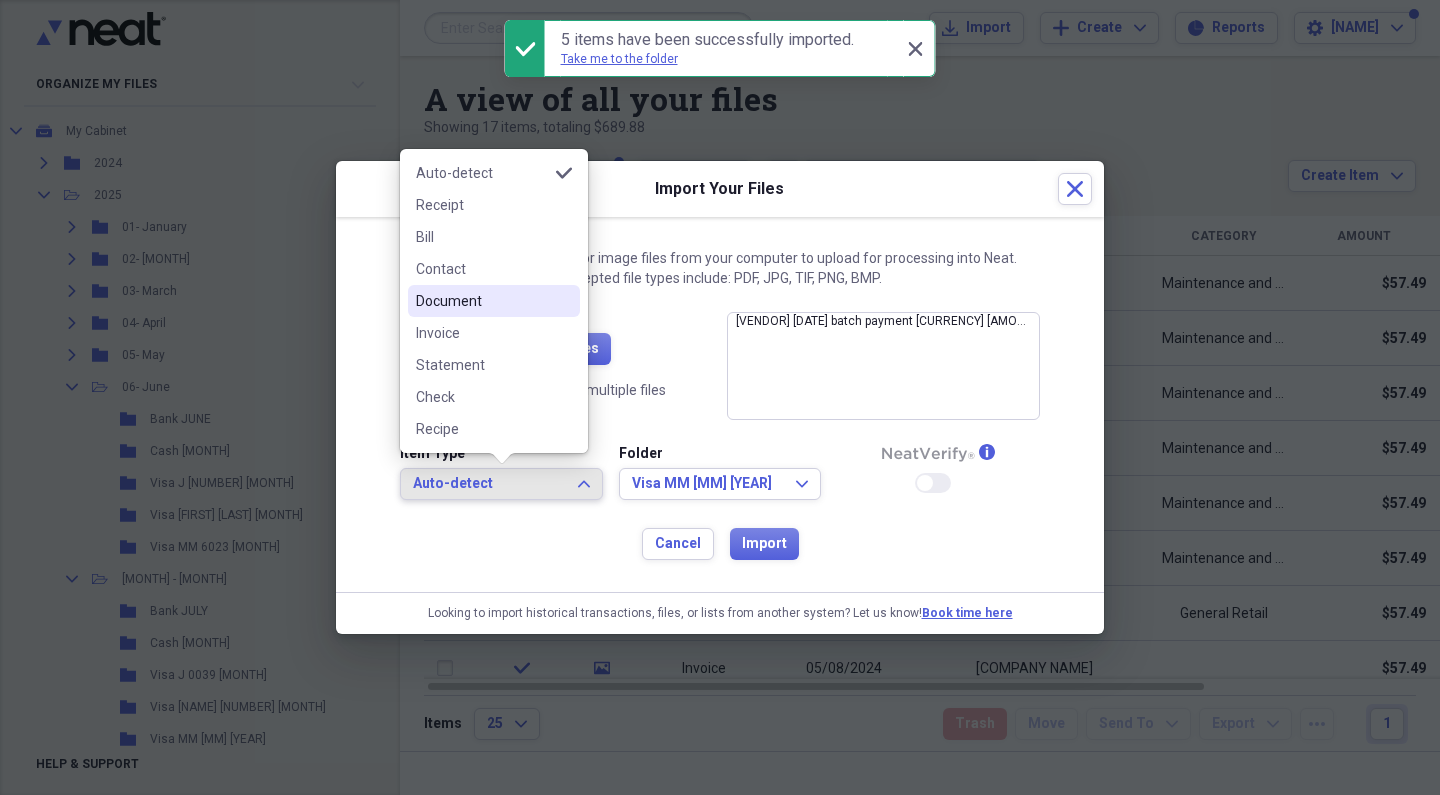 click on "Document" at bounding box center [482, 301] 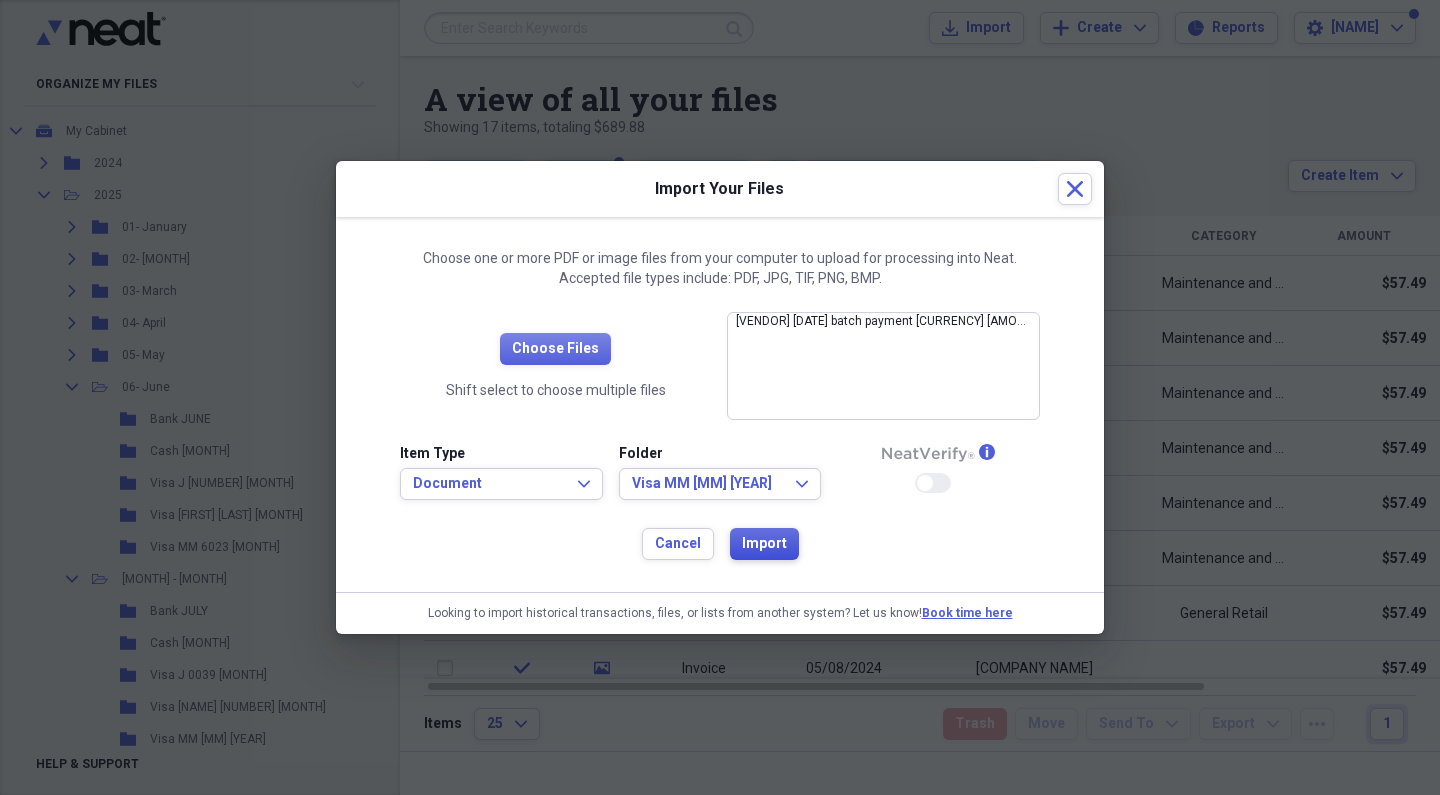 click on "Import" at bounding box center [764, 544] 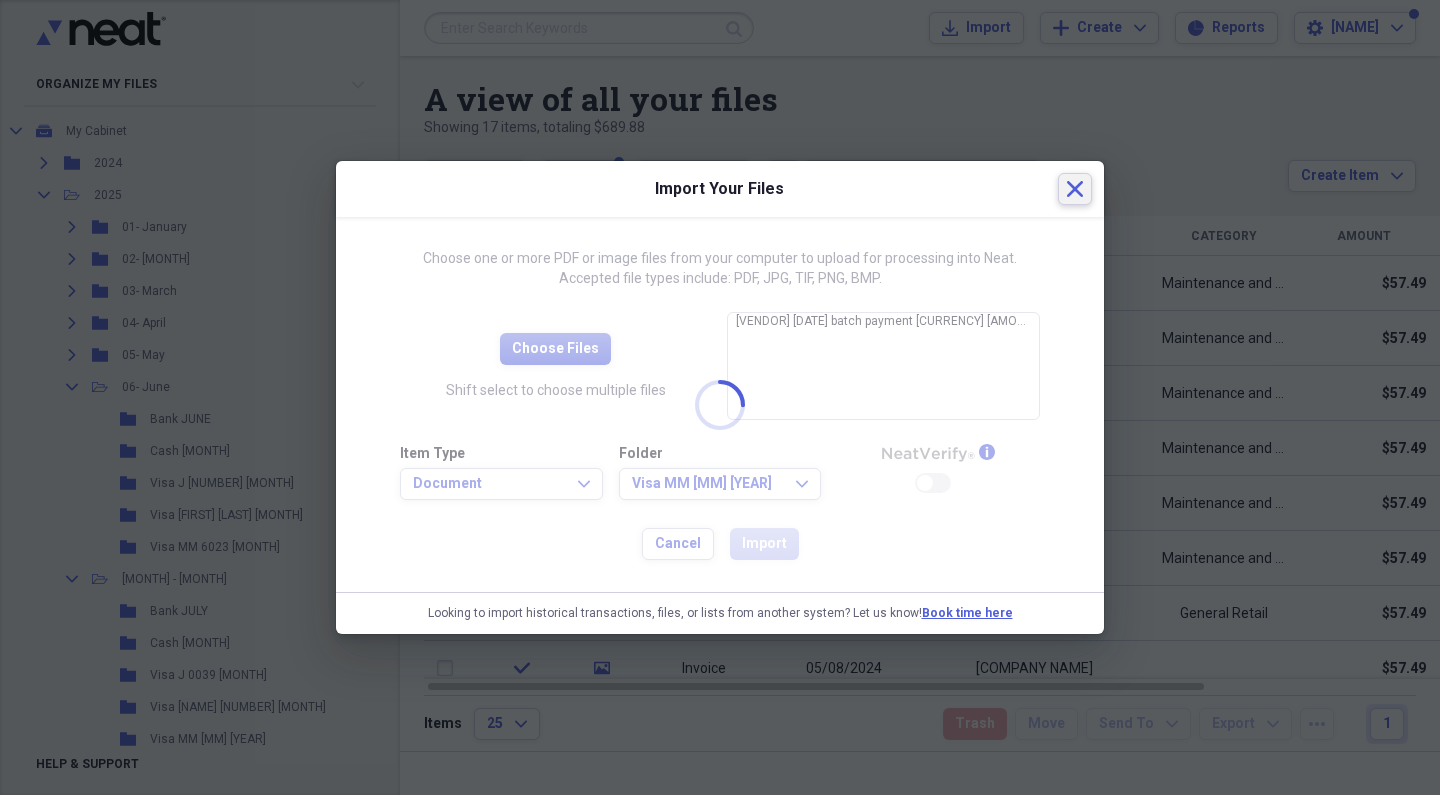 click 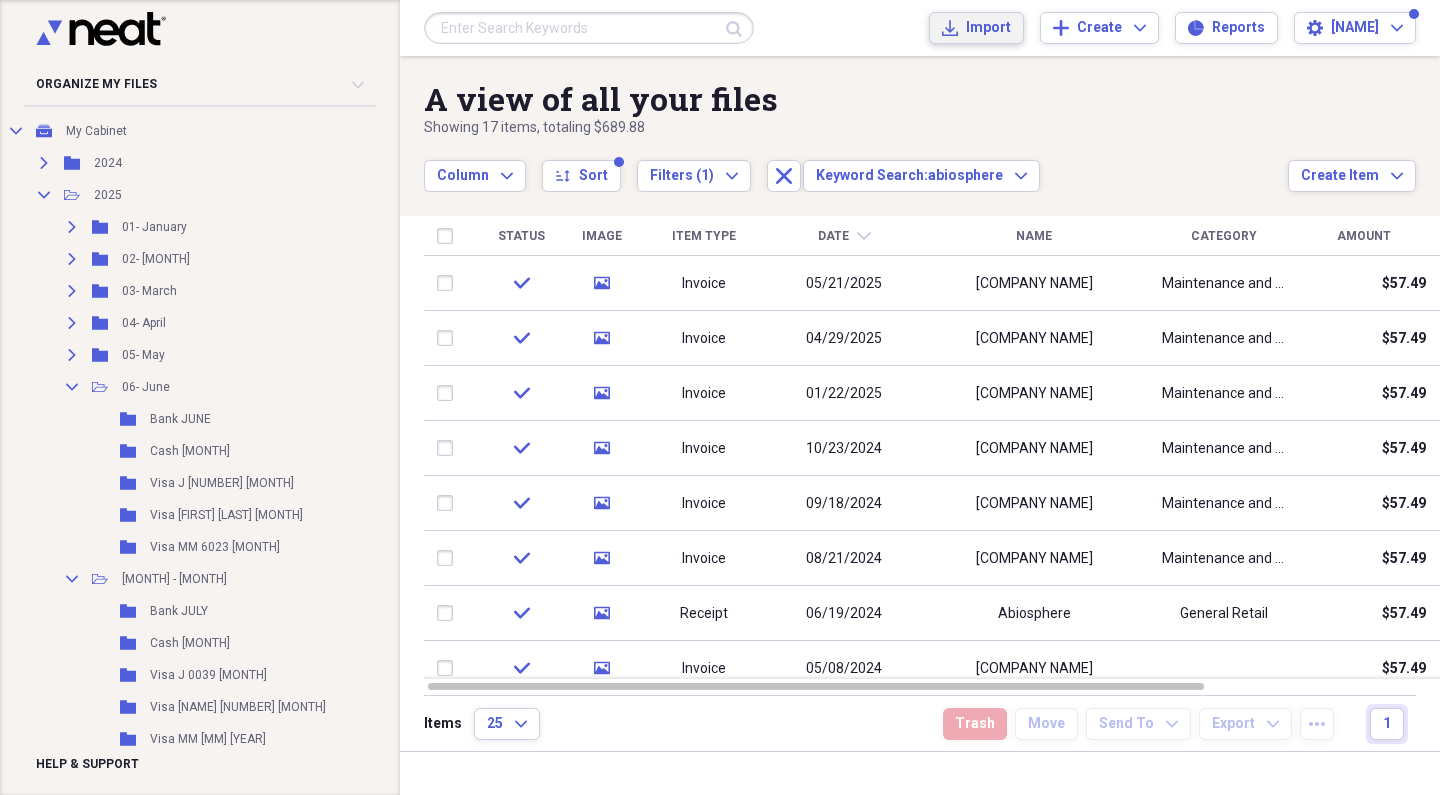 click on "Import" at bounding box center [988, 28] 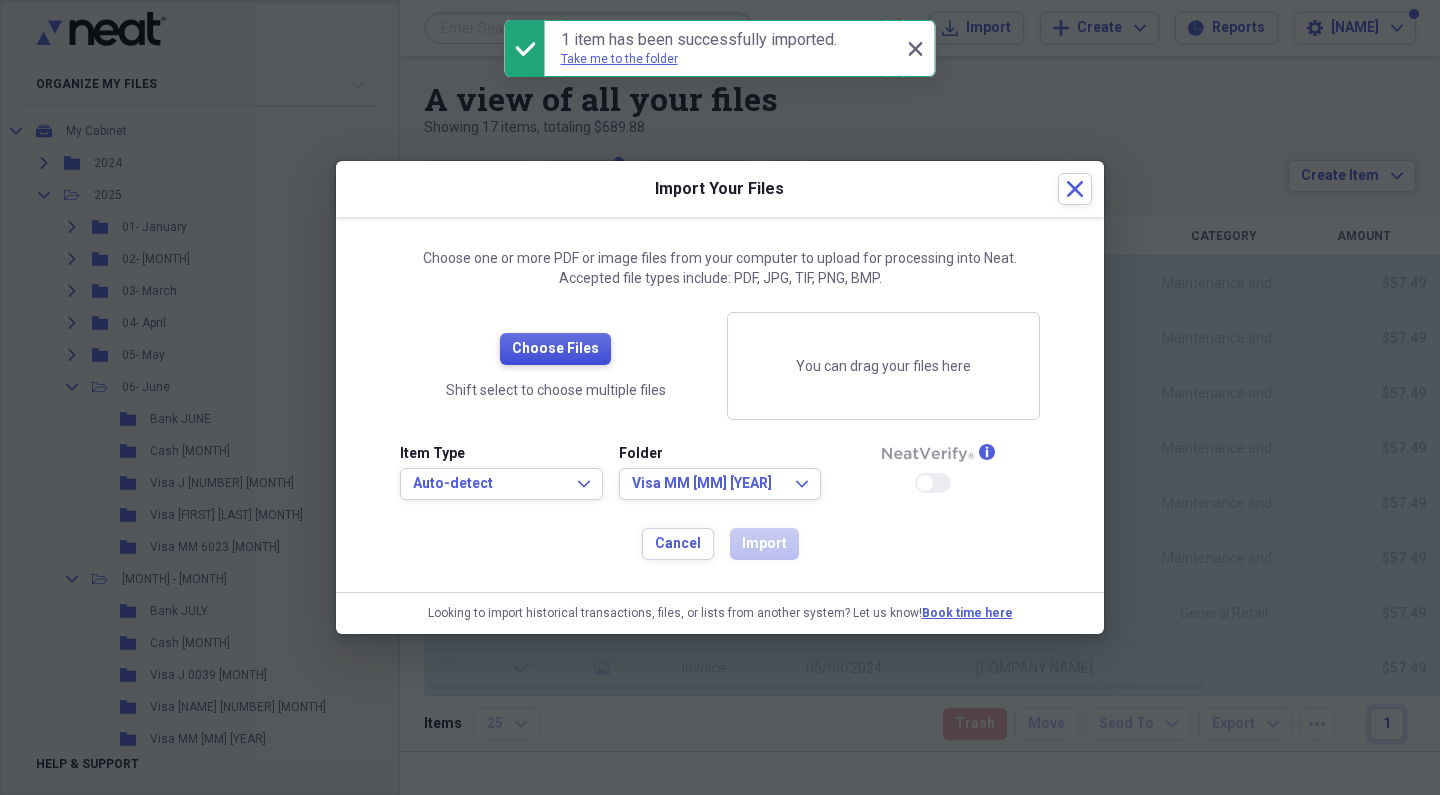 click on "Choose Files" at bounding box center [555, 349] 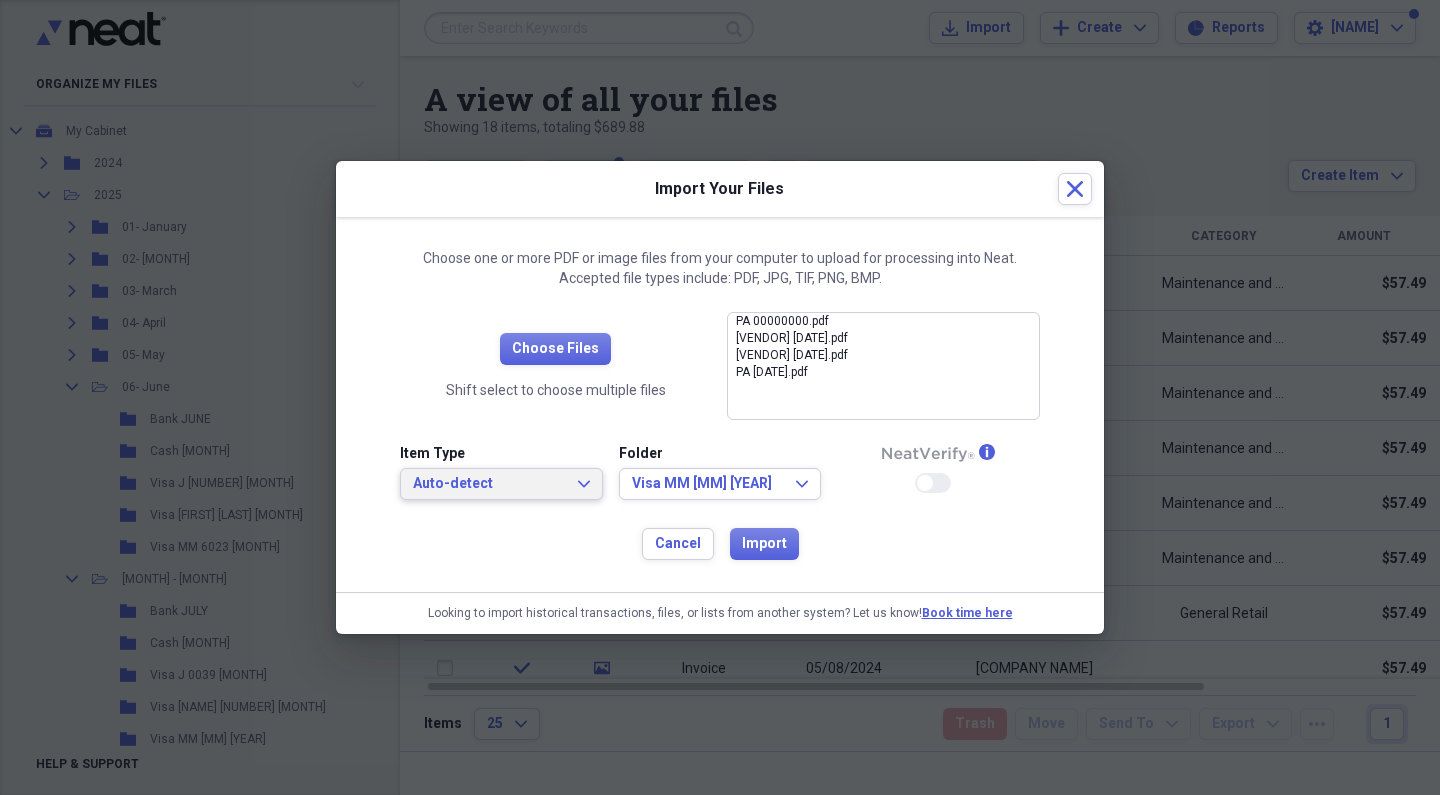click on "Auto-detect Expand" at bounding box center [501, 484] 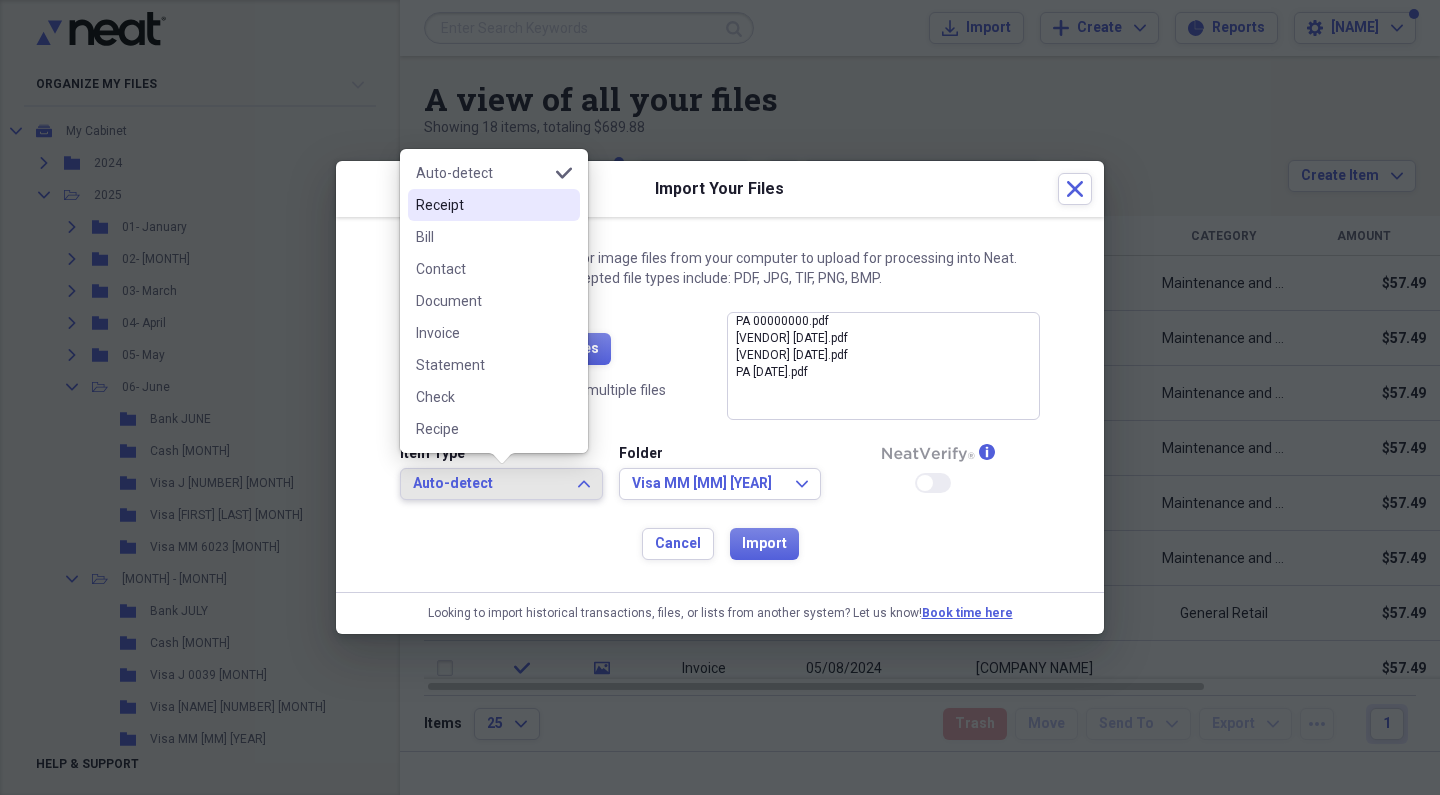 click on "Receipt" at bounding box center (482, 205) 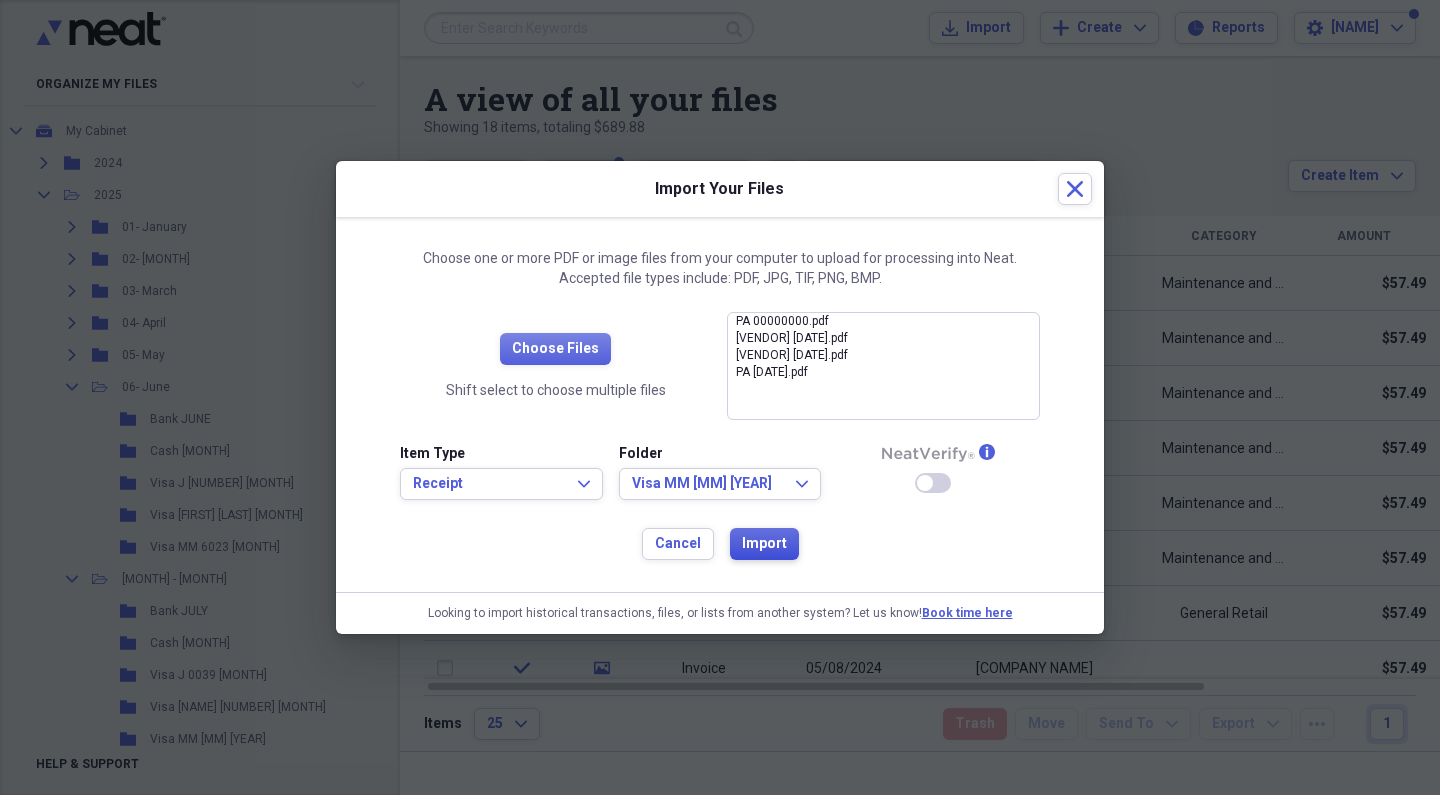 click on "Import" at bounding box center (764, 544) 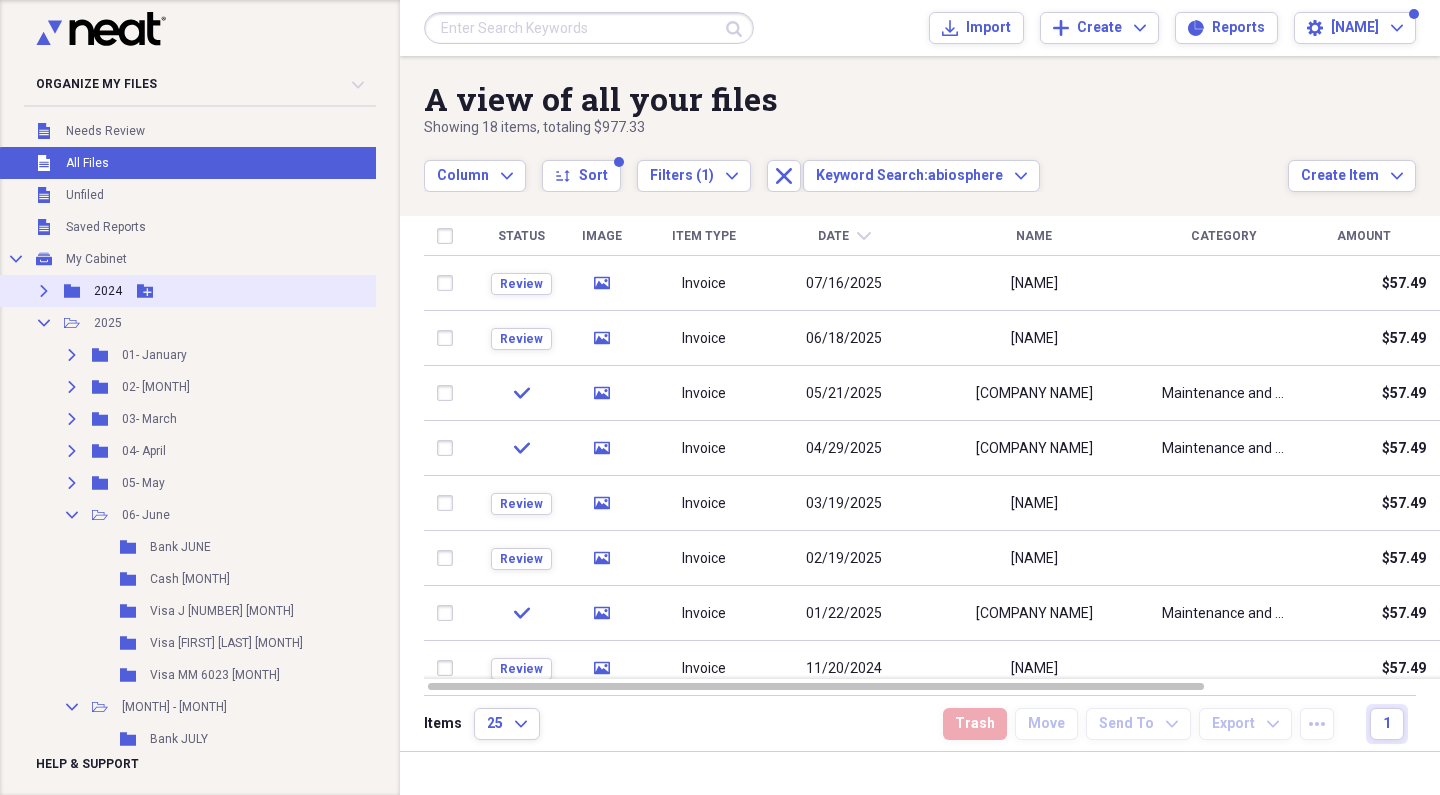scroll, scrollTop: 0, scrollLeft: 0, axis: both 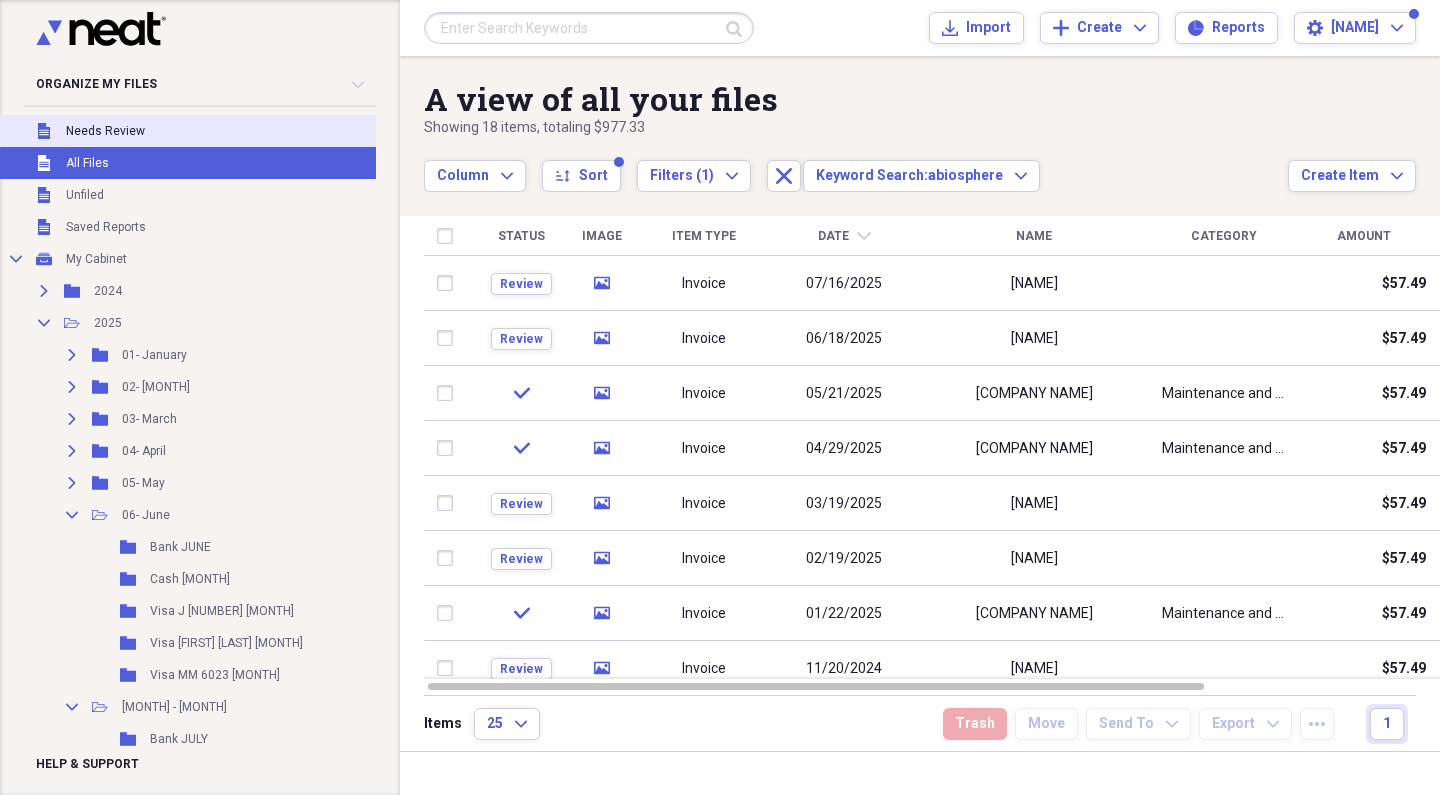 click on "Unfiled Needs Review" at bounding box center [193, 131] 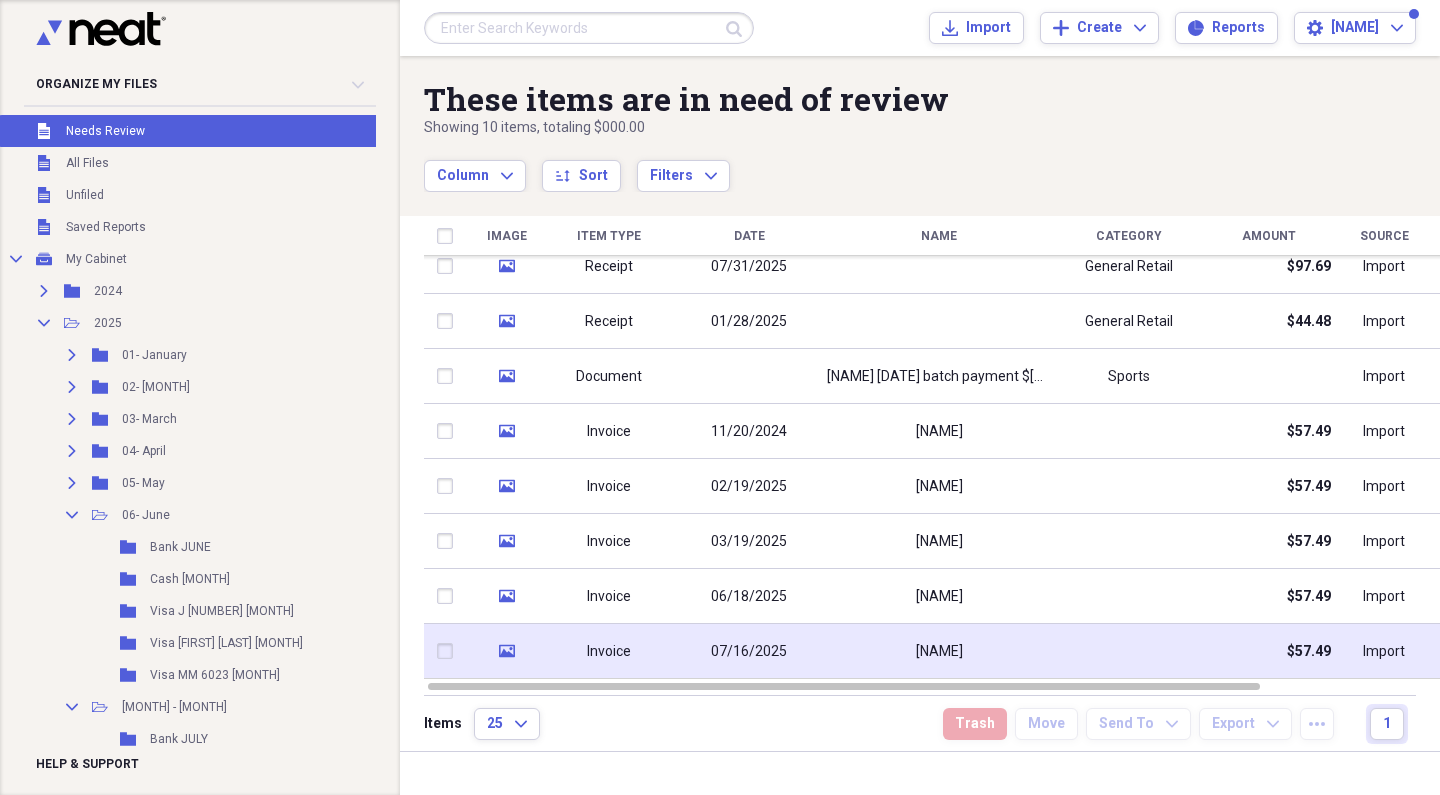 click on "Invoice" at bounding box center [609, 652] 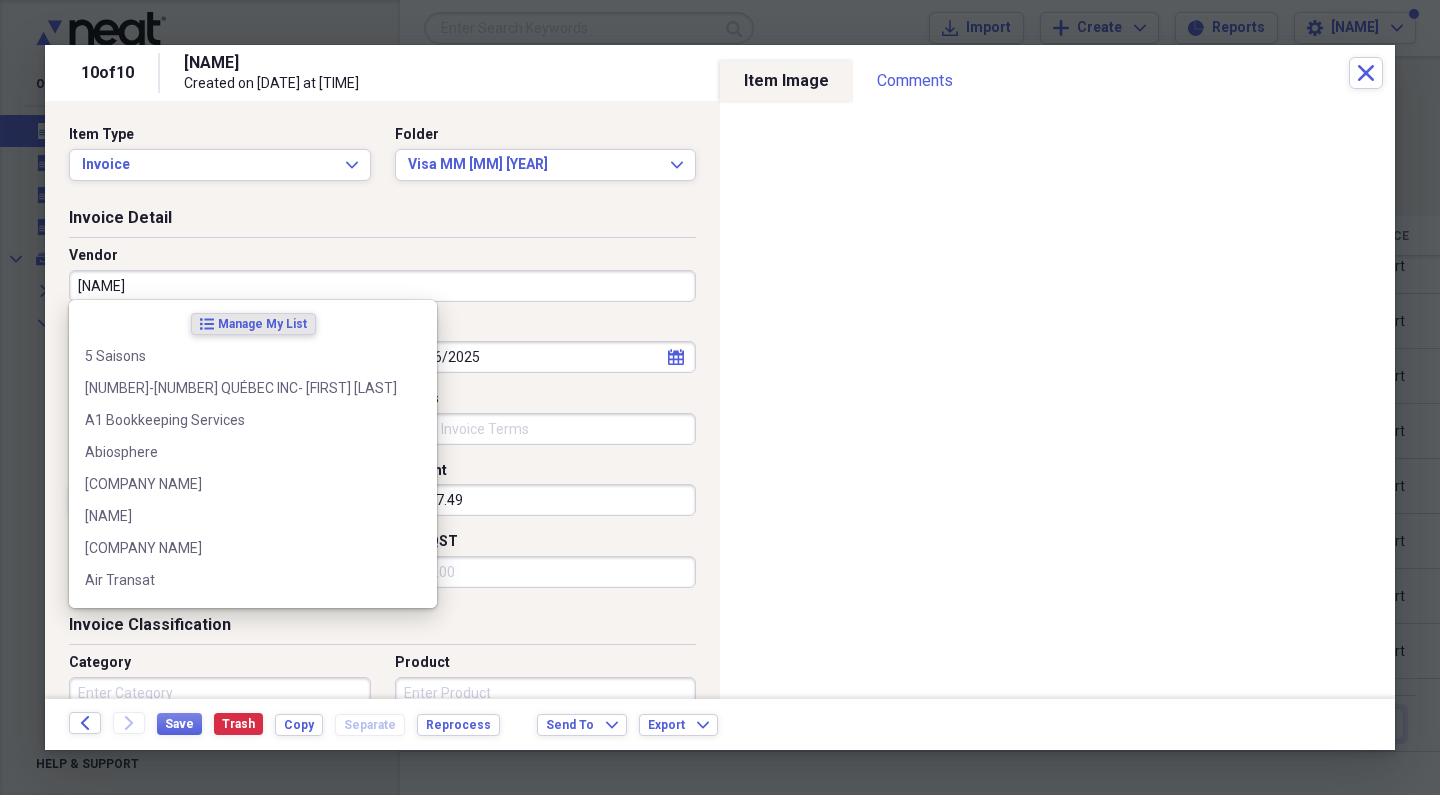 drag, startPoint x: 88, startPoint y: 281, endPoint x: 203, endPoint y: 289, distance: 115.27792 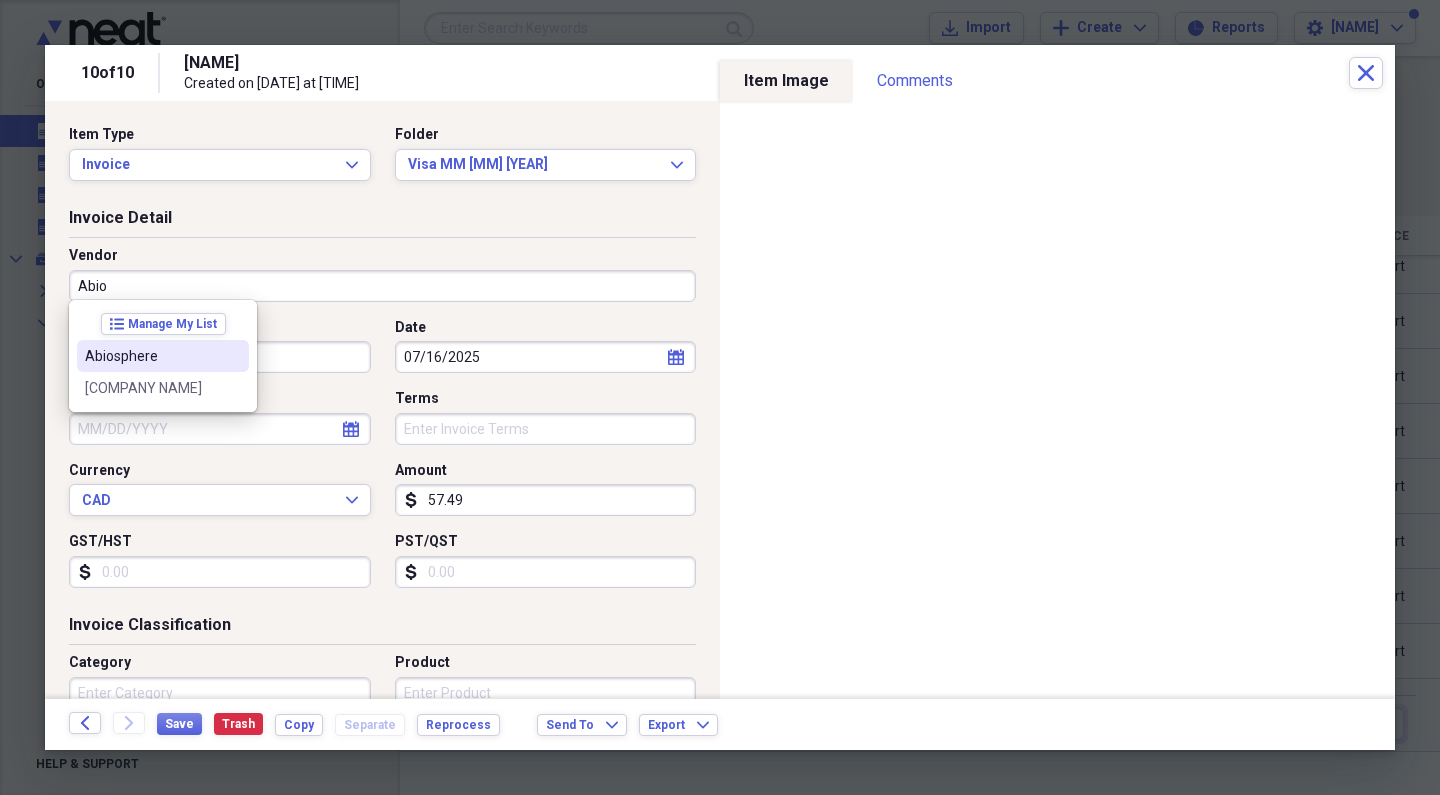 click on "Abiosphere" at bounding box center [151, 356] 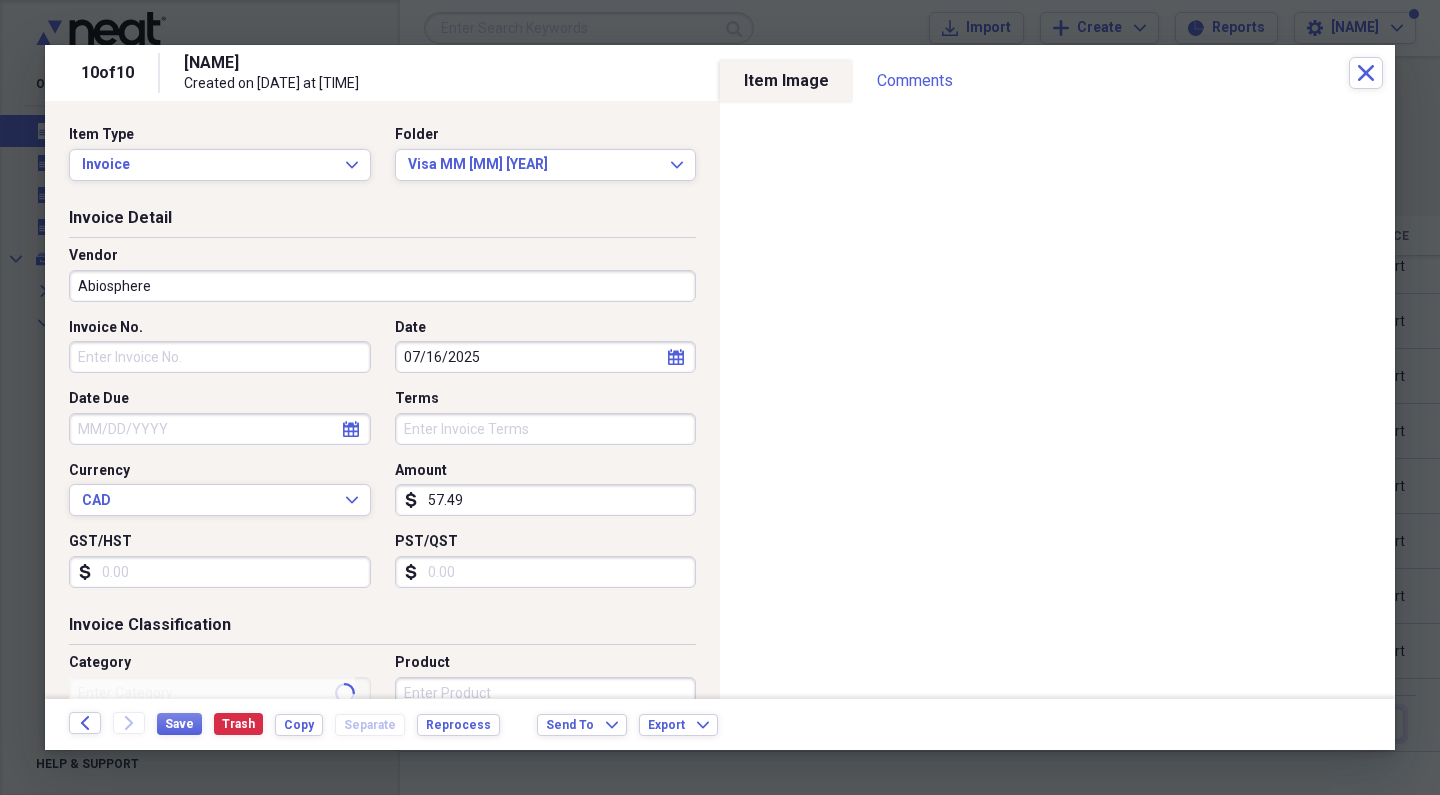 type on "General Retail" 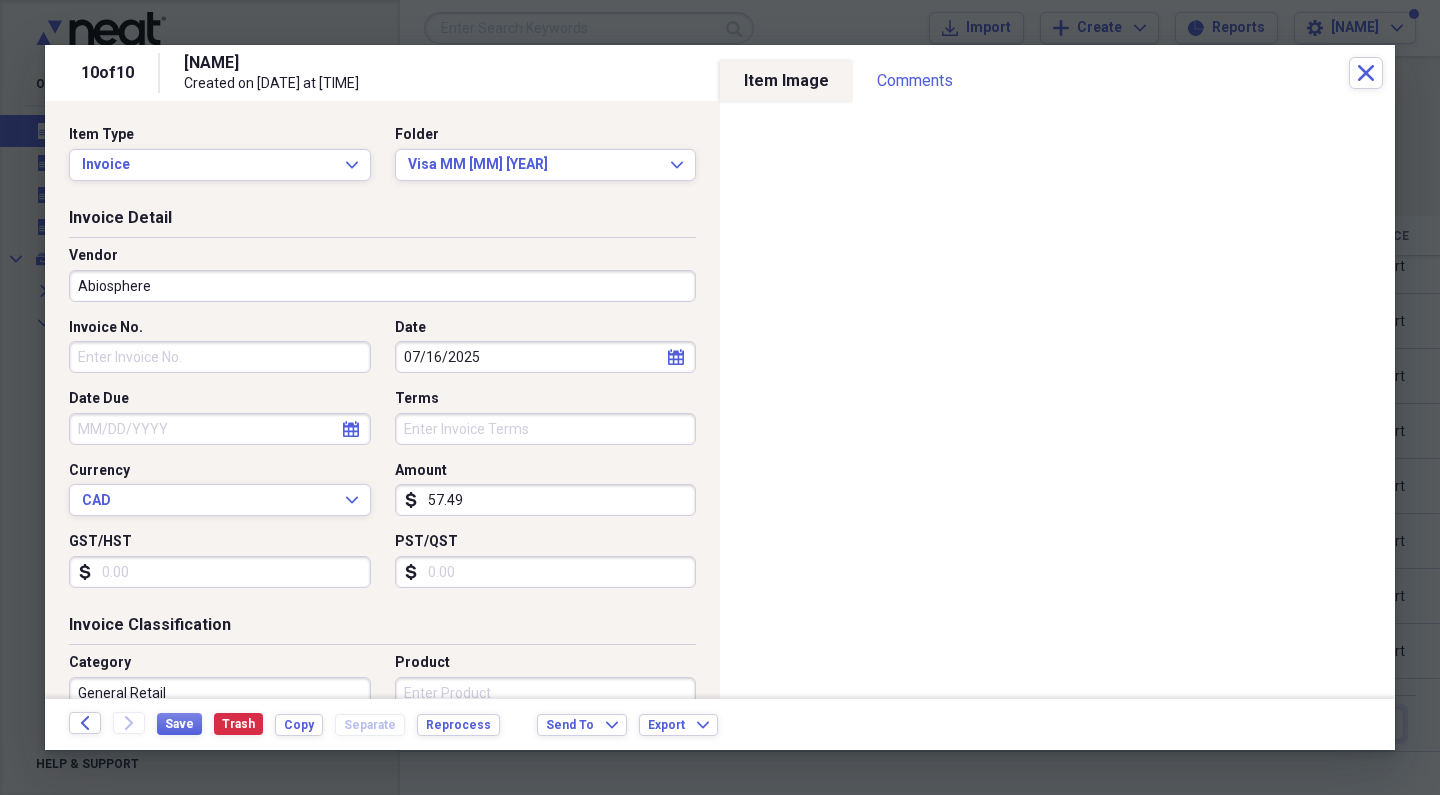 click on "Invoice No." at bounding box center (220, 357) 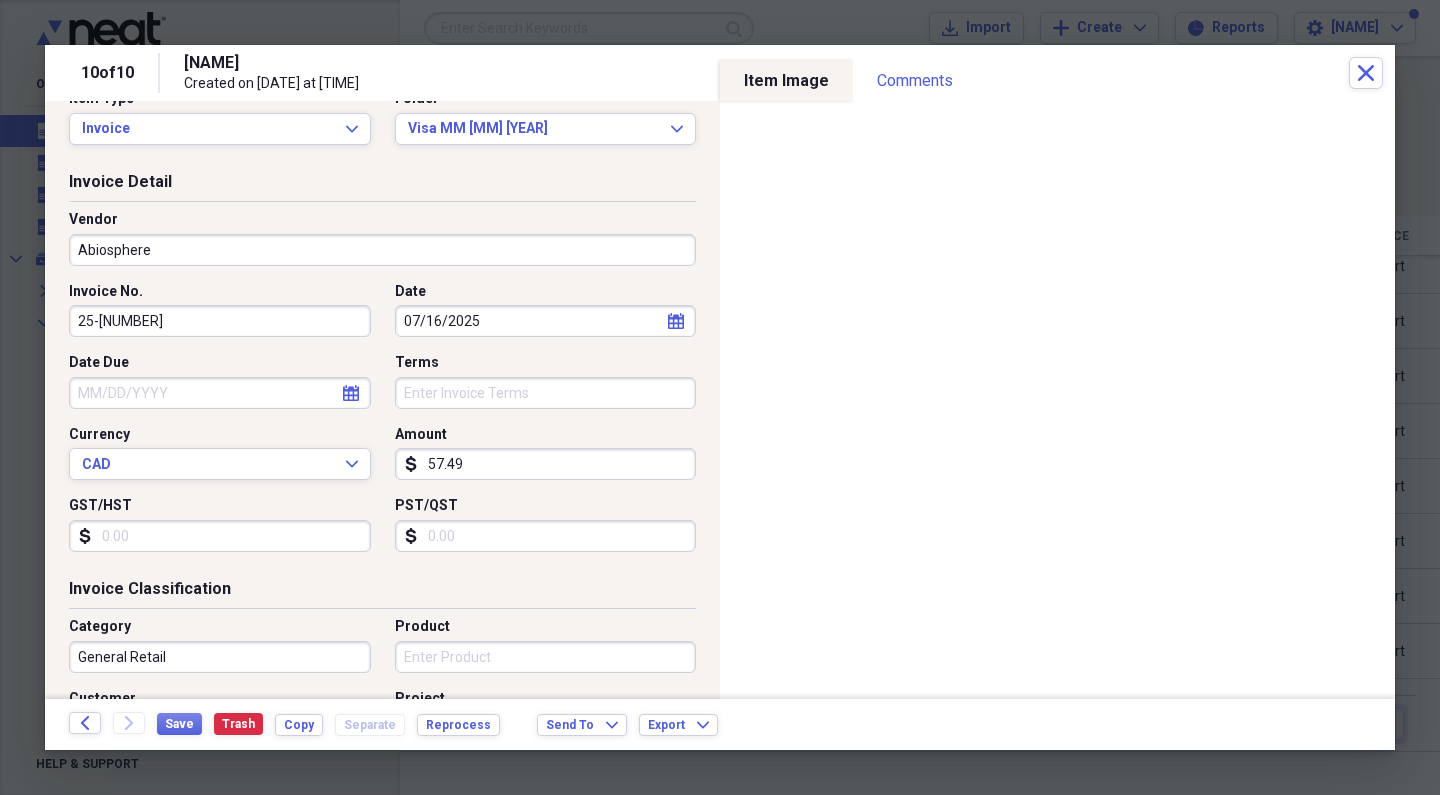 scroll, scrollTop: 49, scrollLeft: 0, axis: vertical 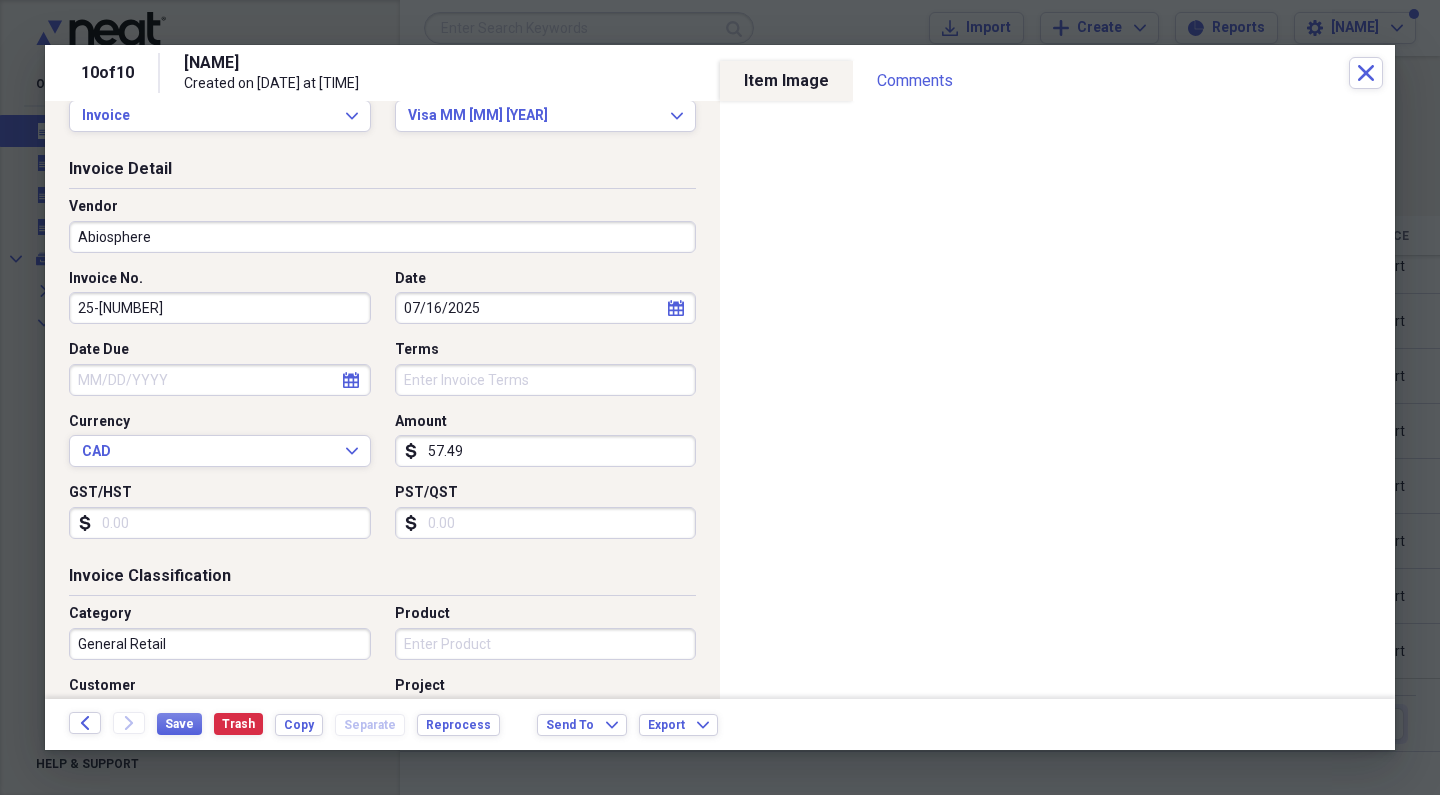 type on "25-[NUMBER]" 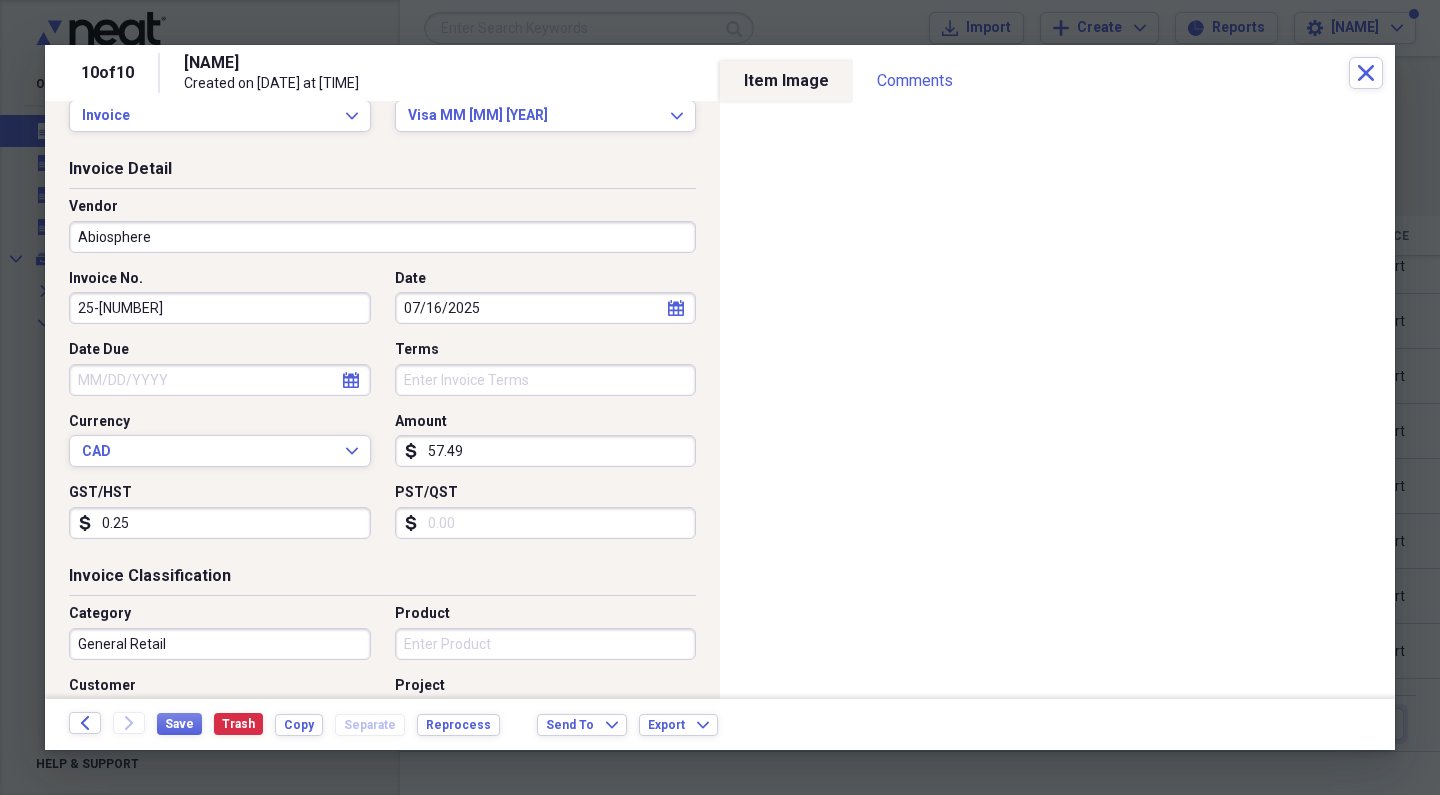 type on "2.50" 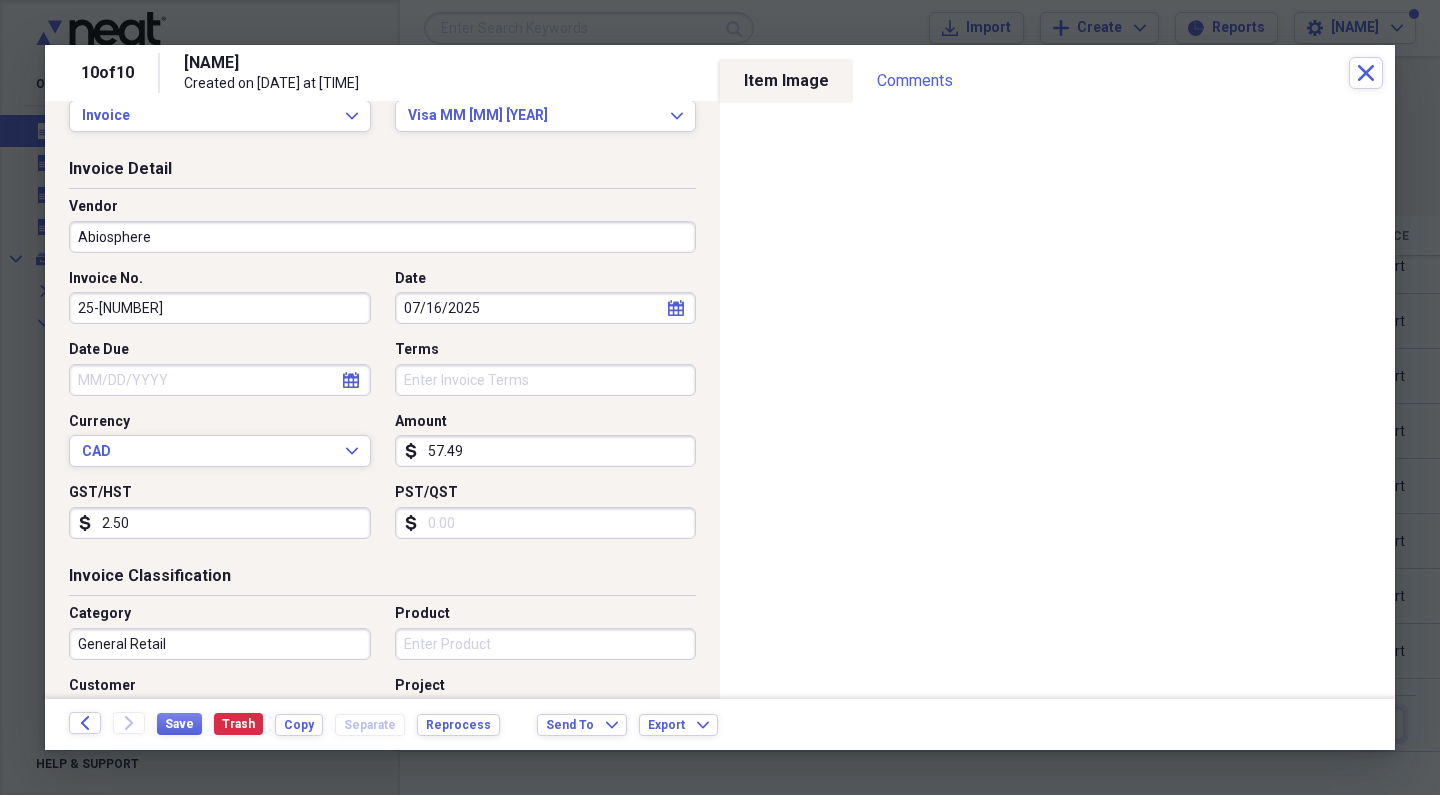 click on "PST/QST" at bounding box center (546, 523) 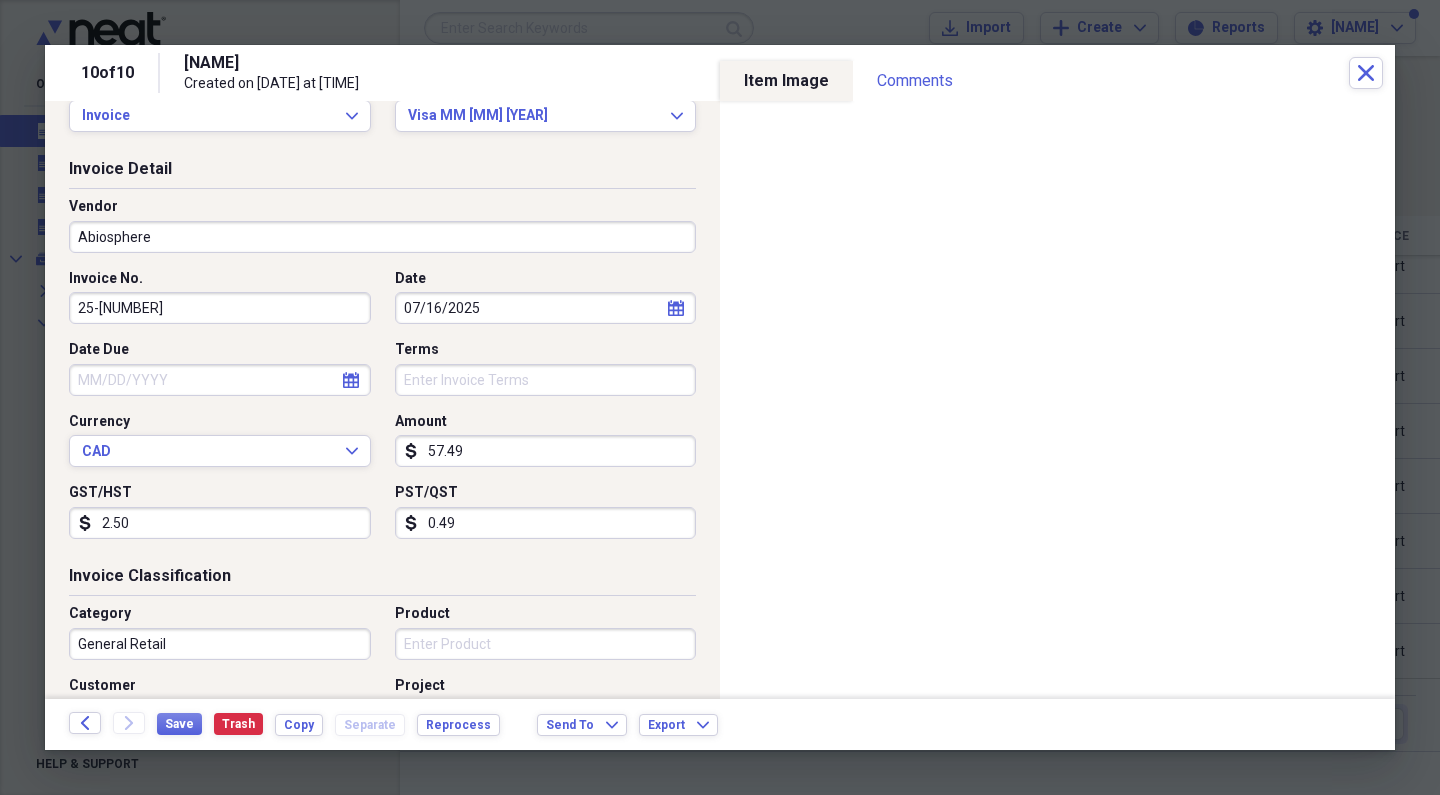 type on "4.99" 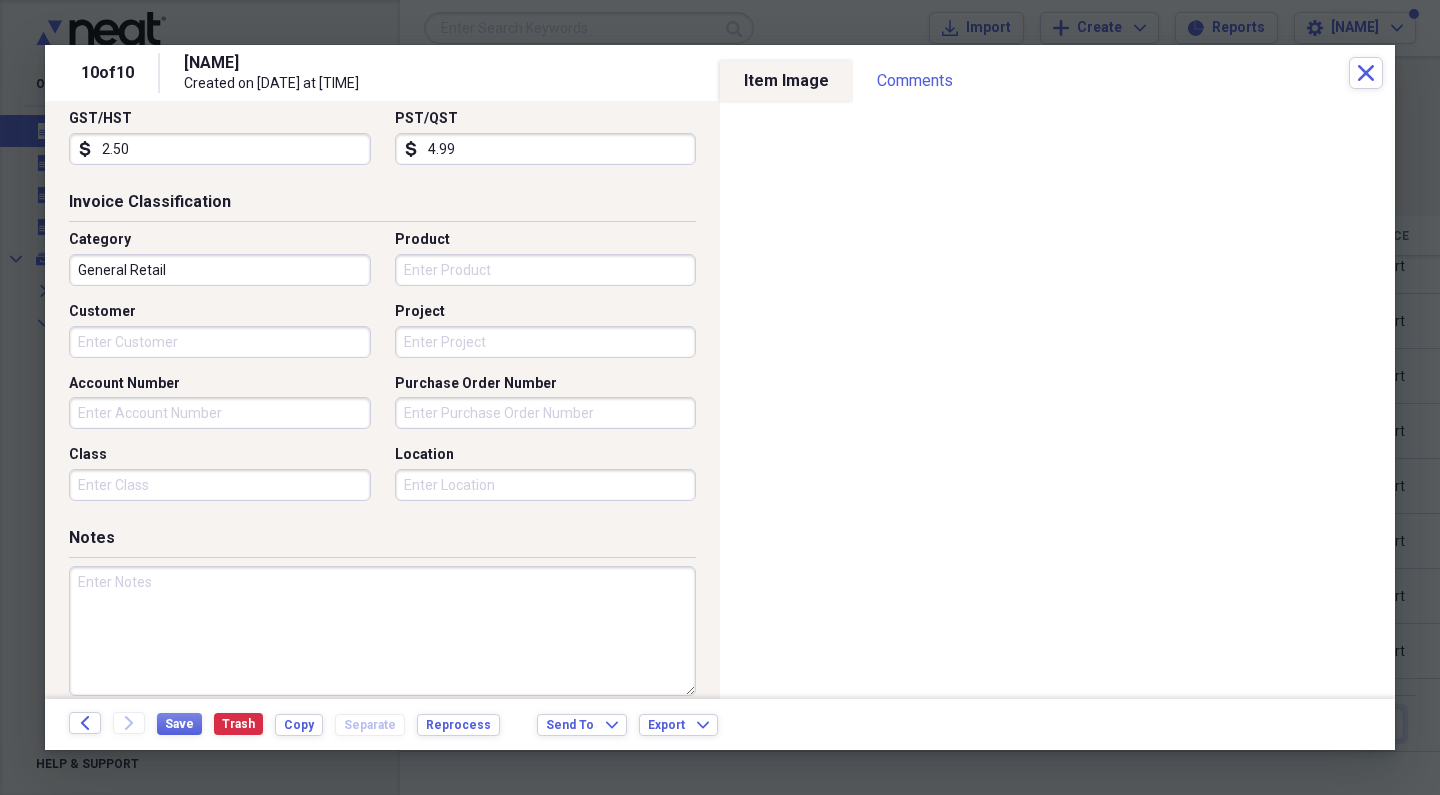 scroll, scrollTop: 455, scrollLeft: 0, axis: vertical 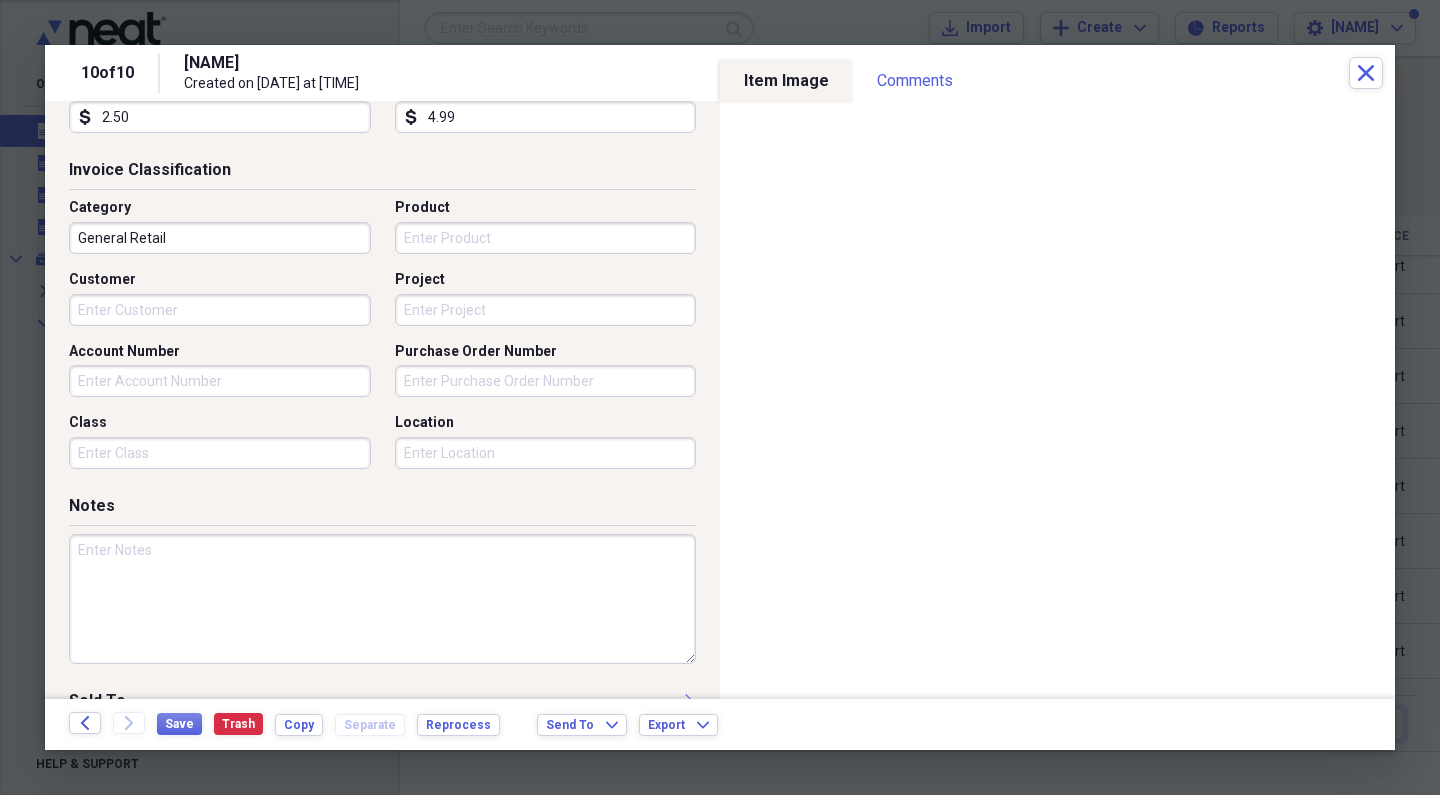 click at bounding box center (382, 599) 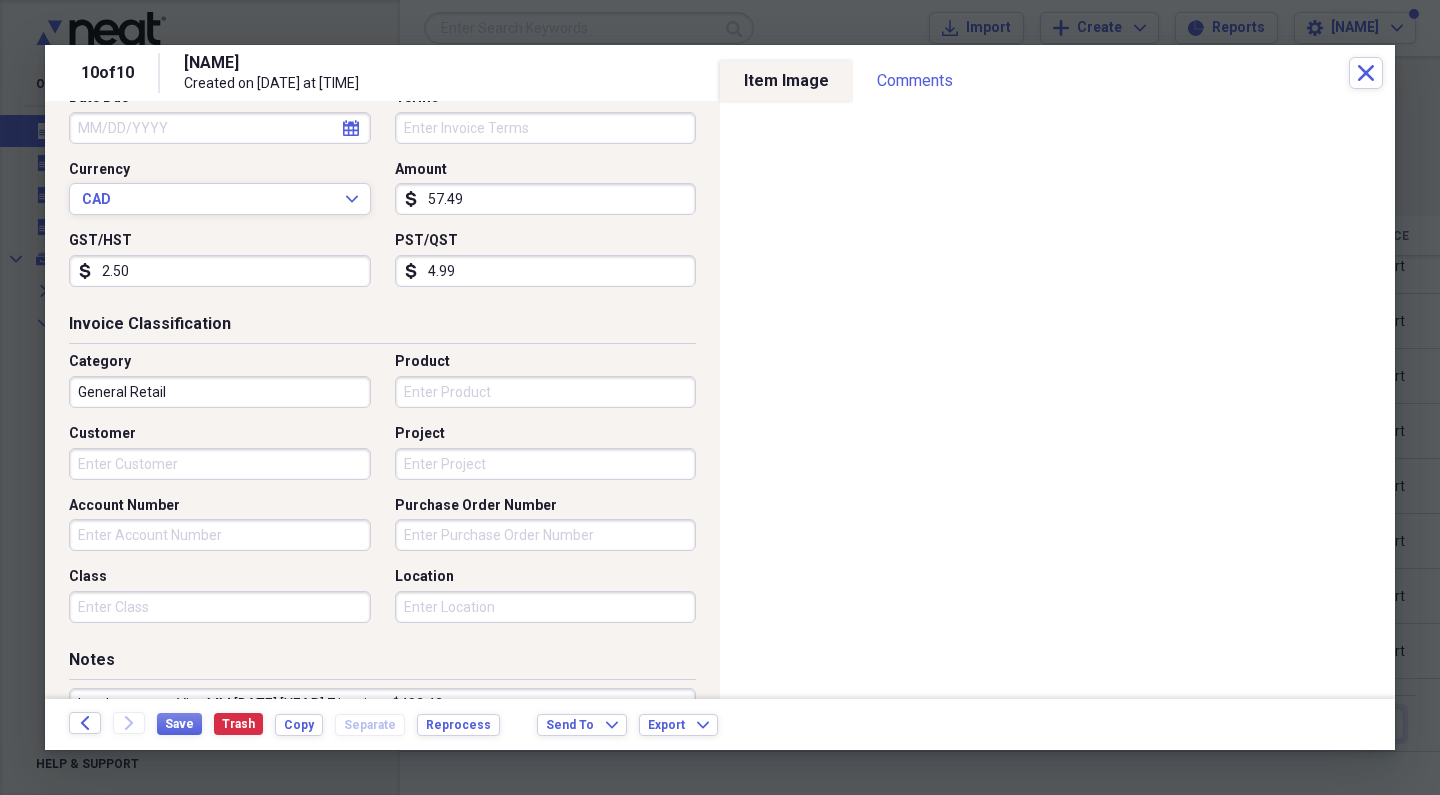 scroll, scrollTop: 293, scrollLeft: 0, axis: vertical 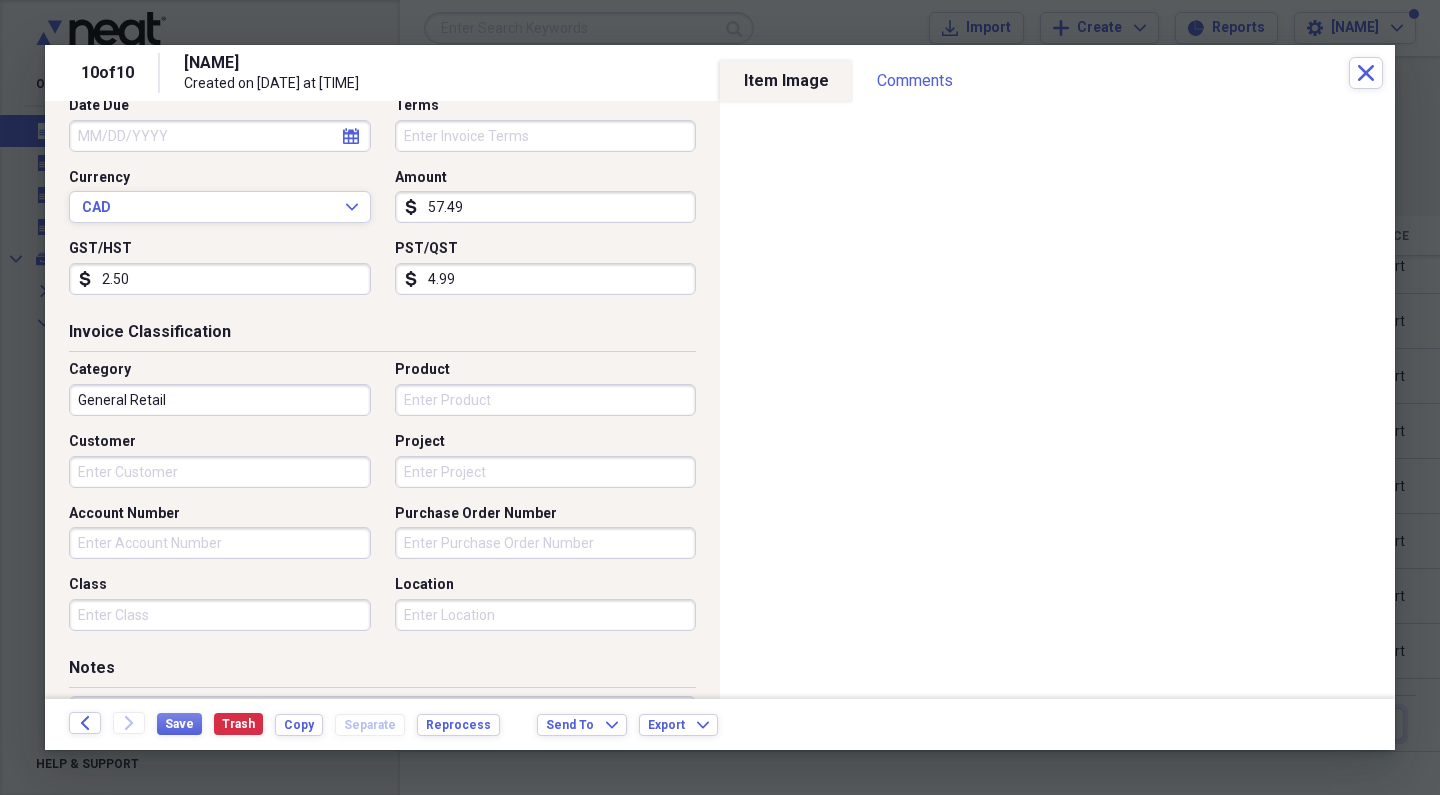 type on "batch payment Visa MM [DATE] [YEAR] 7 invoices $402.43" 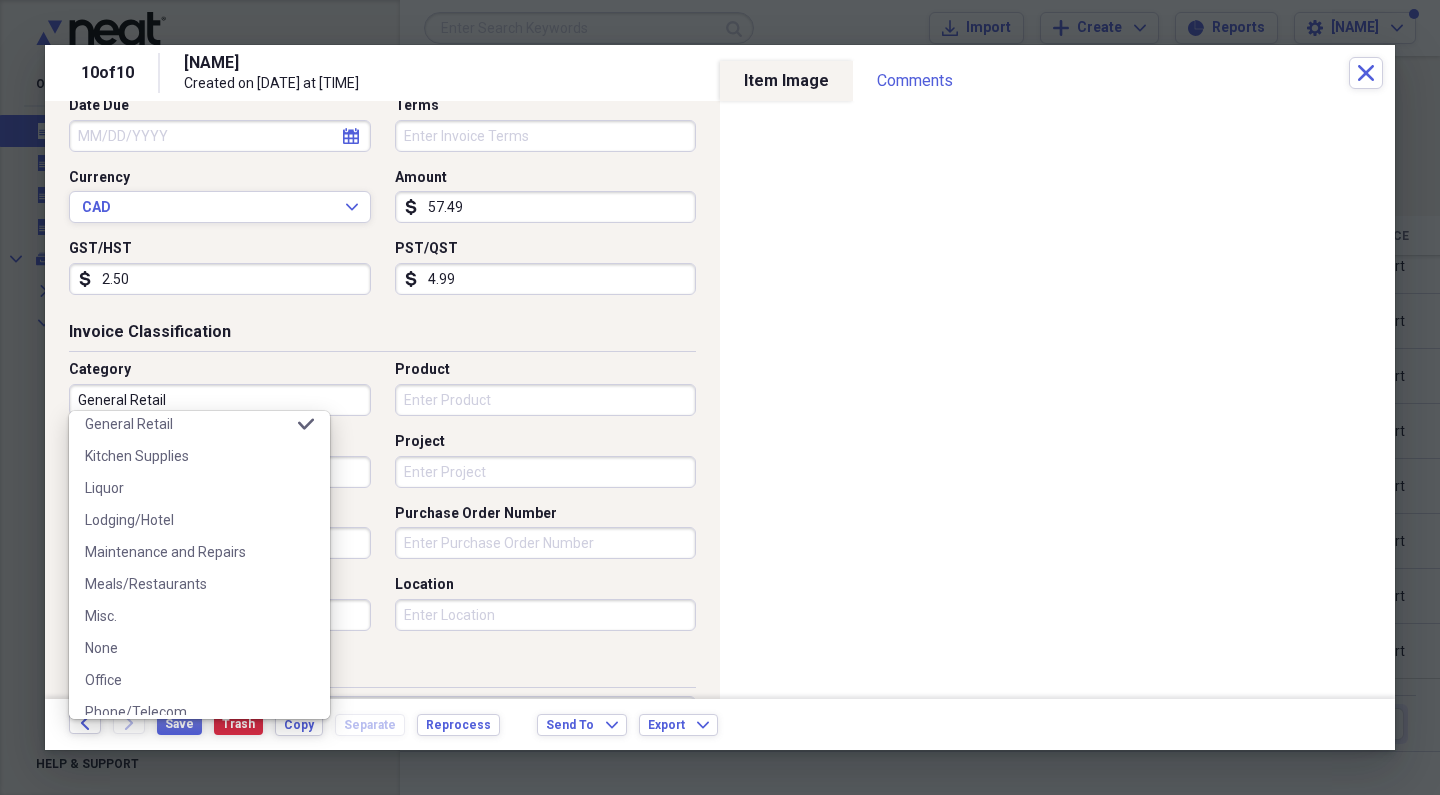 scroll, scrollTop: 1092, scrollLeft: 0, axis: vertical 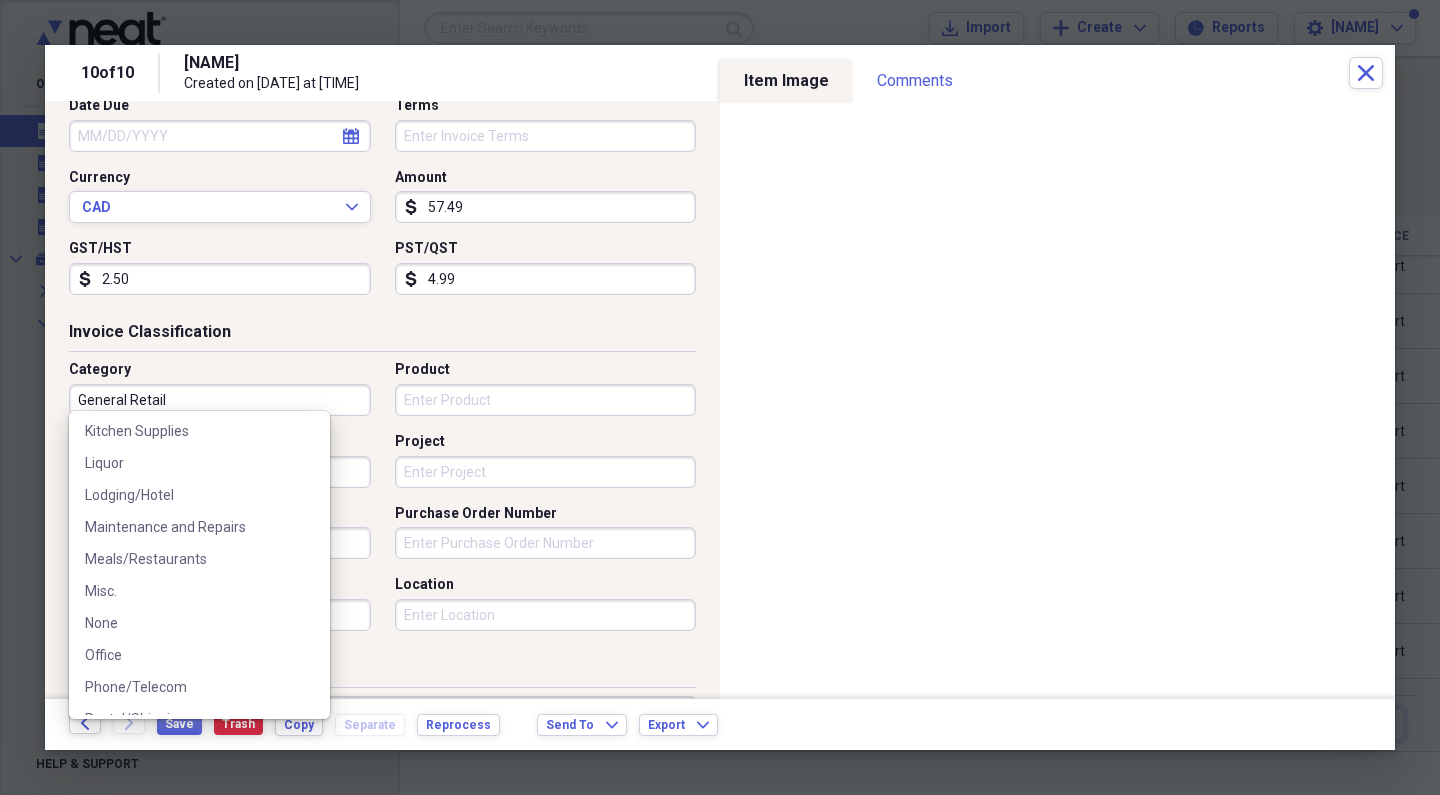 click on "Maintenance and Repairs" at bounding box center [187, 527] 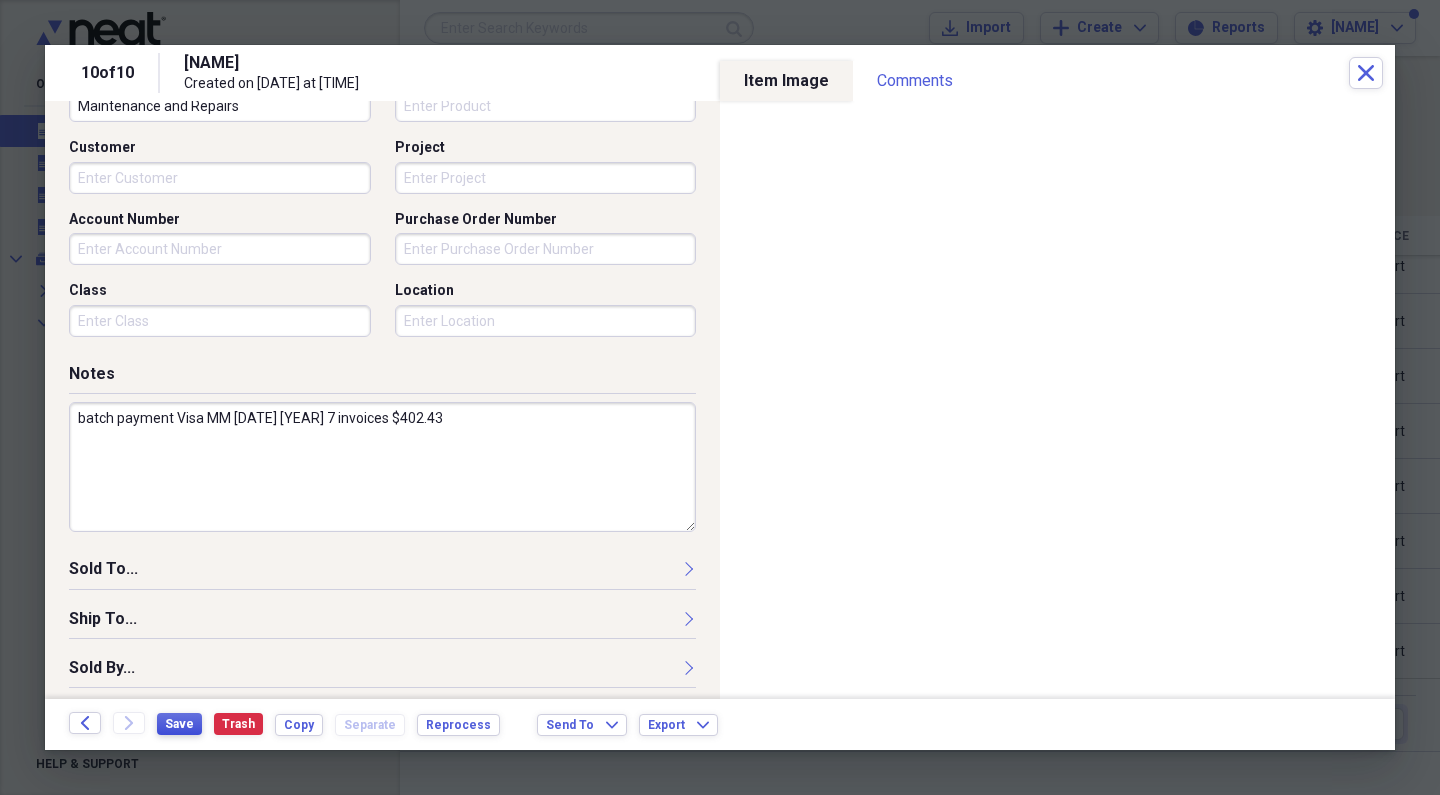 scroll, scrollTop: 586, scrollLeft: 0, axis: vertical 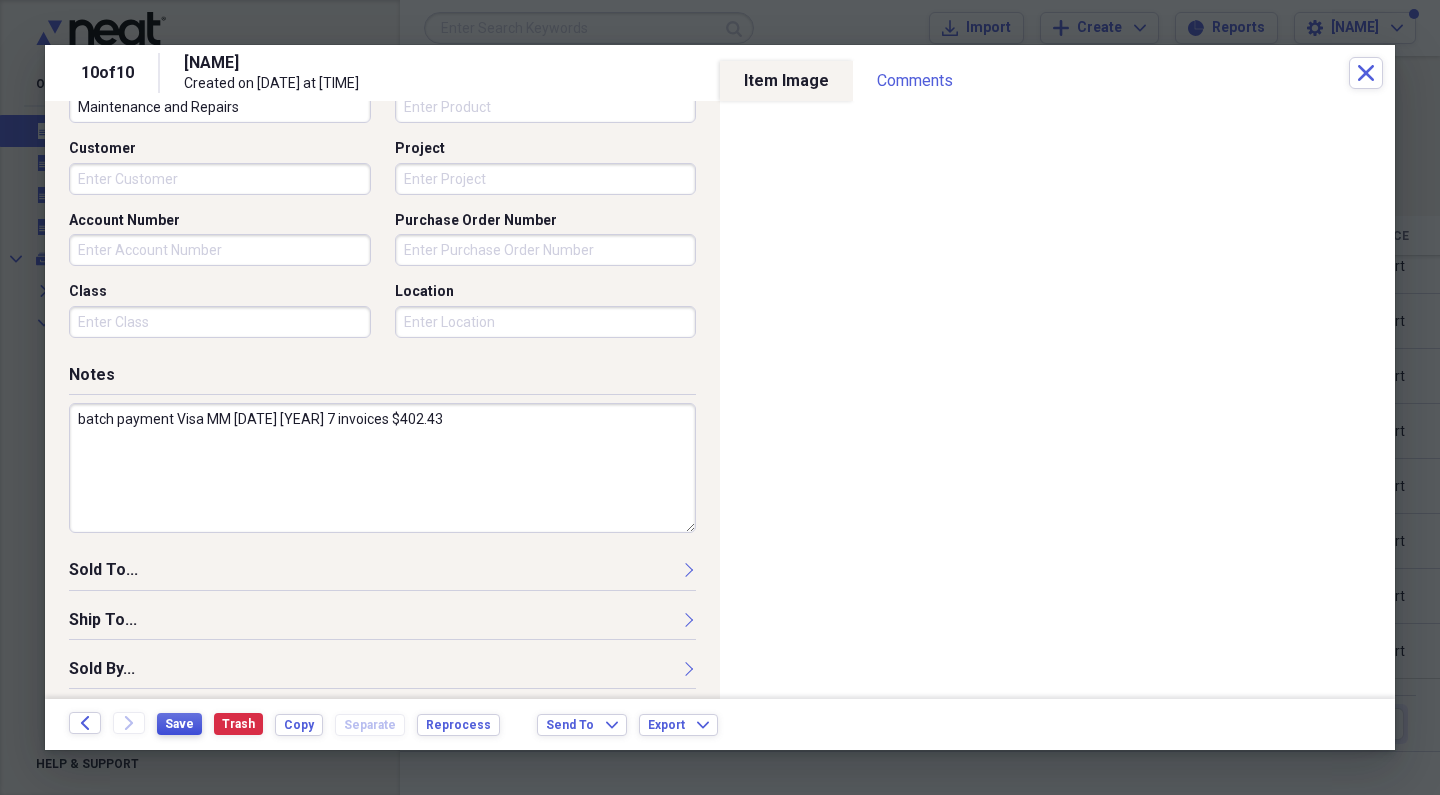 click on "Save" at bounding box center (179, 724) 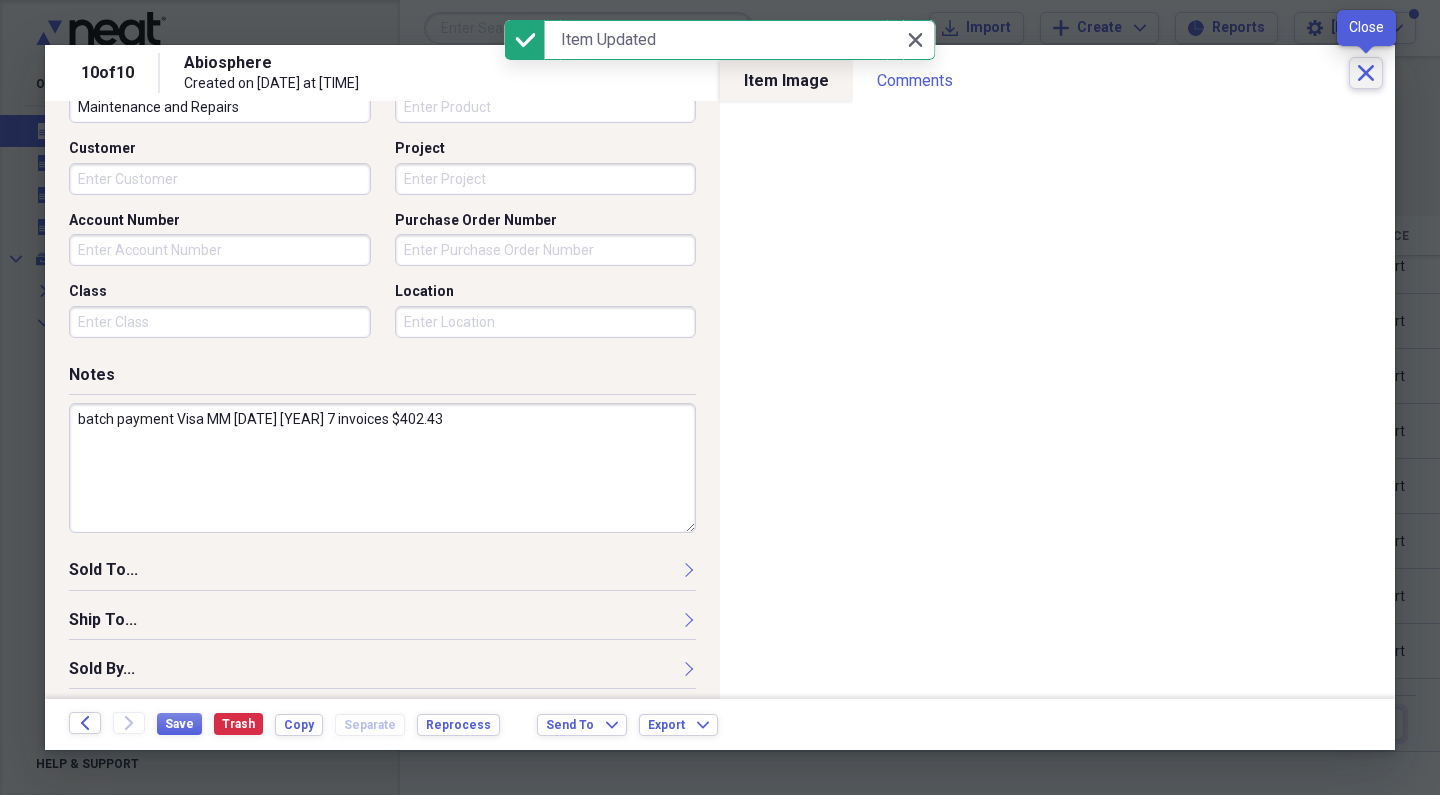 click on "Close" 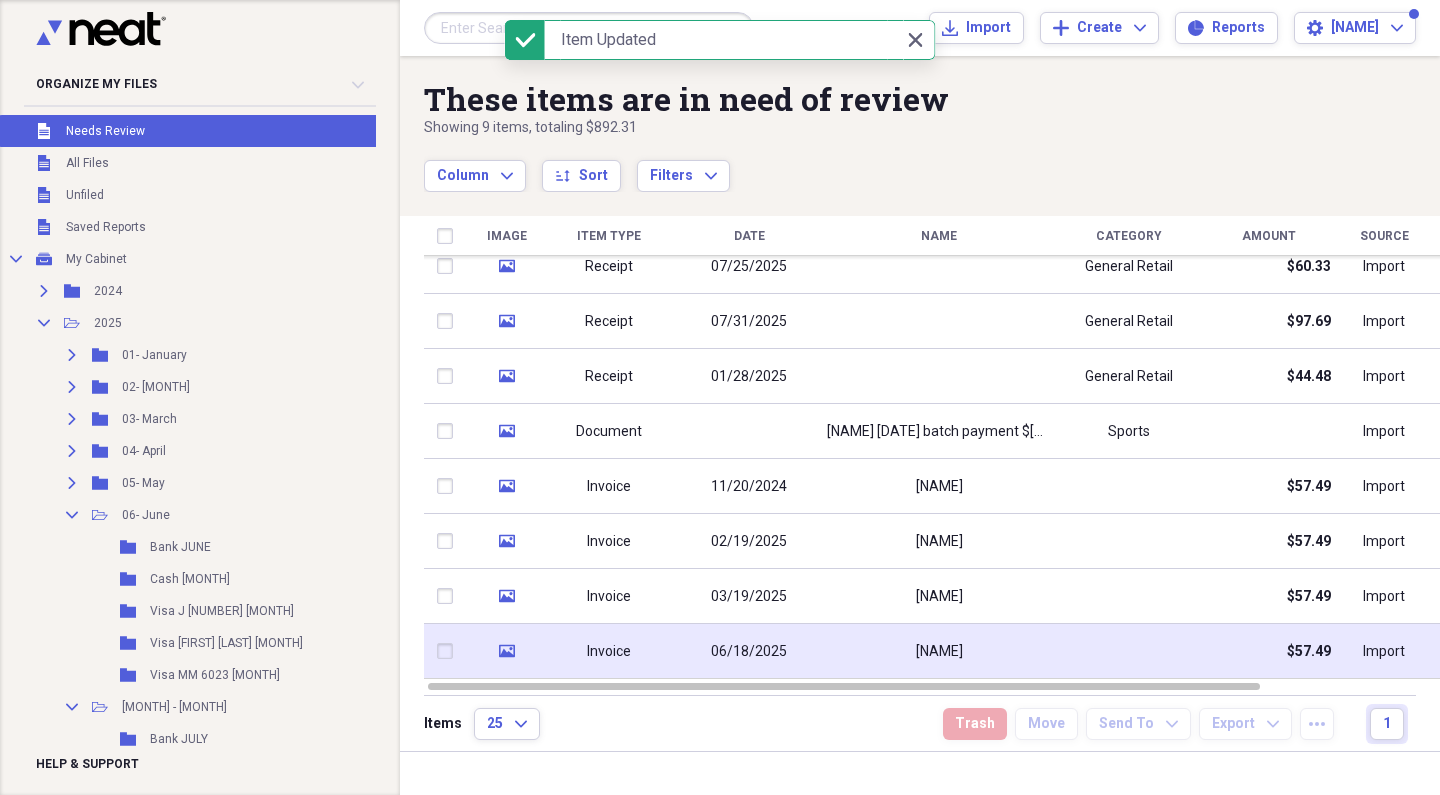 click on "06/18/2025" at bounding box center [749, 652] 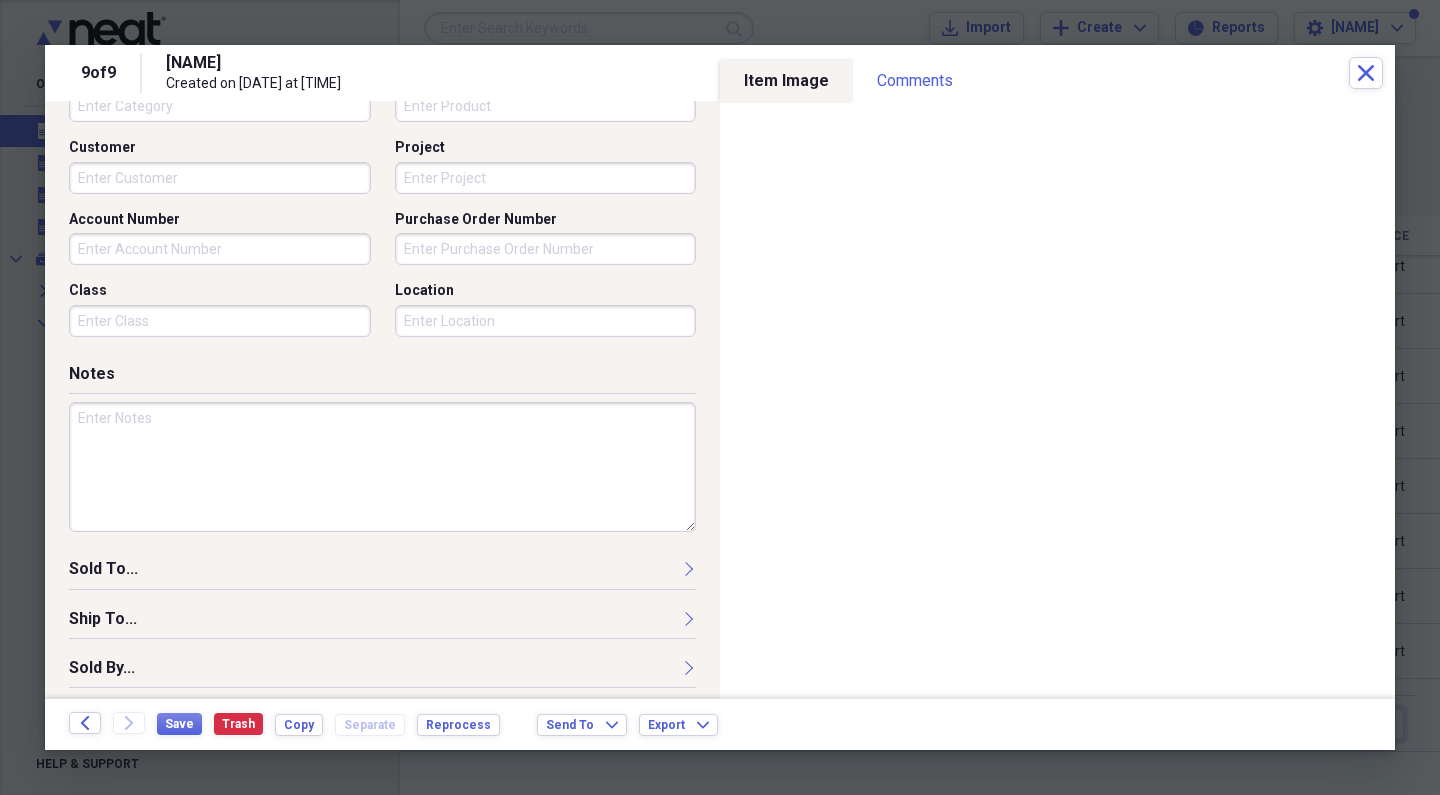 scroll, scrollTop: 586, scrollLeft: 0, axis: vertical 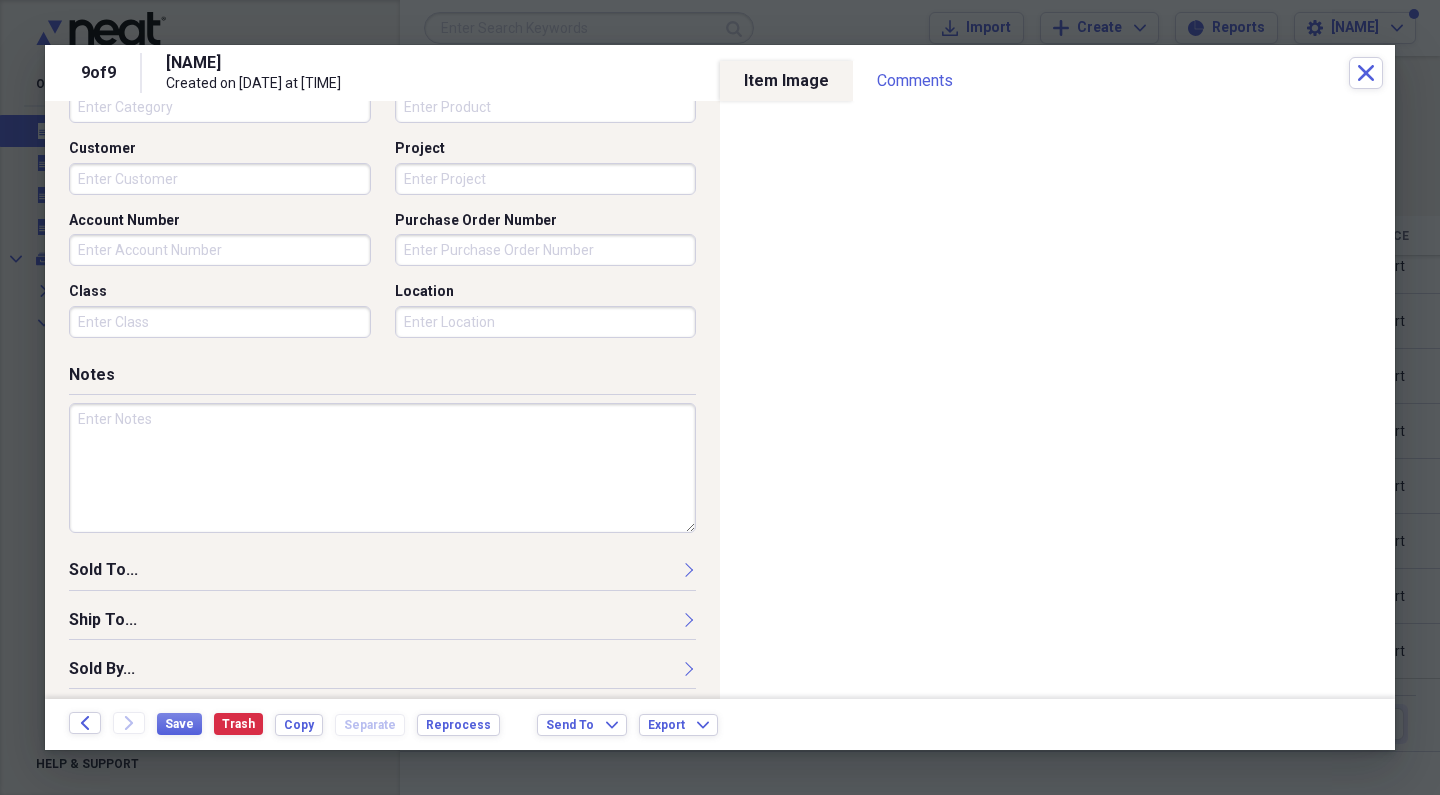 click at bounding box center (382, 468) 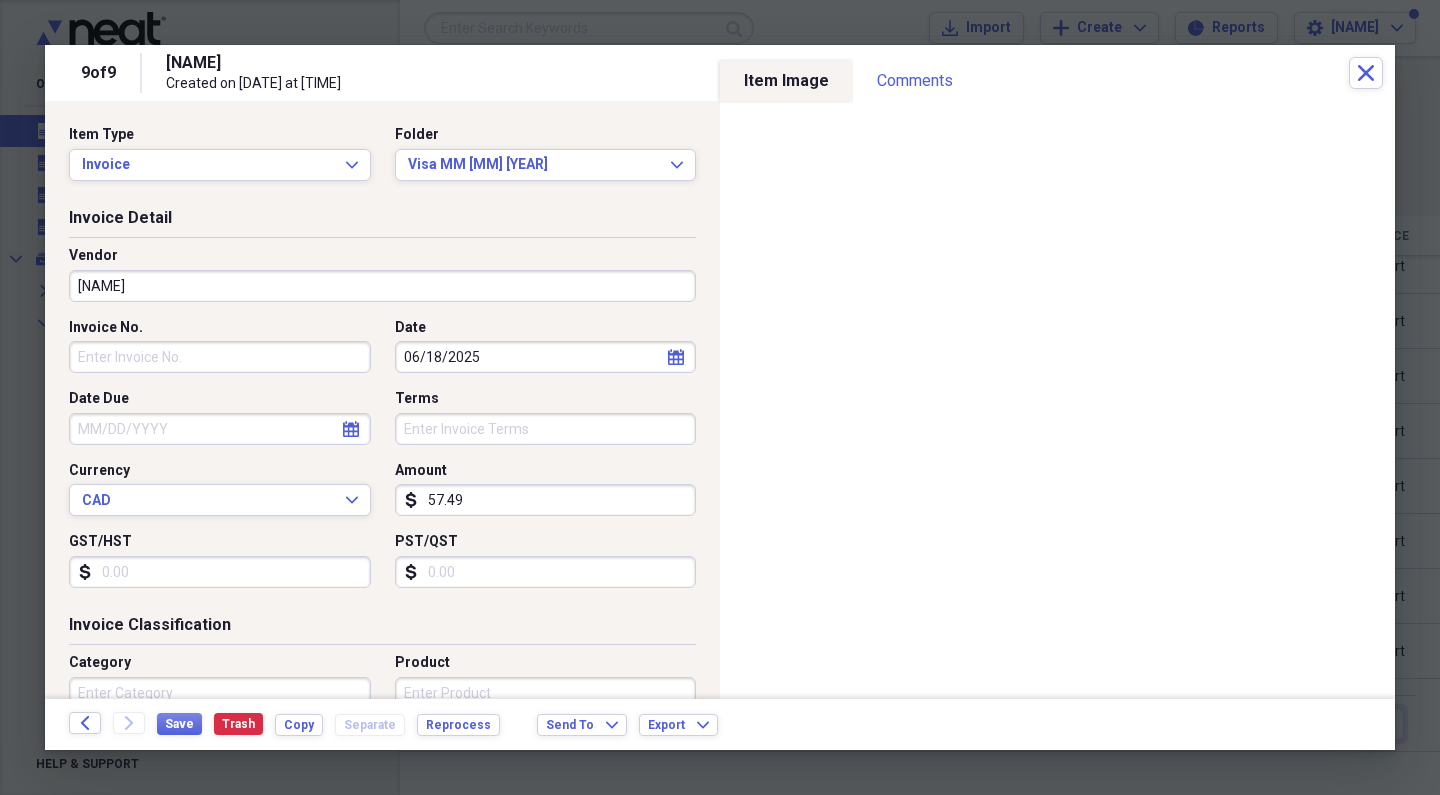 scroll, scrollTop: 0, scrollLeft: 0, axis: both 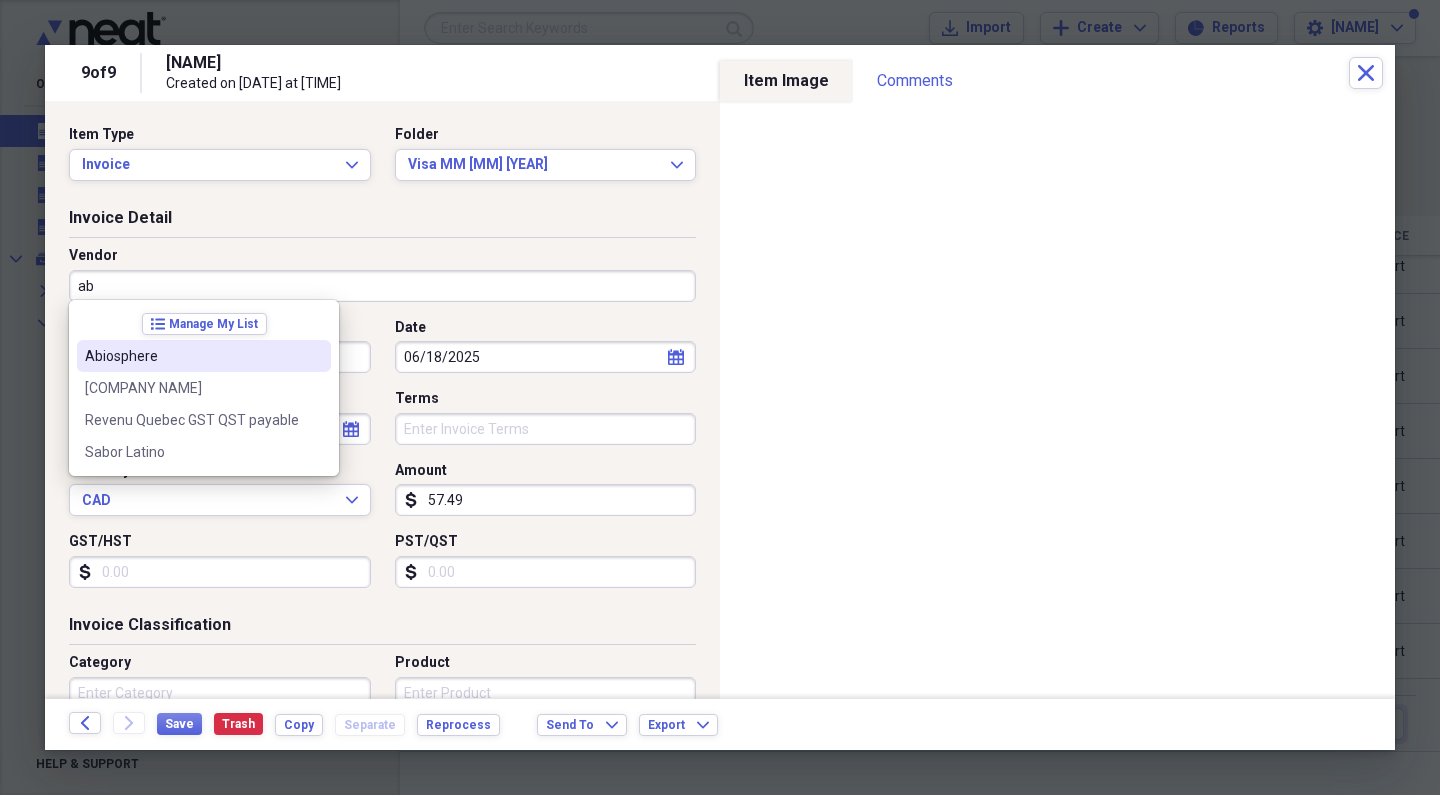 click on "Abiosphere" at bounding box center (192, 356) 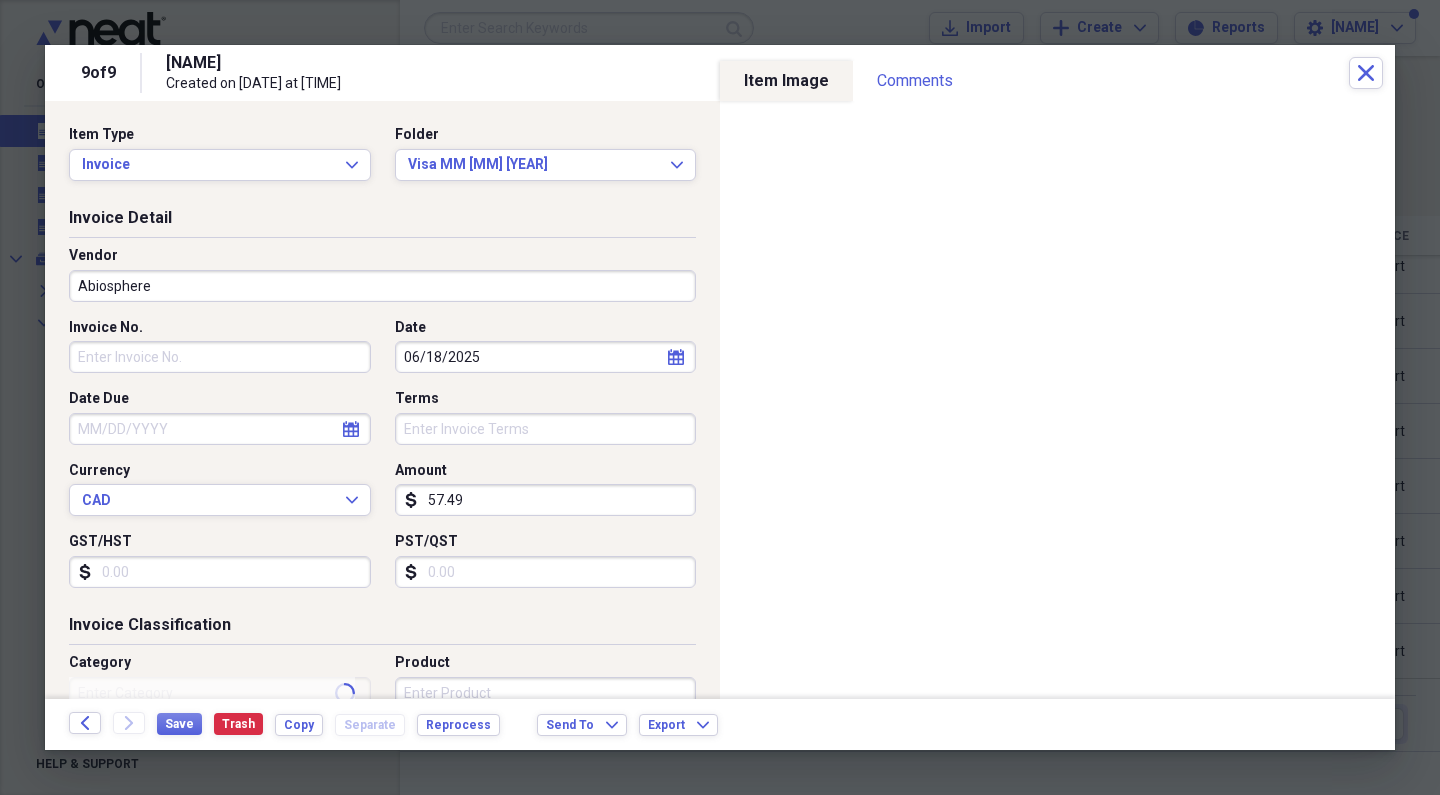 type on "Maintenance and Repairs" 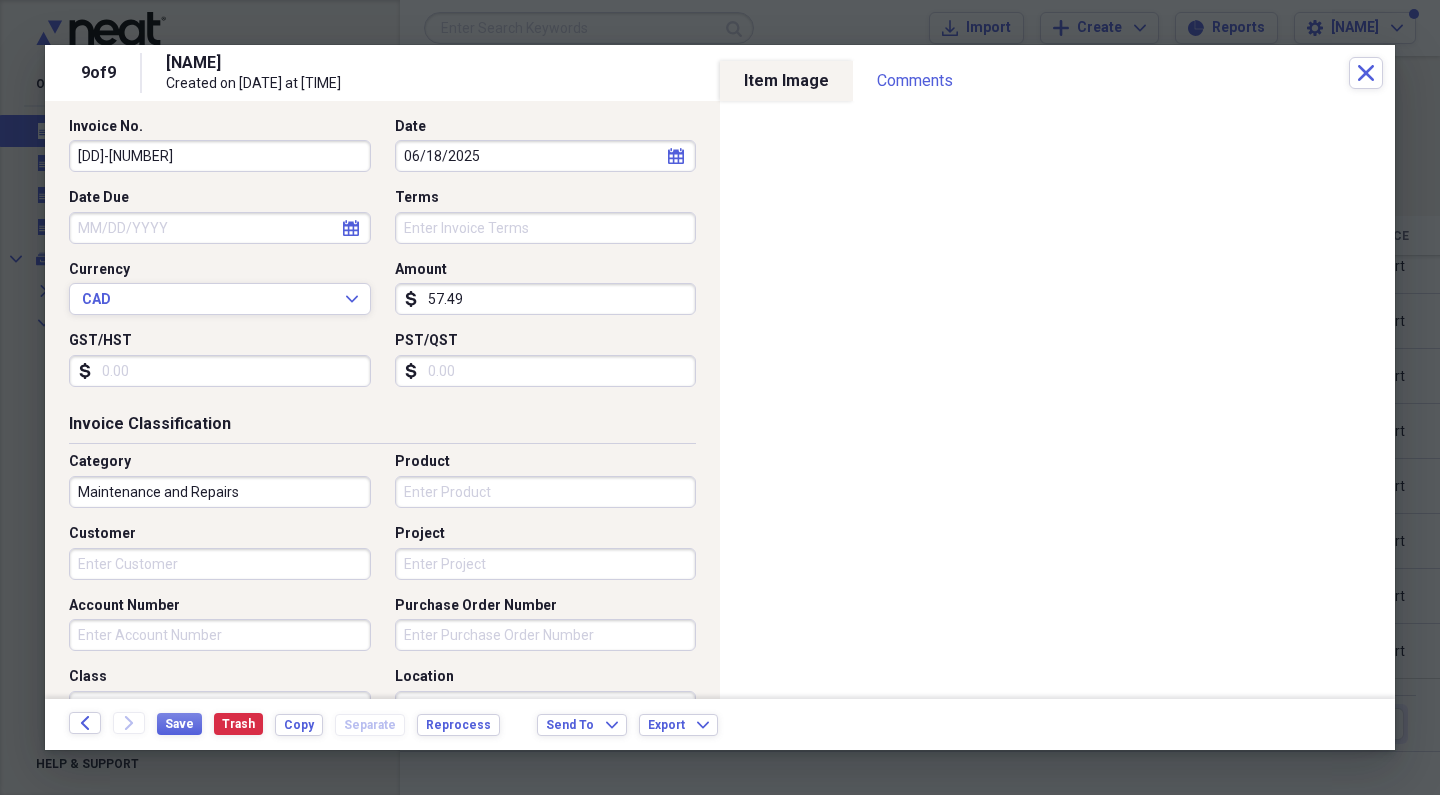 scroll, scrollTop: 222, scrollLeft: 0, axis: vertical 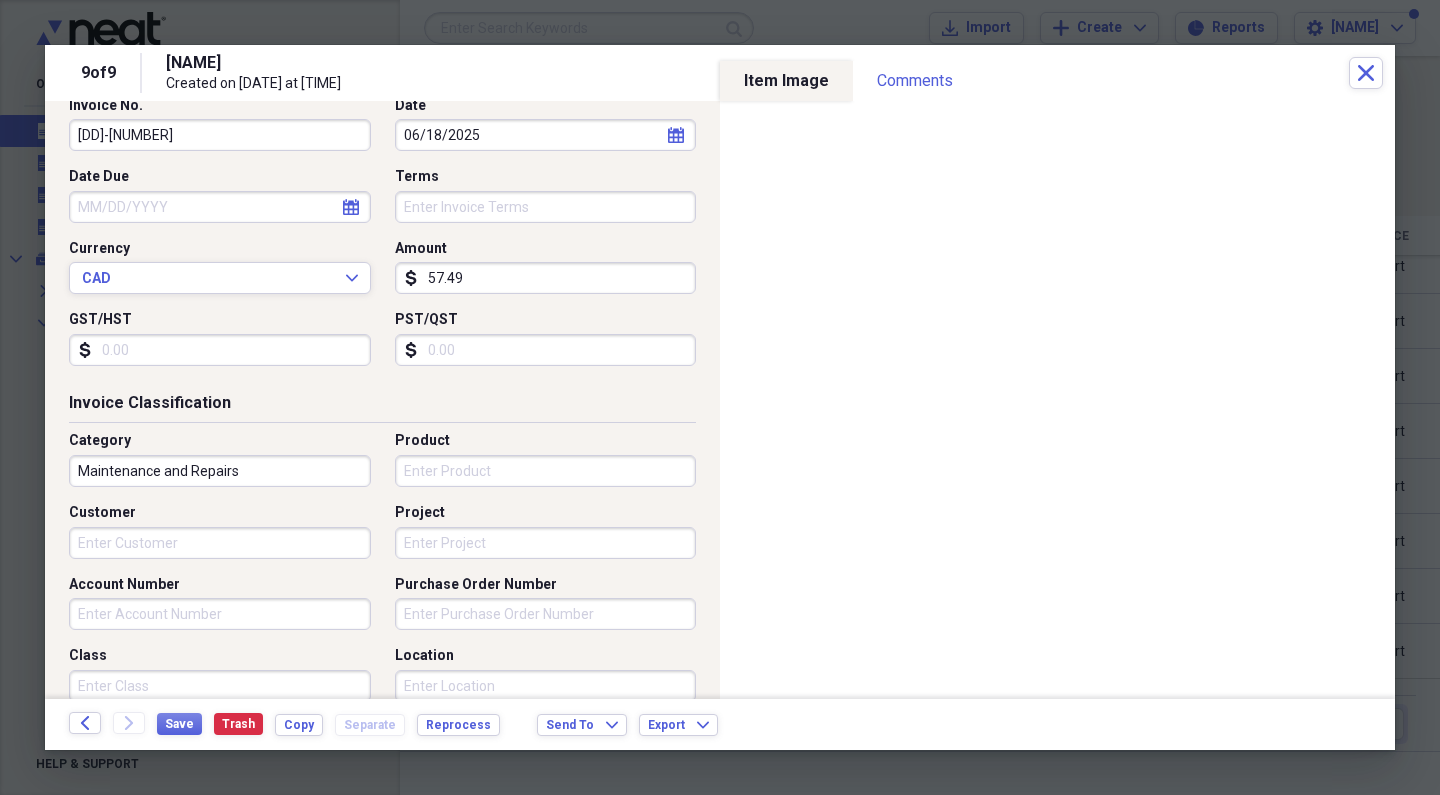 type on "[DD]-[NUMBER]" 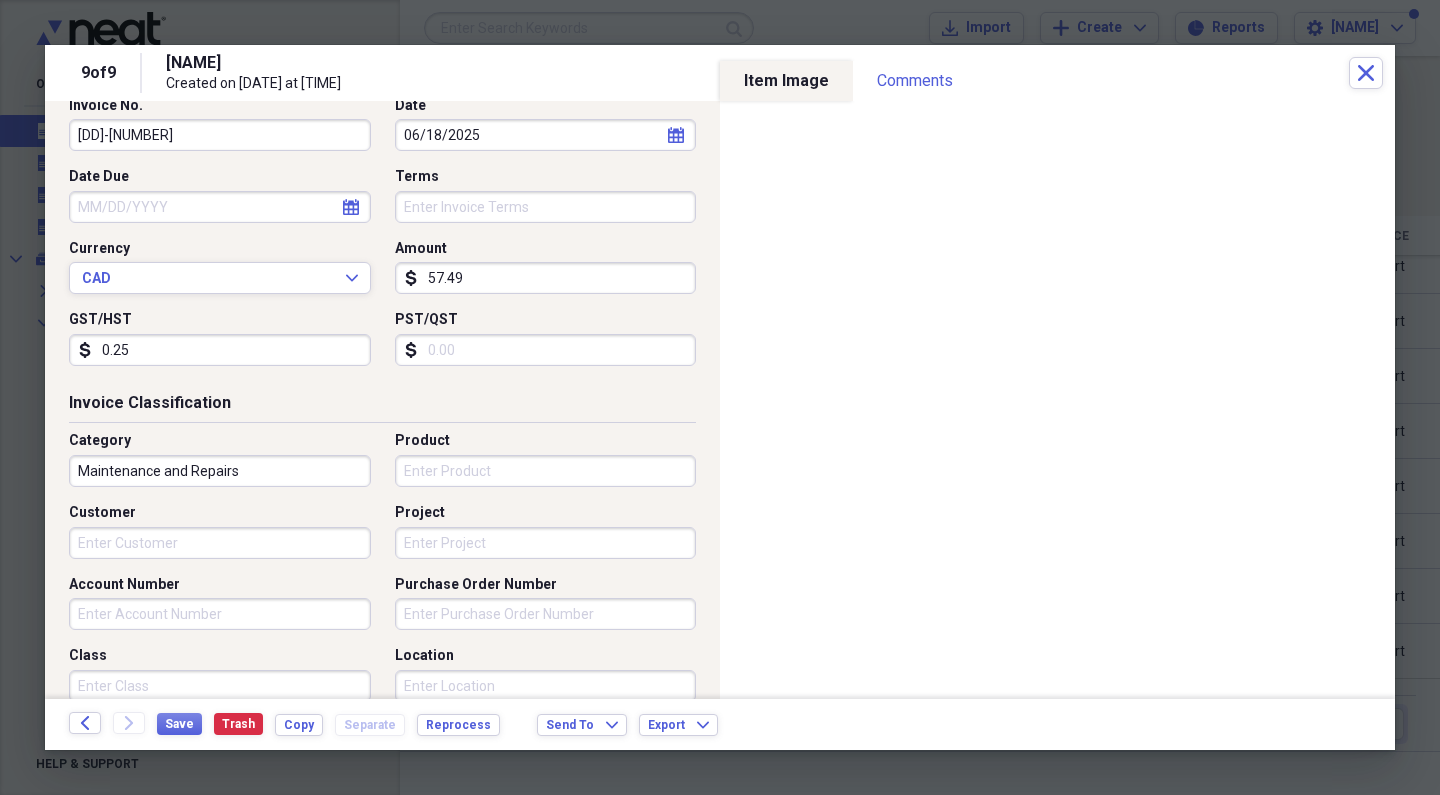 type on "2.50" 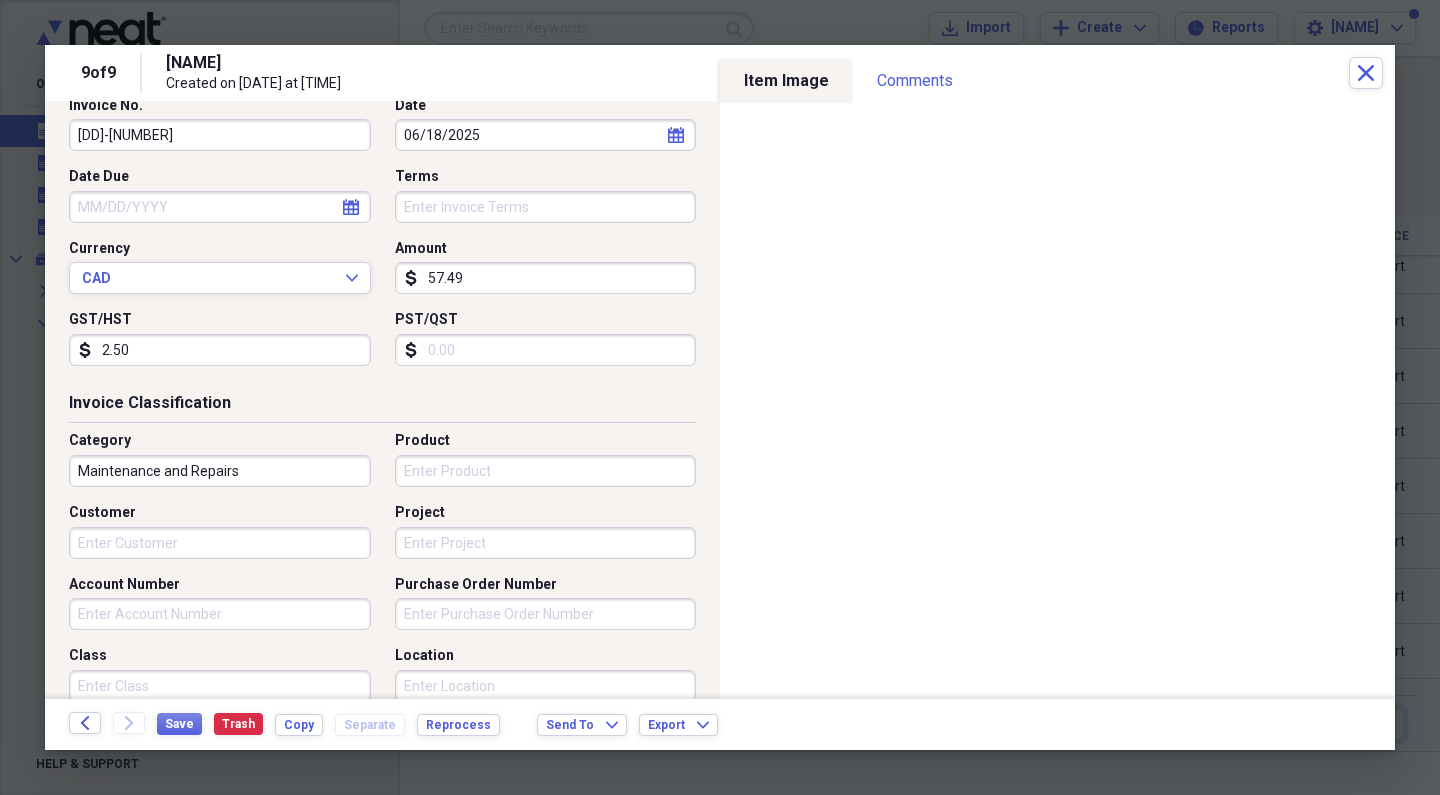 click on "PST/QST" at bounding box center (546, 350) 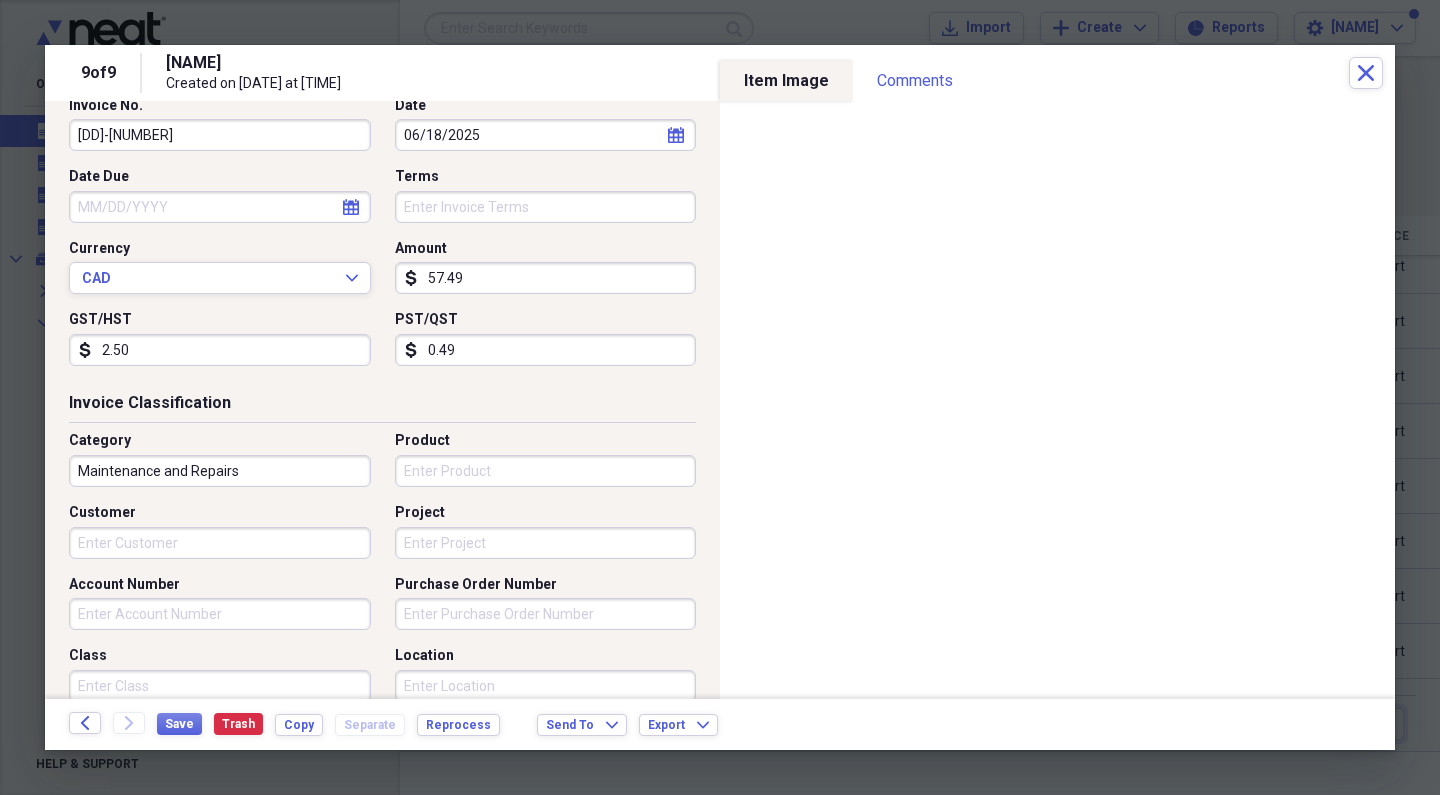 type on "4.99" 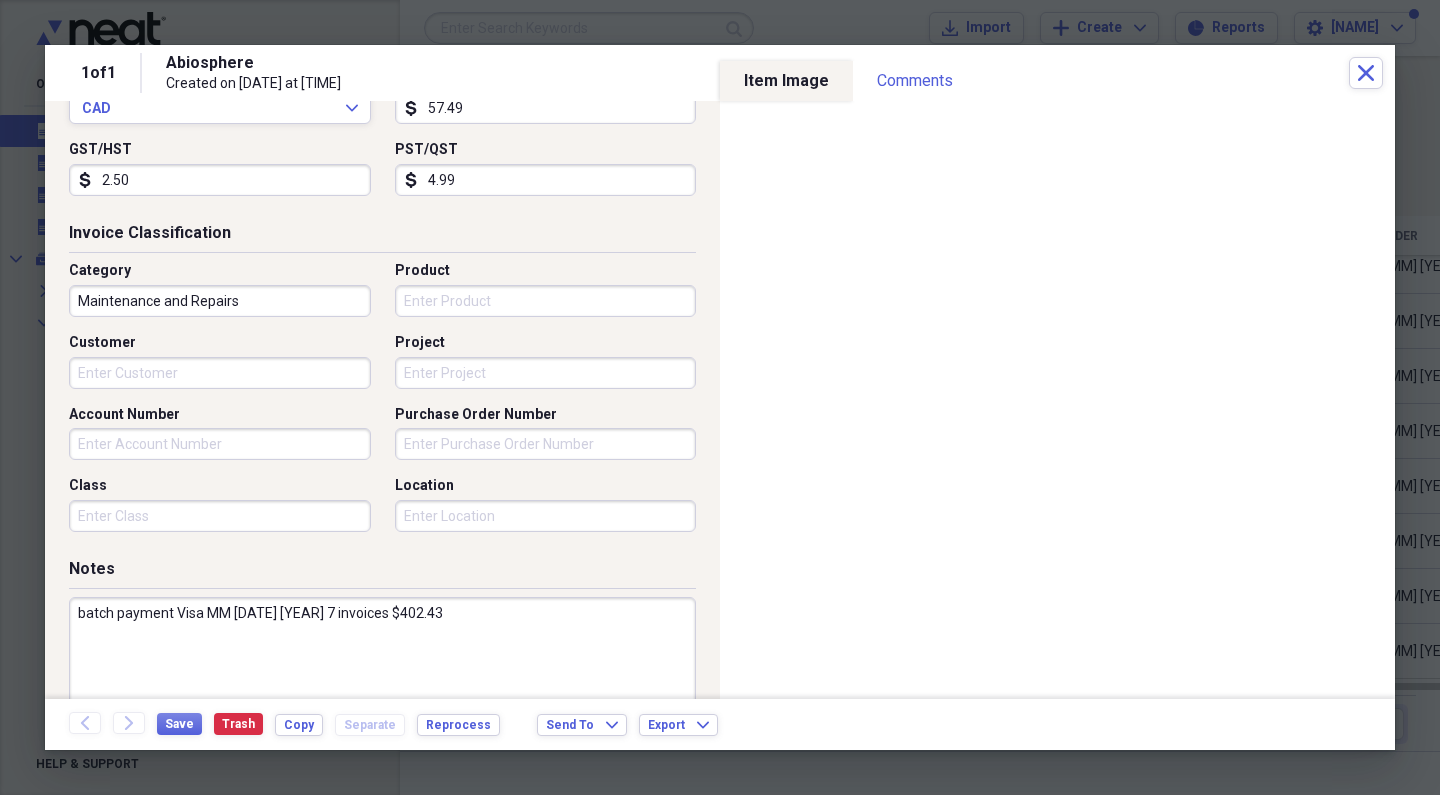 scroll, scrollTop: 333, scrollLeft: 0, axis: vertical 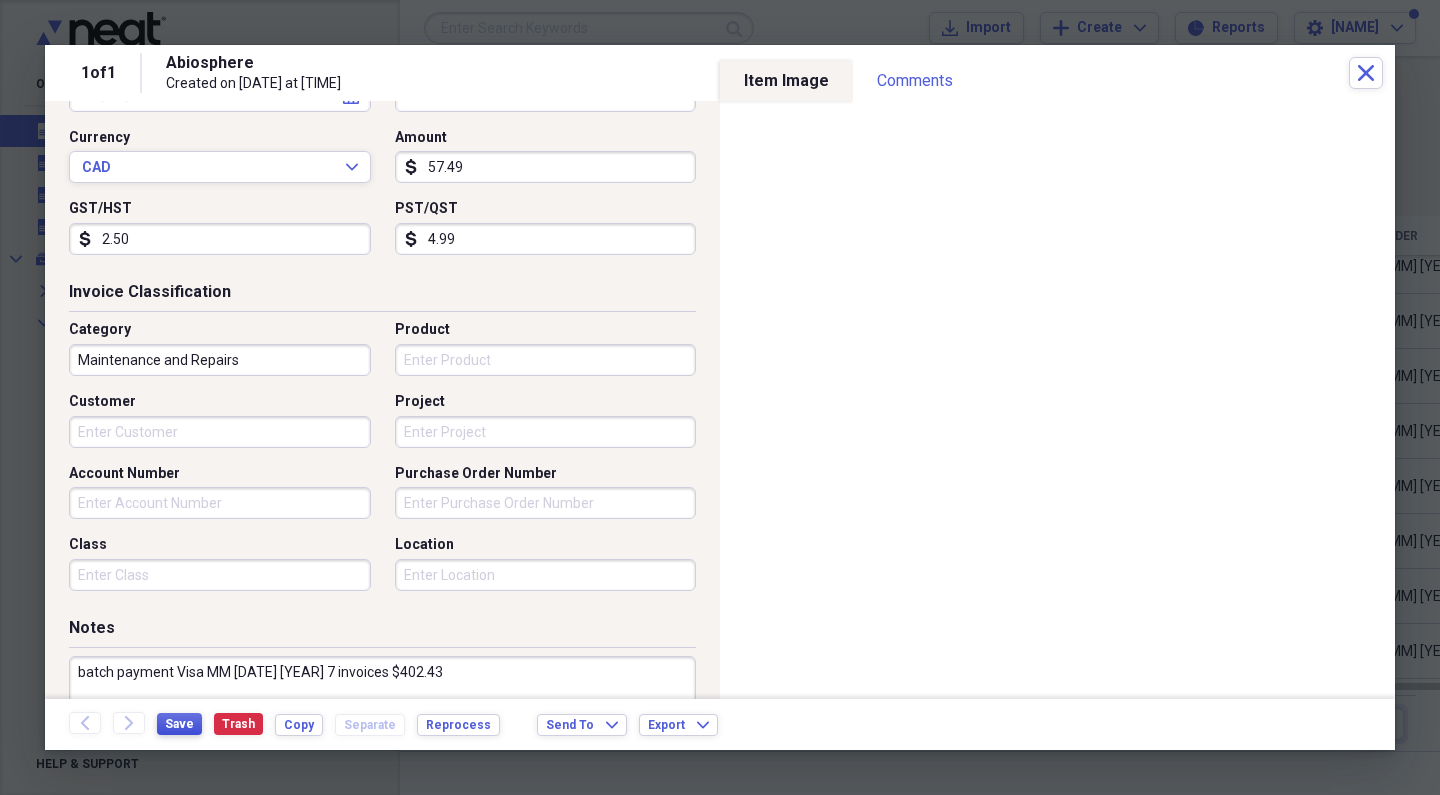 click on "Save" at bounding box center [179, 724] 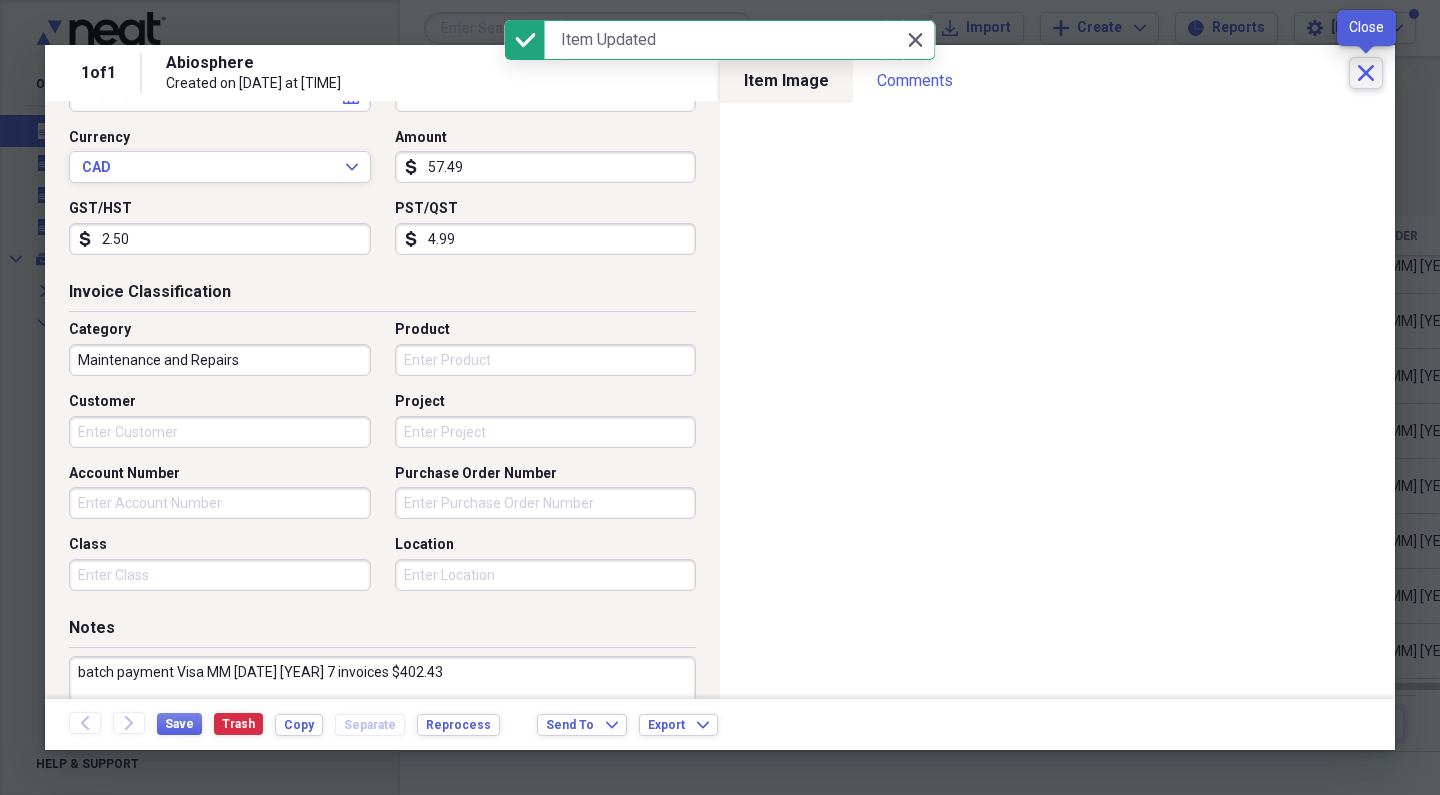 click on "Close" 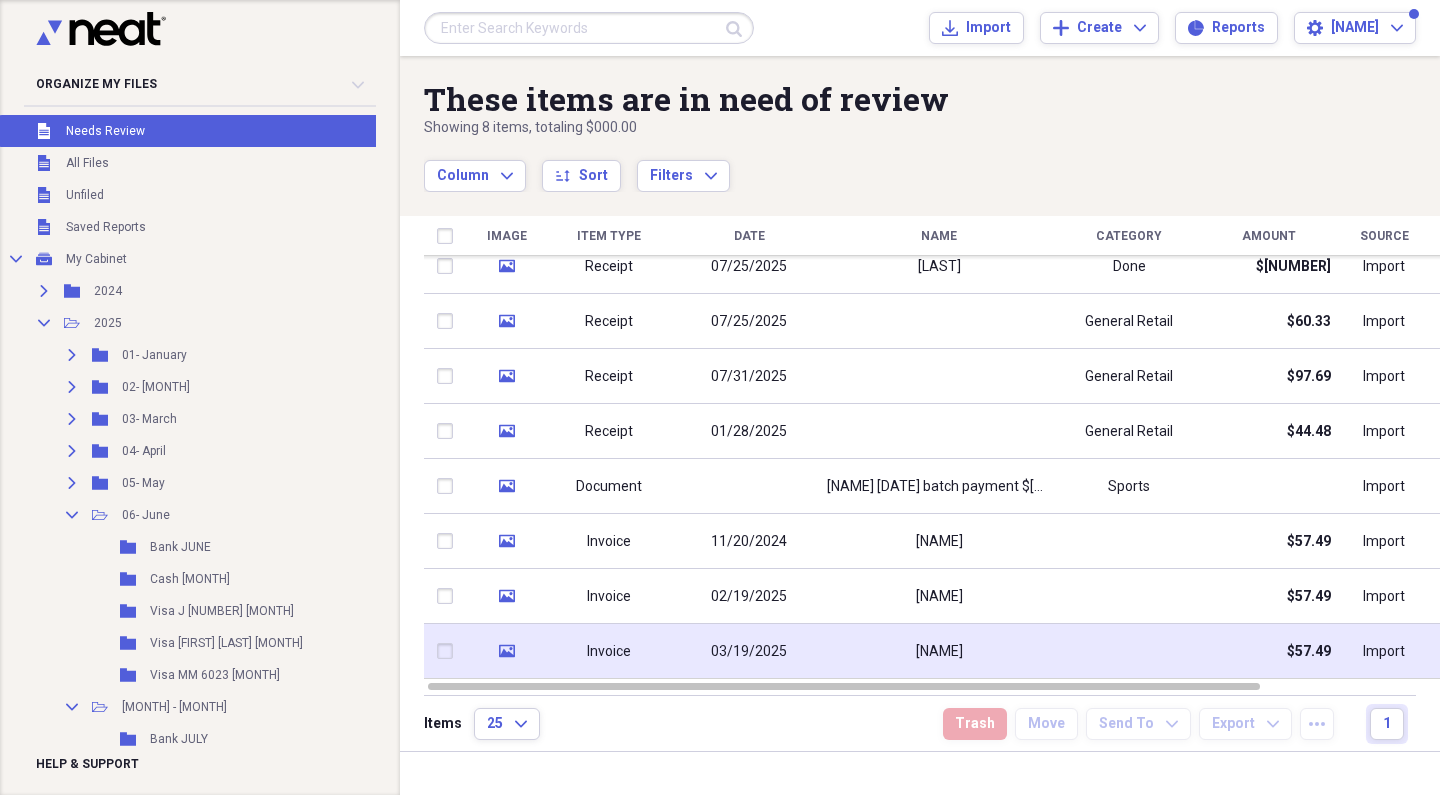 click on "[NAME]" at bounding box center [939, 651] 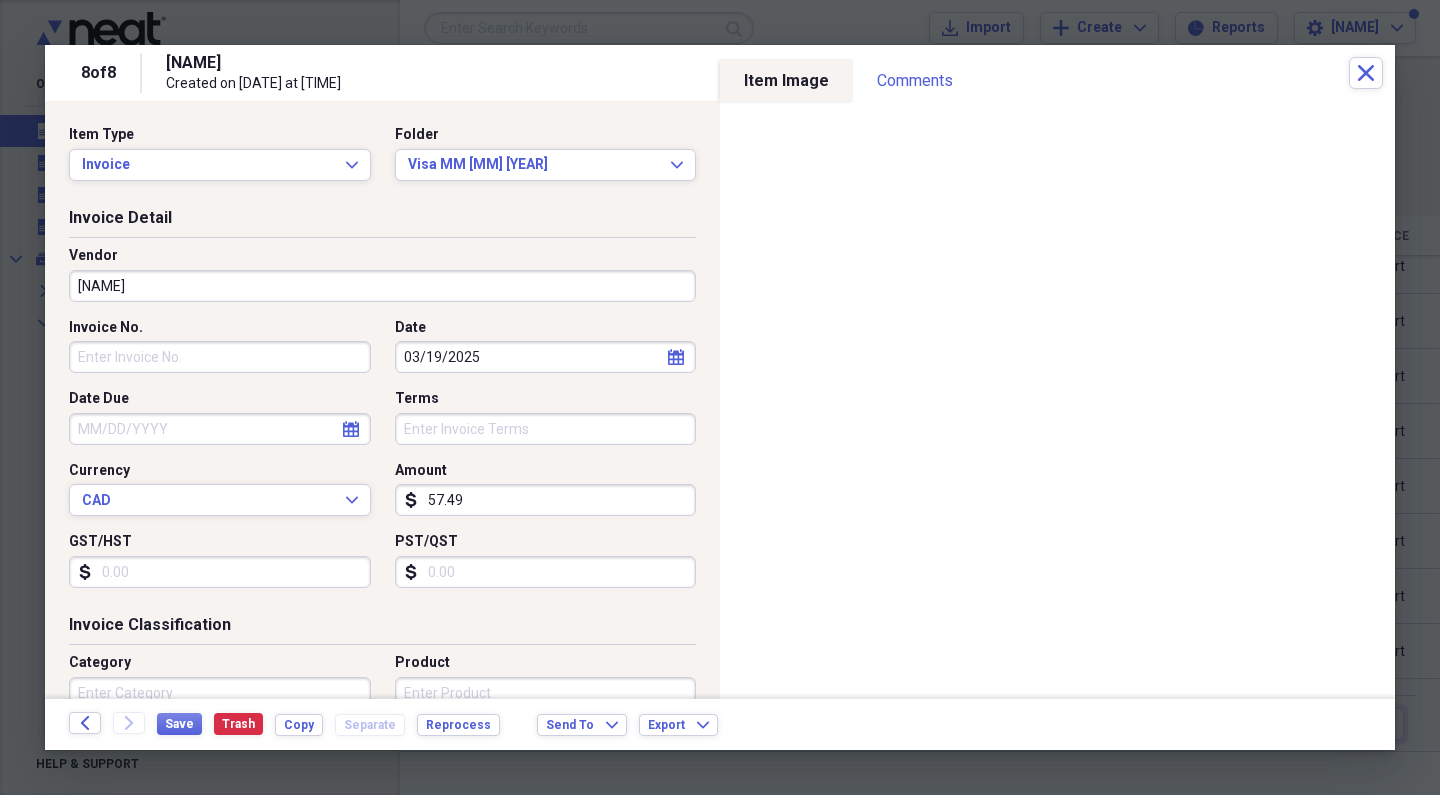 drag, startPoint x: 170, startPoint y: 302, endPoint x: 123, endPoint y: 294, distance: 47.67599 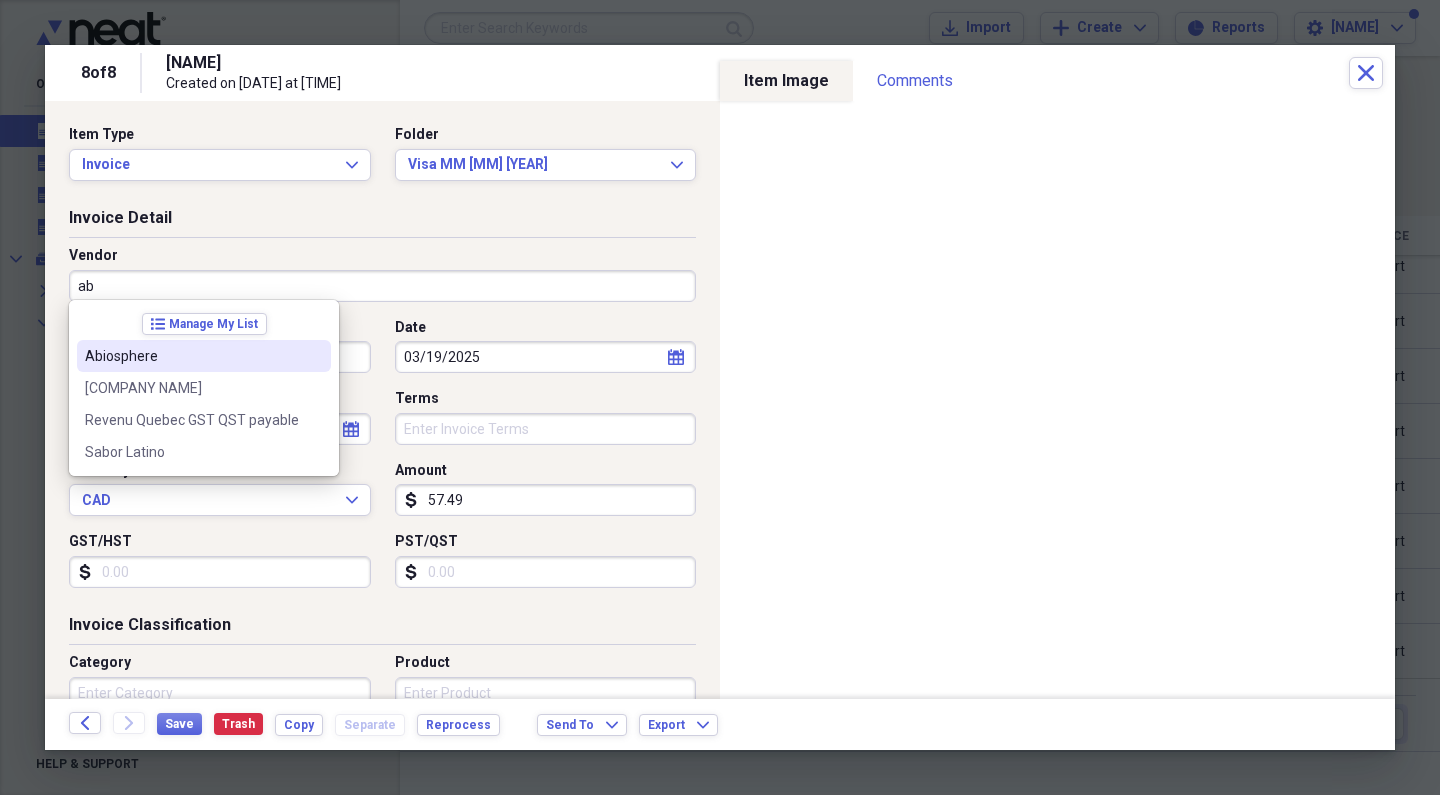 click on "Abiosphere" at bounding box center [192, 356] 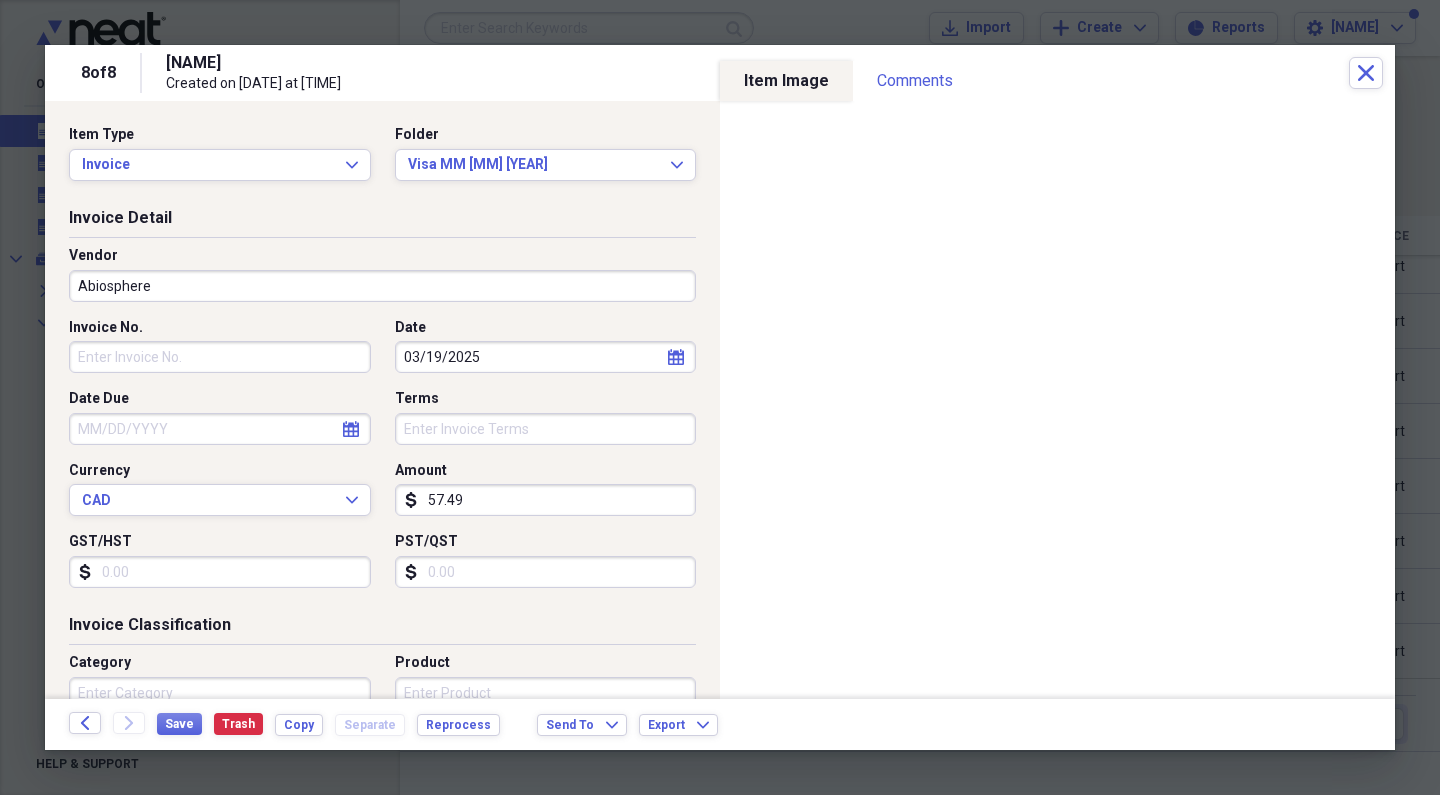 type on "Maintenance and Repairs" 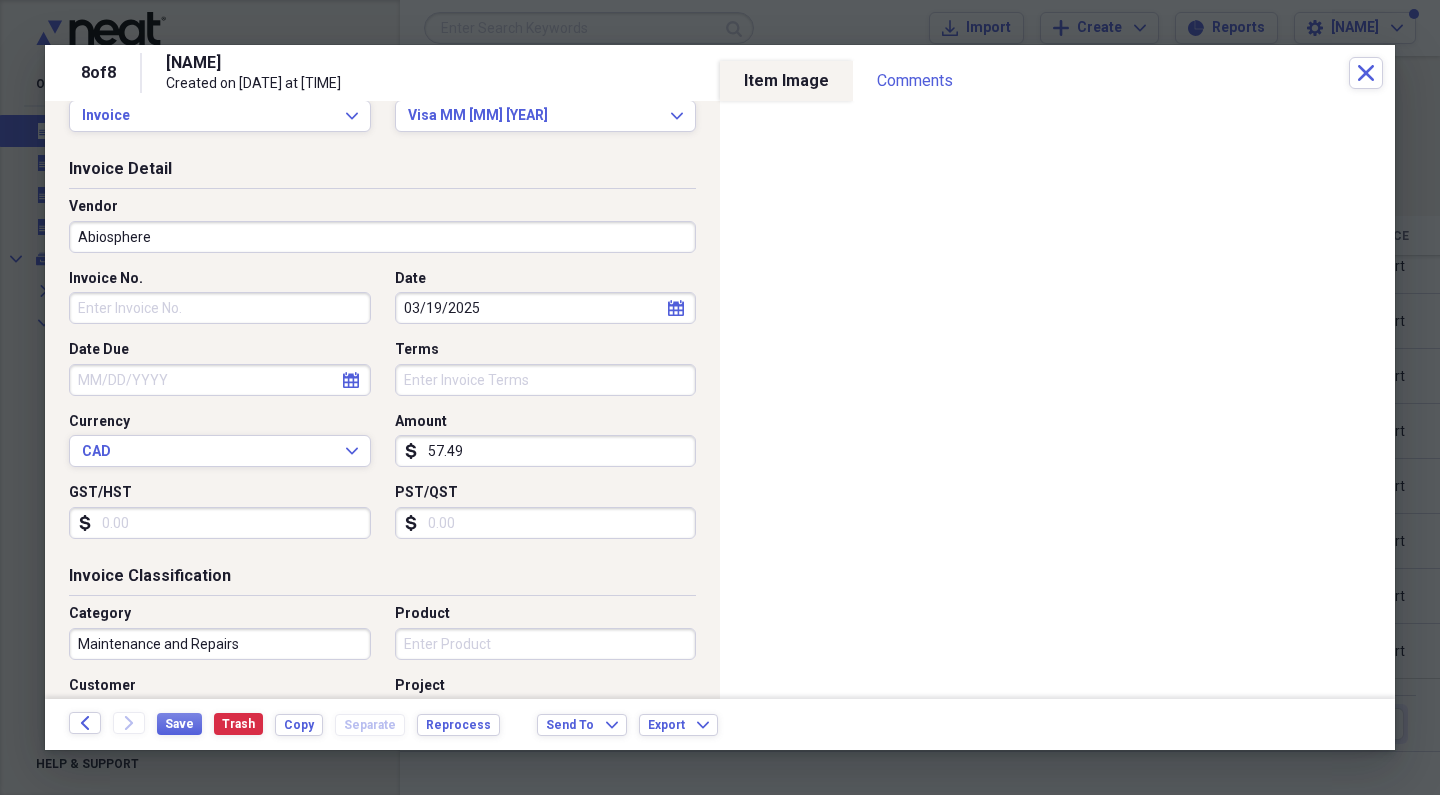 scroll, scrollTop: 58, scrollLeft: 0, axis: vertical 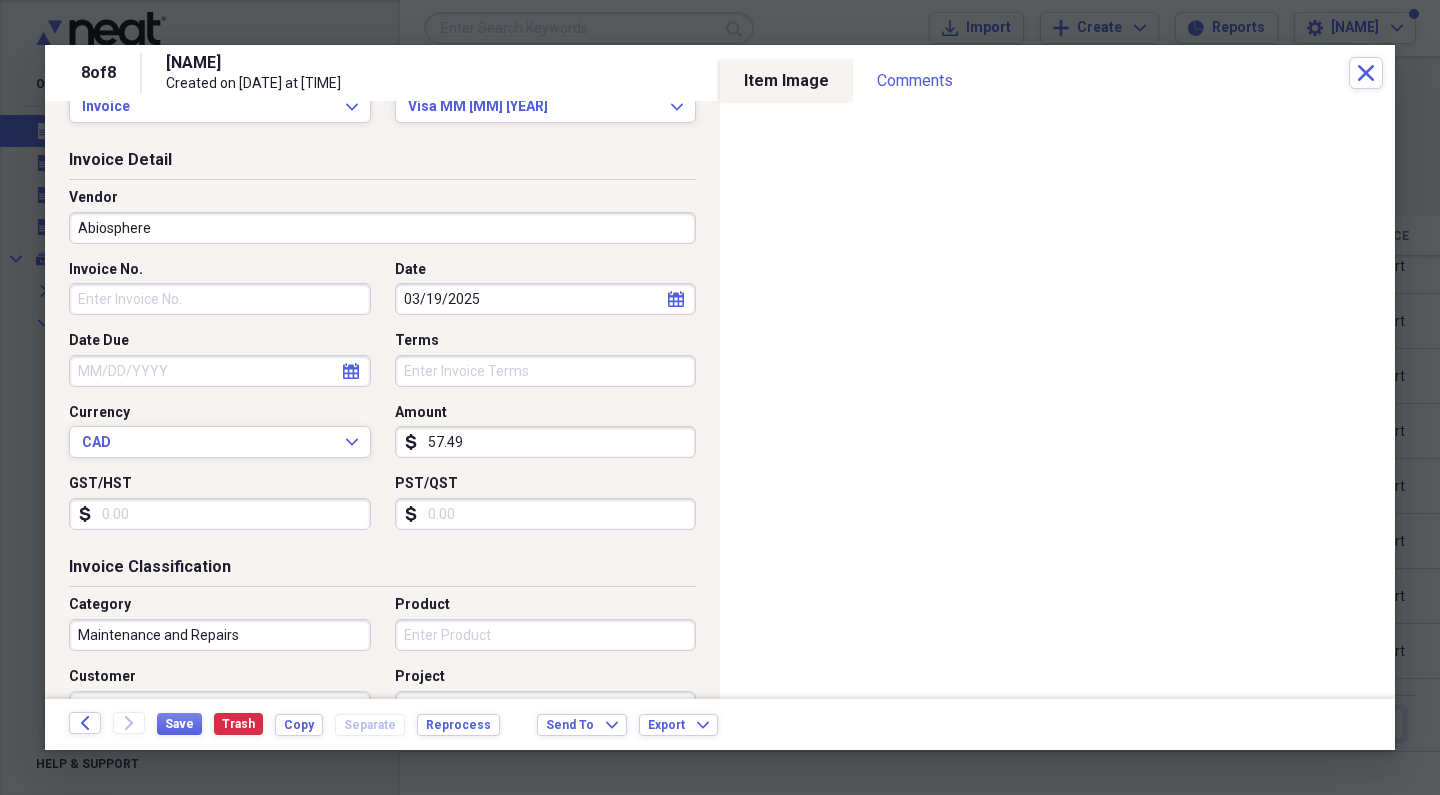 click on "Invoice No." at bounding box center (220, 299) 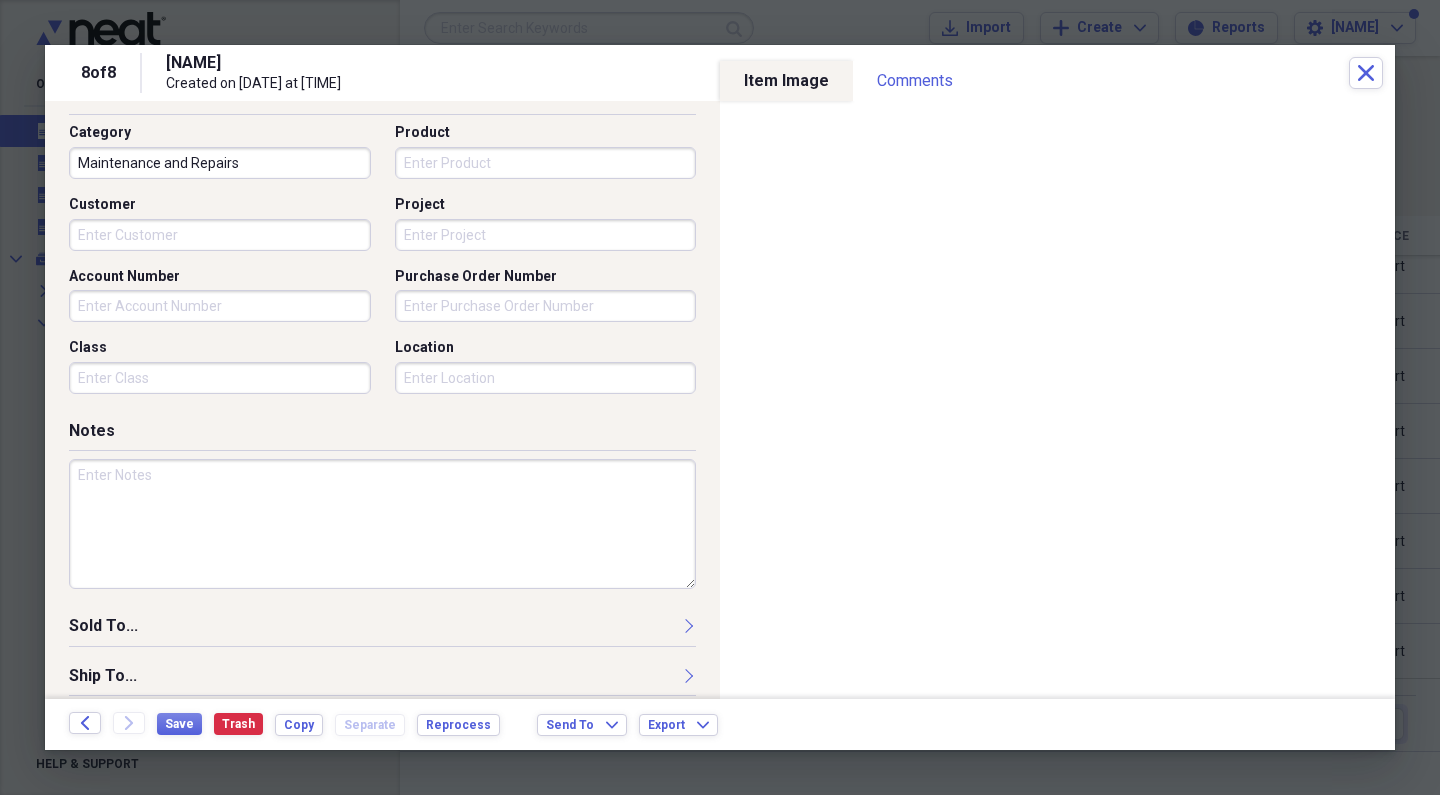 scroll, scrollTop: 549, scrollLeft: 0, axis: vertical 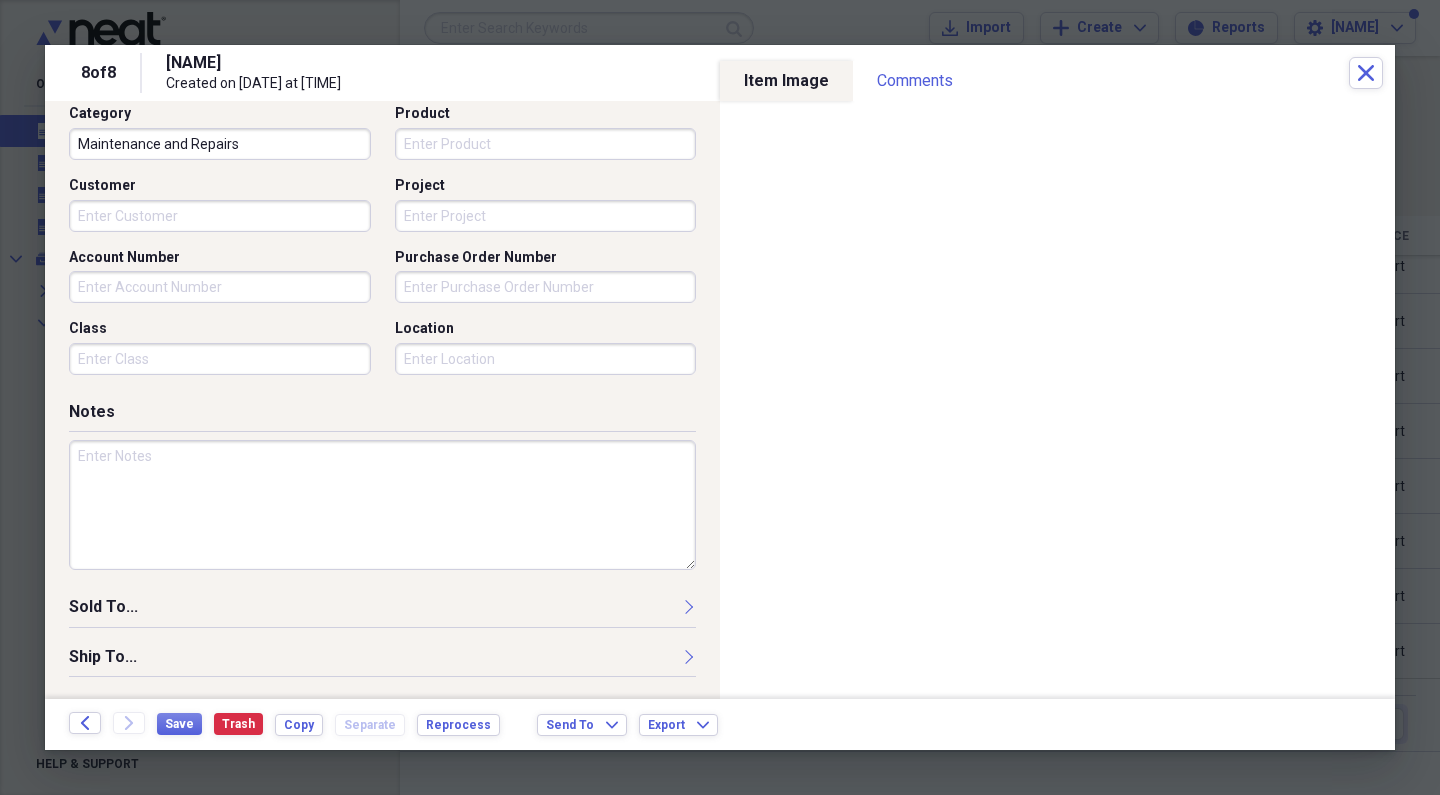 type on "25-[NUMBER]" 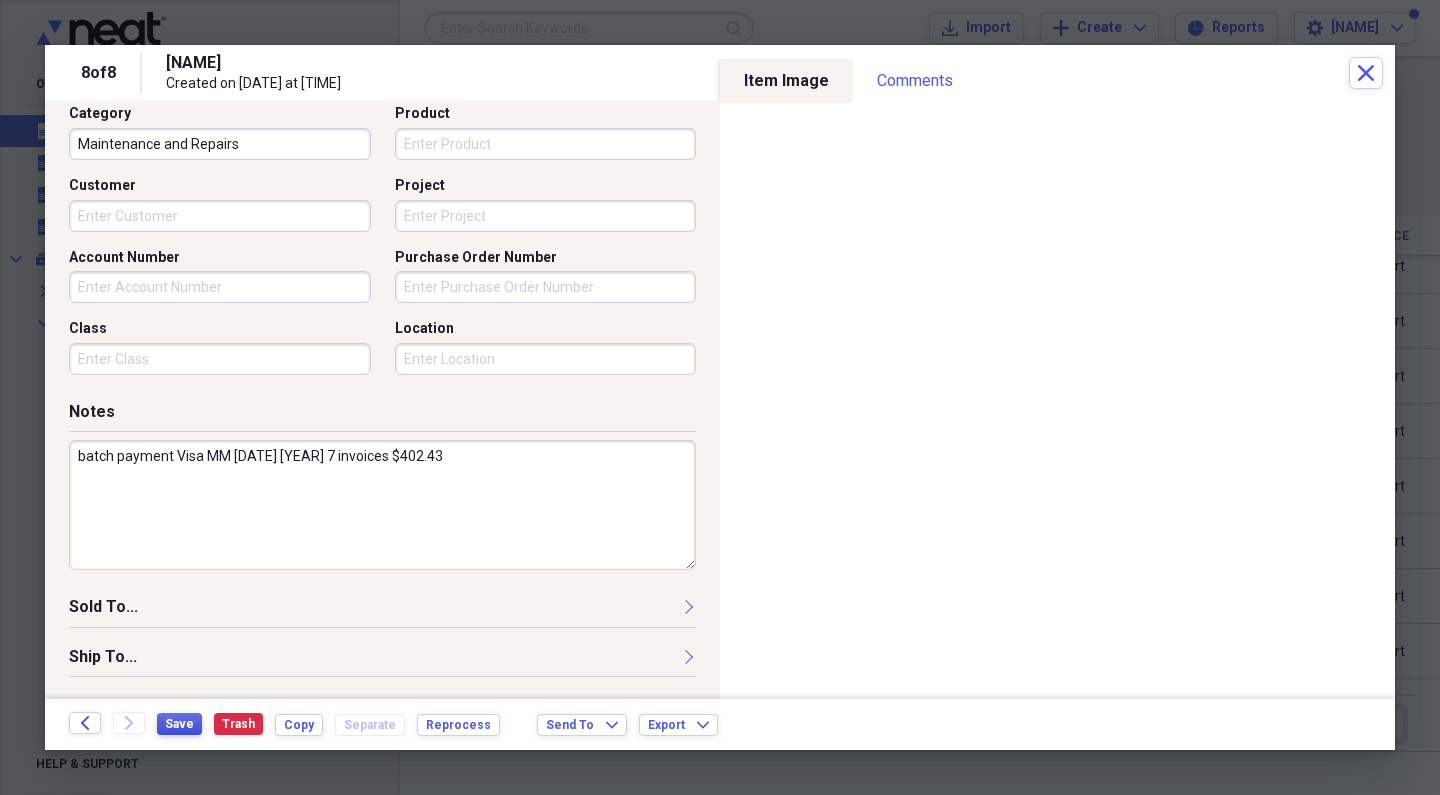 type on "batch payment Visa MM [DATE] [YEAR] 7 invoices $402.43" 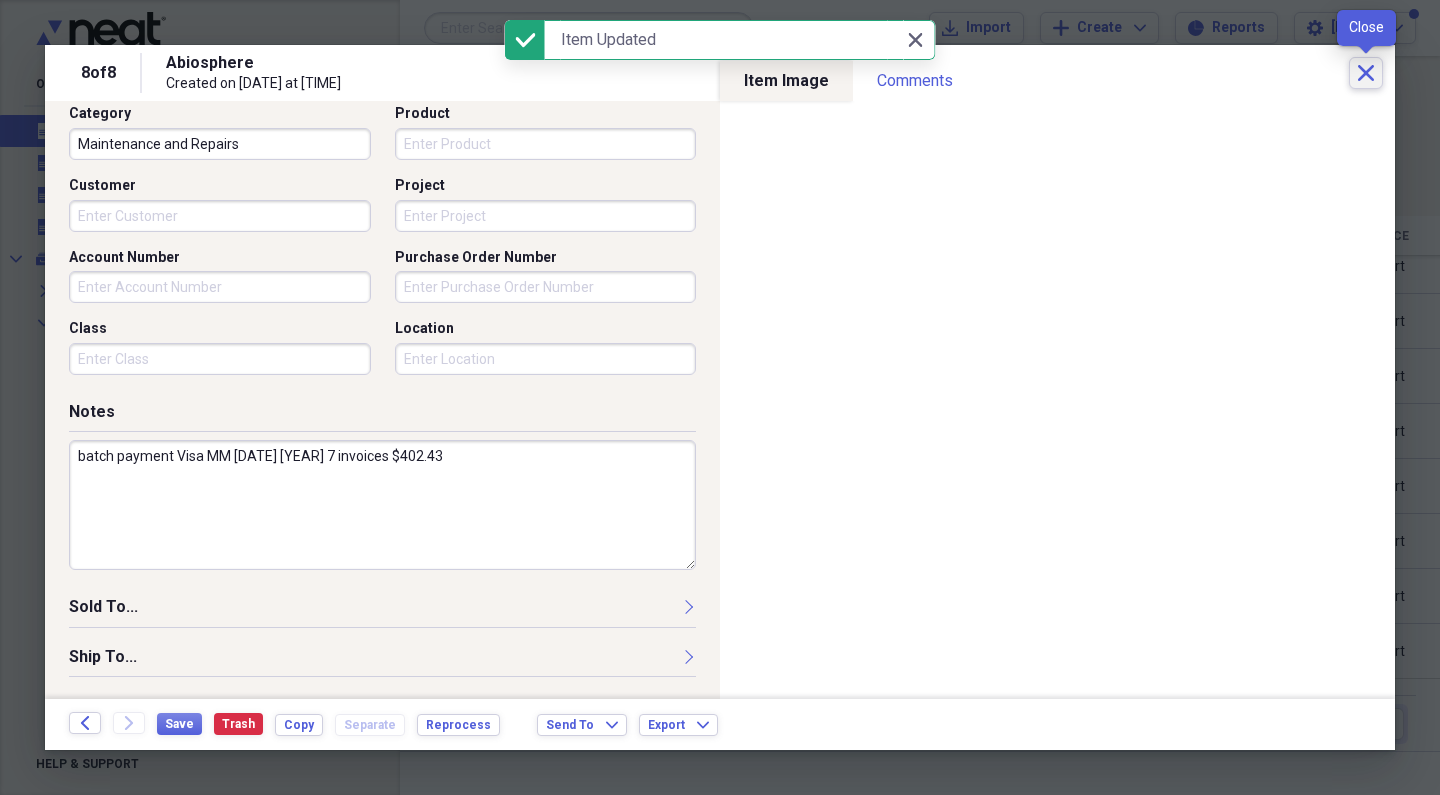 click 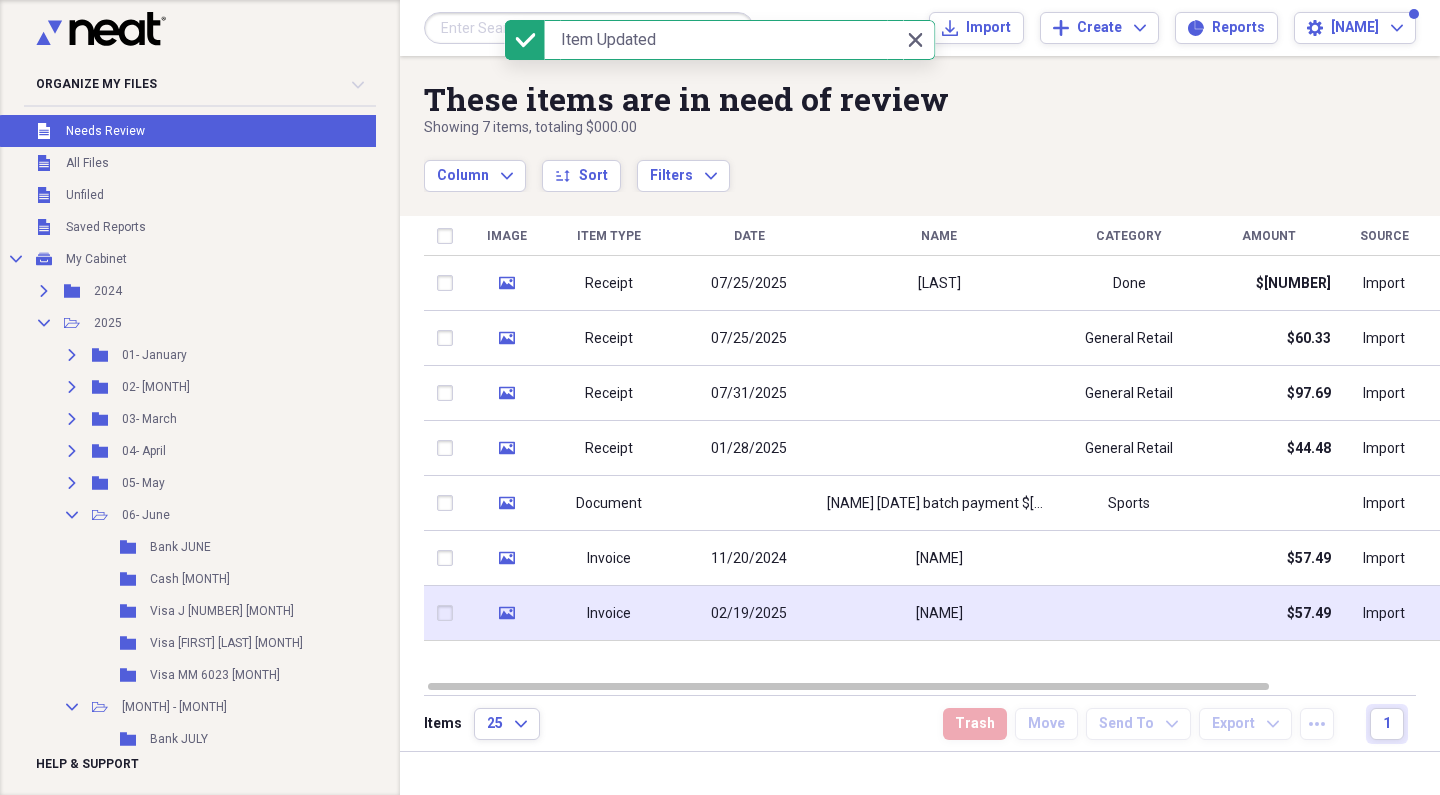 click on "[NAME]" at bounding box center (939, 613) 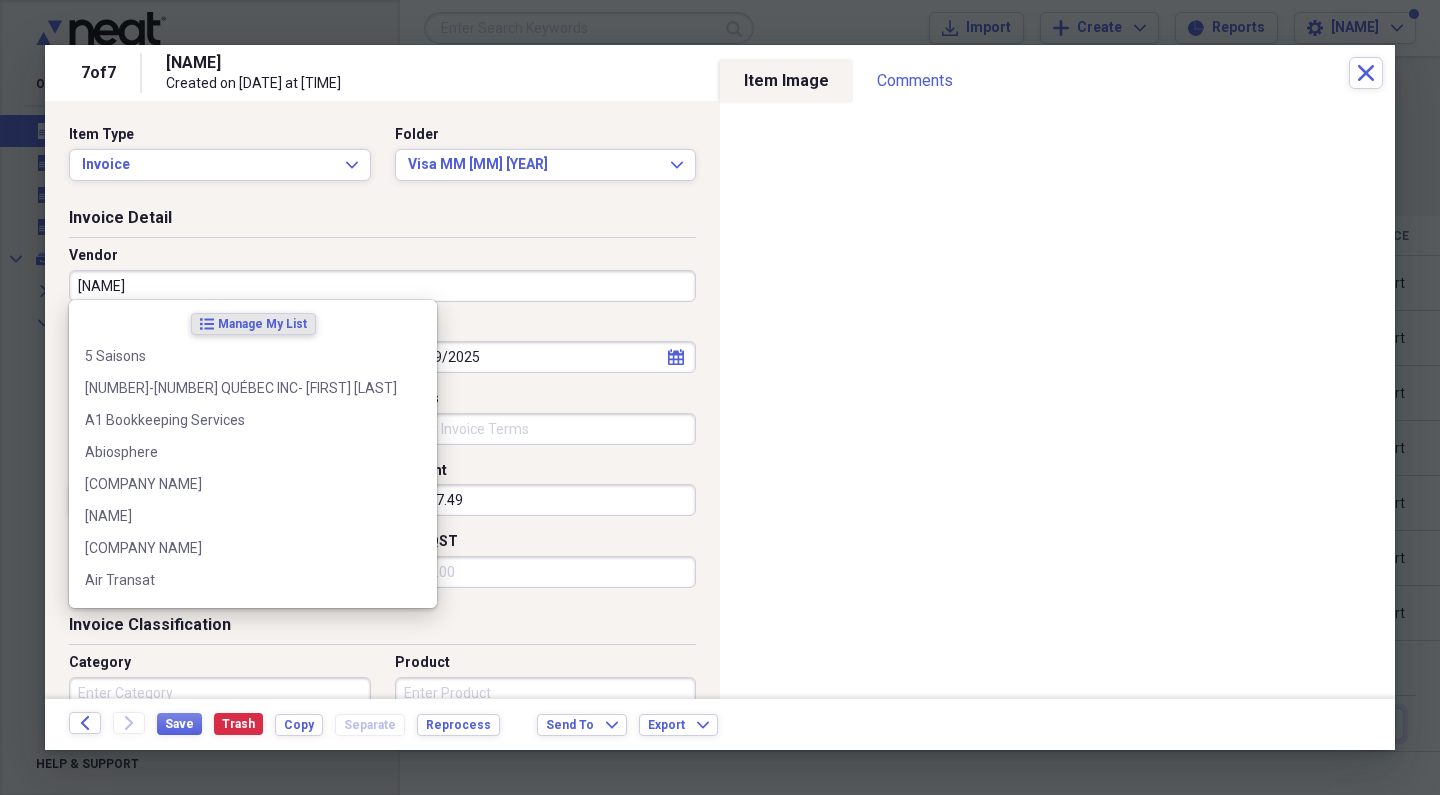 click on "[NAME]" at bounding box center [382, 286] 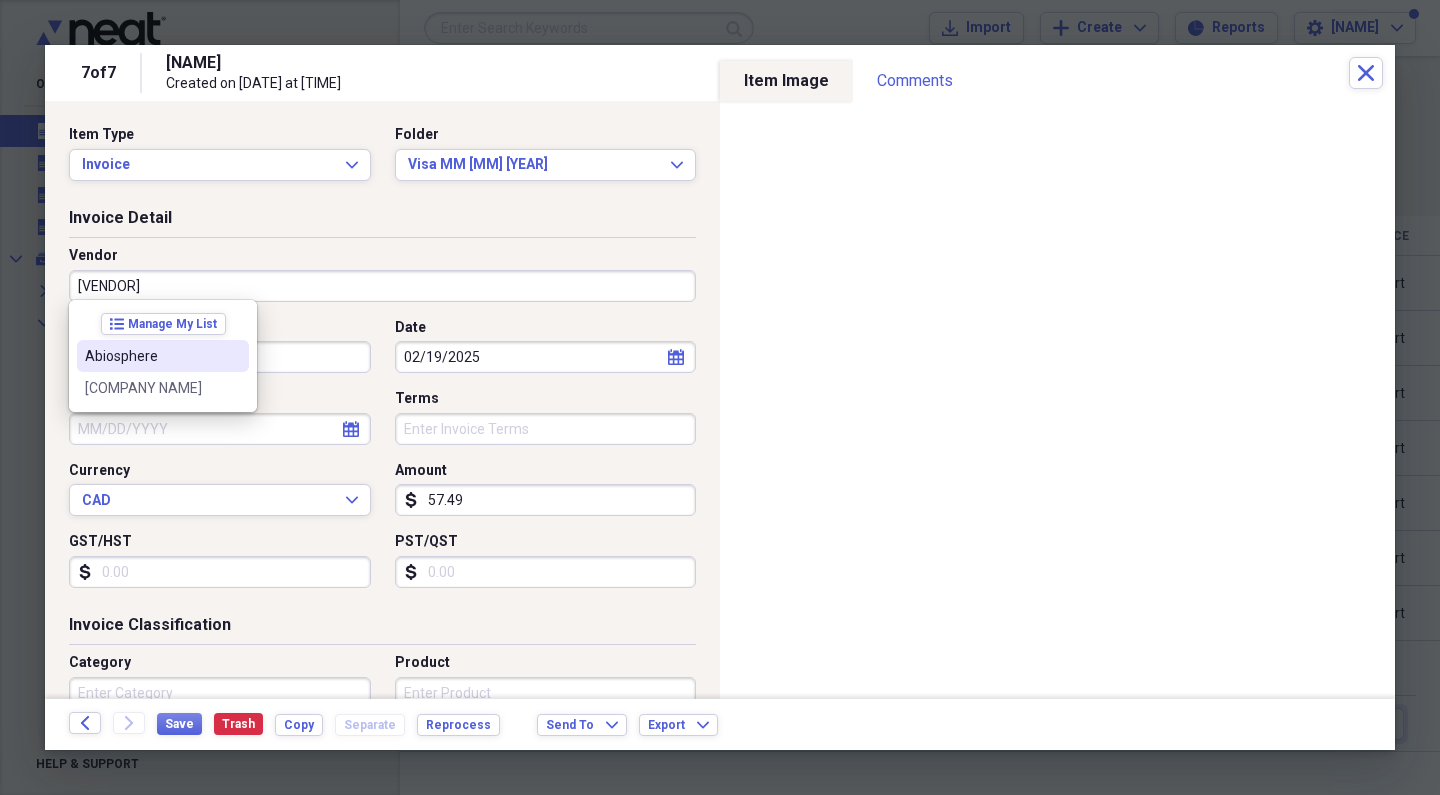 click on "Abiosphere" at bounding box center [151, 356] 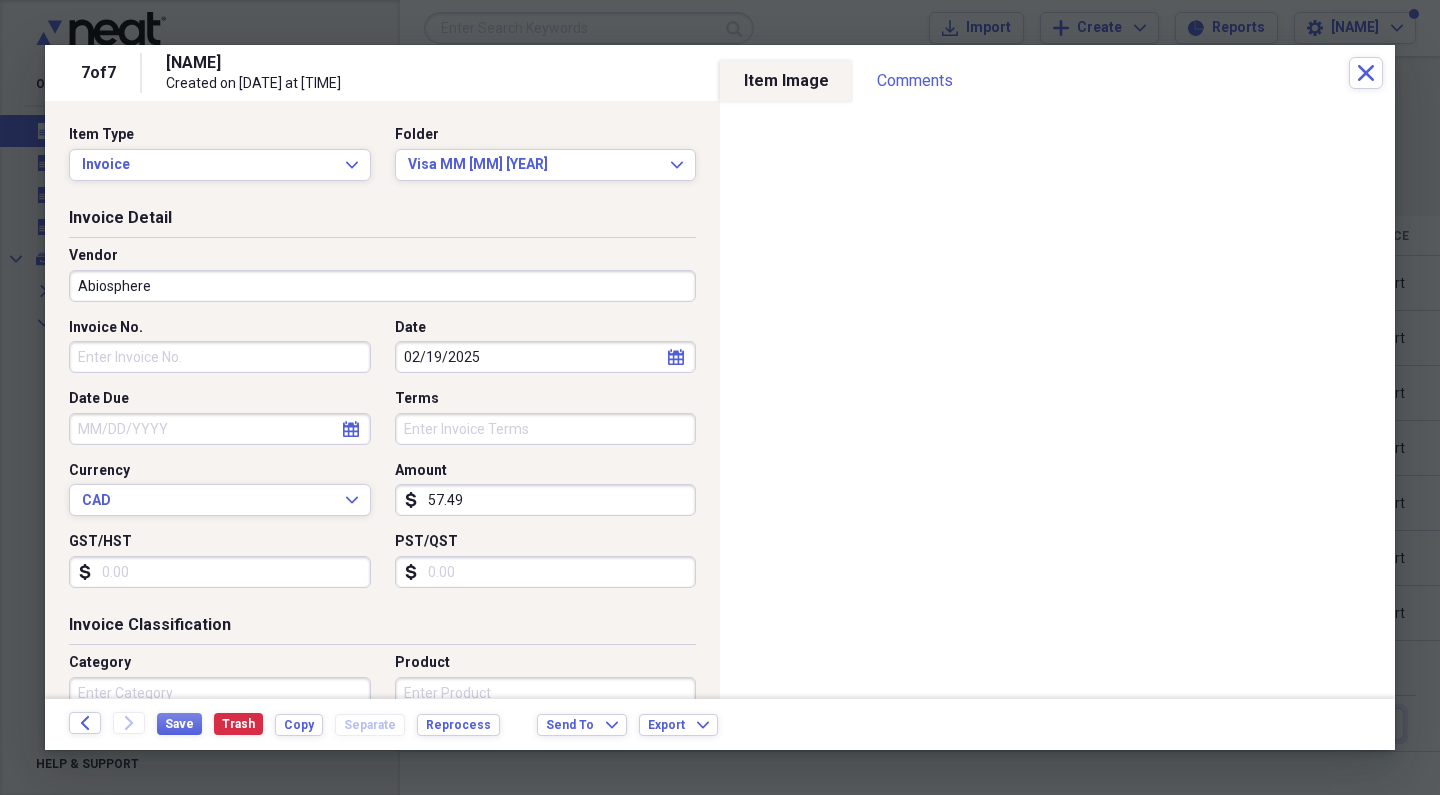type on "Maintenance and Repairs" 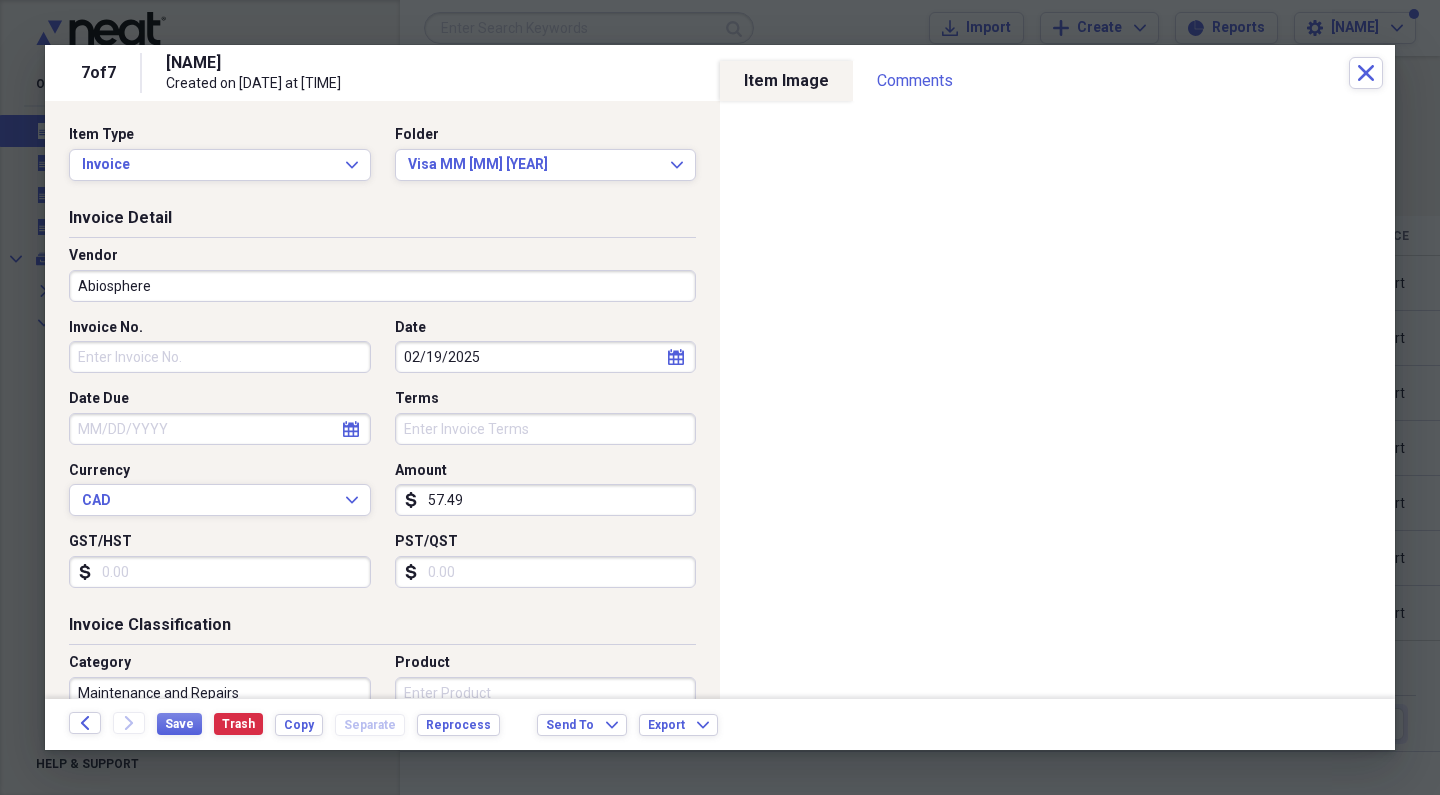 click on "Invoice No." at bounding box center [220, 357] 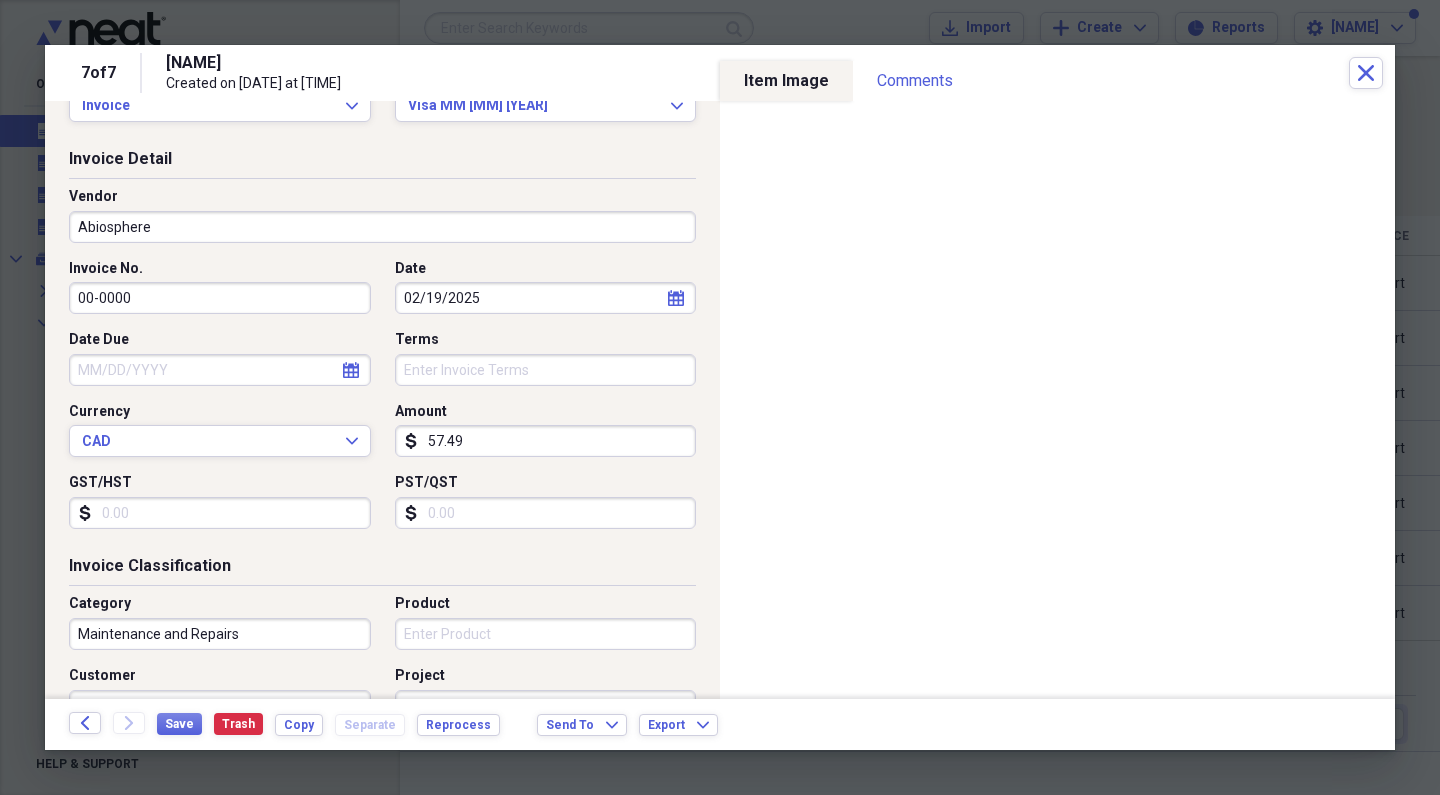 scroll, scrollTop: 71, scrollLeft: 0, axis: vertical 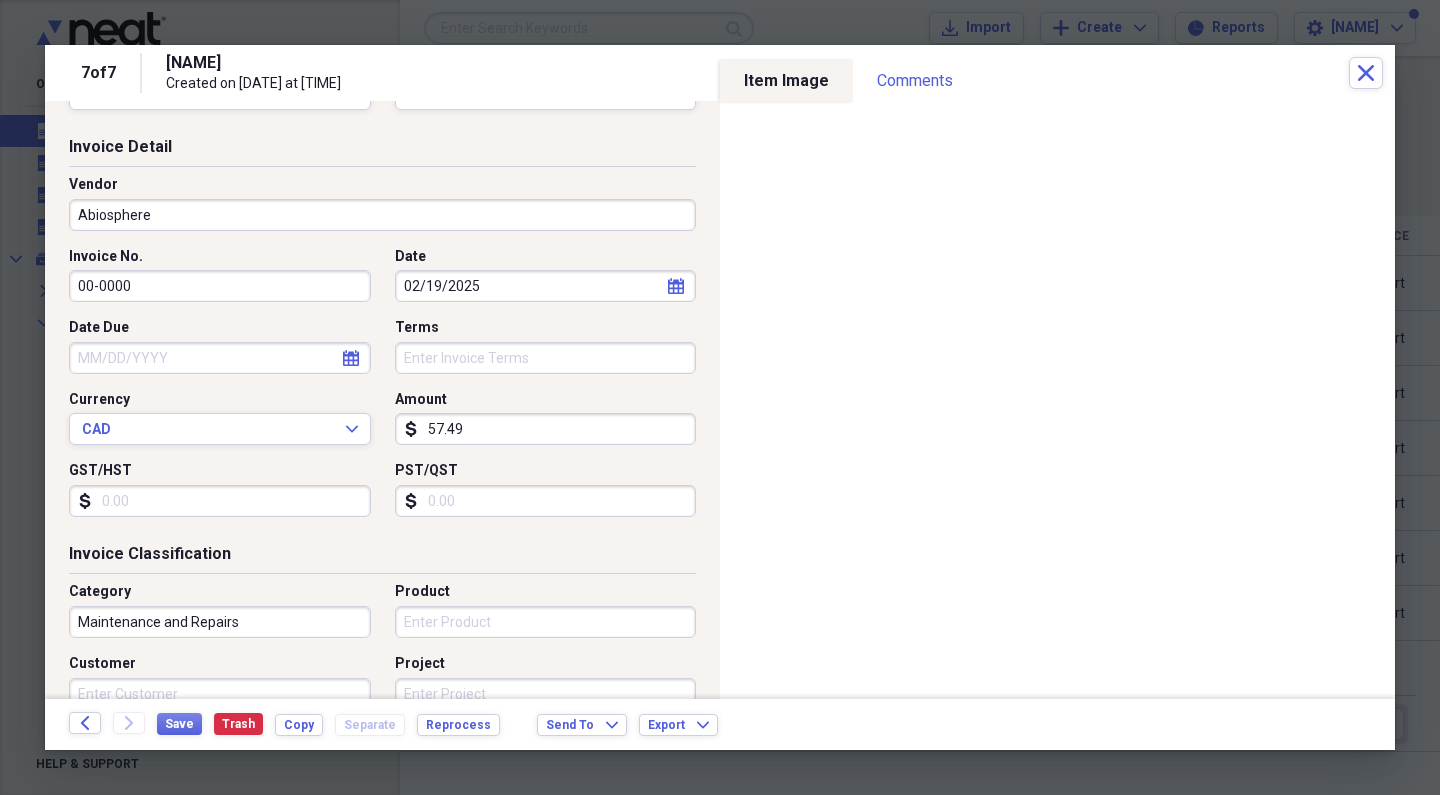type on "00-0000" 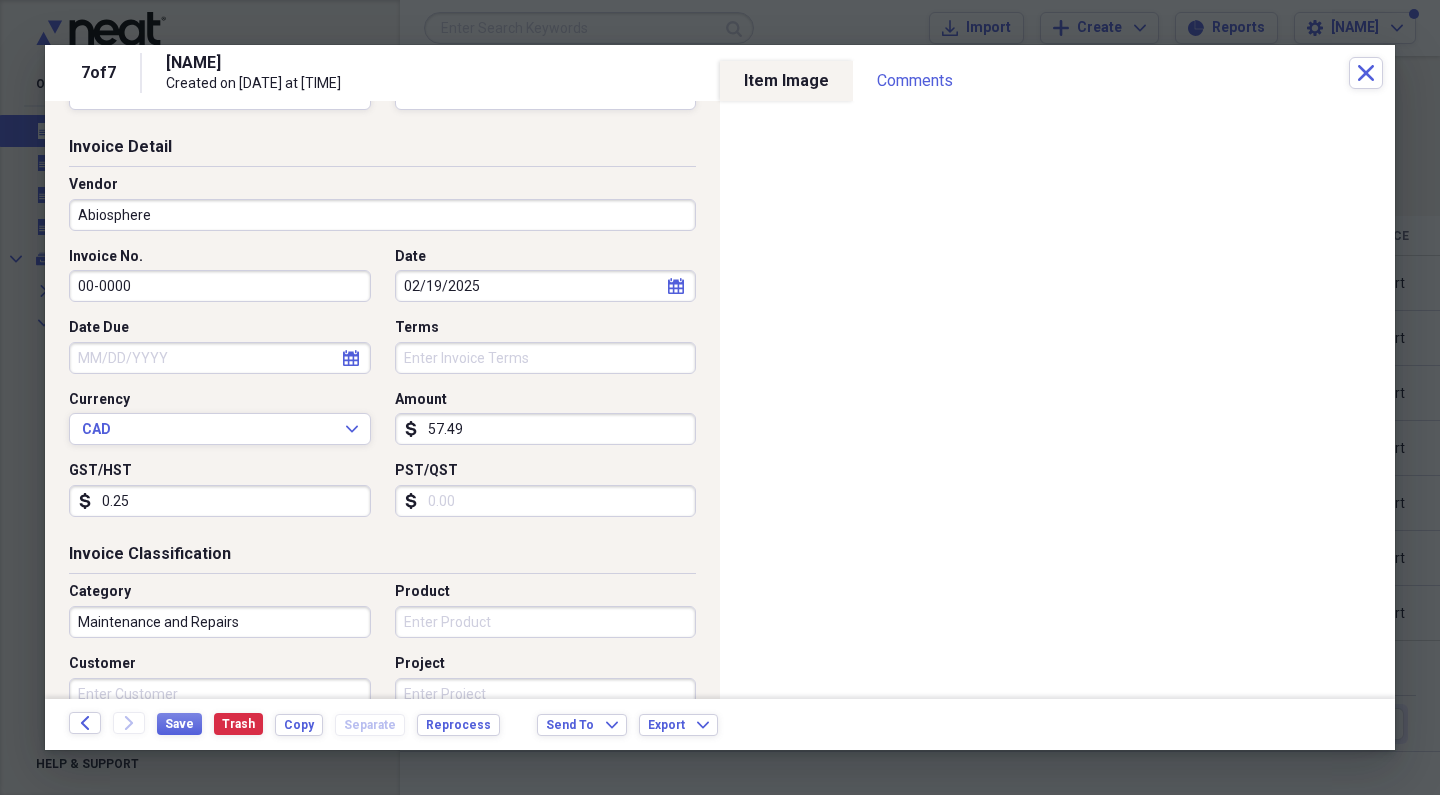 type on "2.50" 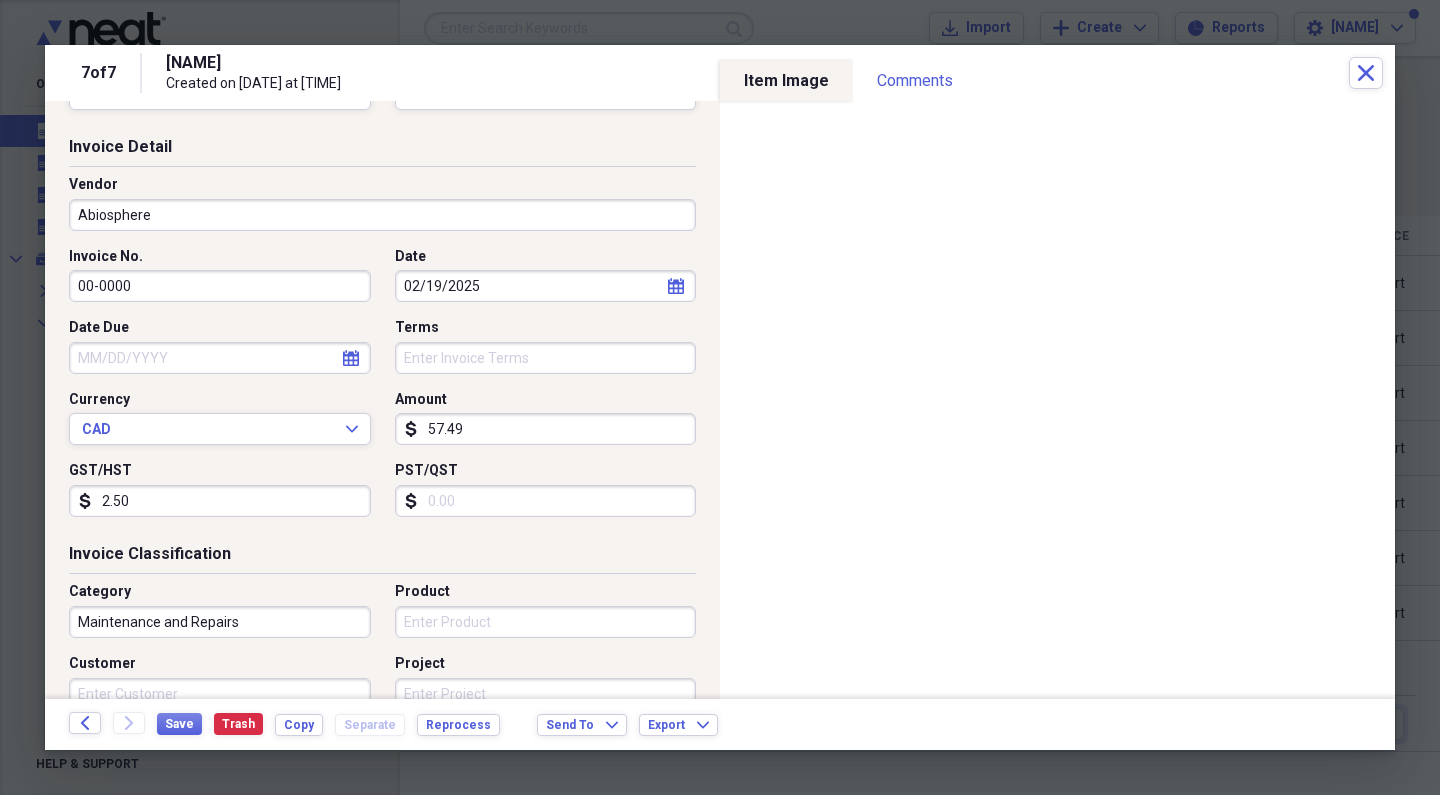 click on "PST/QST" at bounding box center (546, 501) 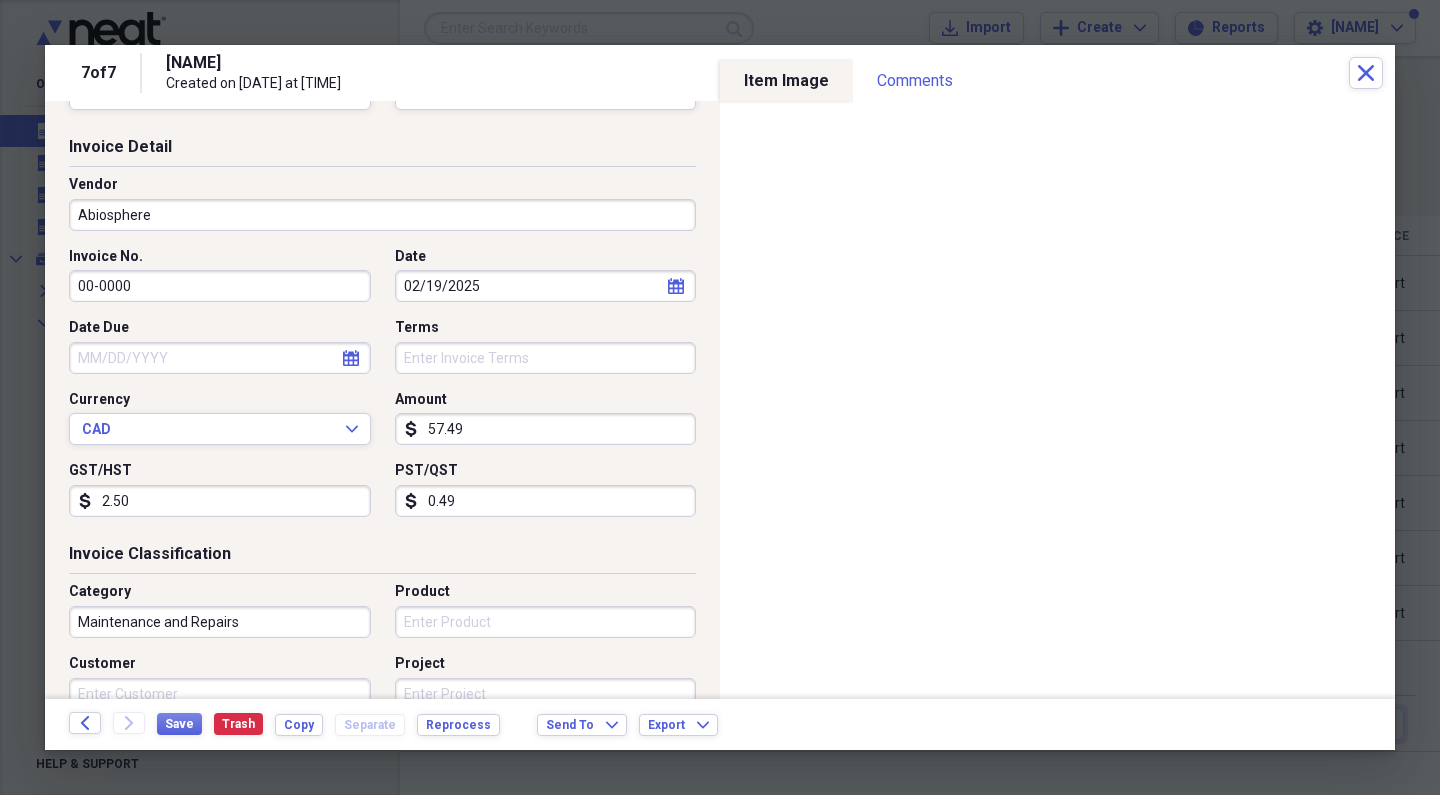 type on "4.99" 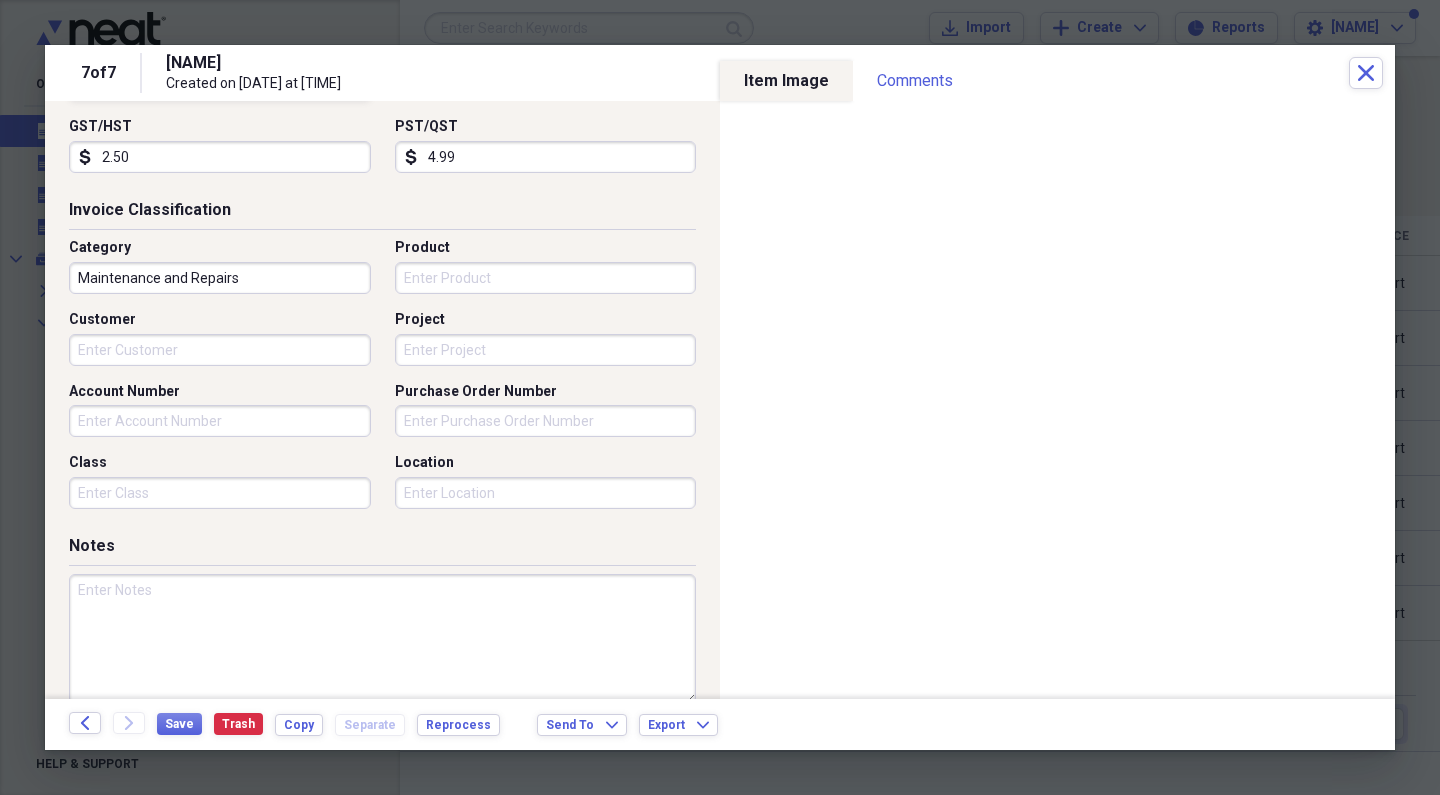 scroll, scrollTop: 422, scrollLeft: 0, axis: vertical 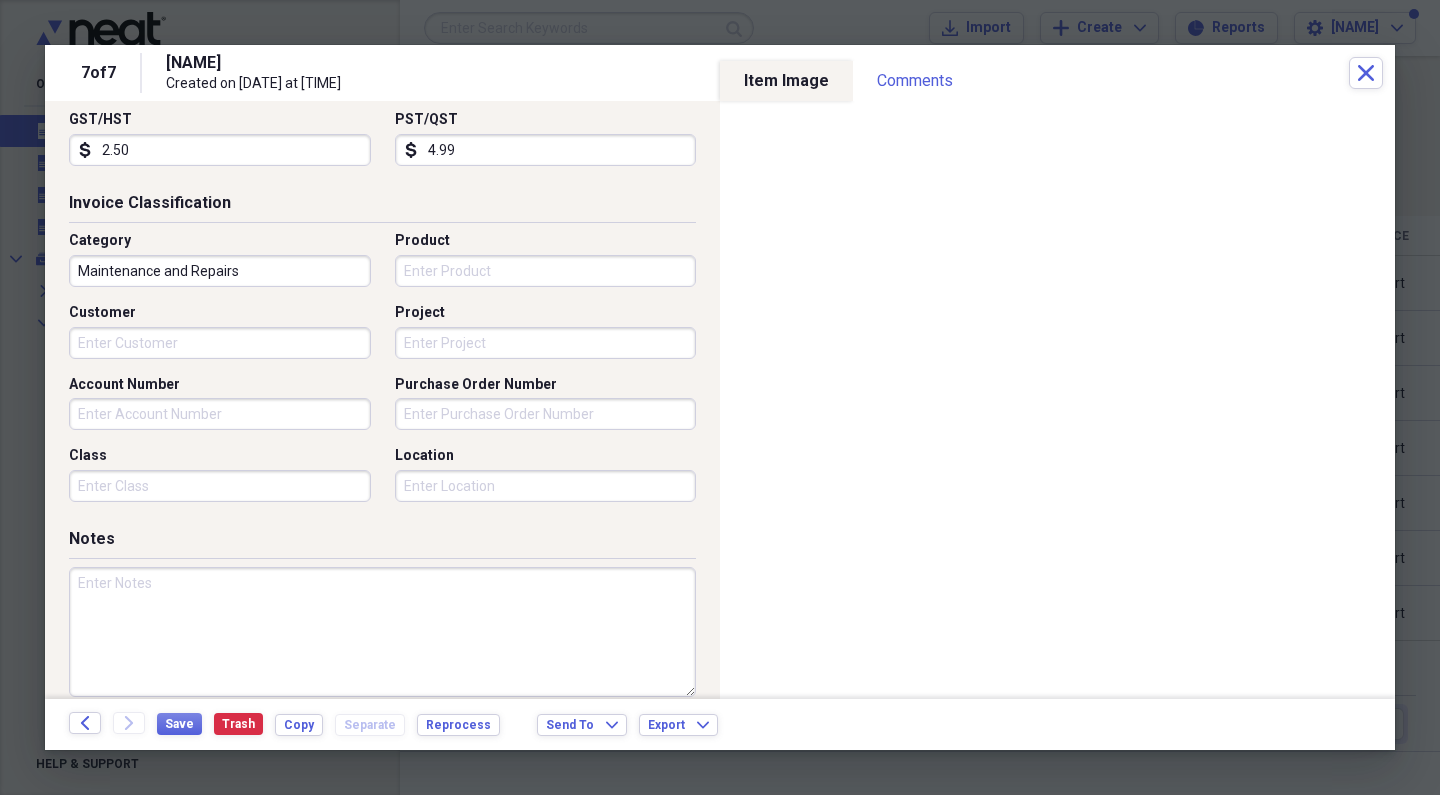 click at bounding box center [382, 632] 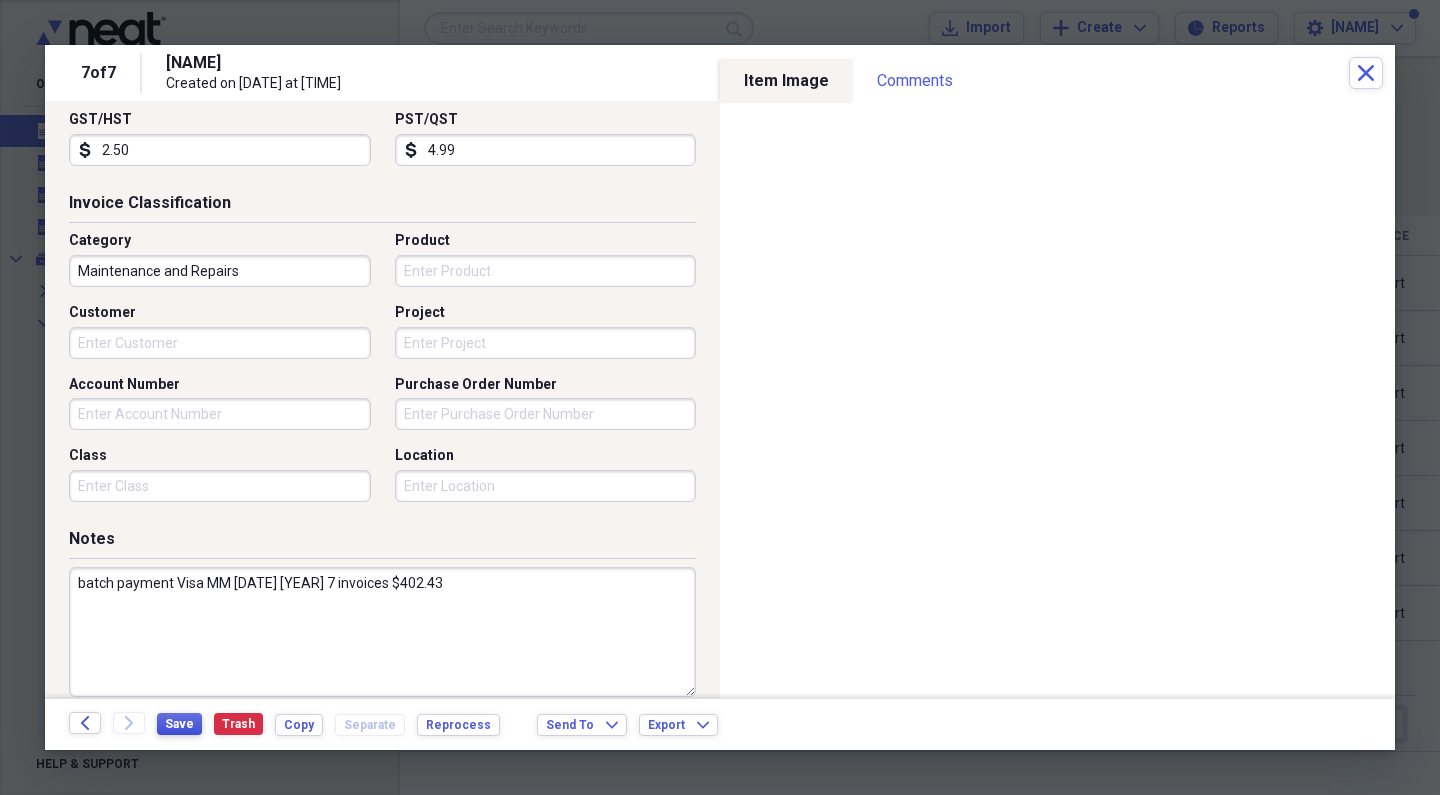 type on "batch payment Visa MM [DATE] [YEAR] 7 invoices $402.43" 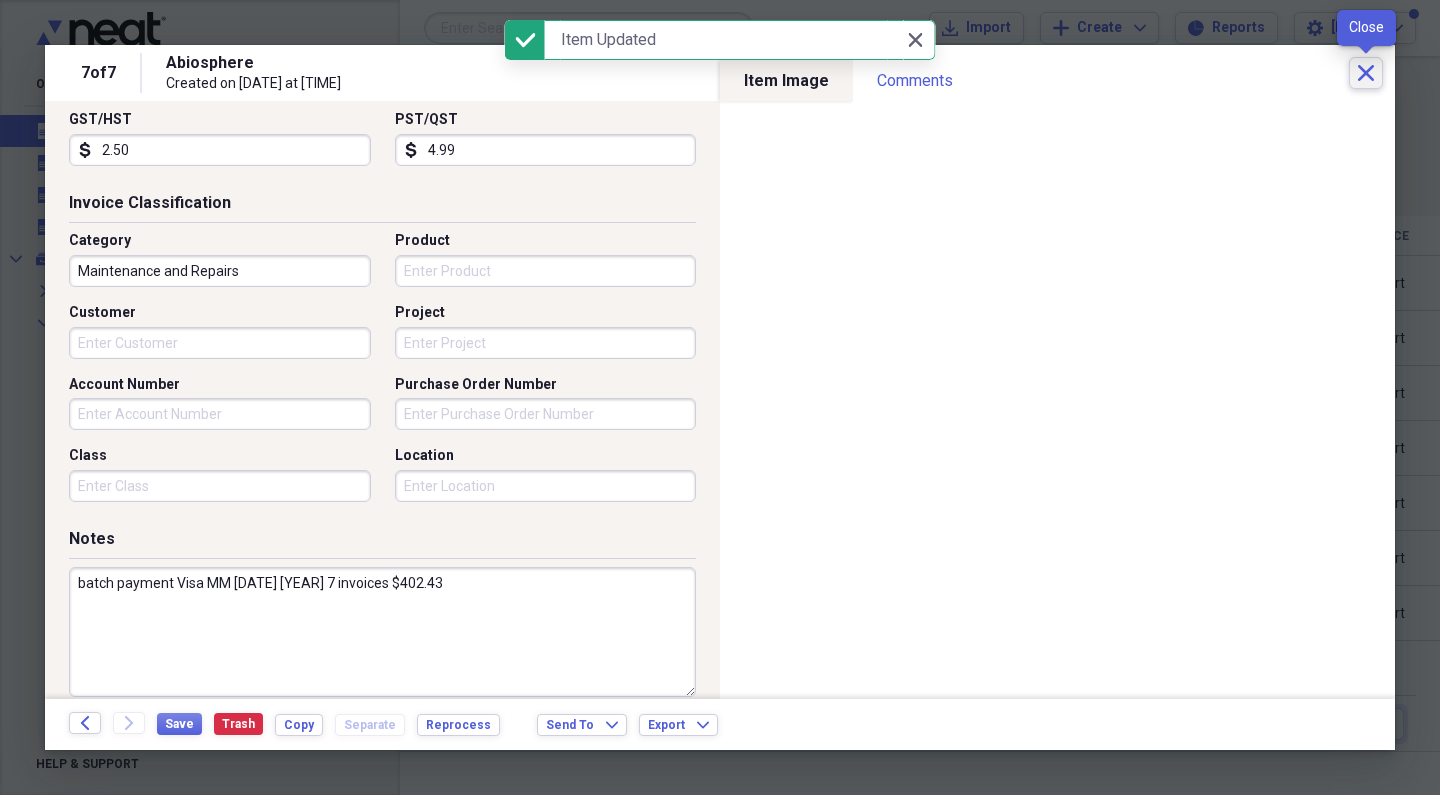 click 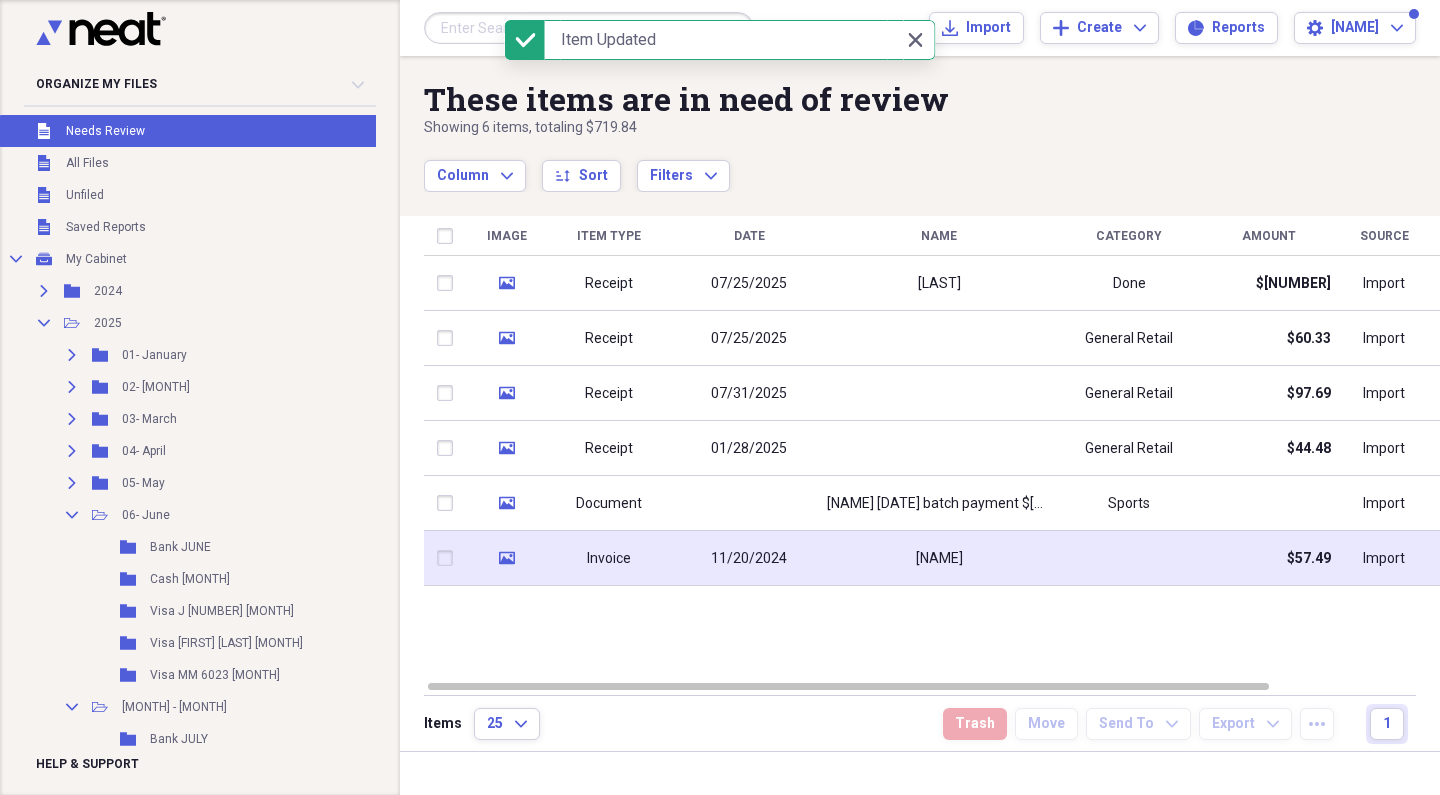 click on "[NAME]" at bounding box center (939, 558) 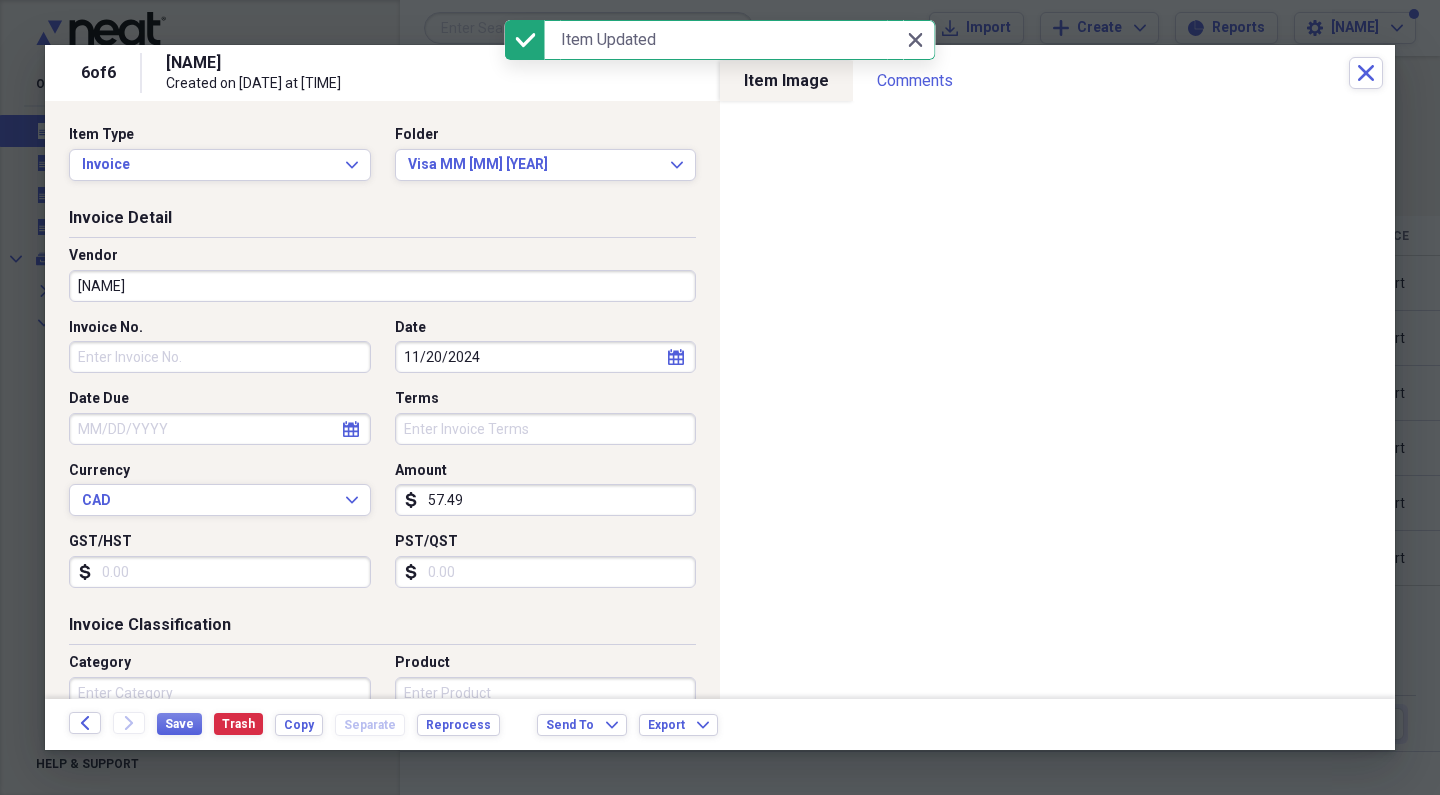 click on "[NAME]" at bounding box center (382, 286) 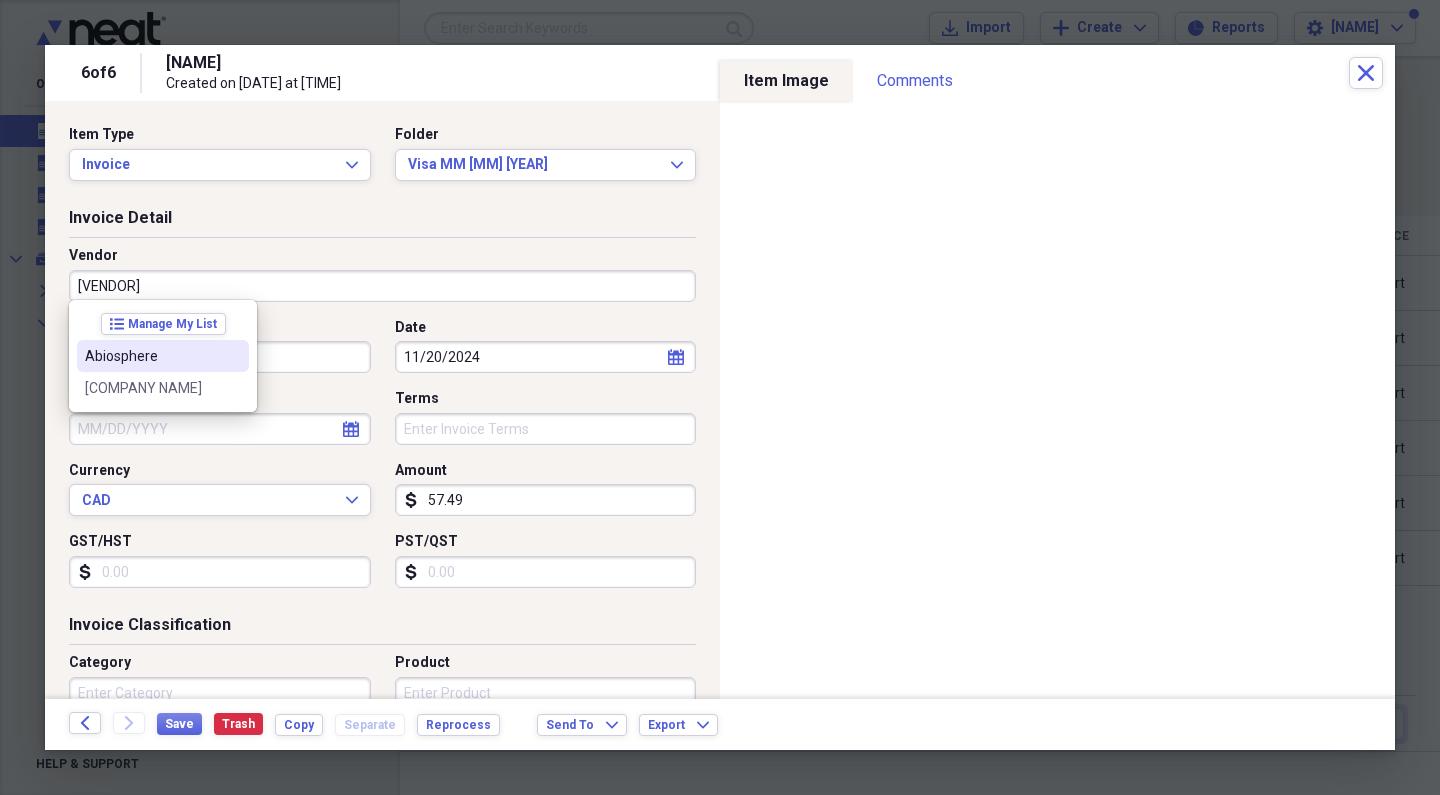 click on "Abiosphere" at bounding box center [163, 356] 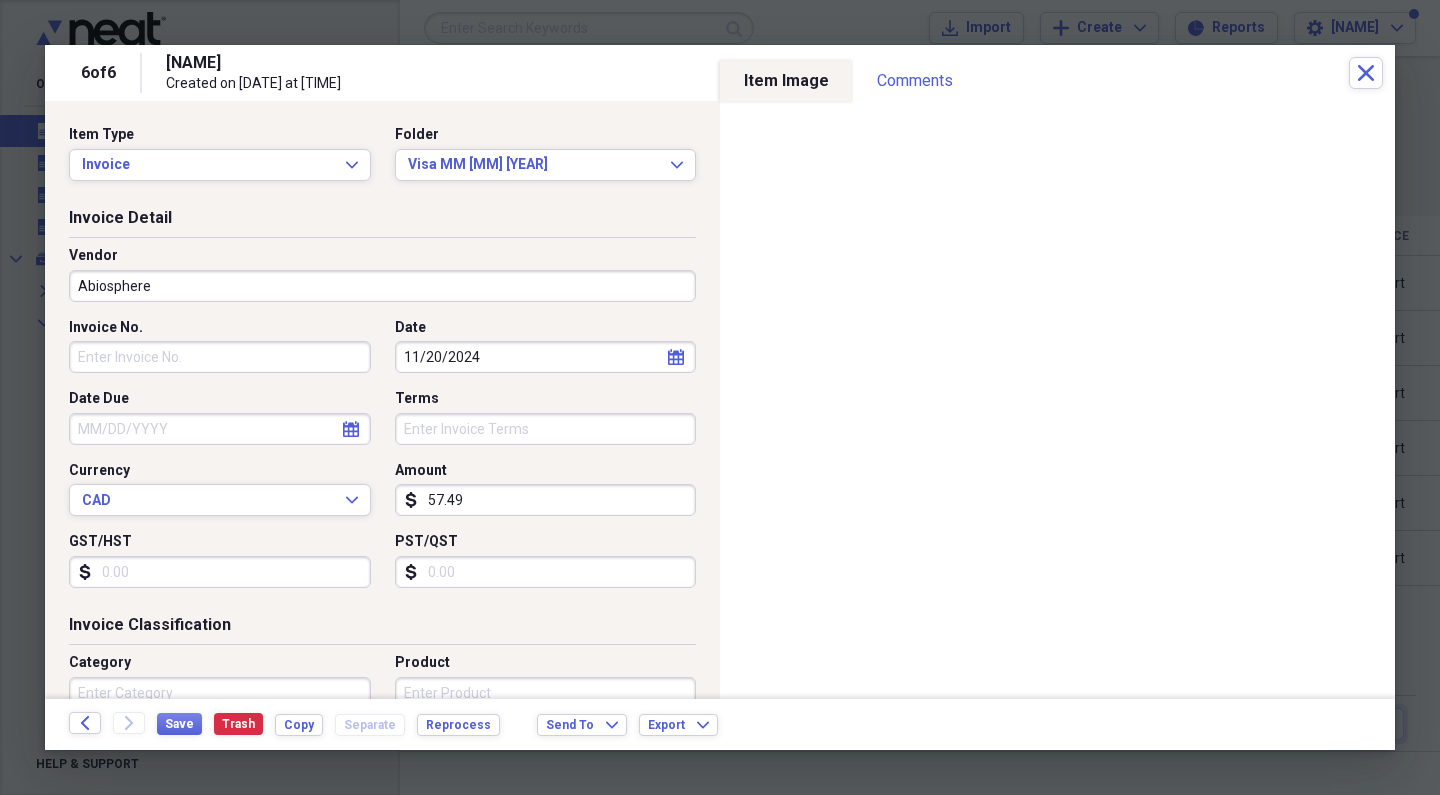 type on "Maintenance and Repairs" 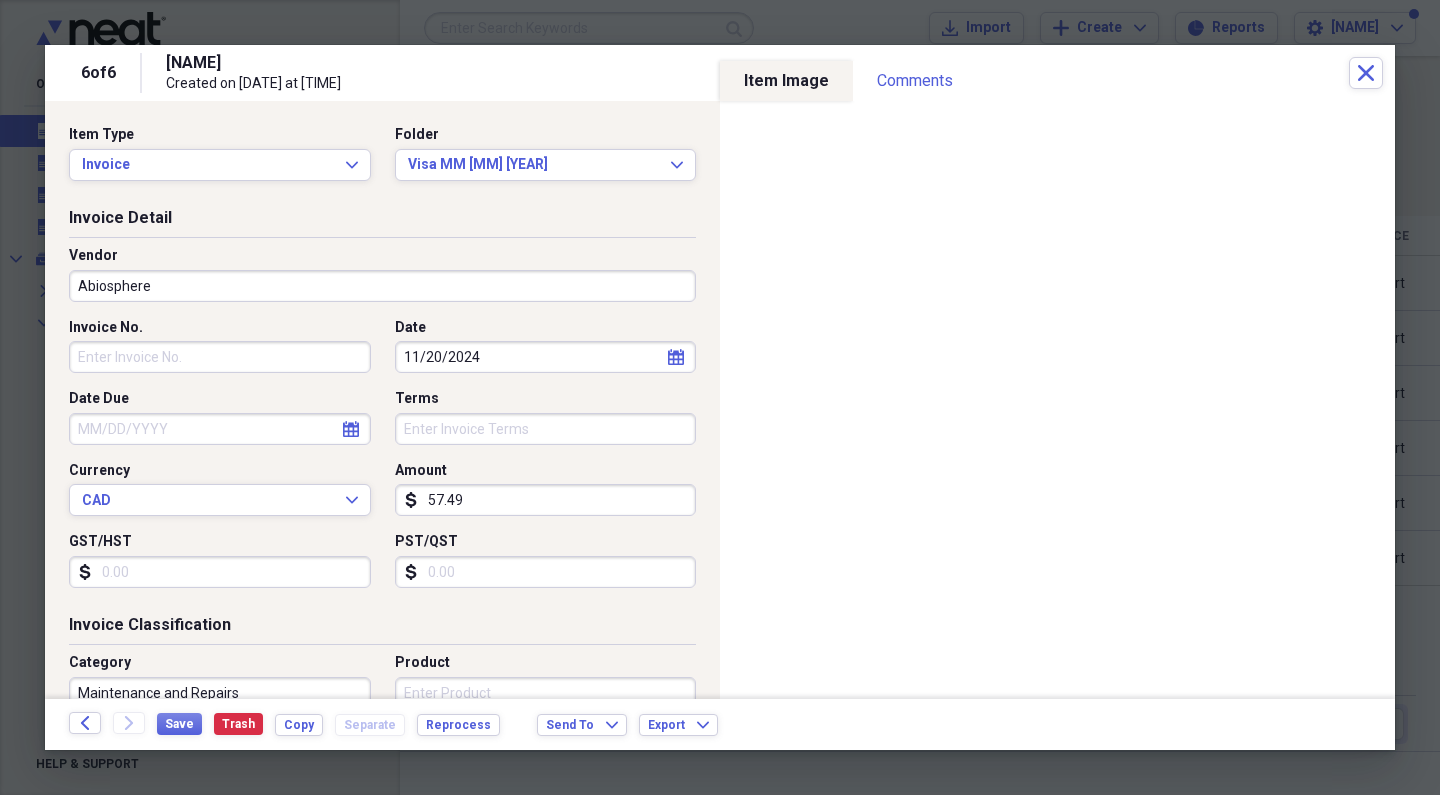 click on "Invoice No." at bounding box center (220, 357) 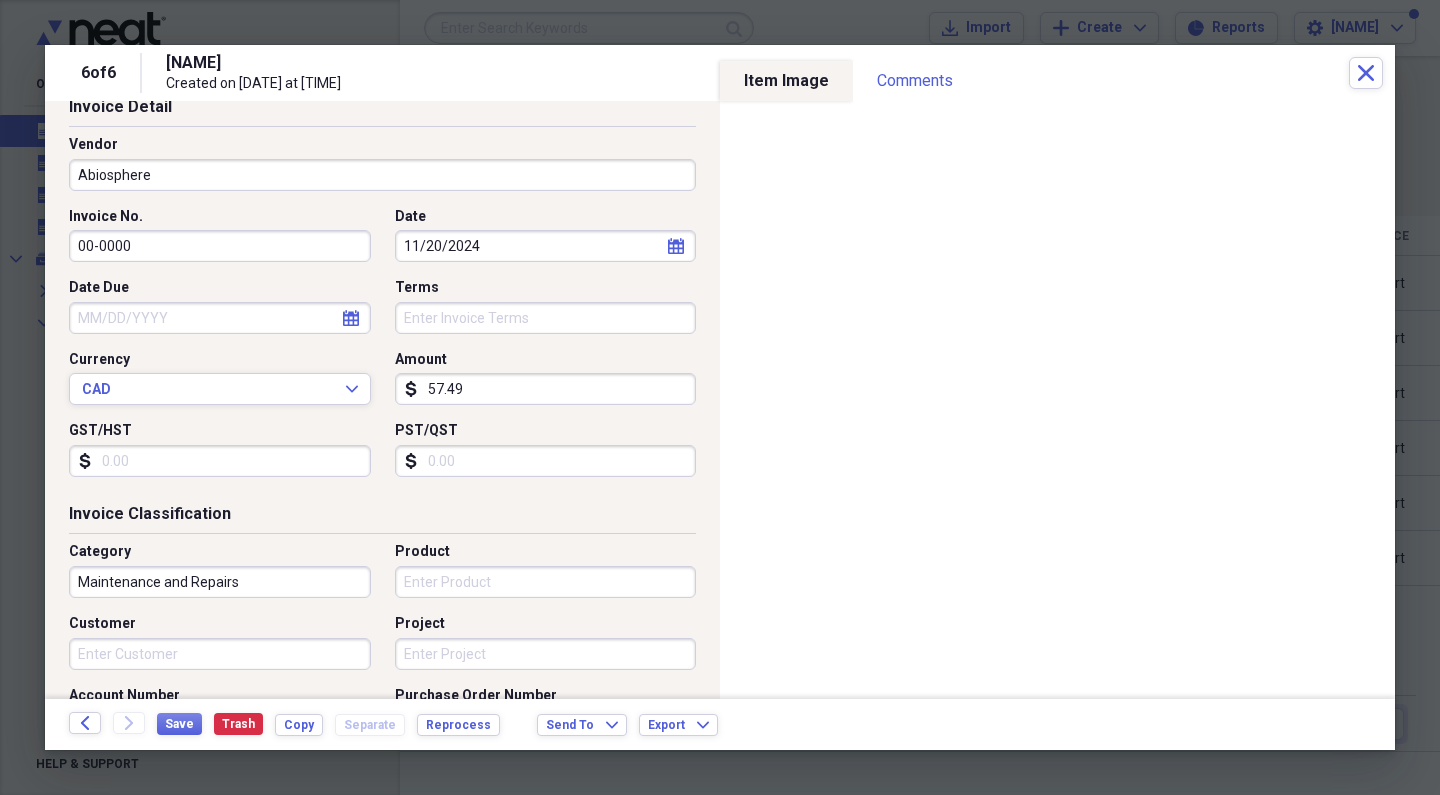 scroll, scrollTop: 113, scrollLeft: 0, axis: vertical 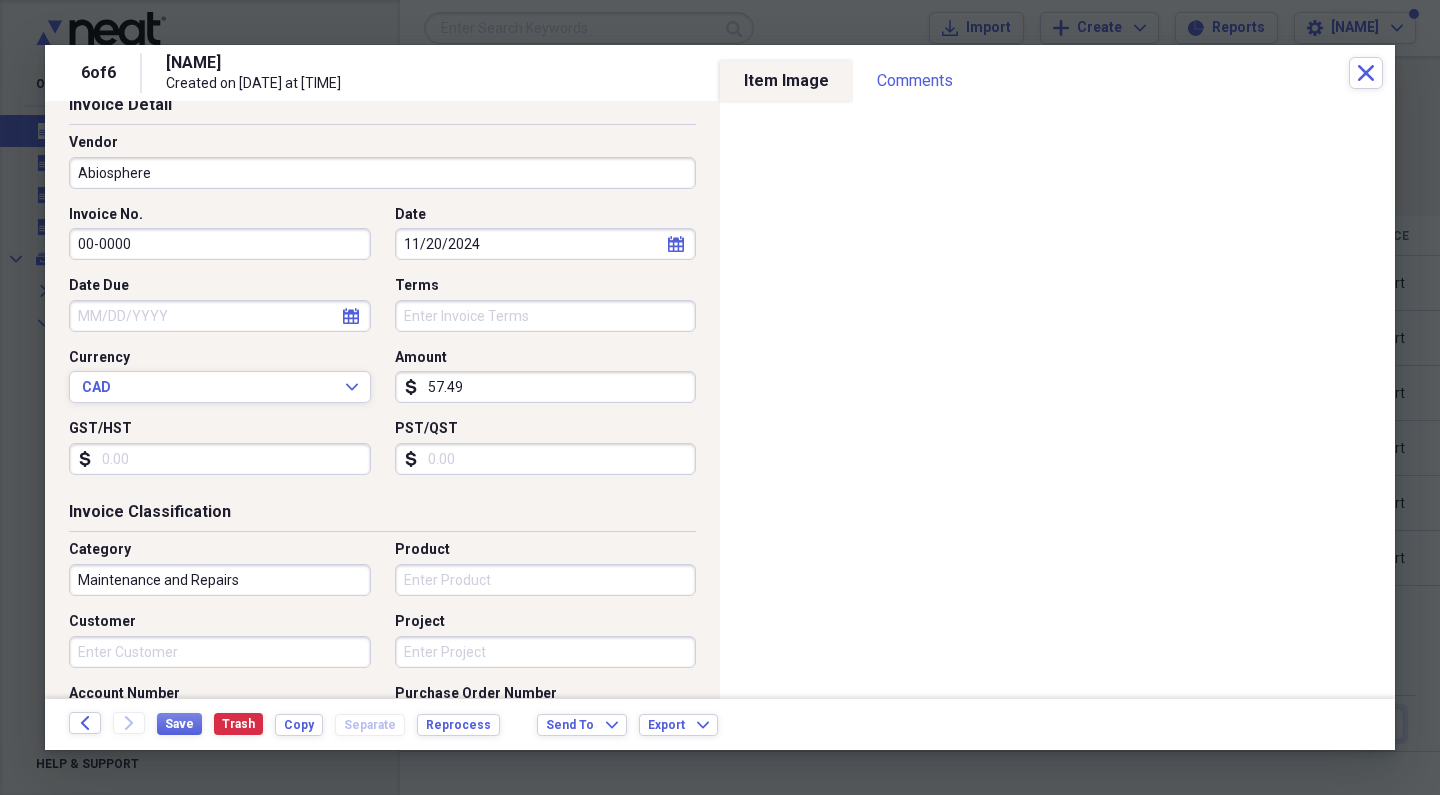type on "00-0000" 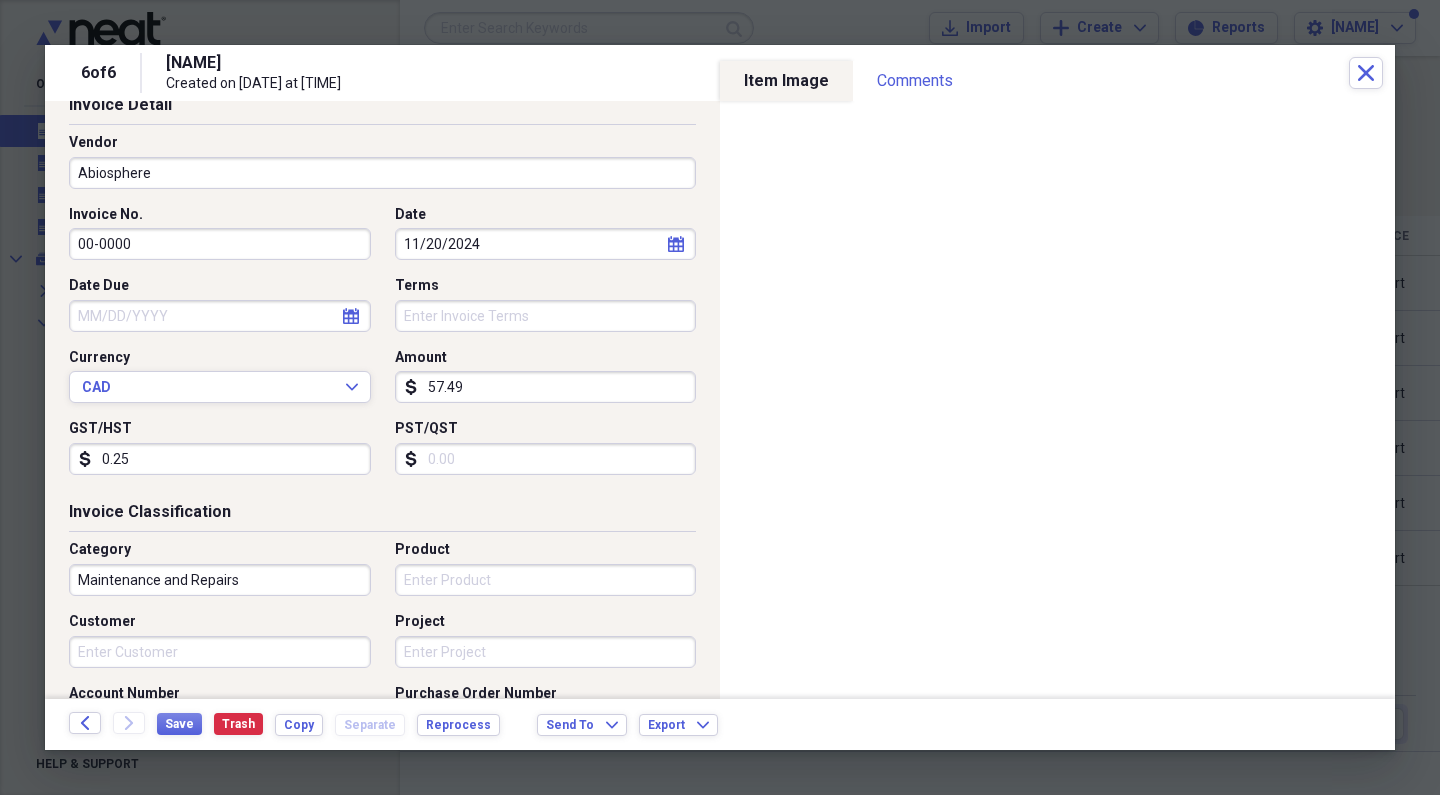 type on "2.50" 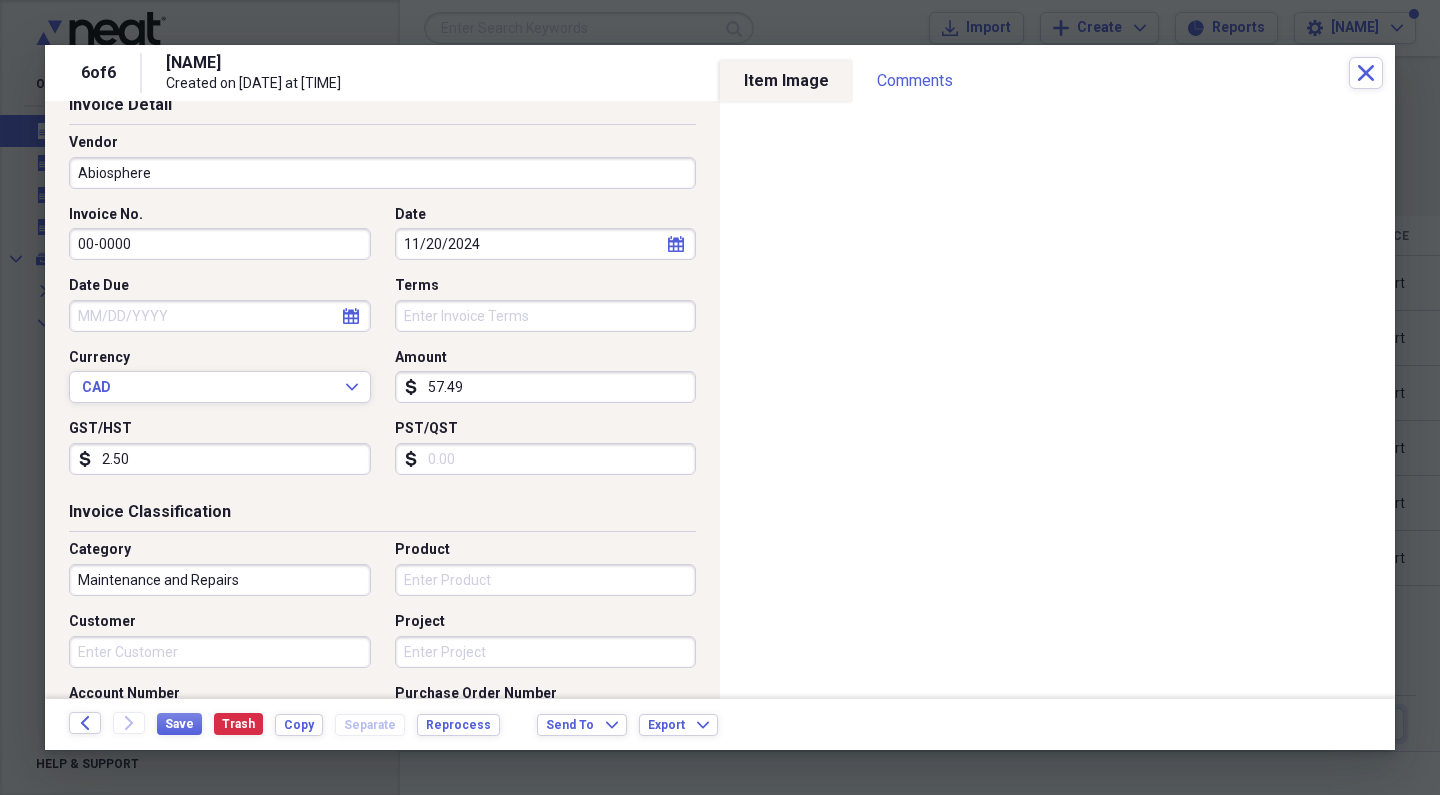 click on "PST/QST" at bounding box center [546, 459] 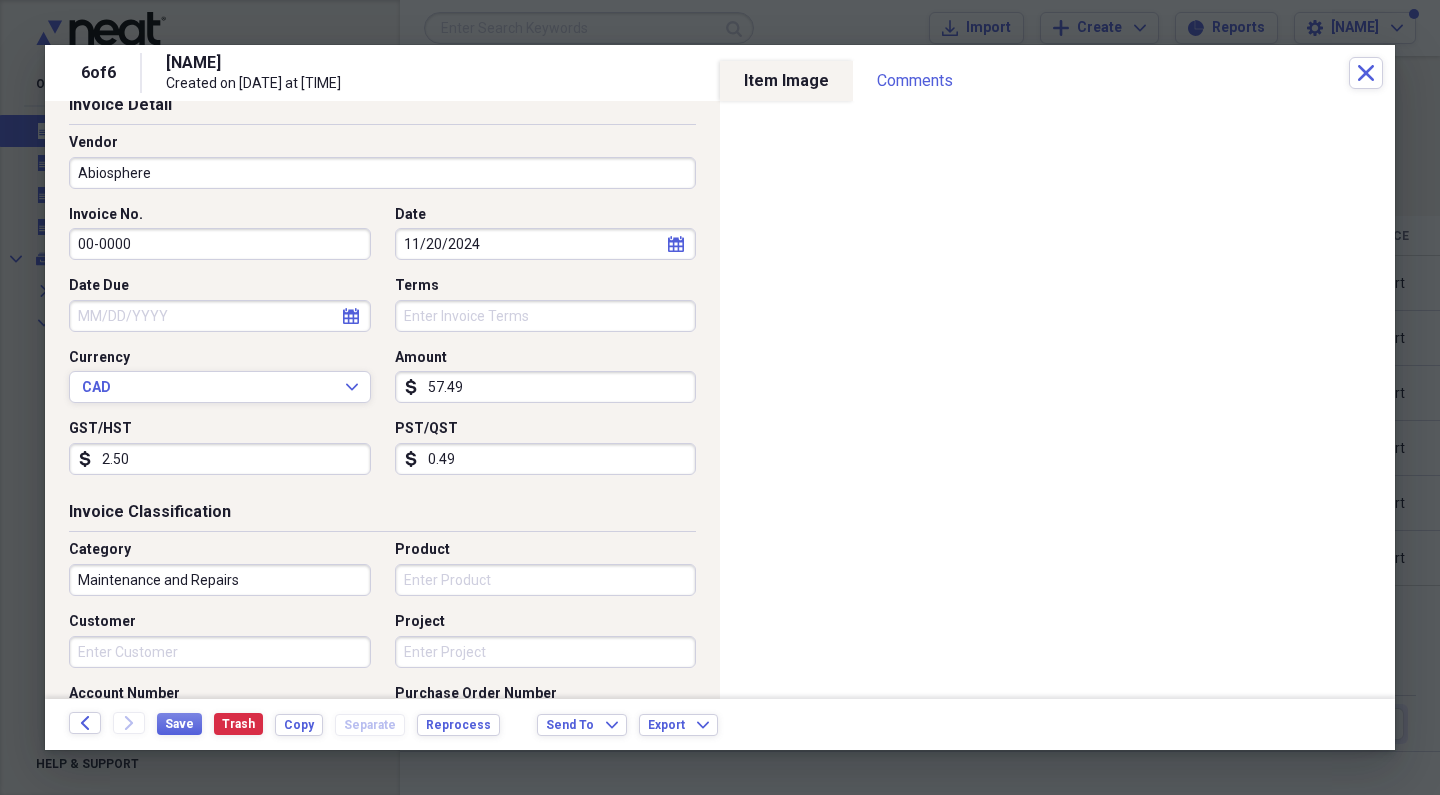 type on "4.99" 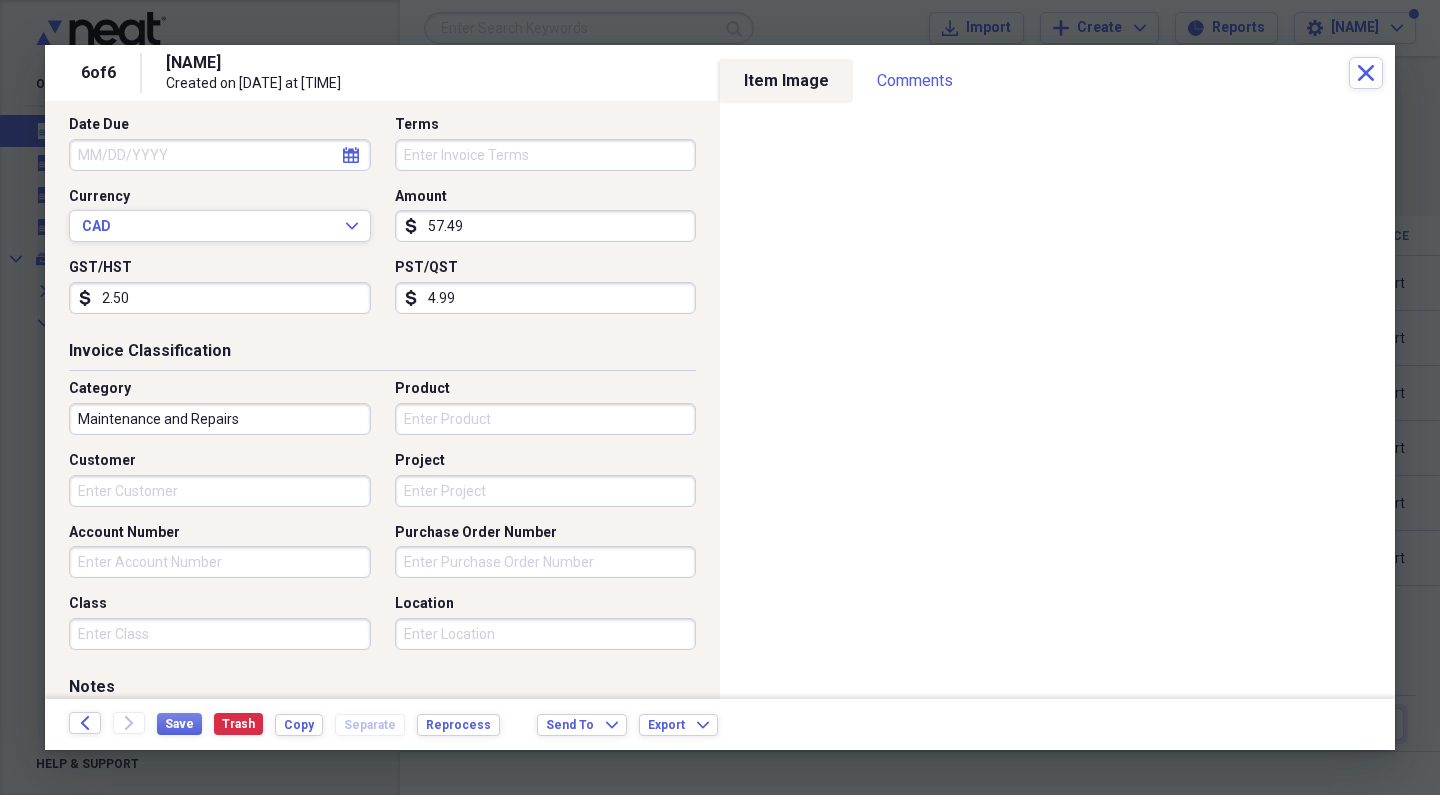 scroll, scrollTop: 456, scrollLeft: 0, axis: vertical 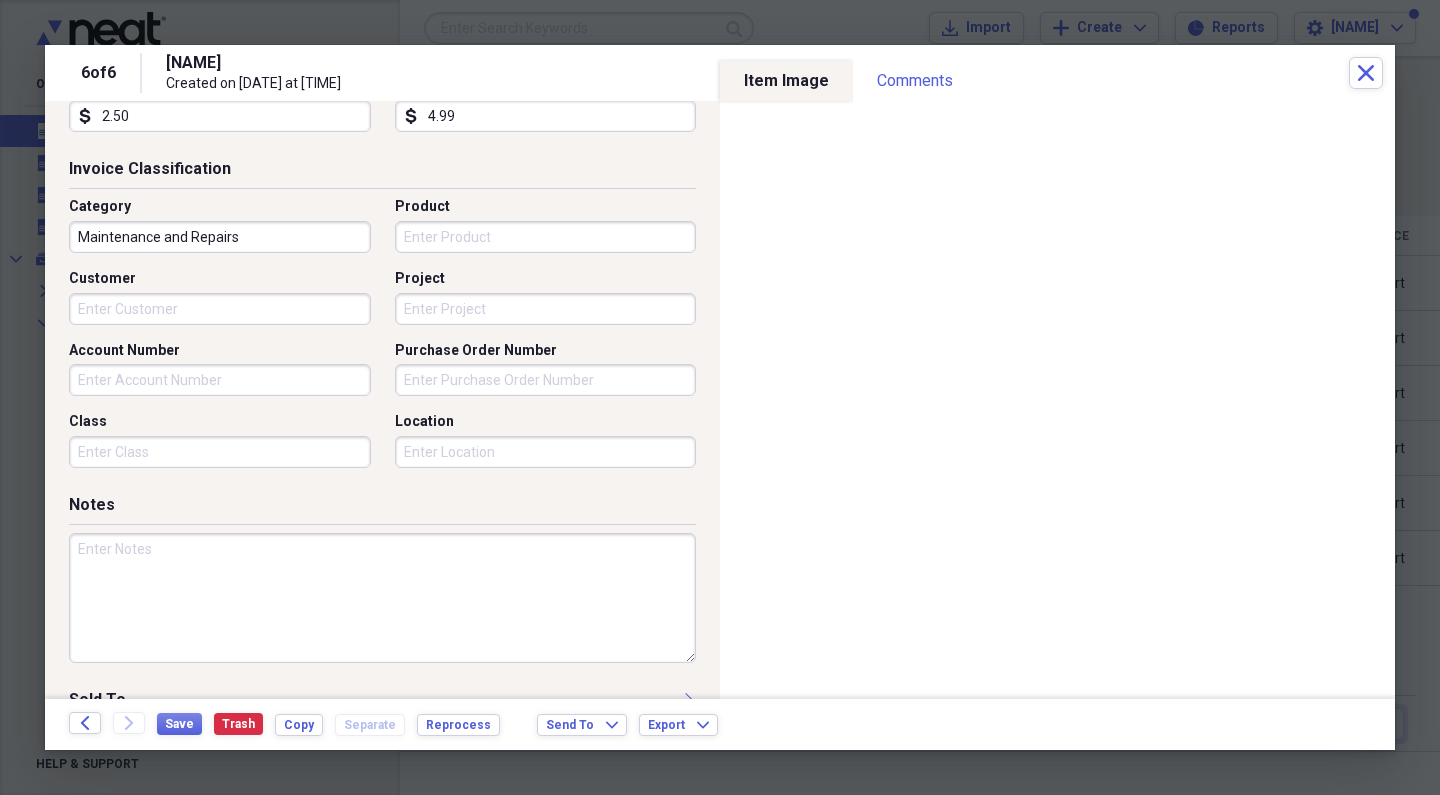 click at bounding box center (382, 598) 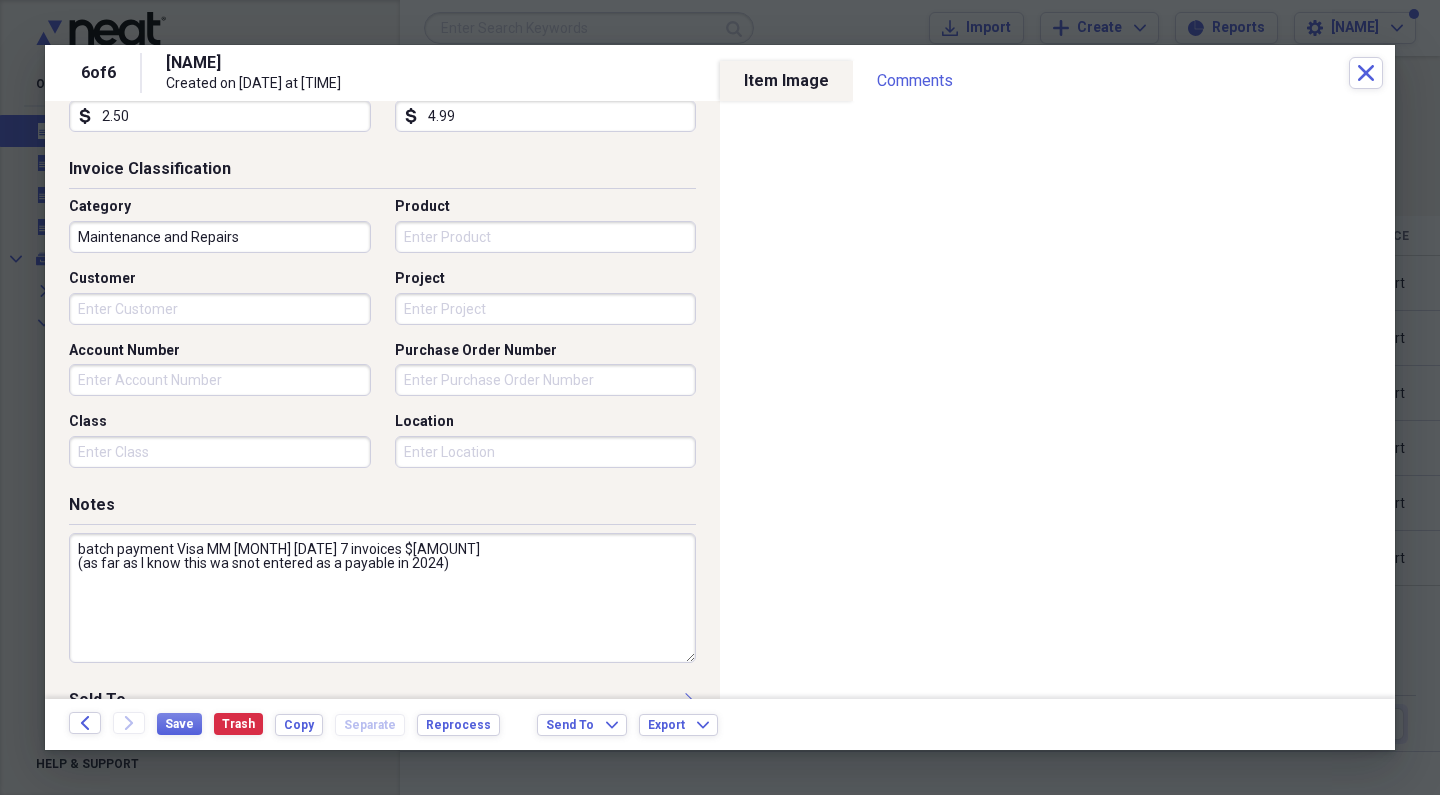 click on "batch payment Visa MM [MONTH] [DATE] 7 invoices $[AMOUNT]
(as far as I know this wa snot entered as a payable in 2024)" at bounding box center (382, 598) 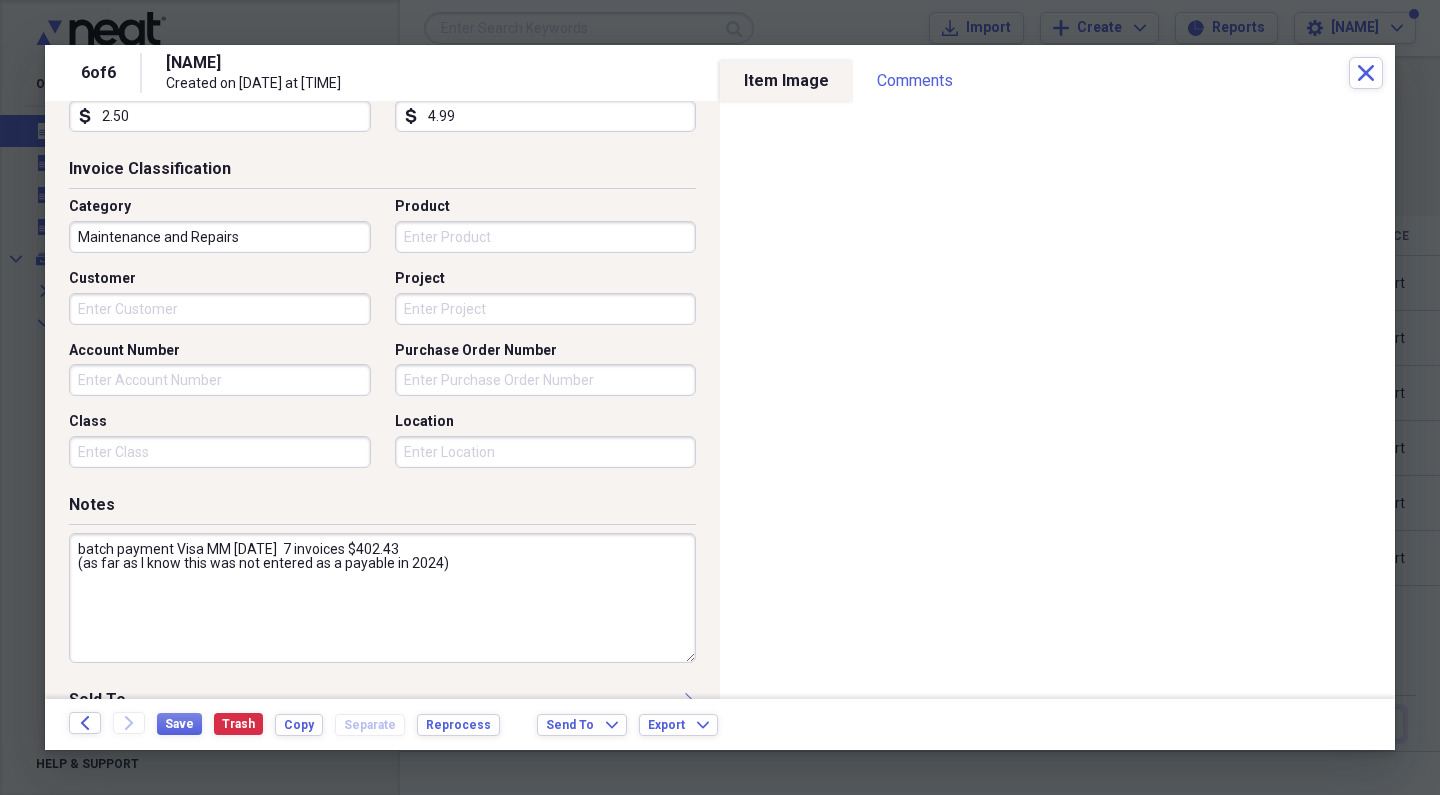 click on "batch payment Visa MM [DATE]  7 invoices $402.43
(as far as I know this was not entered as a payable in 2024)" at bounding box center [382, 598] 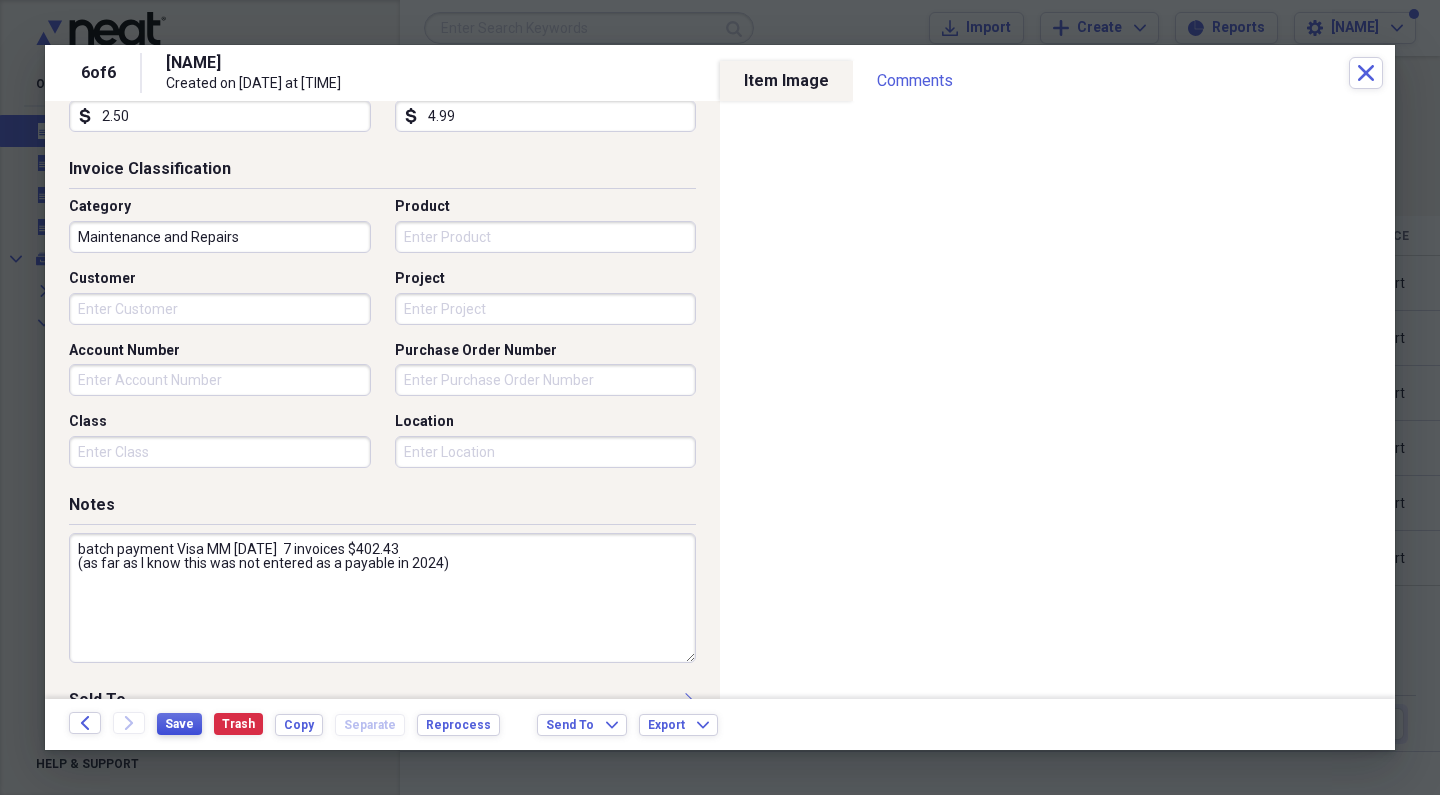 type on "batch payment Visa MM [DATE]  7 invoices $402.43
(as far as I know this was not entered as a payable in 2024)" 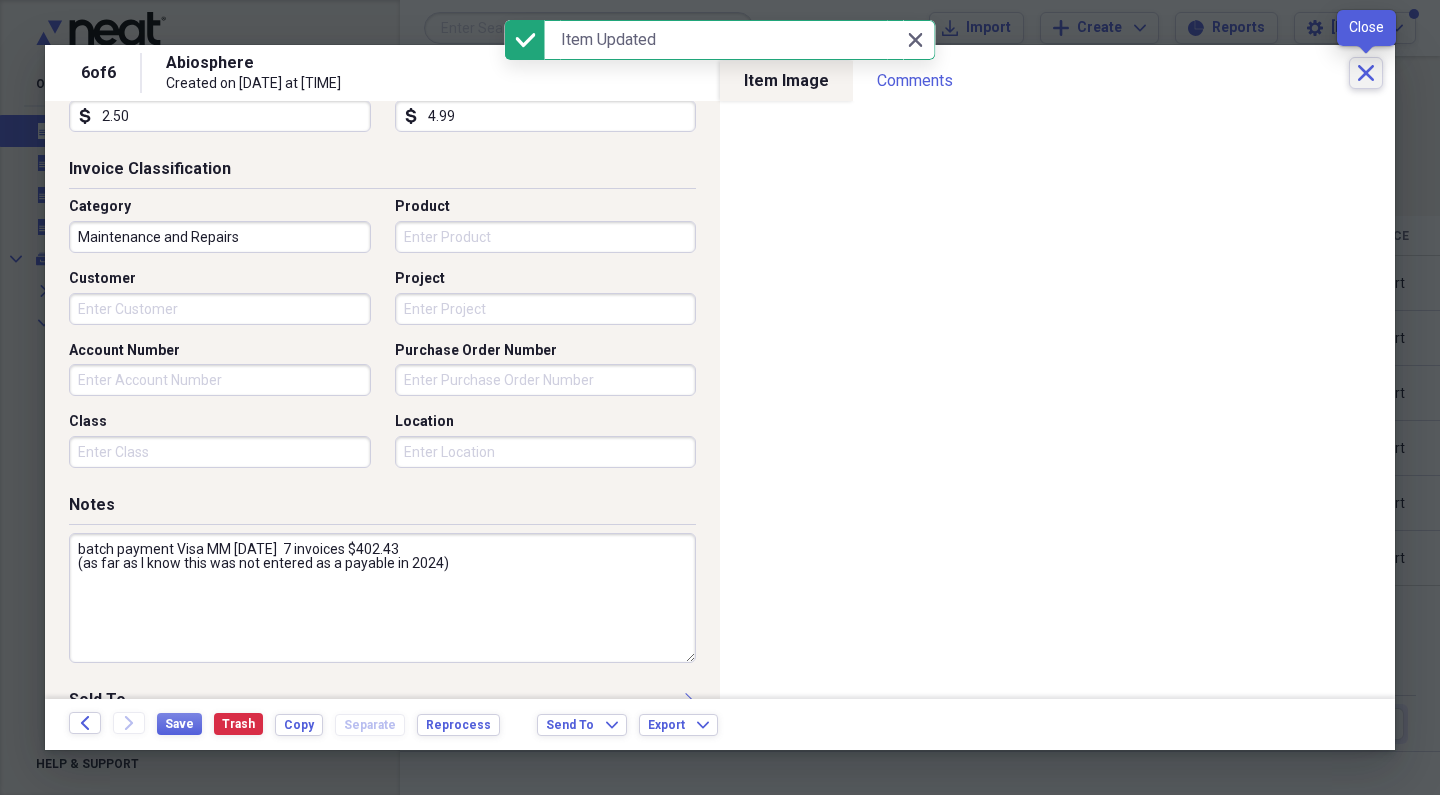 click on "Close" 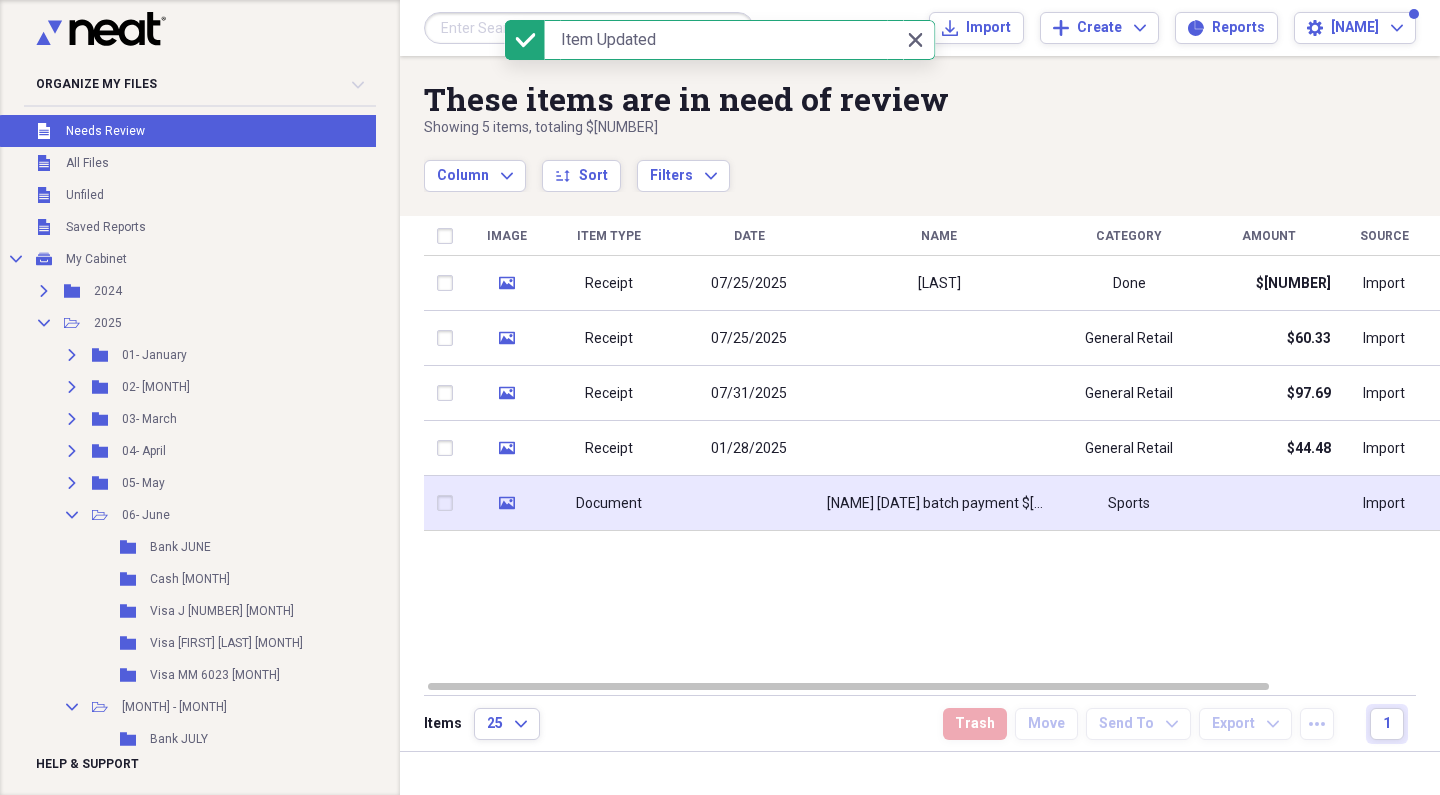 click on "[NAME] [DATE] batch payment $[AMOUNT]" at bounding box center (939, 503) 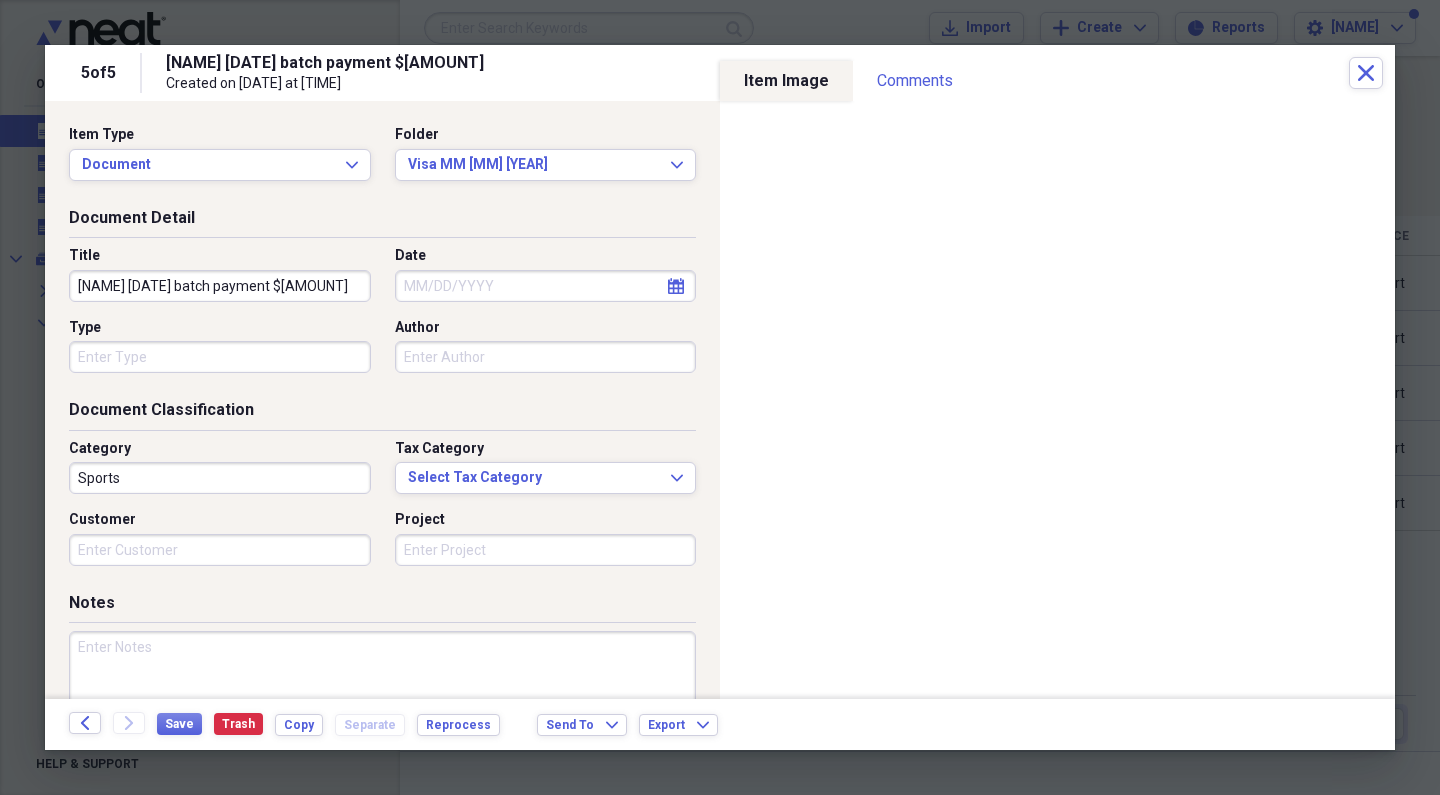 click on "calendar" 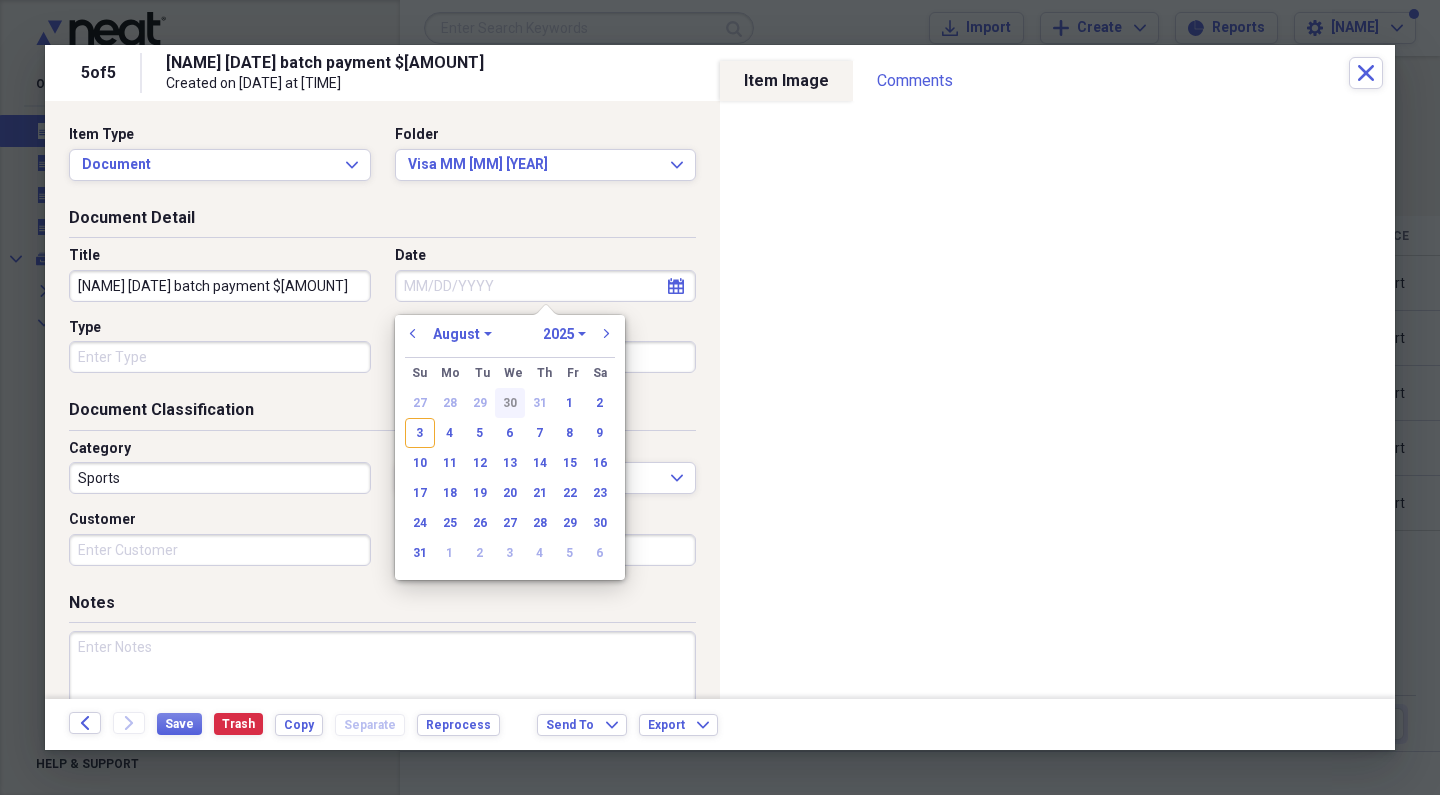 click on "30" at bounding box center [510, 403] 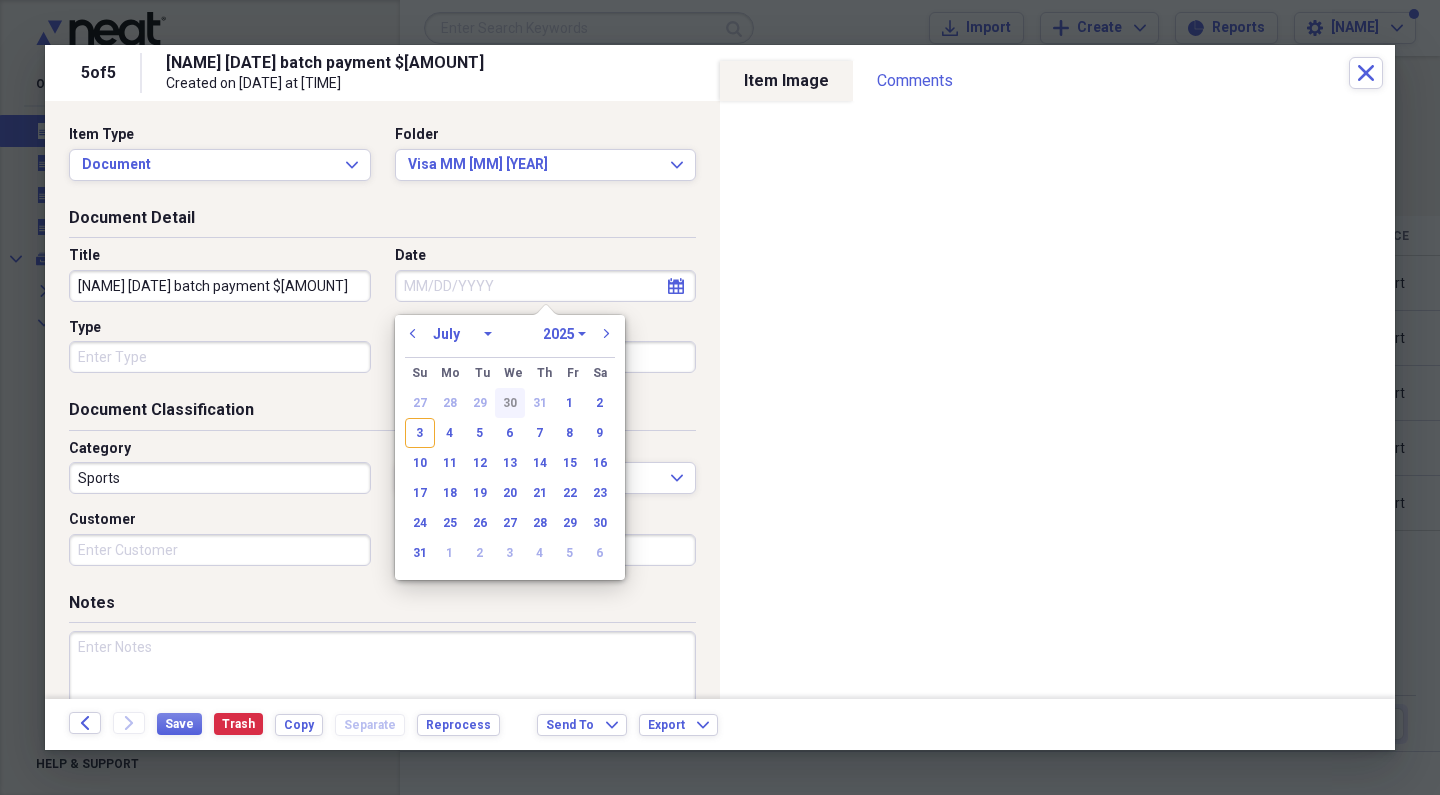 type on "07/30/2025" 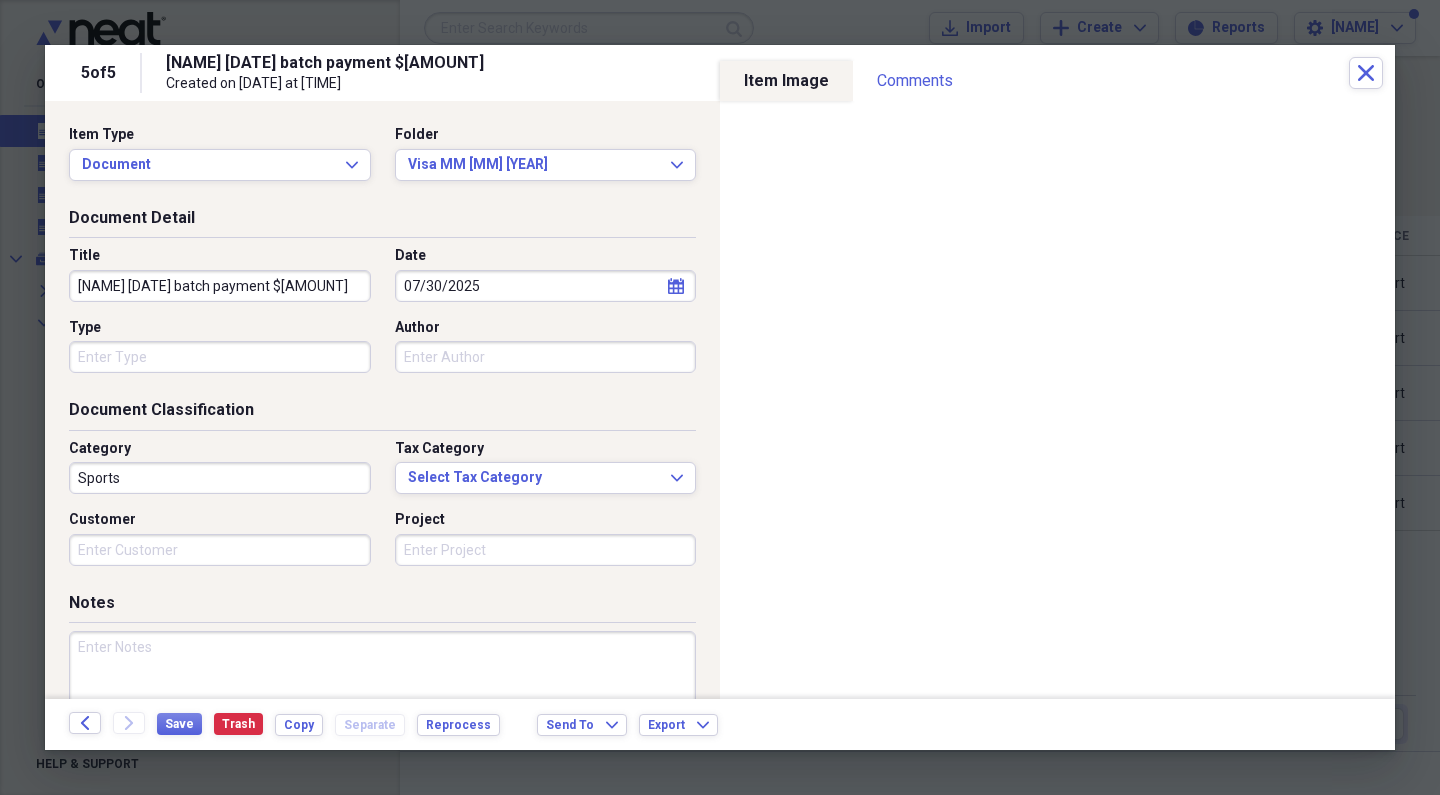 click on "[NAME] [DATE] batch payment $[AMOUNT]" at bounding box center [220, 286] 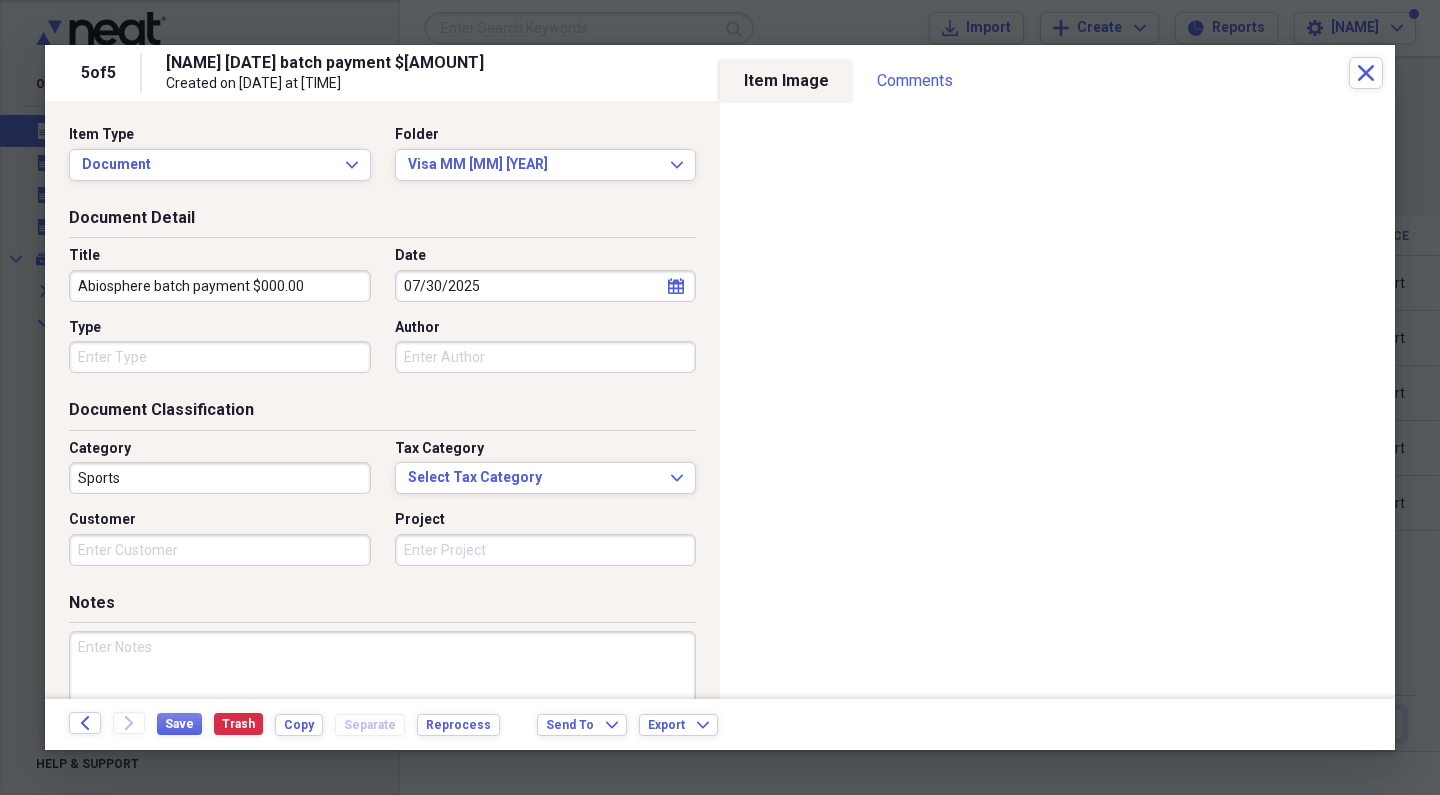 type on "Abiosphere batch payment $000.00" 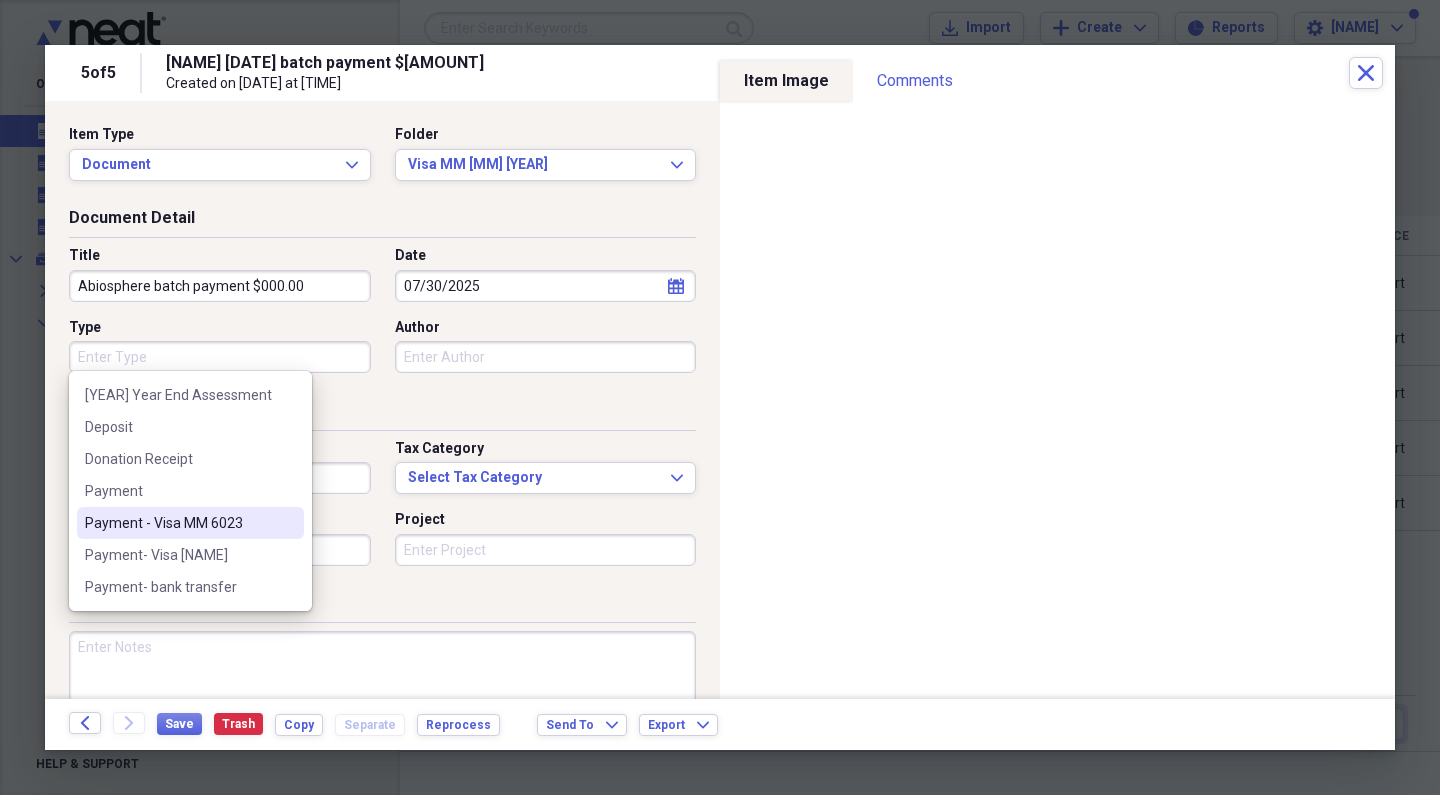 click on "Payment - Visa MM 6023" at bounding box center [178, 523] 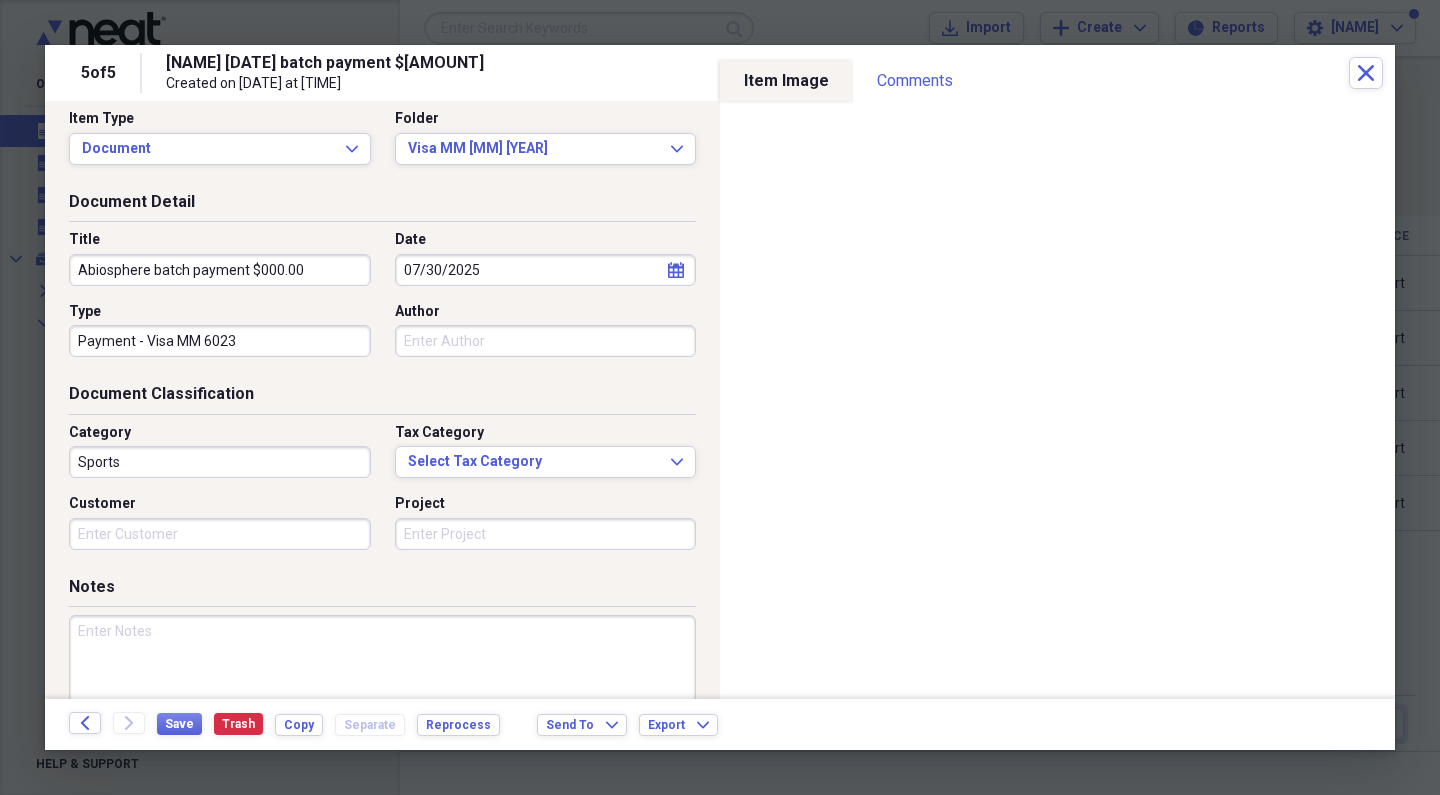 scroll, scrollTop: 17, scrollLeft: 0, axis: vertical 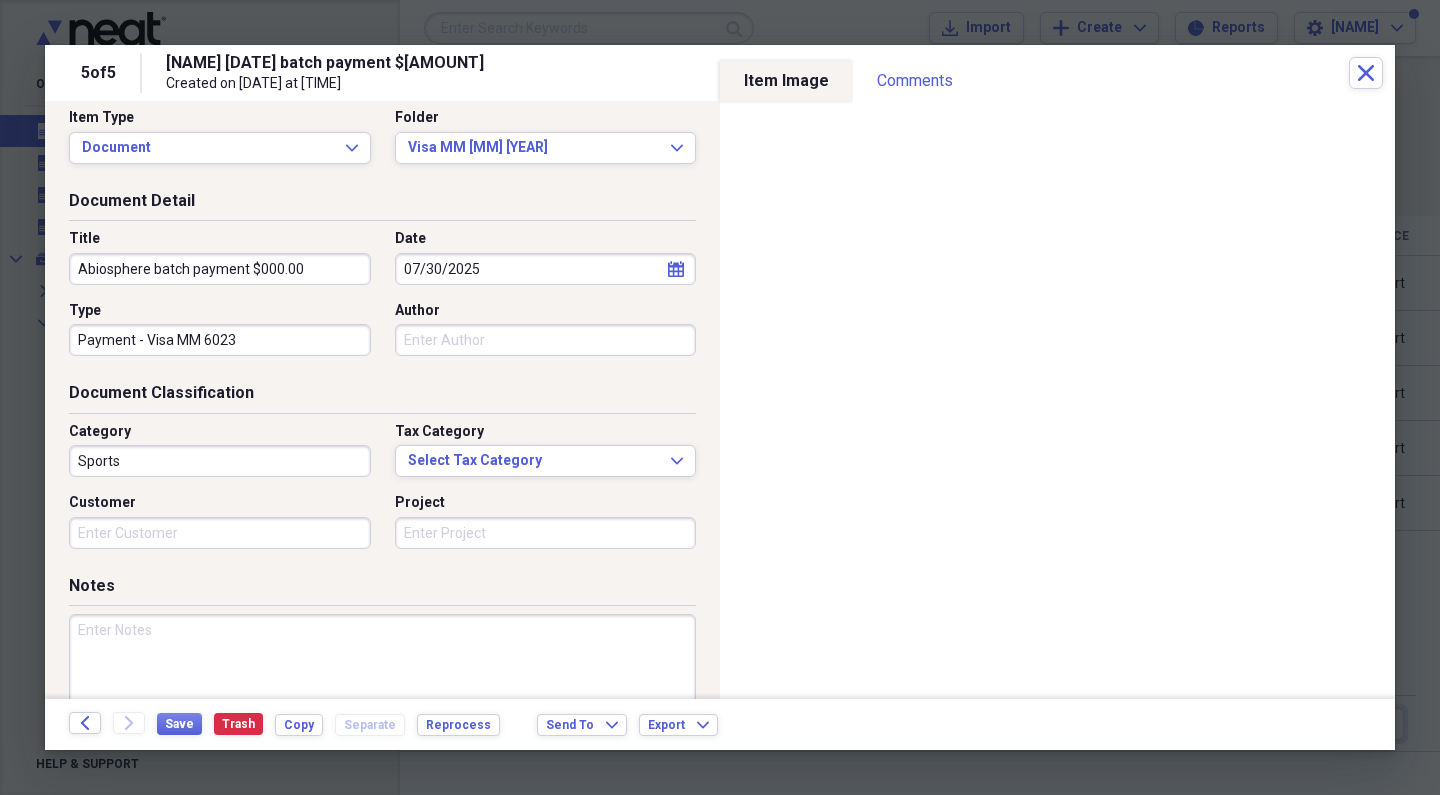 click on "Sports" at bounding box center (220, 461) 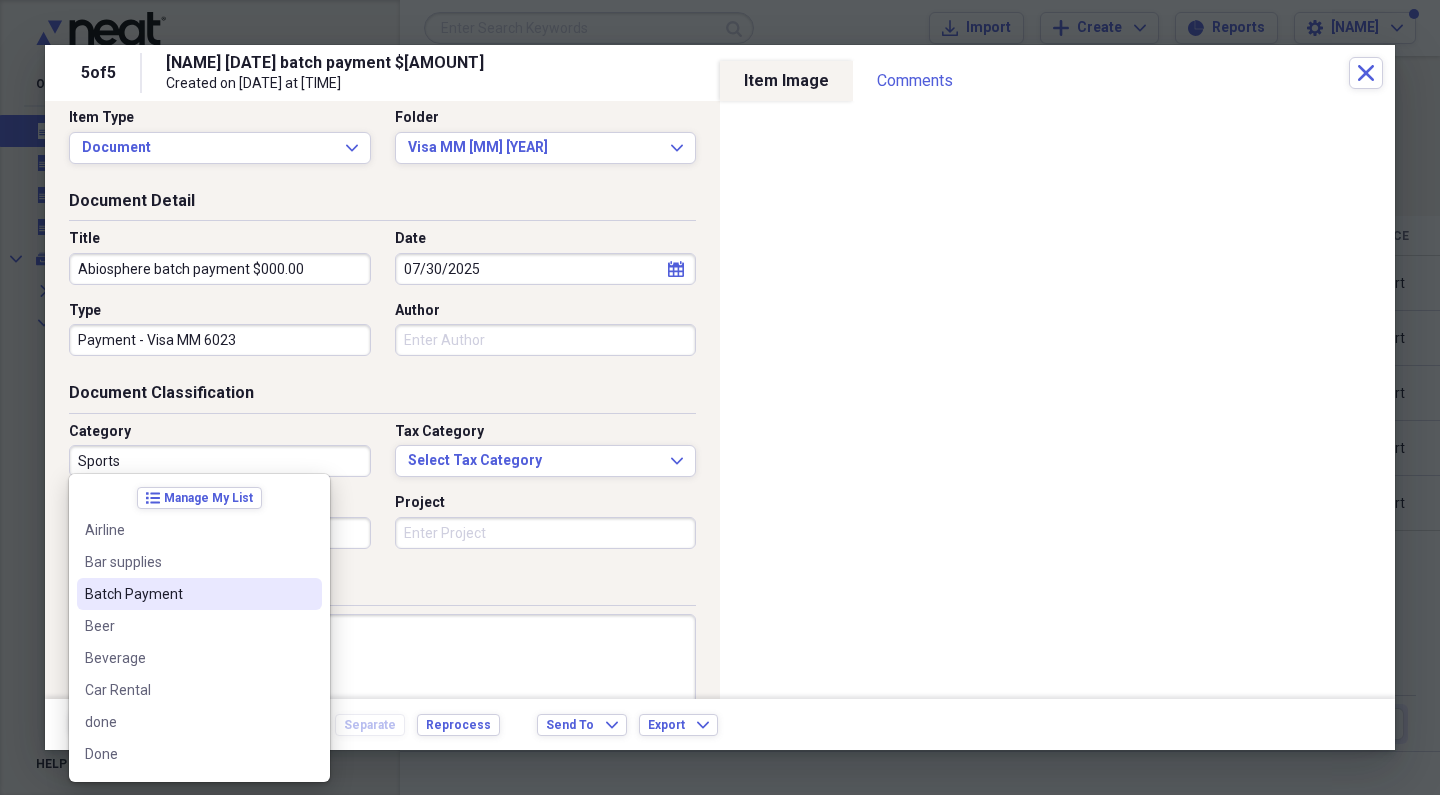 click on "Batch Payment" at bounding box center [187, 594] 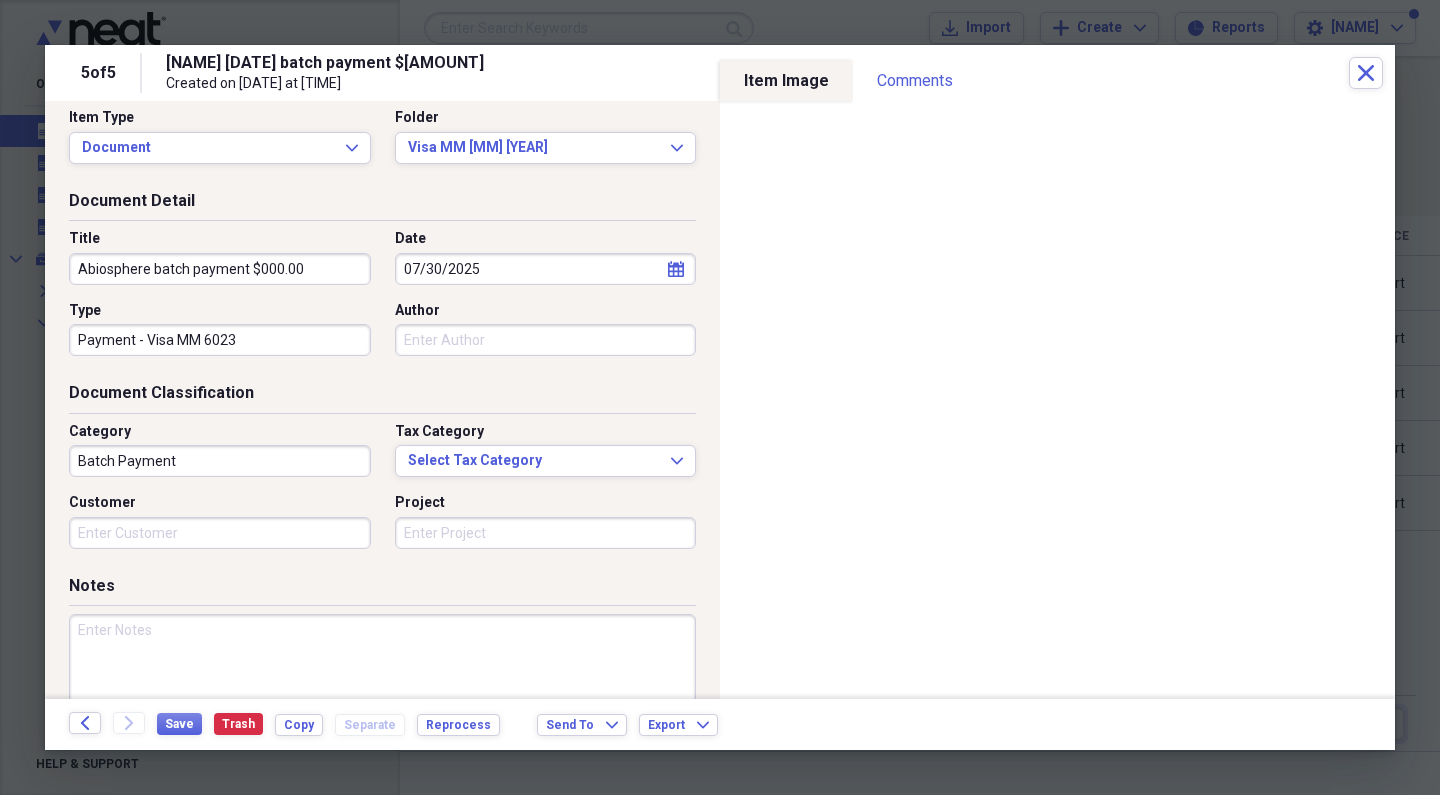 click at bounding box center [382, 679] 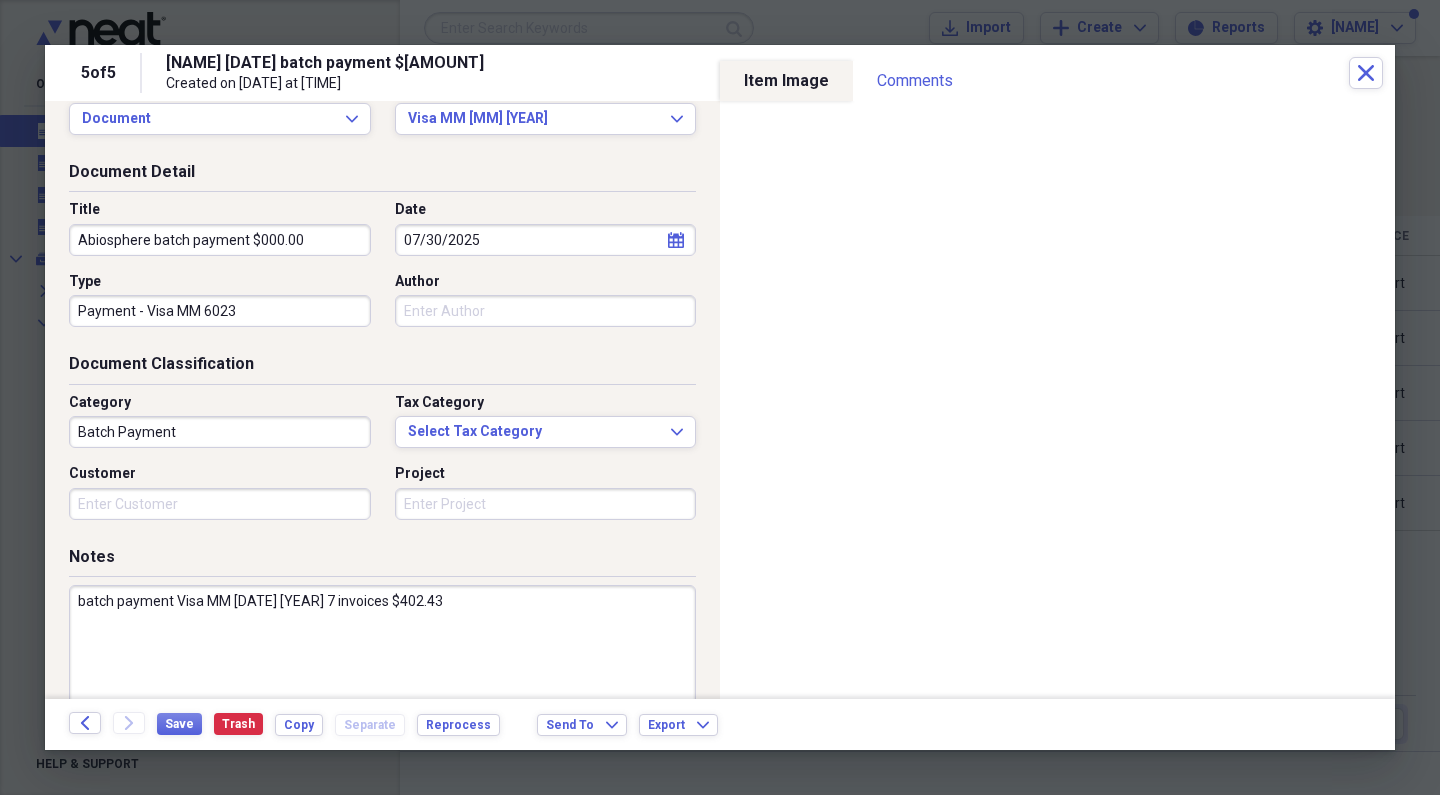 scroll, scrollTop: 68, scrollLeft: 0, axis: vertical 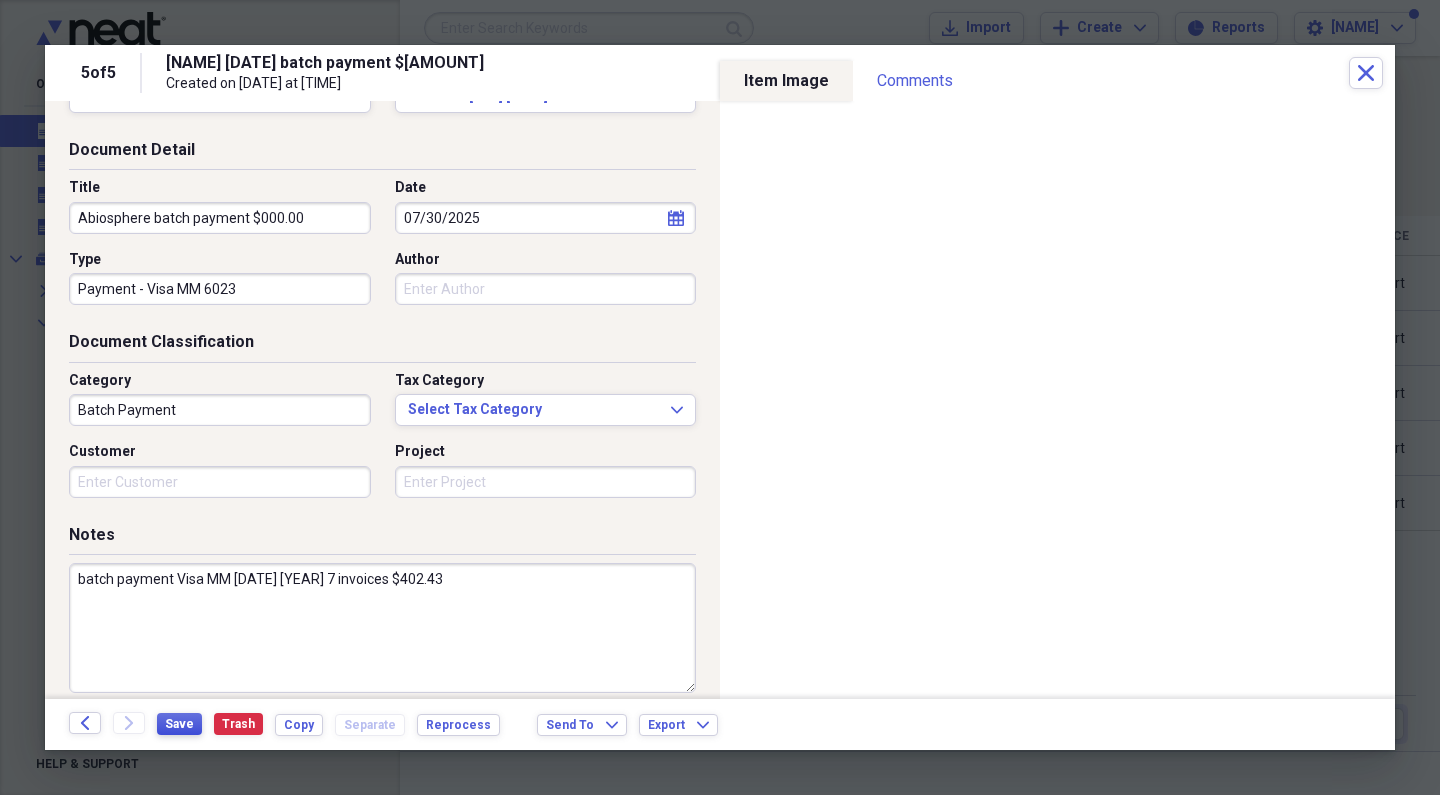 type on "batch payment Visa MM [DATE] [YEAR] 7 invoices $402.43" 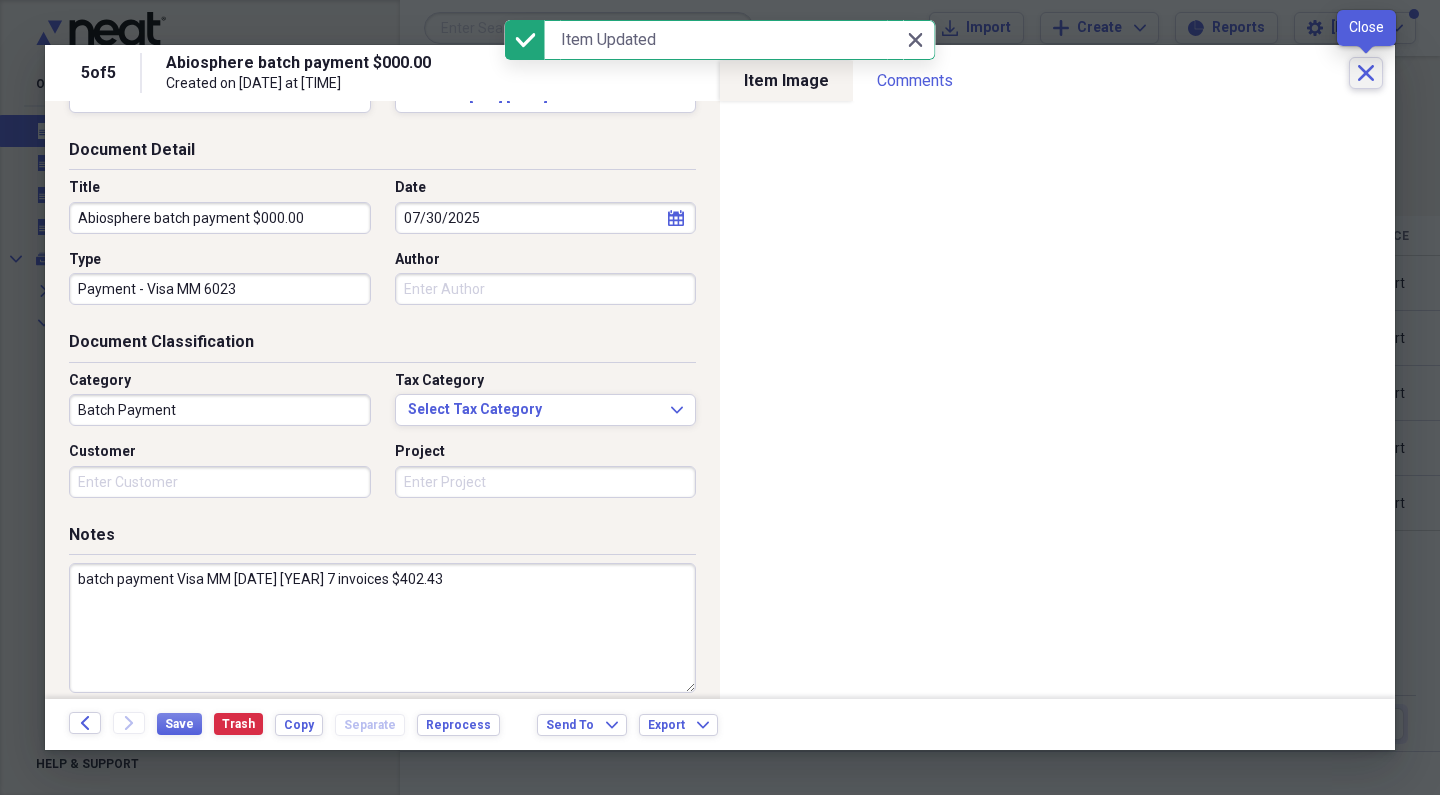 click 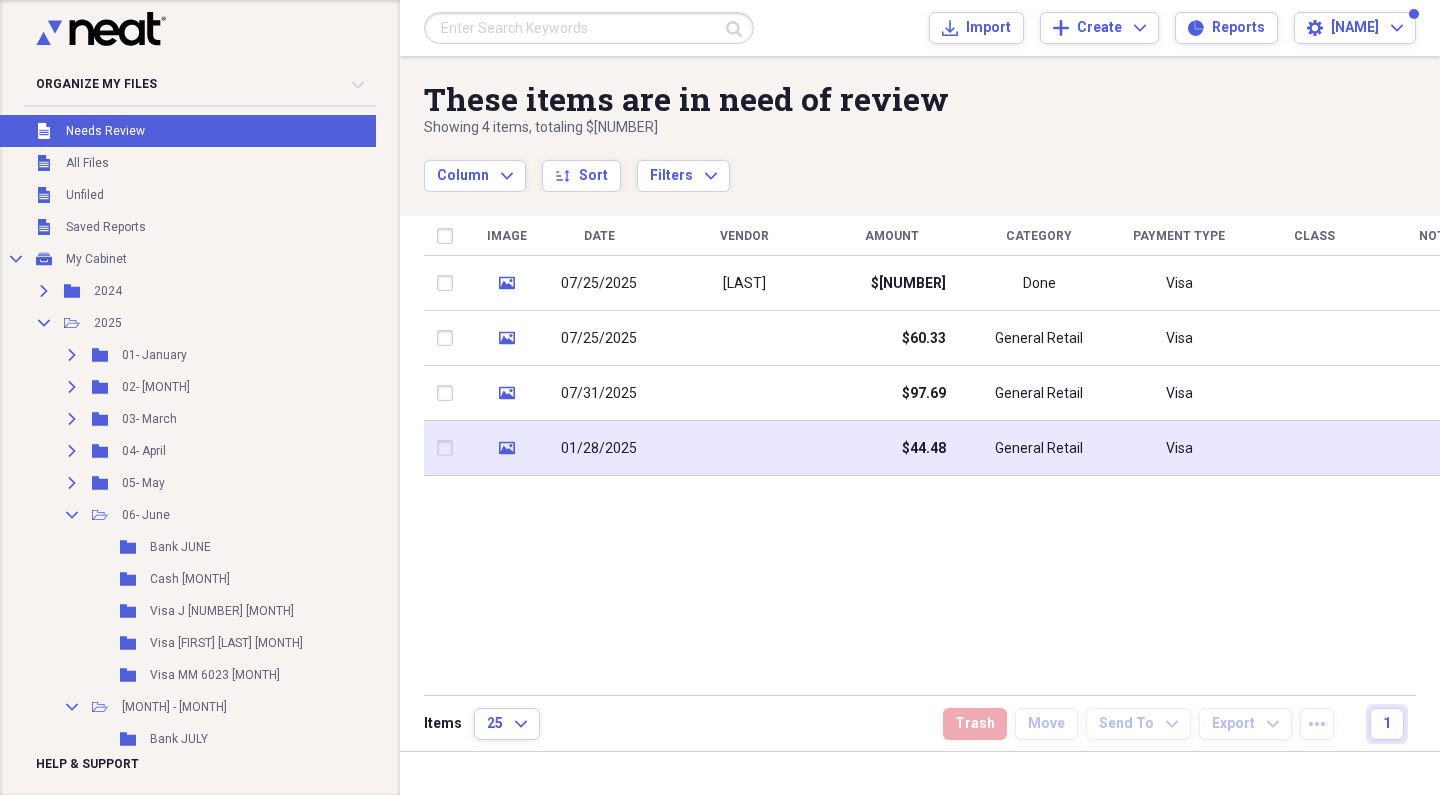 click on "$44.48" at bounding box center (891, 448) 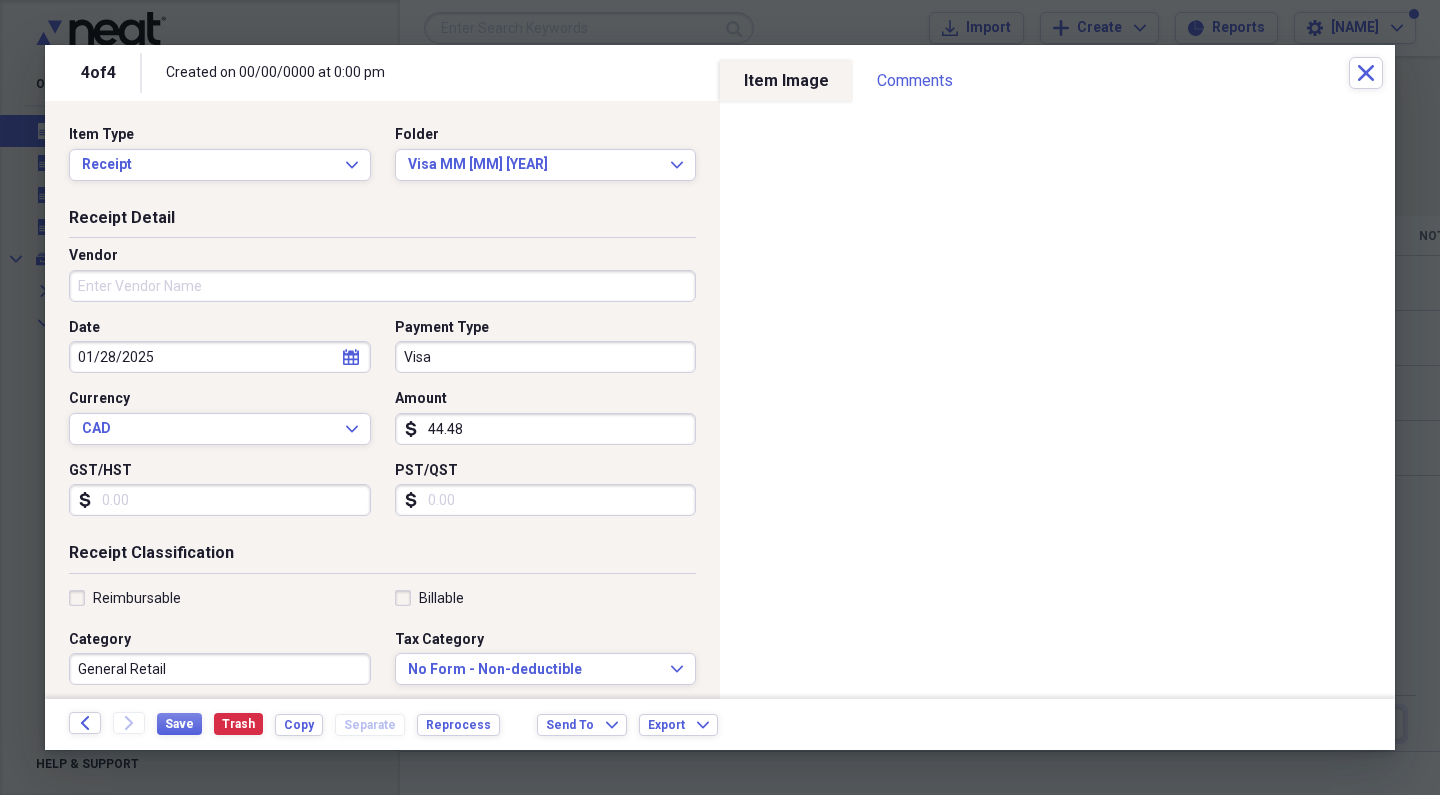 click on "Vendor" at bounding box center (382, 286) 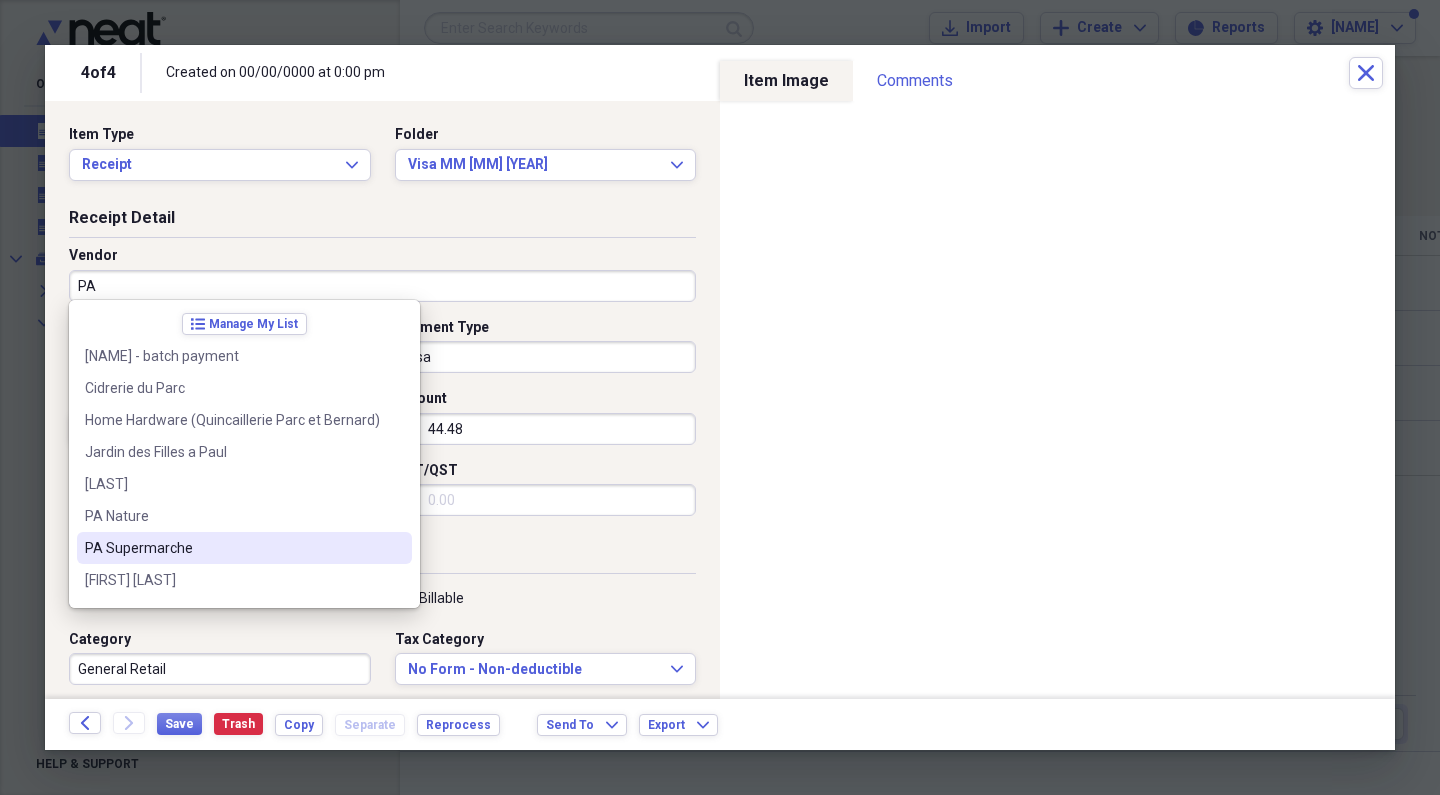click on "PA Supermarche" at bounding box center (232, 548) 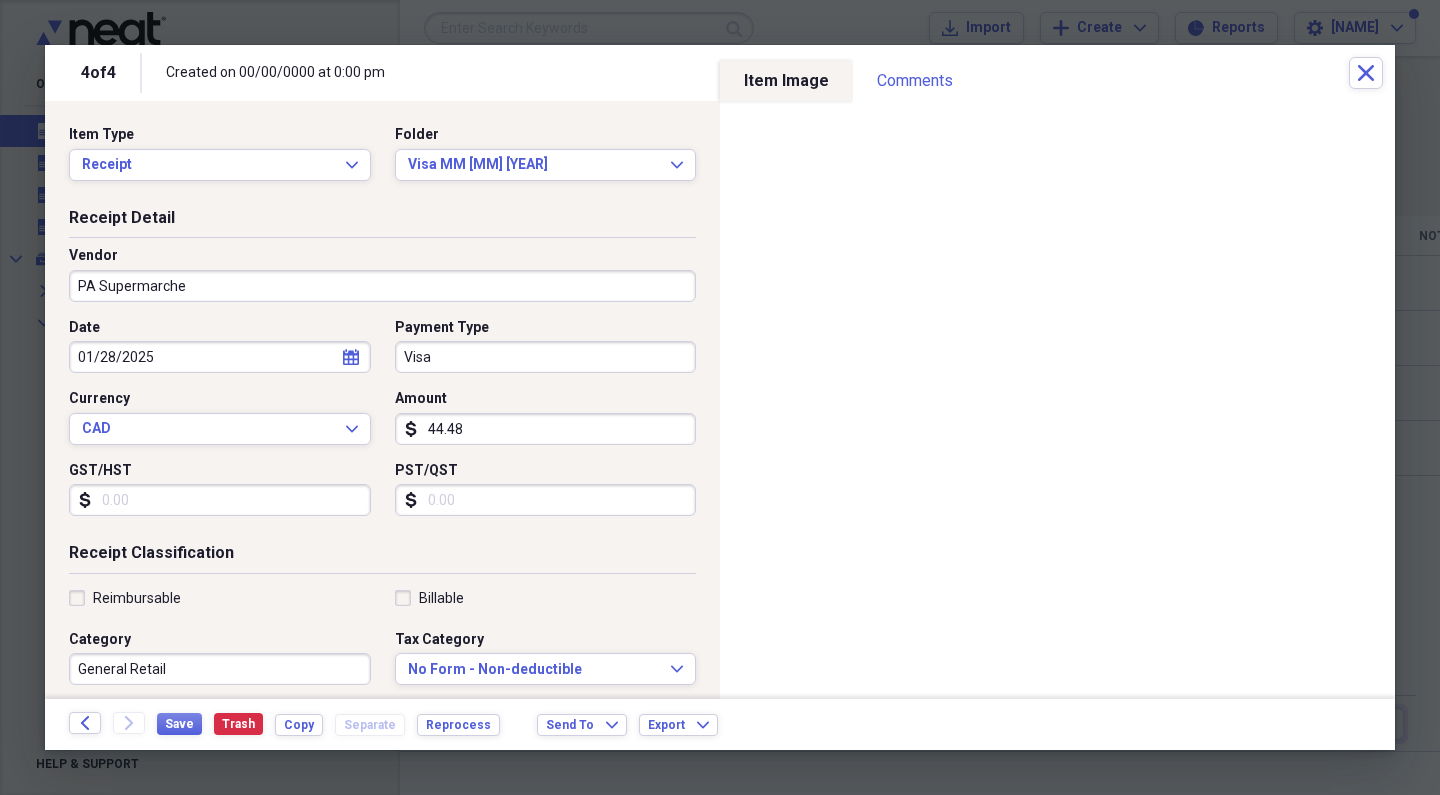 type on "Food" 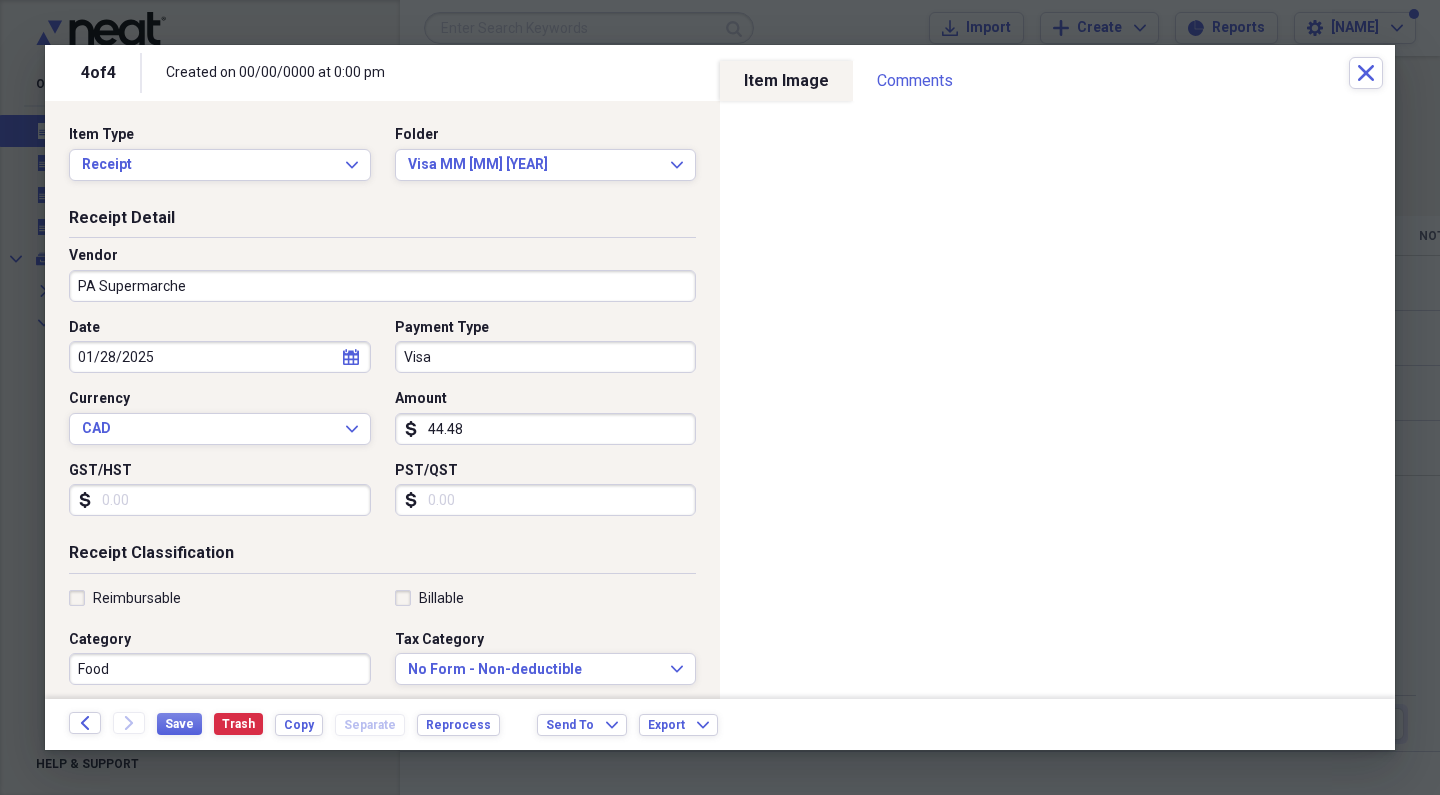 click on "Visa" at bounding box center (546, 357) 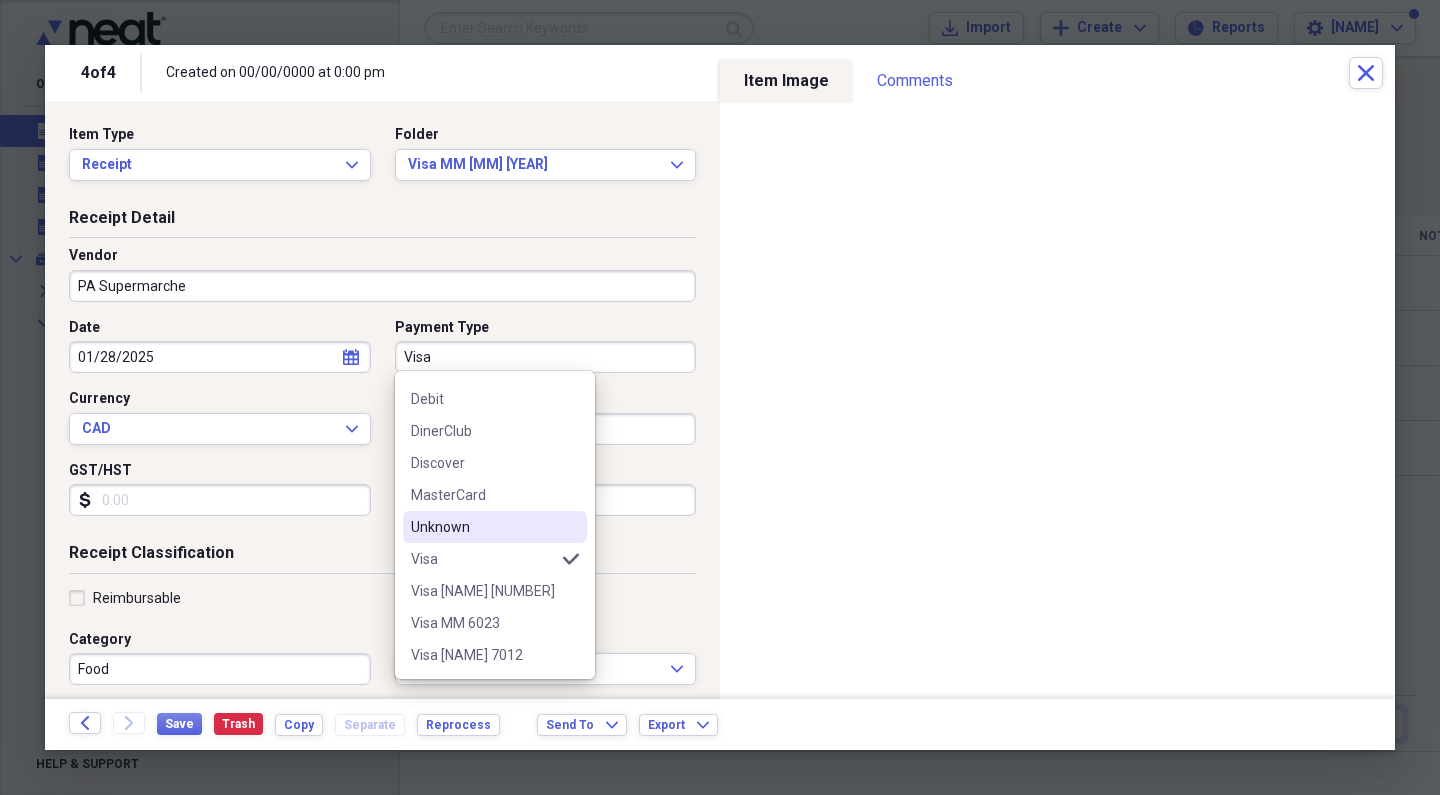 scroll, scrollTop: 124, scrollLeft: 0, axis: vertical 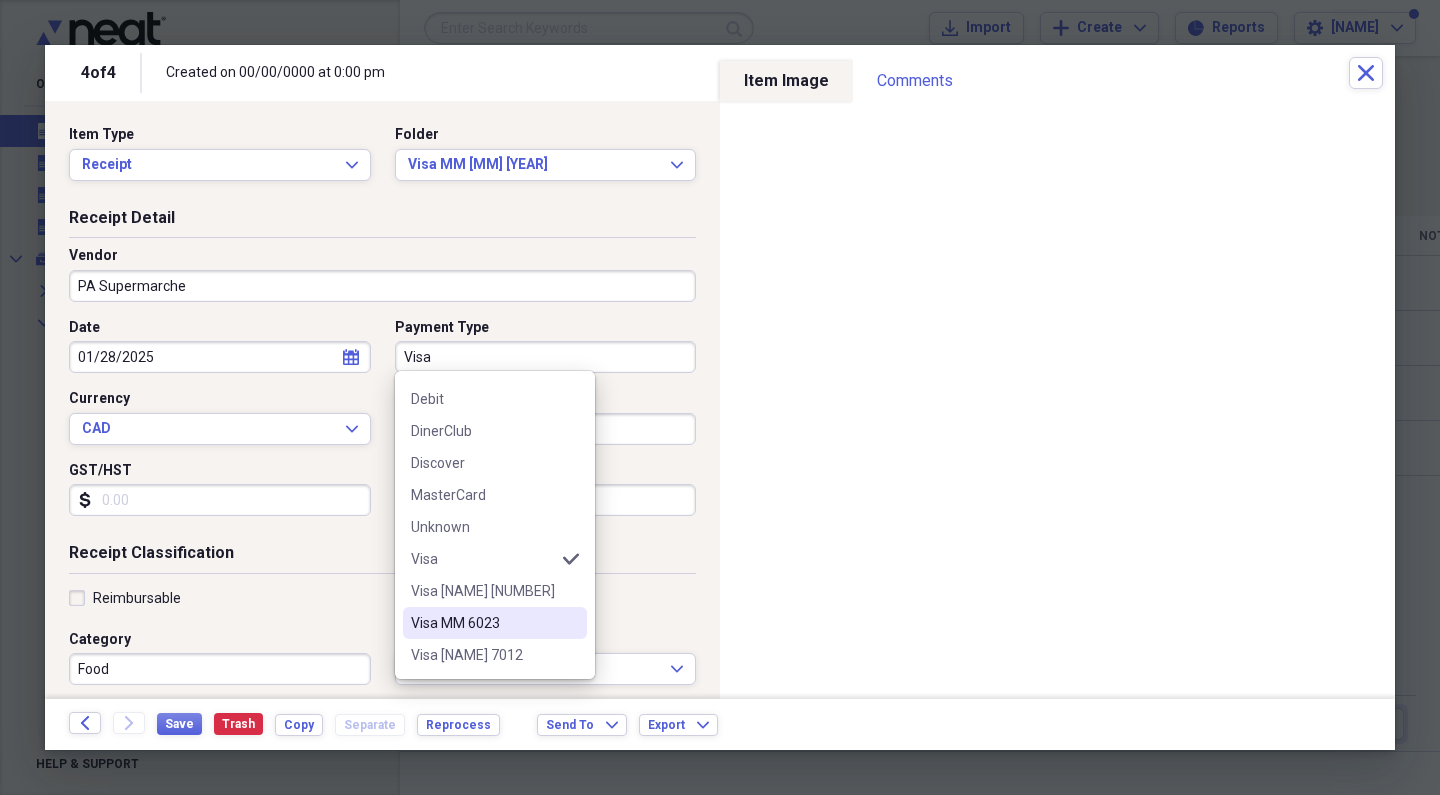 click on "Visa MM 6023" at bounding box center (483, 623) 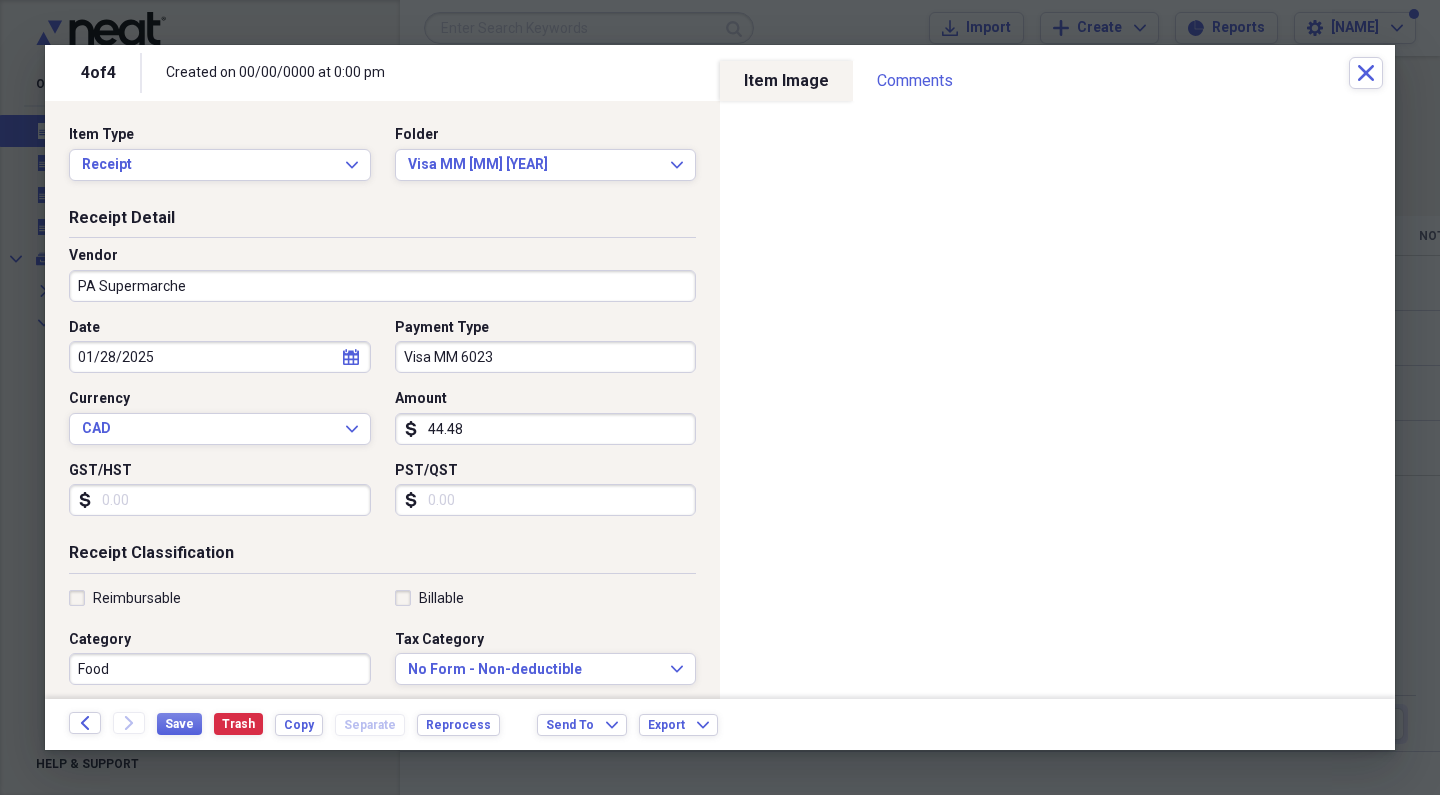 click on "calendar" 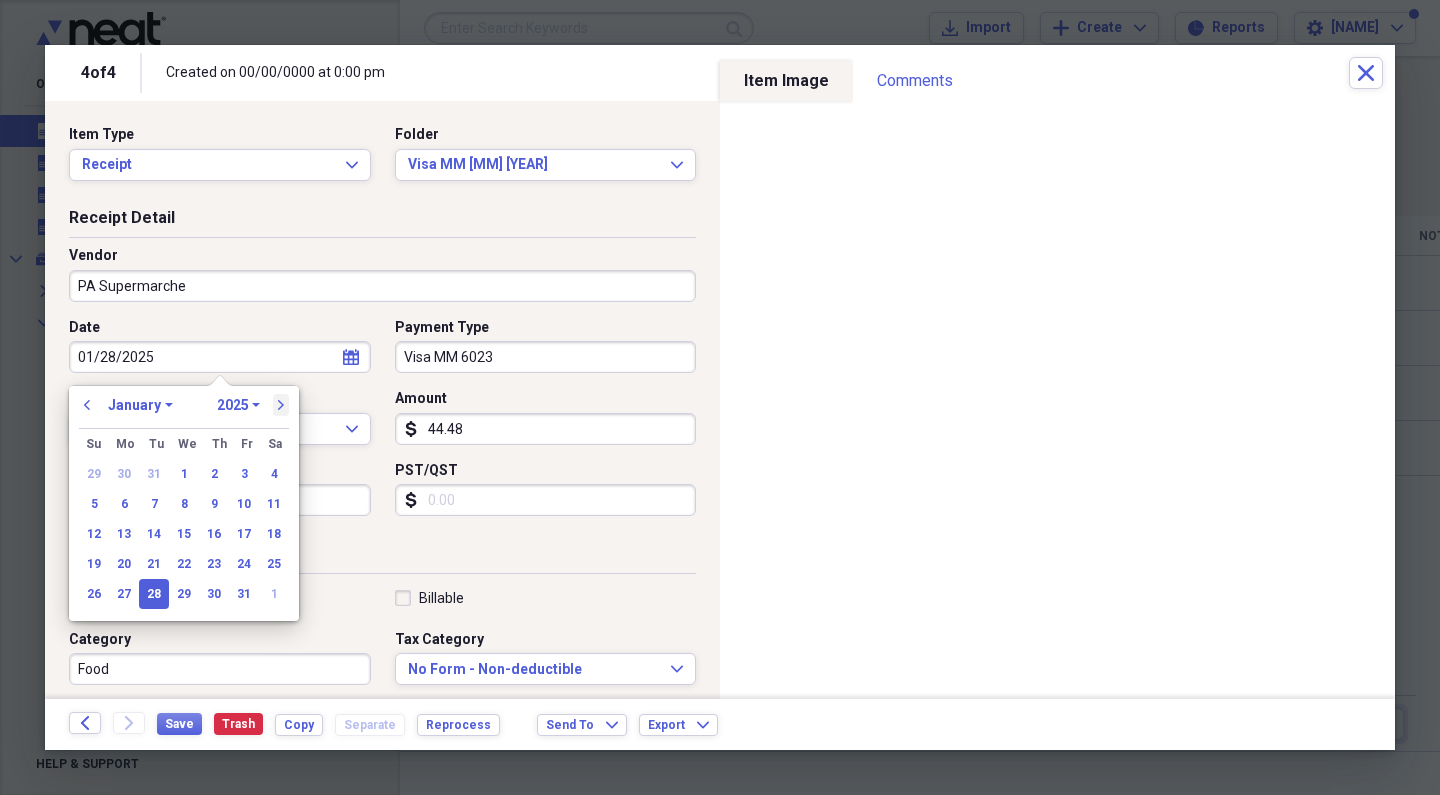 click on "next" at bounding box center [281, 405] 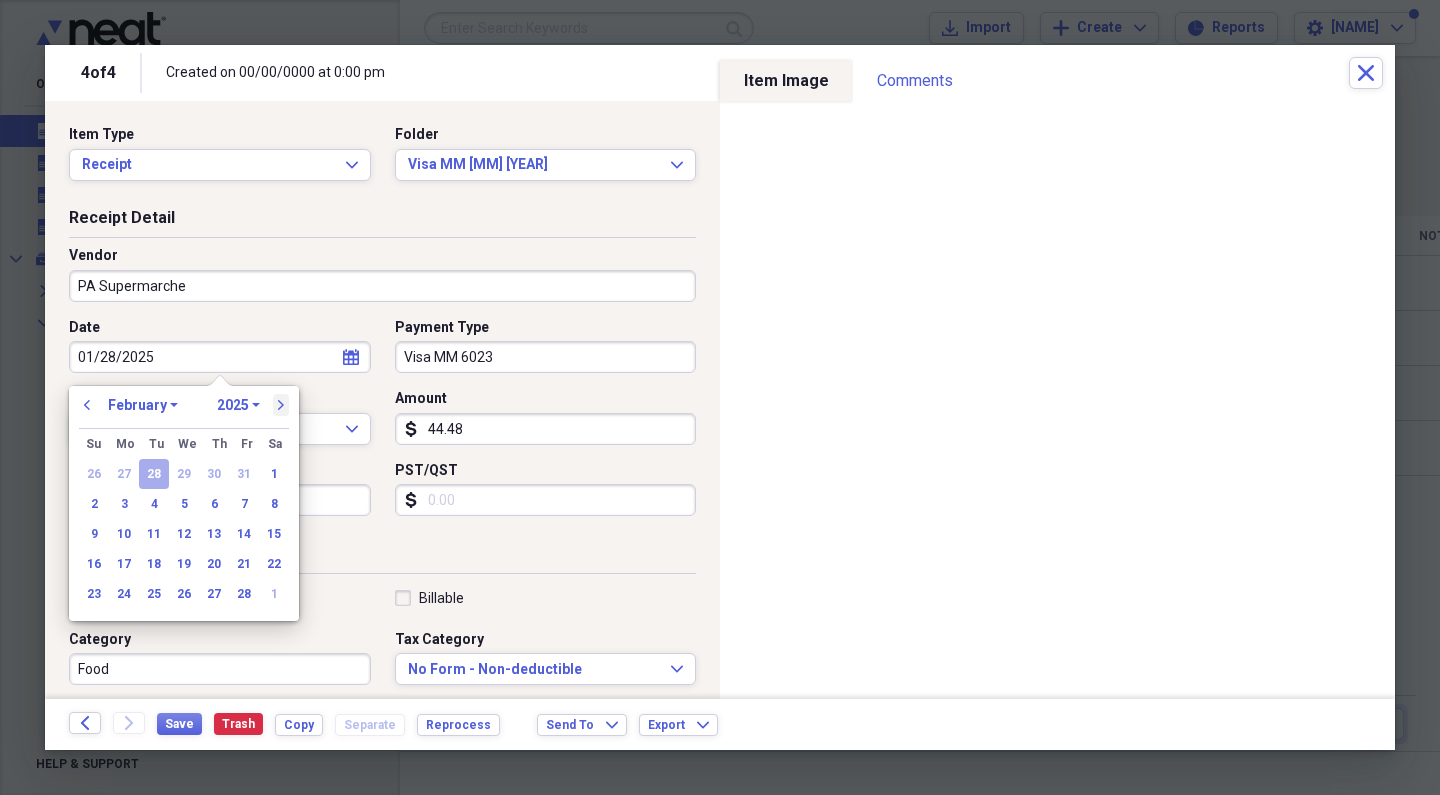 click on "next" at bounding box center [281, 405] 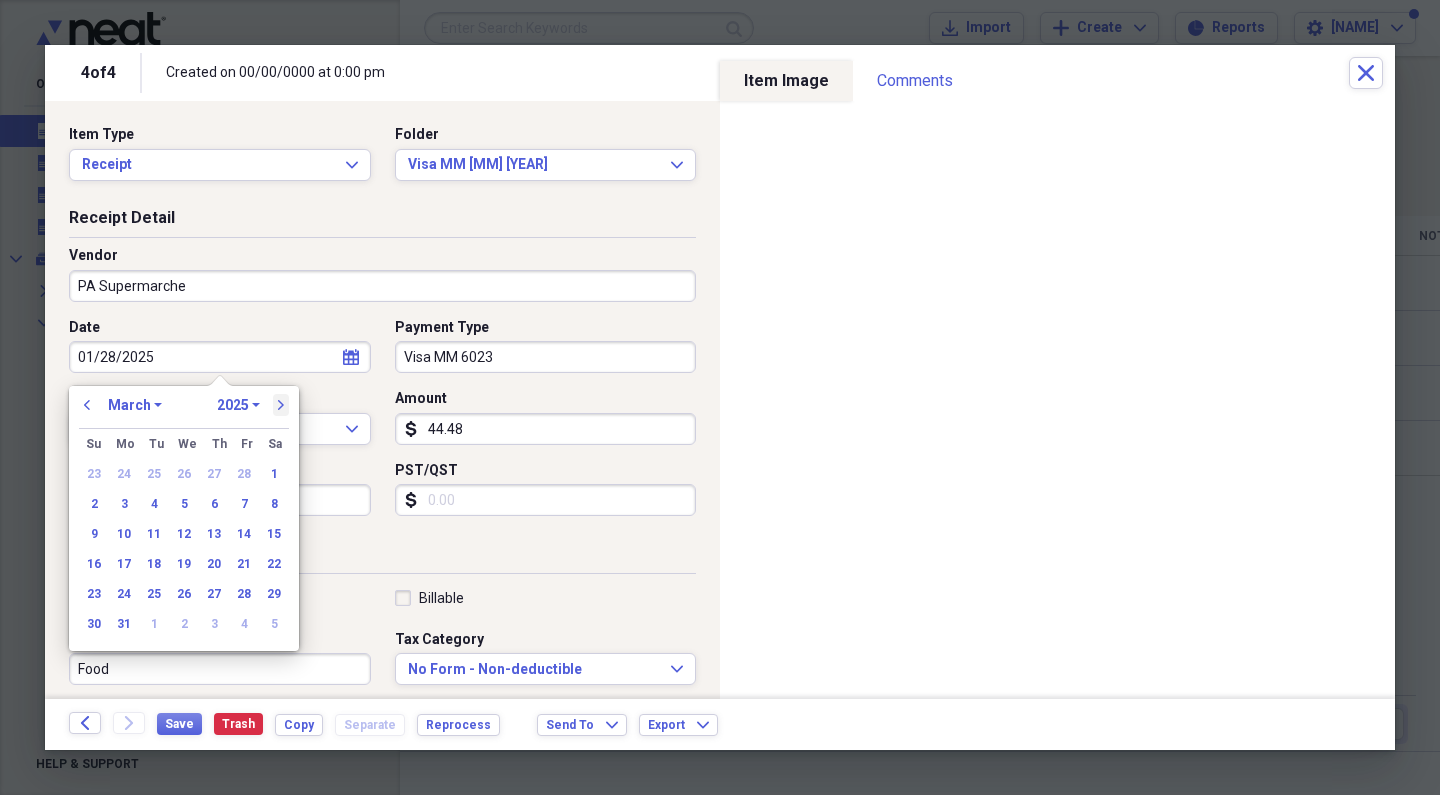click on "next" at bounding box center (281, 405) 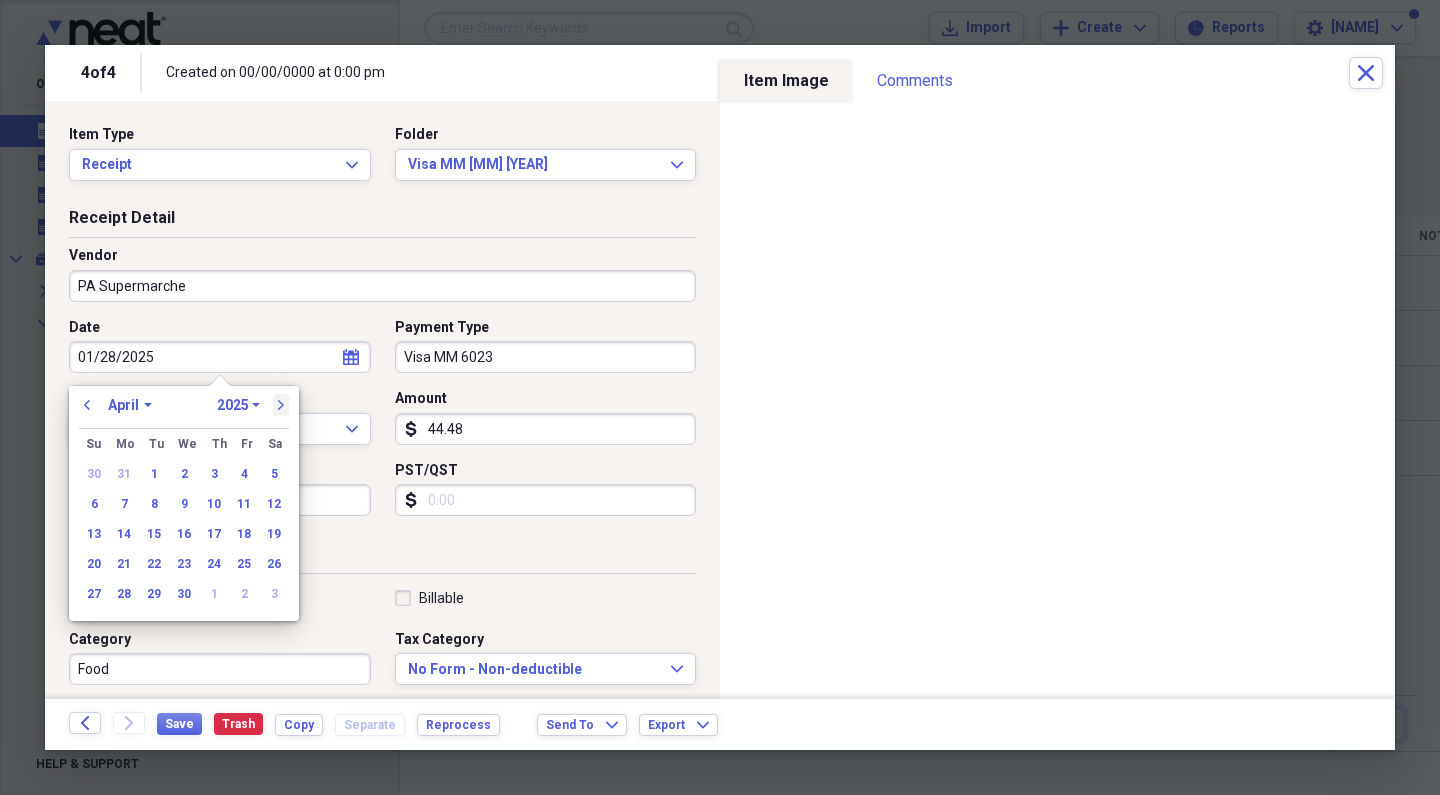 click on "next" at bounding box center (281, 405) 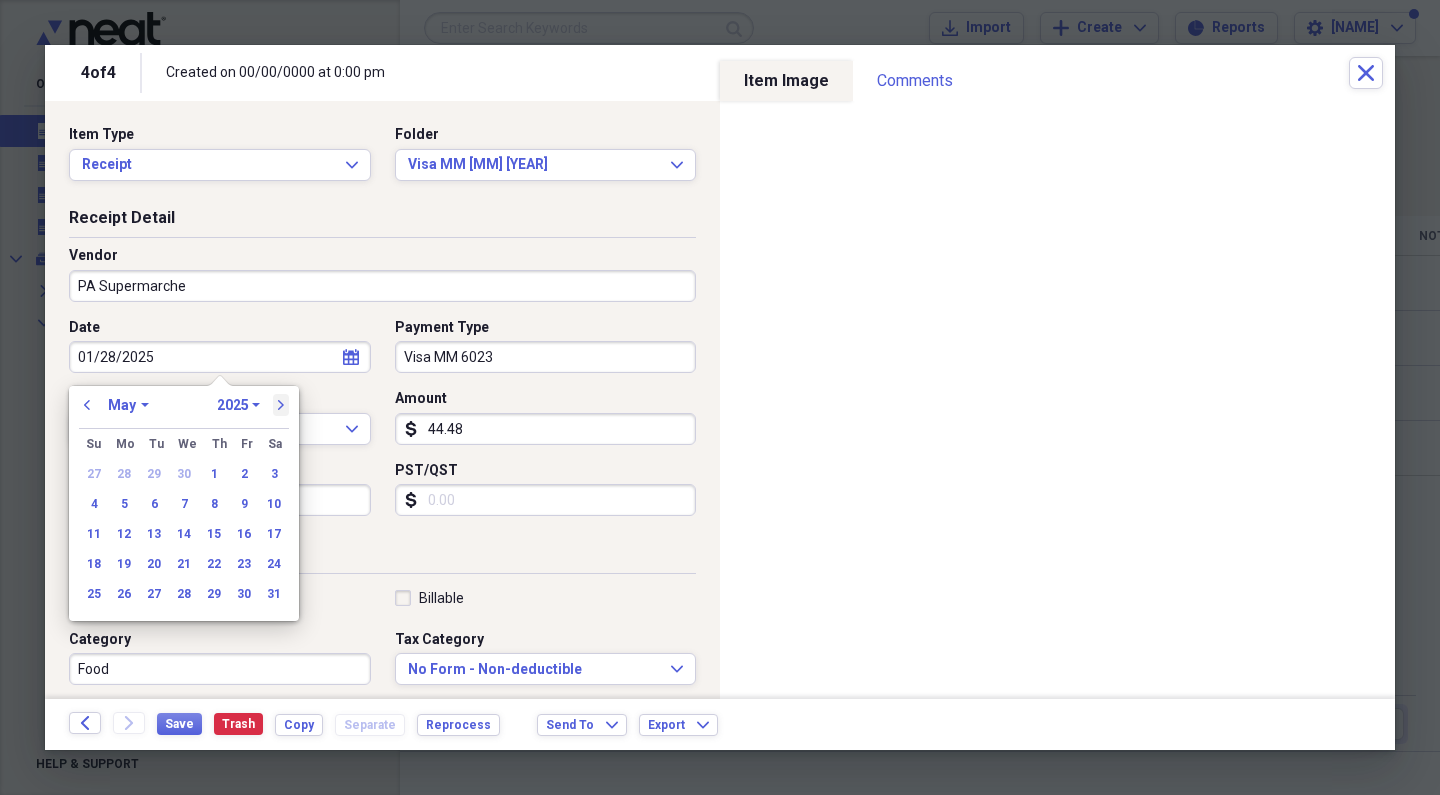 click on "next" at bounding box center [281, 405] 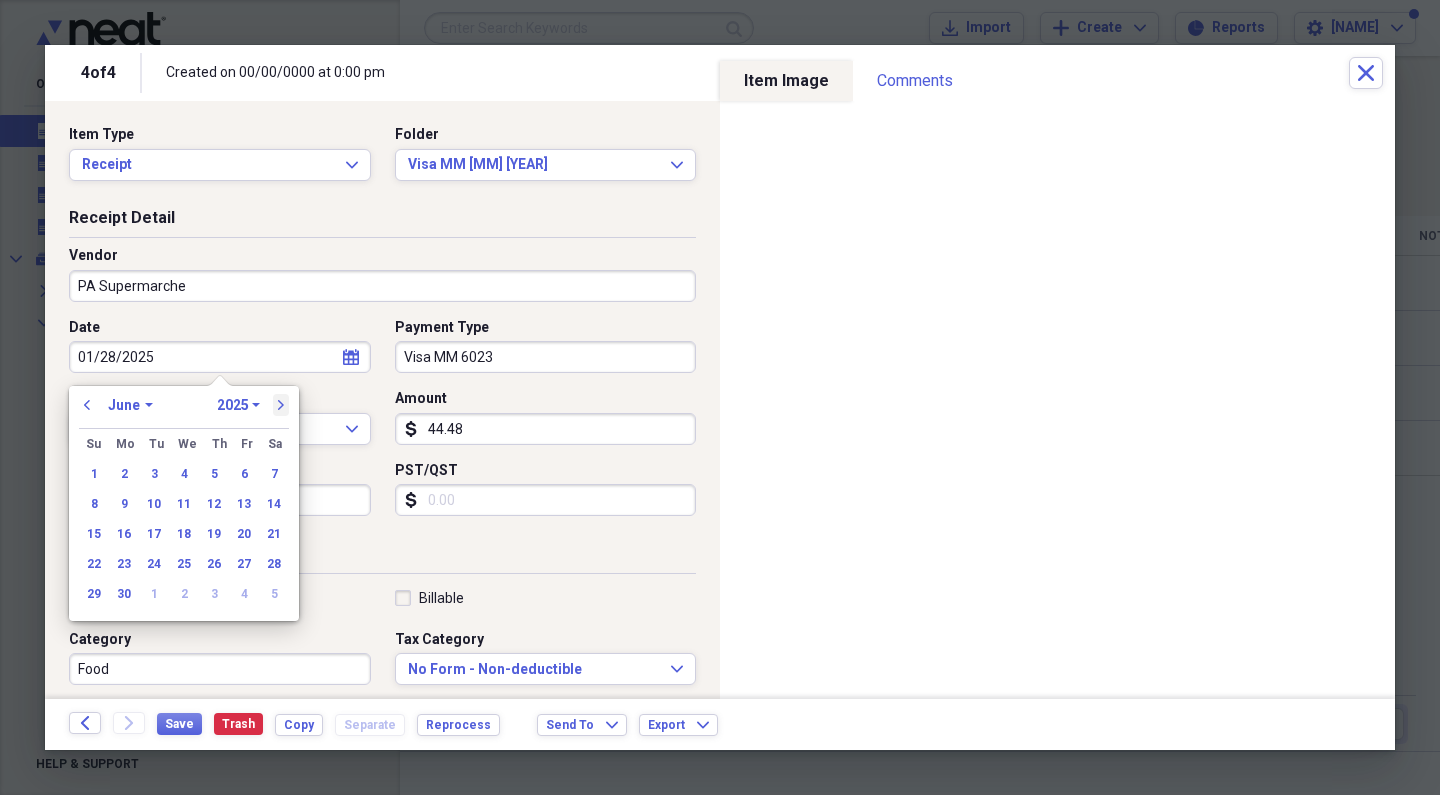 click on "next" at bounding box center (281, 405) 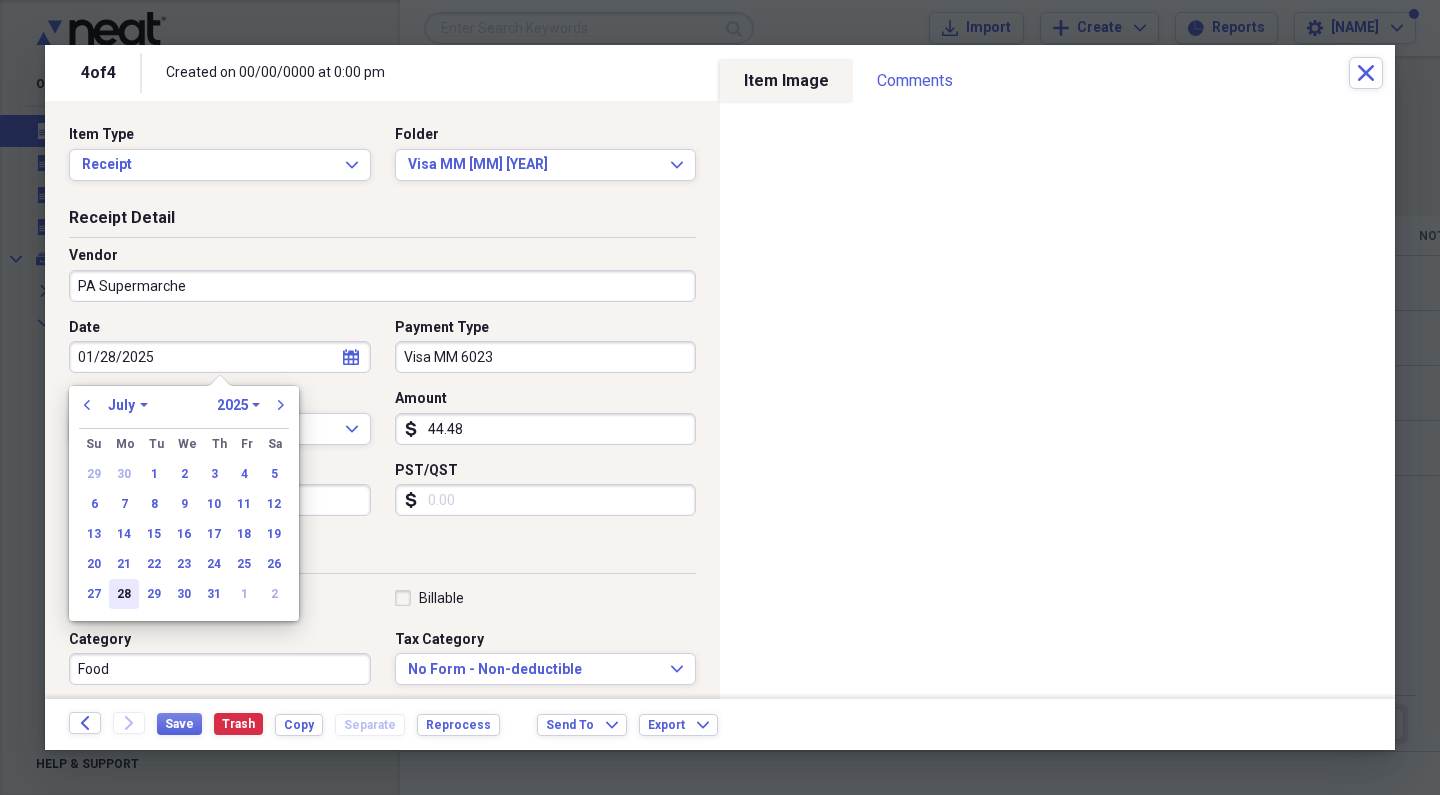click on "28" at bounding box center (124, 594) 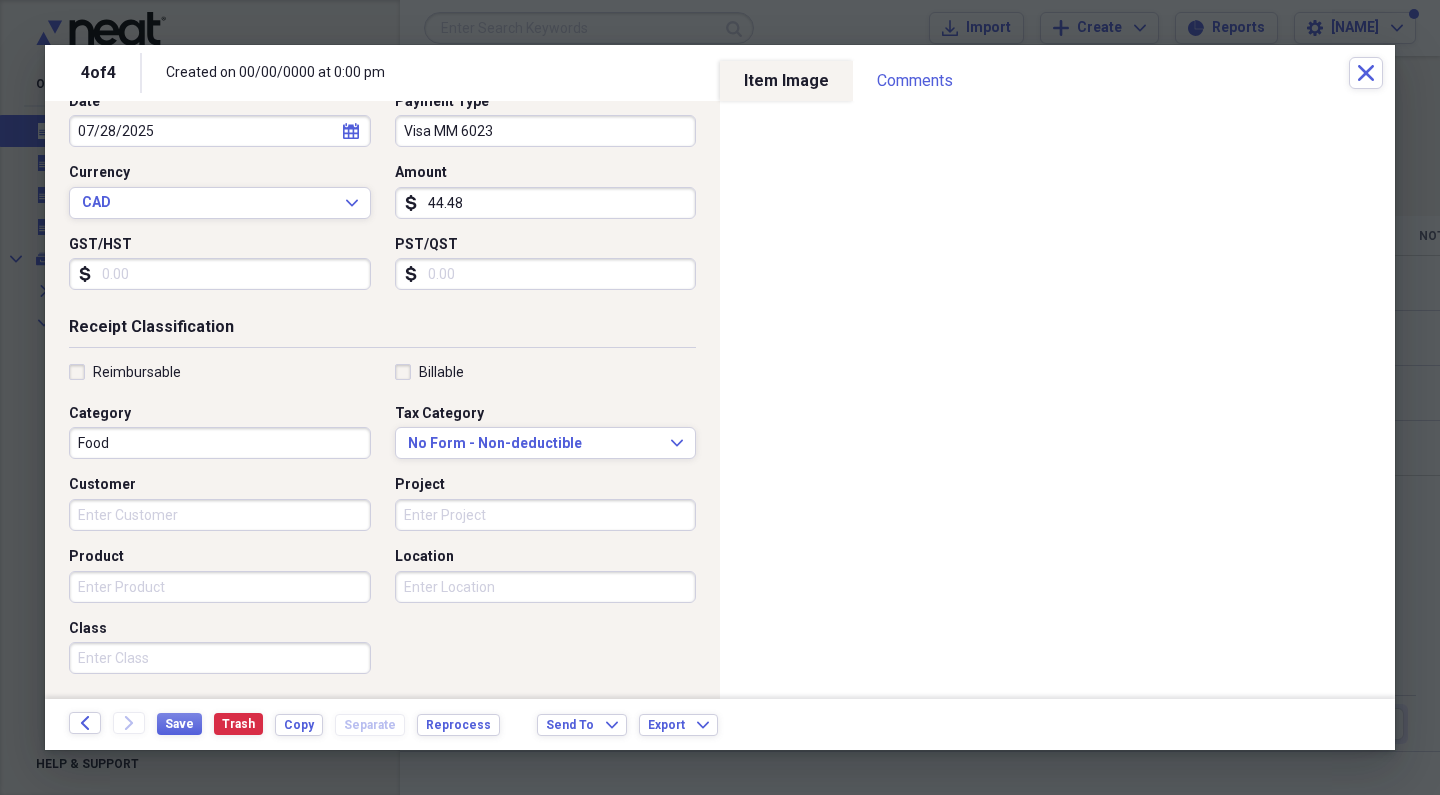scroll, scrollTop: 416, scrollLeft: 0, axis: vertical 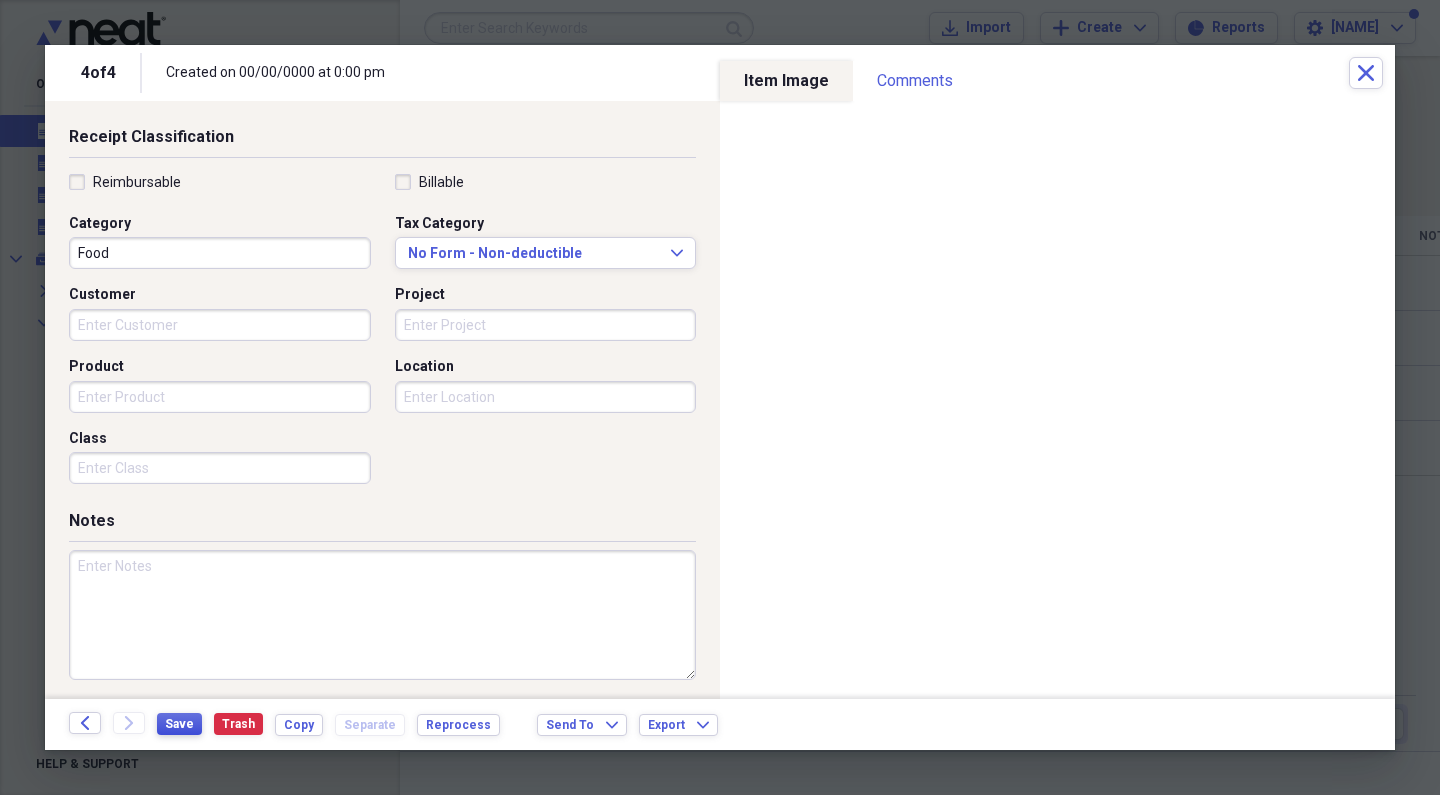 click on "Save" at bounding box center (179, 724) 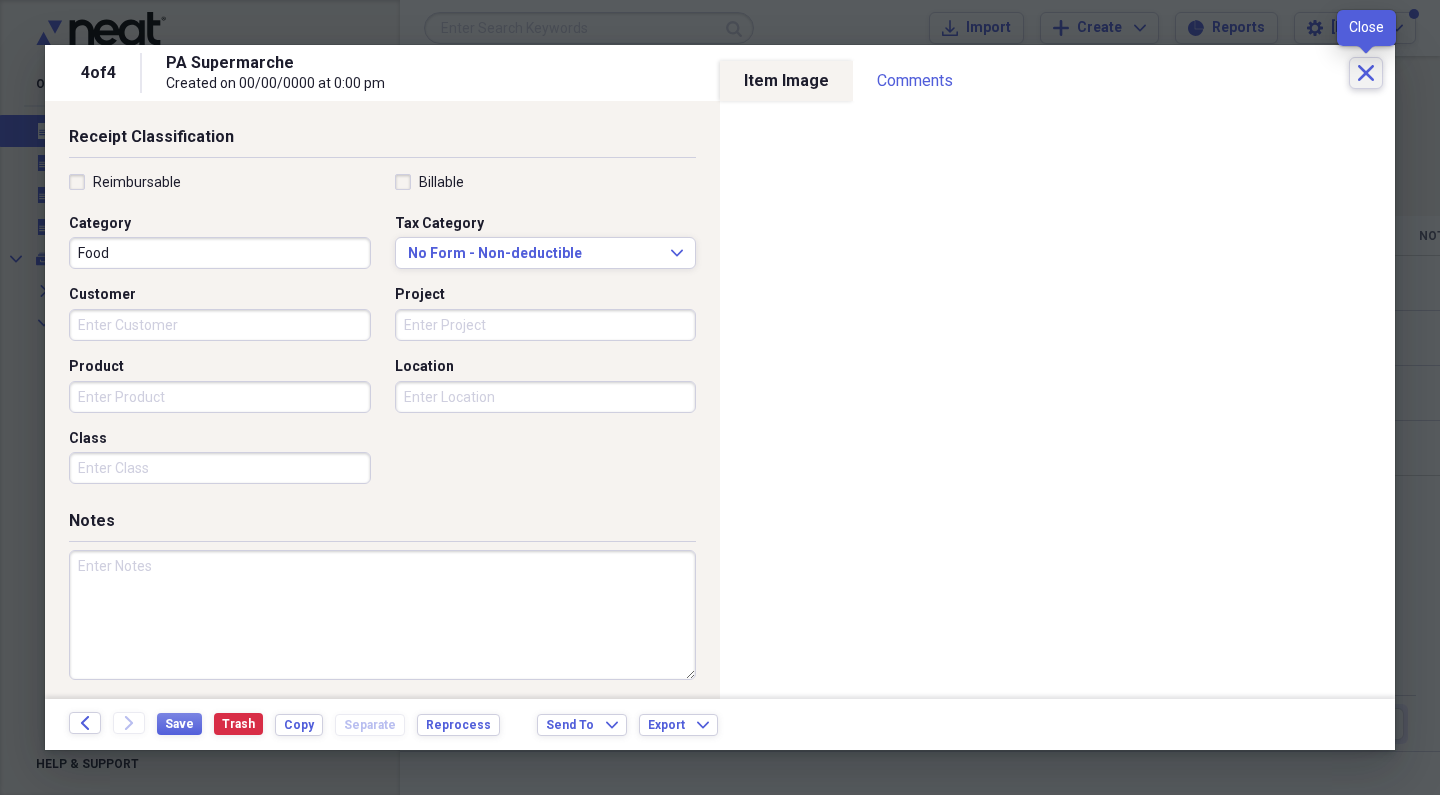 click on "Close" 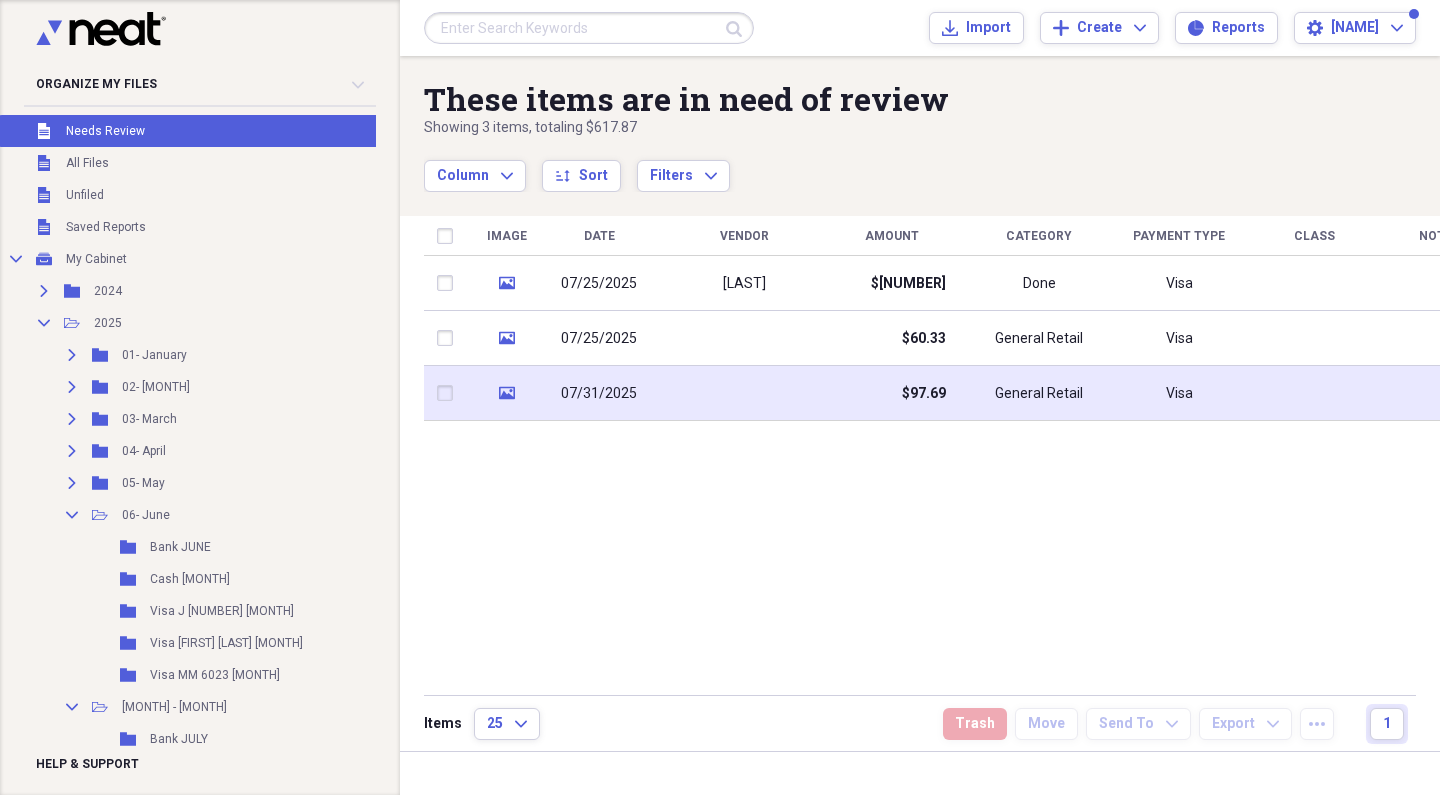 click on "$97.69" at bounding box center [891, 393] 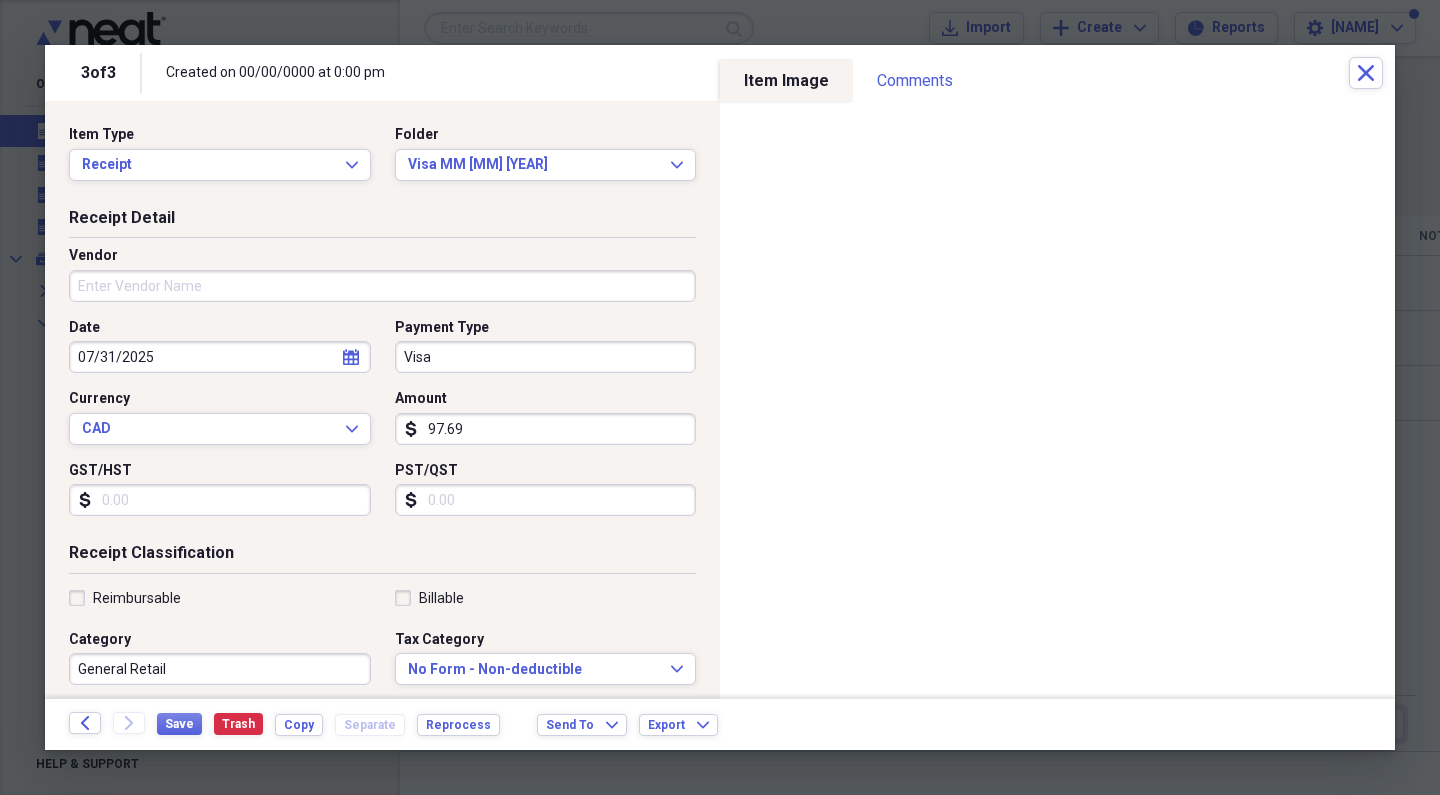 click on "Visa" at bounding box center [546, 357] 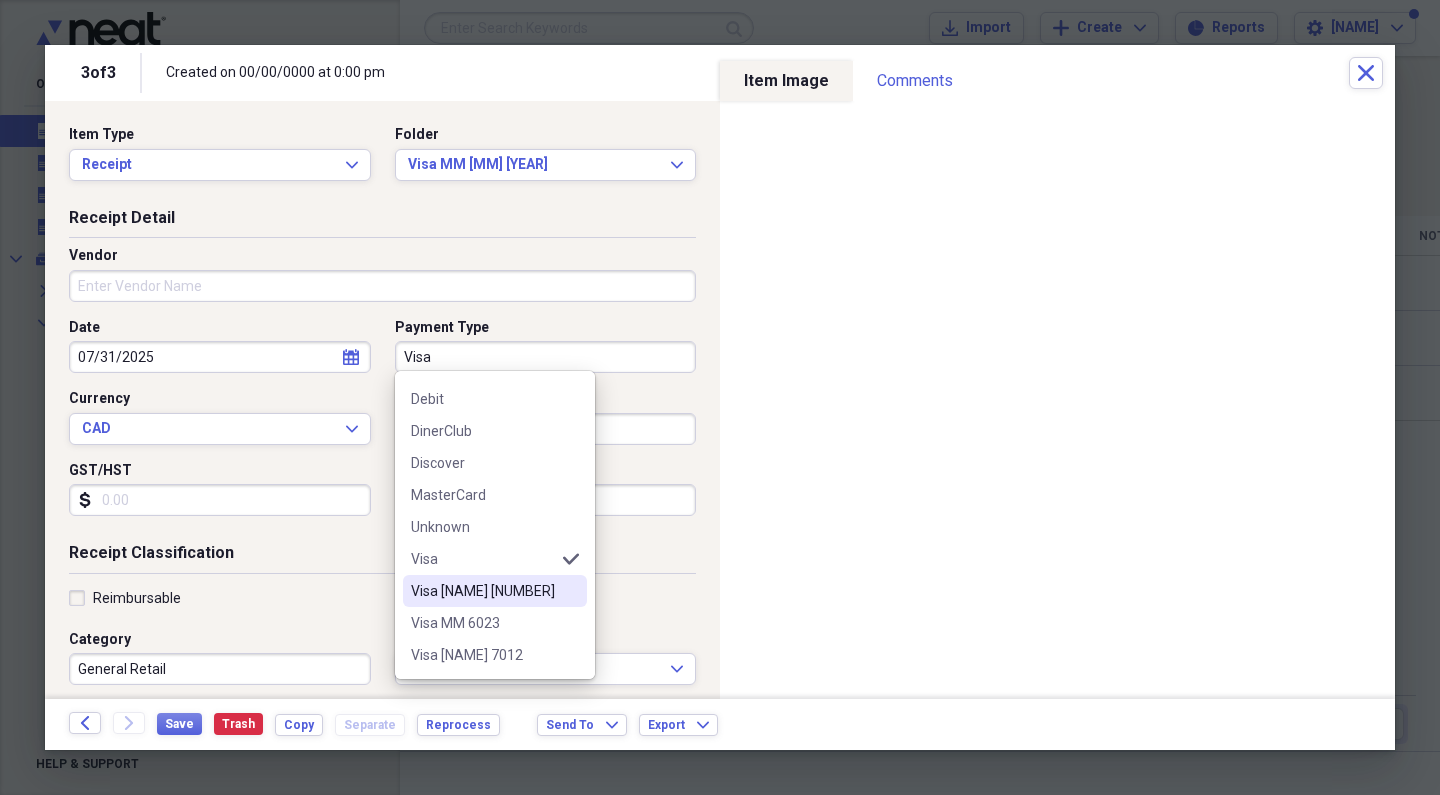 scroll, scrollTop: 124, scrollLeft: 0, axis: vertical 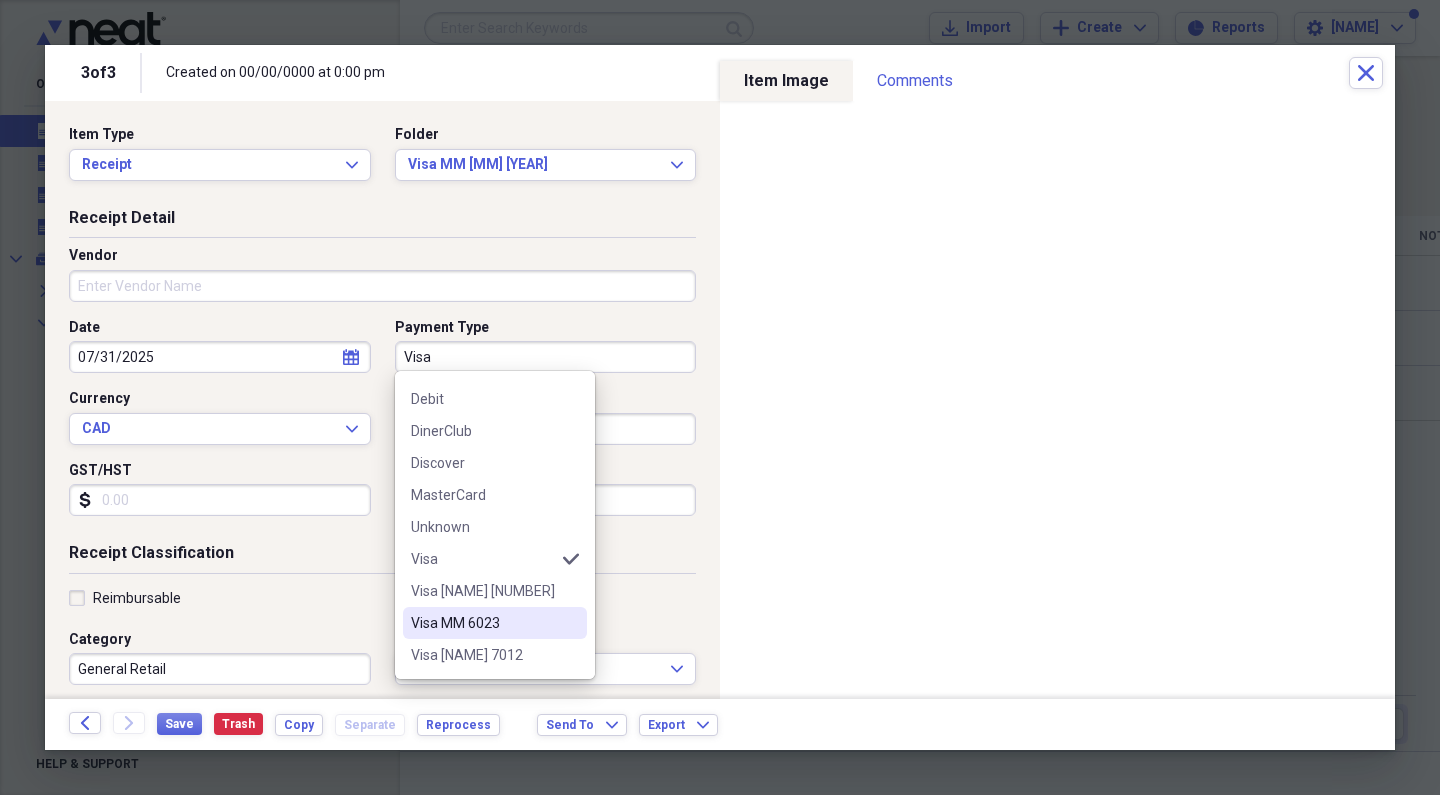 click on "Visa MM 6023" at bounding box center (483, 623) 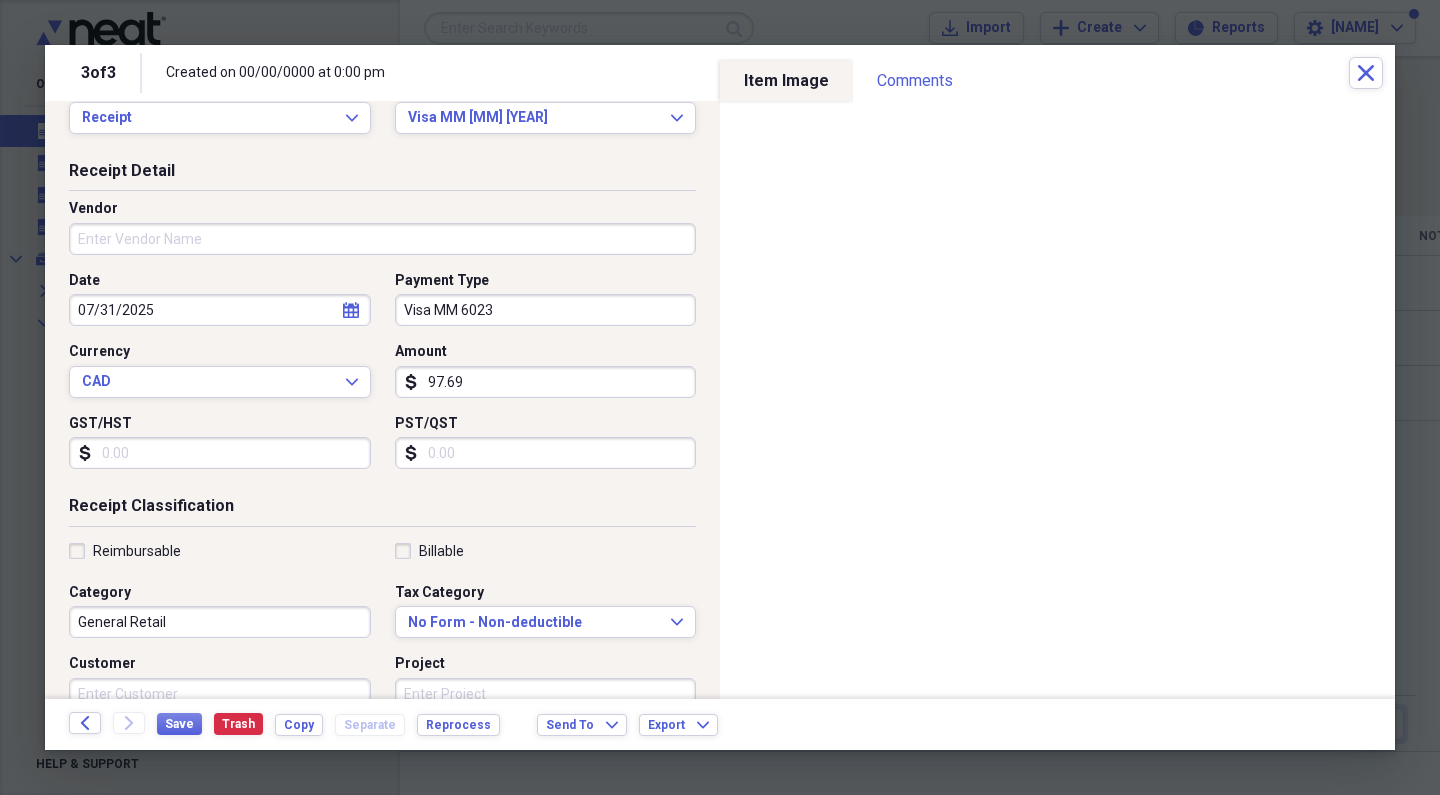 scroll, scrollTop: 53, scrollLeft: 0, axis: vertical 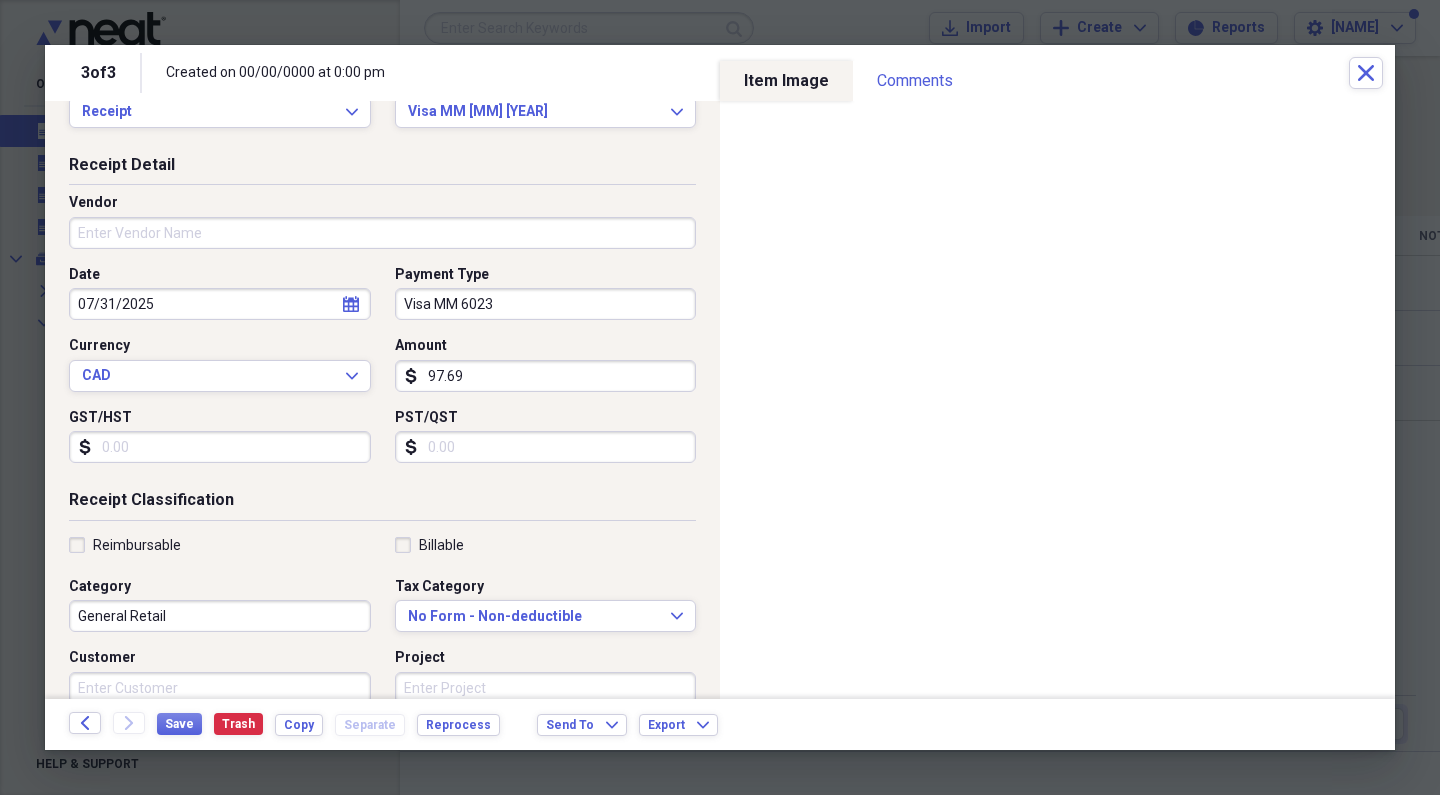 click on "Vendor" at bounding box center (382, 233) 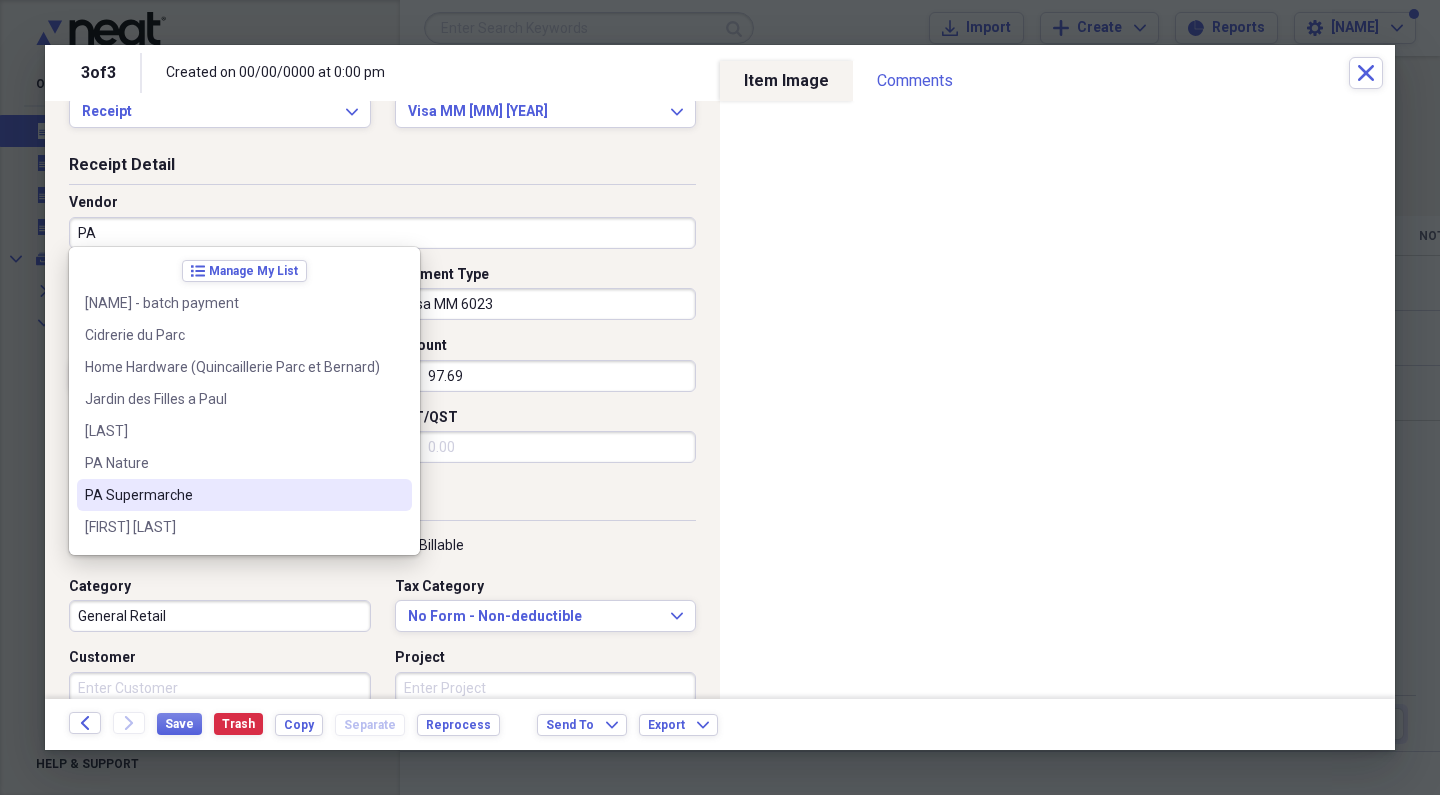 click on "PA Supermarche" at bounding box center (244, 495) 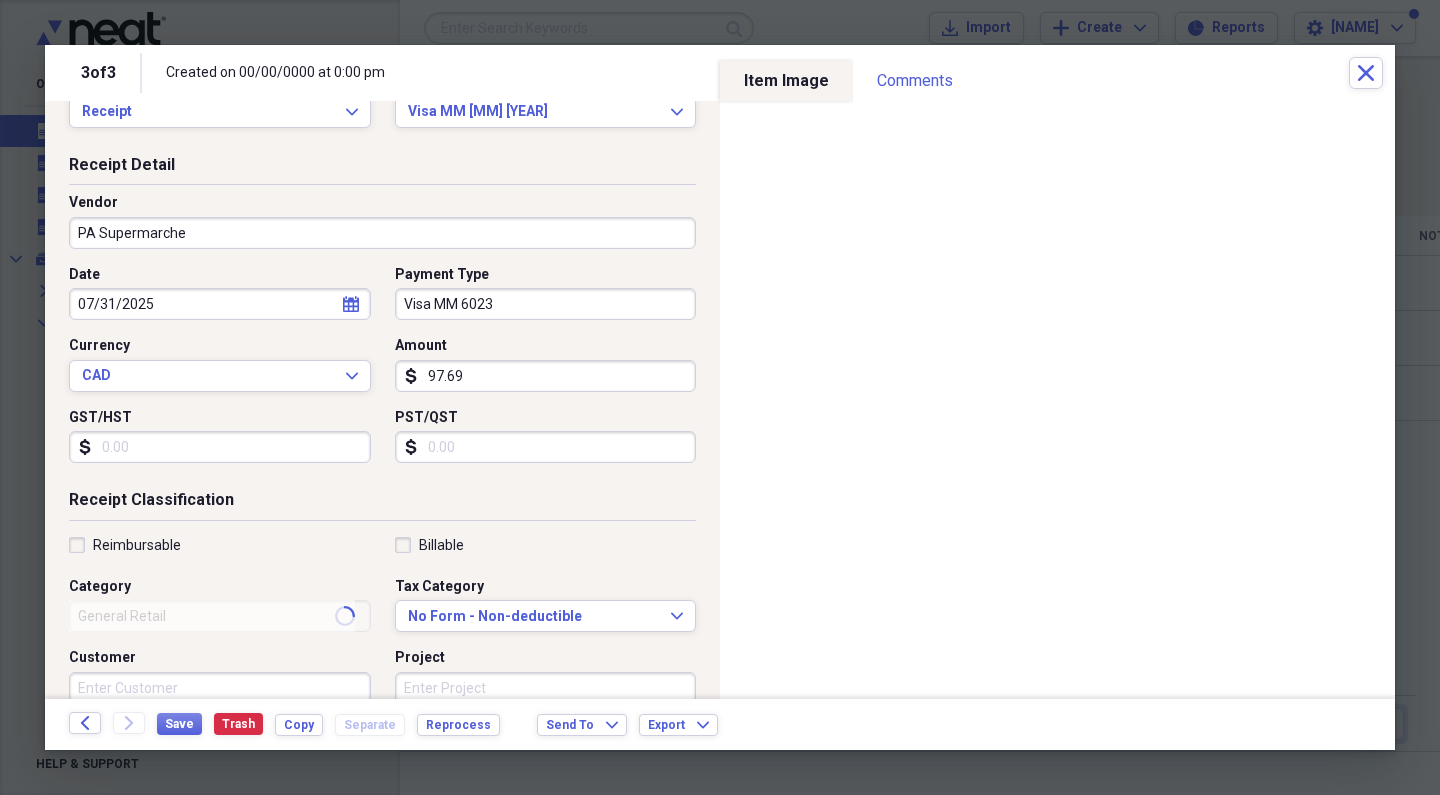 type on "Food" 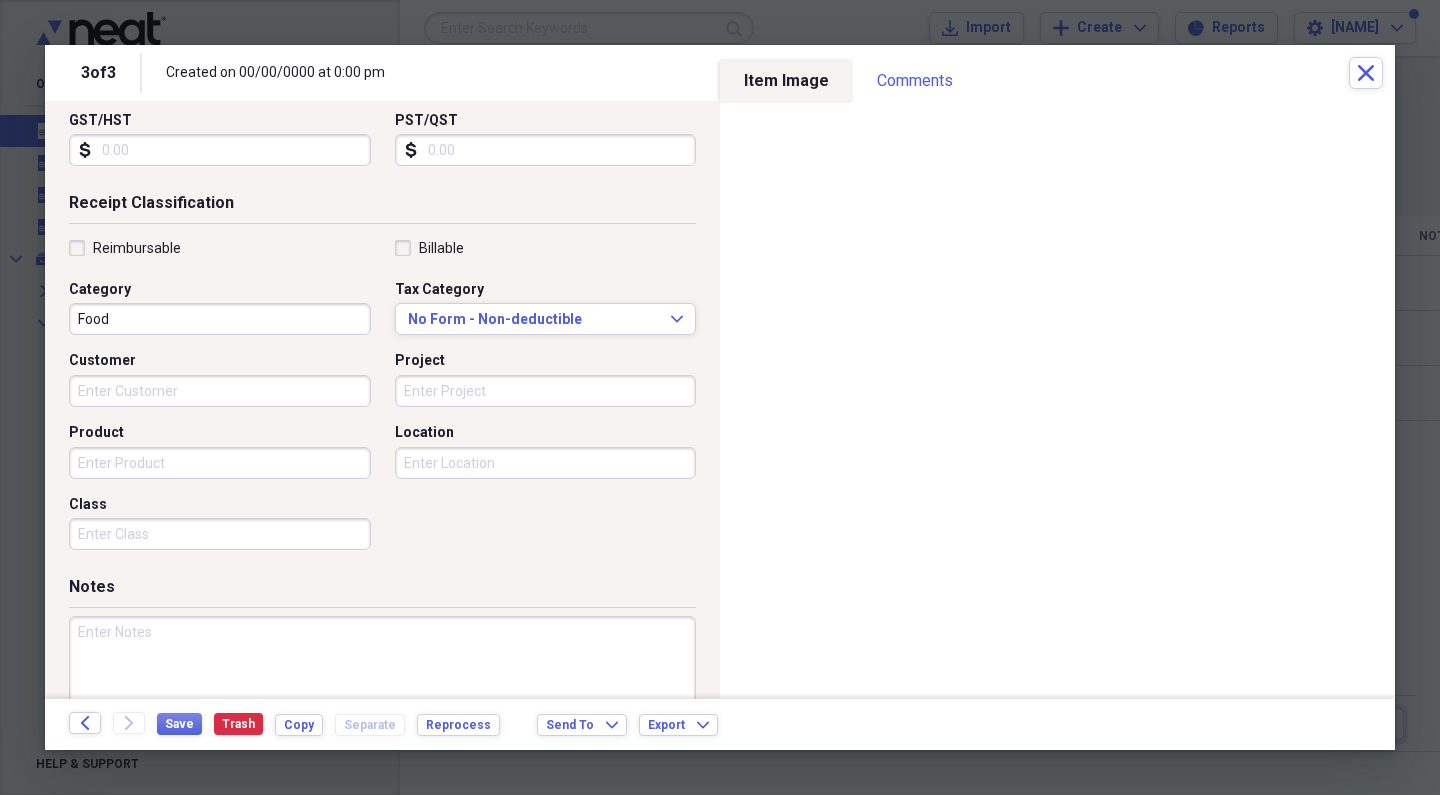 scroll, scrollTop: 359, scrollLeft: 0, axis: vertical 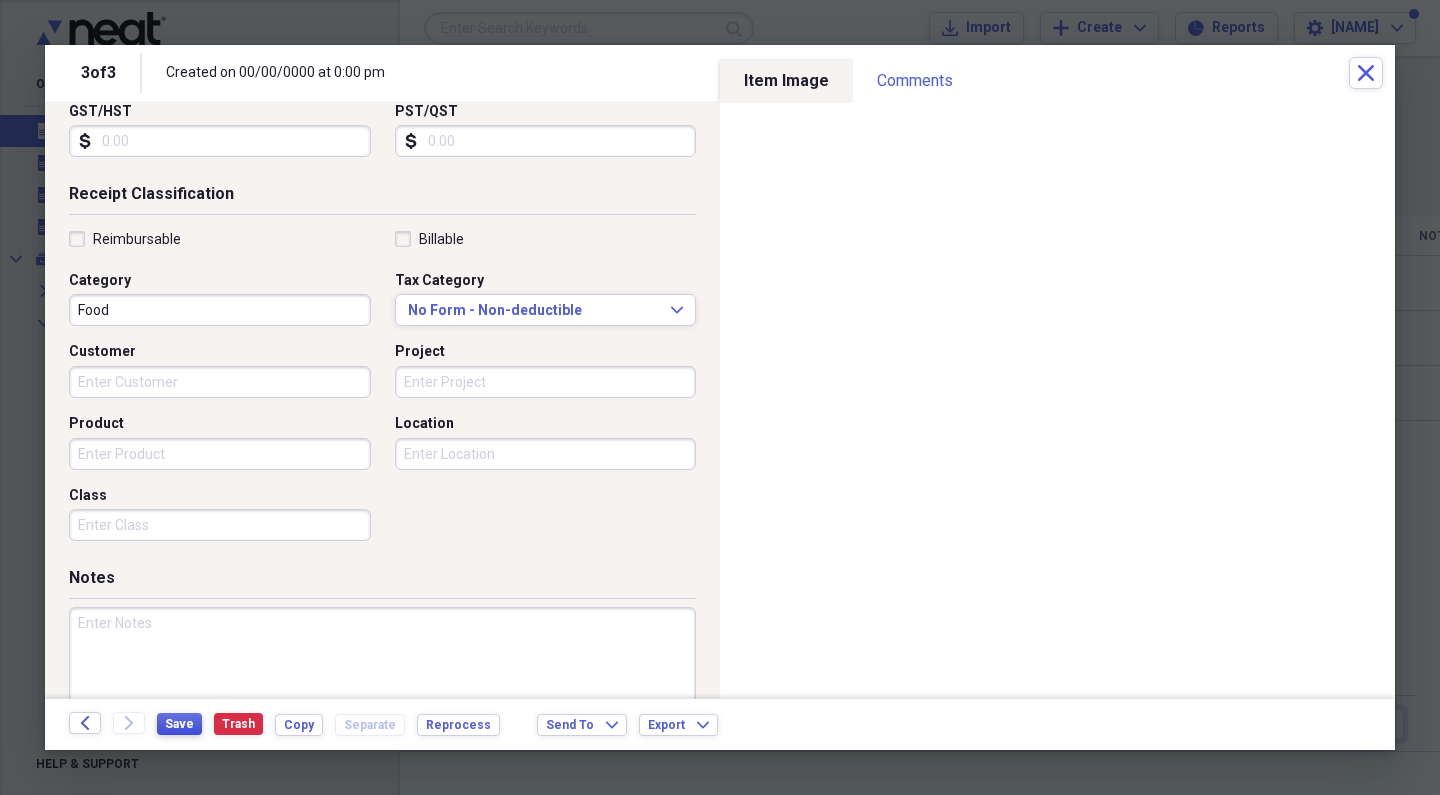 click on "Save" at bounding box center [179, 724] 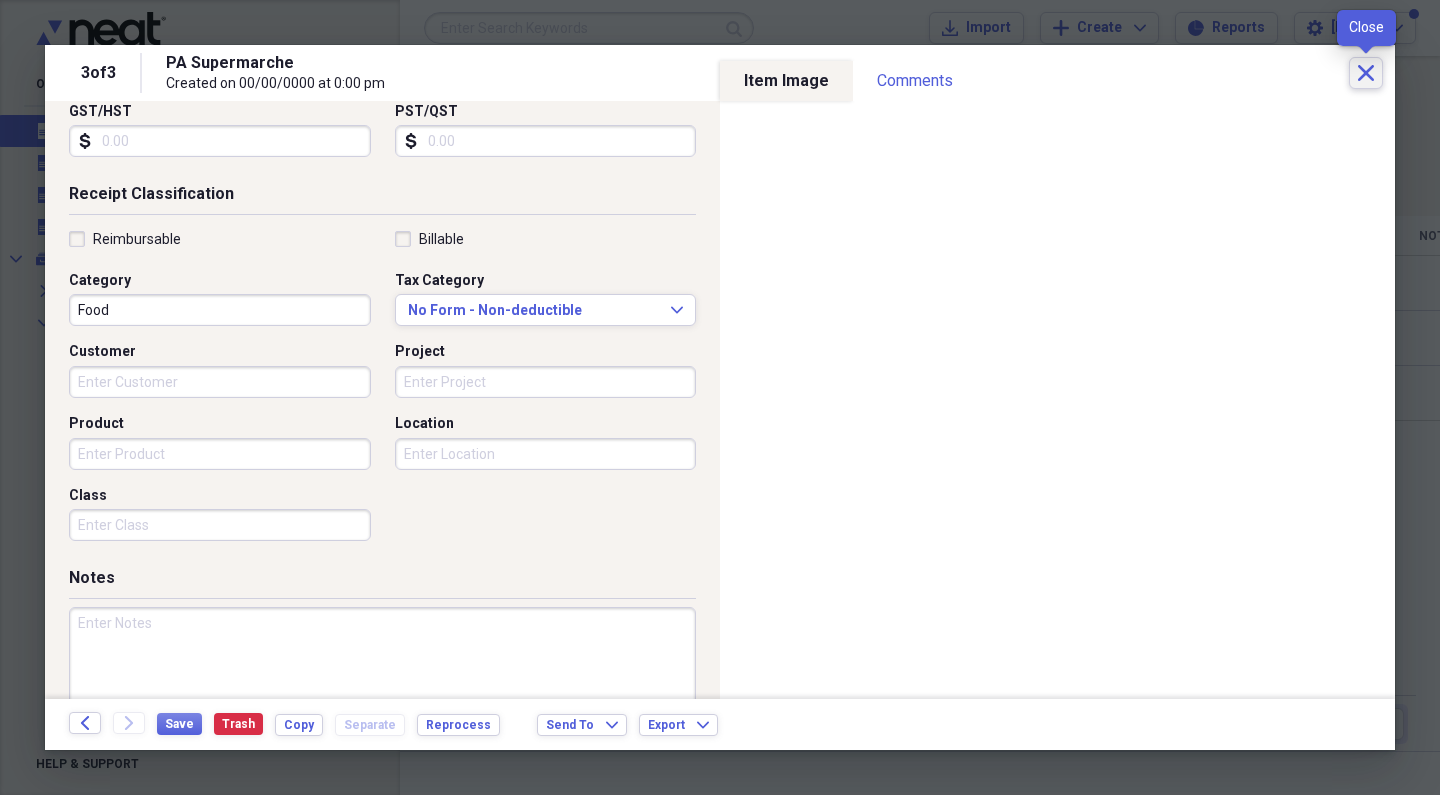 click 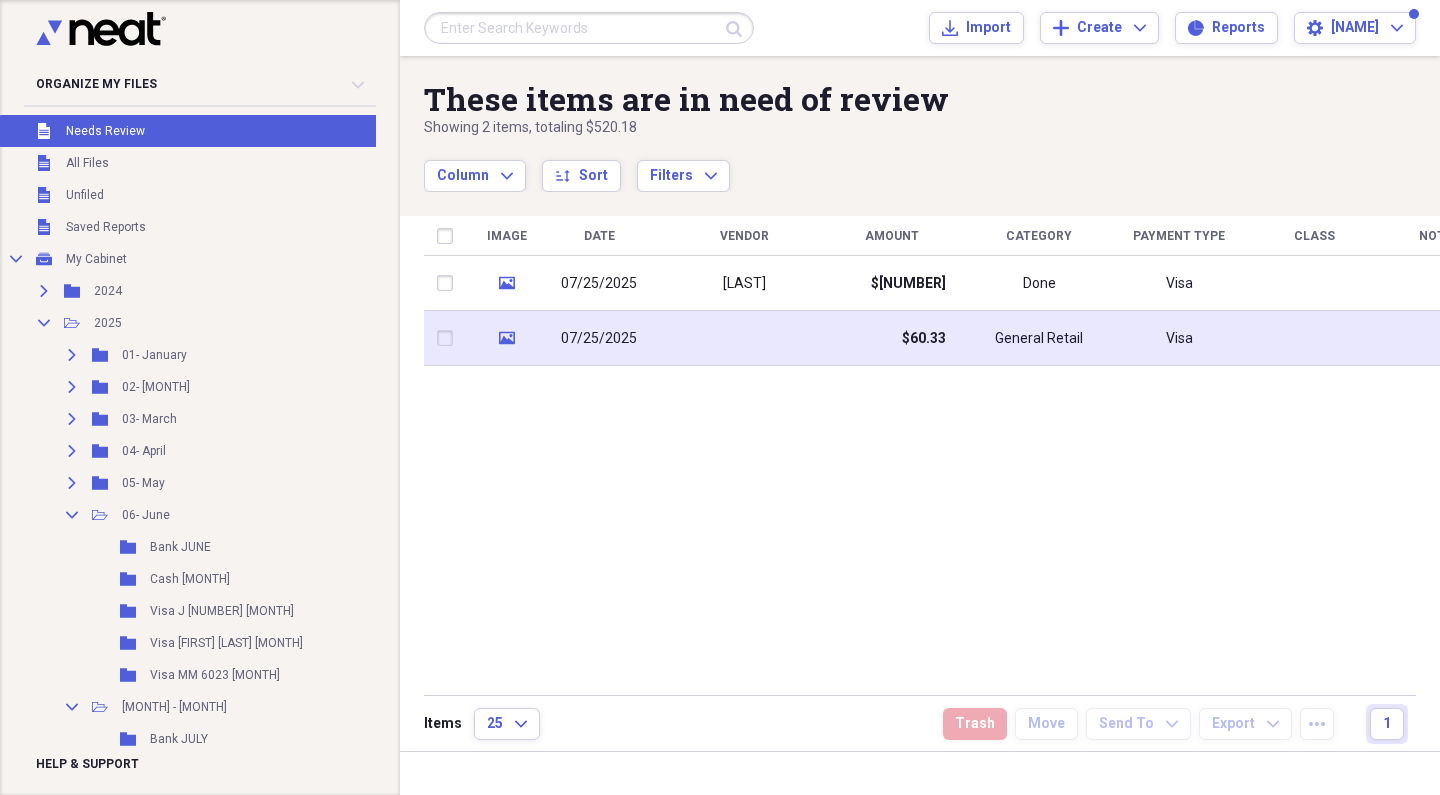 click on "07/25/2025" at bounding box center [599, 338] 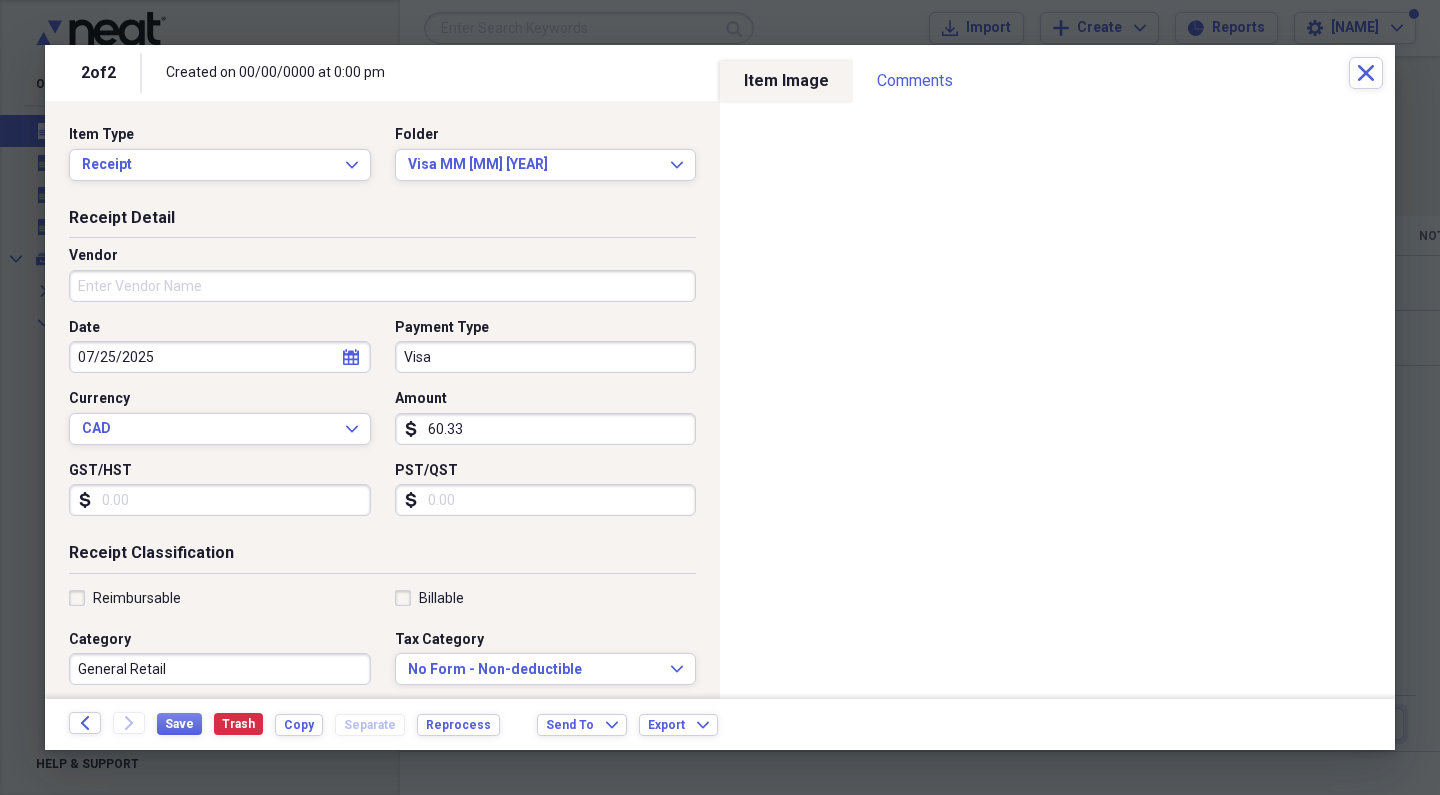 click on "Vendor" at bounding box center (382, 286) 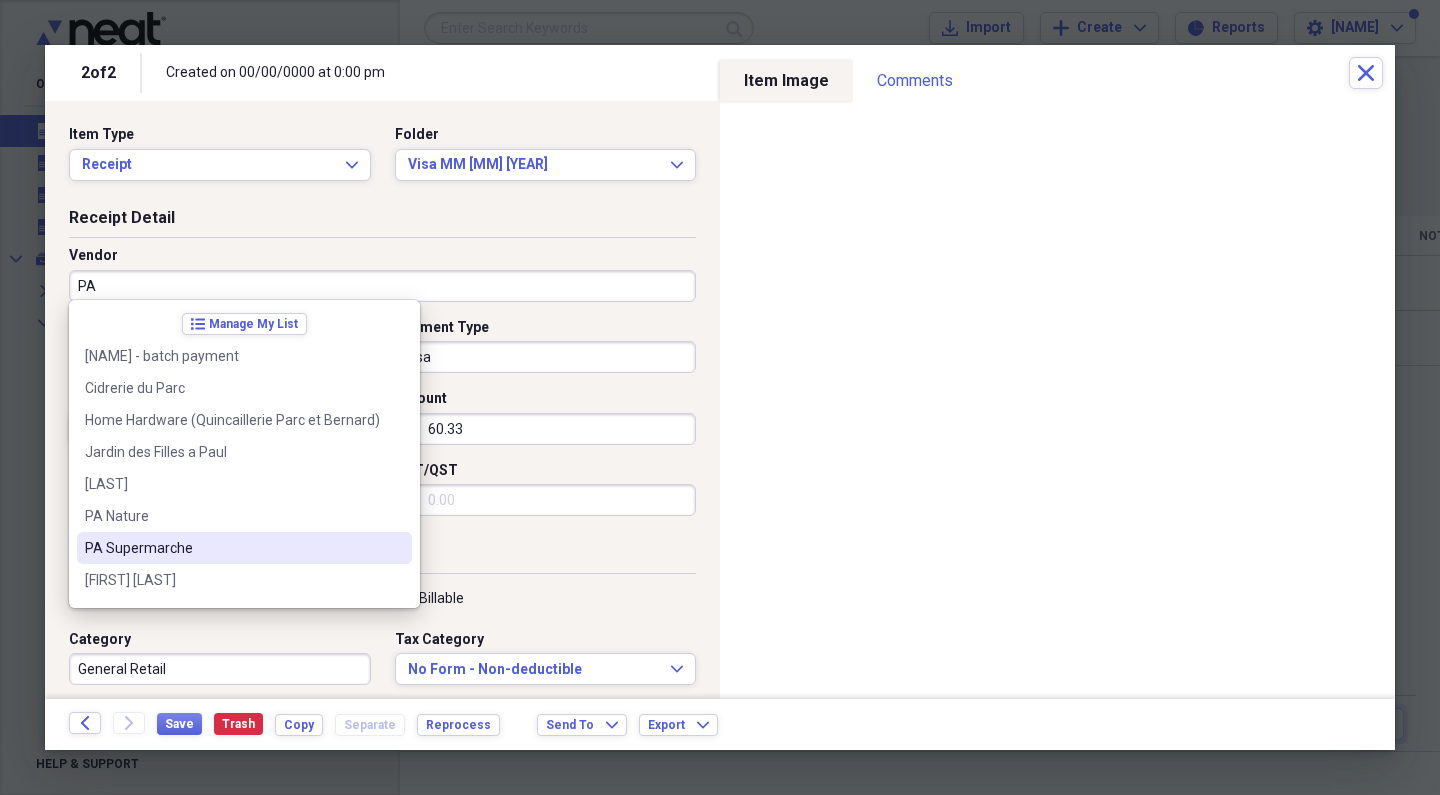 click on "PA Supermarche" at bounding box center [232, 548] 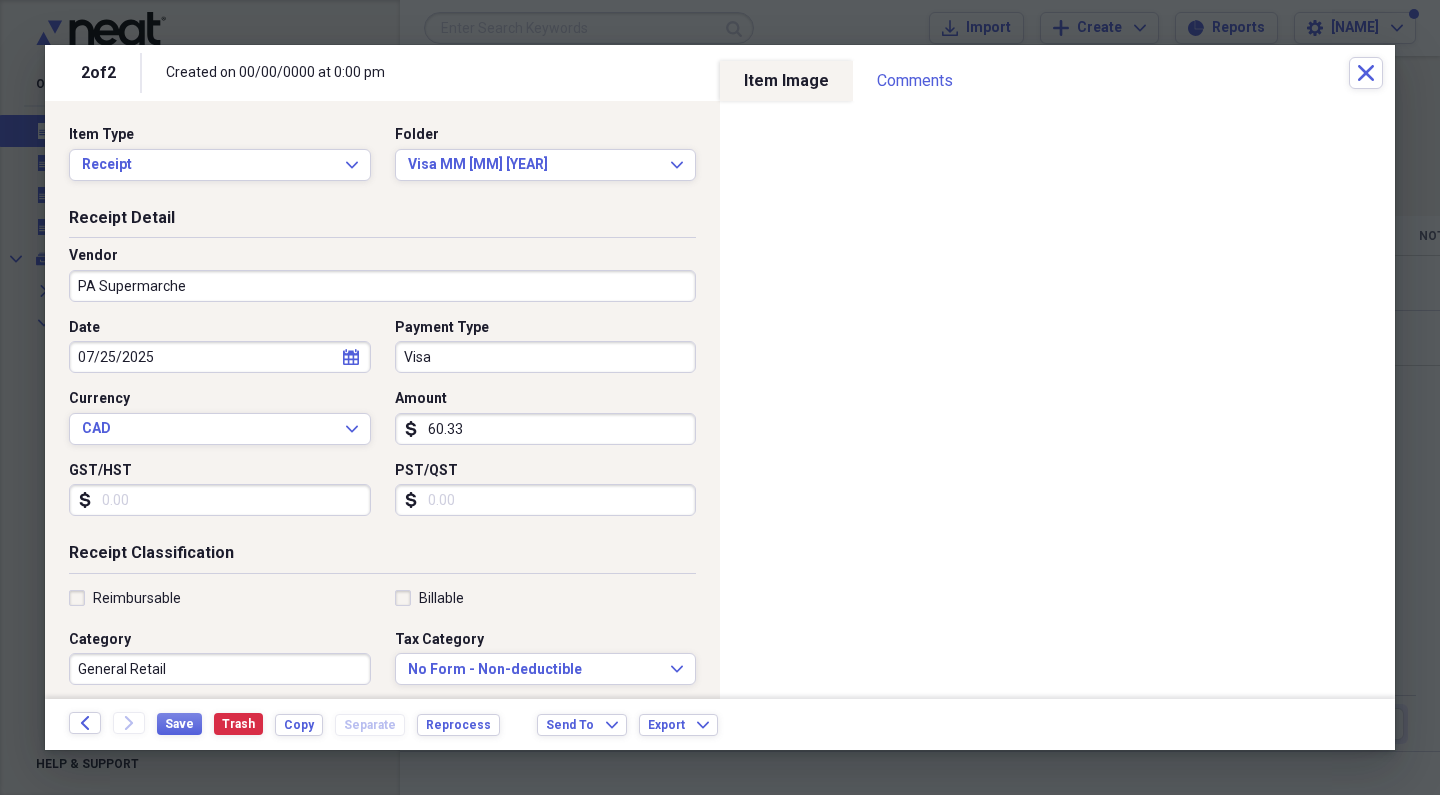 type on "Food" 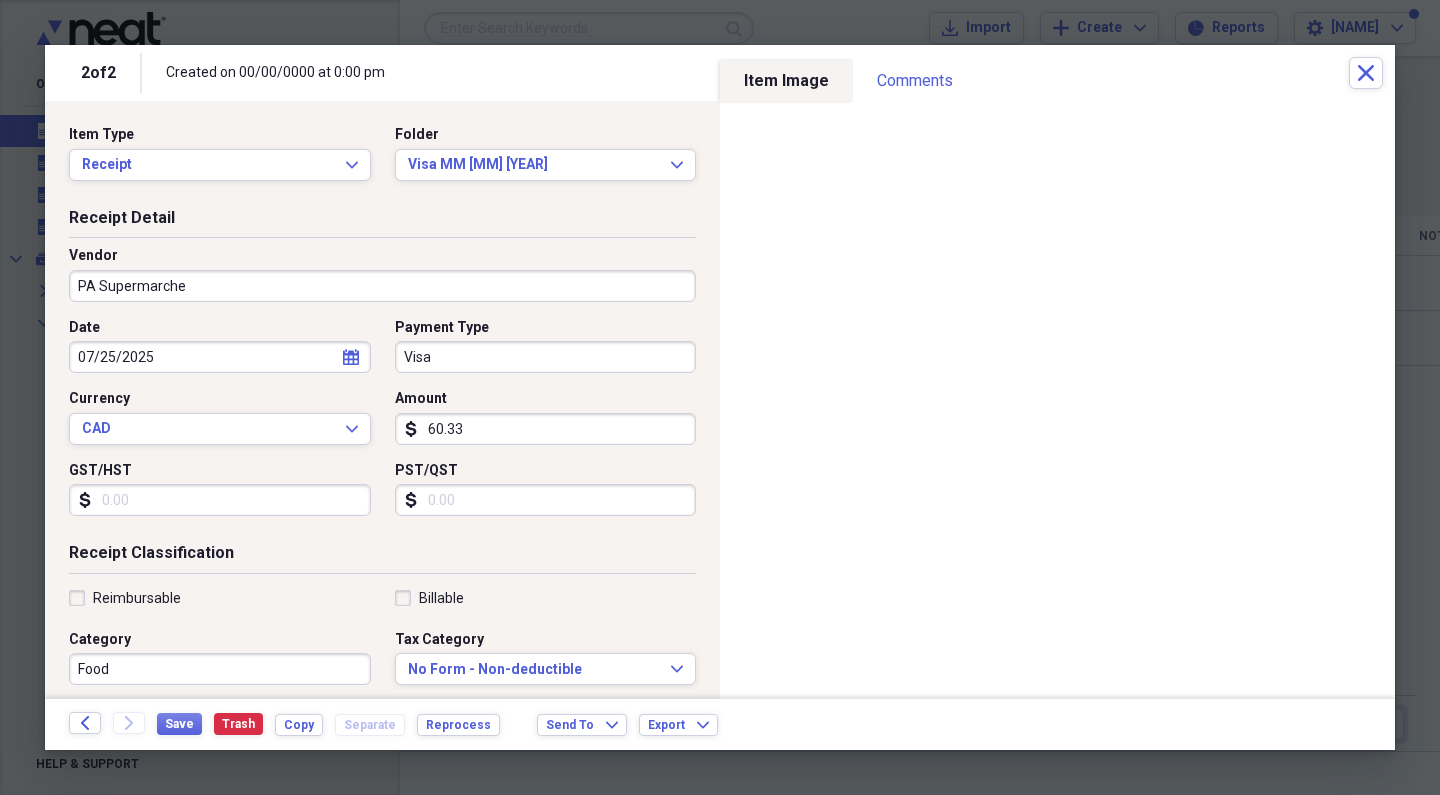 click on "Visa" at bounding box center [546, 357] 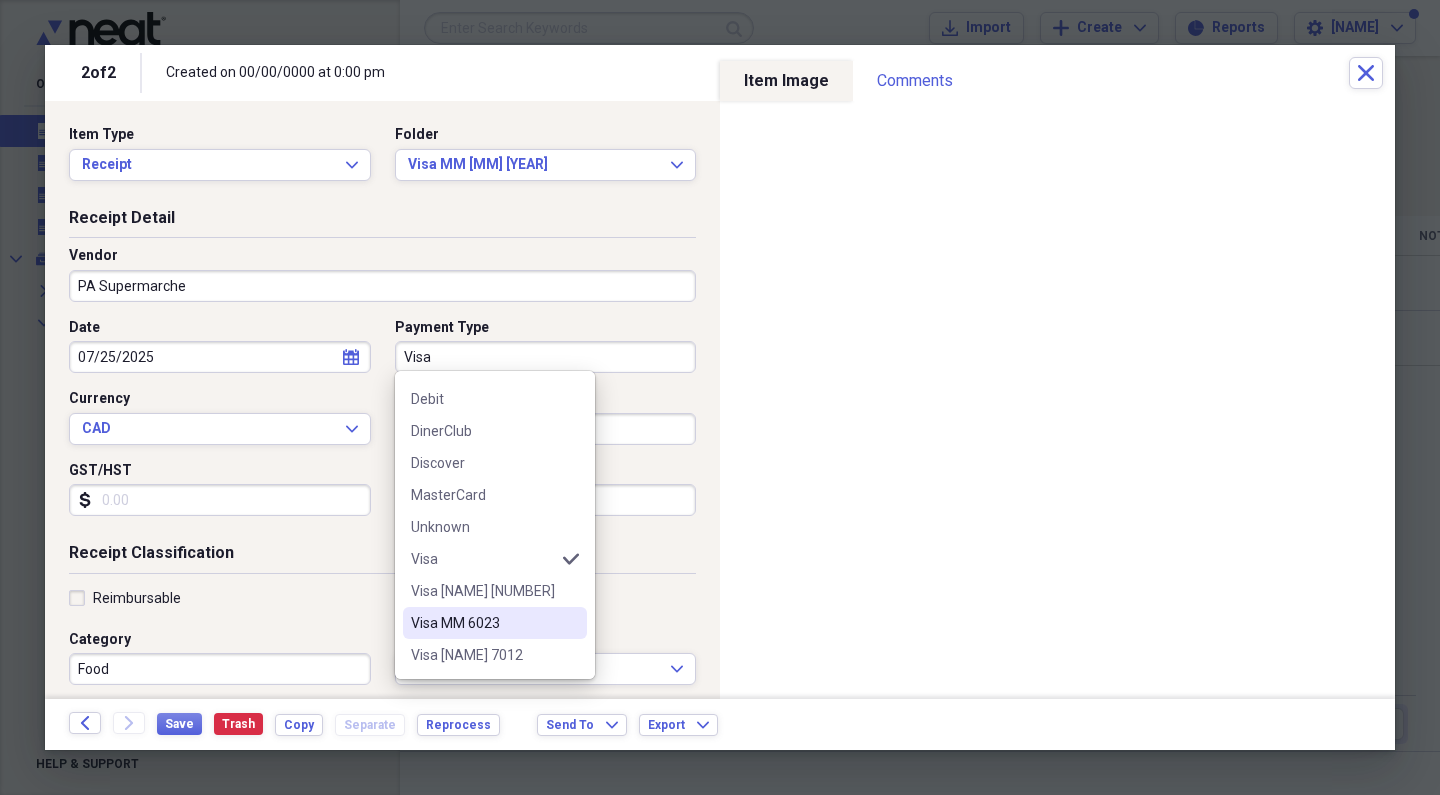 scroll, scrollTop: 124, scrollLeft: 0, axis: vertical 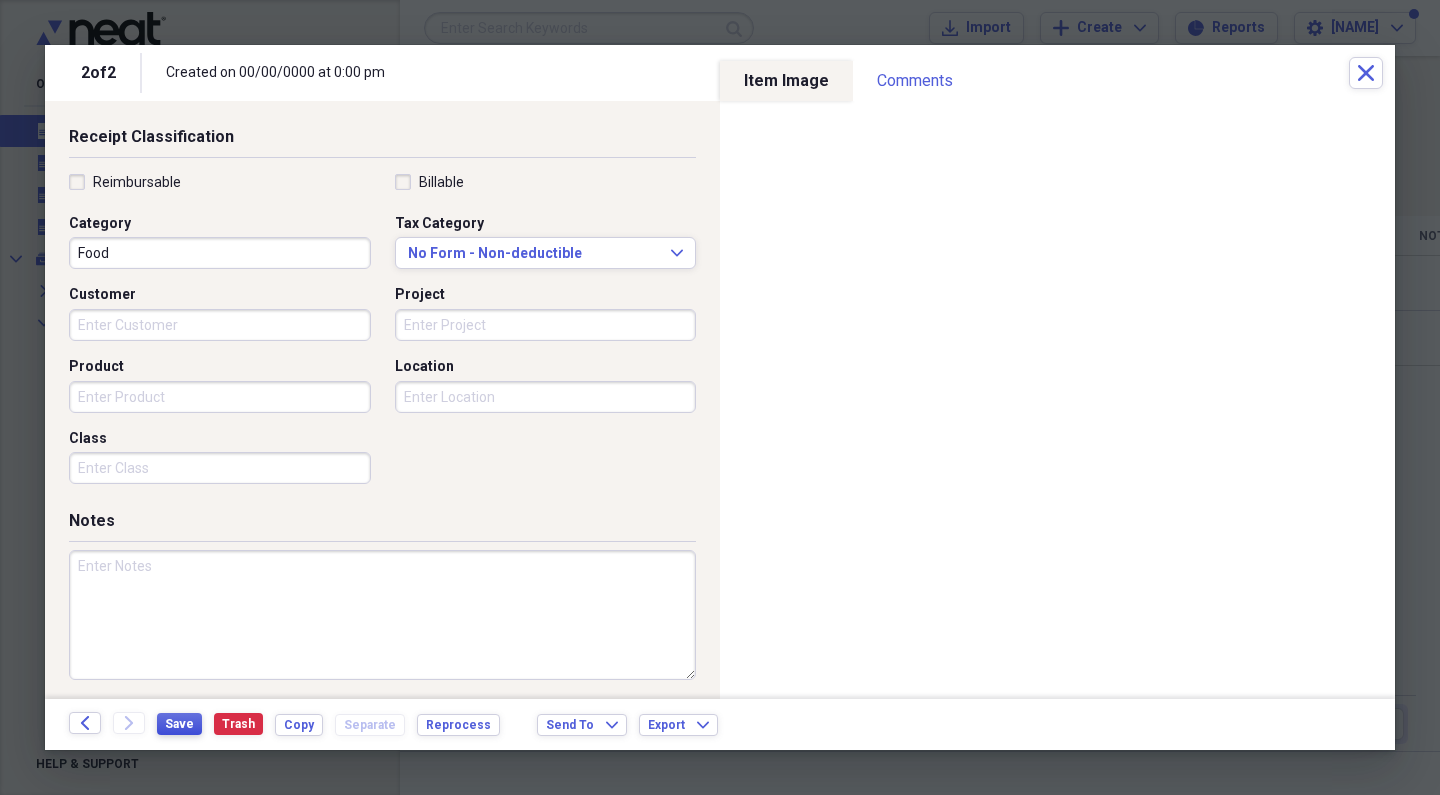click on "Save" at bounding box center (179, 724) 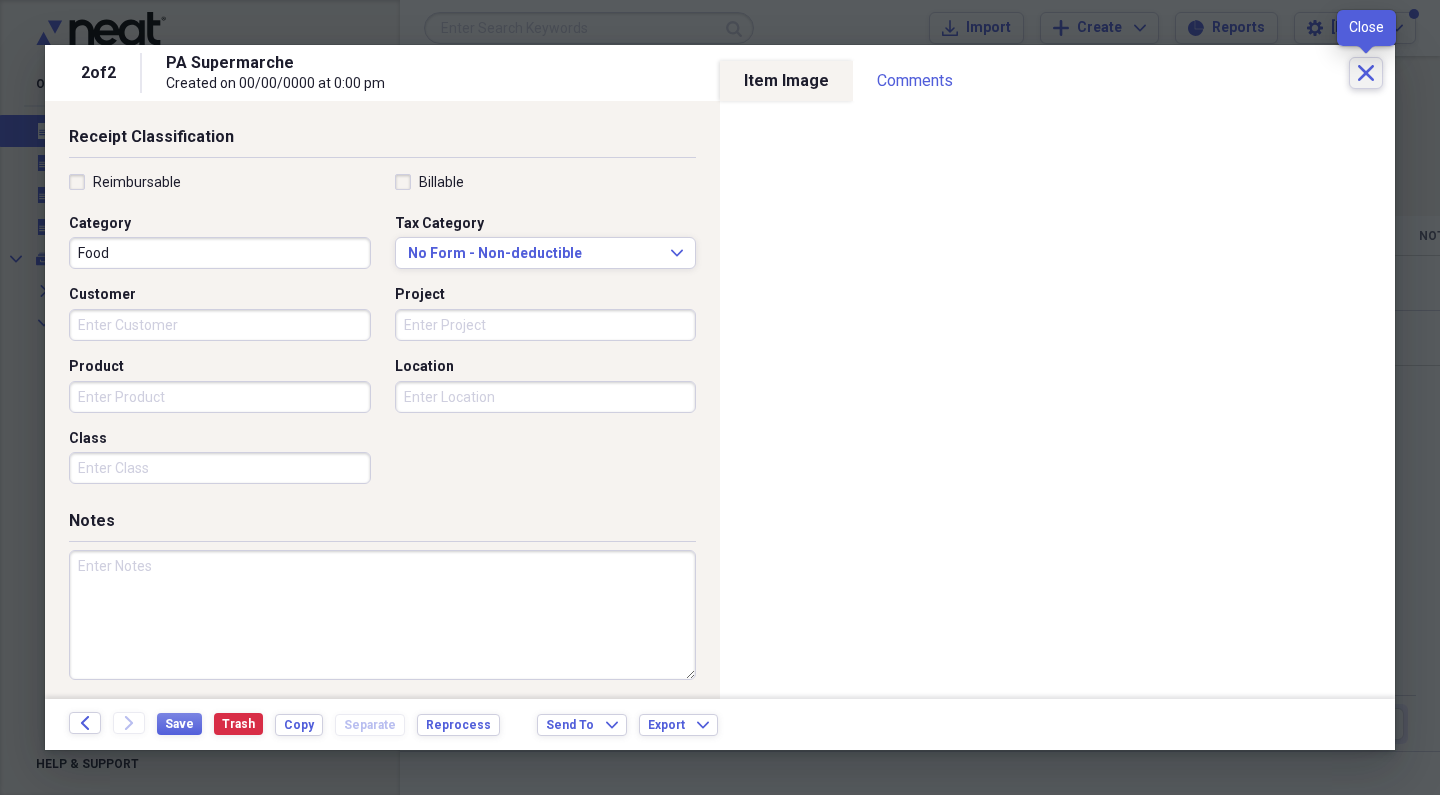 click 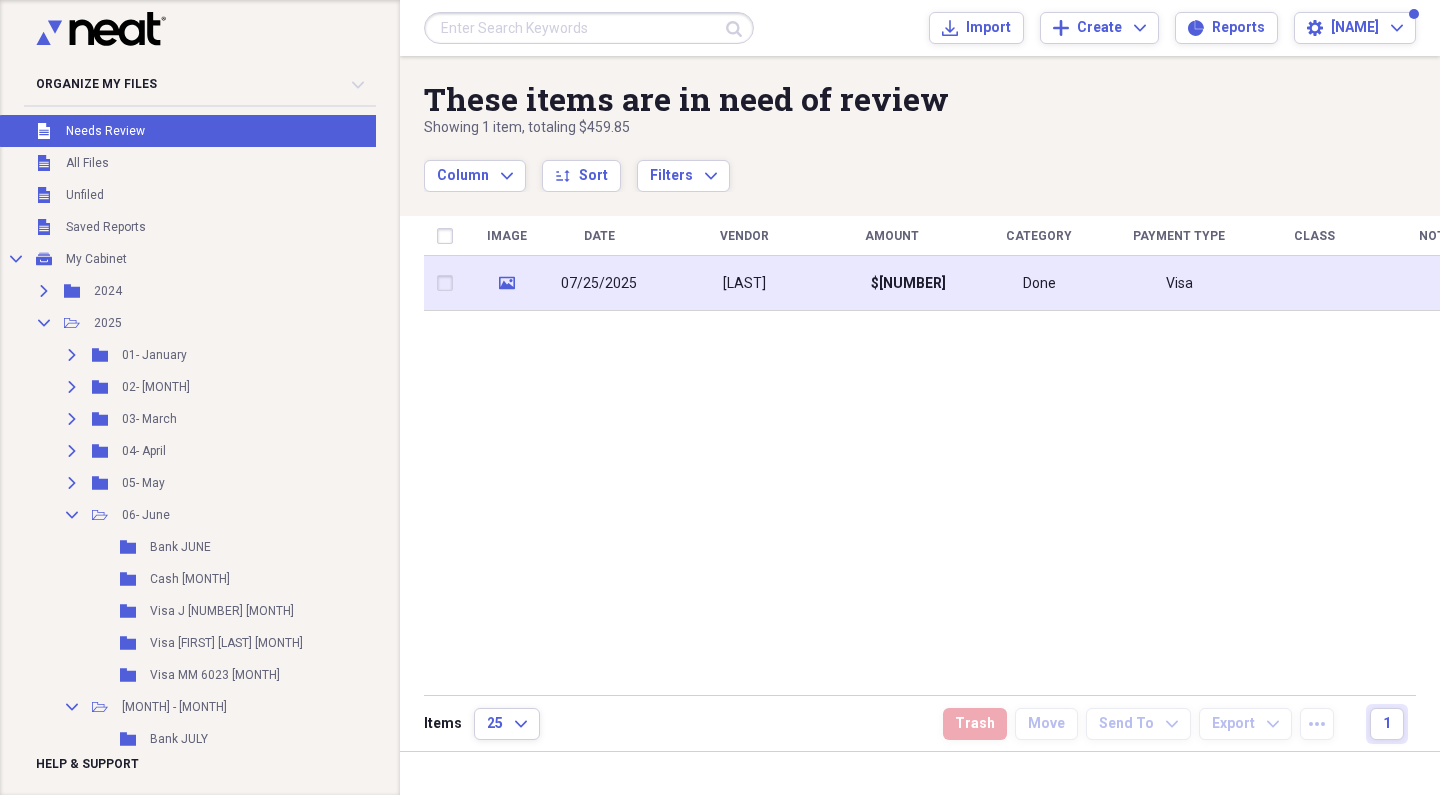 click on "[LAST]" at bounding box center (744, 283) 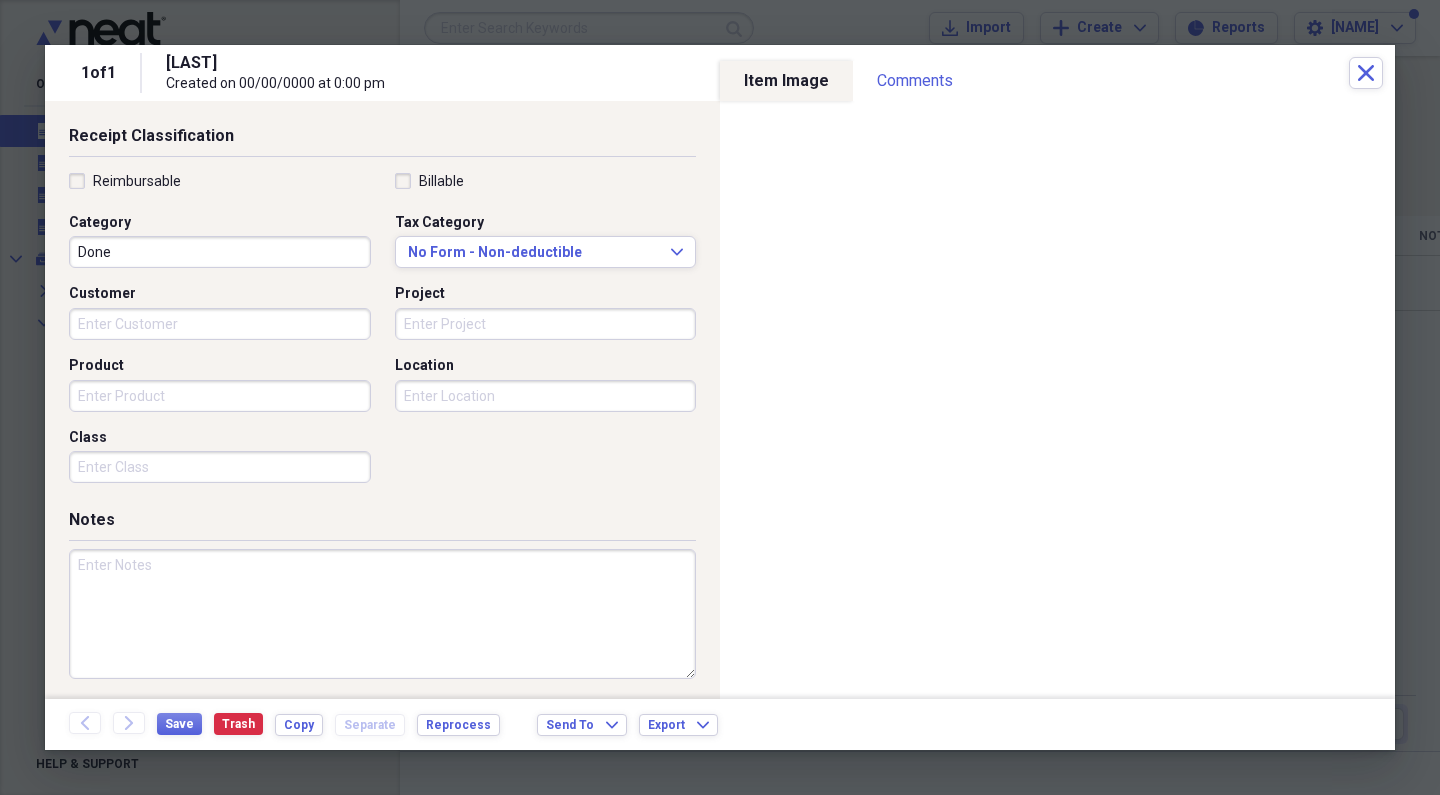 scroll, scrollTop: 416, scrollLeft: 0, axis: vertical 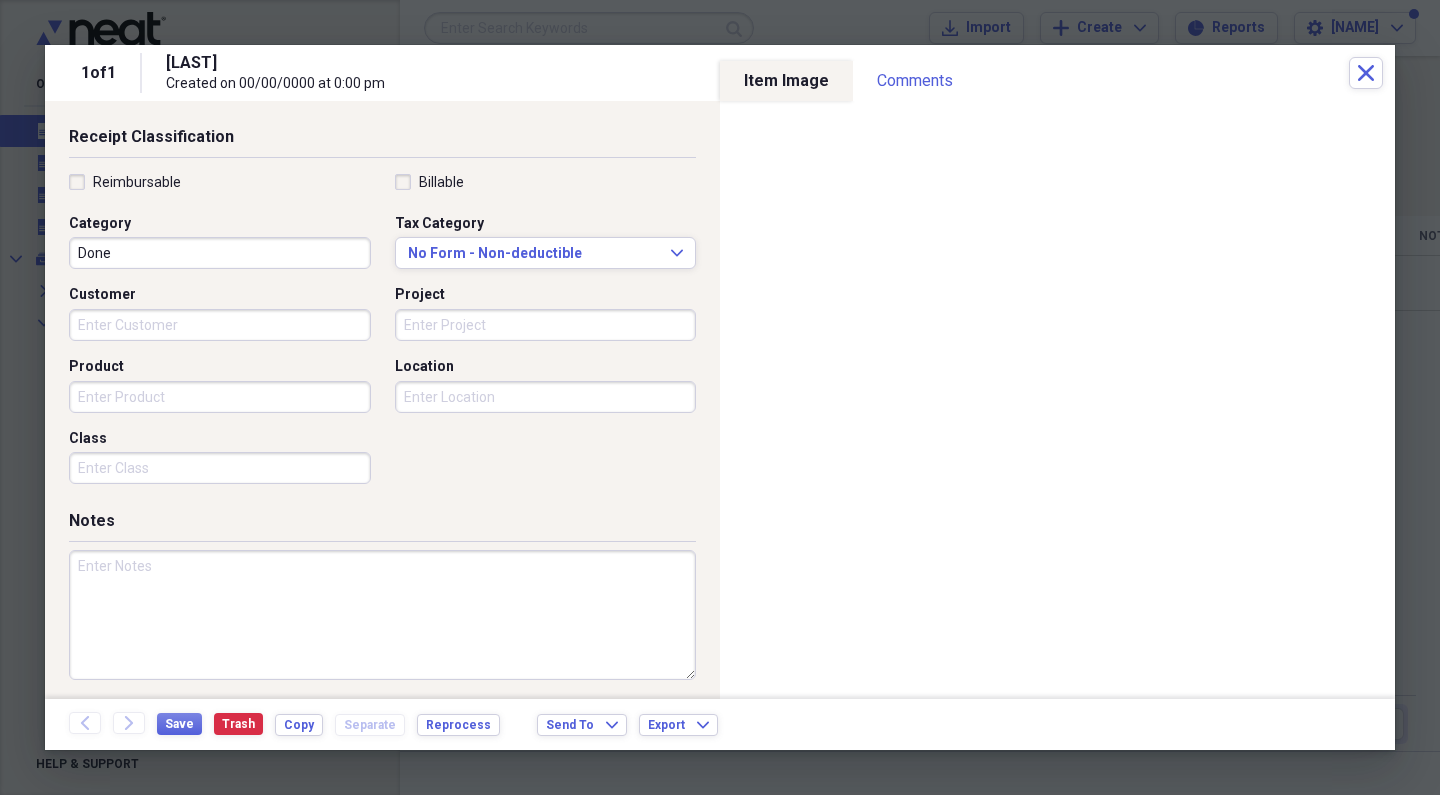 click at bounding box center (382, 615) 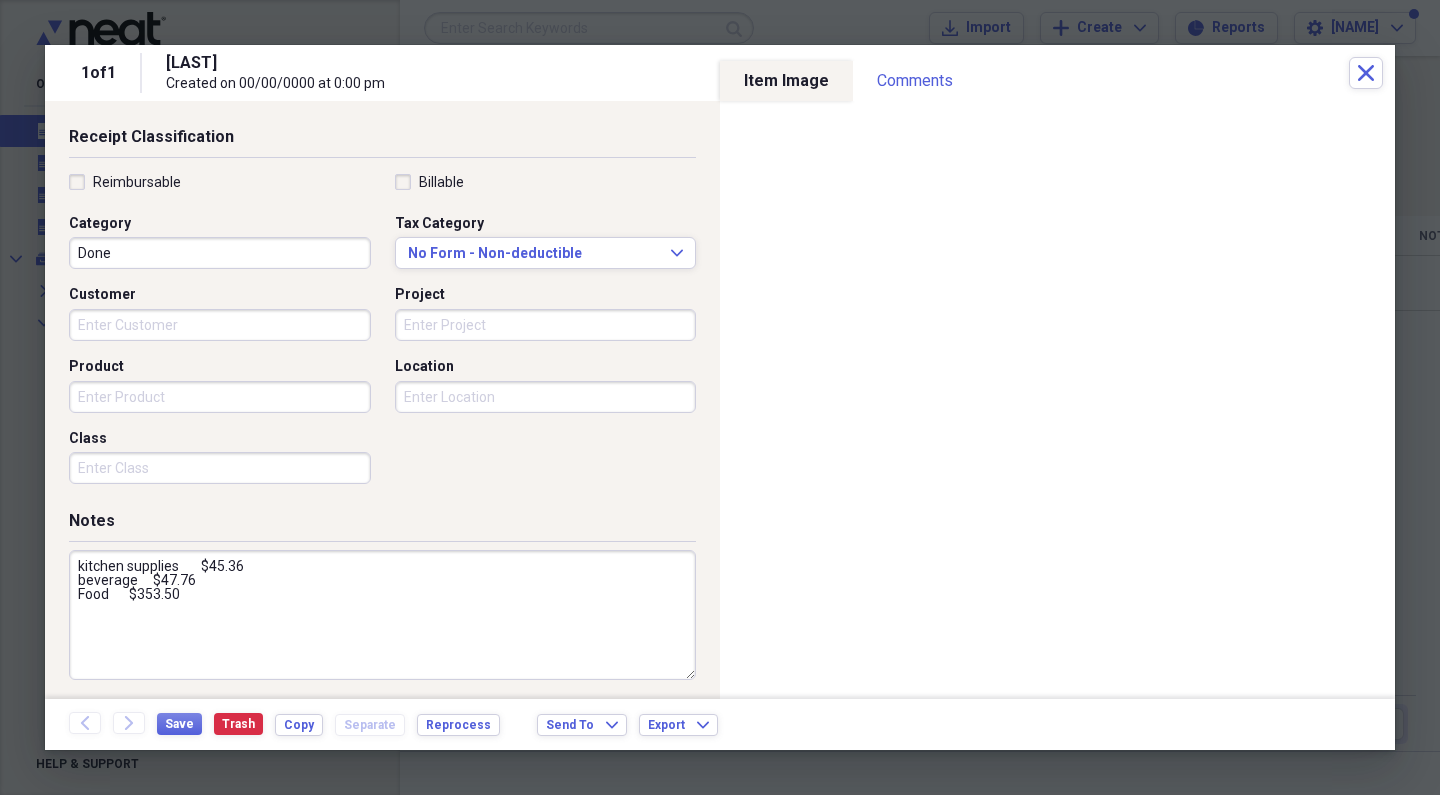 type on "kitchen supplies 	 $45.36
beverage	 $47.76
Food	 $353.50" 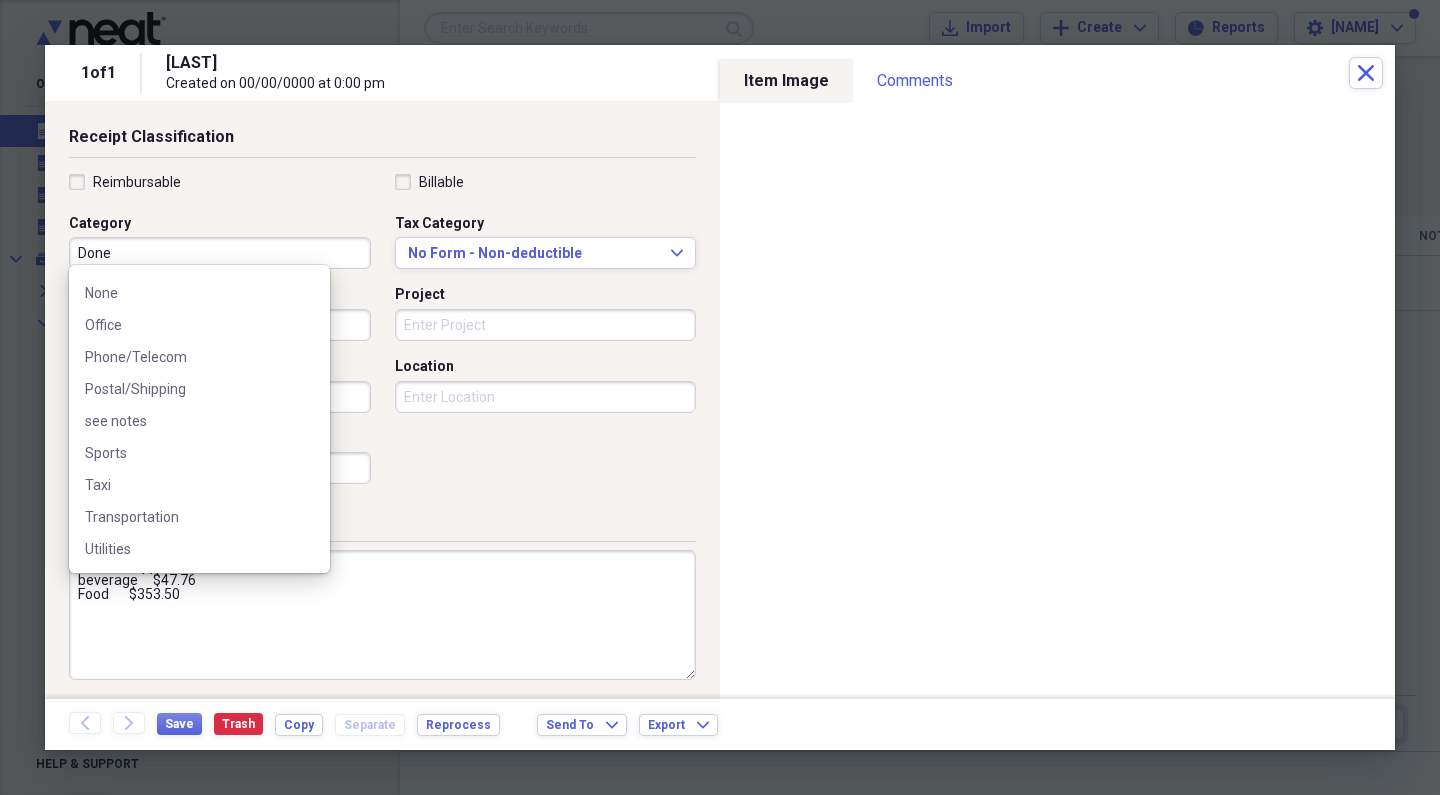 scroll, scrollTop: 1276, scrollLeft: 0, axis: vertical 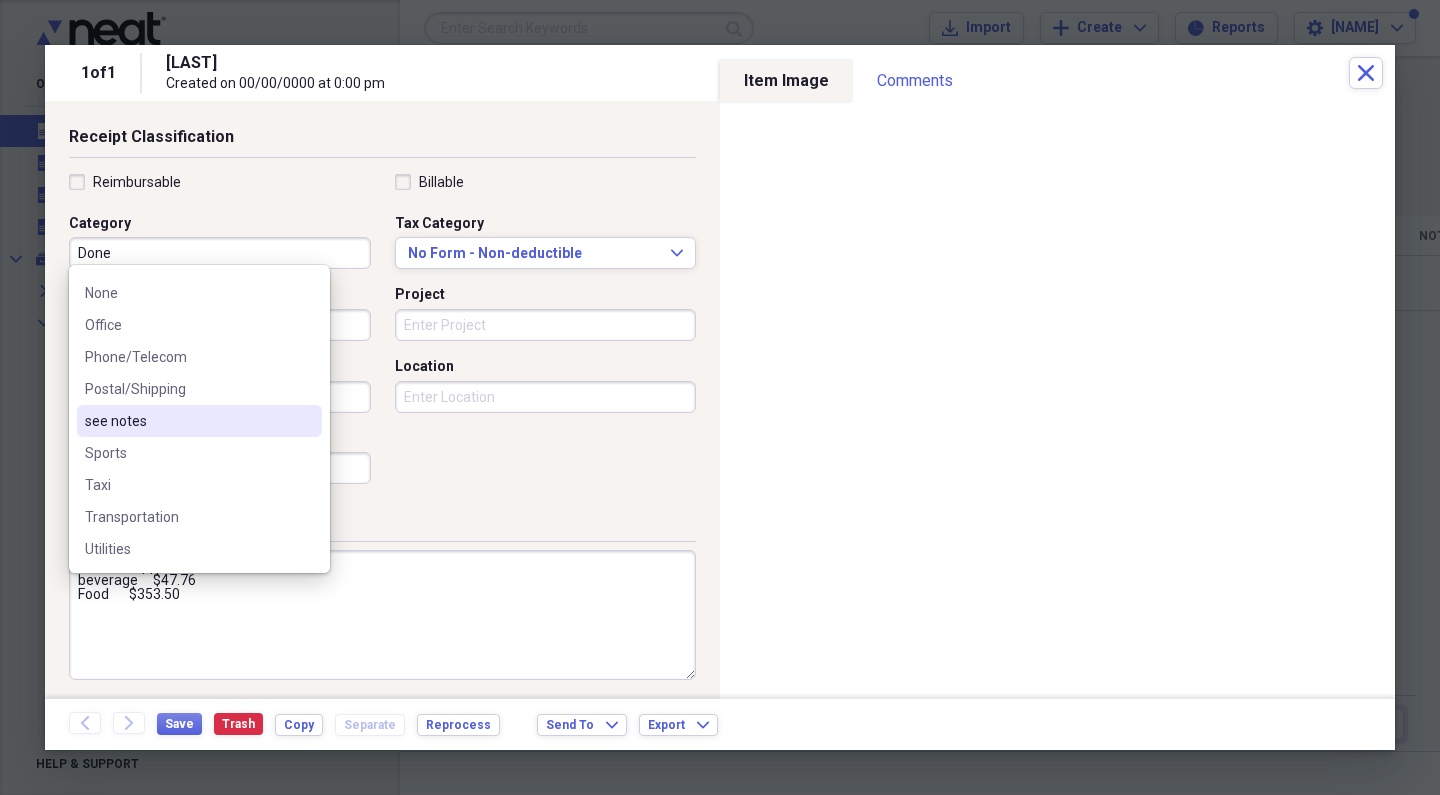 click on "see notes" at bounding box center (187, 421) 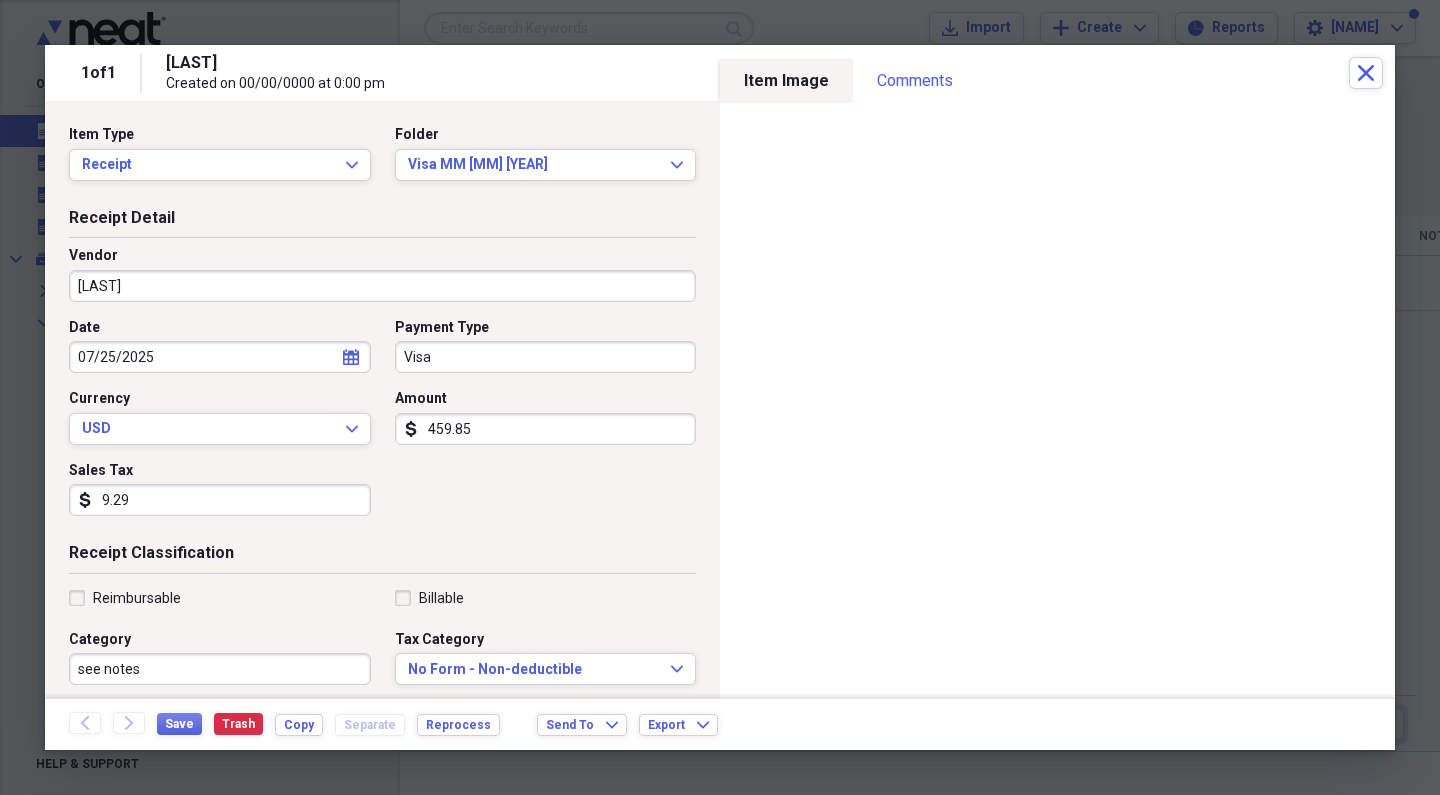 scroll, scrollTop: 0, scrollLeft: 0, axis: both 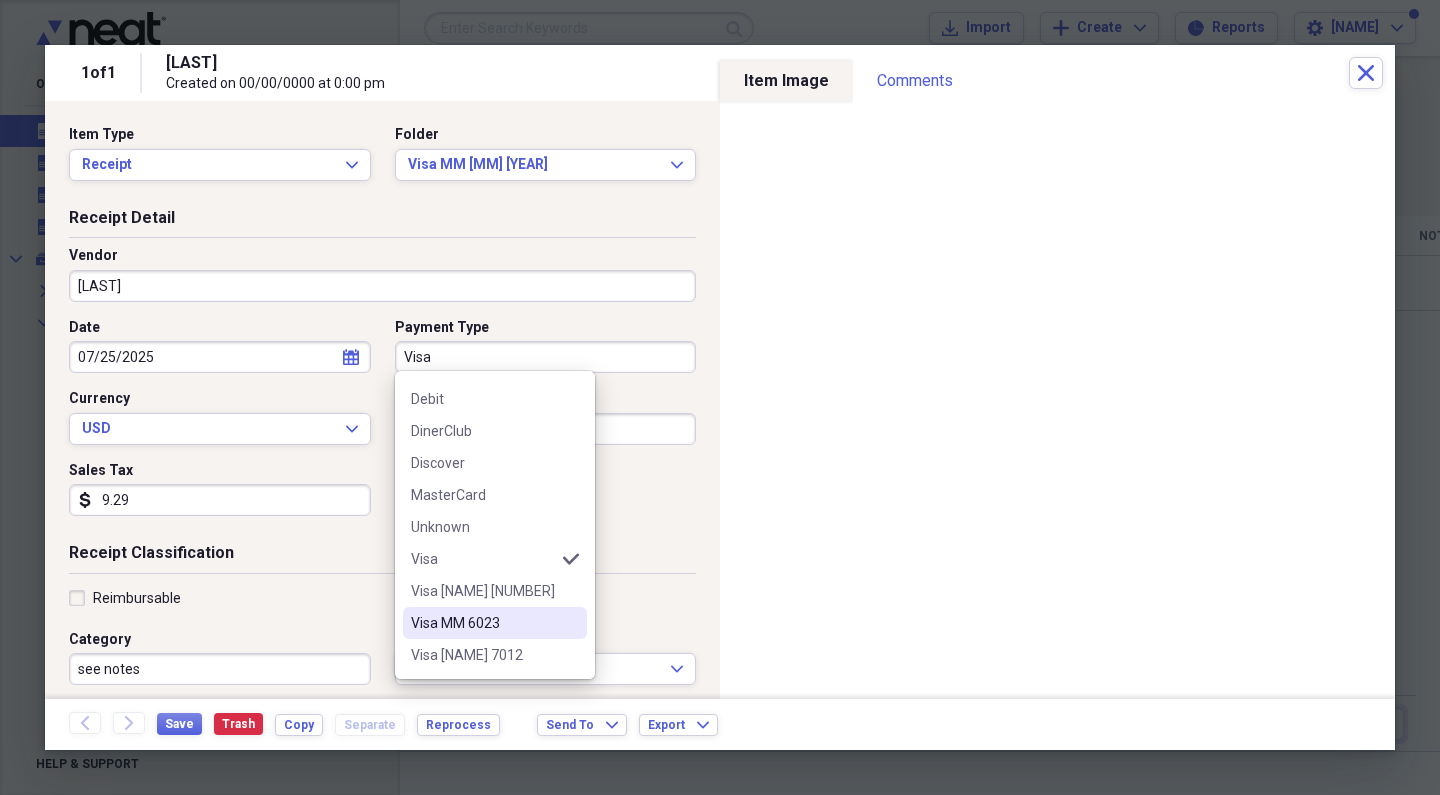 click on "Visa MM 6023" at bounding box center (483, 623) 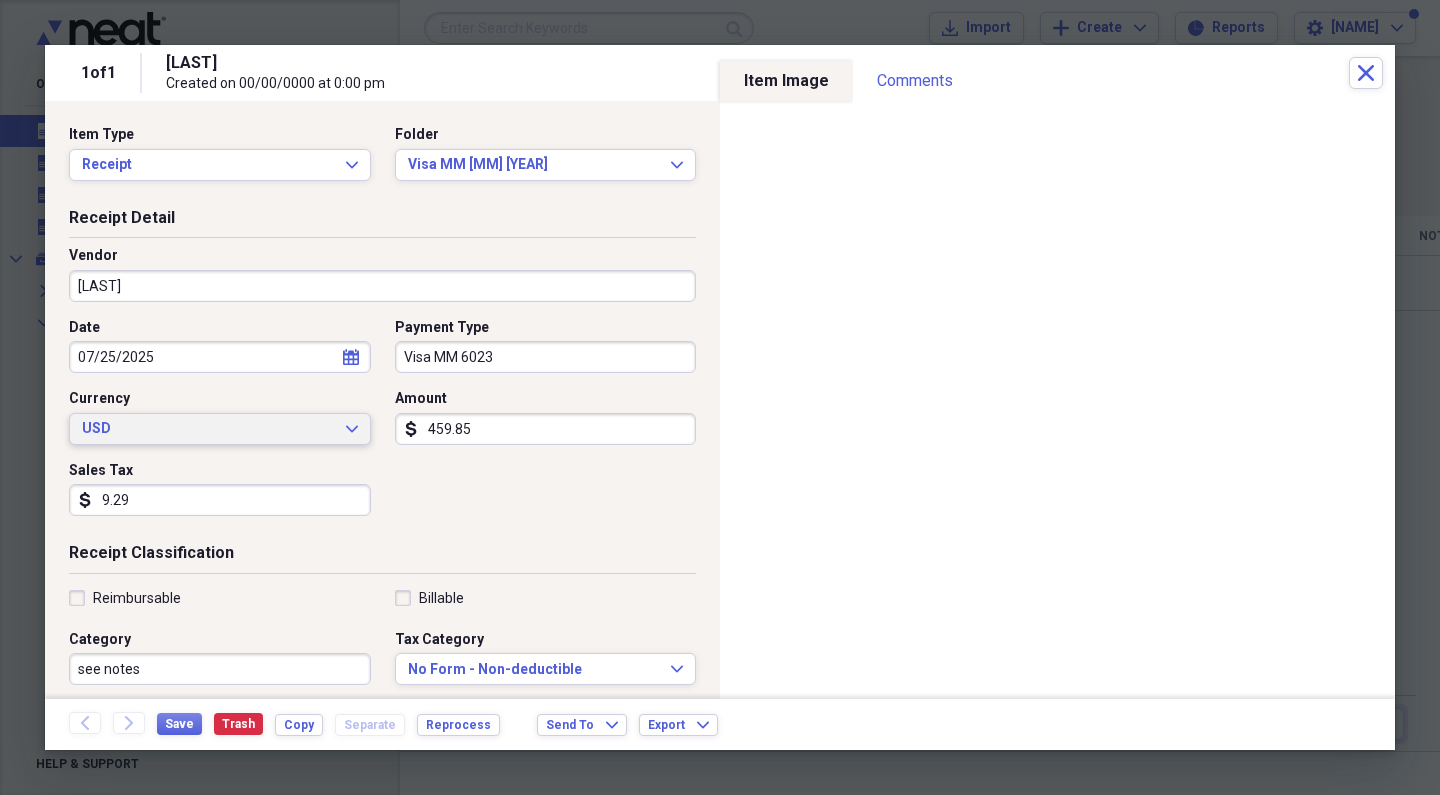 click on "USD" at bounding box center [208, 429] 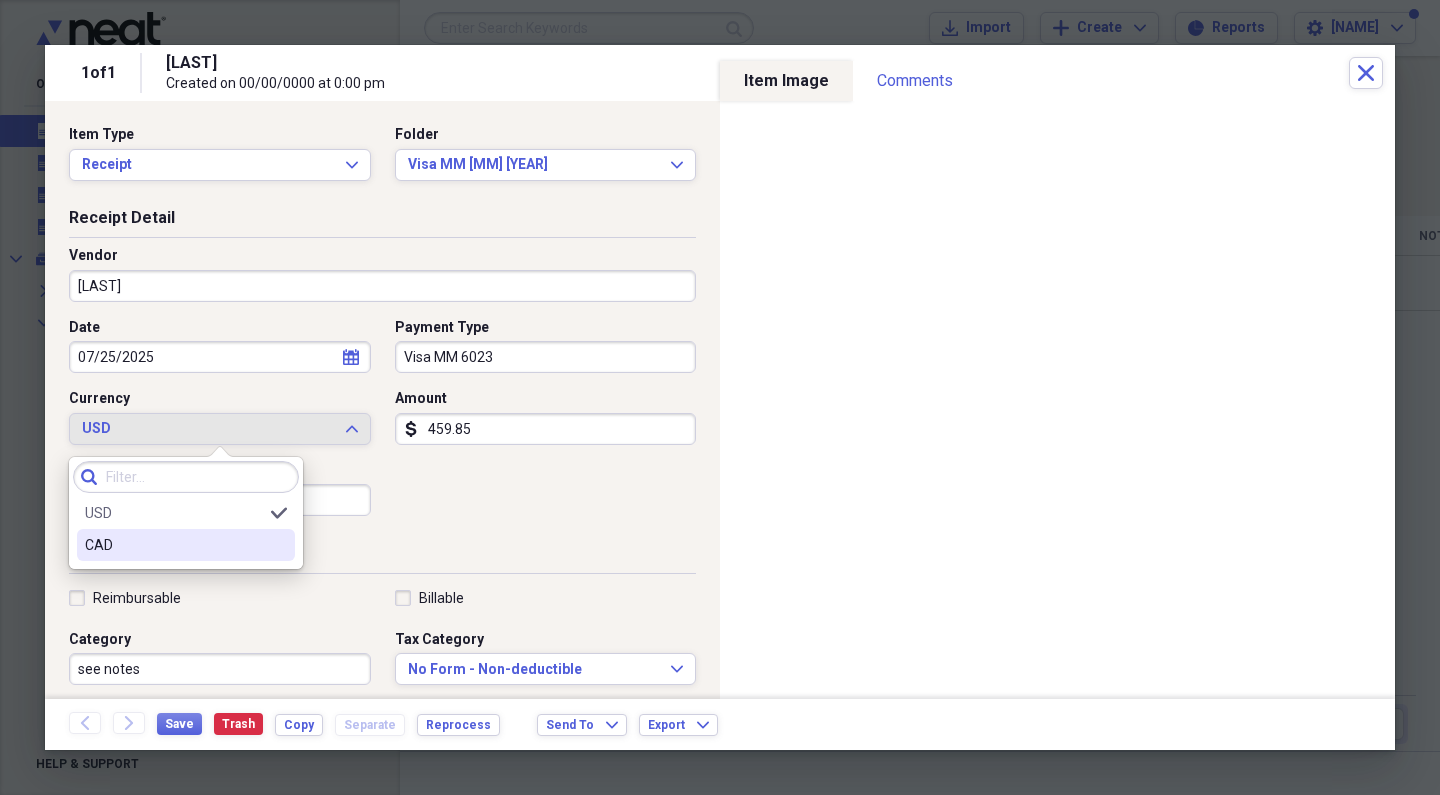 click on "CAD" at bounding box center (174, 545) 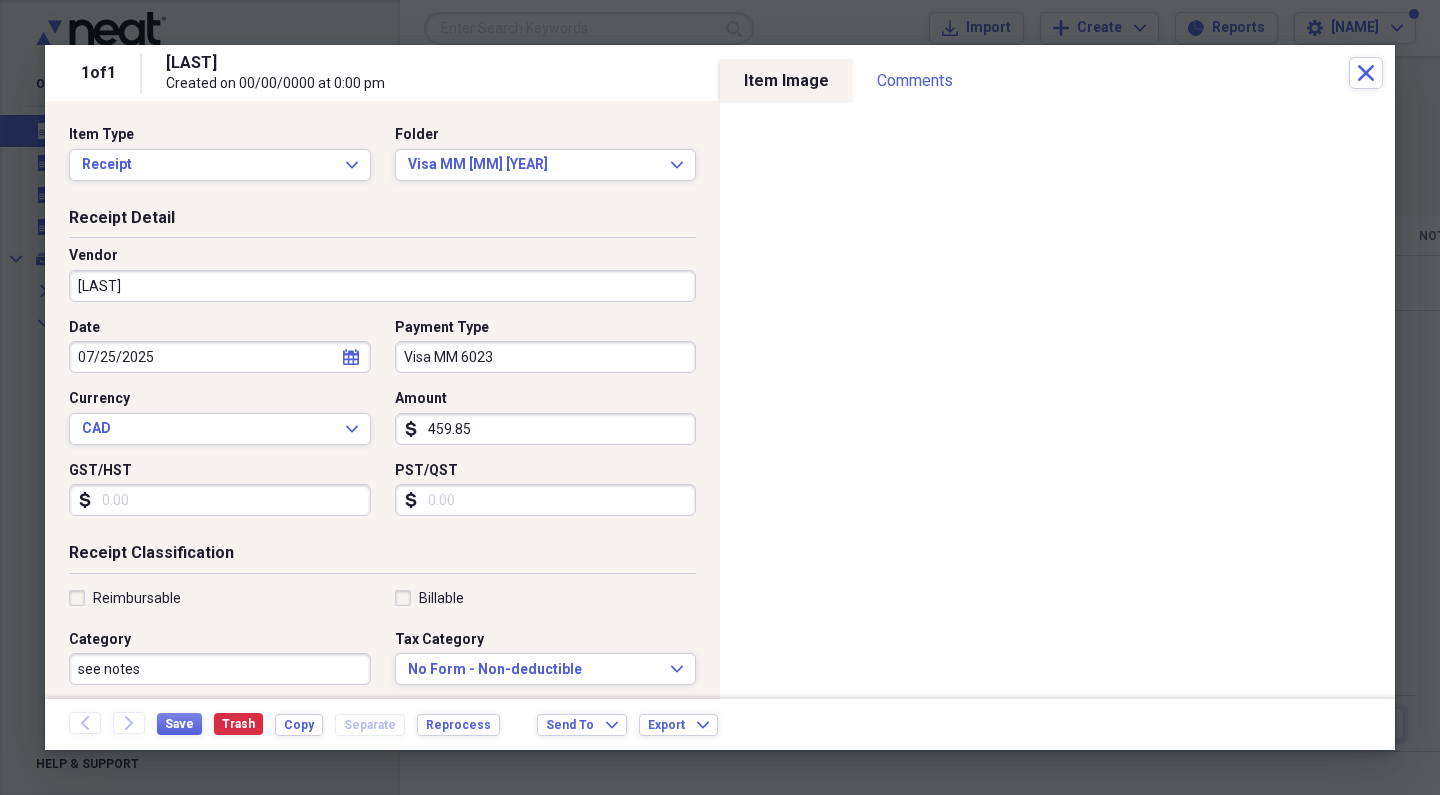 click on "GST/HST" at bounding box center [220, 500] 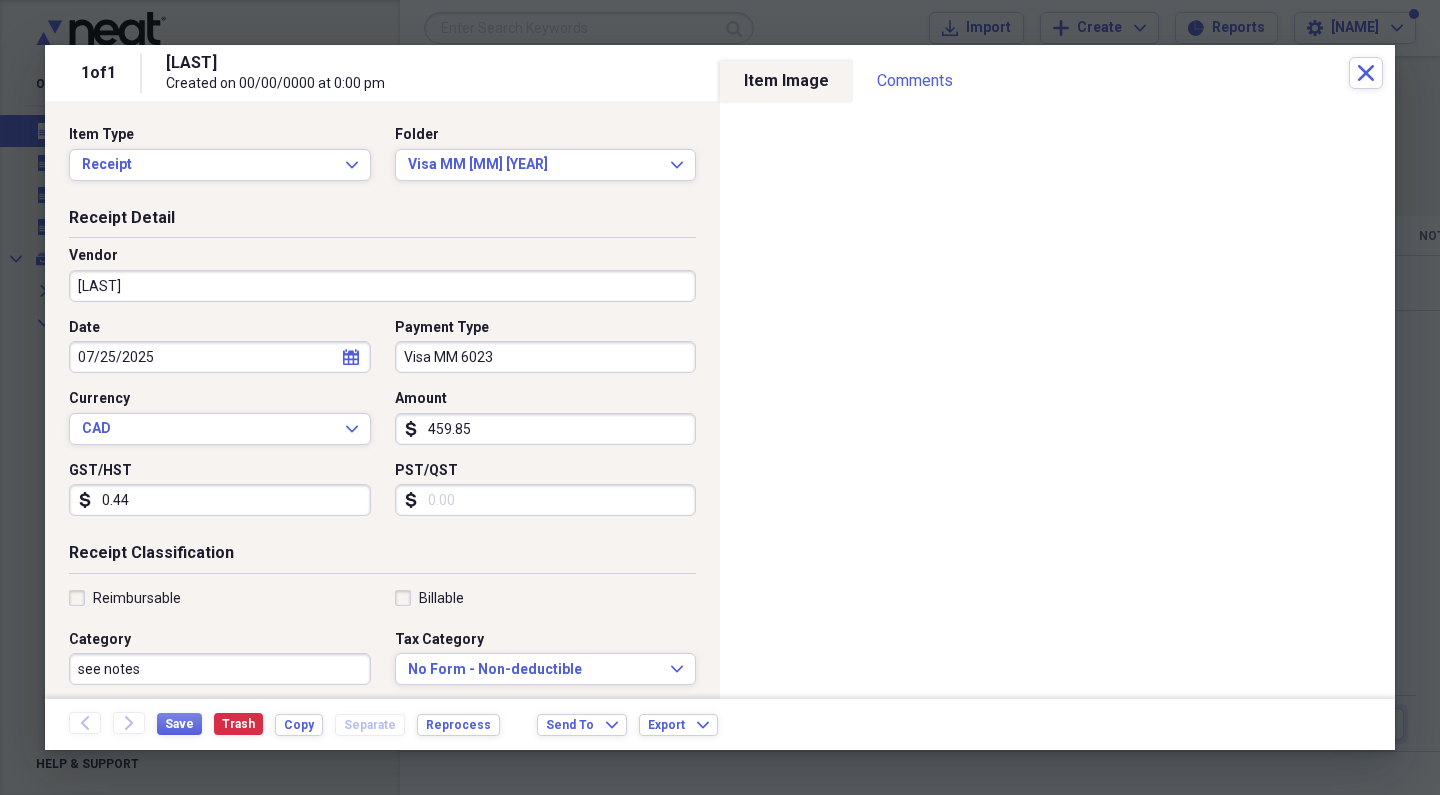 type on "4.42" 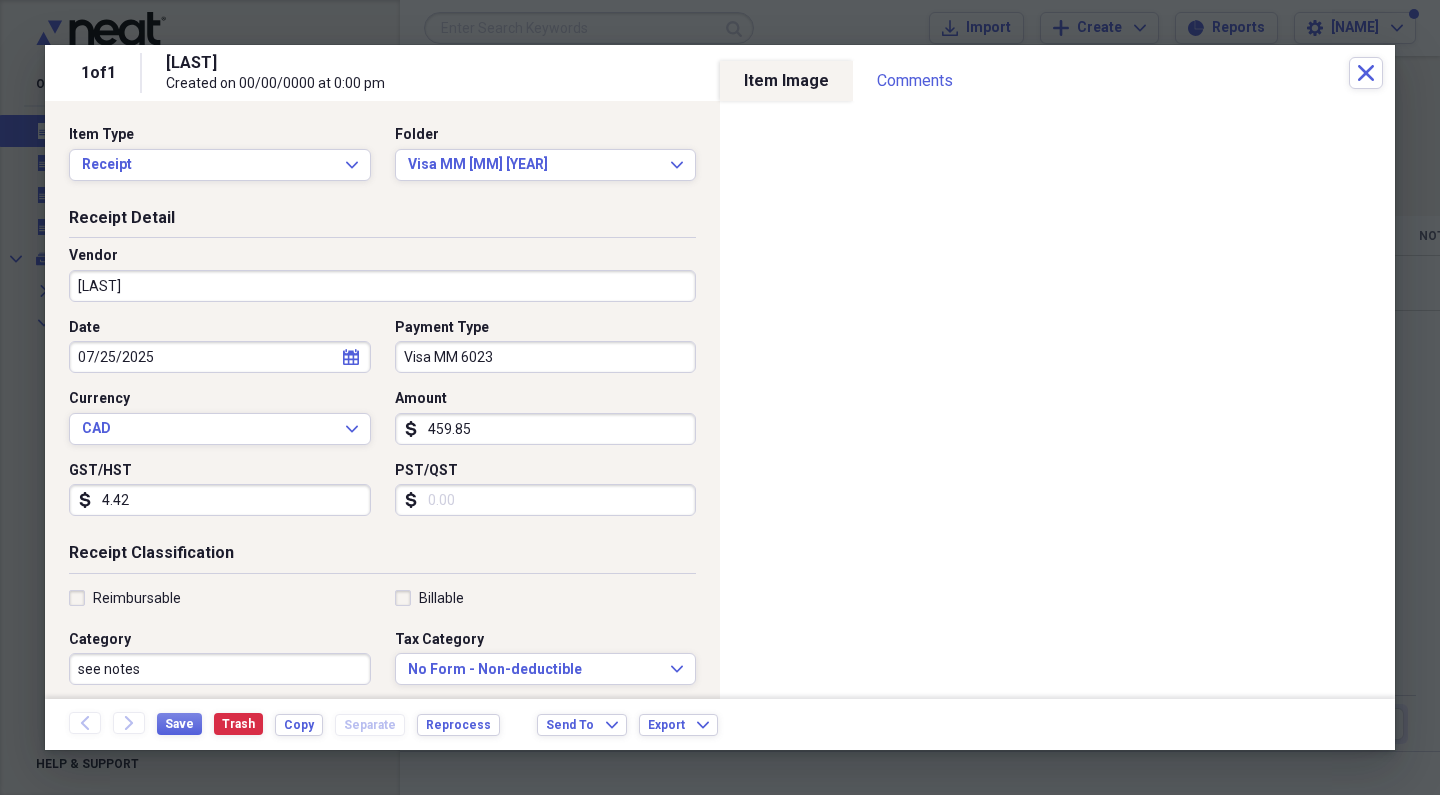 click on "PST/QST" at bounding box center (546, 500) 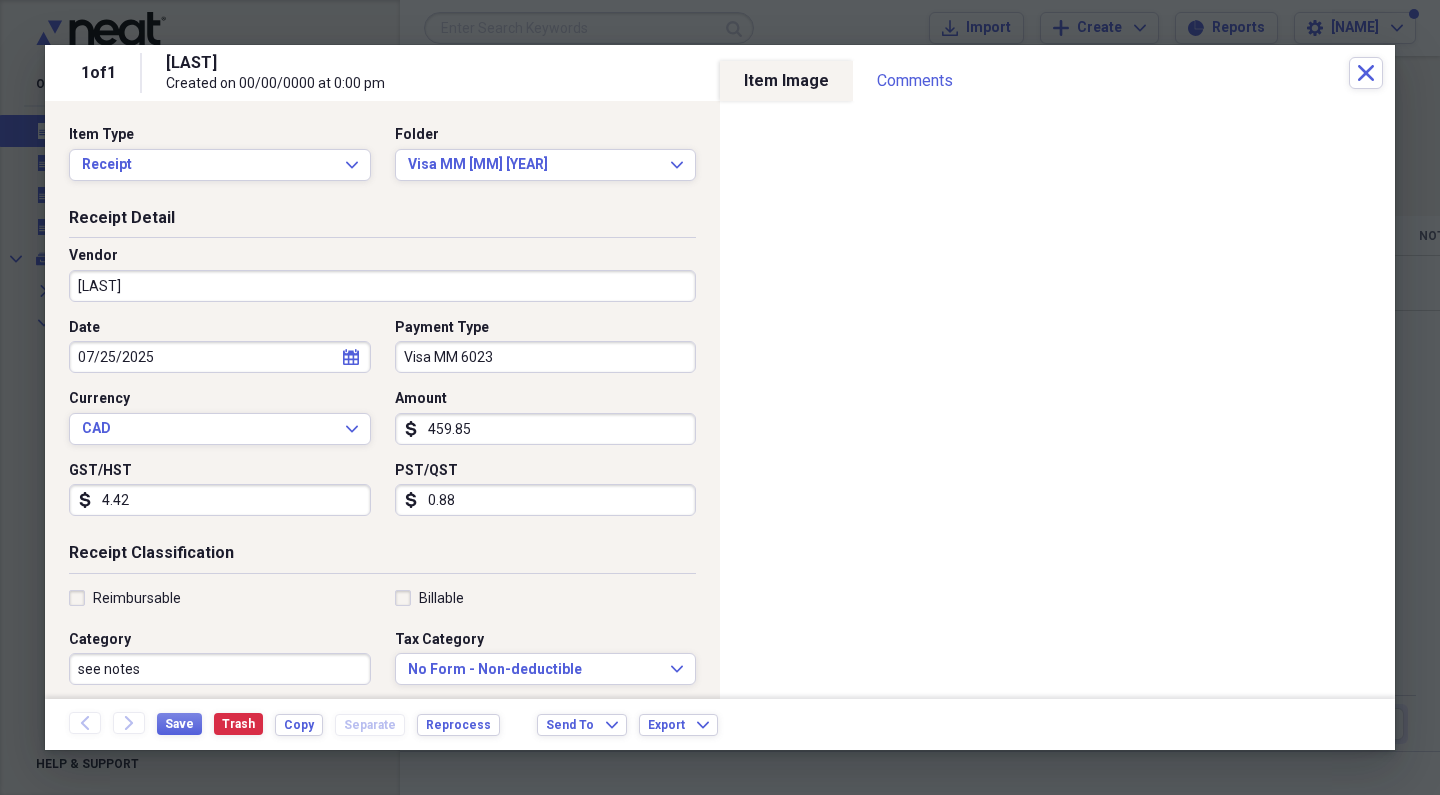 type on "8.81" 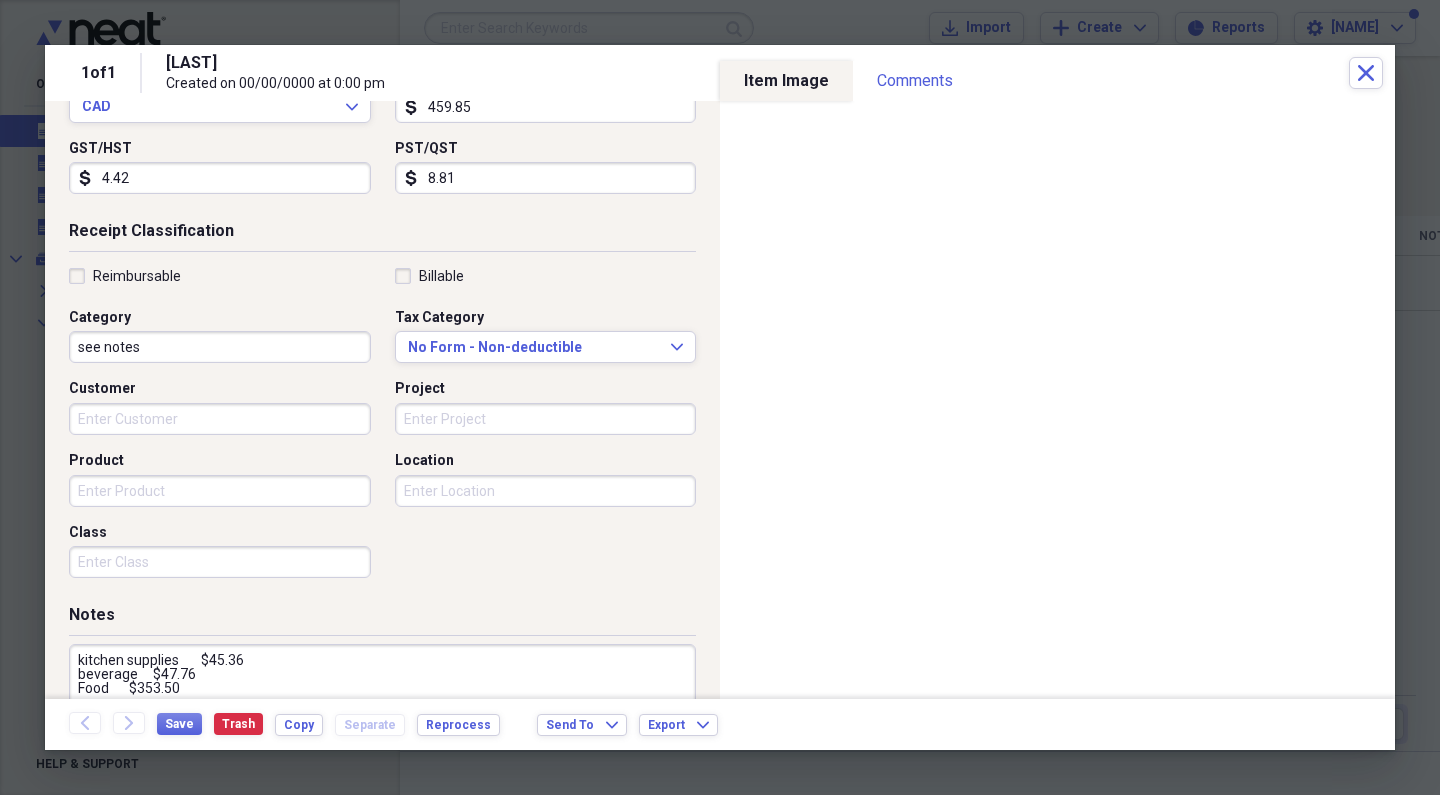 scroll, scrollTop: 350, scrollLeft: 0, axis: vertical 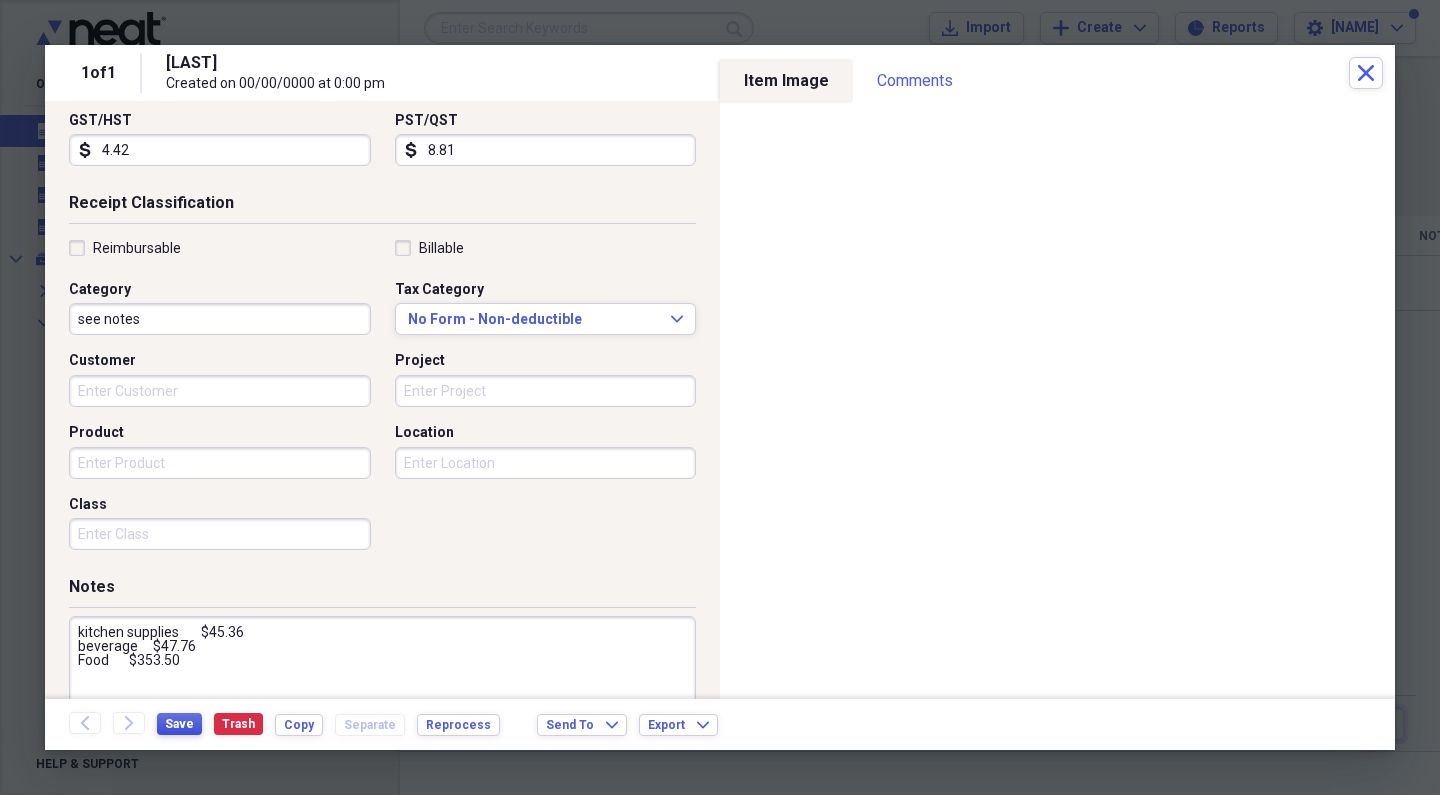 click on "Save" at bounding box center [179, 724] 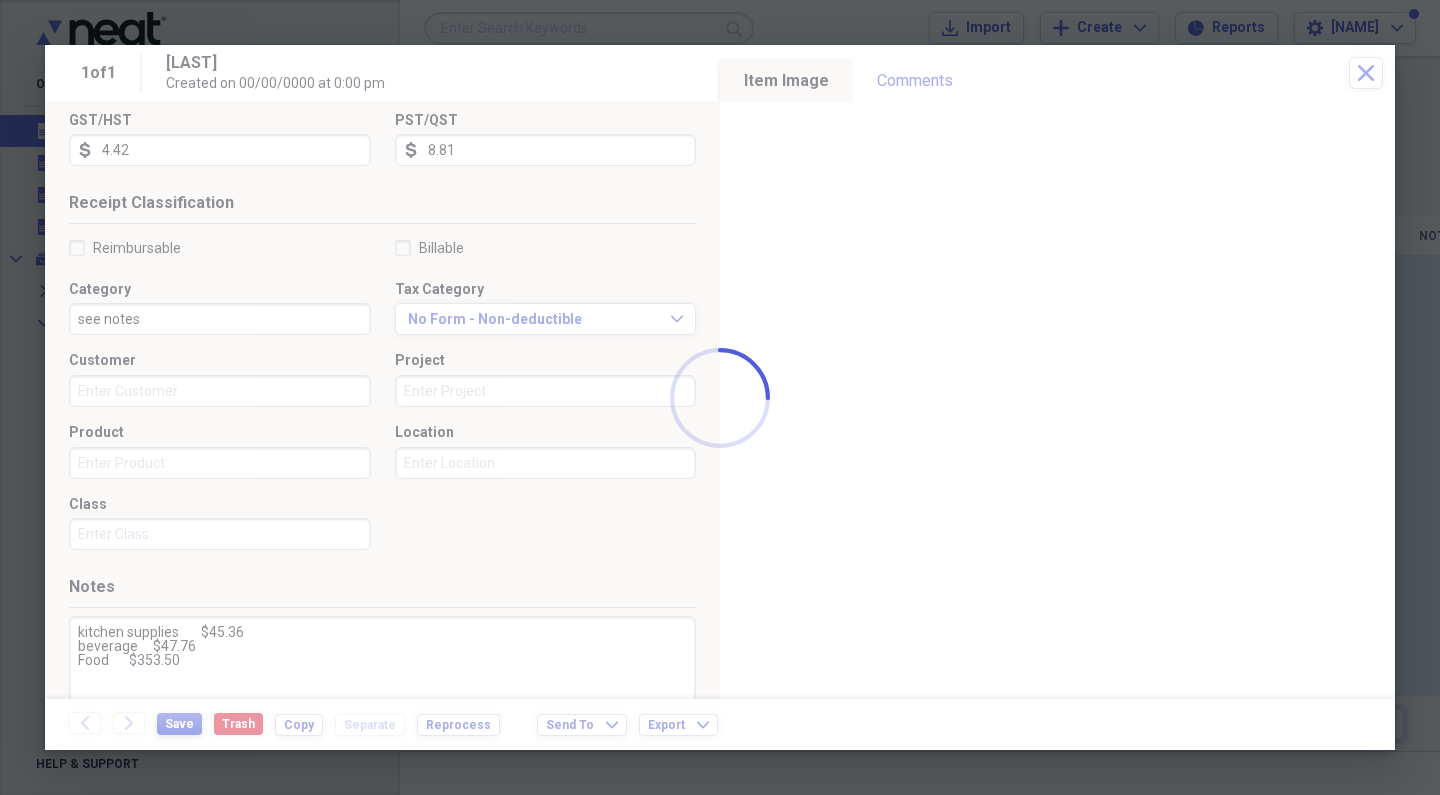 type on "kitchen supplies 	 $45.36
beverage	 $47.76
Food	 $353.50" 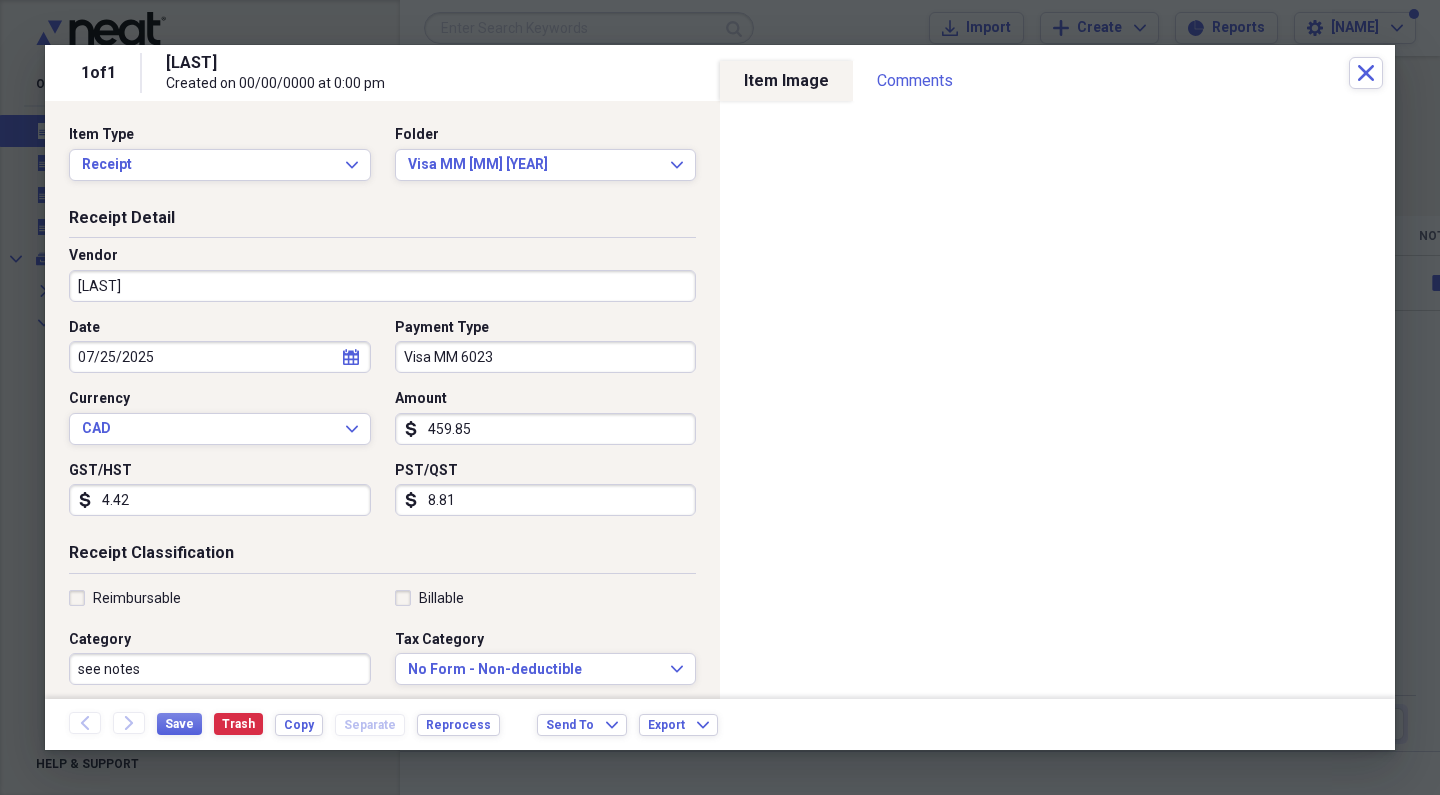 scroll, scrollTop: 0, scrollLeft: 0, axis: both 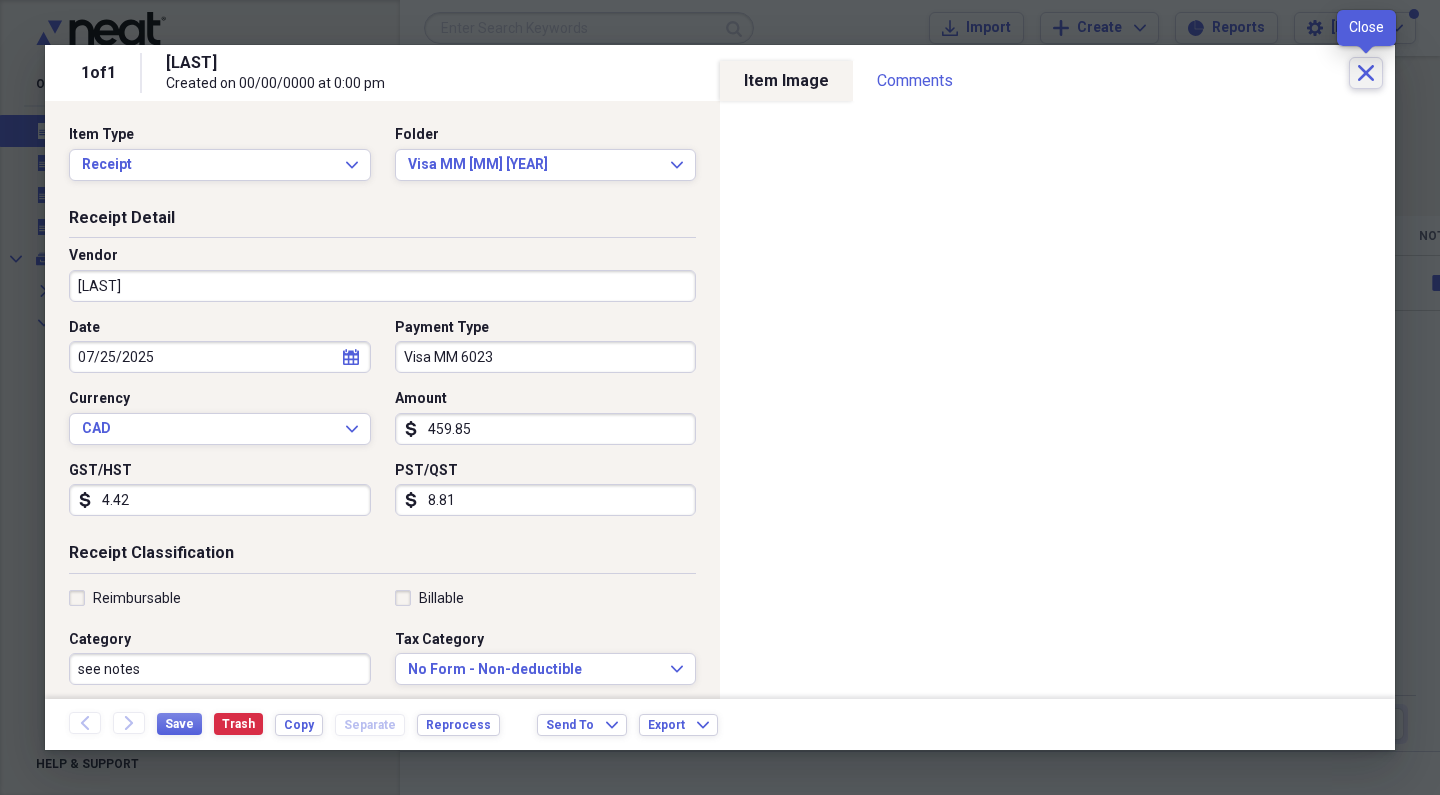 click 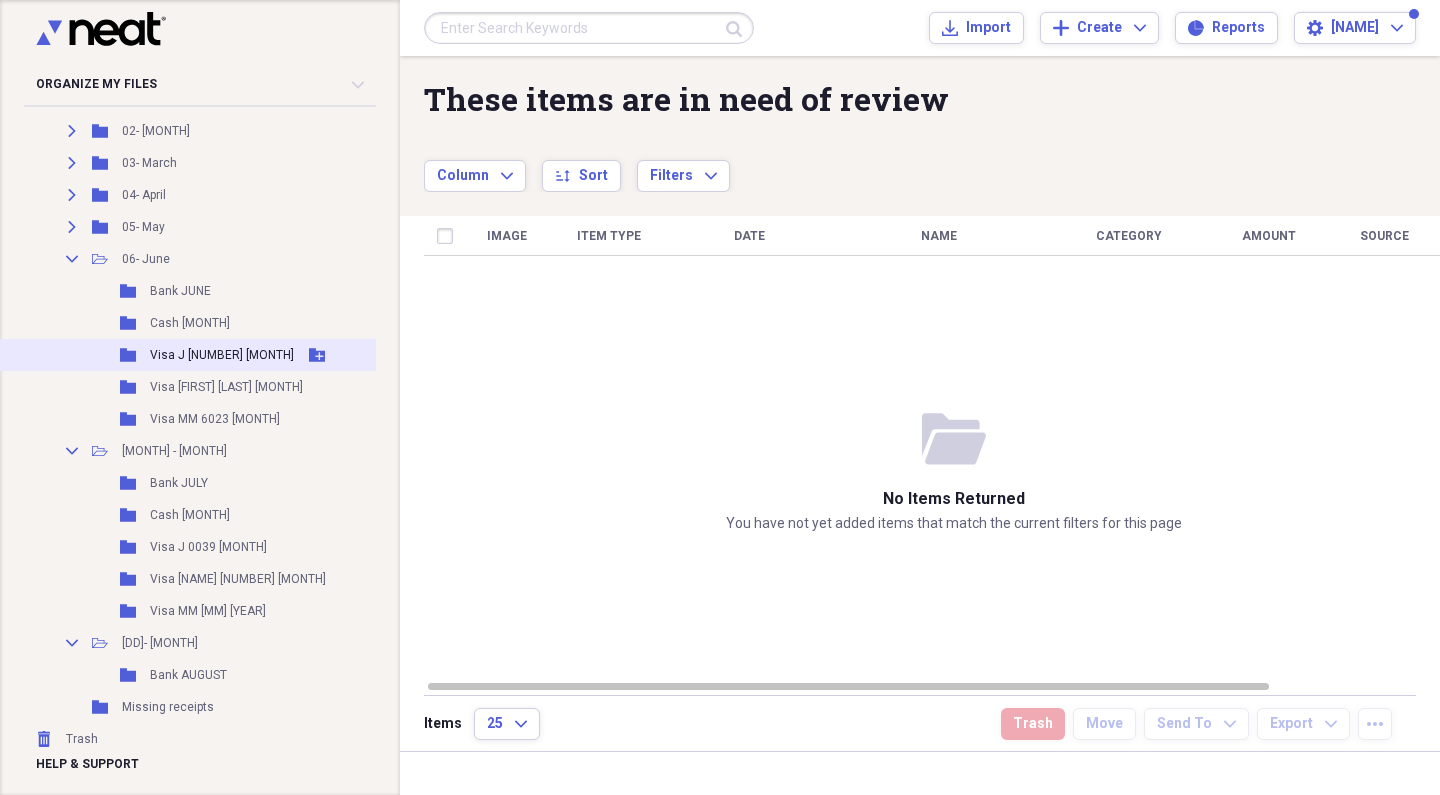 scroll, scrollTop: 255, scrollLeft: 0, axis: vertical 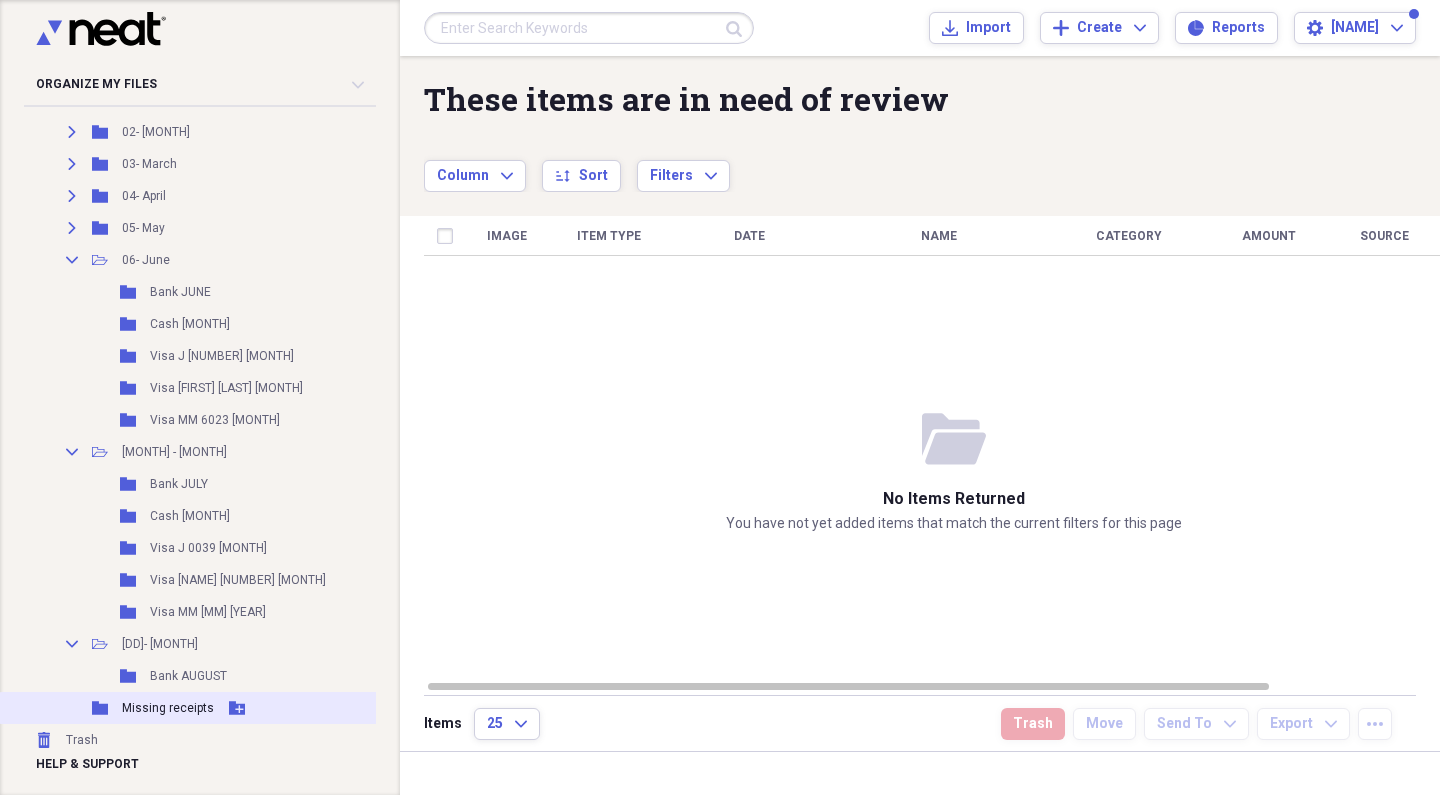 click on "Missing receipts" at bounding box center (168, 708) 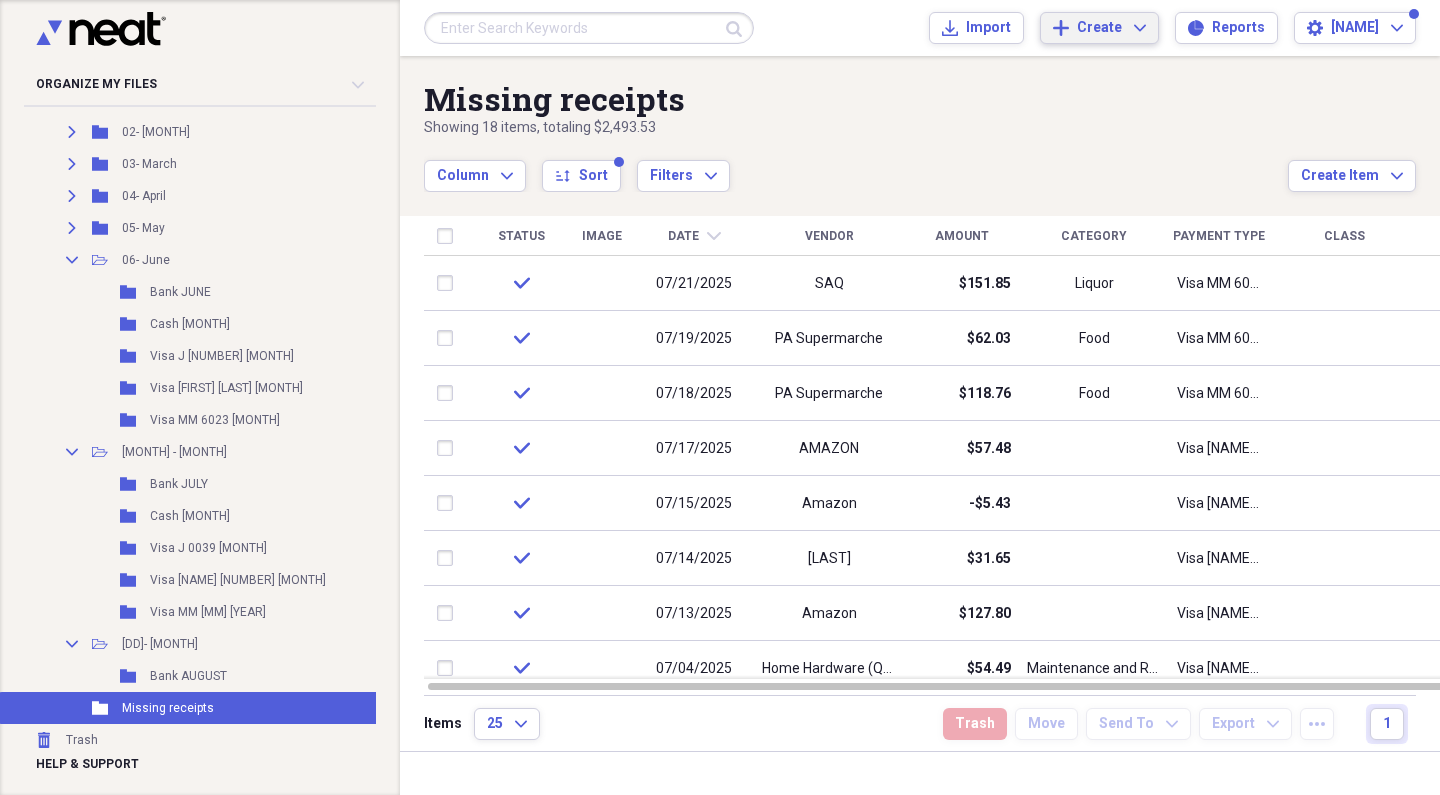 click on "Create" at bounding box center (1099, 28) 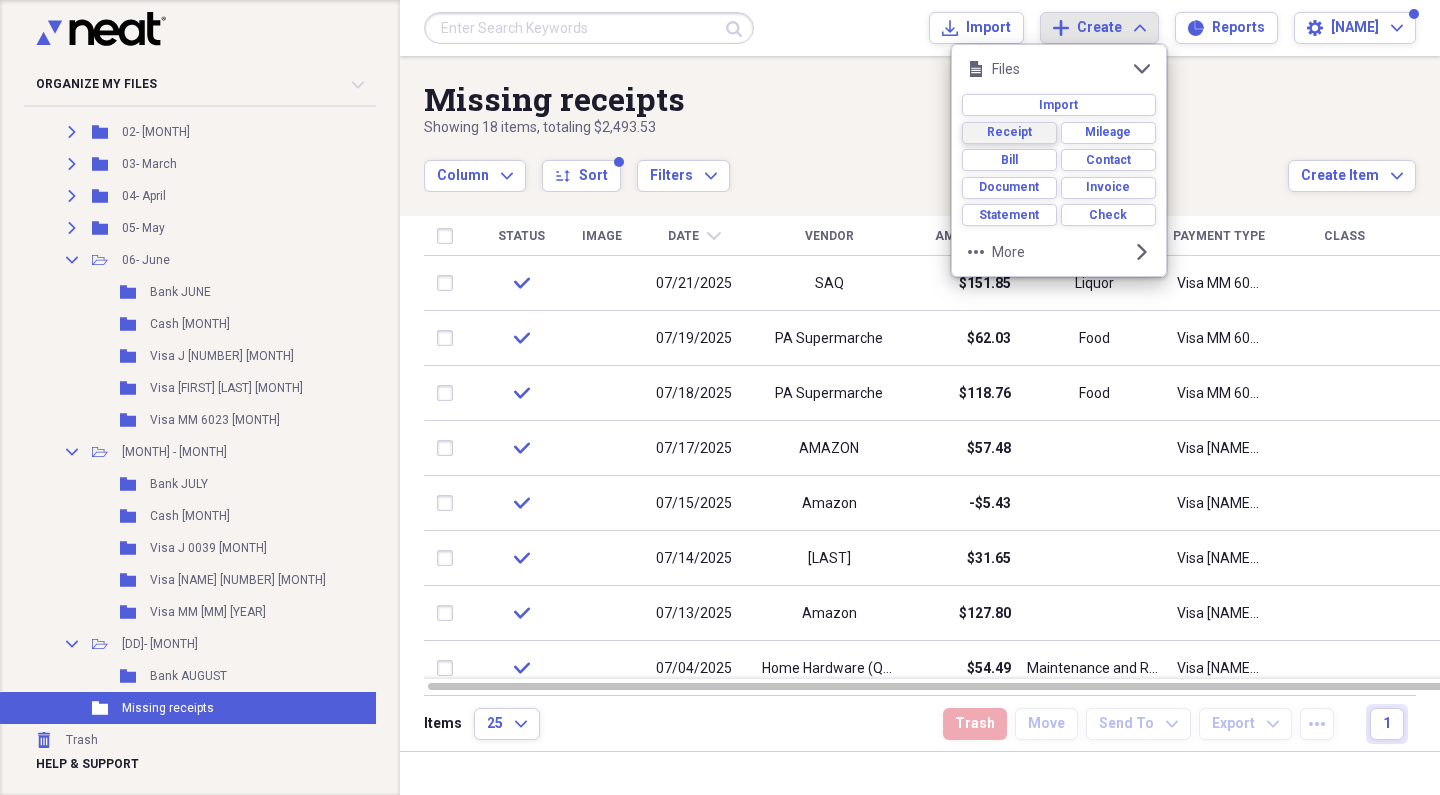 click on "Receipt" at bounding box center (1009, 133) 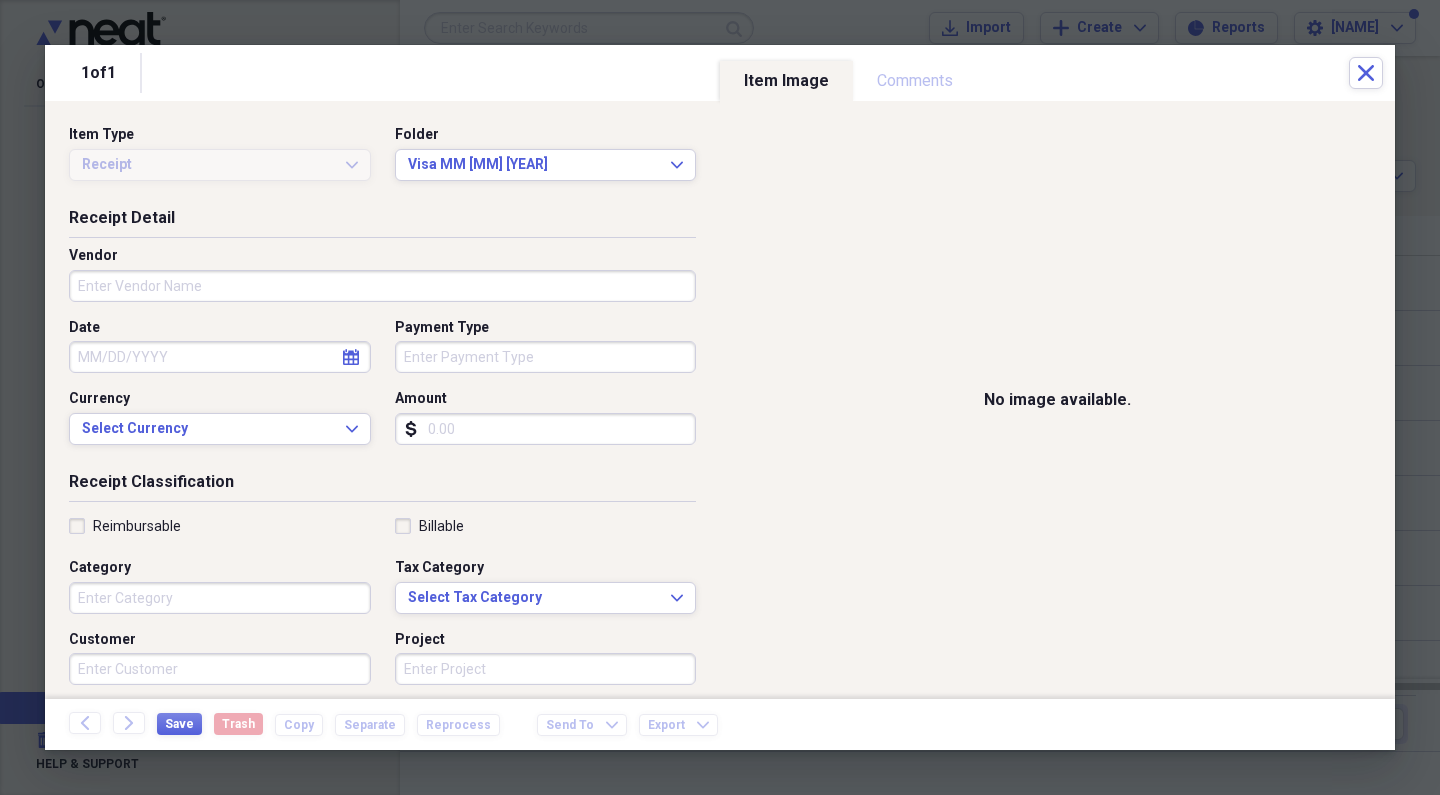 click on "Payment Type" at bounding box center (546, 357) 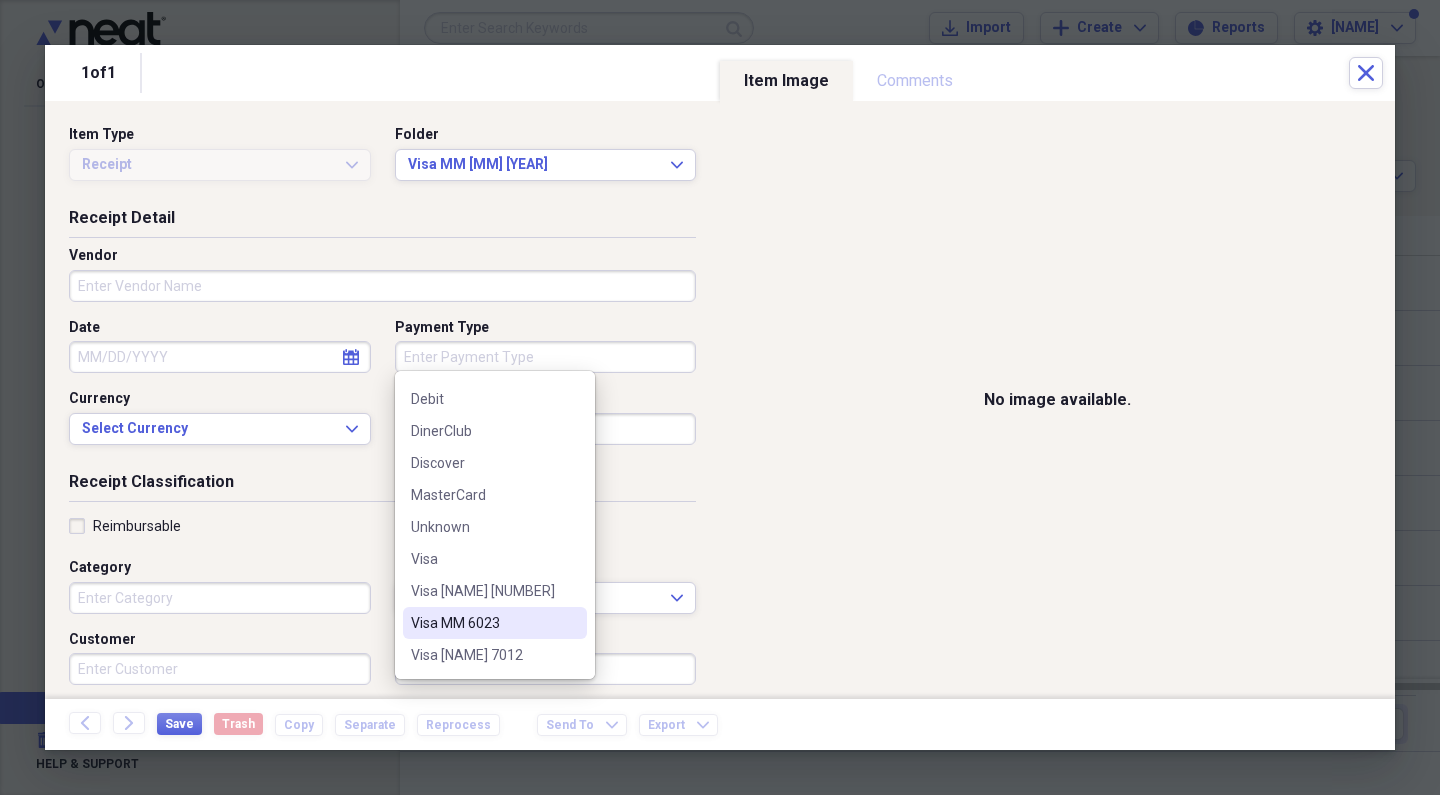 scroll, scrollTop: 124, scrollLeft: 0, axis: vertical 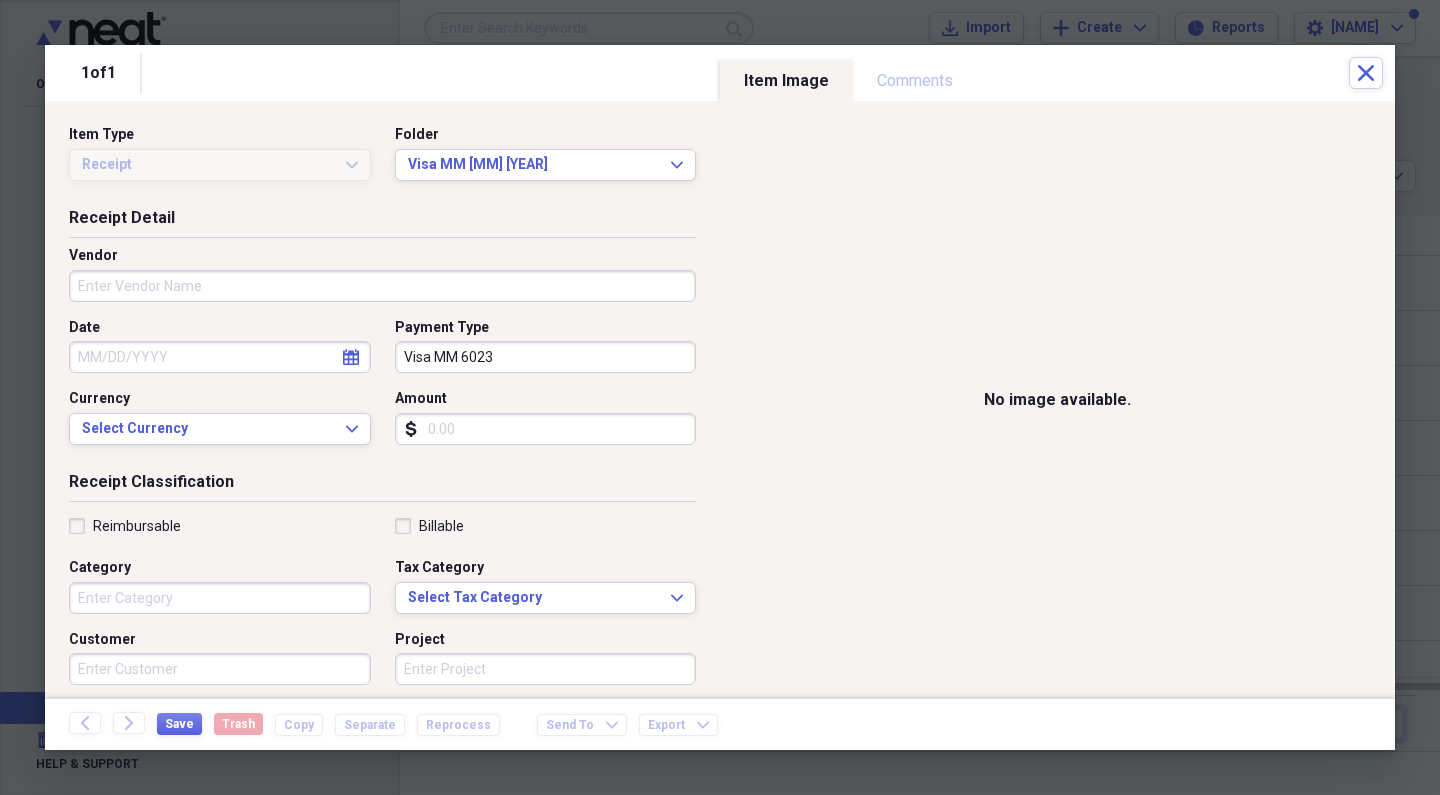 click on "Vendor" at bounding box center [382, 286] 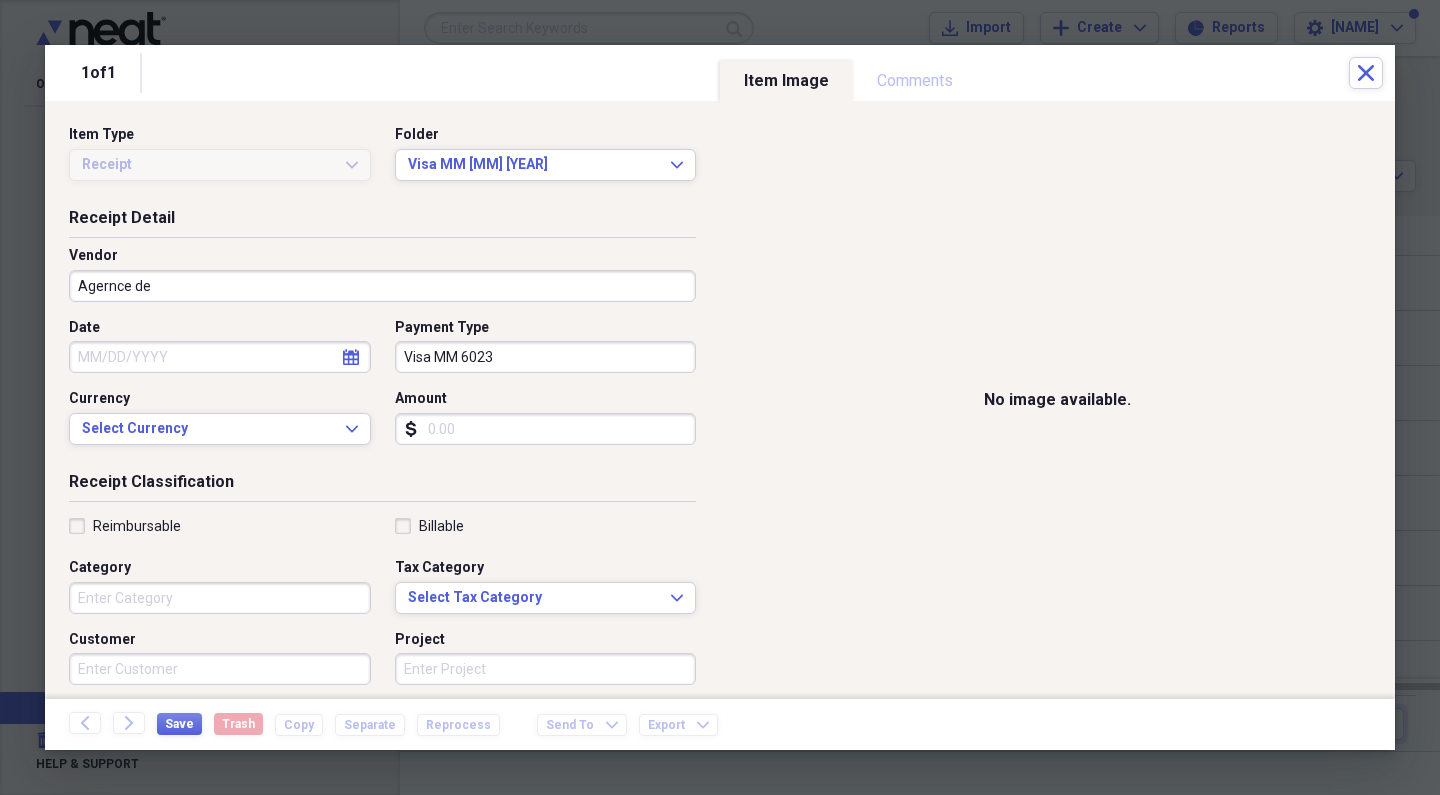 click on "Agernce de" at bounding box center (382, 286) 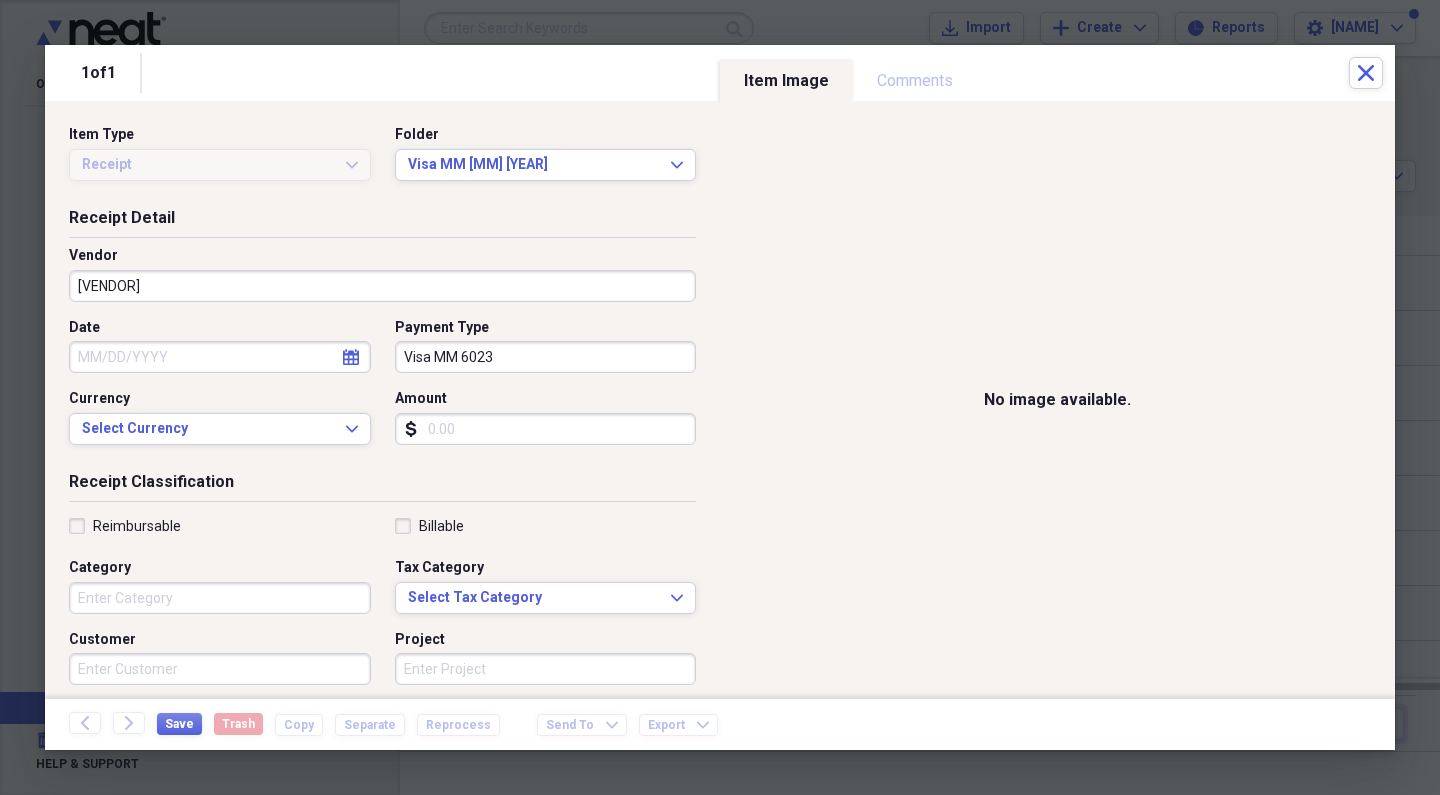 click on "[VENDOR]" at bounding box center [382, 286] 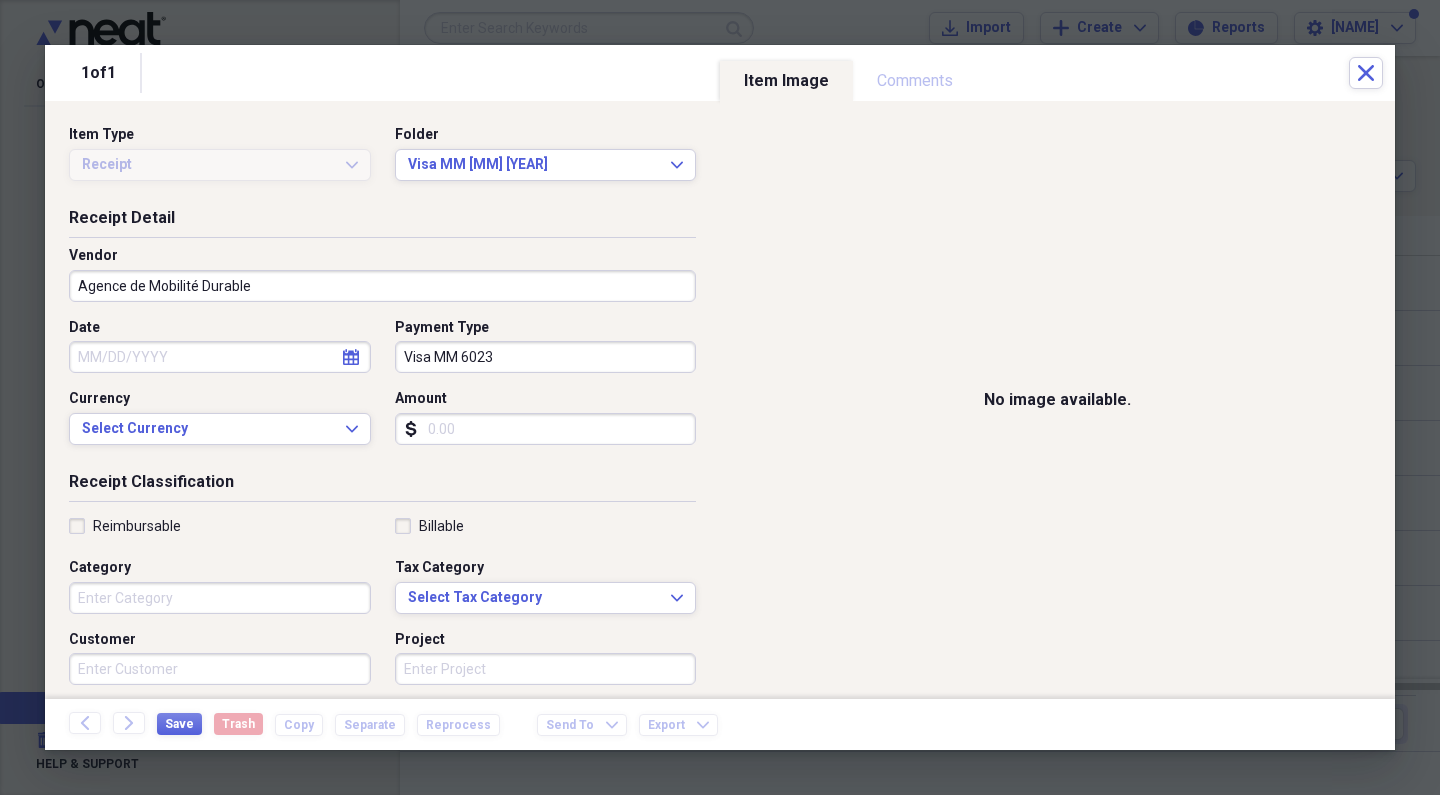 type on "Agence de Mobilité Durable" 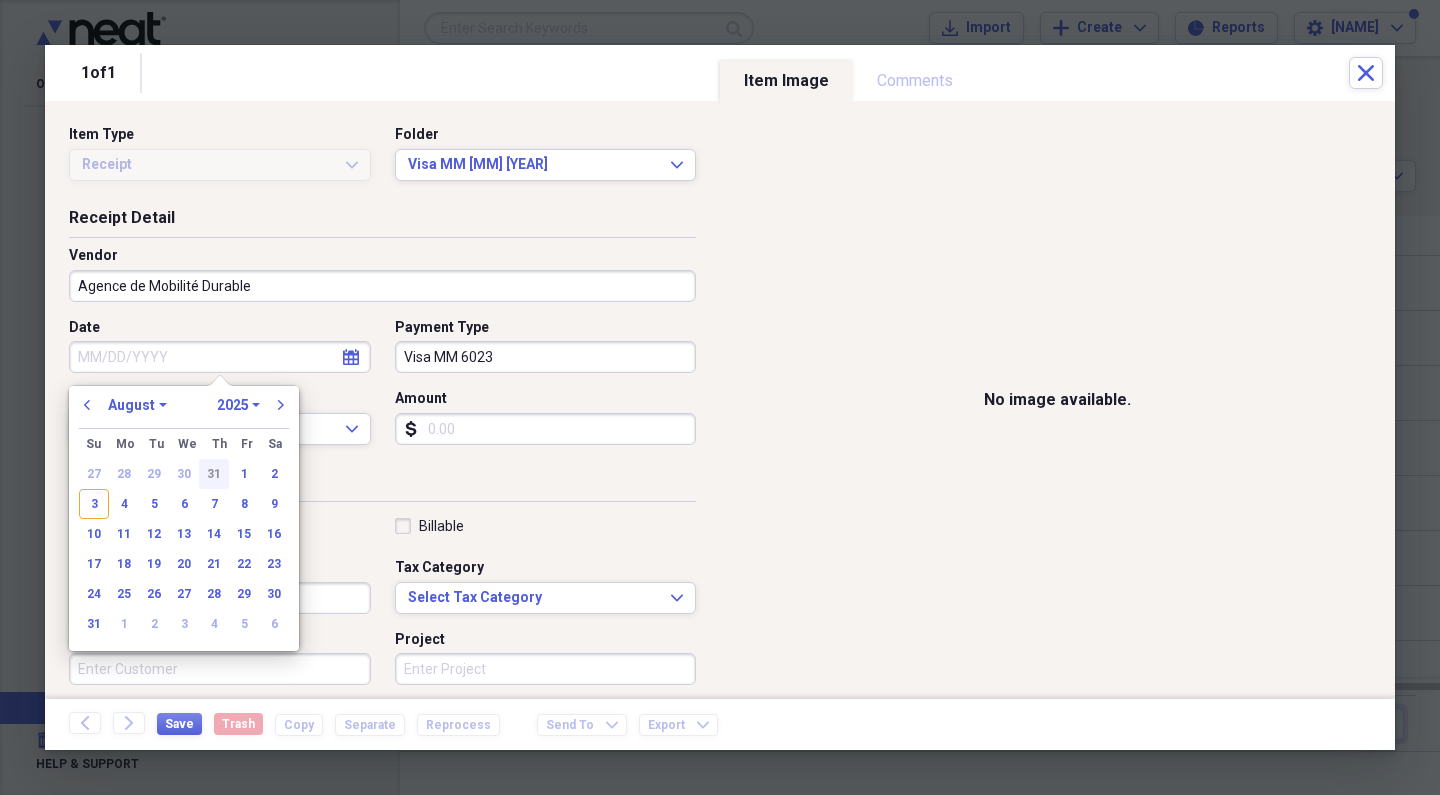 click on "31" at bounding box center [214, 474] 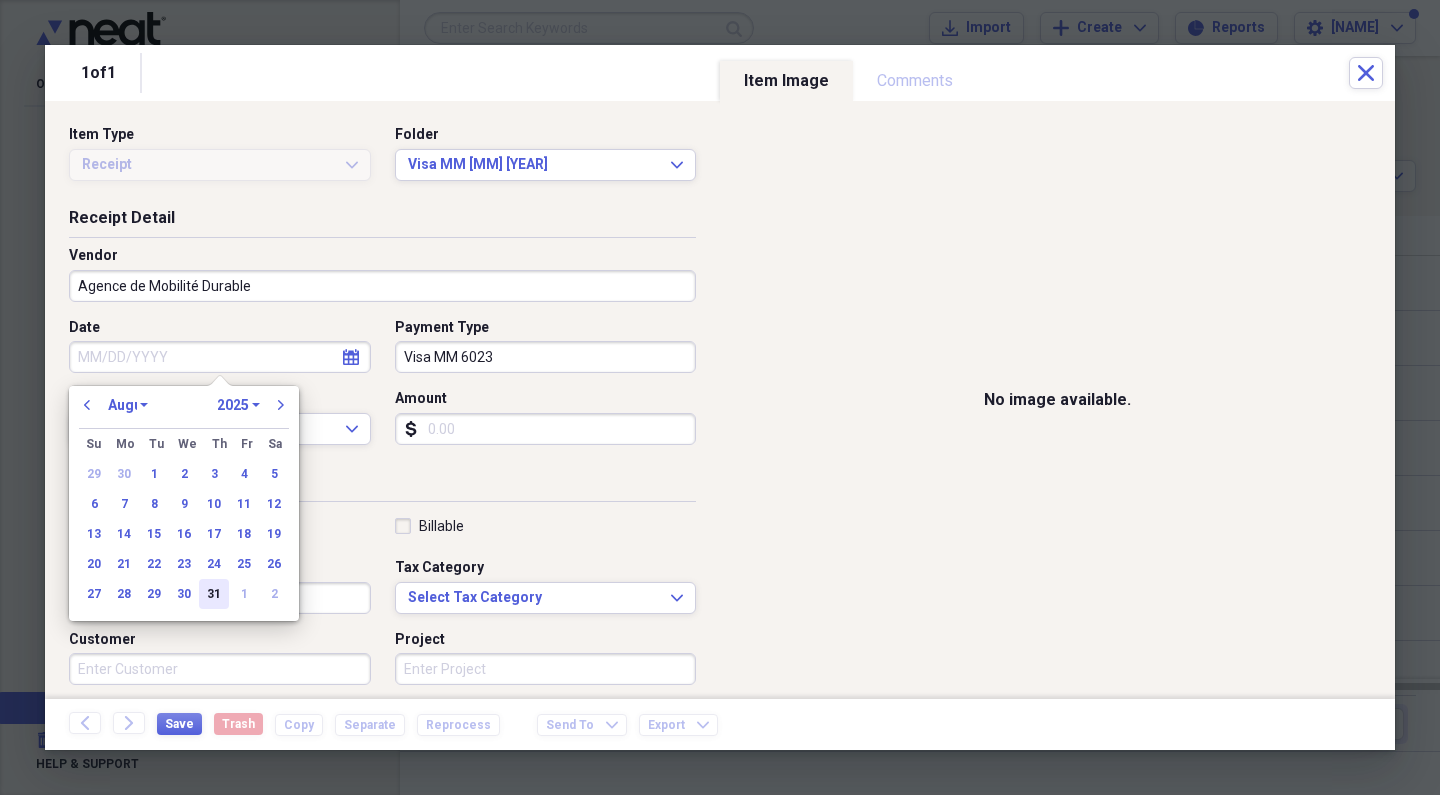 select on "6" 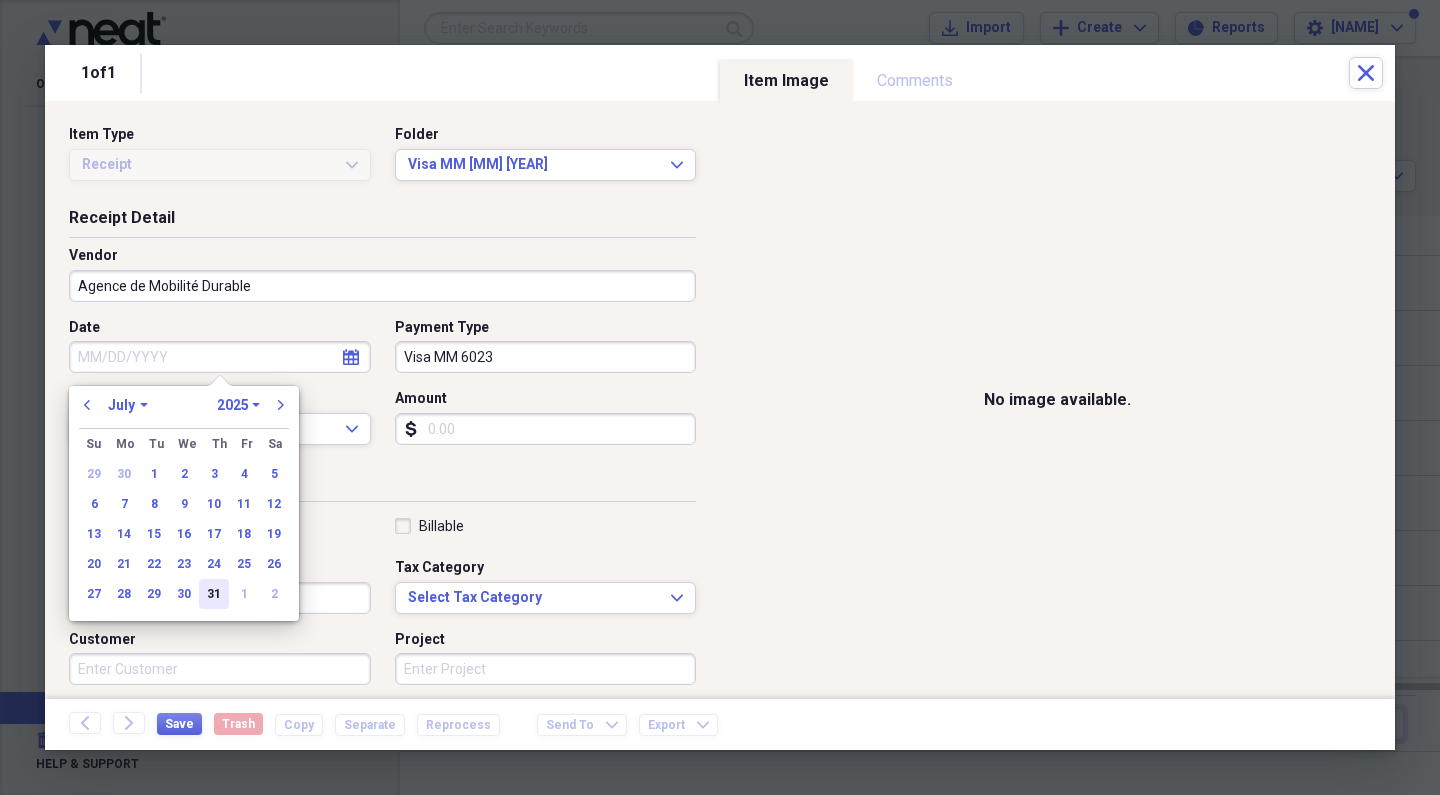 type on "07/31/2025" 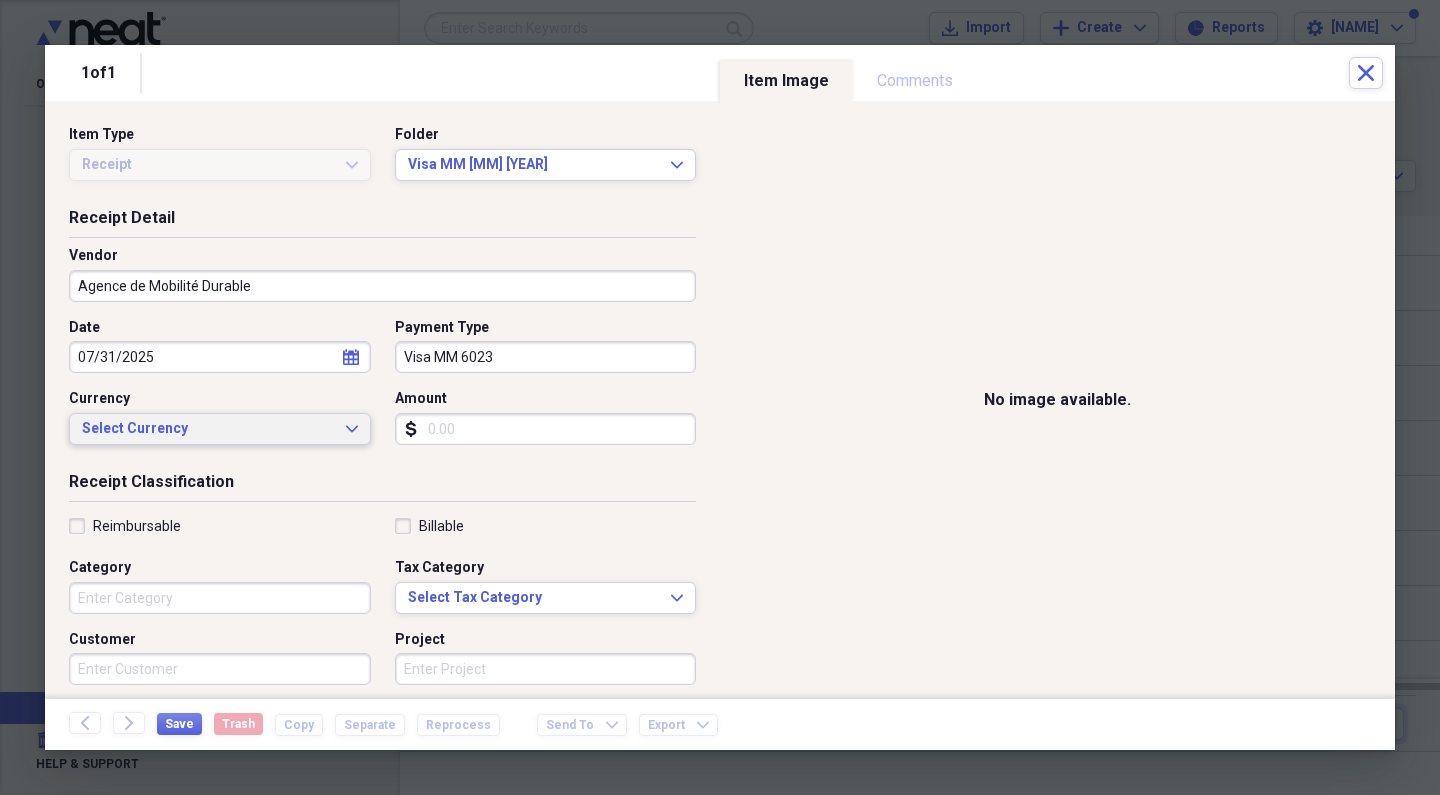 click on "Select Currency" at bounding box center (208, 429) 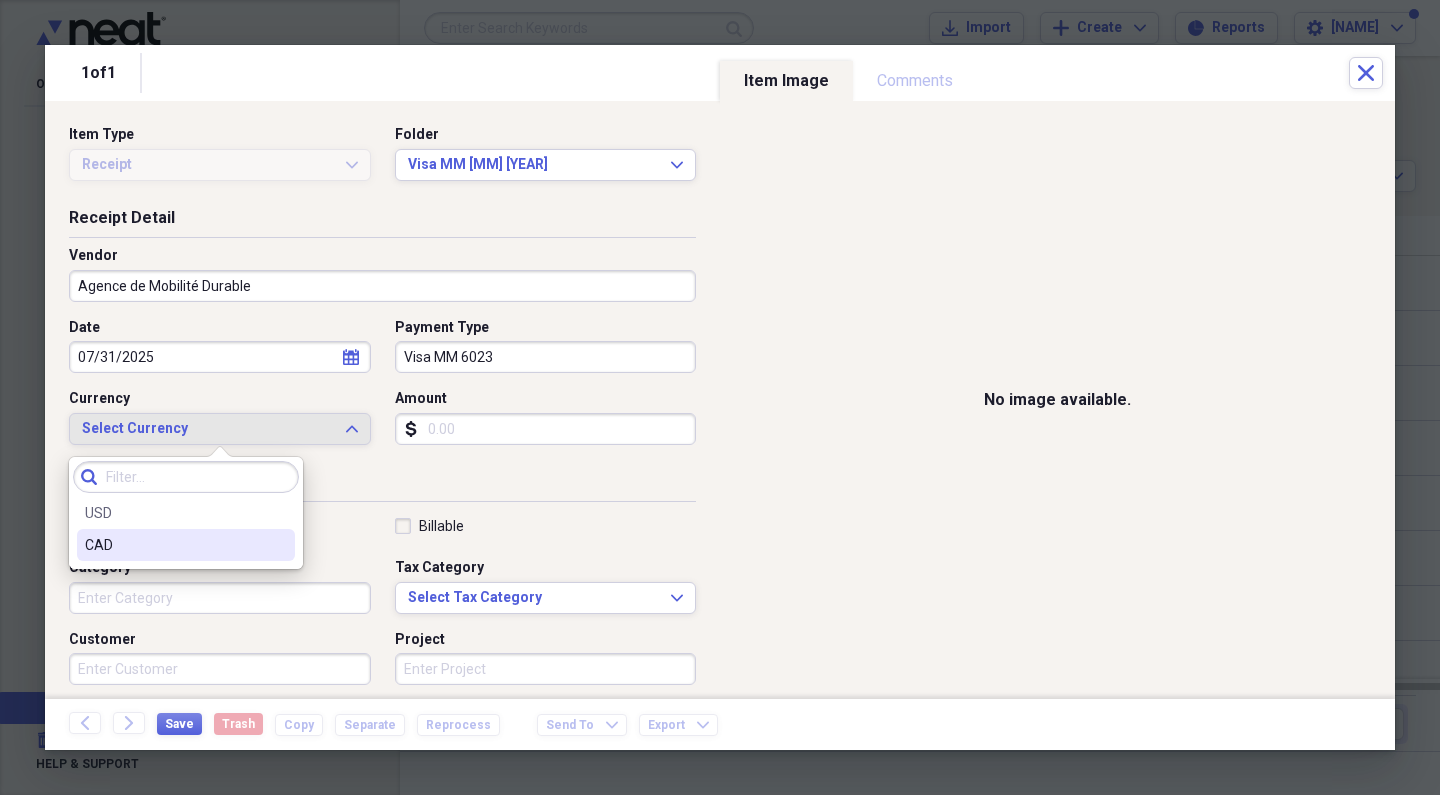 click on "CAD" at bounding box center [174, 545] 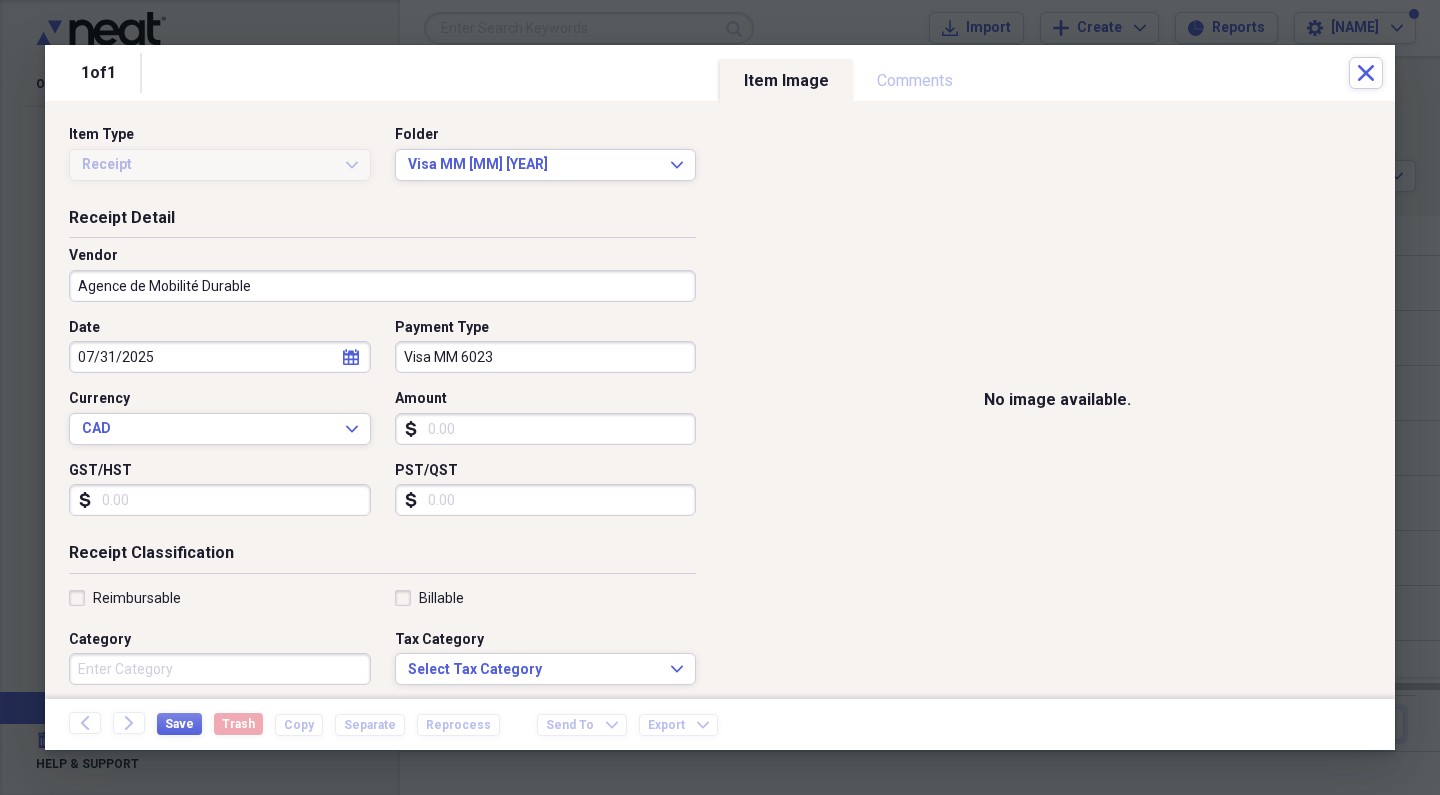 click on "Amount" at bounding box center [546, 429] 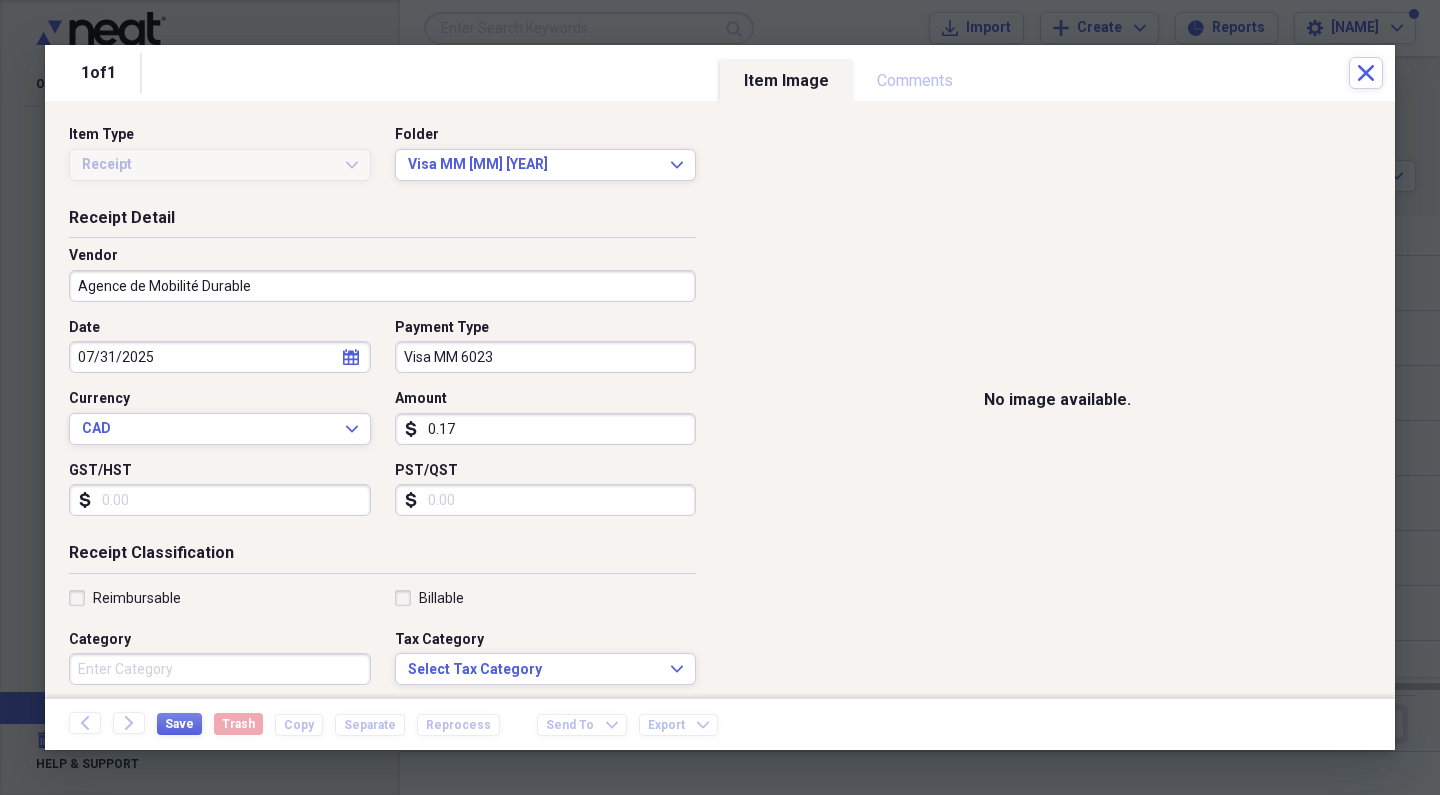 type on "1.75" 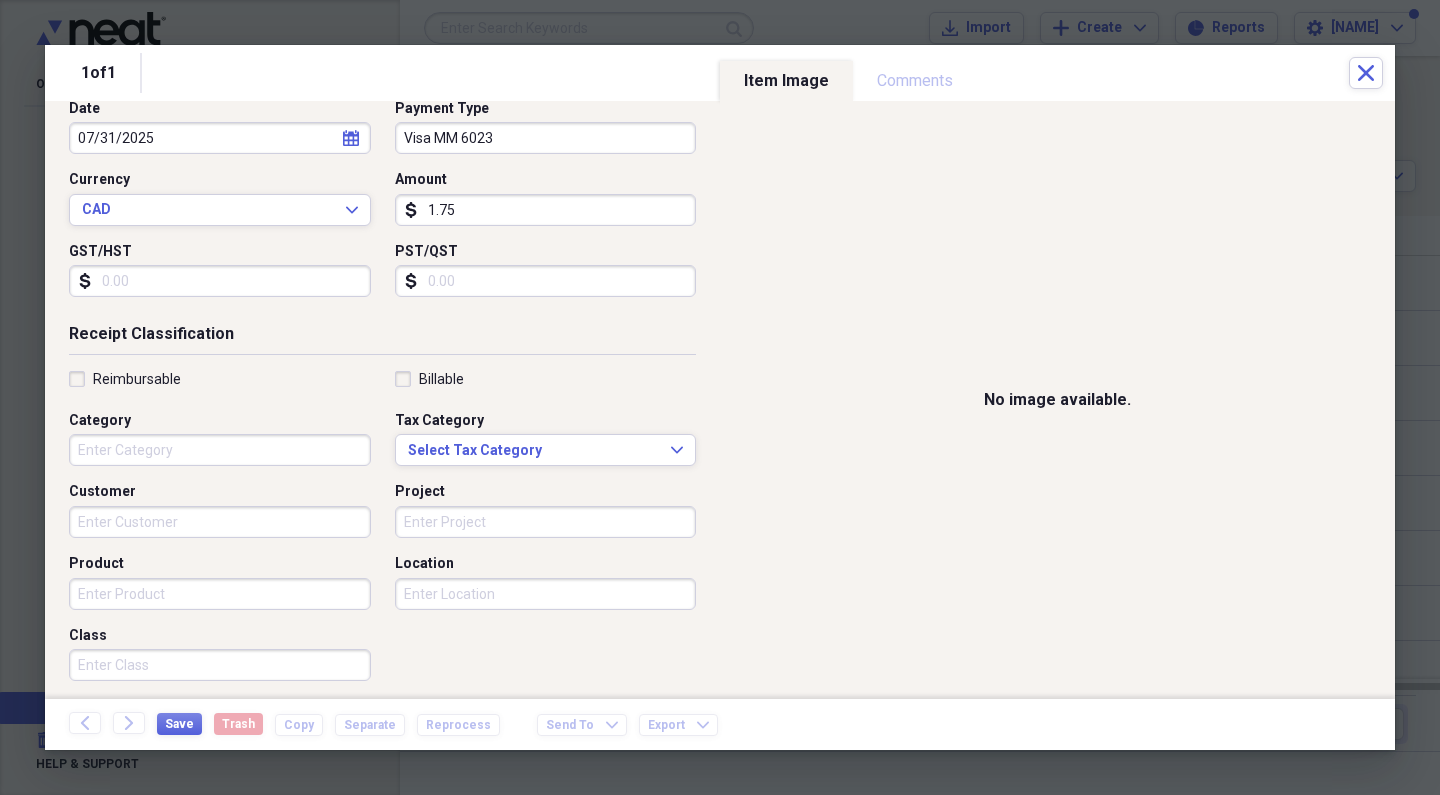 scroll, scrollTop: 231, scrollLeft: 0, axis: vertical 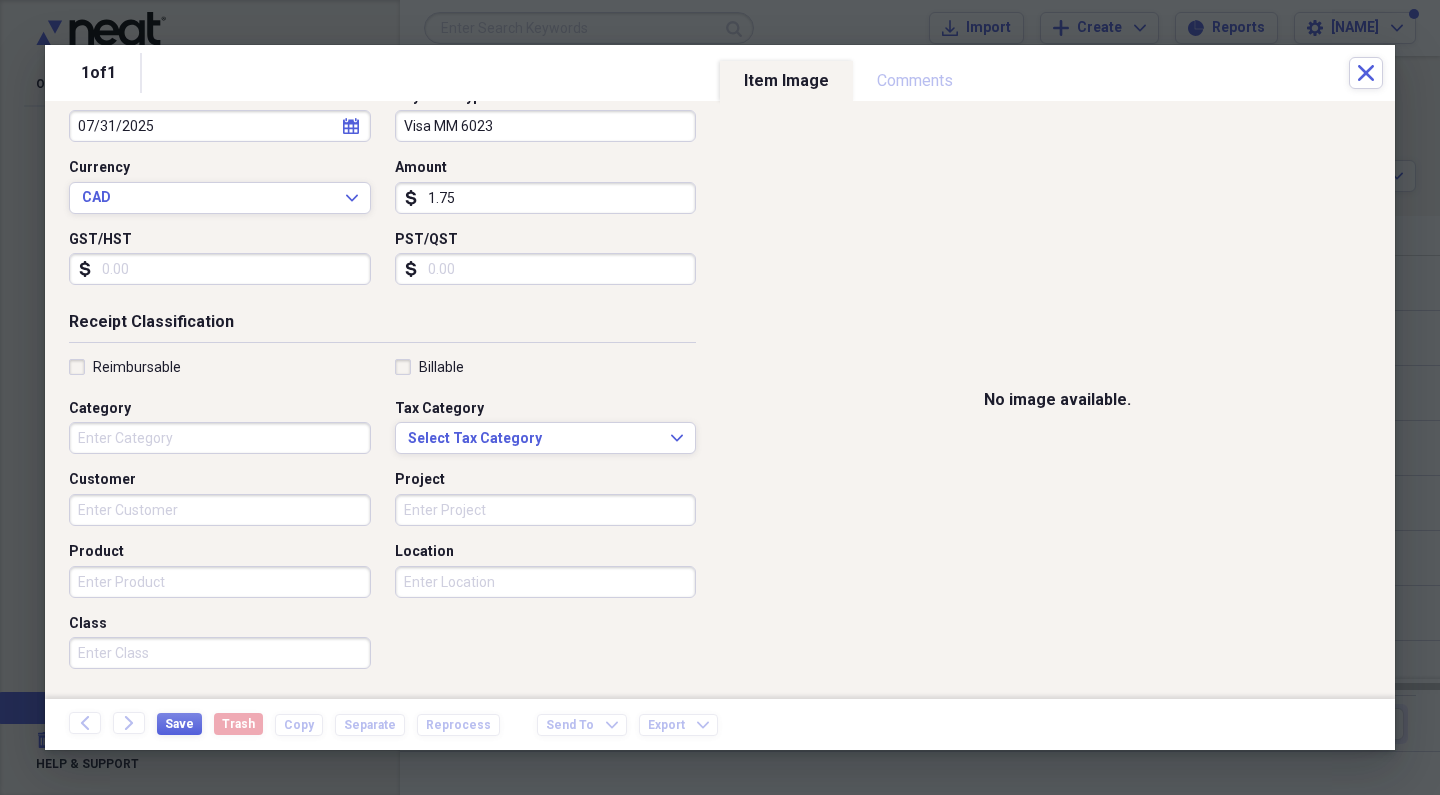 click on "Category" at bounding box center (220, 438) 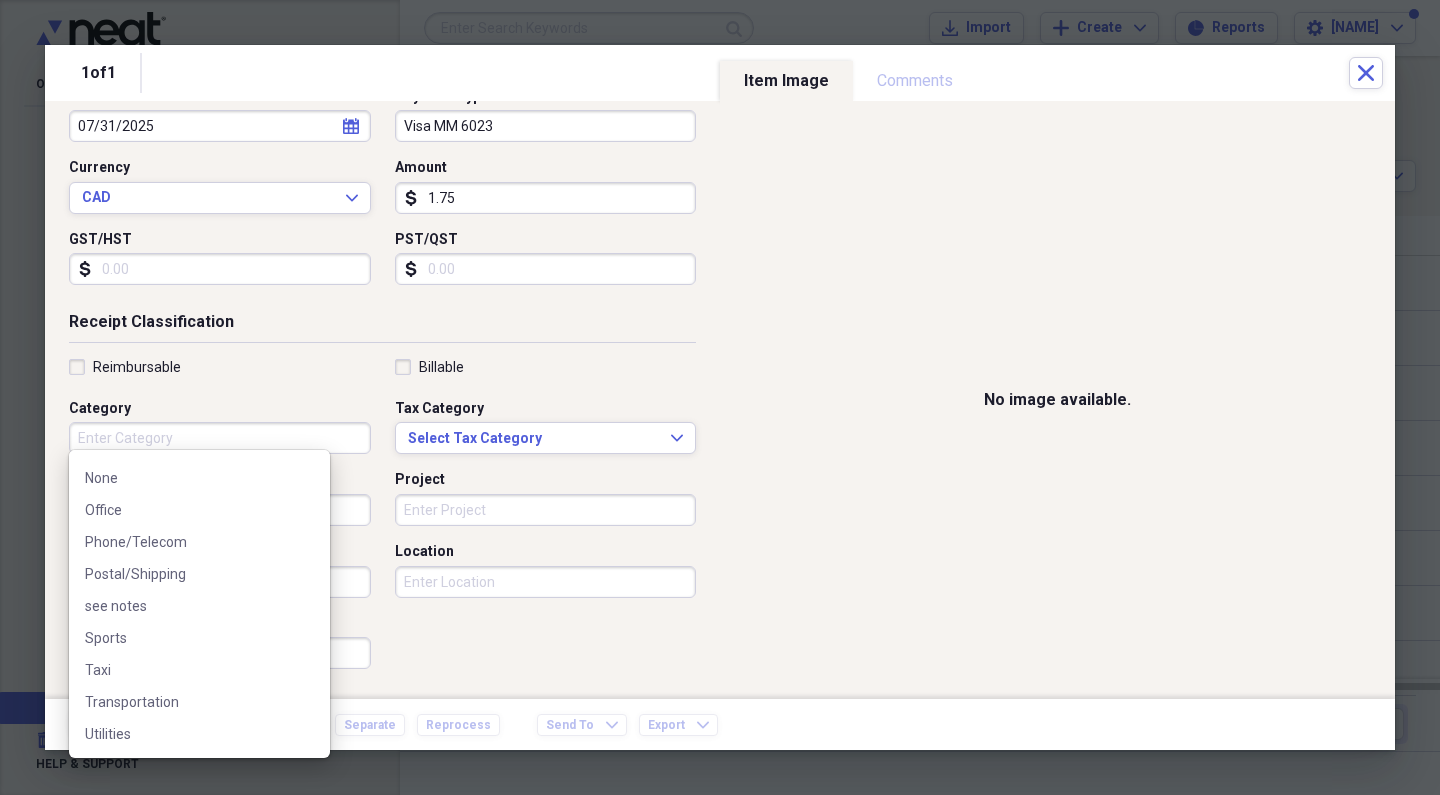 scroll, scrollTop: 1276, scrollLeft: 0, axis: vertical 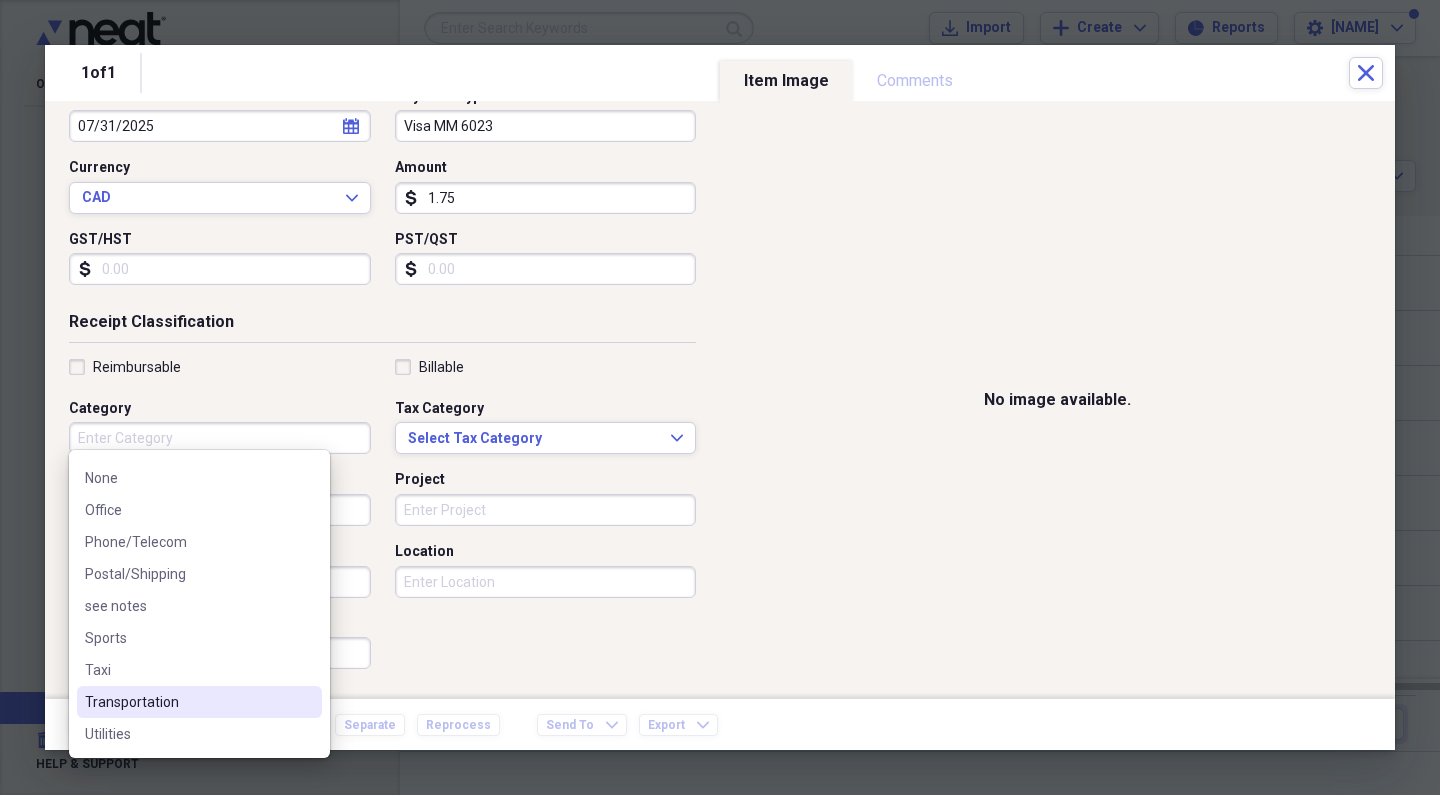 click on "Transportation" at bounding box center [187, 702] 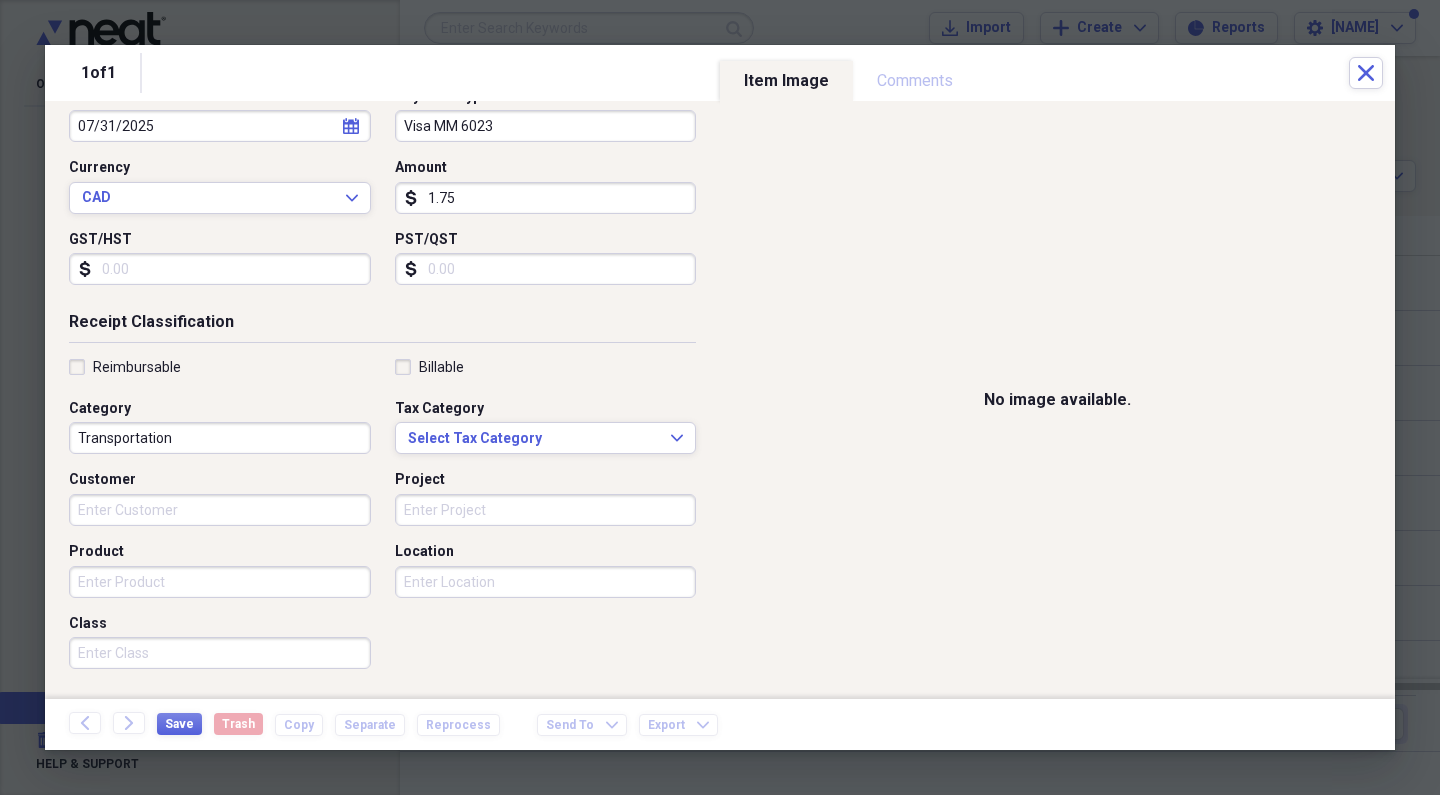 click on "Class" at bounding box center [226, 642] 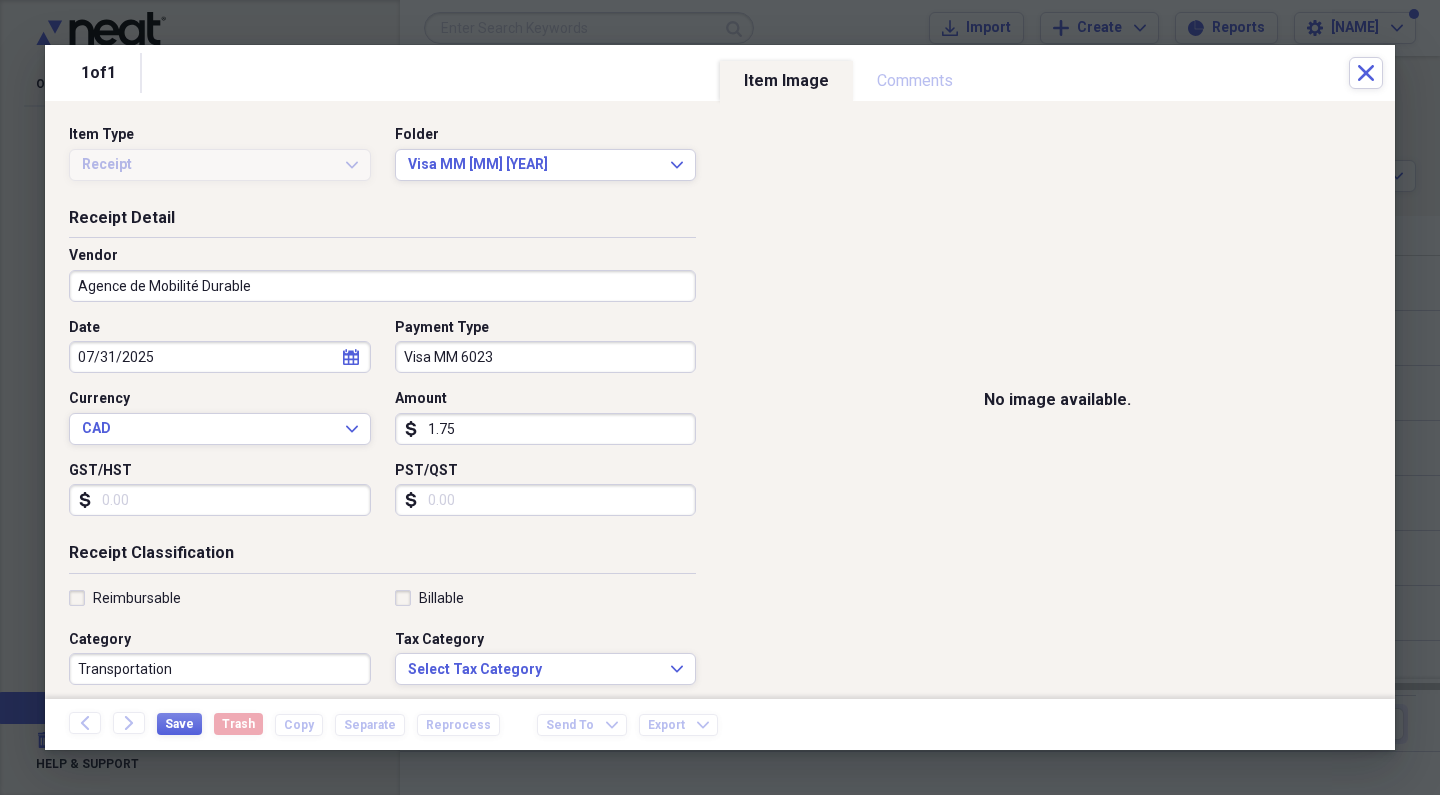 scroll, scrollTop: 0, scrollLeft: 0, axis: both 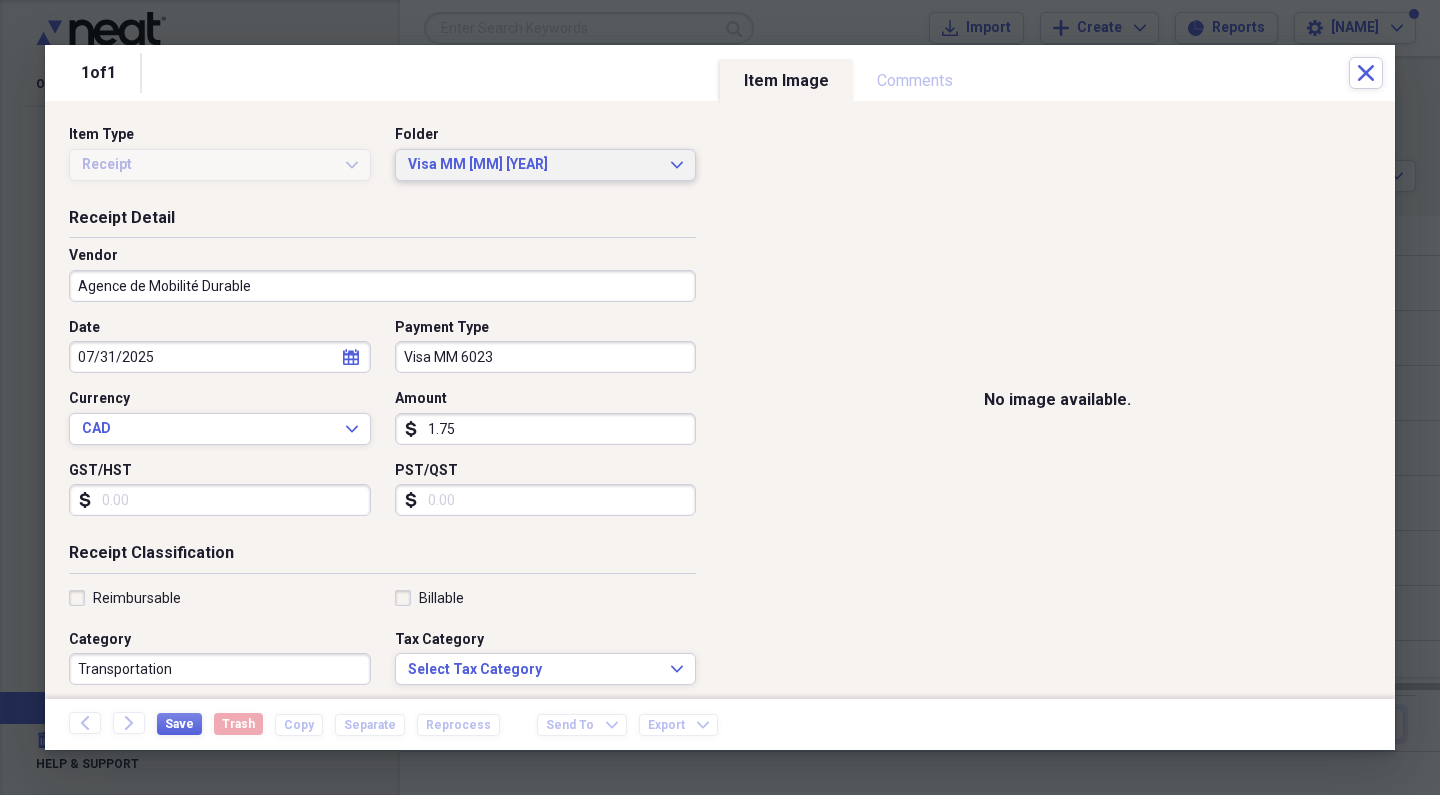 click on "Visa MM [MM] [YEAR]" at bounding box center (534, 165) 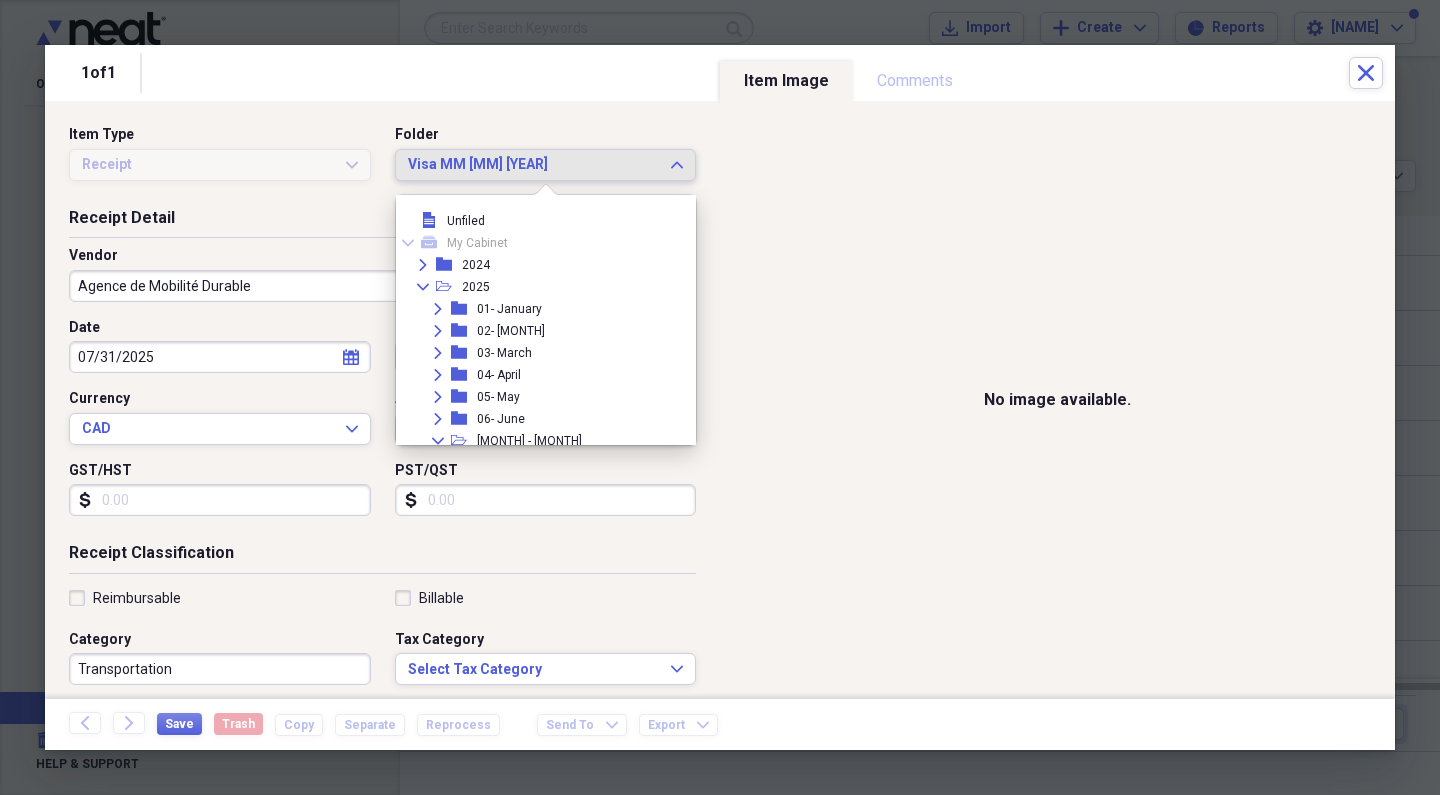 scroll, scrollTop: 183, scrollLeft: 0, axis: vertical 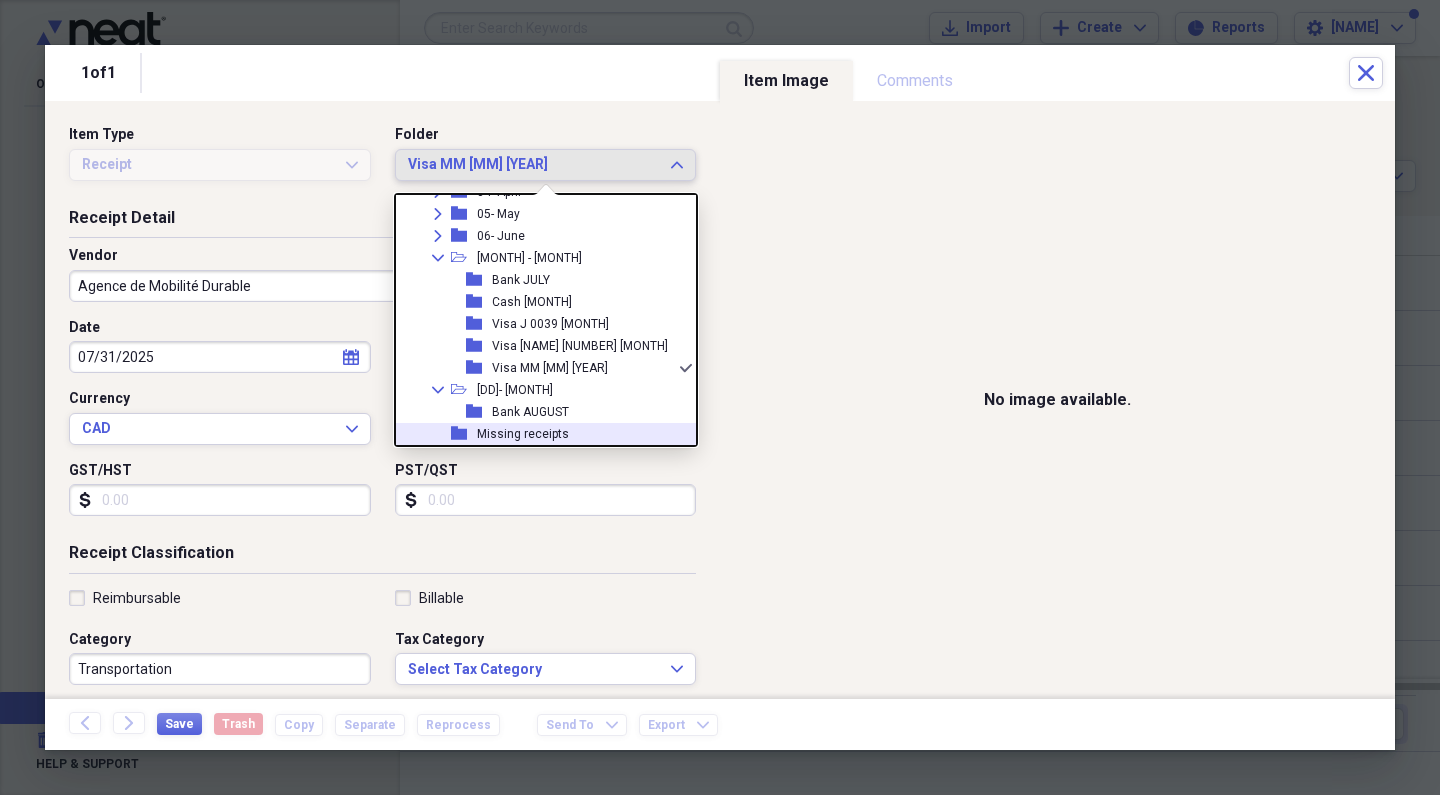 click on "folder" at bounding box center [464, 434] 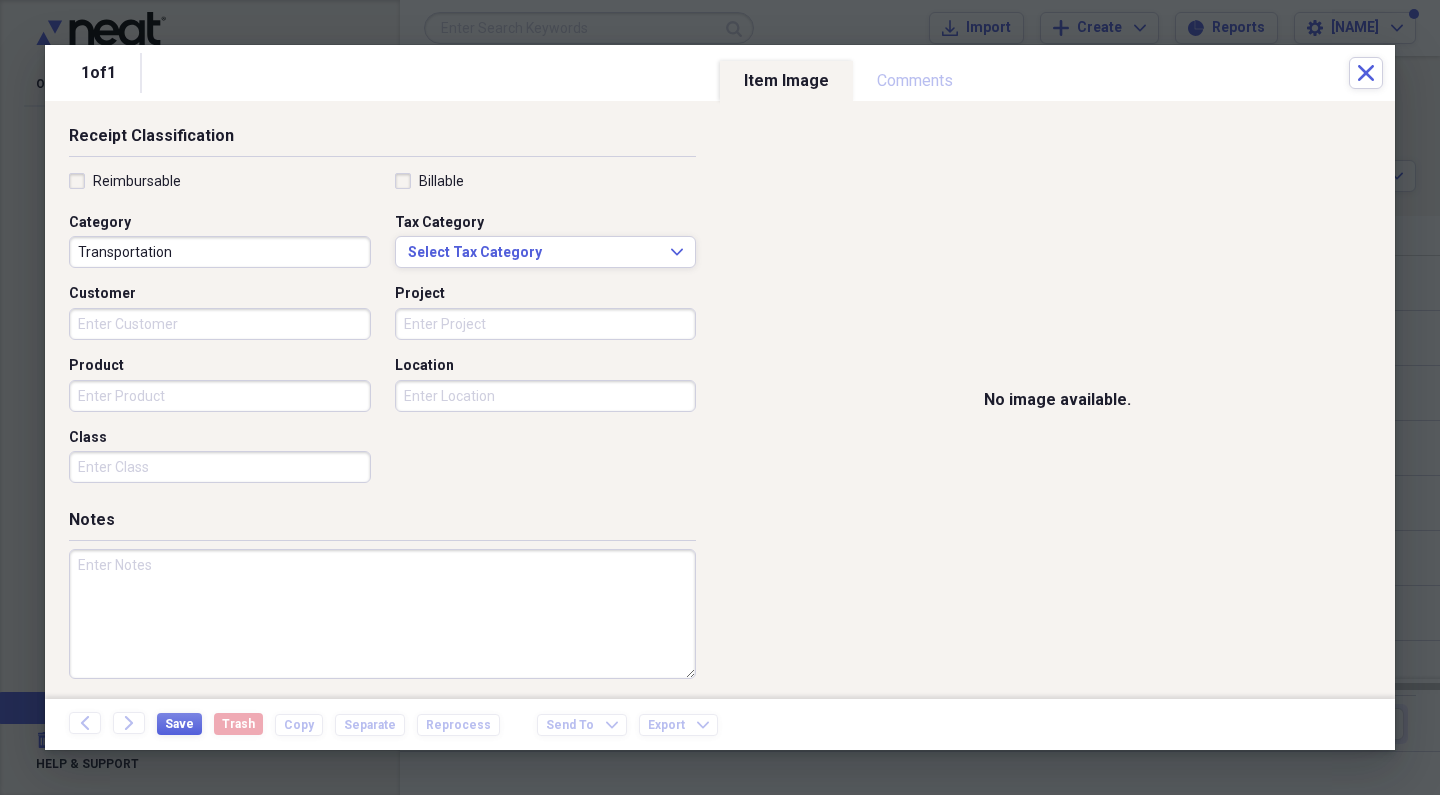 scroll, scrollTop: 416, scrollLeft: 0, axis: vertical 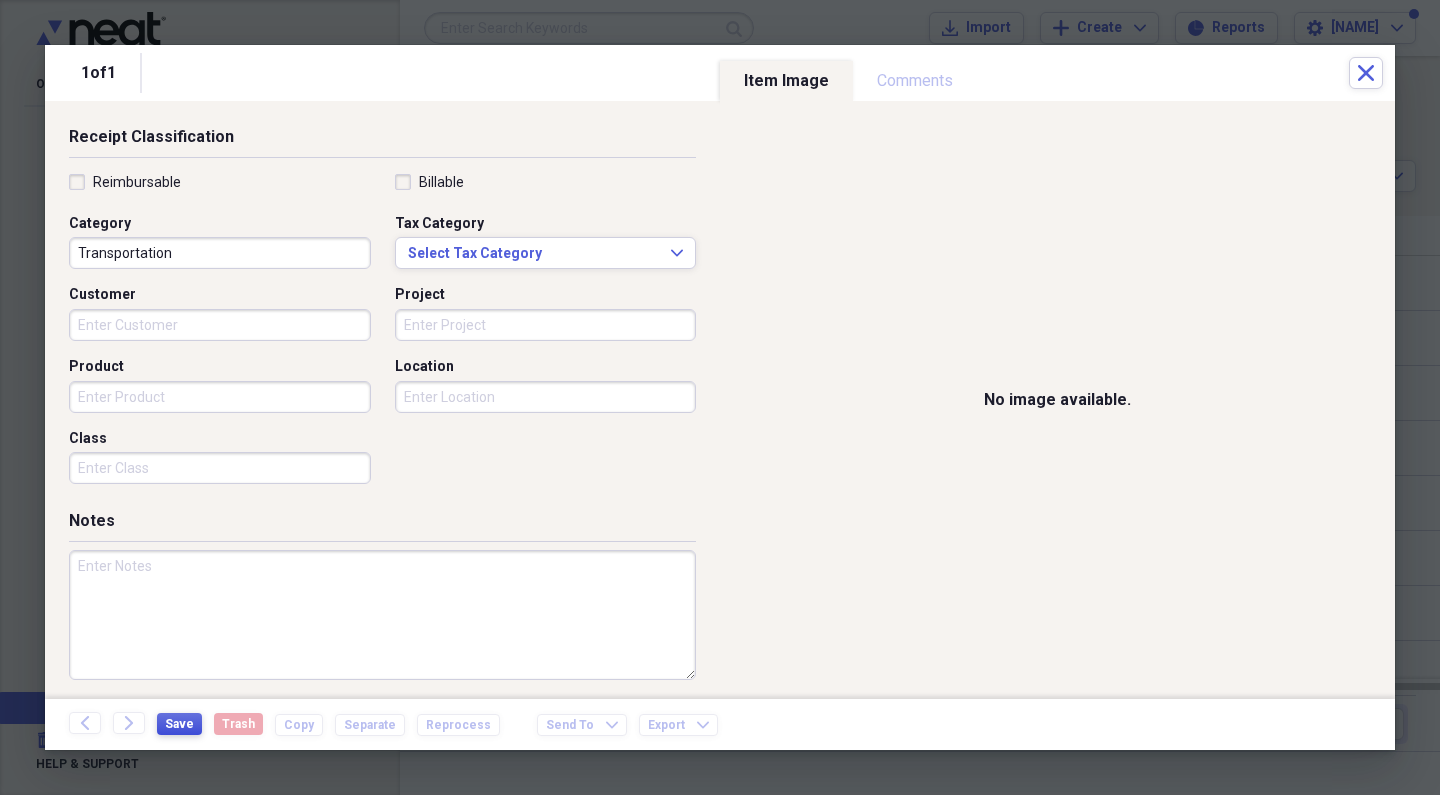 click on "Save" at bounding box center [179, 724] 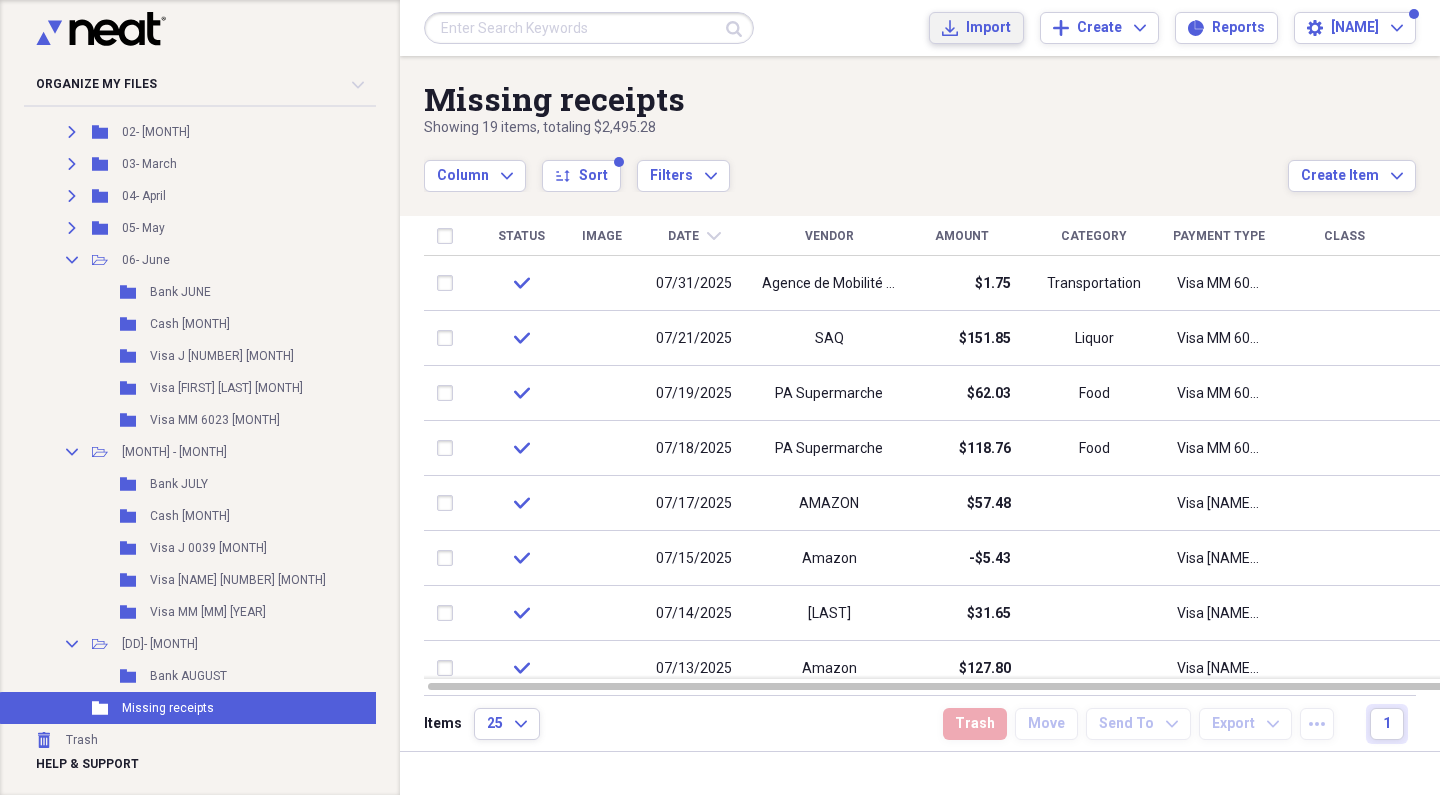 click on "Import" at bounding box center (988, 28) 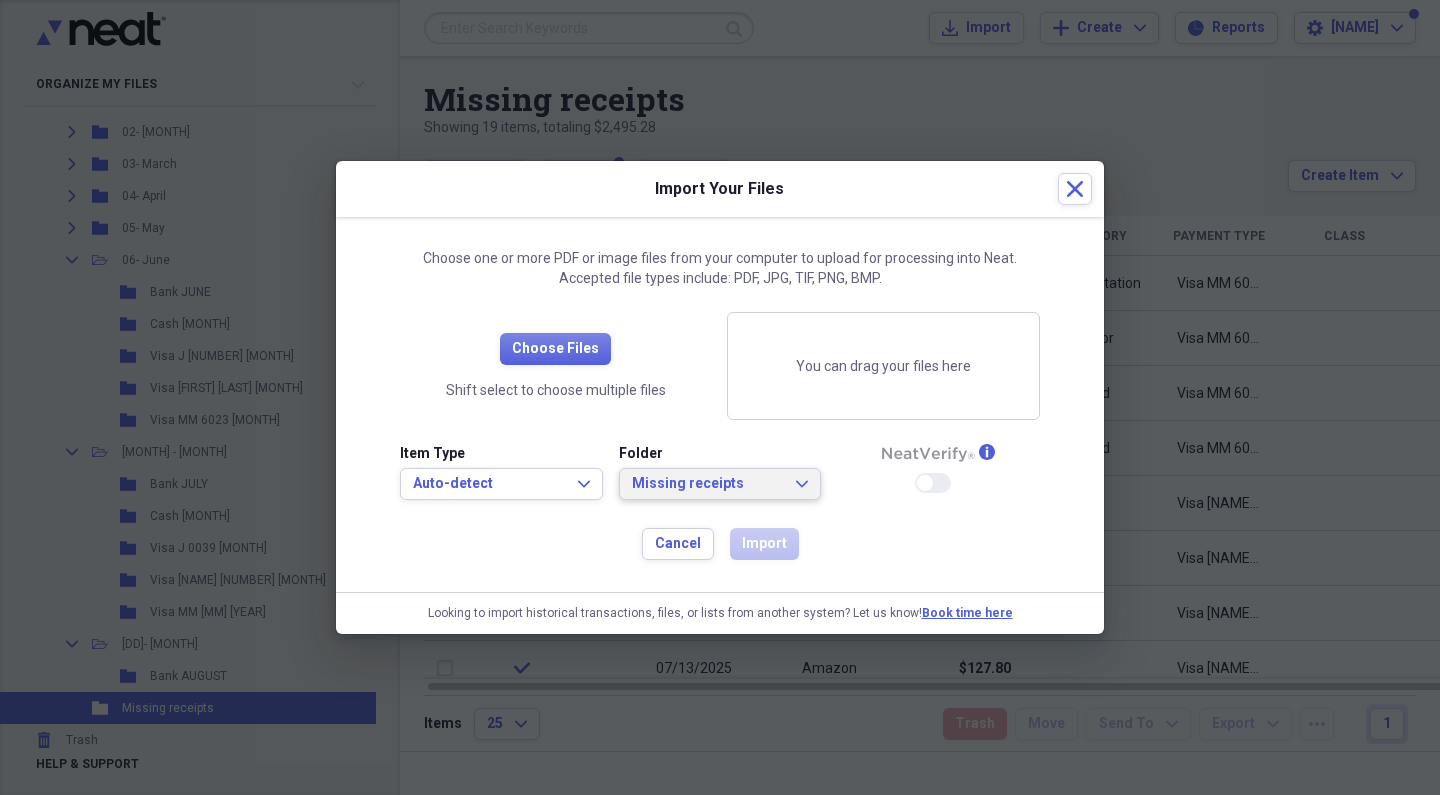 click on "Missing receipts" at bounding box center (708, 484) 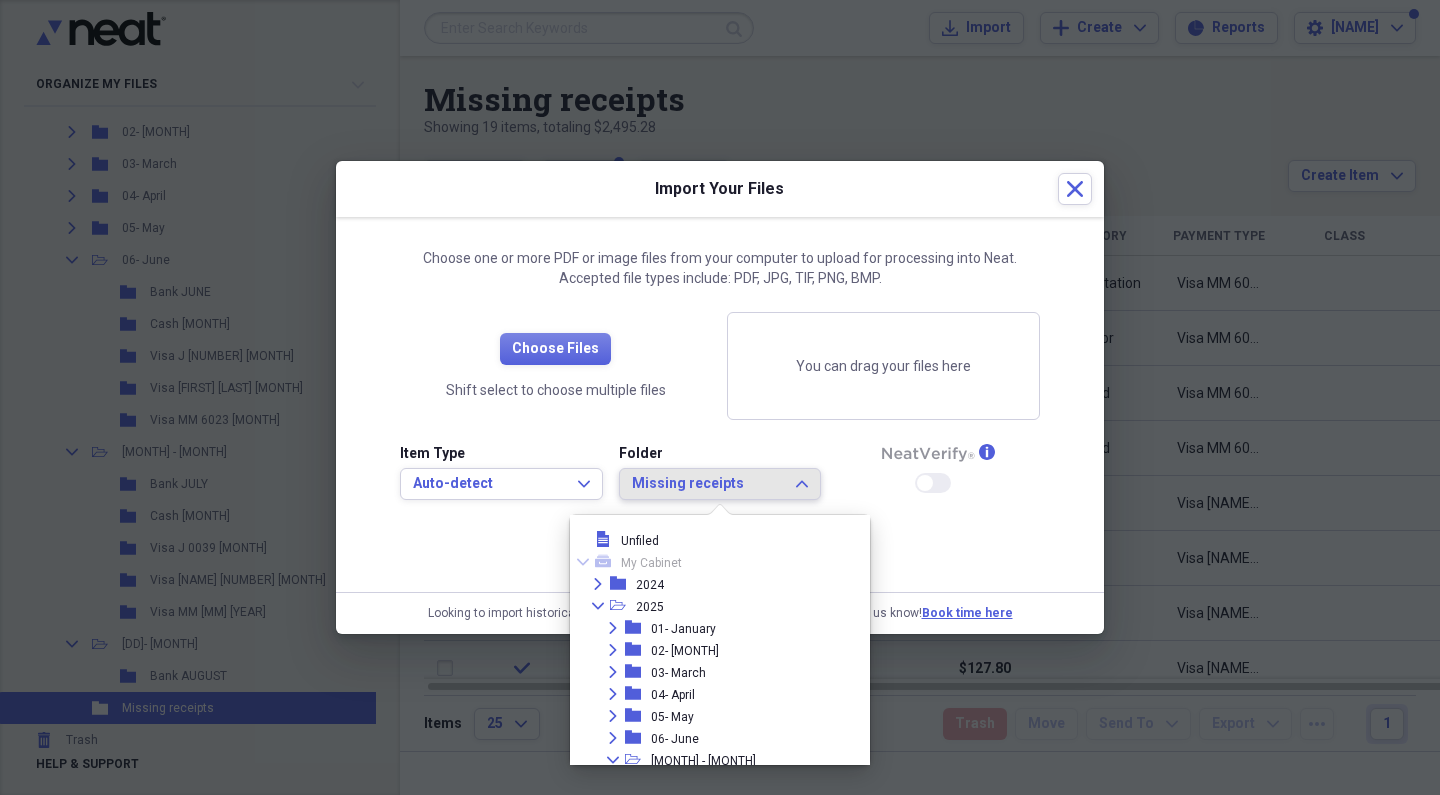 scroll, scrollTop: 183, scrollLeft: 0, axis: vertical 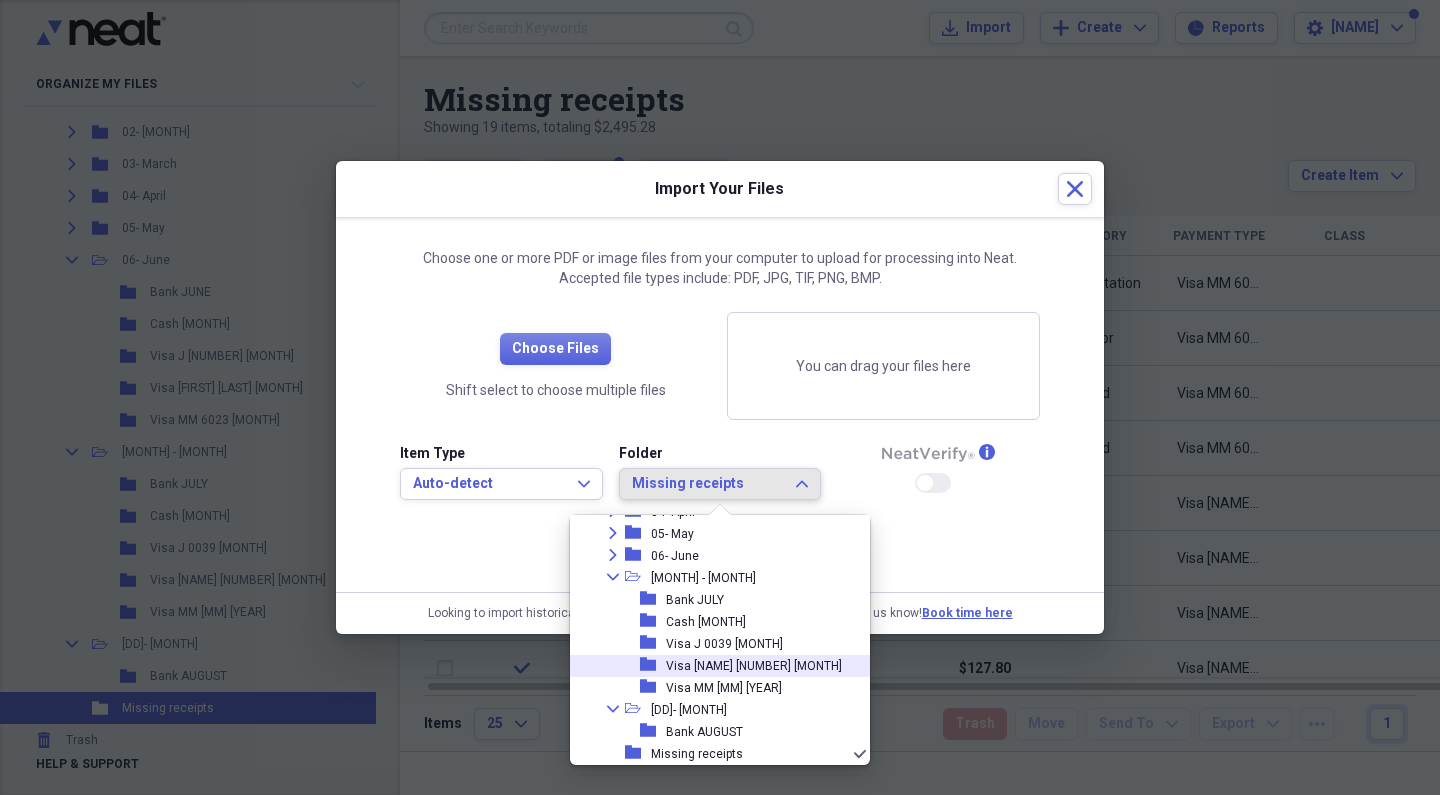 click on "Visa [NAME] [NUMBER] [MONTH]" at bounding box center [754, 666] 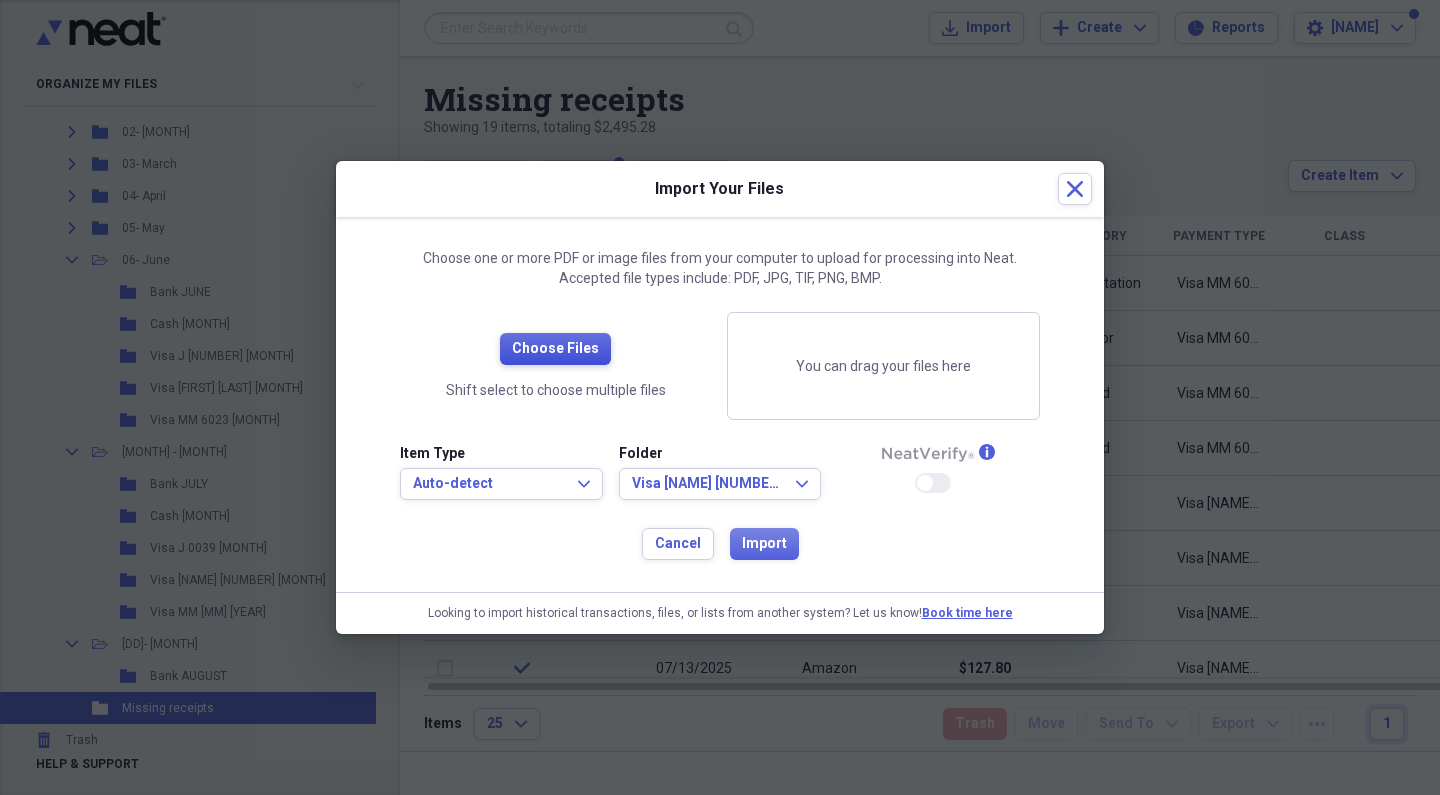 click on "Choose Files" at bounding box center (555, 349) 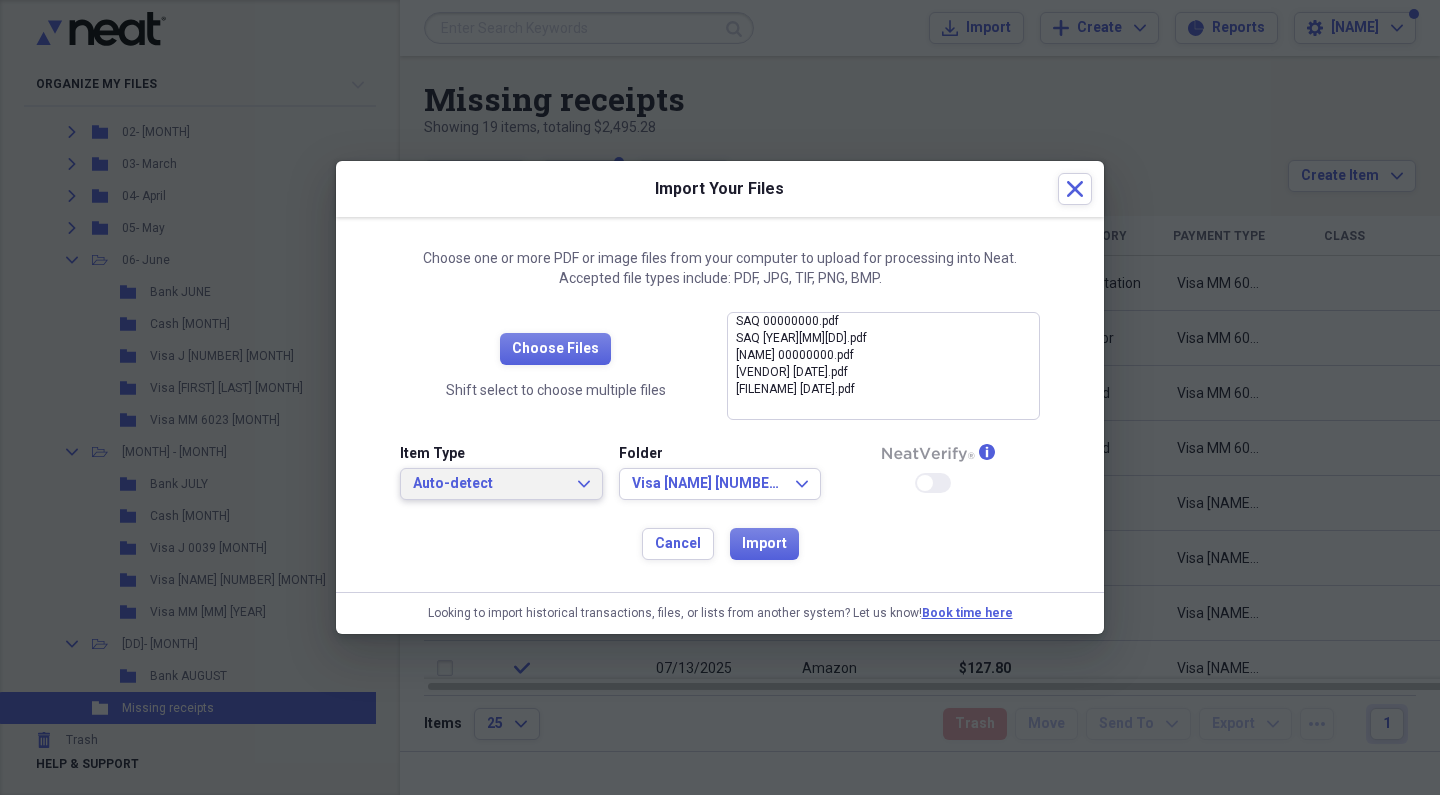 click on "Auto-detect Expand" at bounding box center (501, 484) 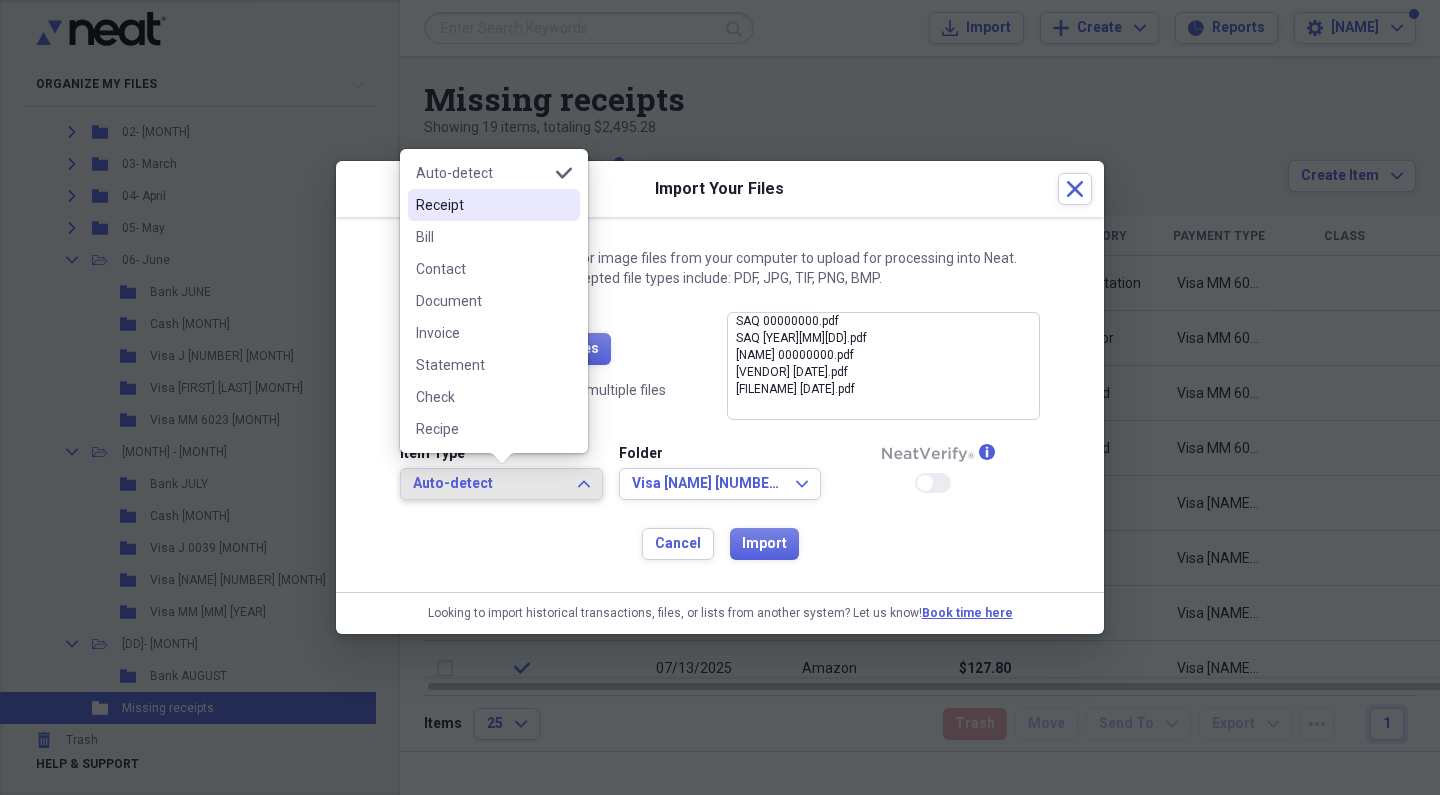 click on "Receipt" at bounding box center (482, 205) 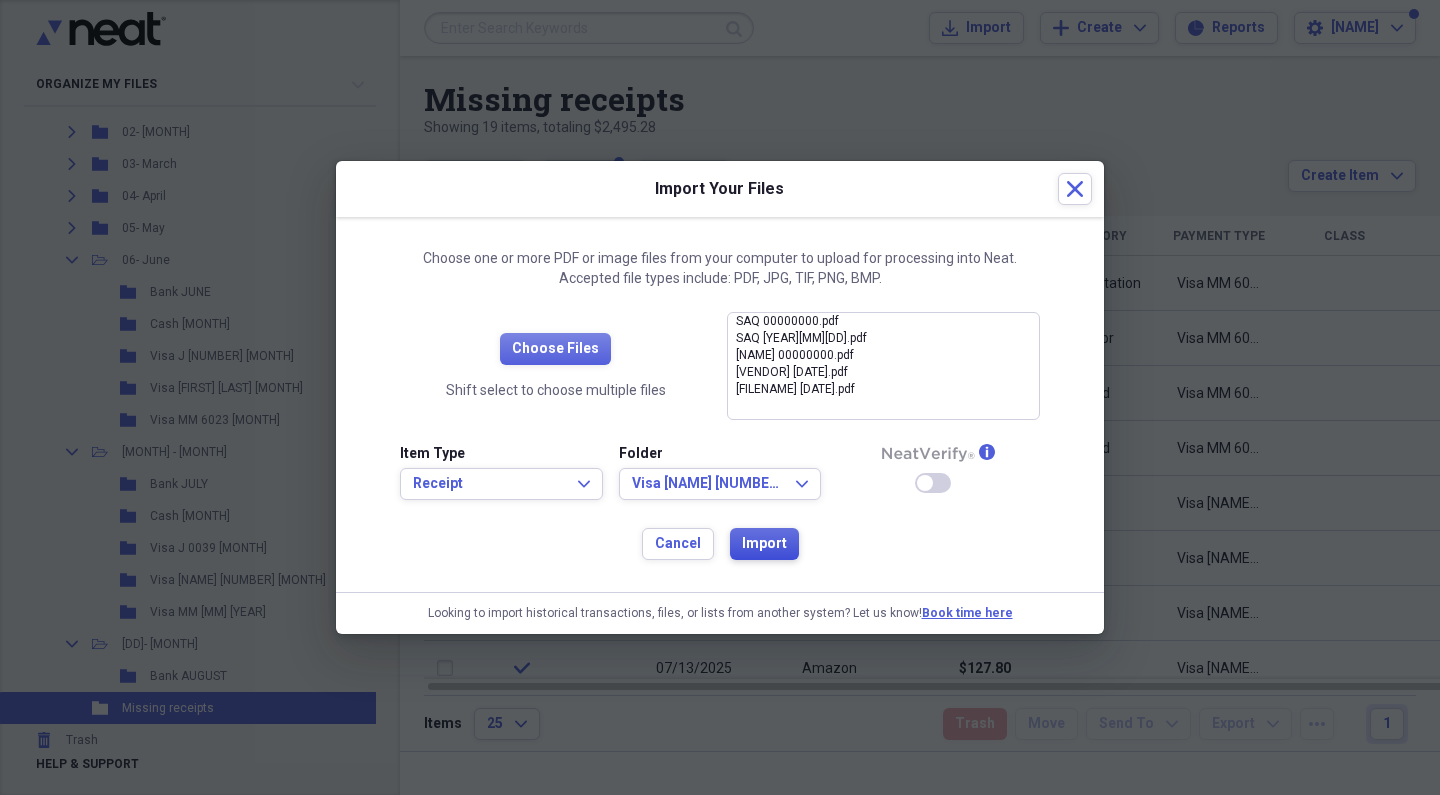 click on "Import" at bounding box center [764, 544] 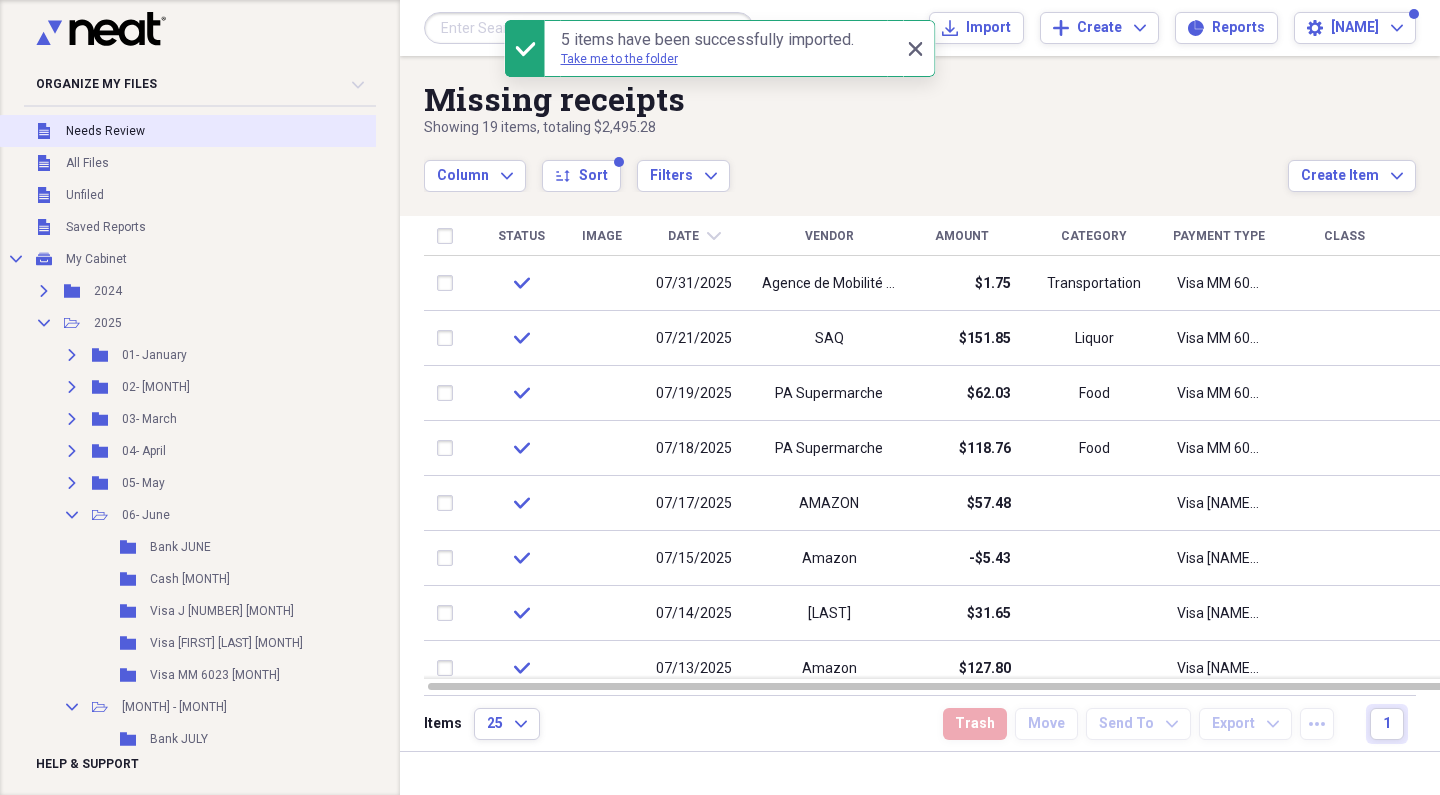 scroll, scrollTop: 0, scrollLeft: 0, axis: both 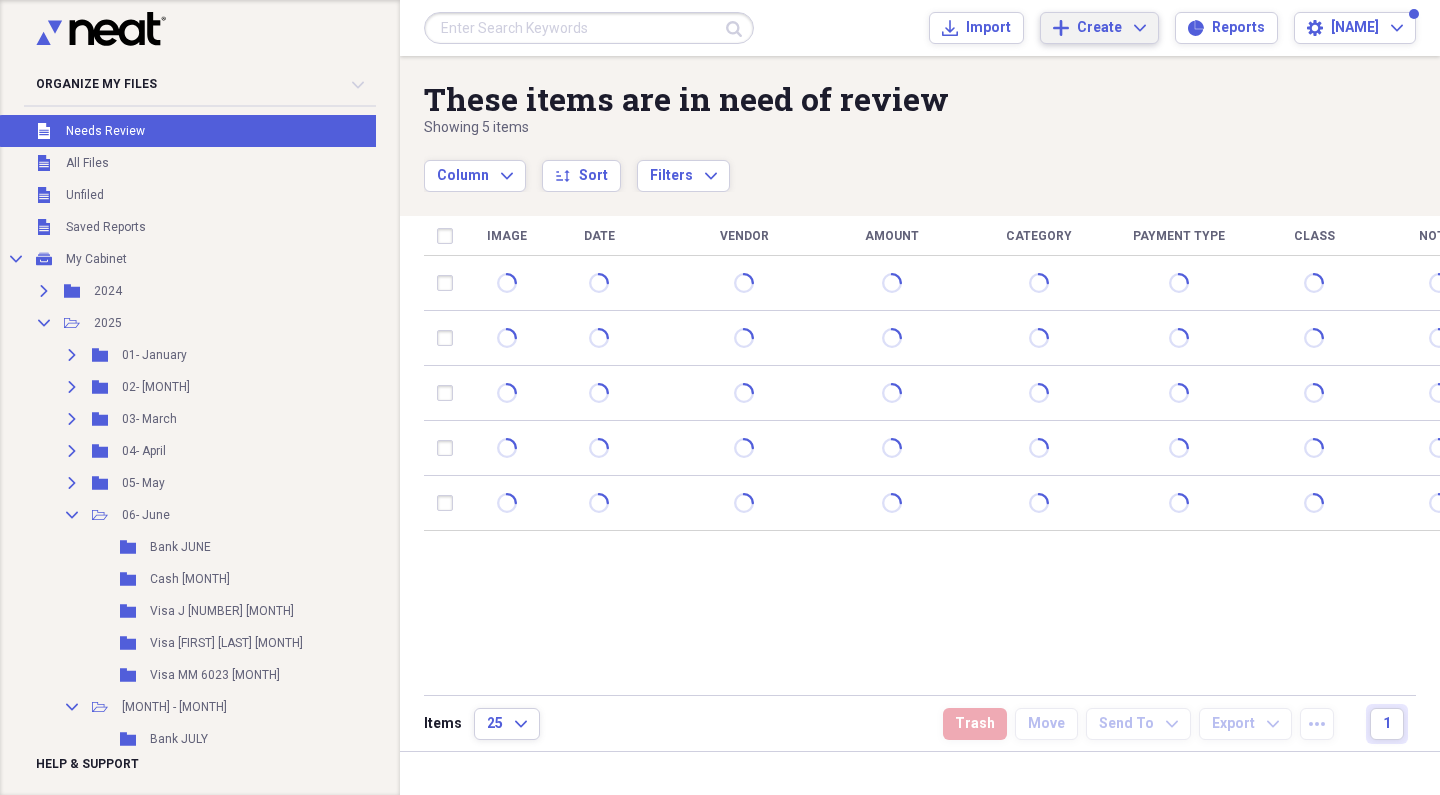 click on "Create" at bounding box center (1099, 28) 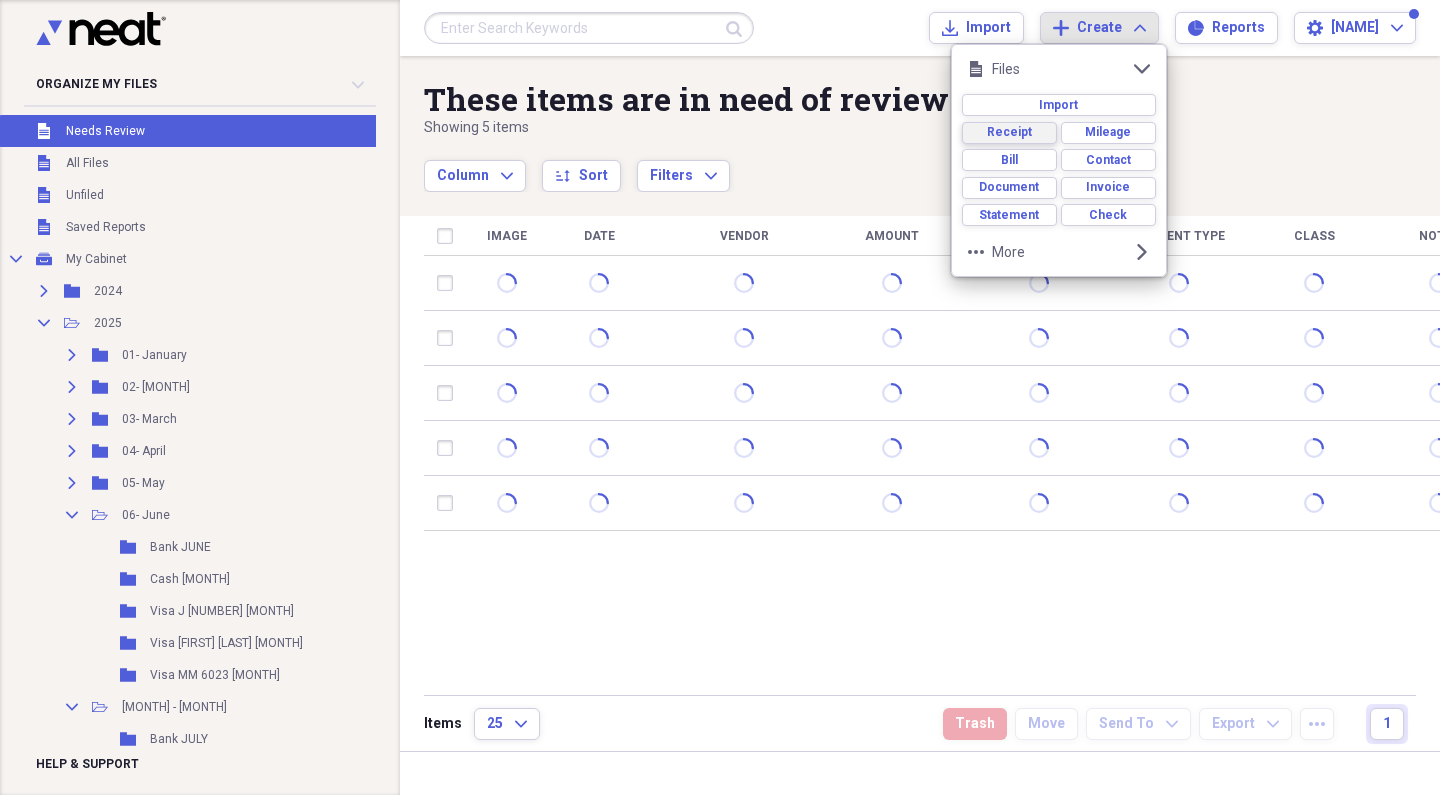 click on "Receipt" at bounding box center (1009, 132) 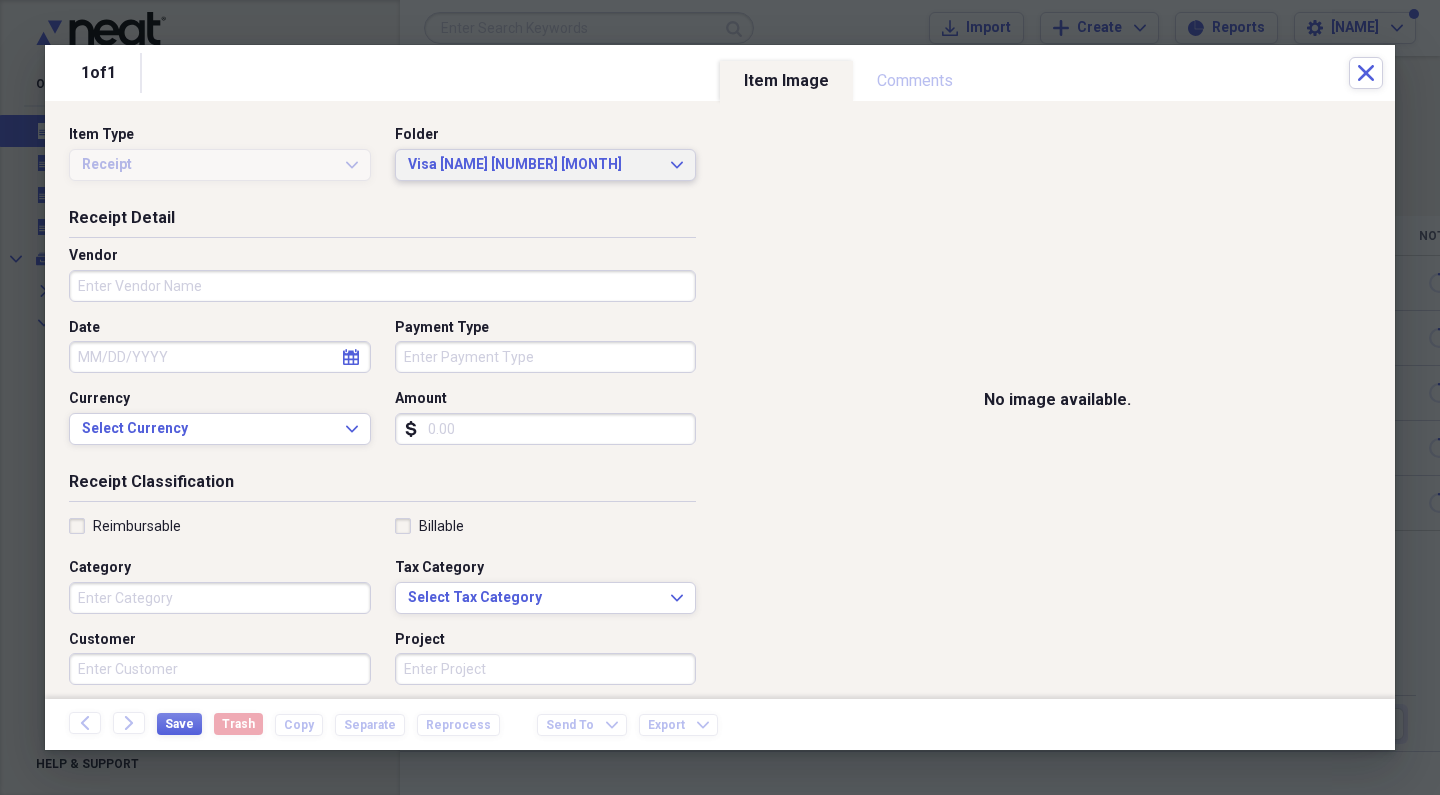 click on "Visa [NAME] [NUMBER] [MONTH]" at bounding box center (534, 165) 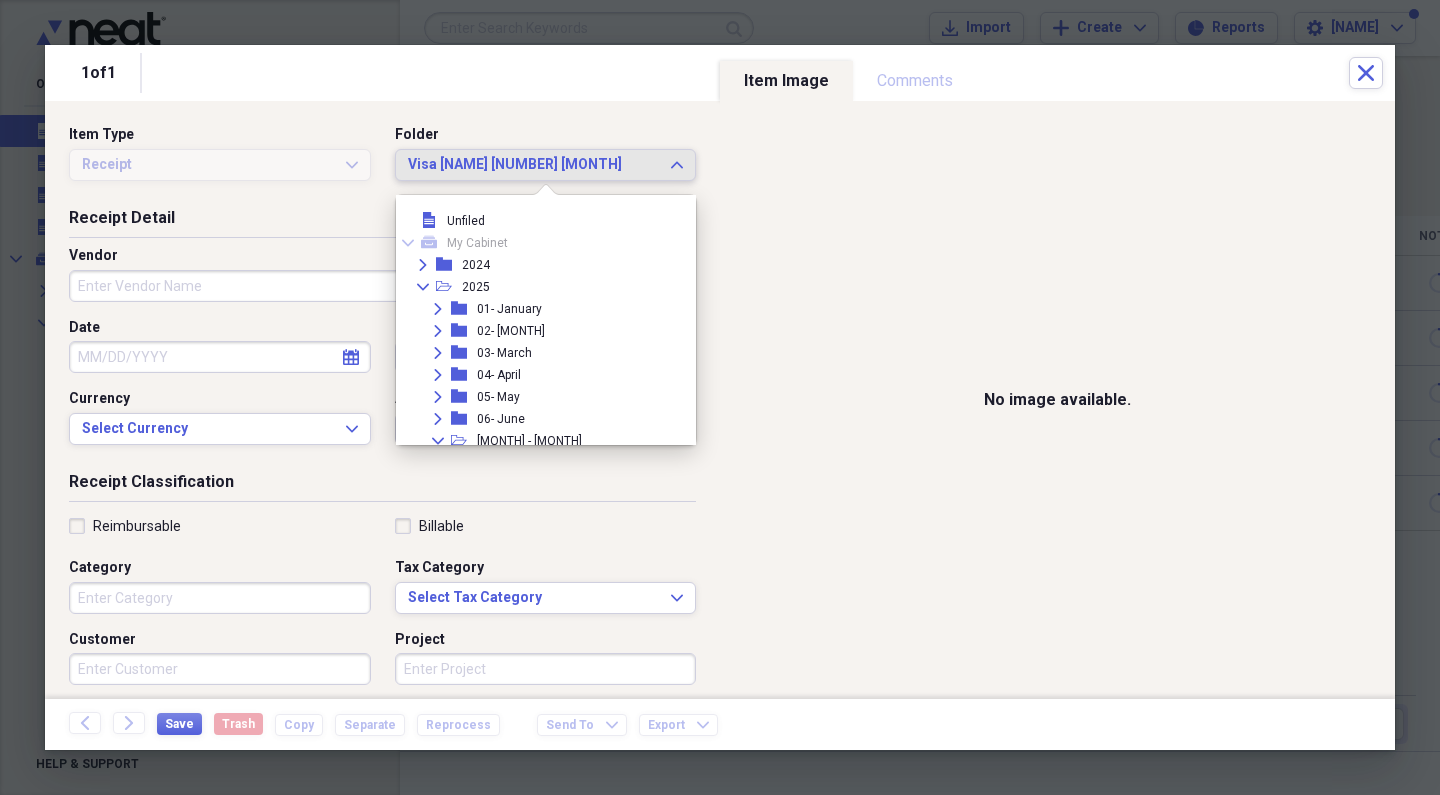 scroll, scrollTop: 183, scrollLeft: 0, axis: vertical 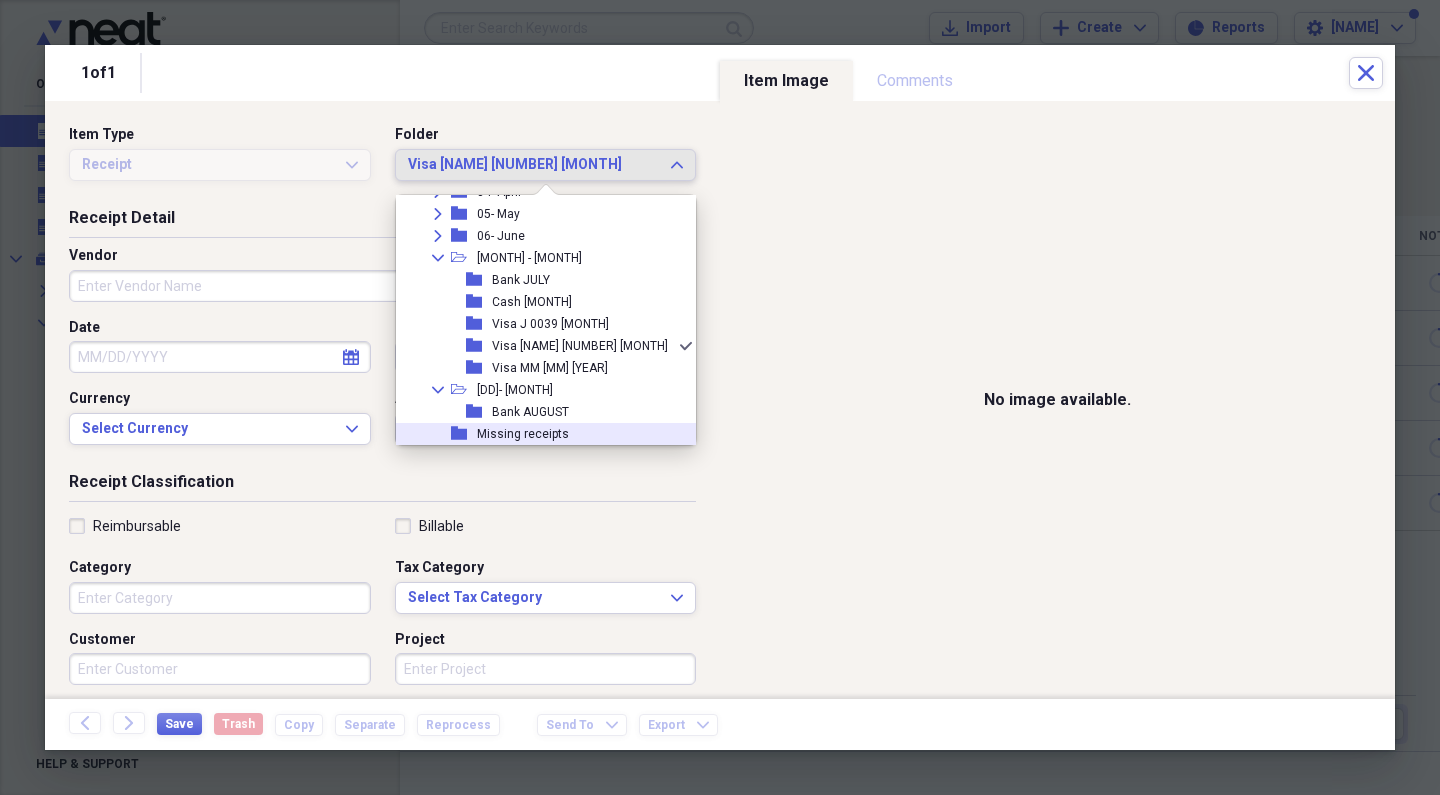 click on "Missing receipts" at bounding box center (523, 434) 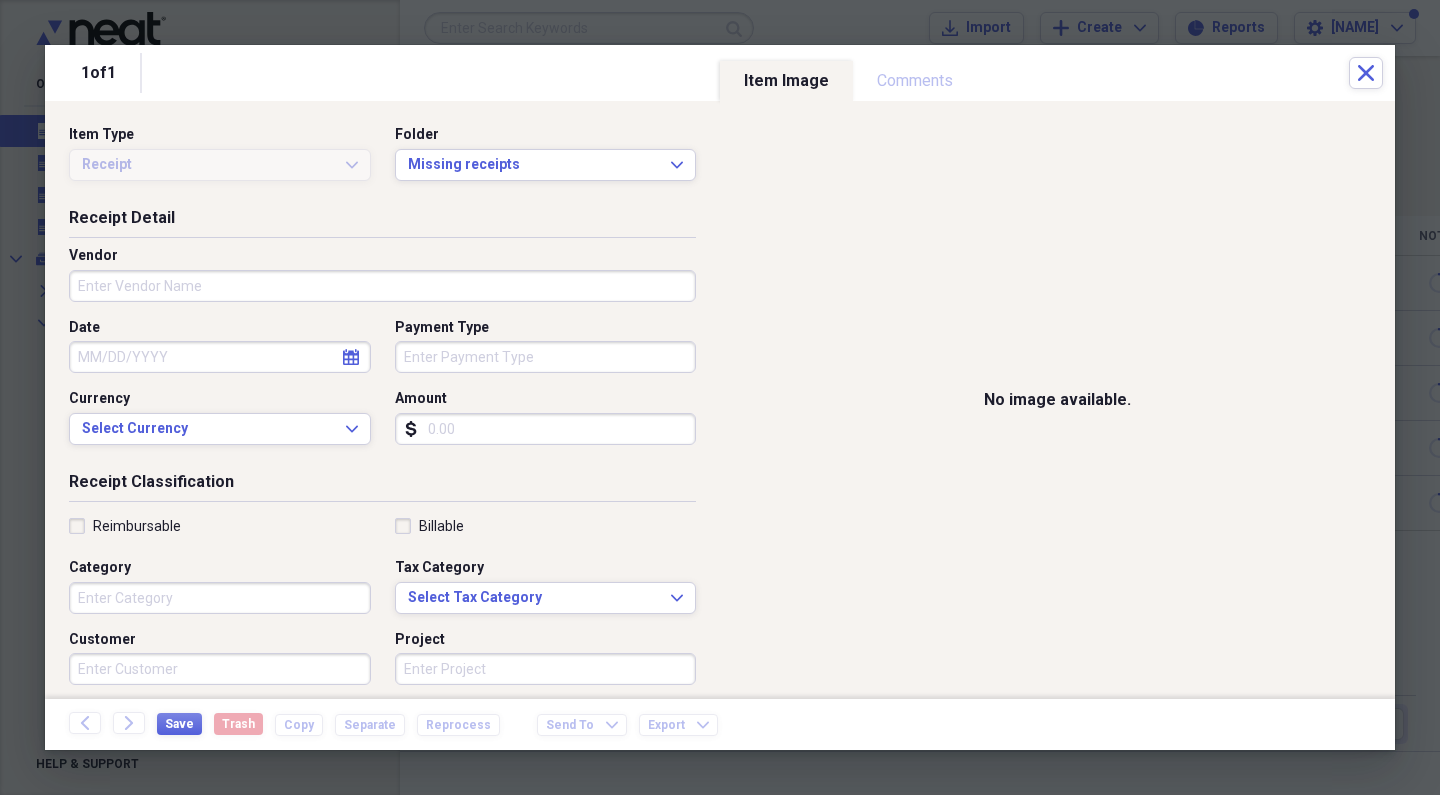 click on "Vendor" at bounding box center [382, 286] 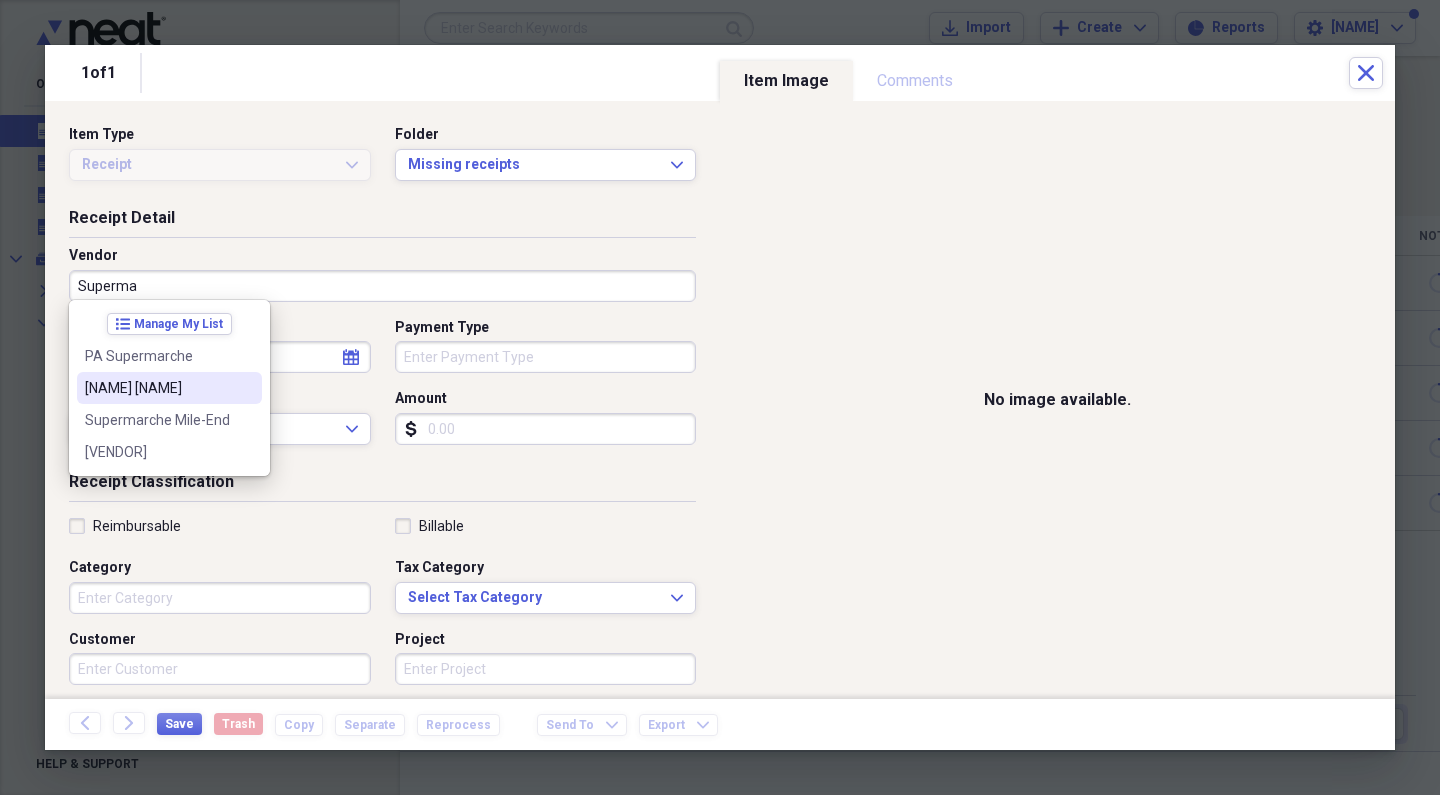 click on "[NAME] [NAME]" at bounding box center [157, 388] 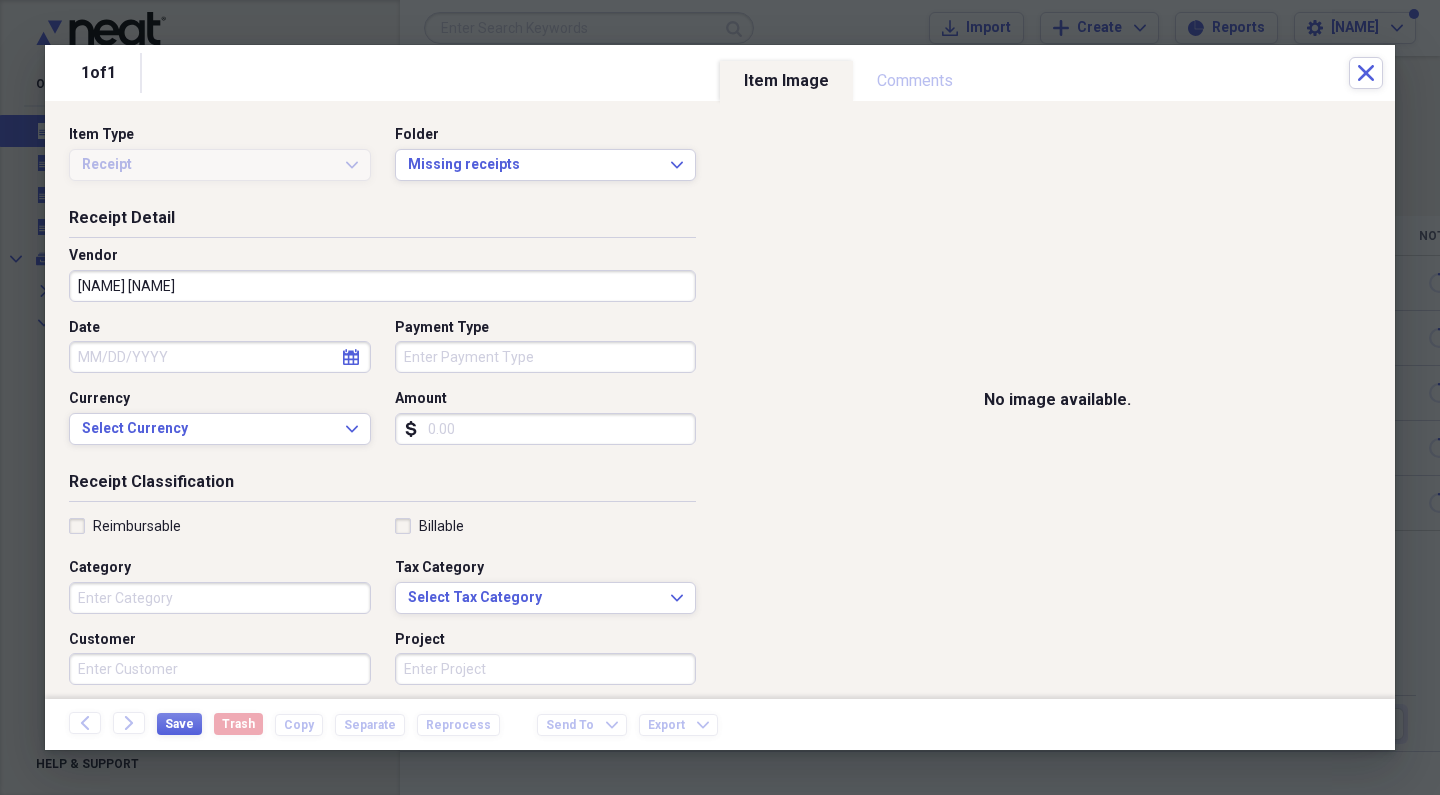 click on "Payment Type" at bounding box center (546, 357) 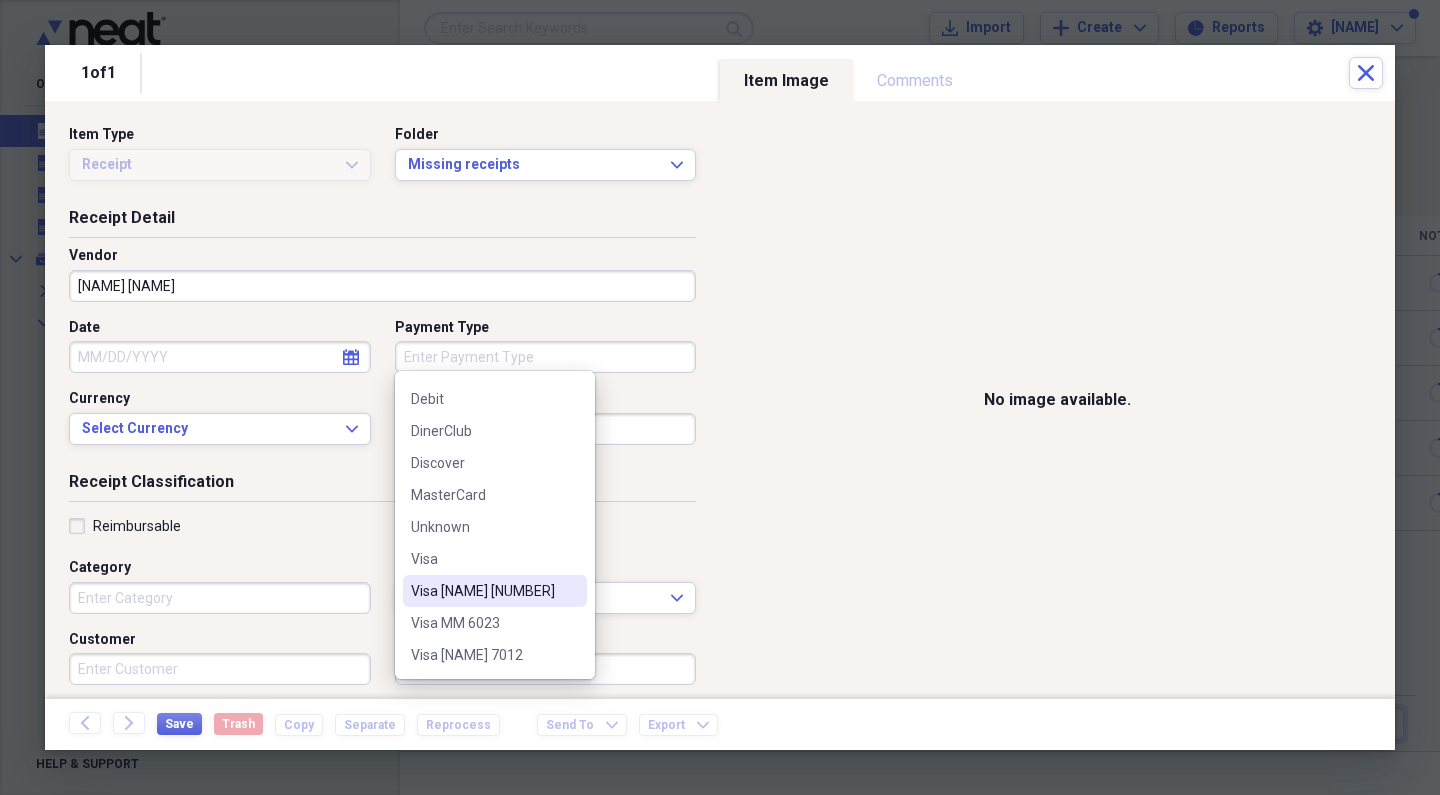 scroll, scrollTop: 124, scrollLeft: 0, axis: vertical 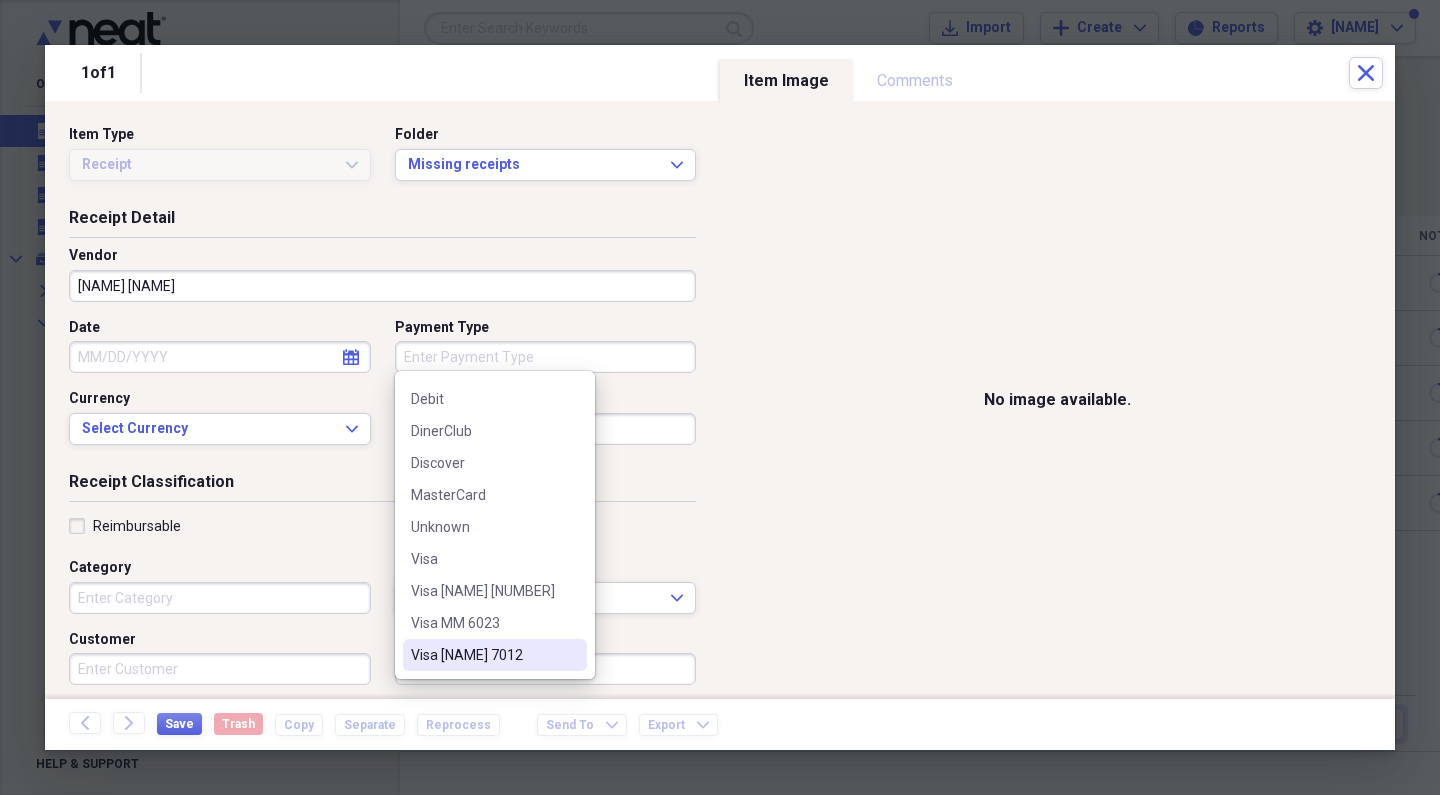 click on "Visa [NAME] 7012" at bounding box center [483, 655] 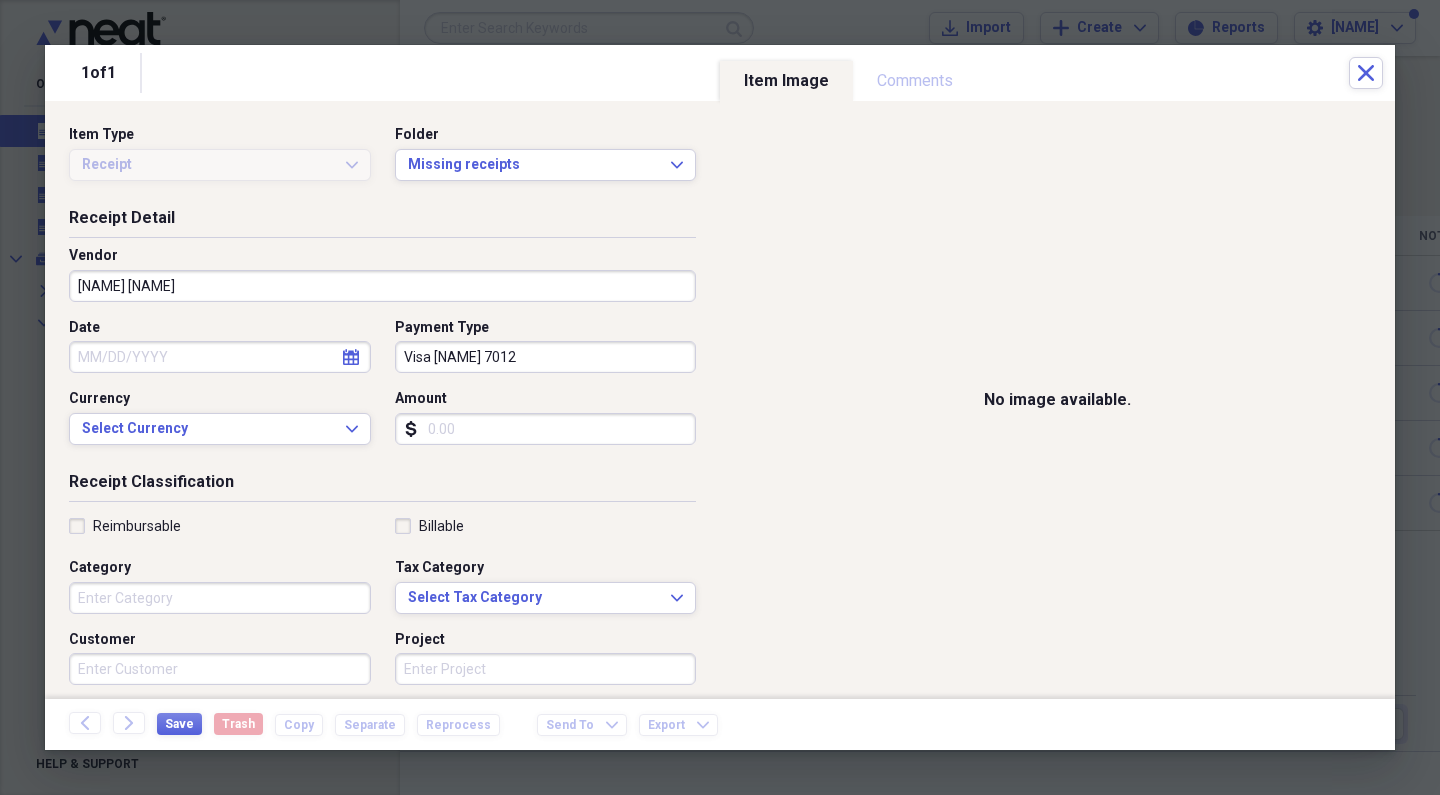 click on "calendar" 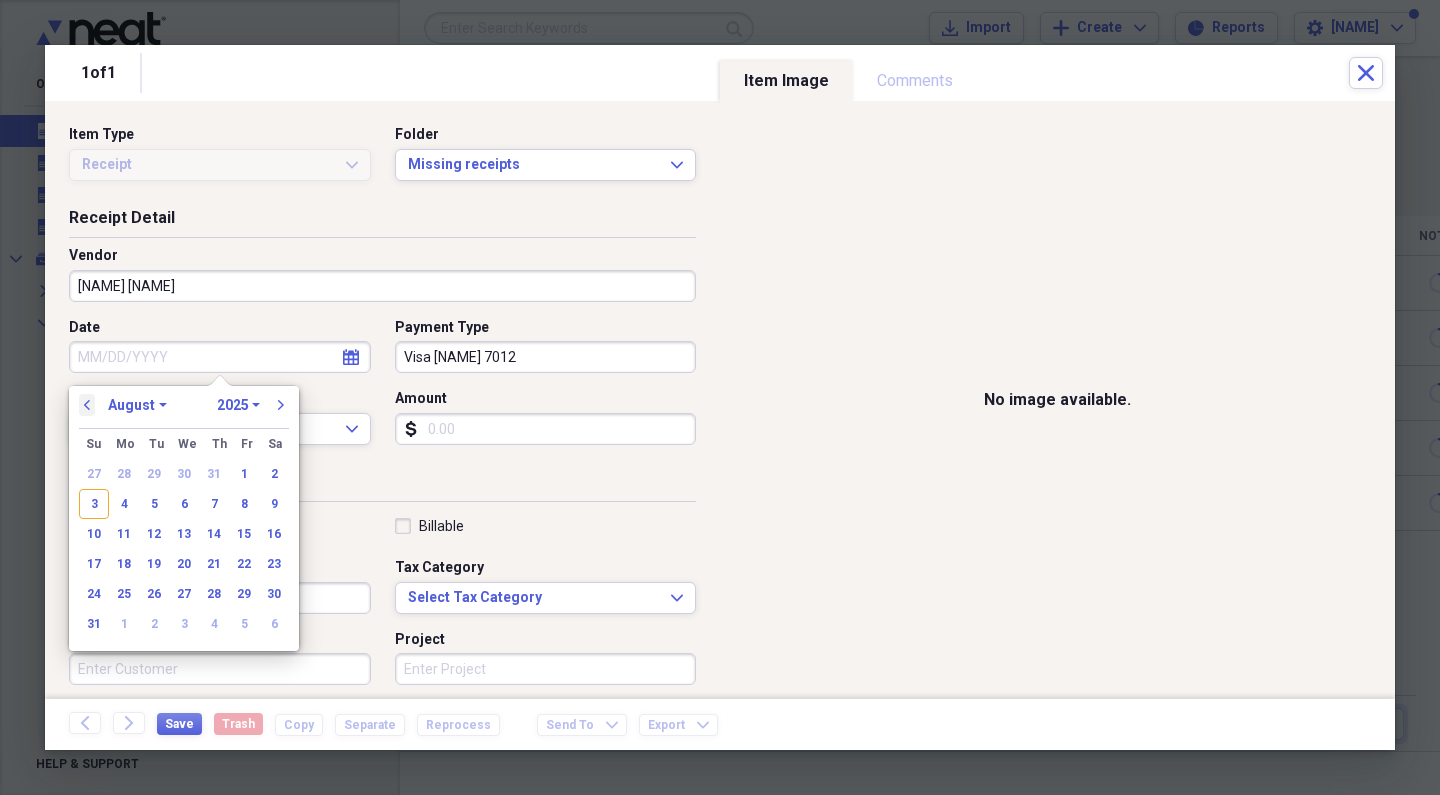 click on "previous" at bounding box center [87, 405] 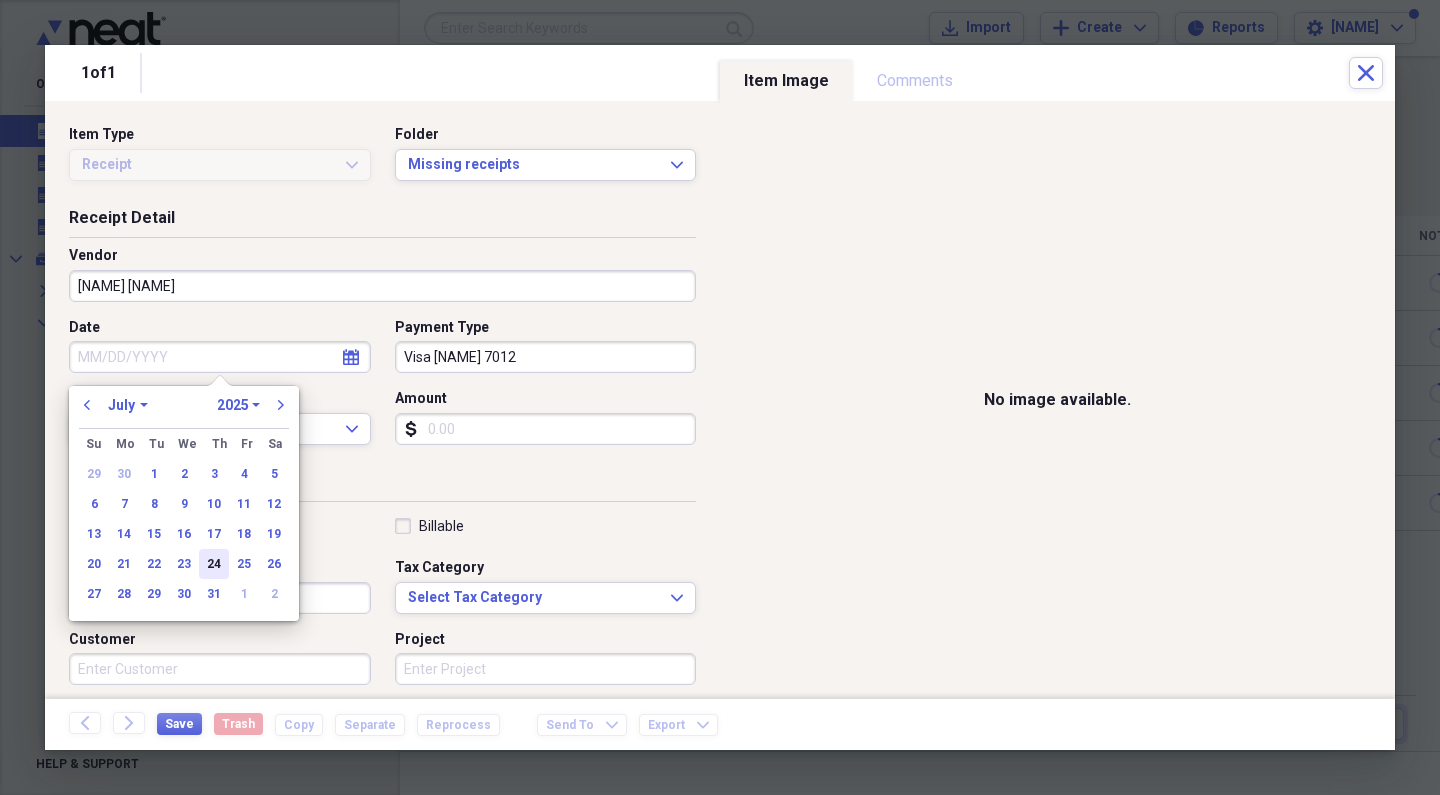 click on "24" at bounding box center (214, 564) 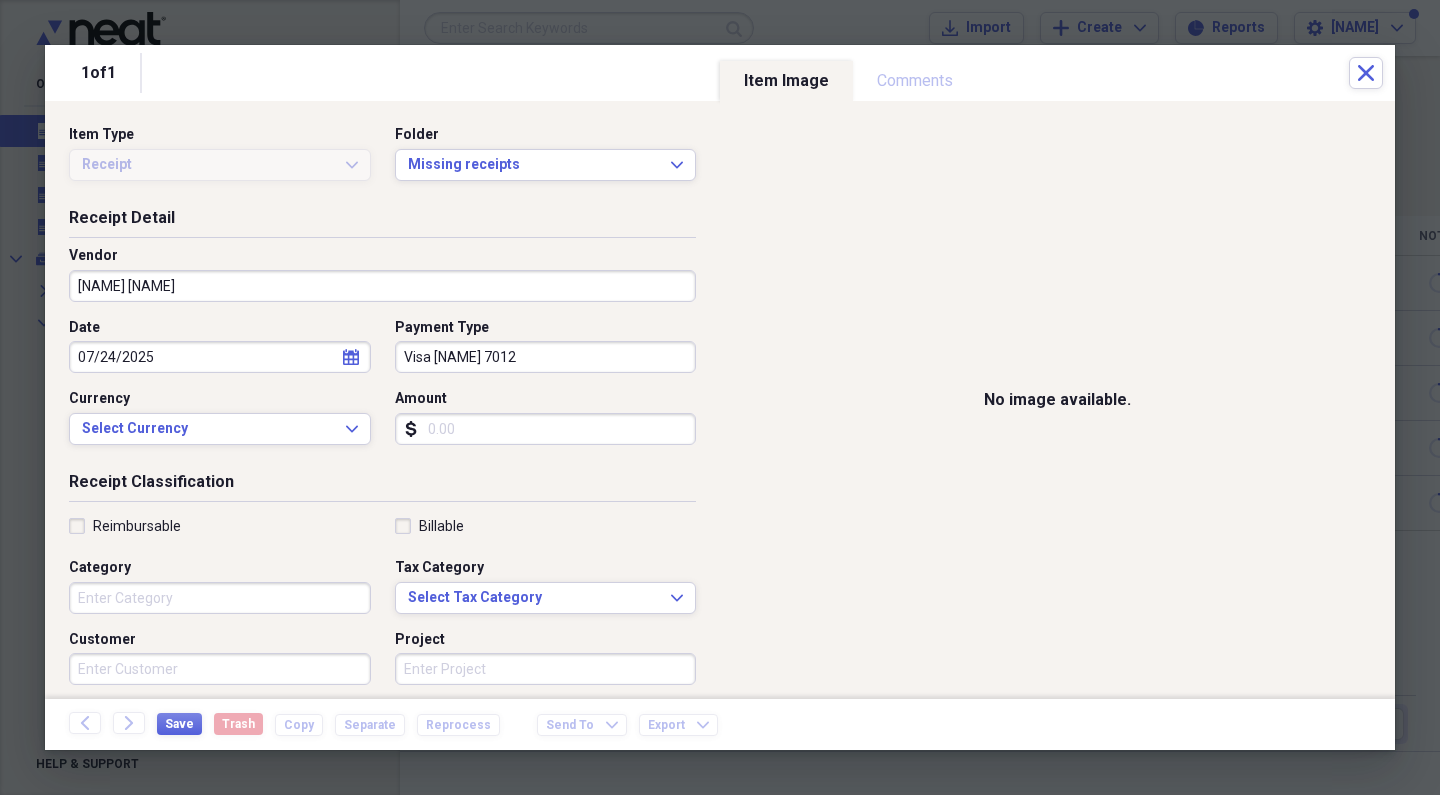 click on "Amount" at bounding box center (546, 429) 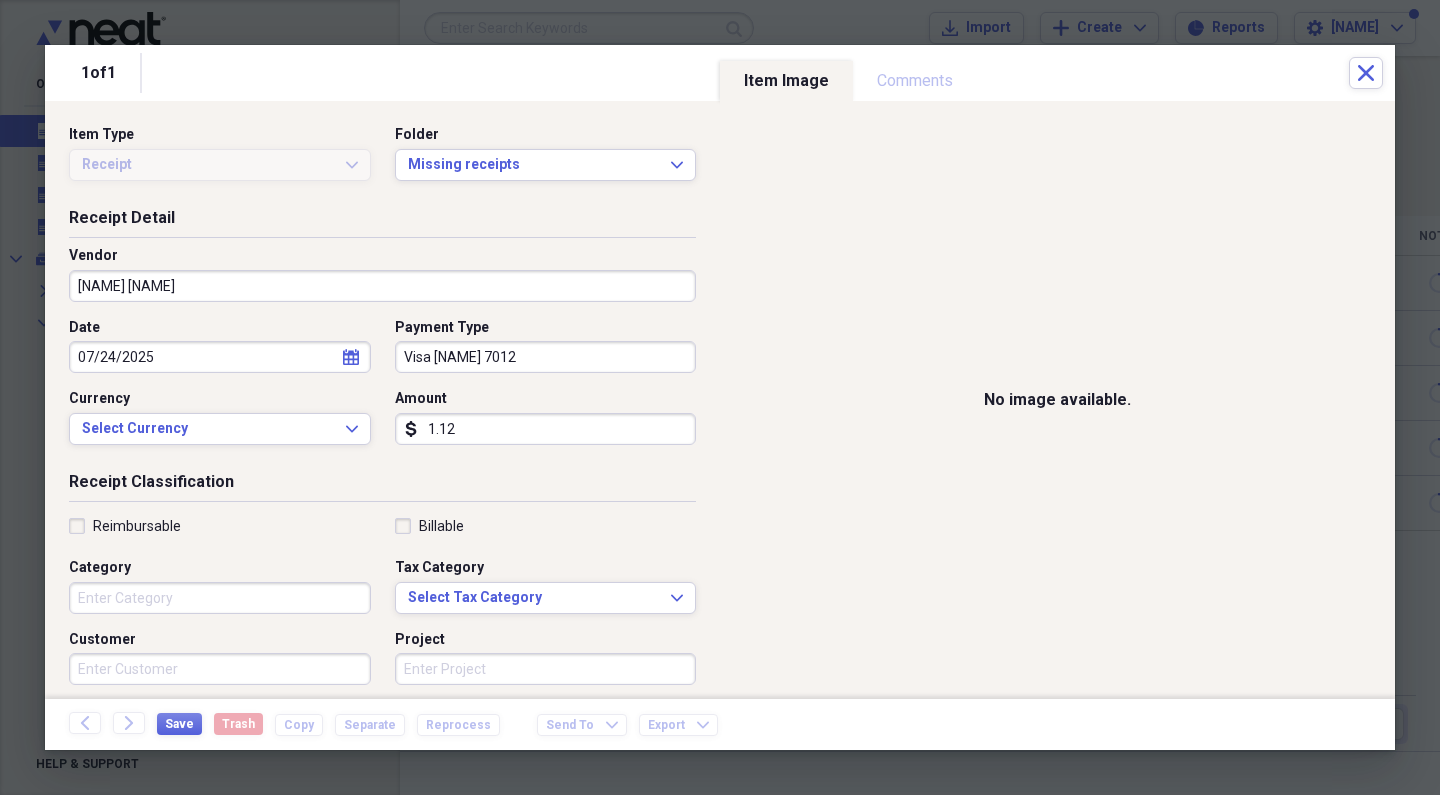 type on "11.24" 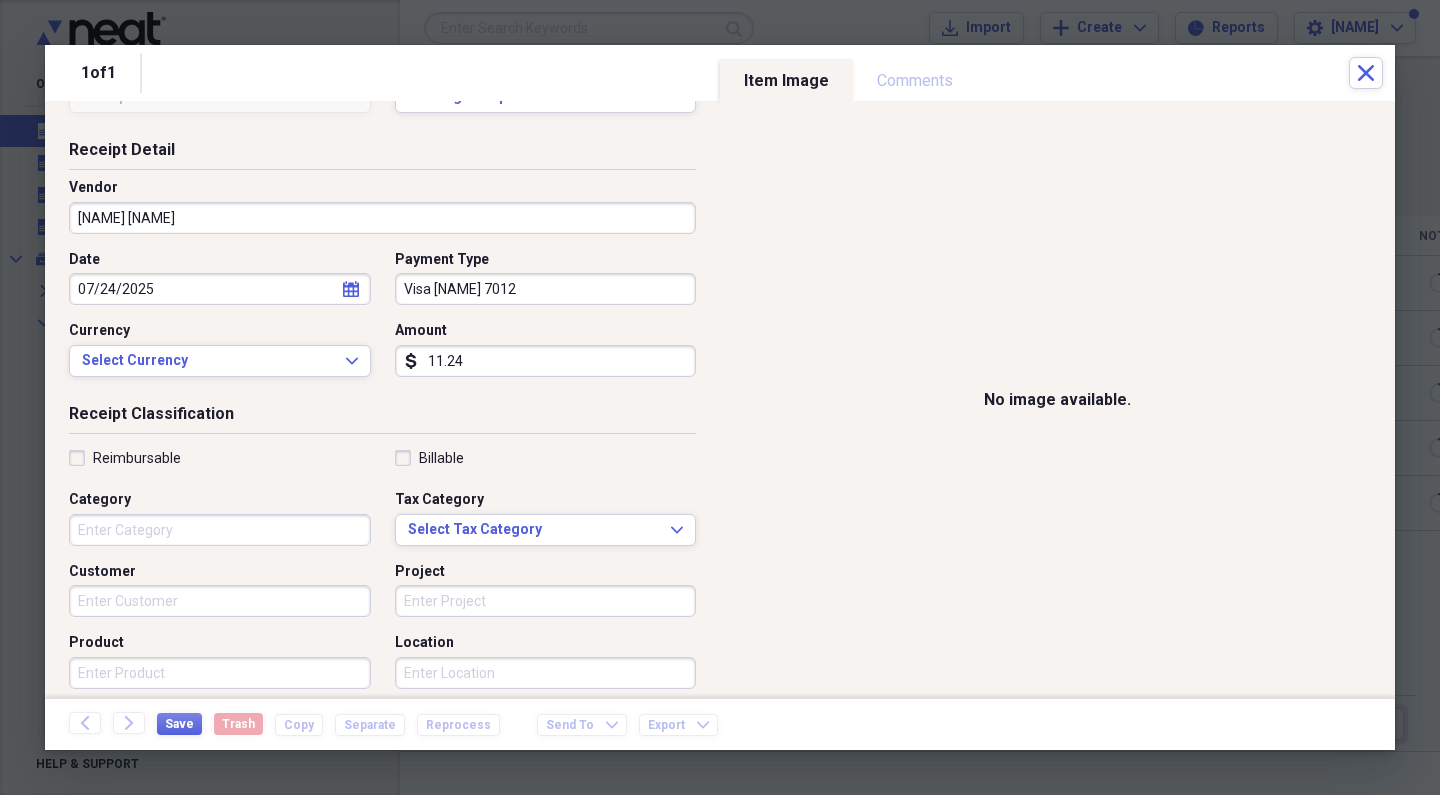 scroll, scrollTop: 71, scrollLeft: 0, axis: vertical 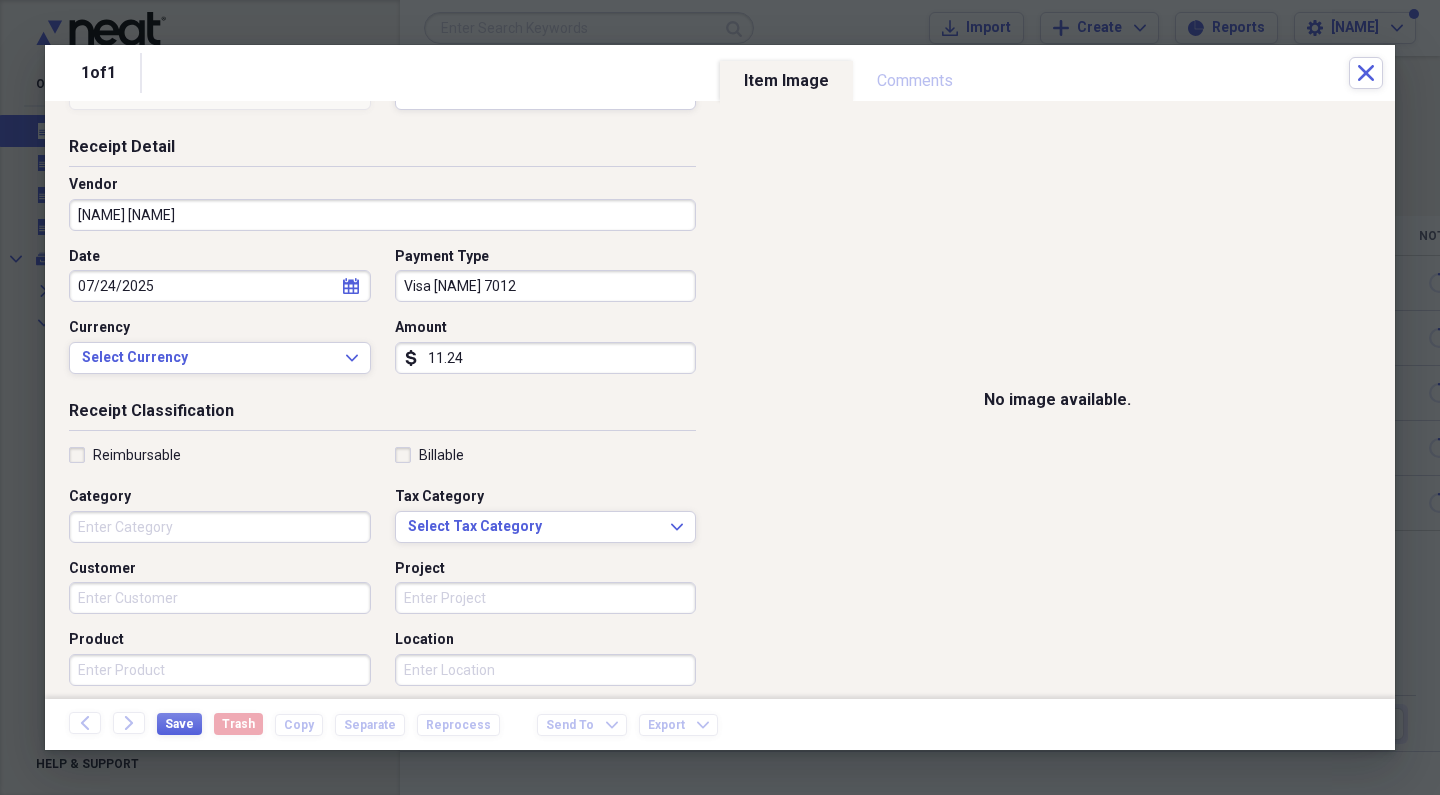 click on "Category" at bounding box center [220, 527] 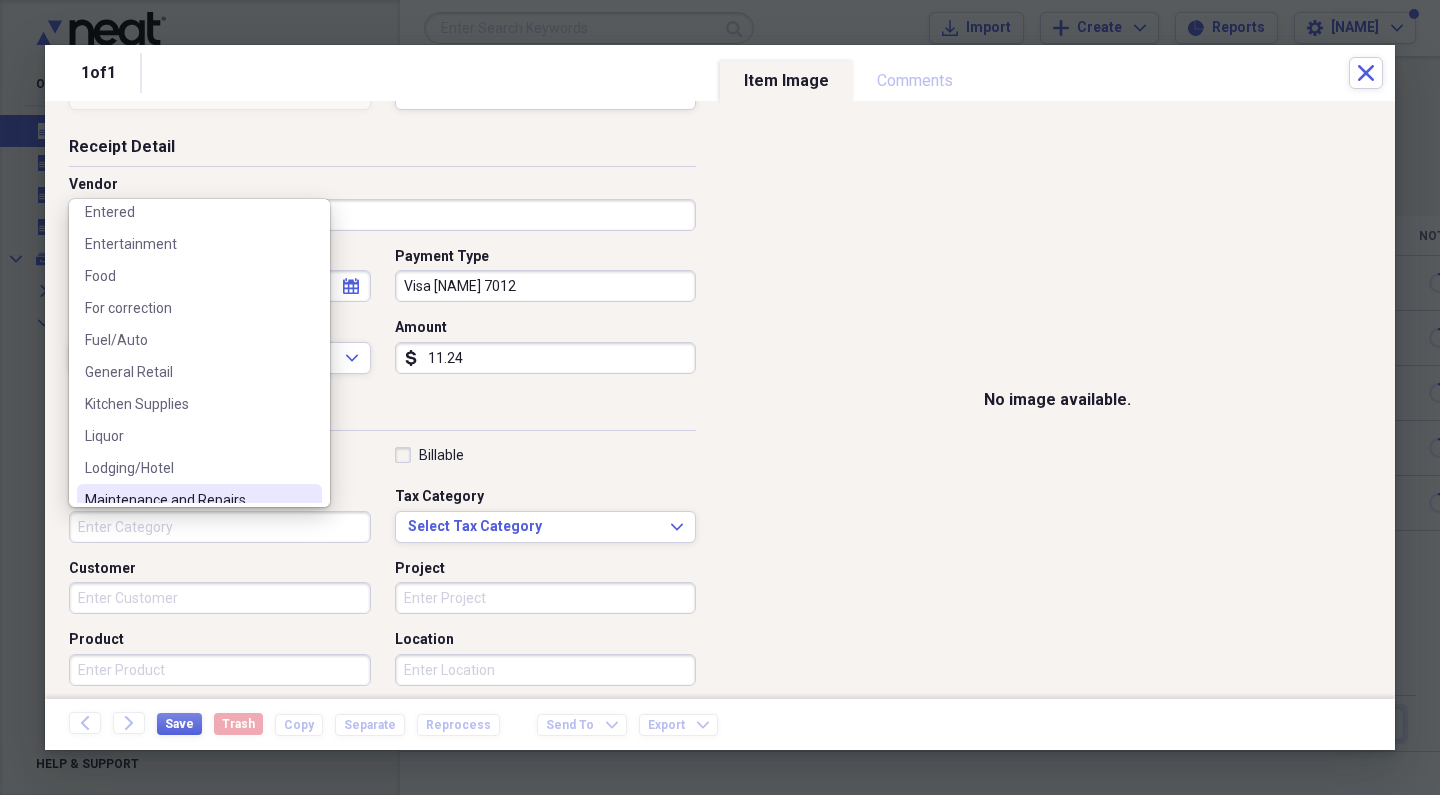 scroll, scrollTop: 876, scrollLeft: 0, axis: vertical 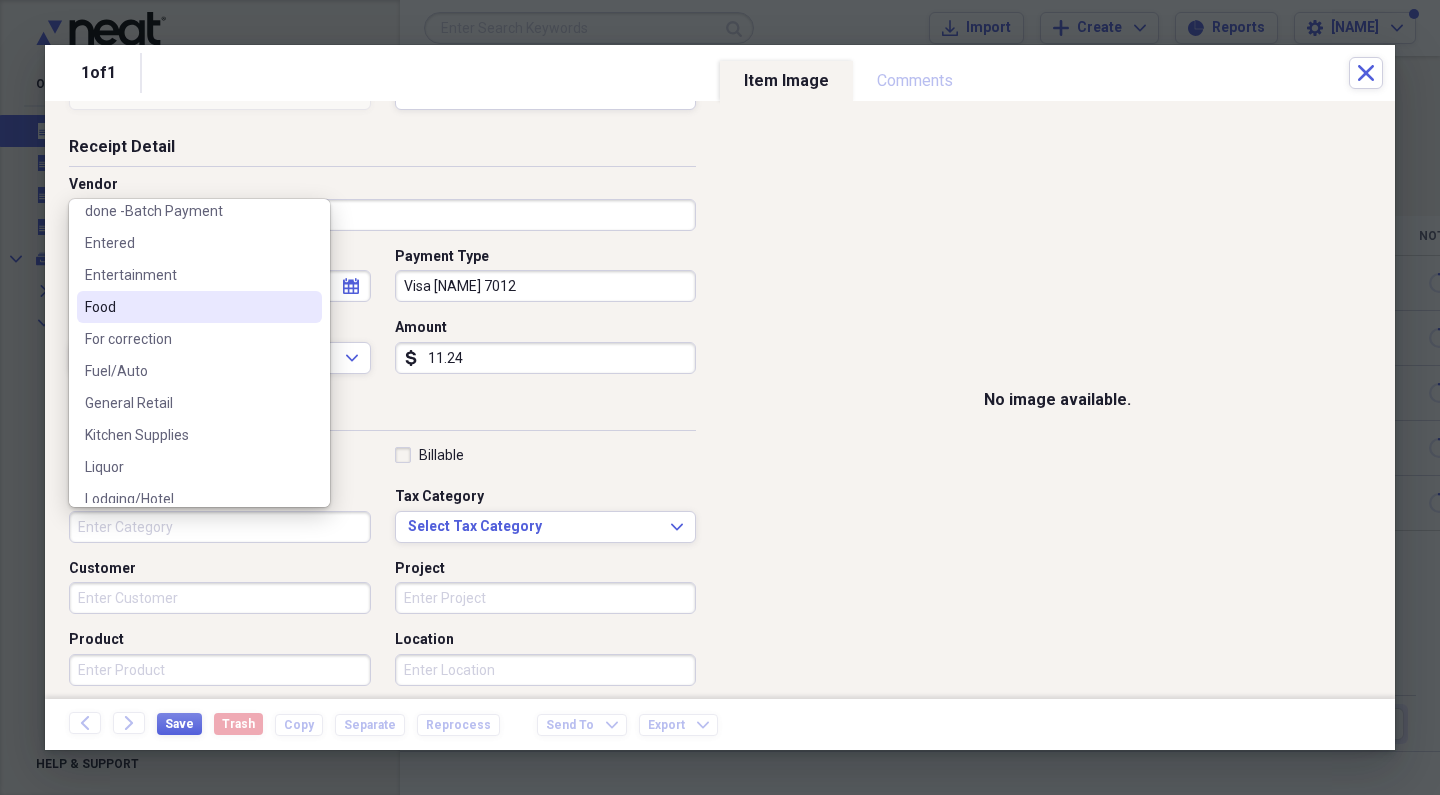 click on "Food" at bounding box center [187, 307] 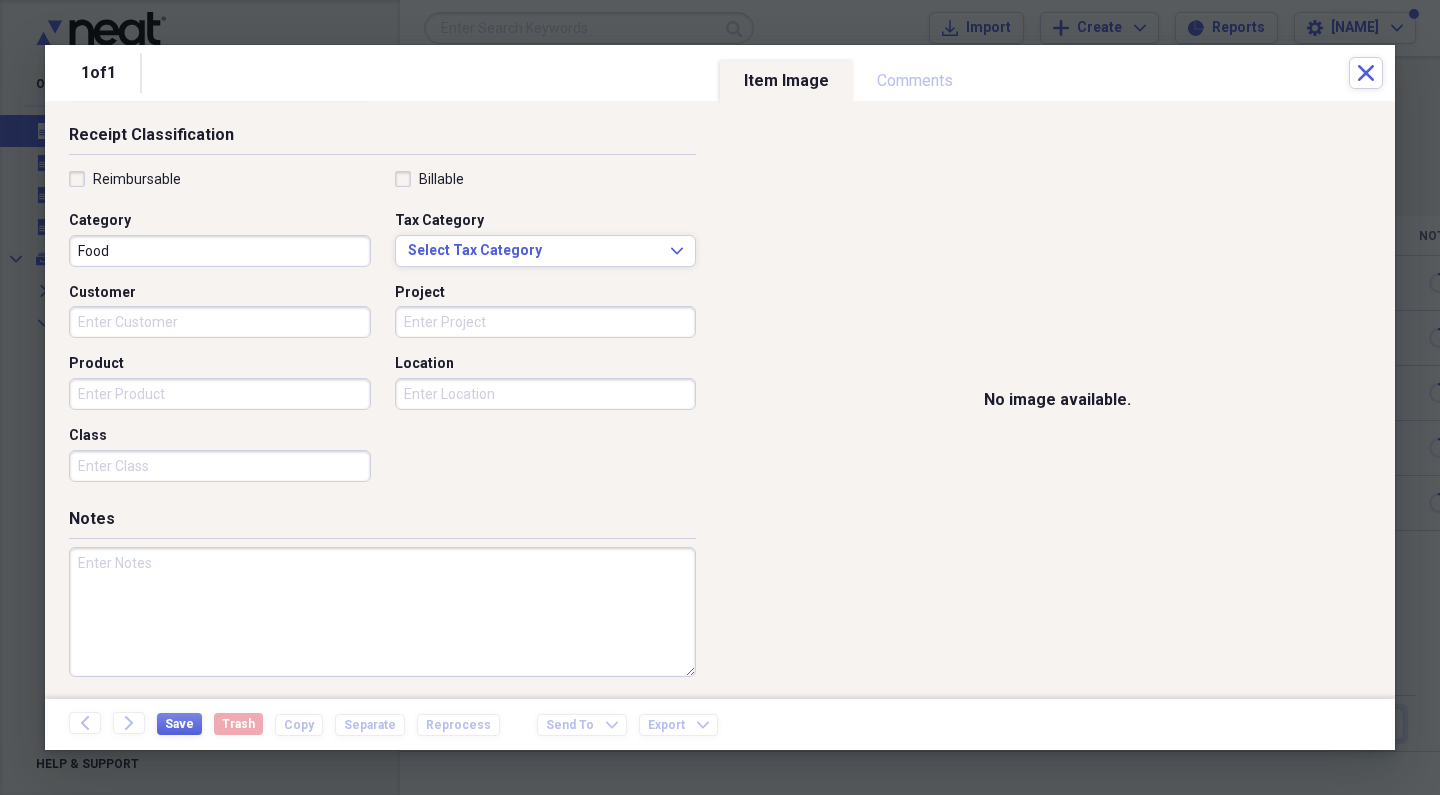scroll, scrollTop: 345, scrollLeft: 0, axis: vertical 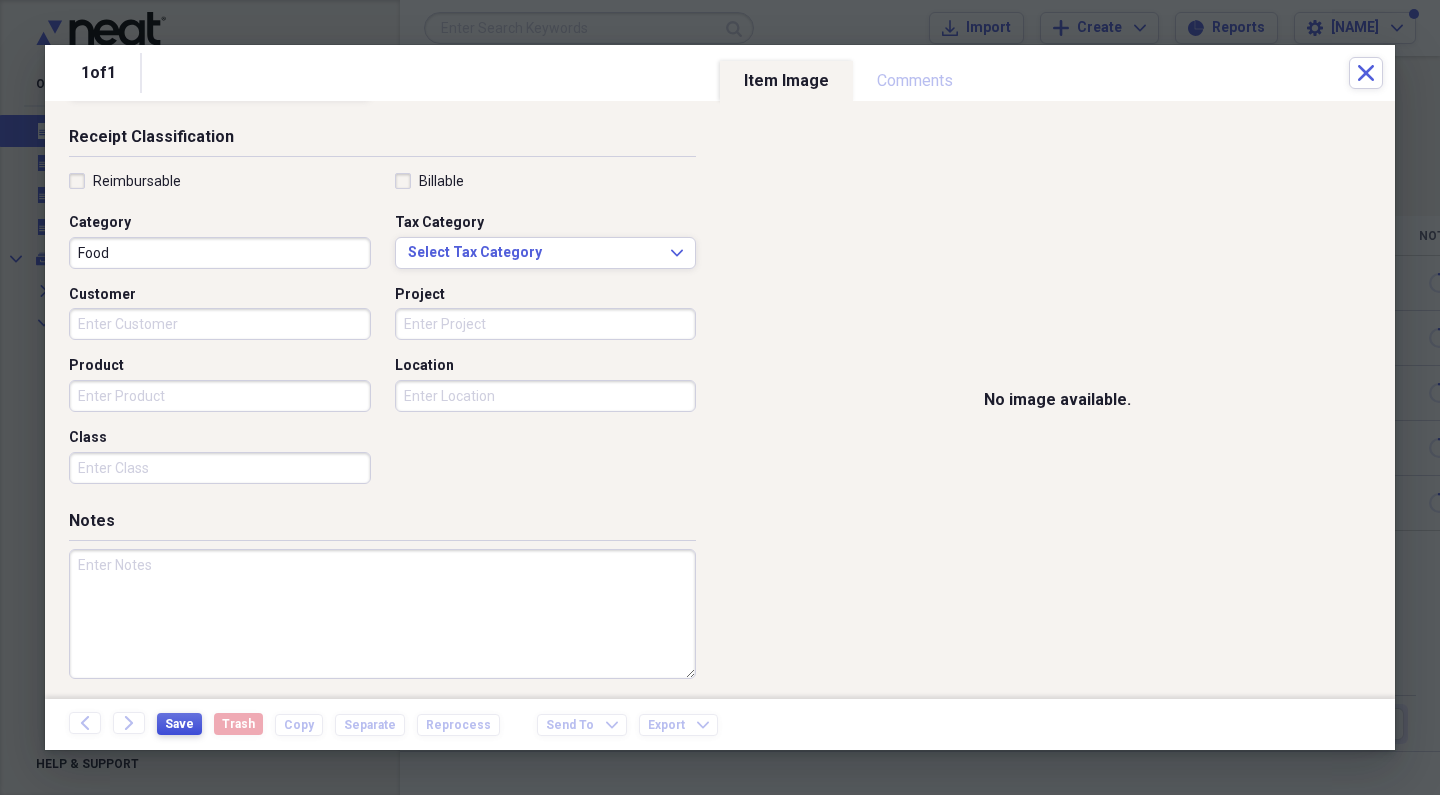 click on "Save" at bounding box center [179, 724] 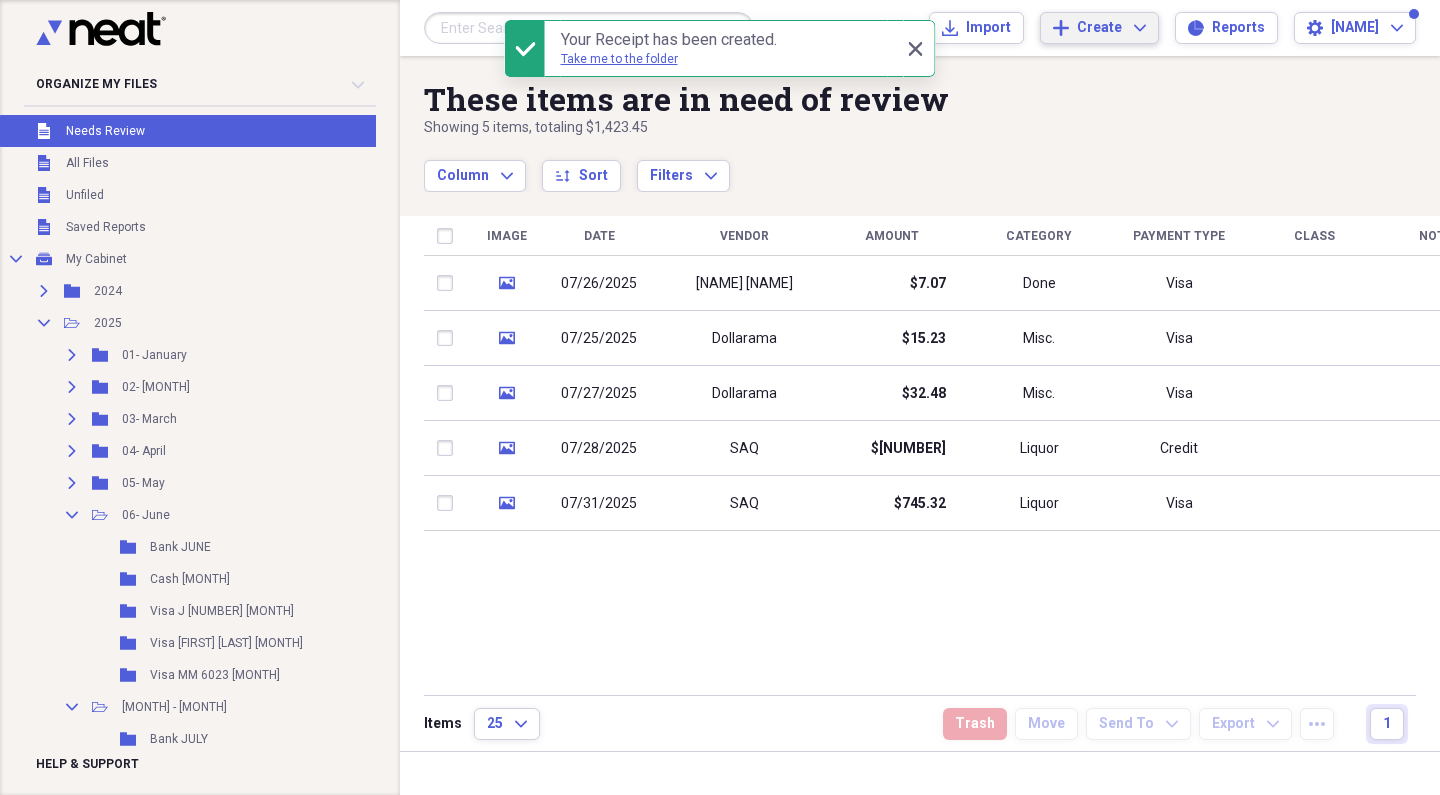 click on "Create" at bounding box center (1099, 28) 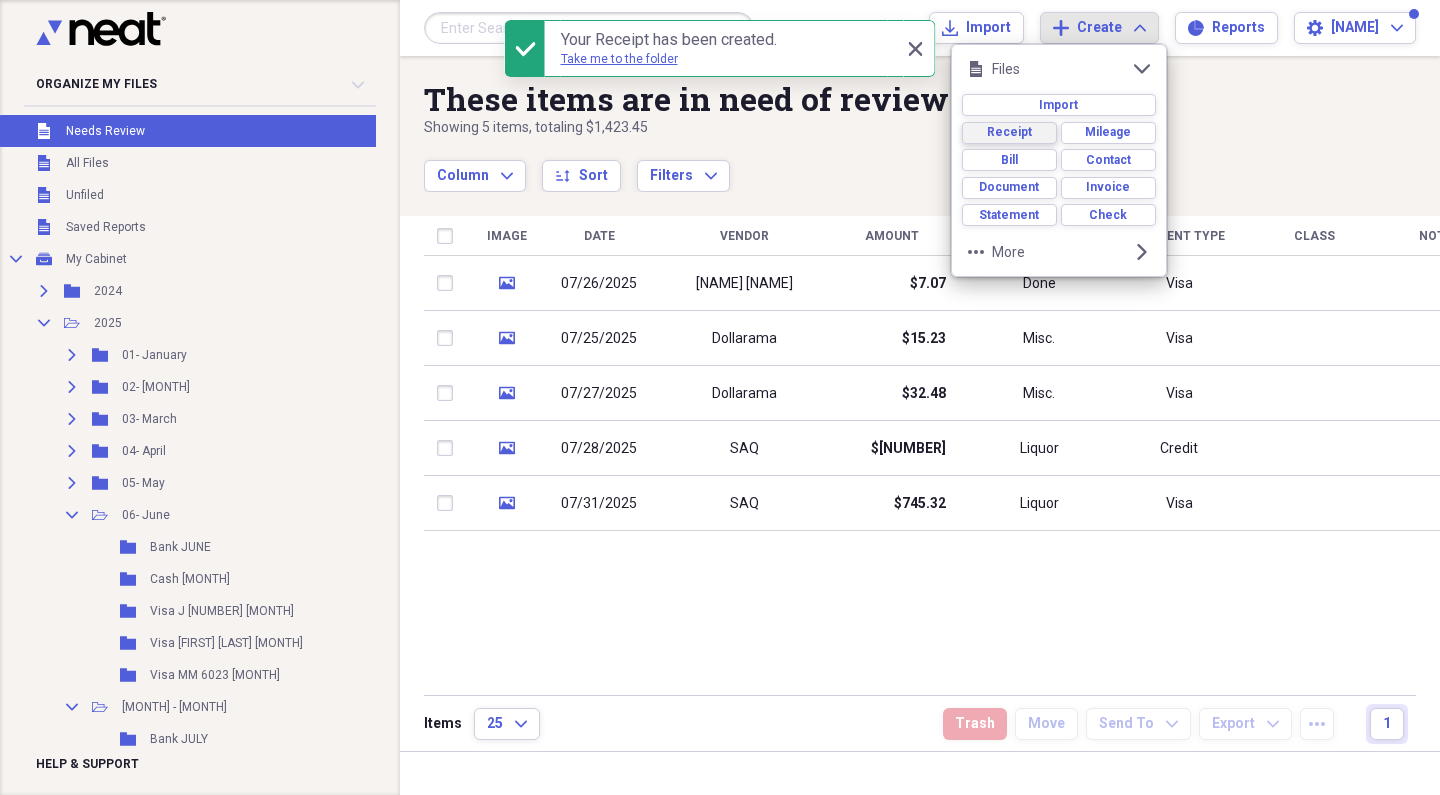 click on "Receipt" at bounding box center [1009, 133] 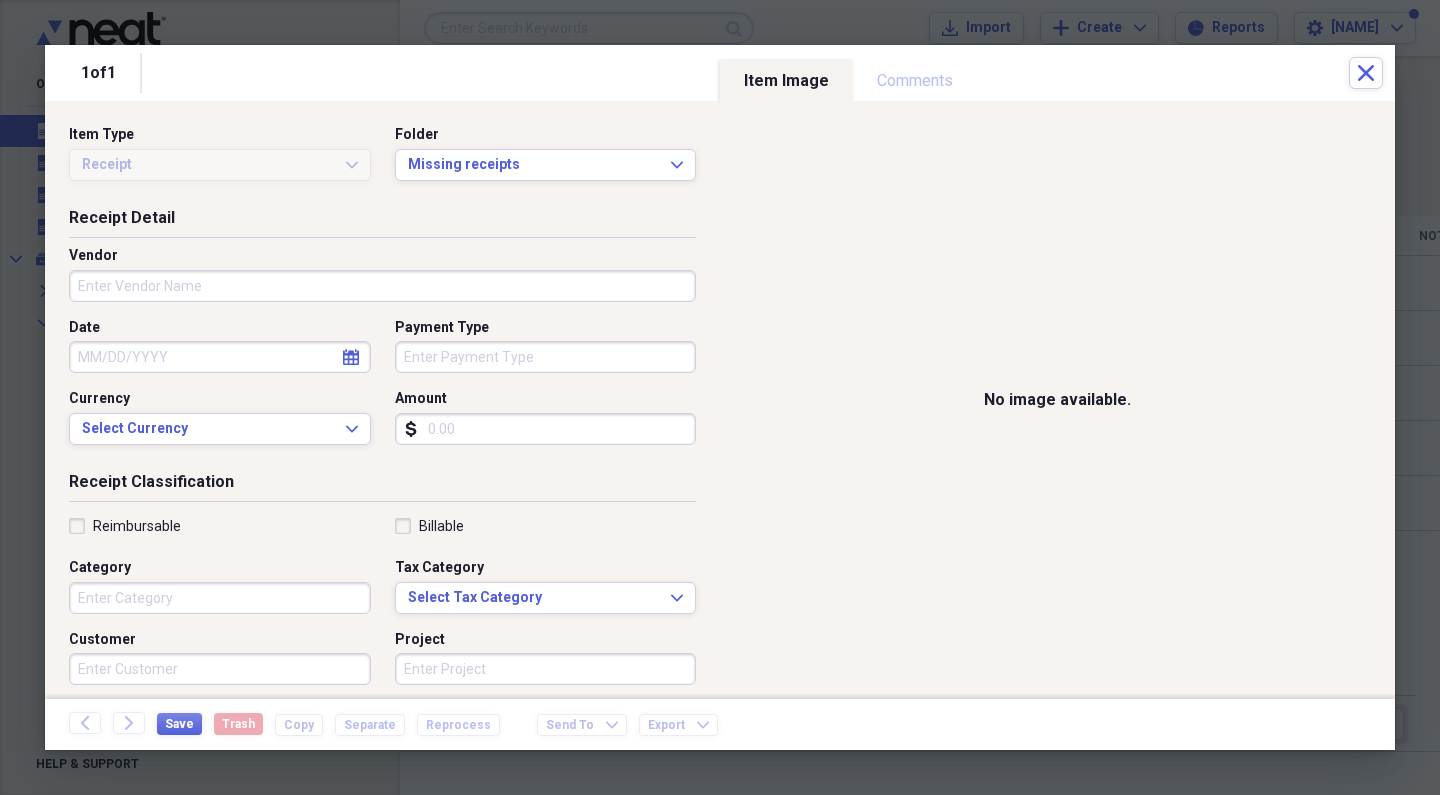 click on "Vendor" at bounding box center [382, 286] 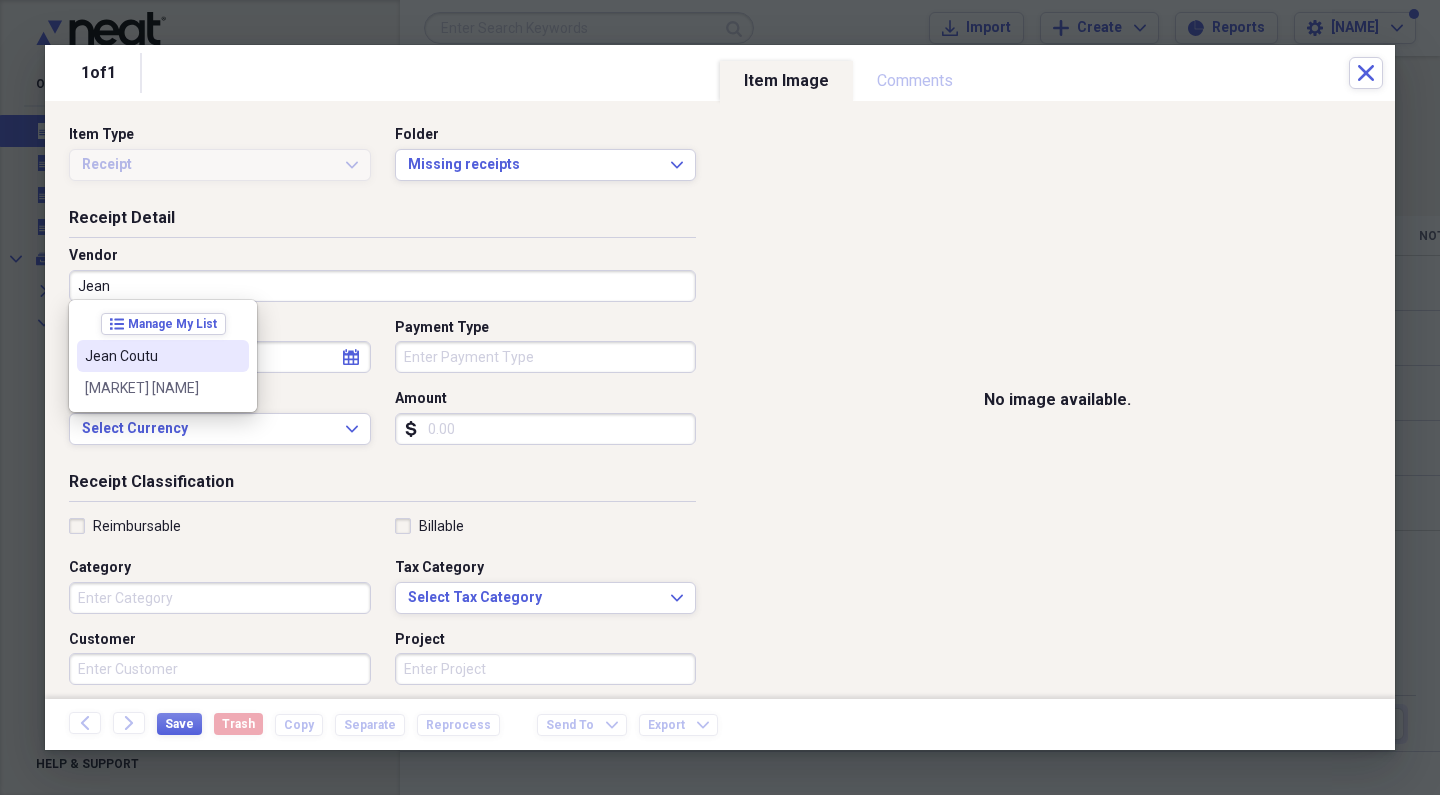click on "Jean Coutu" at bounding box center [163, 356] 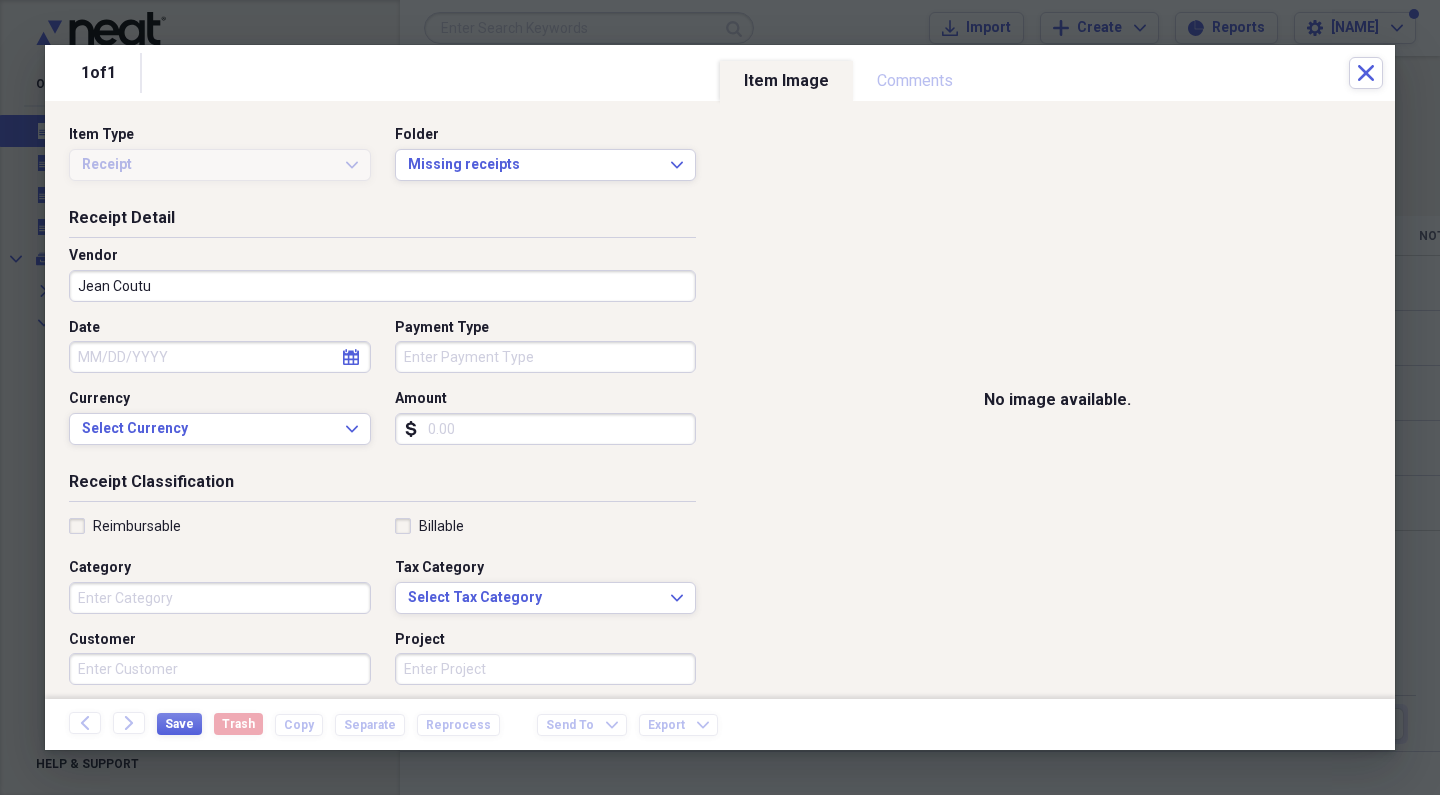 click on "Payment Type" at bounding box center [546, 357] 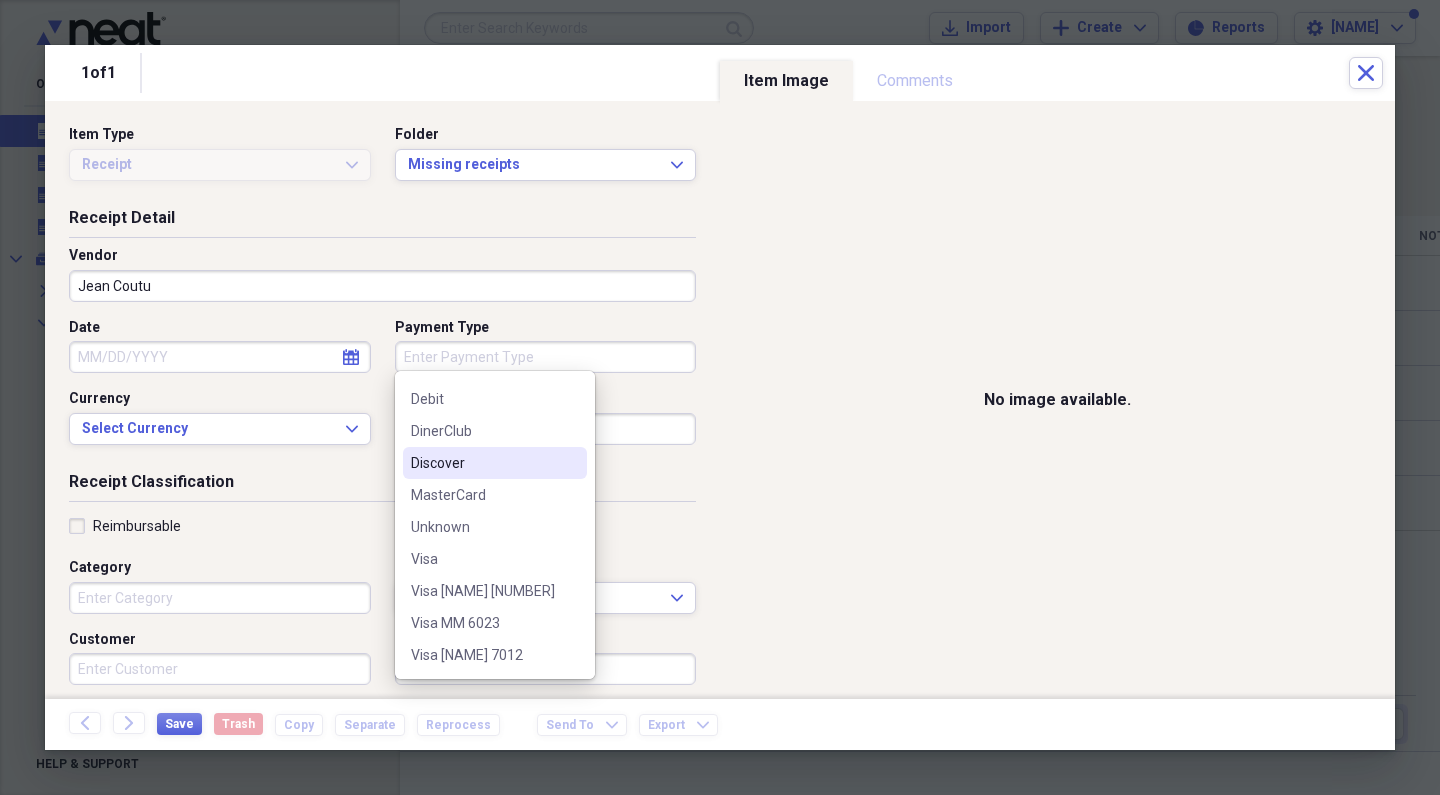 scroll, scrollTop: 124, scrollLeft: 0, axis: vertical 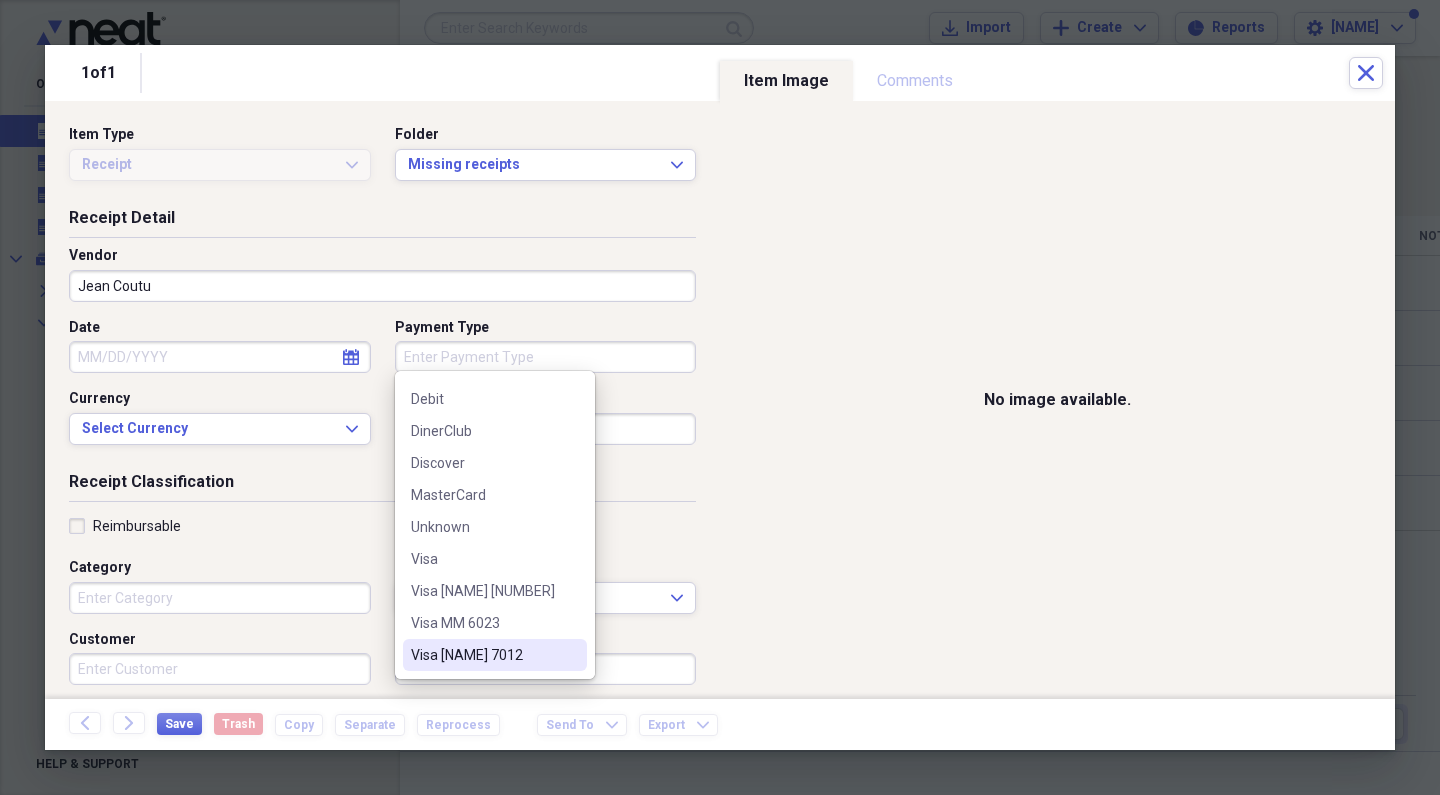 click on "Visa [NAME] 7012" at bounding box center [483, 655] 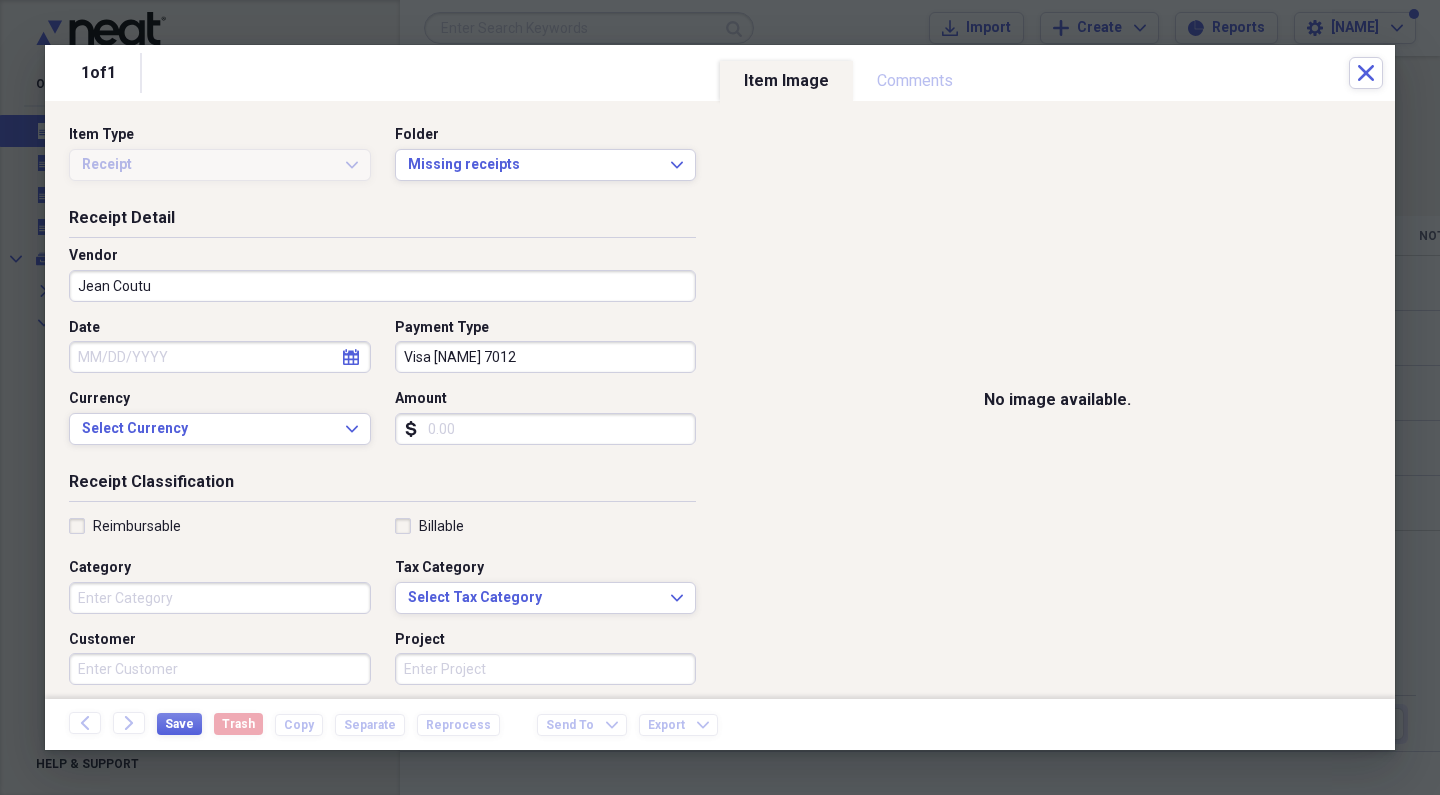 click 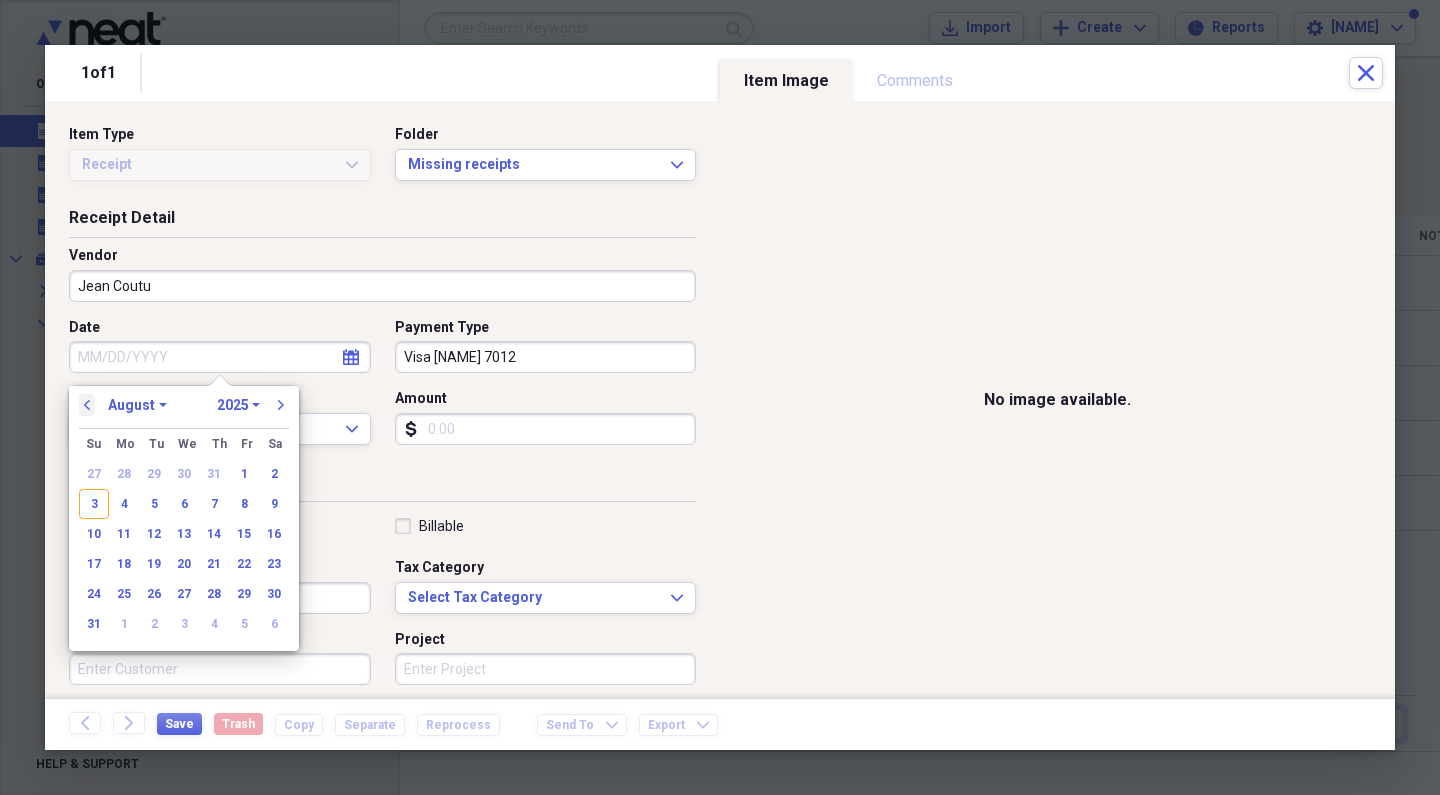 click on "previous" at bounding box center [87, 405] 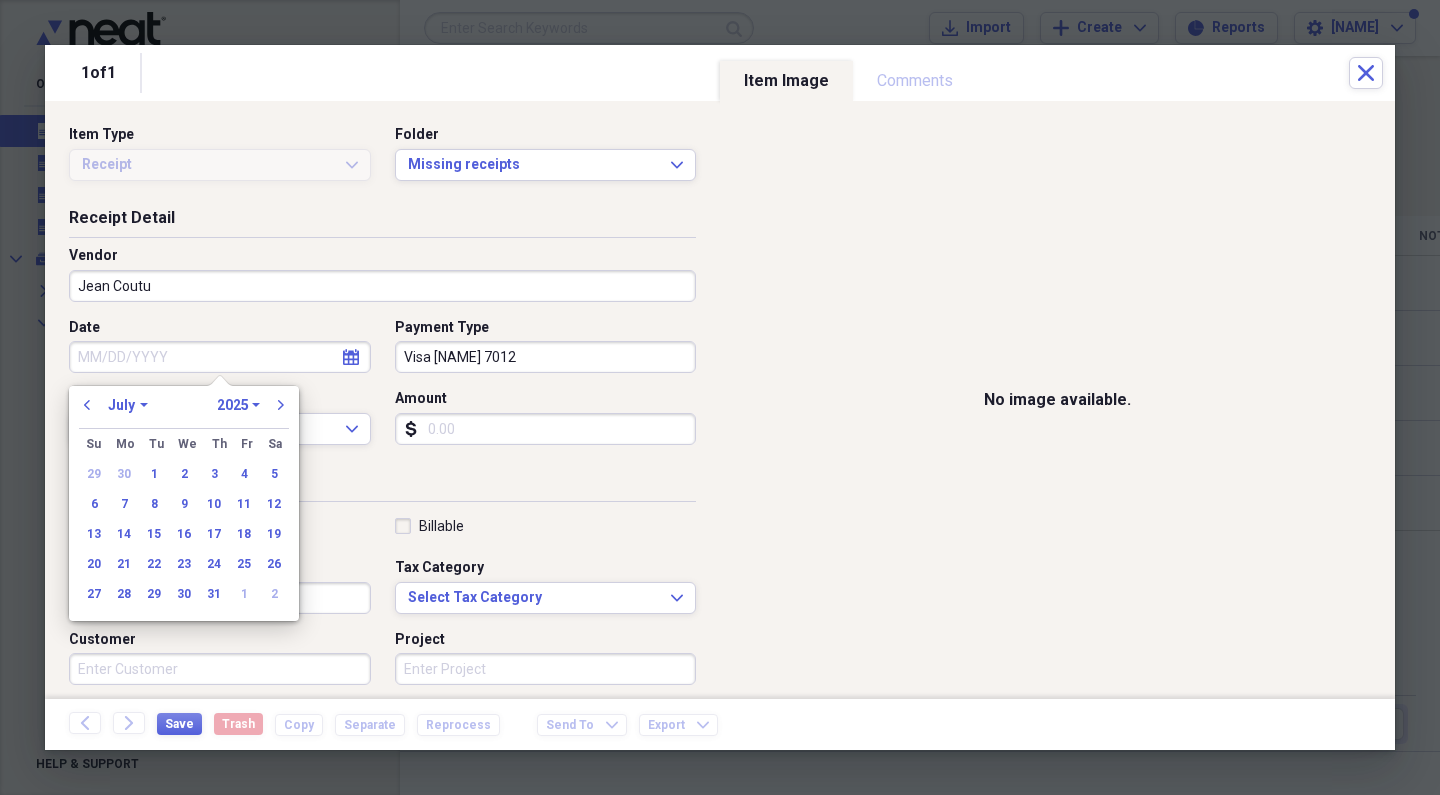 click on "31" at bounding box center [214, 594] 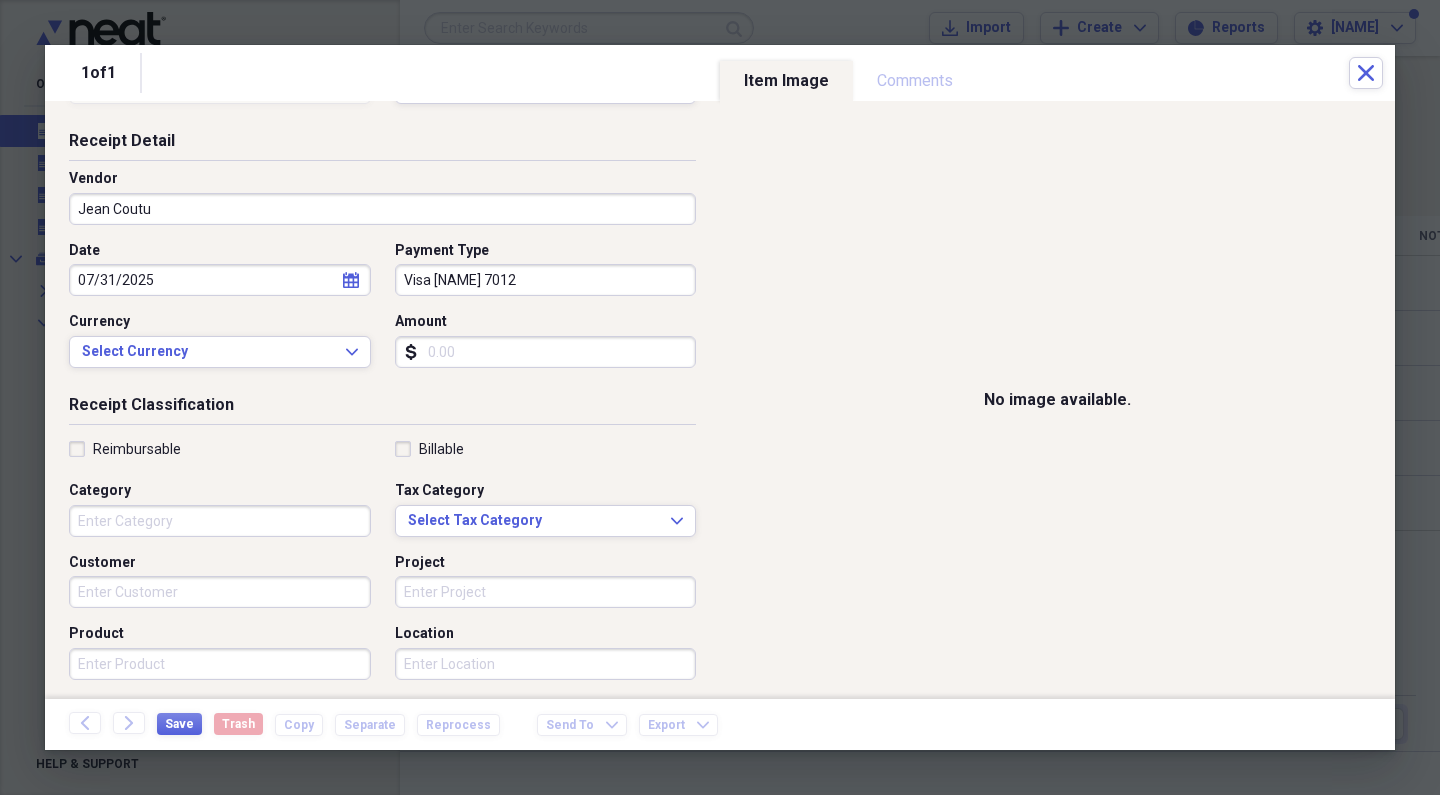 scroll, scrollTop: 81, scrollLeft: 0, axis: vertical 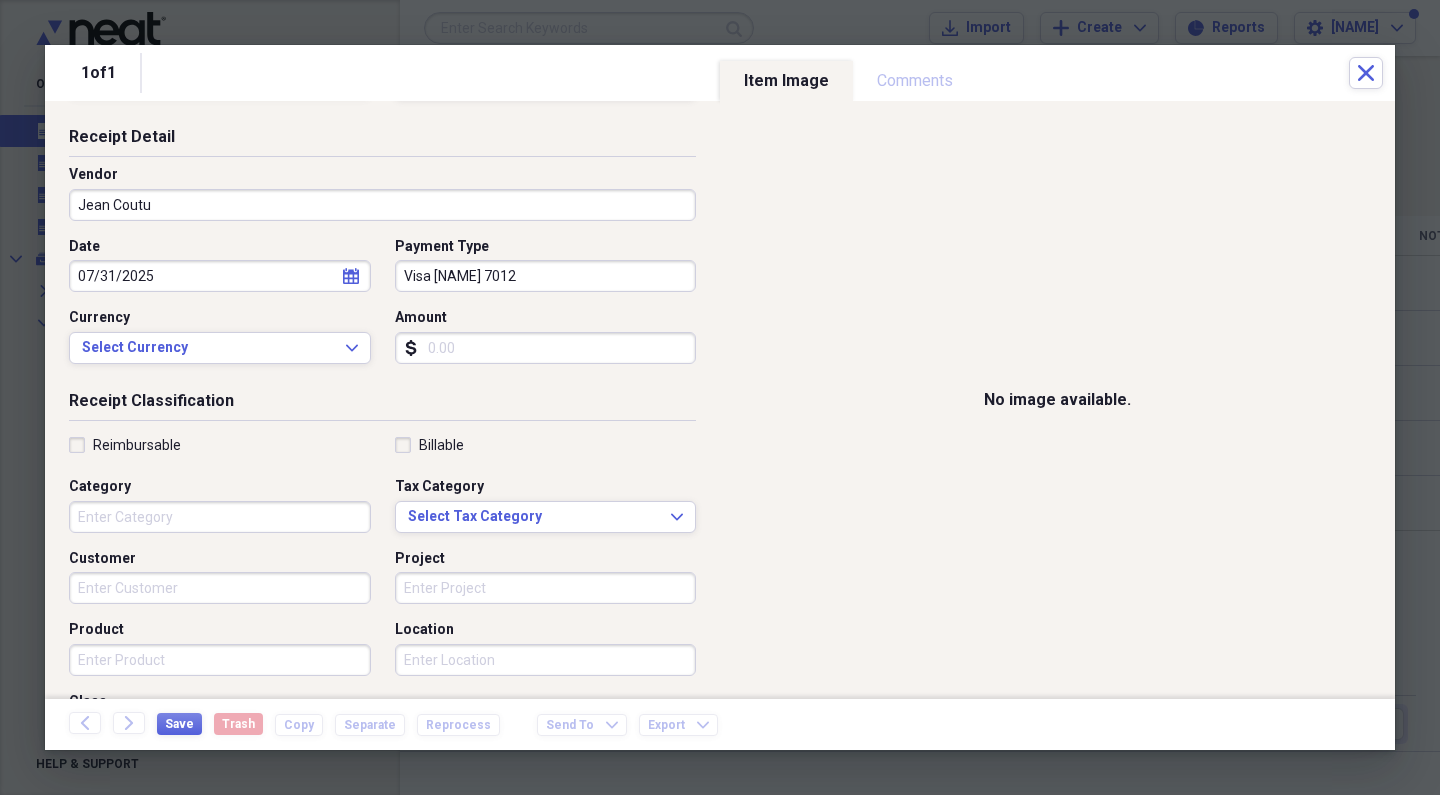 click on "Category" at bounding box center (220, 517) 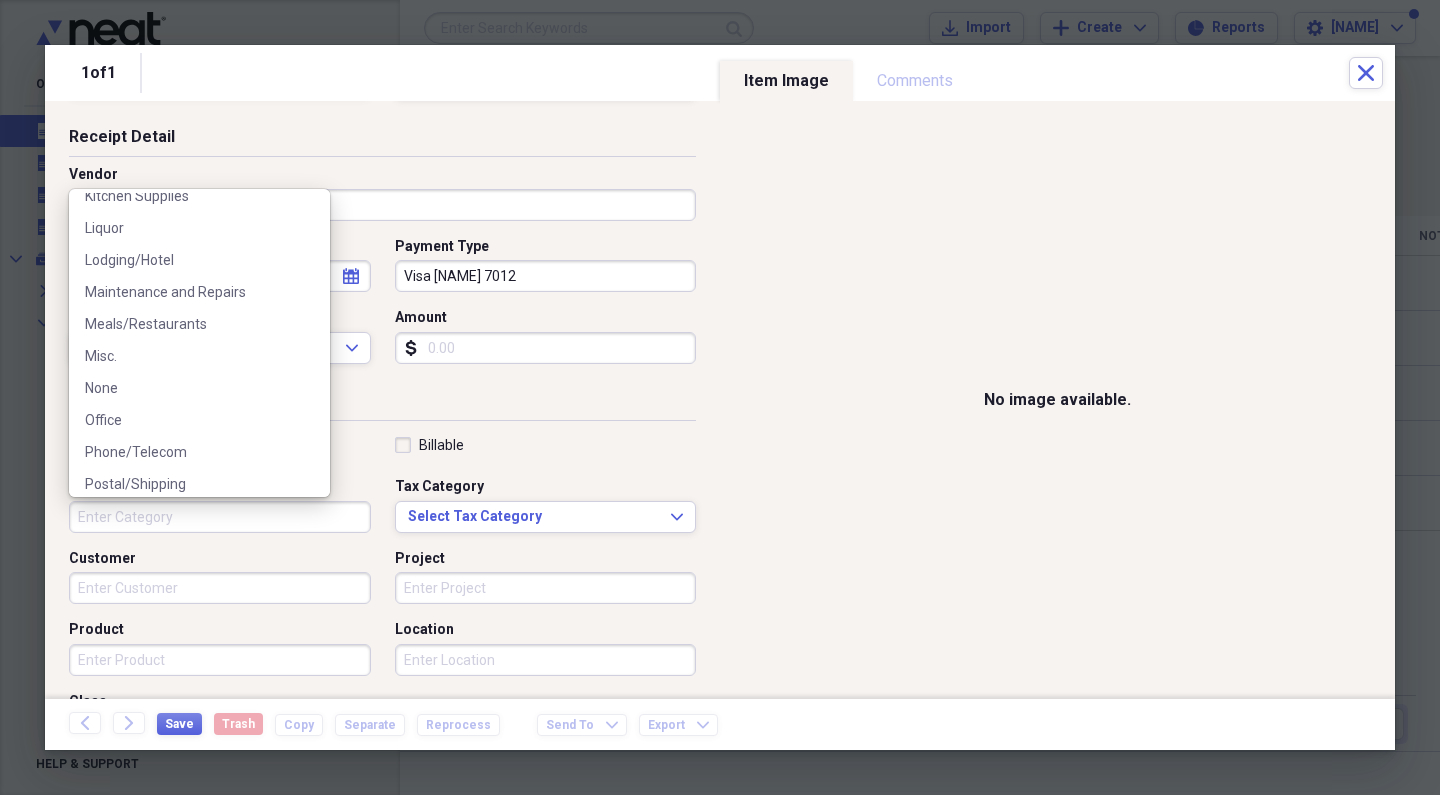 scroll, scrollTop: 1100, scrollLeft: 0, axis: vertical 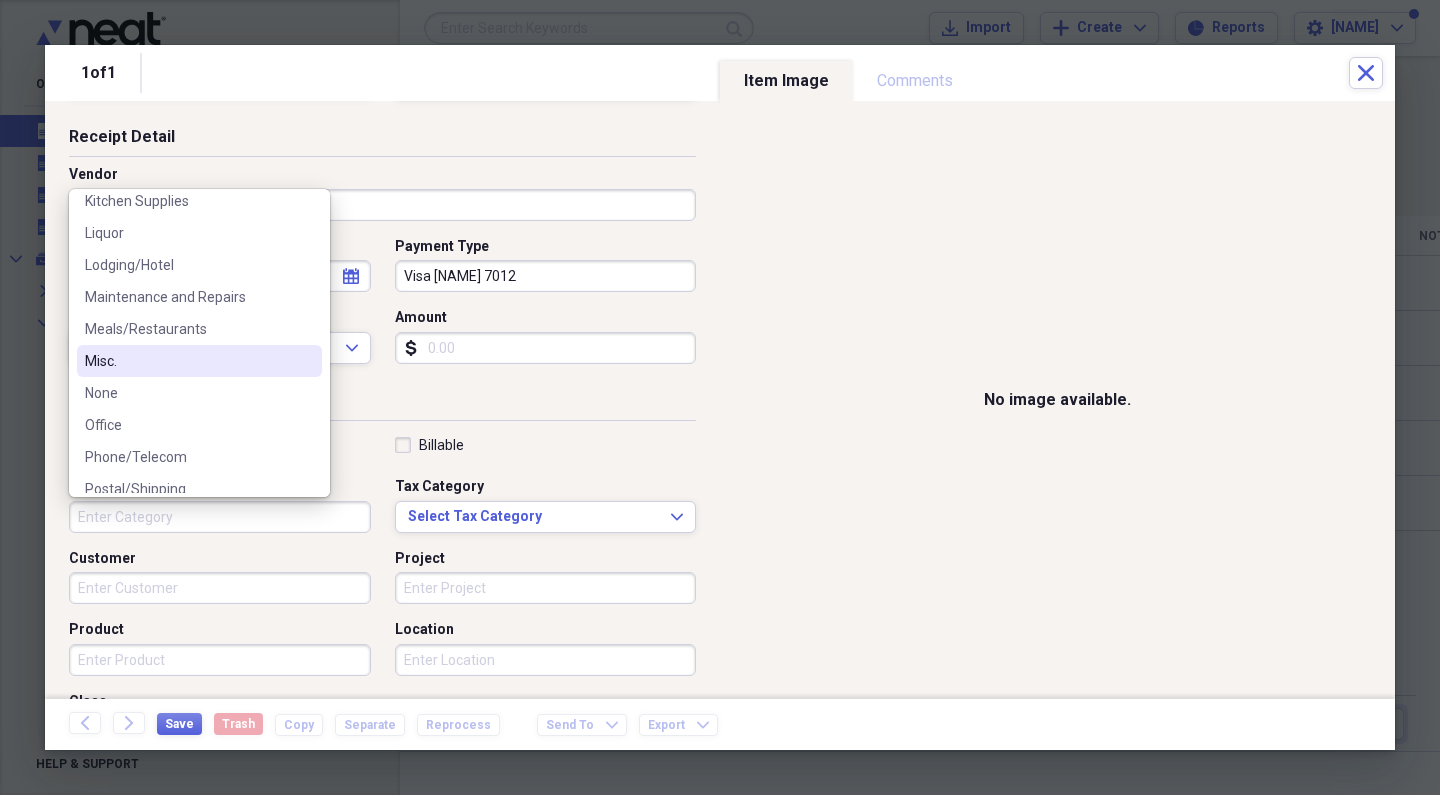 click on "Receipt Classification" at bounding box center [382, 405] 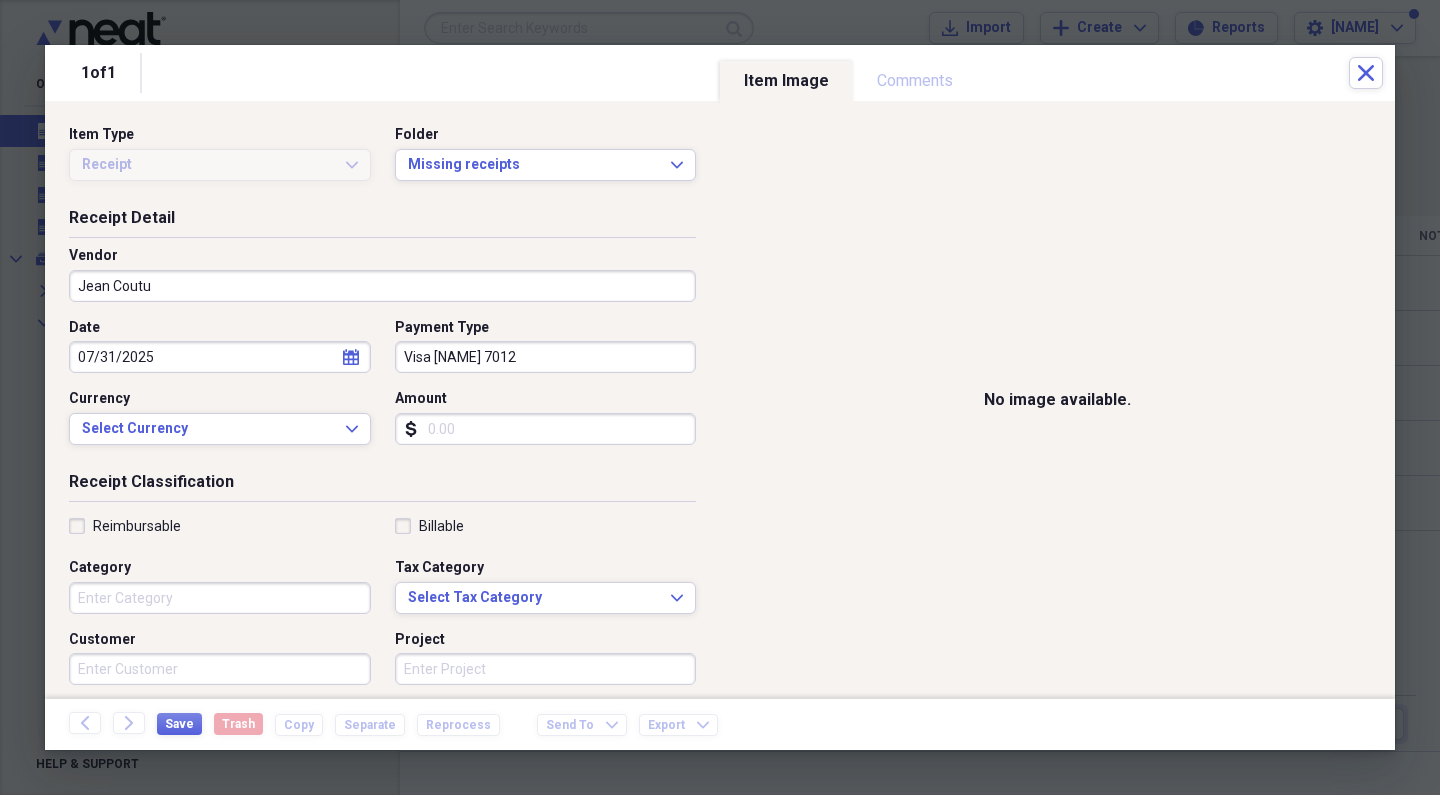 scroll, scrollTop: 0, scrollLeft: 0, axis: both 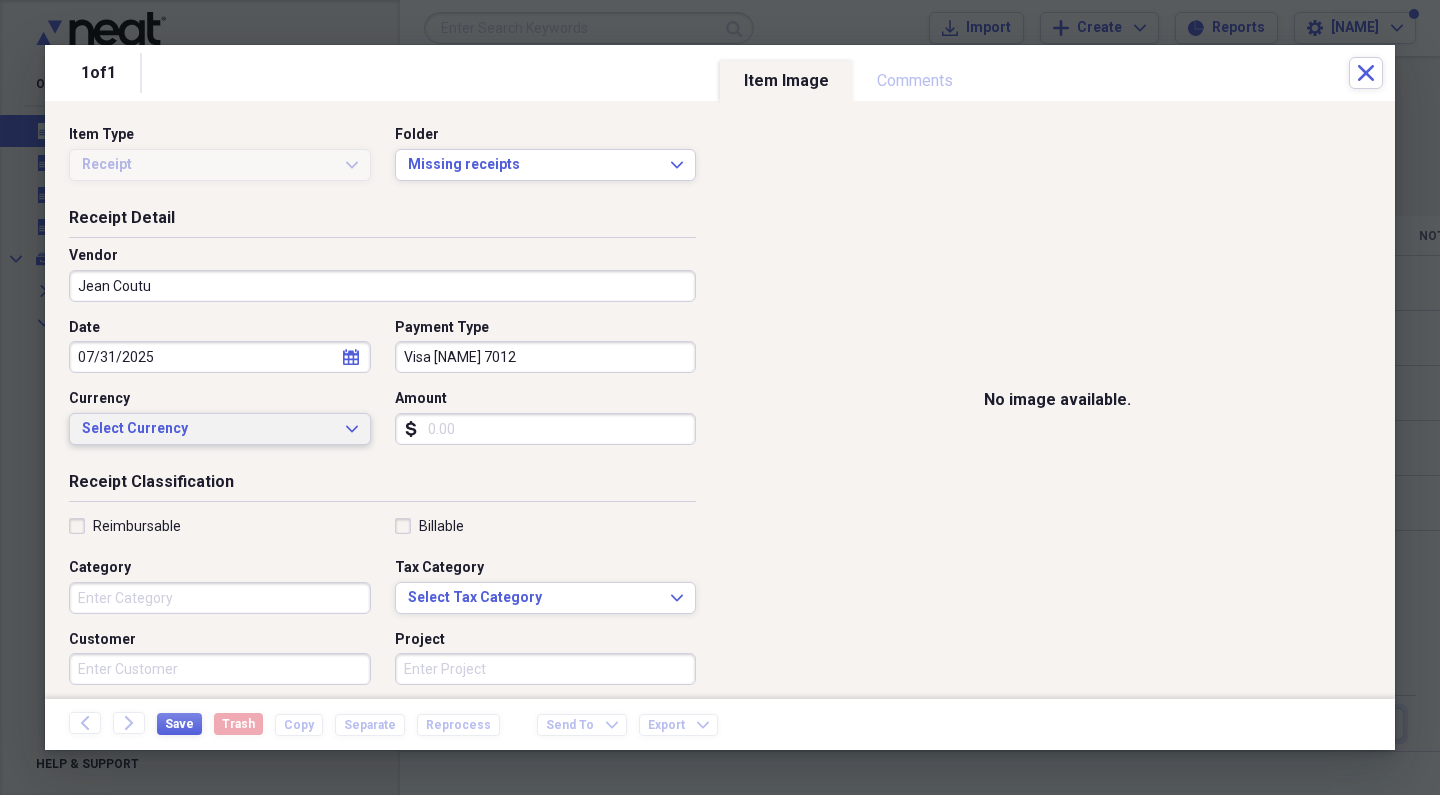 click on "Expand" 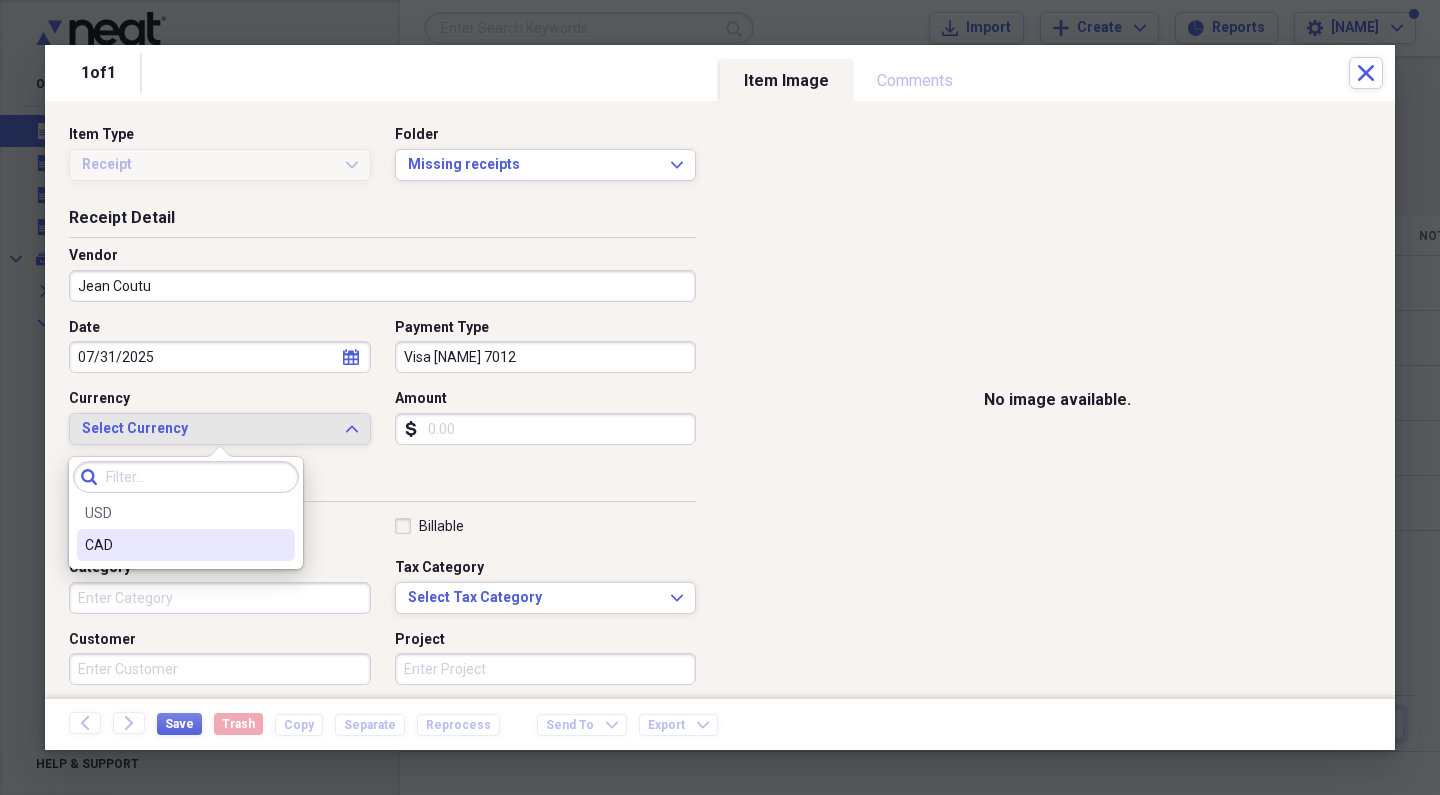 click at bounding box center [279, 545] 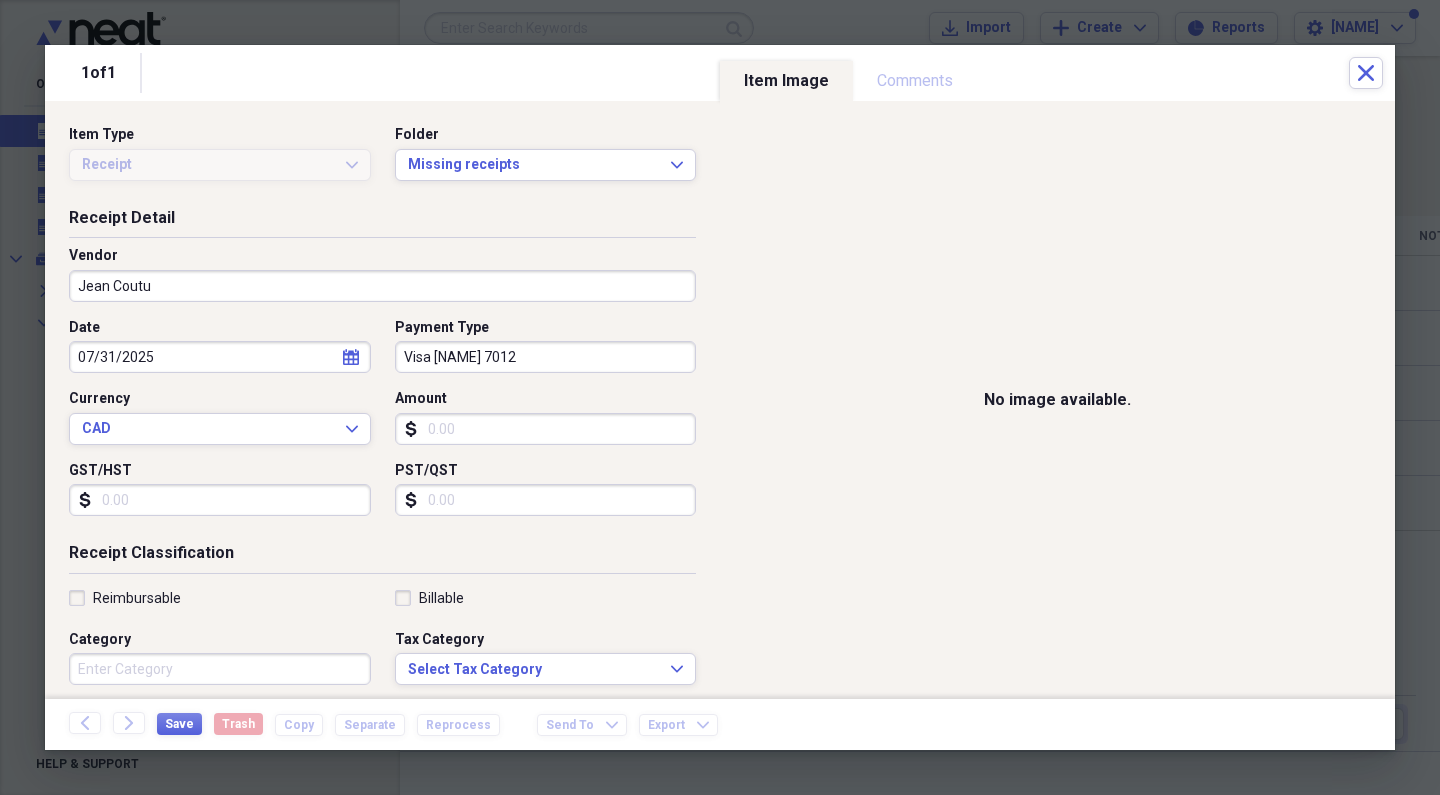 click on "Amount" at bounding box center (546, 429) 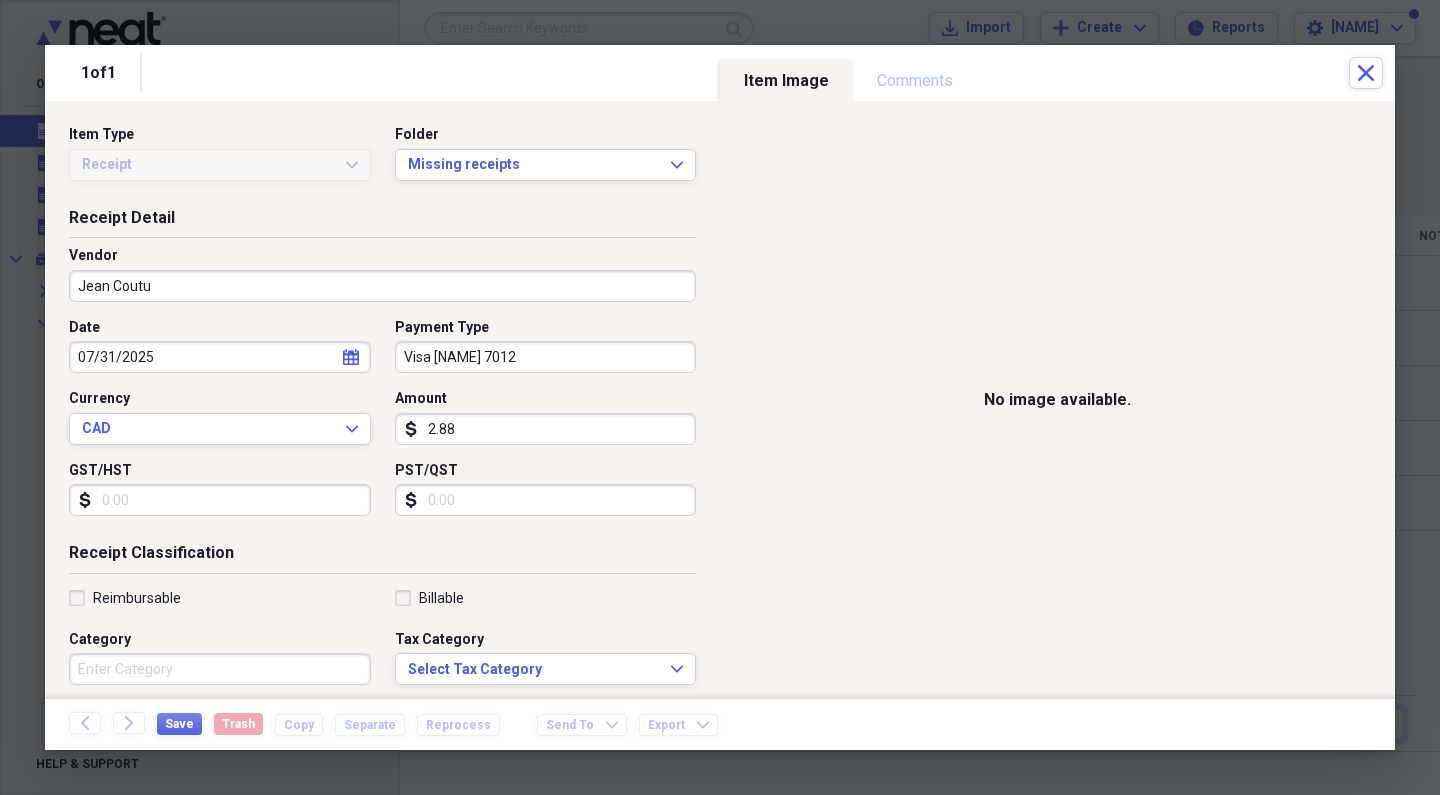 type on "28.82" 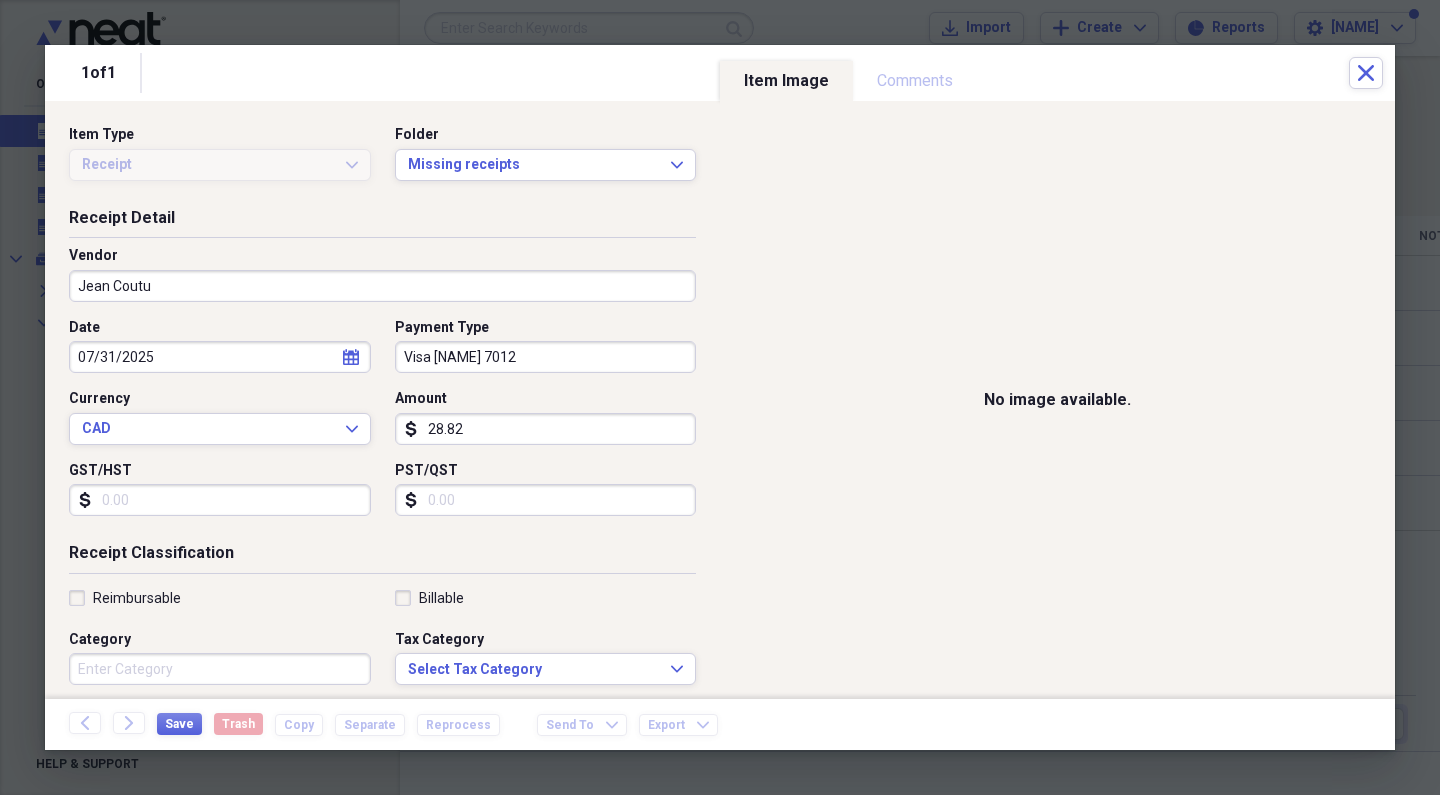 click on "PST/QST" at bounding box center [546, 500] 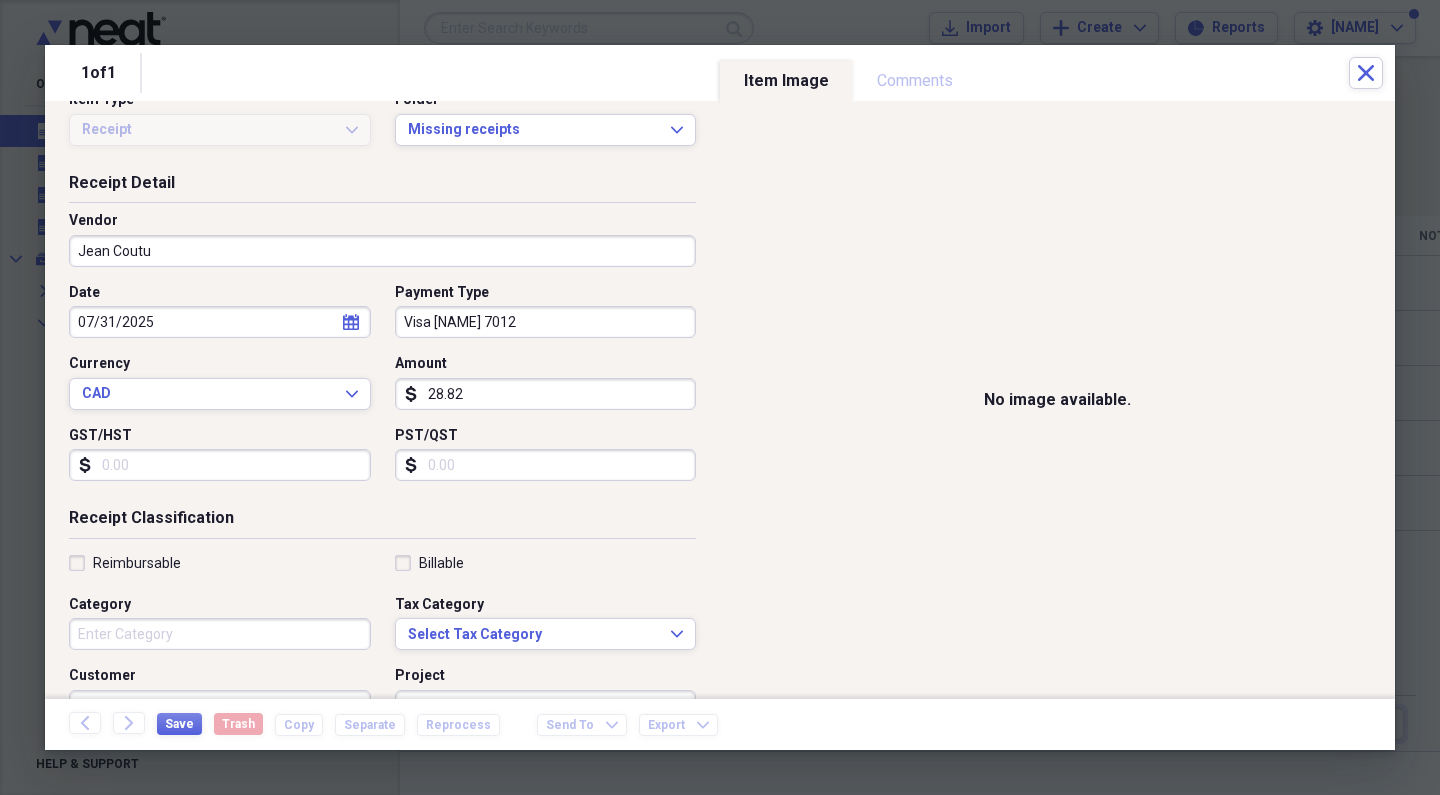 scroll, scrollTop: 44, scrollLeft: 0, axis: vertical 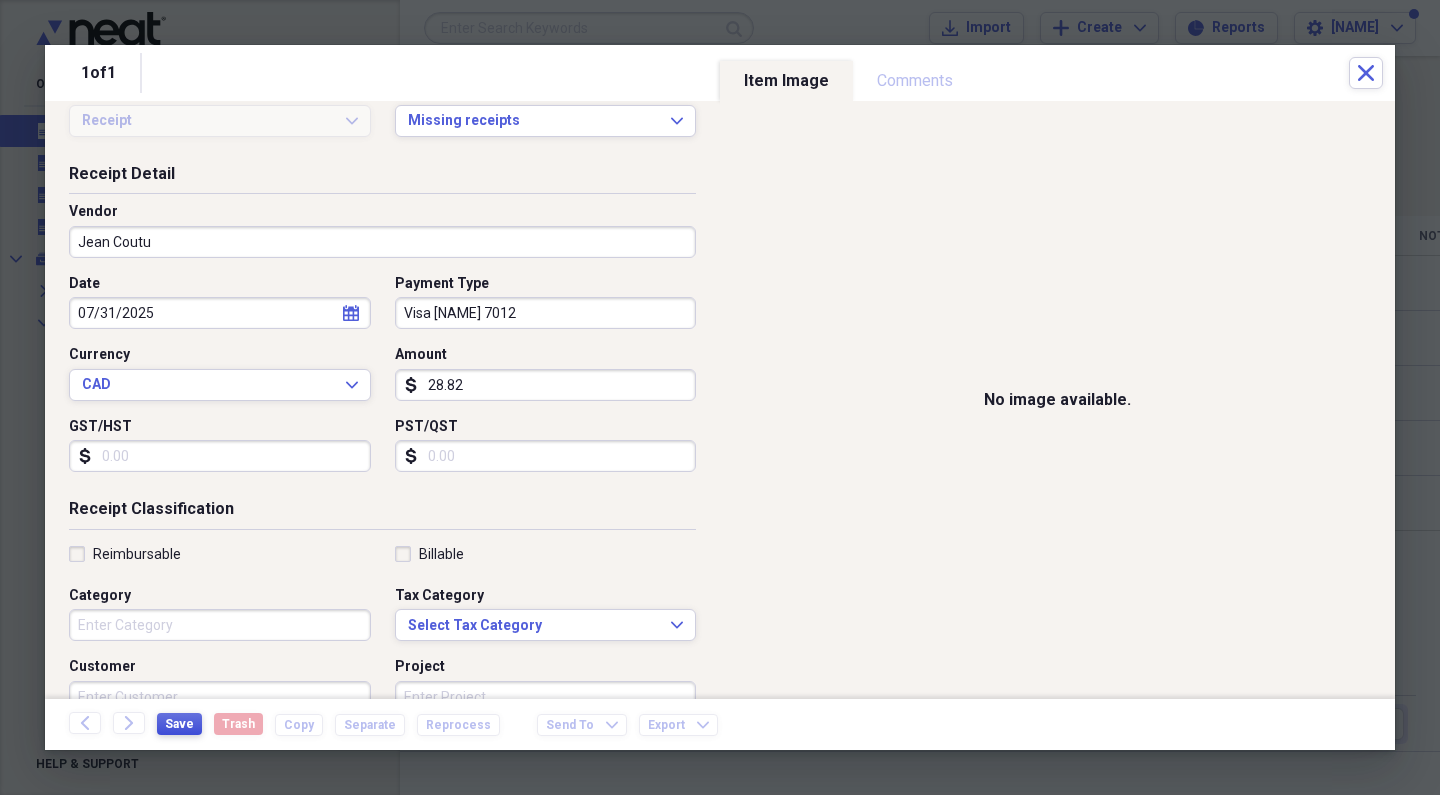 click on "Save" at bounding box center [179, 724] 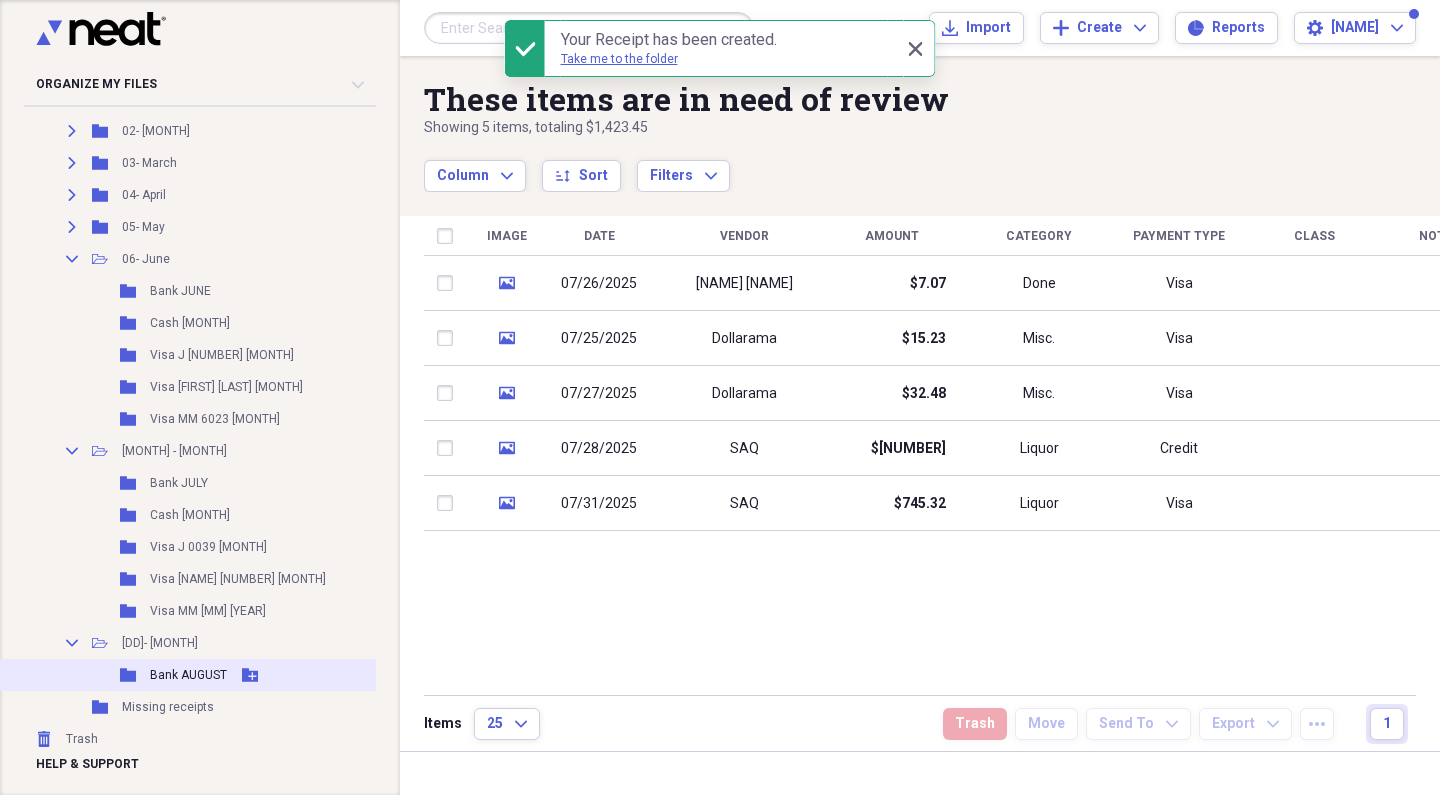 scroll, scrollTop: 255, scrollLeft: 0, axis: vertical 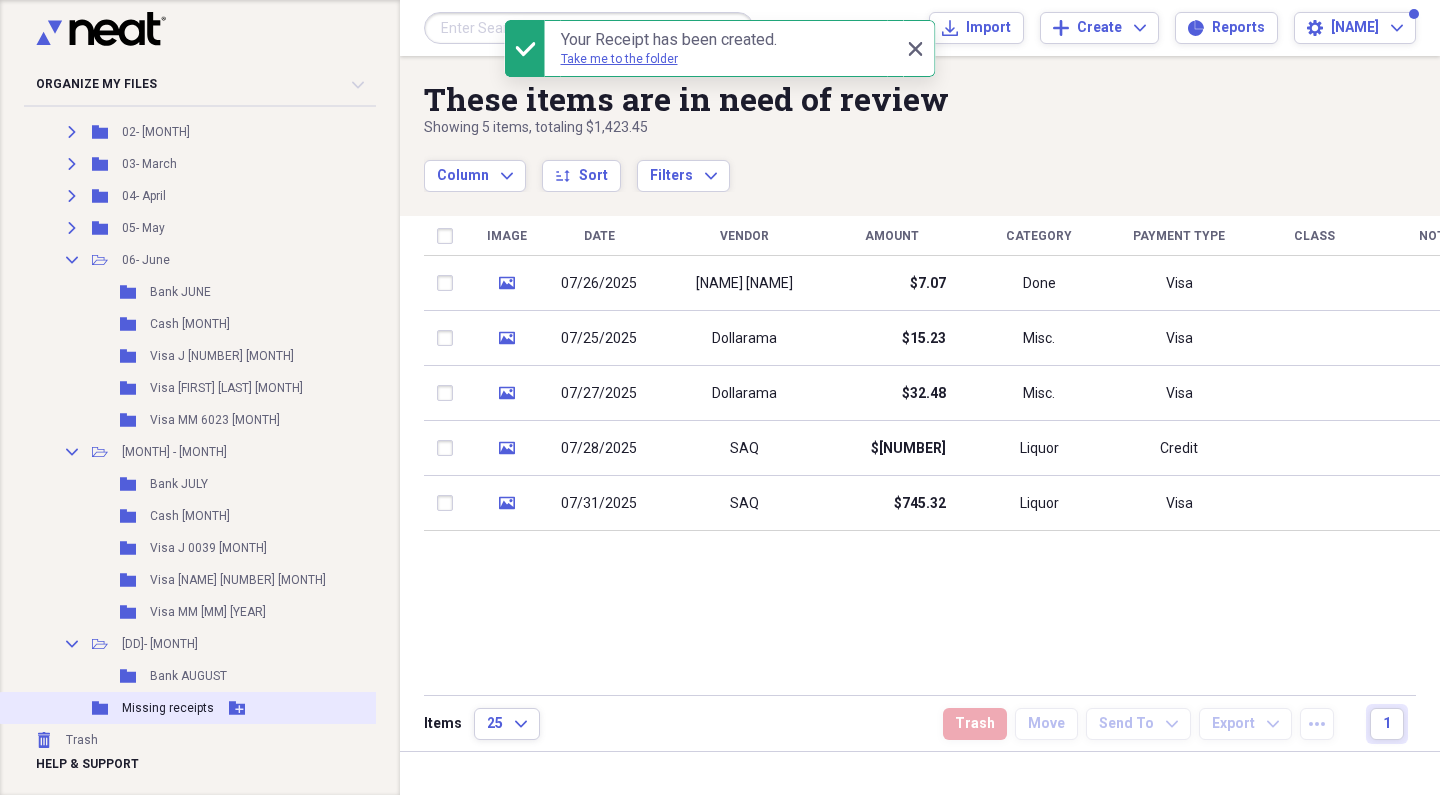 click on "Missing receipts" at bounding box center [168, 708] 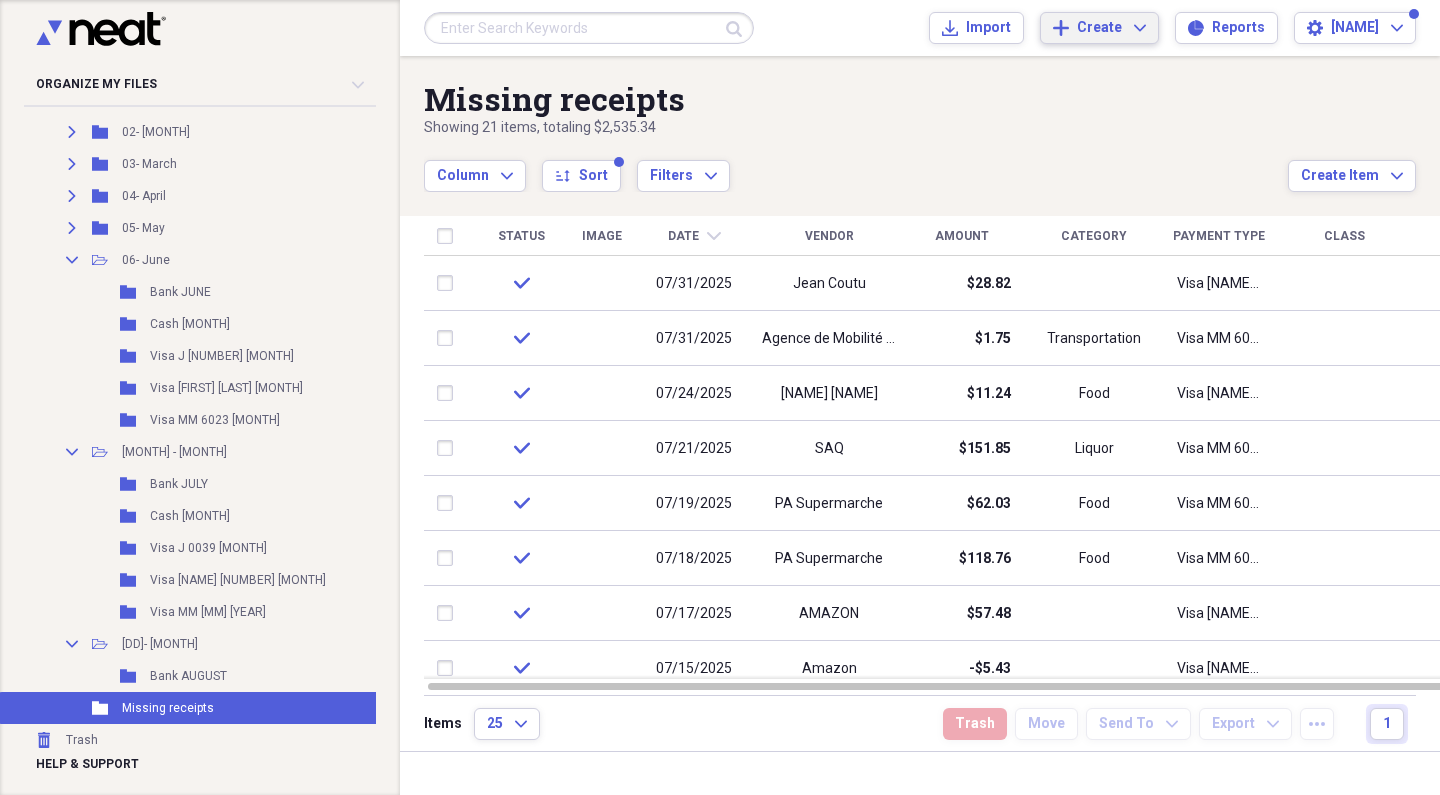 click on "Create" at bounding box center (1099, 28) 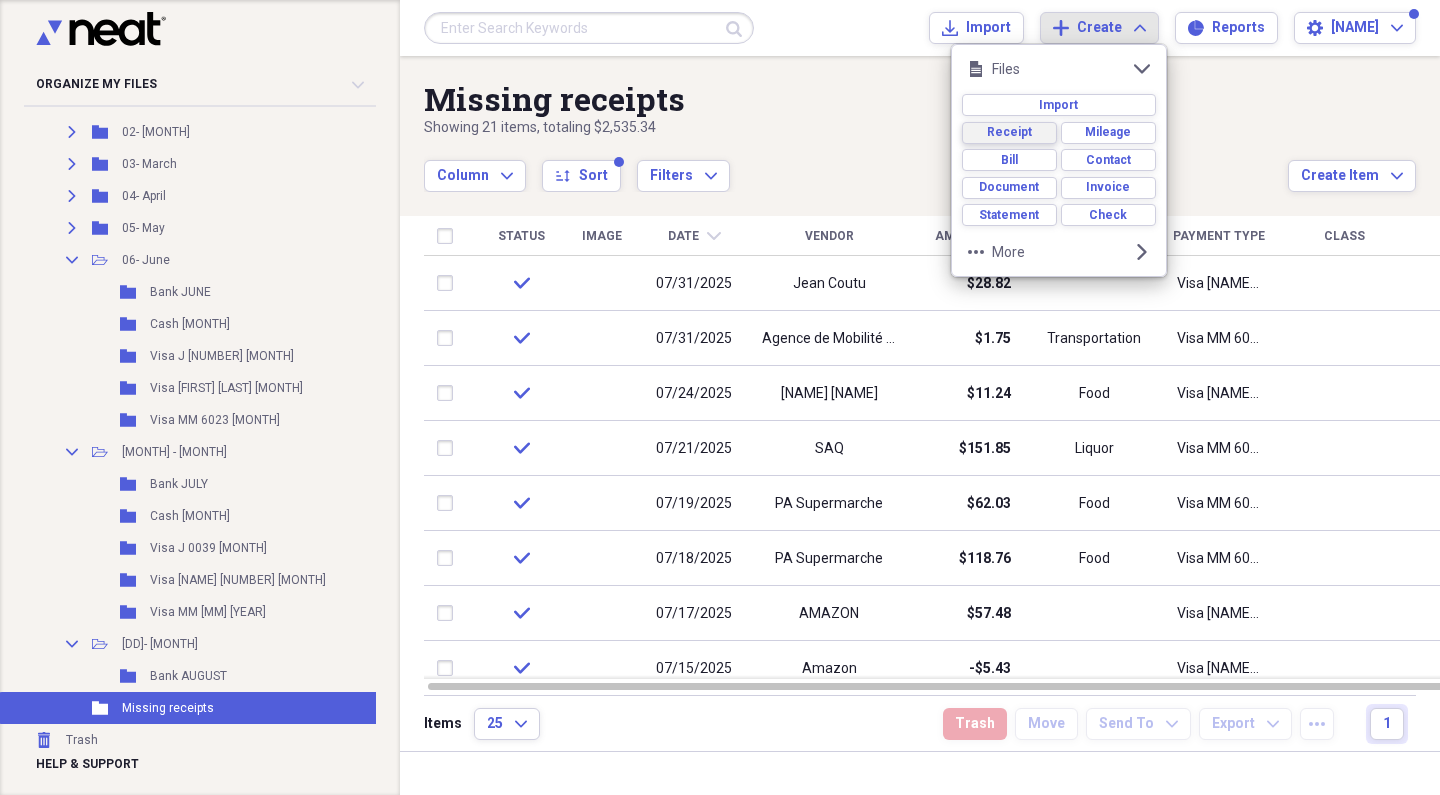 click on "Receipt" at bounding box center (1009, 132) 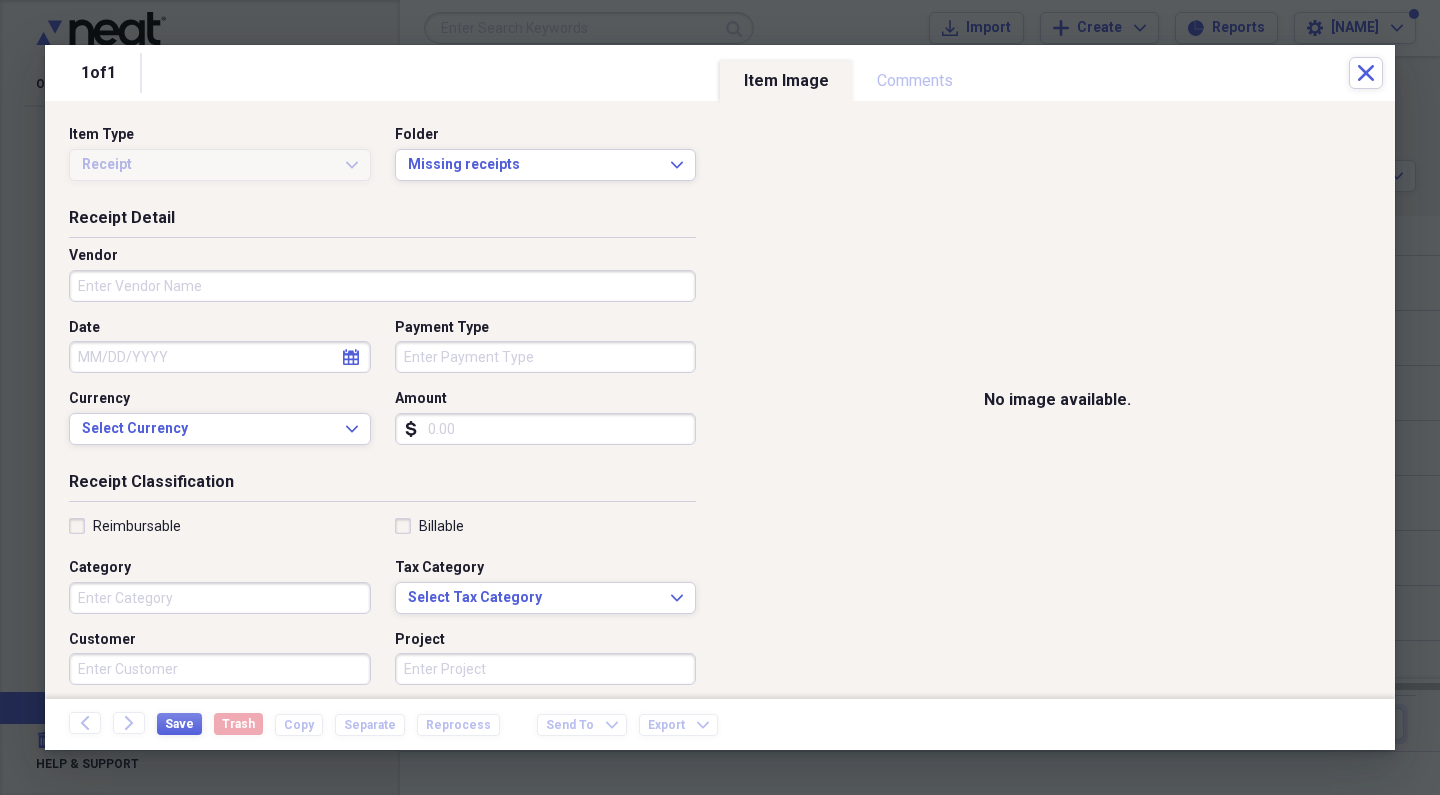 click on "Vendor" at bounding box center (382, 286) 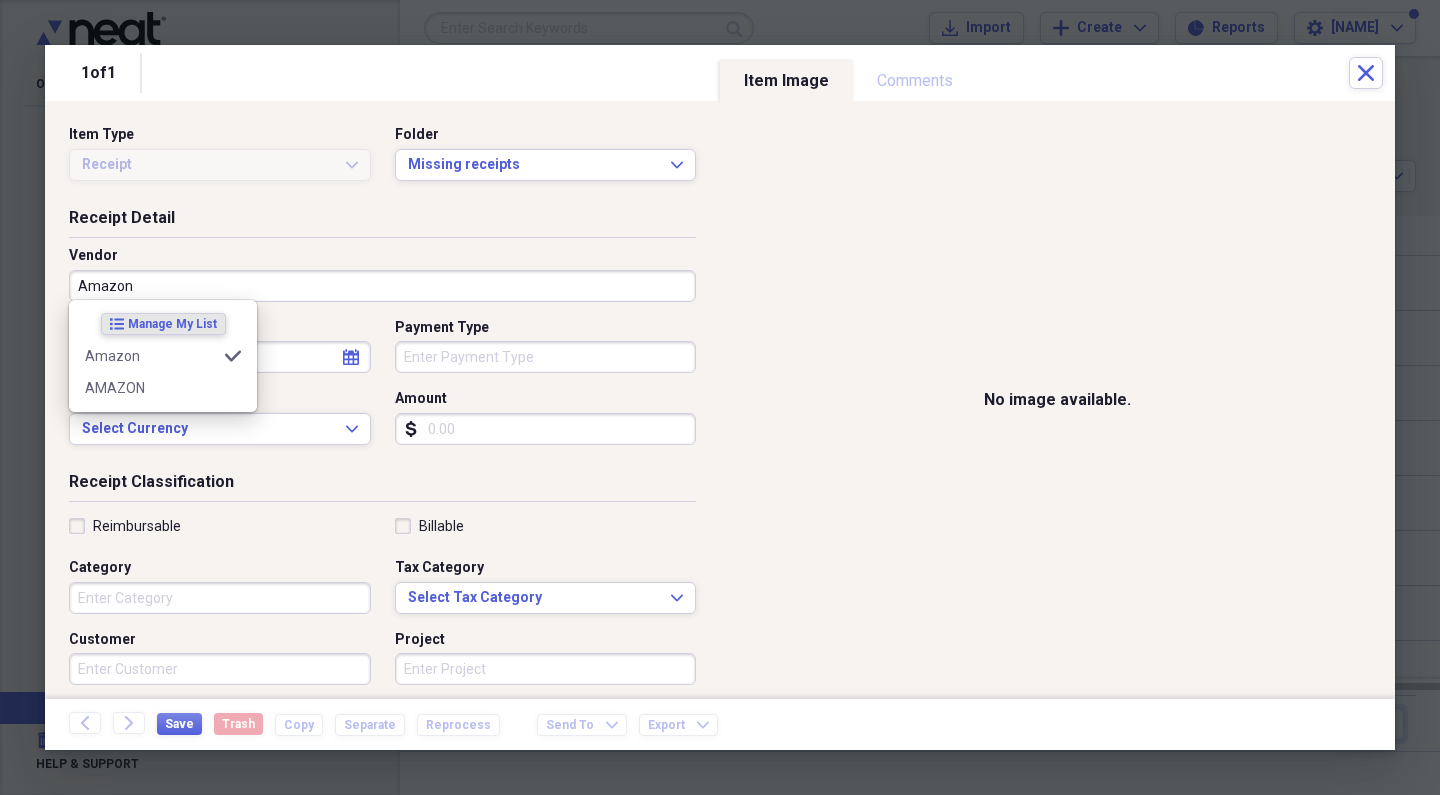 type on "Amazon" 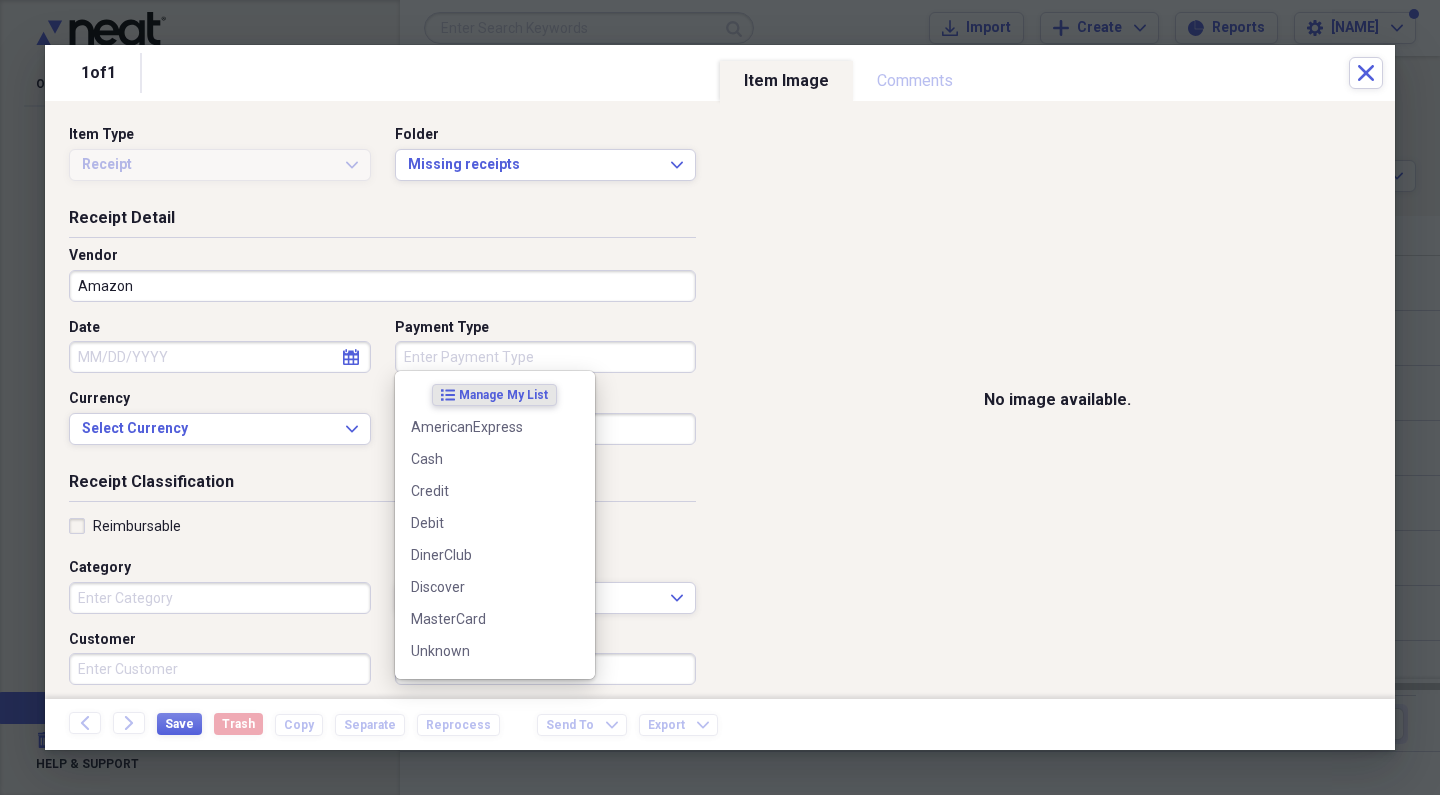click on "Payment Type" at bounding box center (546, 357) 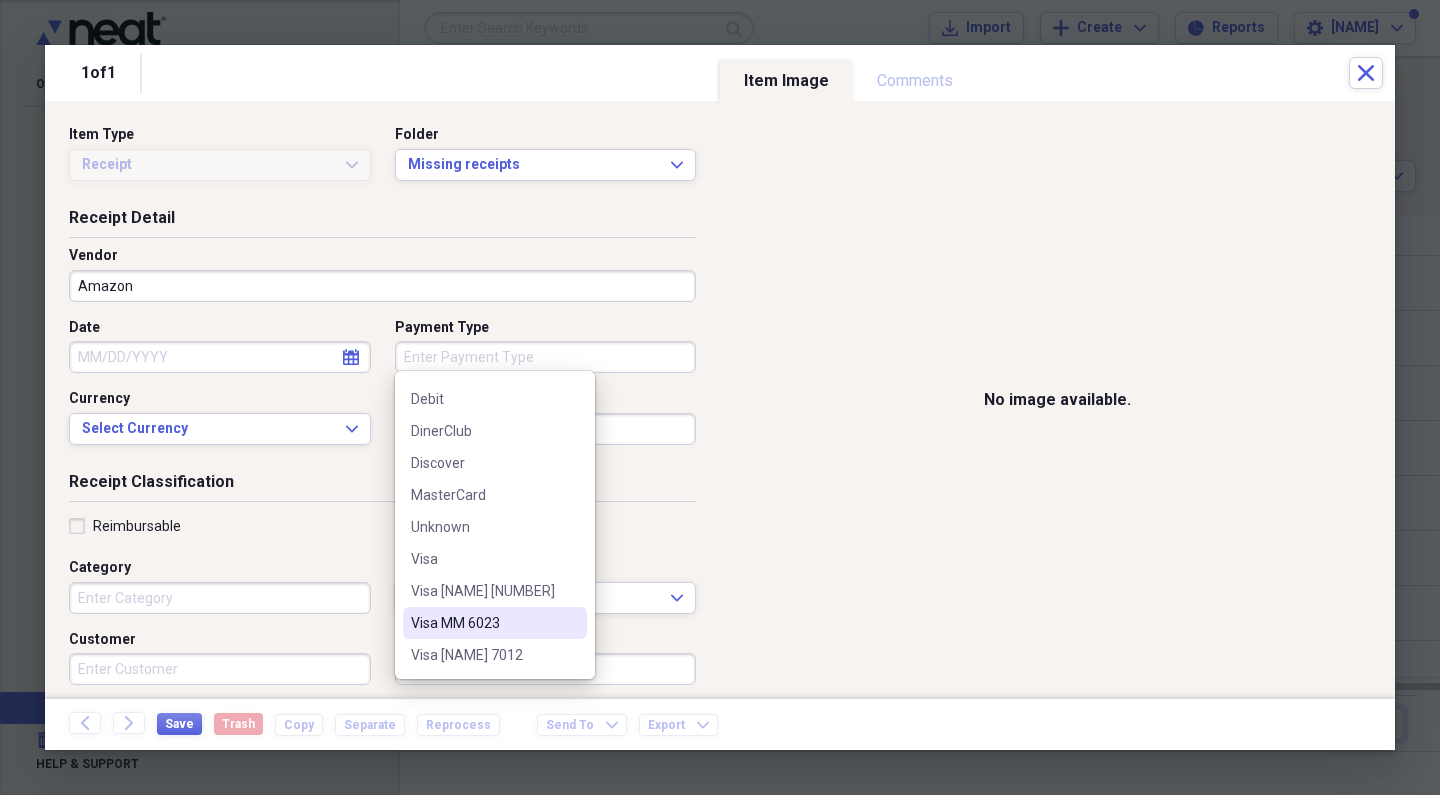 scroll, scrollTop: 124, scrollLeft: 0, axis: vertical 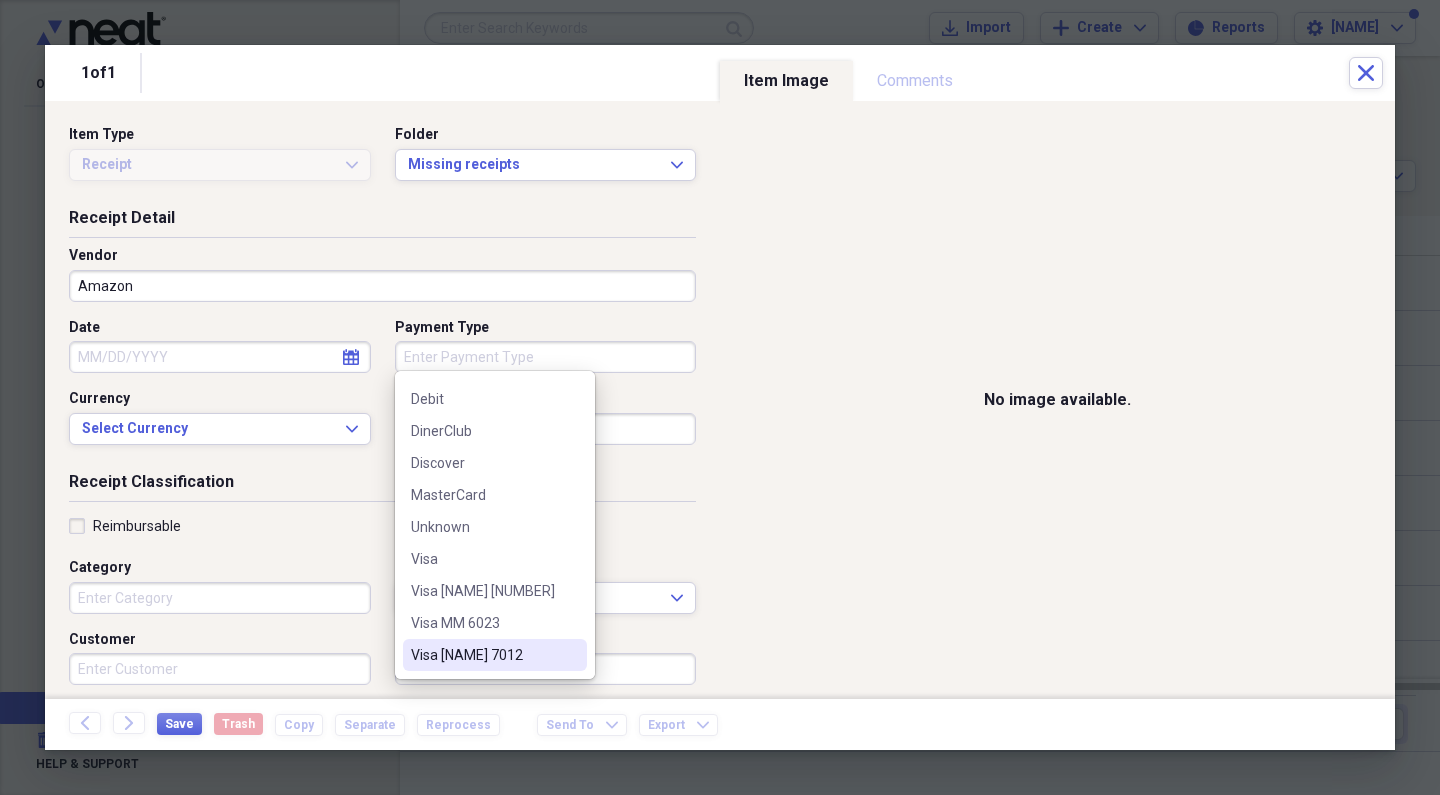 click on "Visa [NAME] 7012" at bounding box center (483, 655) 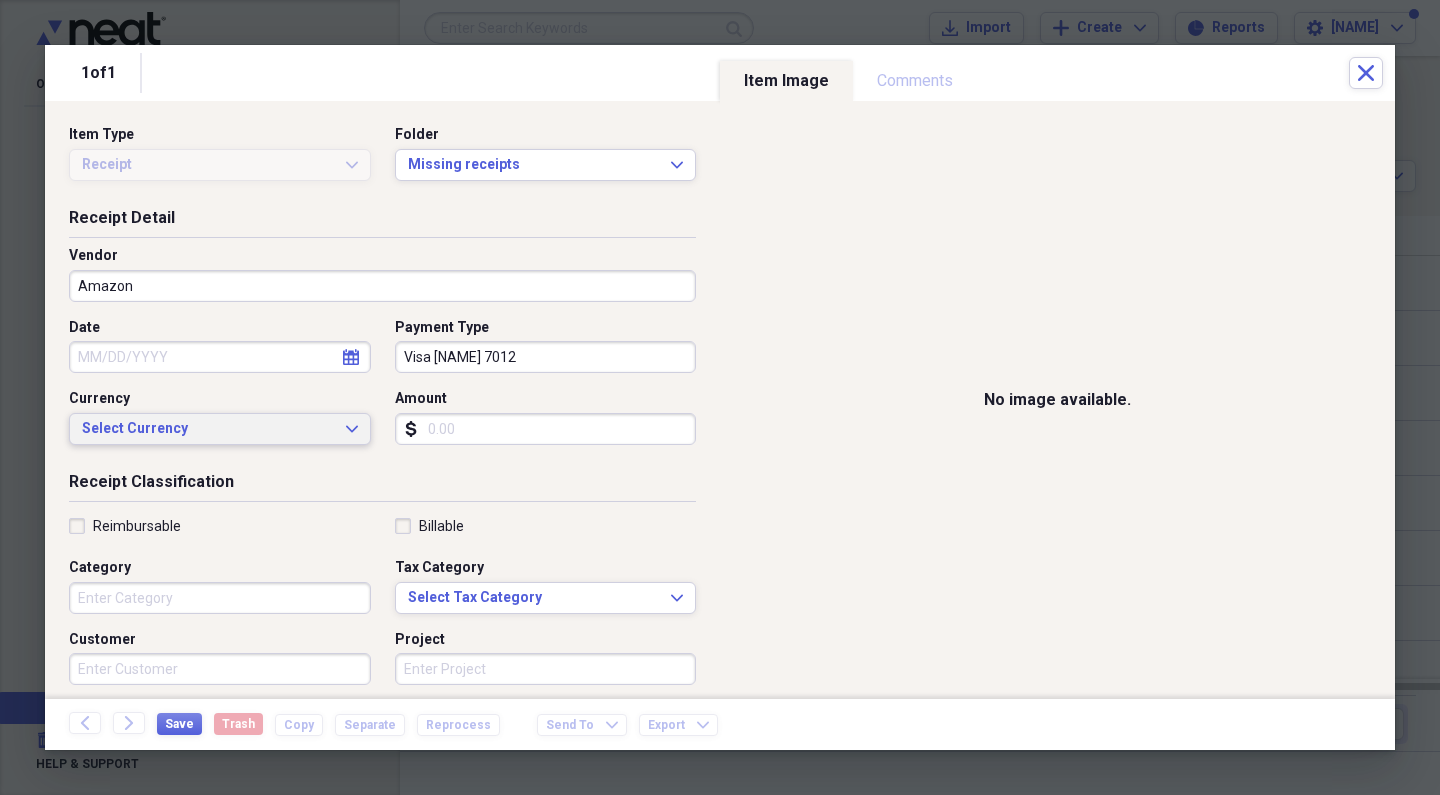 click on "Select Currency" at bounding box center (208, 429) 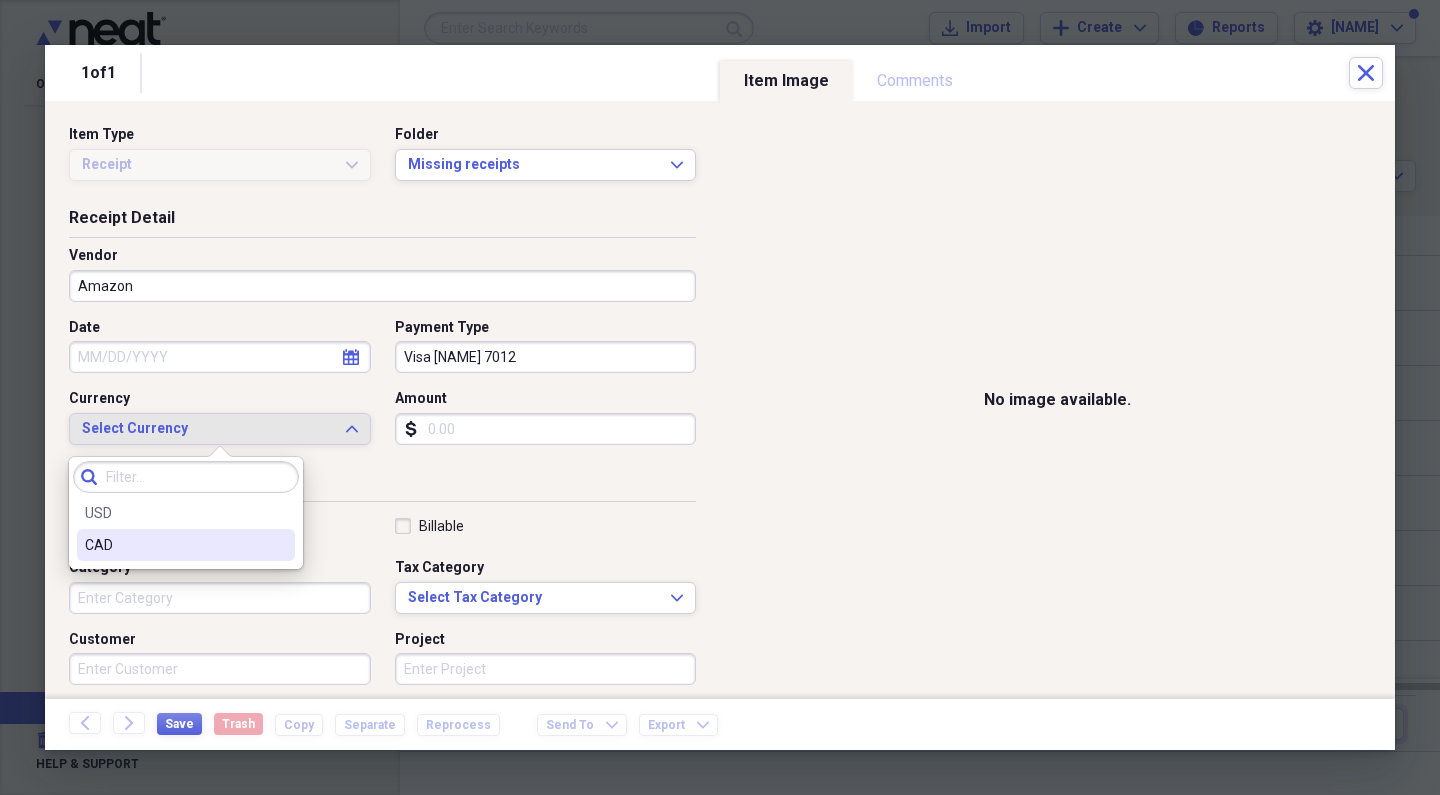 click on "CAD" at bounding box center [174, 545] 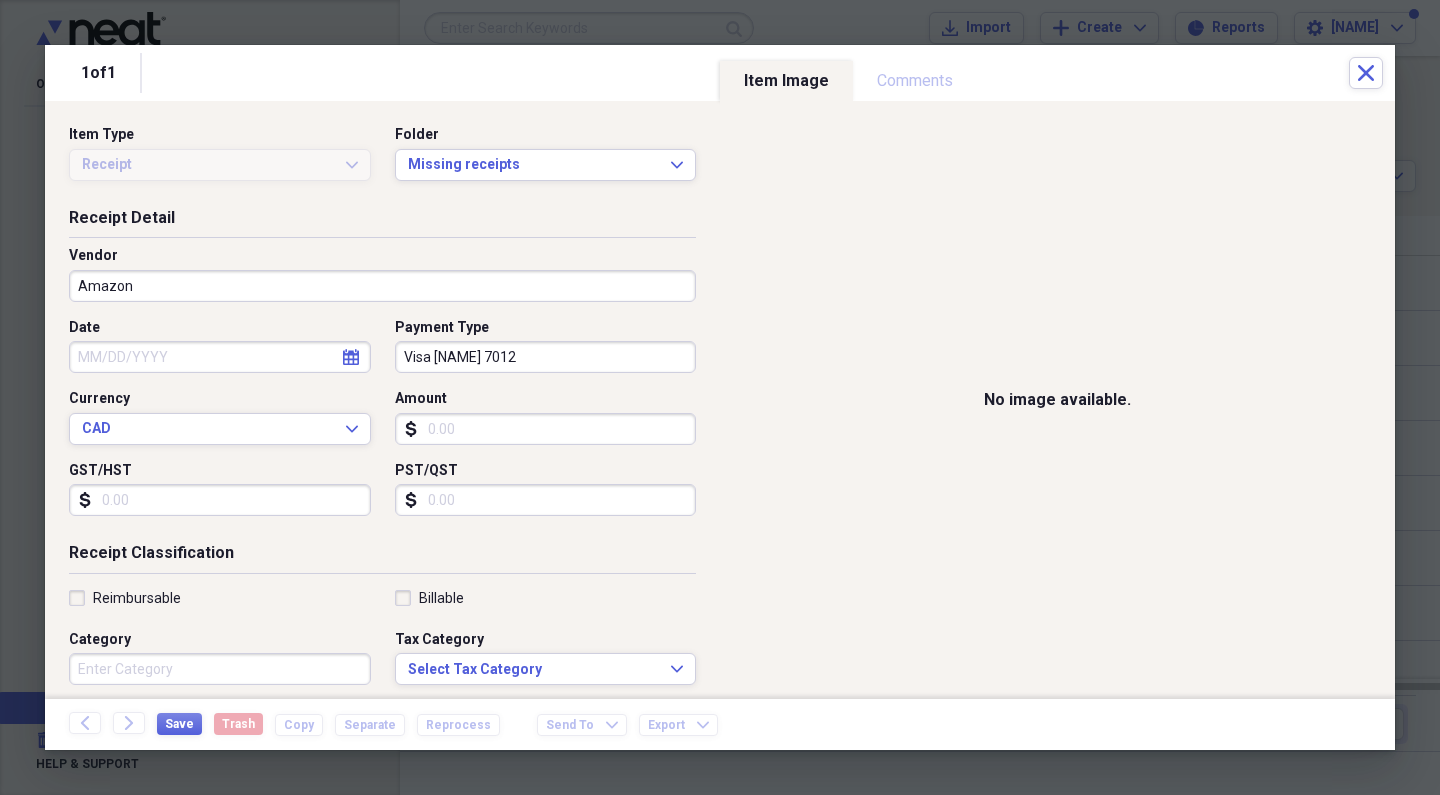 click on "Amount" at bounding box center [546, 429] 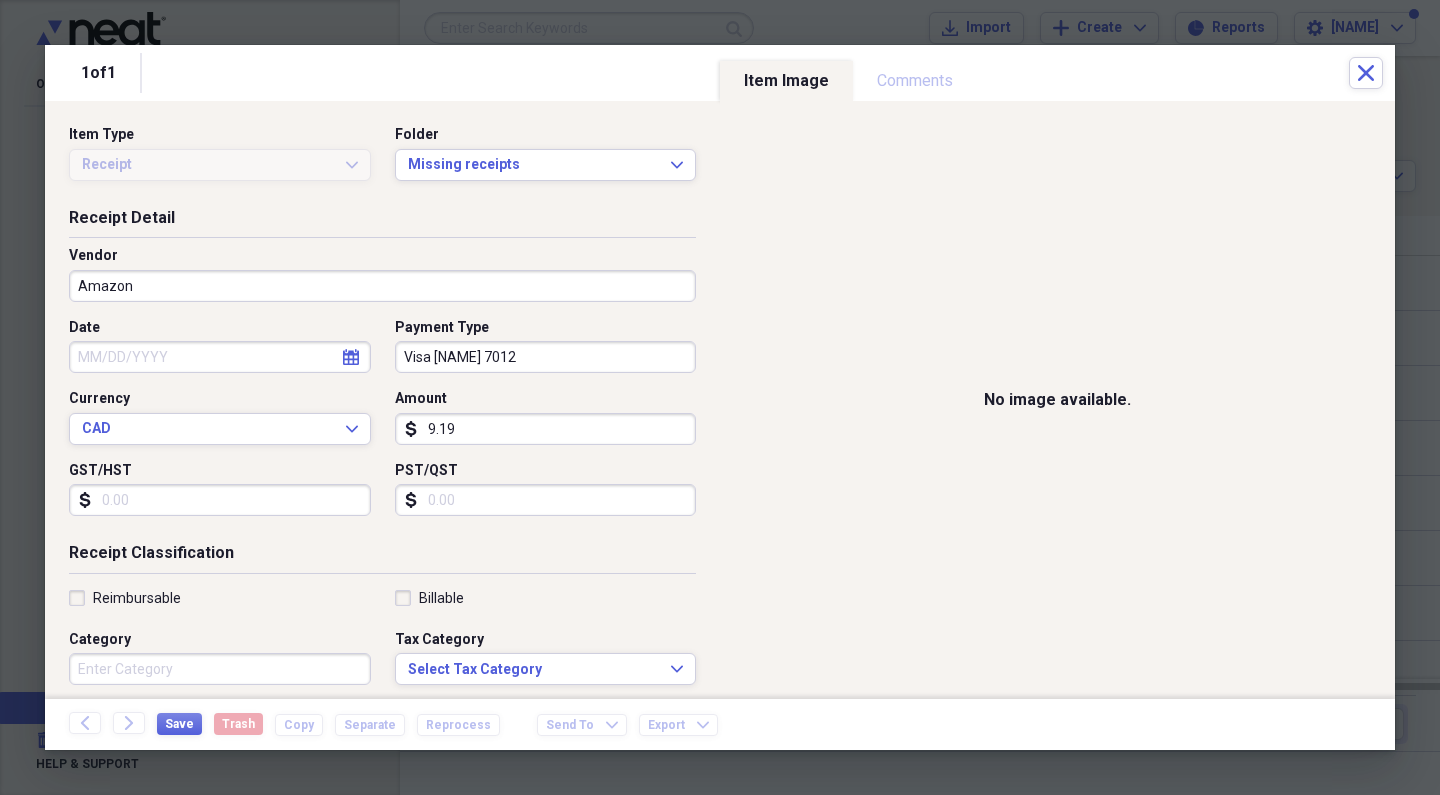 type on "91.97" 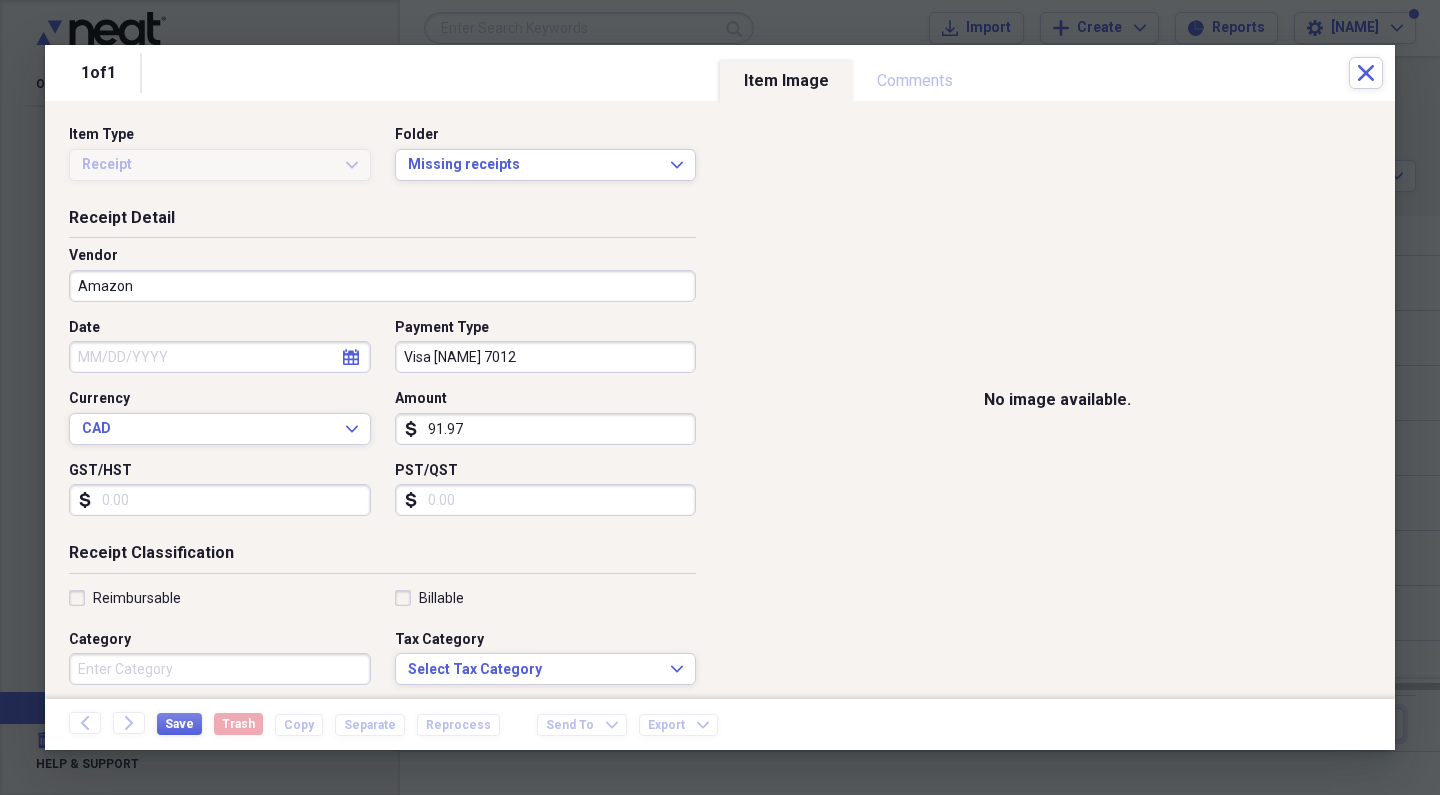 click 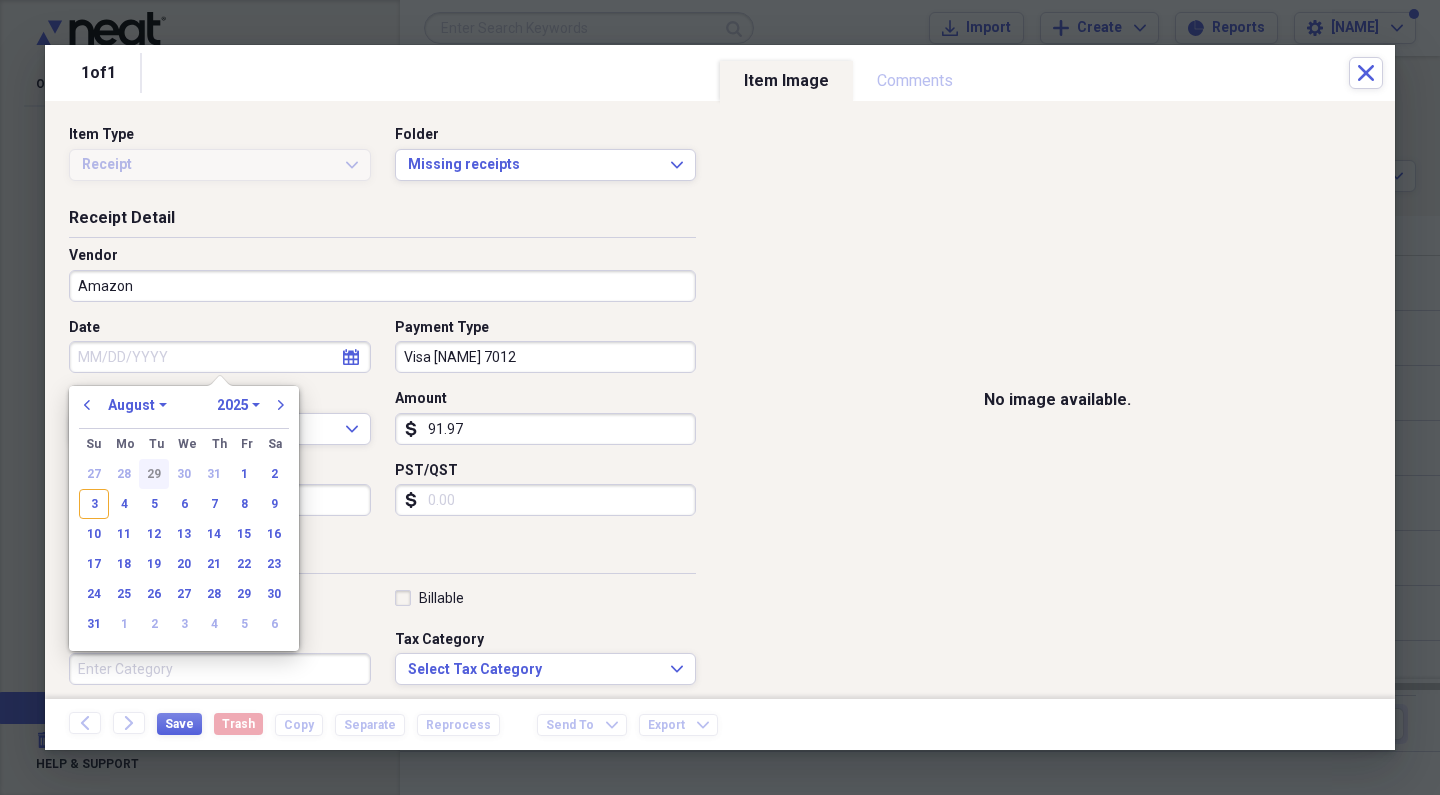 click on "29" at bounding box center (154, 474) 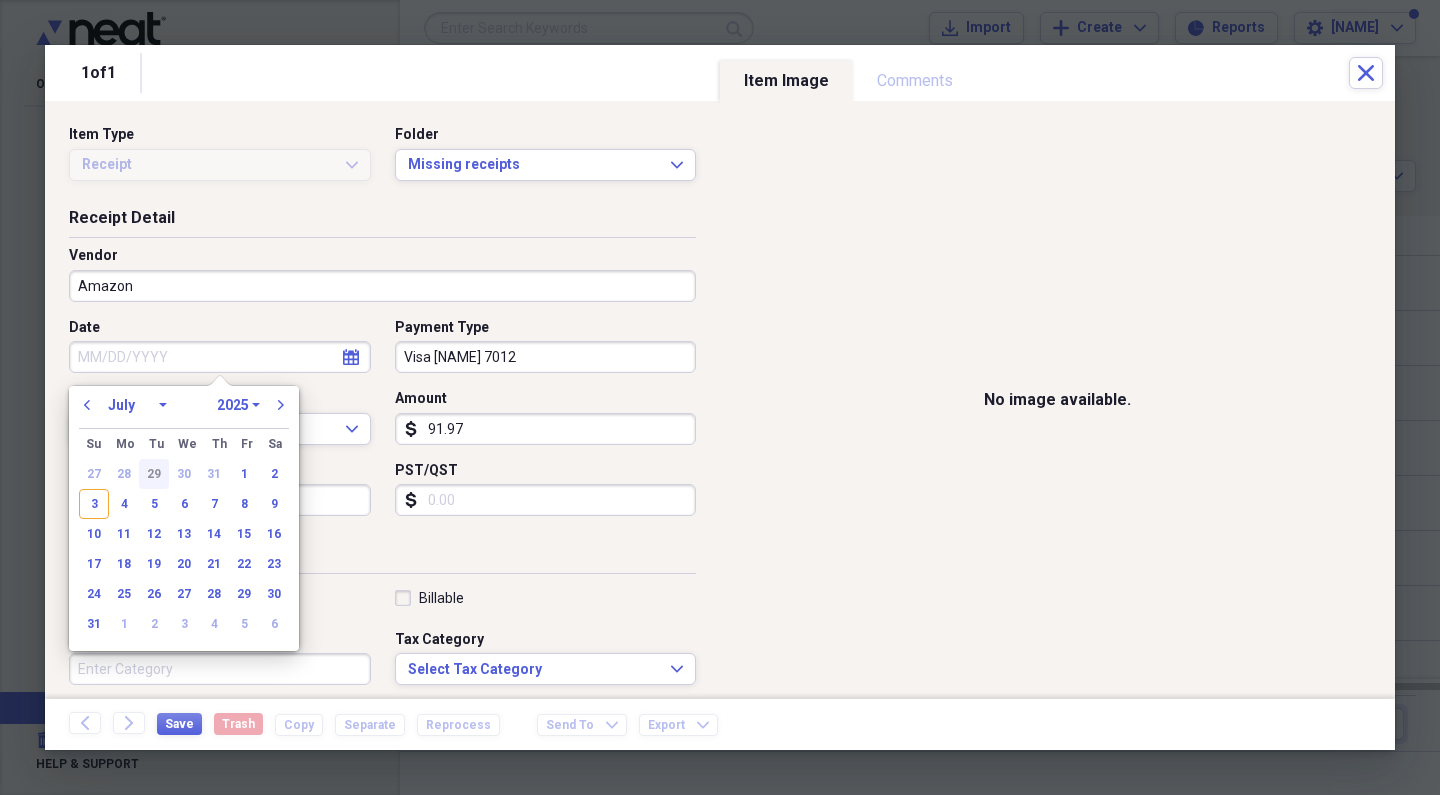 type on "07/29/2025" 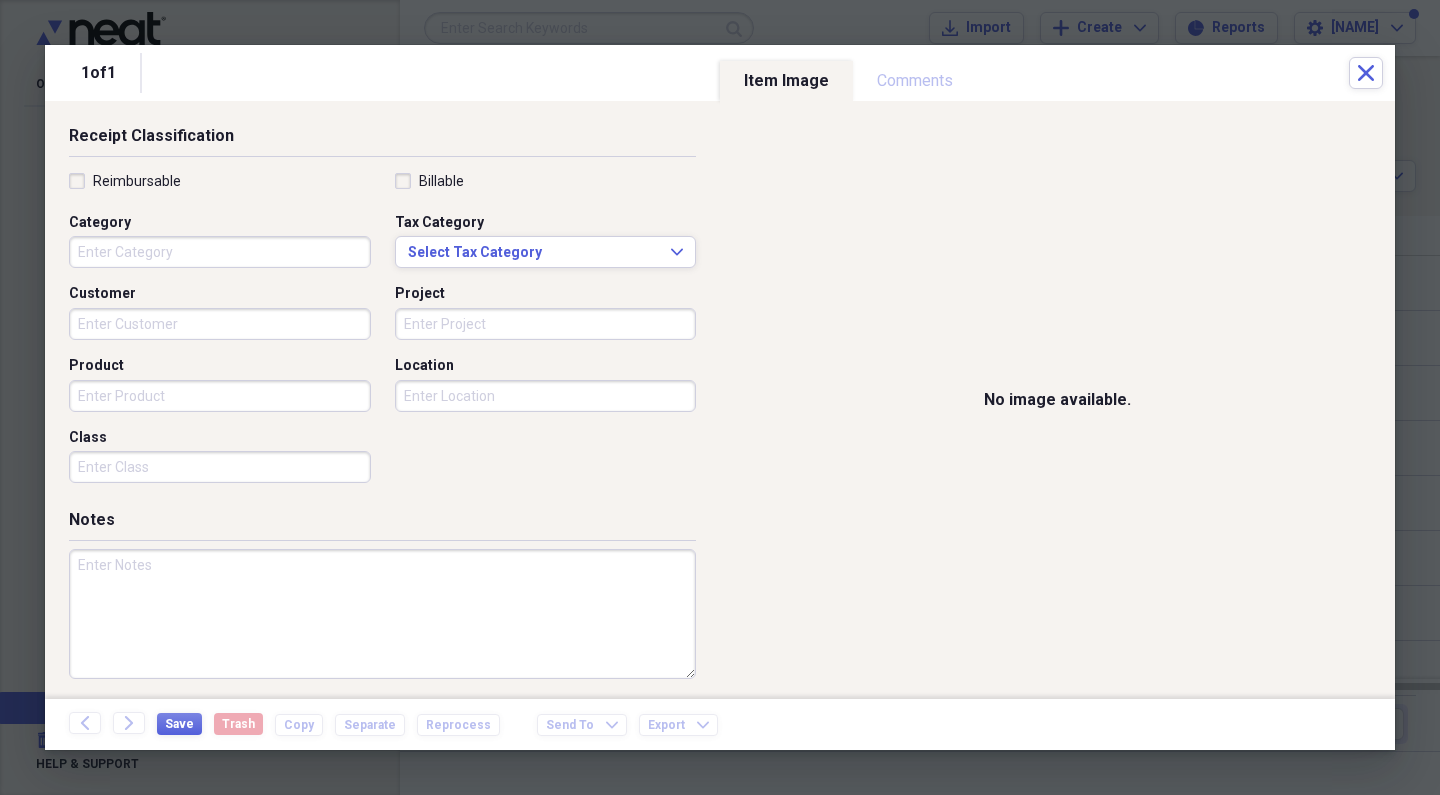 scroll, scrollTop: 416, scrollLeft: 0, axis: vertical 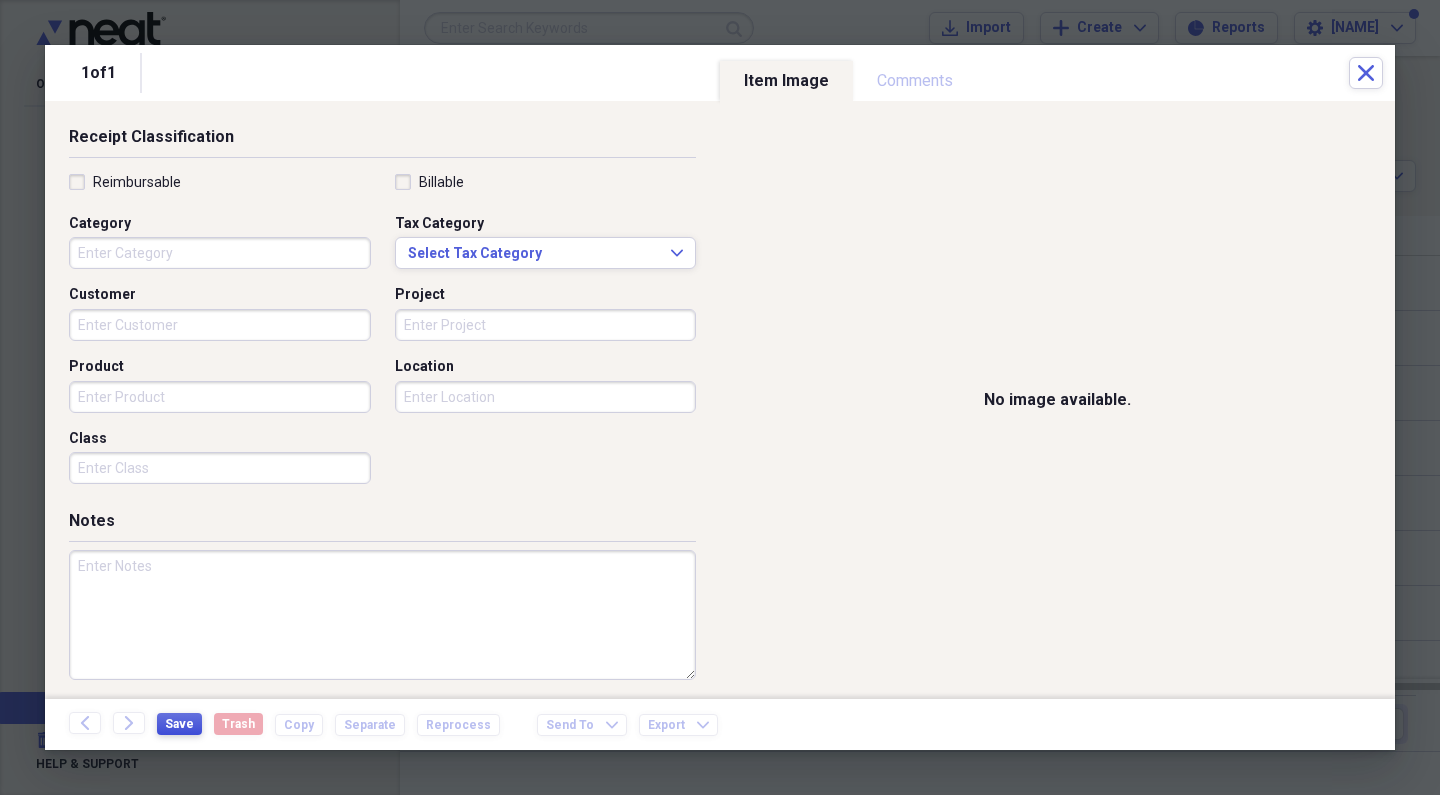 click on "Save" at bounding box center (179, 724) 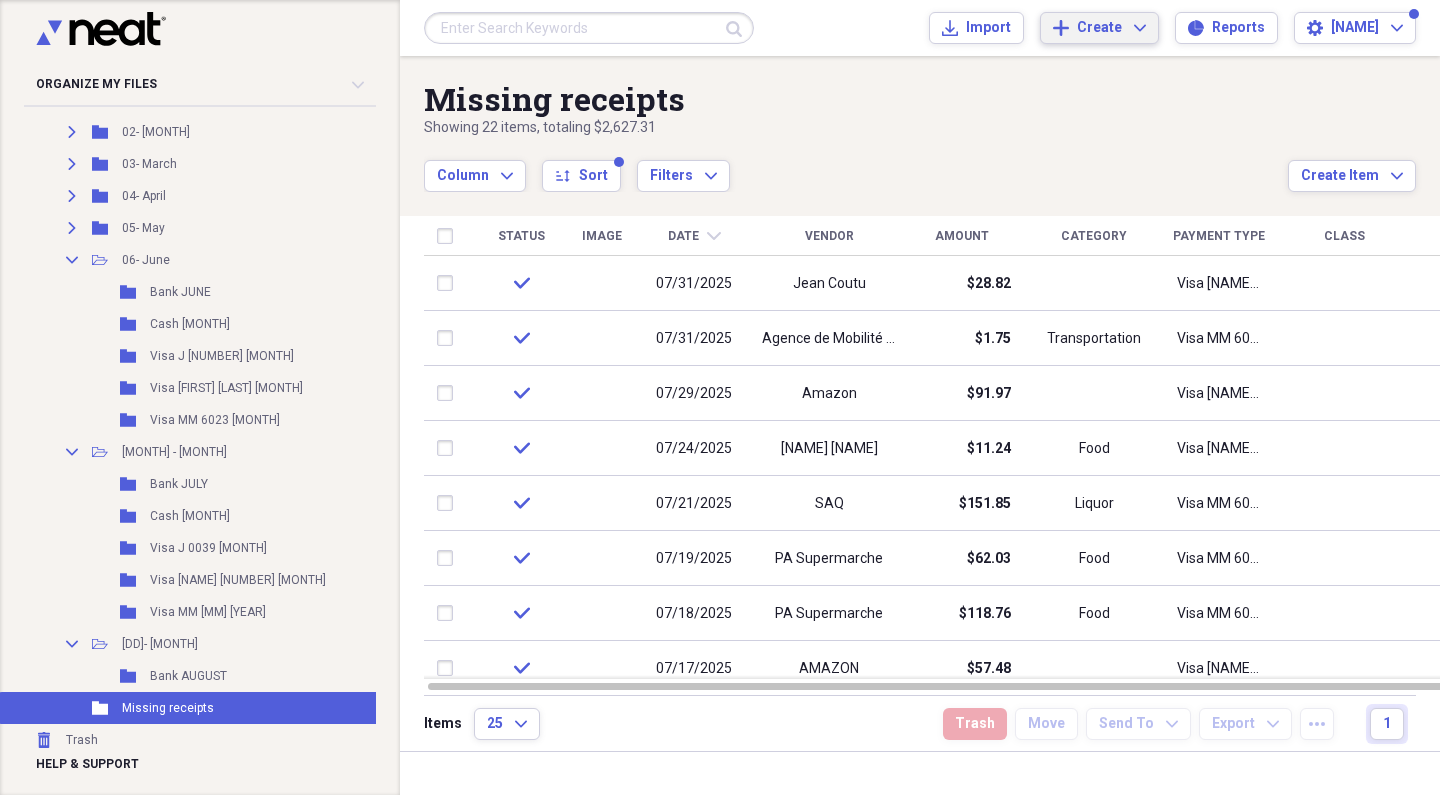 click on "Create Expand" at bounding box center (1111, 28) 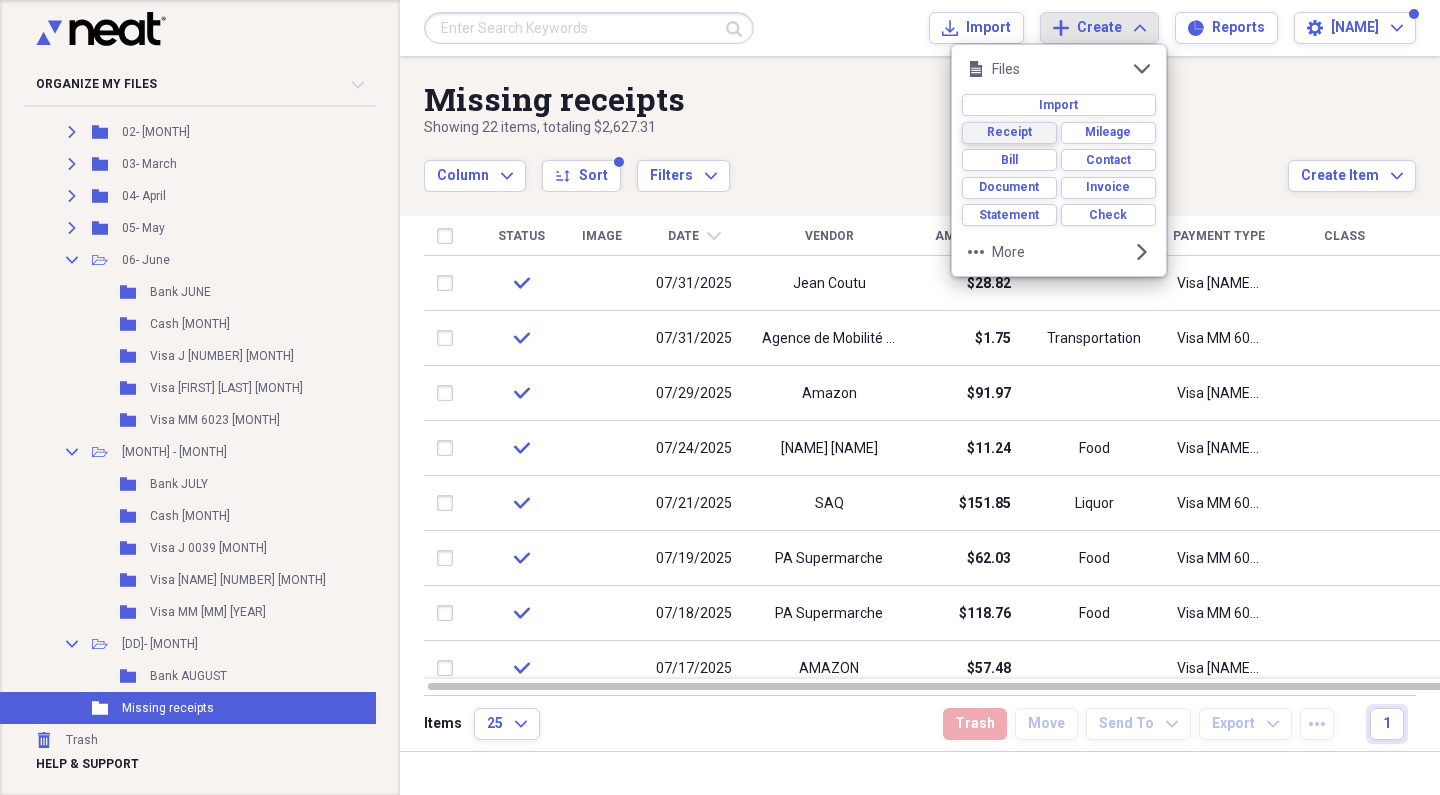 click on "Receipt" at bounding box center (1009, 132) 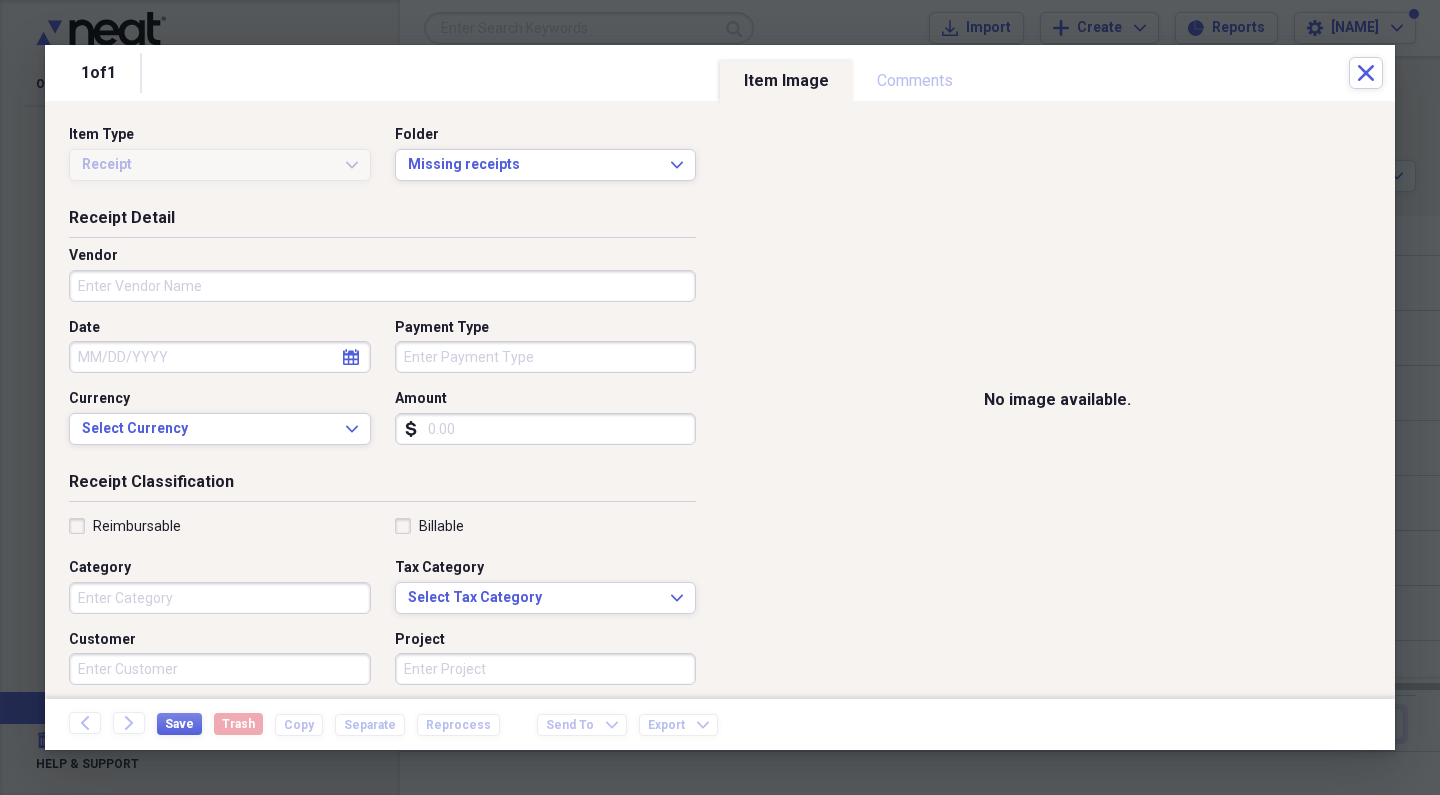 click on "Vendor" at bounding box center [382, 286] 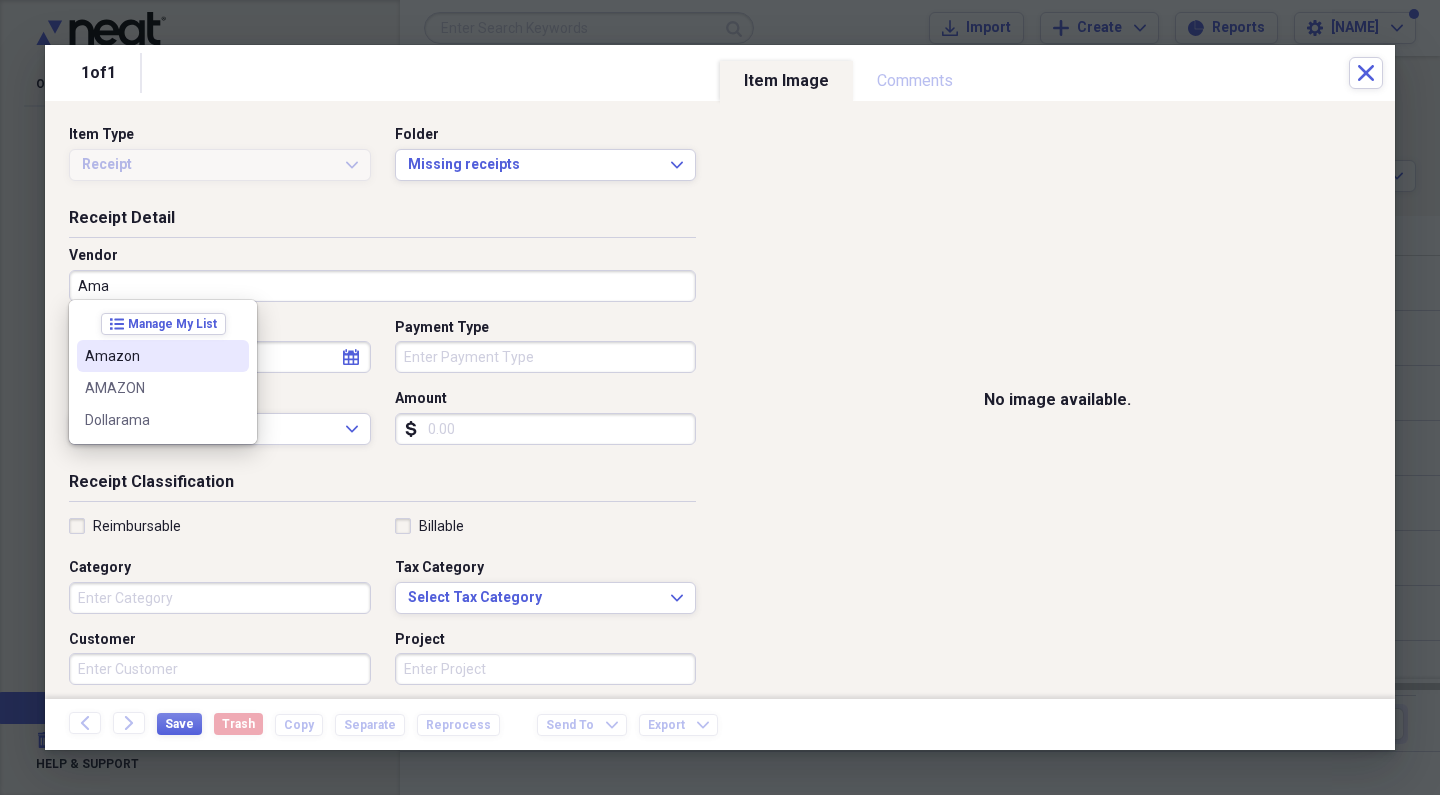 click on "Amazon" at bounding box center [163, 356] 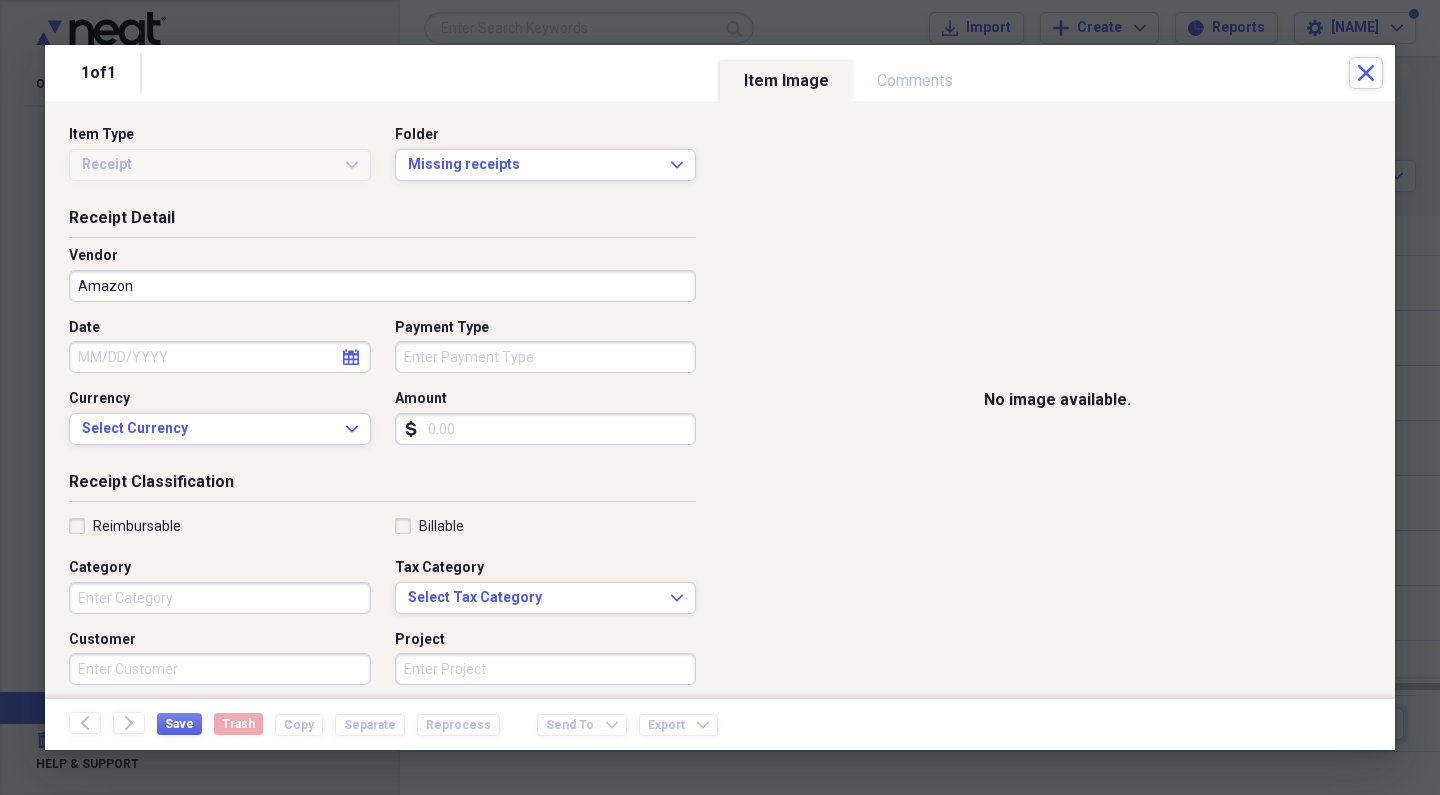 click on "Date" at bounding box center [220, 357] 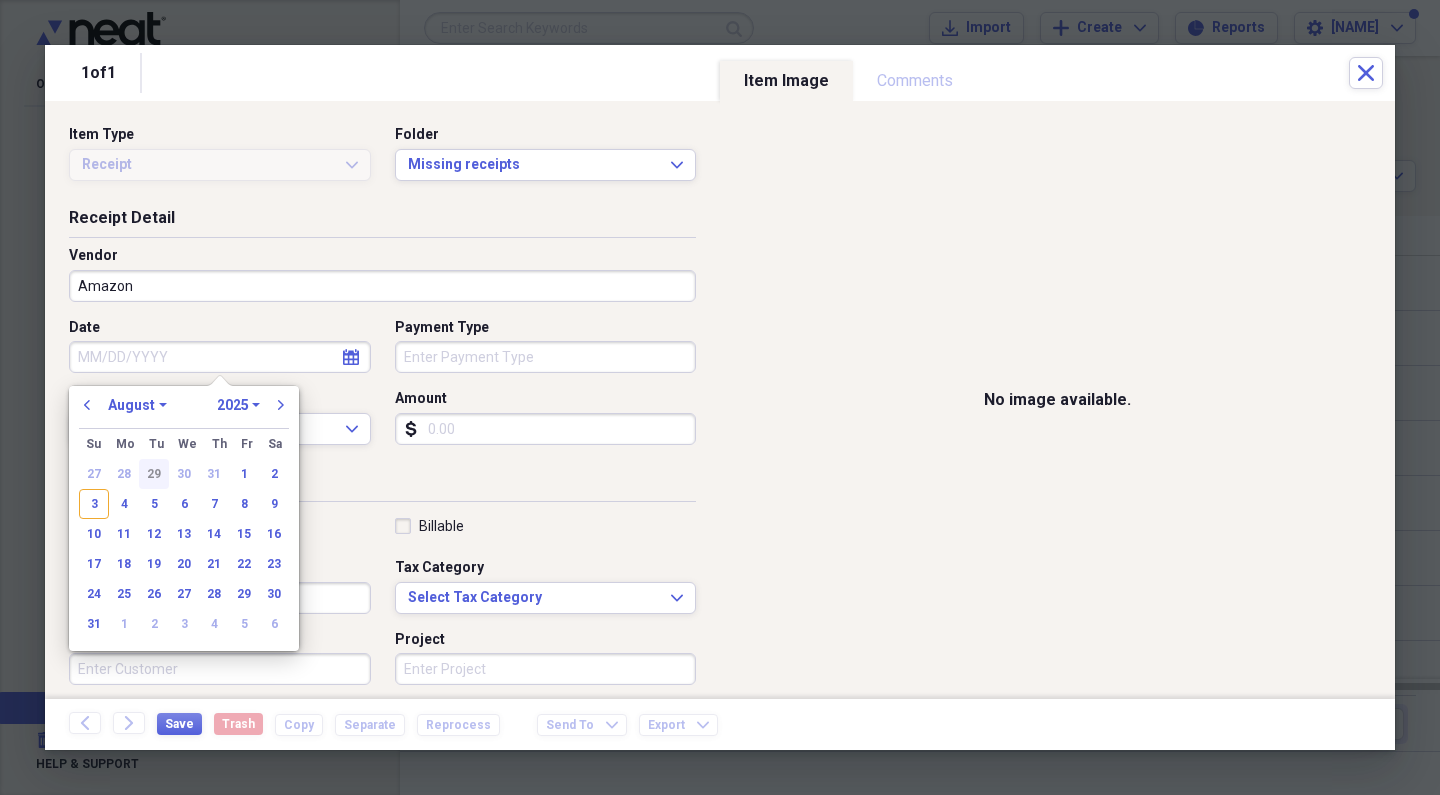 click on "29" at bounding box center (154, 474) 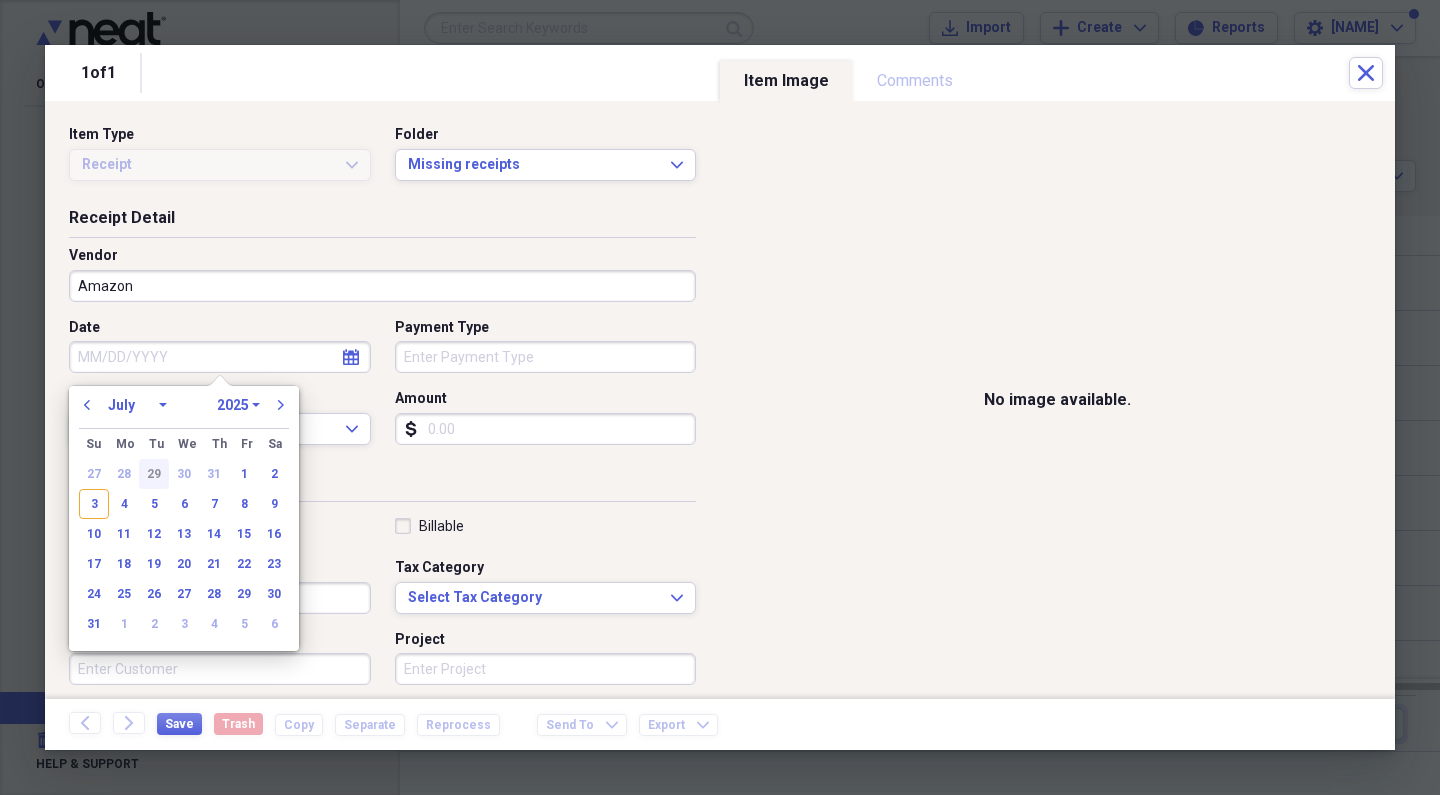 type on "07/29/2025" 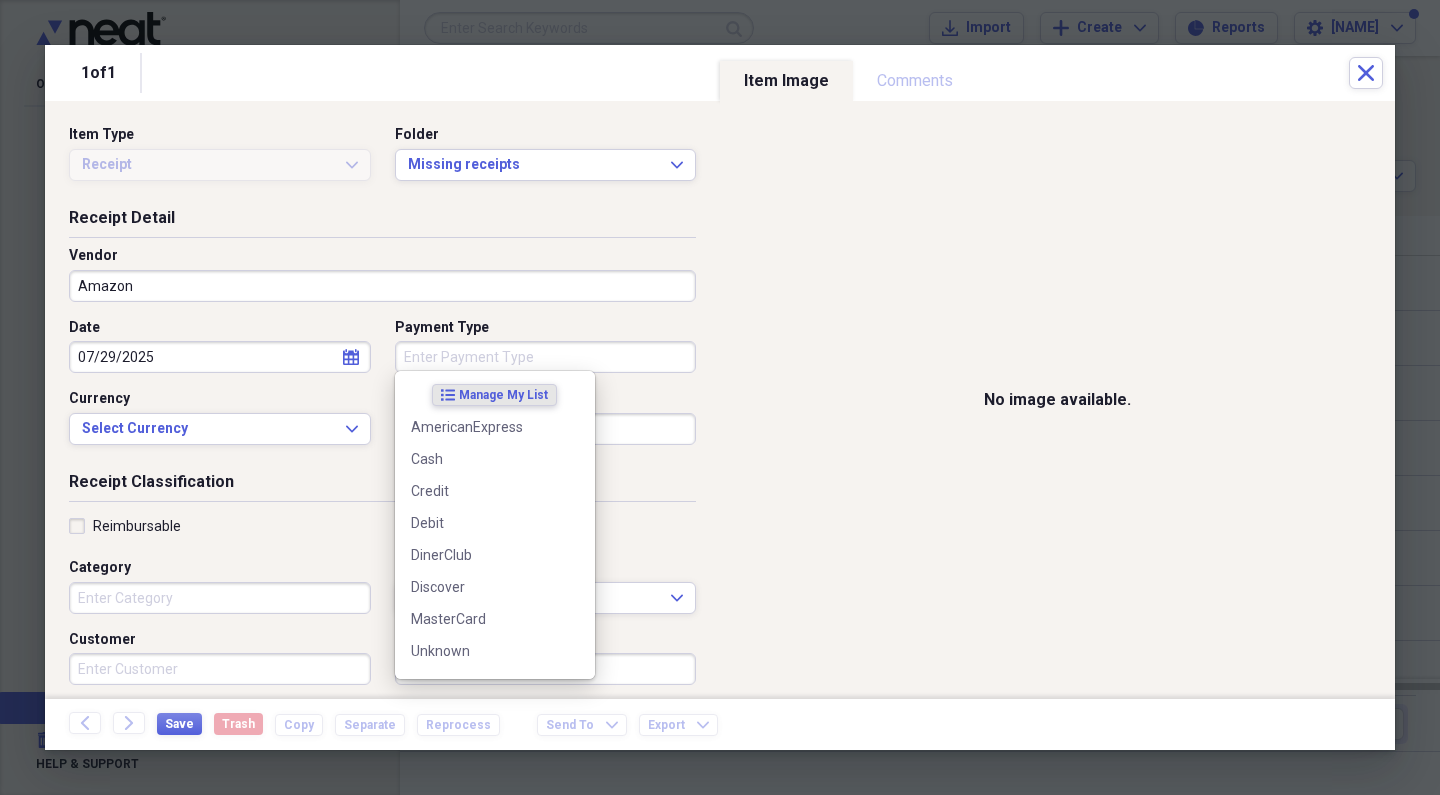 click on "Payment Type" at bounding box center (546, 357) 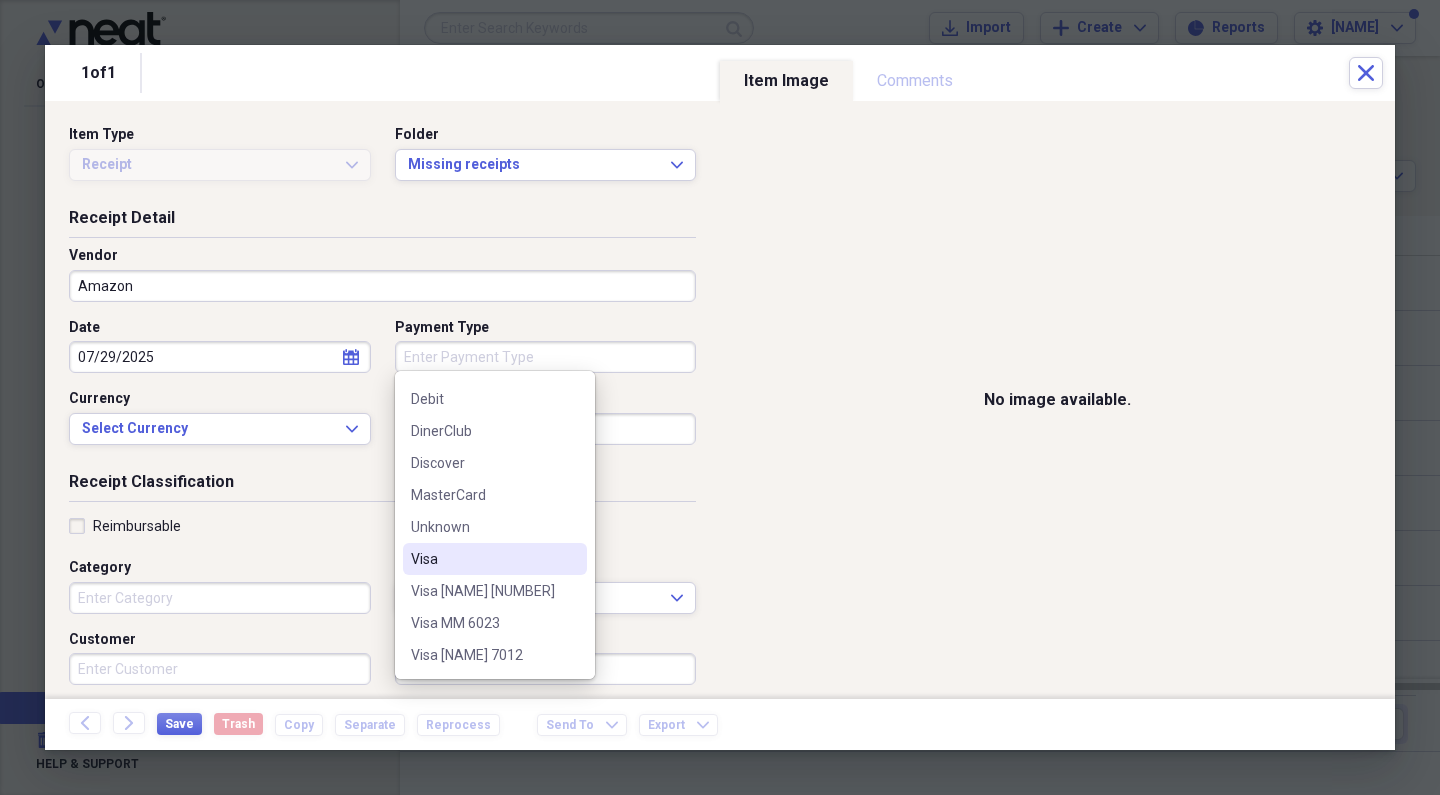 scroll, scrollTop: 124, scrollLeft: 0, axis: vertical 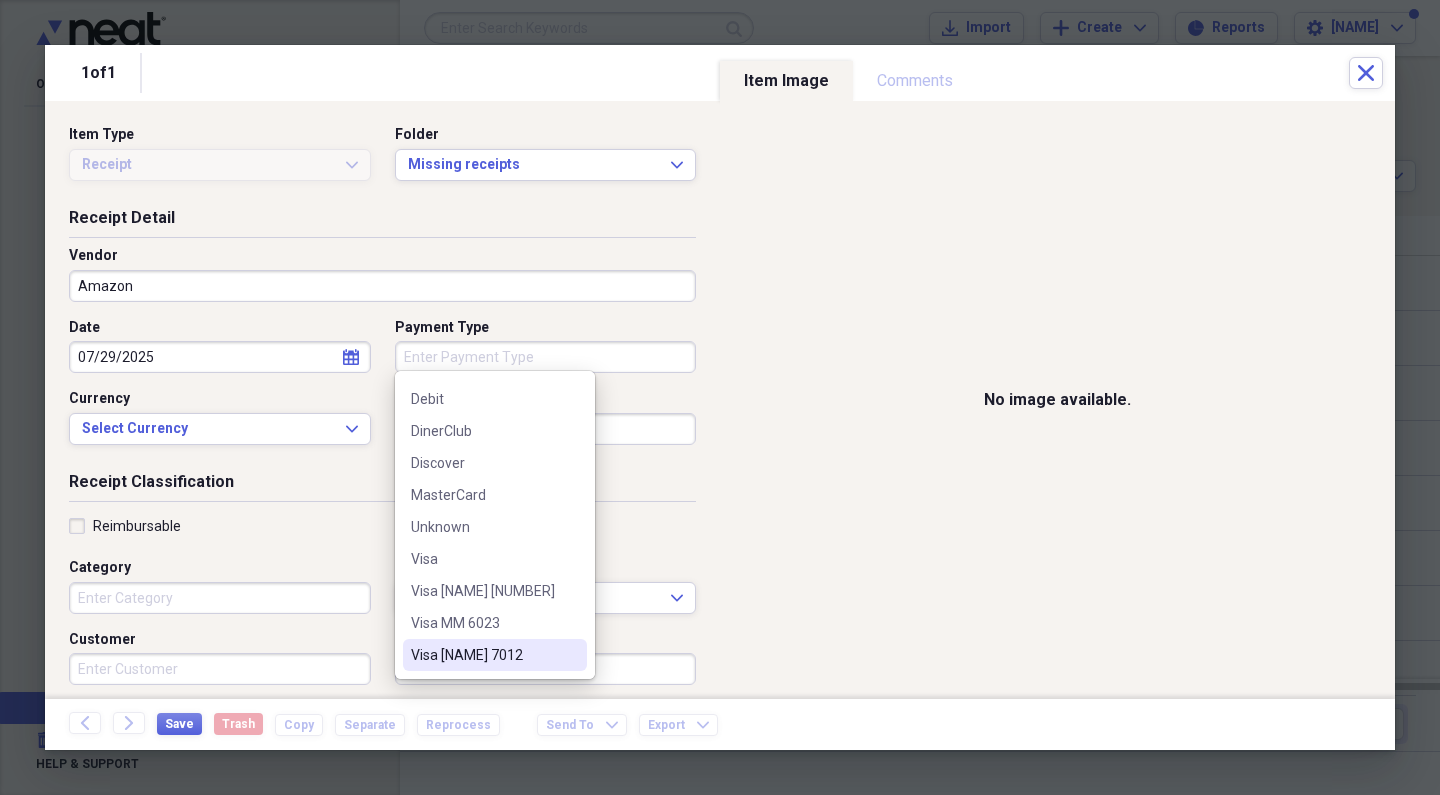 click on "Visa [NAME] 7012" at bounding box center (483, 655) 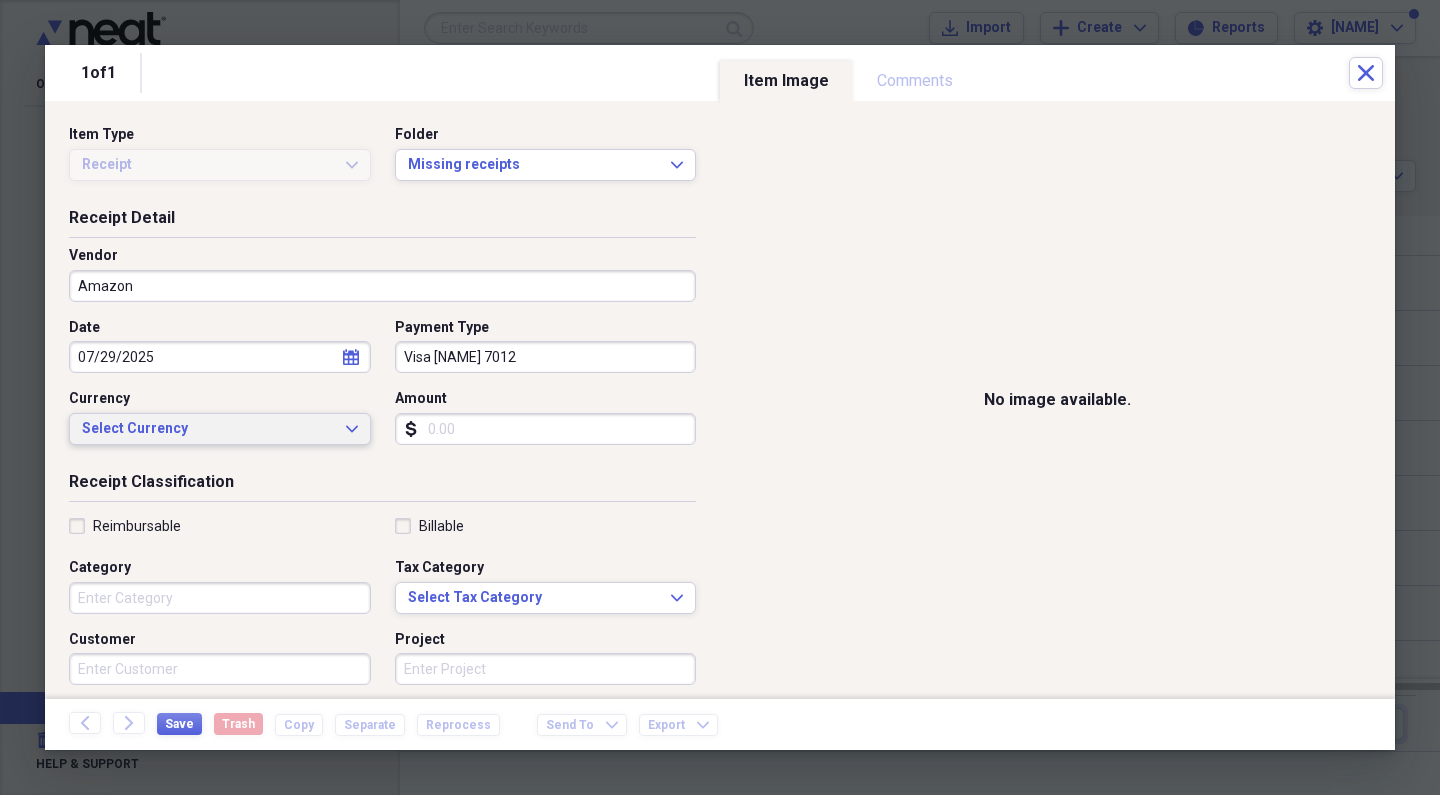 click on "Select Currency" at bounding box center (208, 429) 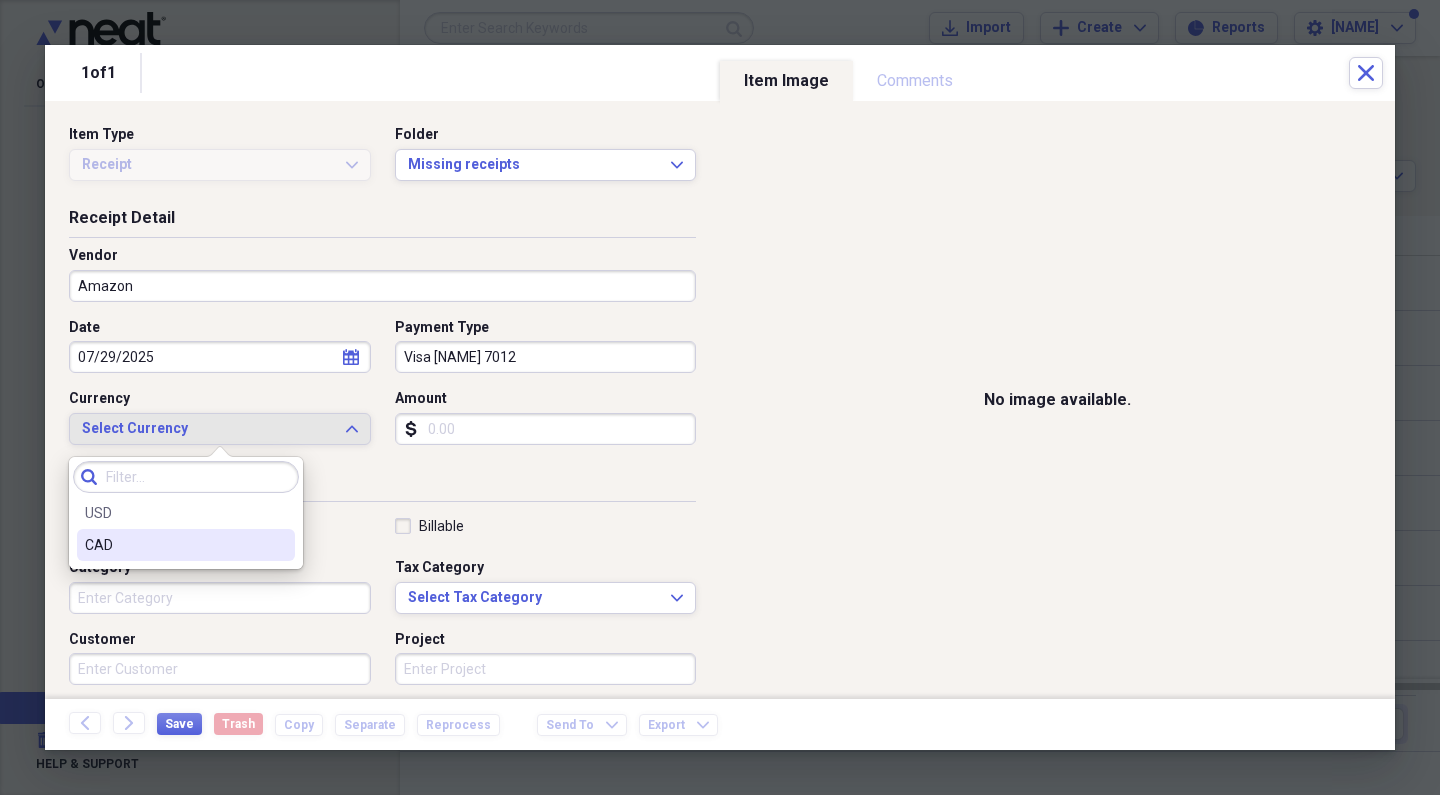 click at bounding box center [279, 545] 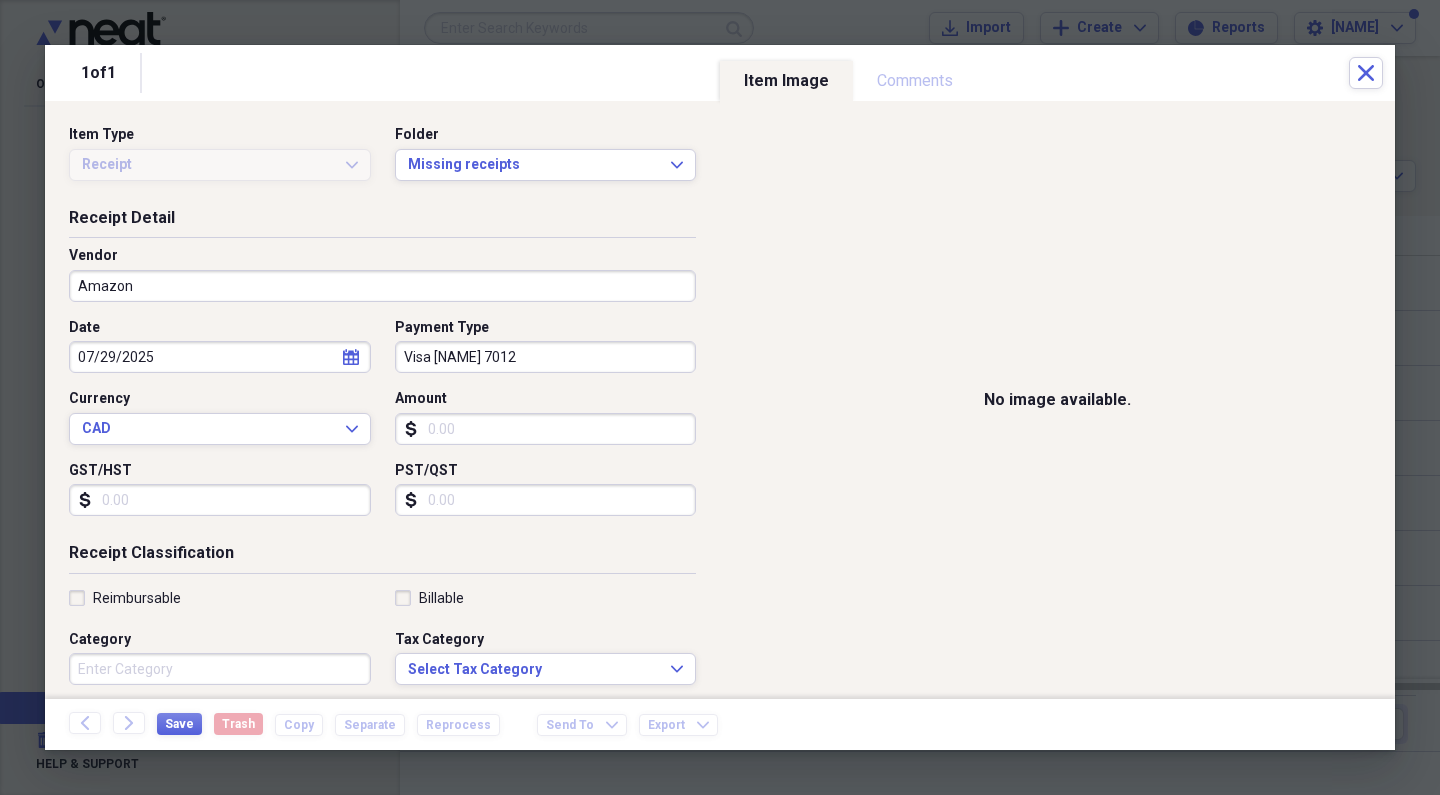 click on "Amount" at bounding box center (546, 429) 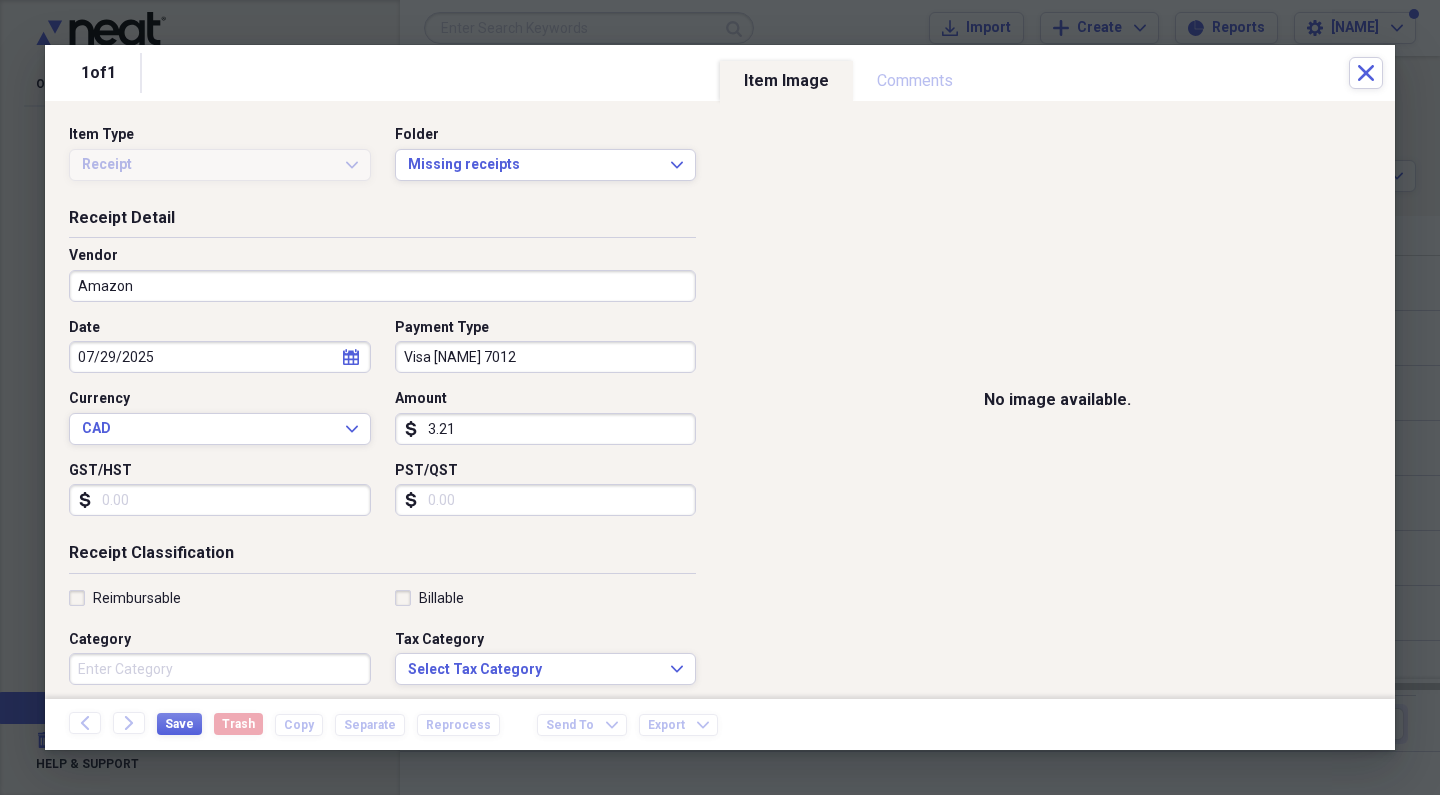 type on "32.18" 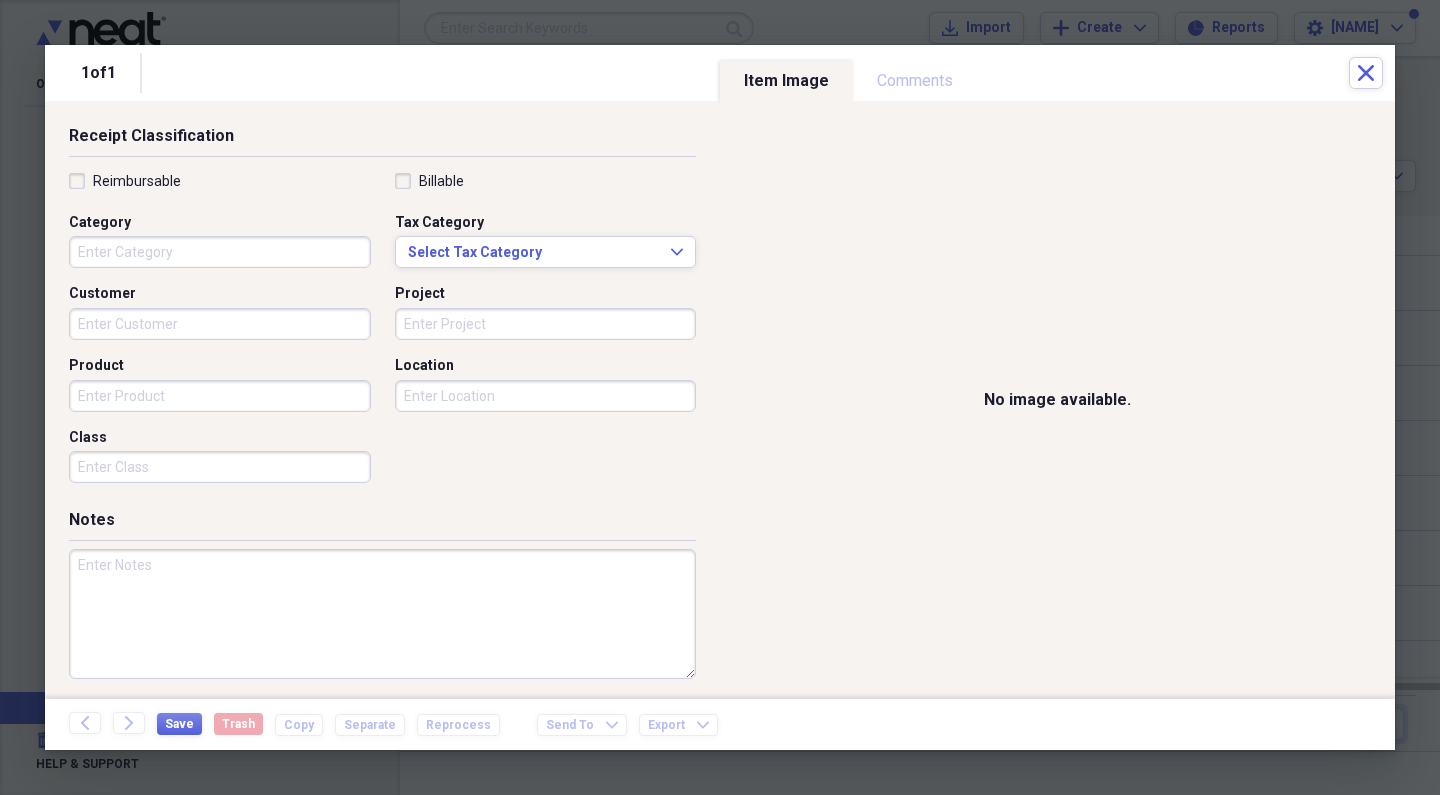 scroll, scrollTop: 416, scrollLeft: 0, axis: vertical 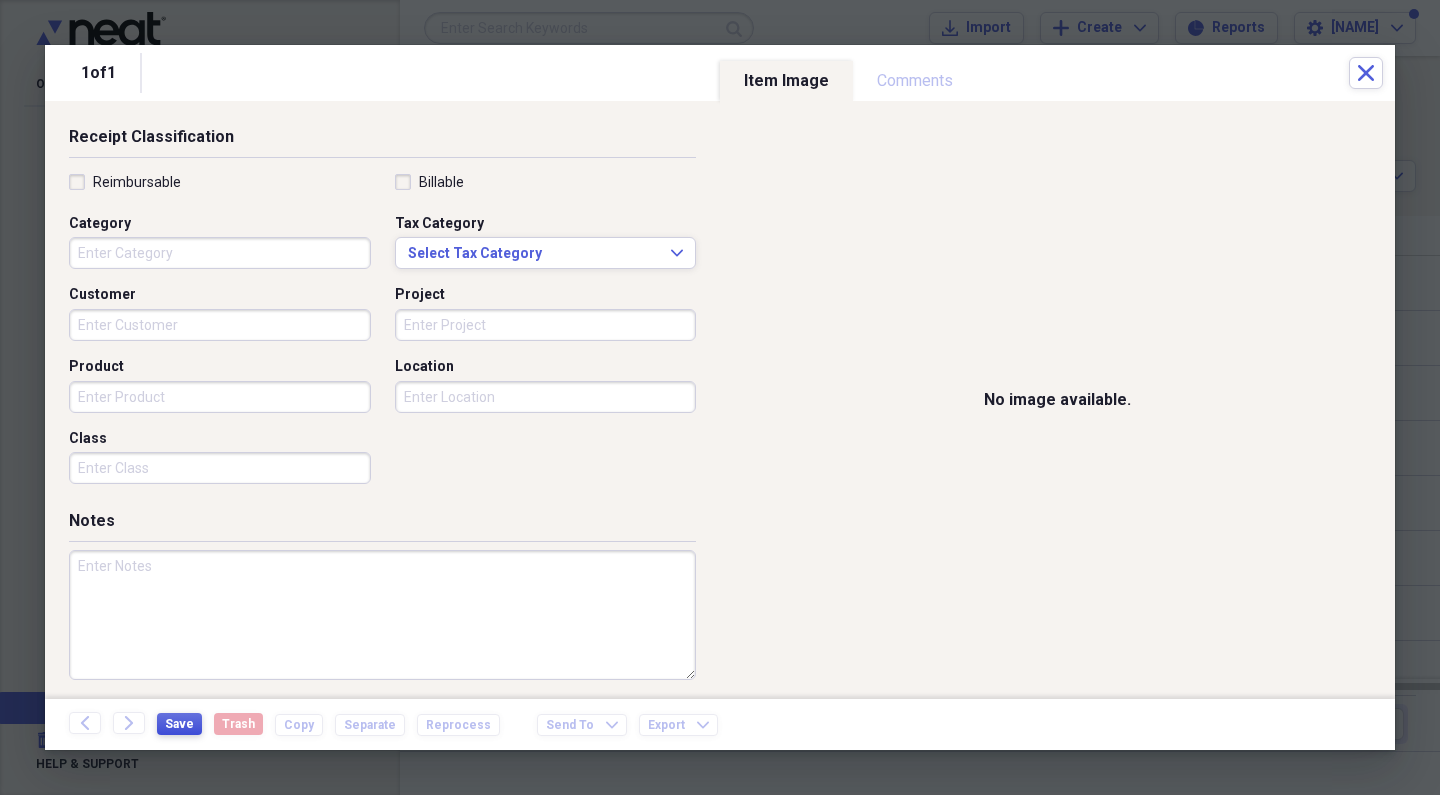 click on "Save" at bounding box center [179, 724] 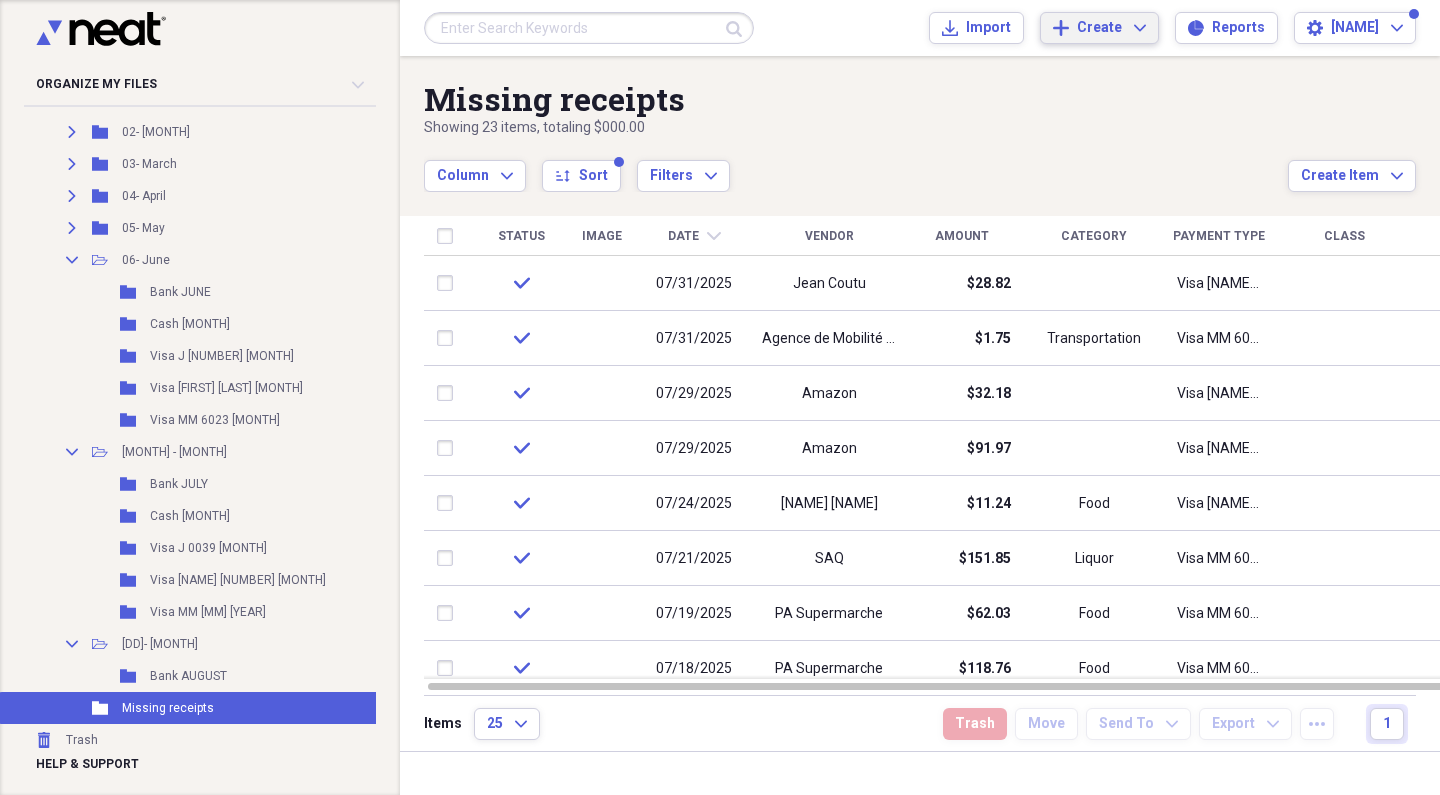 click on "Create" at bounding box center [1099, 28] 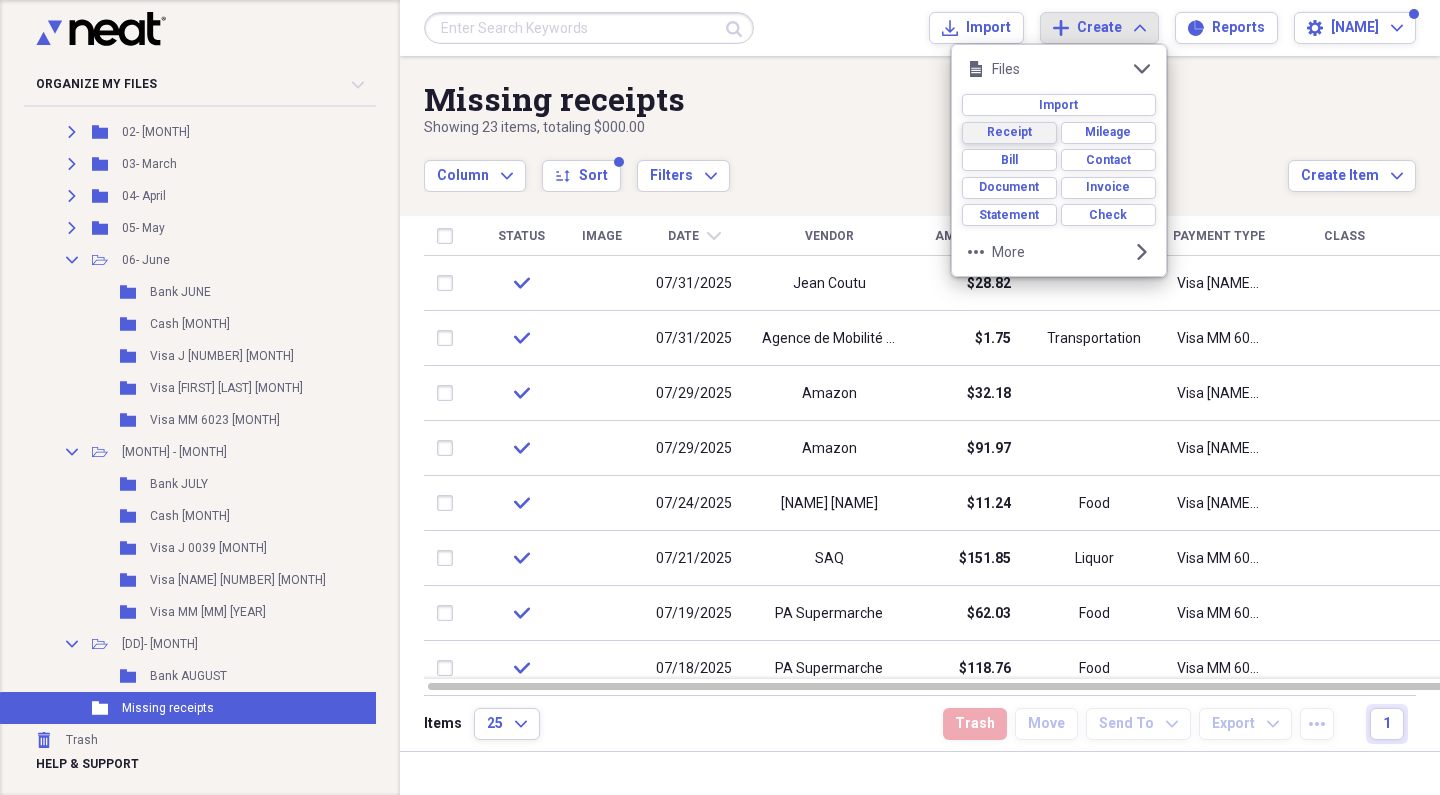 click on "Receipt" at bounding box center [1009, 132] 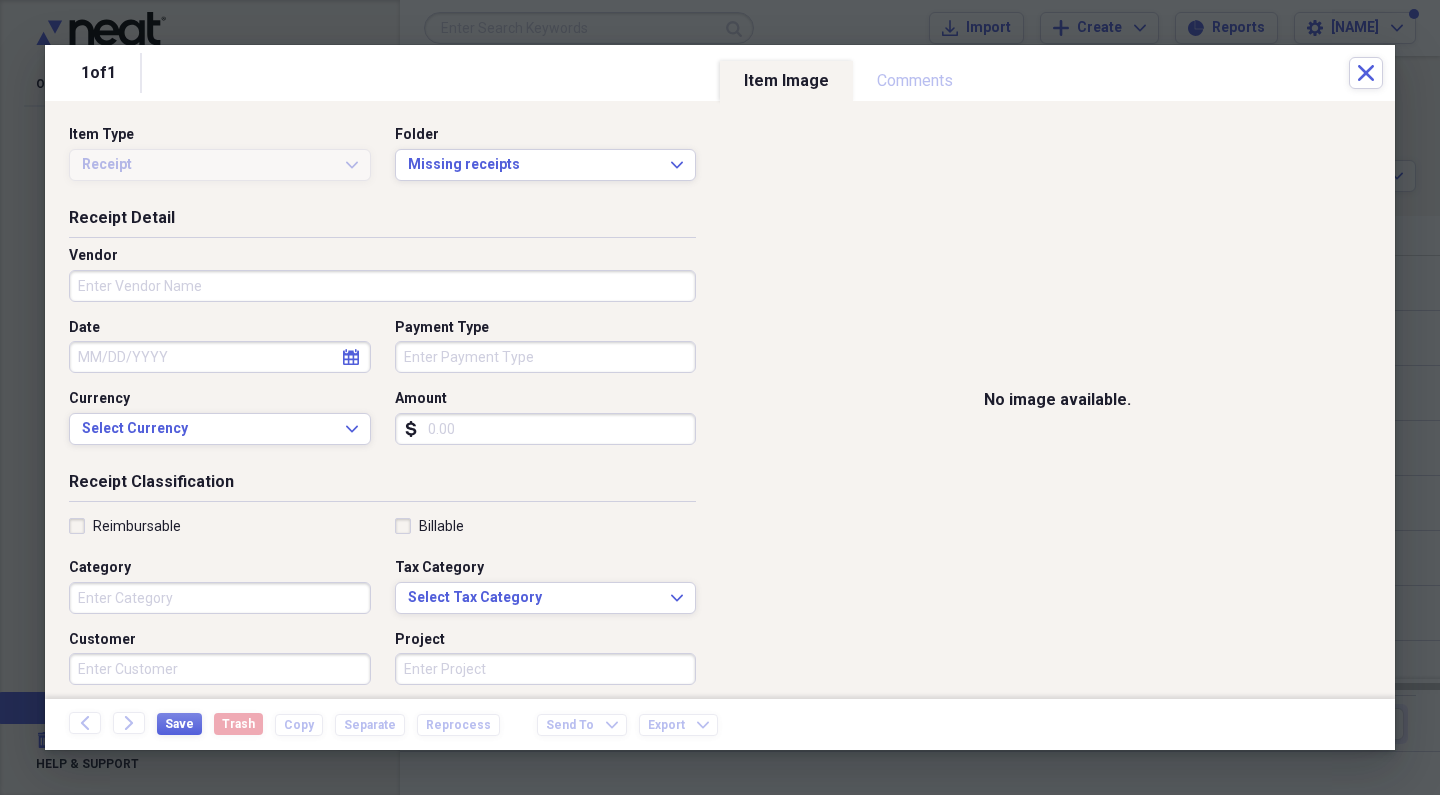click on "Vendor" at bounding box center (382, 286) 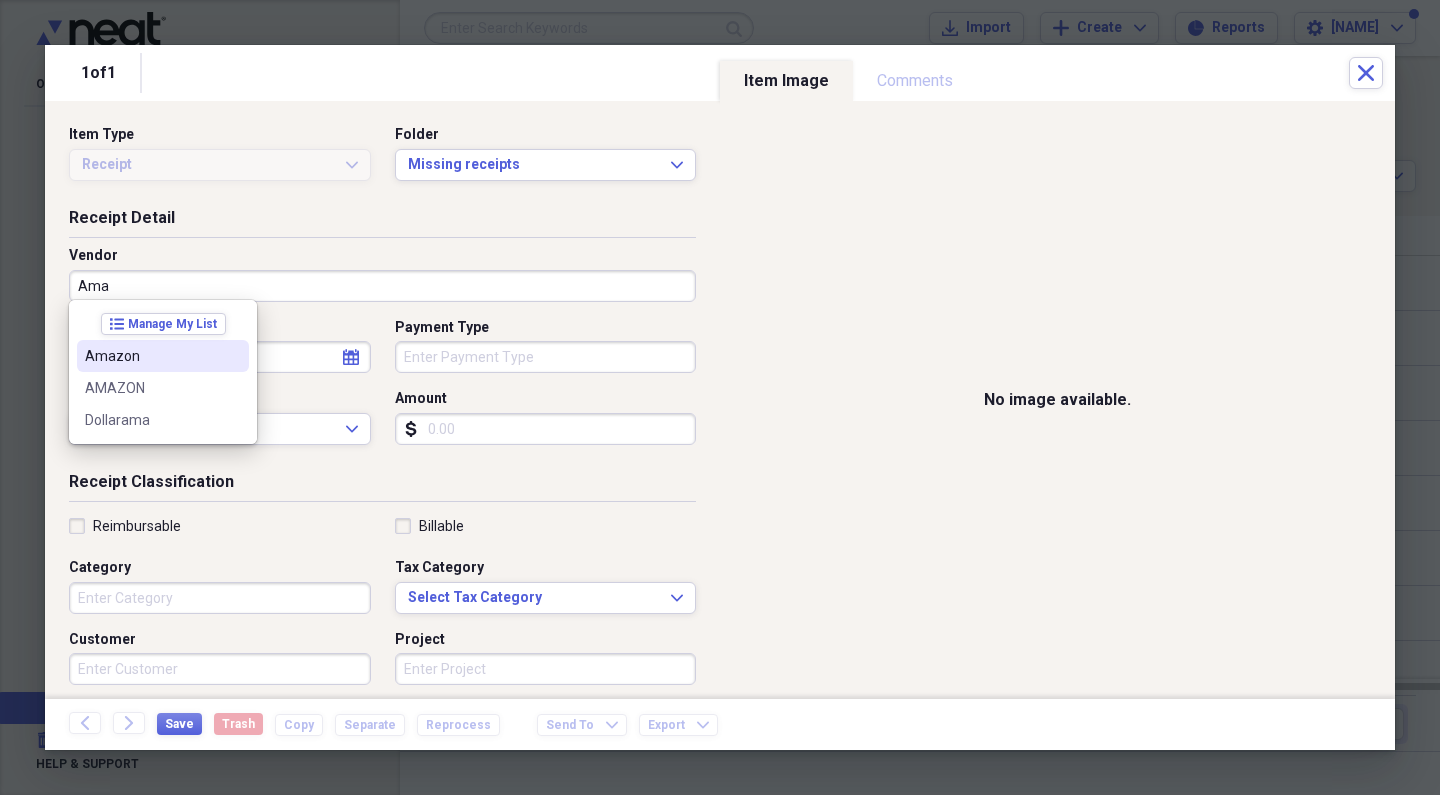 click at bounding box center (233, 356) 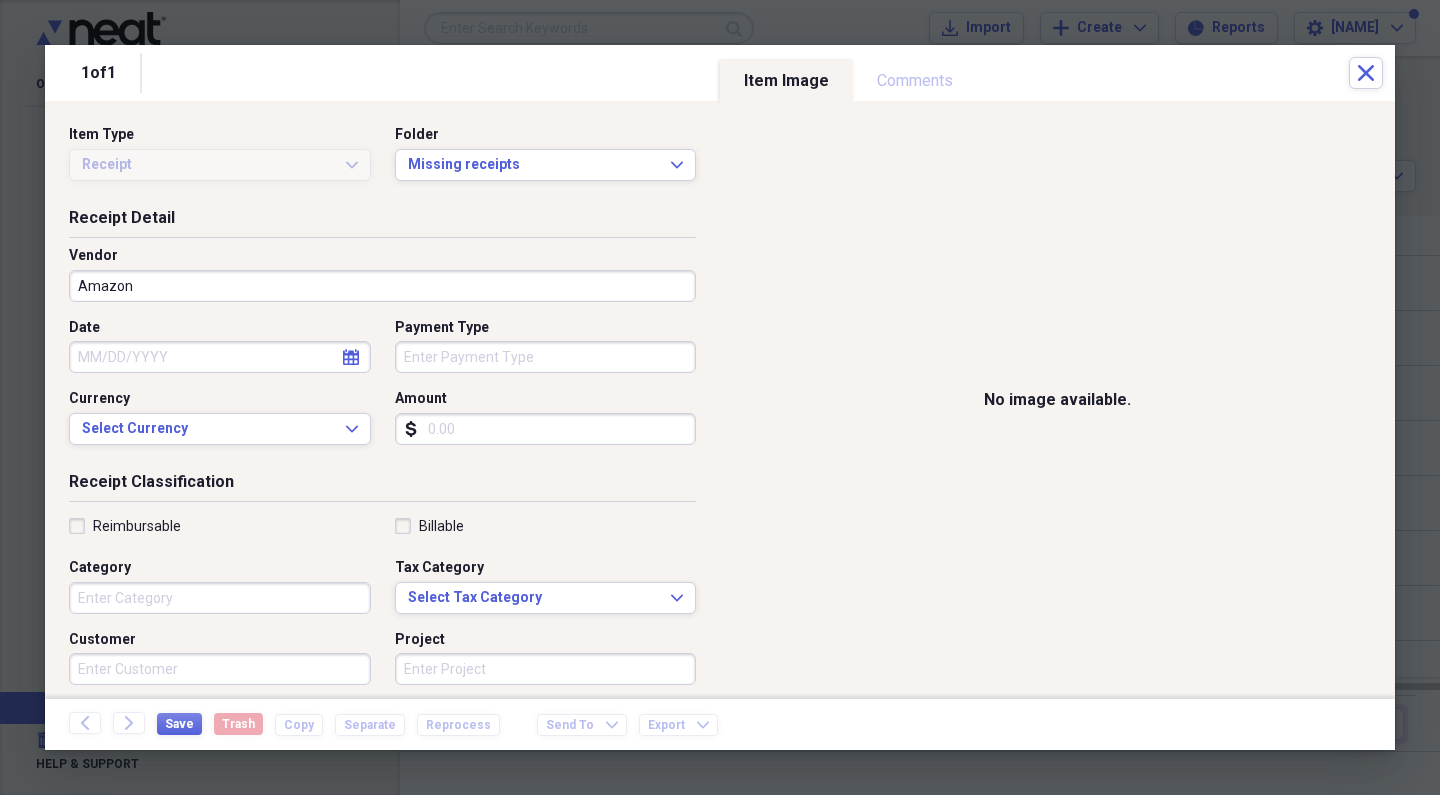 click on "calendar" 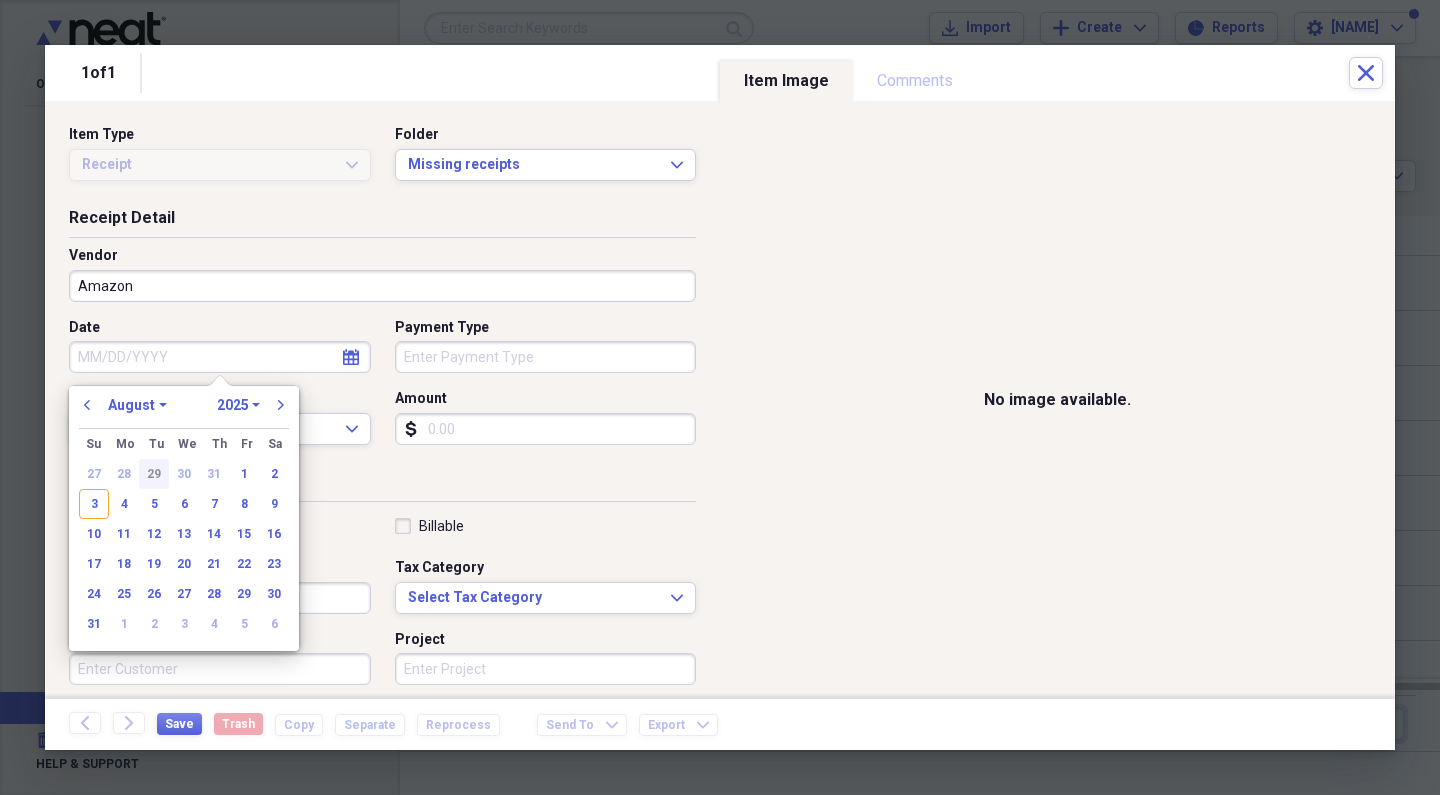 click on "29" at bounding box center [154, 474] 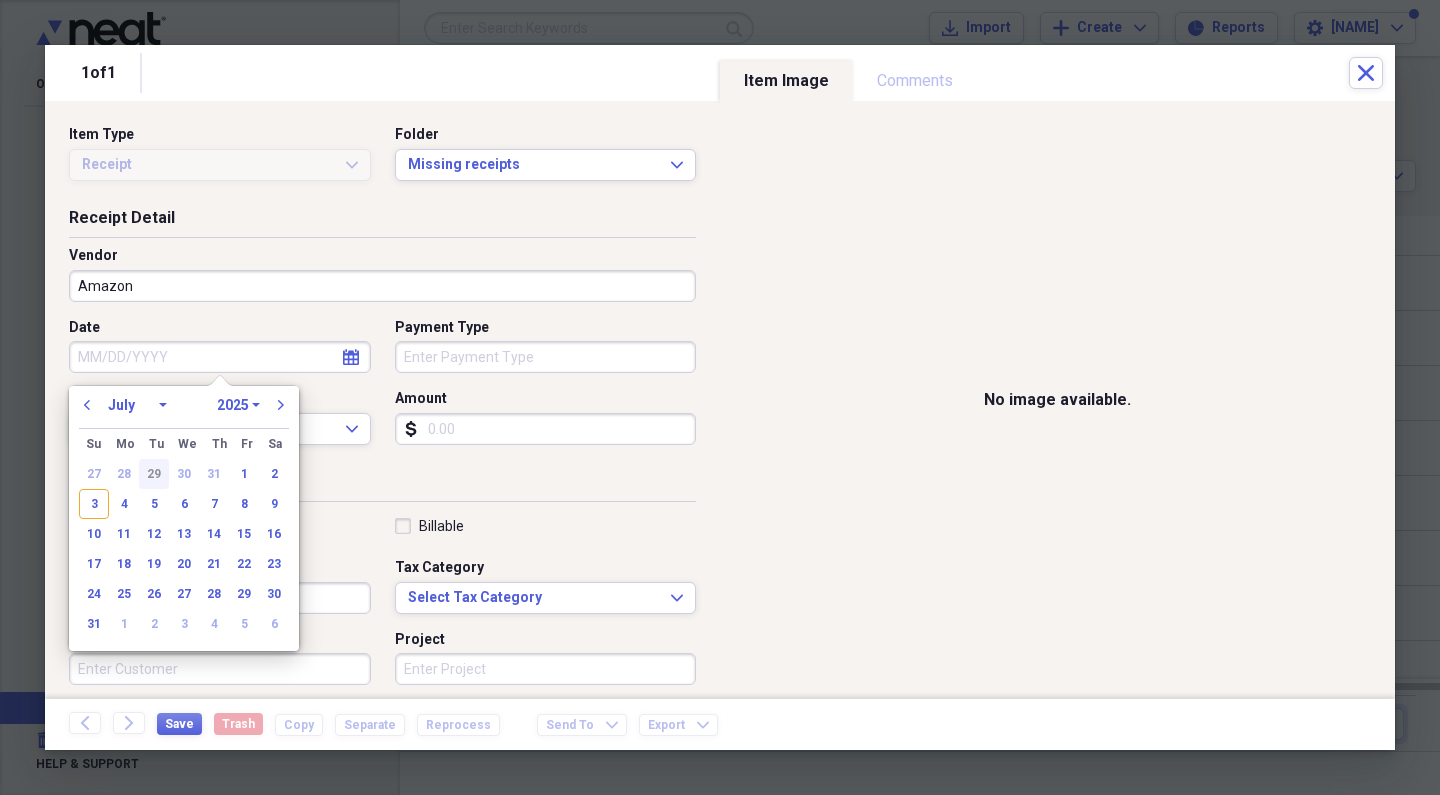type on "07/29/2025" 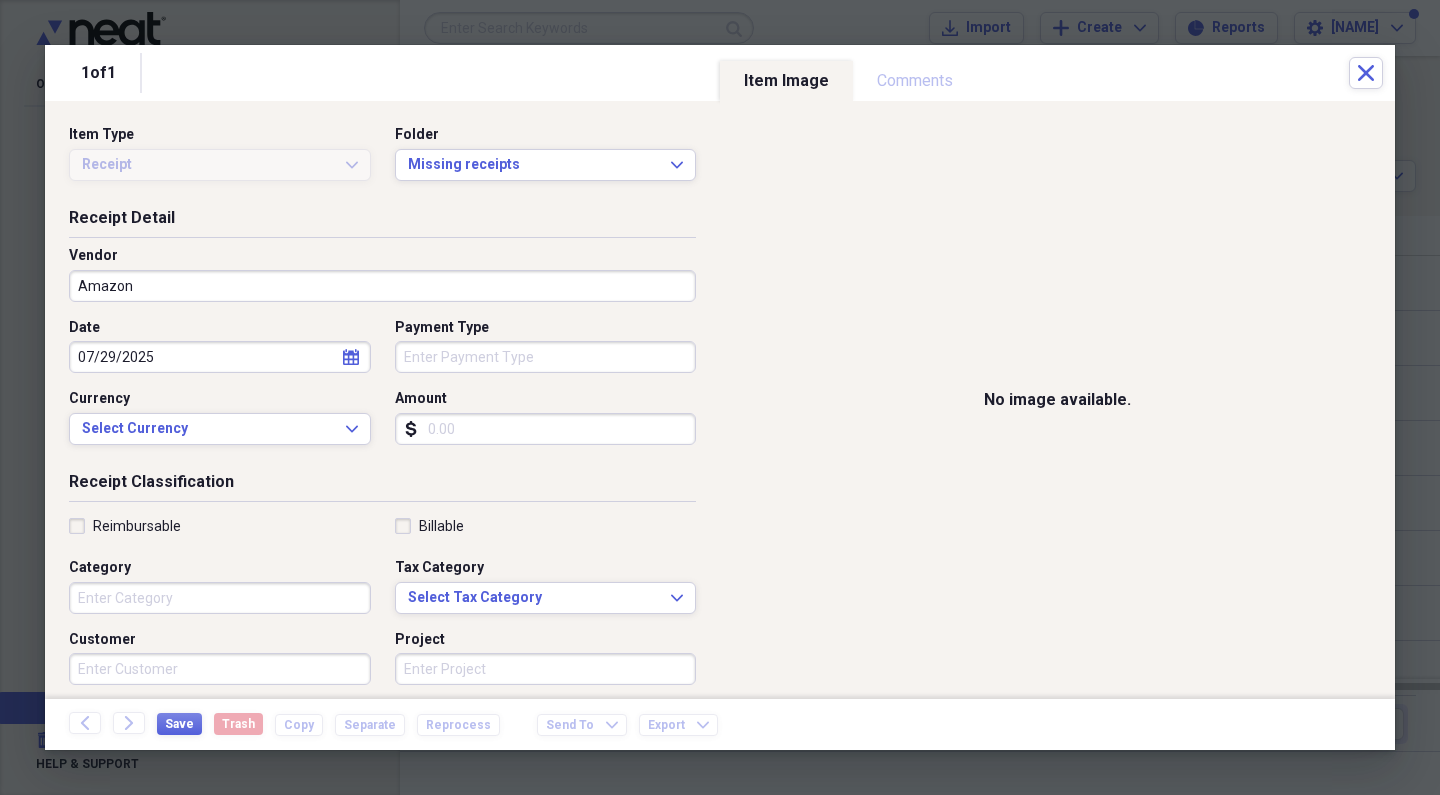 click on "Payment Type" at bounding box center (546, 357) 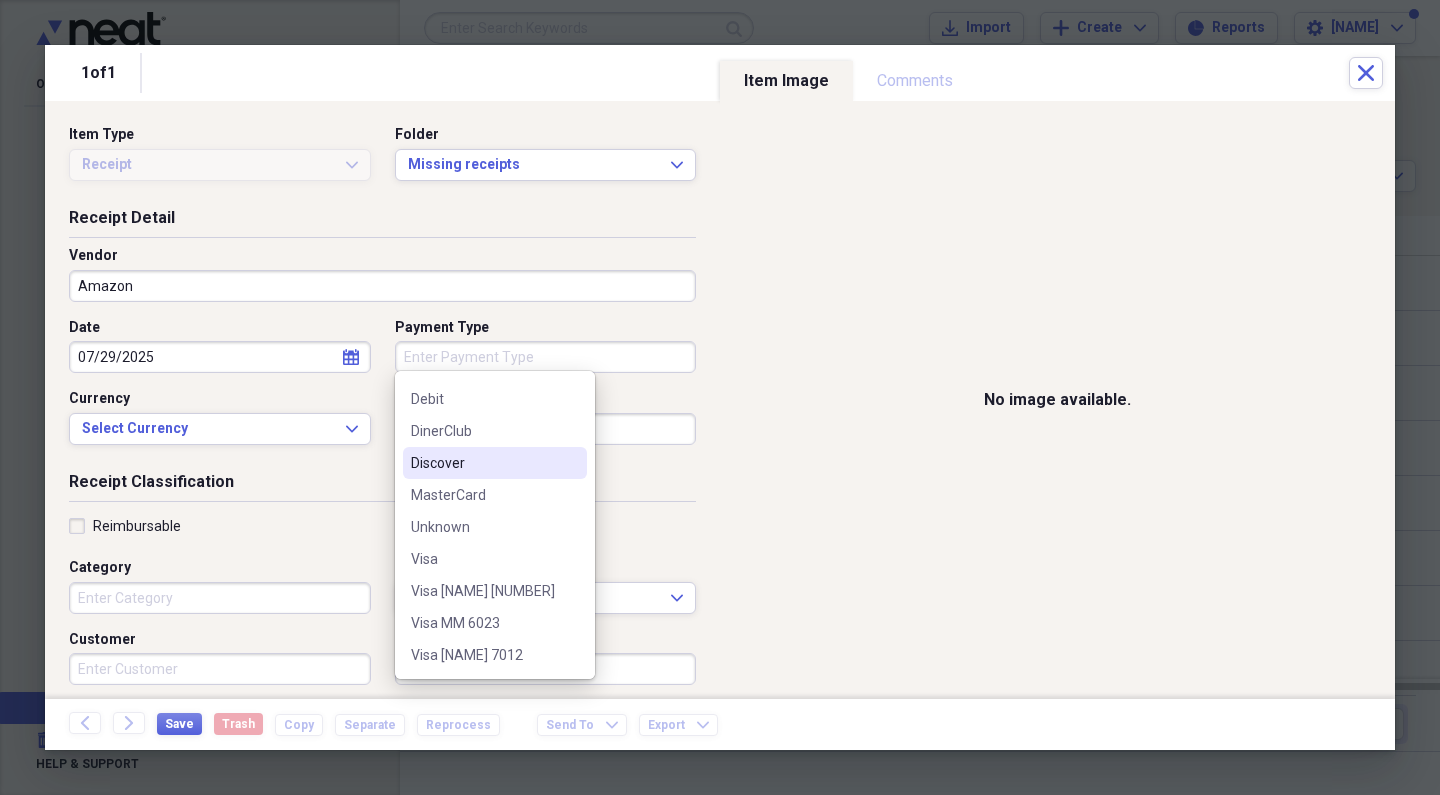scroll, scrollTop: 124, scrollLeft: 0, axis: vertical 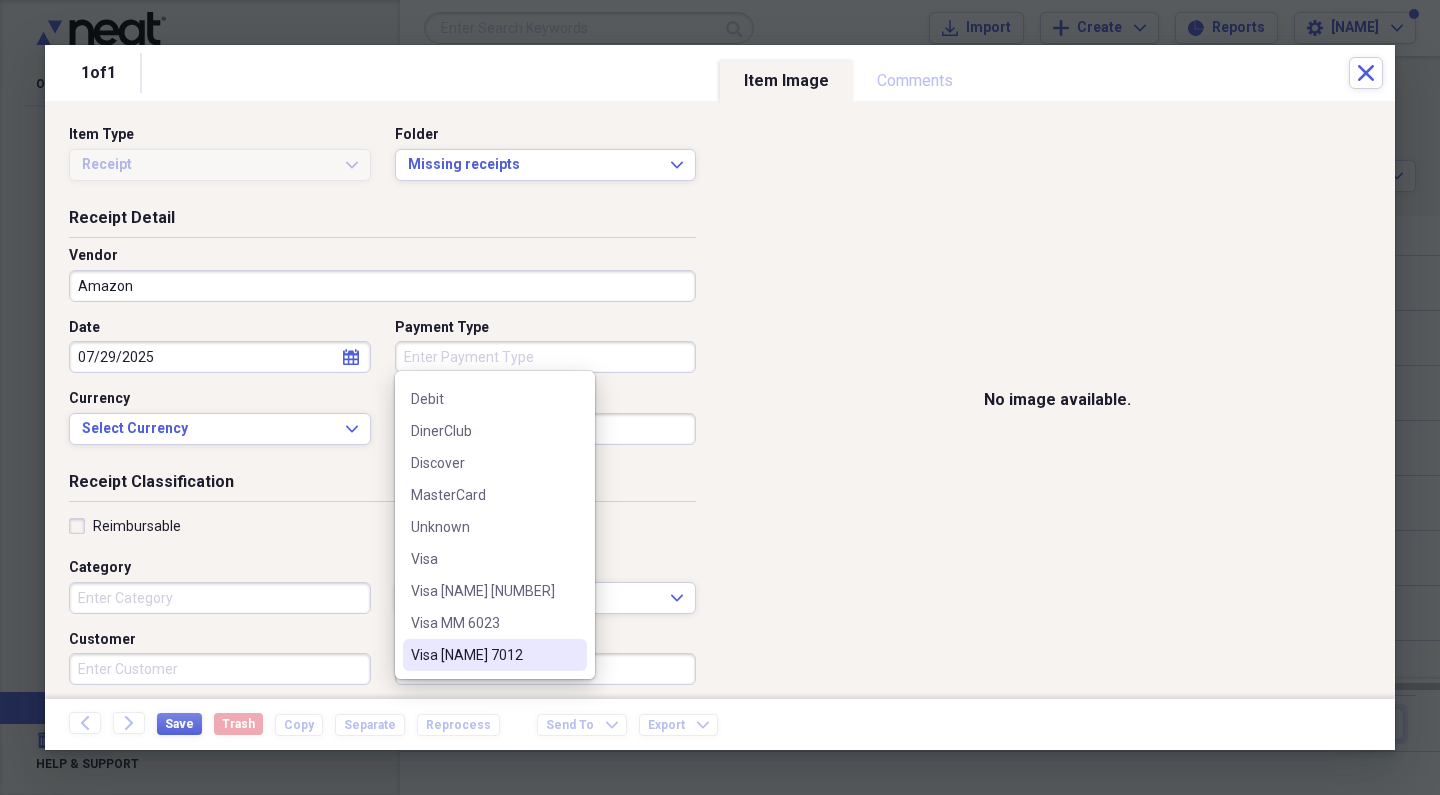 click on "Visa [NAME] 7012" at bounding box center (483, 655) 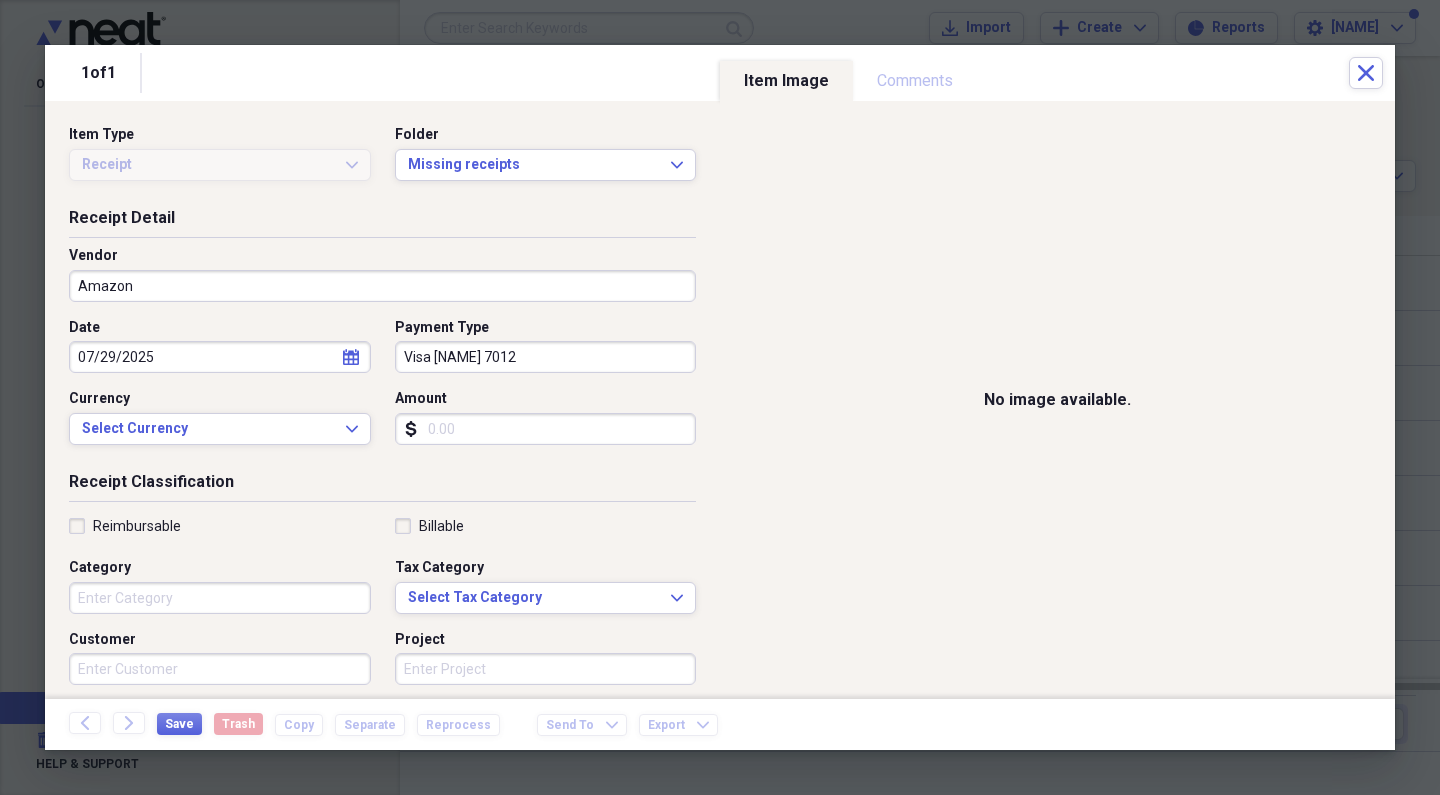 click on "Amount" at bounding box center [546, 429] 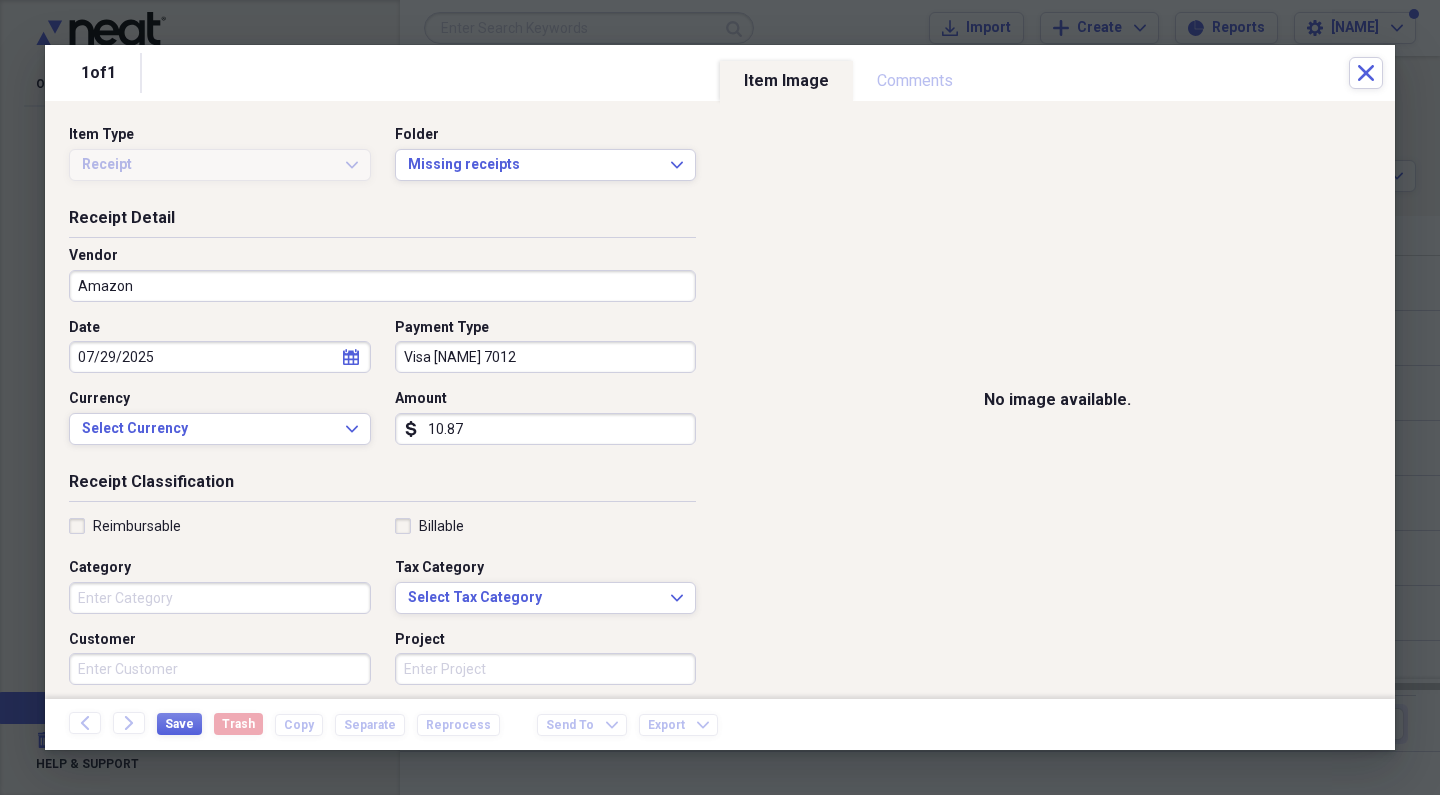 type on "(10.87)" 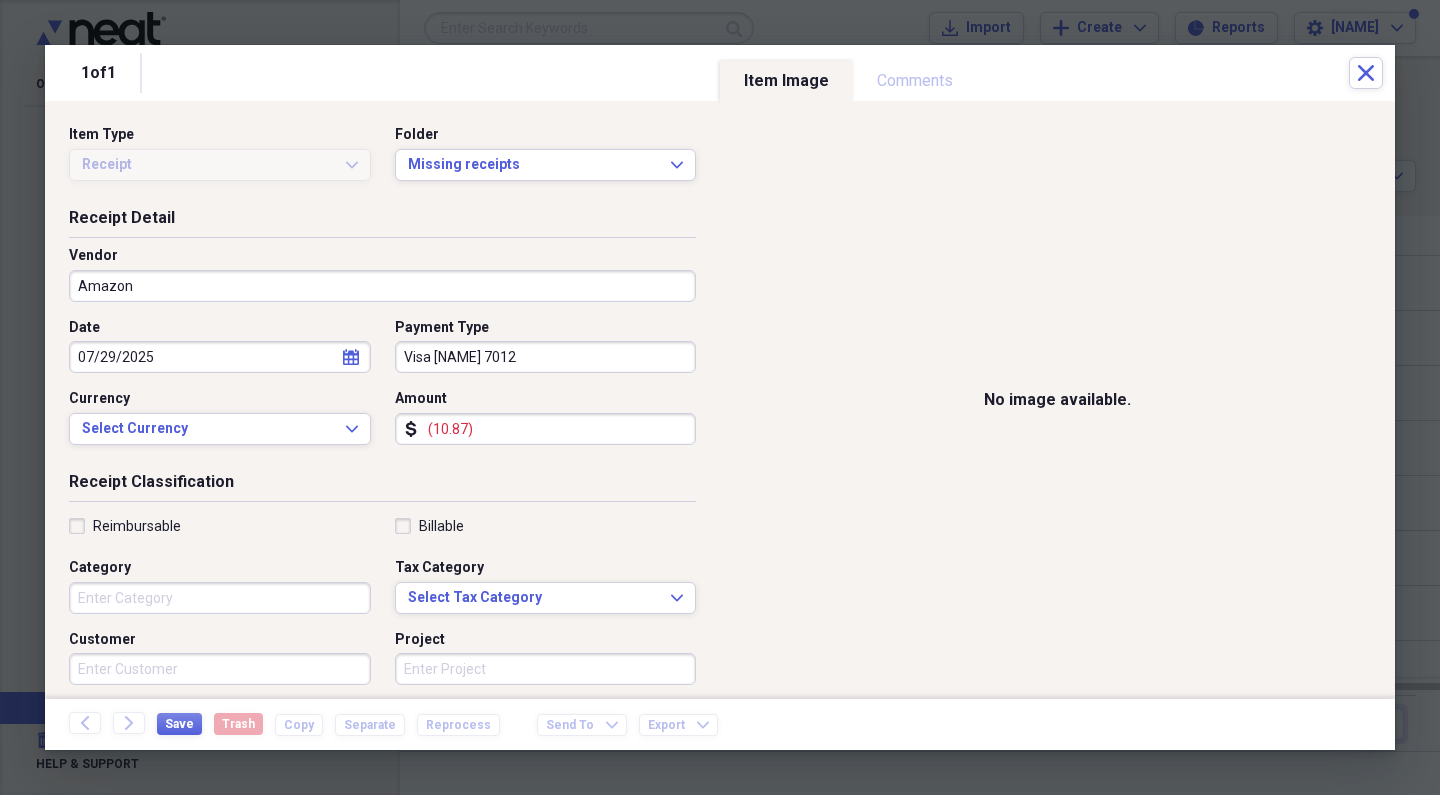 click on "Receipt Classification" at bounding box center [382, 486] 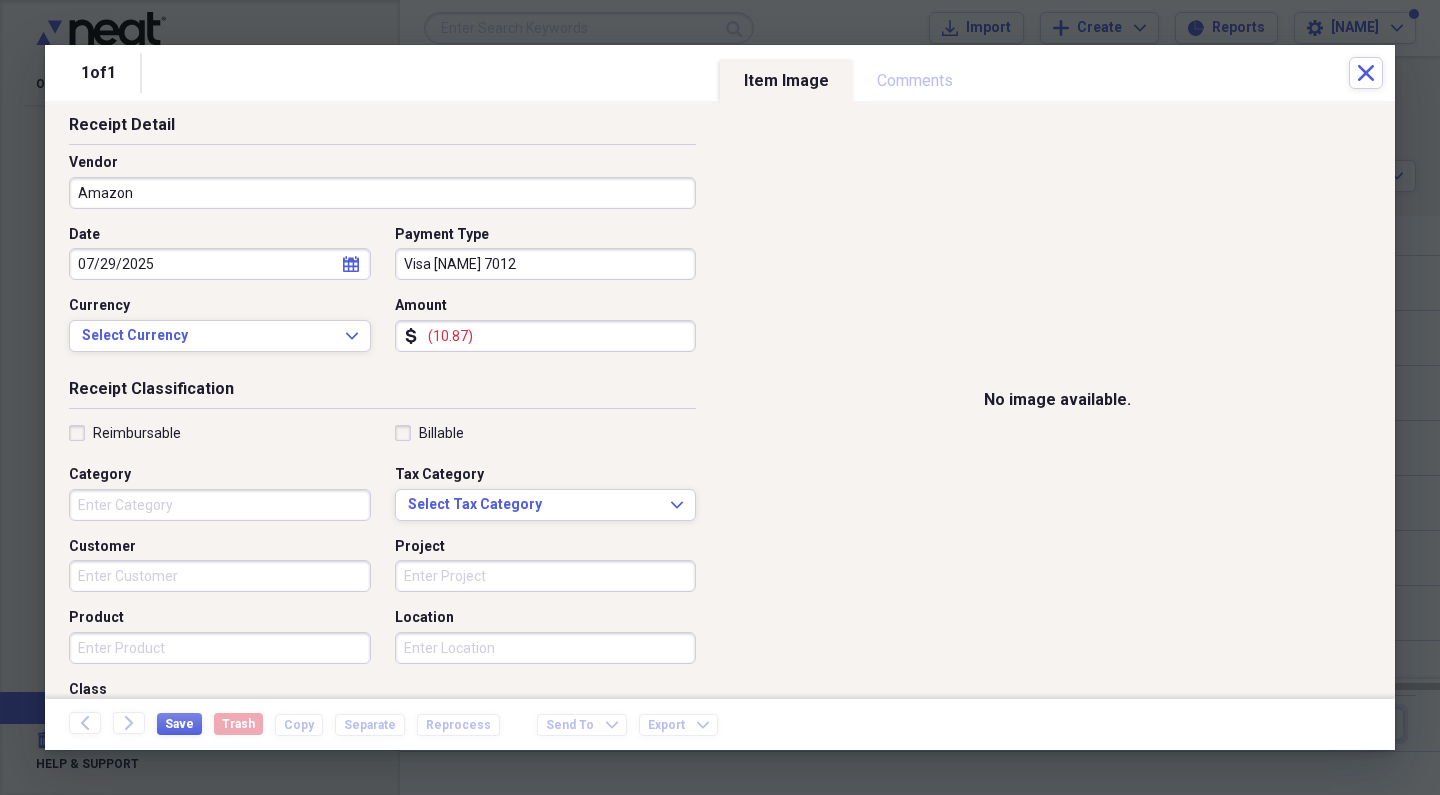 scroll, scrollTop: 96, scrollLeft: 0, axis: vertical 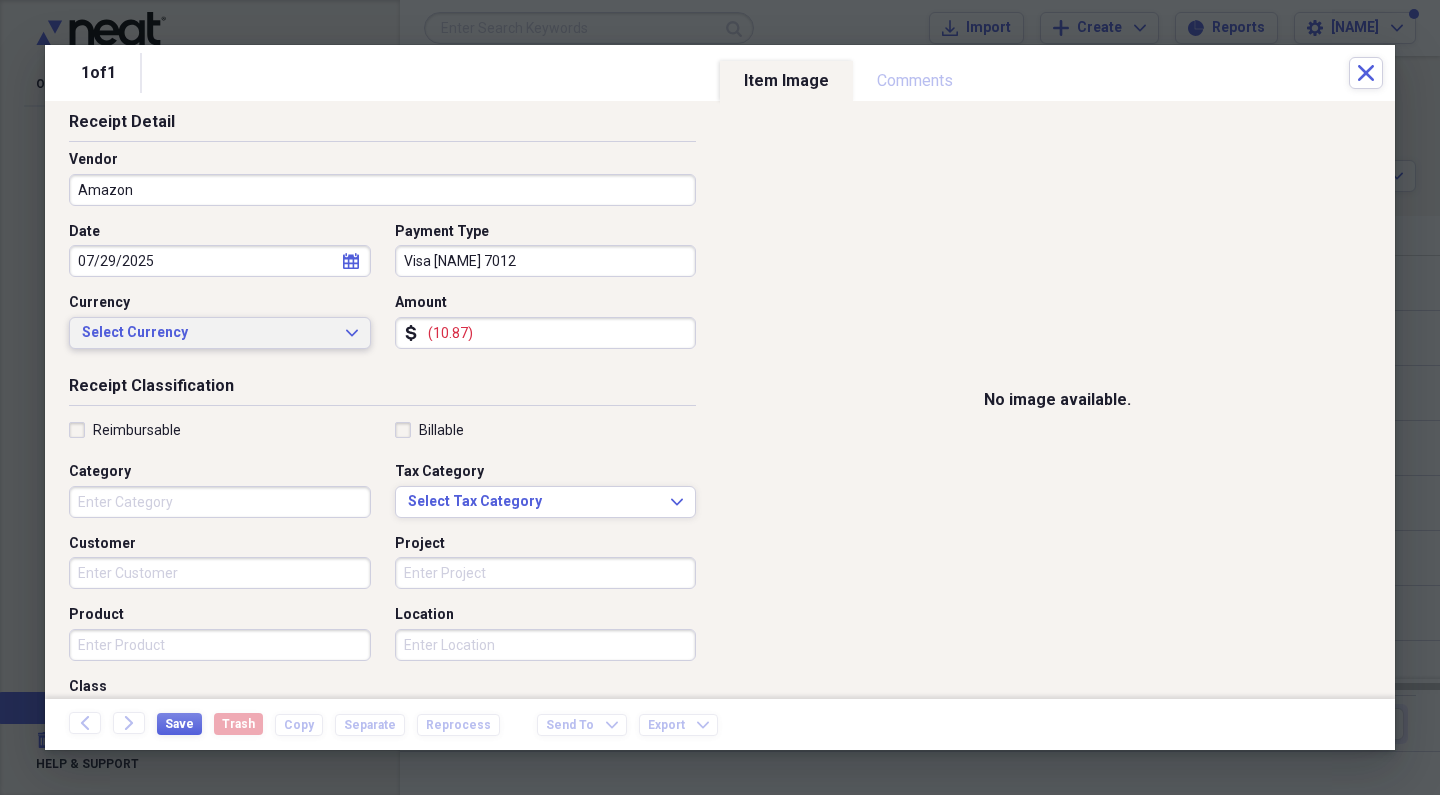 click on "Select Currency Expand" at bounding box center [220, 333] 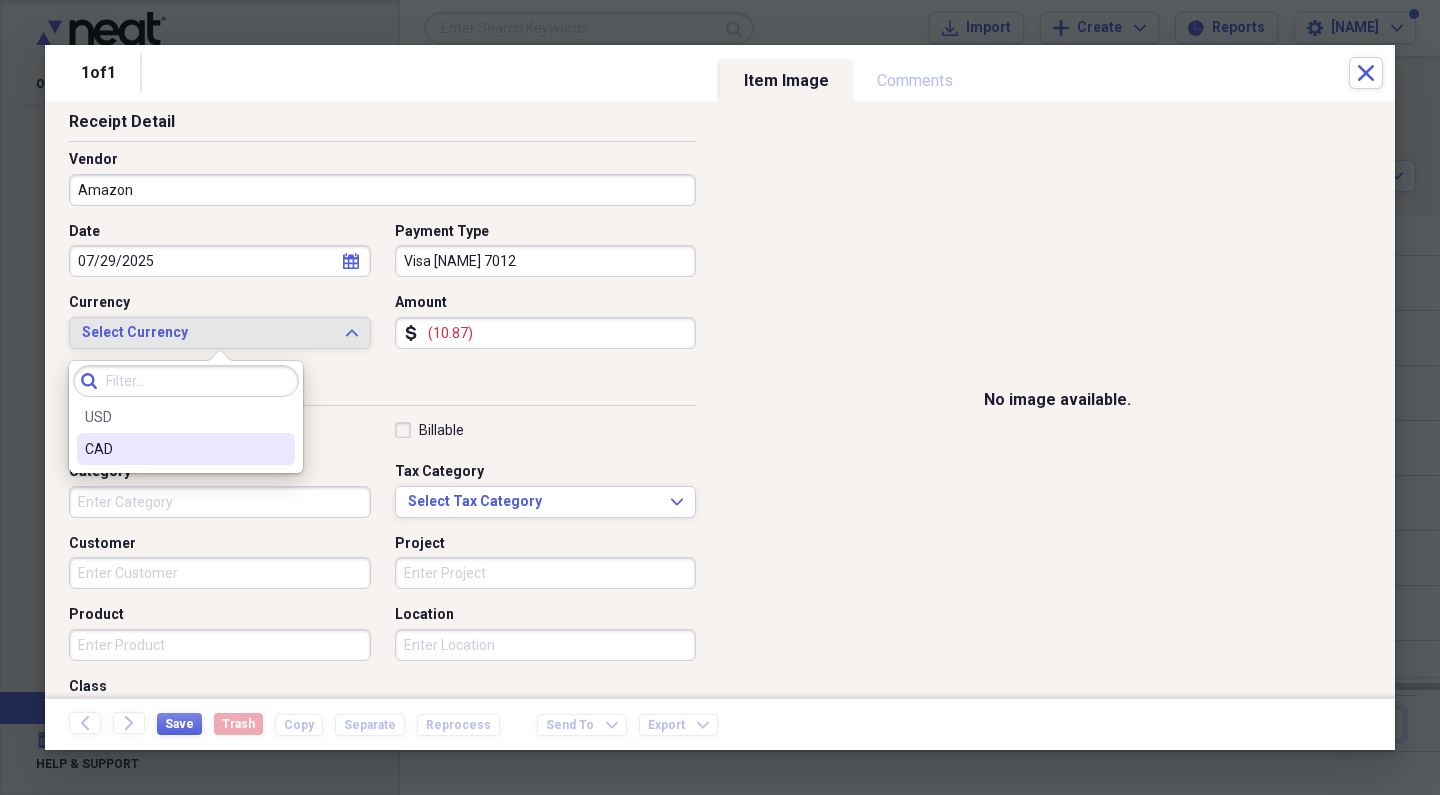 click at bounding box center [279, 449] 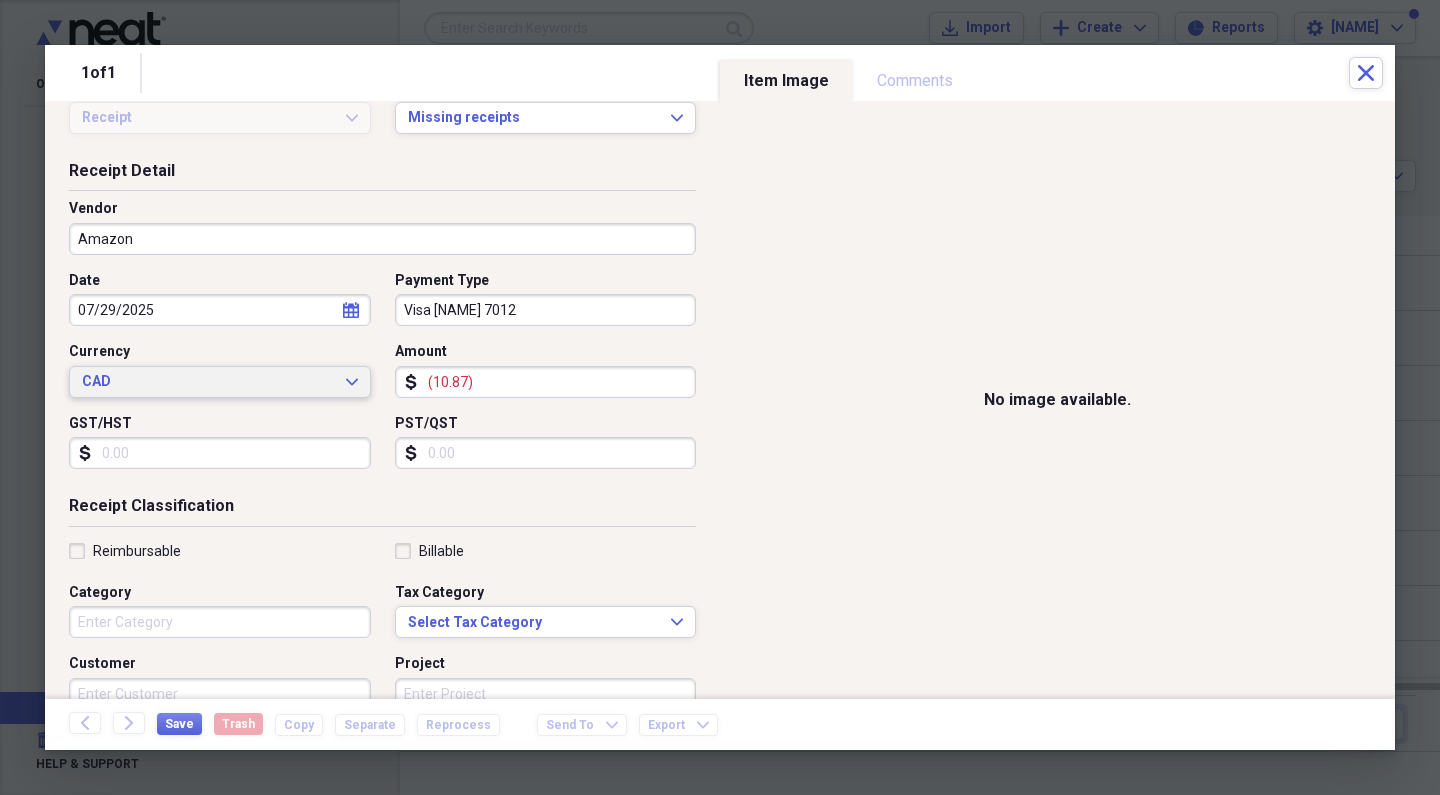 scroll, scrollTop: 40, scrollLeft: 0, axis: vertical 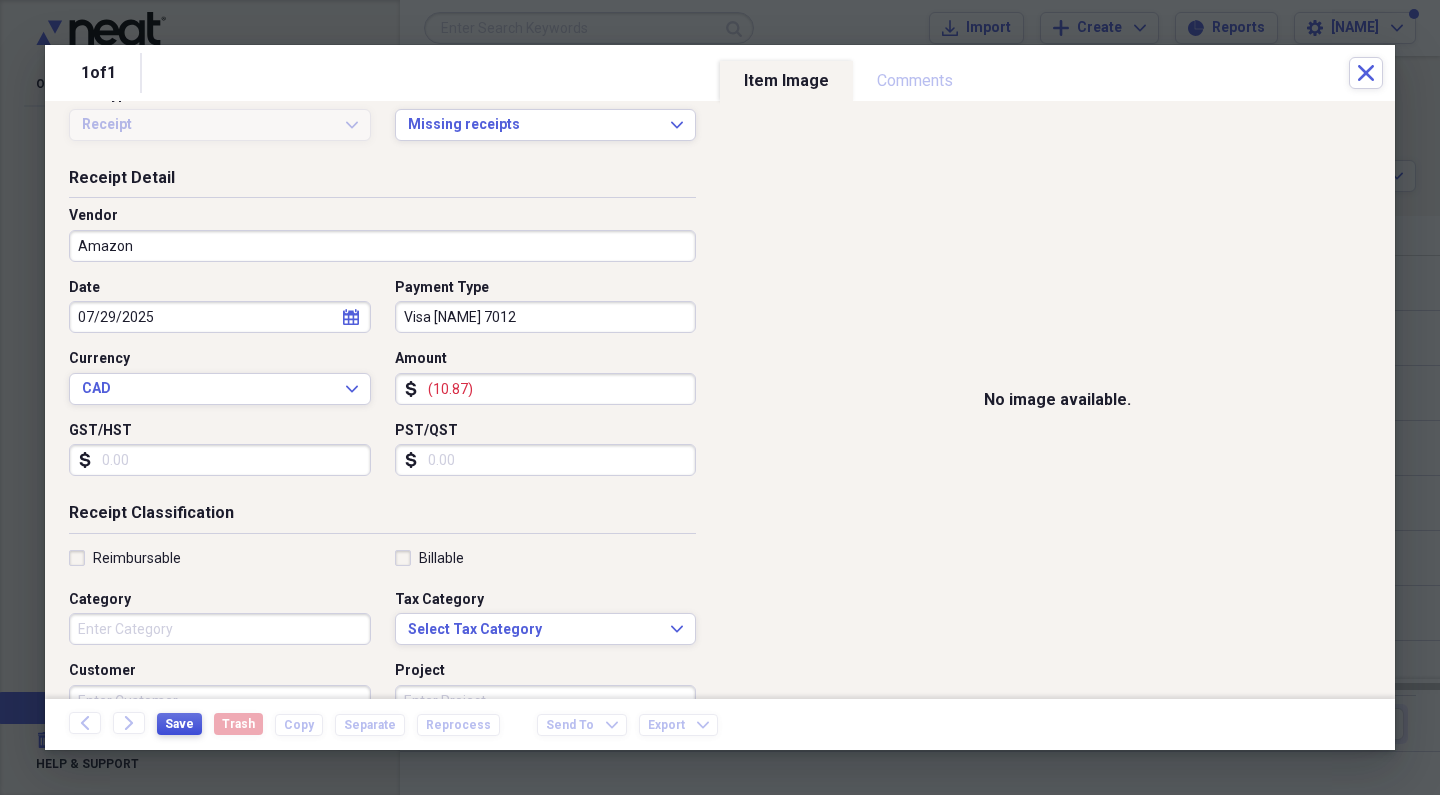 click on "Save" at bounding box center (179, 724) 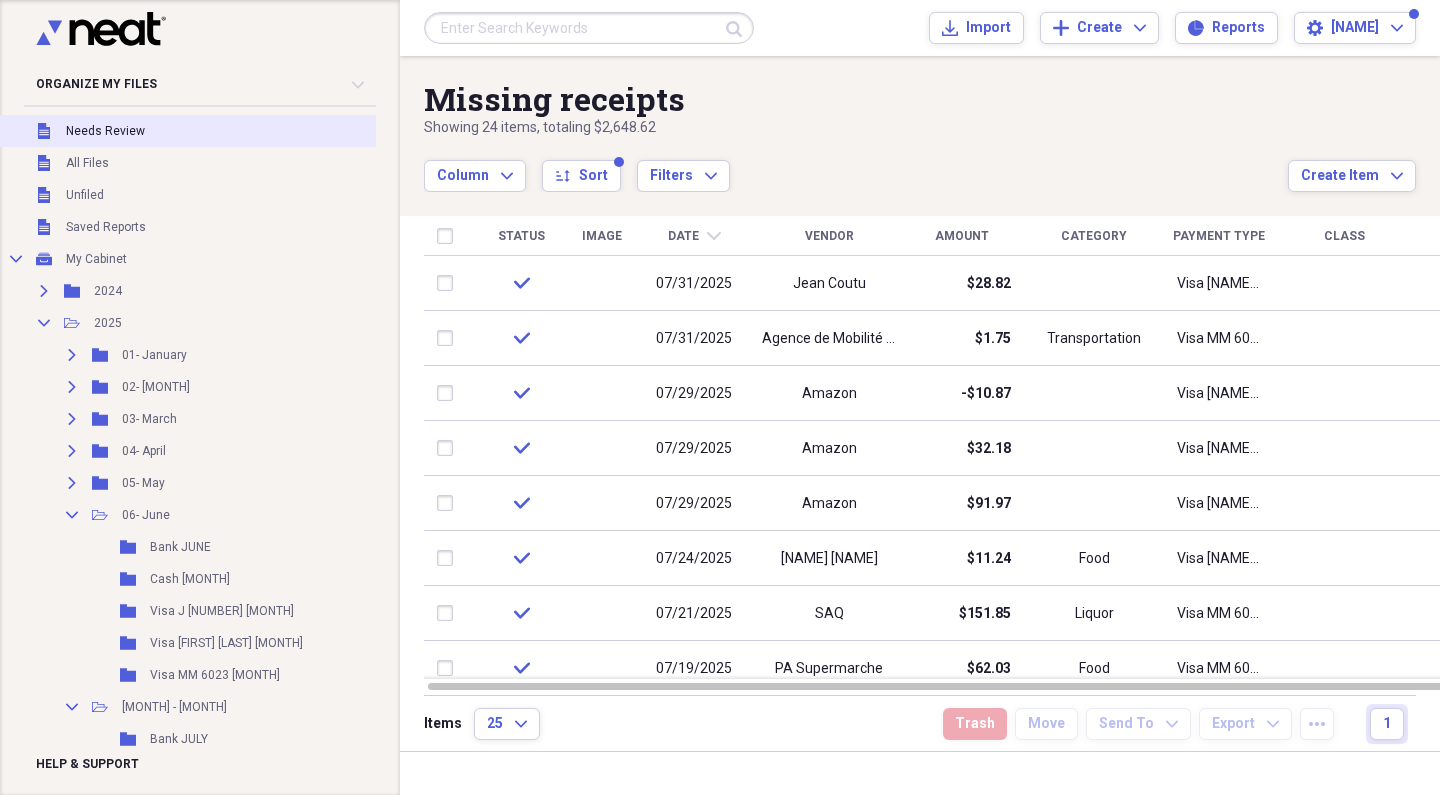 scroll, scrollTop: 0, scrollLeft: 0, axis: both 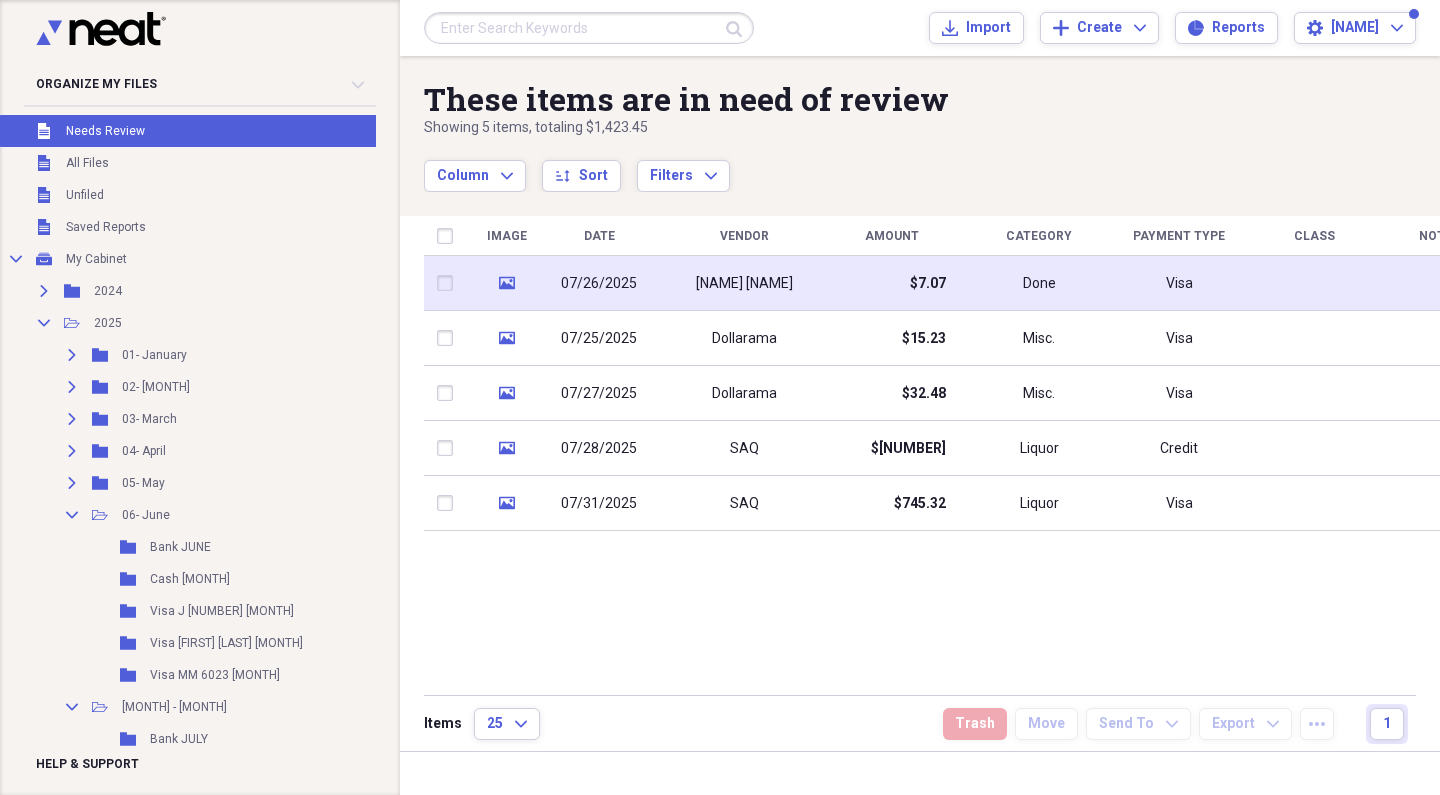 click on "07/26/2025" at bounding box center (599, 284) 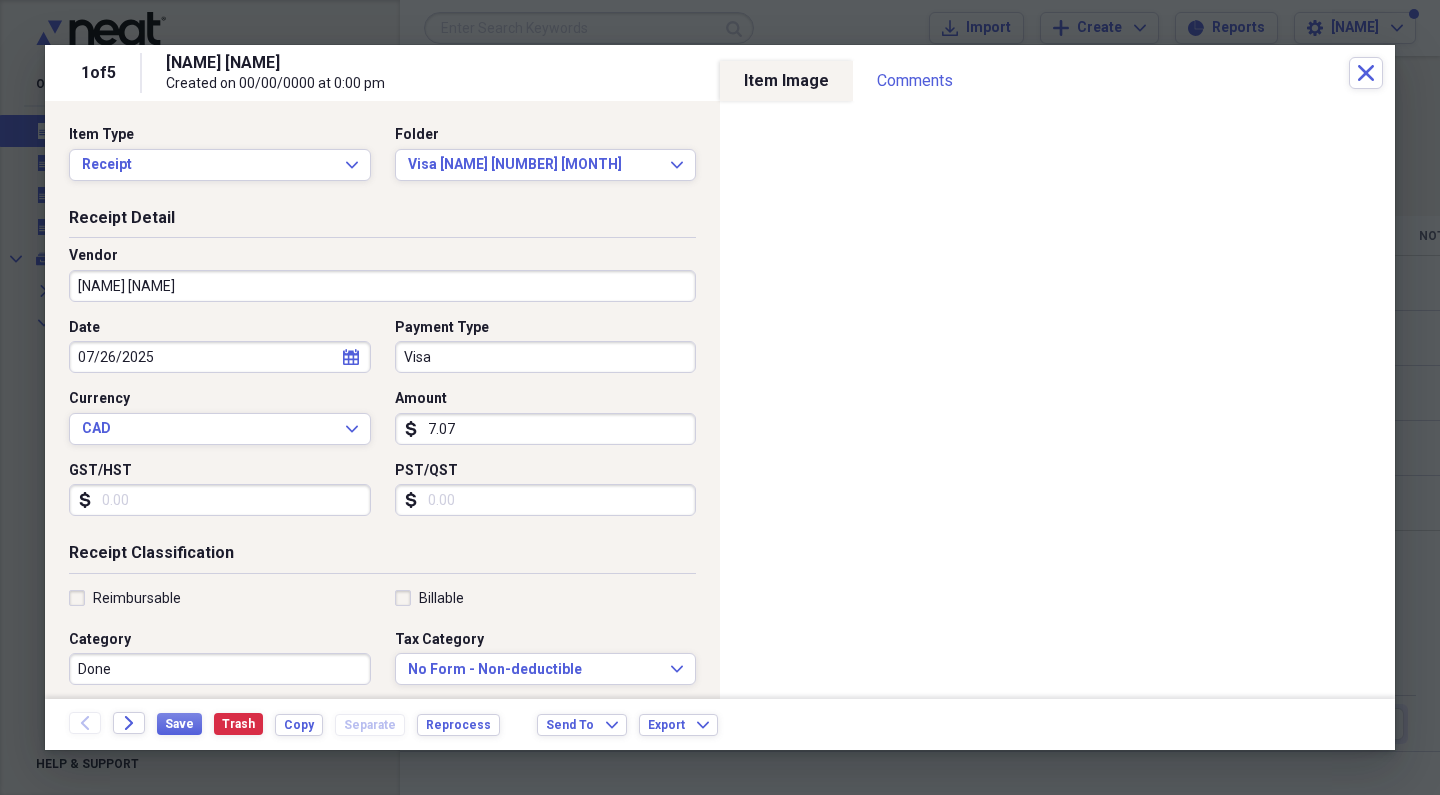 click on "Visa" at bounding box center [546, 357] 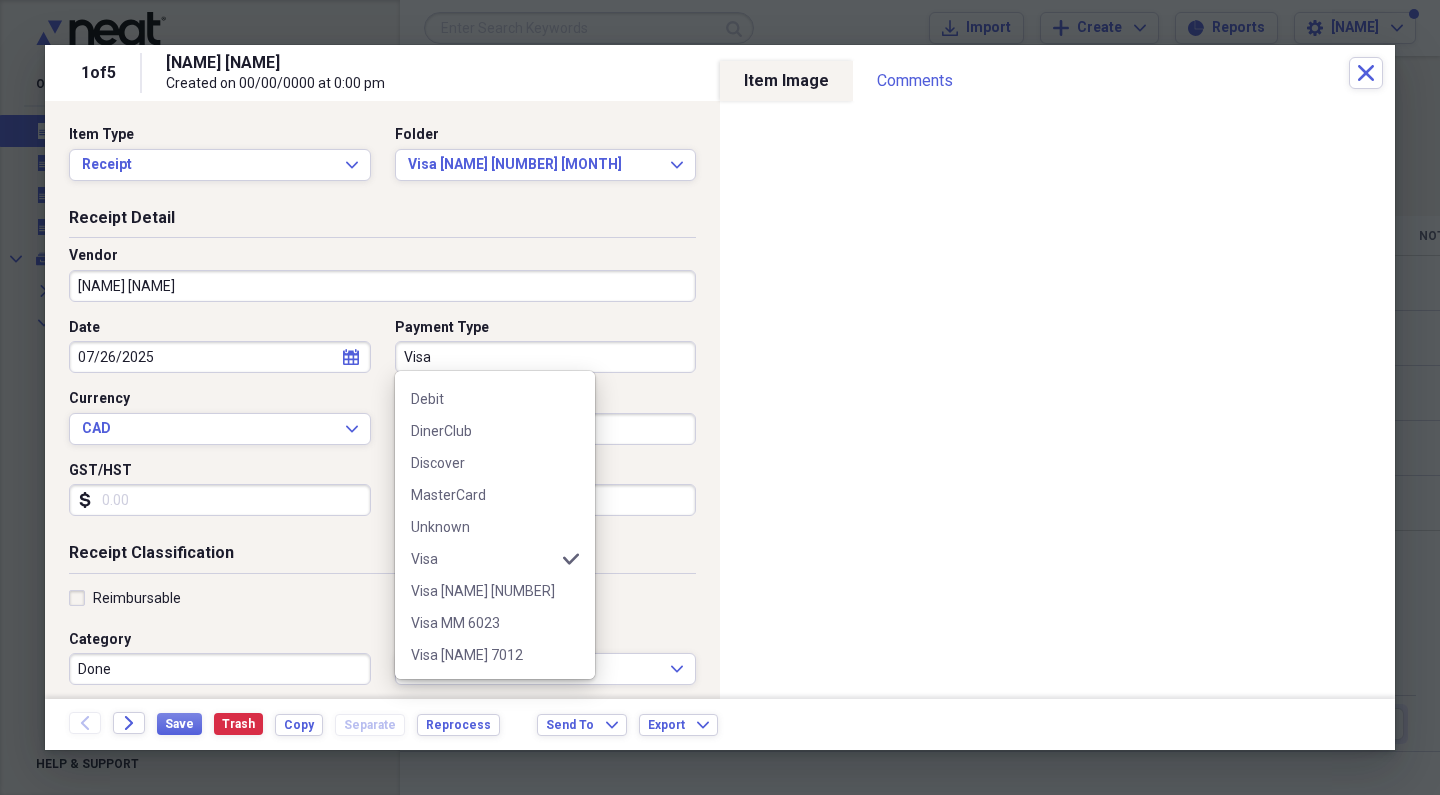 scroll, scrollTop: 124, scrollLeft: 0, axis: vertical 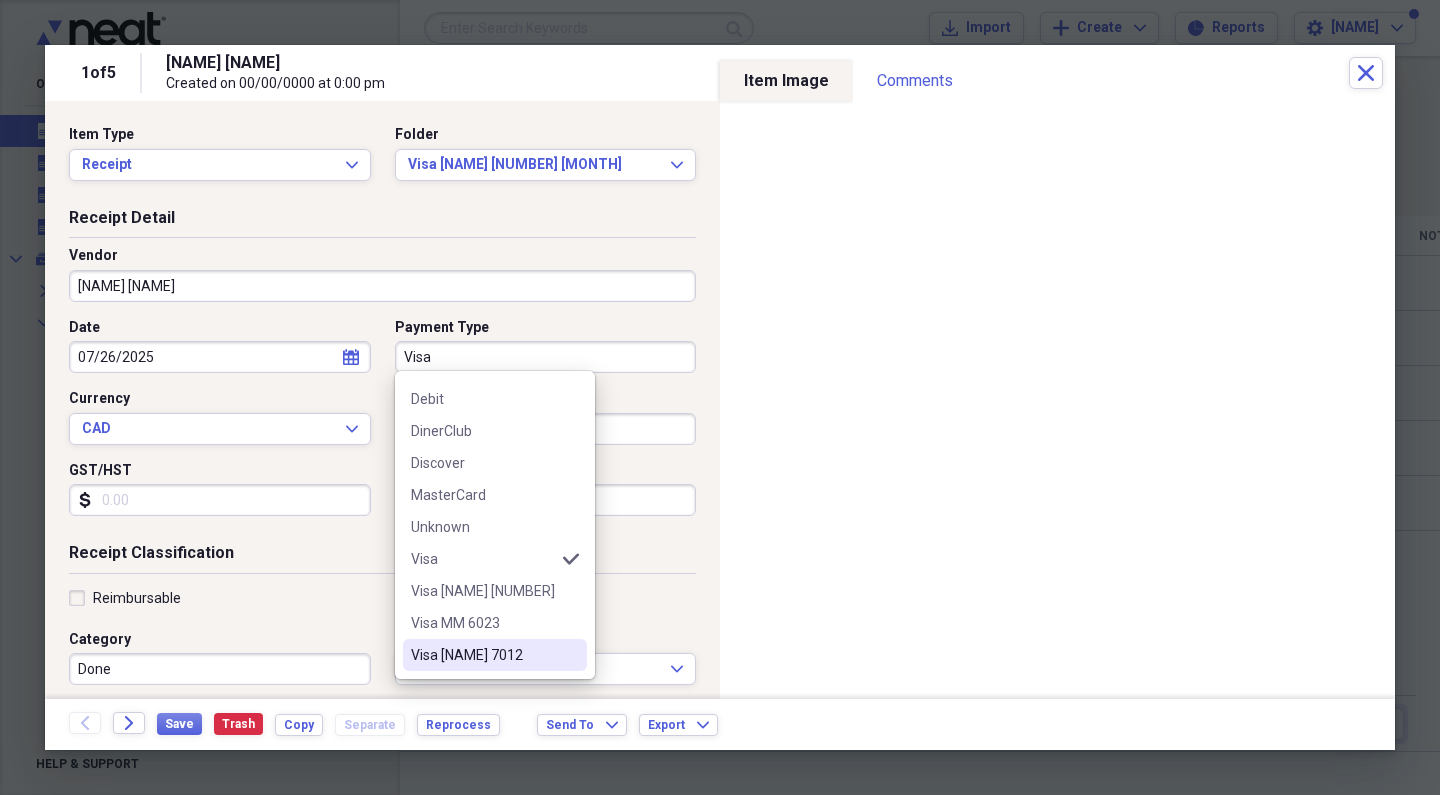 click on "Visa [NAME] 7012" at bounding box center [483, 655] 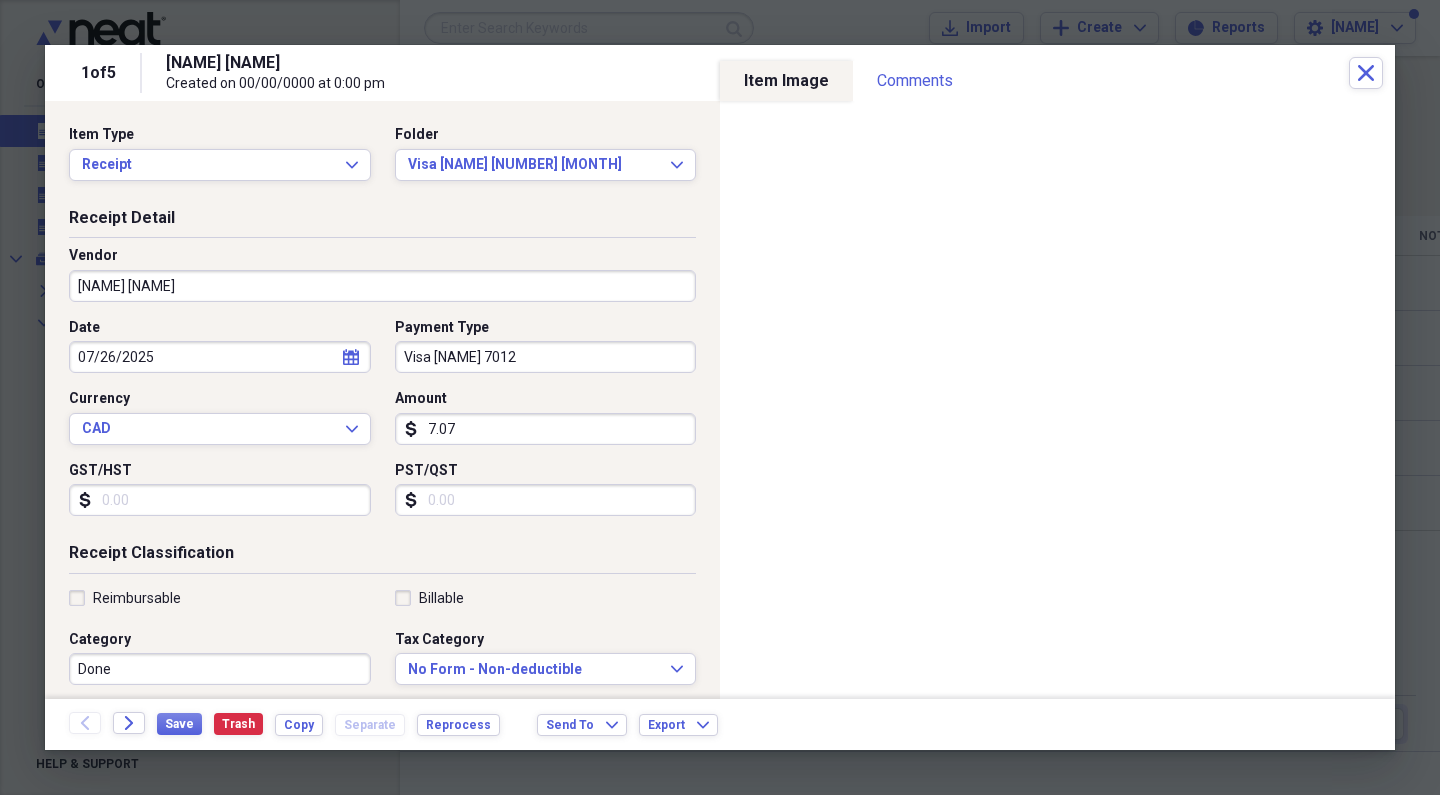 scroll, scrollTop: 109, scrollLeft: 0, axis: vertical 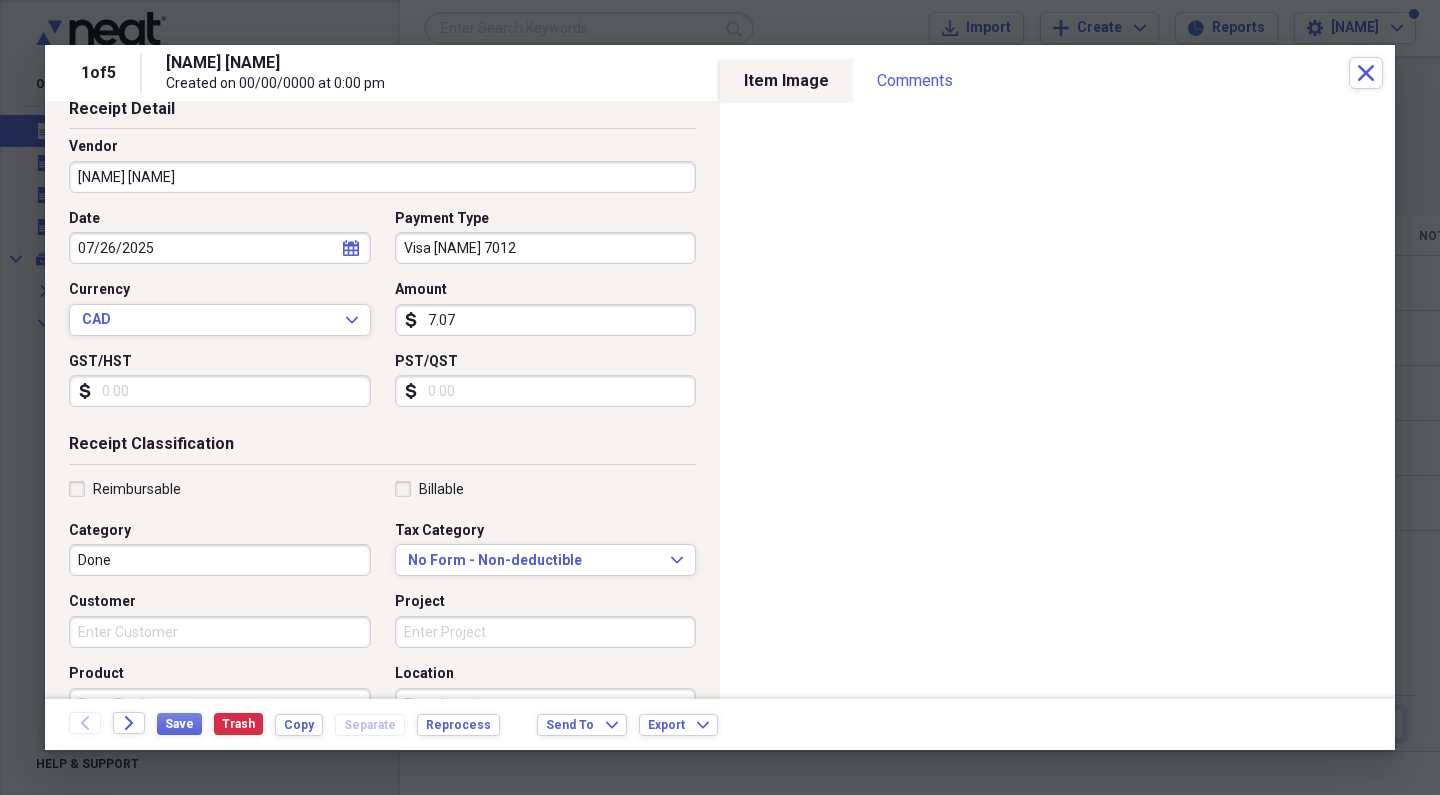 click on "Done" at bounding box center (220, 560) 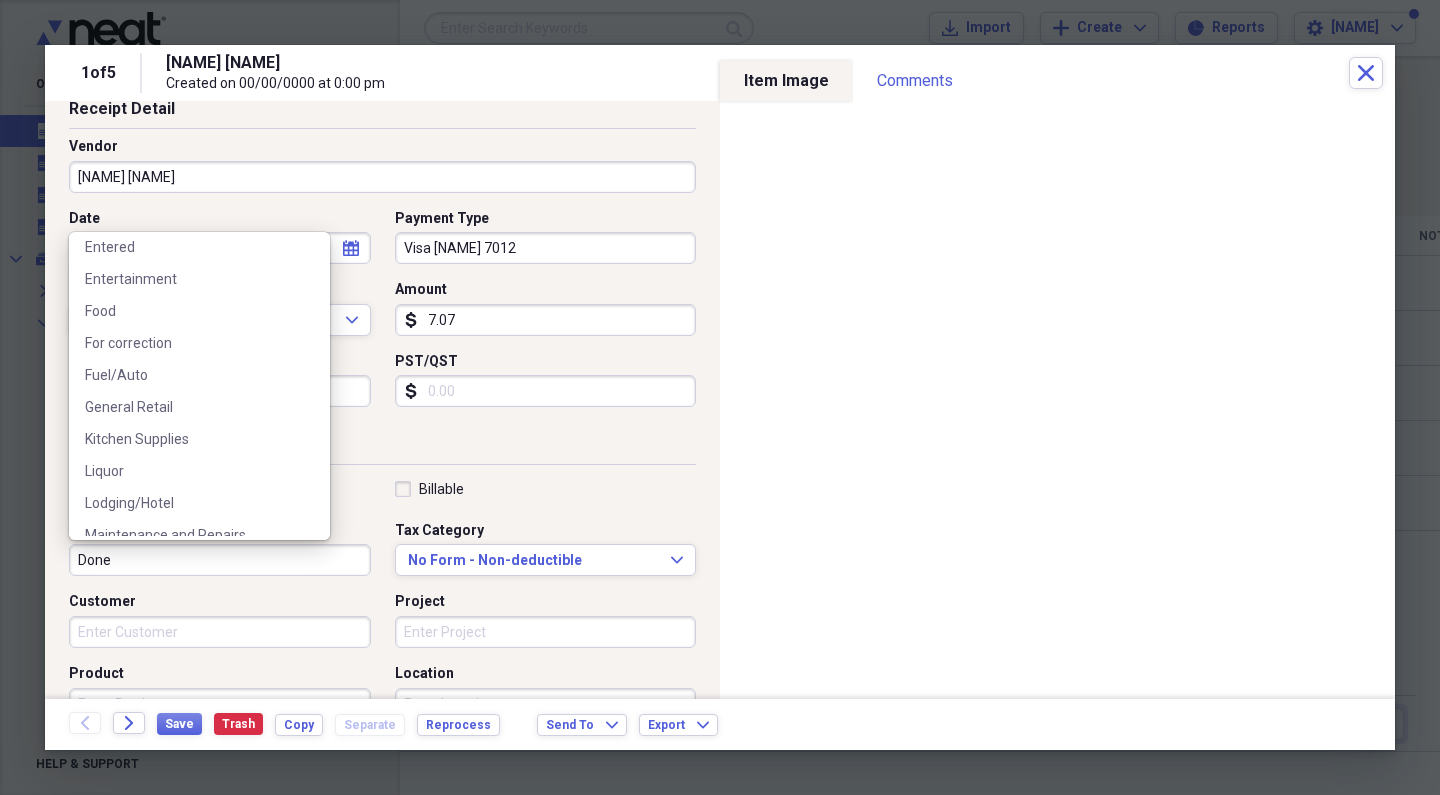 scroll, scrollTop: 878, scrollLeft: 0, axis: vertical 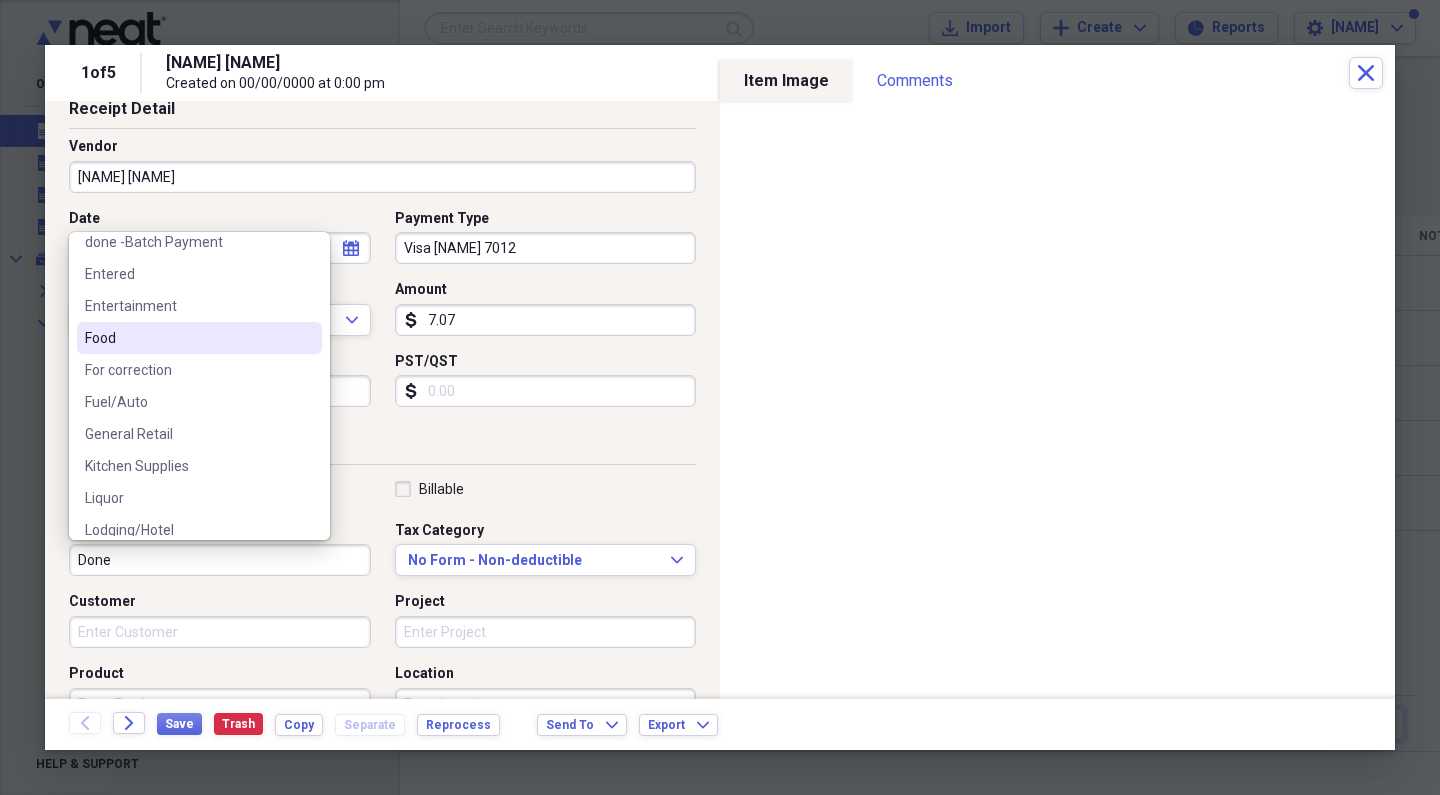 click on "Food" at bounding box center (187, 338) 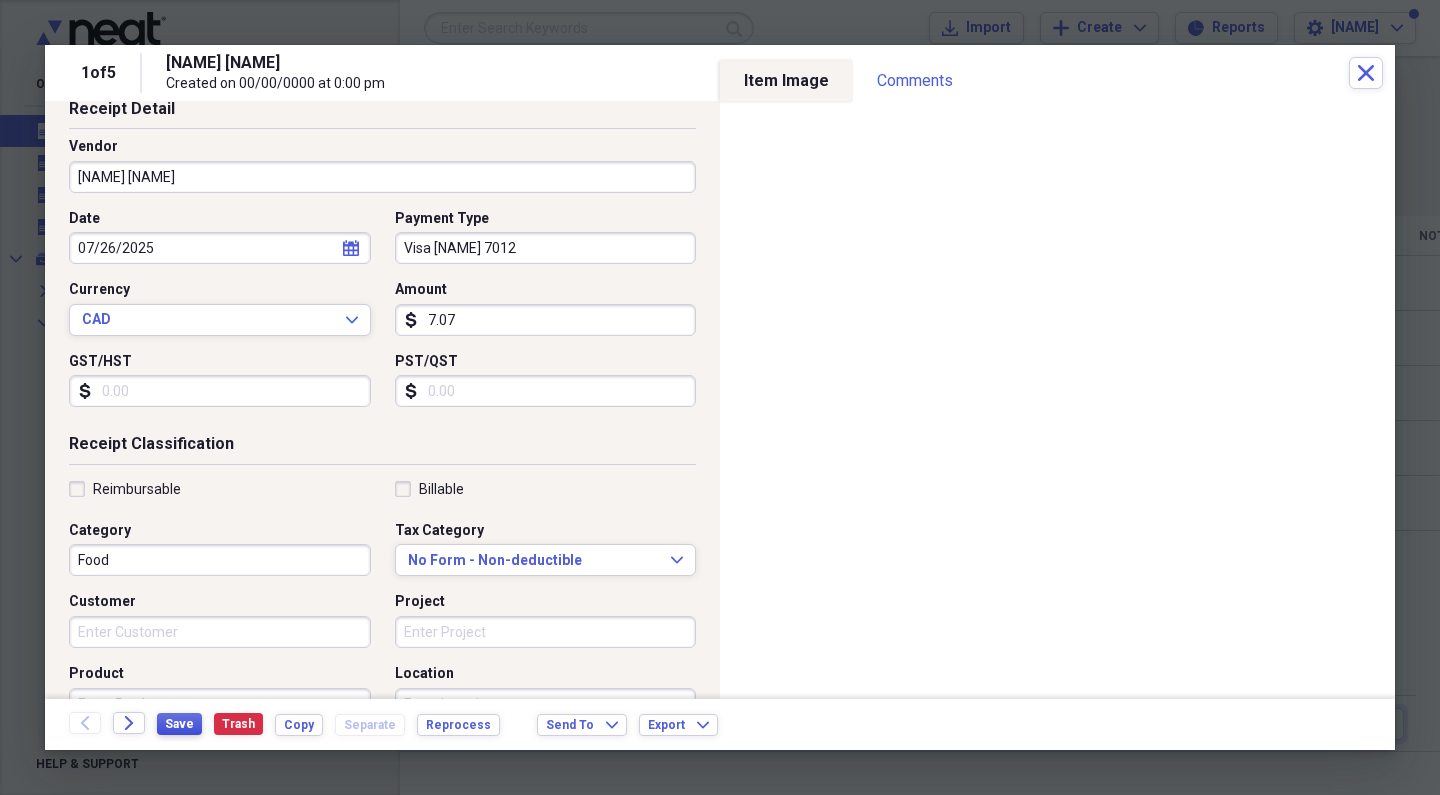 click on "Save" at bounding box center (179, 724) 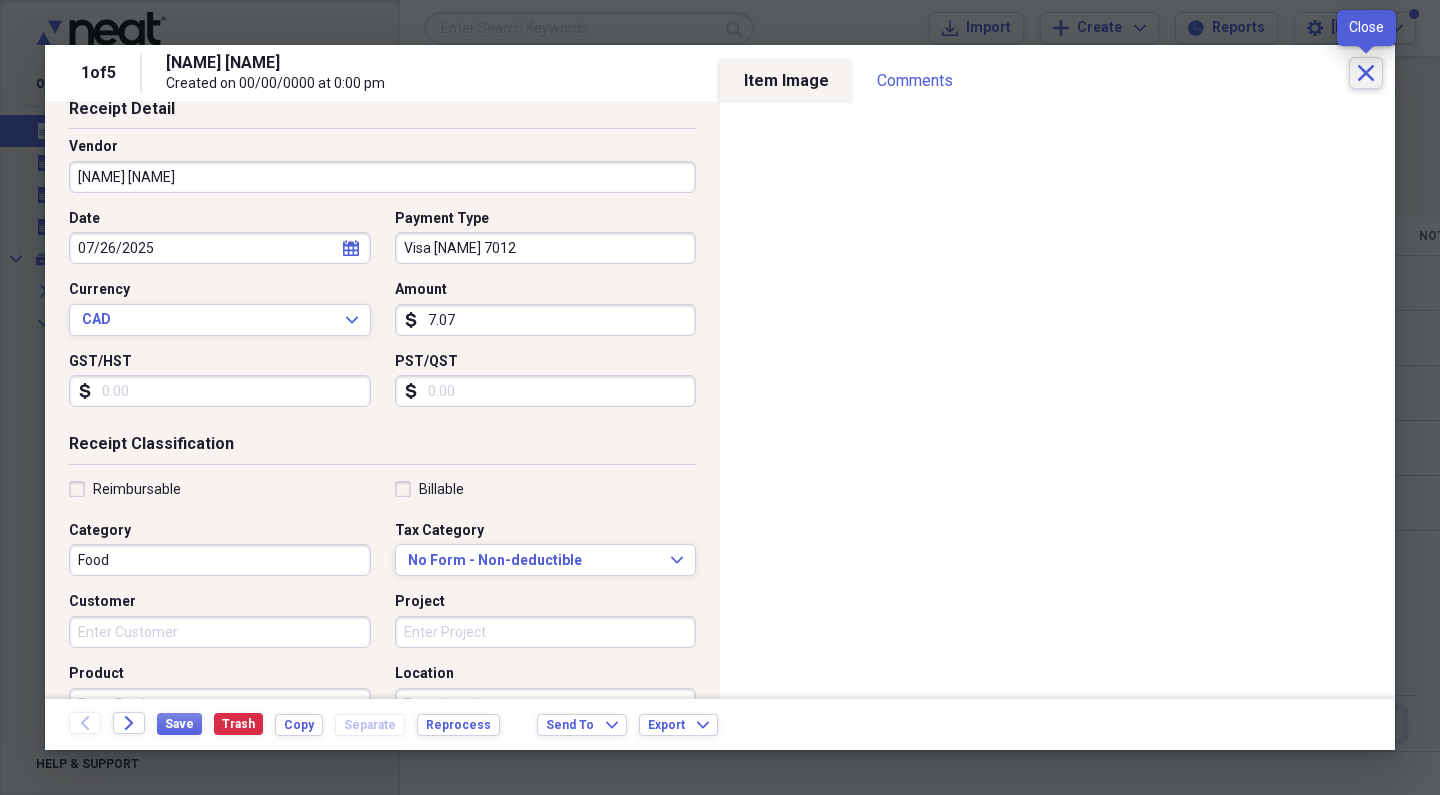 click 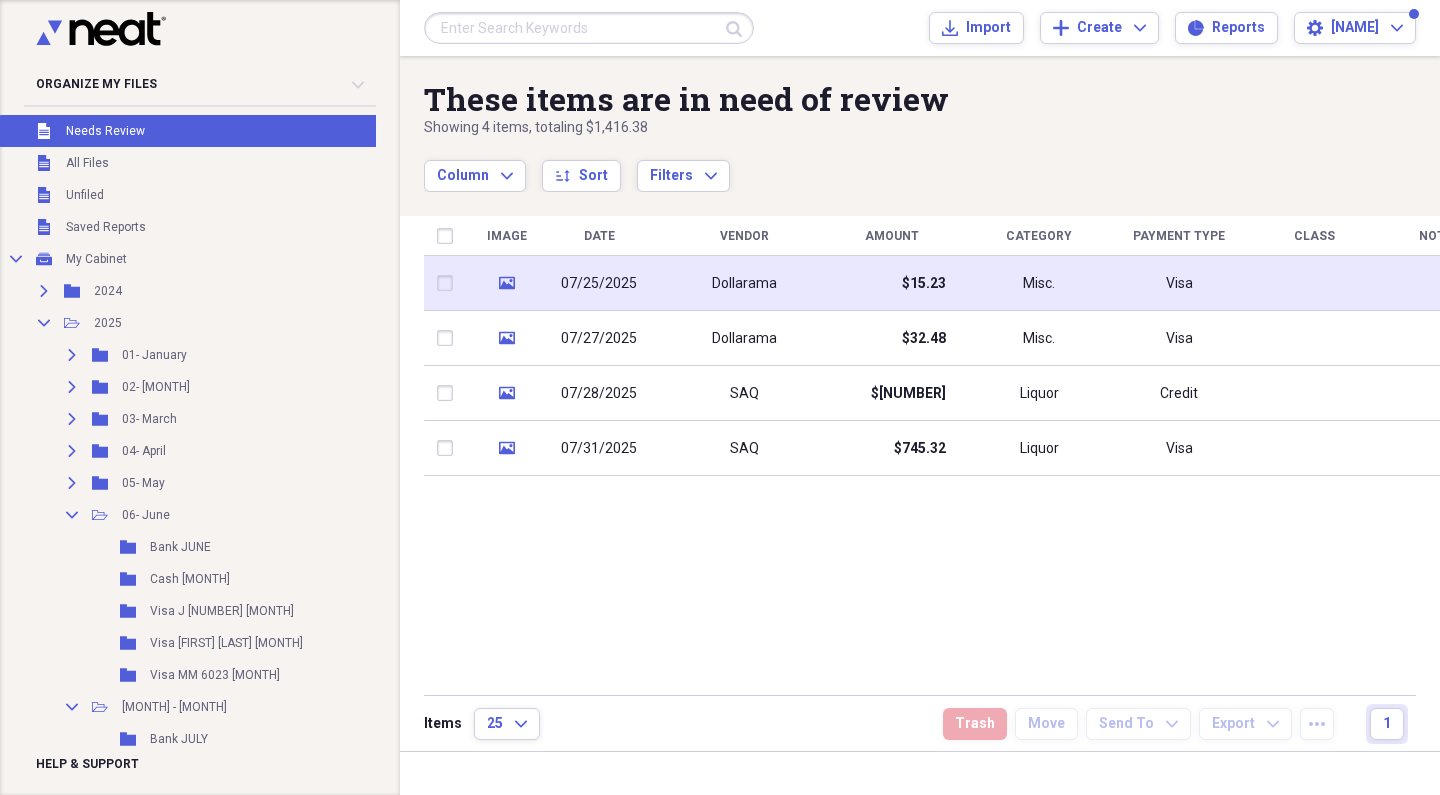 click on "$15.23" at bounding box center (891, 283) 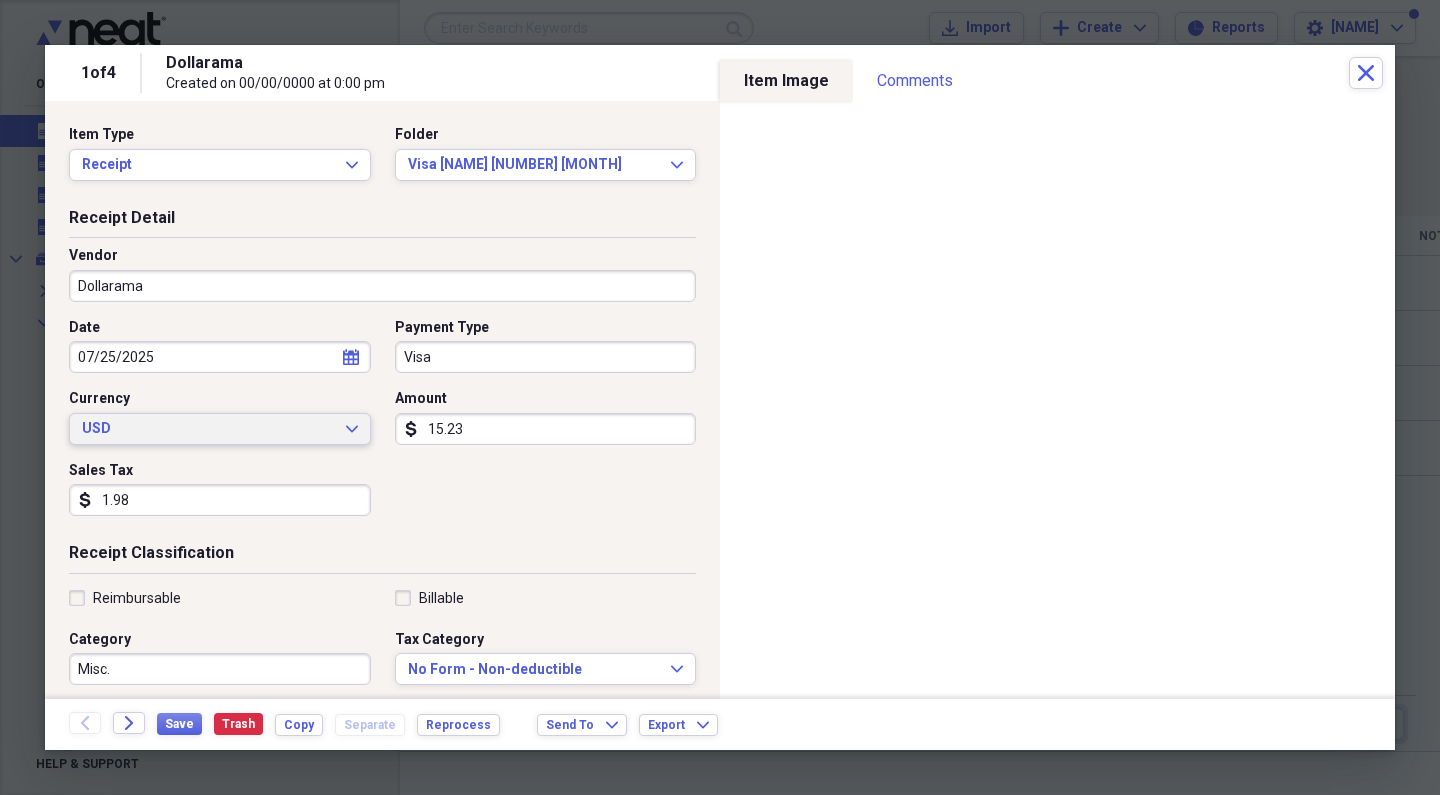 click on "USD" at bounding box center [208, 429] 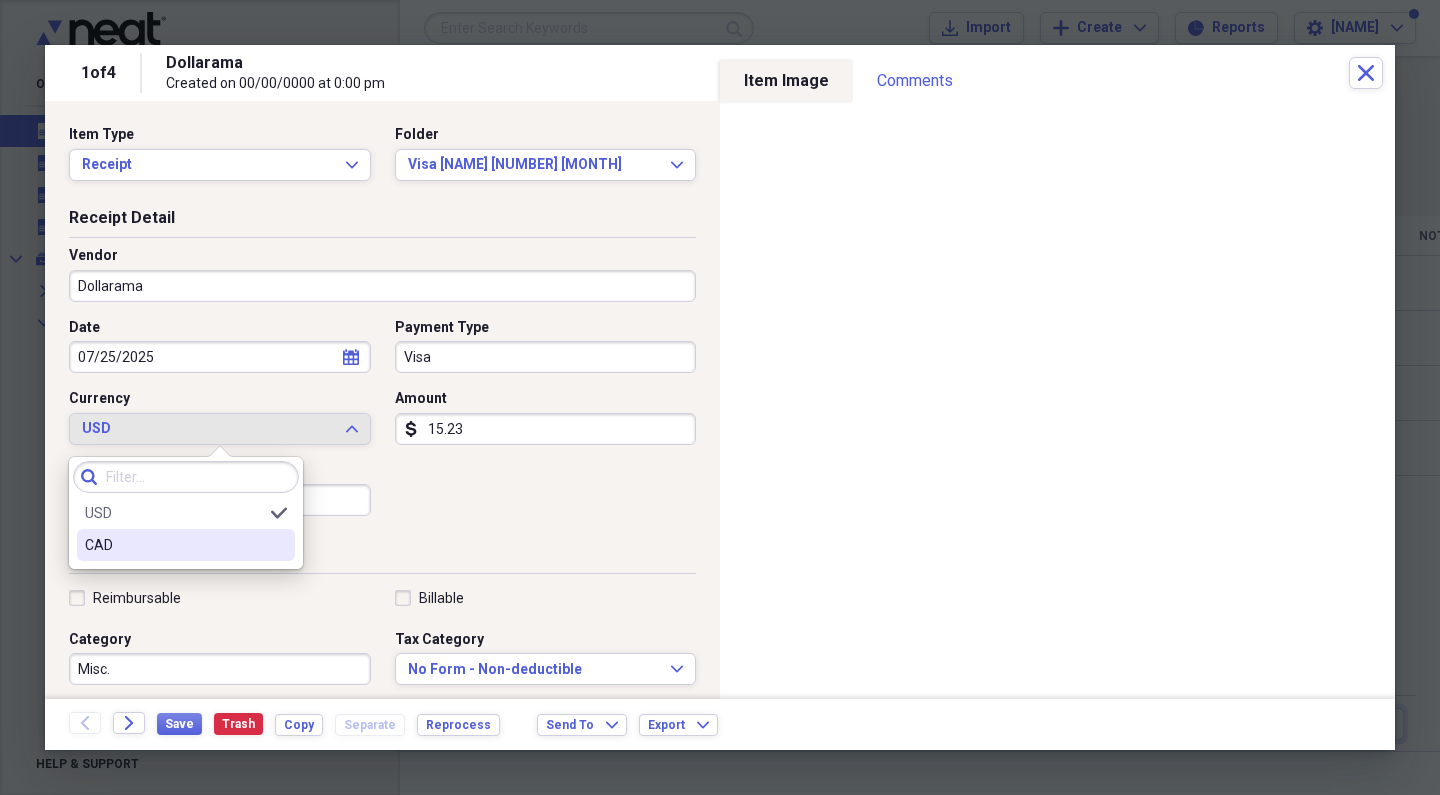 click on "CAD" at bounding box center (174, 545) 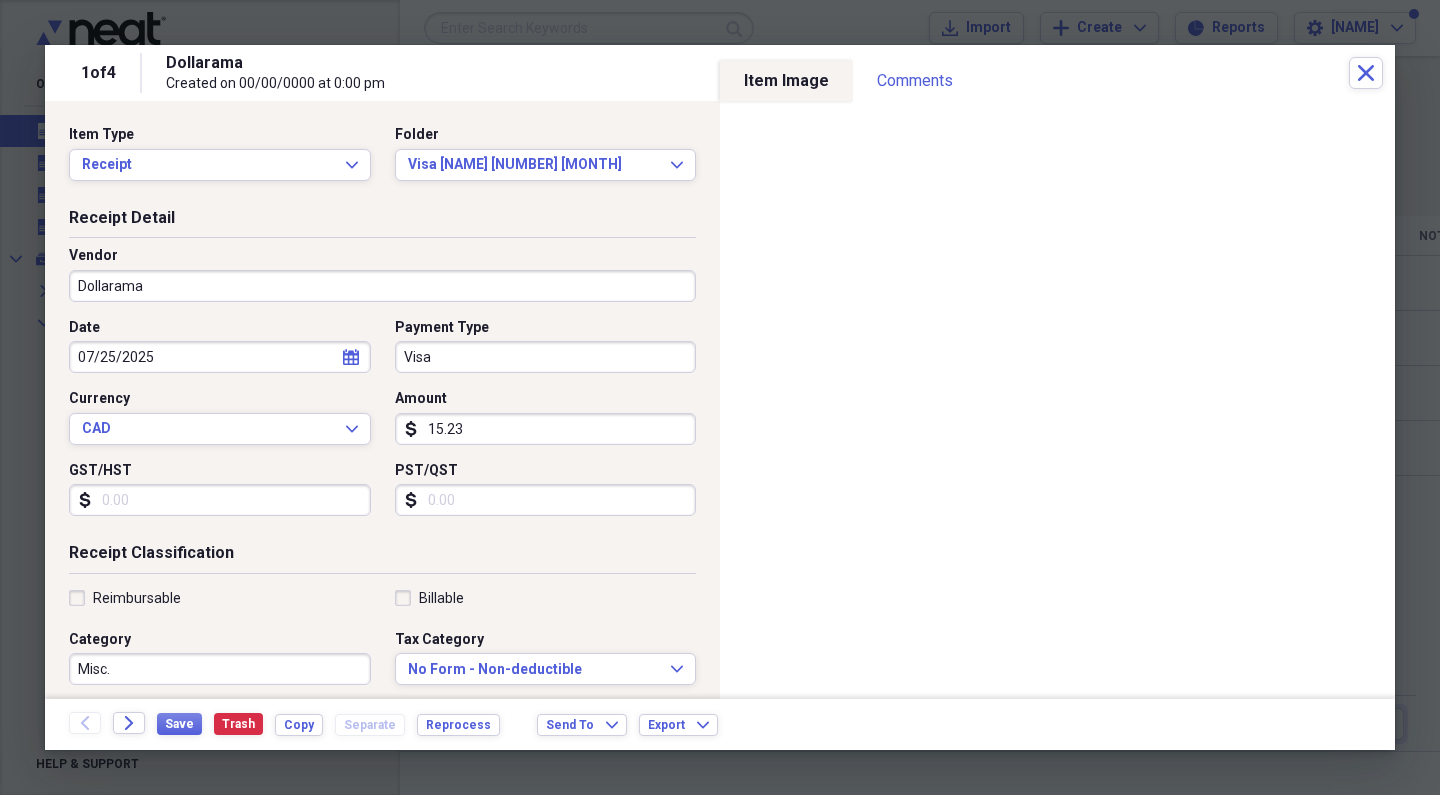click on "Visa" at bounding box center (546, 357) 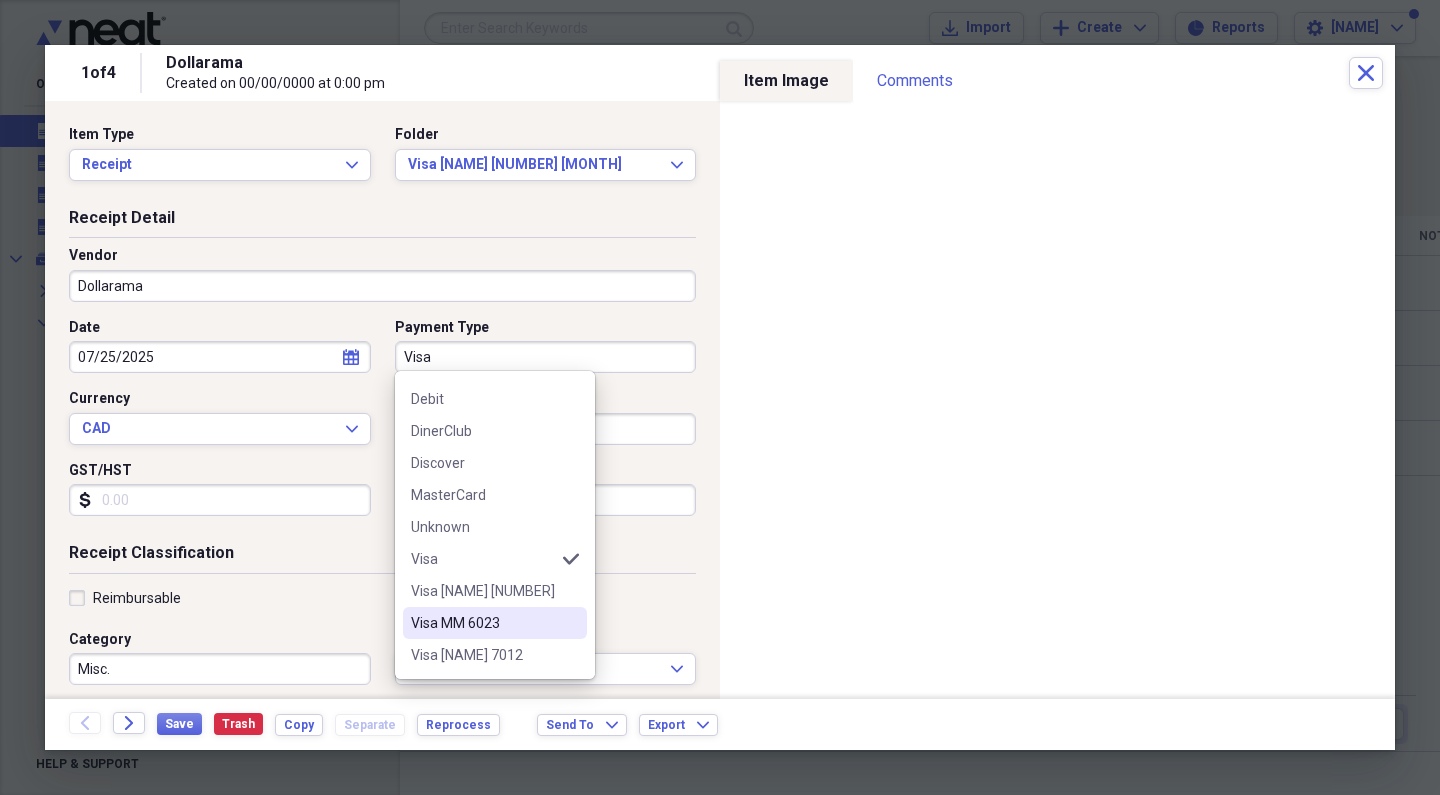 scroll, scrollTop: 124, scrollLeft: 0, axis: vertical 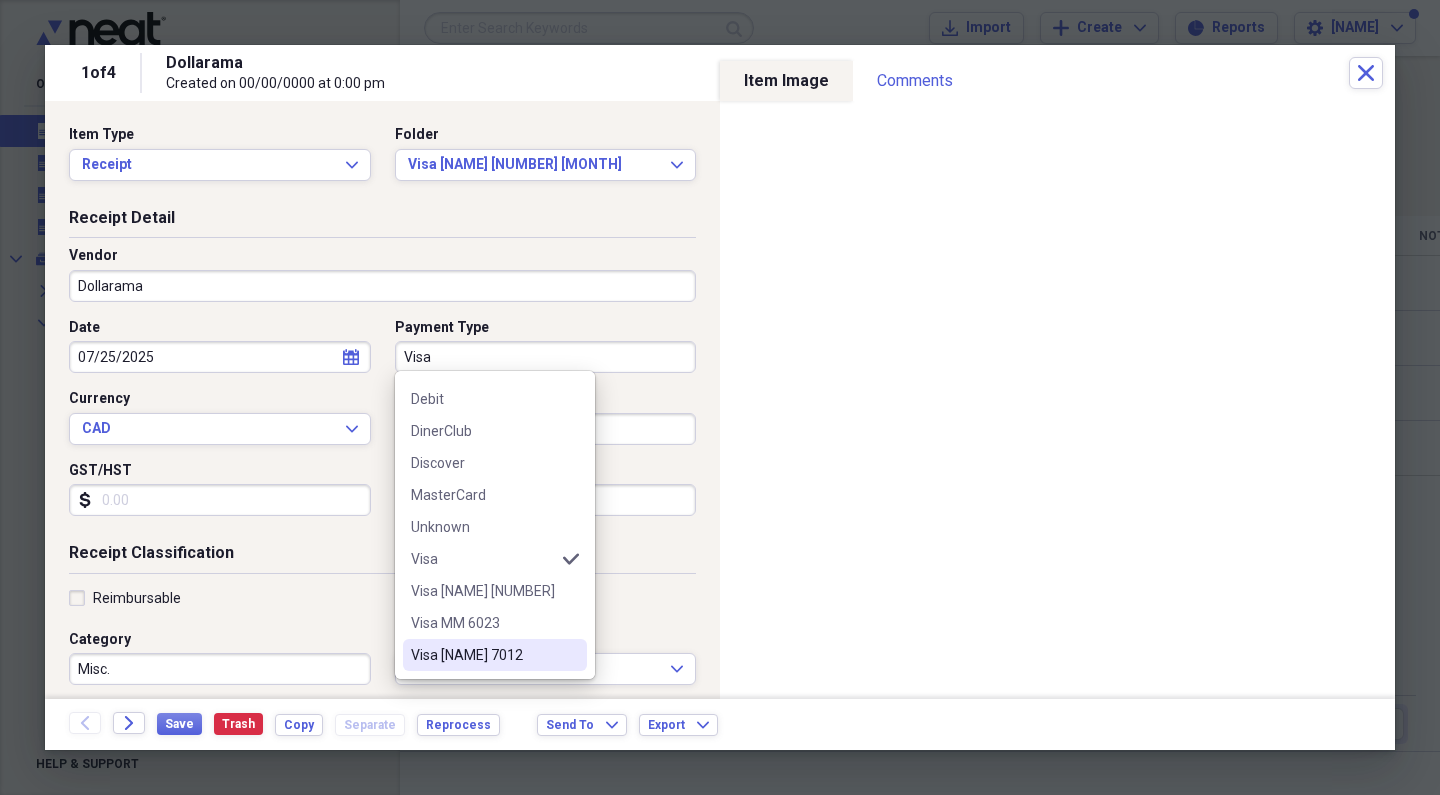 click on "Visa [NAME] 7012" at bounding box center [483, 655] 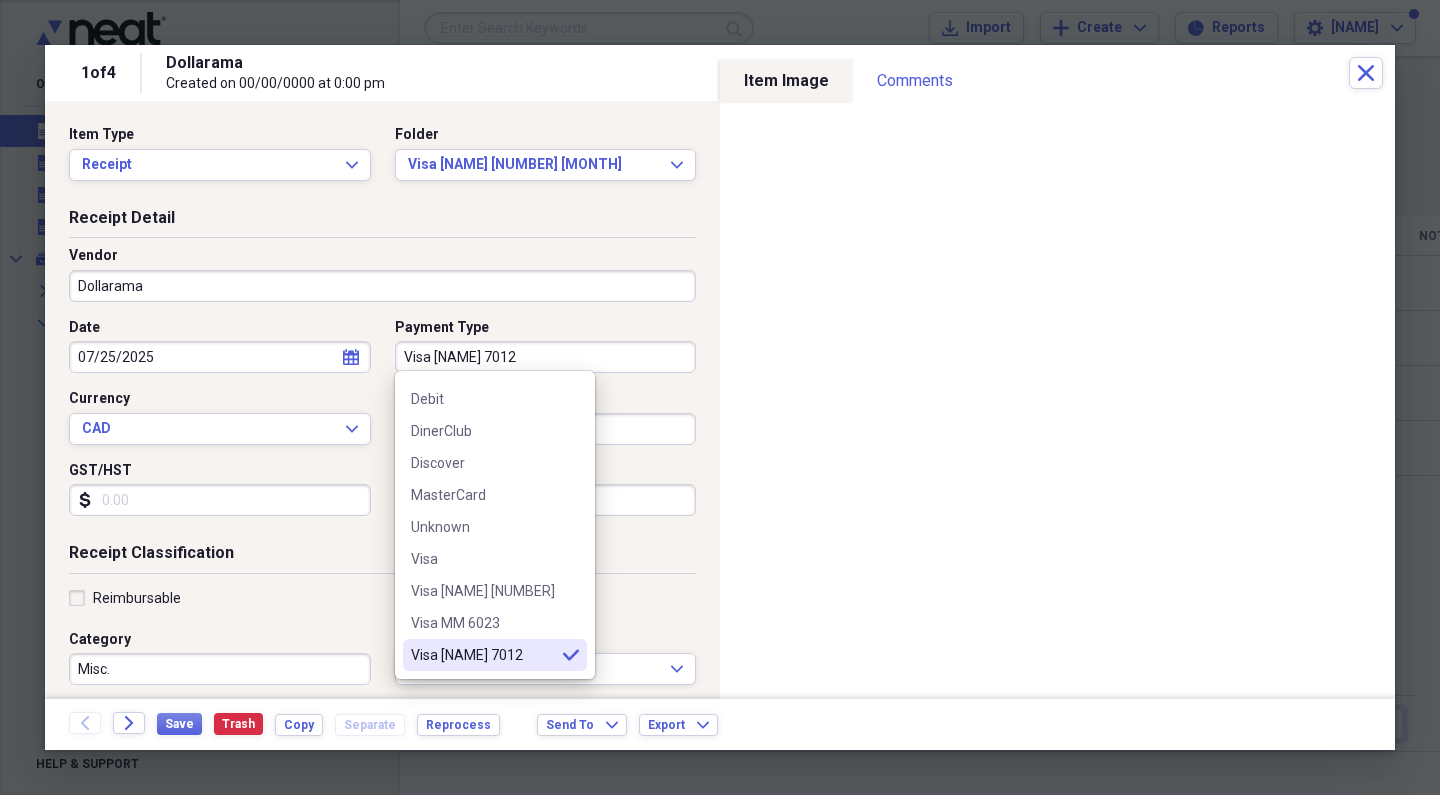 type on "Visa [NAME] 7012" 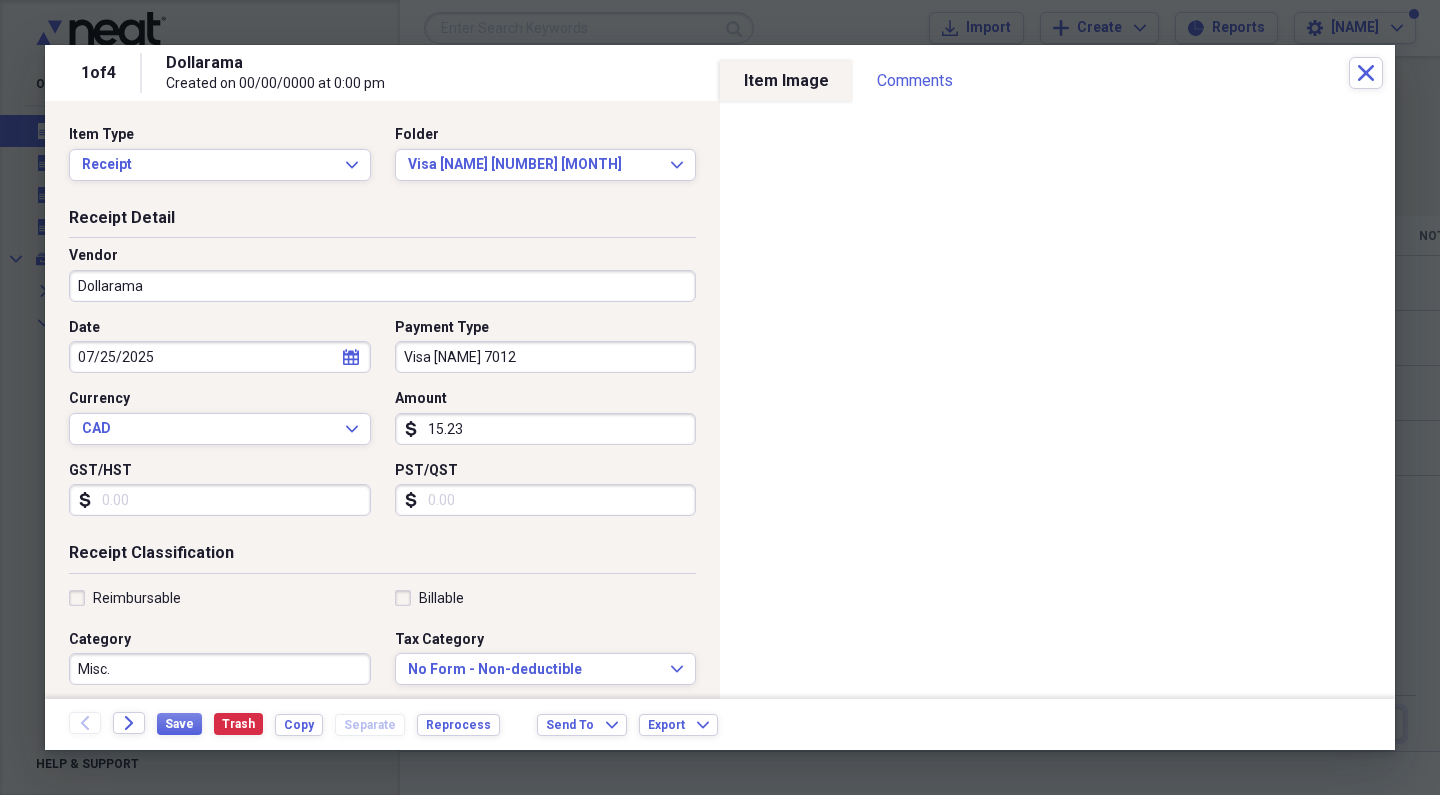 click on "GST/HST" at bounding box center [220, 500] 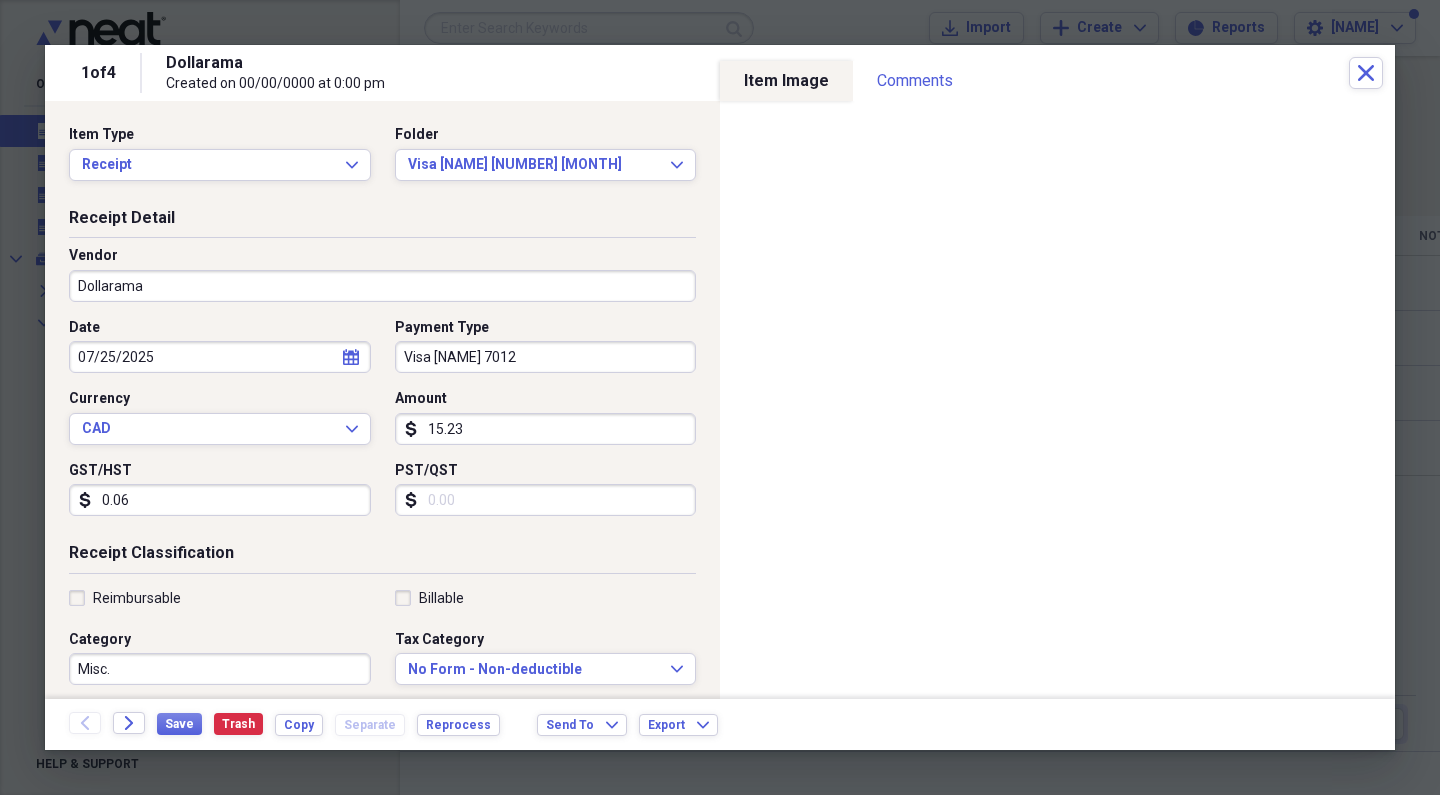 type on "0.66" 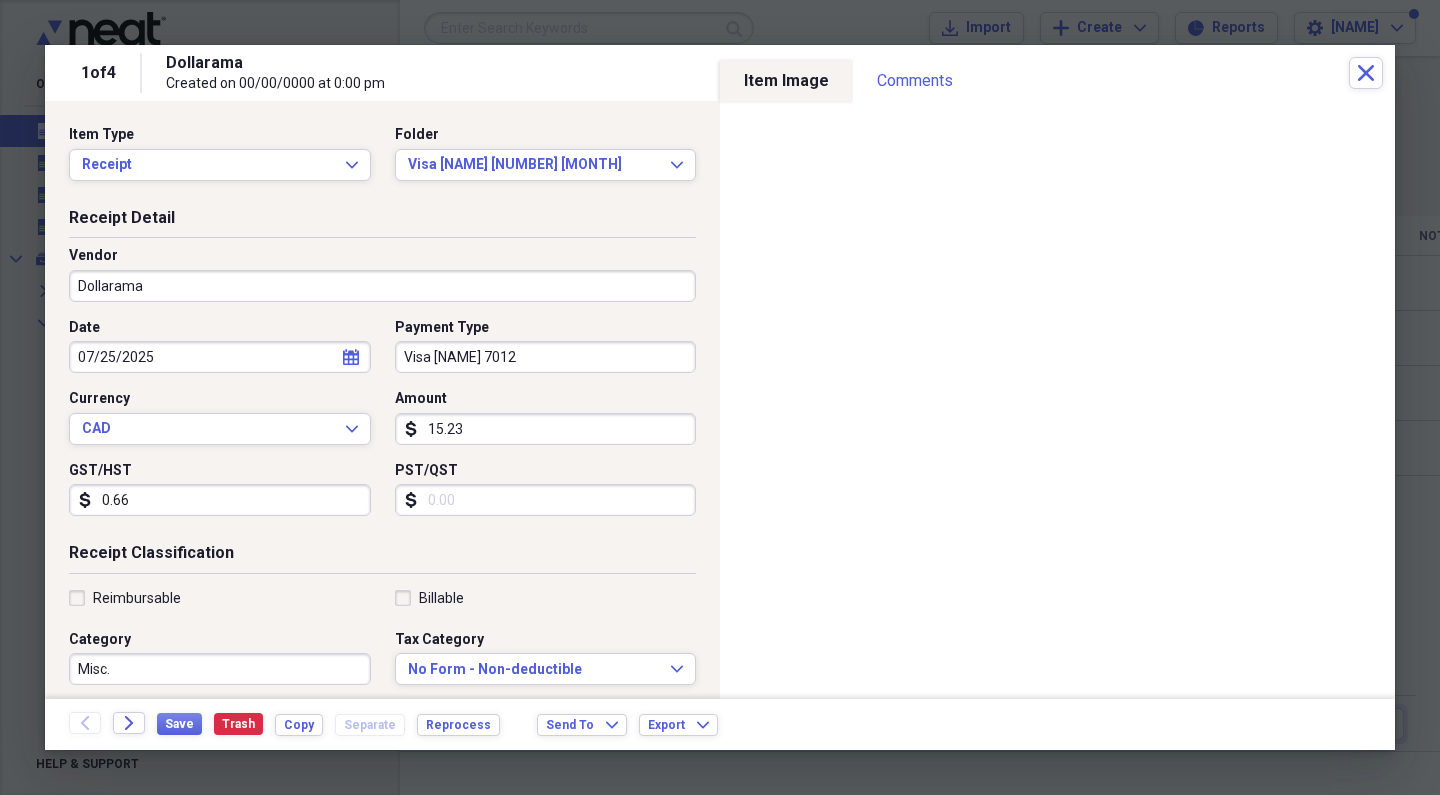 click on "PST/QST" at bounding box center [546, 500] 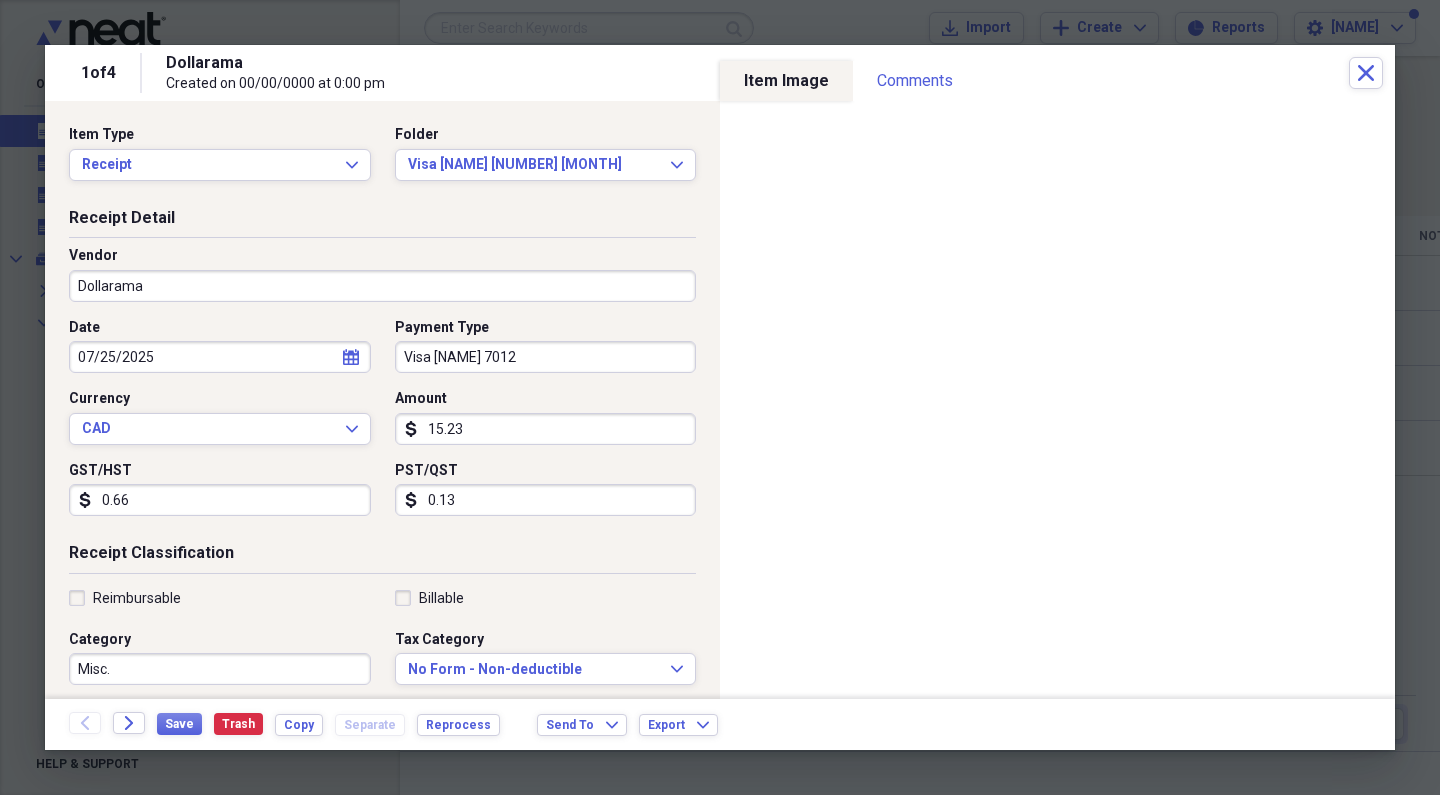 type on "1.32" 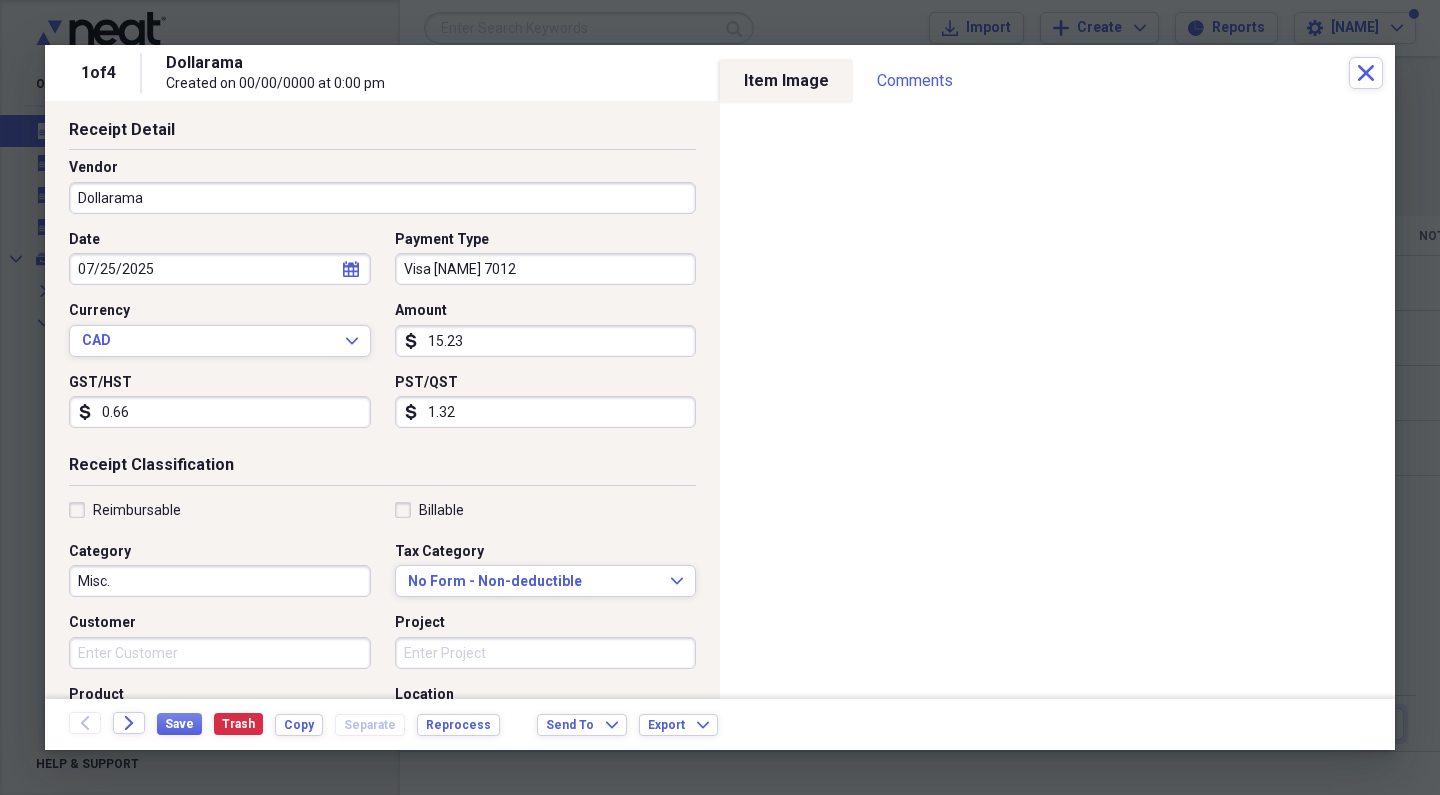 scroll, scrollTop: 93, scrollLeft: 0, axis: vertical 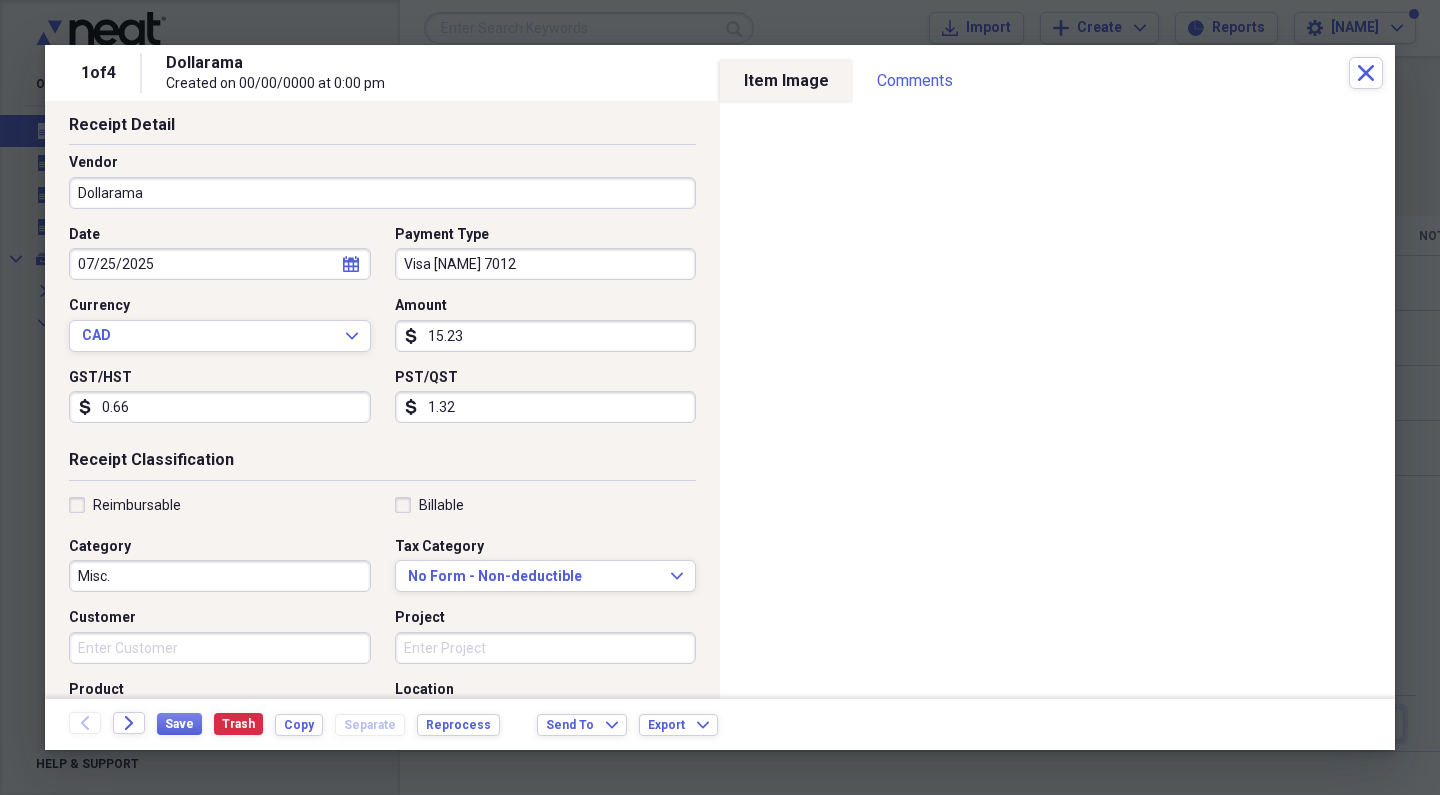 click on "Misc." at bounding box center [220, 576] 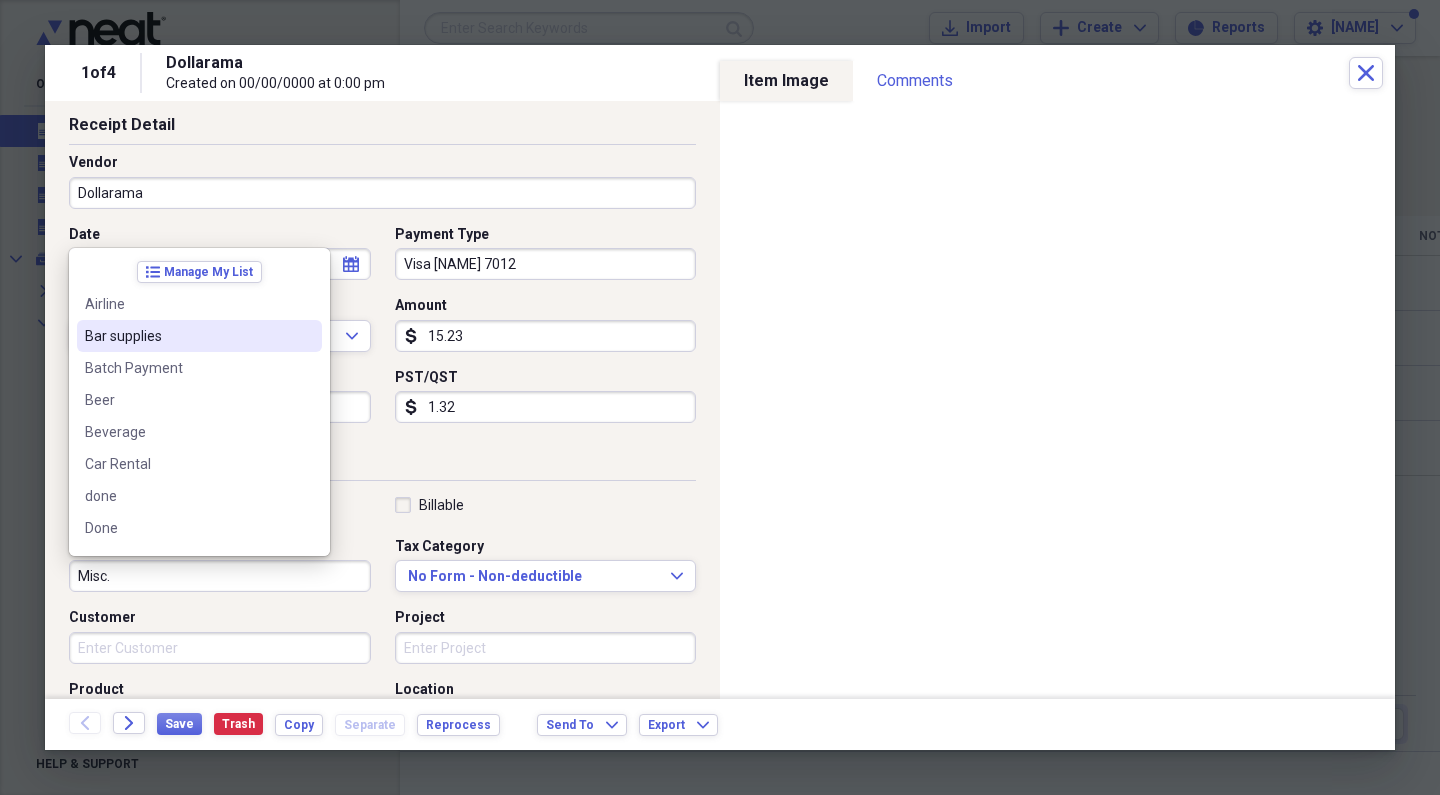 click on "Bar supplies" at bounding box center [187, 336] 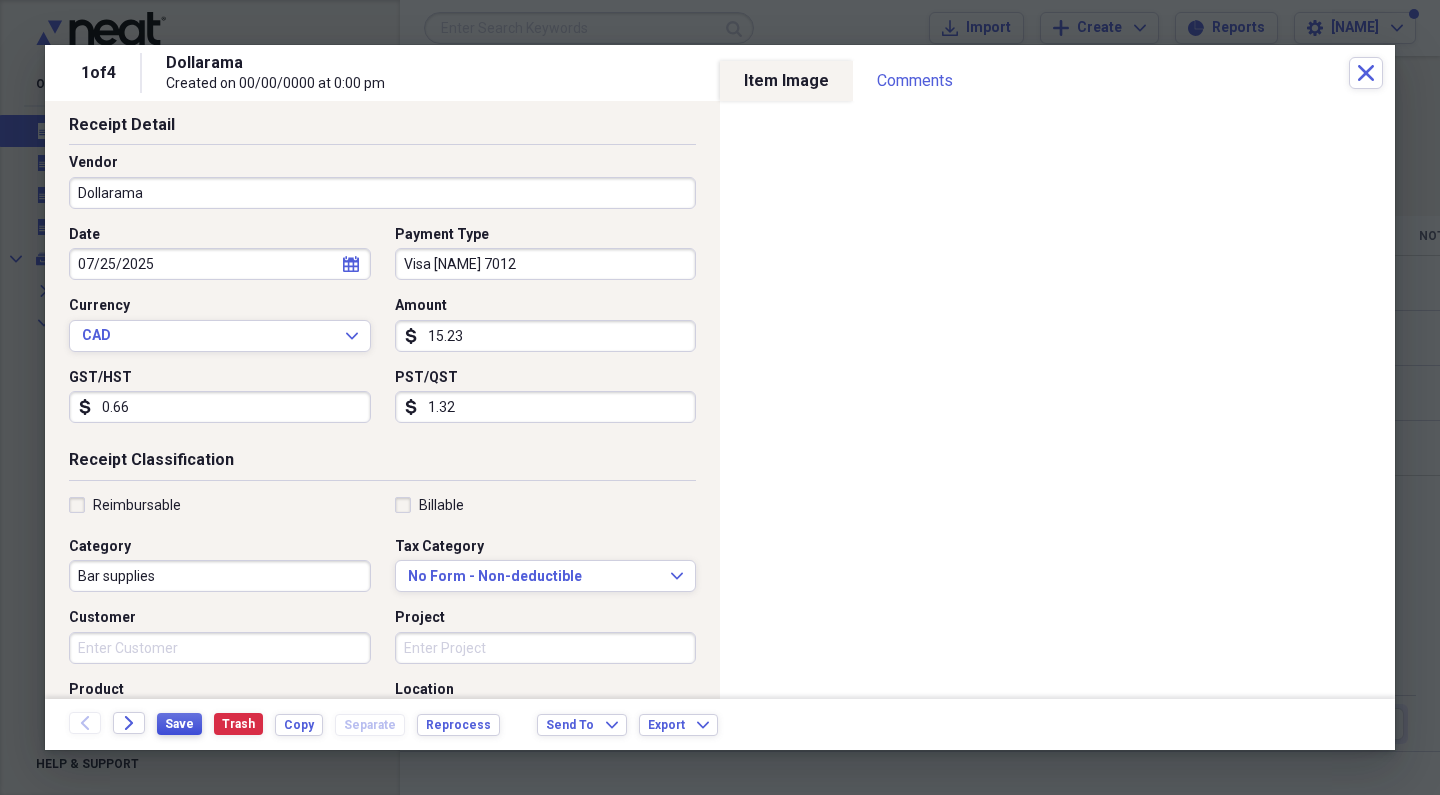 click on "Save" at bounding box center (179, 724) 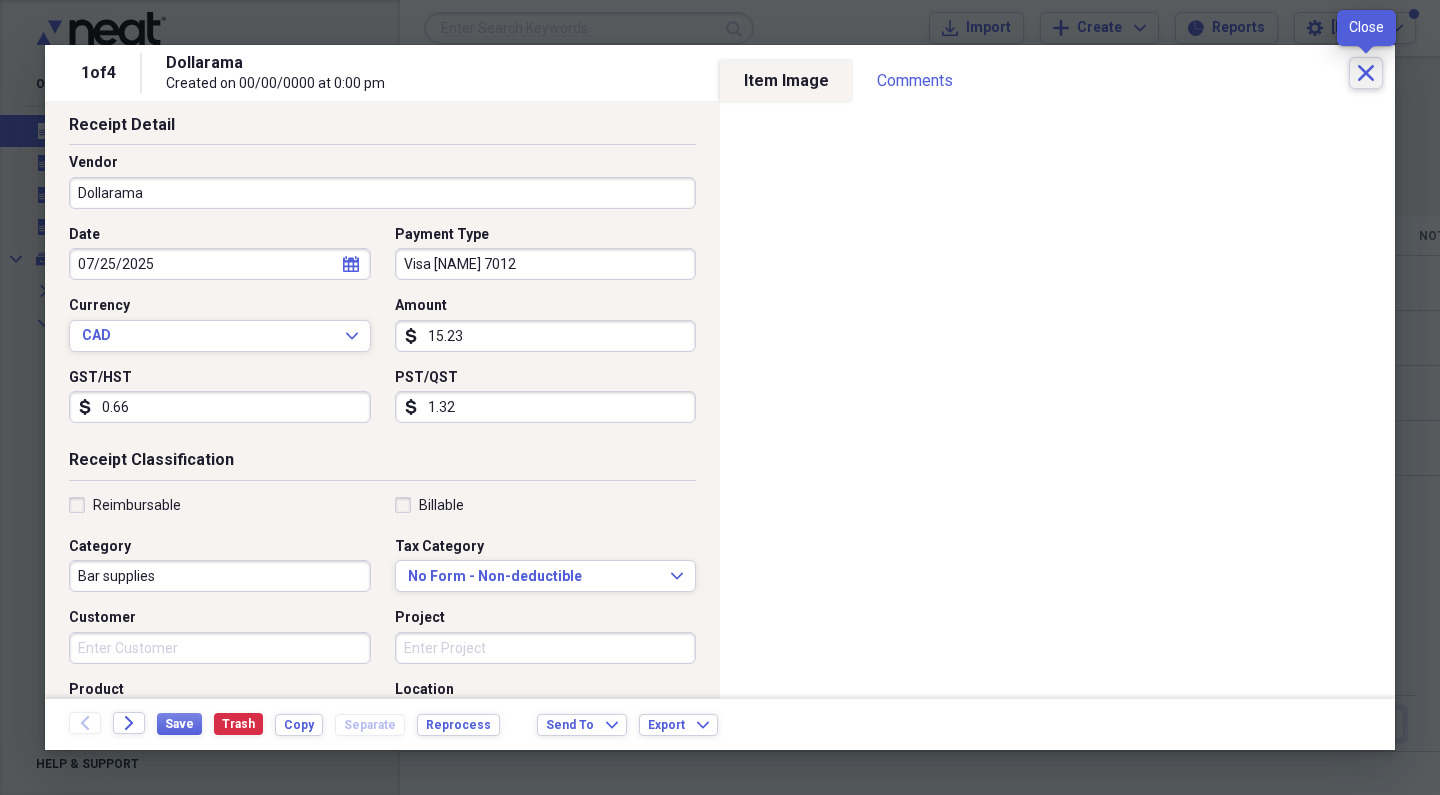 click 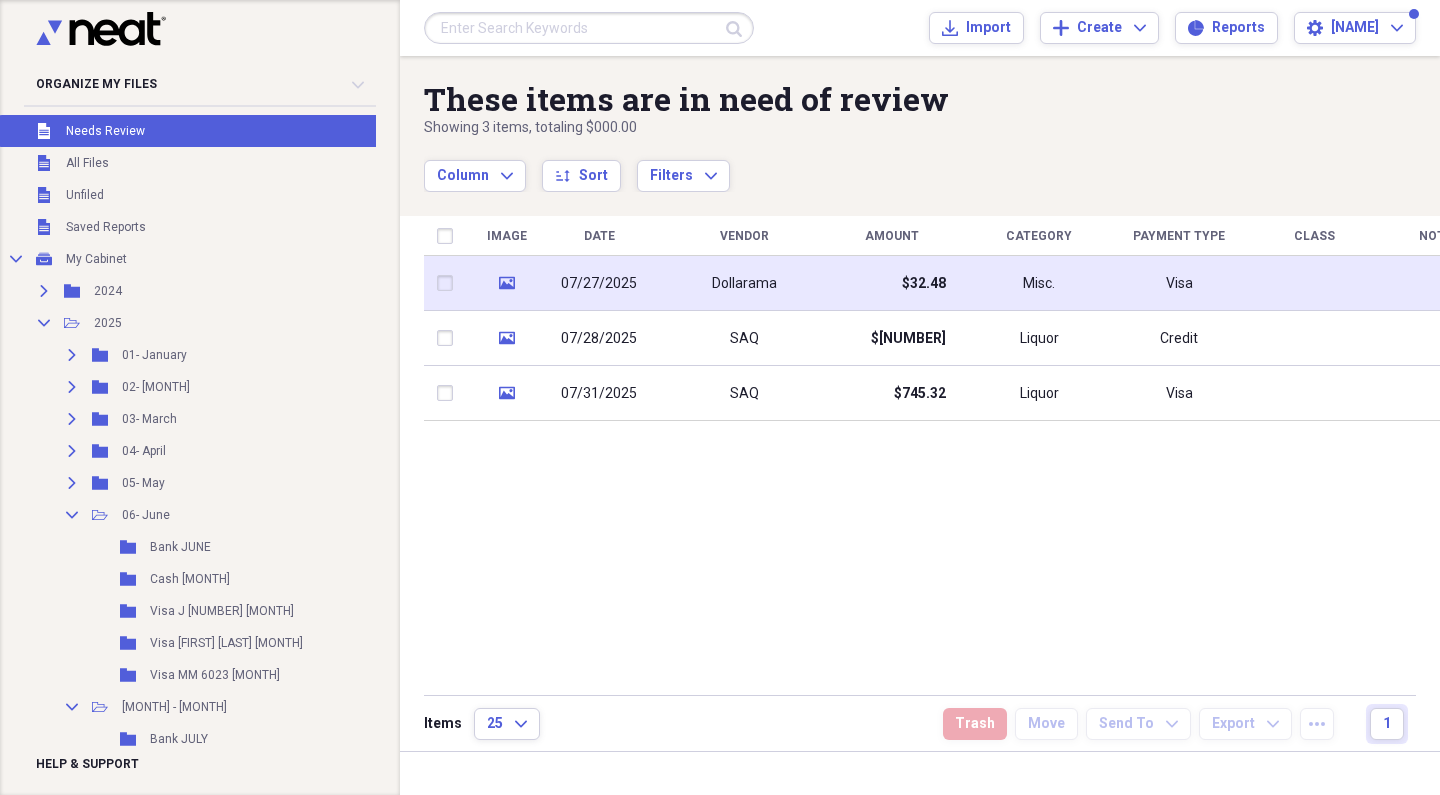 click on "Dollarama" at bounding box center (744, 284) 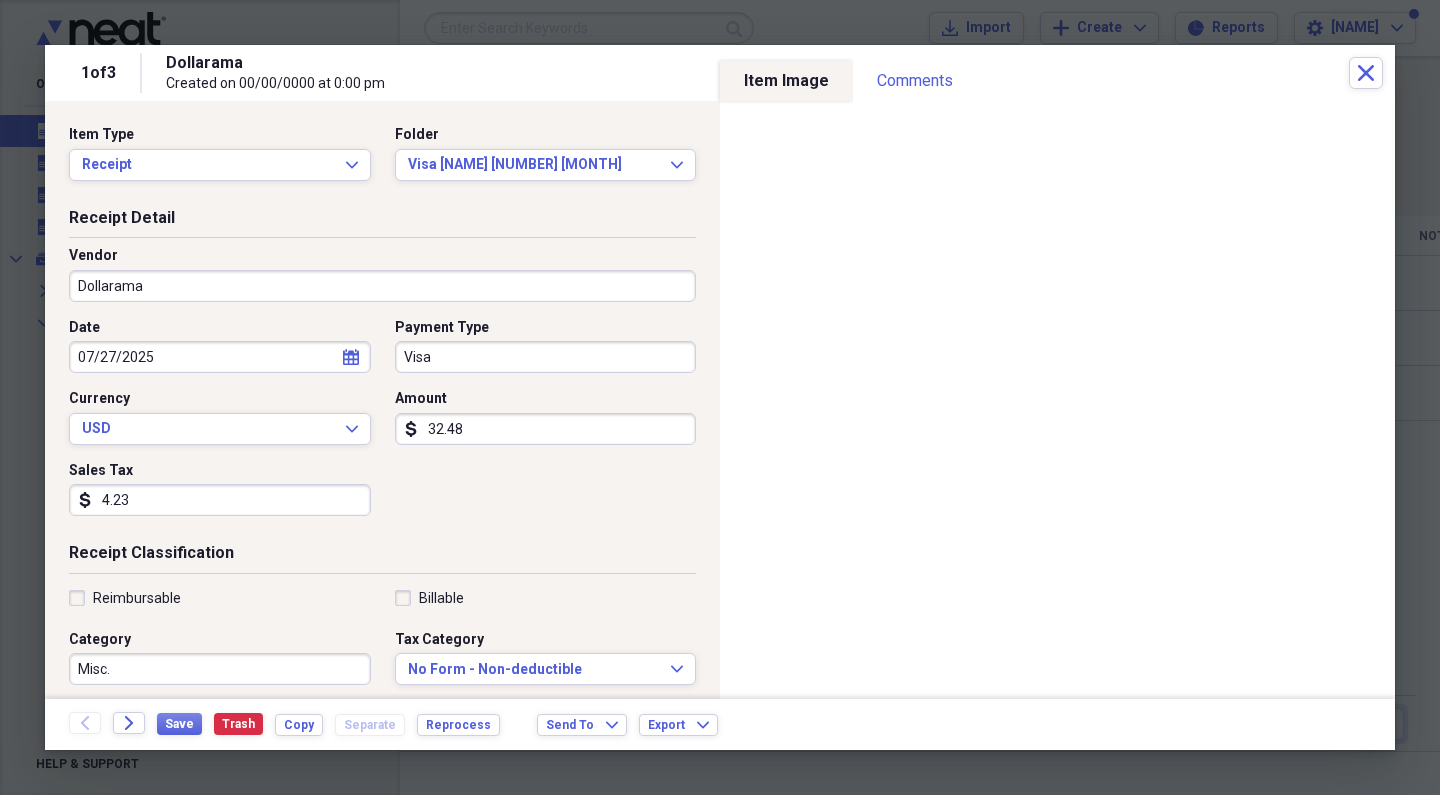 click on "Visa" at bounding box center [546, 357] 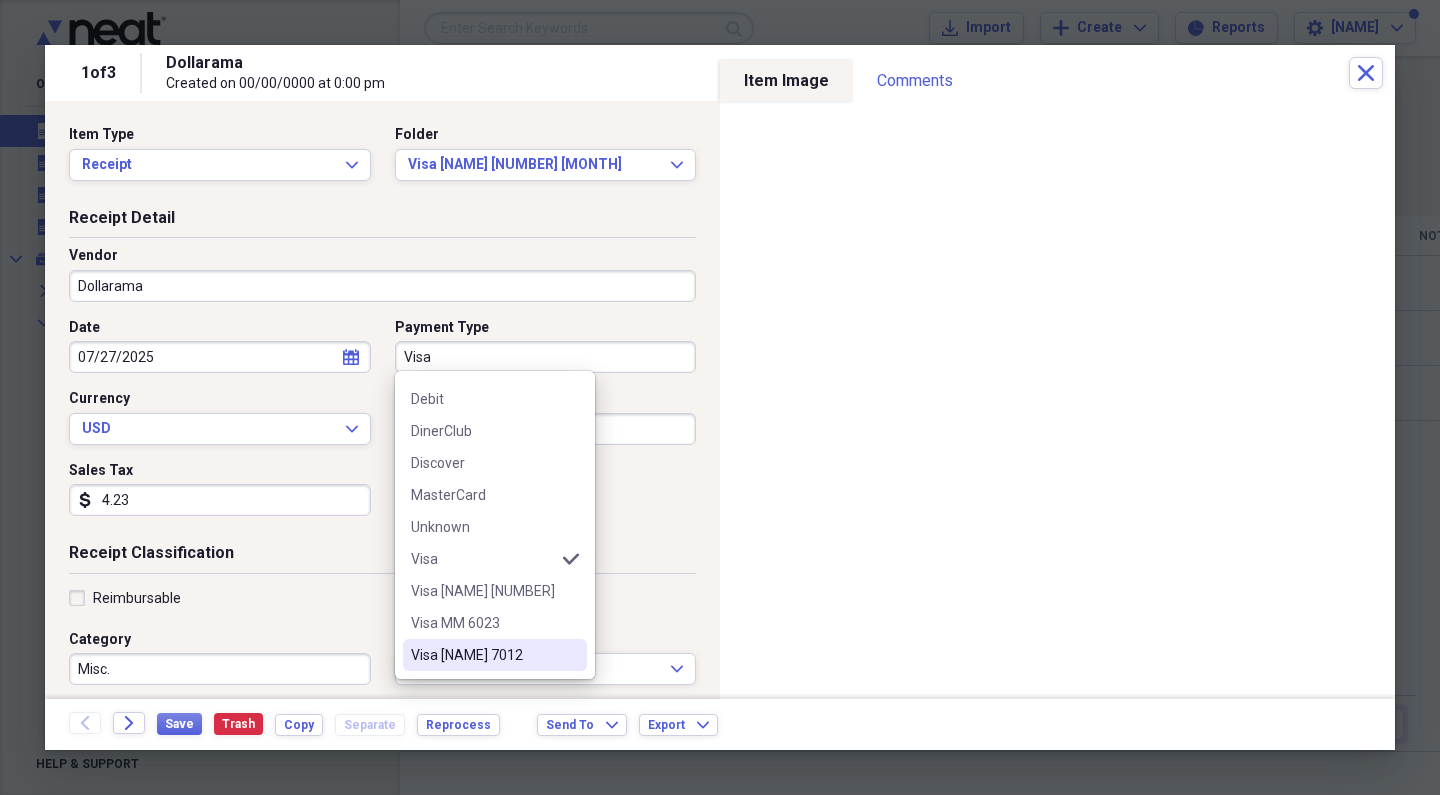 scroll, scrollTop: 124, scrollLeft: 0, axis: vertical 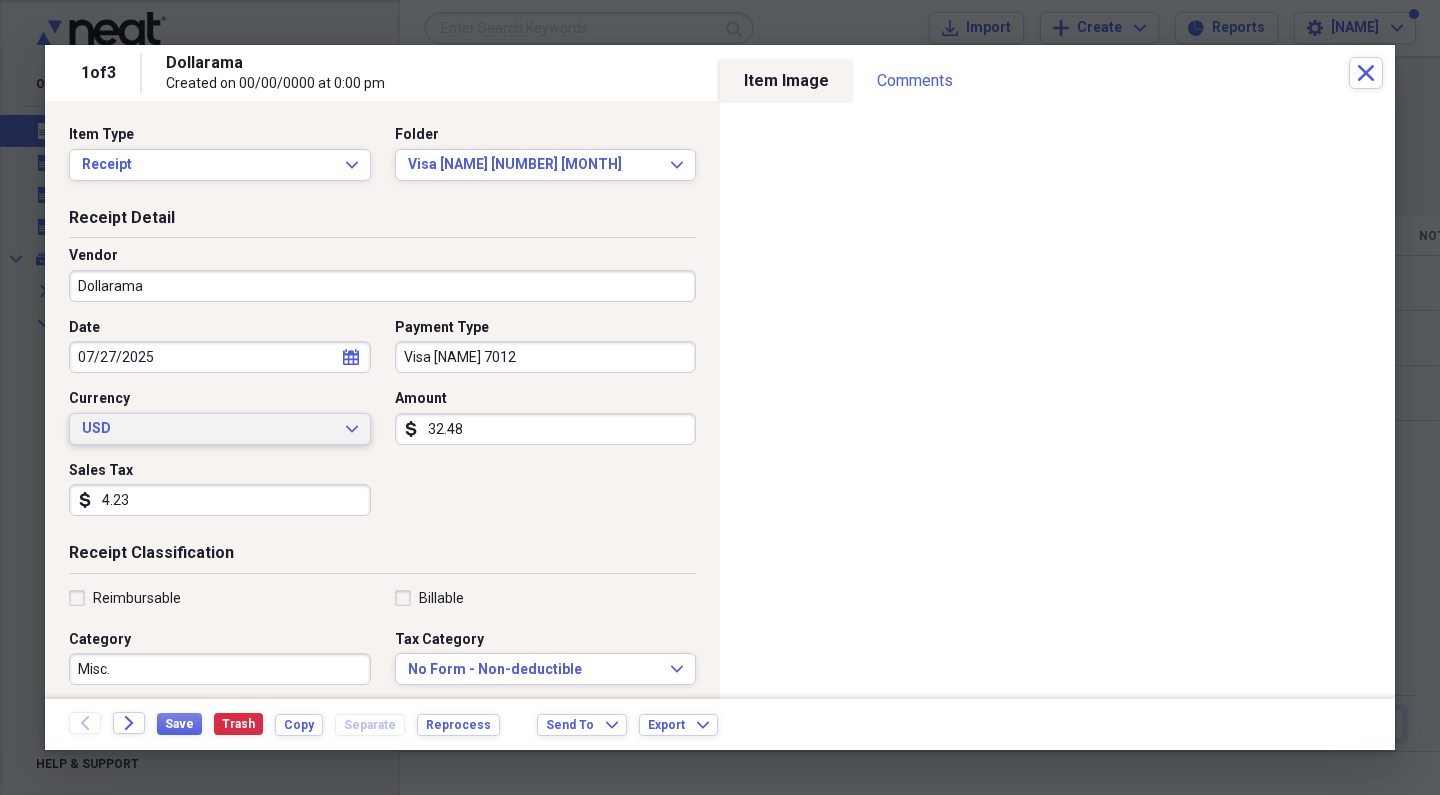 click on "USD Expand" at bounding box center (220, 429) 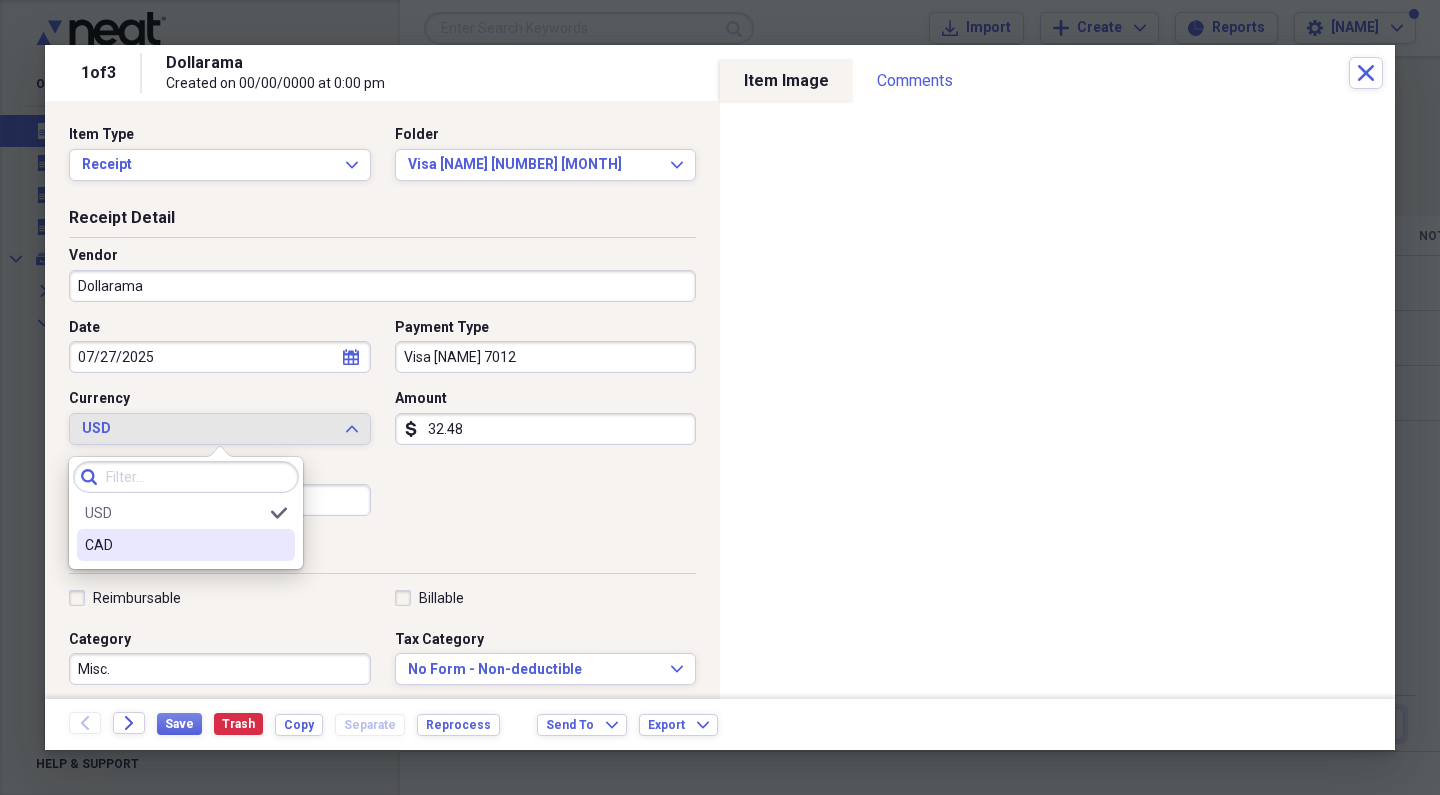 click at bounding box center (279, 545) 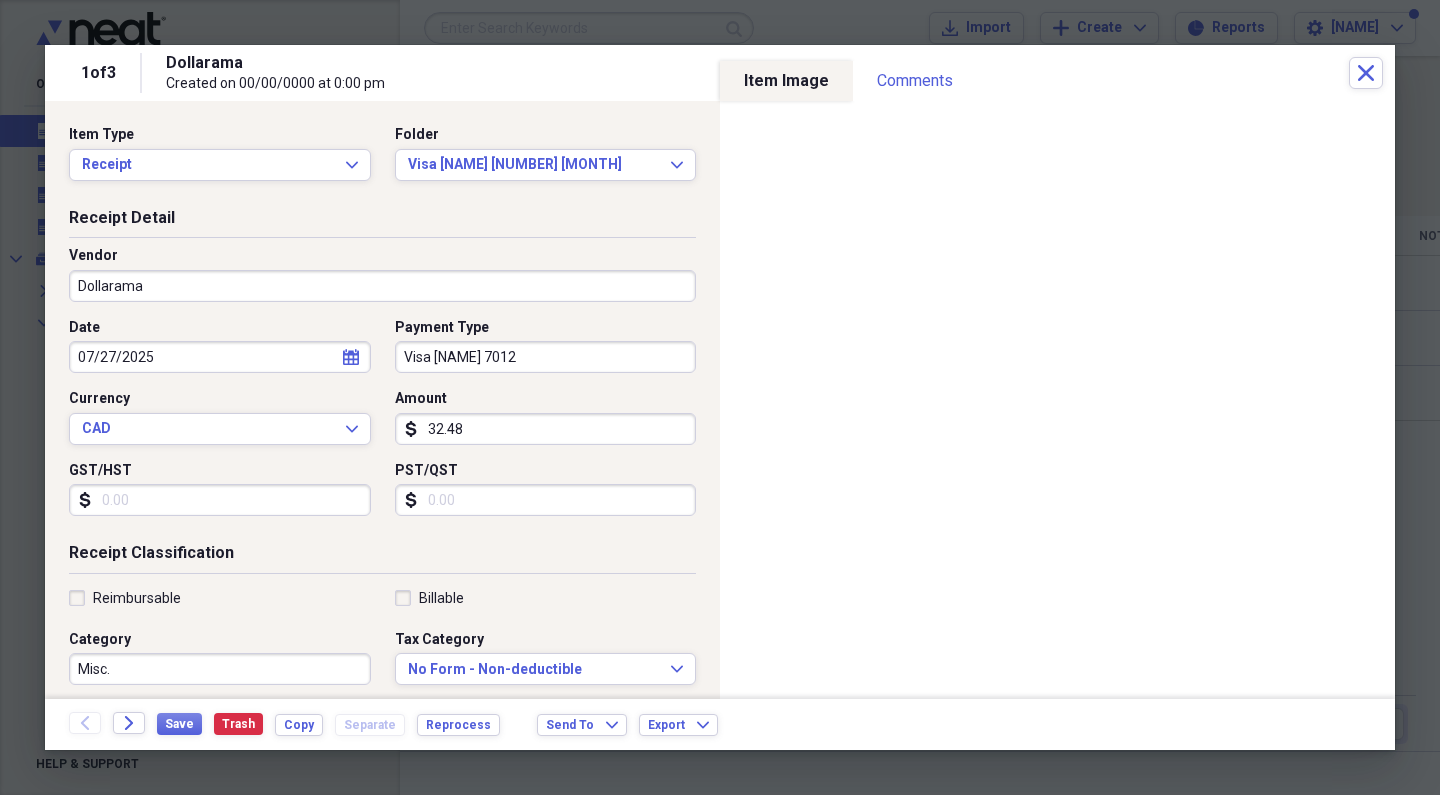 click on "GST/HST" at bounding box center [220, 500] 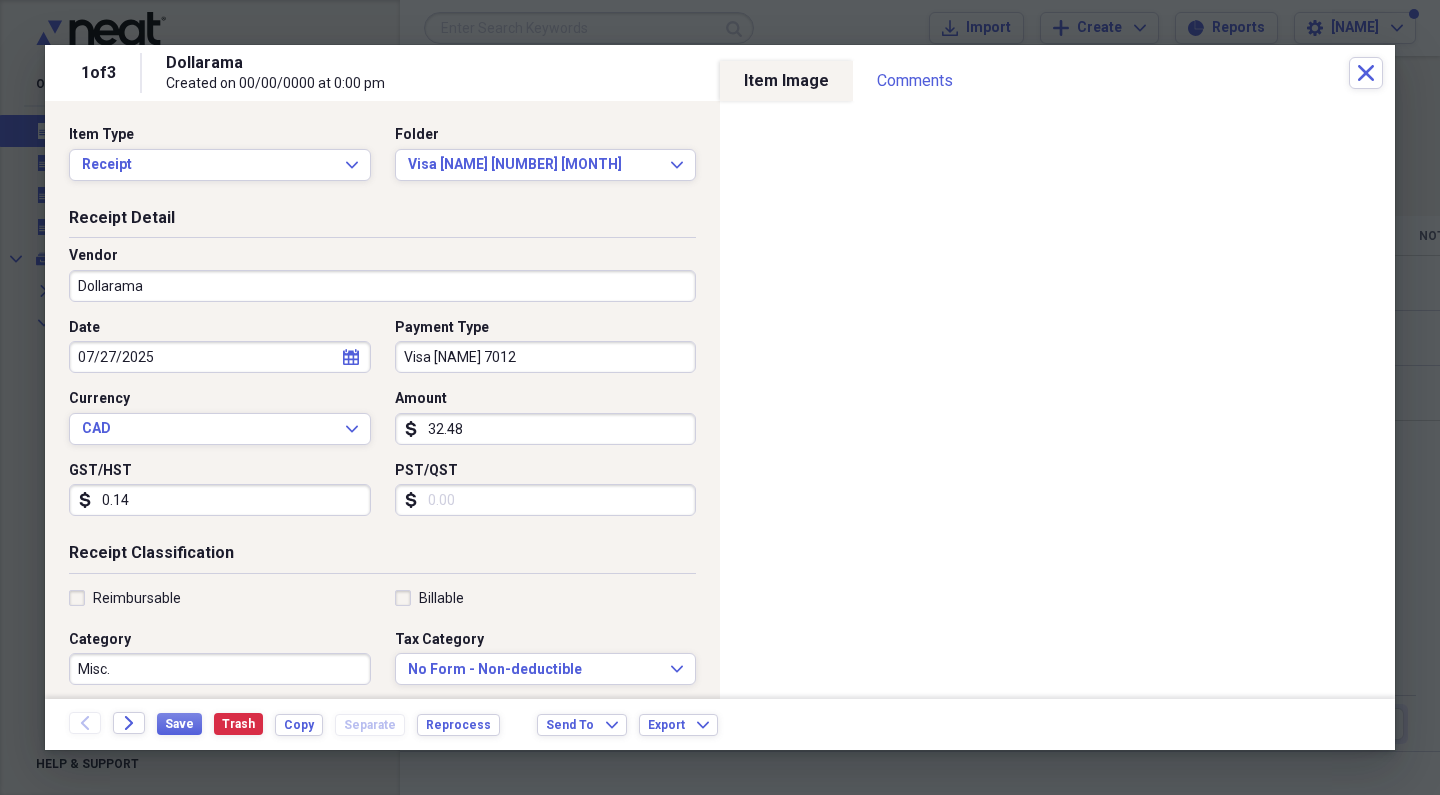type on "1.41" 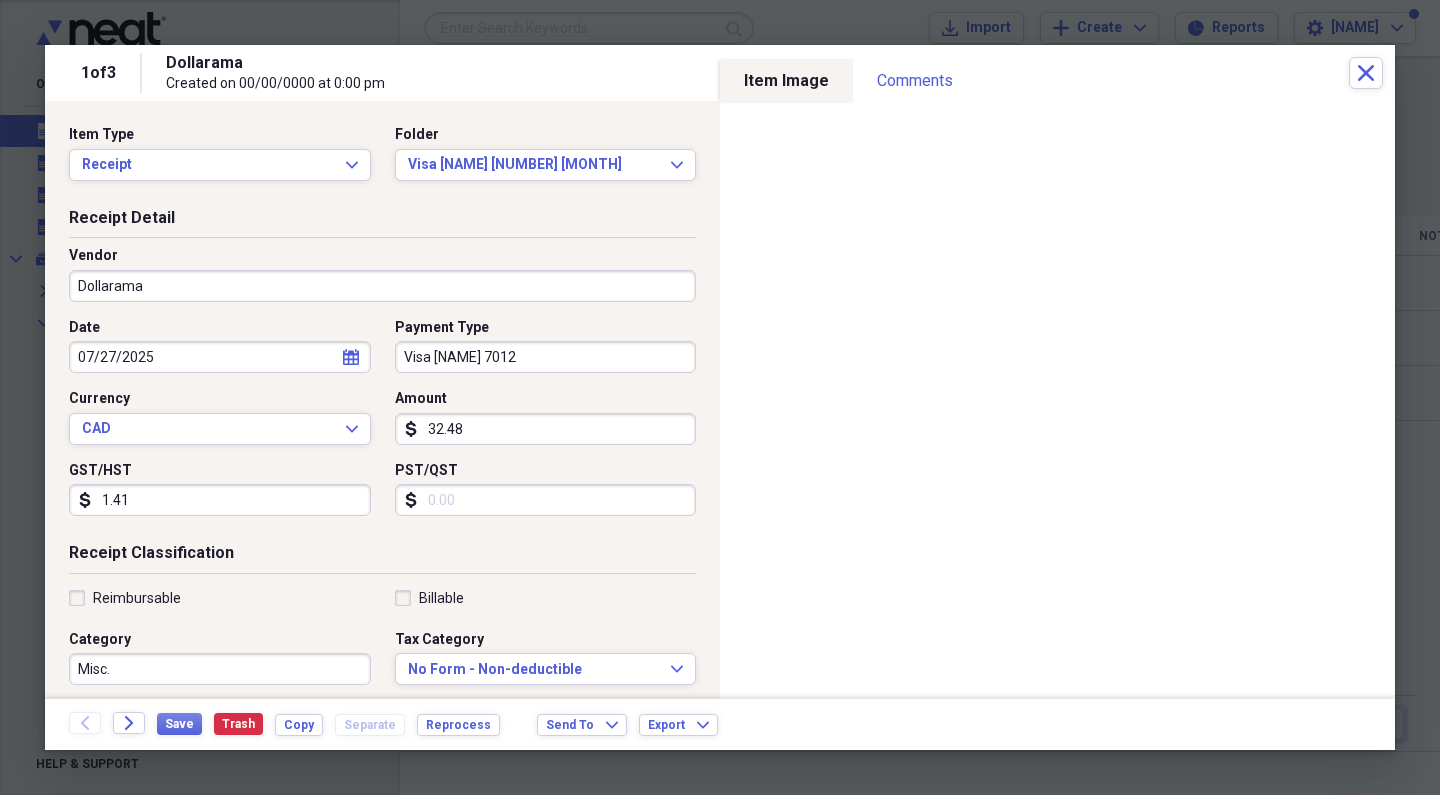 click on "PST/QST" at bounding box center (546, 500) 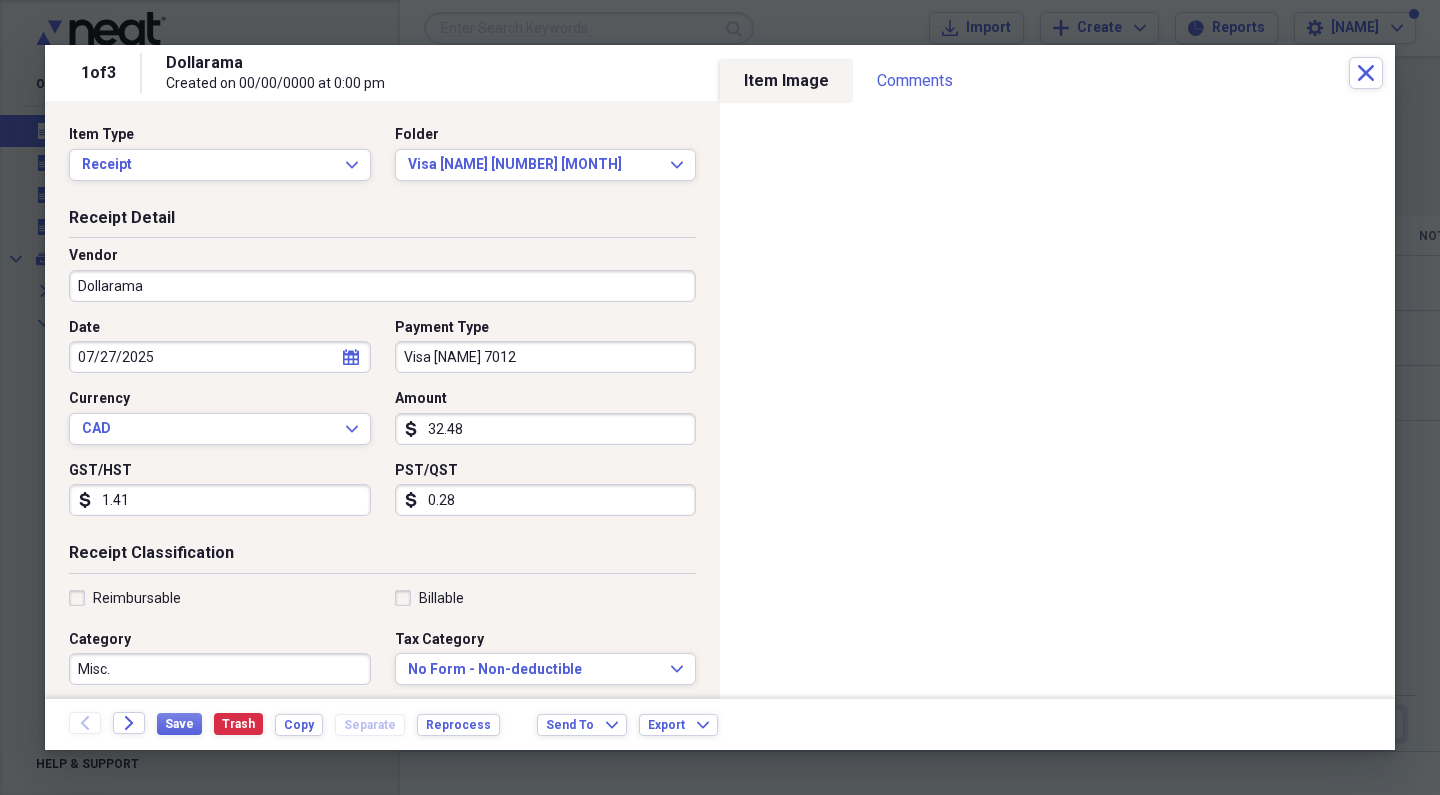 type on "2.82" 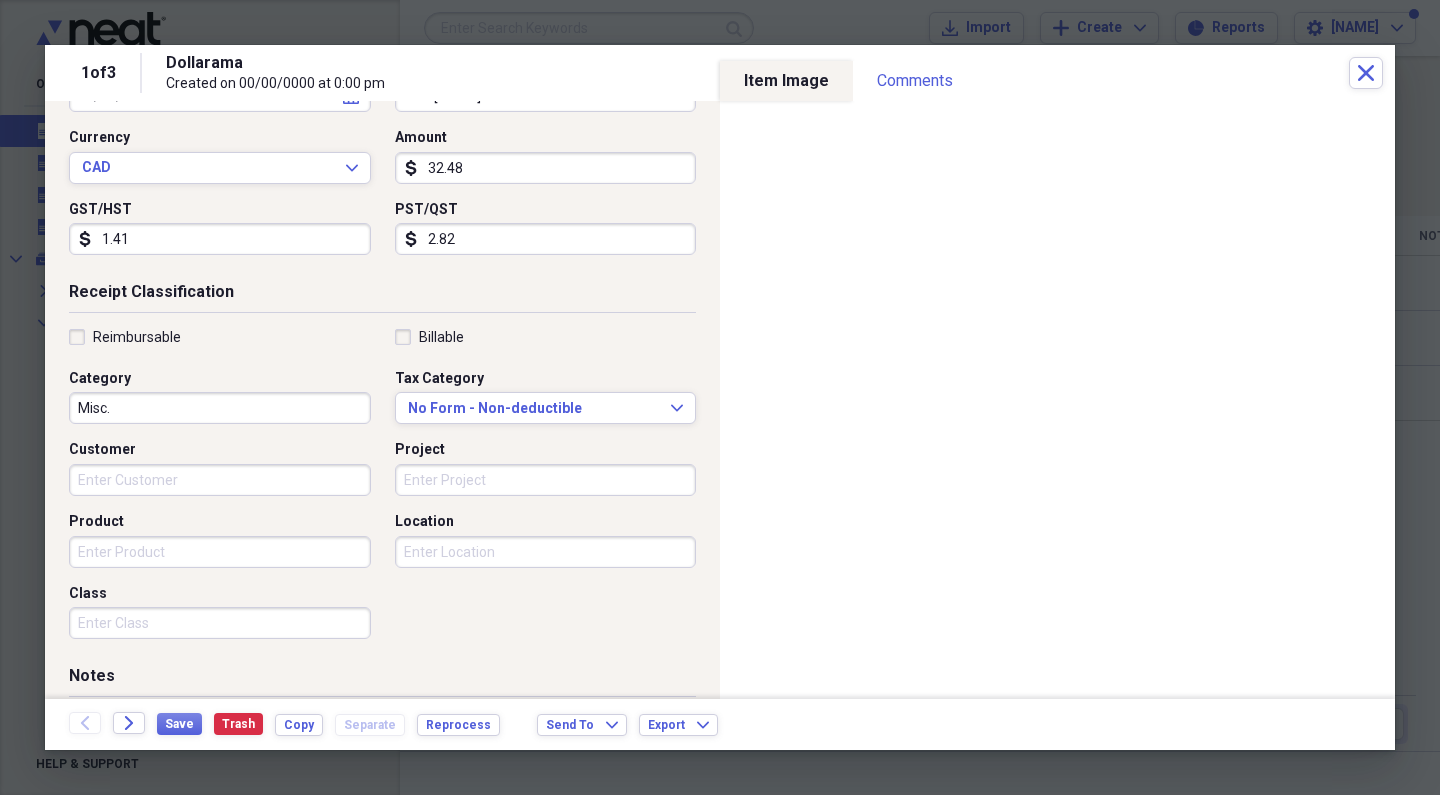 scroll, scrollTop: 277, scrollLeft: 0, axis: vertical 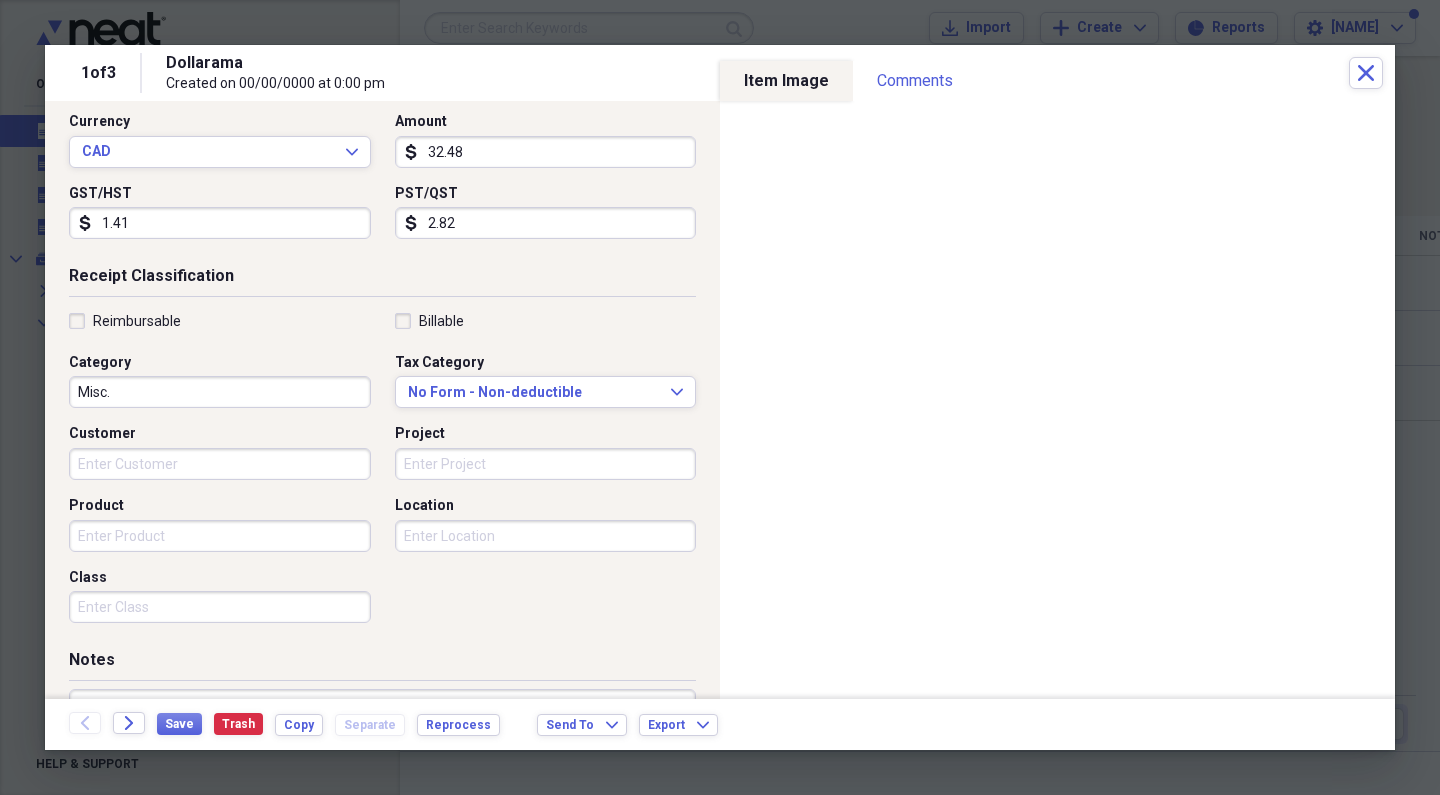 click on "Misc." at bounding box center (220, 392) 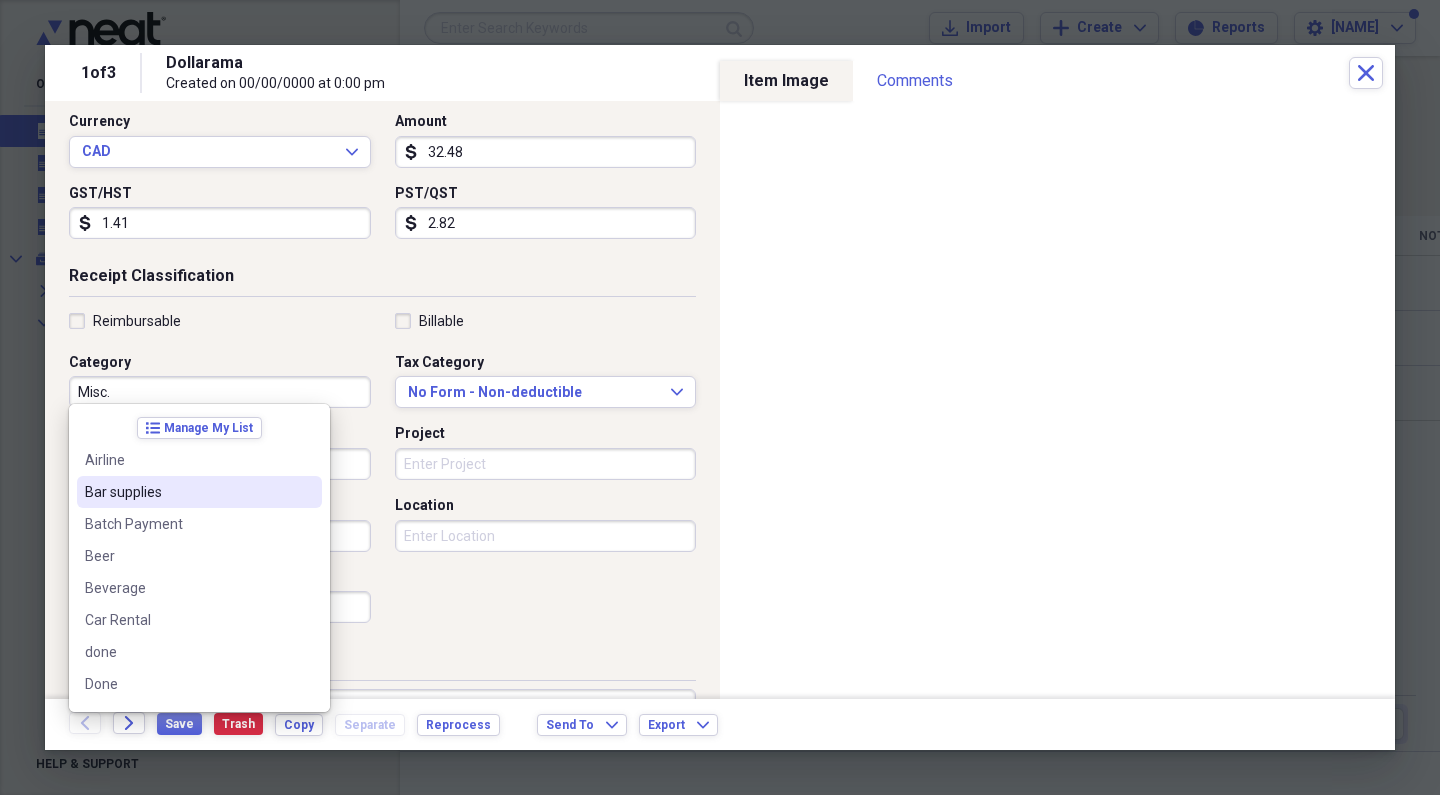 click on "Bar supplies" at bounding box center [187, 492] 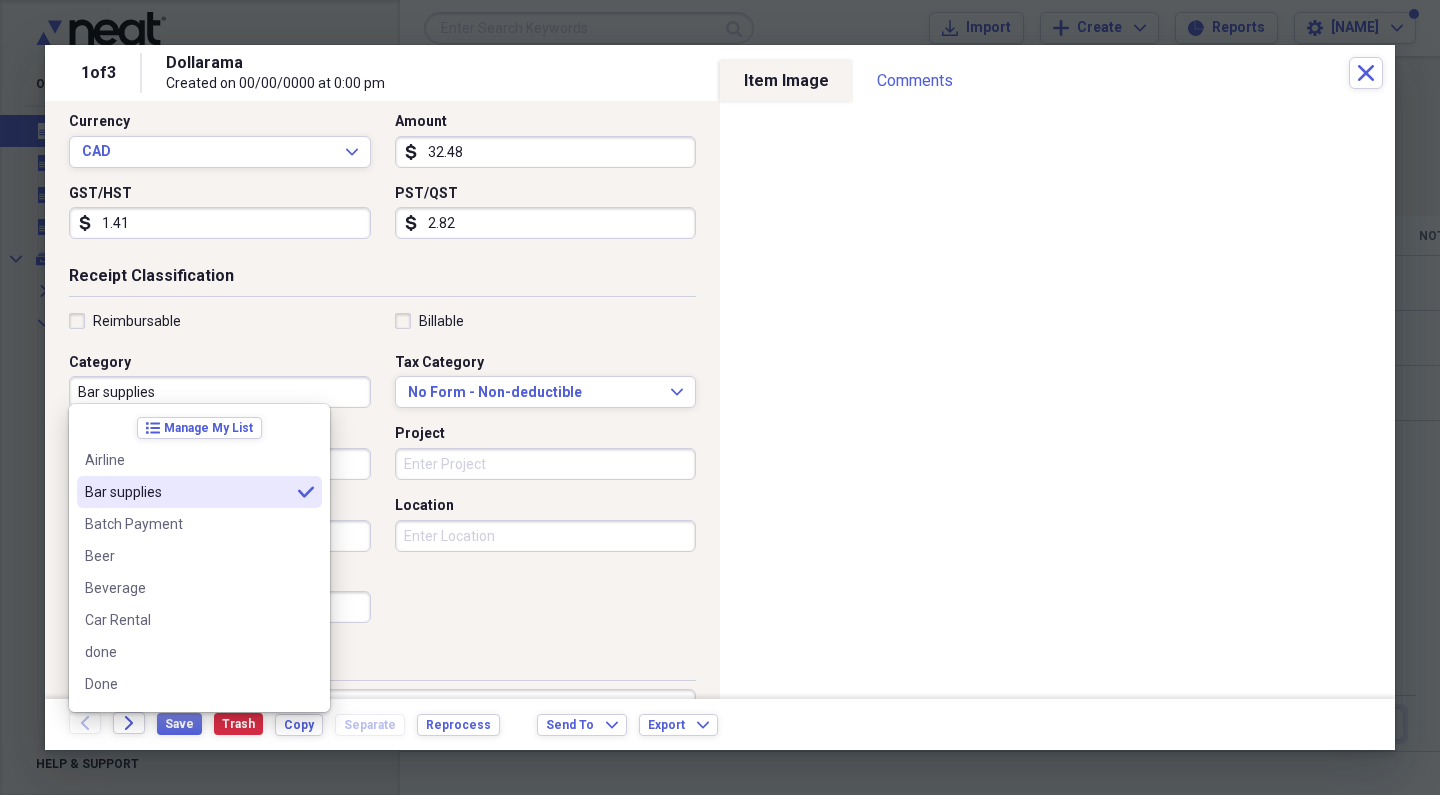 type on "Bar supplies" 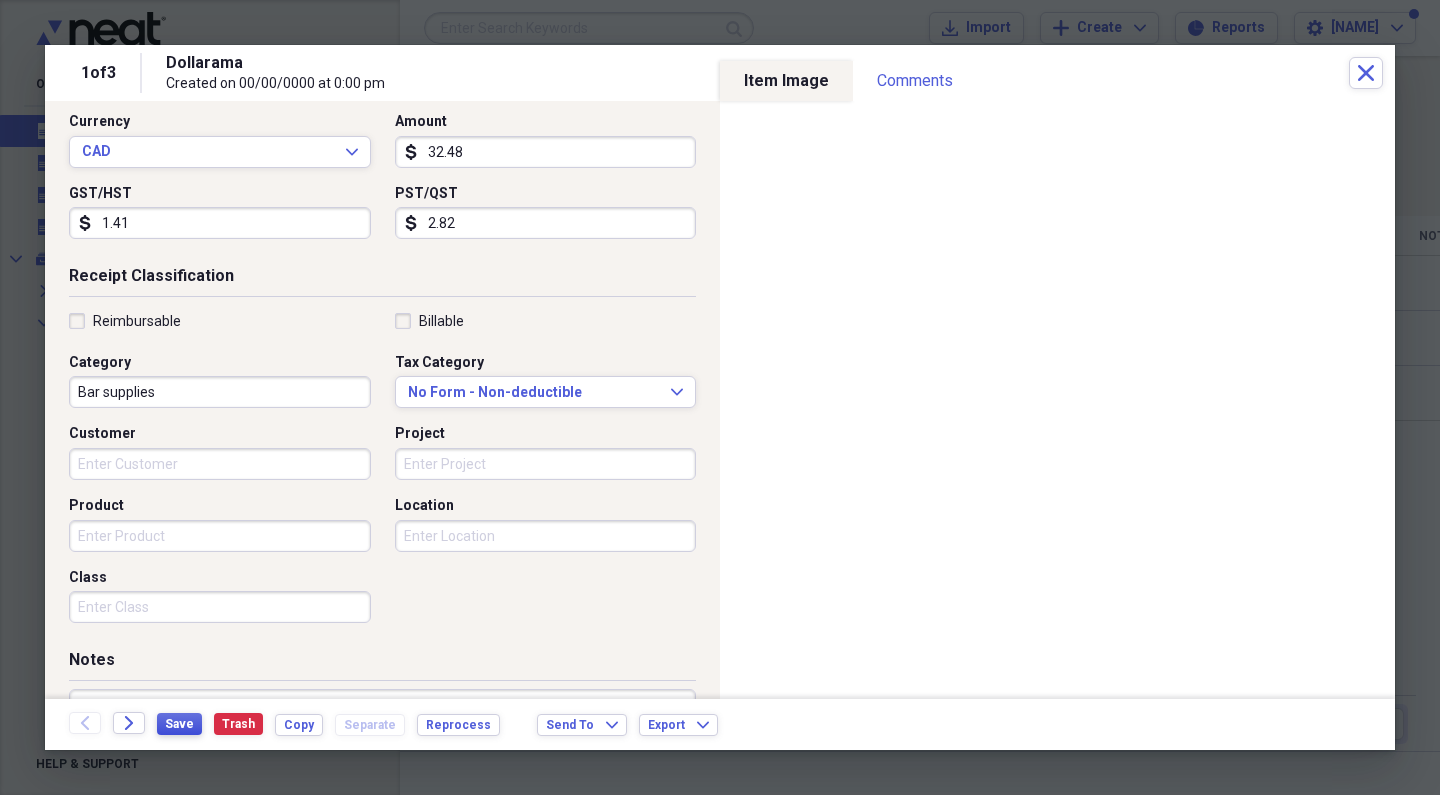 click on "Save" at bounding box center (179, 724) 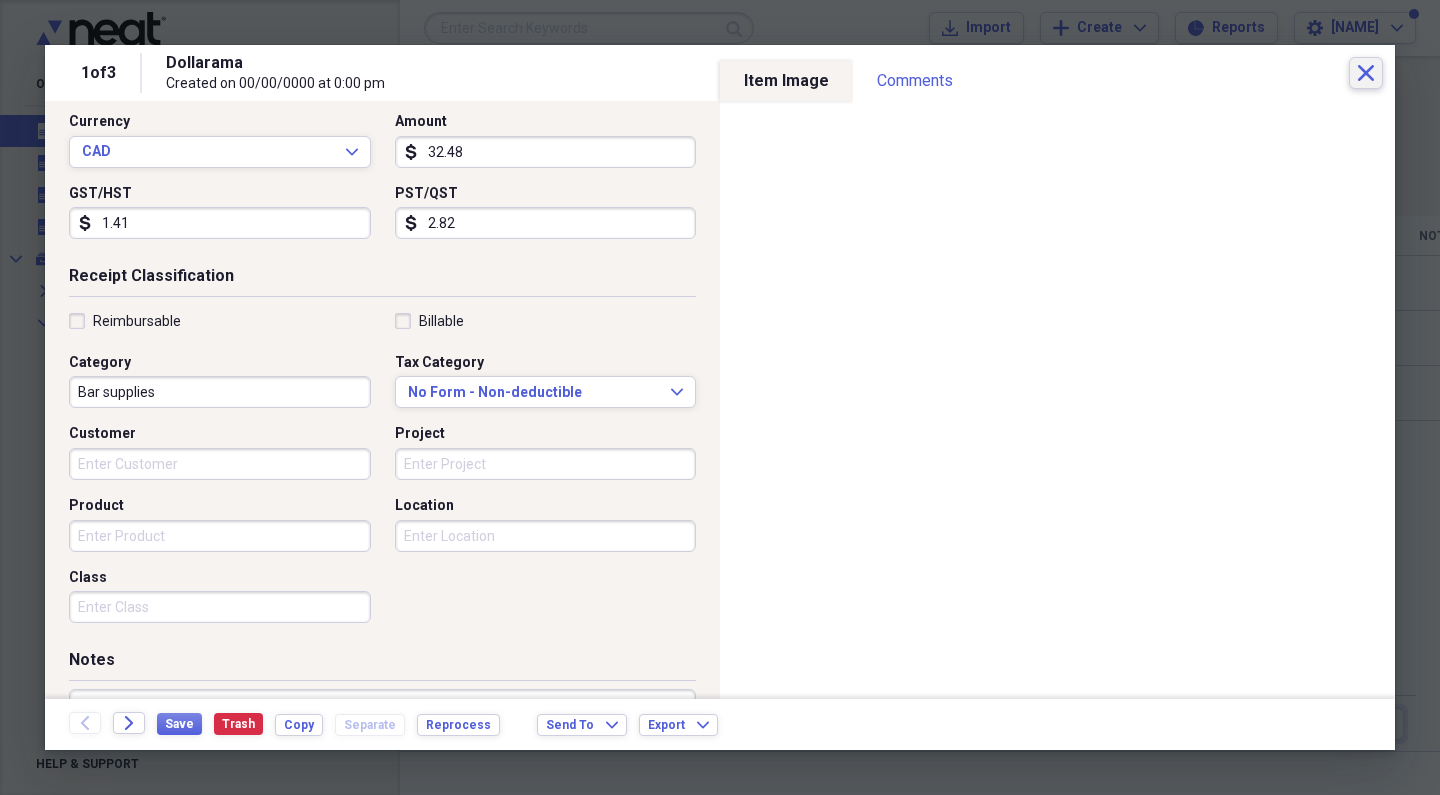 click on "Close" 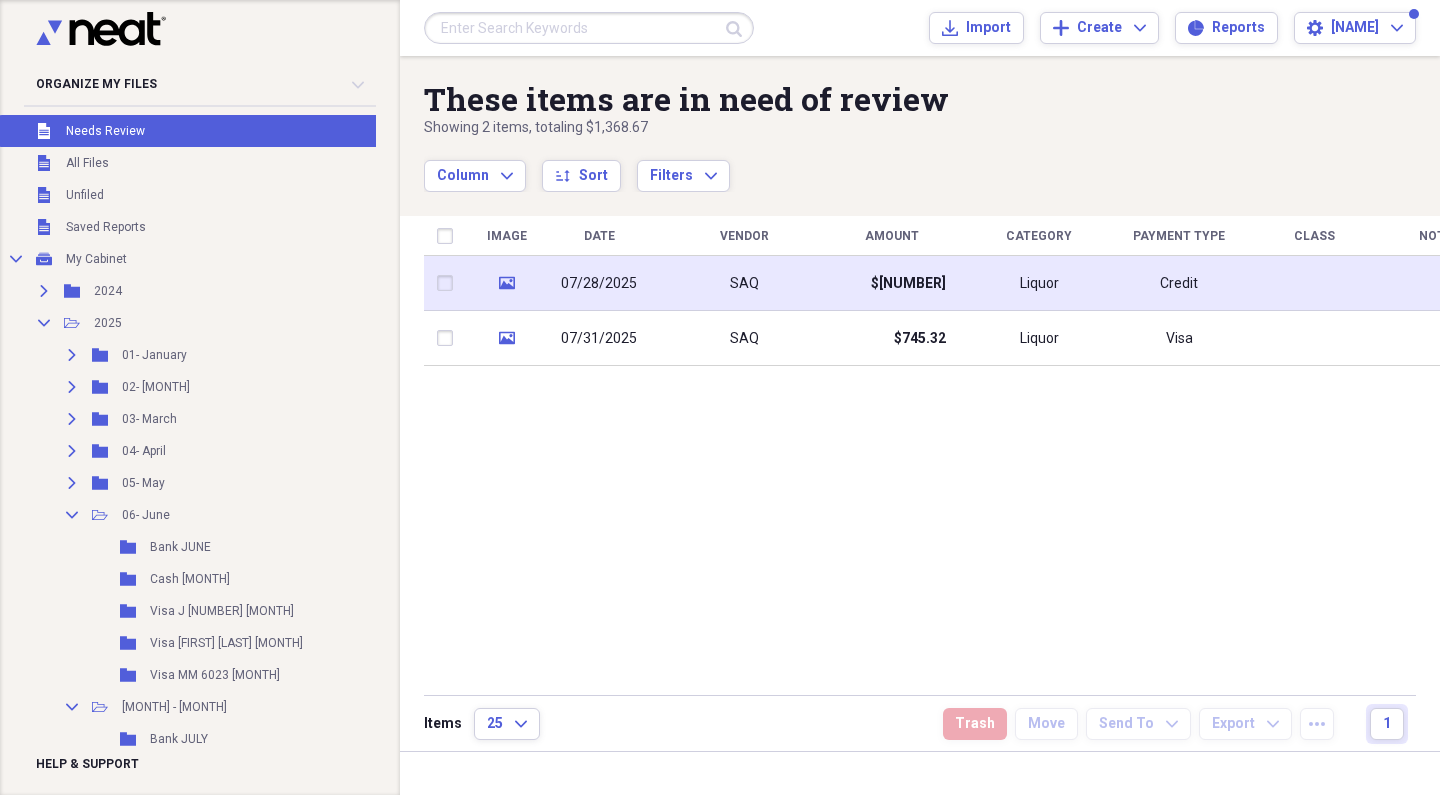 click on "SAQ" at bounding box center [744, 283] 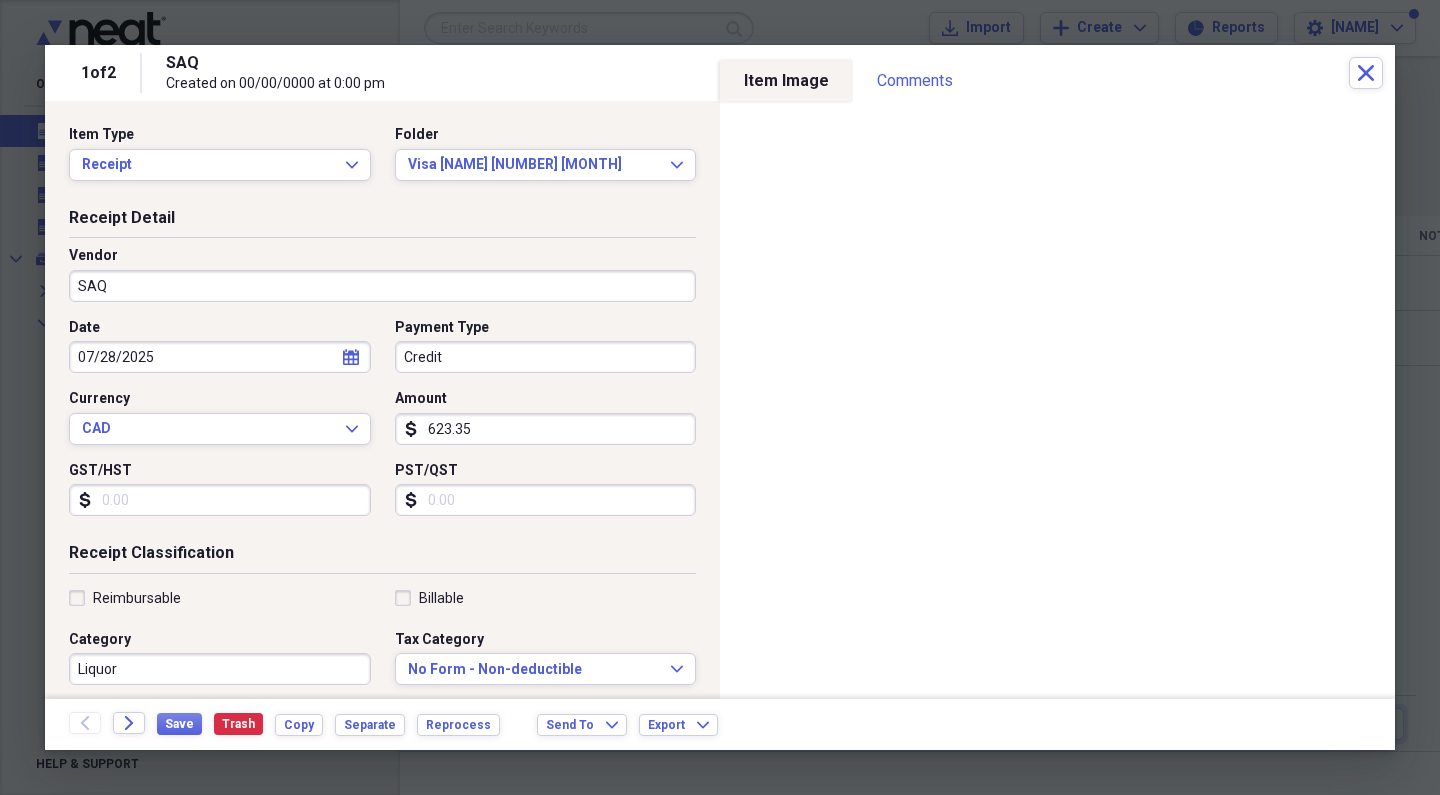 click on "Credit" at bounding box center (546, 357) 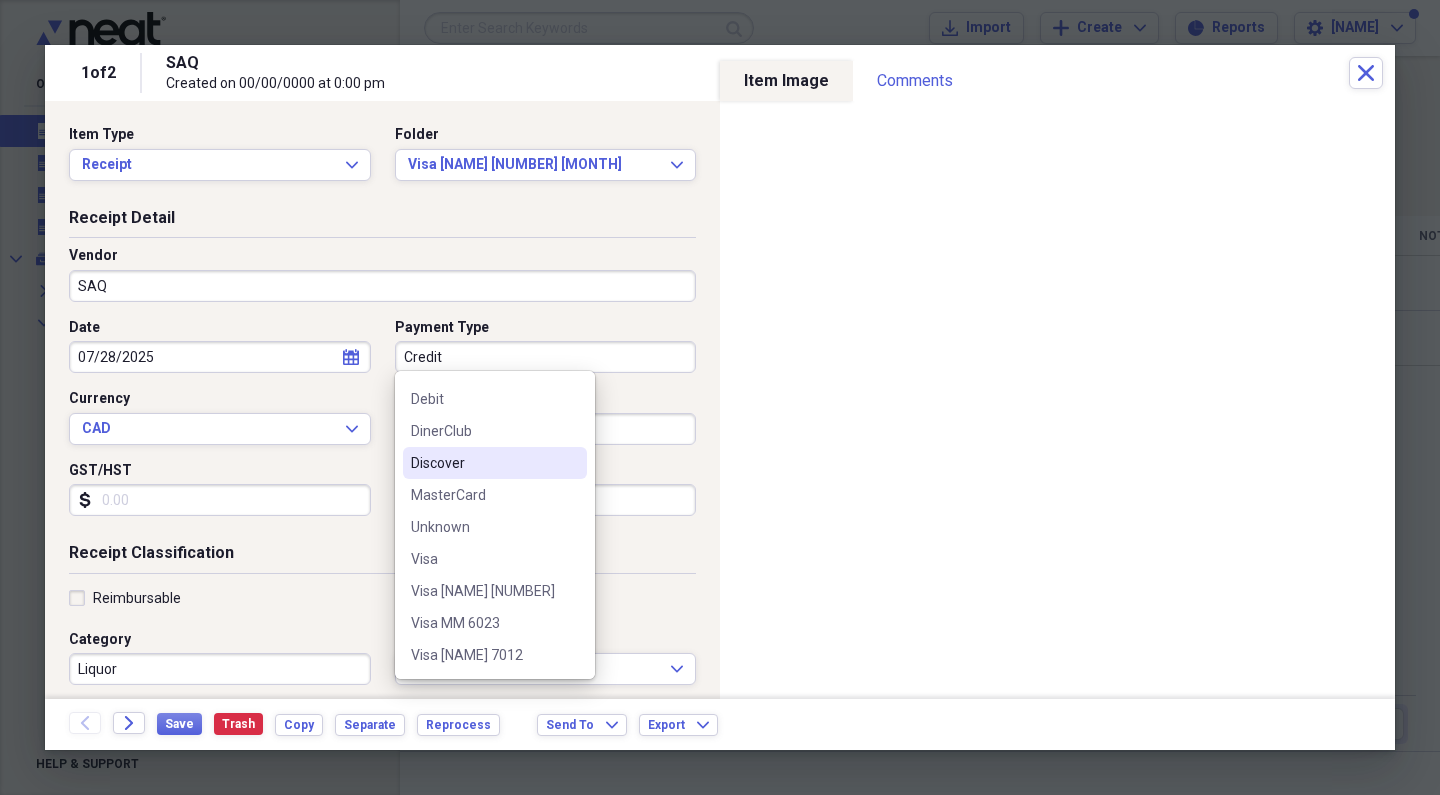 scroll, scrollTop: 124, scrollLeft: 0, axis: vertical 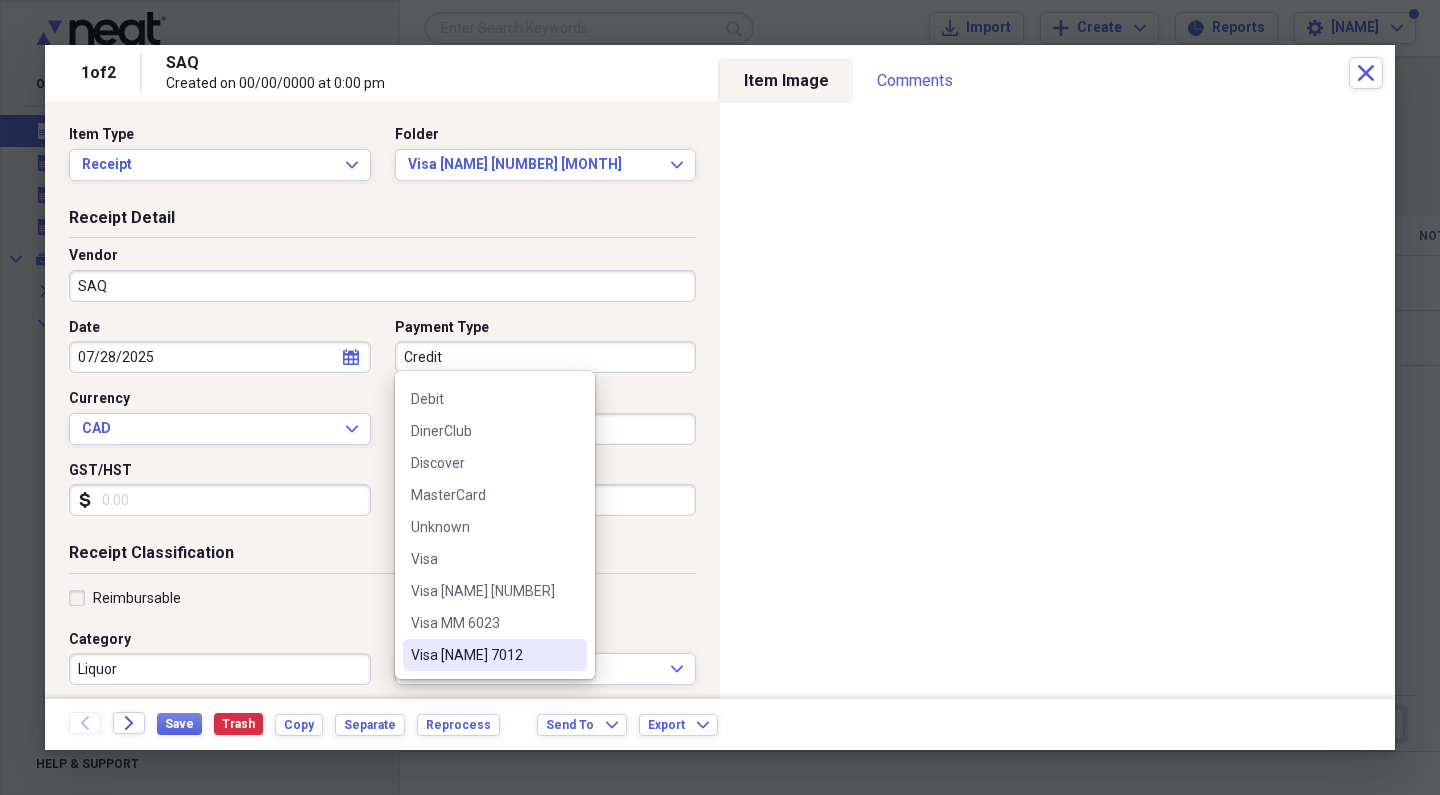 click on "Visa [NAME] 7012" at bounding box center [495, 655] 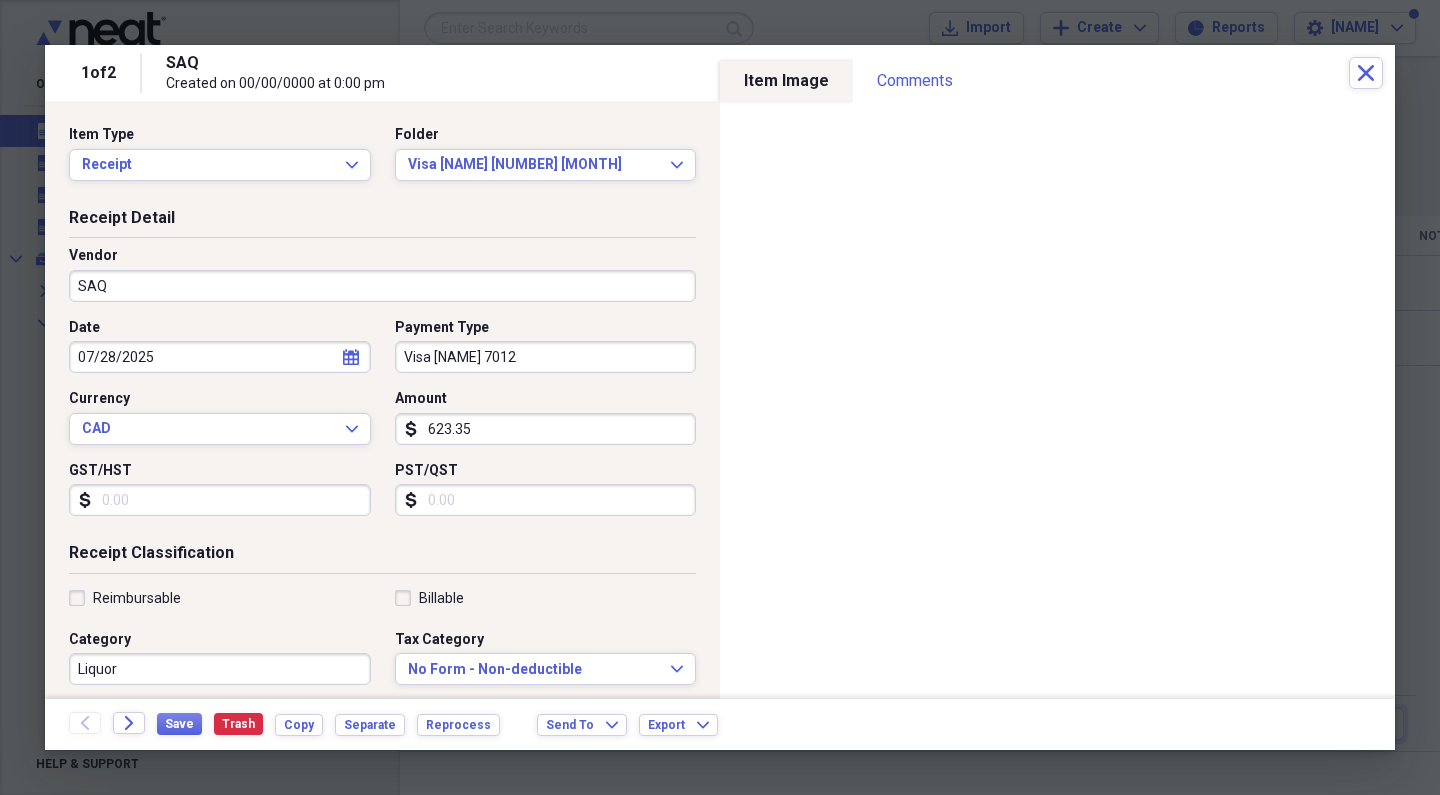 click on "GST/HST" at bounding box center (220, 500) 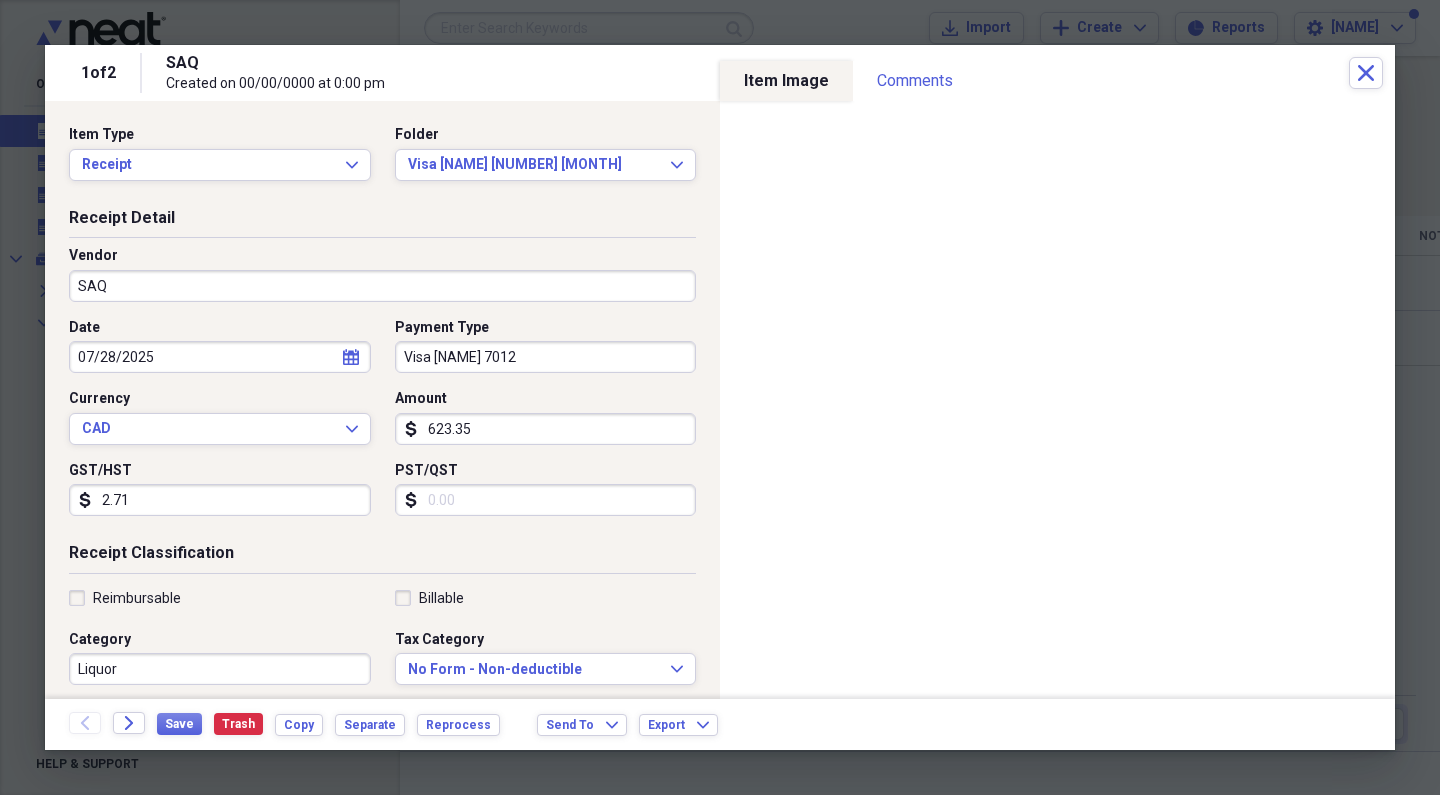 type on "27.11" 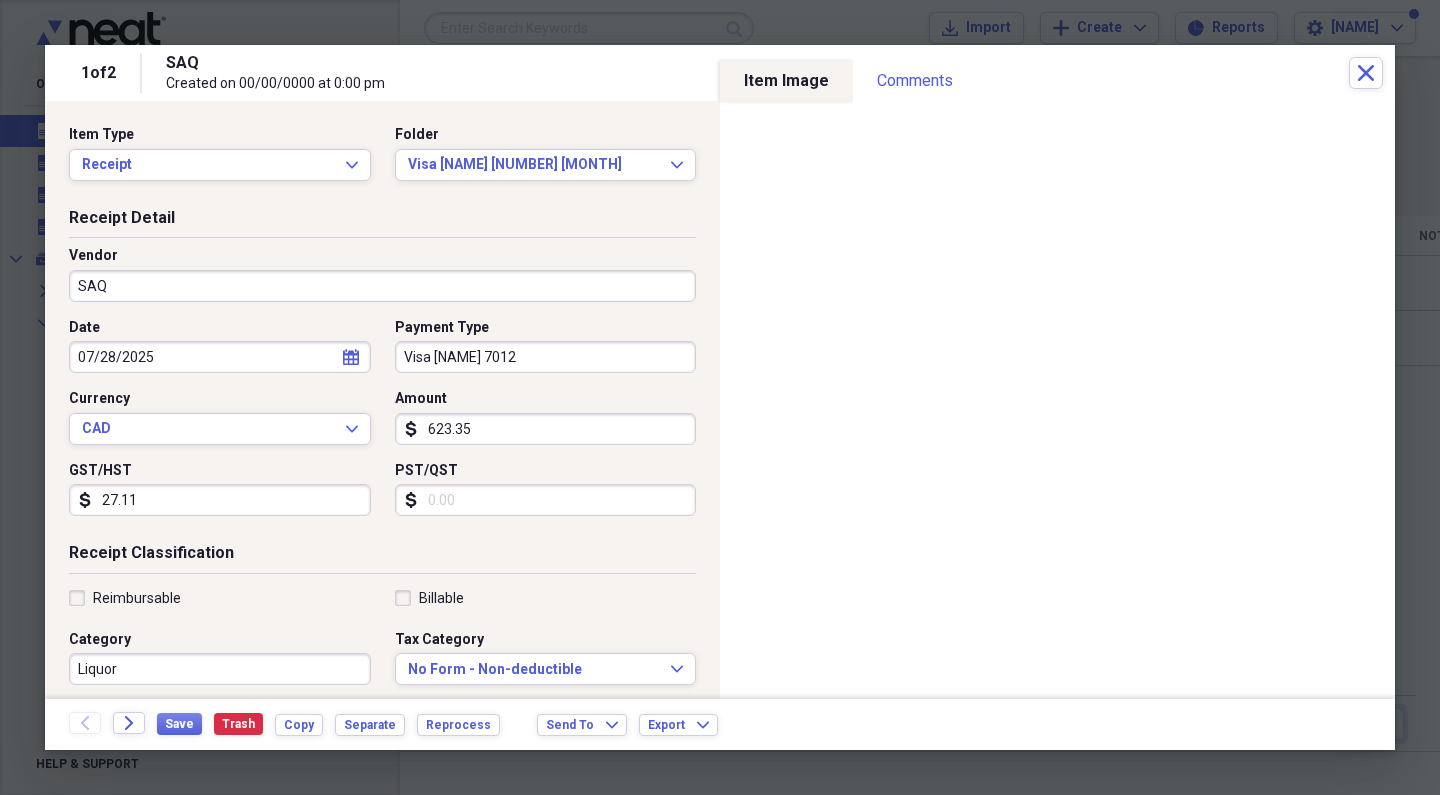 click on "PST/QST" at bounding box center [546, 500] 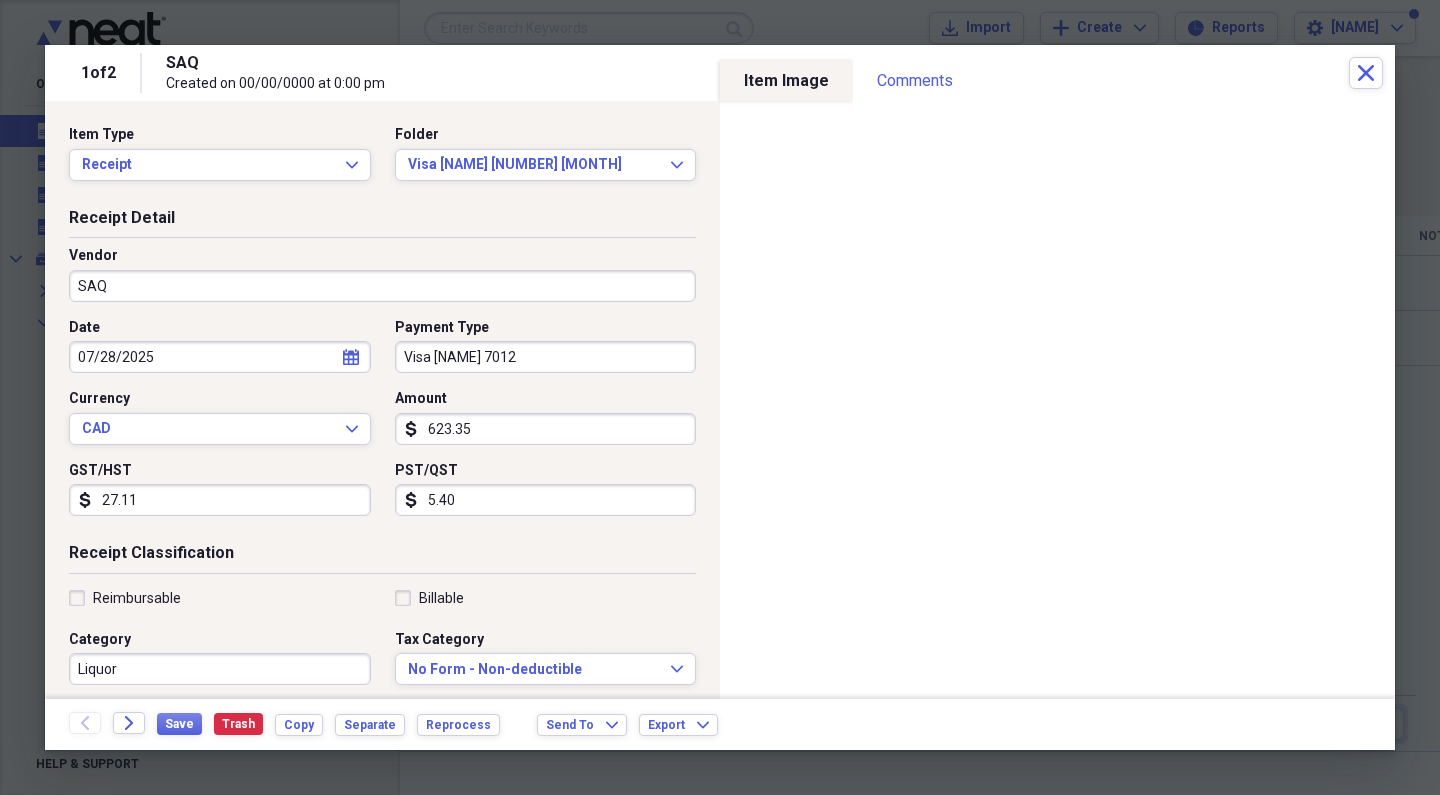 type on "54.08" 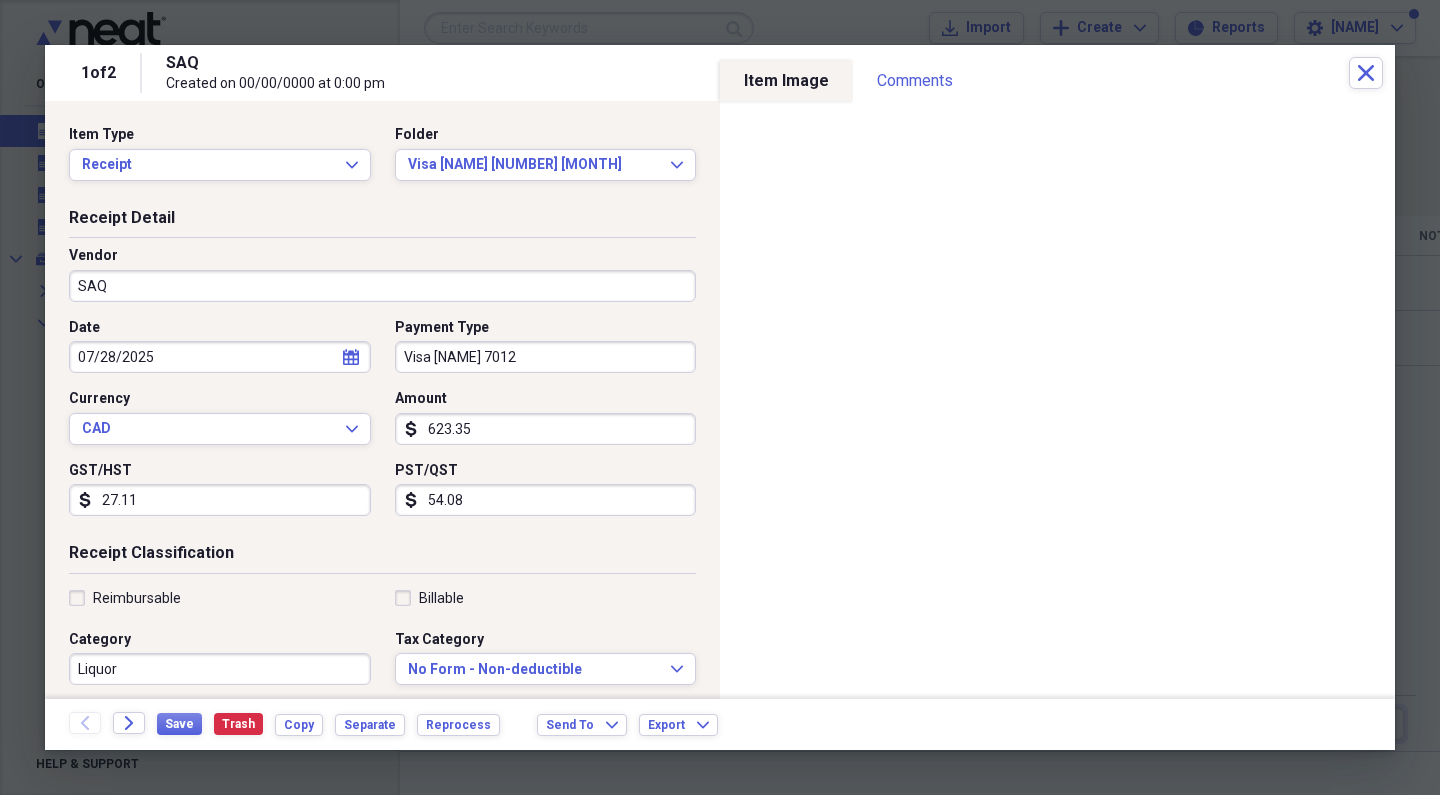 scroll, scrollTop: 0, scrollLeft: 0, axis: both 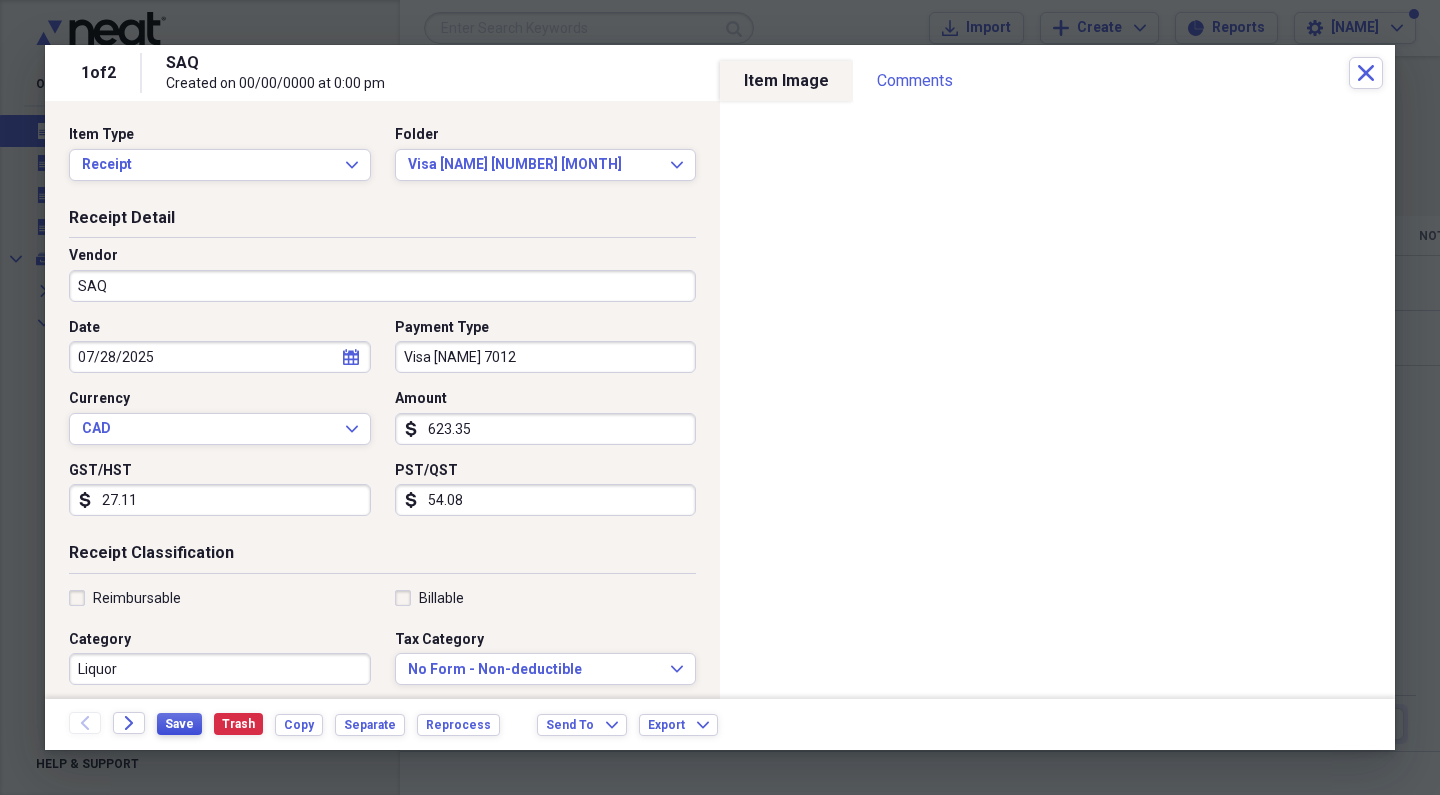 click on "Save" at bounding box center (179, 724) 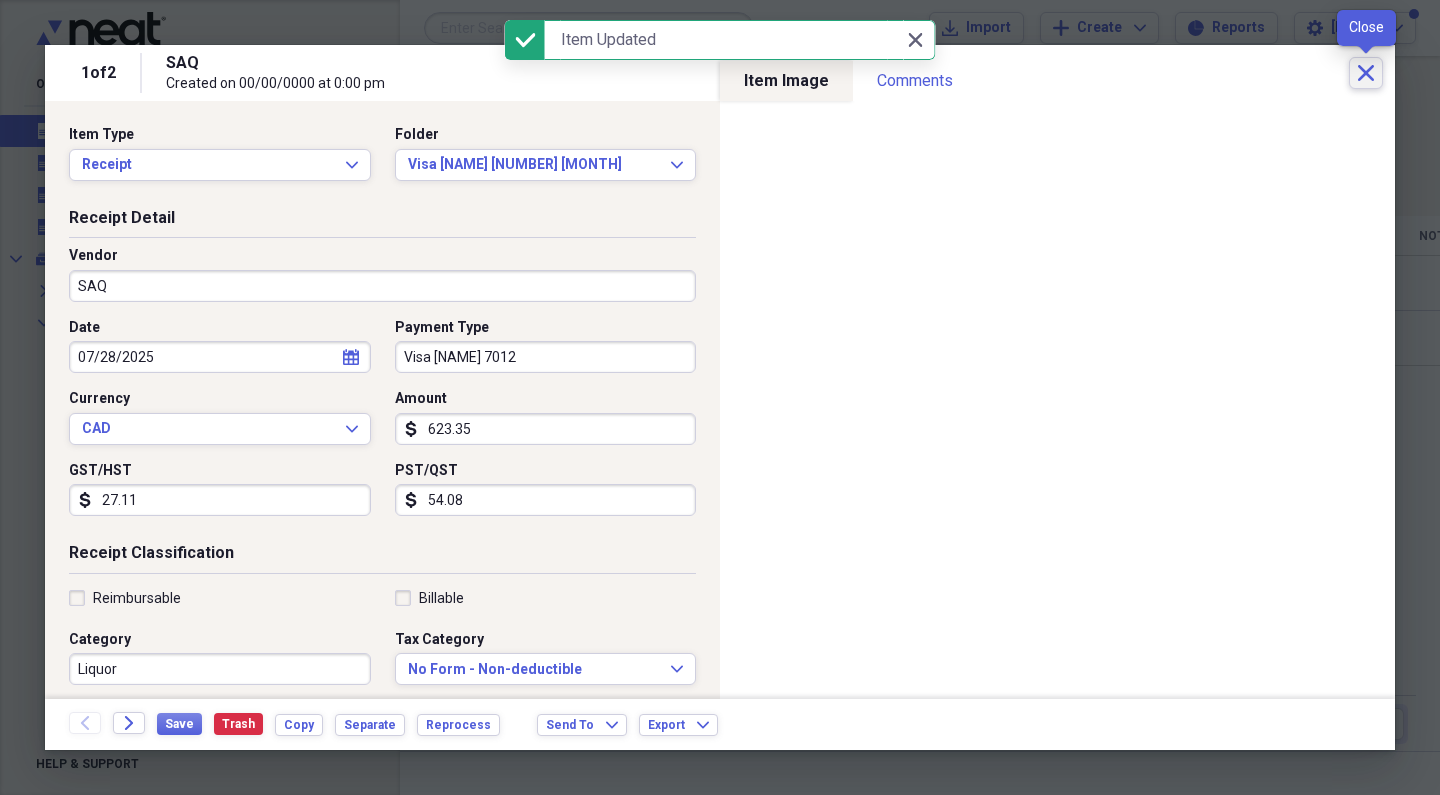 click 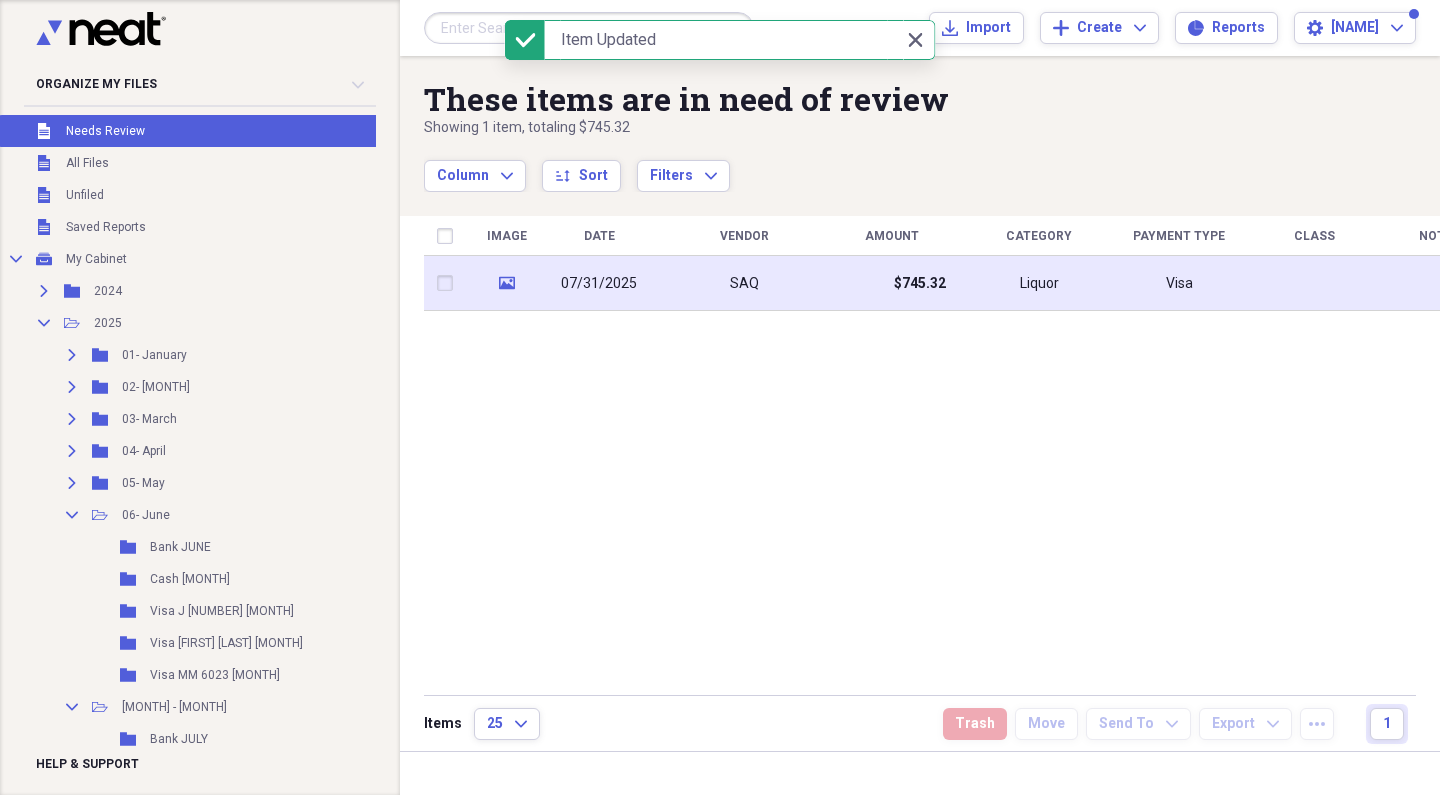 click on "$745.32" at bounding box center (920, 284) 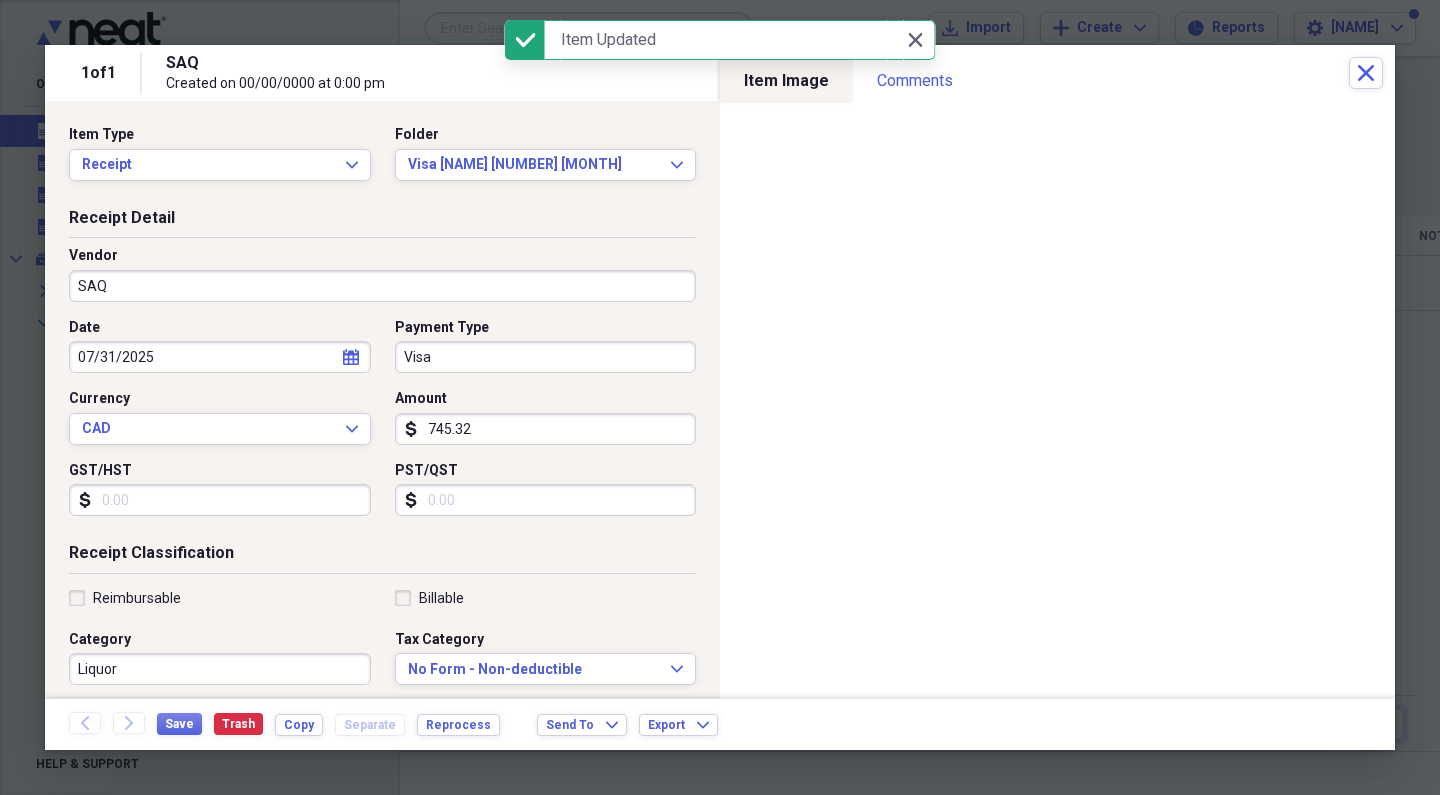 click on "Visa" at bounding box center (546, 357) 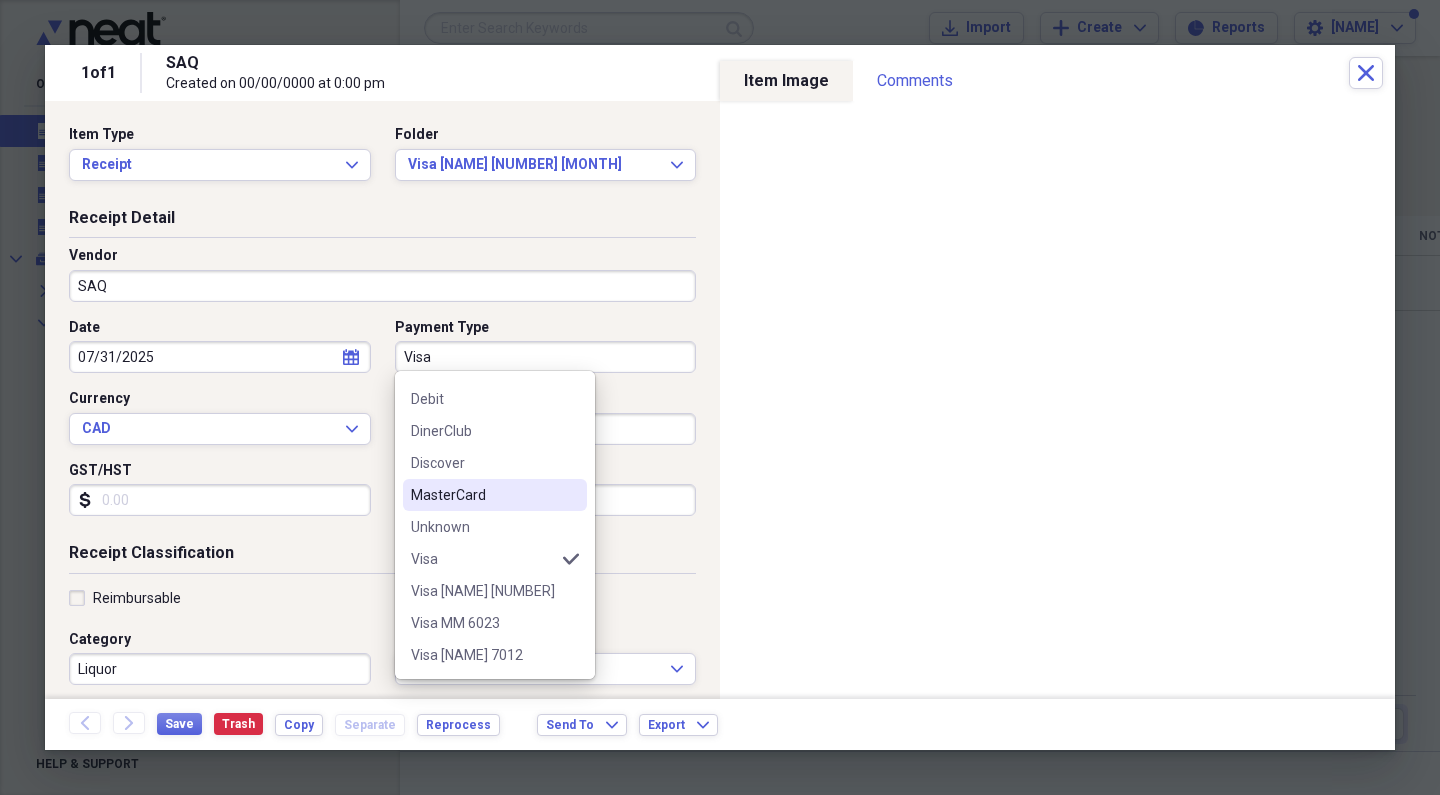 scroll, scrollTop: 124, scrollLeft: 0, axis: vertical 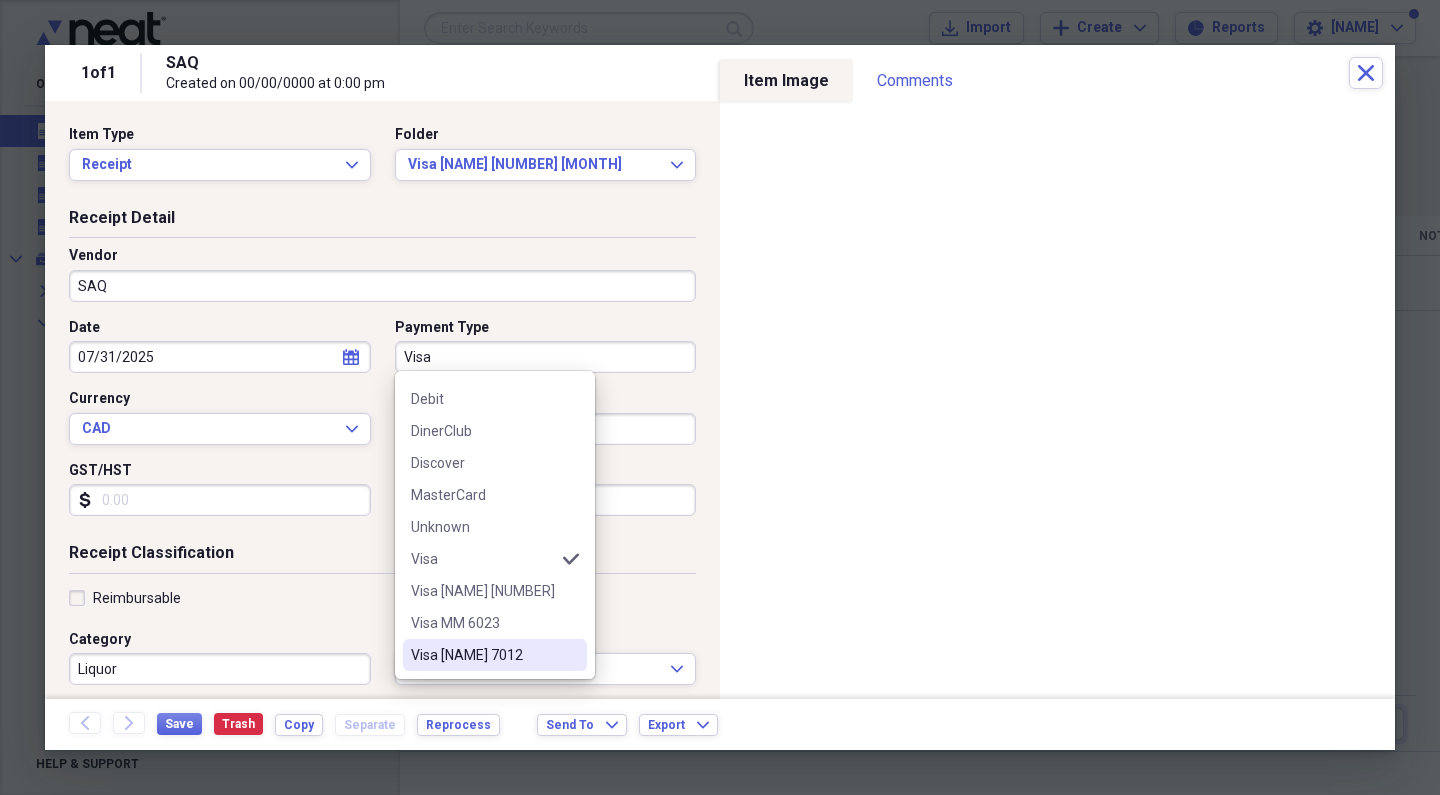 click on "Visa [NAME] 7012" at bounding box center [495, 655] 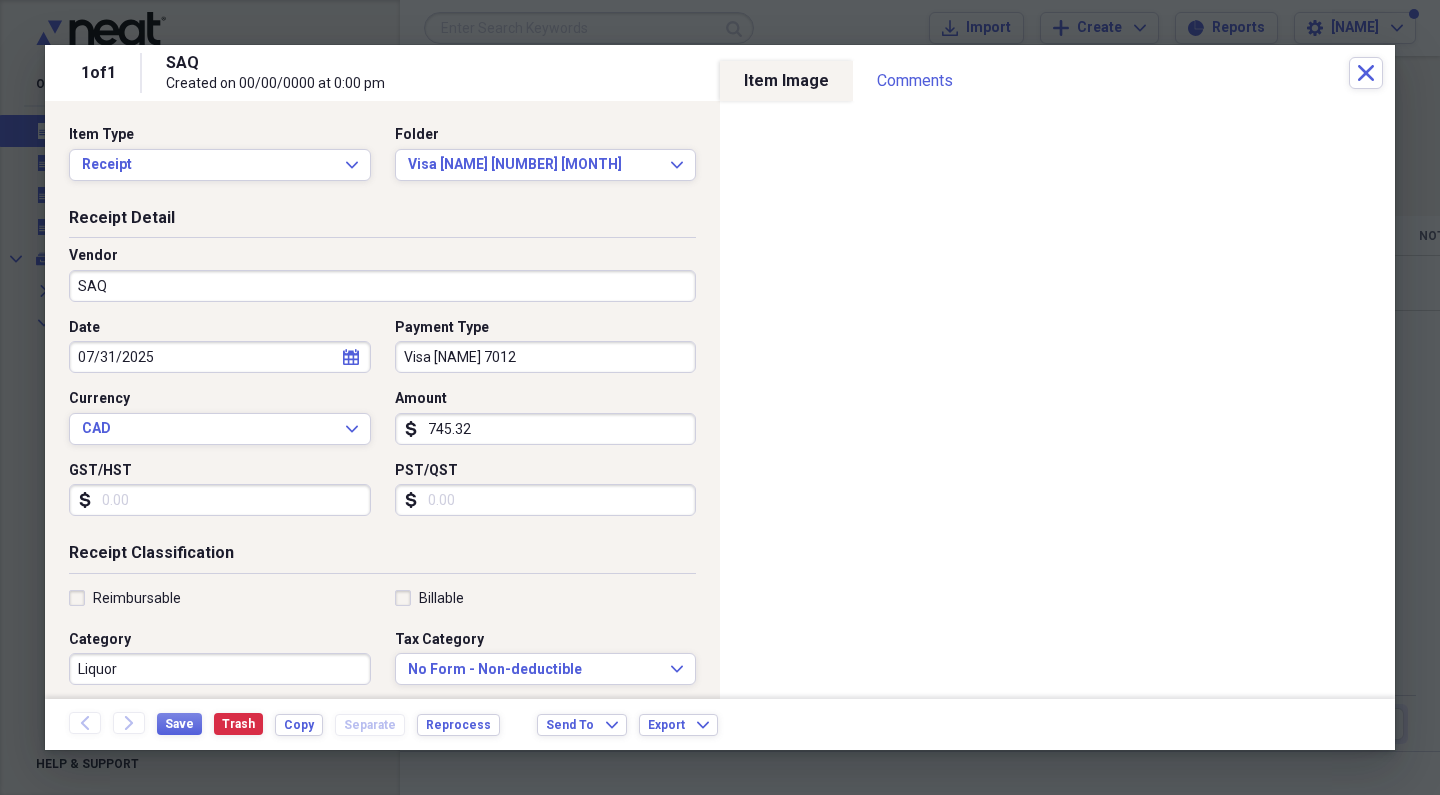 click on "745.32" at bounding box center (546, 429) 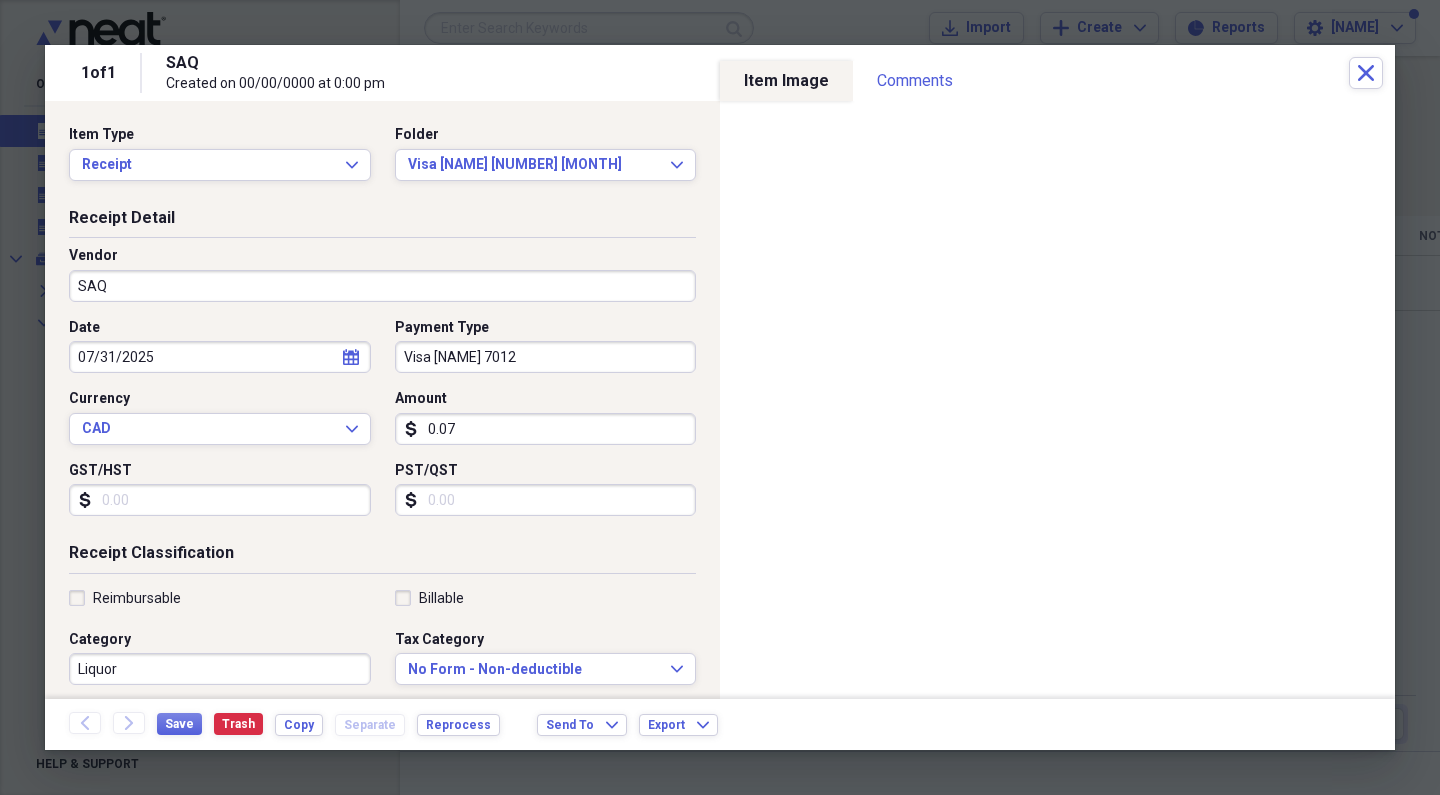 type on "0.07" 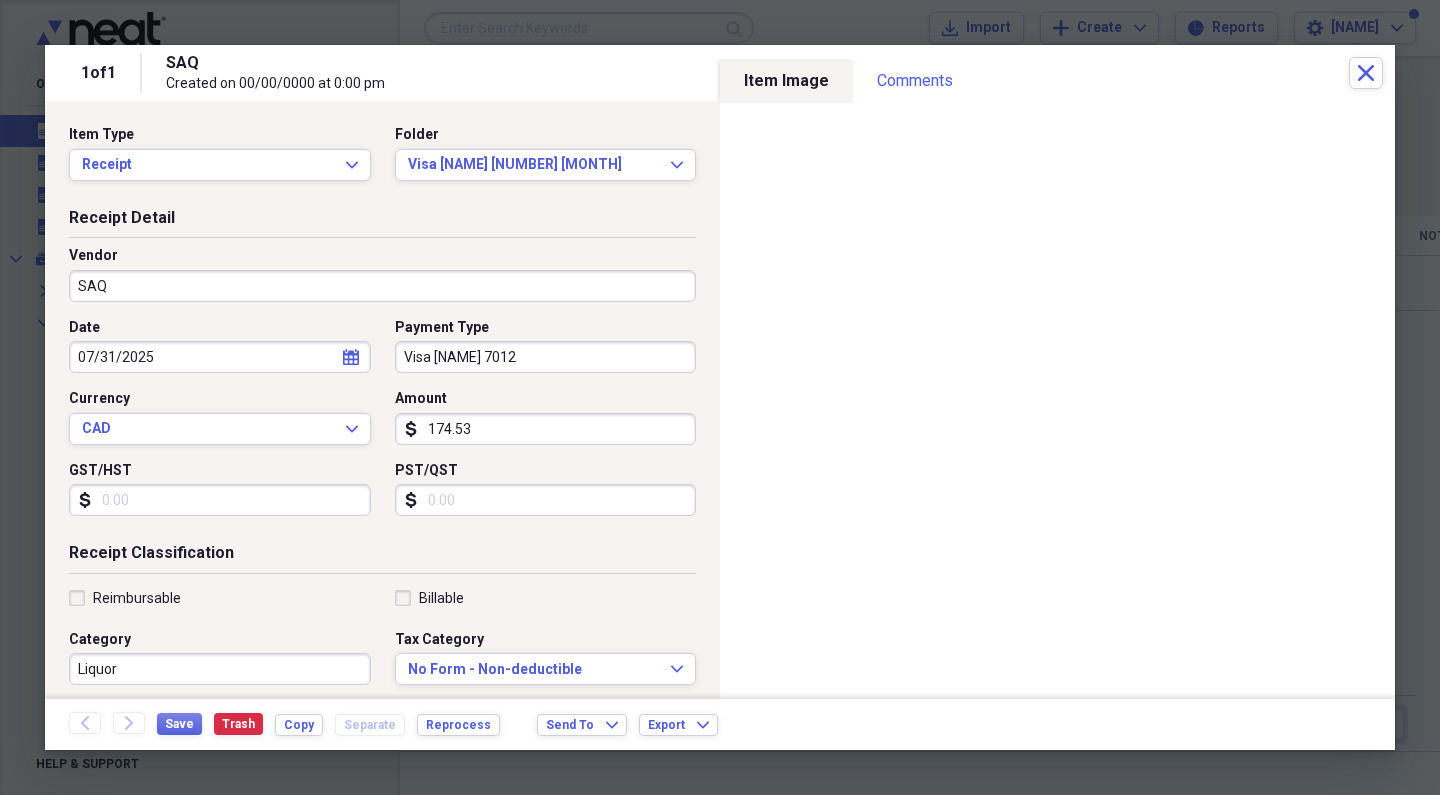 type on "1745.32" 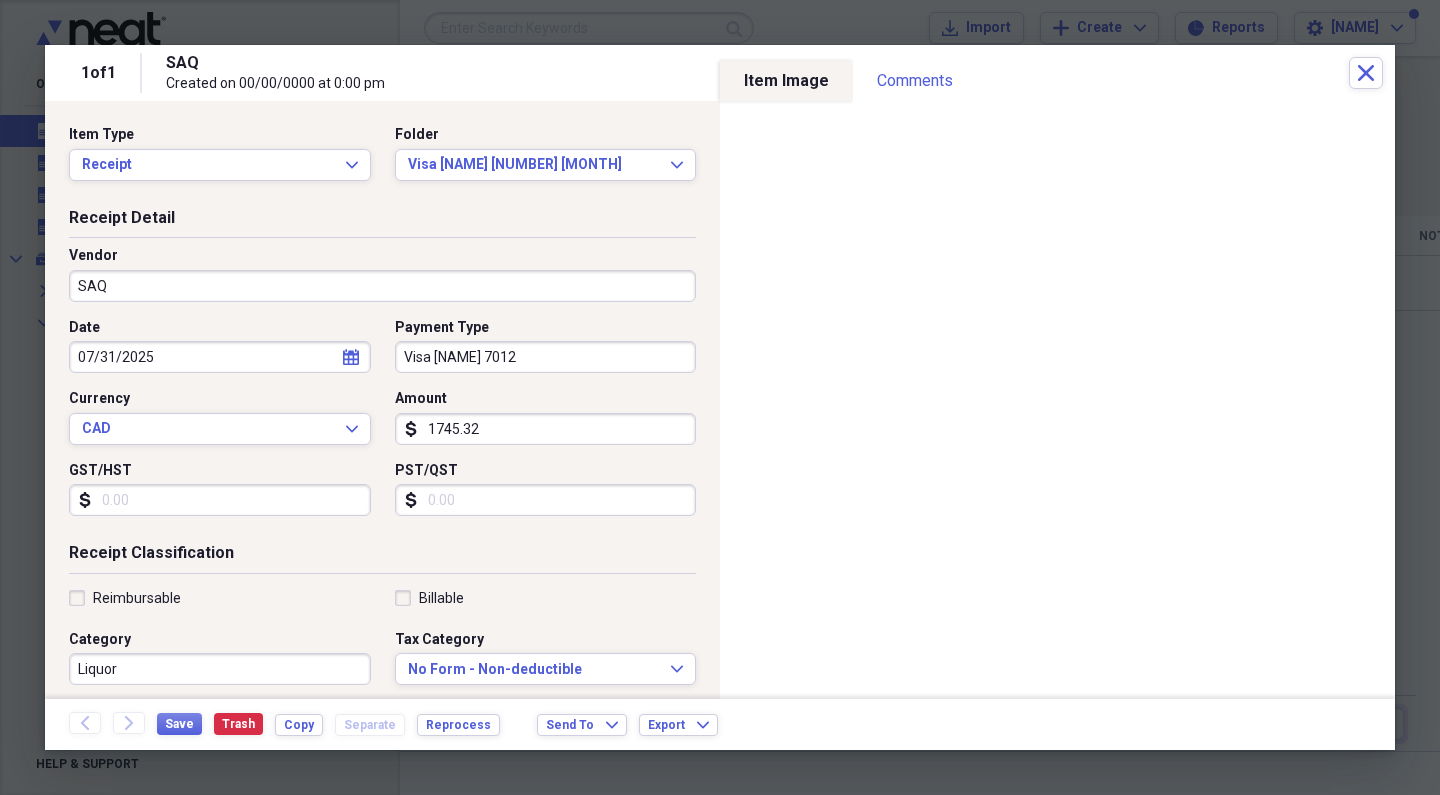 click on "GST/HST" at bounding box center [220, 500] 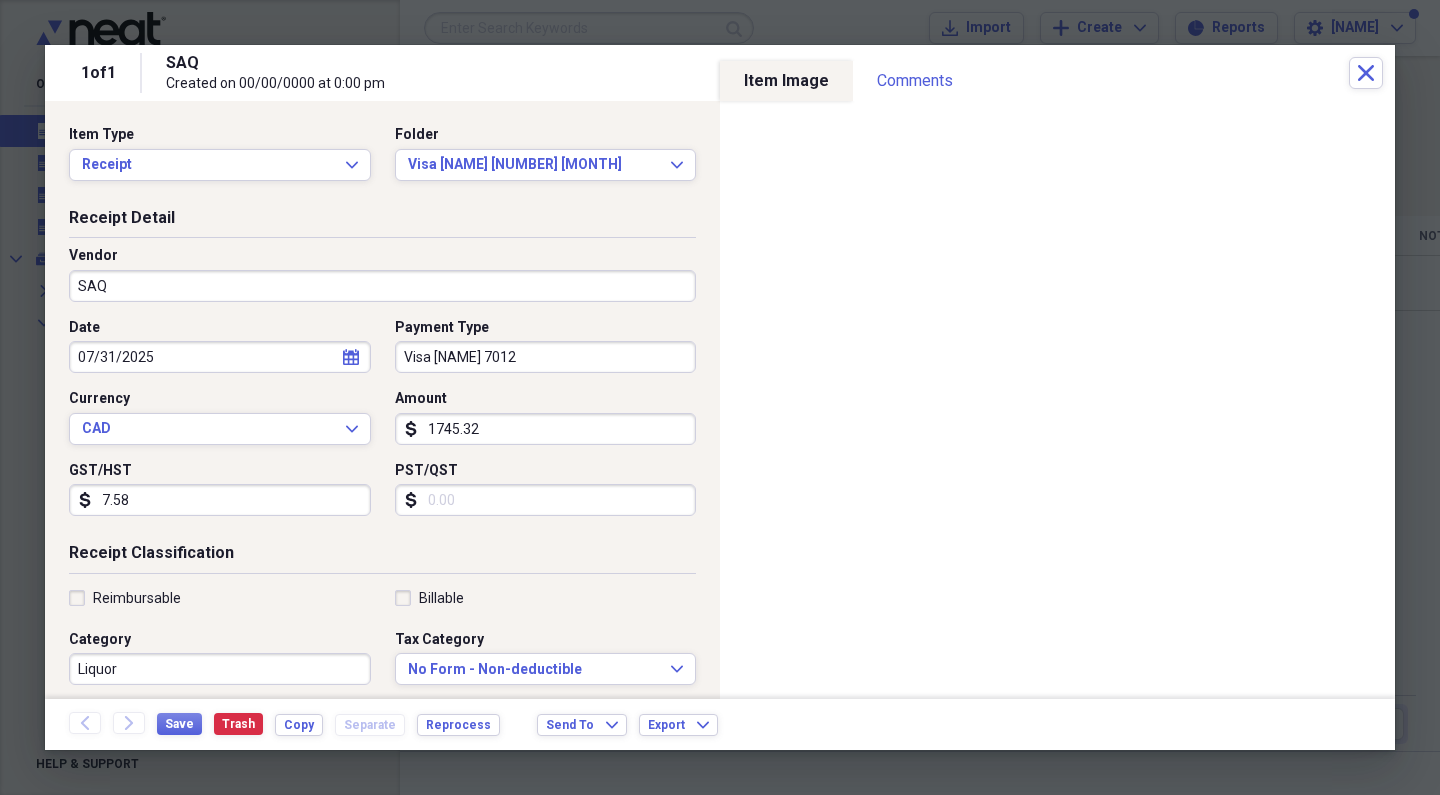 type on "75.87" 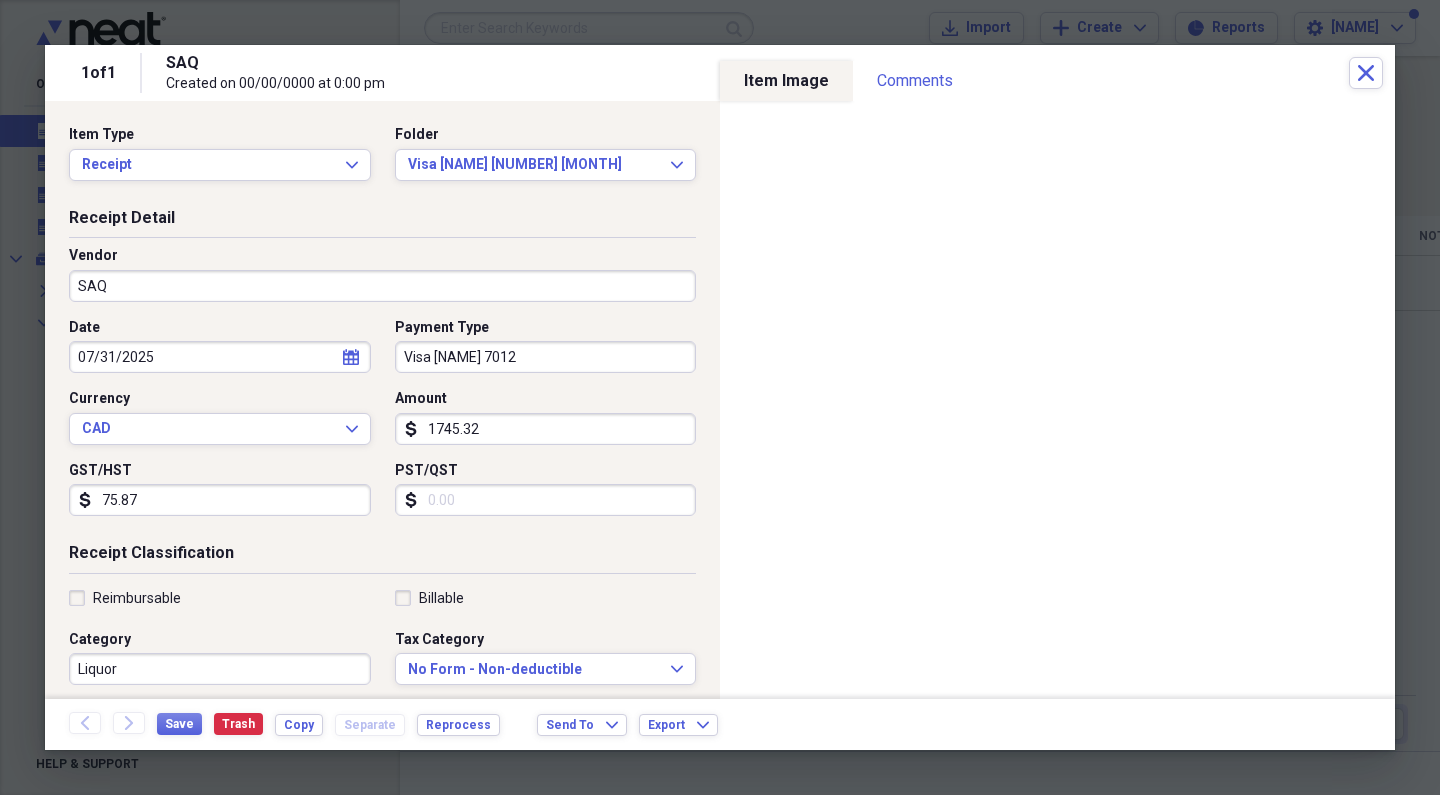 click on "PST/QST" at bounding box center (546, 500) 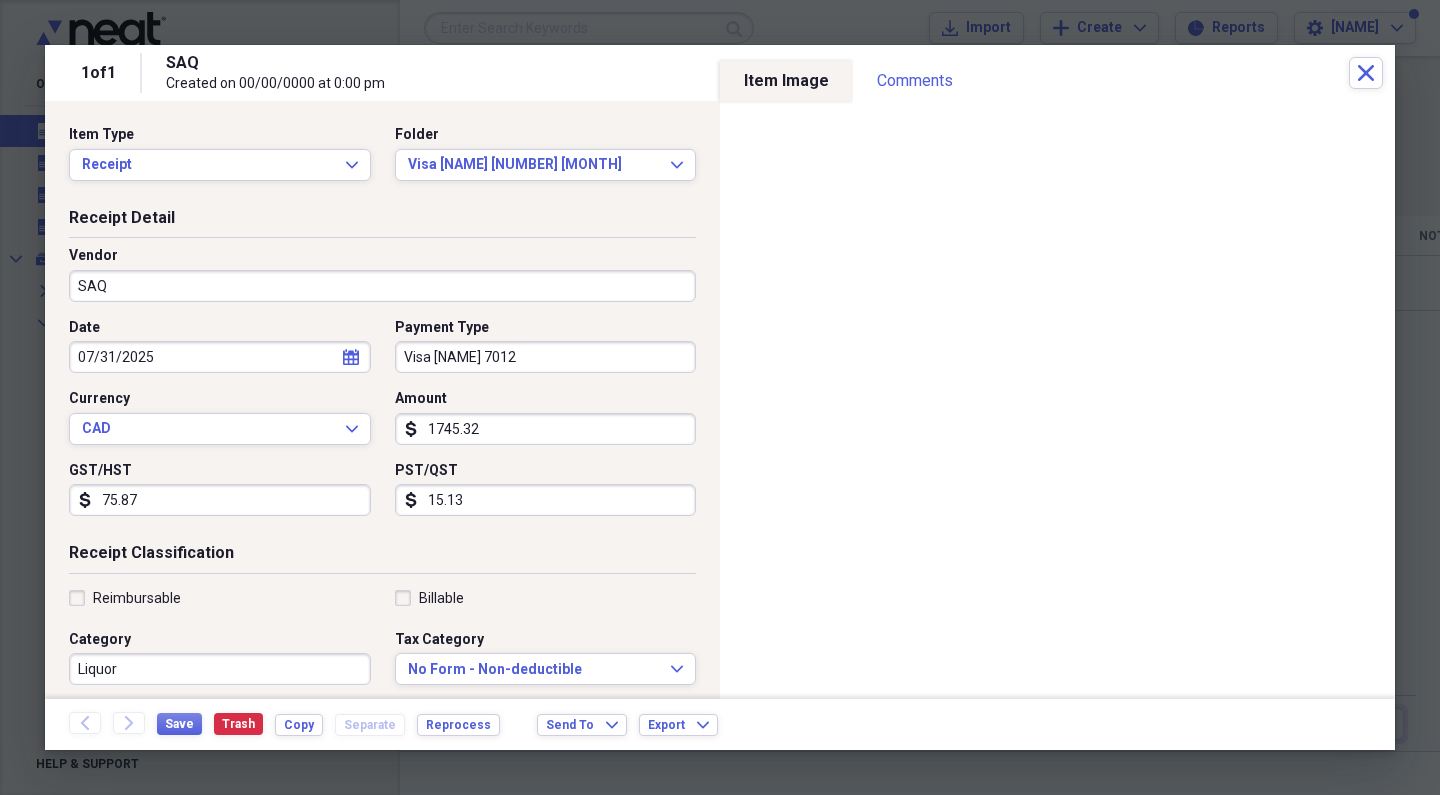 type on "151.35" 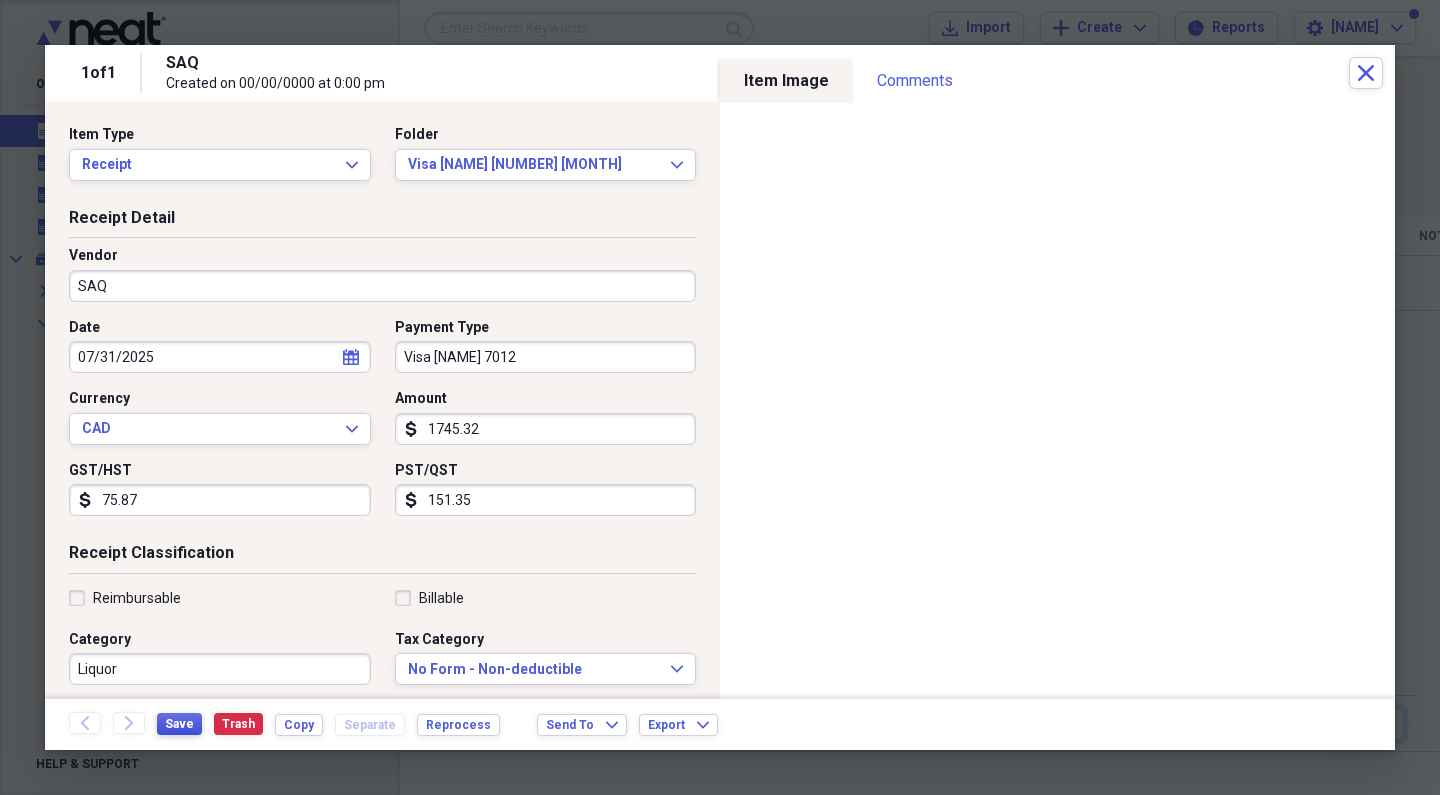 click on "Save" at bounding box center [179, 724] 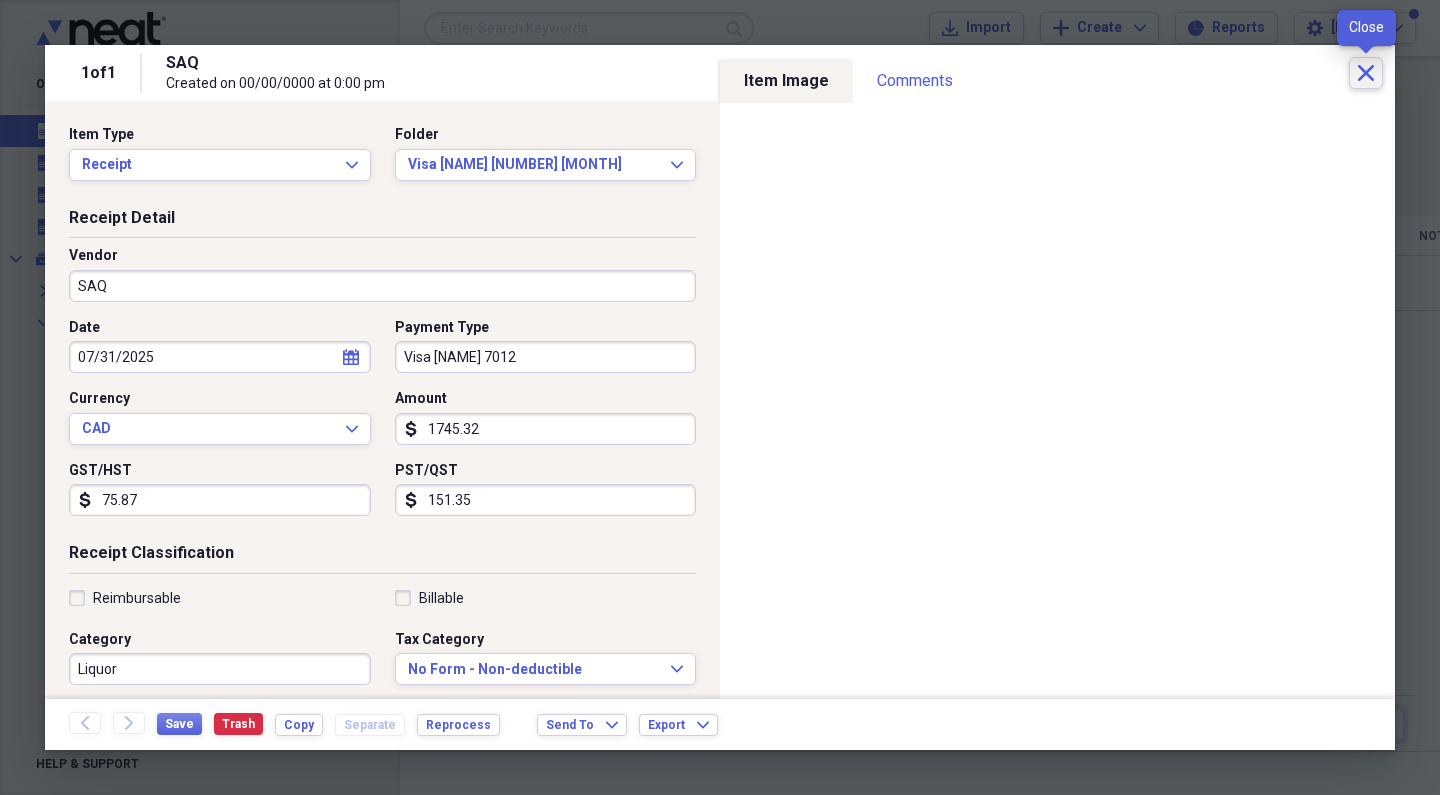 click on "Close" 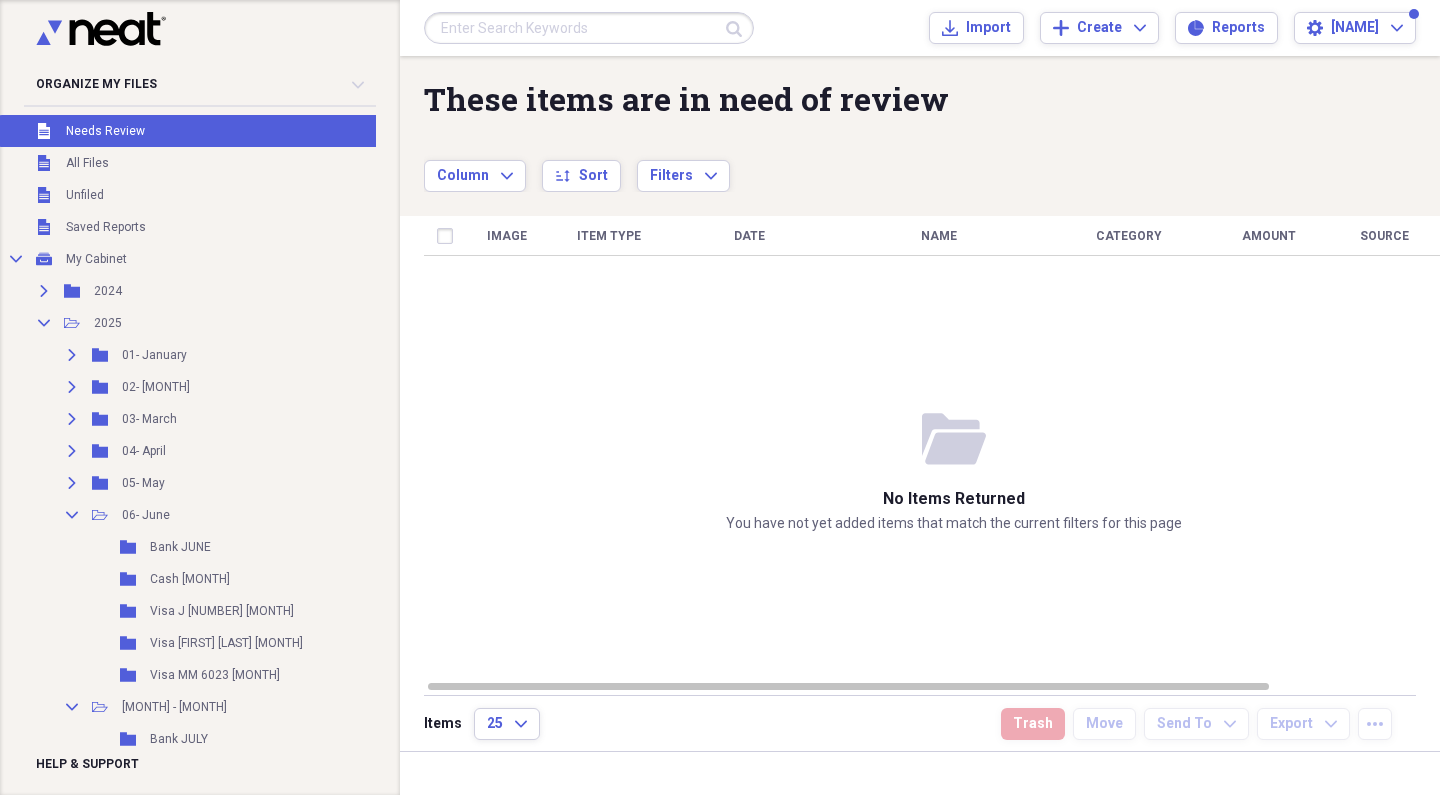 click on "folder-open No items returned You have not yet added items that match the current filters for this page" at bounding box center [954, 471] 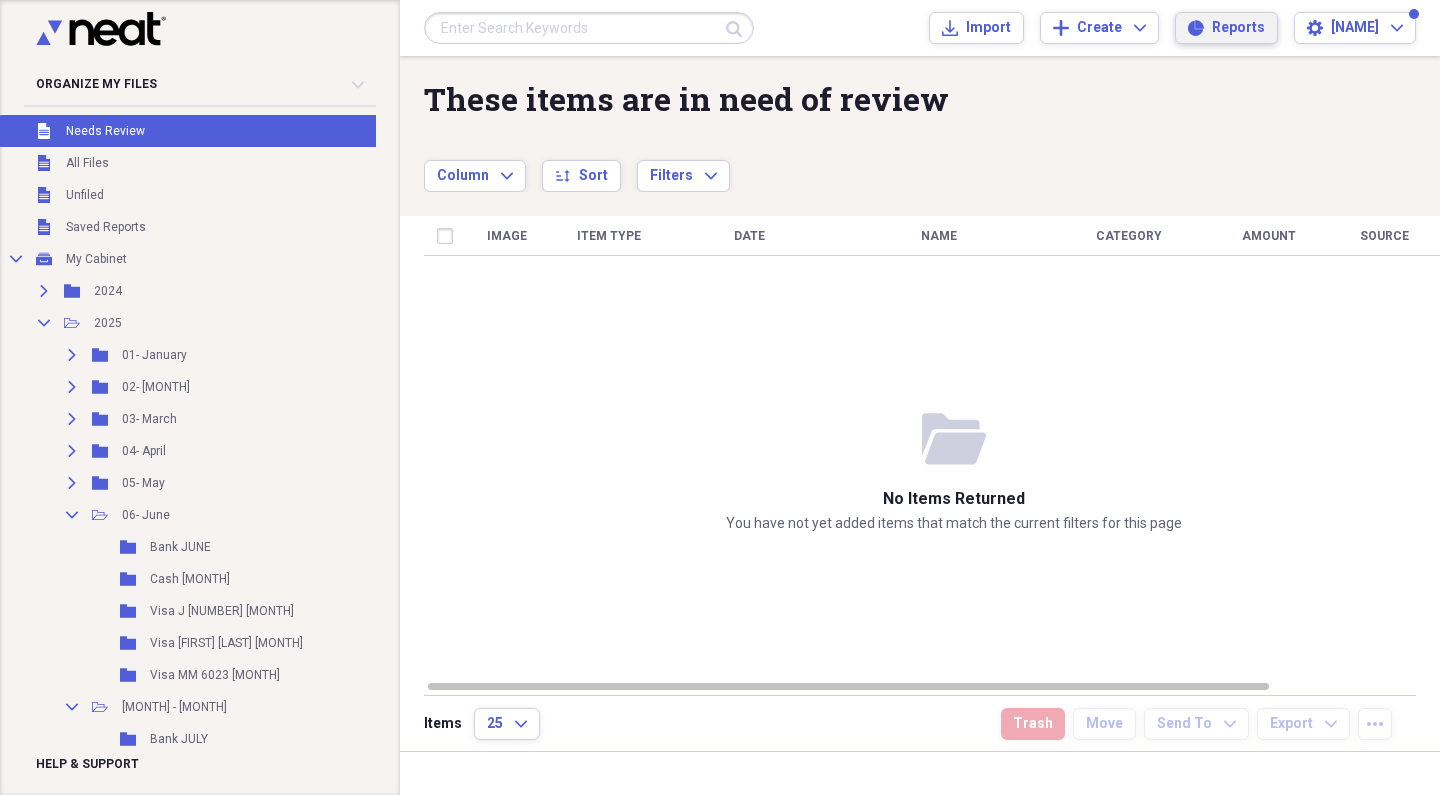 click on "Reports" 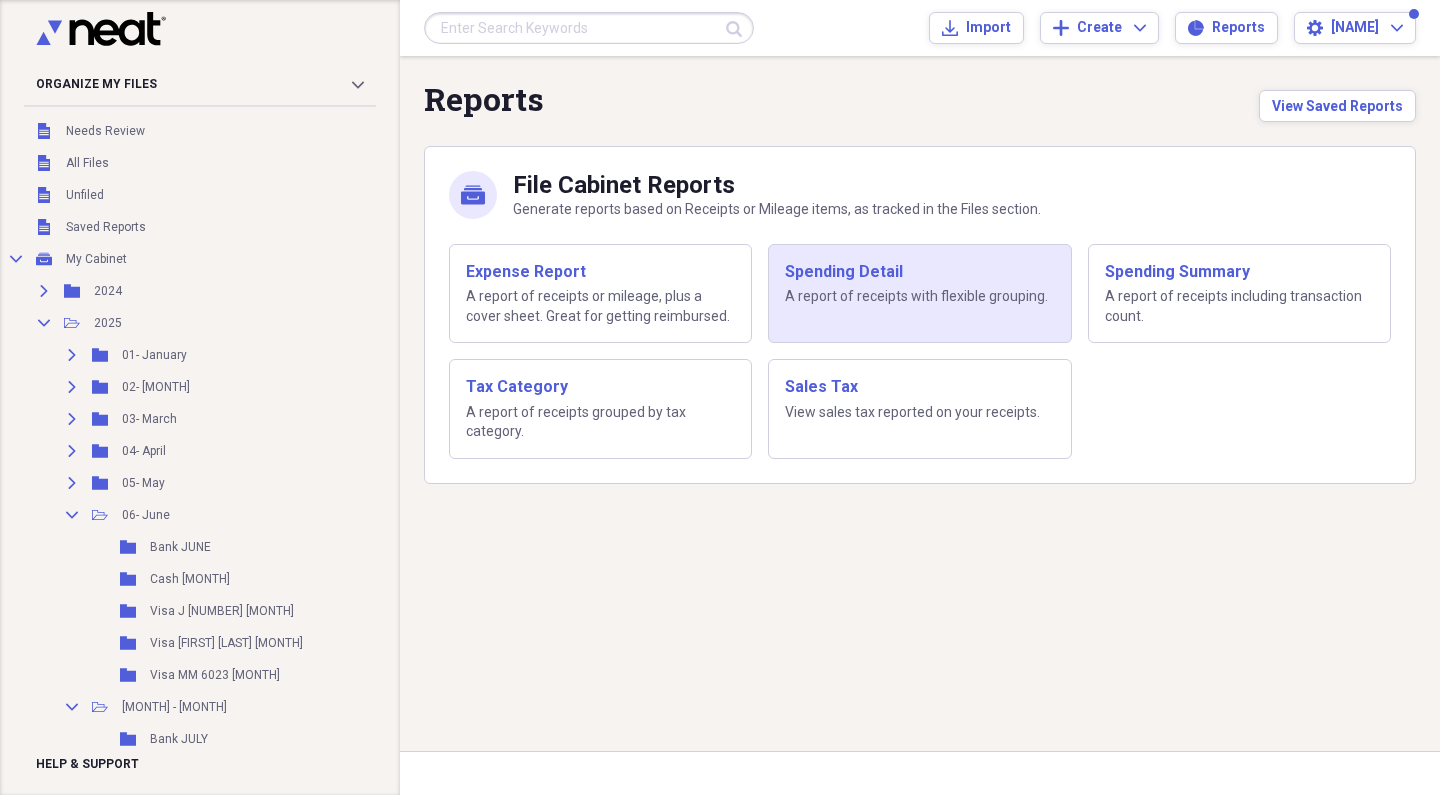 click on "Spending Detail" at bounding box center (919, 272) 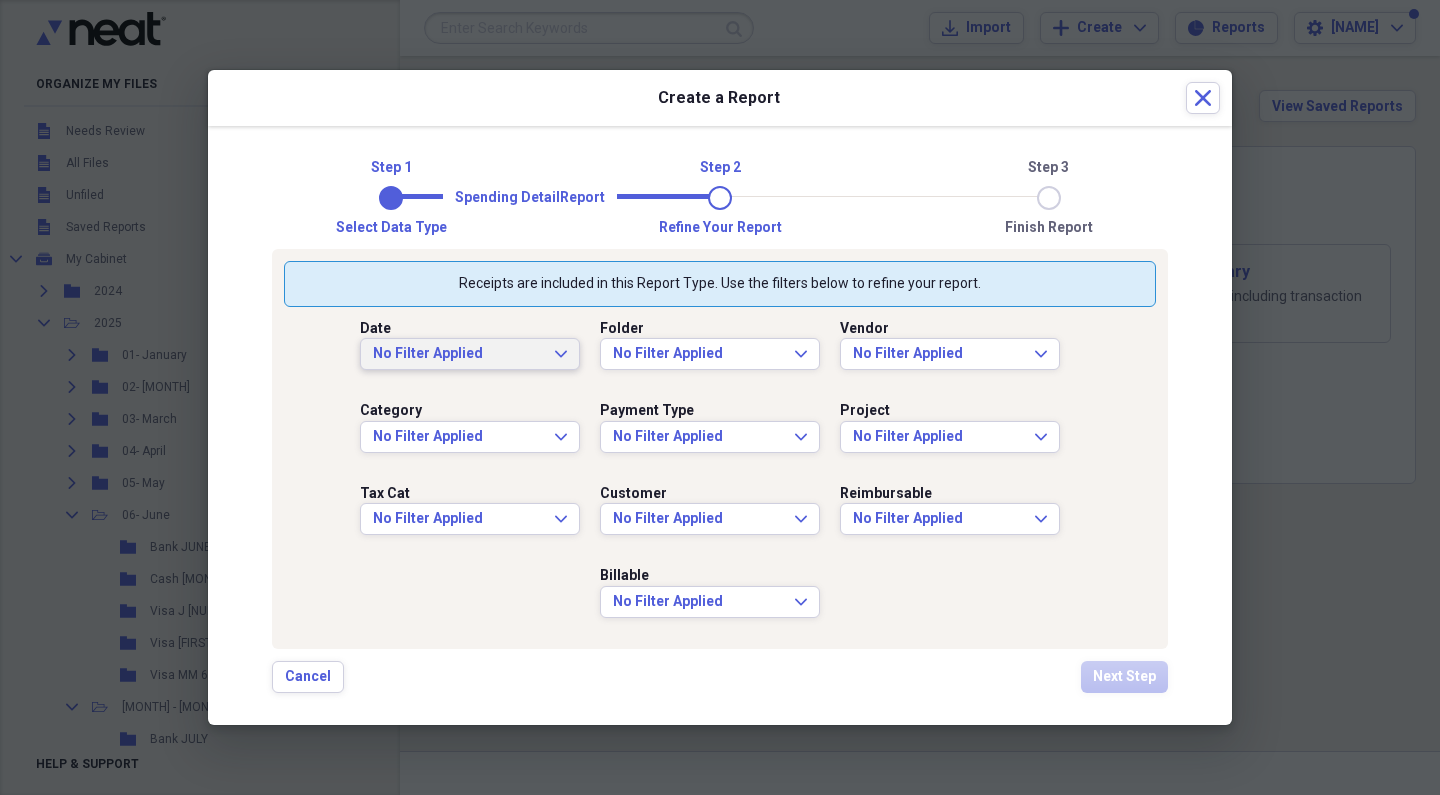 click on "Expand" 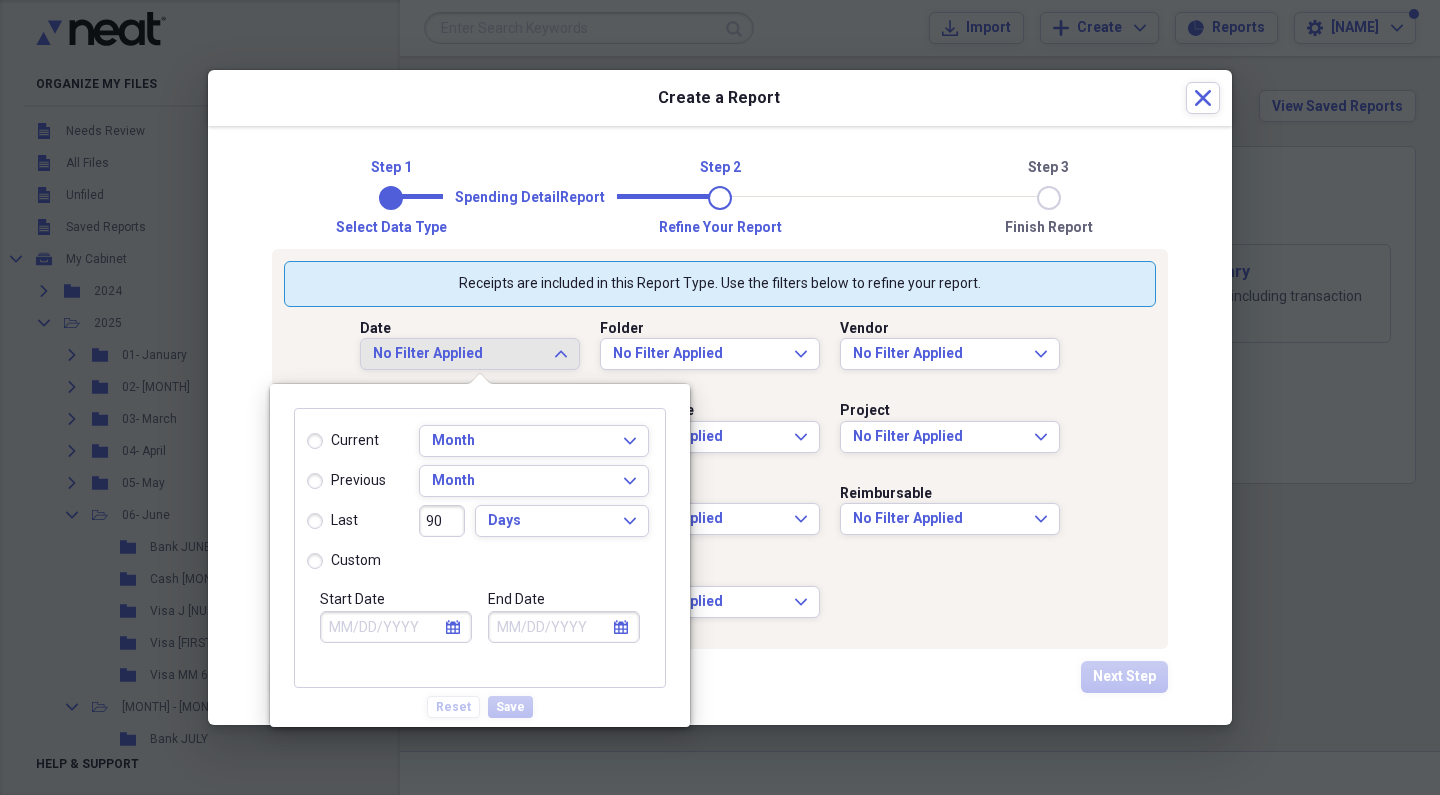 click on "calendar" 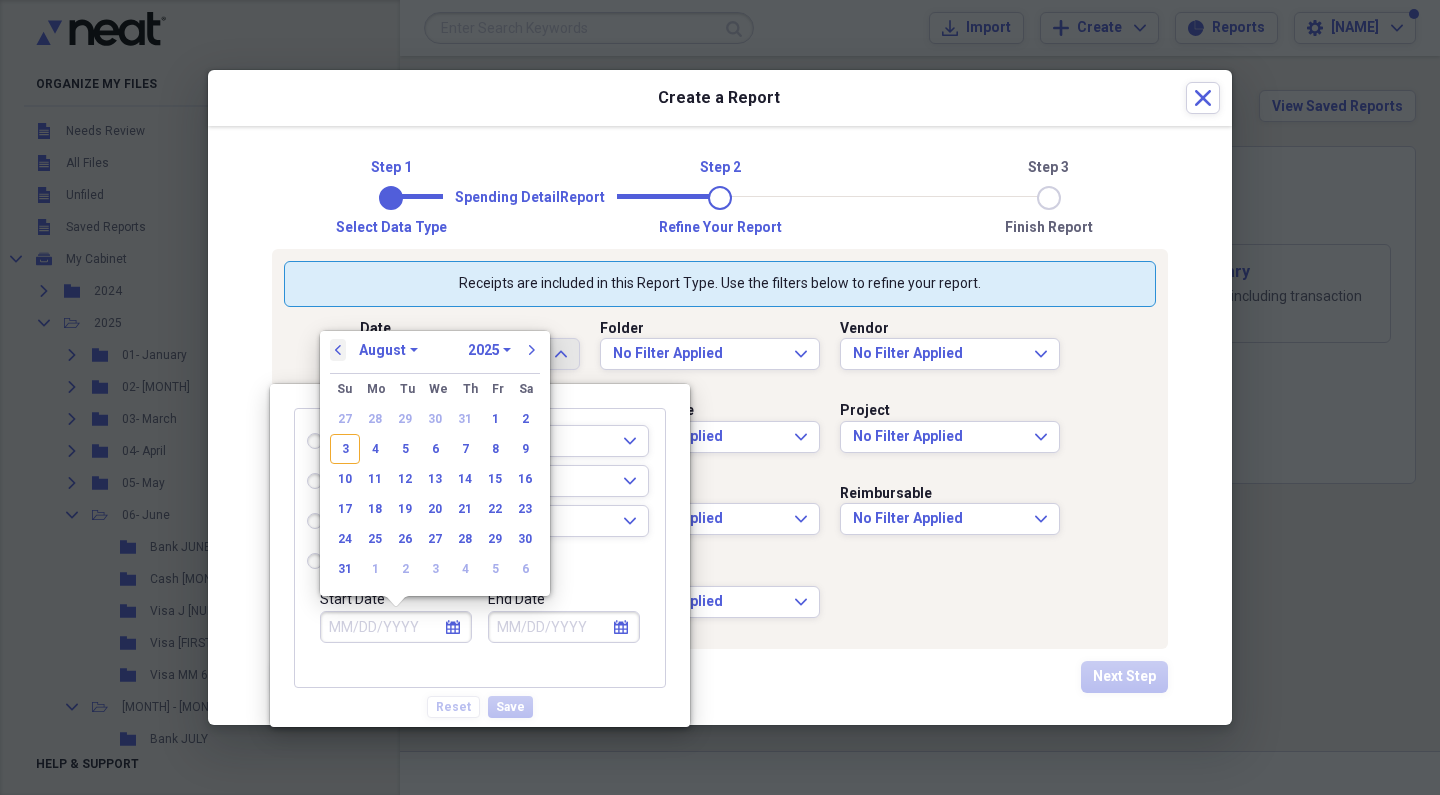 click on "previous" at bounding box center [338, 350] 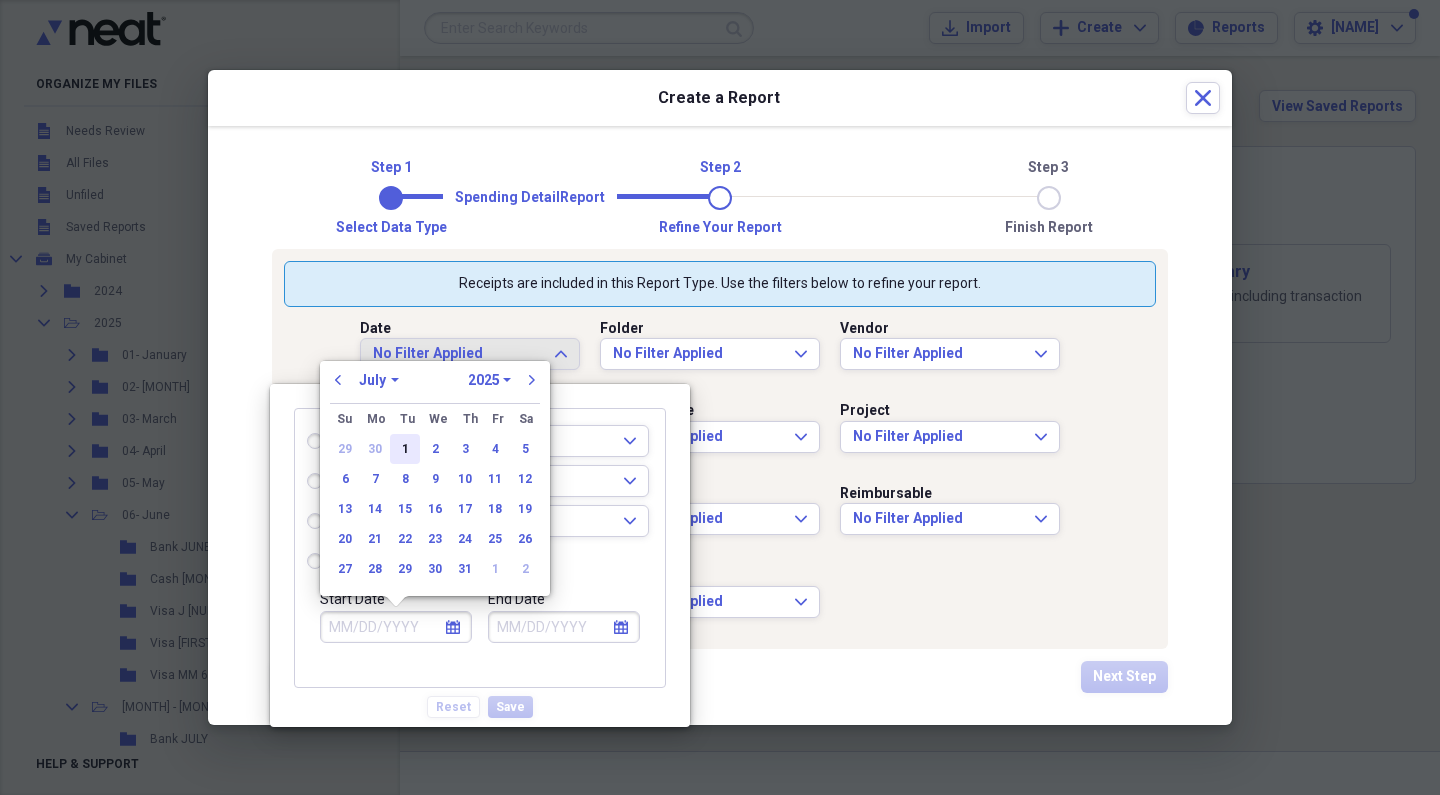 click on "1" at bounding box center [405, 449] 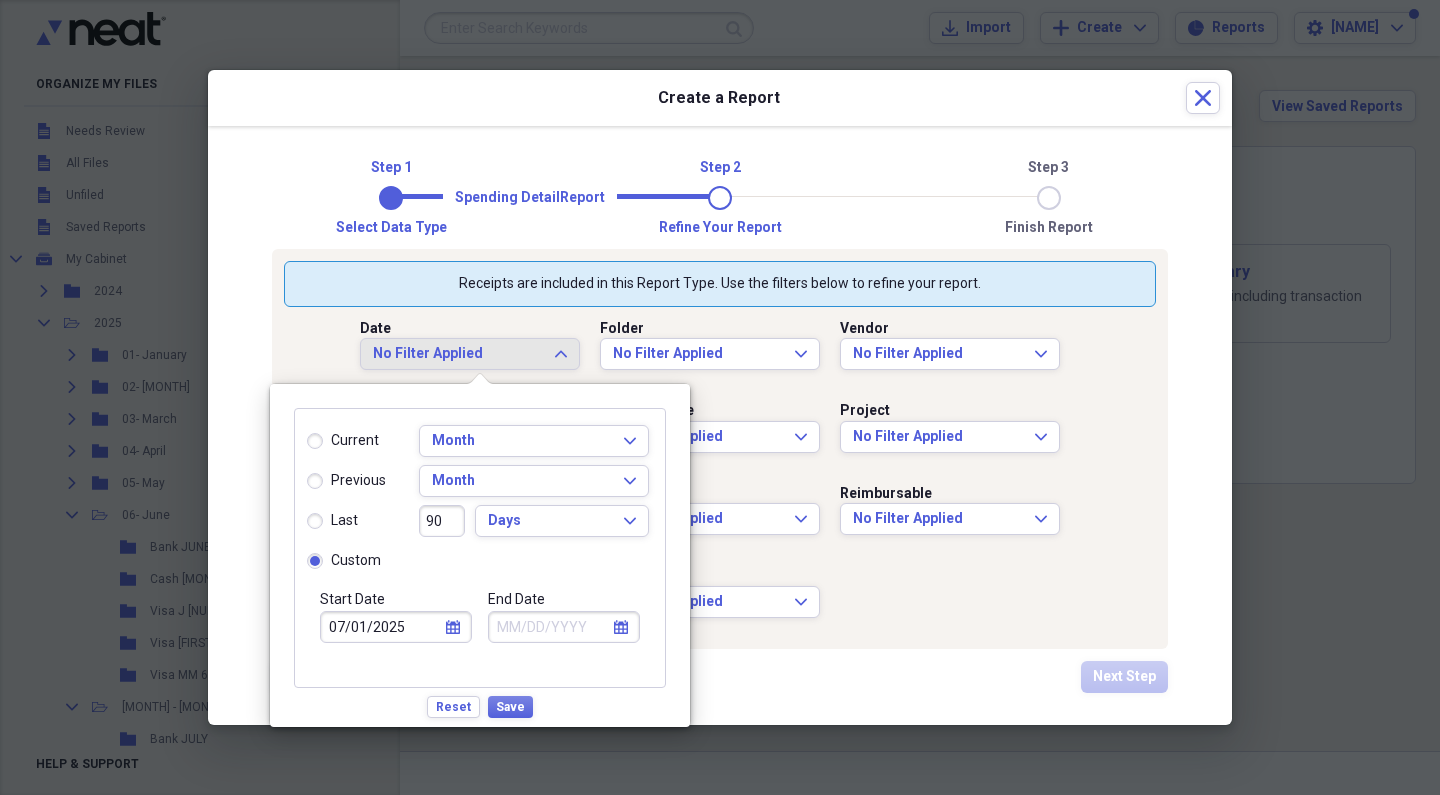 click on "calendar Calendar" at bounding box center (621, 627) 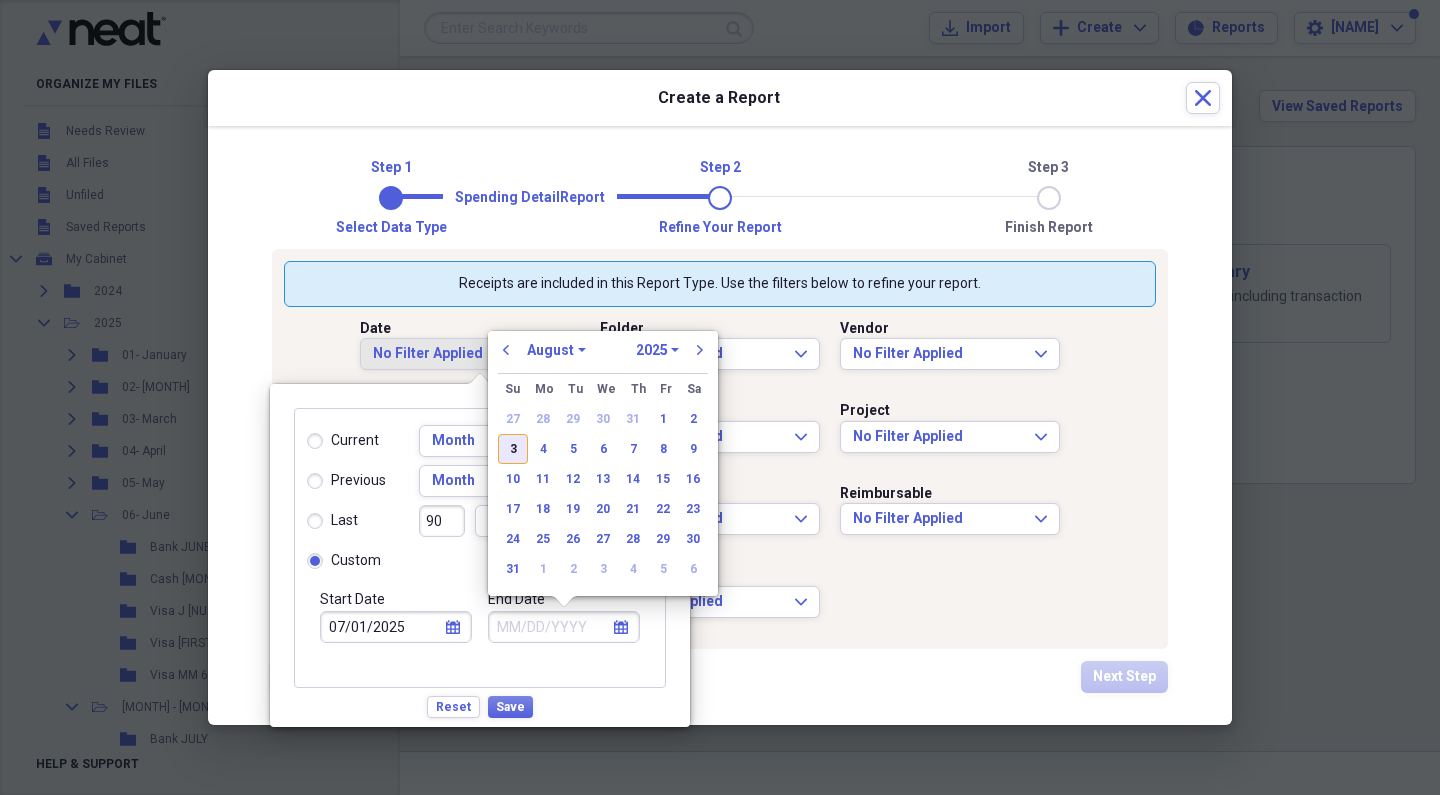 click on "3" at bounding box center (513, 449) 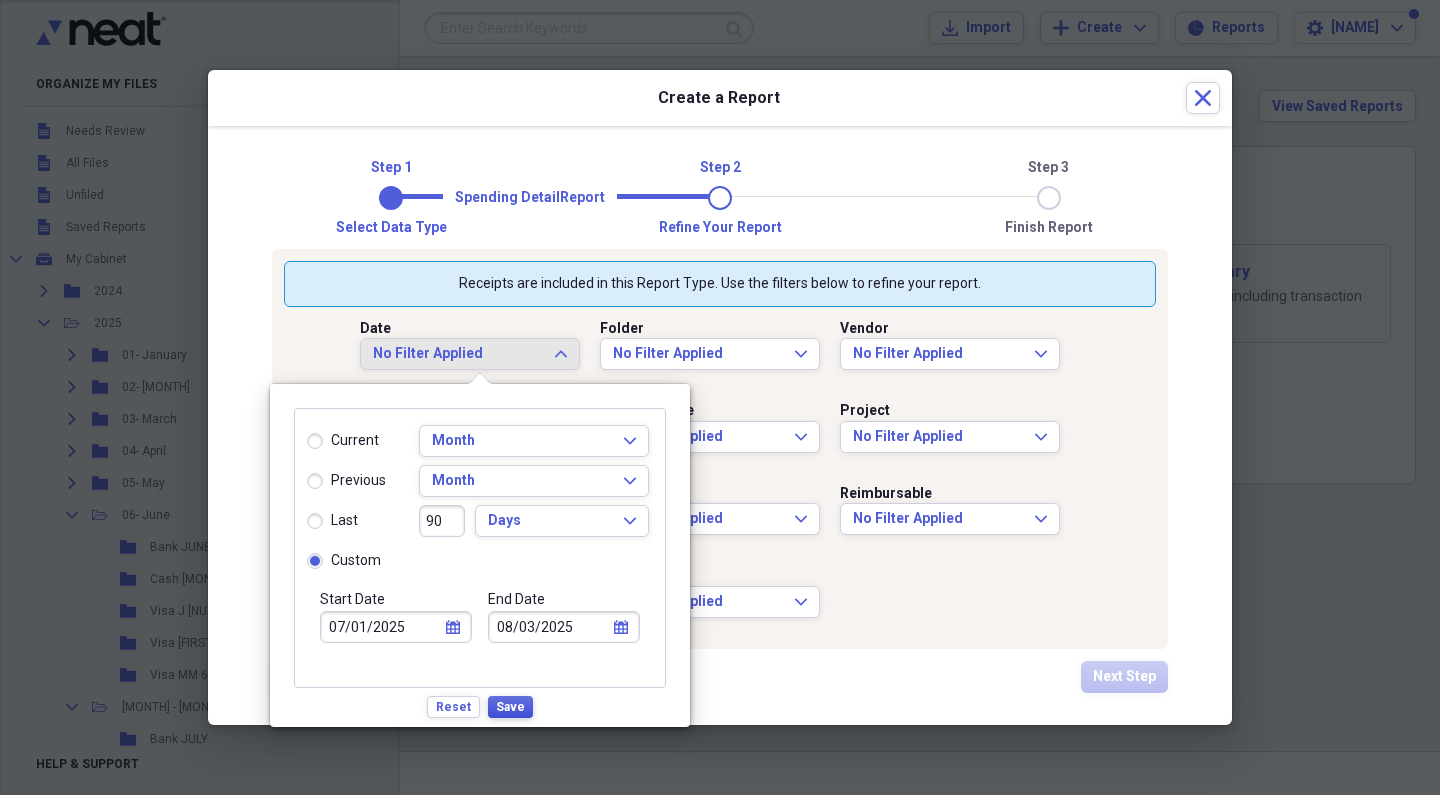 click on "Save" at bounding box center (510, 707) 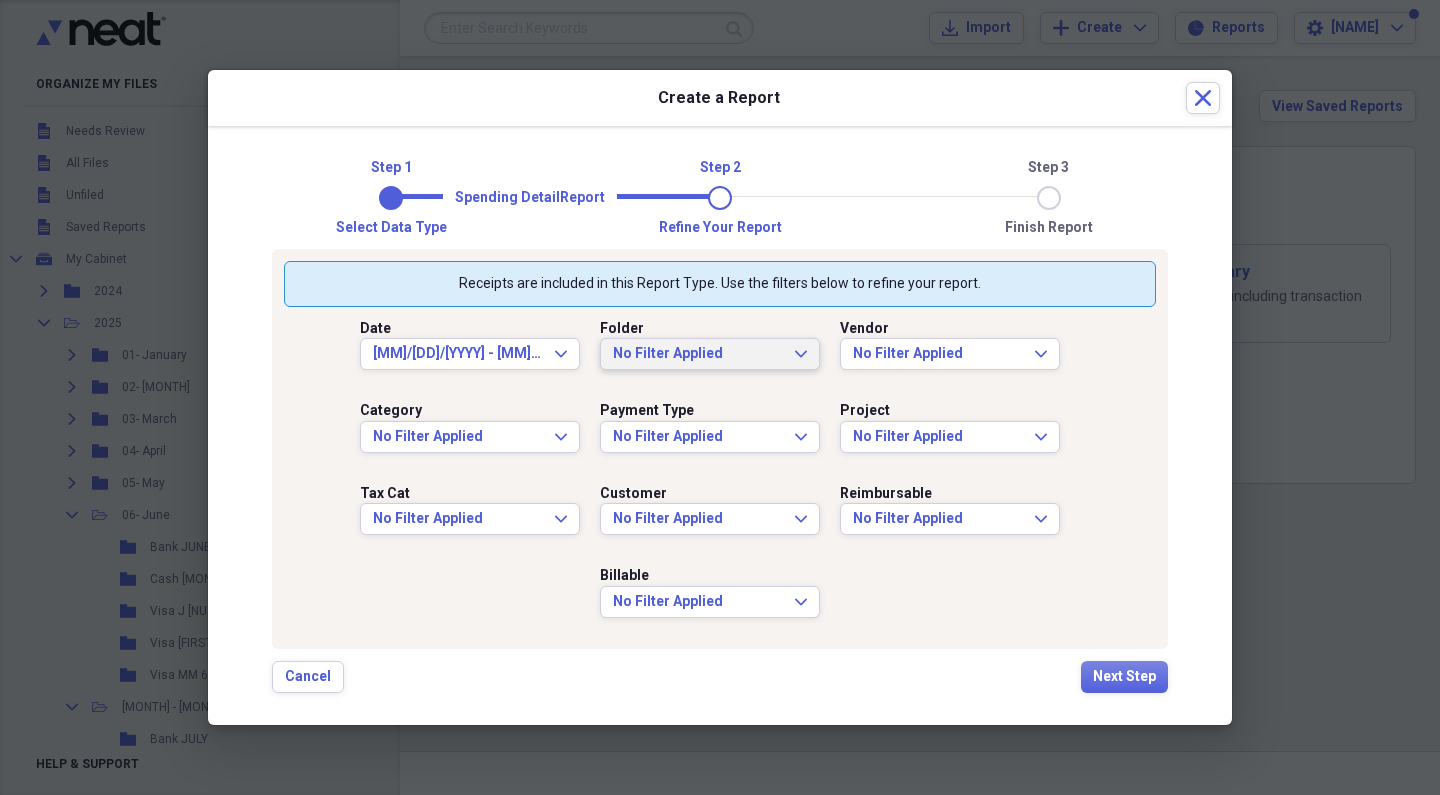 click on "No Filter Applied" at bounding box center [698, 354] 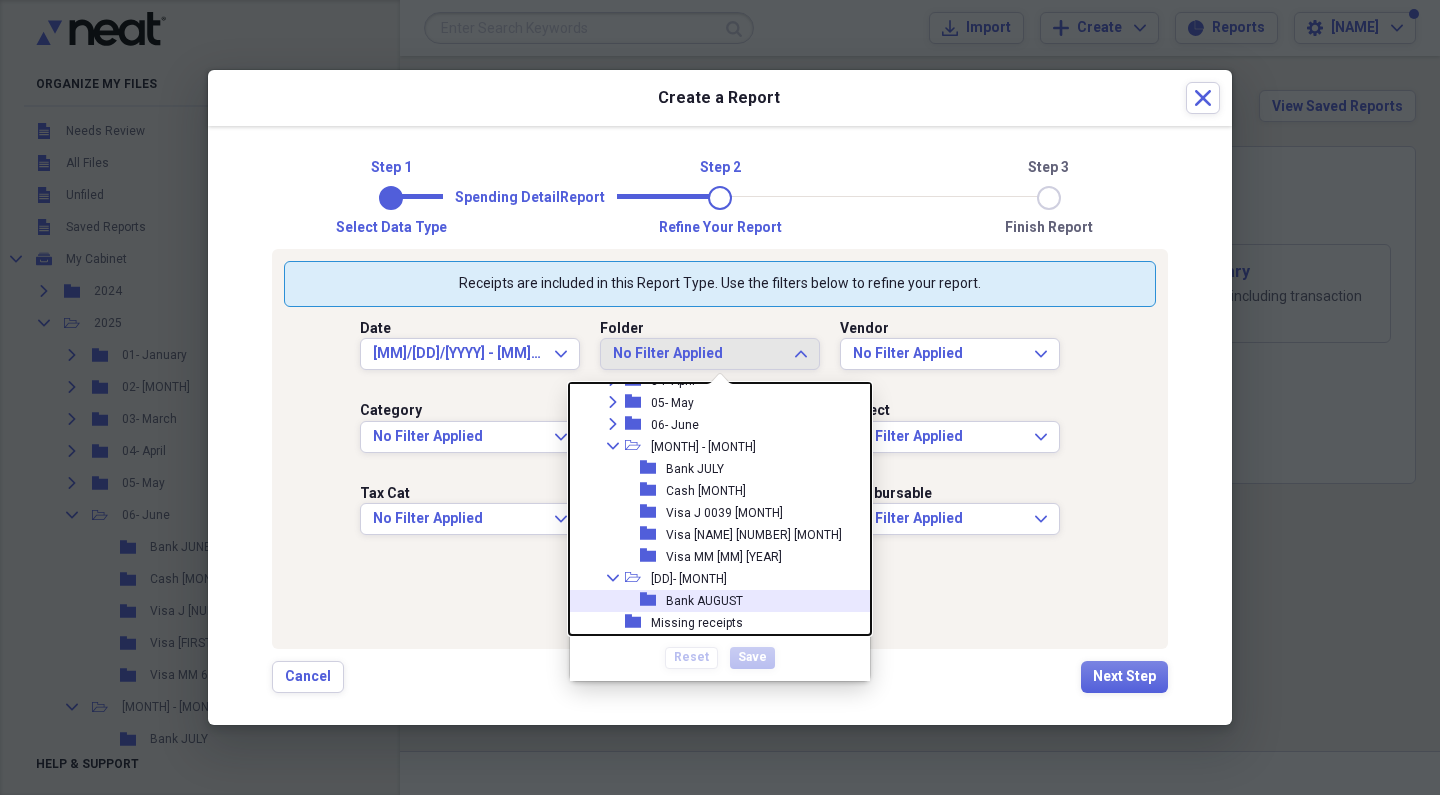 scroll, scrollTop: 183, scrollLeft: 0, axis: vertical 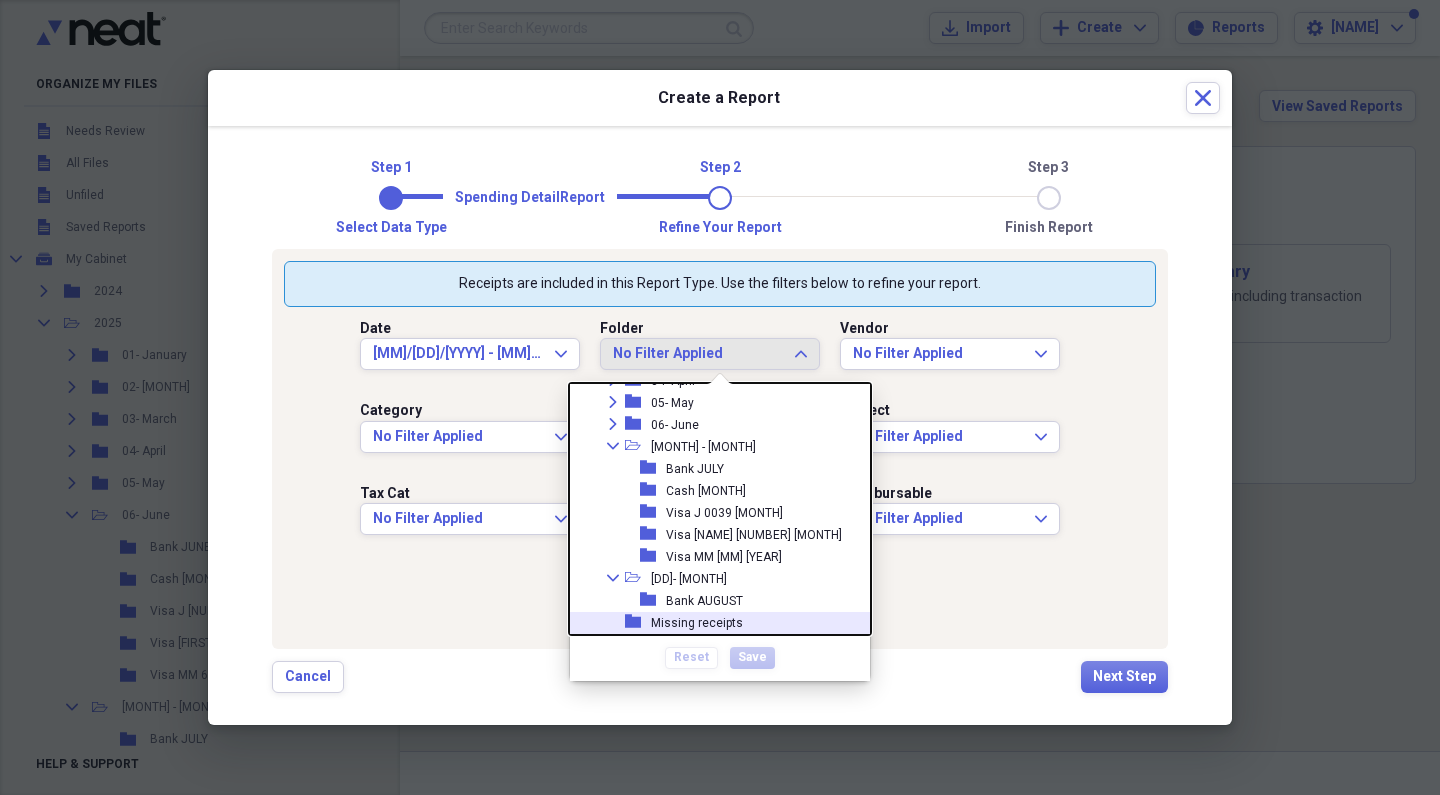 click on "Missing receipts" at bounding box center (697, 623) 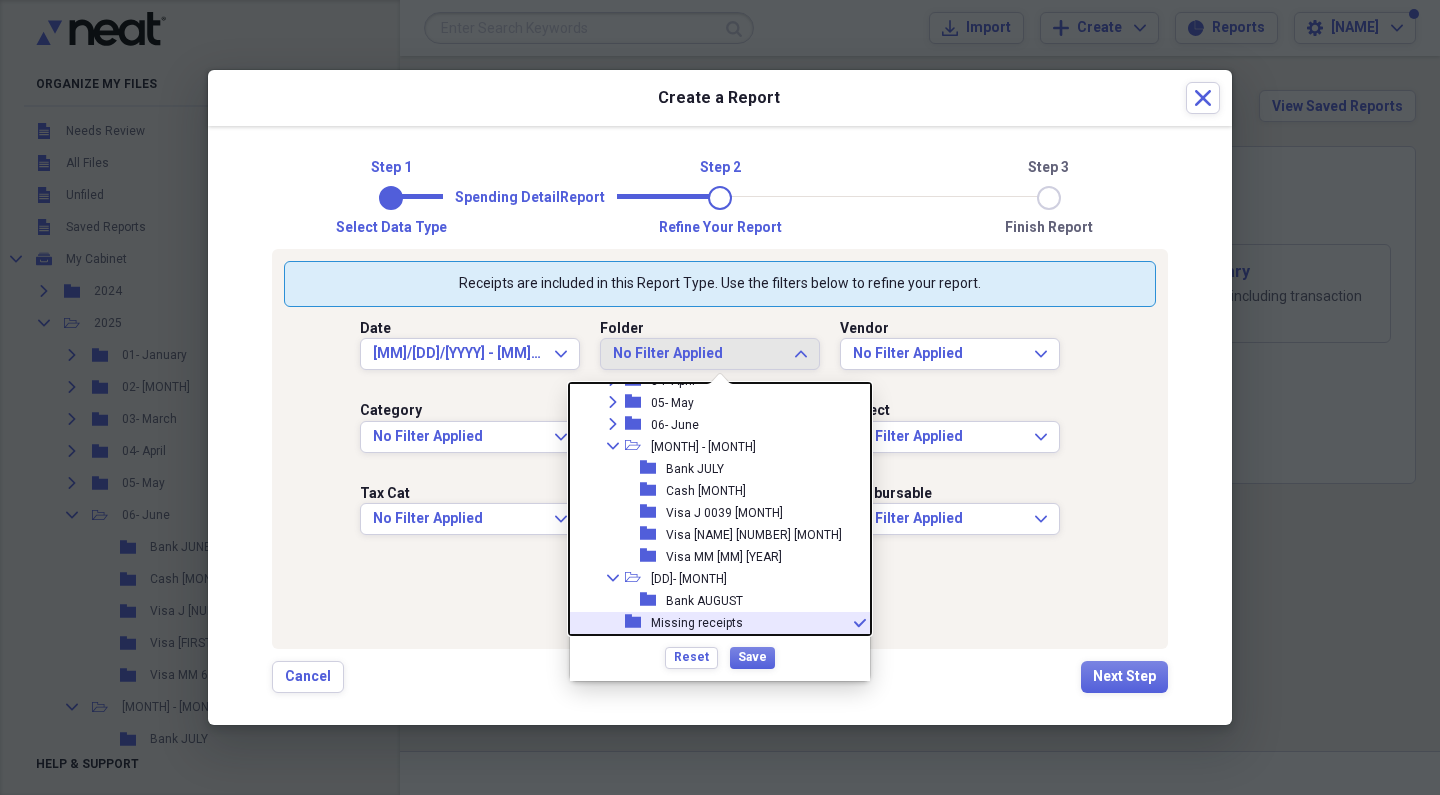 click on "Missing receipts" at bounding box center [697, 623] 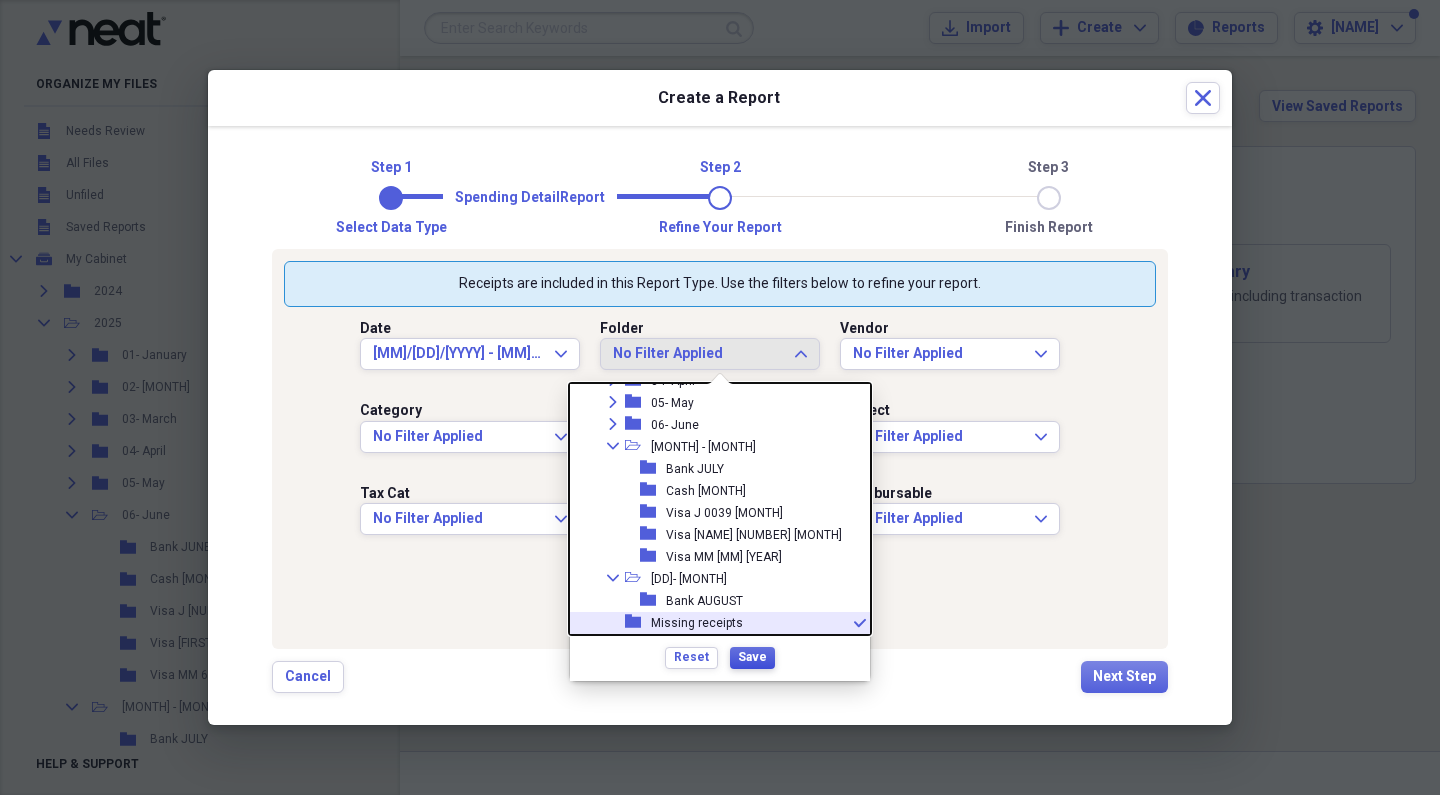 click on "Save" at bounding box center [752, 657] 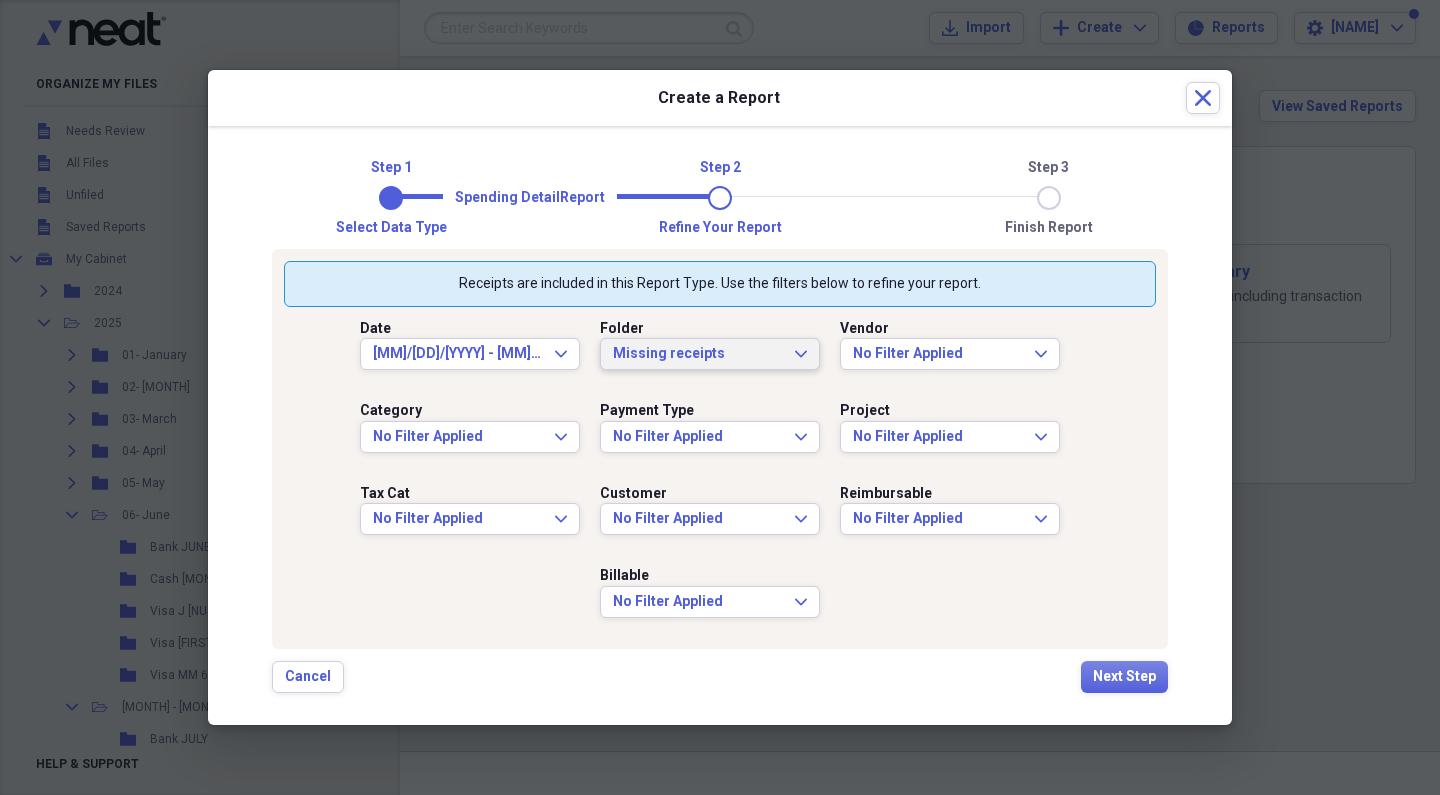 scroll, scrollTop: 0, scrollLeft: 0, axis: both 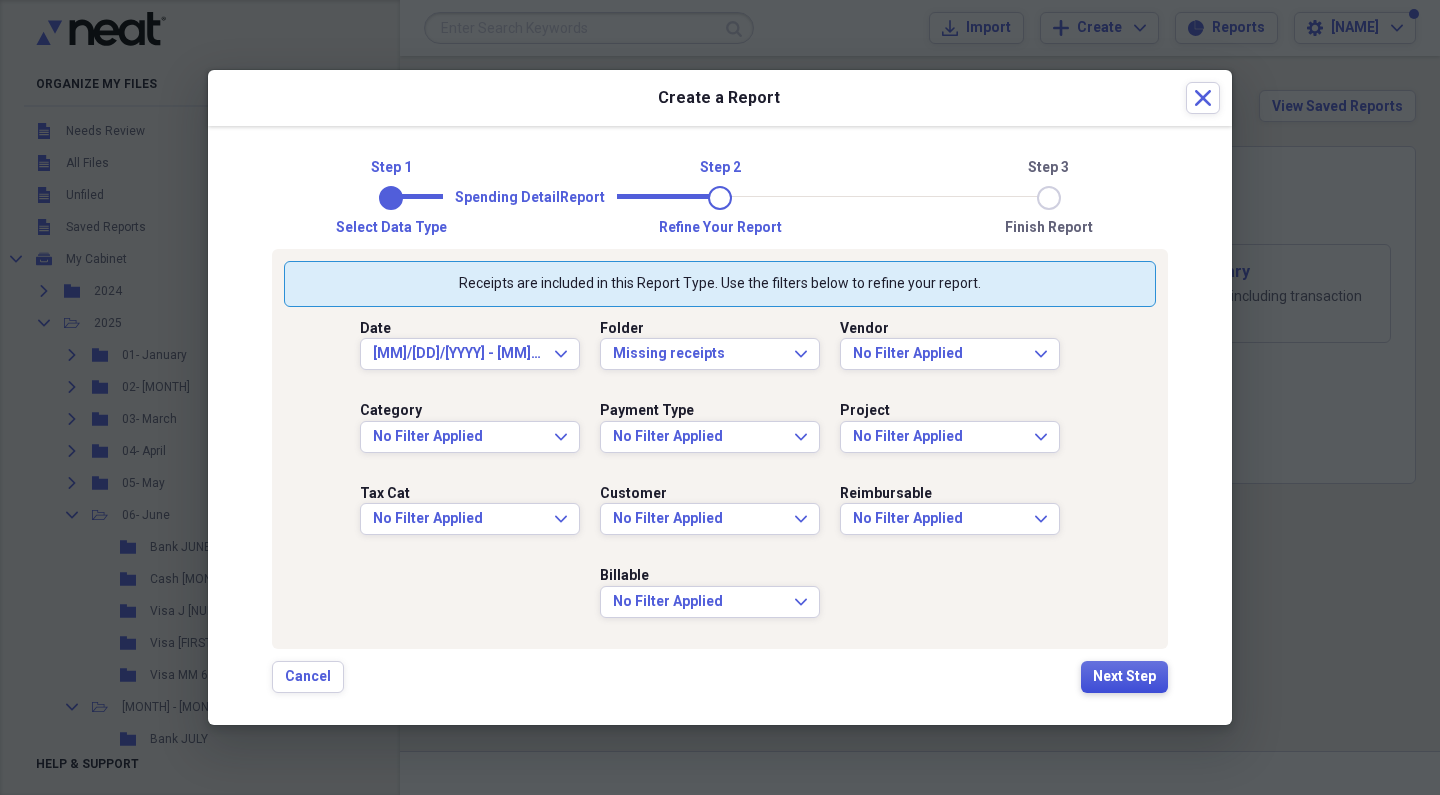 click on "Next Step" at bounding box center (1124, 677) 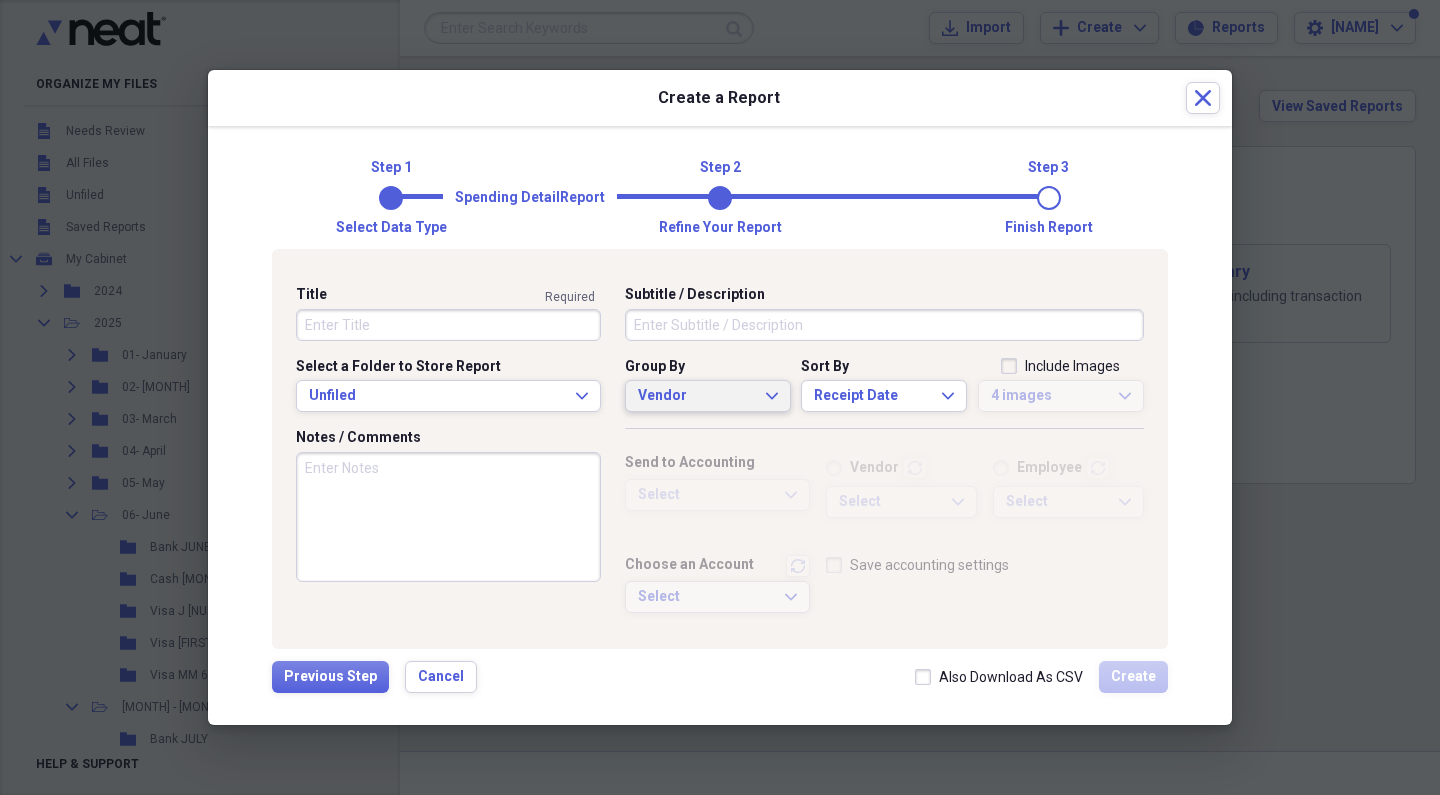 click on "Vendor" at bounding box center (696, 396) 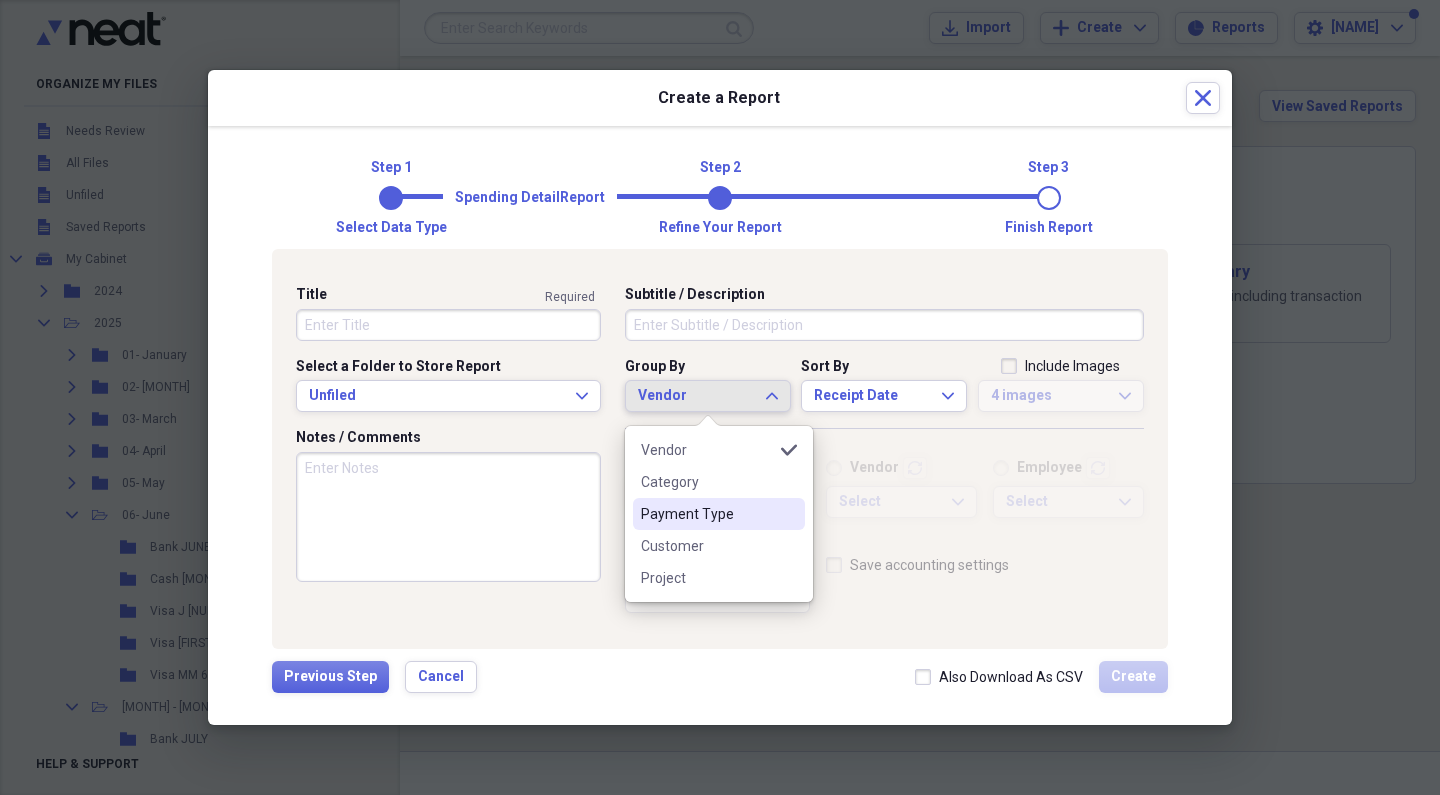 click on "Payment Type" at bounding box center [707, 514] 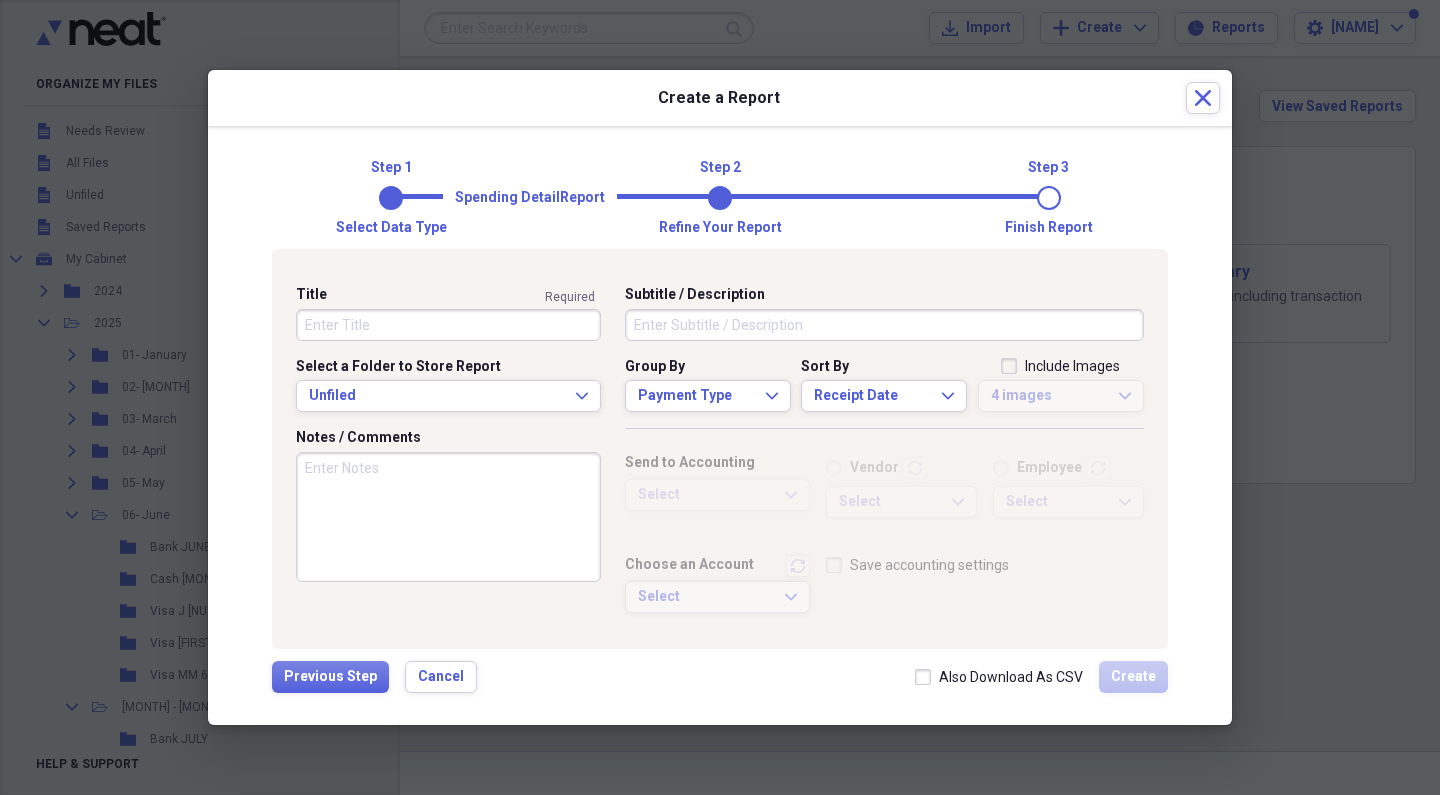 click on "Title" at bounding box center [448, 325] 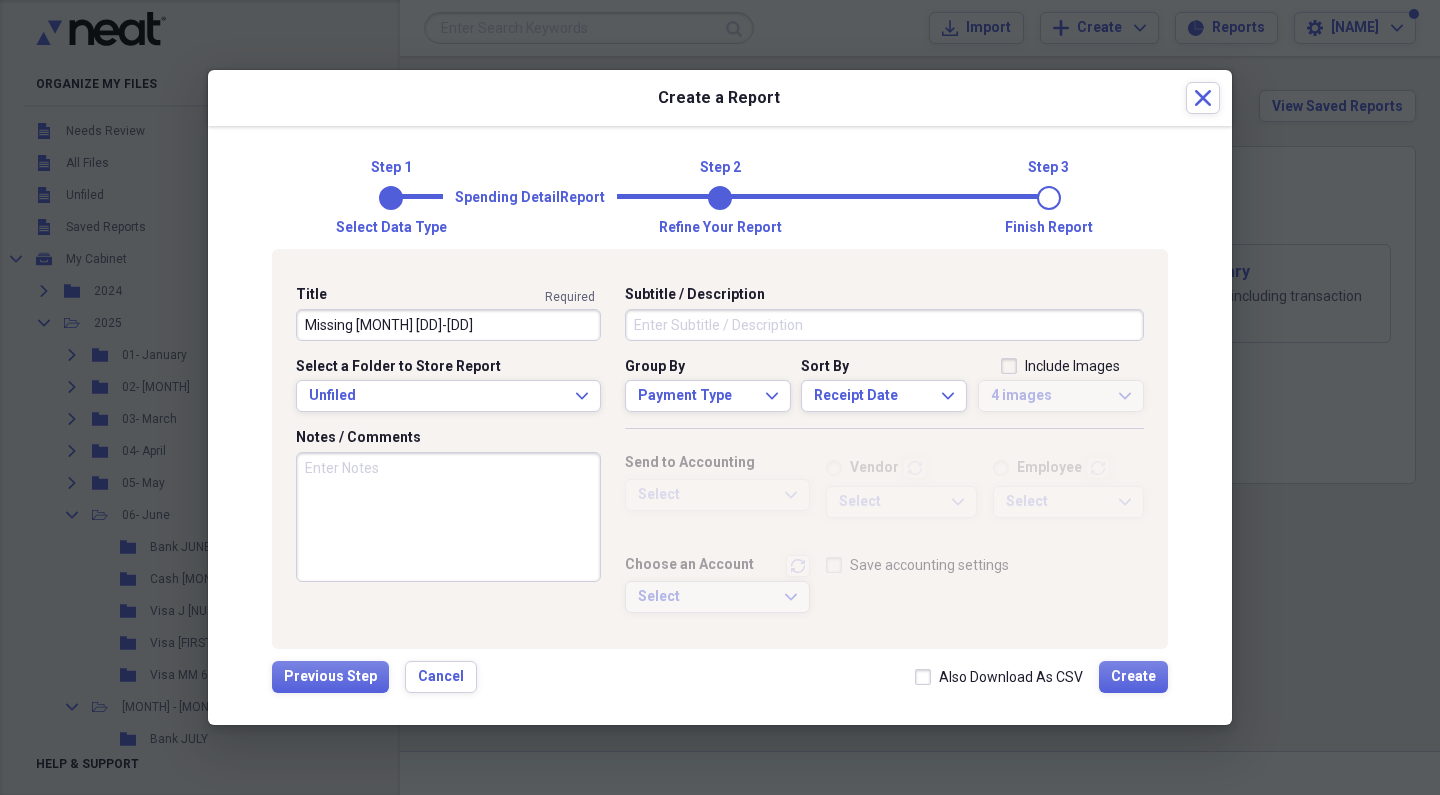click on "Missing [MONTH] [DD]-[DD]" at bounding box center (448, 325) 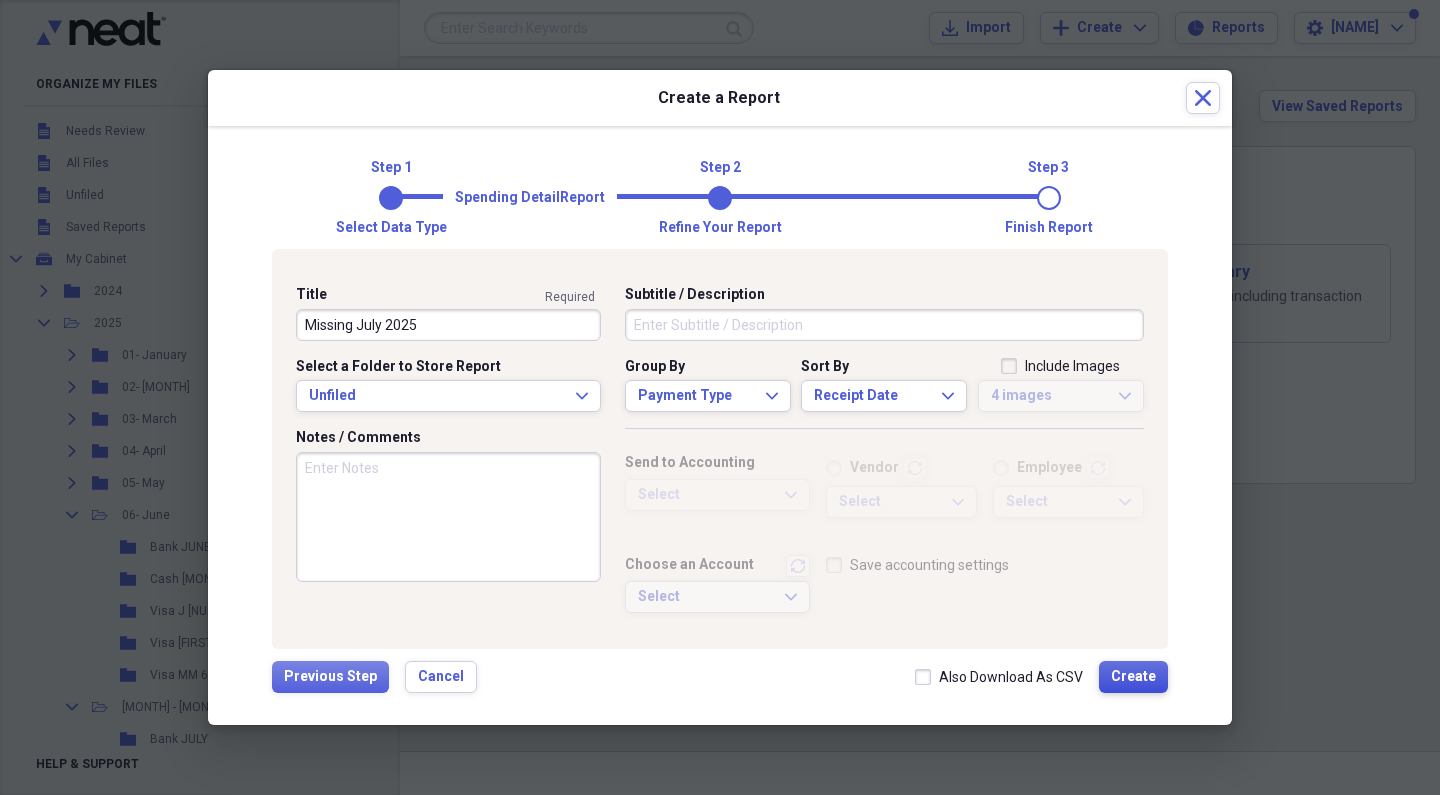 type on "Missing July 2025" 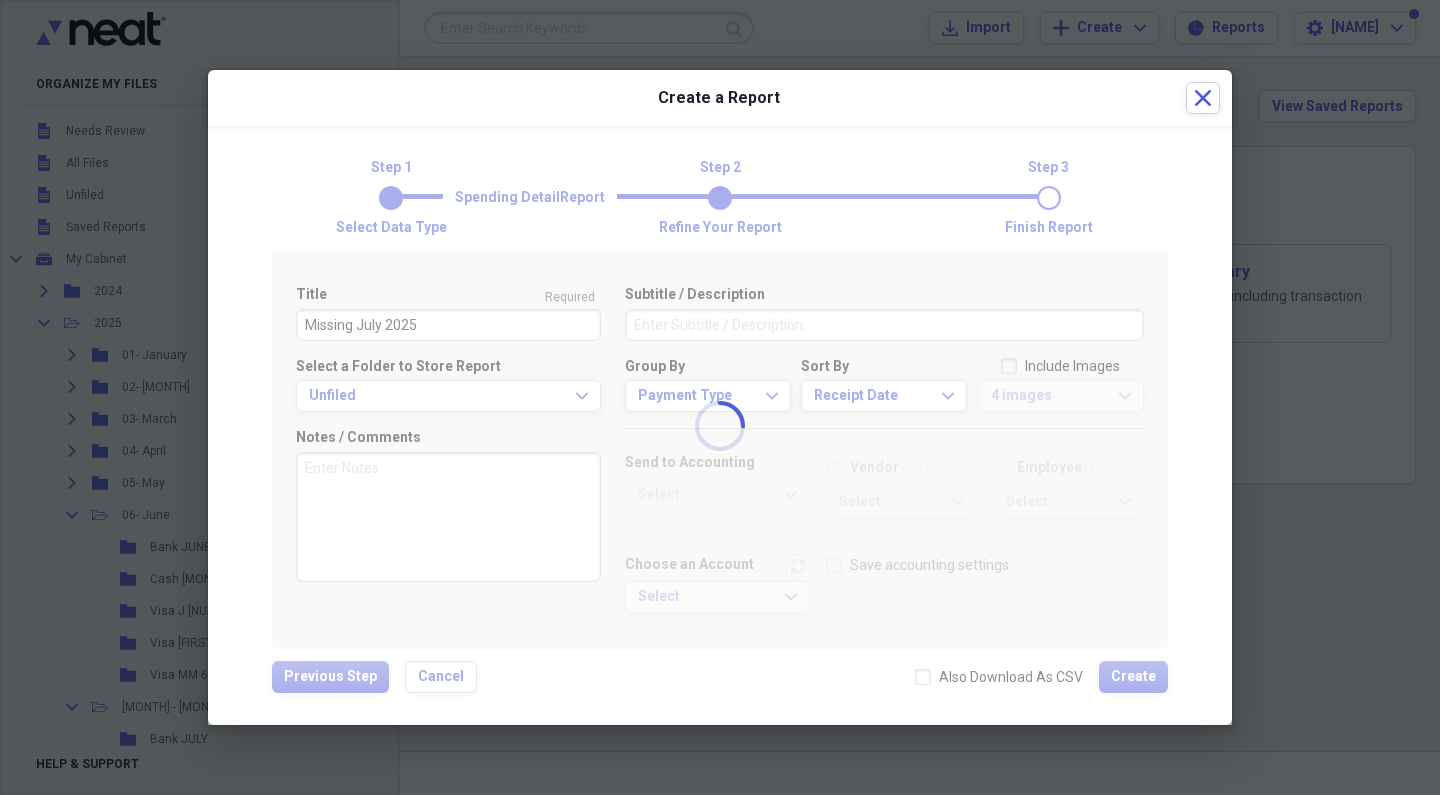 type 